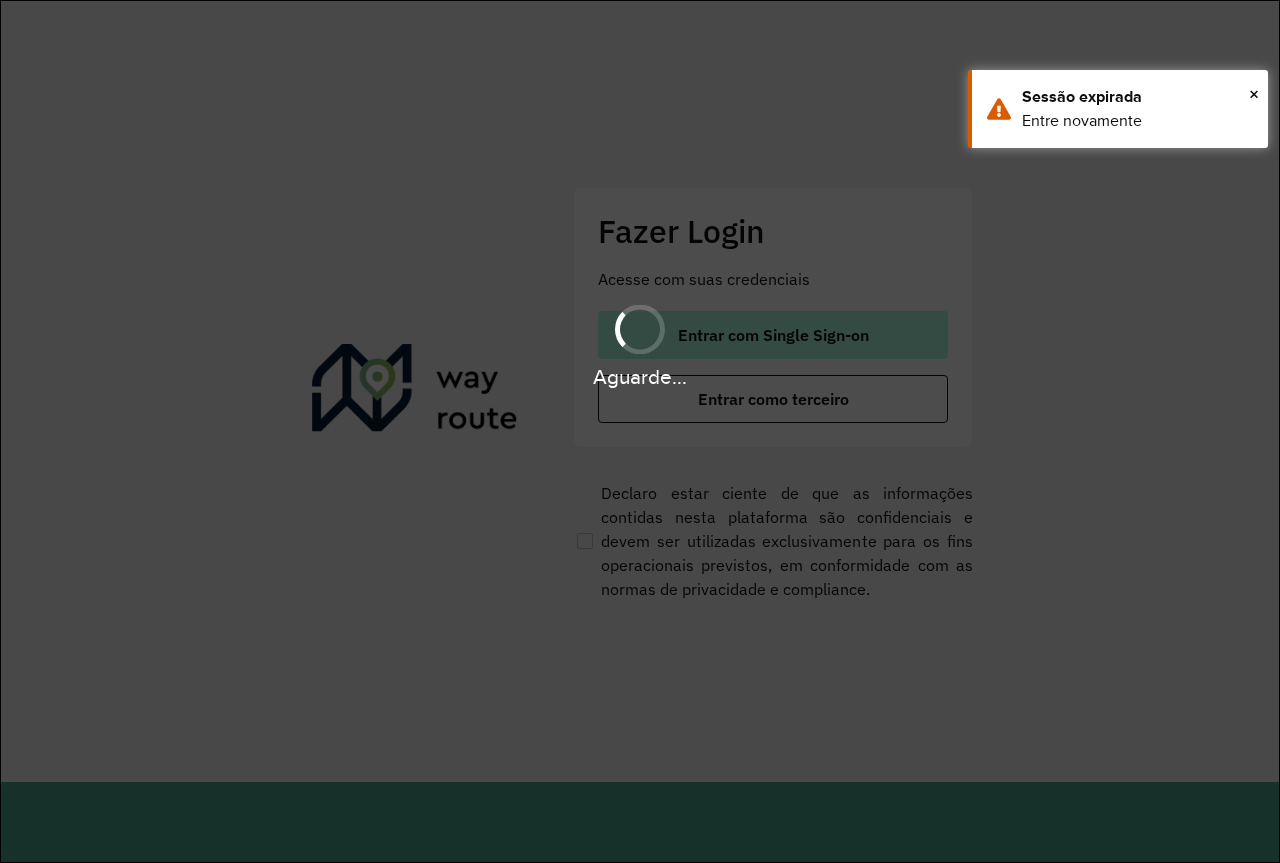 scroll, scrollTop: 0, scrollLeft: 0, axis: both 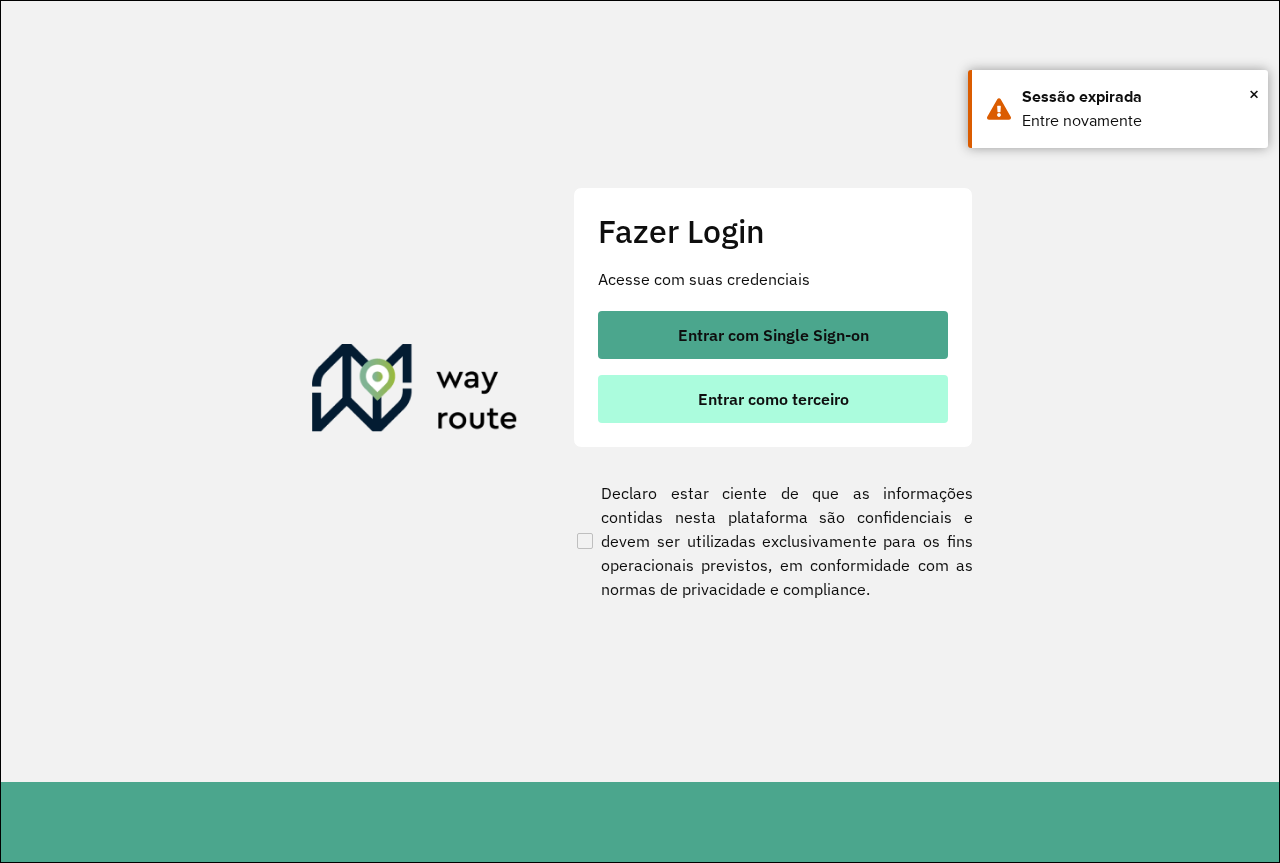 click on "Entrar como terceiro" at bounding box center (773, 399) 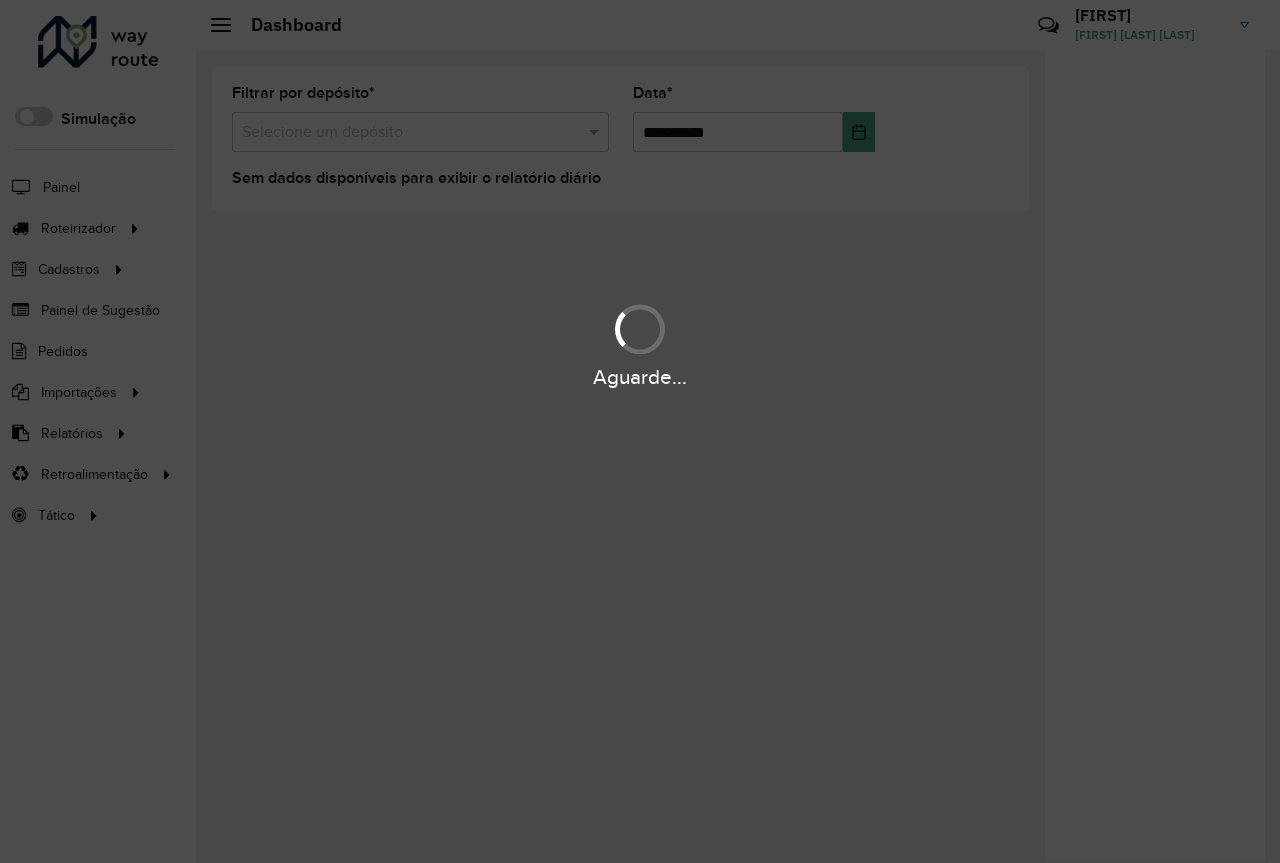scroll, scrollTop: 0, scrollLeft: 0, axis: both 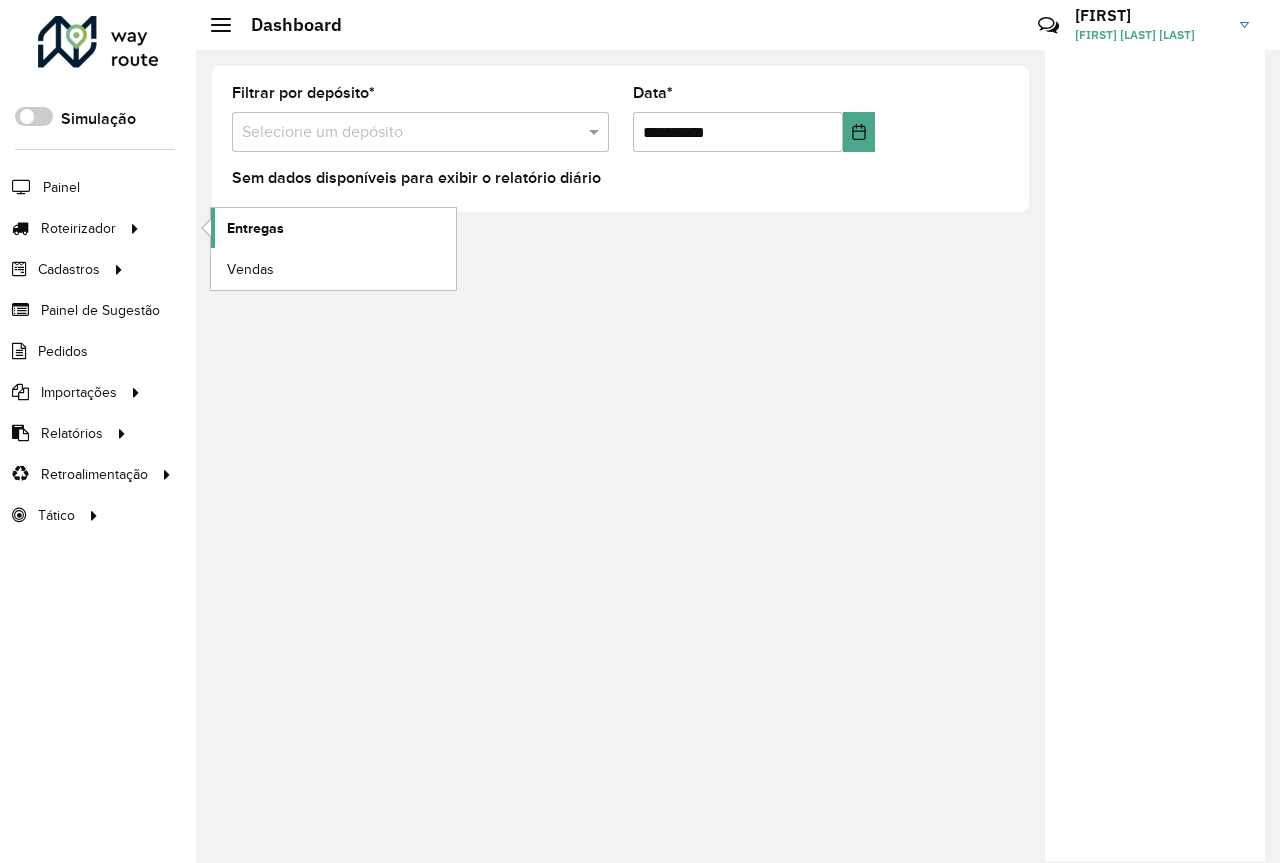 click on "Entregas" 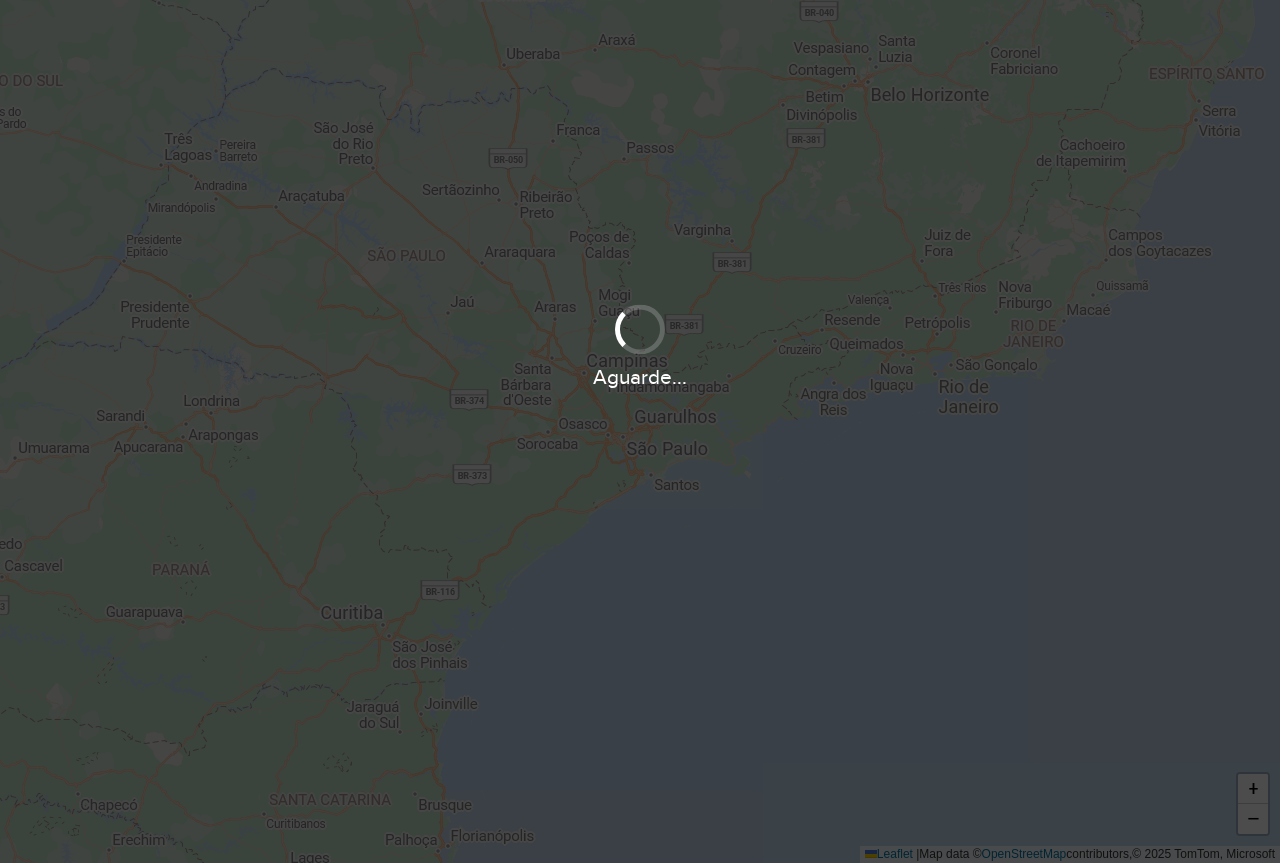 scroll, scrollTop: 0, scrollLeft: 0, axis: both 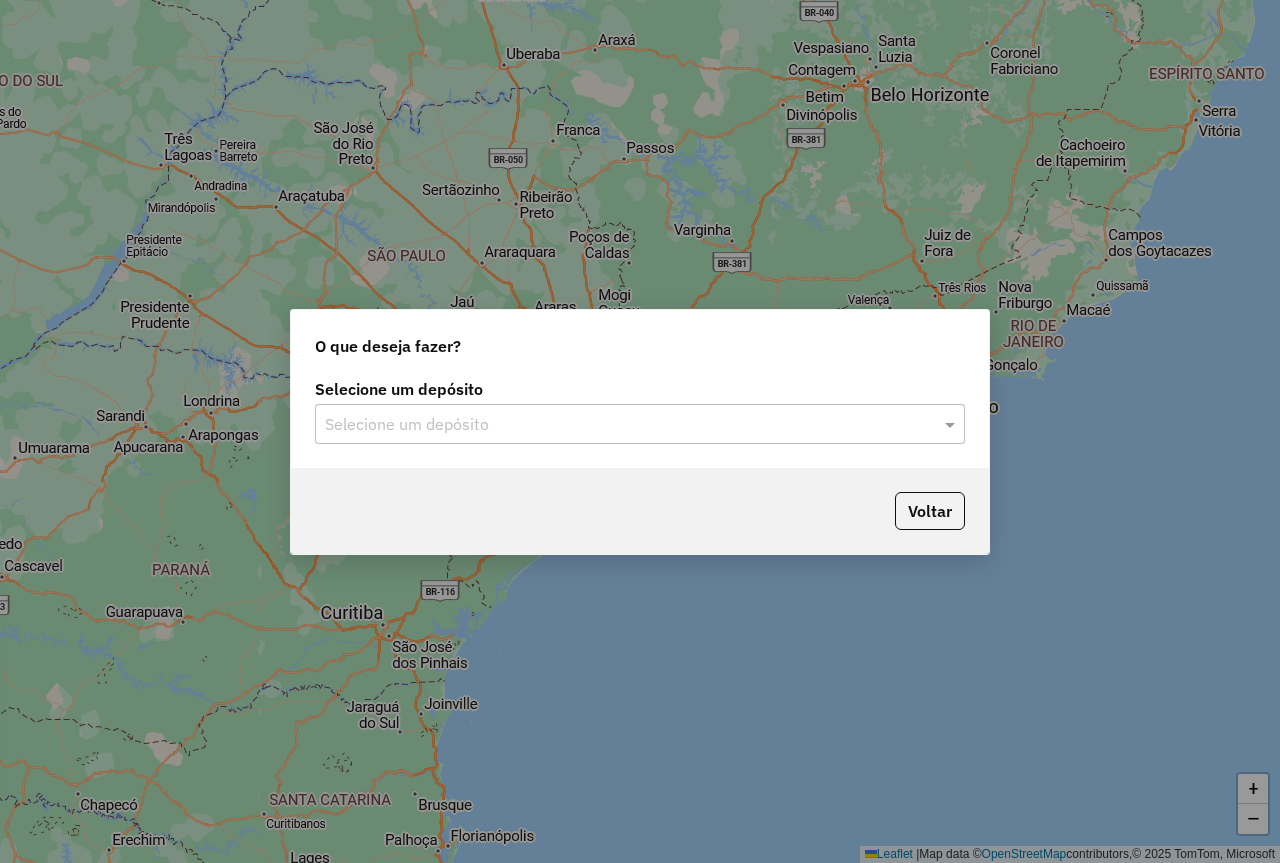 click 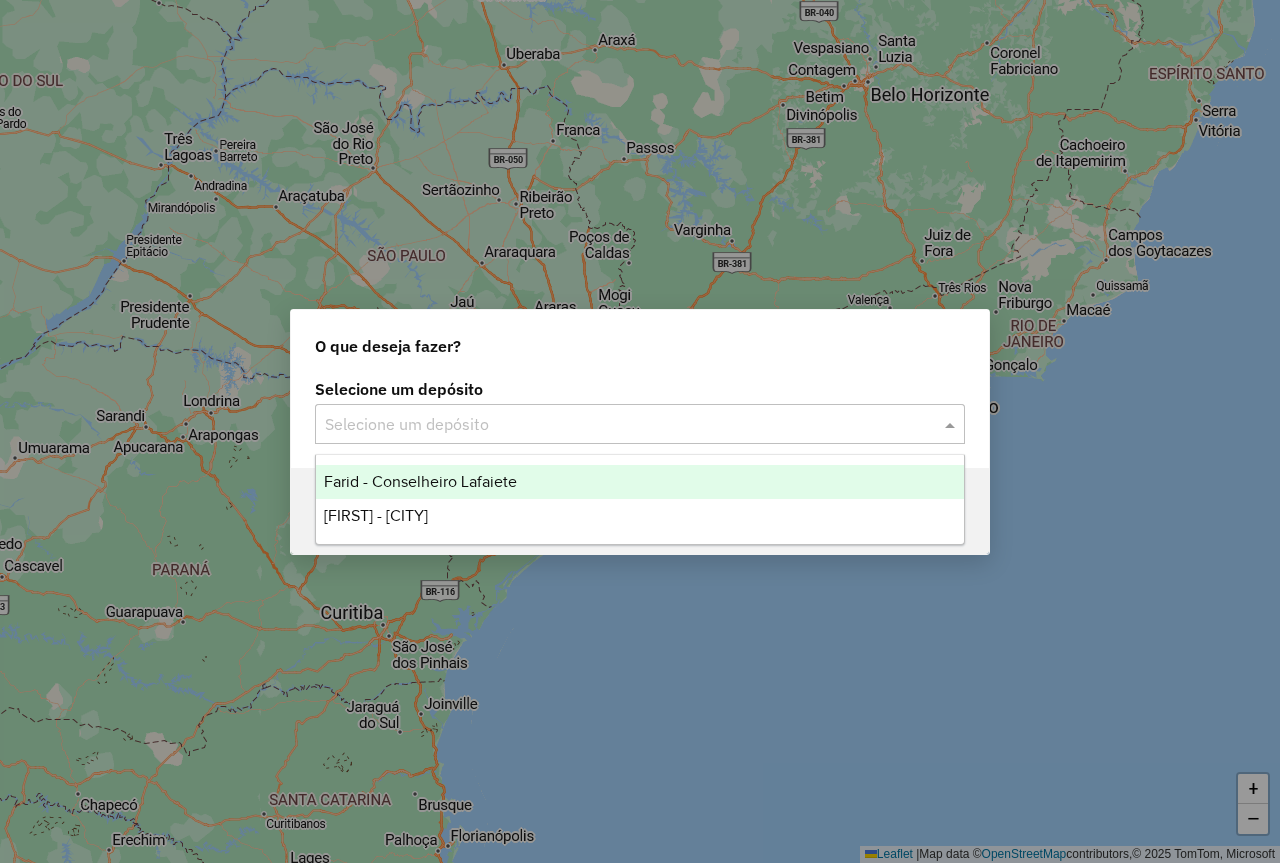 click on "[FIRST] - [CITY]" at bounding box center (640, 516) 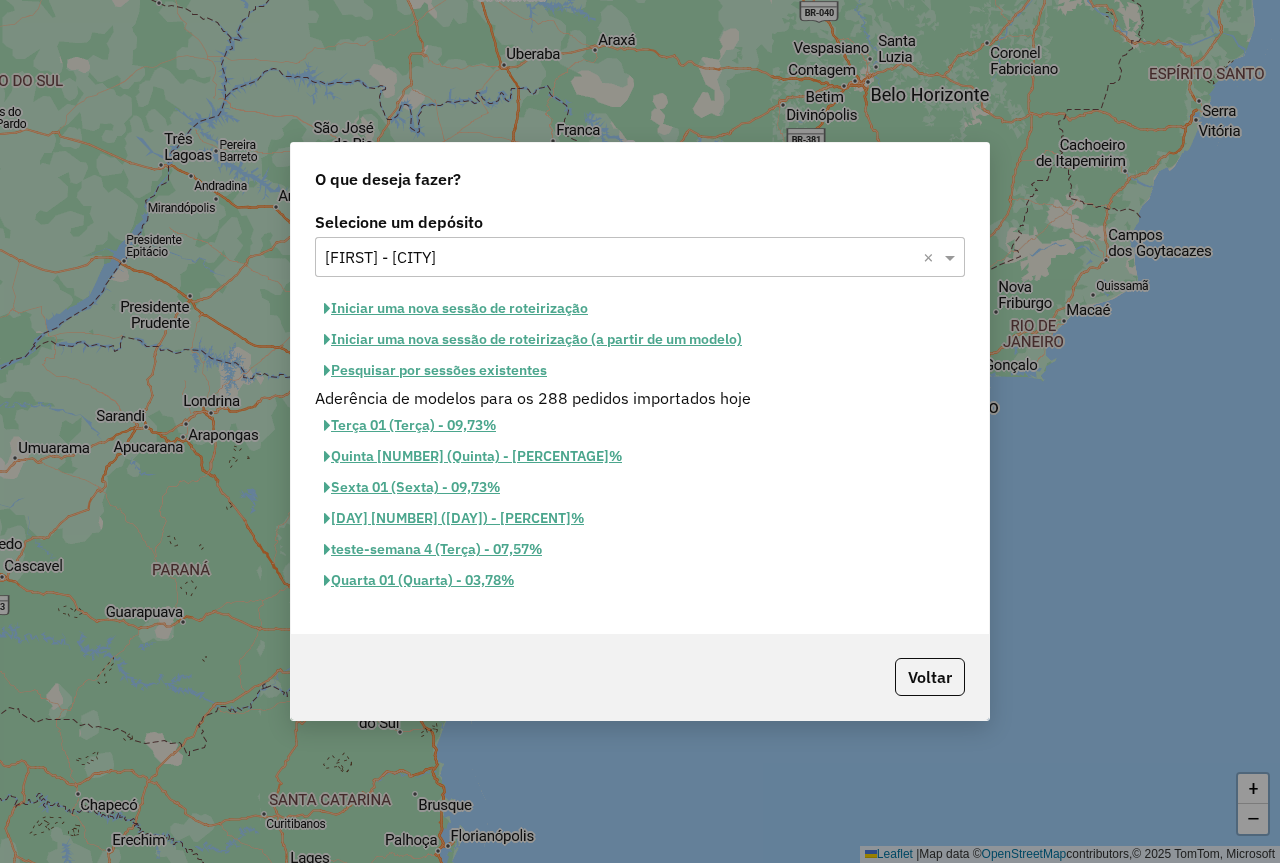click on "Iniciar uma nova sessão de roteirização" 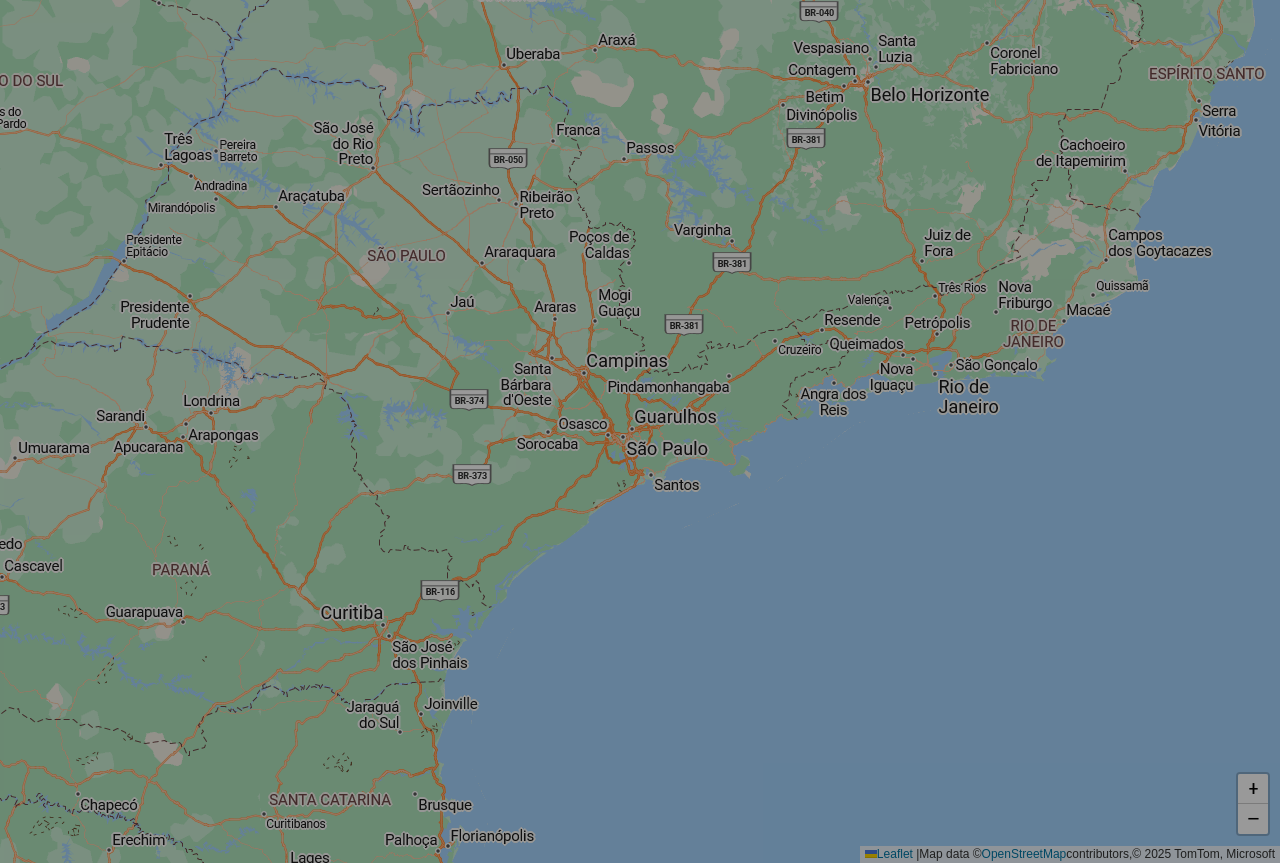 select on "*" 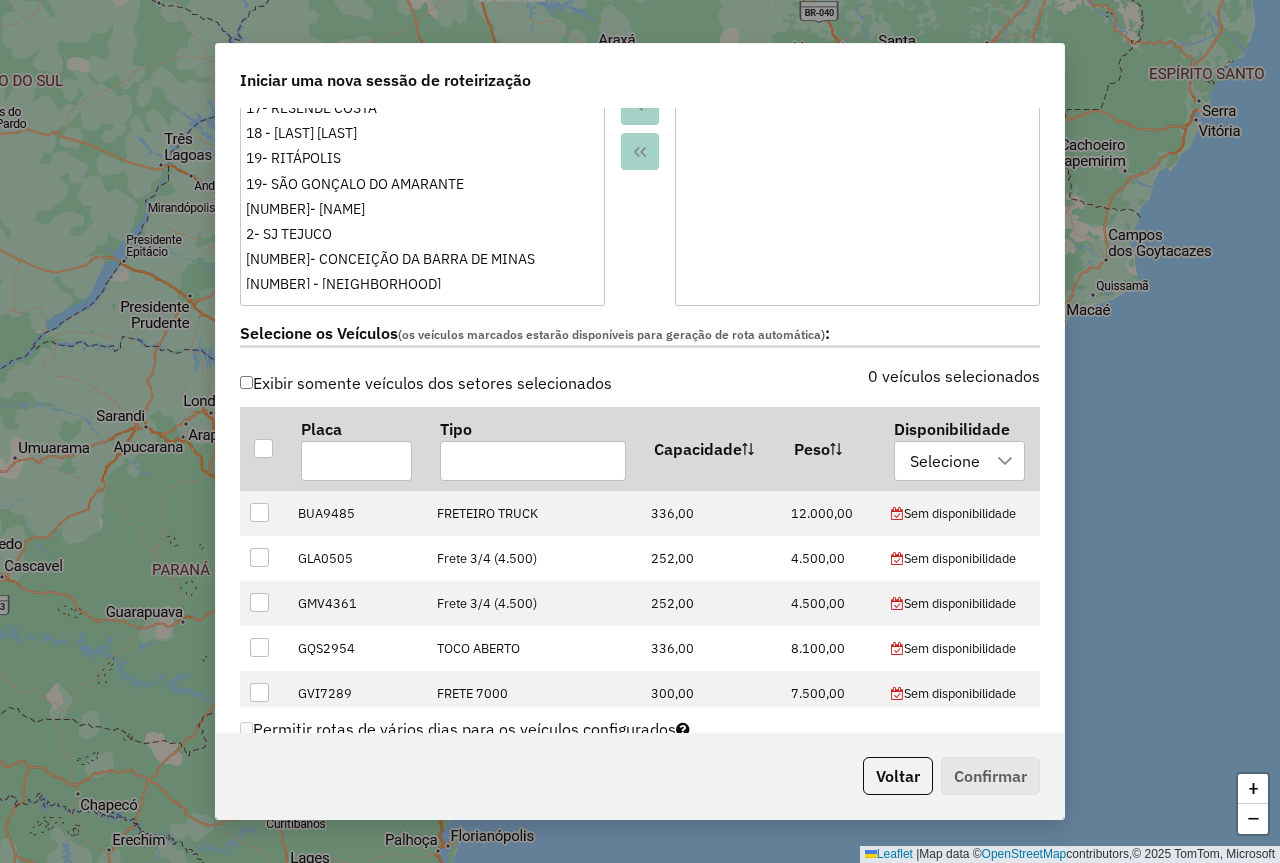 scroll, scrollTop: 500, scrollLeft: 0, axis: vertical 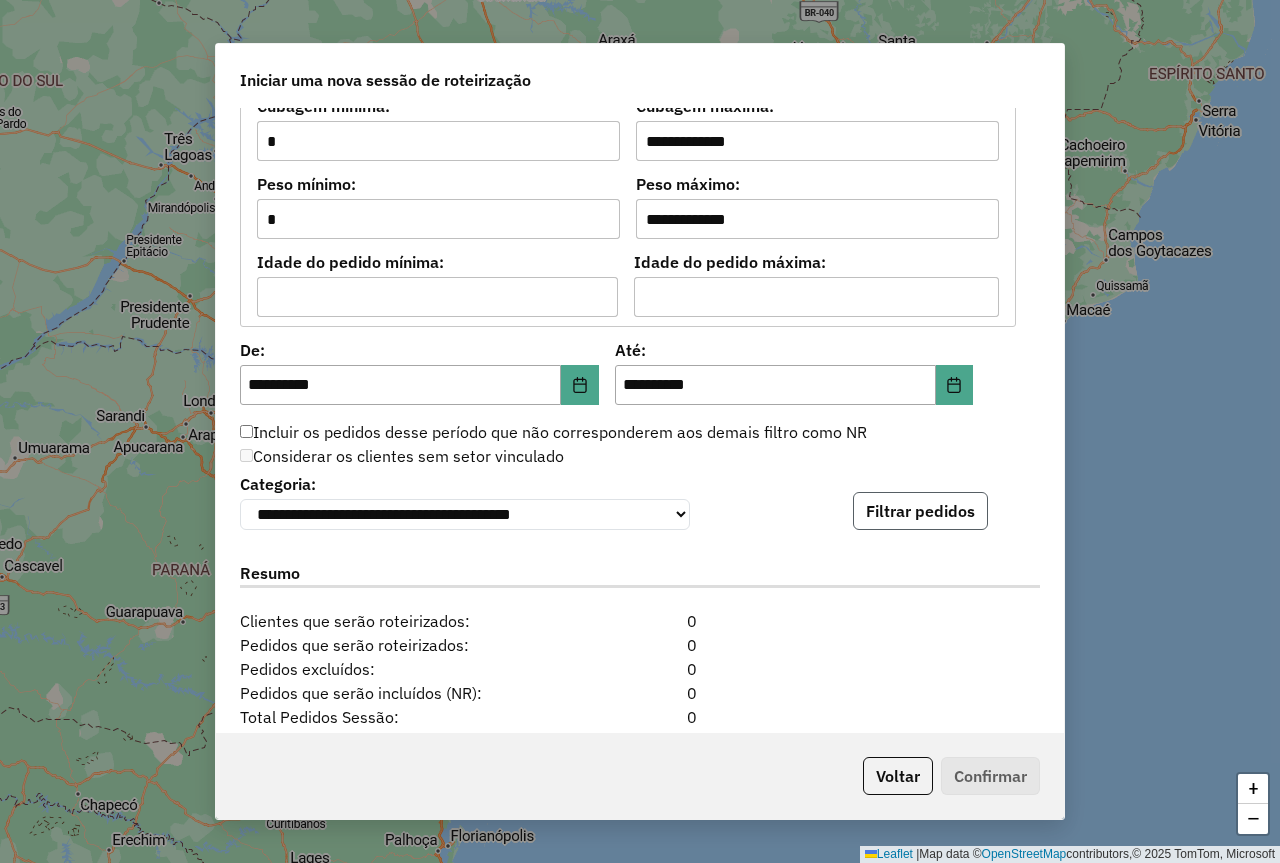 click on "Filtrar pedidos" 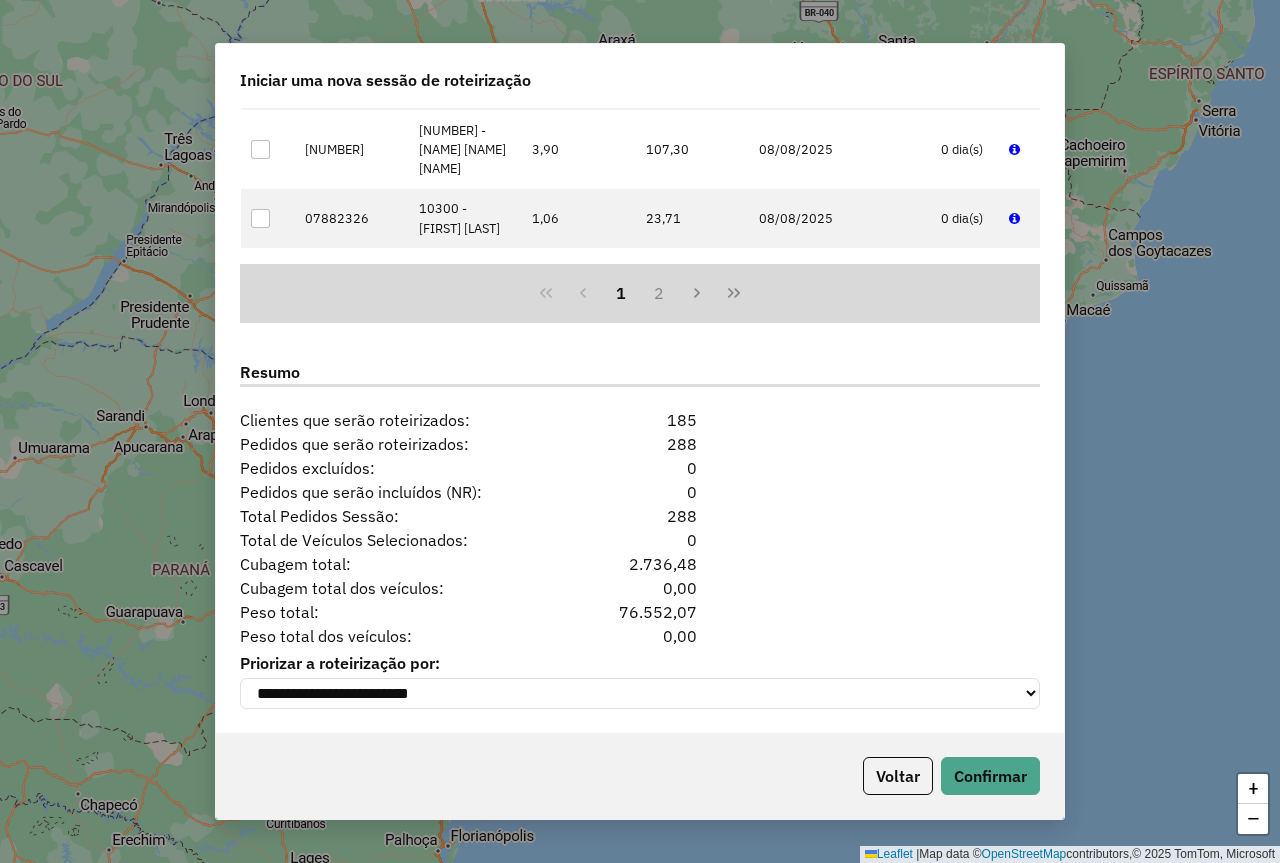 scroll, scrollTop: 2324, scrollLeft: 0, axis: vertical 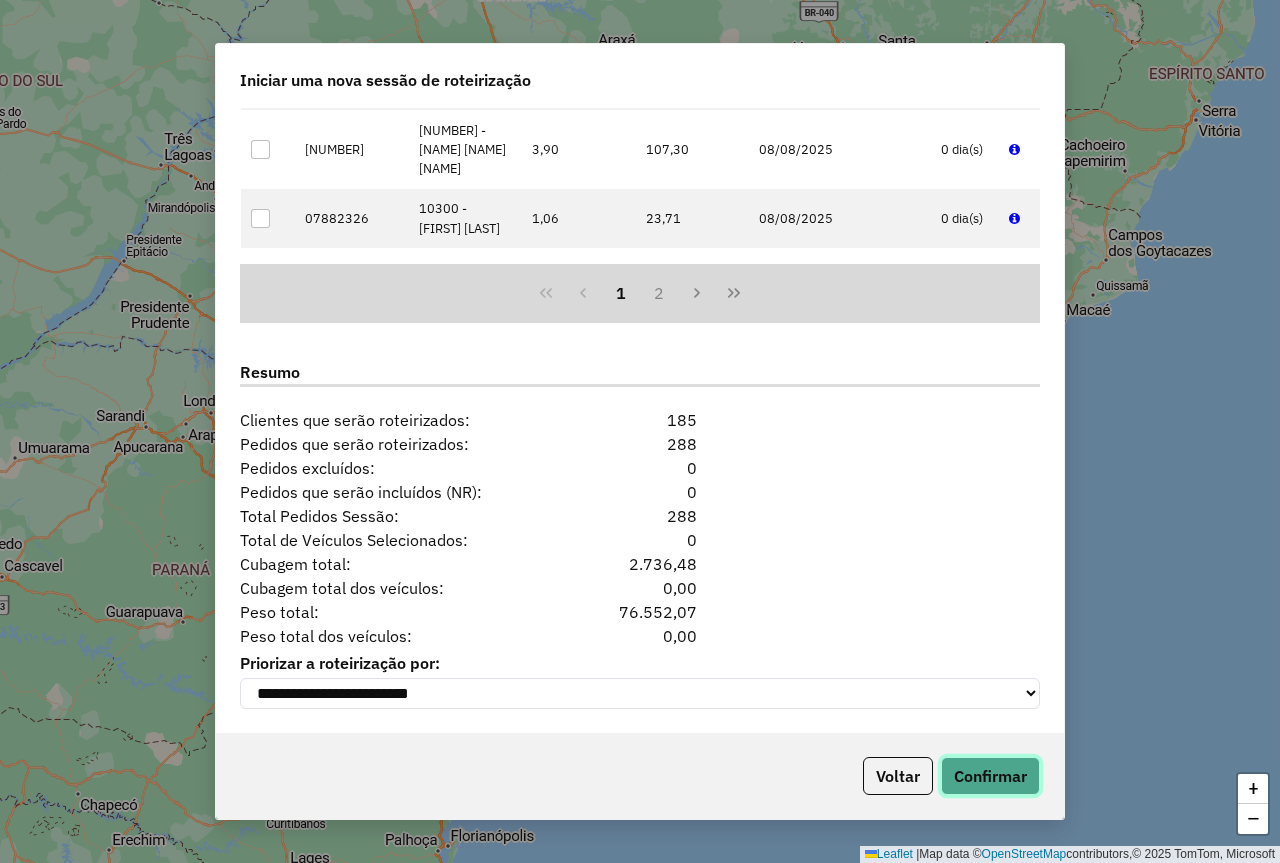 click on "Confirmar" 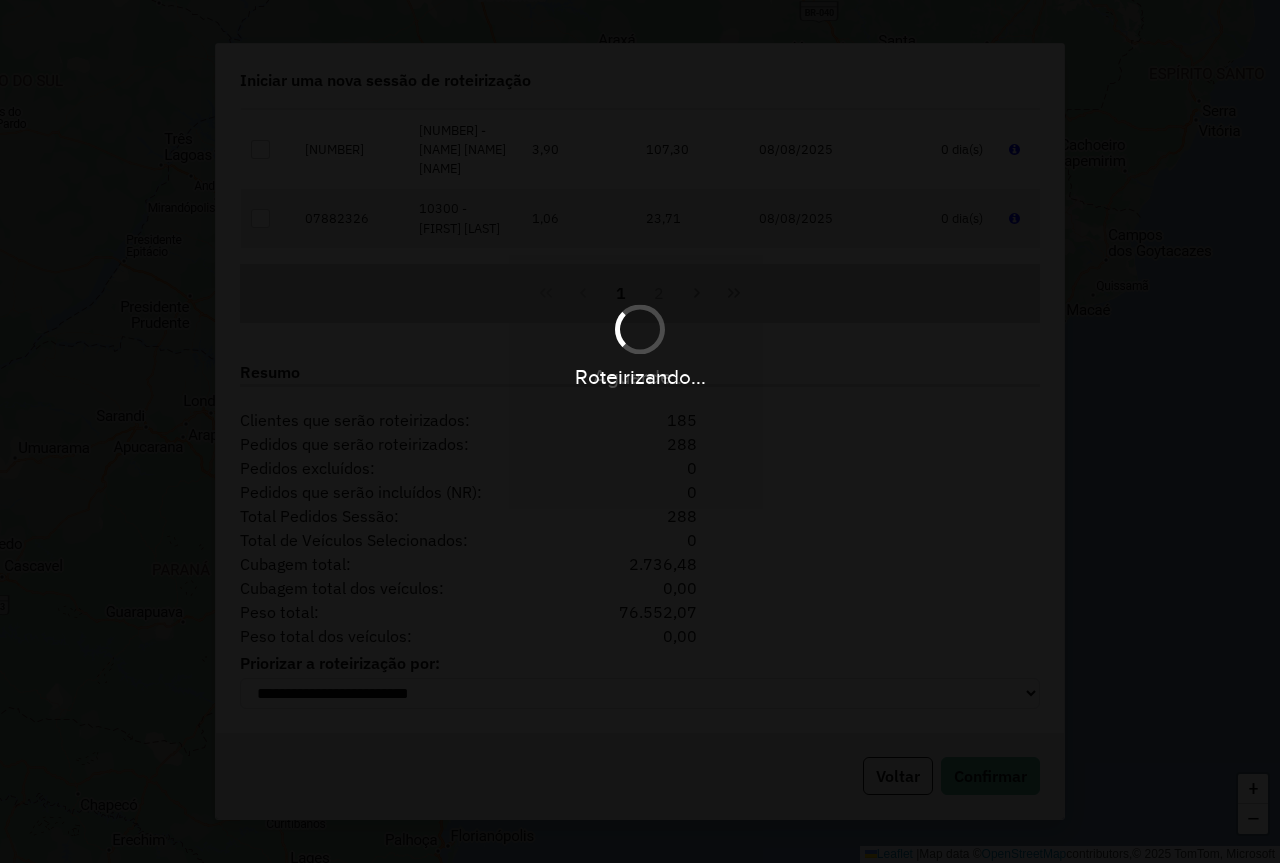 click on "**********" at bounding box center (640, 431) 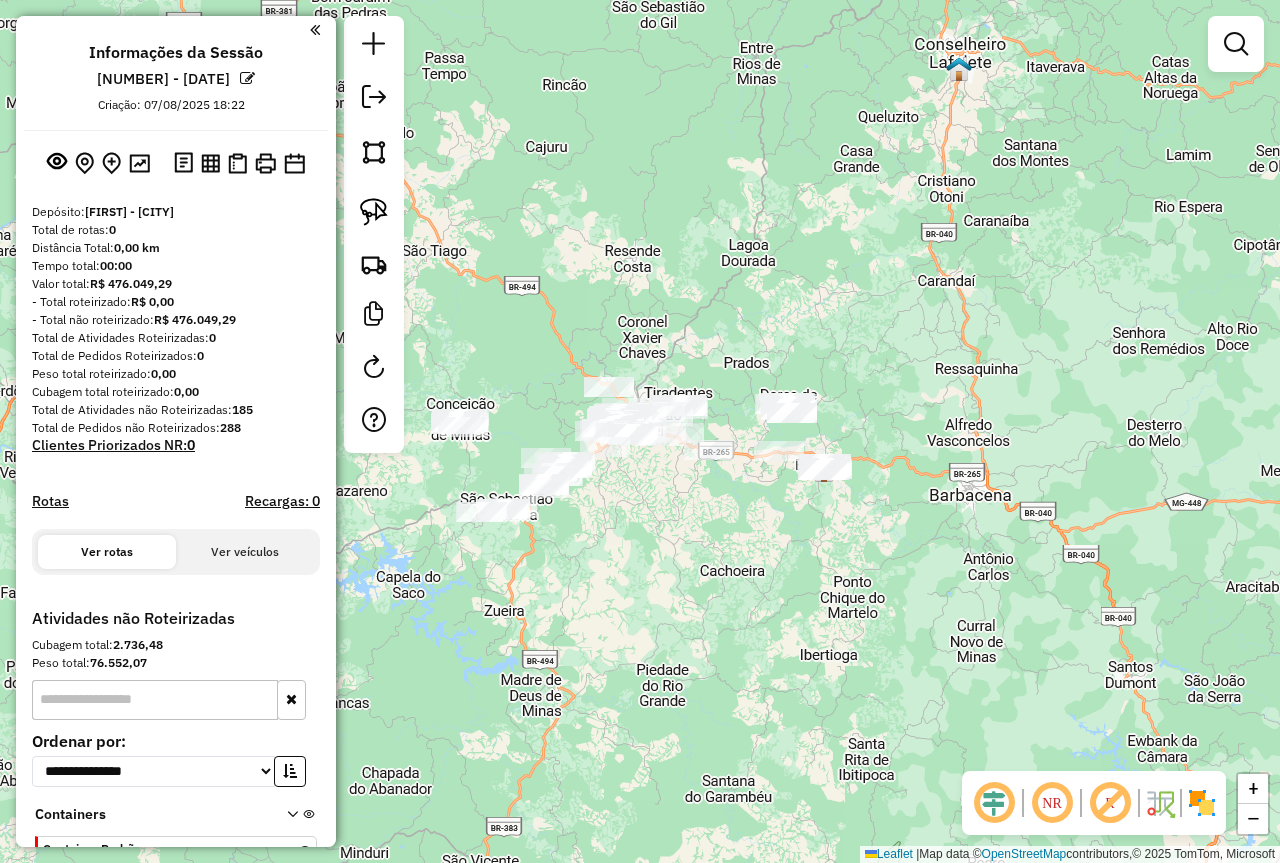 click 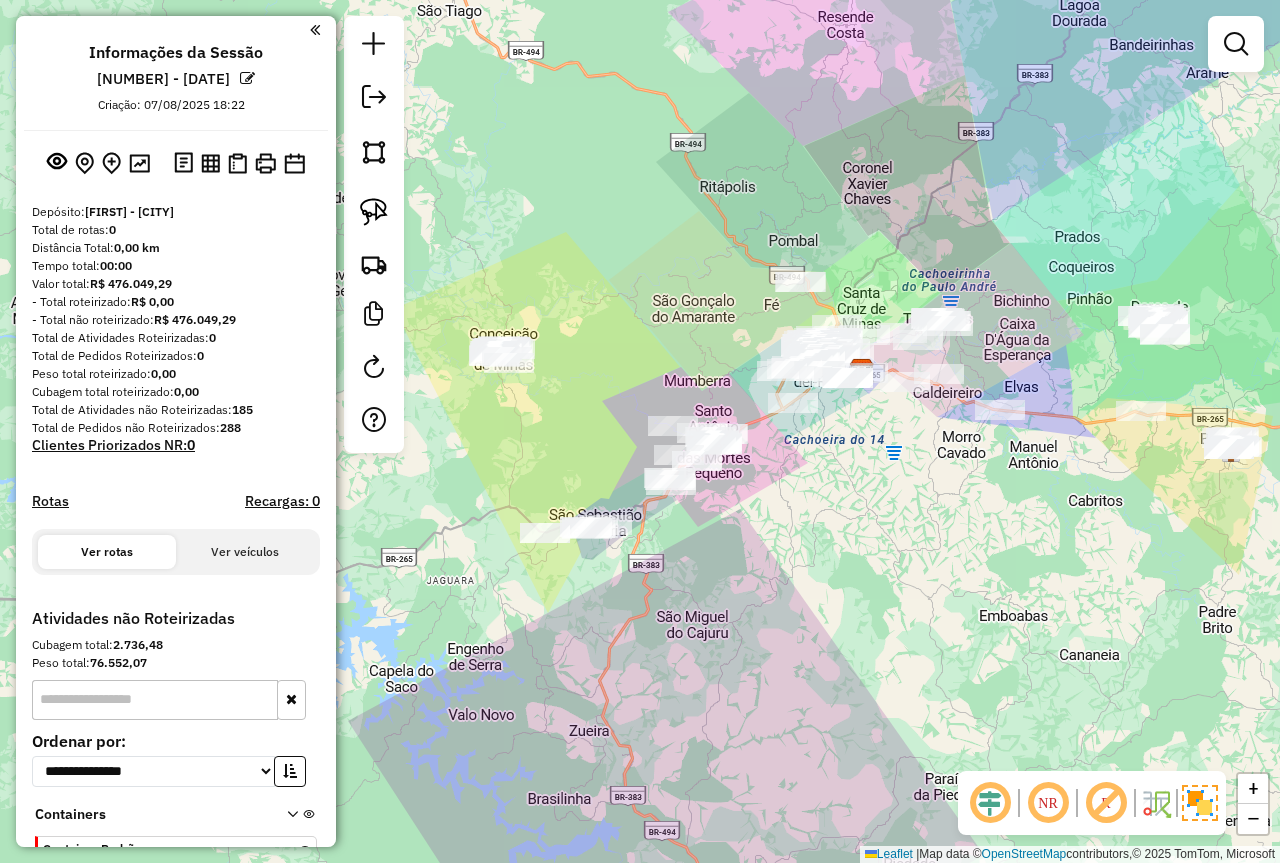 drag, startPoint x: 440, startPoint y: 439, endPoint x: 491, endPoint y: 437, distance: 51.0392 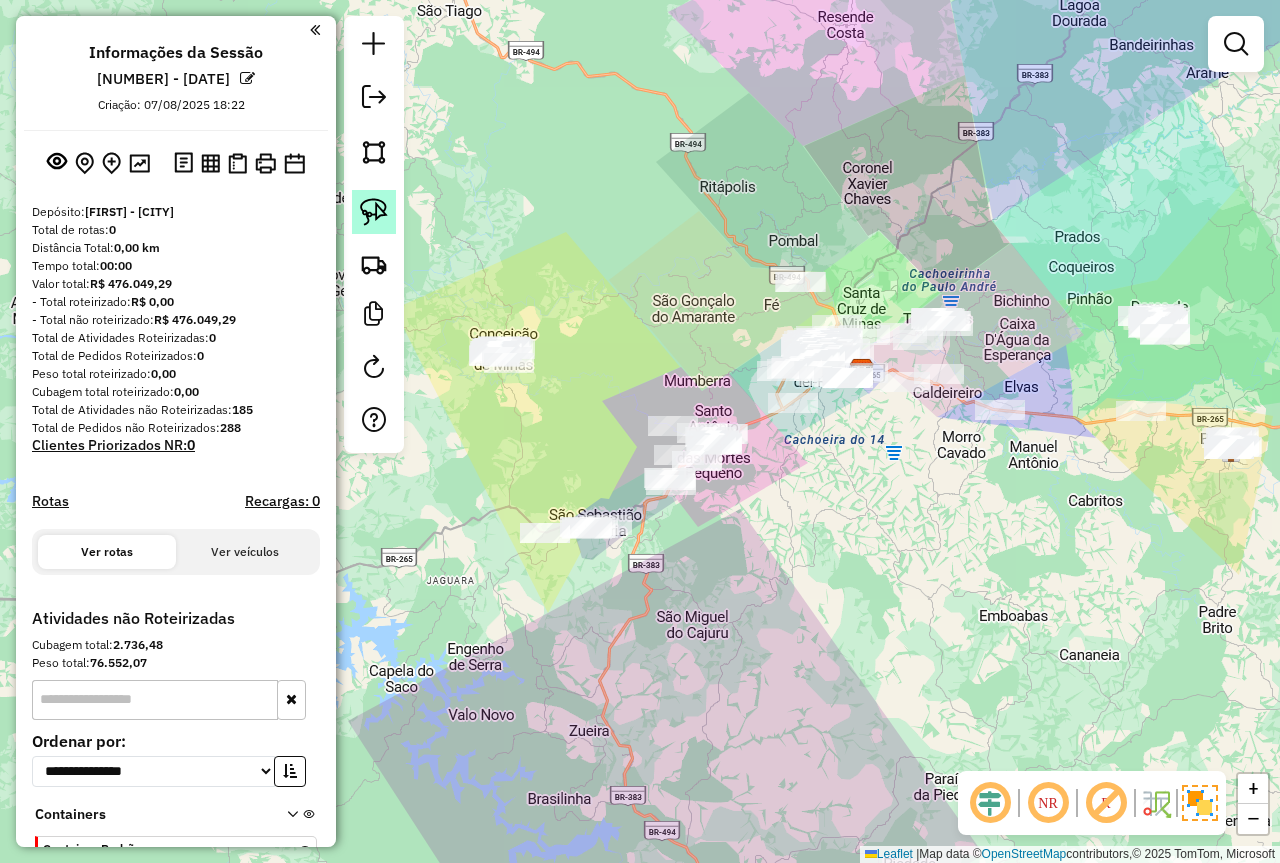 click 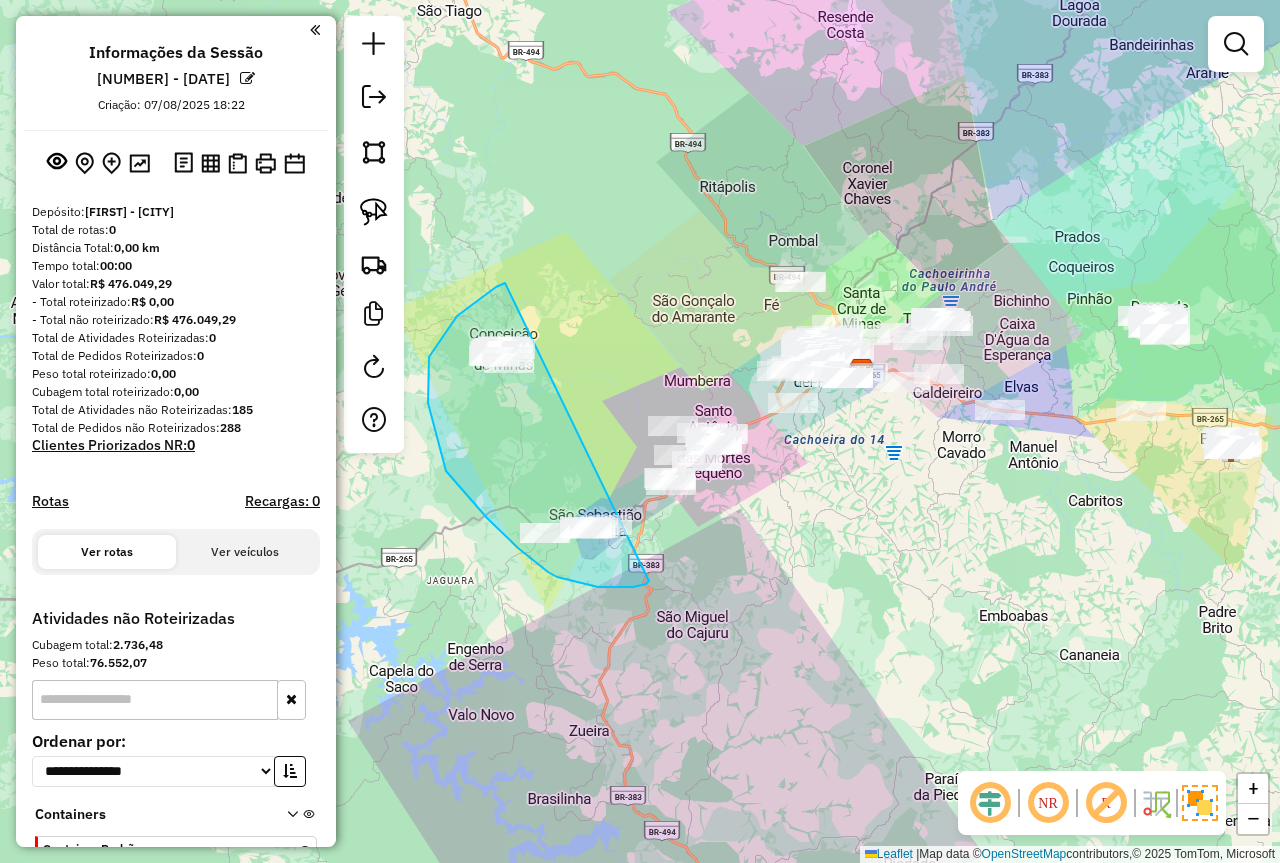 drag, startPoint x: 505, startPoint y: 283, endPoint x: 672, endPoint y: 572, distance: 333.78137 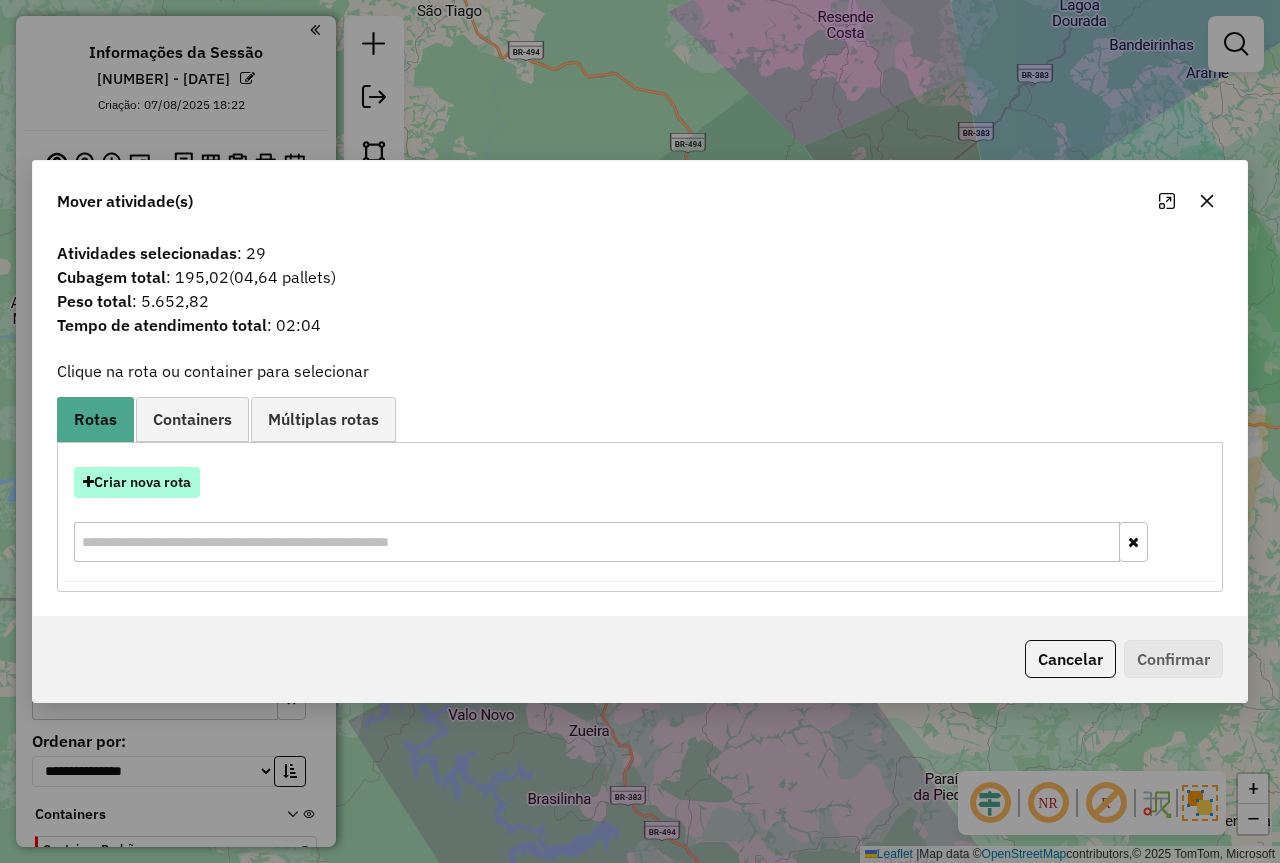 click on "Criar nova rota" at bounding box center [137, 482] 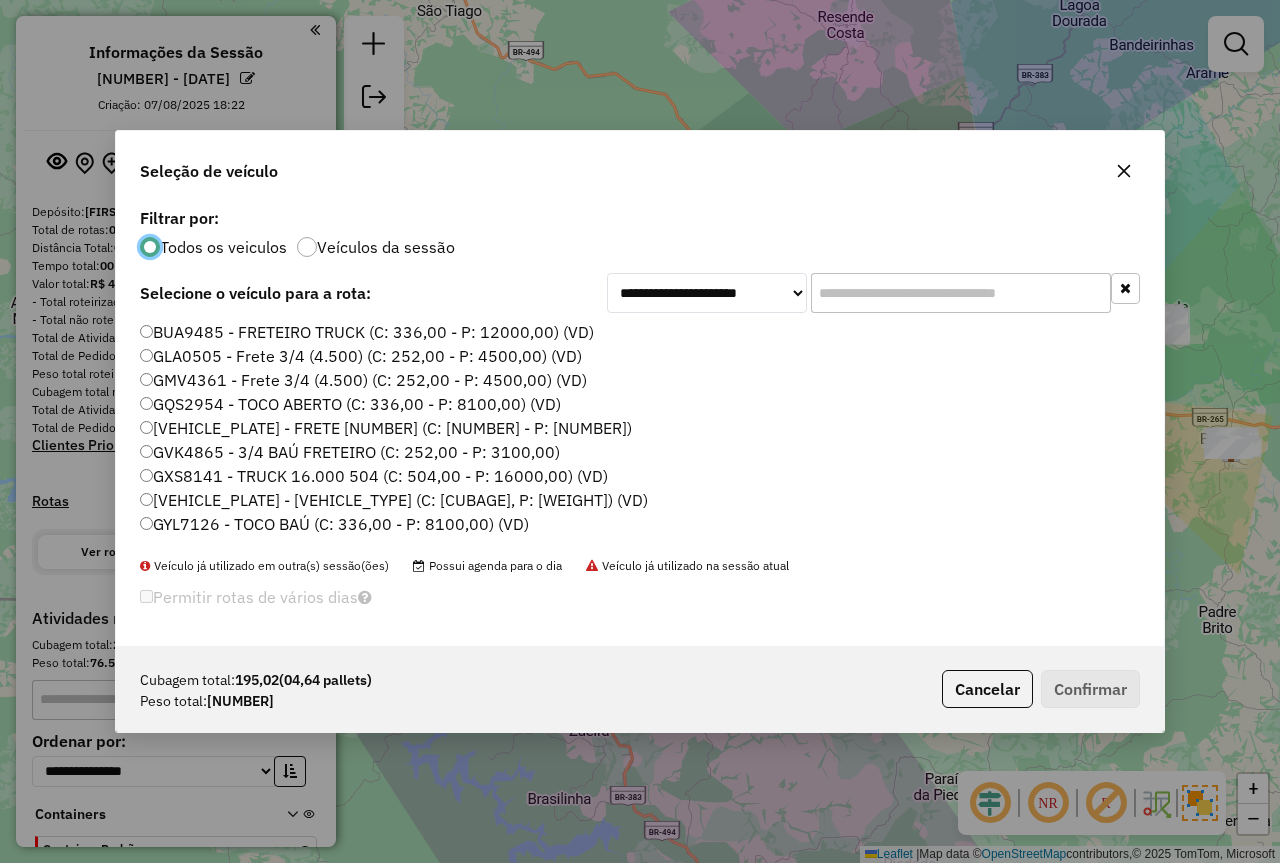 scroll, scrollTop: 11, scrollLeft: 6, axis: both 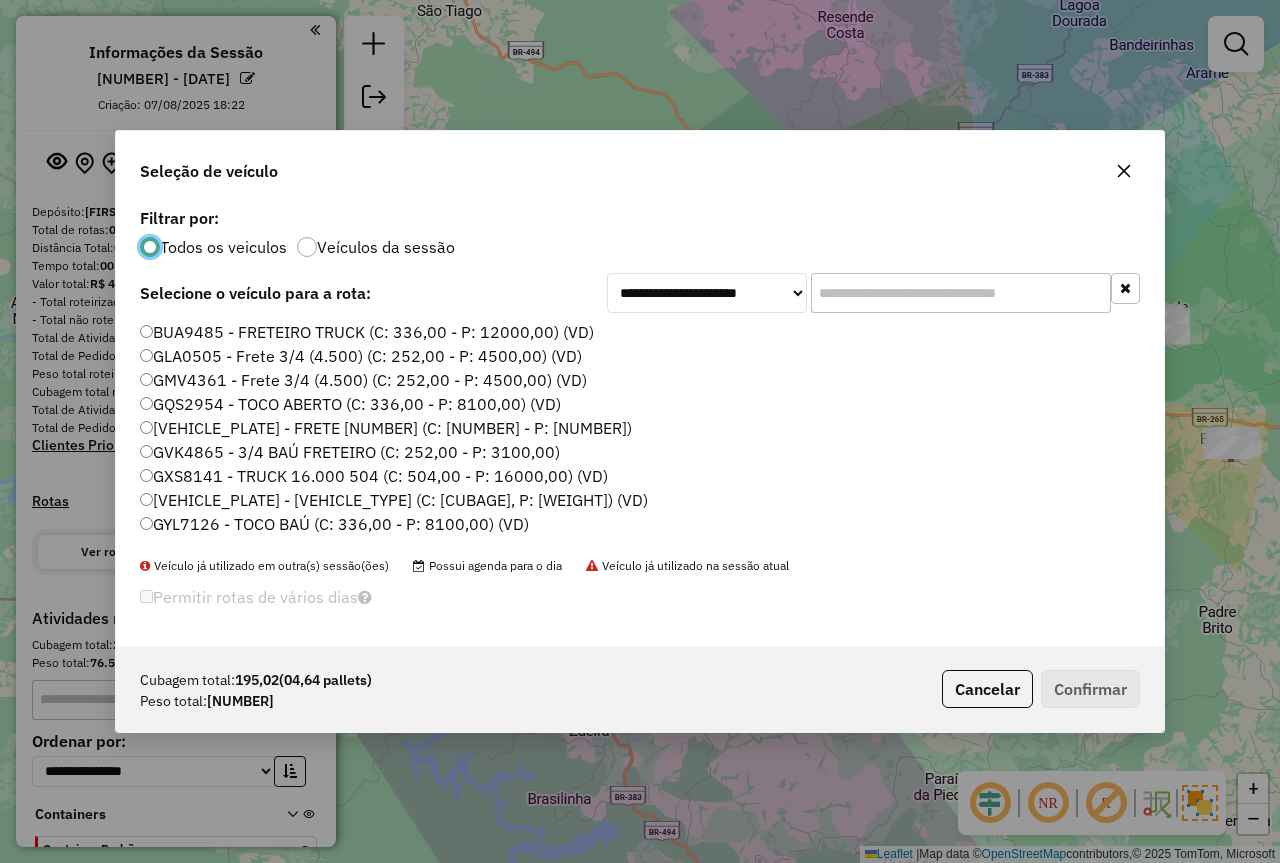 click 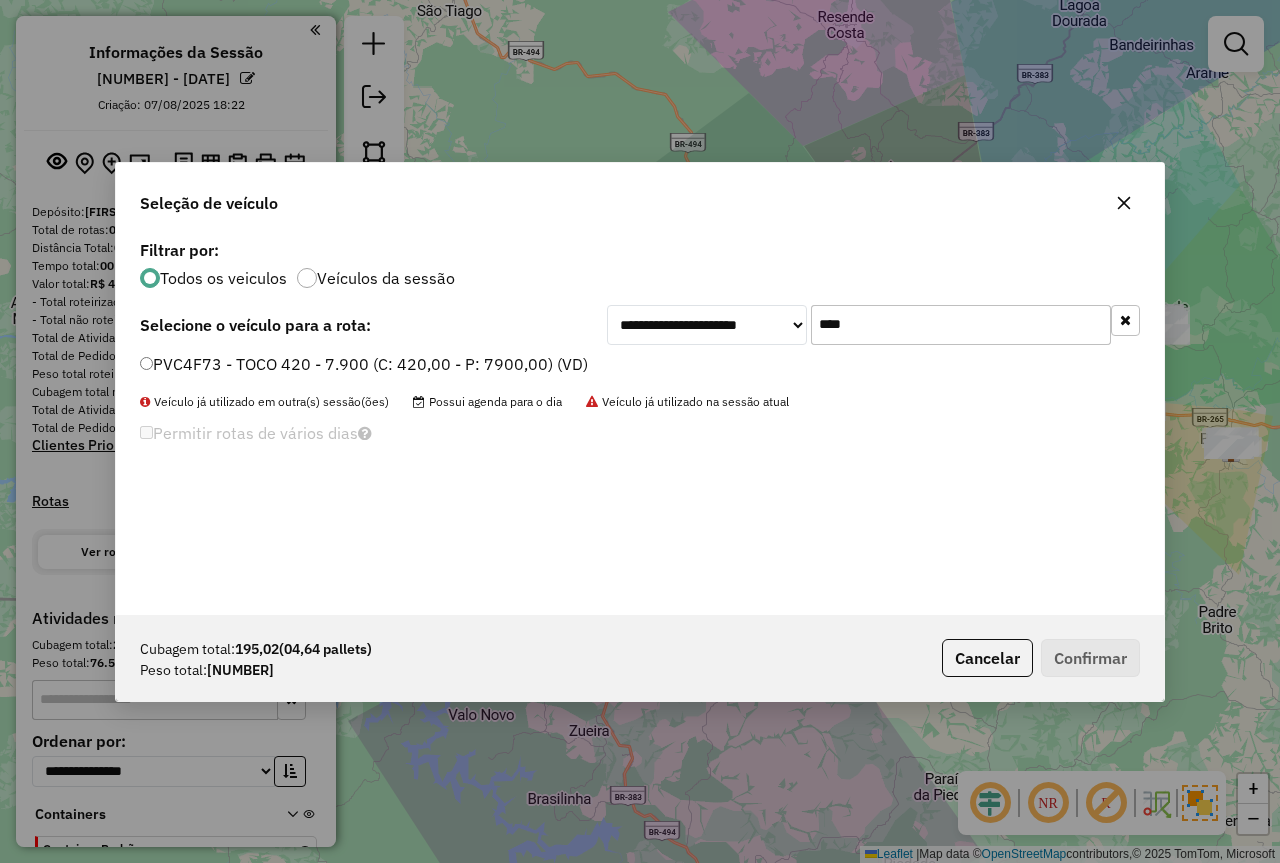 type on "****" 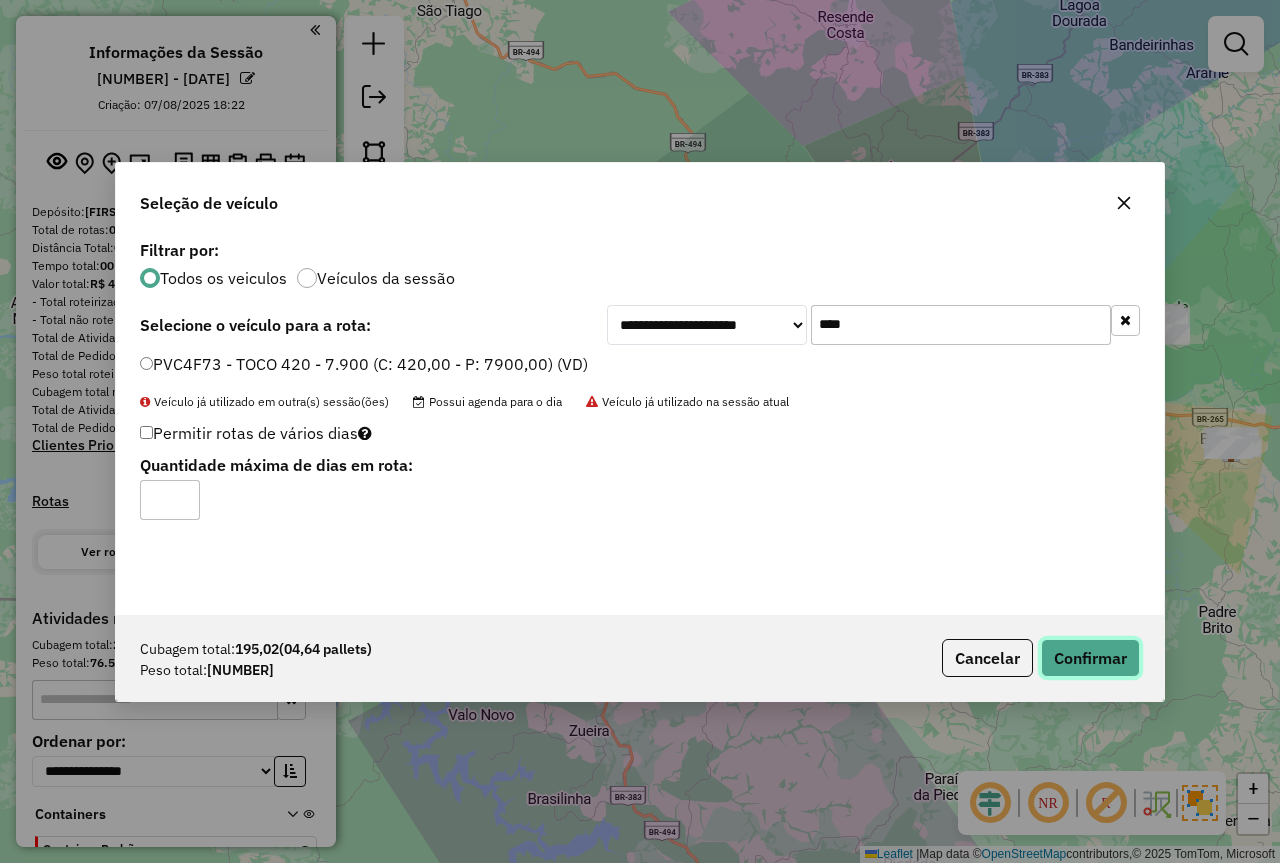 click on "Confirmar" 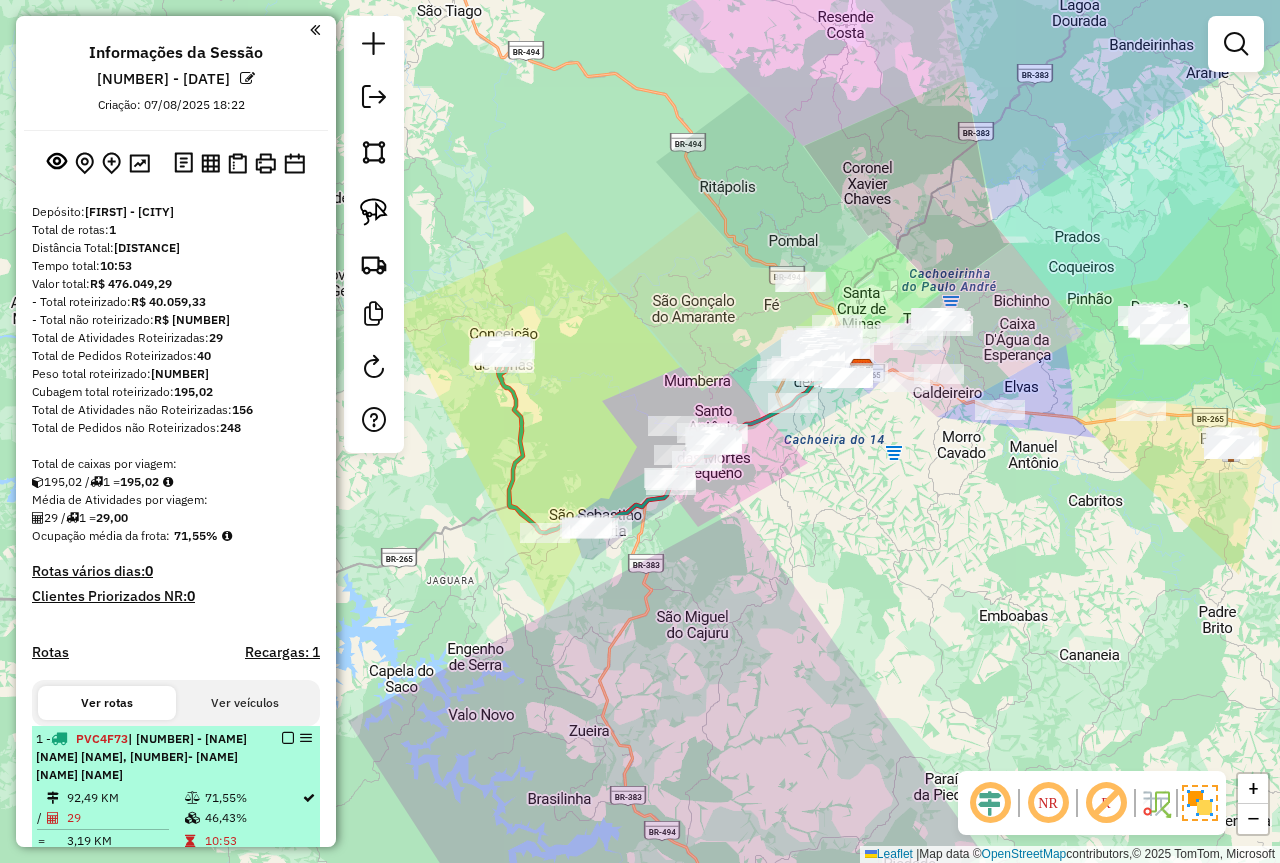 click at bounding box center (288, 738) 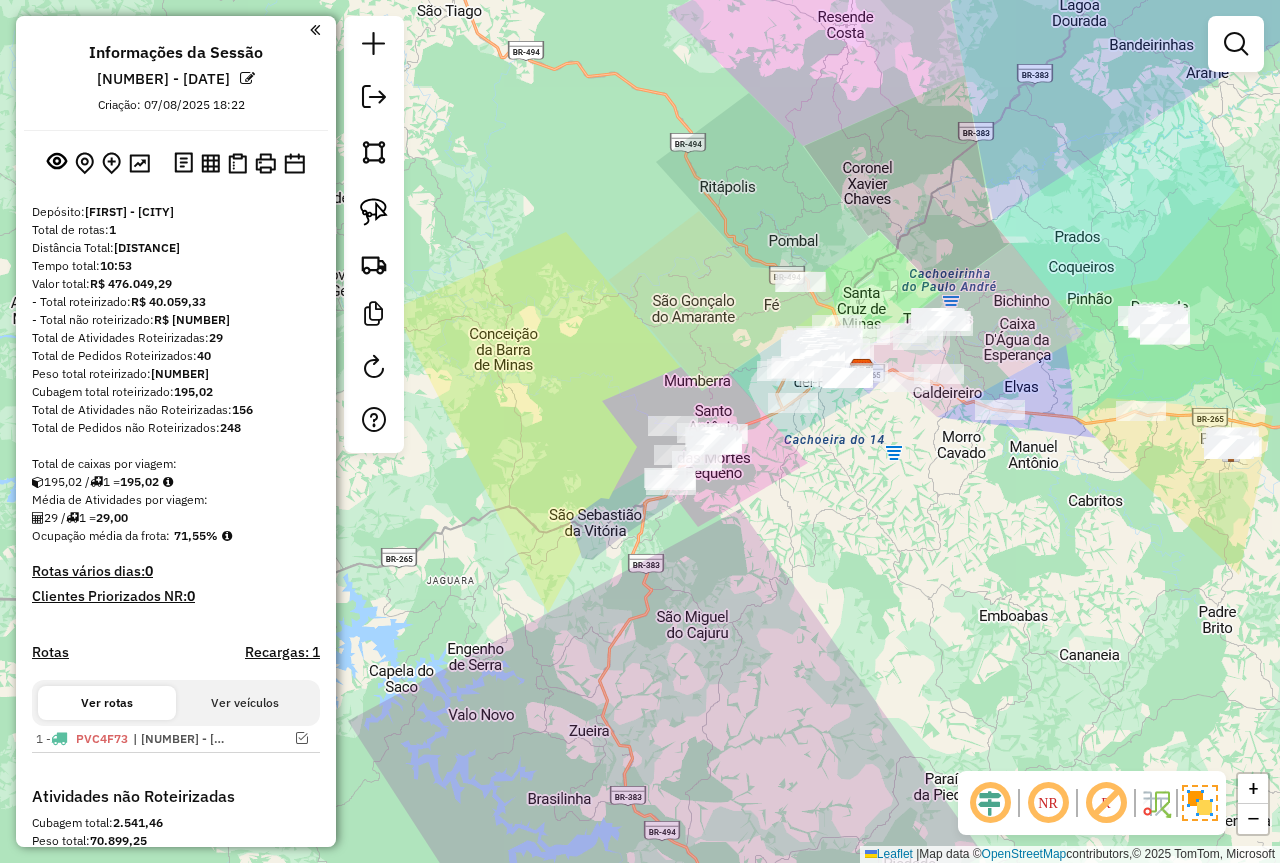 click on "Janela de atendimento Grade de atendimento Capacidade Transportadoras Veículos Cliente Pedidos  Rotas Selecione os dias de semana para filtrar as janelas de atendimento  Seg   Ter   Qua   Qui   Sex   Sáb   Dom  Informe o período da janela de atendimento: De: Até:  Filtrar exatamente a janela do cliente  Considerar janela de atendimento padrão  Selecione os dias de semana para filtrar as grades de atendimento  Seg   Ter   Qua   Qui   Sex   Sáb   Dom   Considerar clientes sem dia de atendimento cadastrado  Clientes fora do dia de atendimento selecionado Filtrar as atividades entre os valores definidos abaixo:  Peso mínimo:   Peso máximo:   Cubagem mínima:   Cubagem máxima:   De:   Até:  Filtrar as atividades entre o tempo de atendimento definido abaixo:  De:   Até:   Considerar capacidade total dos clientes não roteirizados Transportadora: Selecione um ou mais itens Tipo de veículo: Selecione um ou mais itens Veículo: Selecione um ou mais itens Motorista: Selecione um ou mais itens Nome: Rótulo:" 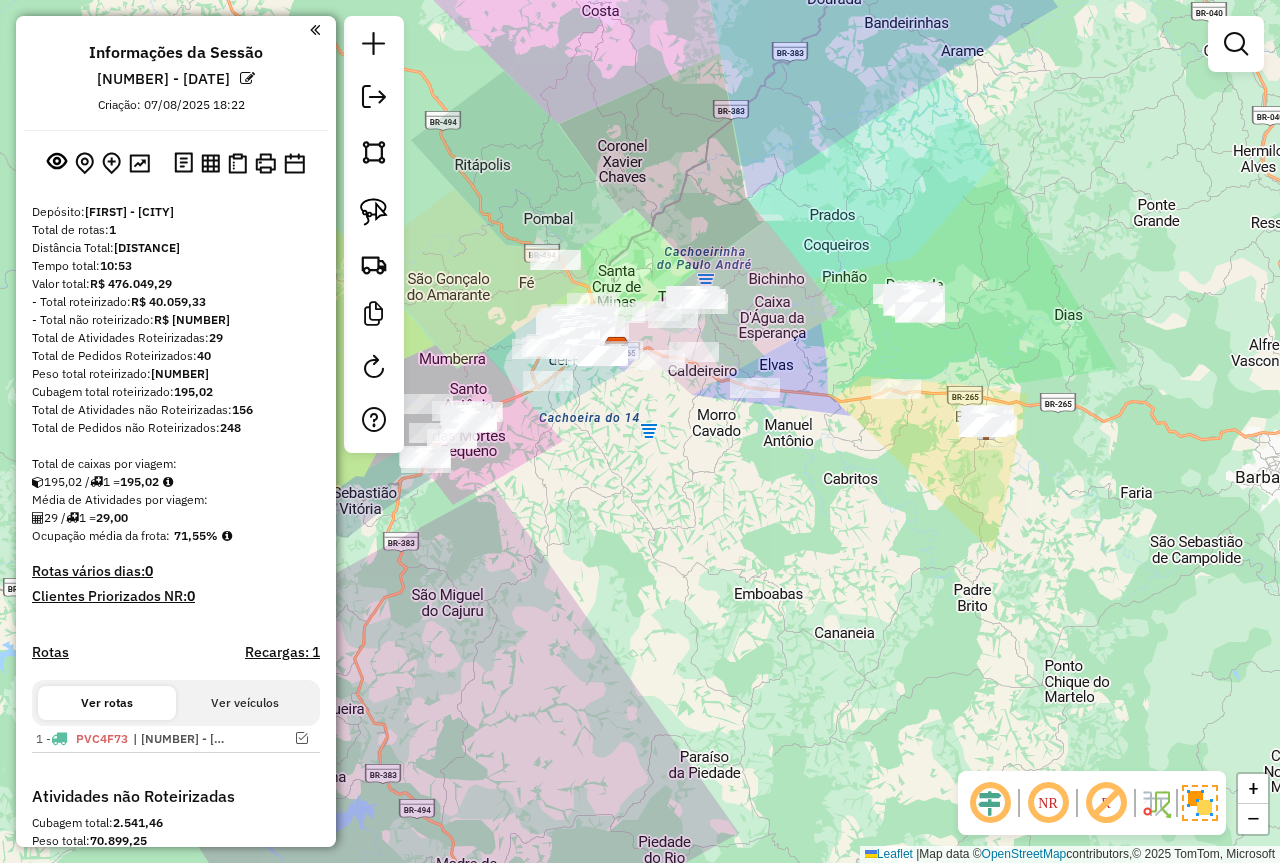 click on "Janela de atendimento Grade de atendimento Capacidade Transportadoras Veículos Cliente Pedidos  Rotas Selecione os dias de semana para filtrar as janelas de atendimento  Seg   Ter   Qua   Qui   Sex   Sáb   Dom  Informe o período da janela de atendimento: De: Até:  Filtrar exatamente a janela do cliente  Considerar janela de atendimento padrão  Selecione os dias de semana para filtrar as grades de atendimento  Seg   Ter   Qua   Qui   Sex   Sáb   Dom   Considerar clientes sem dia de atendimento cadastrado  Clientes fora do dia de atendimento selecionado Filtrar as atividades entre os valores definidos abaixo:  Peso mínimo:   Peso máximo:   Cubagem mínima:   Cubagem máxima:   De:   Até:  Filtrar as atividades entre o tempo de atendimento definido abaixo:  De:   Até:   Considerar capacidade total dos clientes não roteirizados Transportadora: Selecione um ou mais itens Tipo de veículo: Selecione um ou mais itens Veículo: Selecione um ou mais itens Motorista: Selecione um ou mais itens Nome: Rótulo:" 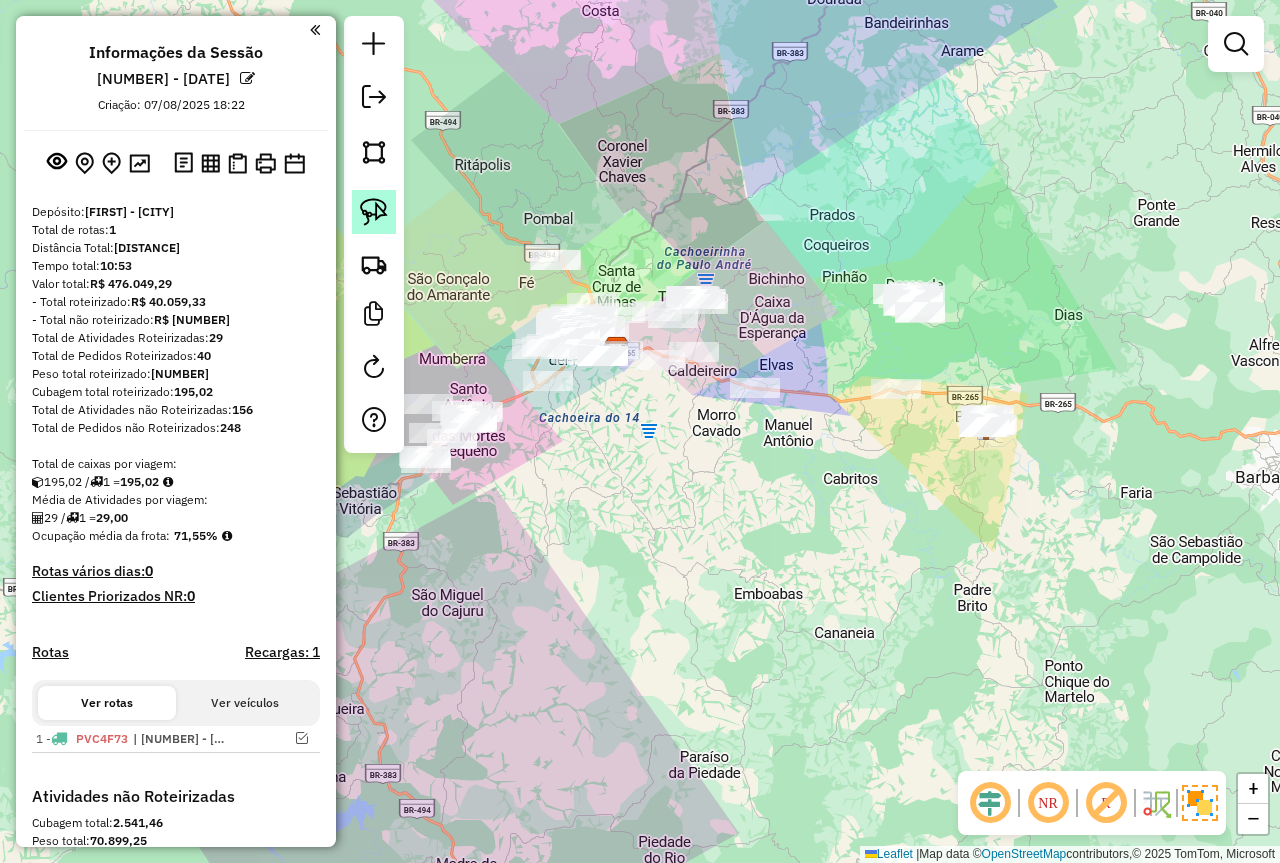 click 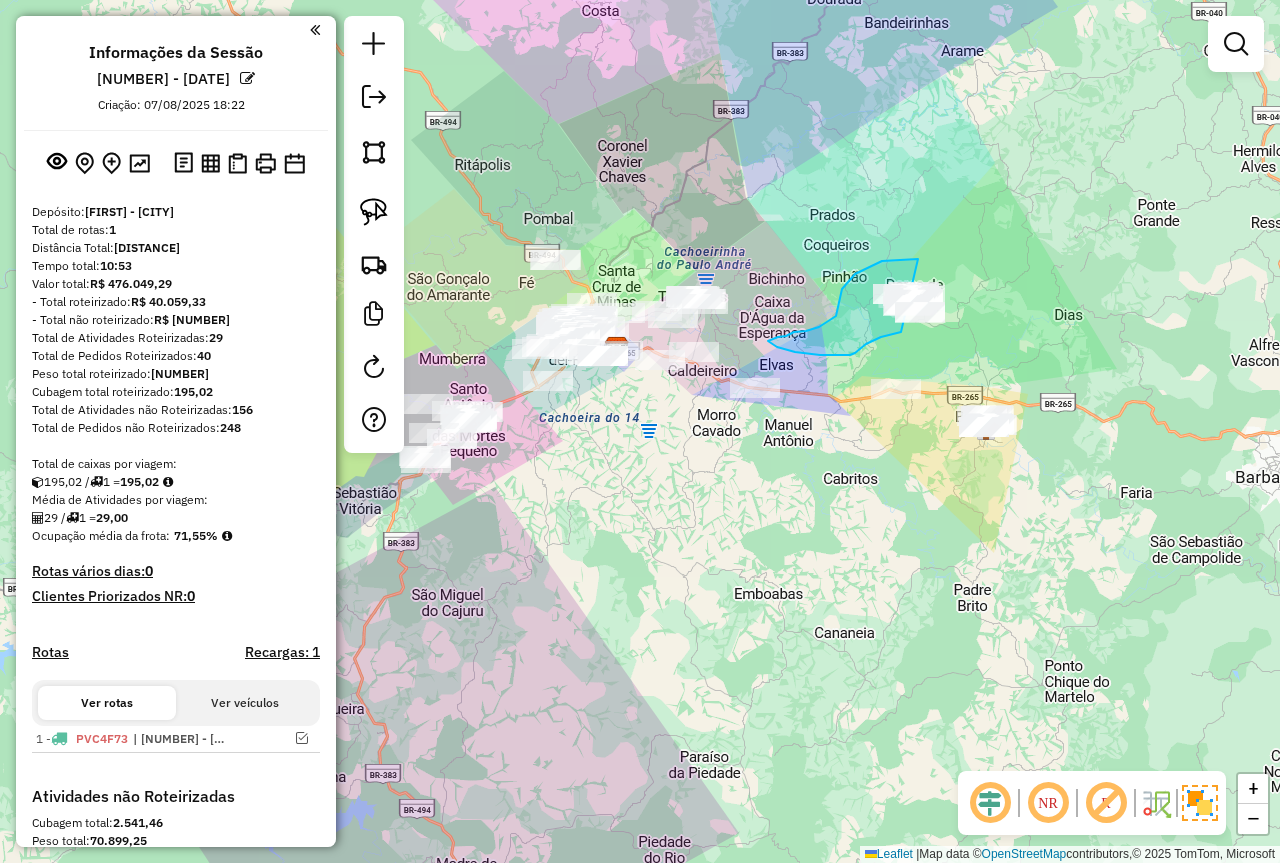 drag, startPoint x: 918, startPoint y: 259, endPoint x: 970, endPoint y: 290, distance: 60.53924 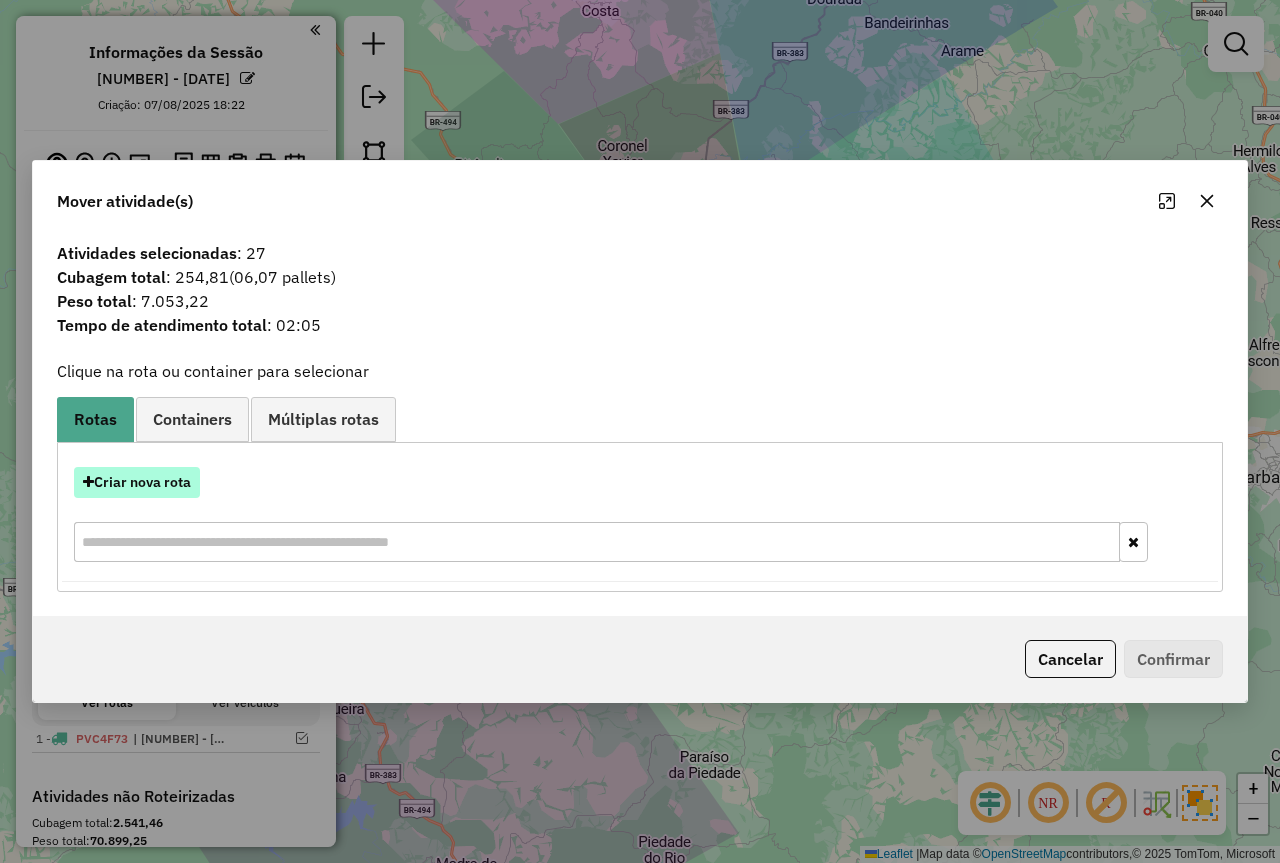 click on "Criar nova rota" at bounding box center [137, 482] 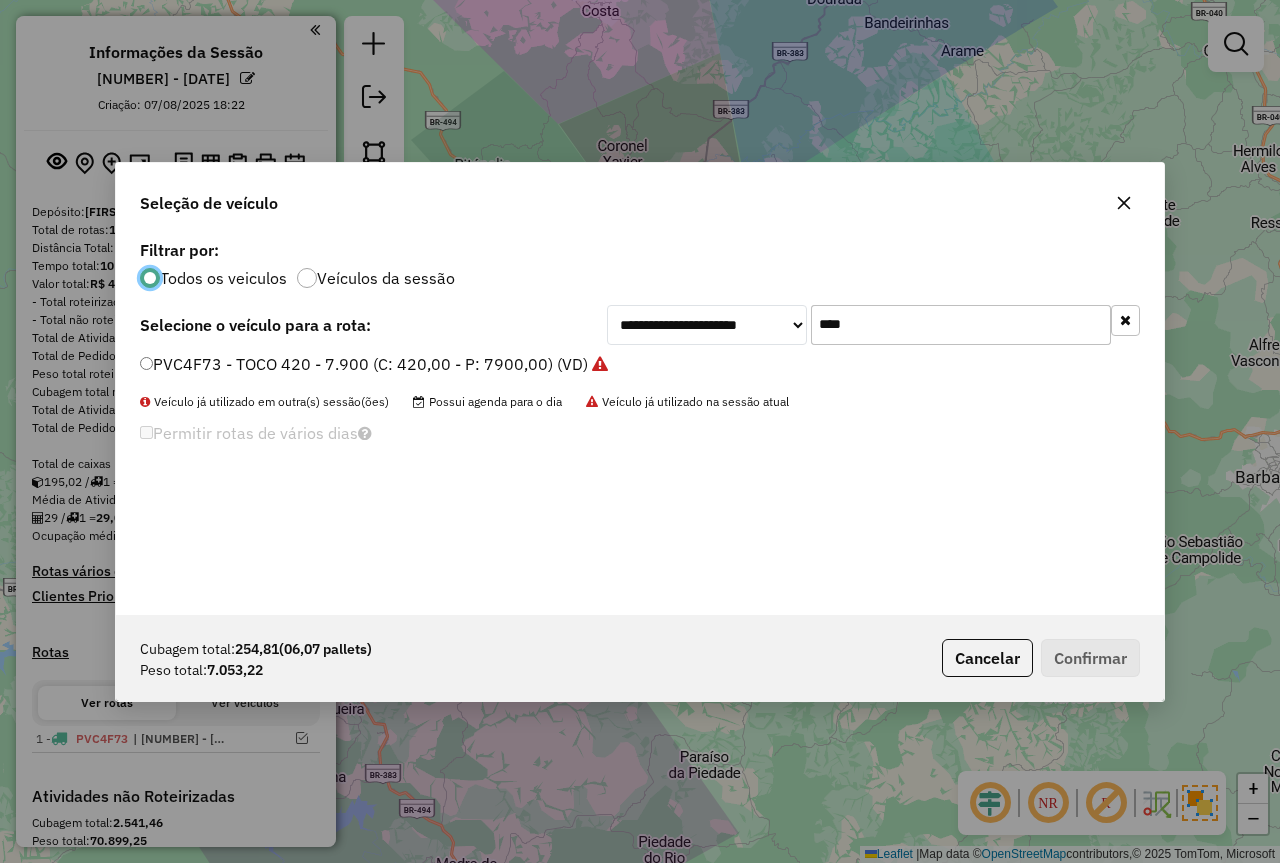 scroll, scrollTop: 11, scrollLeft: 6, axis: both 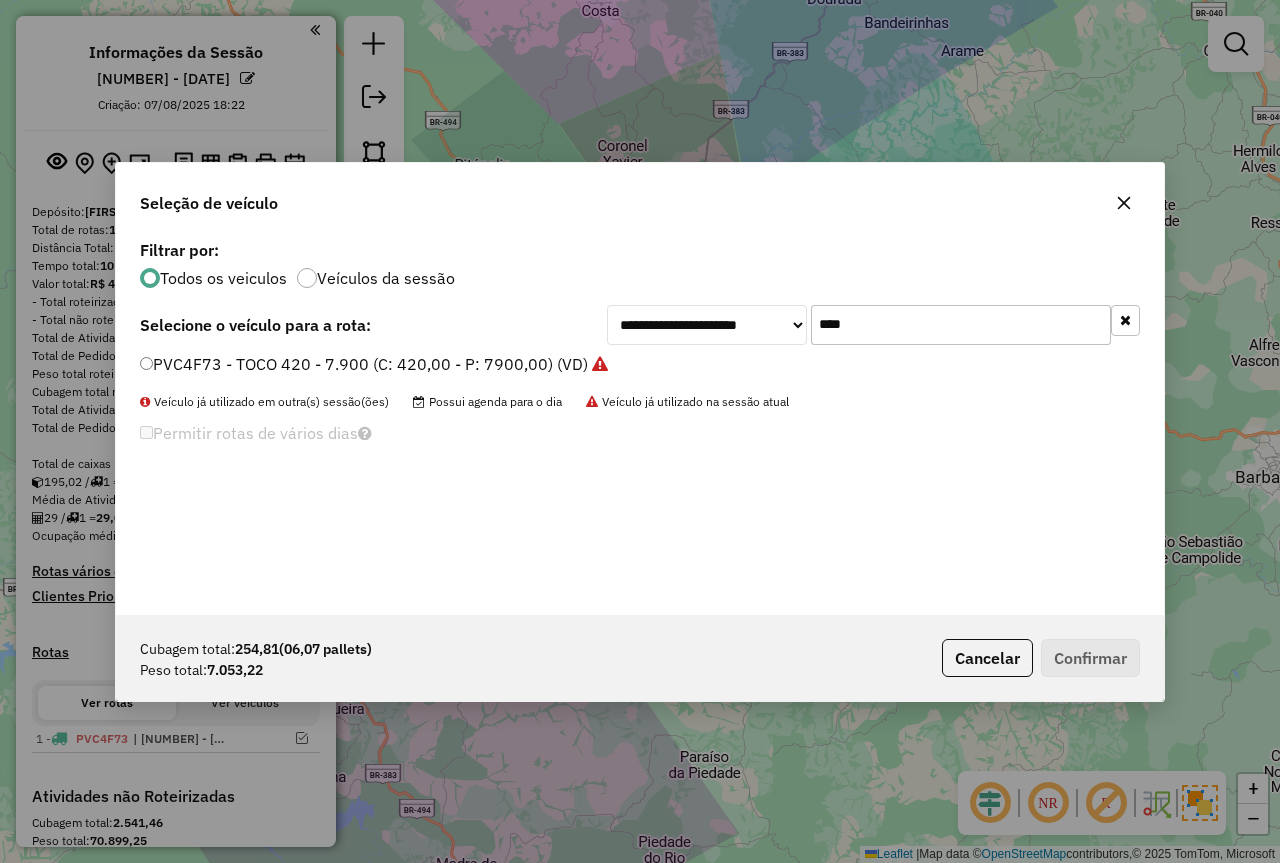 drag, startPoint x: 854, startPoint y: 318, endPoint x: 685, endPoint y: 346, distance: 171.30382 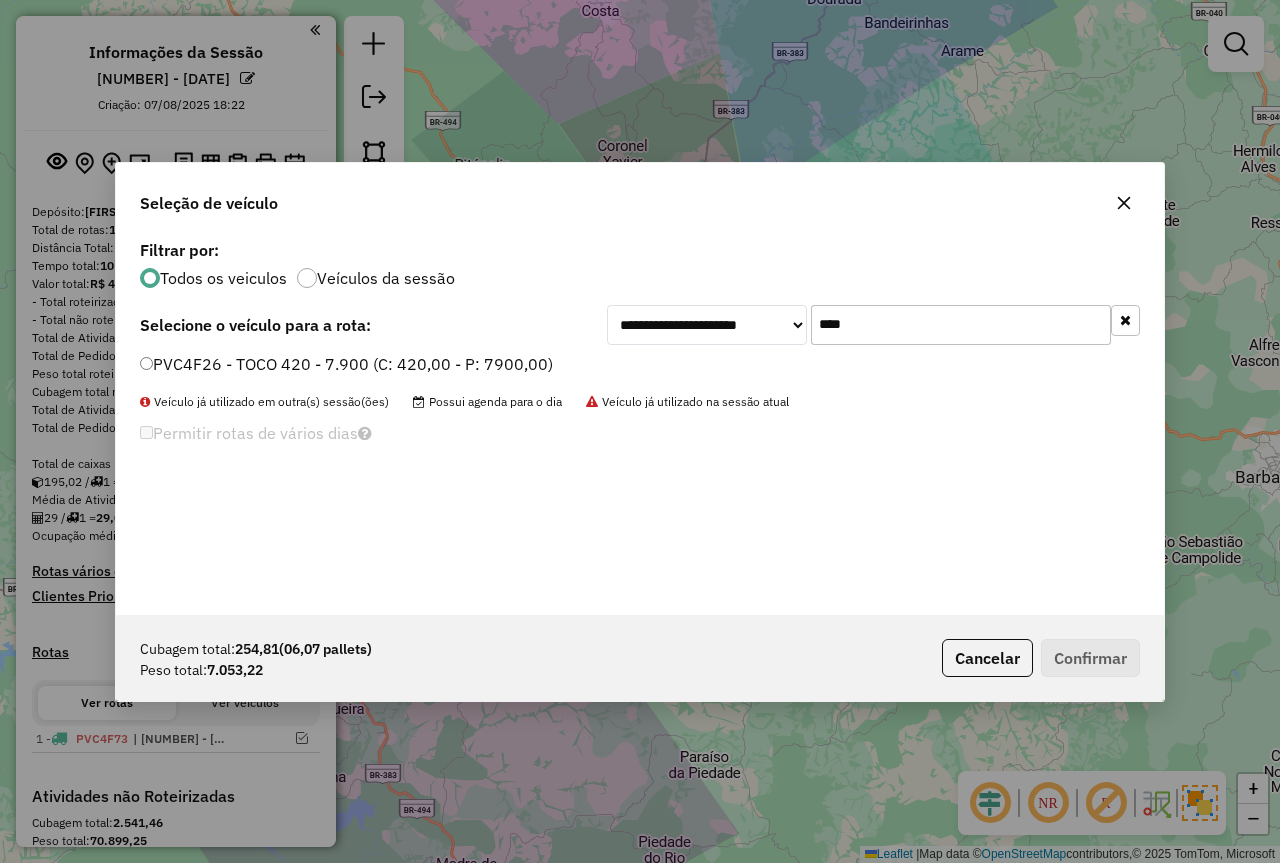 type on "****" 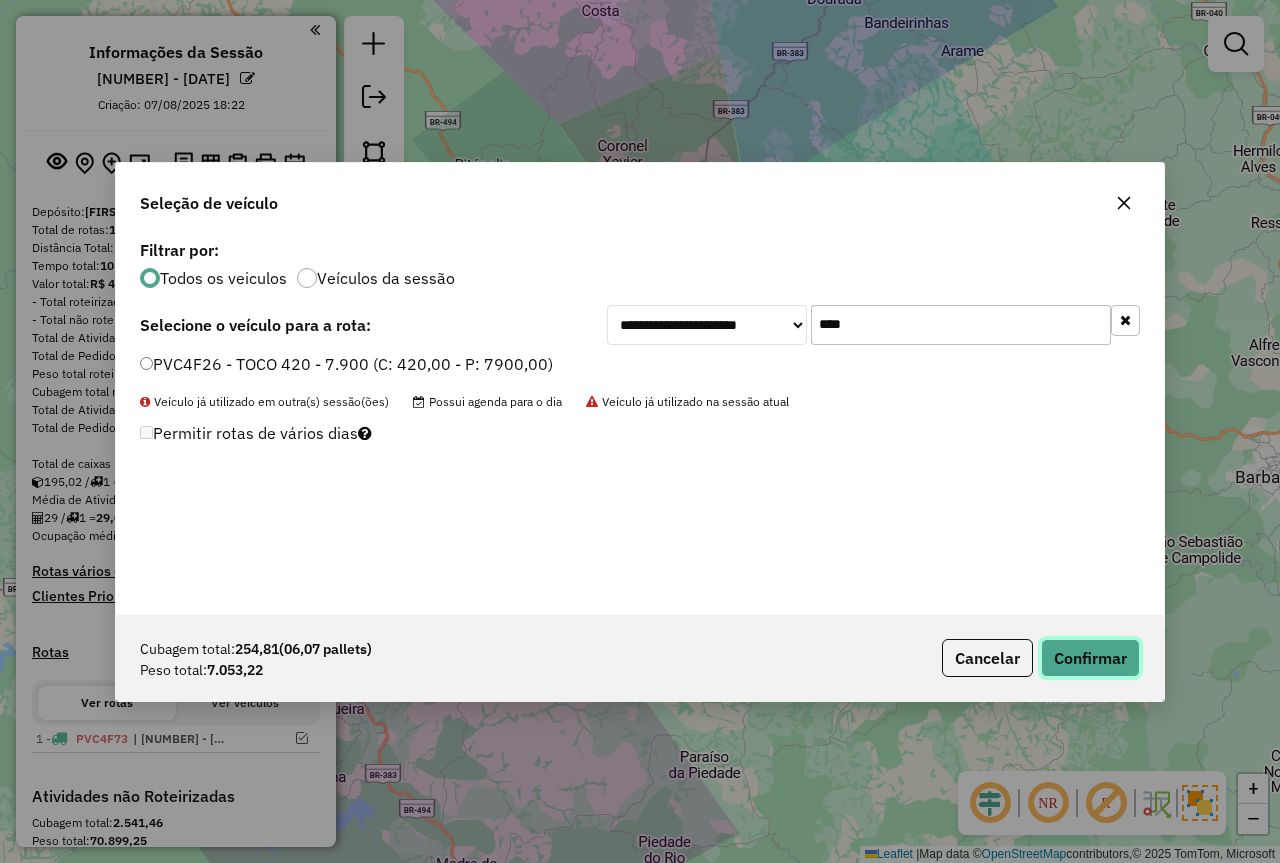 click on "Confirmar" 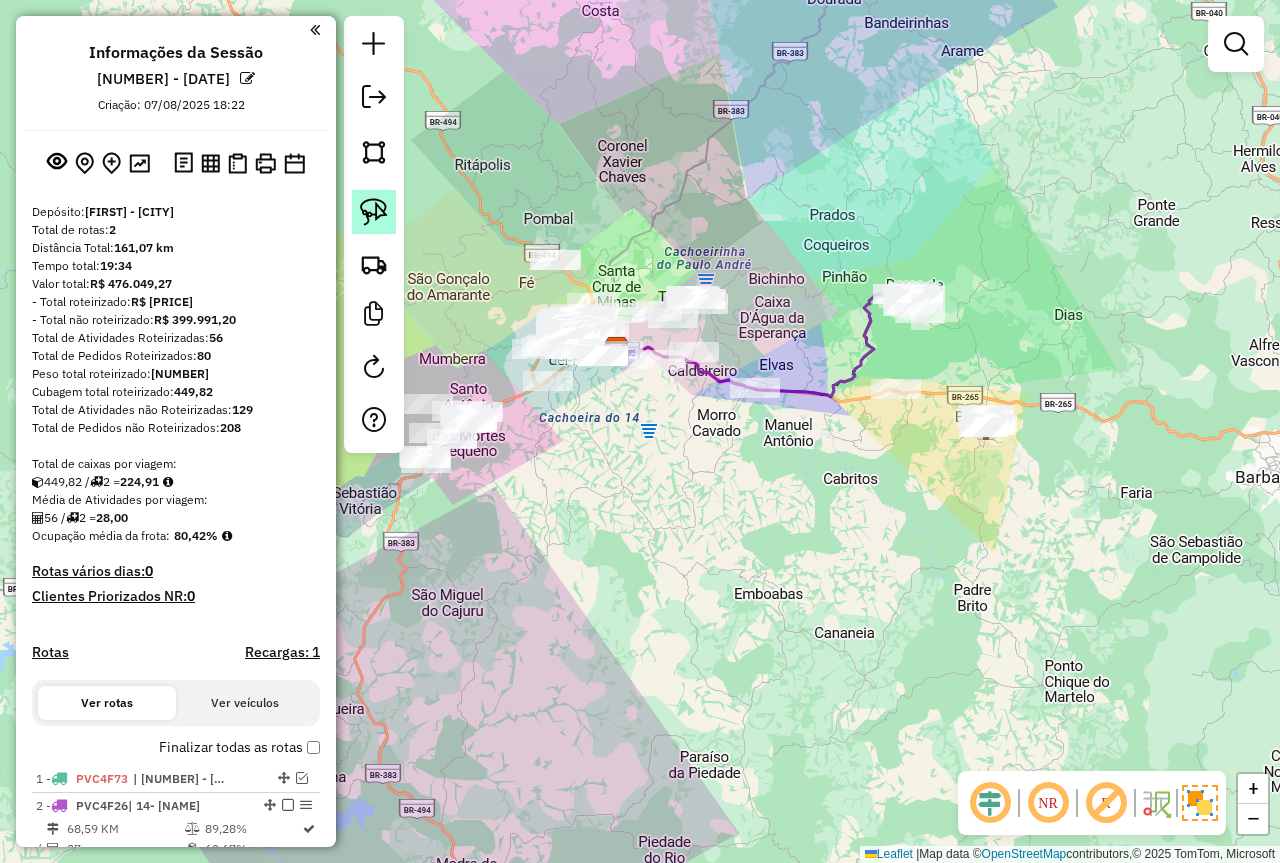 click 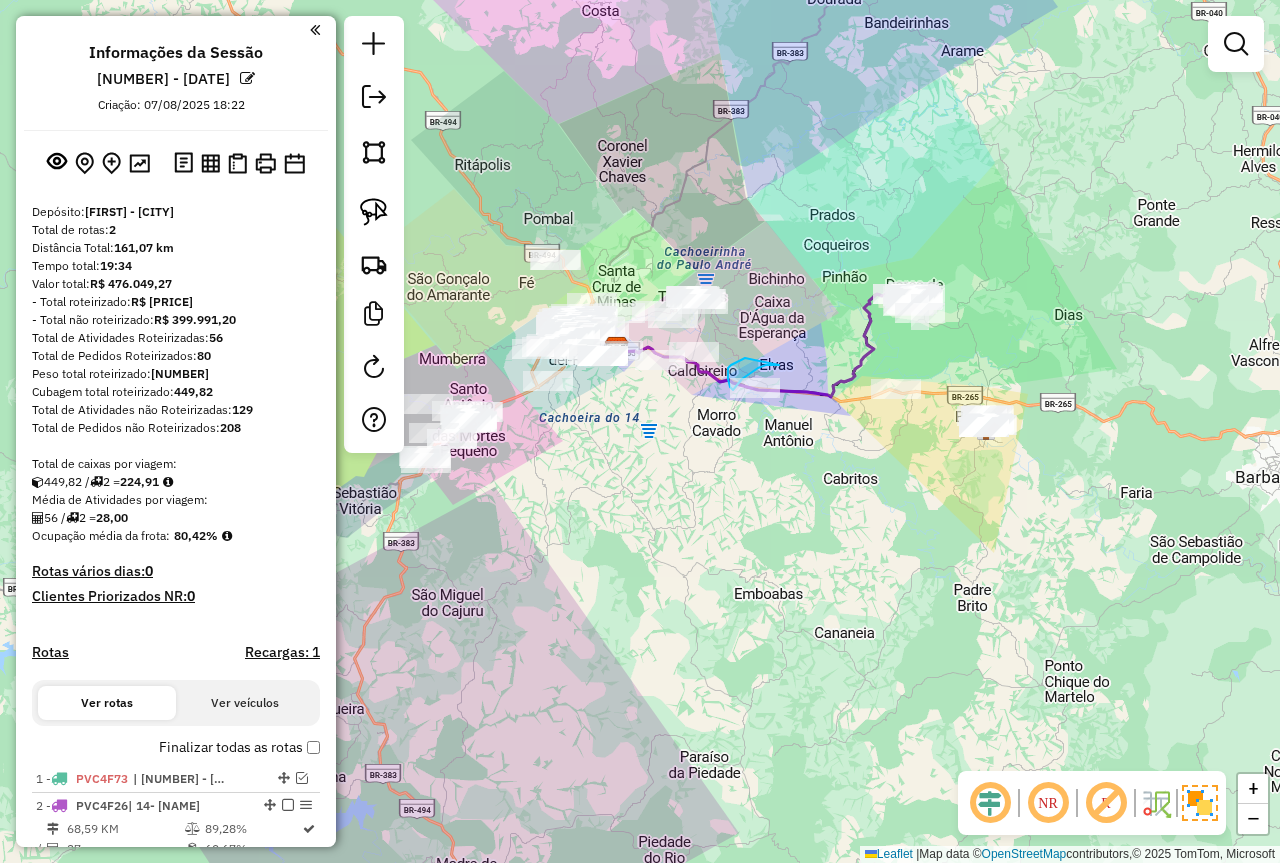 drag, startPoint x: 779, startPoint y: 365, endPoint x: 733, endPoint y: 342, distance: 51.42956 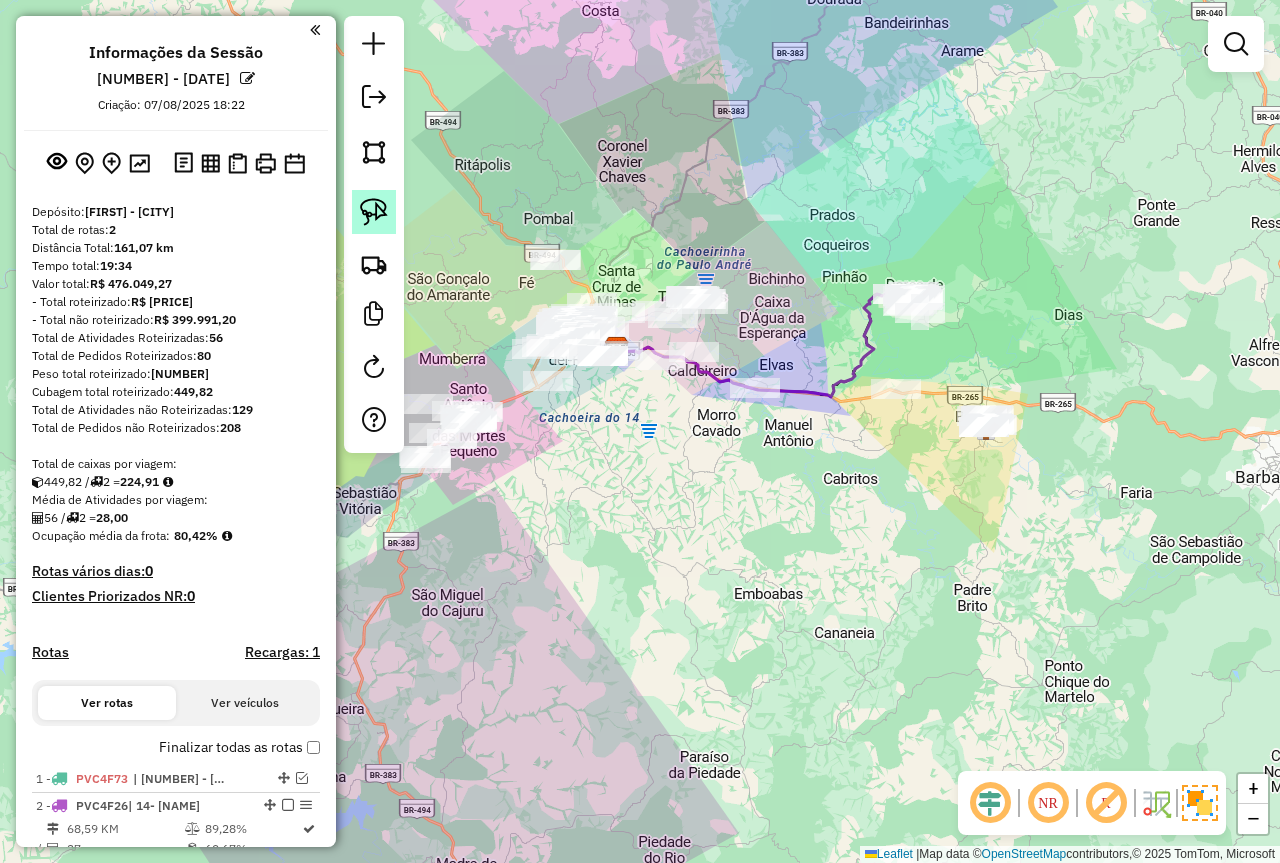 click 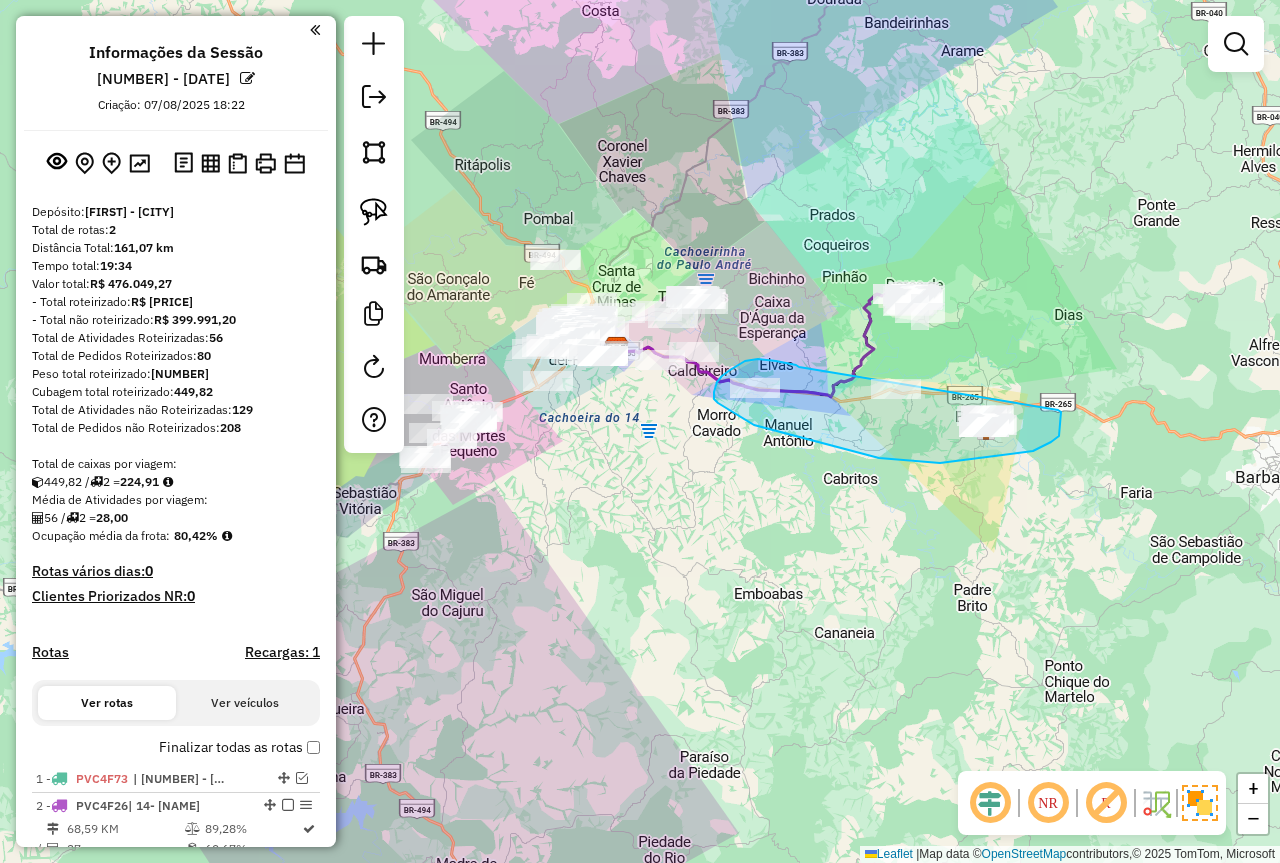 drag, startPoint x: 796, startPoint y: 365, endPoint x: 1007, endPoint y: 417, distance: 217.31314 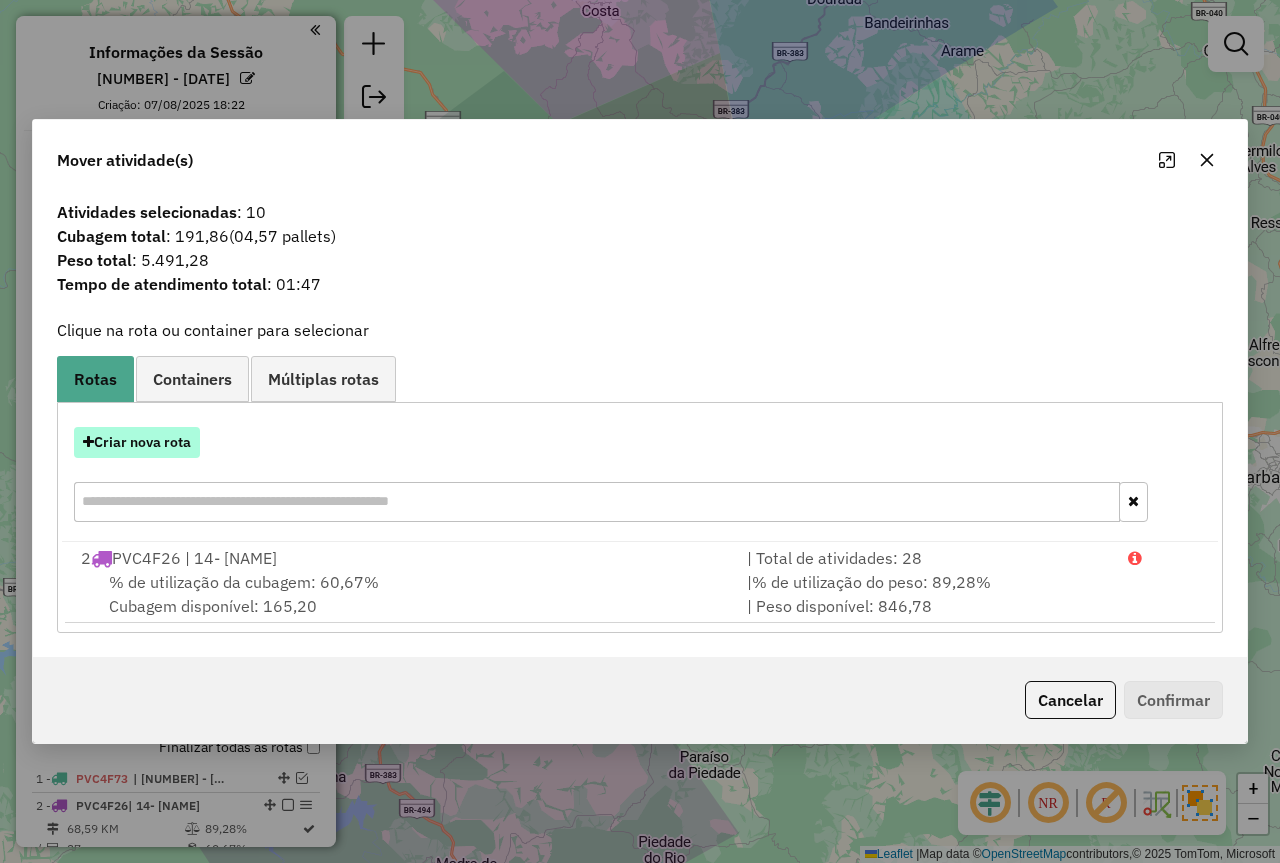 click on "Criar nova rota" at bounding box center (137, 442) 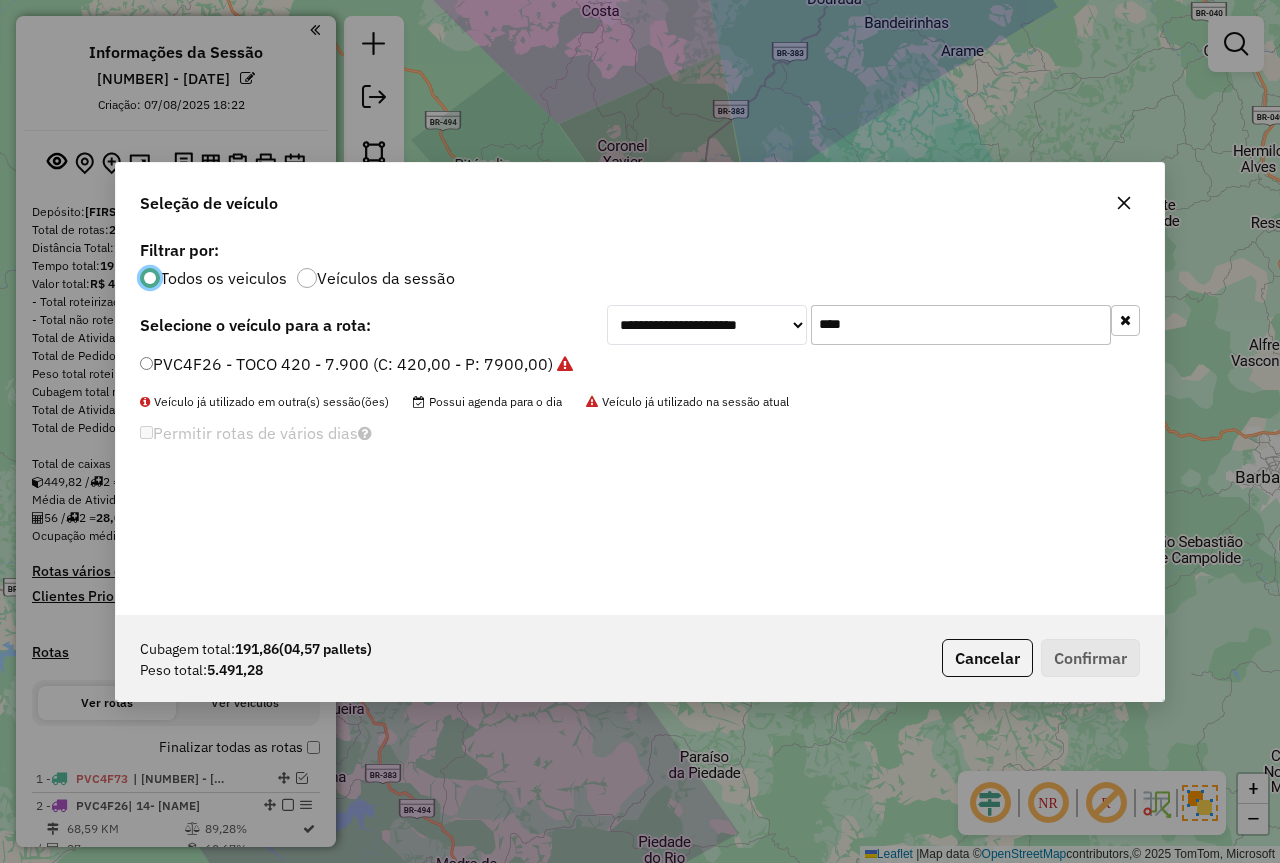 scroll, scrollTop: 11, scrollLeft: 6, axis: both 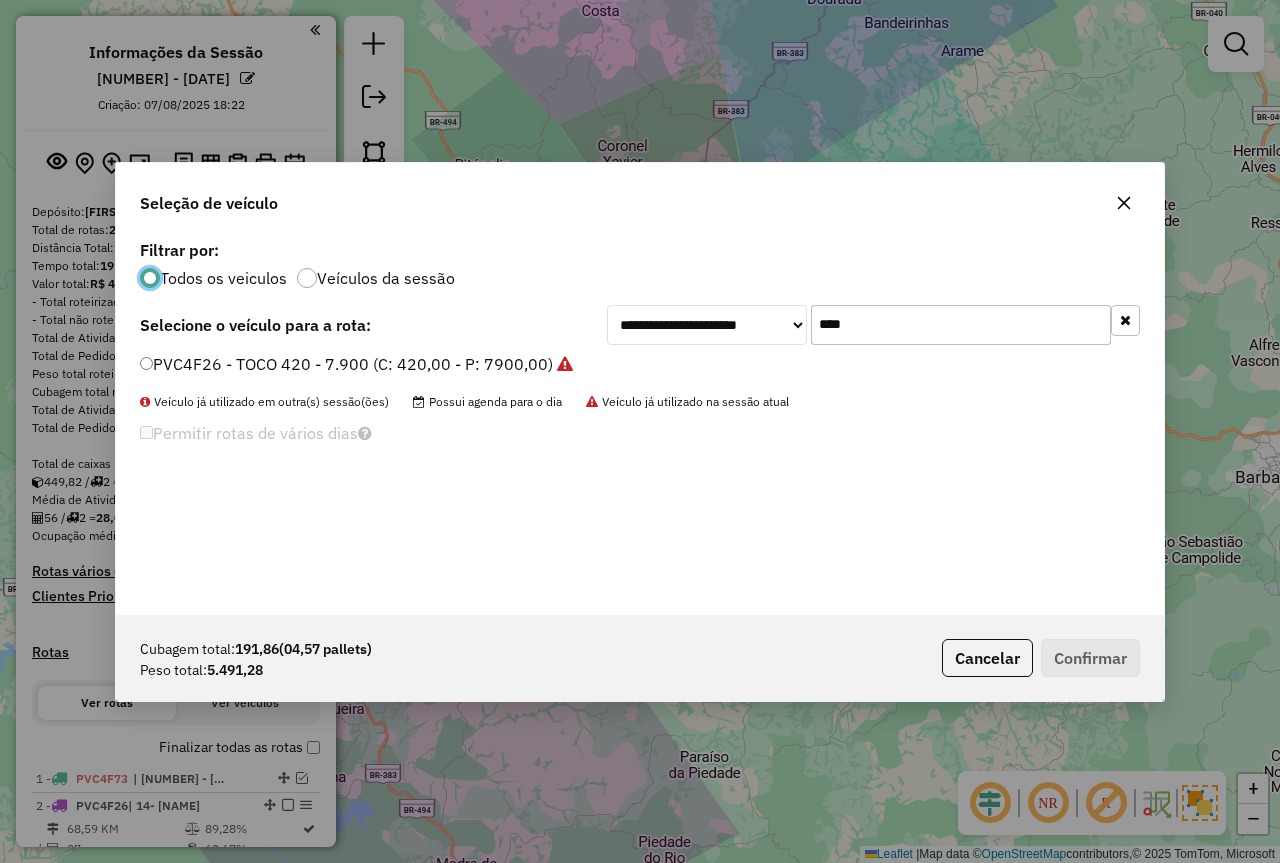 drag, startPoint x: 861, startPoint y: 332, endPoint x: 770, endPoint y: 323, distance: 91.44397 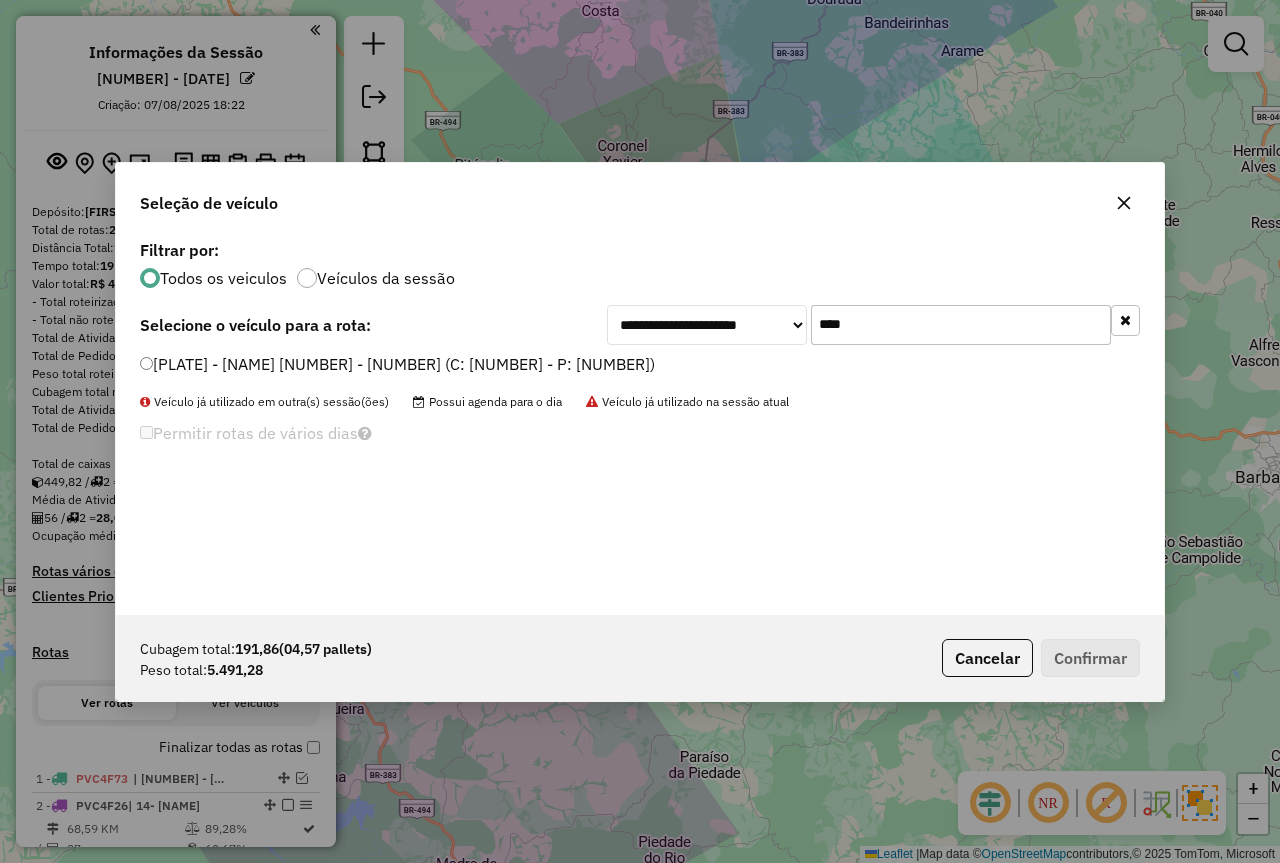 type on "****" 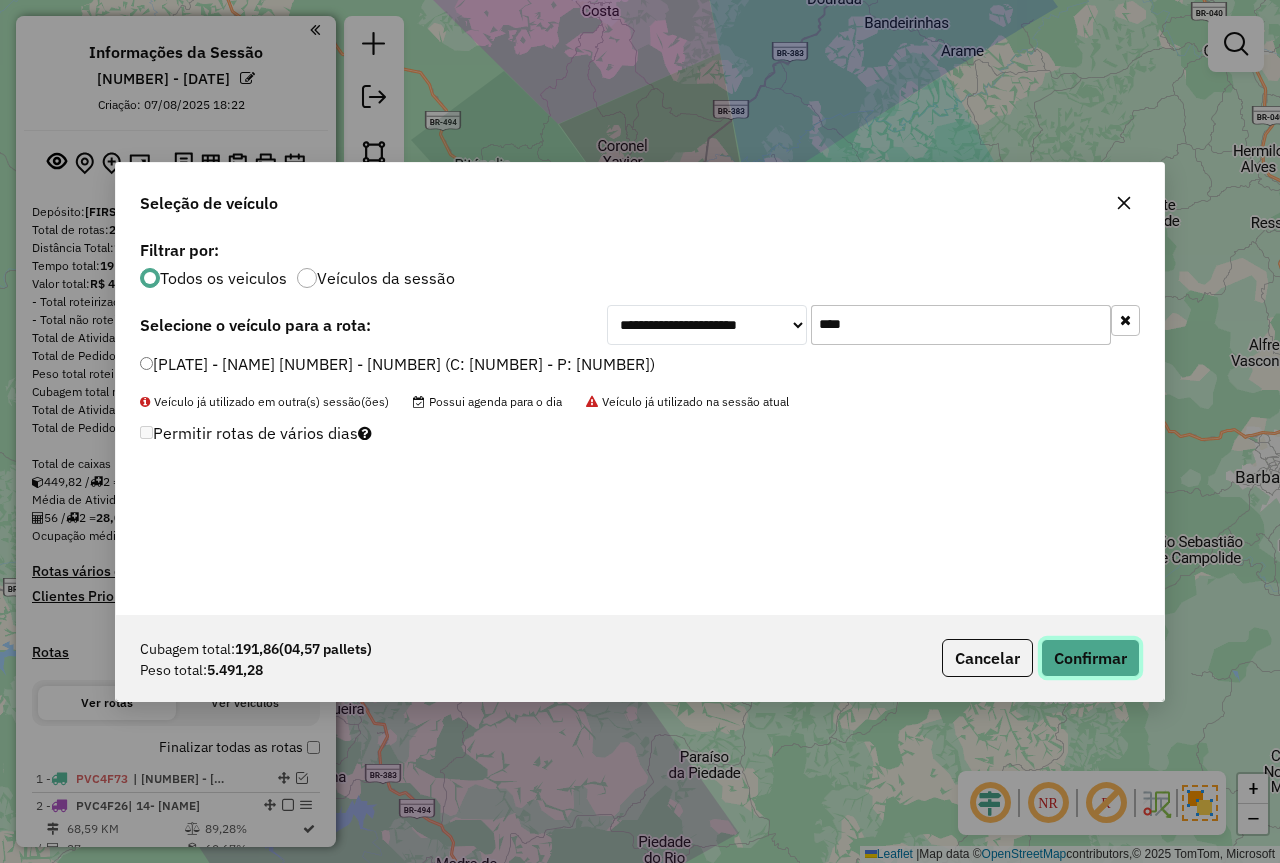 click on "Confirmar" 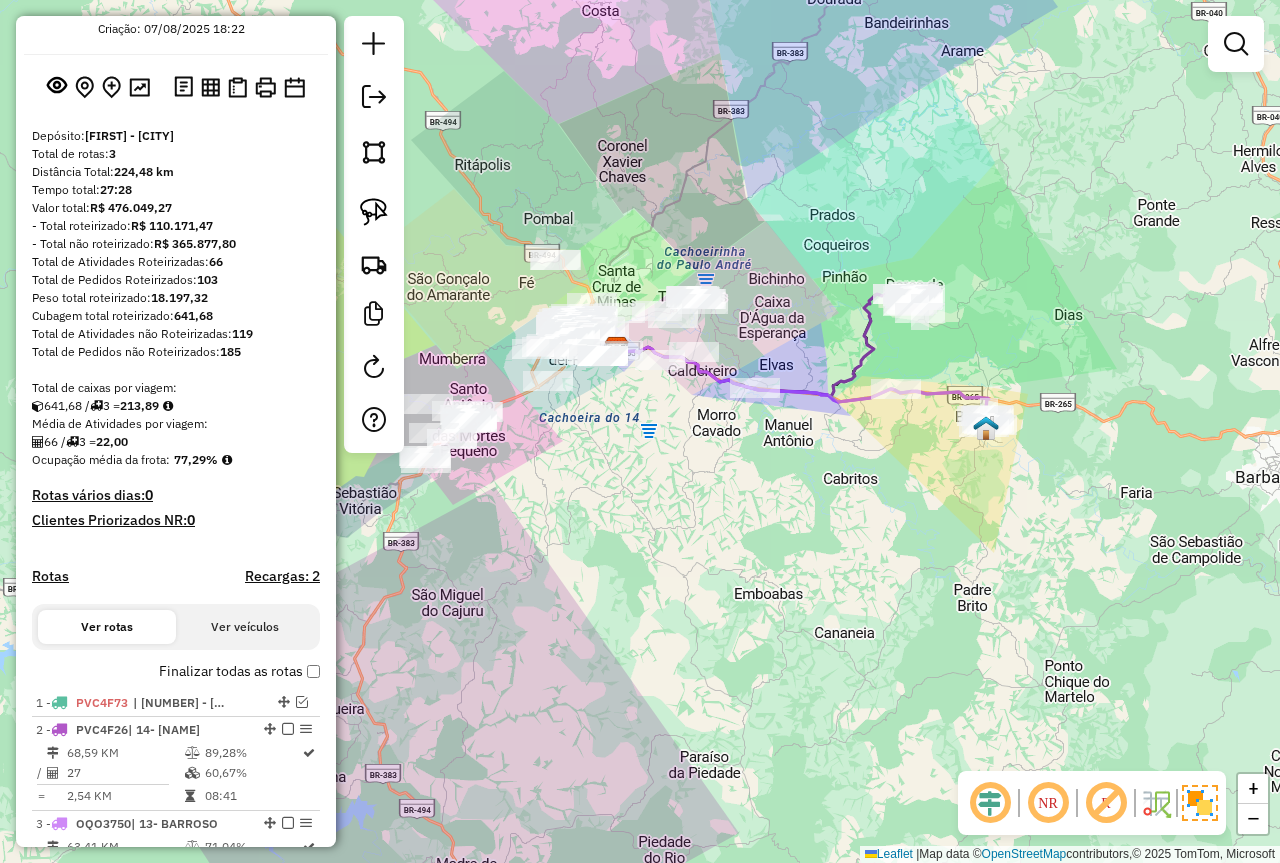 scroll, scrollTop: 200, scrollLeft: 0, axis: vertical 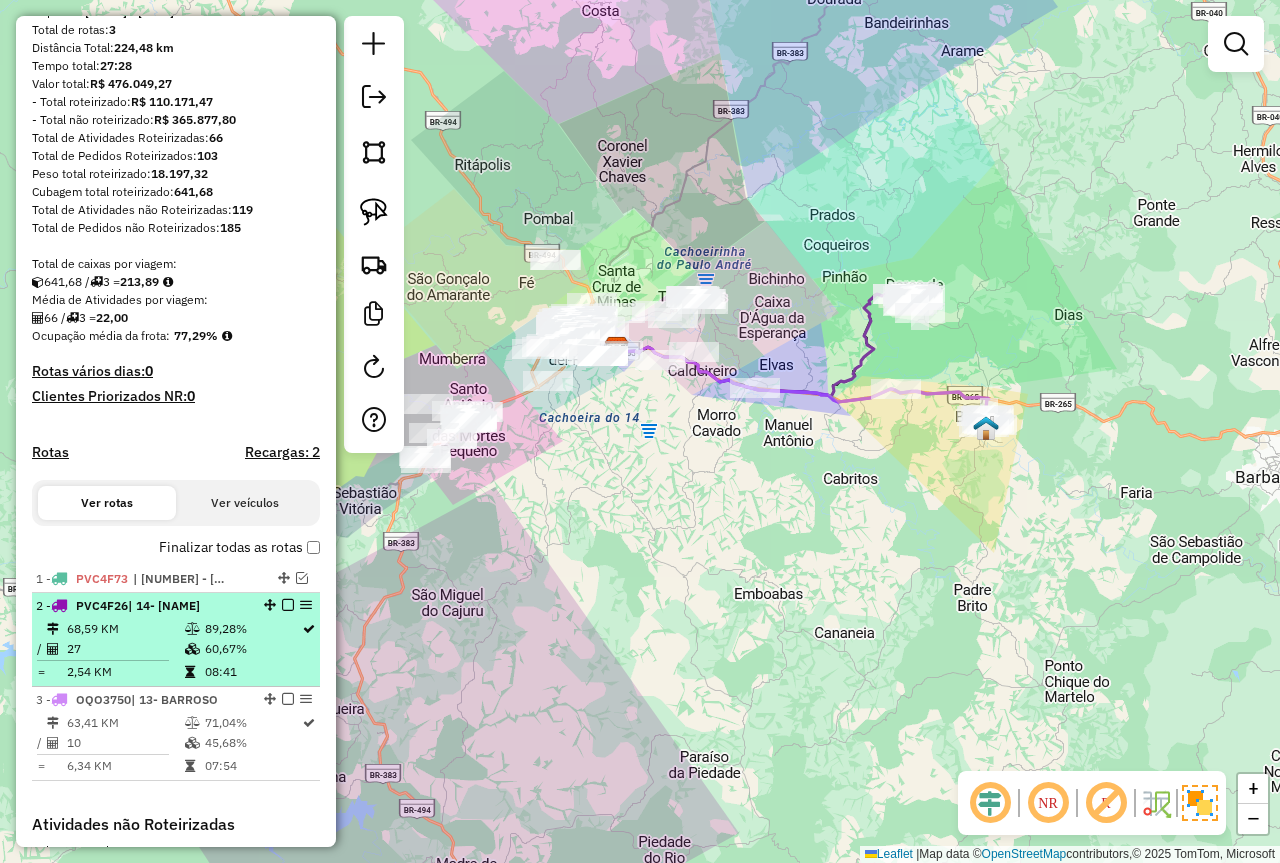 click at bounding box center (288, 605) 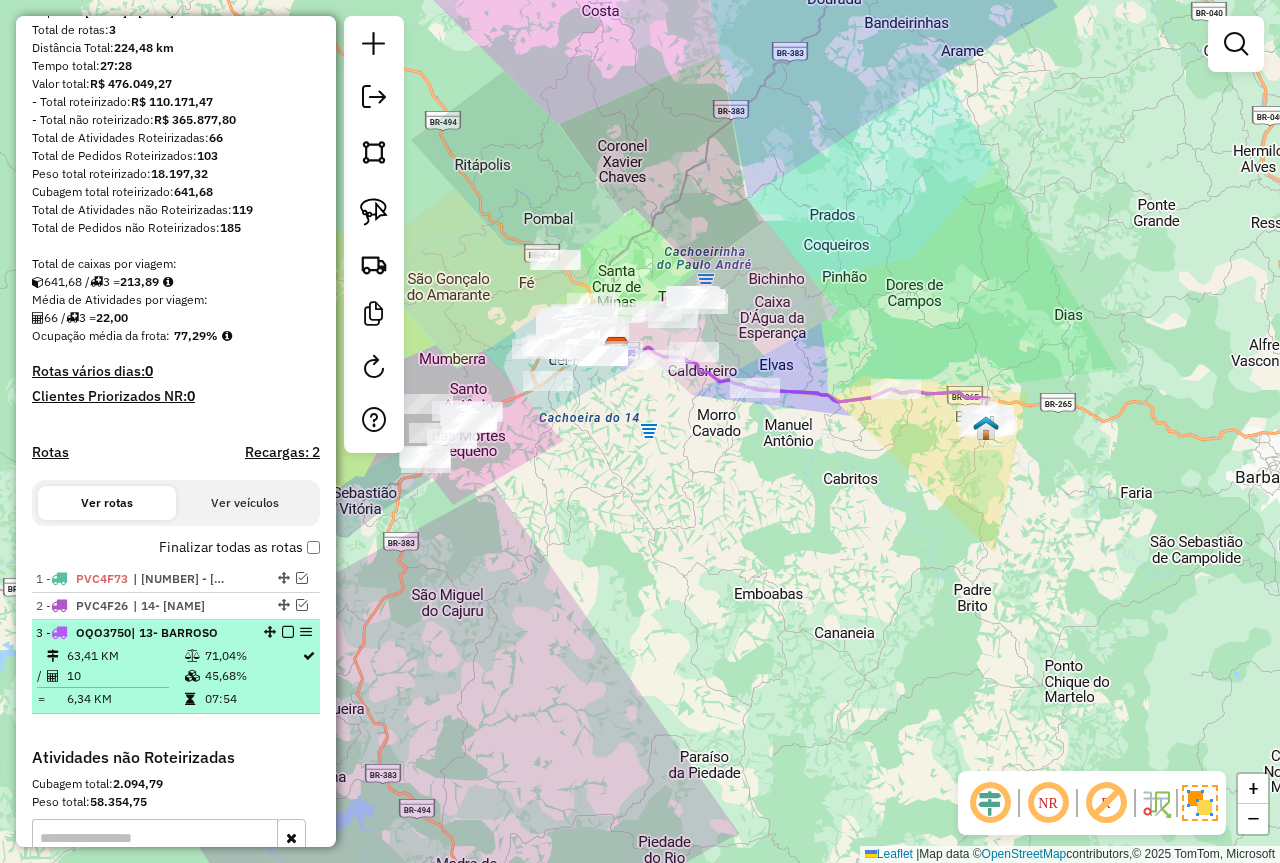 click at bounding box center [288, 632] 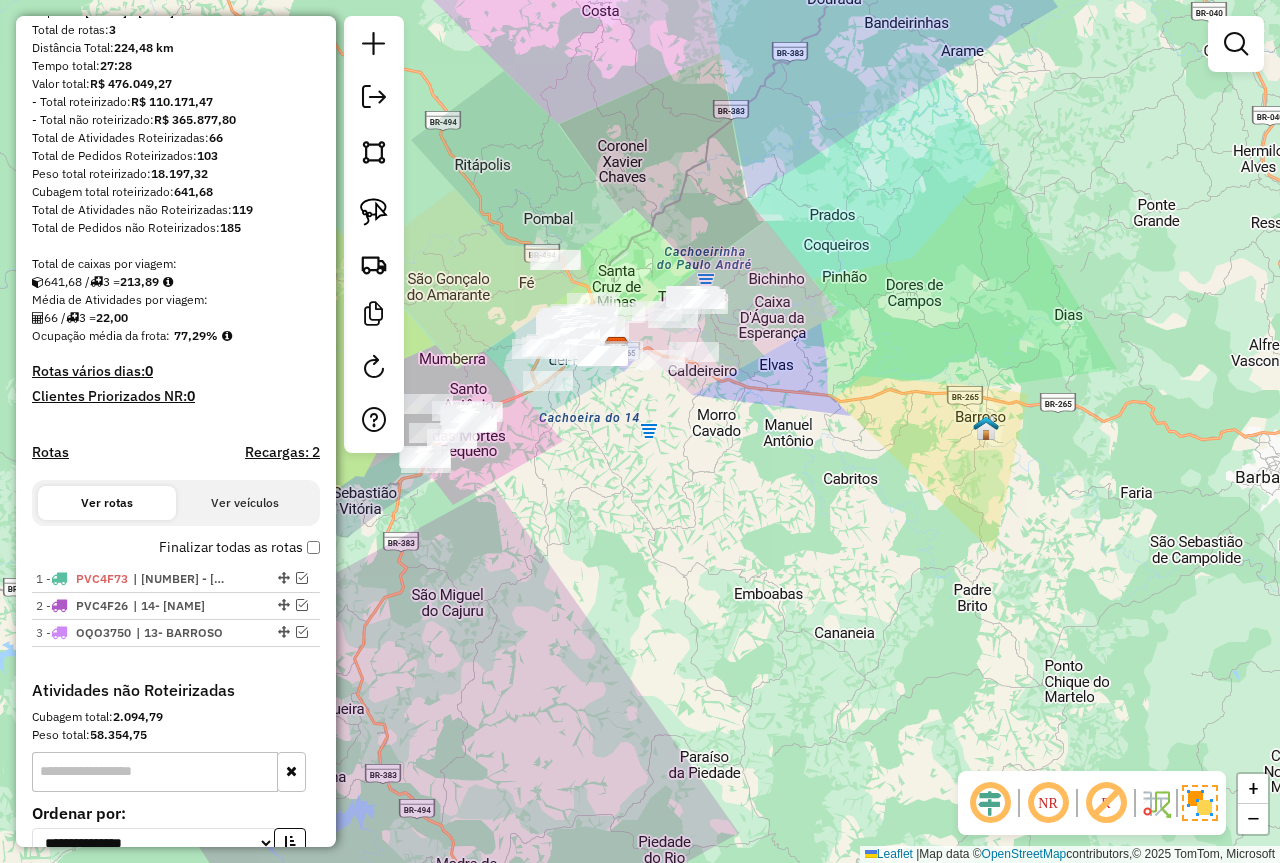 drag, startPoint x: 541, startPoint y: 554, endPoint x: 536, endPoint y: 568, distance: 14.866069 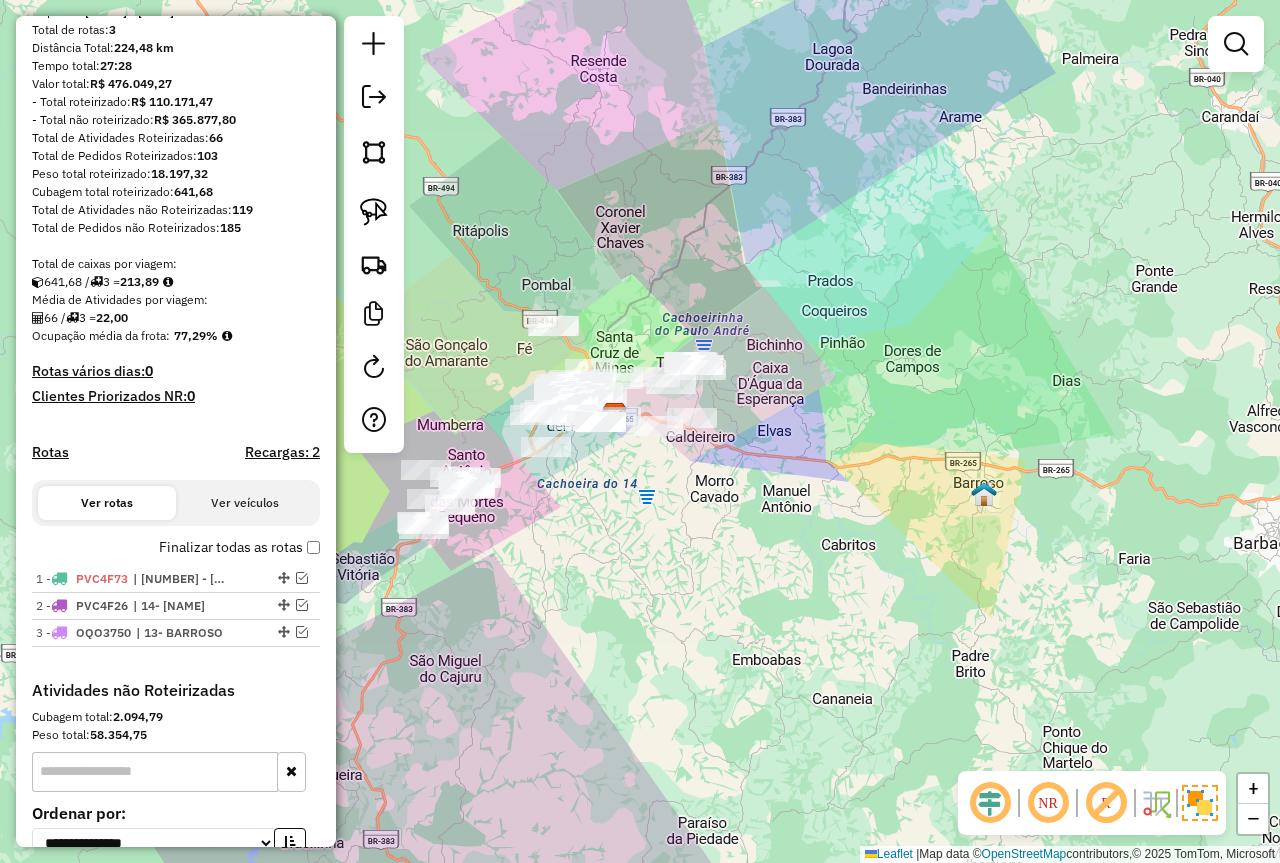 drag, startPoint x: 559, startPoint y: 523, endPoint x: 570, endPoint y: 525, distance: 11.18034 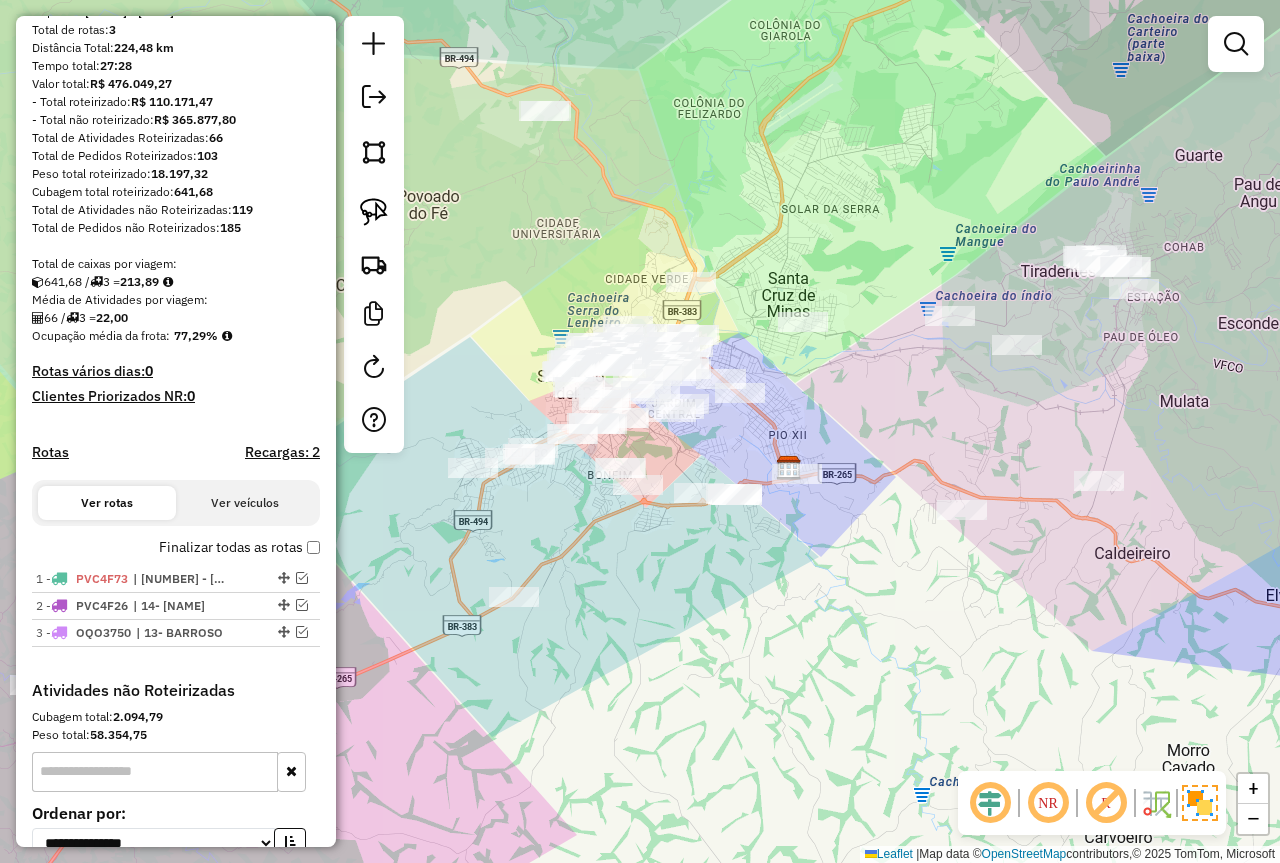 drag, startPoint x: 916, startPoint y: 404, endPoint x: 964, endPoint y: 390, distance: 50 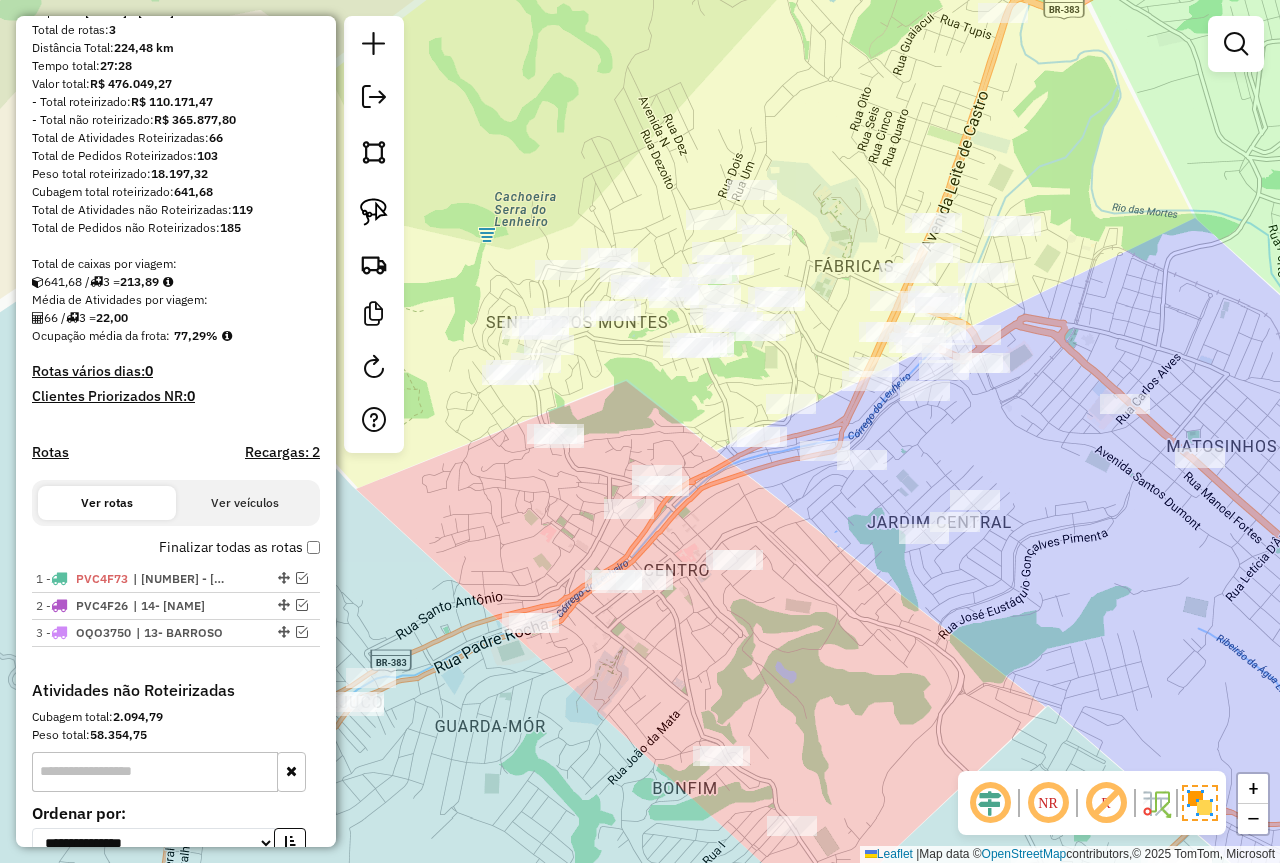 drag, startPoint x: 676, startPoint y: 409, endPoint x: 712, endPoint y: 405, distance: 36.221542 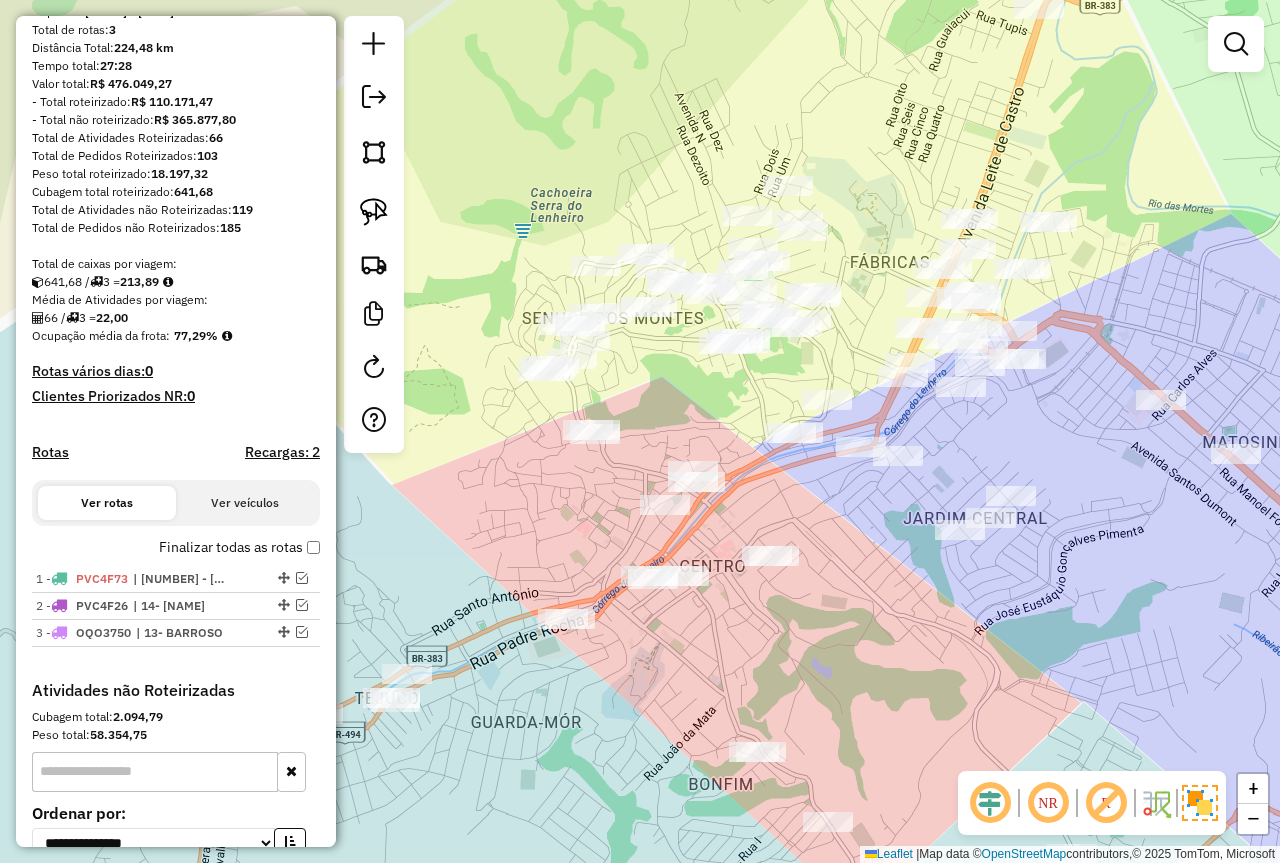 click at bounding box center [1236, 44] 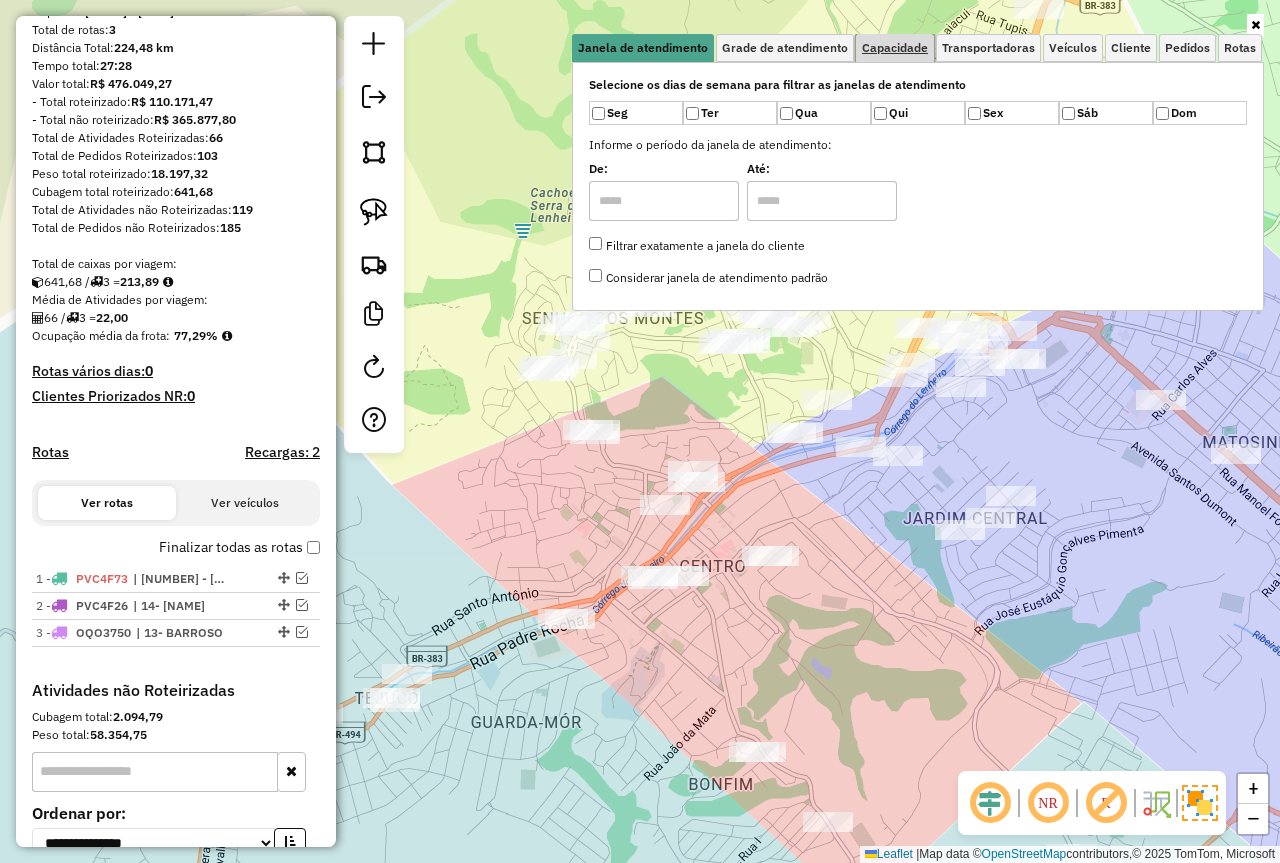 click on "Capacidade" at bounding box center (895, 48) 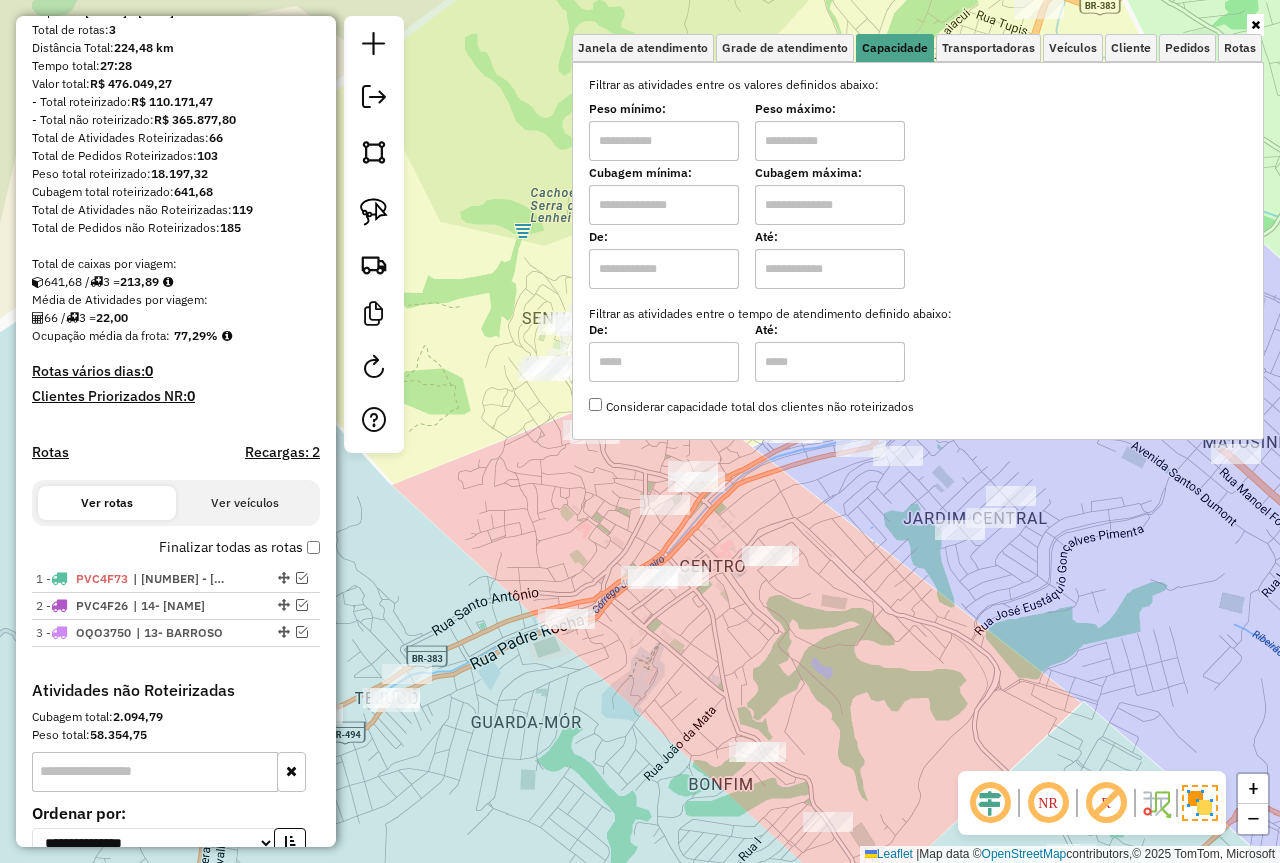 click at bounding box center [664, 141] 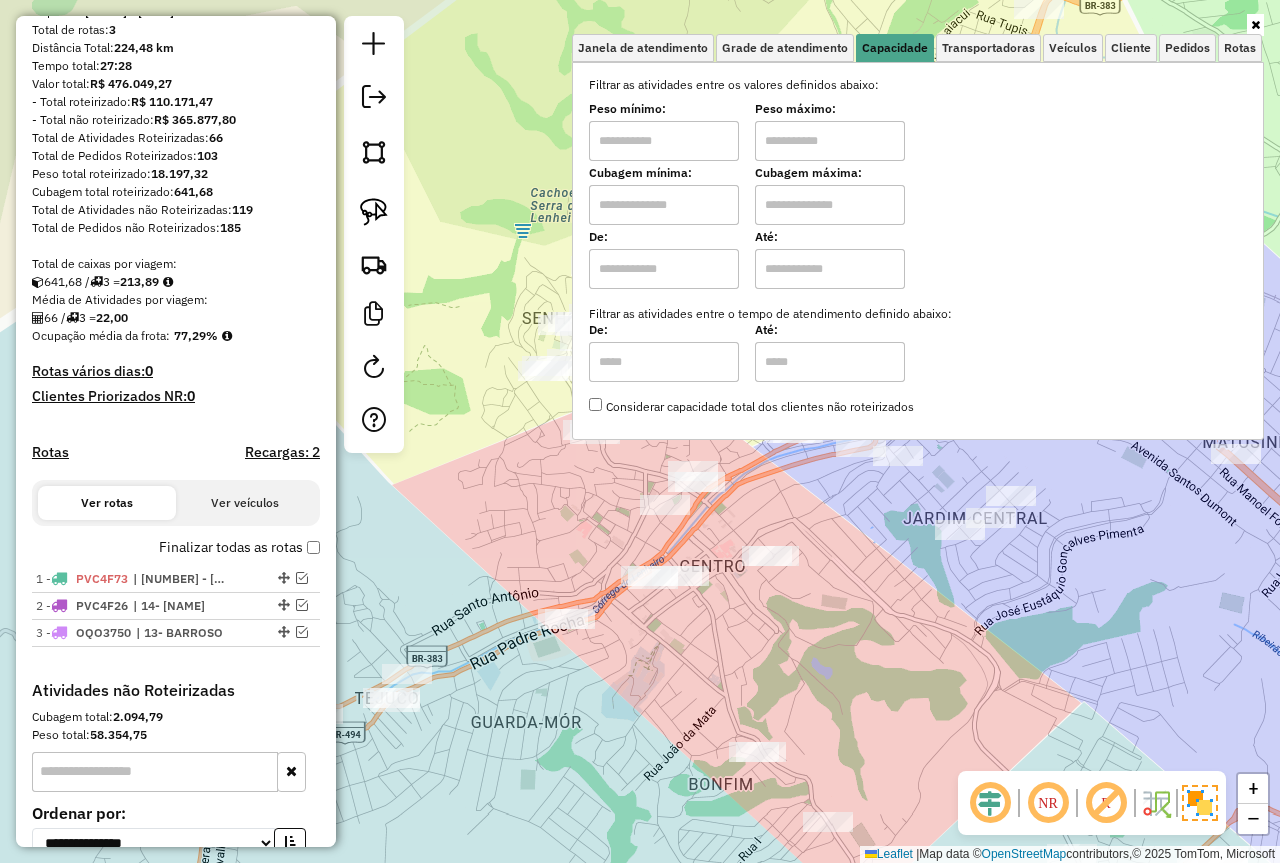 drag, startPoint x: 496, startPoint y: 502, endPoint x: 642, endPoint y: 393, distance: 182.20044 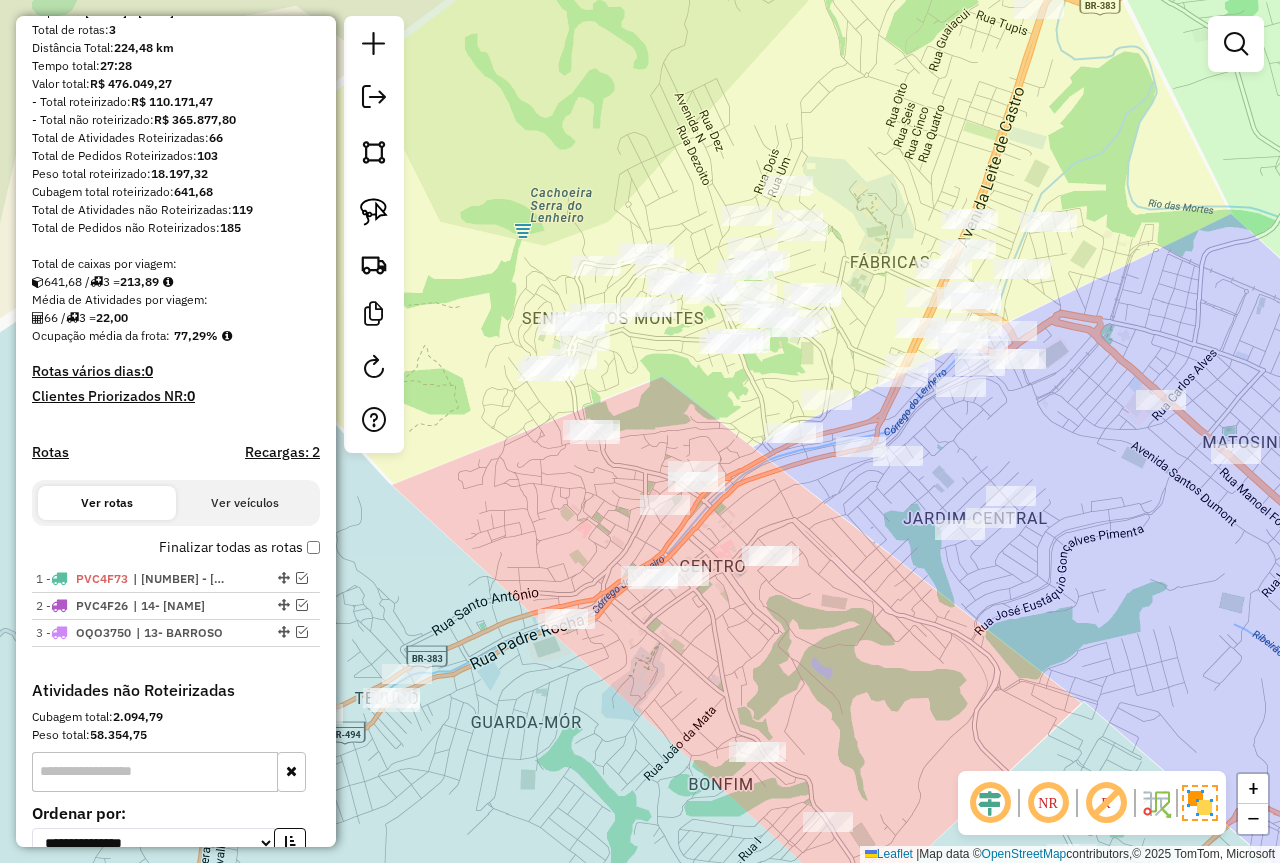 click at bounding box center (1236, 44) 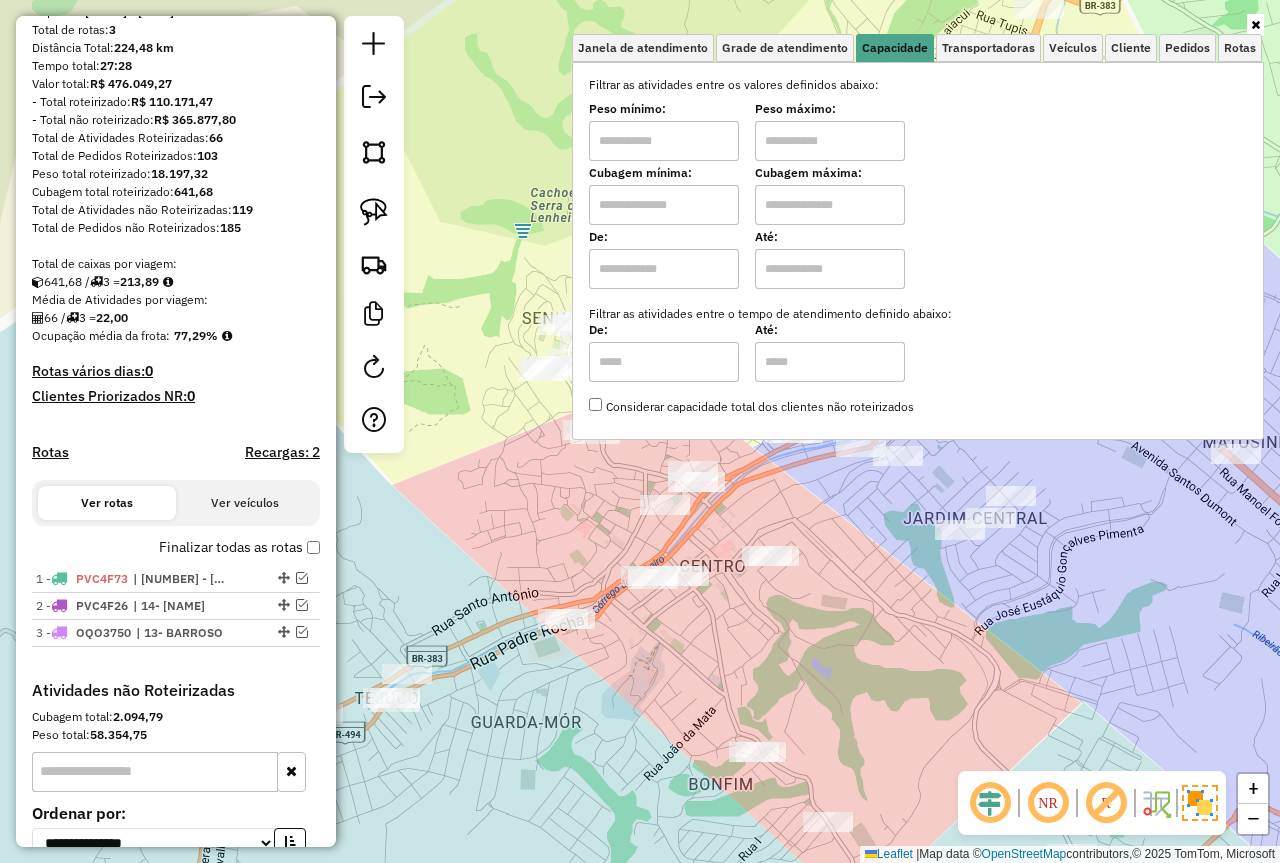 click on "Janela de atendimento Grade de atendimento Capacidade Transportadoras Veículos Cliente Pedidos  Rotas Selecione os dias de semana para filtrar as janelas de atendimento  Seg   Ter   Qua   Qui   Sex   Sáb   Dom  Informe o período da janela de atendimento: De: Até:  Filtrar exatamente a janela do cliente  Considerar janela de atendimento padrão  Selecione os dias de semana para filtrar as grades de atendimento  Seg   Ter   Qua   Qui   Sex   Sáb   Dom   Considerar clientes sem dia de atendimento cadastrado  Clientes fora do dia de atendimento selecionado Filtrar as atividades entre os valores definidos abaixo:  Peso mínimo:   Peso máximo:   Cubagem mínima:   Cubagem máxima:   De:   Até:  Filtrar as atividades entre o tempo de atendimento definido abaixo:  De:   Até:   Considerar capacidade total dos clientes não roteirizados Transportadora: Selecione um ou mais itens Tipo de veículo: Selecione um ou mais itens Veículo: Selecione um ou mais itens Motorista: Selecione um ou mais itens Nome: Rótulo:" 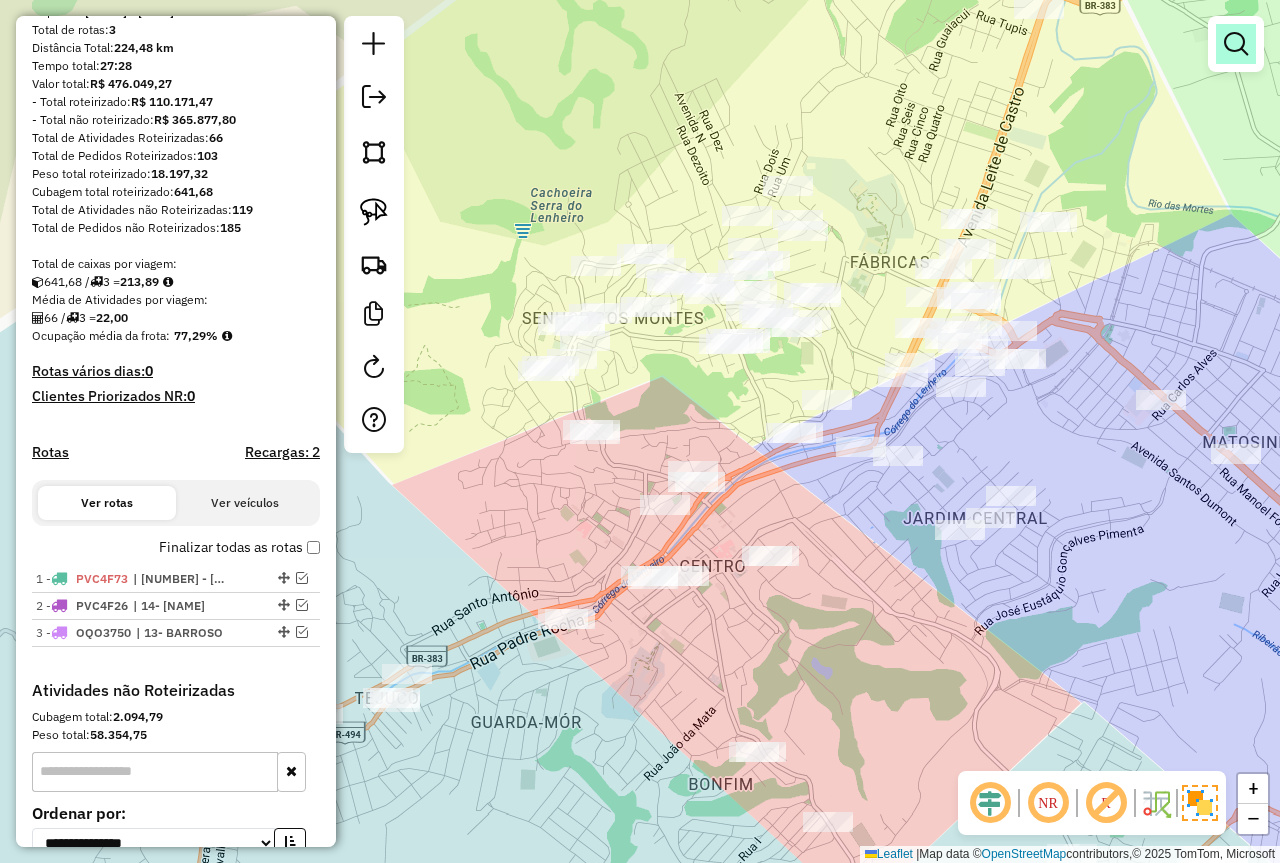 click at bounding box center (1236, 44) 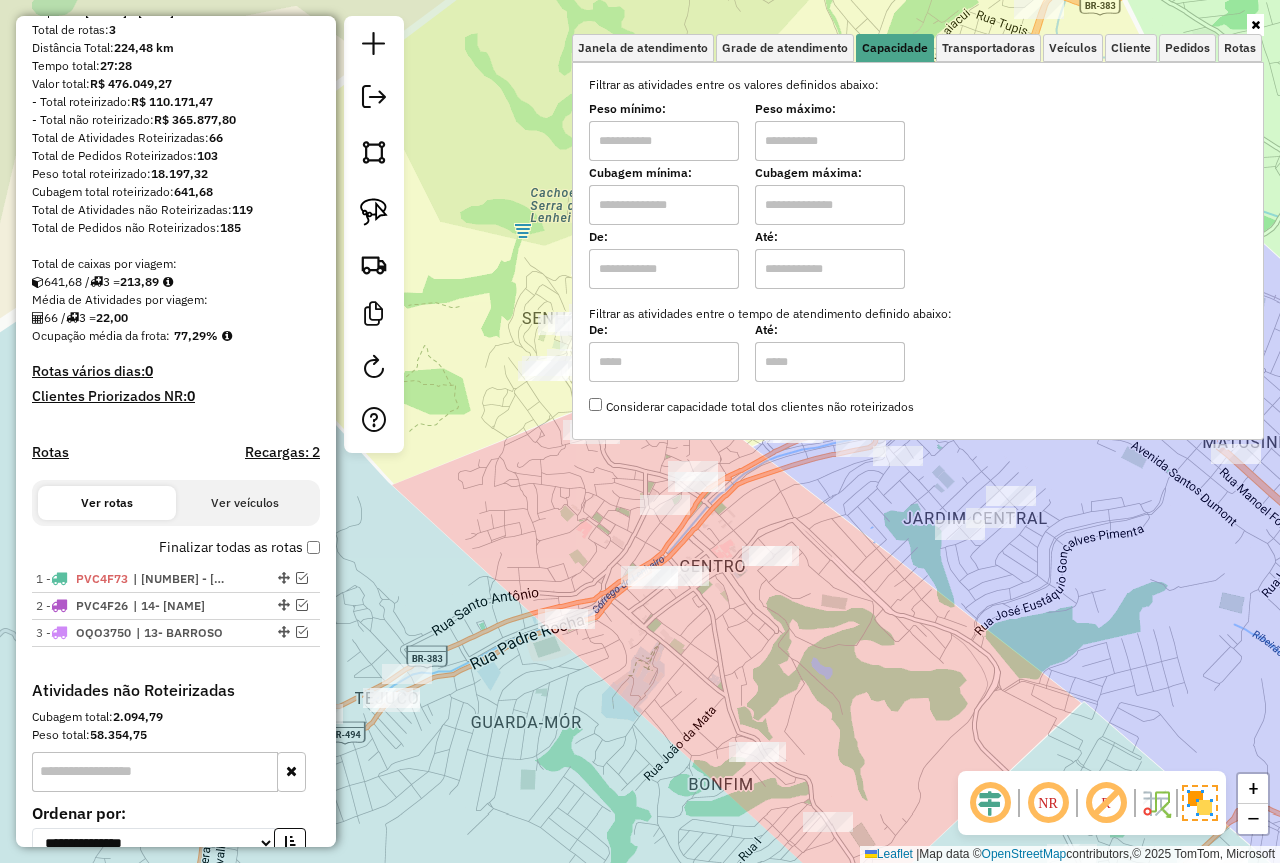click at bounding box center [664, 141] 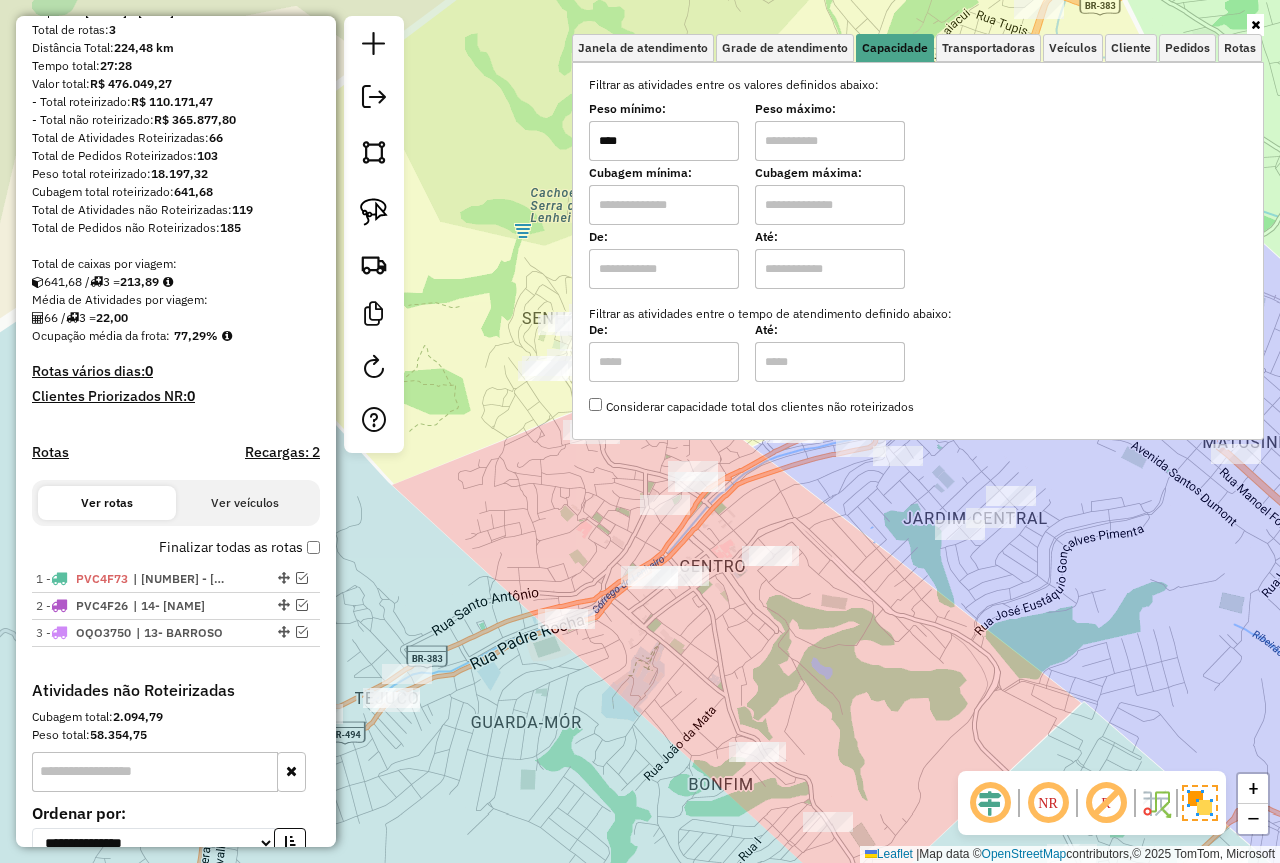 type on "****" 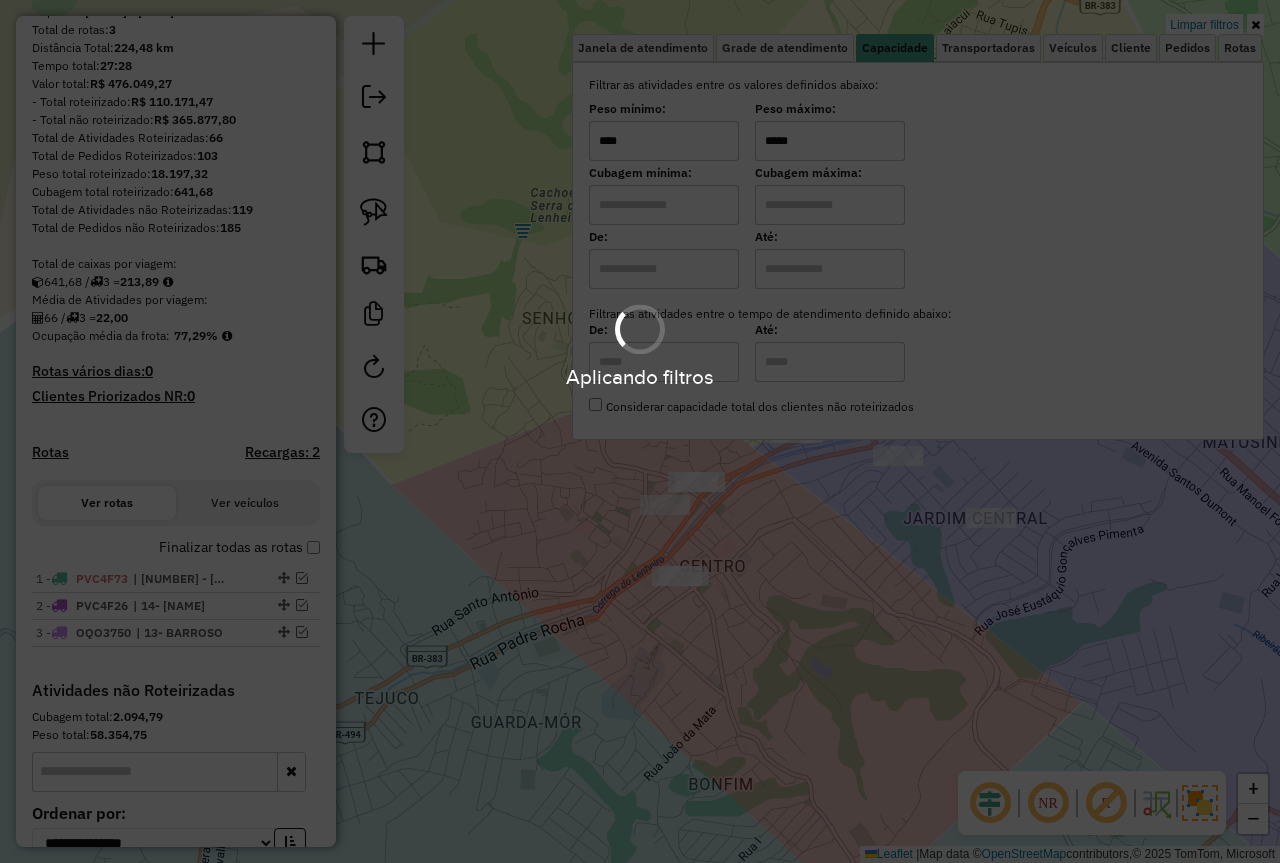 type on "*****" 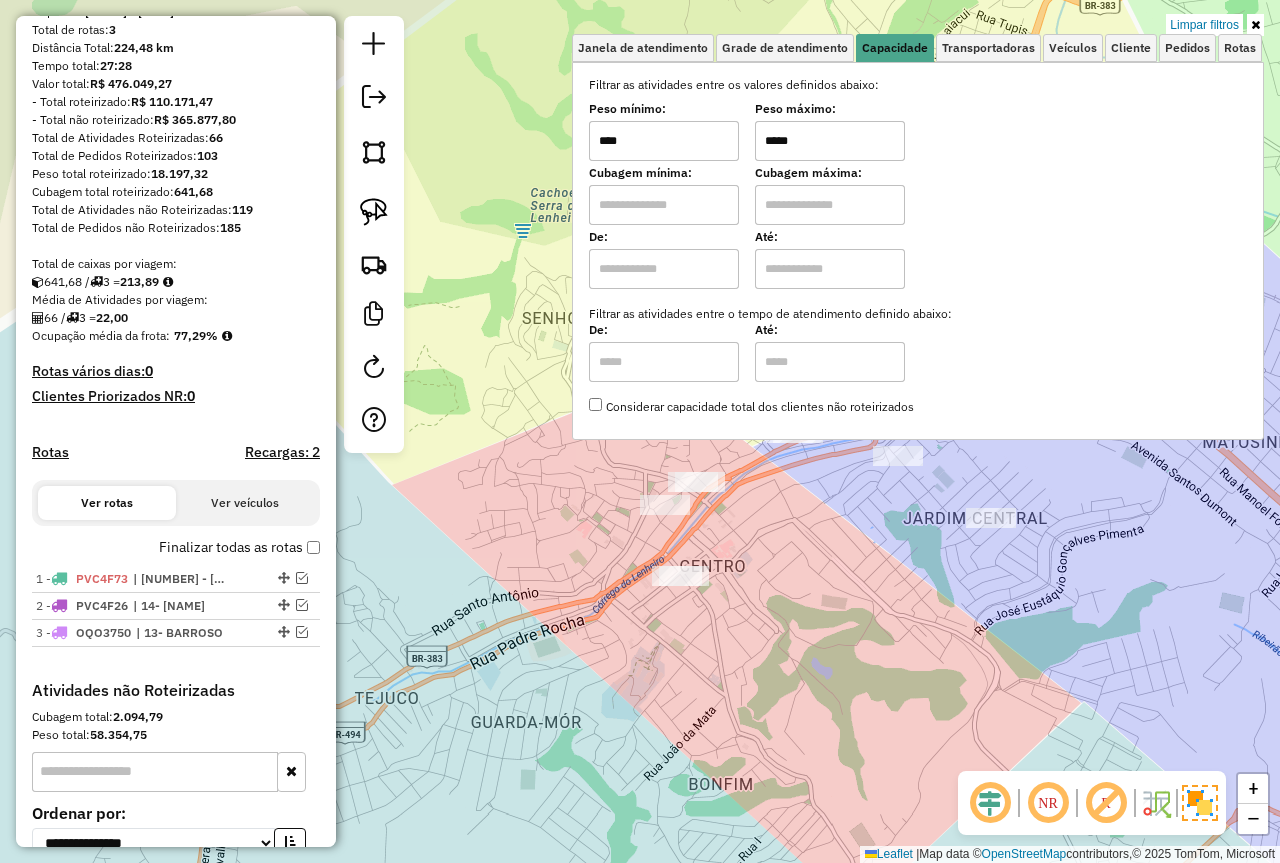 click on "Limpar filtros Janela de atendimento Grade de atendimento Capacidade Transportadoras Veículos Cliente Pedidos  Rotas Selecione os dias de semana para filtrar as janelas de atendimento  Seg   Ter   Qua   Qui   Sex   Sáb   Dom  Informe o período da janela de atendimento: De: Até:  Filtrar exatamente a janela do cliente  Considerar janela de atendimento padrão  Selecione os dias de semana para filtrar as grades de atendimento  Seg   Ter   Qua   Qui   Sex   Sáb   Dom   Considerar clientes sem dia de atendimento cadastrado  Clientes fora do dia de atendimento selecionado Filtrar as atividades entre os valores definidos abaixo:  Peso mínimo:  ****  Peso máximo:  *****  Cubagem mínima:   Cubagem máxima:   De:   Até:  Filtrar as atividades entre o tempo de atendimento definido abaixo:  De:   Até:   Considerar capacidade total dos clientes não roteirizados Transportadora: Selecione um ou mais itens Tipo de veículo: Selecione um ou mais itens Veículo: Selecione um ou mais itens Motorista: Nome: Rótulo:" 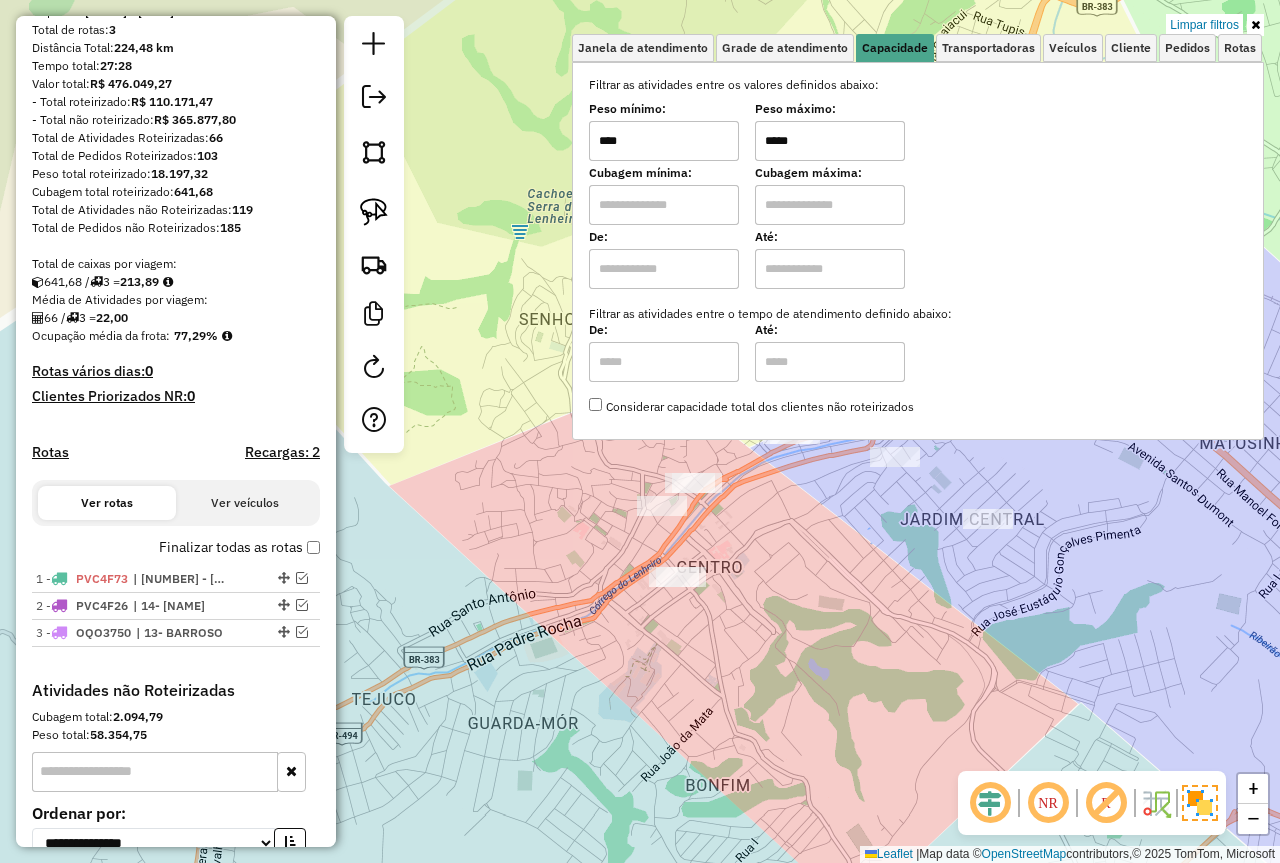 click on "Limpar filtros Janela de atendimento Grade de atendimento Capacidade Transportadoras Veículos Cliente Pedidos  Rotas Selecione os dias de semana para filtrar as janelas de atendimento  Seg   Ter   Qua   Qui   Sex   Sáb   Dom  Informe o período da janela de atendimento: De: Até:  Filtrar exatamente a janela do cliente  Considerar janela de atendimento padrão  Selecione os dias de semana para filtrar as grades de atendimento  Seg   Ter   Qua   Qui   Sex   Sáb   Dom   Considerar clientes sem dia de atendimento cadastrado  Clientes fora do dia de atendimento selecionado Filtrar as atividades entre os valores definidos abaixo:  Peso mínimo:  ****  Peso máximo:  *****  Cubagem mínima:   Cubagem máxima:   De:   Até:  Filtrar as atividades entre o tempo de atendimento definido abaixo:  De:   Até:   Considerar capacidade total dos clientes não roteirizados Transportadora: Selecione um ou mais itens Tipo de veículo: Selecione um ou mais itens Veículo: Selecione um ou mais itens Motorista: Nome: Rótulo:" 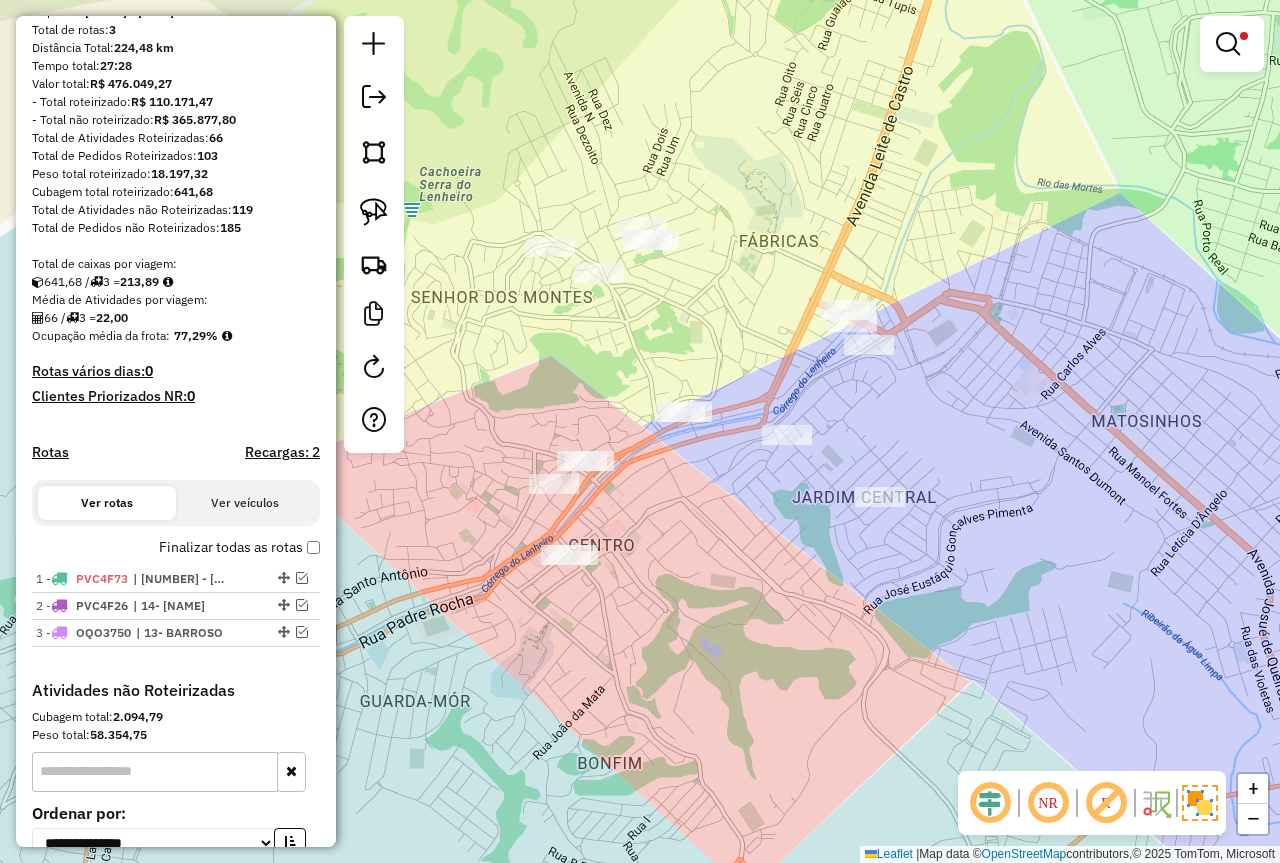 drag, startPoint x: 823, startPoint y: 580, endPoint x: 790, endPoint y: 560, distance: 38.587563 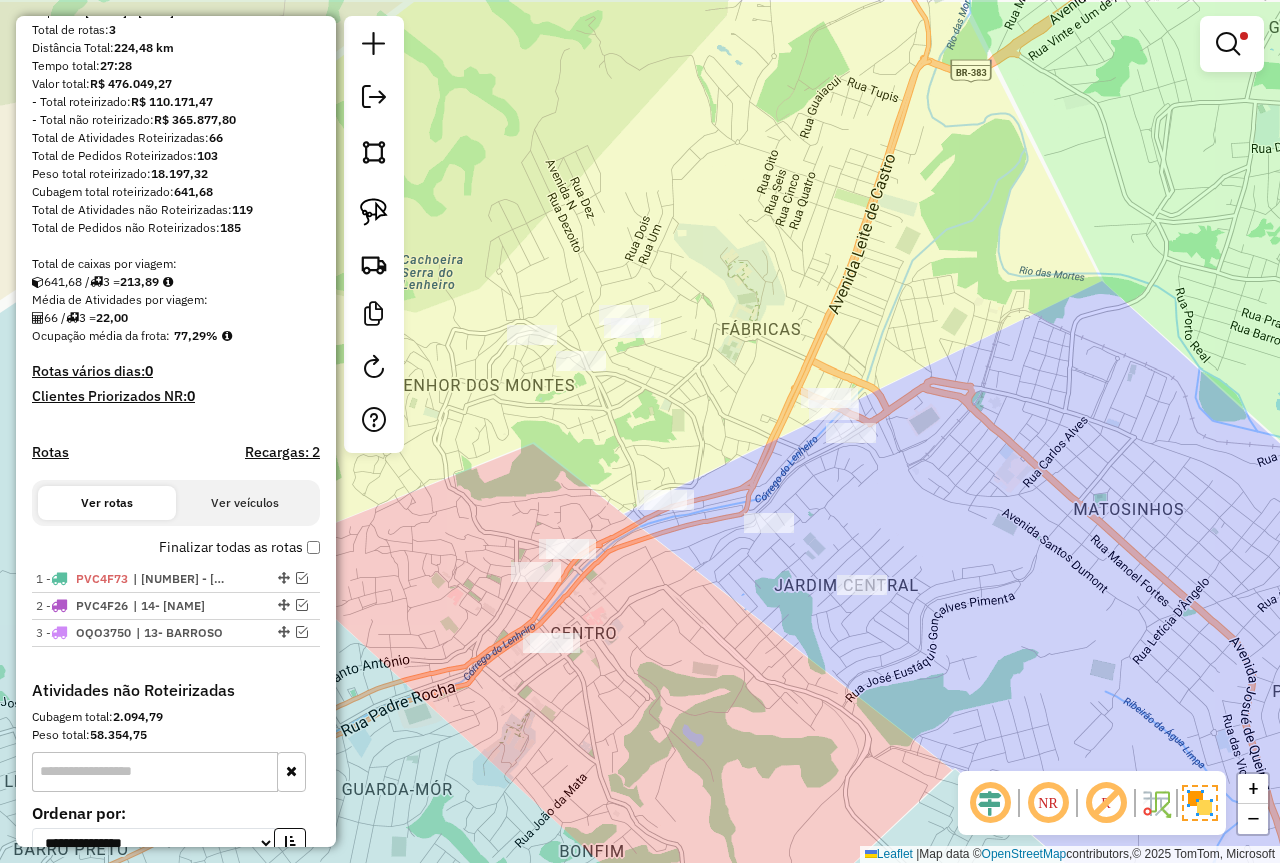 drag, startPoint x: 600, startPoint y: 407, endPoint x: 523, endPoint y: 372, distance: 84.58132 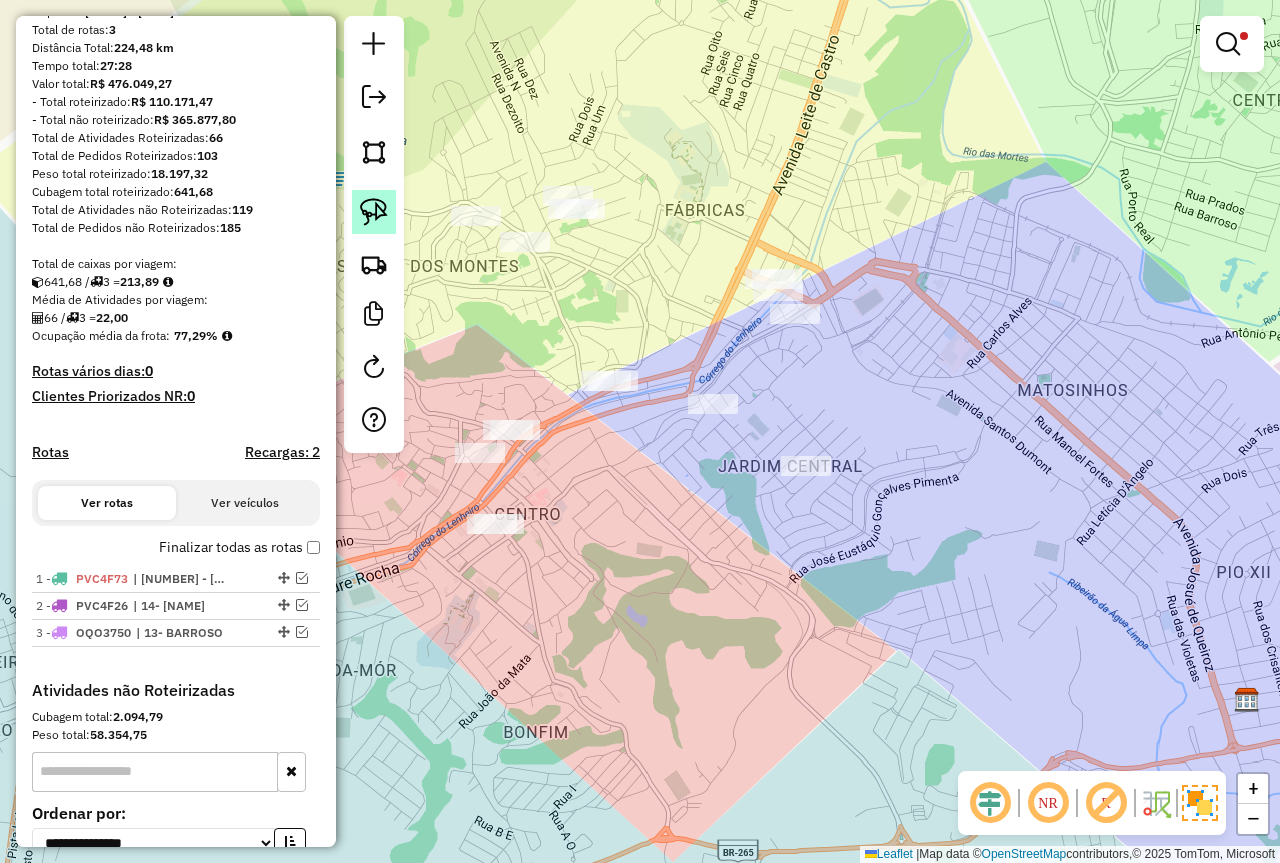 click 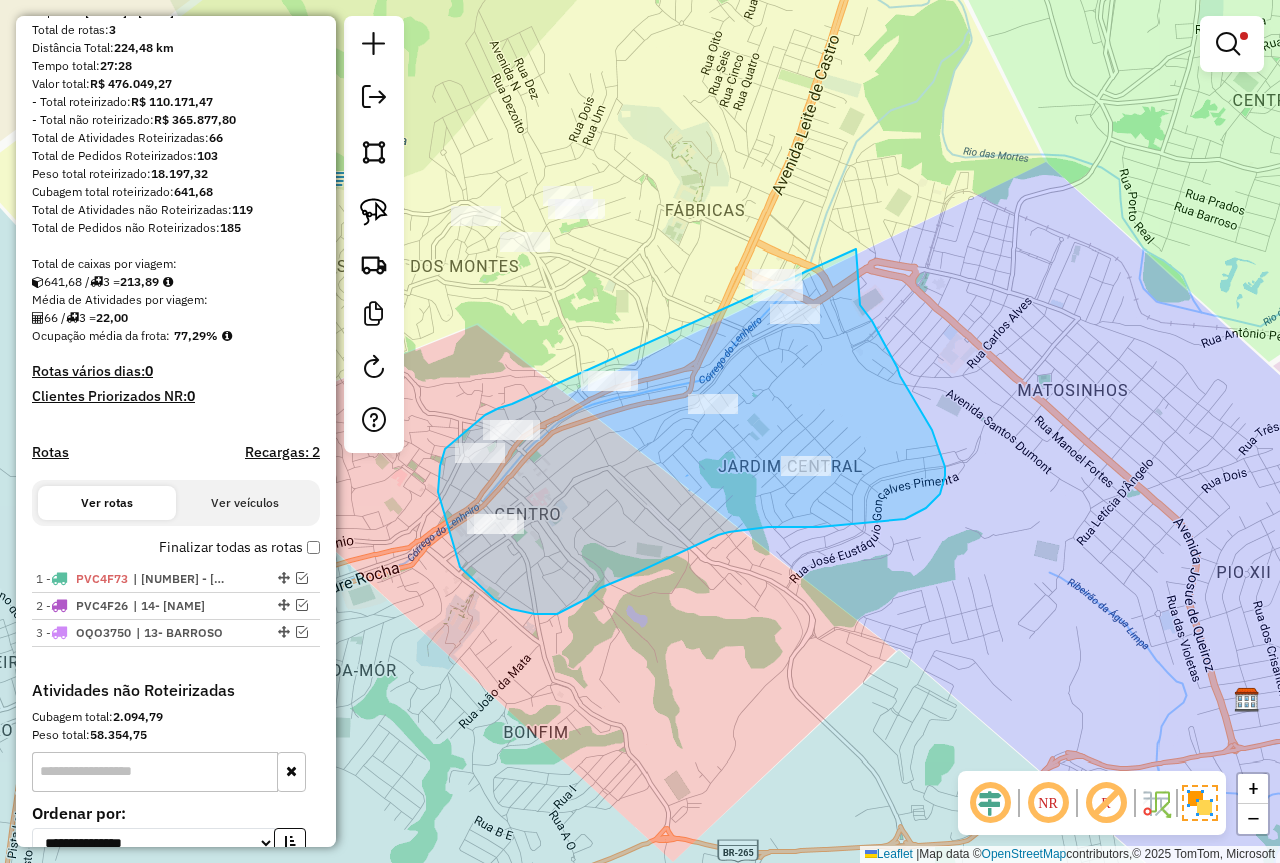 drag, startPoint x: 512, startPoint y: 404, endPoint x: 775, endPoint y: 279, distance: 291.1941 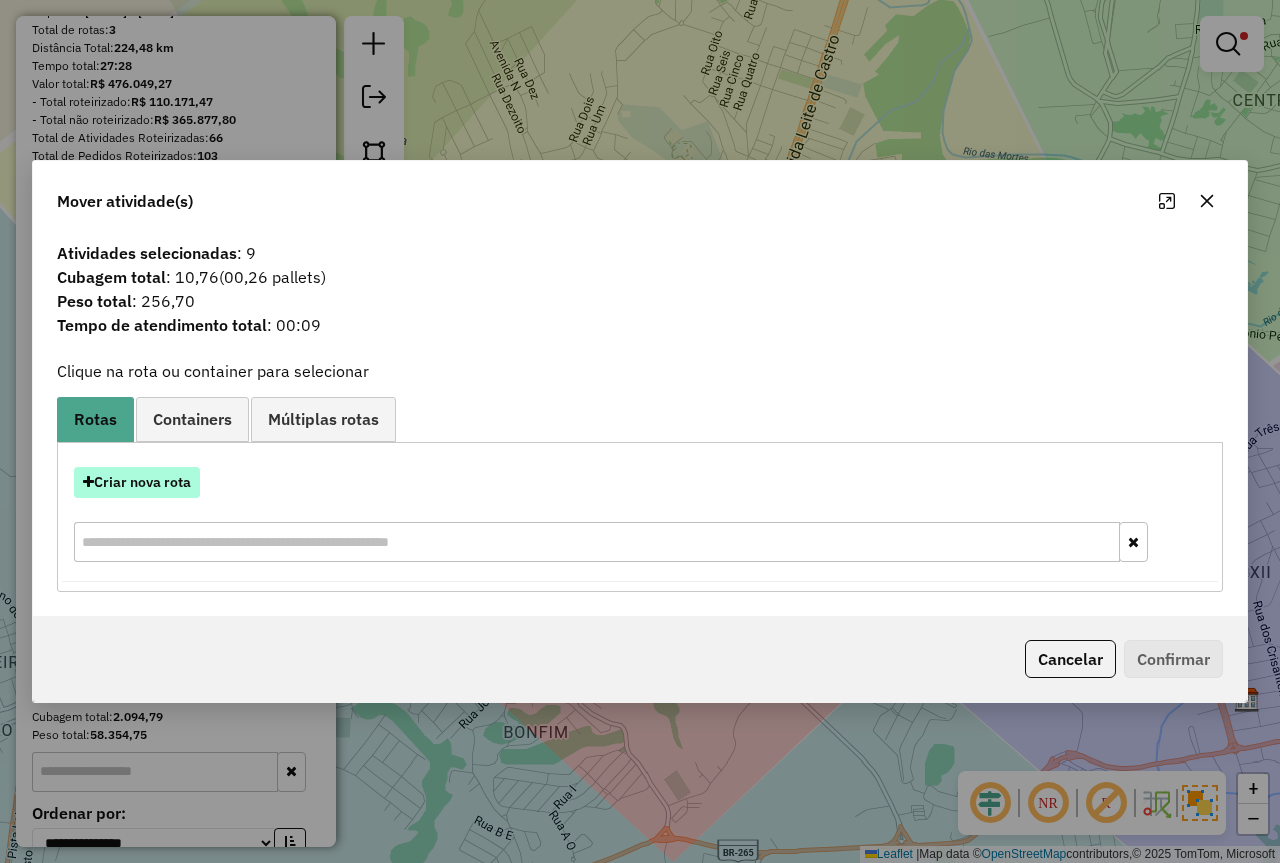 click on "Criar nova rota" at bounding box center (137, 482) 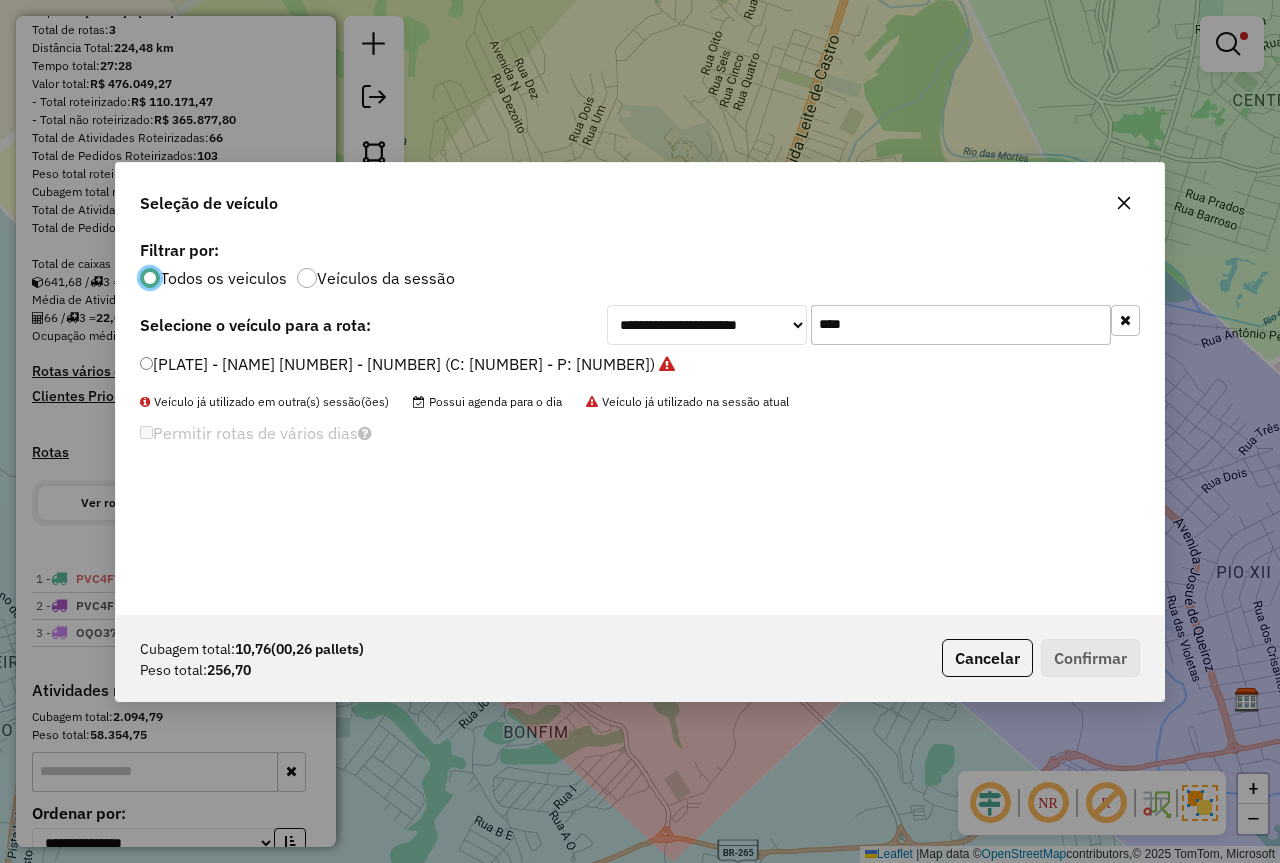 scroll, scrollTop: 11, scrollLeft: 6, axis: both 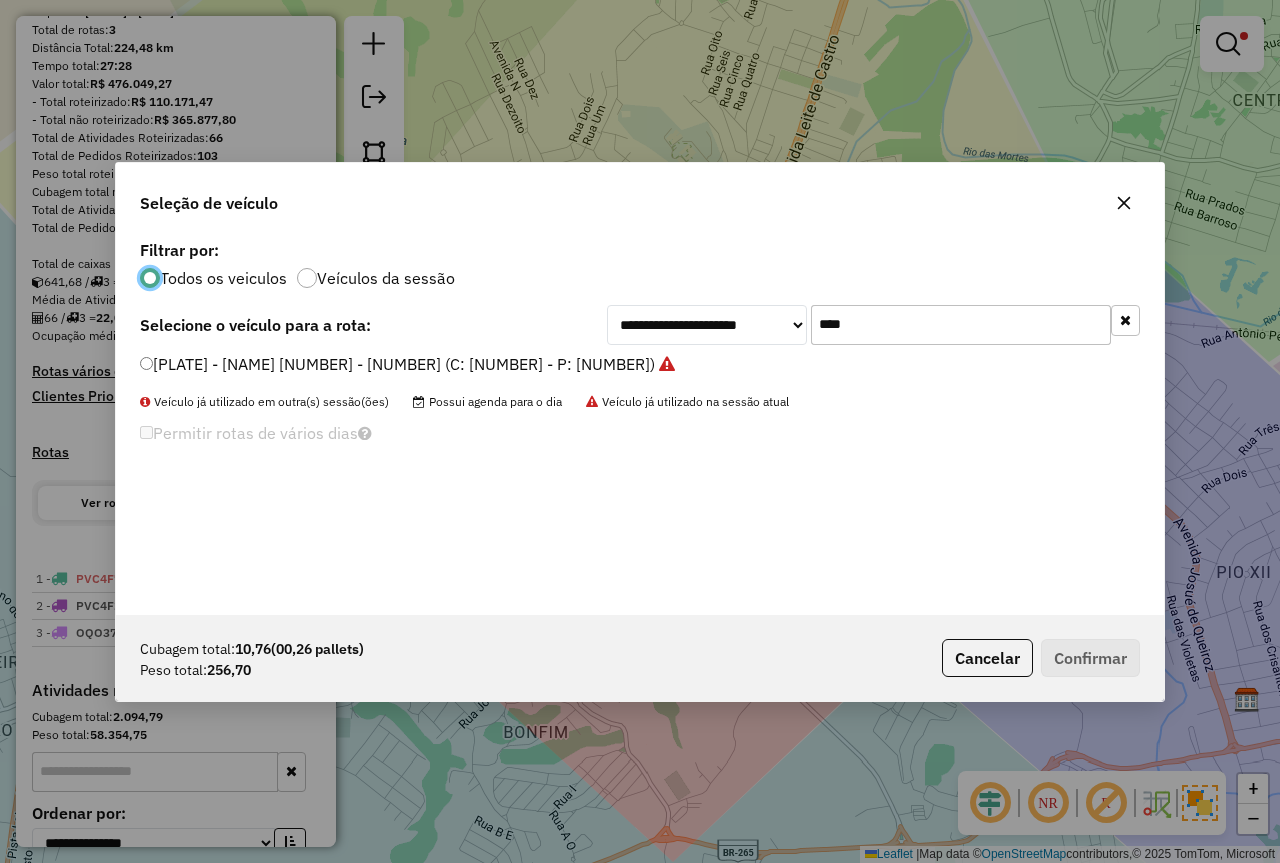 click on "**********" 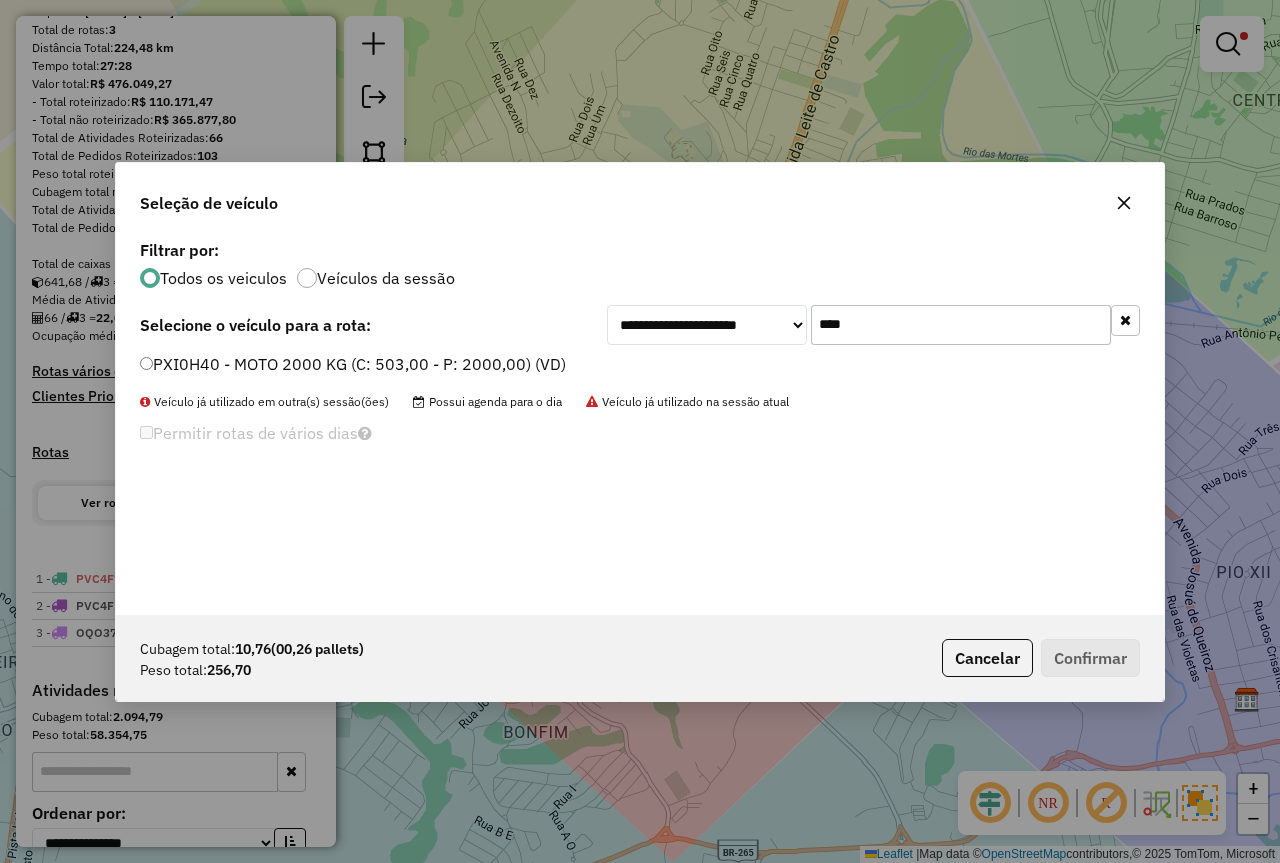 type on "****" 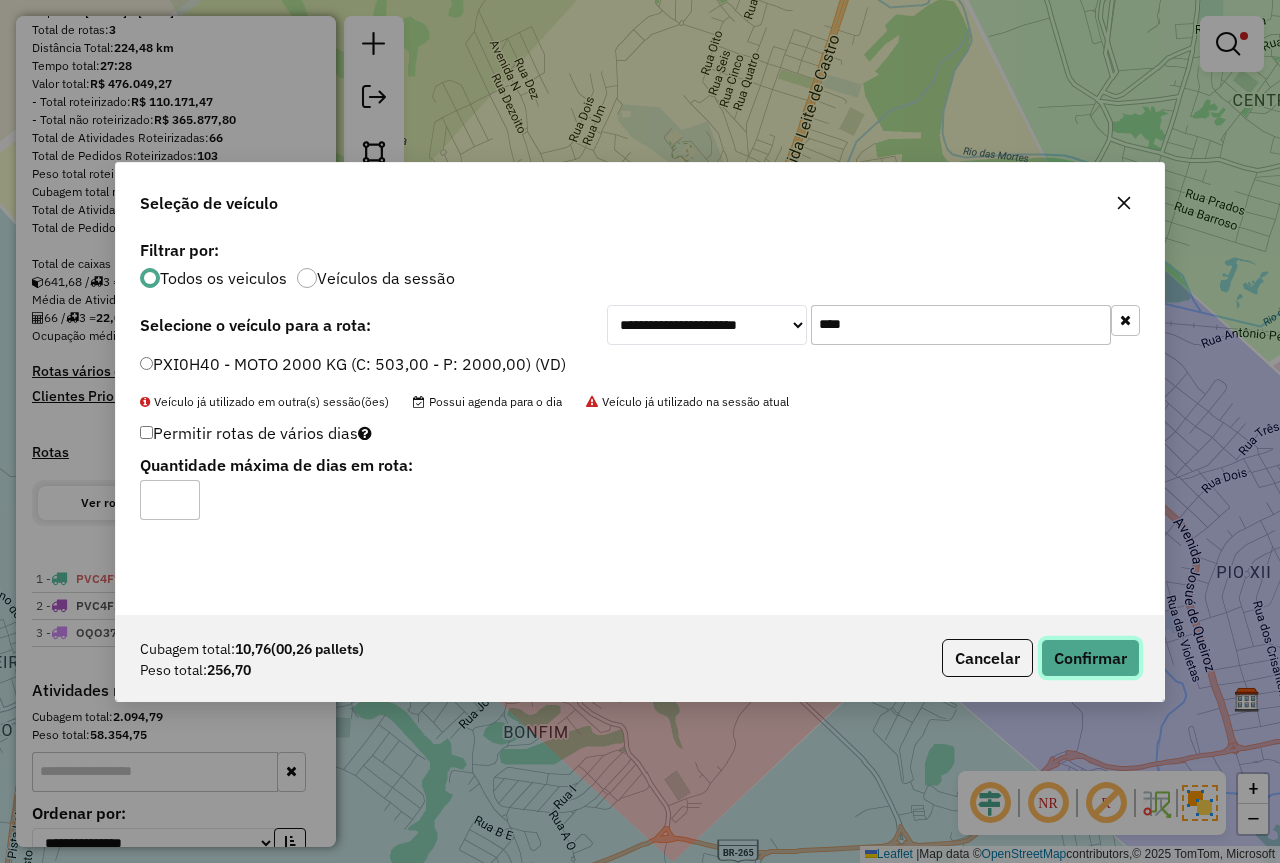 click on "Confirmar" 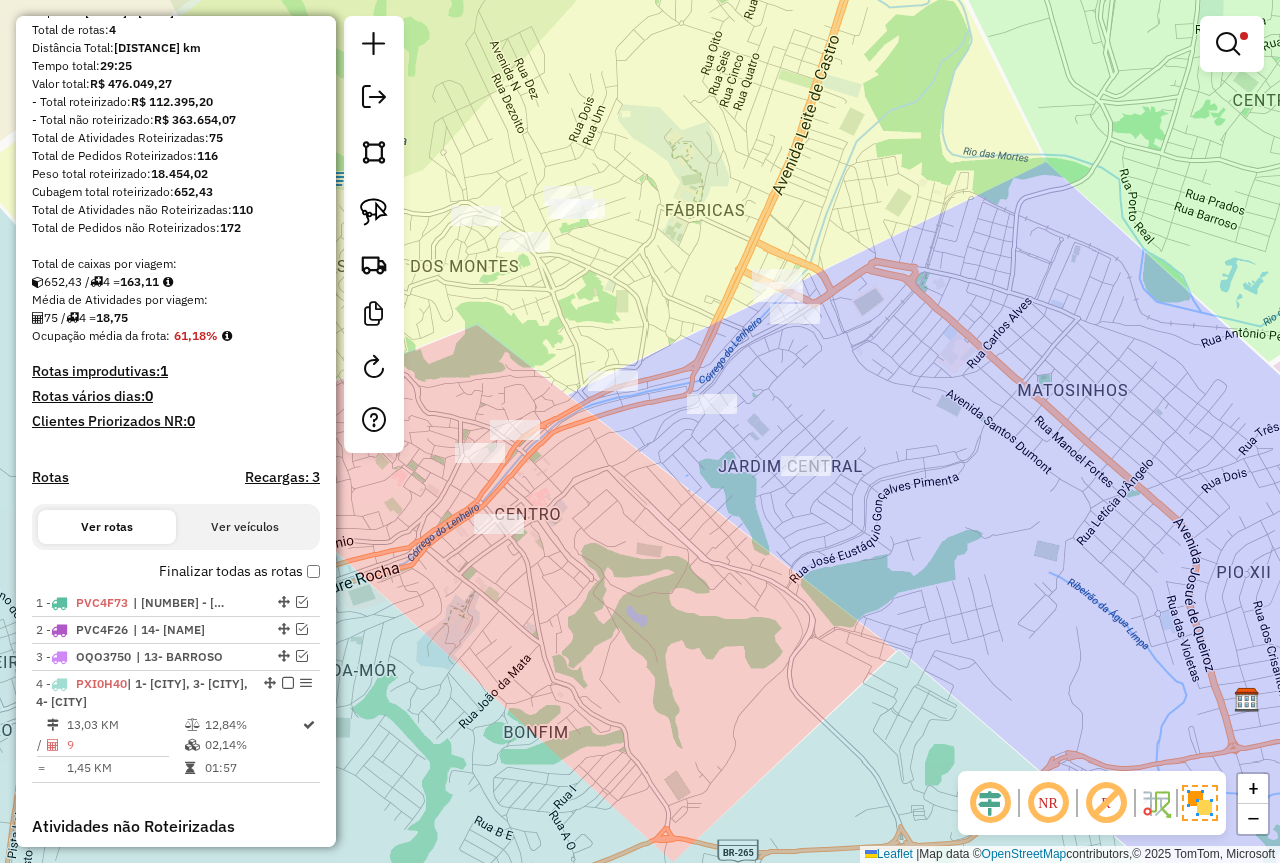 drag, startPoint x: 1231, startPoint y: 34, endPoint x: 926, endPoint y: 133, distance: 320.66495 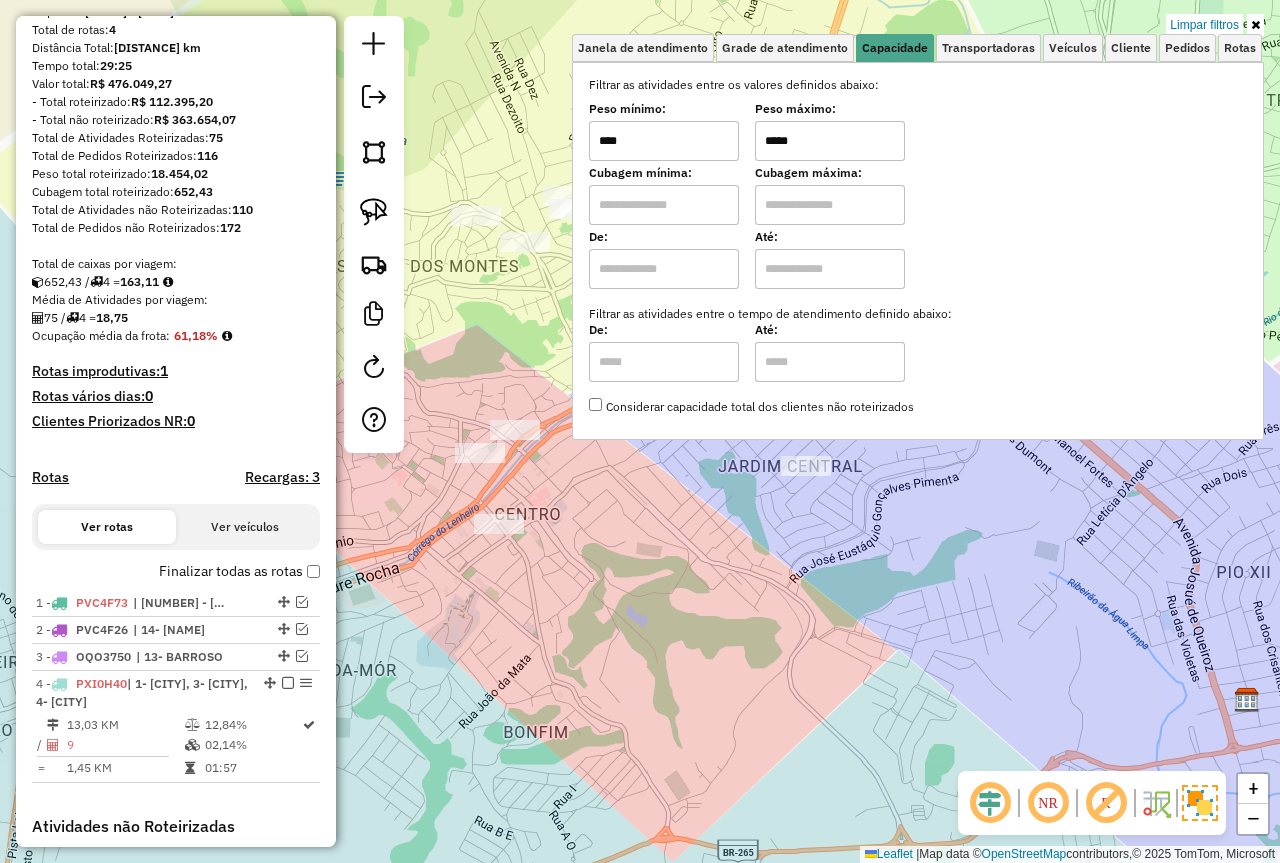 drag, startPoint x: 719, startPoint y: 143, endPoint x: 424, endPoint y: 147, distance: 295.02713 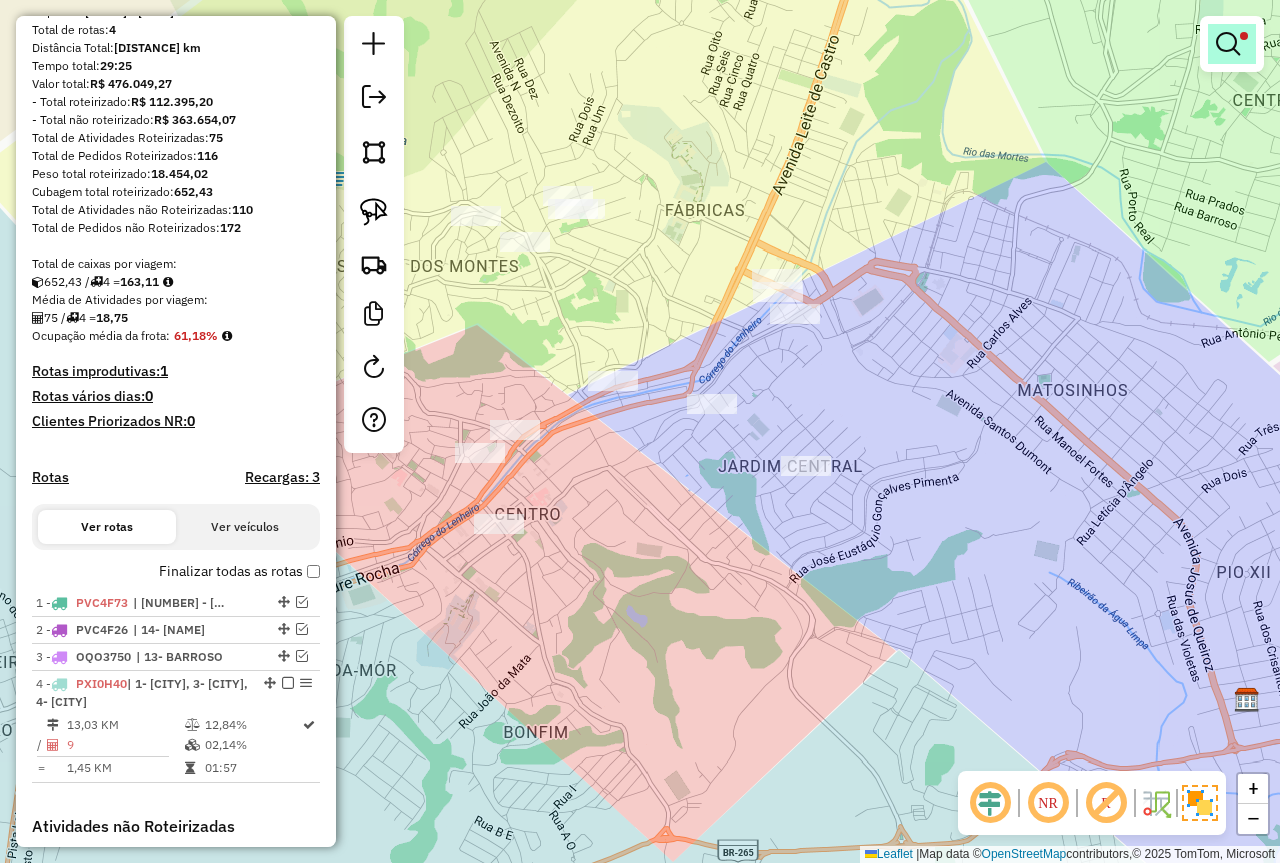 click at bounding box center [1228, 44] 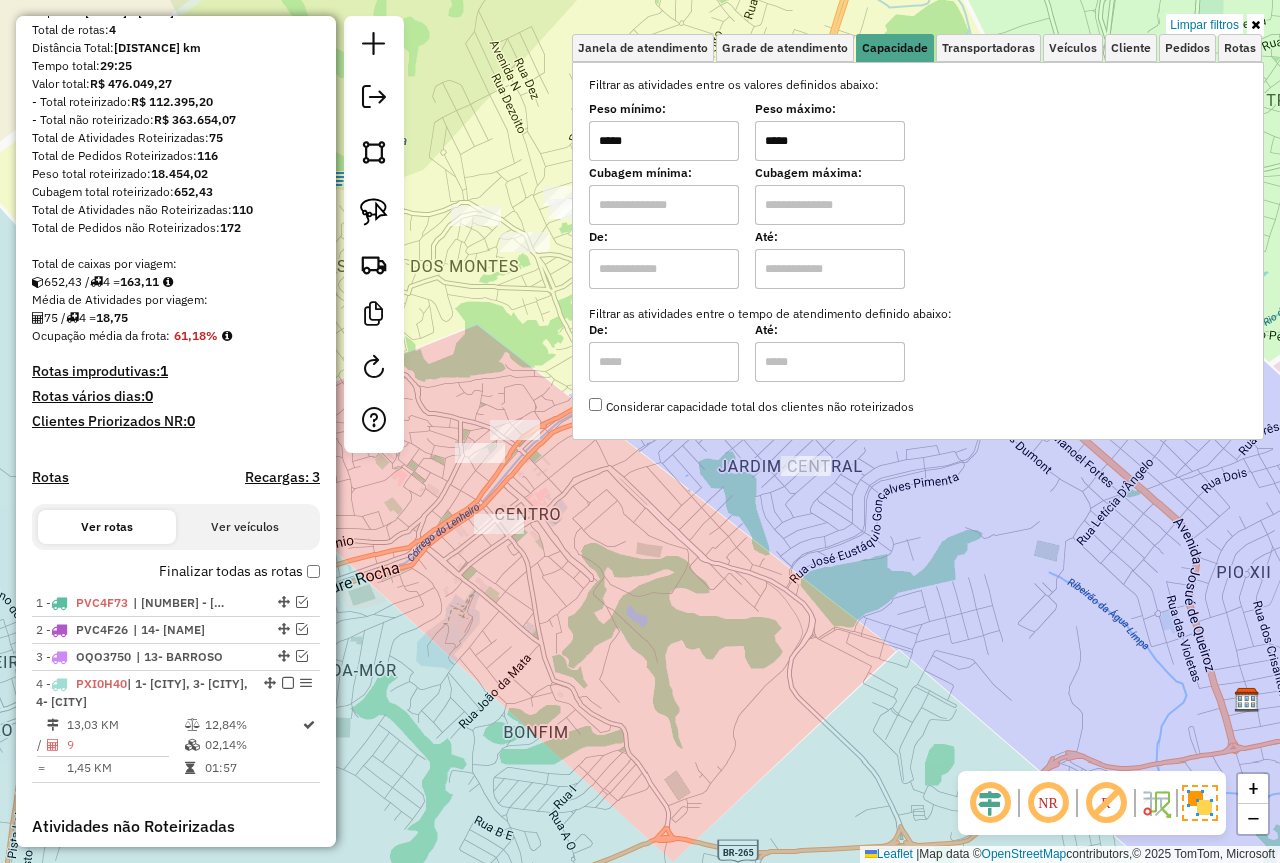 type on "*****" 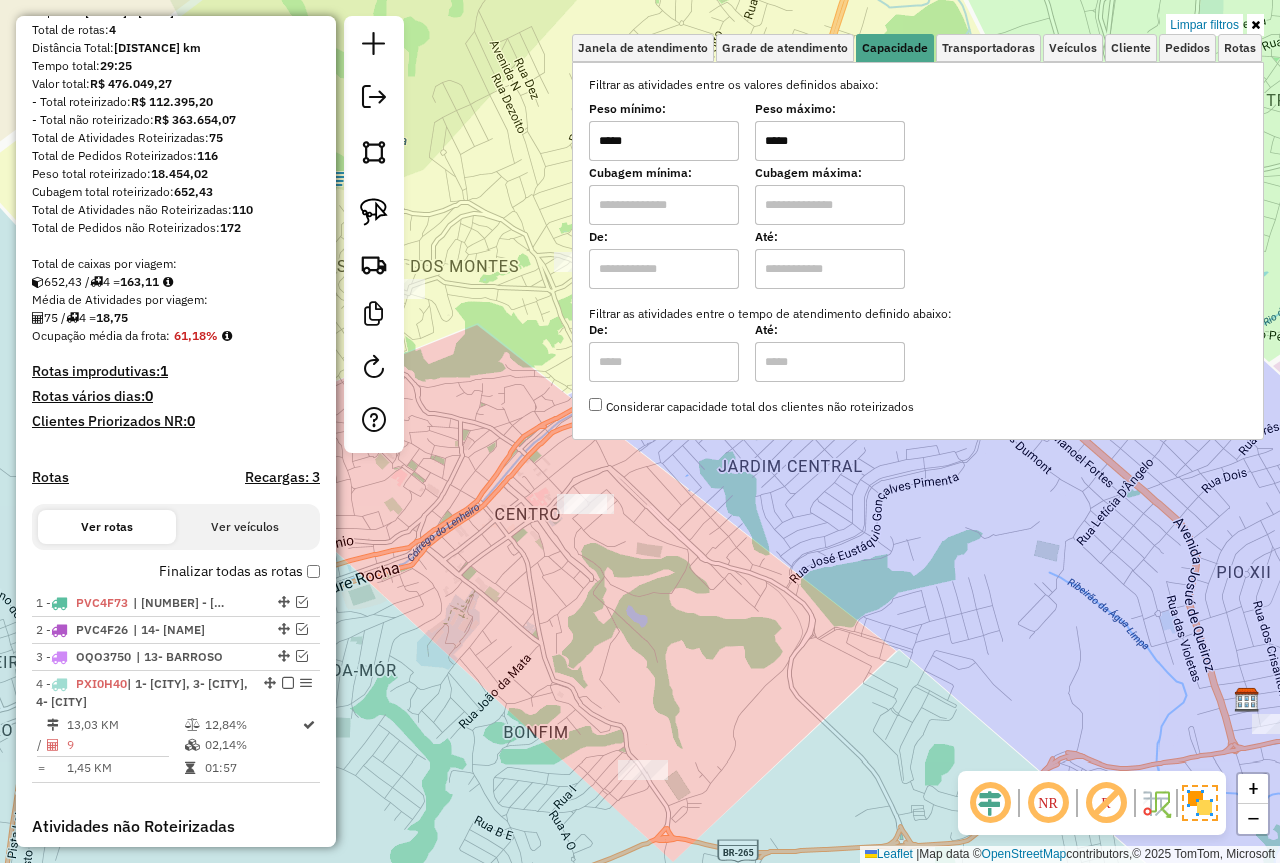 type on "*****" 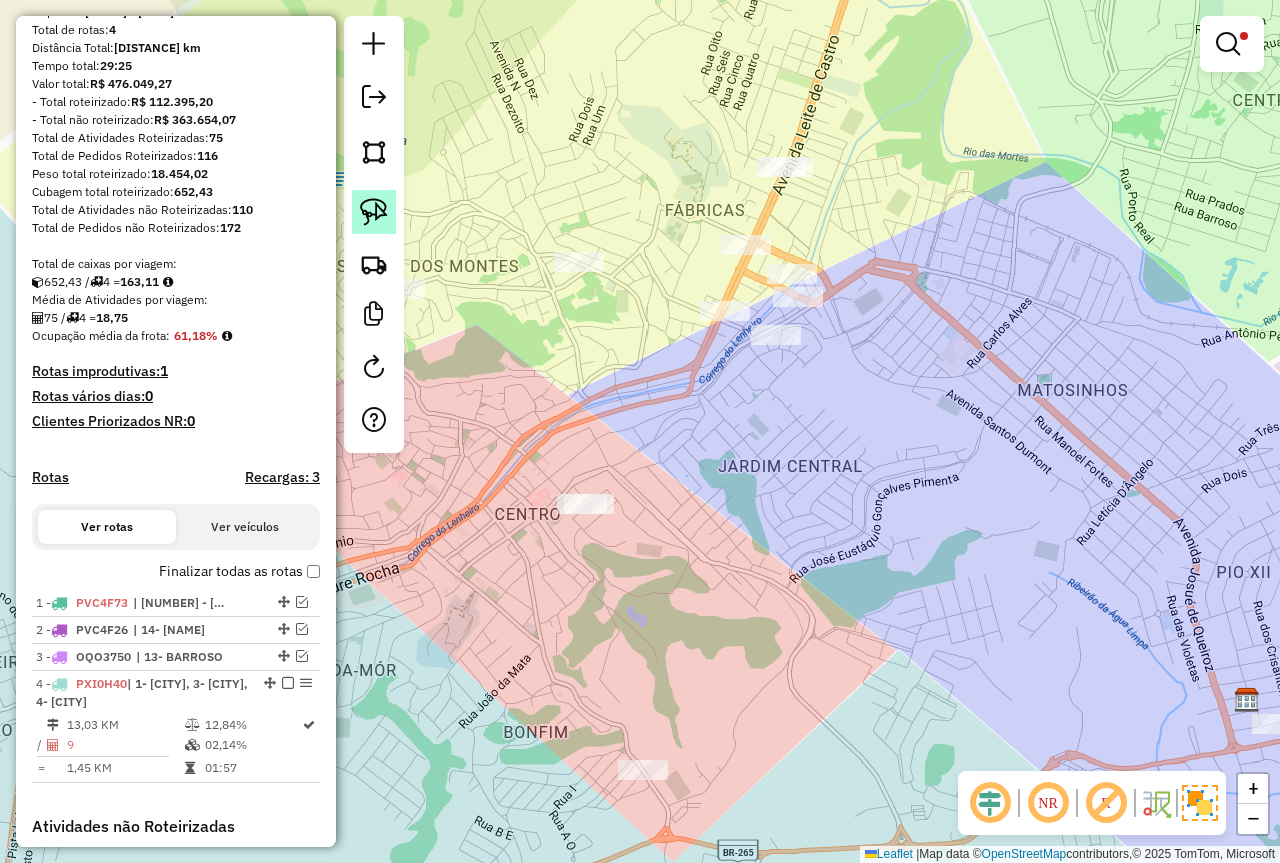 click 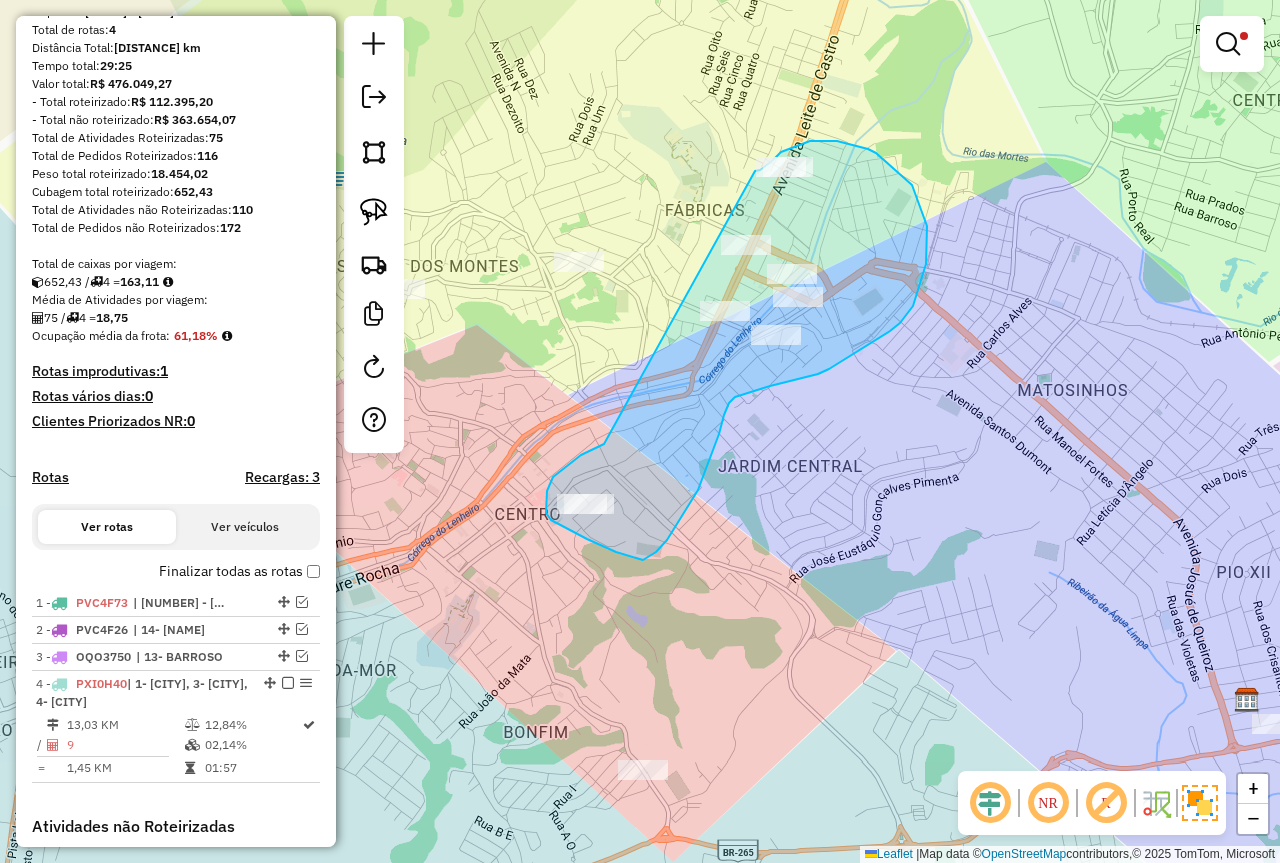 drag, startPoint x: 553, startPoint y: 477, endPoint x: 756, endPoint y: 189, distance: 352.35352 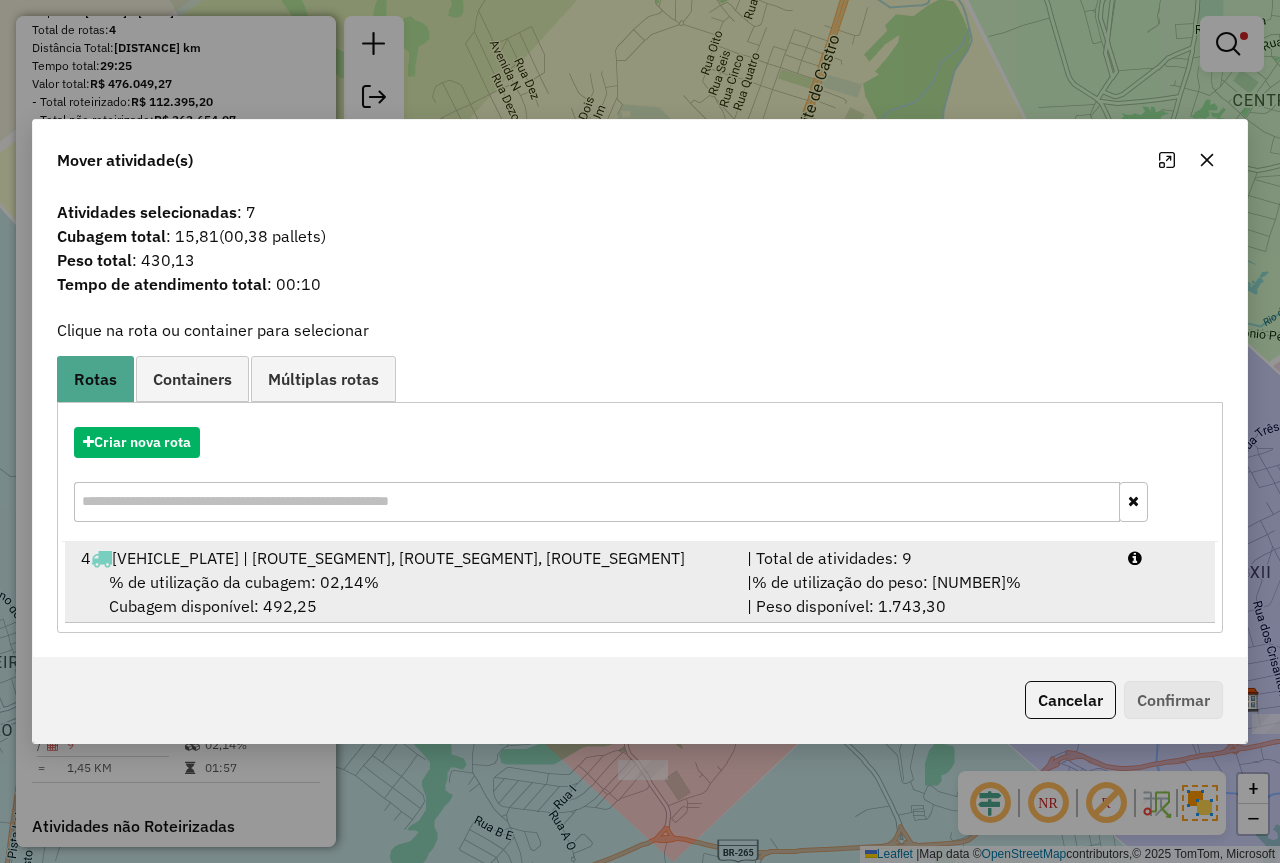 click on "| Total de atividades: 9" at bounding box center (925, 558) 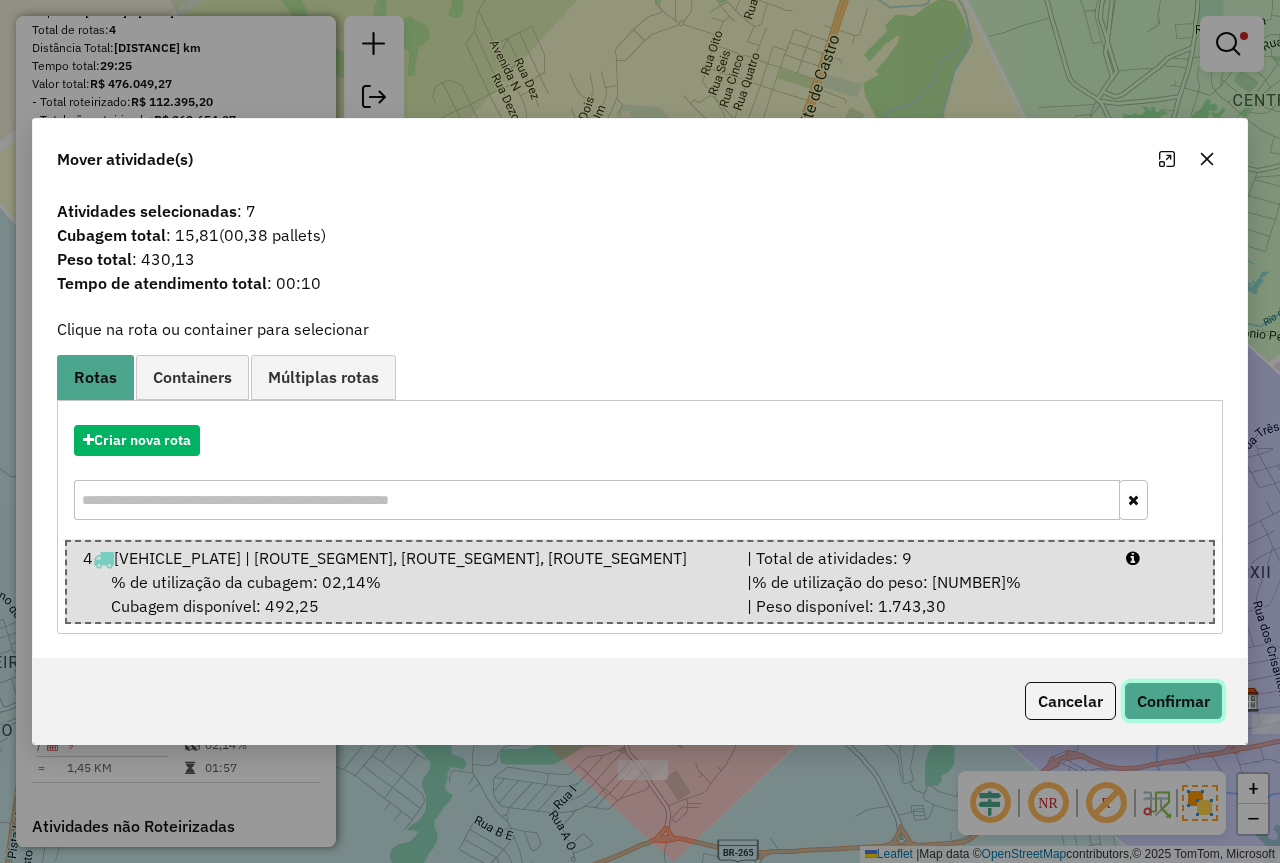 click on "Confirmar" 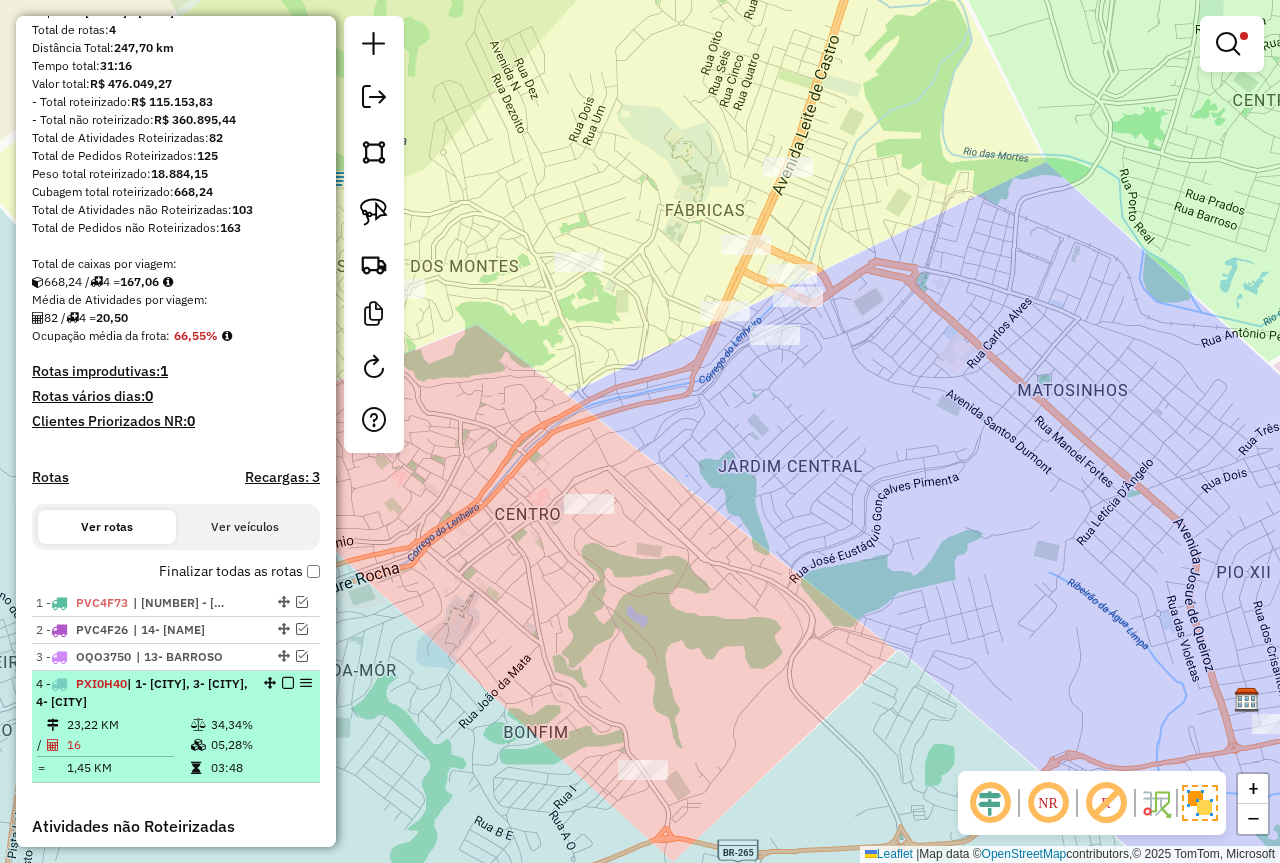 click on "05,28%" at bounding box center [260, 745] 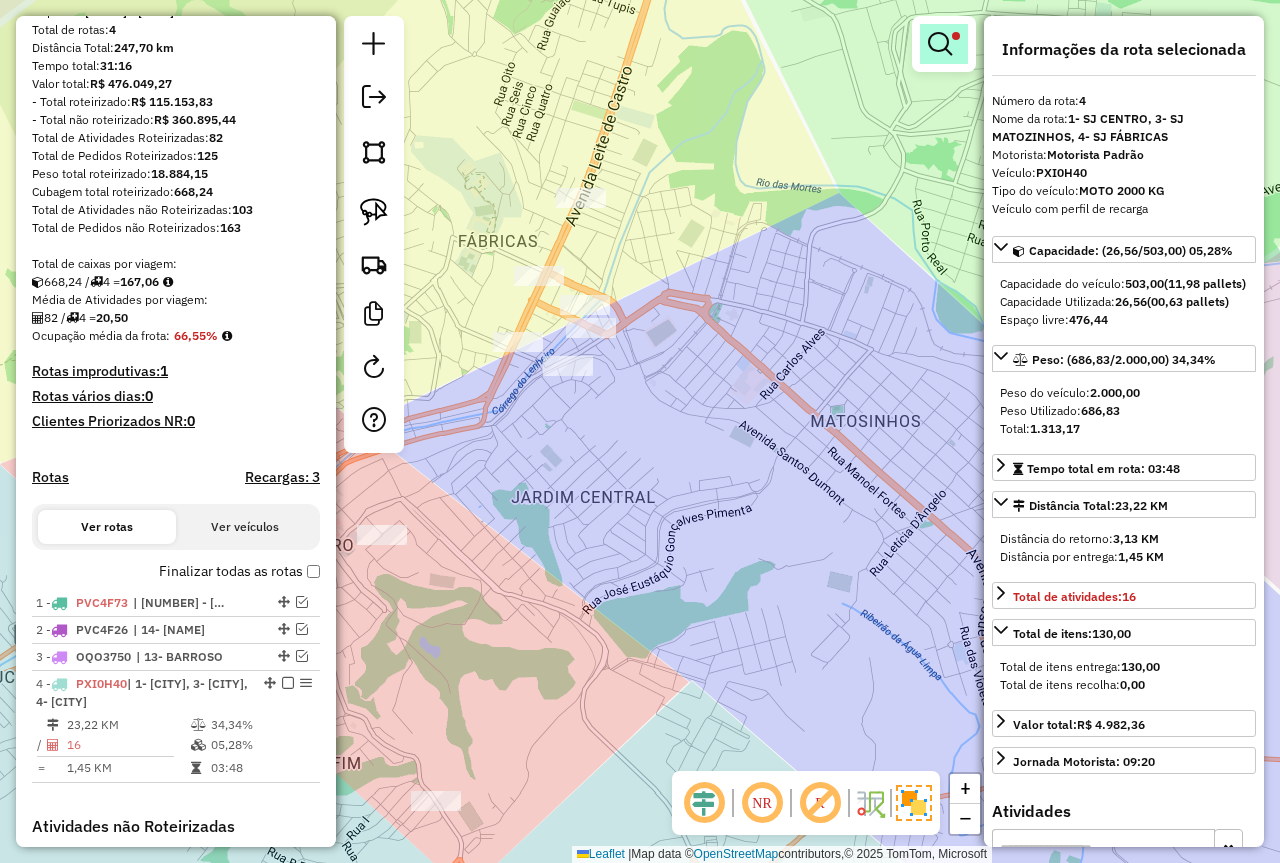 click at bounding box center (940, 44) 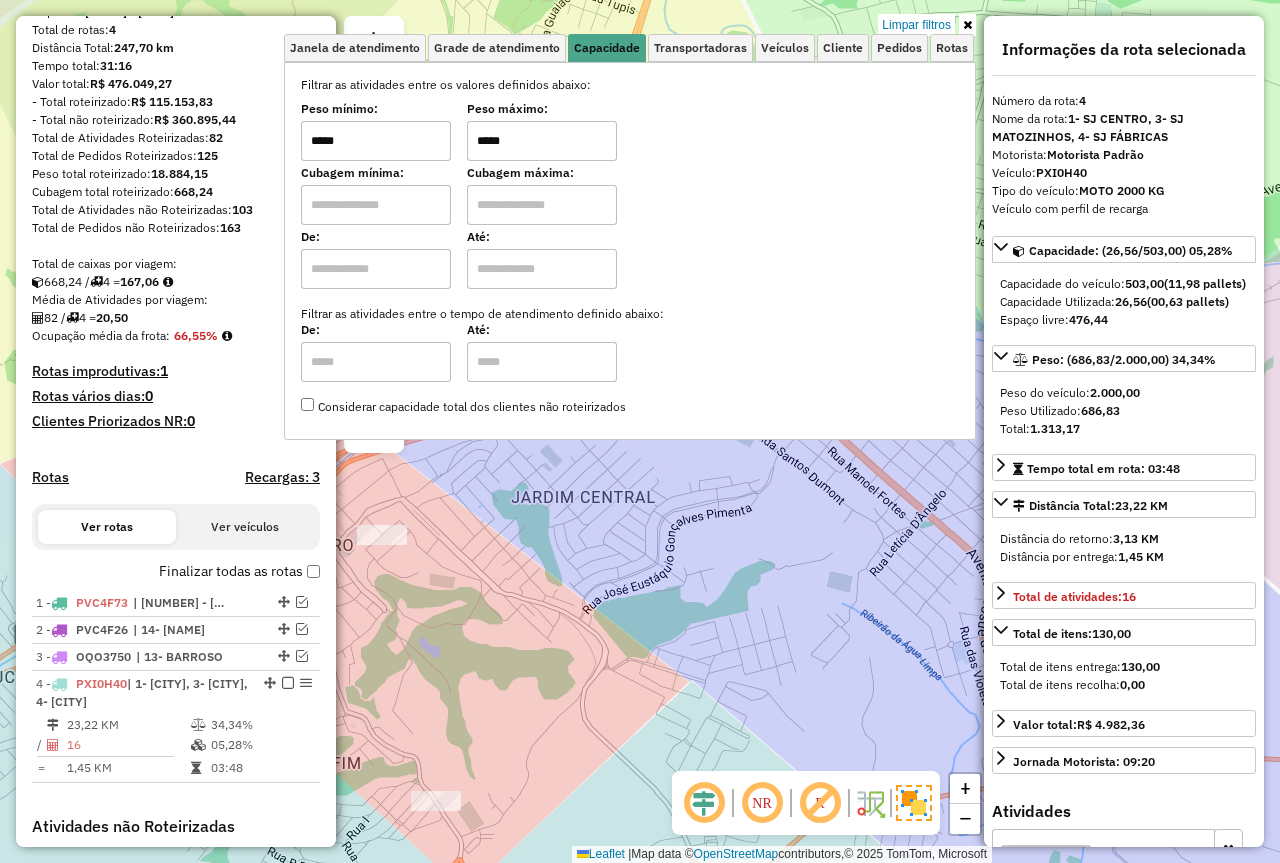 drag, startPoint x: 384, startPoint y: 135, endPoint x: 182, endPoint y: 163, distance: 203.93137 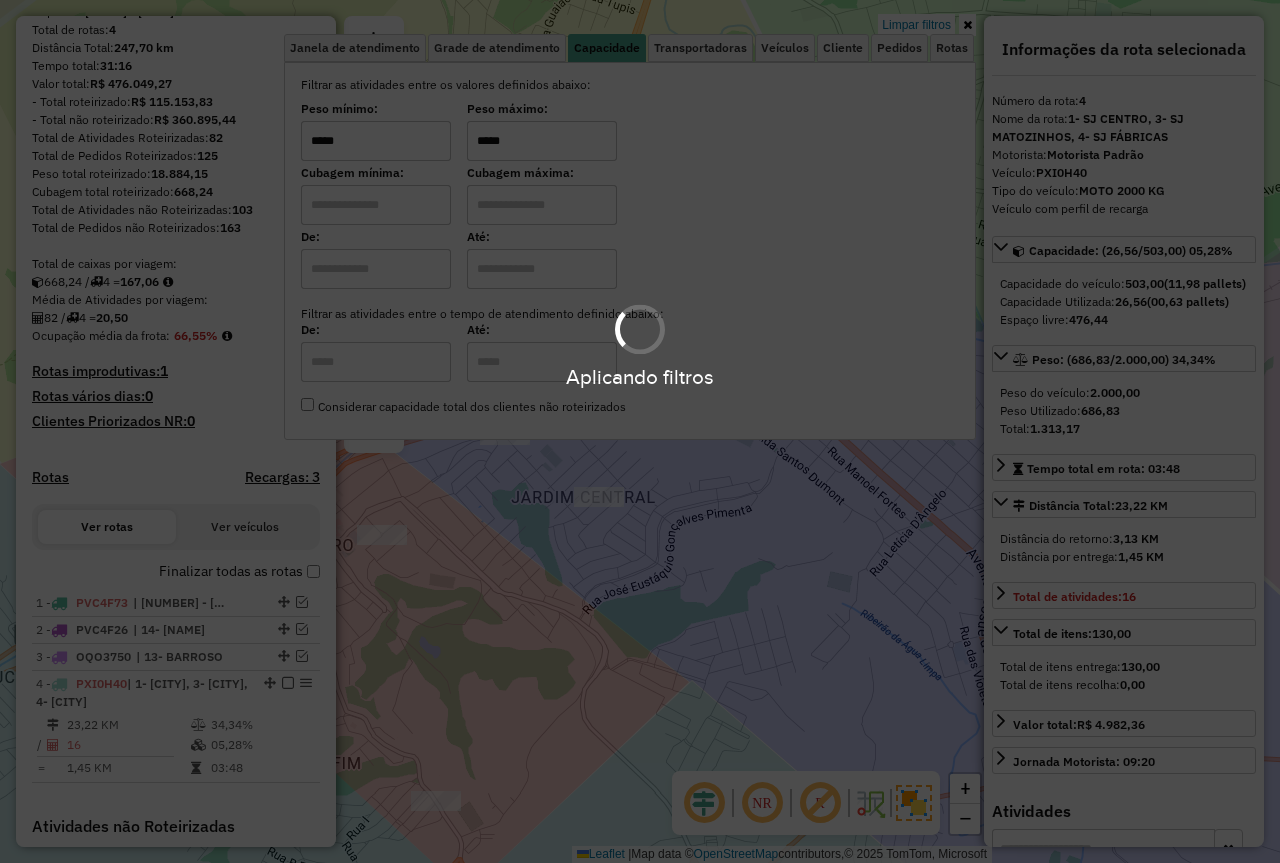 type on "*****" 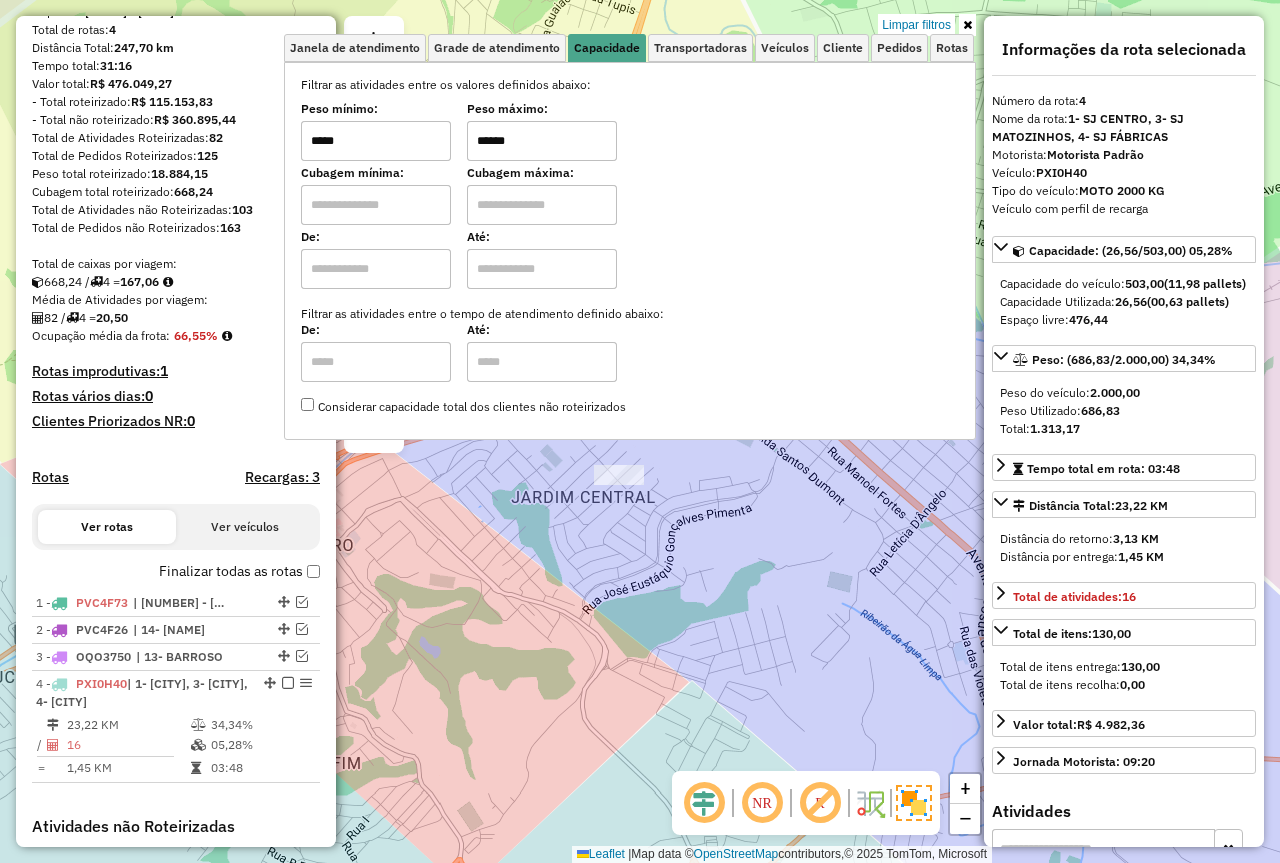 type on "******" 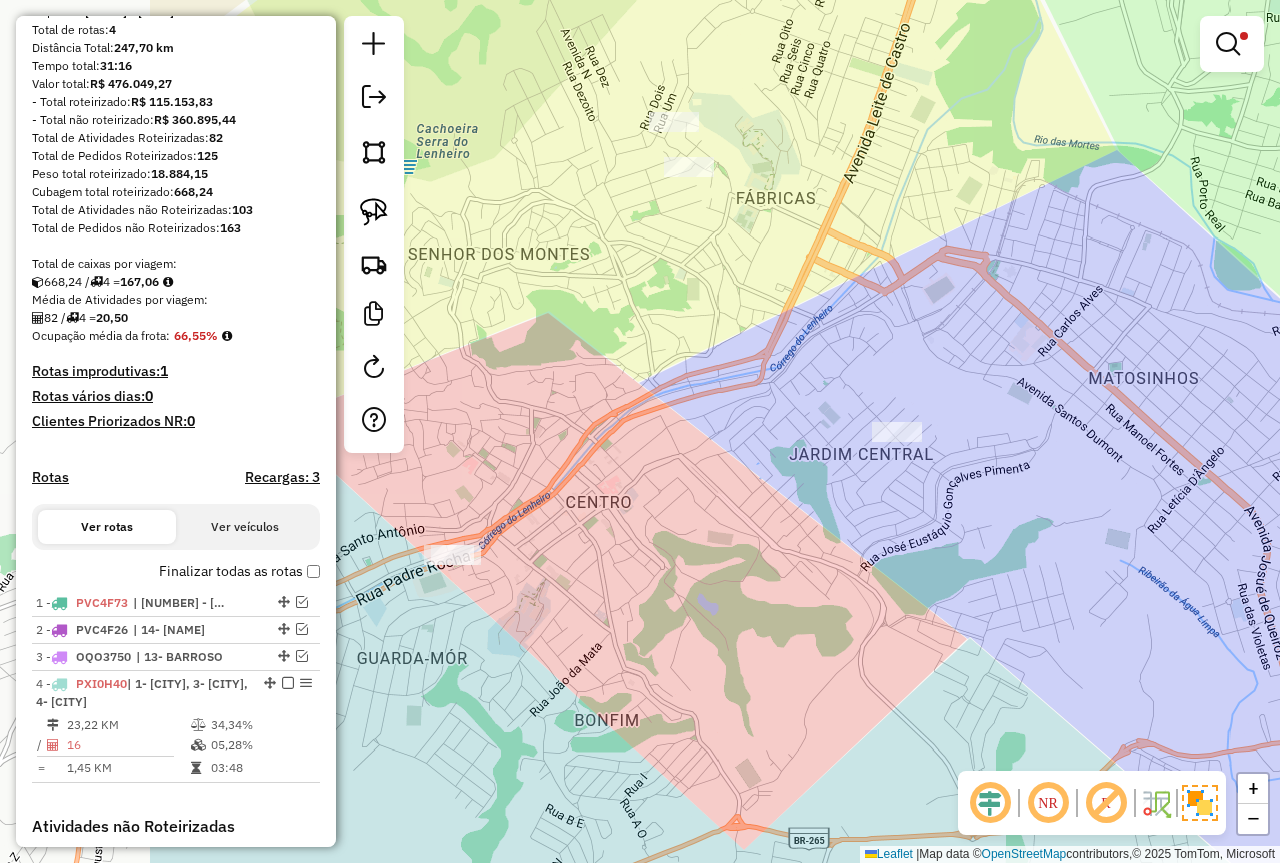 drag, startPoint x: 753, startPoint y: 367, endPoint x: 779, endPoint y: 355, distance: 28.635643 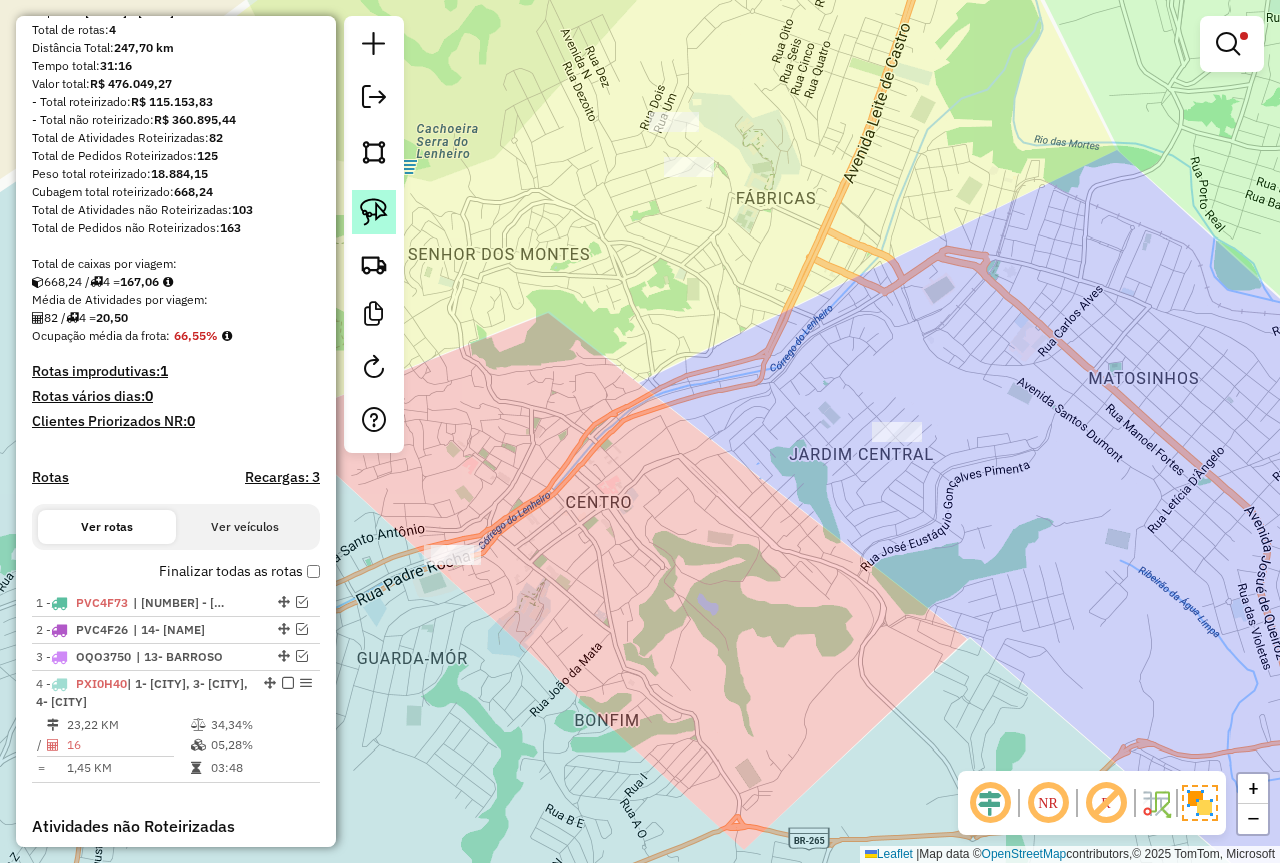 click 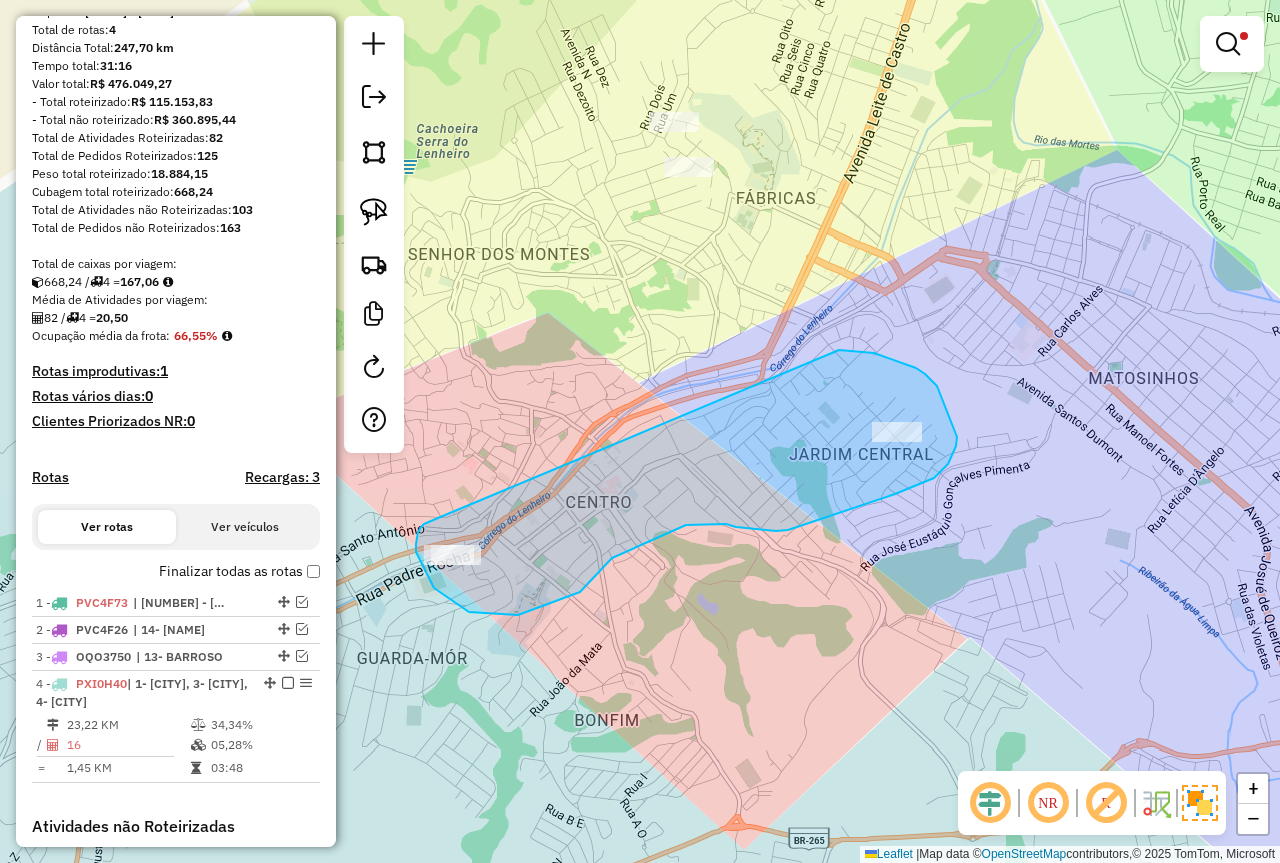 drag, startPoint x: 438, startPoint y: 518, endPoint x: 754, endPoint y: 430, distance: 328.02438 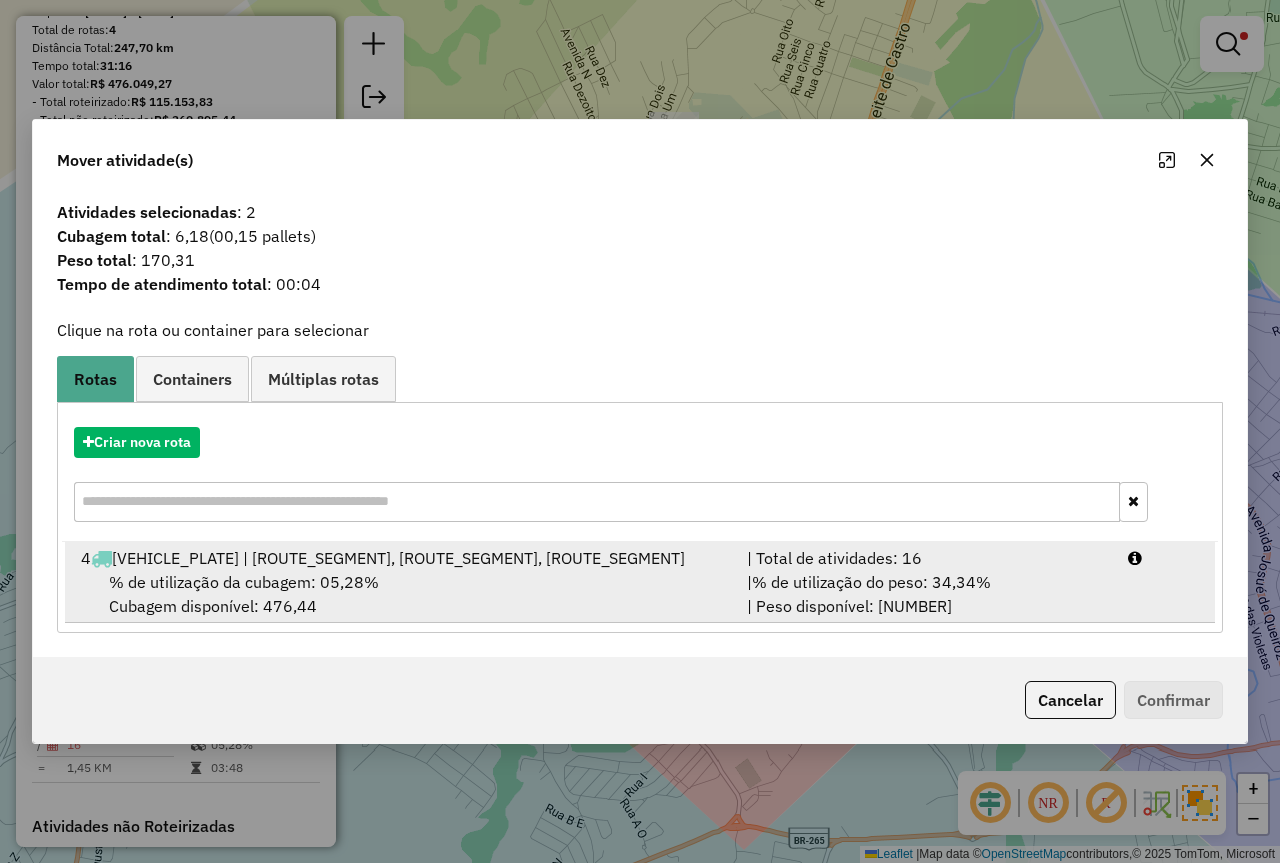 click on "|  % de utilização do peso: 34,34%  | Peso disponível: 1.313,17" at bounding box center (925, 594) 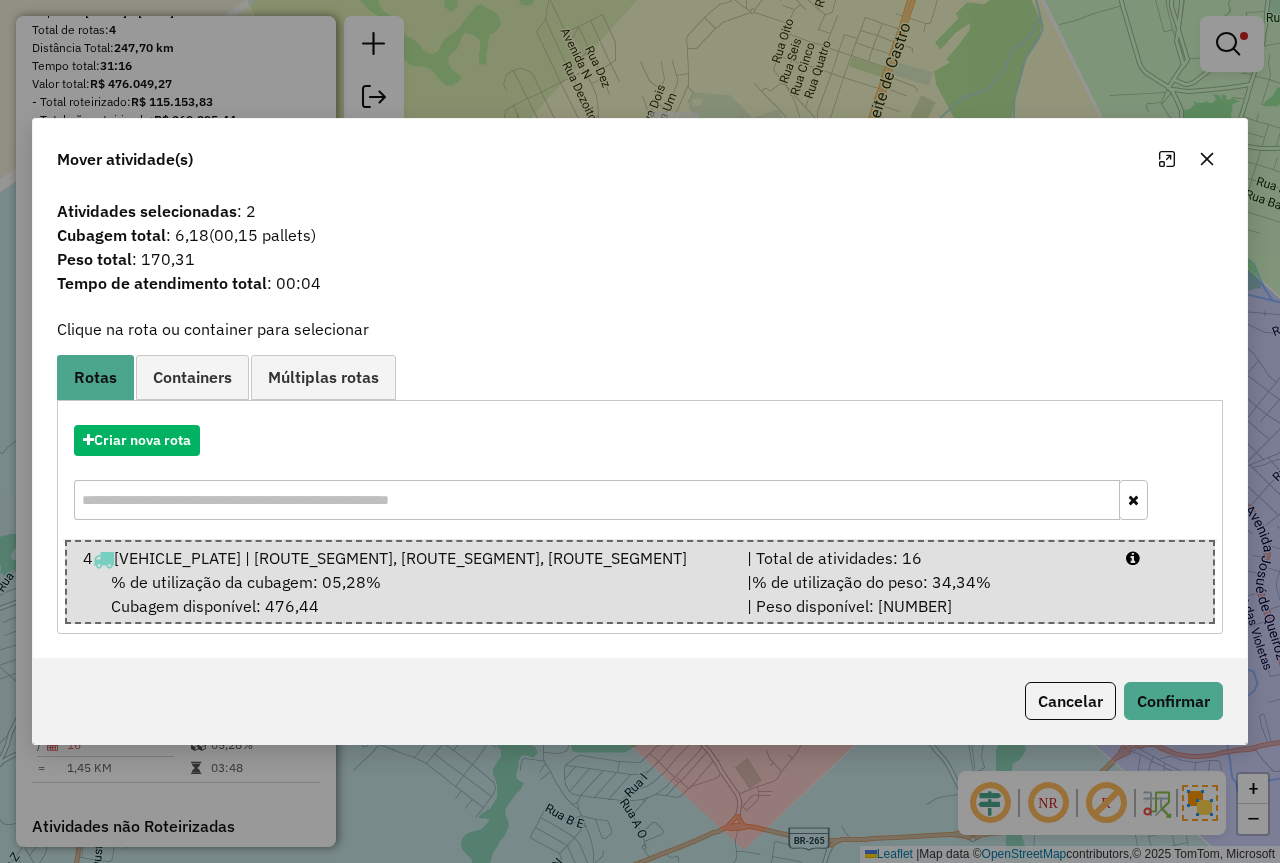drag, startPoint x: 1152, startPoint y: 672, endPoint x: 1192, endPoint y: 711, distance: 55.86591 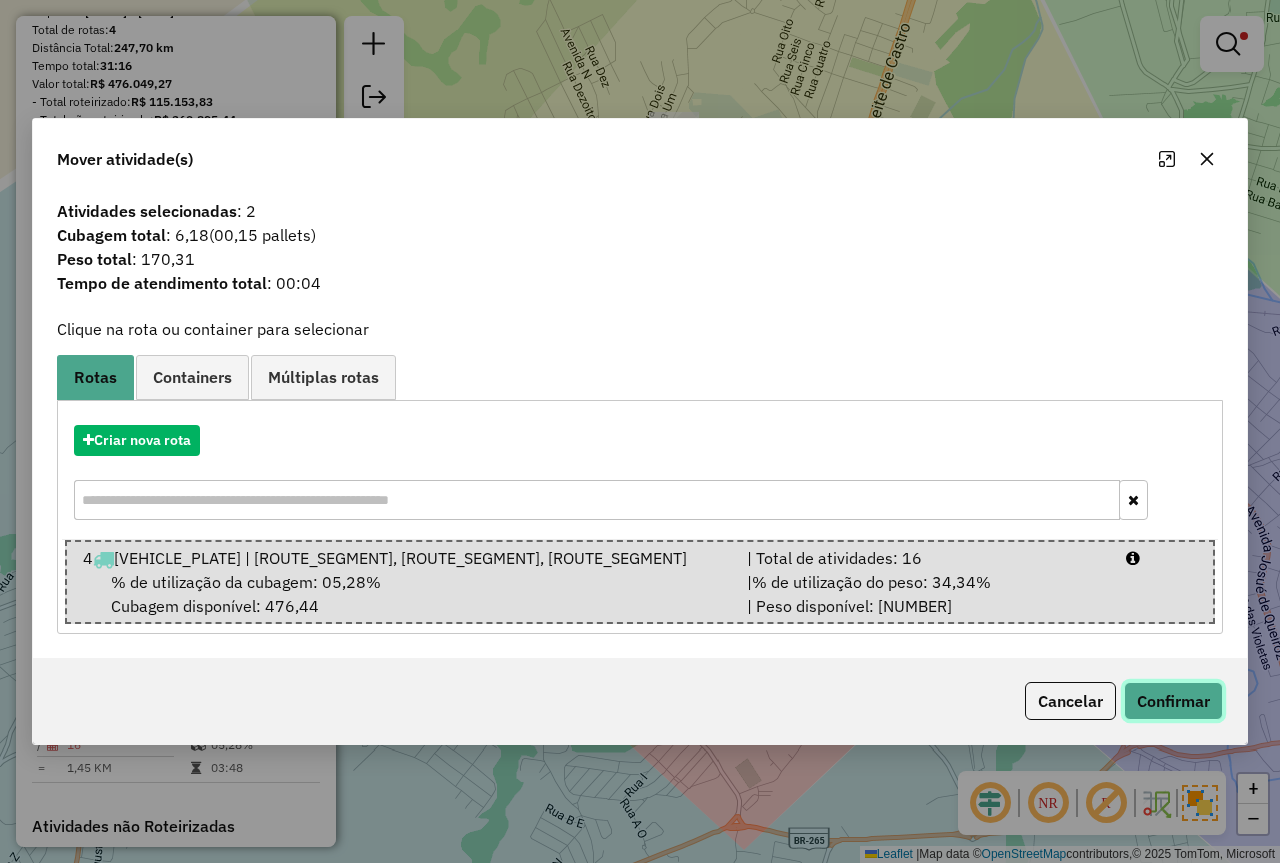 drag, startPoint x: 1191, startPoint y: 711, endPoint x: 1181, endPoint y: 712, distance: 10.049875 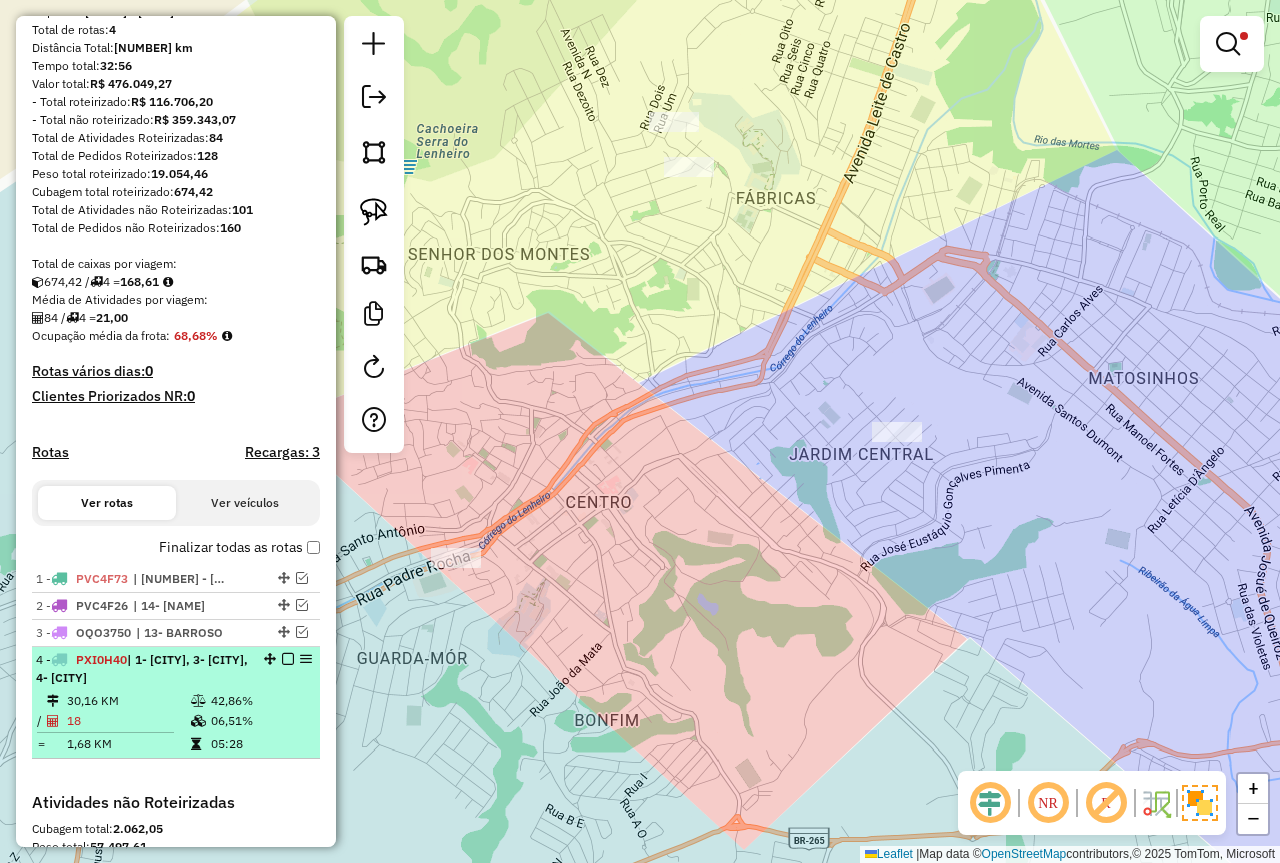 click on "06,51%" at bounding box center (260, 721) 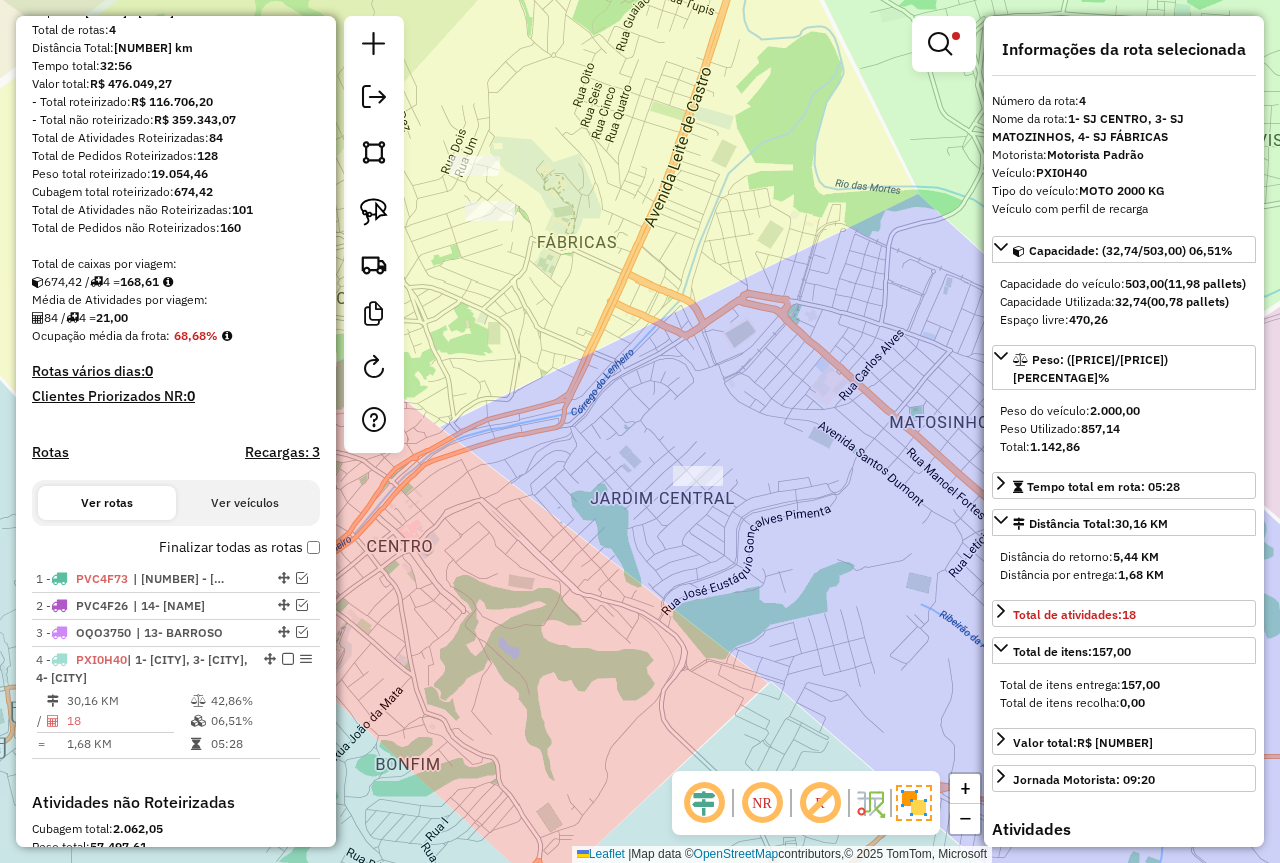 drag, startPoint x: 596, startPoint y: 503, endPoint x: 656, endPoint y: 509, distance: 60.299255 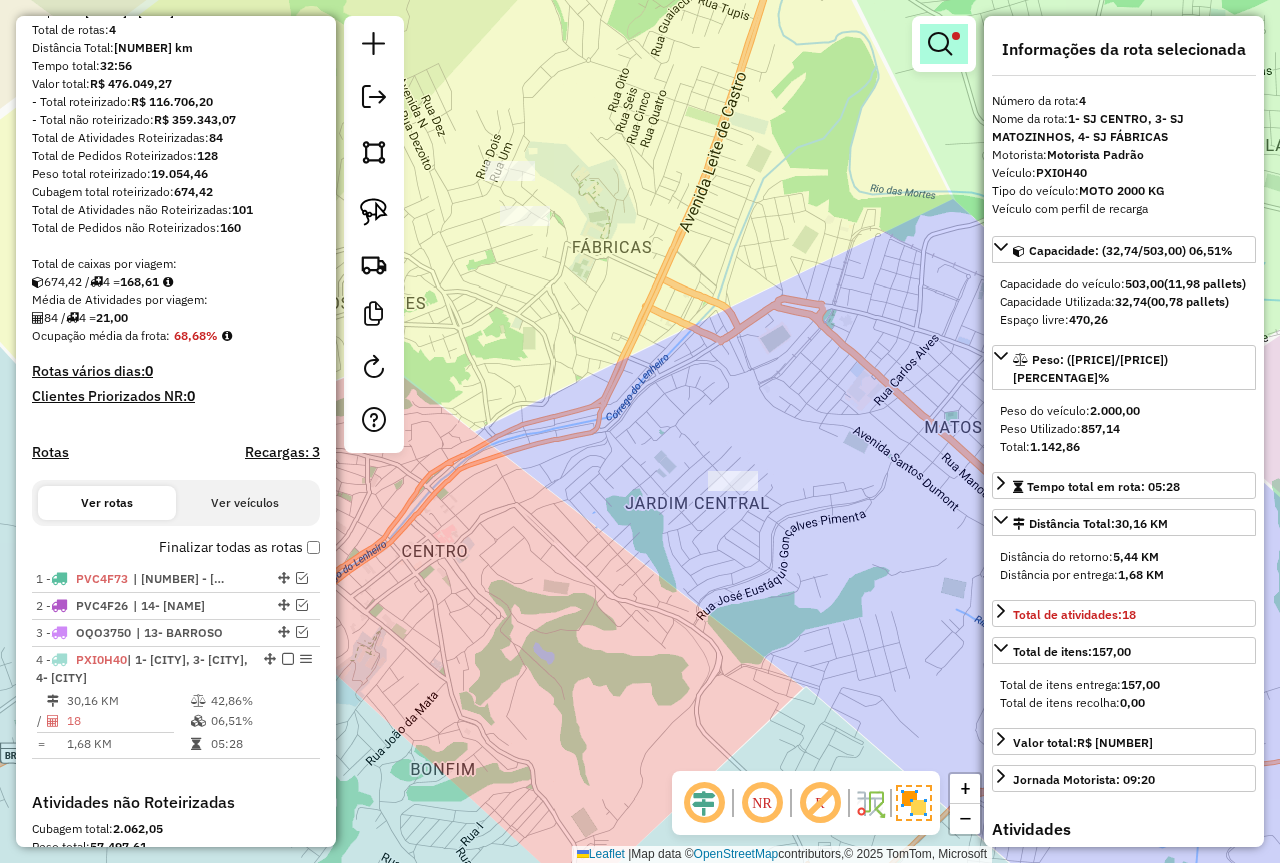 click at bounding box center (940, 44) 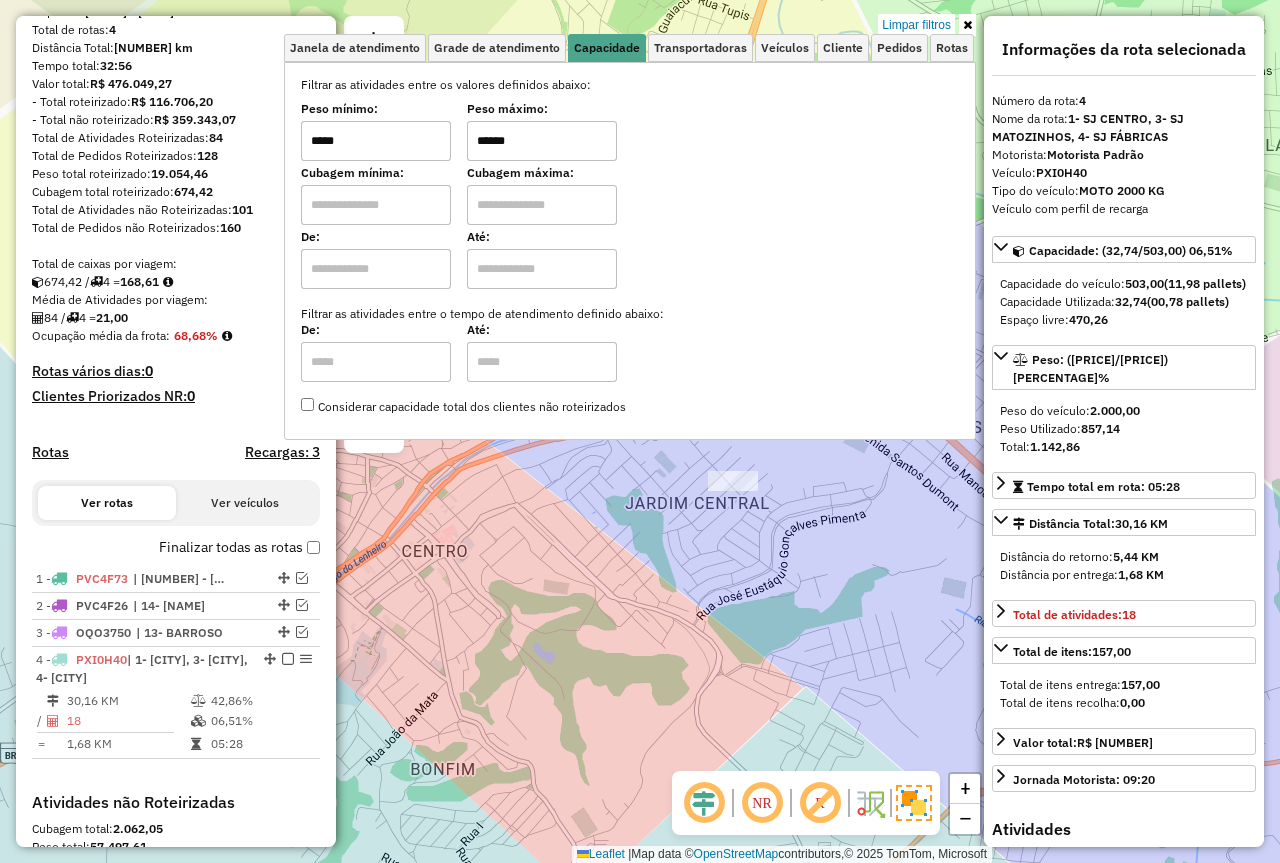 click on "Aguarde...  Pop-up bloqueado!  Seu navegador bloqueou automáticamente a abertura de uma nova janela.   Acesse as configurações e adicione o endereço do sistema a lista de permissão.   Fechar  Informações da Sessão 976697 - 08/08/2025     Criação: 07/08/2025 18:22   Depósito:  Farid - São João del Rei  Total de rotas:  4  Distância Total:  254,64 km  Tempo total:  32:56  Valor total:  R$ 476.049,27  - Total roteirizado:  R$ 116.706,20  - Total não roteirizado:  R$ 359.343,07  Total de Atividades Roteirizadas:  84  Total de Pedidos Roteirizados:  128  Peso total roteirizado:  19.054,46  Cubagem total roteirizado:  674,42  Total de Atividades não Roteirizadas:  101  Total de Pedidos não Roteirizados:  160 Total de caixas por viagem:  674,42 /   4 =  168,61 Média de Atividades por viagem:  84 /   4 =  21,00 Ocupação média da frota:  68,68%   Rotas vários dias:  0  Clientes Priorizados NR:  0 Rotas  Recargas: 3   Ver rotas   Ver veículos  Finalizar todas as rotas   1 -" at bounding box center [640, 431] 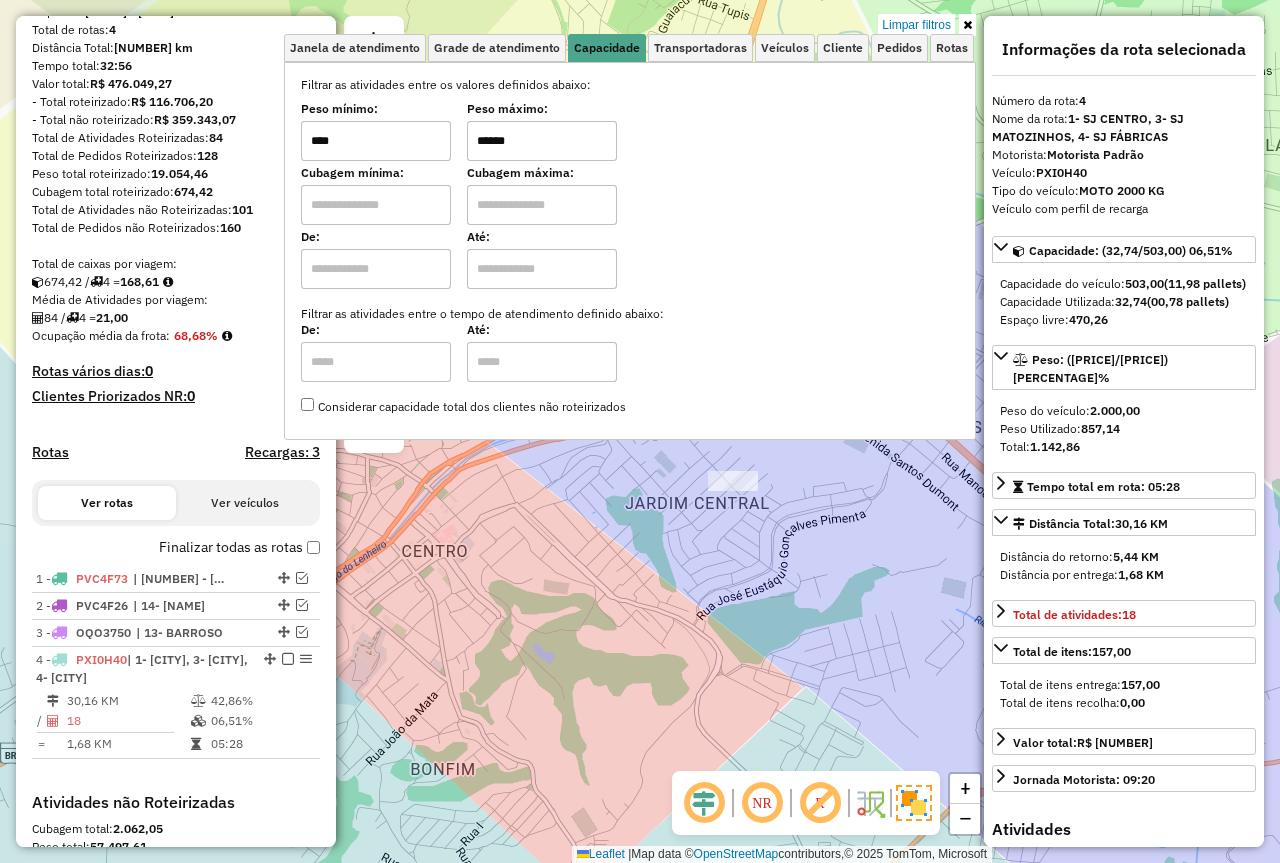type on "****" 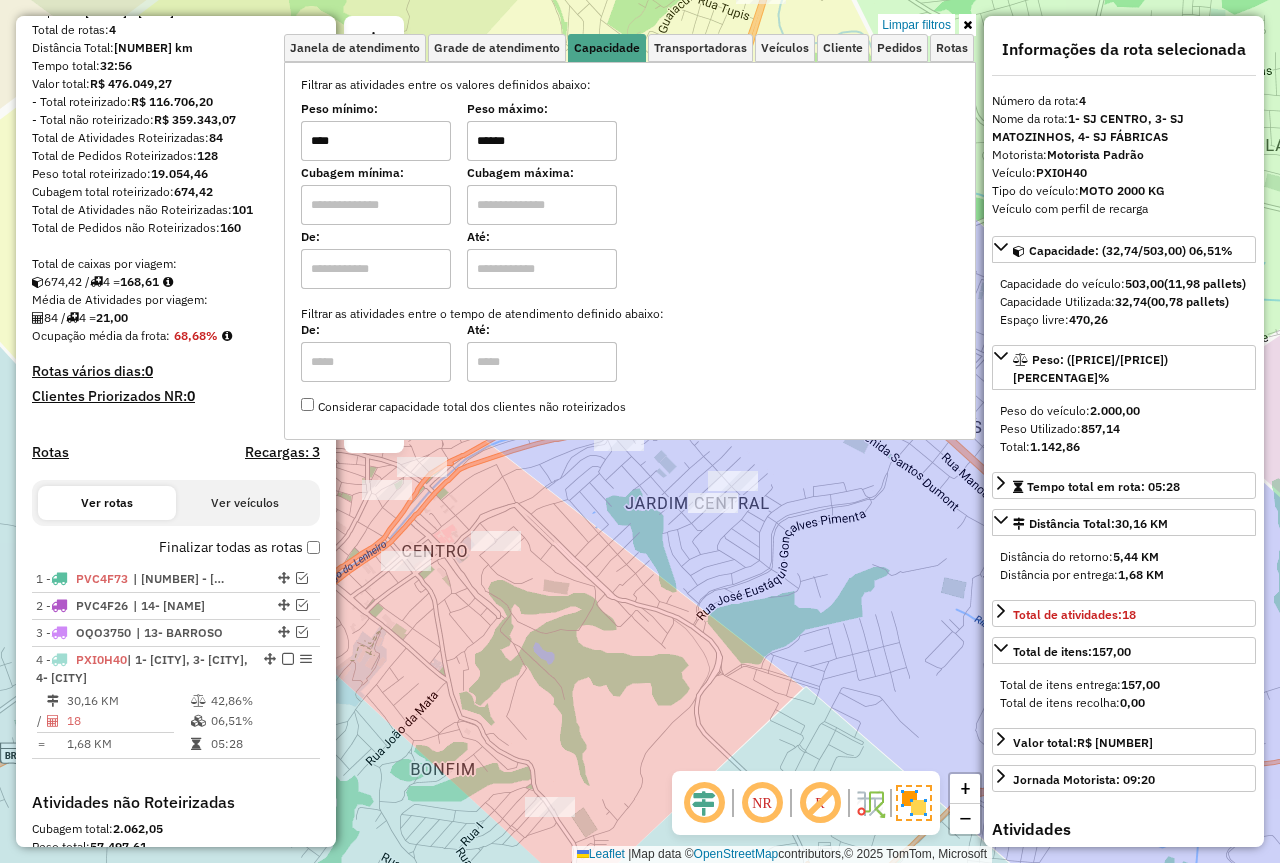 click on "Limpar filtros Janela de atendimento Grade de atendimento Capacidade Transportadoras Veículos Cliente Pedidos  Rotas Selecione os dias de semana para filtrar as janelas de atendimento  Seg   Ter   Qua   Qui   Sex   Sáb   Dom  Informe o período da janela de atendimento: De: Até:  Filtrar exatamente a janela do cliente  Considerar janela de atendimento padrão  Selecione os dias de semana para filtrar as grades de atendimento  Seg   Ter   Qua   Qui   Sex   Sáb   Dom   Considerar clientes sem dia de atendimento cadastrado  Clientes fora do dia de atendimento selecionado Filtrar as atividades entre os valores definidos abaixo:  Peso mínimo:  ****  Peso máximo:  ******  Cubagem mínima:   Cubagem máxima:   De:   Até:  Filtrar as atividades entre o tempo de atendimento definido abaixo:  De:   Até:   Considerar capacidade total dos clientes não roteirizados Transportadora: Selecione um ou mais itens Tipo de veículo: Selecione um ou mais itens Veículo: Selecione um ou mais itens Motorista: Nome: Rótulo:" 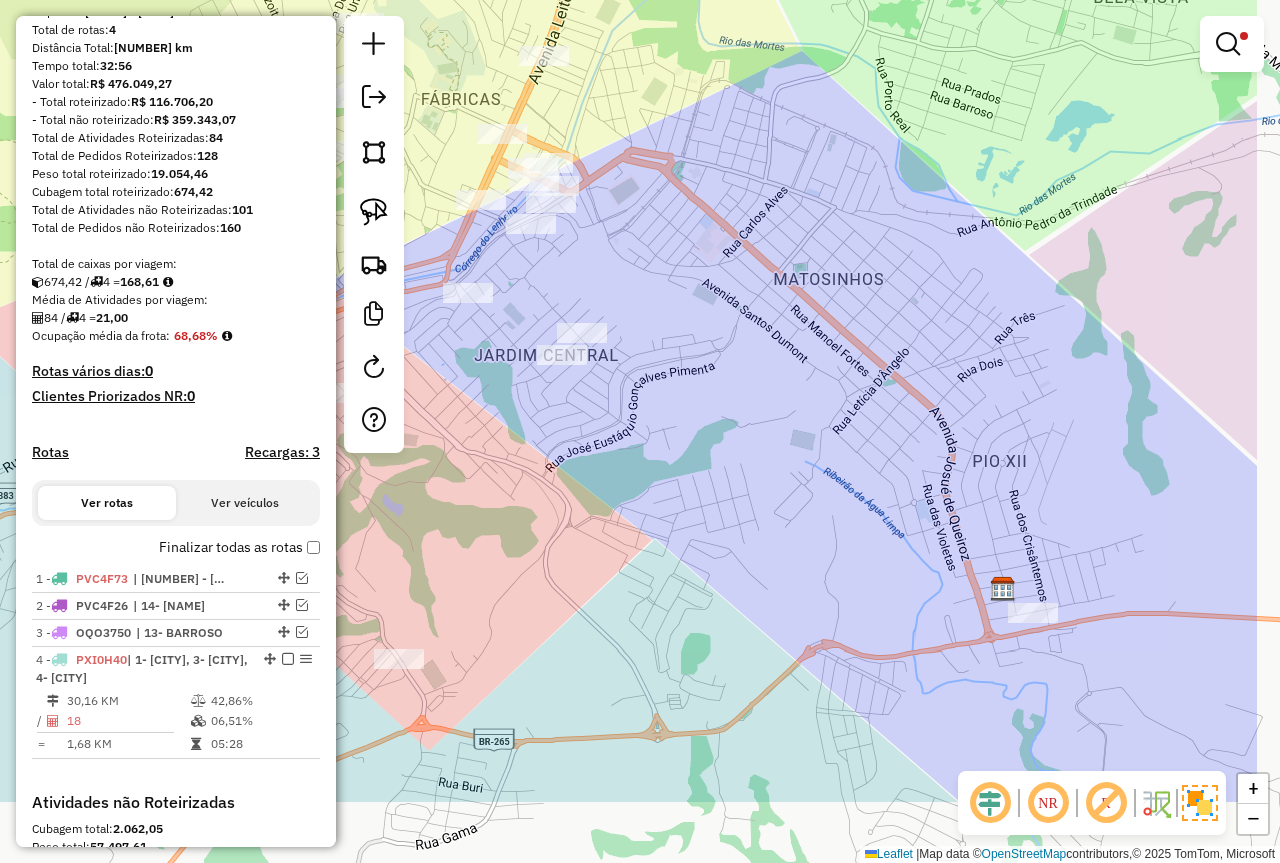 drag, startPoint x: 563, startPoint y: 649, endPoint x: 410, endPoint y: 502, distance: 212.17445 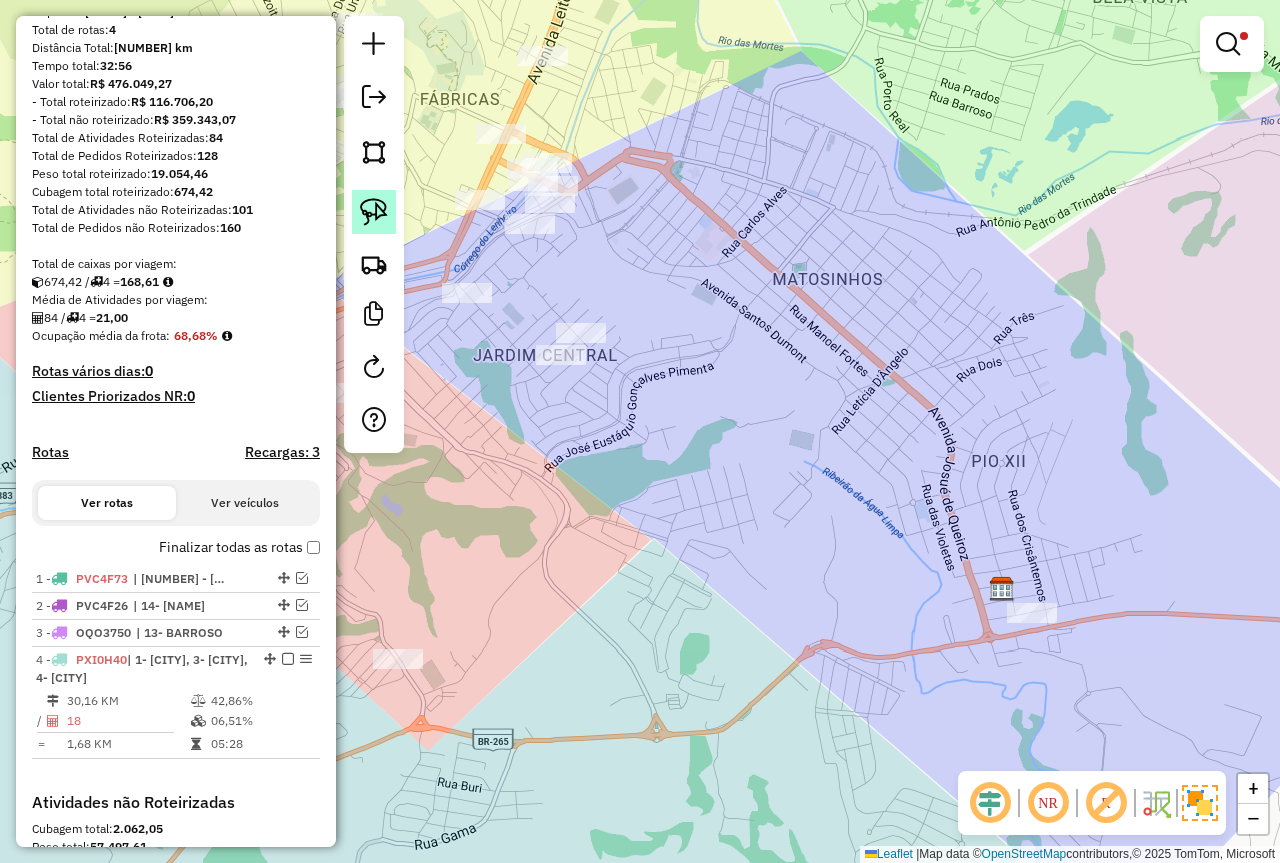 drag, startPoint x: 375, startPoint y: 196, endPoint x: 422, endPoint y: 204, distance: 47.67599 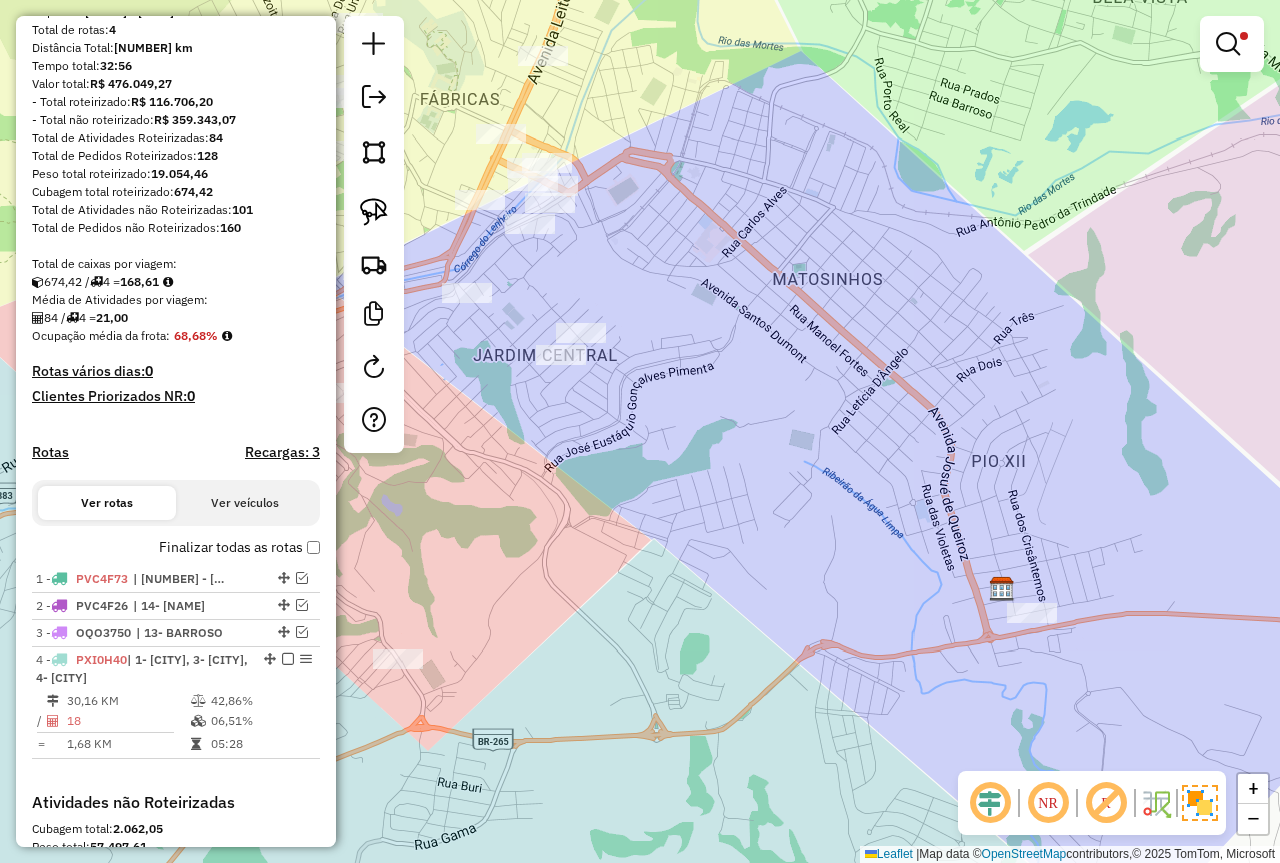 click 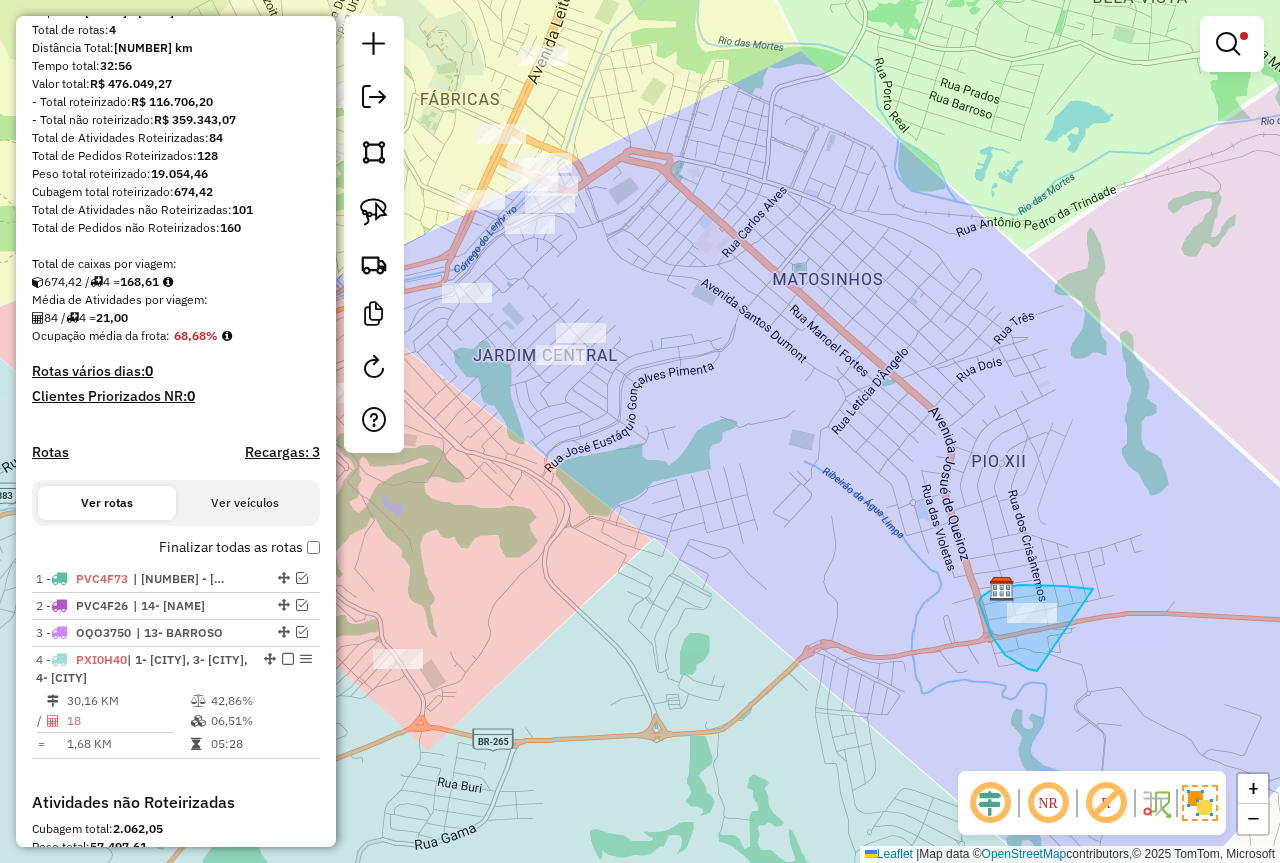 drag, startPoint x: 1093, startPoint y: 589, endPoint x: 1037, endPoint y: 671, distance: 99.29753 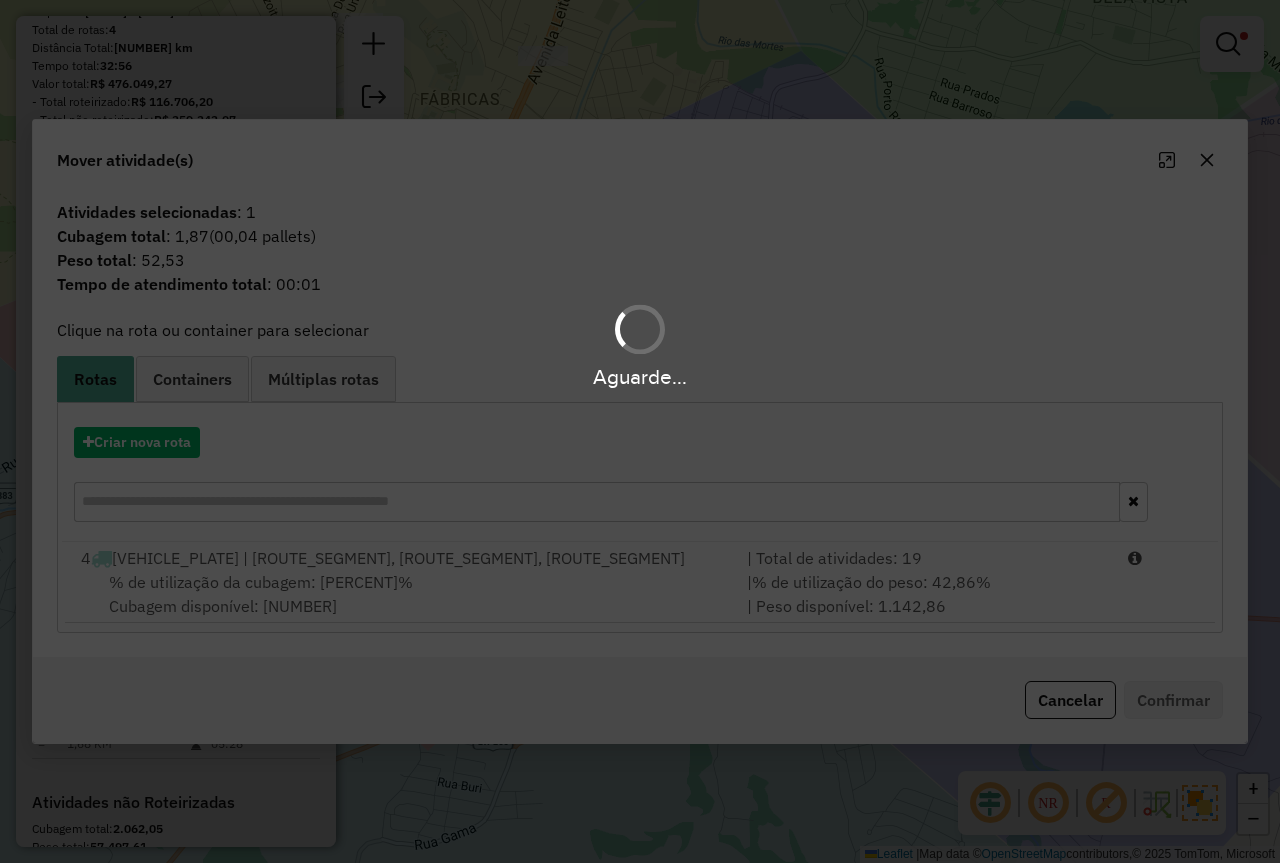 click on "% de utilização do peso: 42,86%" at bounding box center (871, 582) 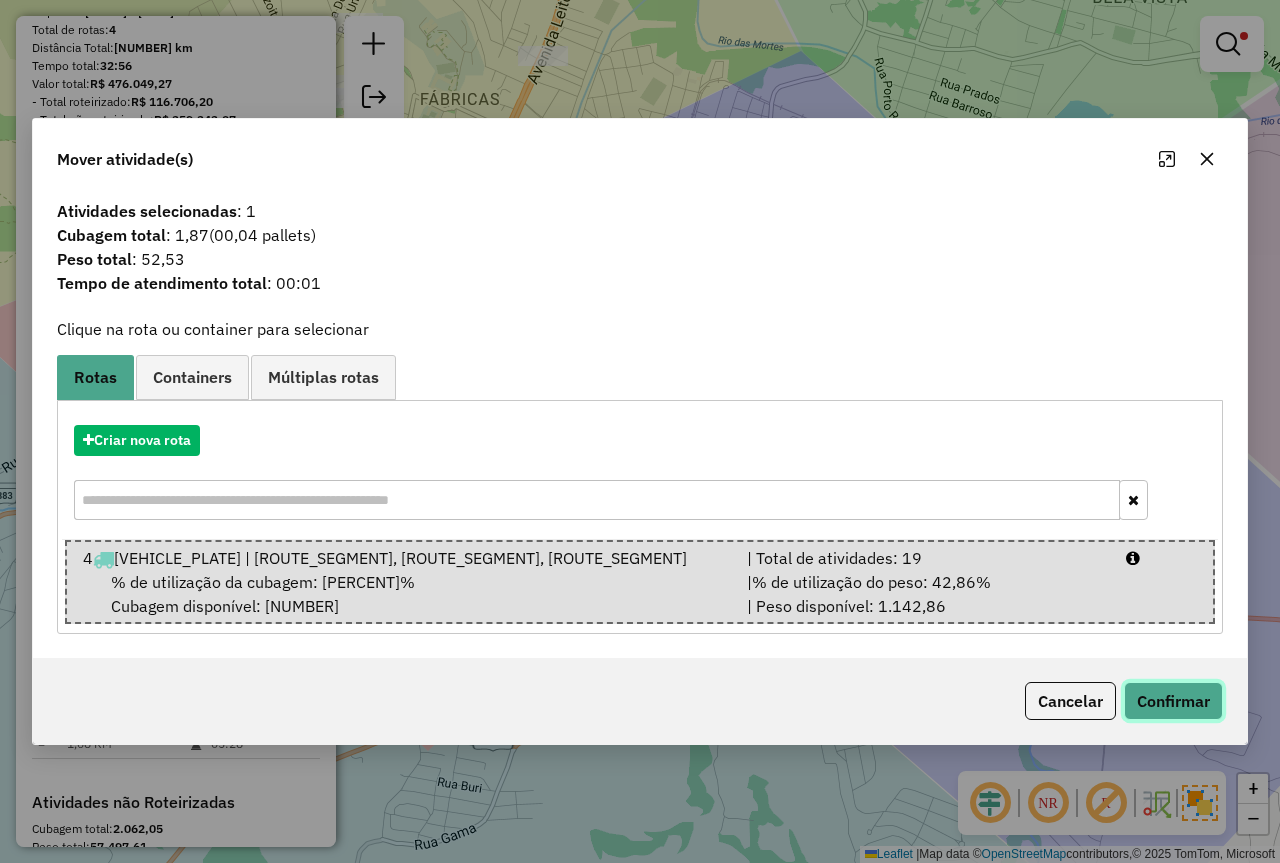 drag, startPoint x: 1186, startPoint y: 709, endPoint x: 1150, endPoint y: 713, distance: 36.221542 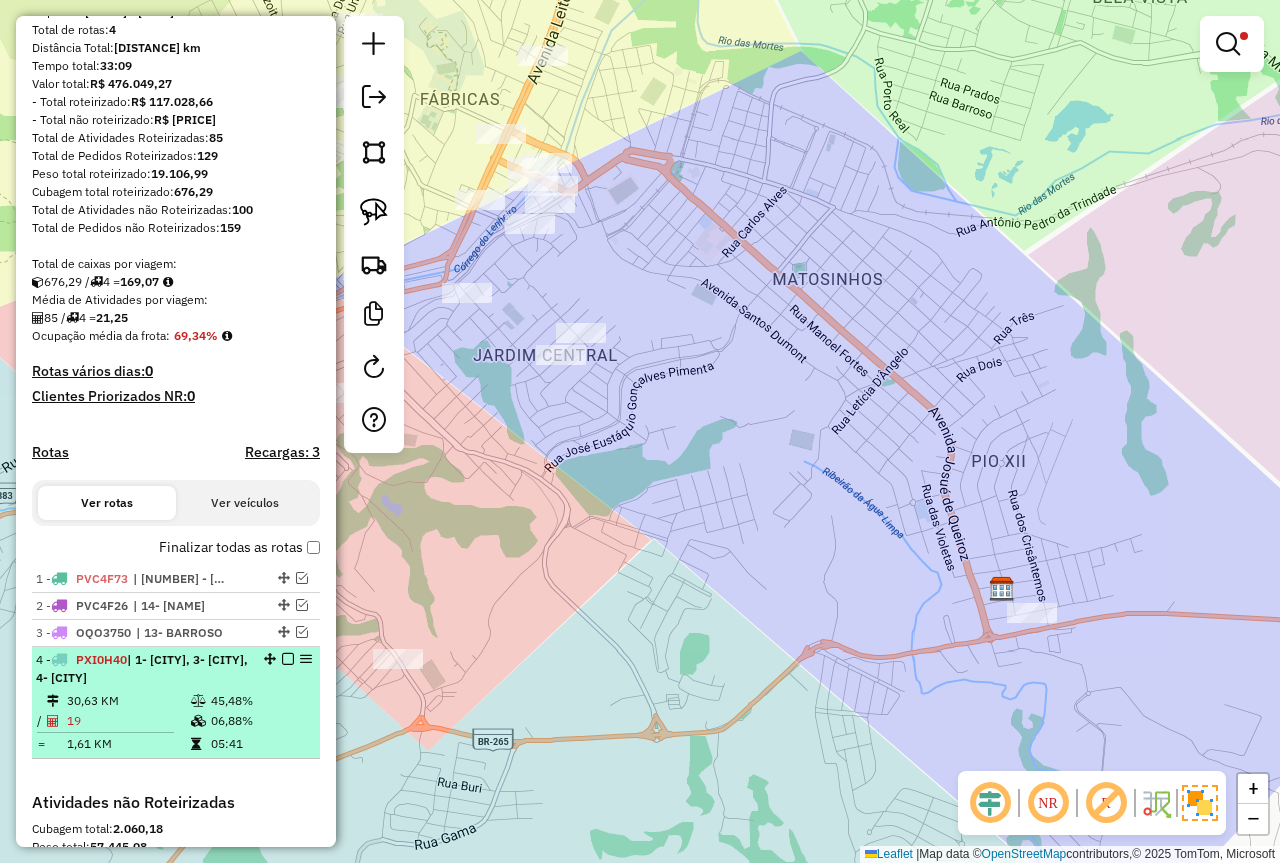 click on "4 -       PXI0H40   | 1- SJ CENTRO, 3- SJ MATOZINHOS, 4- SJ FÁBRICAS  30,63 KM   45,48%  /  19   06,88%     =  1,61 KM   05:41" at bounding box center [176, 703] 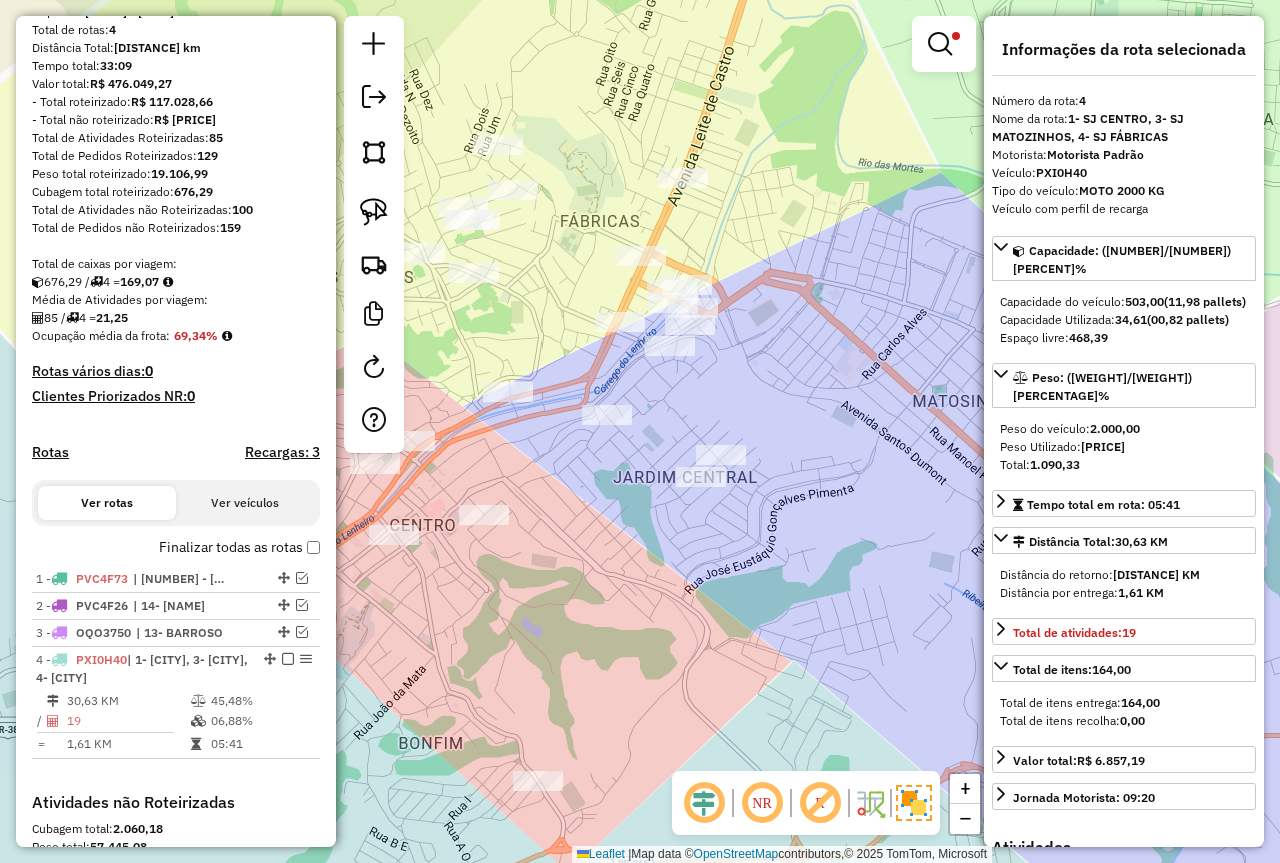 drag, startPoint x: 590, startPoint y: 604, endPoint x: 594, endPoint y: 572, distance: 32.24903 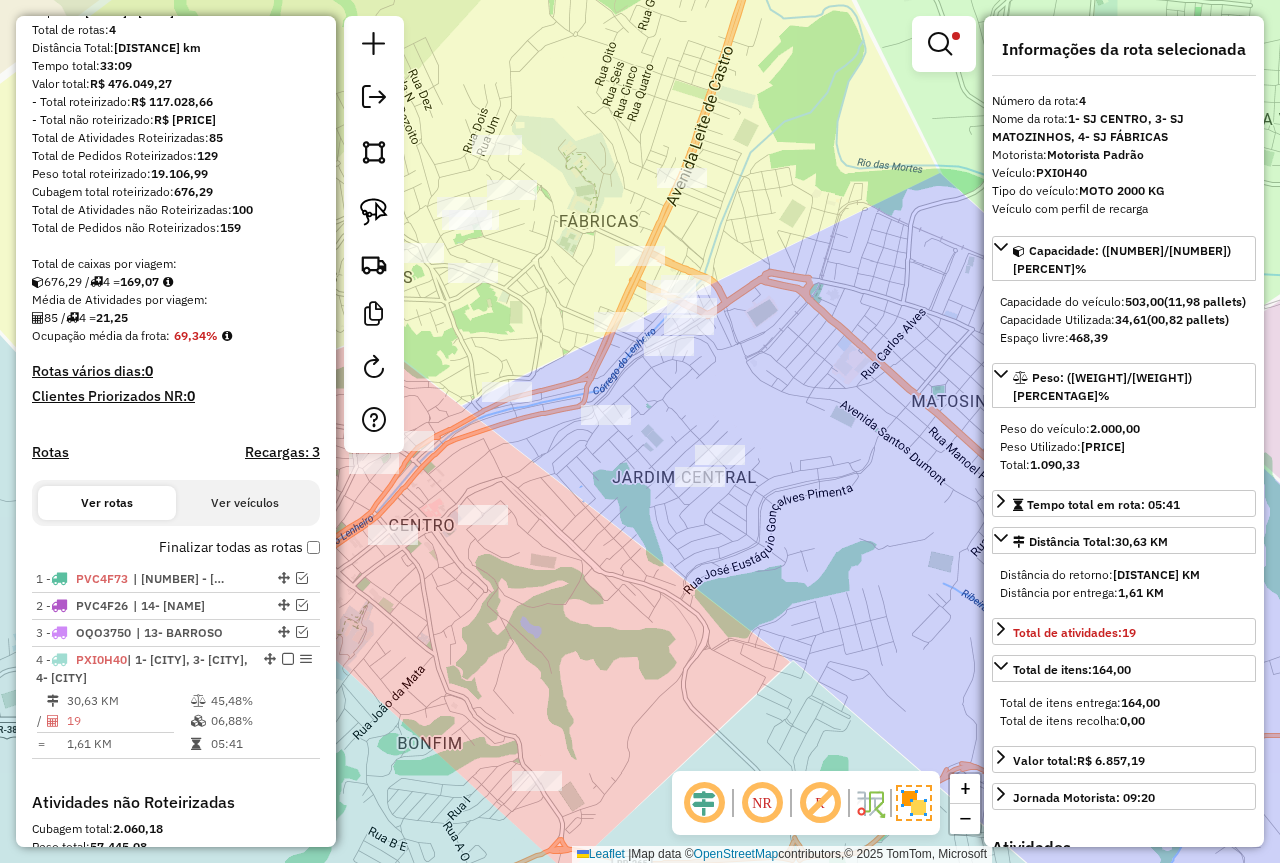 click on "Limpar filtros Janela de atendimento Grade de atendimento Capacidade Transportadoras Veículos Cliente Pedidos  Rotas Selecione os dias de semana para filtrar as janelas de atendimento  Seg   Ter   Qua   Qui   Sex   Sáb   Dom  Informe o período da janela de atendimento: De: Até:  Filtrar exatamente a janela do cliente  Considerar janela de atendimento padrão  Selecione os dias de semana para filtrar as grades de atendimento  Seg   Ter   Qua   Qui   Sex   Sáb   Dom   Considerar clientes sem dia de atendimento cadastrado  Clientes fora do dia de atendimento selecionado Filtrar as atividades entre os valores definidos abaixo:  Peso mínimo:  ****  Peso máximo:  ******  Cubagem mínima:   Cubagem máxima:   De:   Até:  Filtrar as atividades entre o tempo de atendimento definido abaixo:  De:   Até:   Considerar capacidade total dos clientes não roteirizados Transportadora: Selecione um ou mais itens Tipo de veículo: Selecione um ou mais itens Veículo: Selecione um ou mais itens Motorista: Nome: Rótulo:" 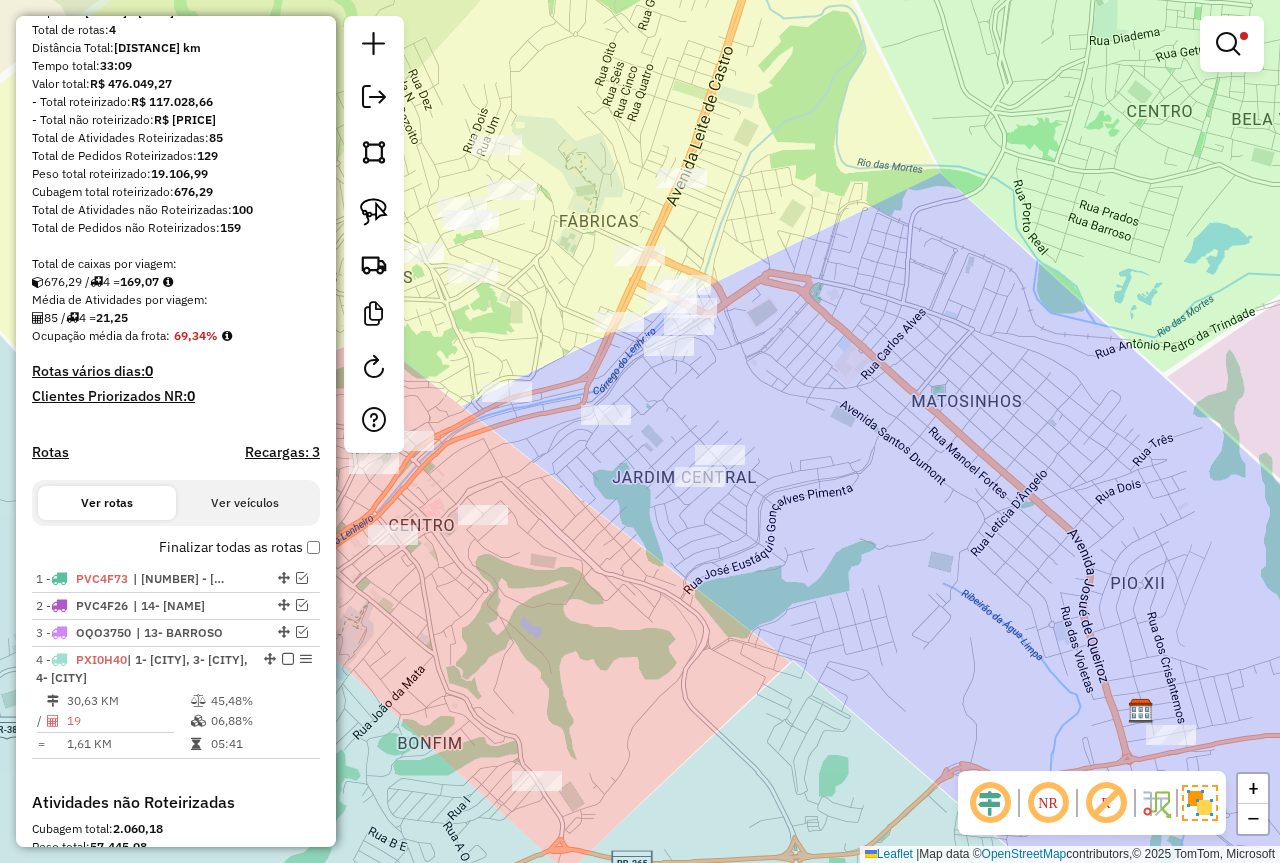 click on "Limpar filtros Janela de atendimento Grade de atendimento Capacidade Transportadoras Veículos Cliente Pedidos  Rotas Selecione os dias de semana para filtrar as janelas de atendimento  Seg   Ter   Qua   Qui   Sex   Sáb   Dom  Informe o período da janela de atendimento: De: Até:  Filtrar exatamente a janela do cliente  Considerar janela de atendimento padrão  Selecione os dias de semana para filtrar as grades de atendimento  Seg   Ter   Qua   Qui   Sex   Sáb   Dom   Considerar clientes sem dia de atendimento cadastrado  Clientes fora do dia de atendimento selecionado Filtrar as atividades entre os valores definidos abaixo:  Peso mínimo:  ****  Peso máximo:  ******  Cubagem mínima:   Cubagem máxima:   De:   Até:  Filtrar as atividades entre o tempo de atendimento definido abaixo:  De:   Até:   Considerar capacidade total dos clientes não roteirizados Transportadora: Selecione um ou mais itens Tipo de veículo: Selecione um ou mais itens Veículo: Selecione um ou mais itens Motorista: Nome: Rótulo:" 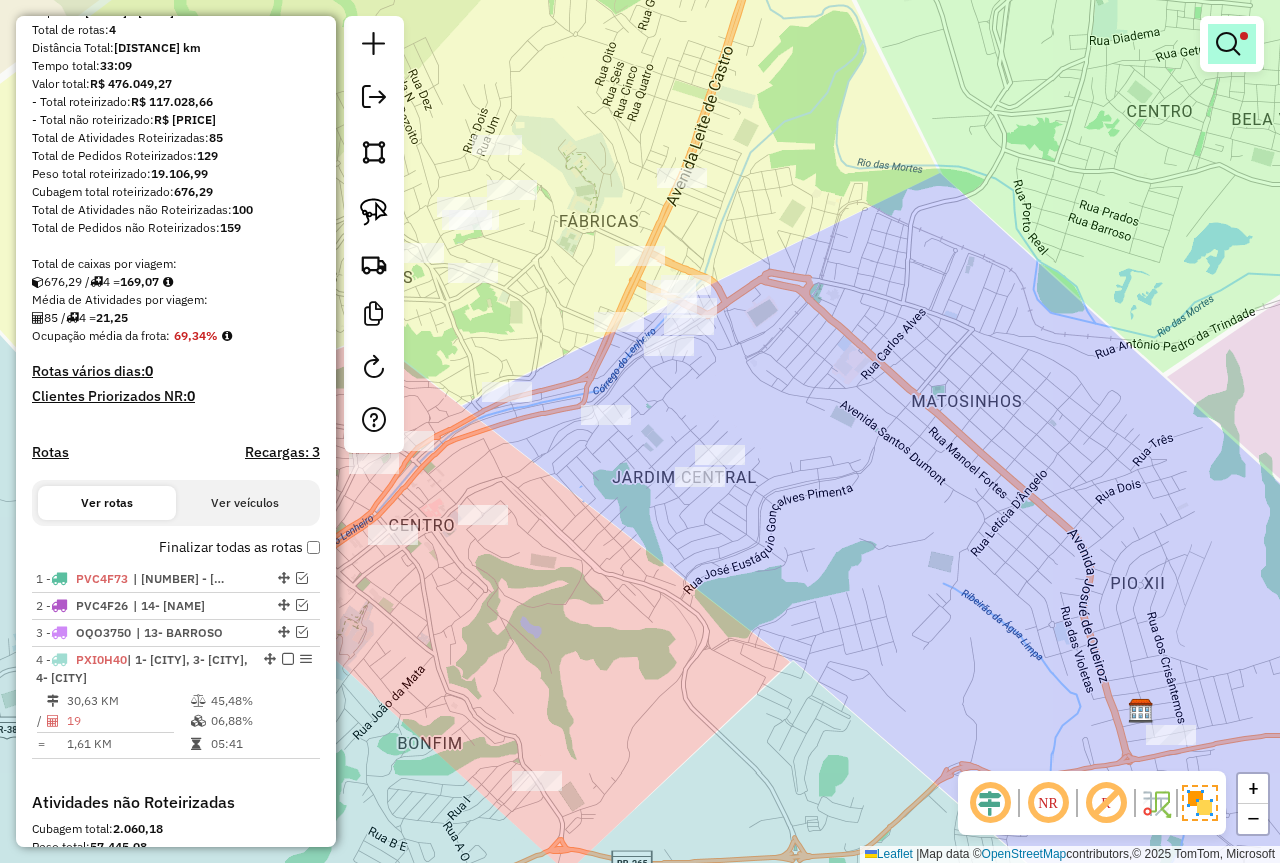 click at bounding box center [1228, 44] 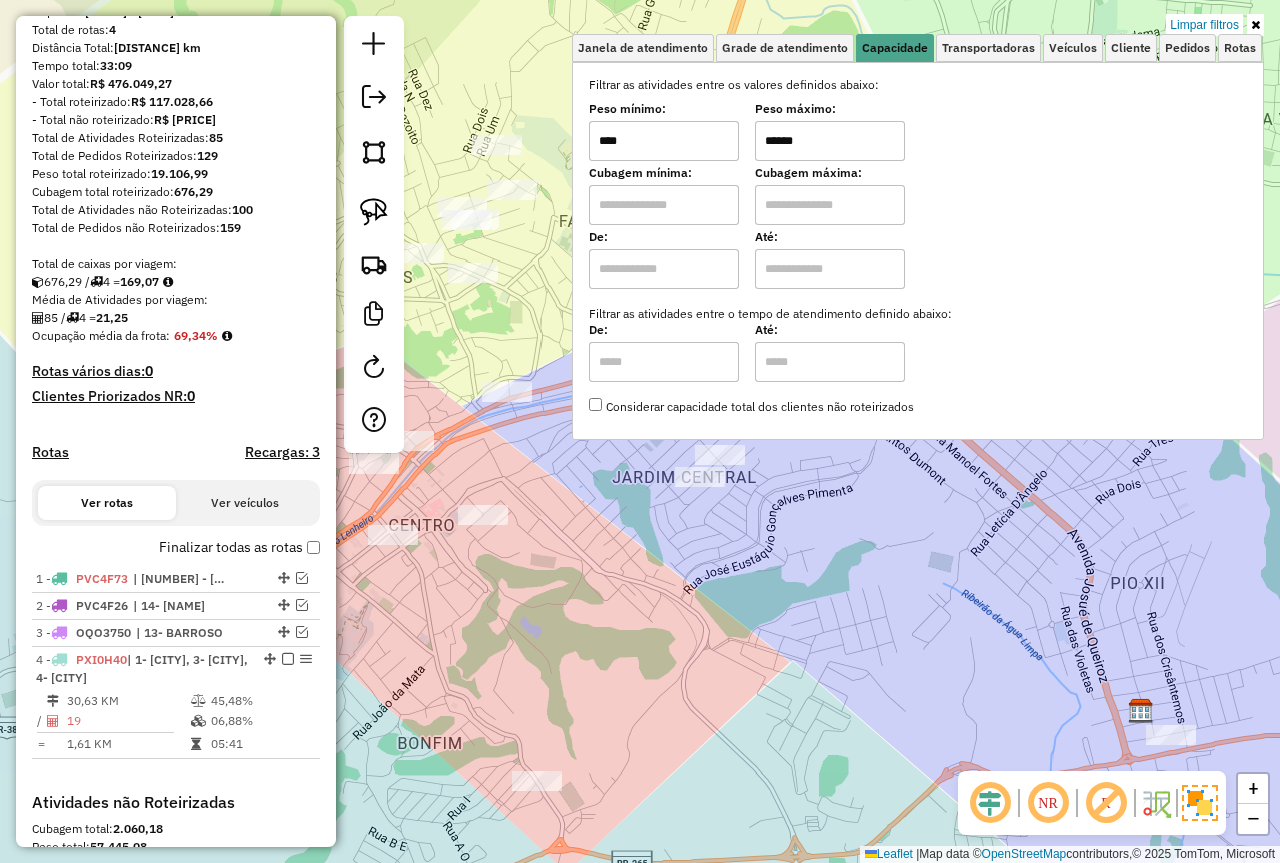 drag, startPoint x: 835, startPoint y: 142, endPoint x: 718, endPoint y: 148, distance: 117.15375 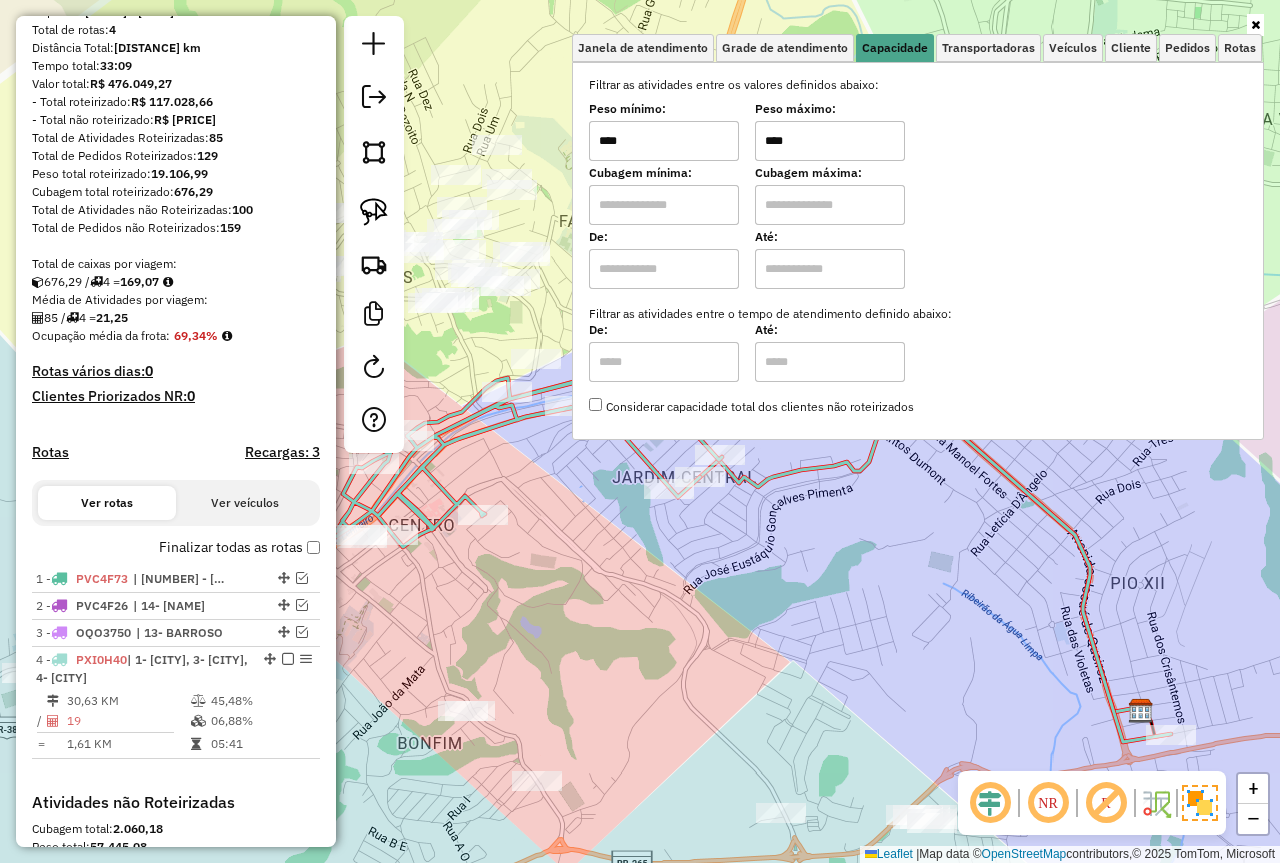 click on "Peso mínimo:  ****  Peso máximo:  ****" at bounding box center (918, 133) 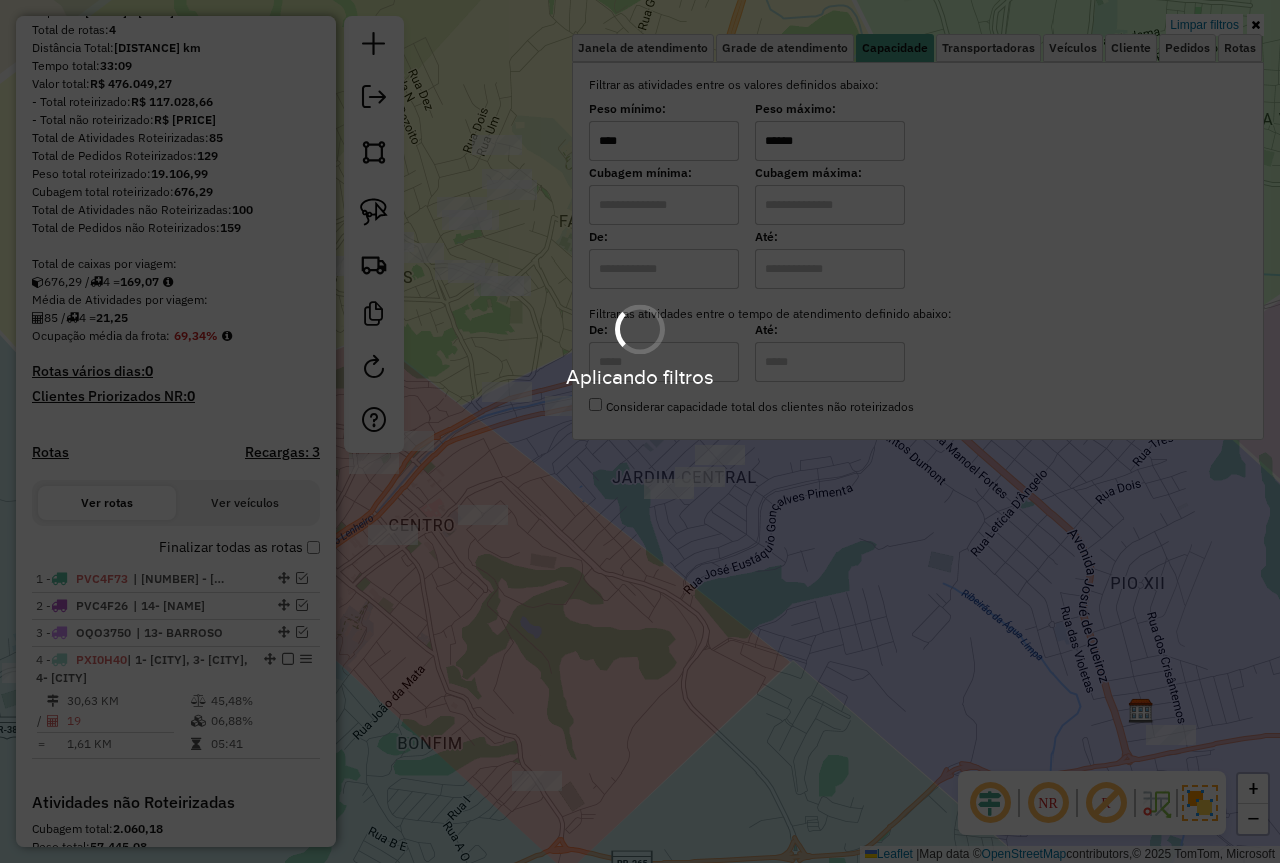 type on "******" 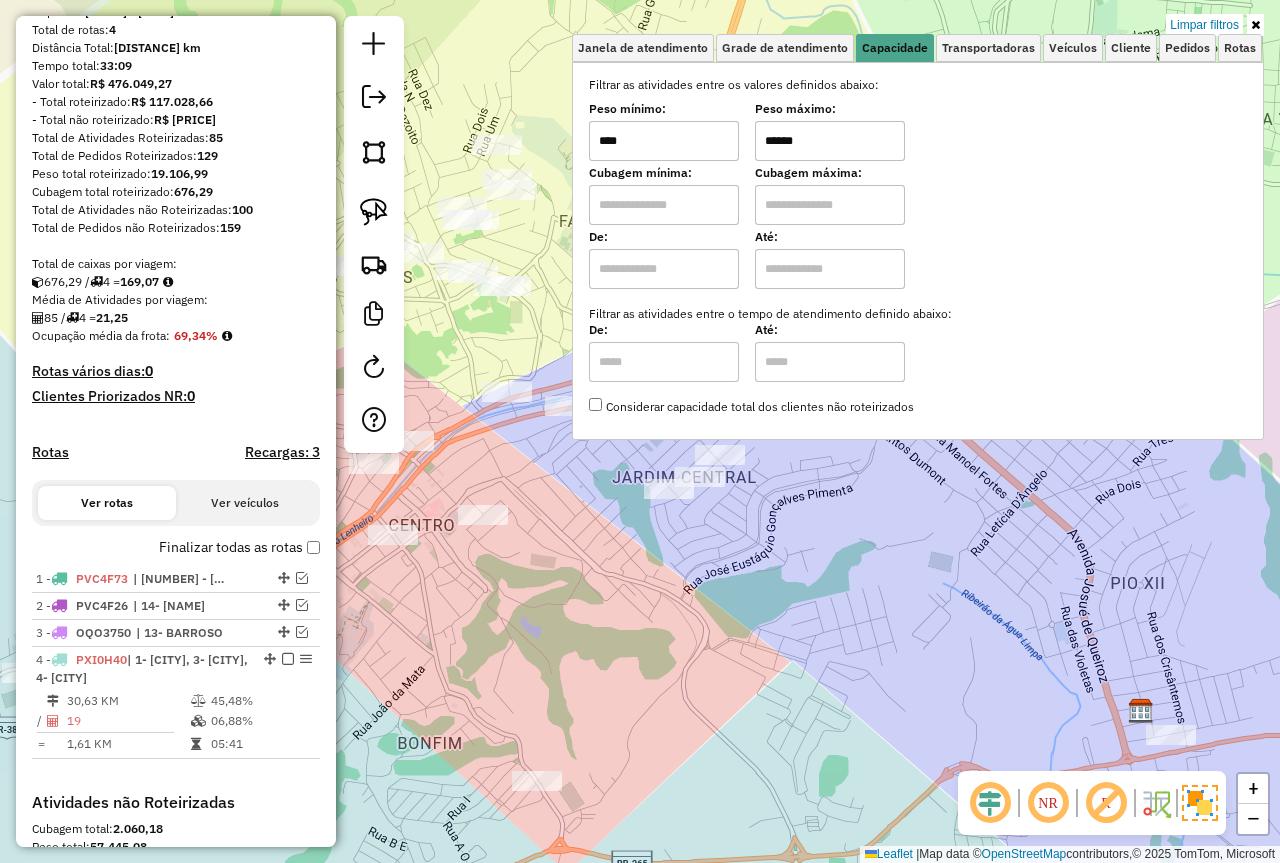 click on "Limpar filtros Janela de atendimento Grade de atendimento Capacidade Transportadoras Veículos Cliente Pedidos  Rotas Selecione os dias de semana para filtrar as janelas de atendimento  Seg   Ter   Qua   Qui   Sex   Sáb   Dom  Informe o período da janela de atendimento: De: Até:  Filtrar exatamente a janela do cliente  Considerar janela de atendimento padrão  Selecione os dias de semana para filtrar as grades de atendimento  Seg   Ter   Qua   Qui   Sex   Sáb   Dom   Considerar clientes sem dia de atendimento cadastrado  Clientes fora do dia de atendimento selecionado Filtrar as atividades entre os valores definidos abaixo:  Peso mínimo:  ****  Peso máximo:  ******  Cubagem mínima:   Cubagem máxima:   De:   Até:  Filtrar as atividades entre o tempo de atendimento definido abaixo:  De:   Até:   Considerar capacidade total dos clientes não roteirizados Transportadora: Selecione um ou mais itens Tipo de veículo: Selecione um ou mais itens Veículo: Selecione um ou mais itens Motorista: Nome: Rótulo:" 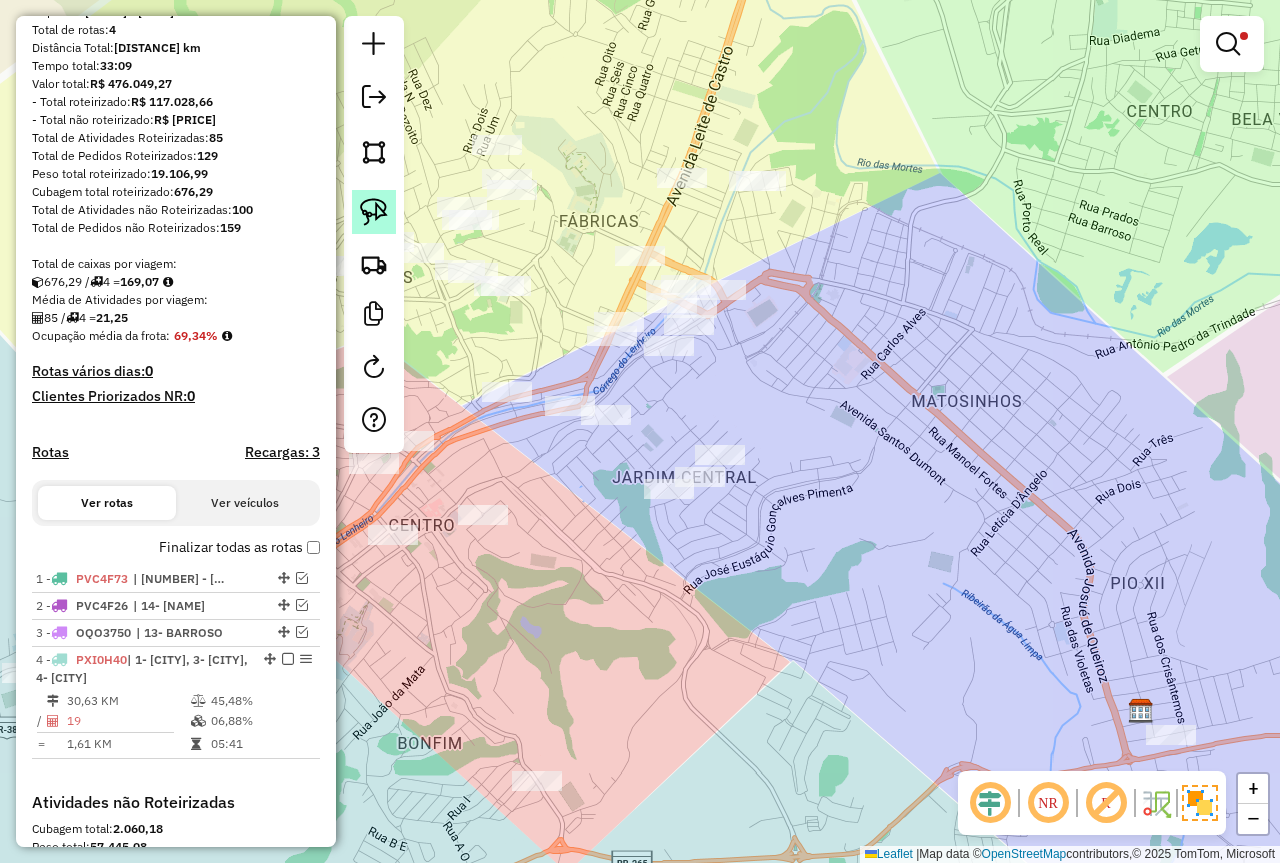 click 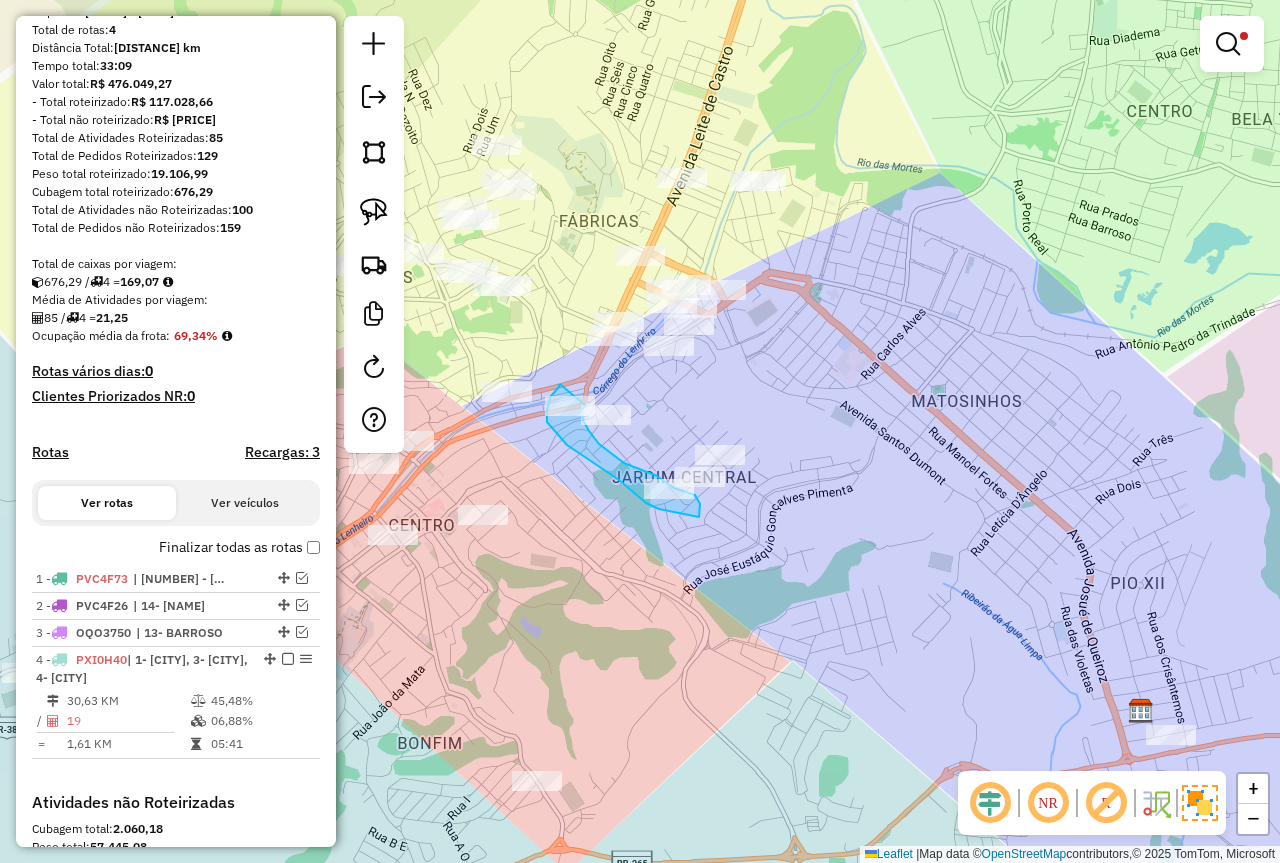 click on "Limpar filtros Janela de atendimento Grade de atendimento Capacidade Transportadoras Veículos Cliente Pedidos  Rotas Selecione os dias de semana para filtrar as janelas de atendimento  Seg   Ter   Qua   Qui   Sex   Sáb   Dom  Informe o período da janela de atendimento: De: Até:  Filtrar exatamente a janela do cliente  Considerar janela de atendimento padrão  Selecione os dias de semana para filtrar as grades de atendimento  Seg   Ter   Qua   Qui   Sex   Sáb   Dom   Considerar clientes sem dia de atendimento cadastrado  Clientes fora do dia de atendimento selecionado Filtrar as atividades entre os valores definidos abaixo:  Peso mínimo:  ****  Peso máximo:  ******  Cubagem mínima:   Cubagem máxima:   De:   Até:  Filtrar as atividades entre o tempo de atendimento definido abaixo:  De:   Até:   Considerar capacidade total dos clientes não roteirizados Transportadora: Selecione um ou mais itens Tipo de veículo: Selecione um ou mais itens Veículo: Selecione um ou mais itens Motorista: Nome: Rótulo:" 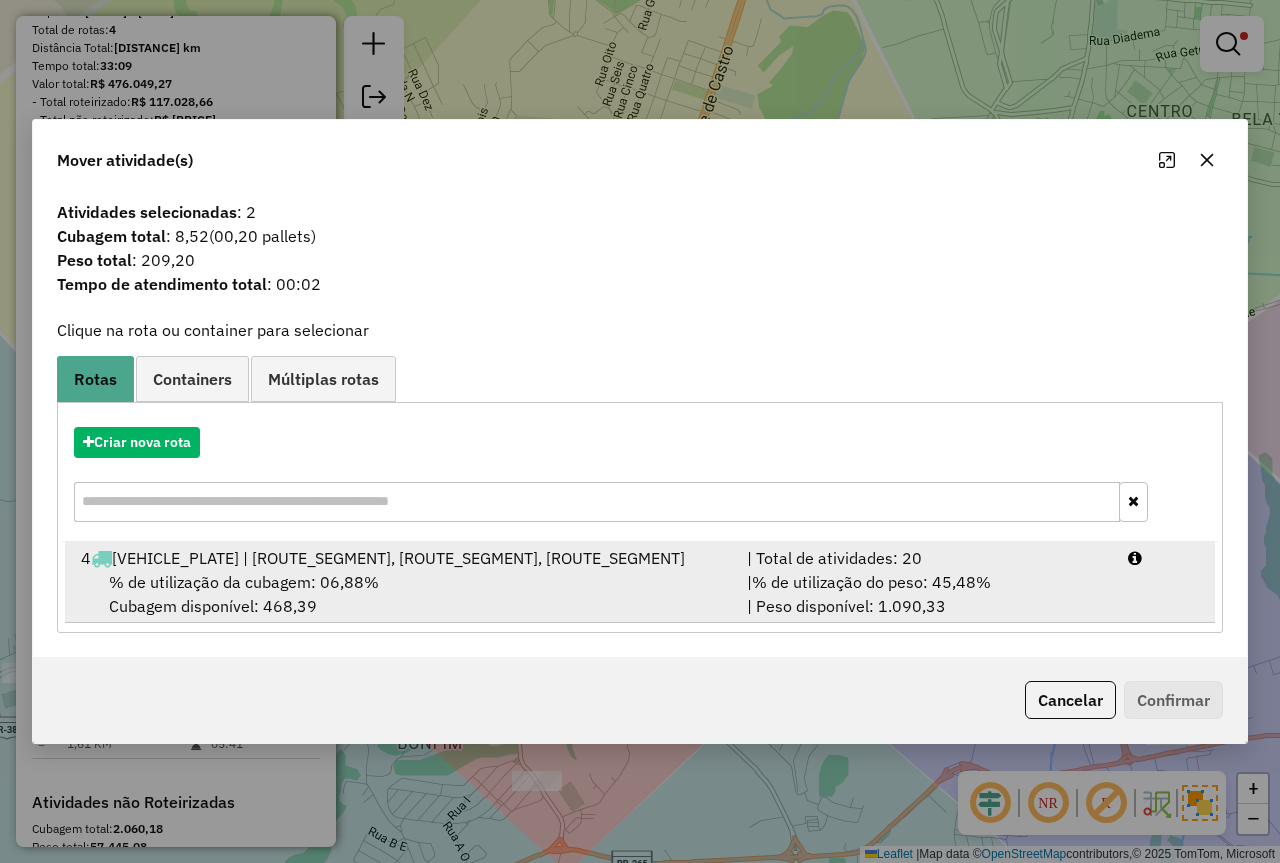 drag, startPoint x: 1034, startPoint y: 575, endPoint x: 1062, endPoint y: 590, distance: 31.764761 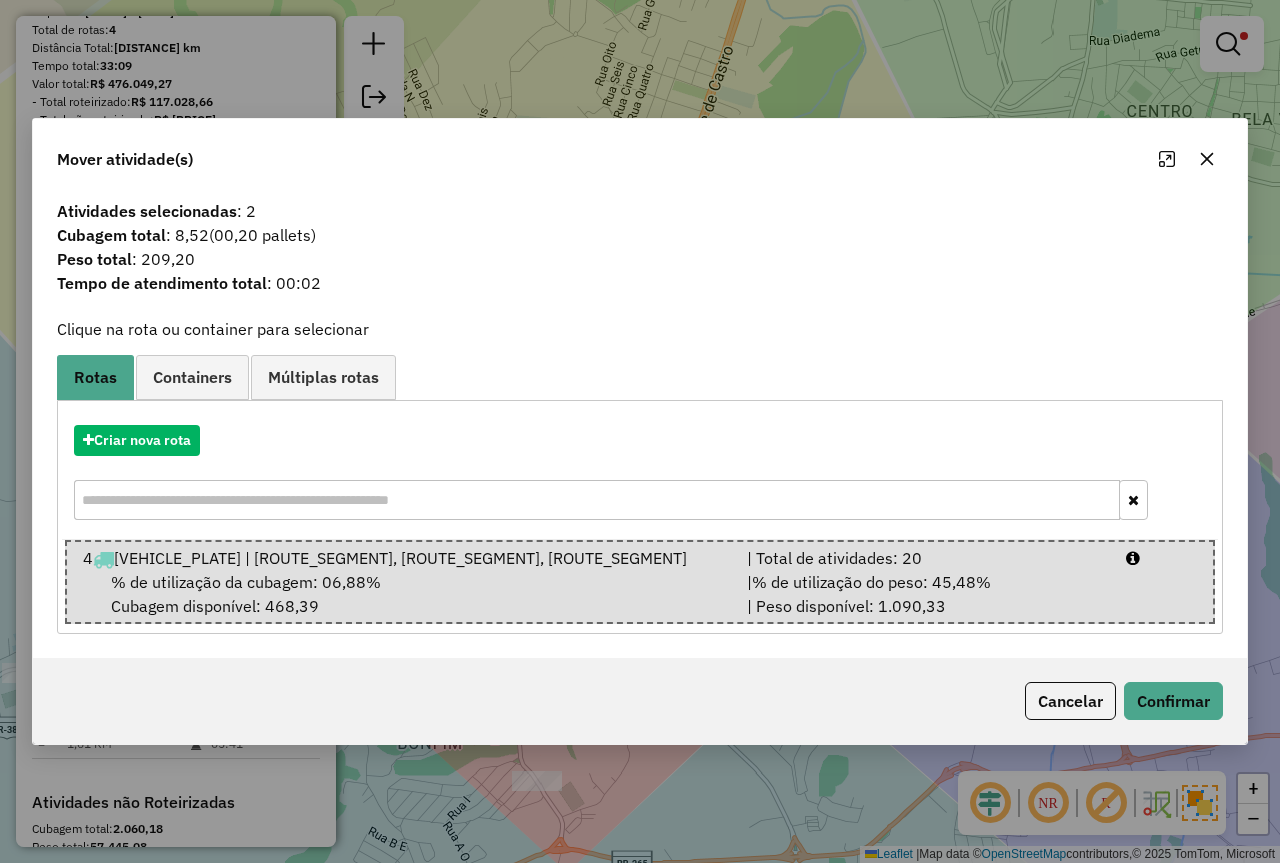 click on "Cancelar   Confirmar" 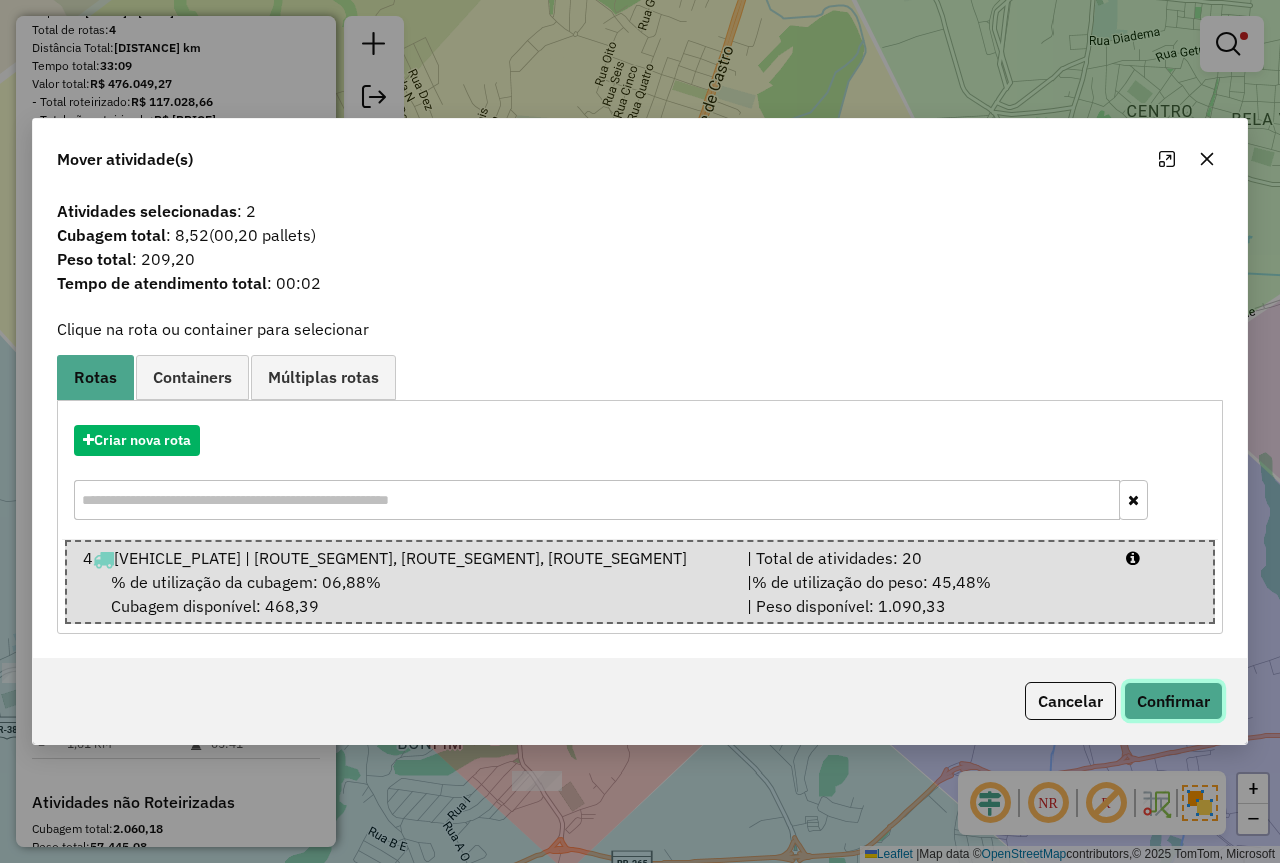click on "Confirmar" 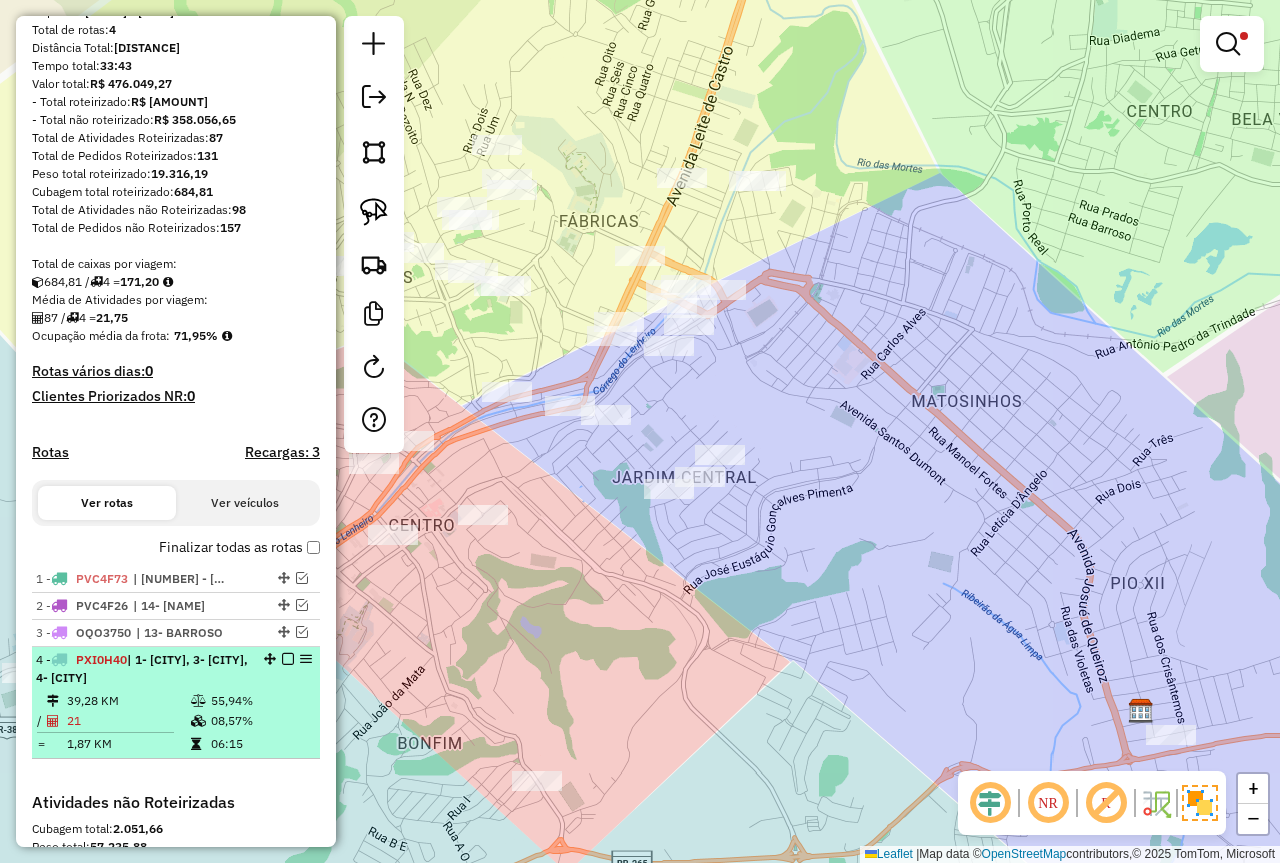 click on "55,94%" at bounding box center (260, 701) 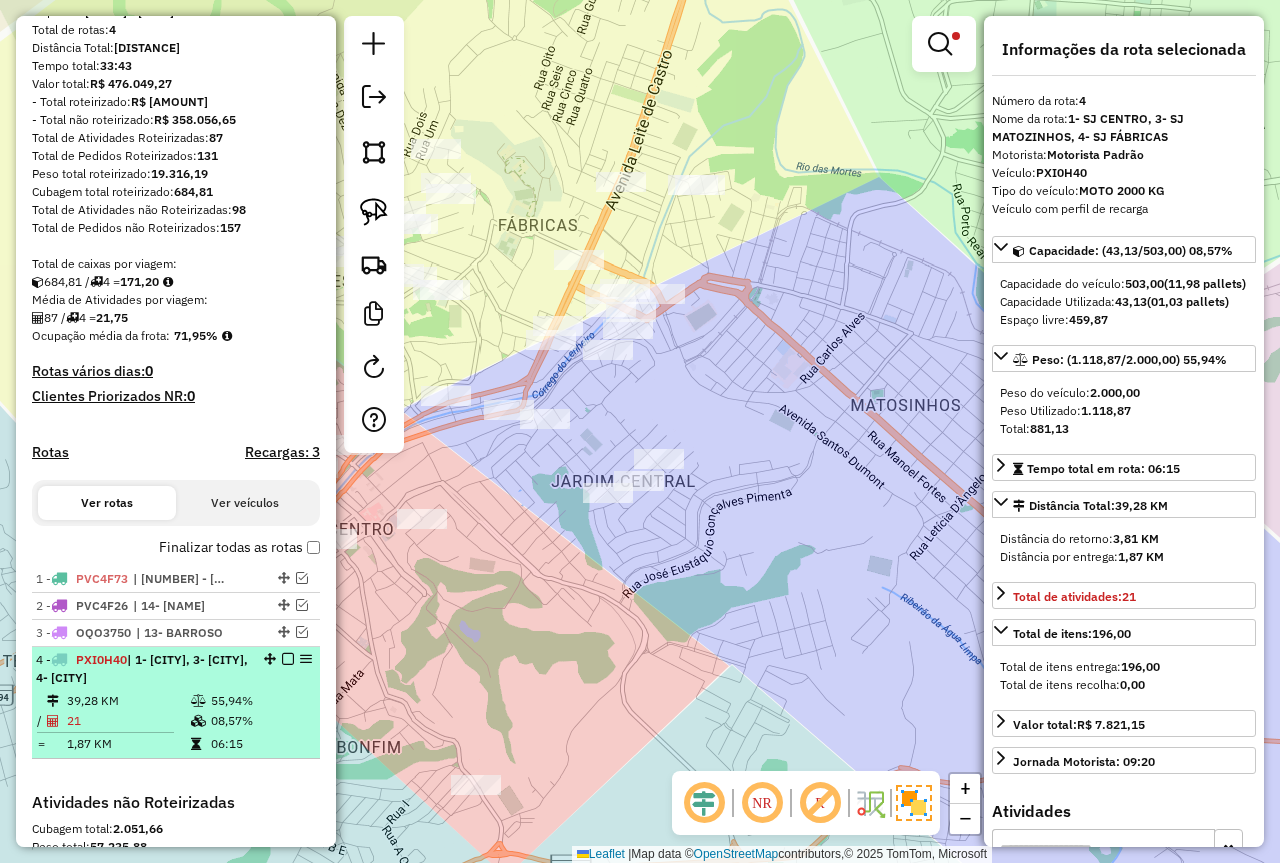 click at bounding box center [288, 659] 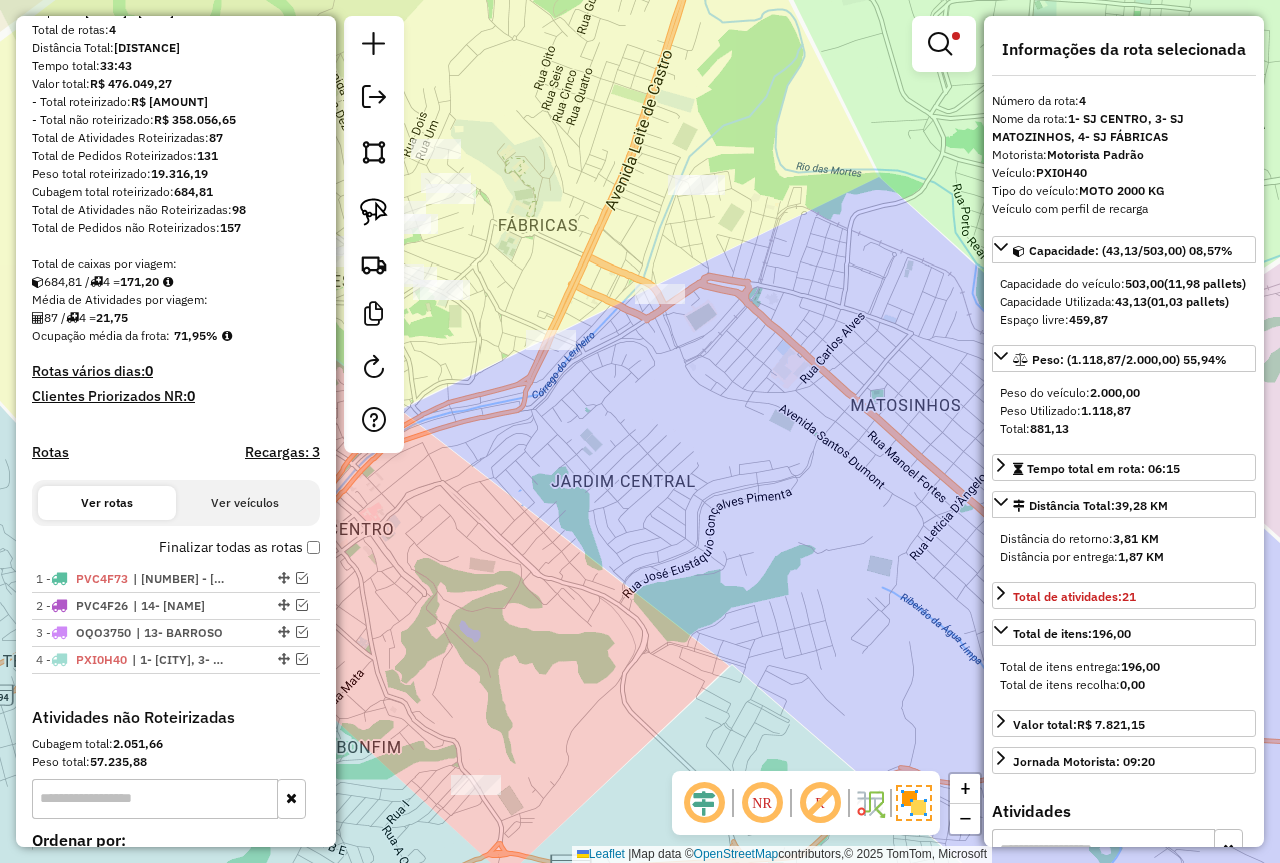 drag, startPoint x: 956, startPoint y: 35, endPoint x: 961, endPoint y: 74, distance: 39.319206 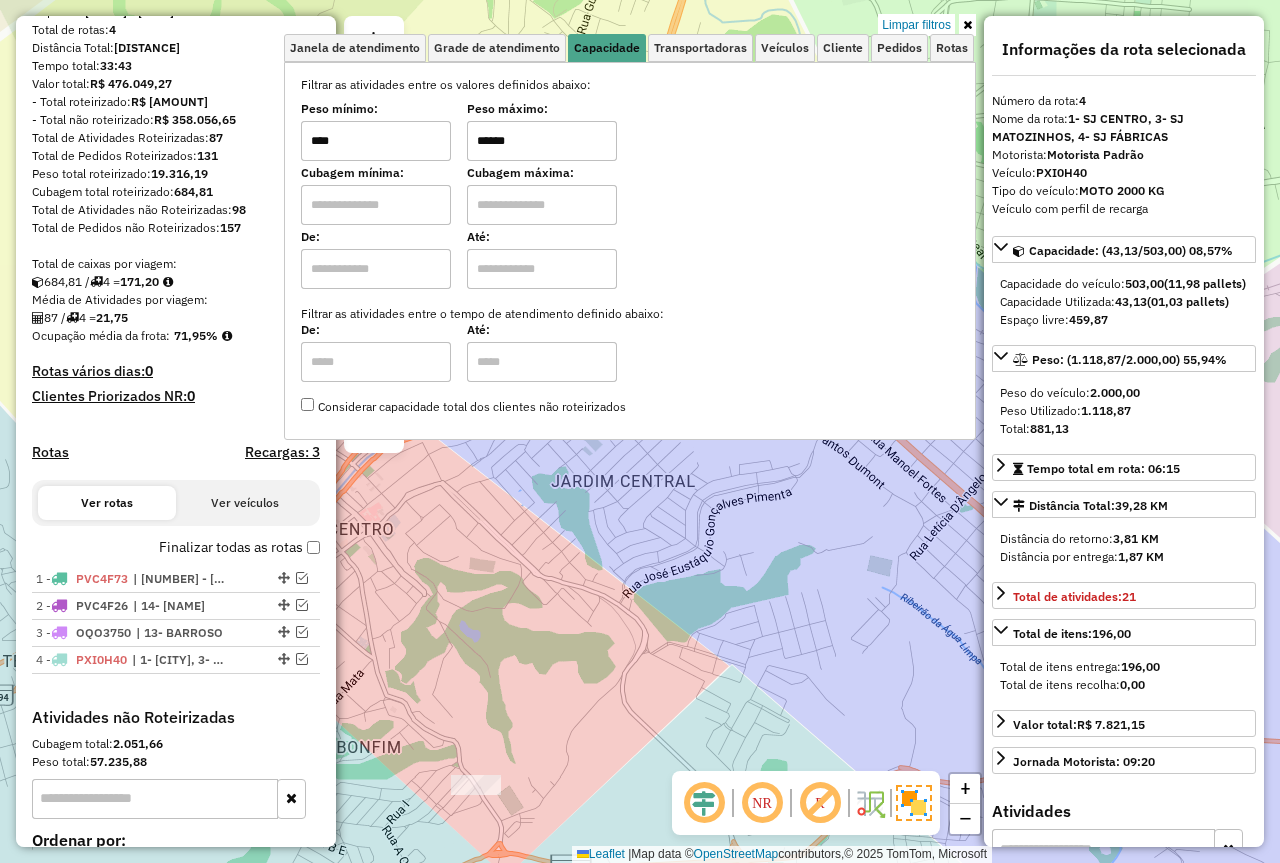 drag, startPoint x: 575, startPoint y: 139, endPoint x: 335, endPoint y: 185, distance: 244.36858 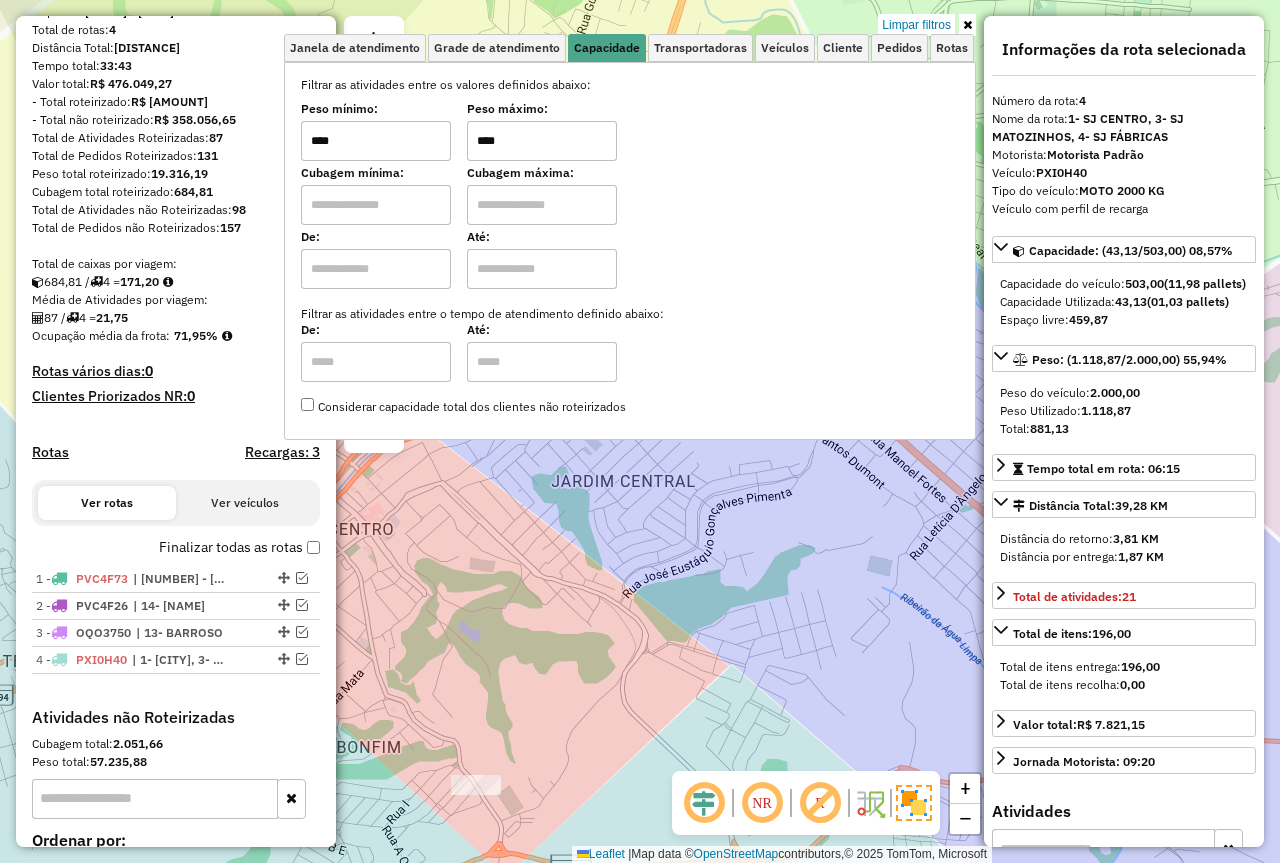 click on "Limpar filtros Janela de atendimento Grade de atendimento Capacidade Transportadoras Veículos Cliente Pedidos  Rotas Selecione os dias de semana para filtrar as janelas de atendimento  Seg   Ter   Qua   Qui   Sex   Sáb   Dom  Informe o período da janela de atendimento: De: Até:  Filtrar exatamente a janela do cliente  Considerar janela de atendimento padrão  Selecione os dias de semana para filtrar as grades de atendimento  Seg   Ter   Qua   Qui   Sex   Sáb   Dom   Considerar clientes sem dia de atendimento cadastrado  Clientes fora do dia de atendimento selecionado Filtrar as atividades entre os valores definidos abaixo:  Peso mínimo:  ****  Peso máximo:  ****  Cubagem mínima:   Cubagem máxima:   De:   Até:  Filtrar as atividades entre o tempo de atendimento definido abaixo:  De:   Até:   Considerar capacidade total dos clientes não roteirizados Transportadora: Selecione um ou mais itens Tipo de veículo: Selecione um ou mais itens Veículo: Selecione um ou mais itens Motorista: Nome: Rótulo: +" 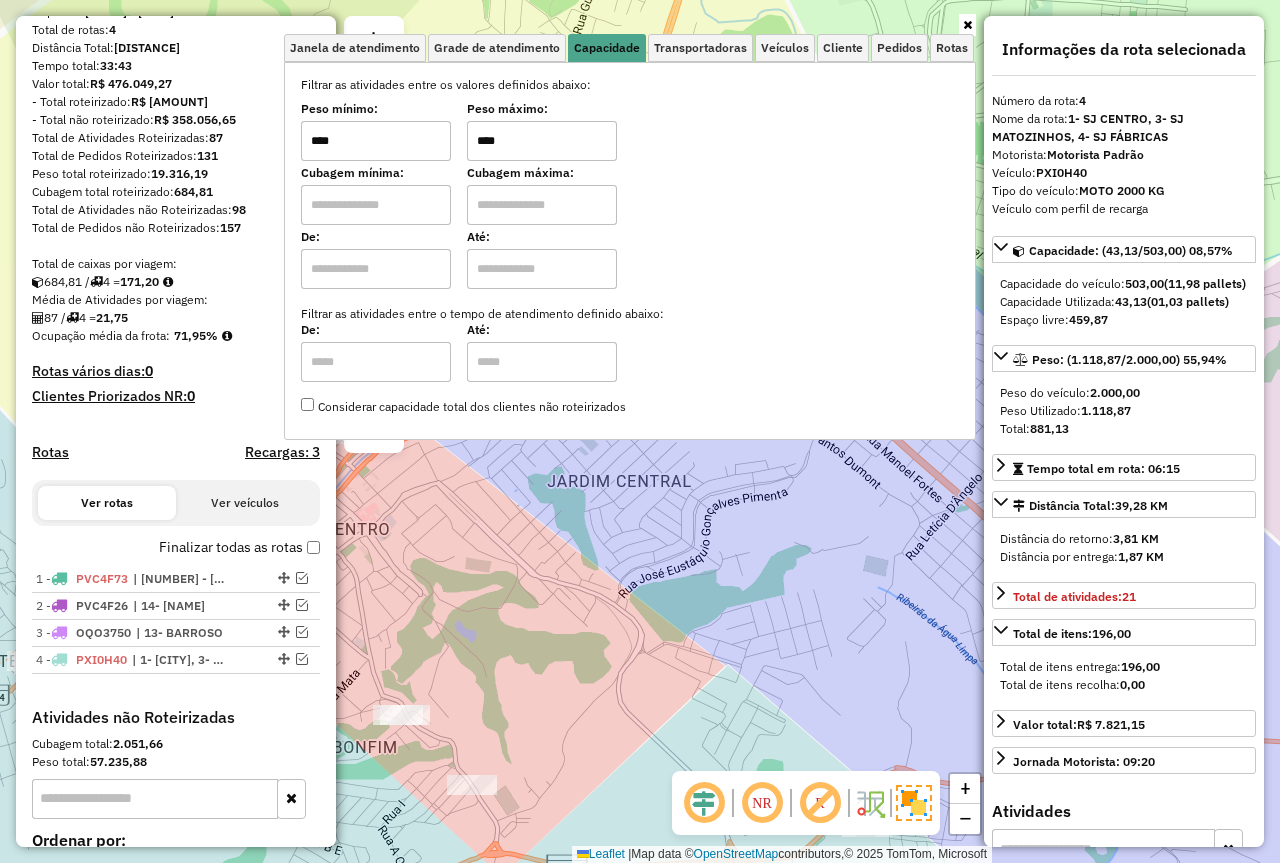 click on "Janela de atendimento Grade de atendimento Capacidade Transportadoras Veículos Cliente Pedidos  Rotas Selecione os dias de semana para filtrar as janelas de atendimento  Seg   Ter   Qua   Qui   Sex   Sáb   Dom  Informe o período da janela de atendimento: De: Até:  Filtrar exatamente a janela do cliente  Considerar janela de atendimento padrão  Selecione os dias de semana para filtrar as grades de atendimento  Seg   Ter   Qua   Qui   Sex   Sáb   Dom   Considerar clientes sem dia de atendimento cadastrado  Clientes fora do dia de atendimento selecionado Filtrar as atividades entre os valores definidos abaixo:  Peso mínimo:  ****  Peso máximo:  ****  Cubagem mínima:   Cubagem máxima:   De:   Até:  Filtrar as atividades entre o tempo de atendimento definido abaixo:  De:   Até:   Considerar capacidade total dos clientes não roteirizados Transportadora: Selecione um ou mais itens Tipo de veículo: Selecione um ou mais itens Veículo: Selecione um ou mais itens Motorista: Selecione um ou mais itens De:" 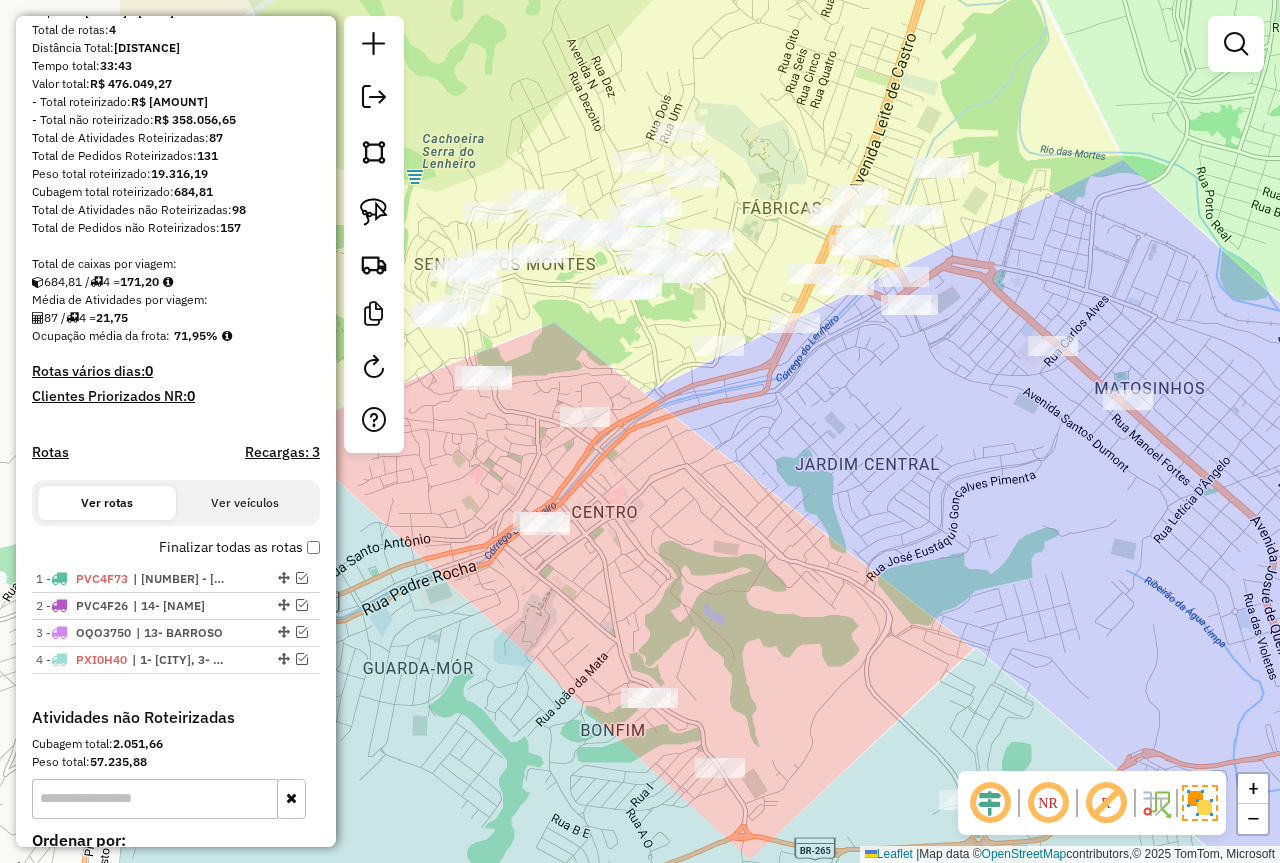 drag, startPoint x: 684, startPoint y: 520, endPoint x: 934, endPoint y: 503, distance: 250.57733 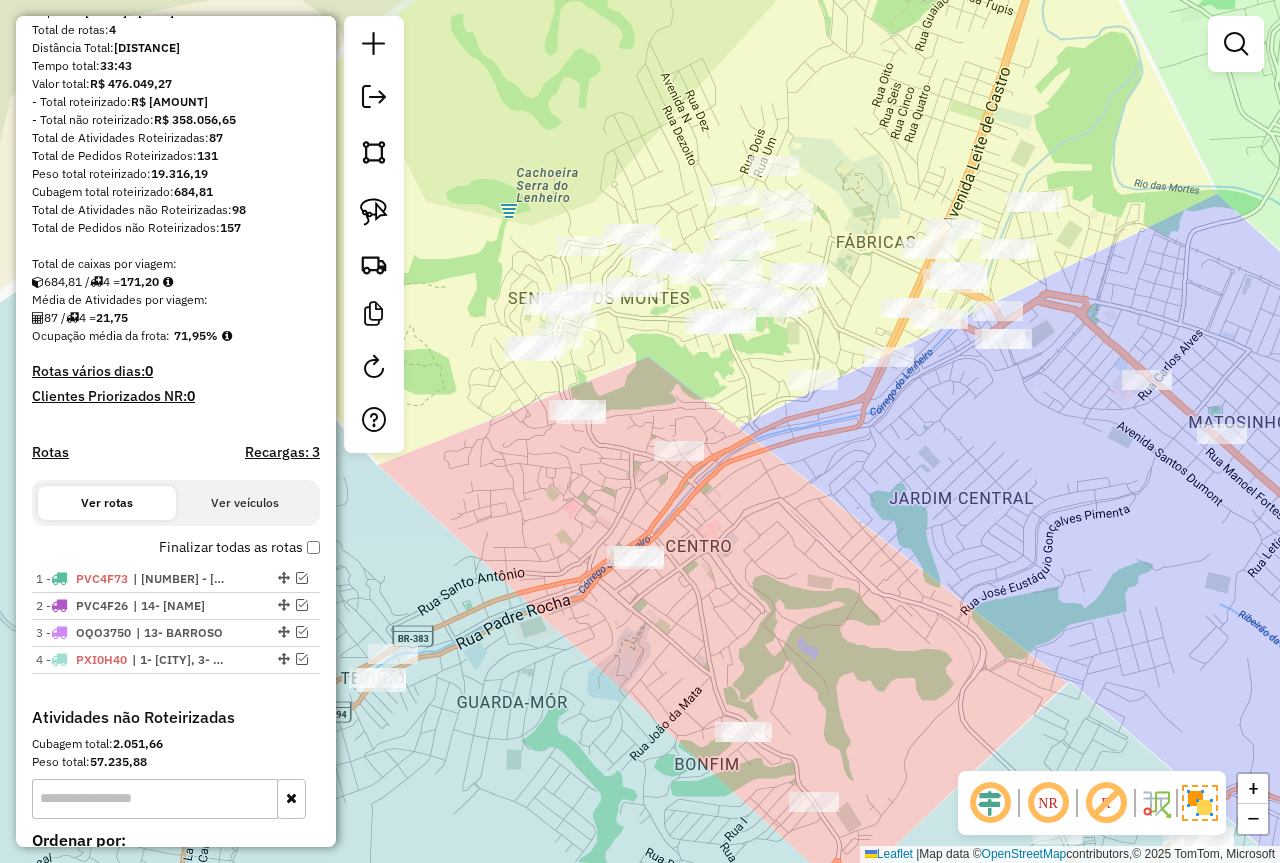 drag, startPoint x: 603, startPoint y: 378, endPoint x: 663, endPoint y: 399, distance: 63.56886 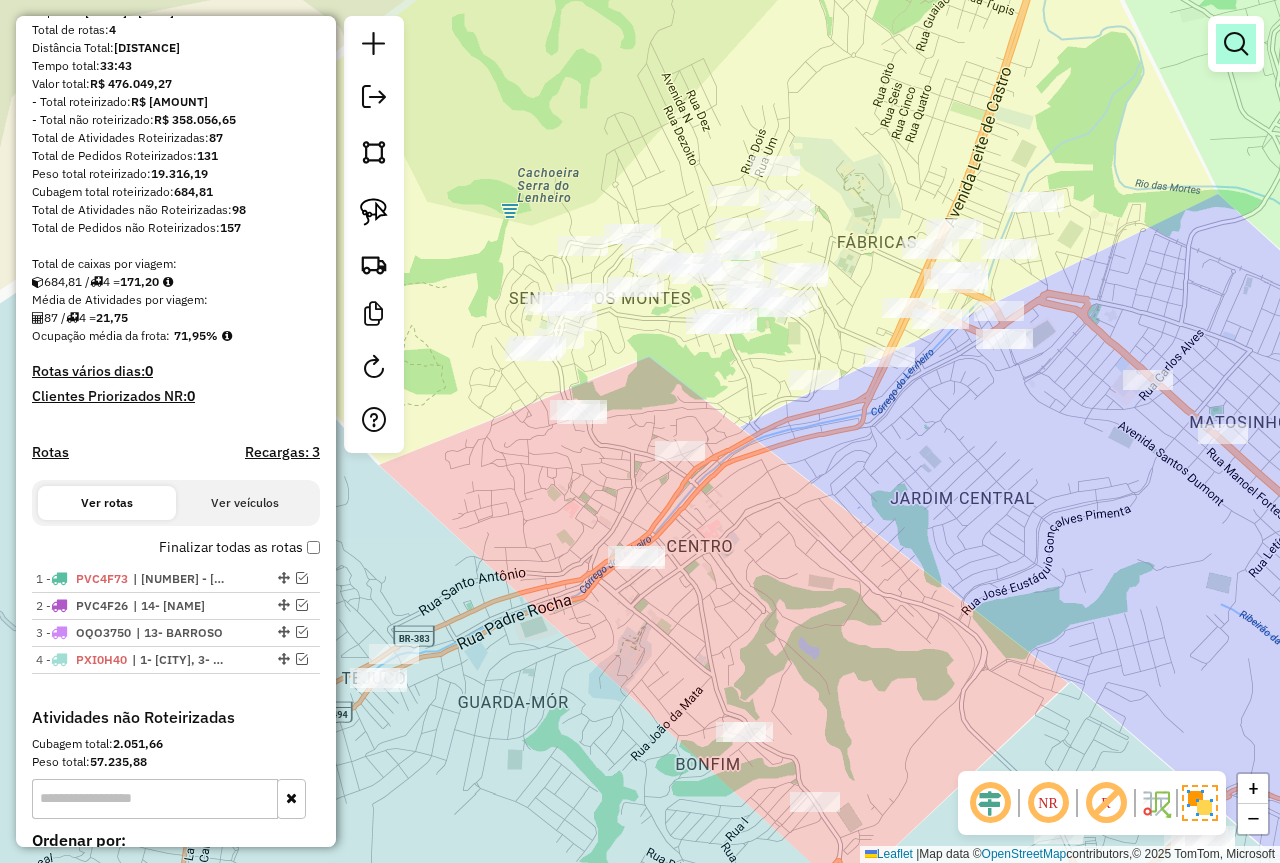 click at bounding box center [1236, 44] 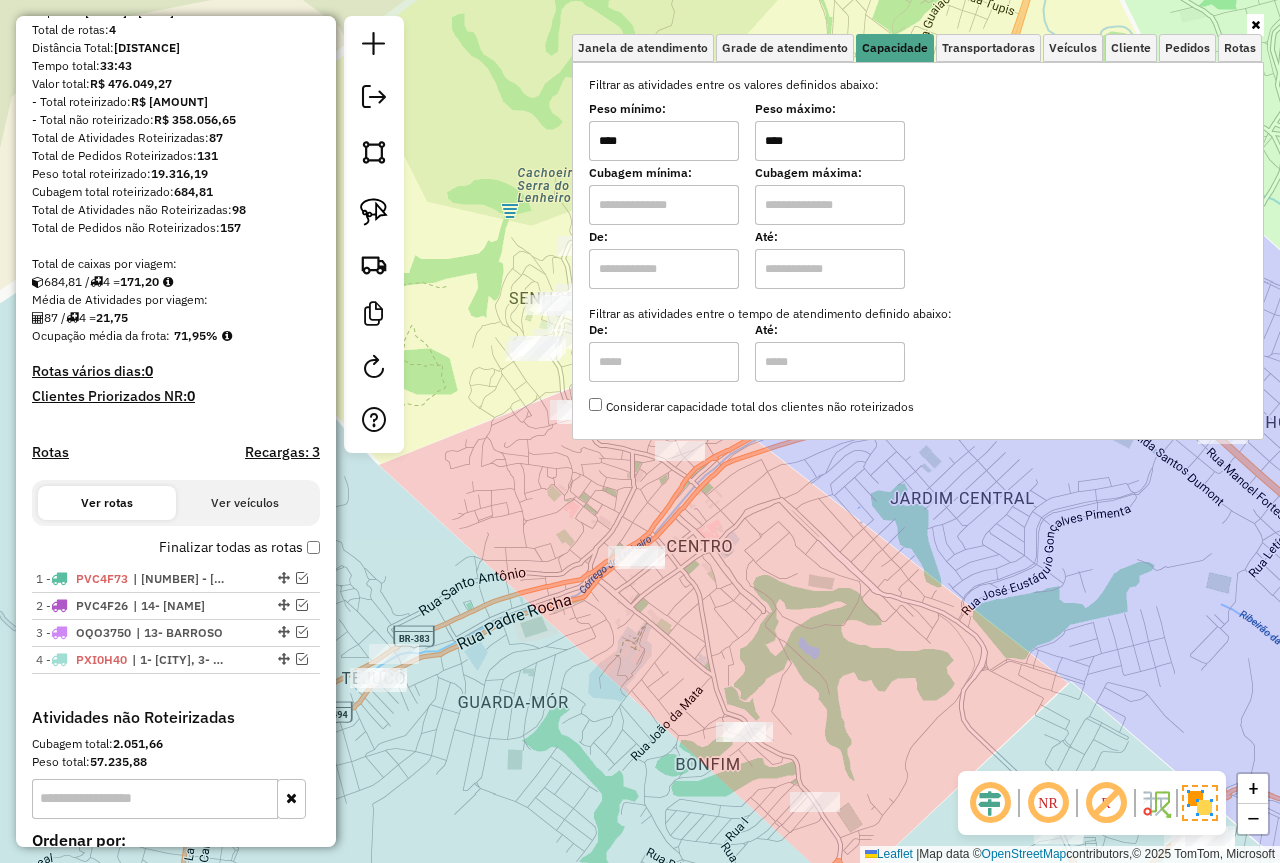 drag, startPoint x: 733, startPoint y: 142, endPoint x: 668, endPoint y: 165, distance: 68.94926 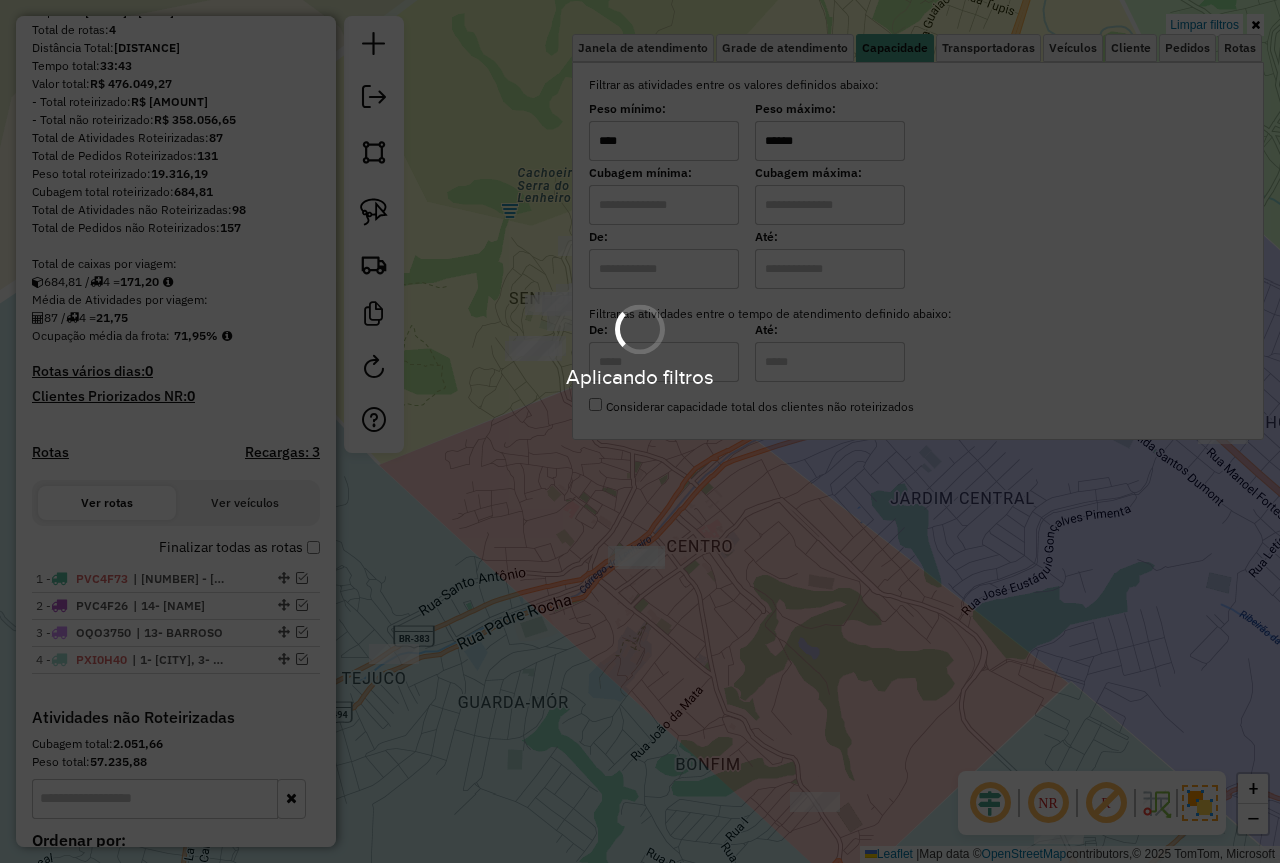 click on "Aplicando filtros  Pop-up bloqueado!  Seu navegador bloqueou automáticamente a abertura de uma nova janela.   Acesse as configurações e adicione o endereço do sistema a lista de permissão.   Fechar  Informações da Sessão 976697 - 08/08/2025     Criação: 07/08/2025 18:22   Depósito:  Farid - São João del Rei  Total de rotas:  4  Distância Total:  263,76 km  Tempo total:  33:43  Valor total:  R$ 476.049,27  - Total roteirizado:  R$ 117.992,62  - Total não roteirizado:  R$ 358.056,65  Total de Atividades Roteirizadas:  87  Total de Pedidos Roteirizados:  131  Peso total roteirizado:  19.316,19  Cubagem total roteirizado:  684,81  Total de Atividades não Roteirizadas:  98  Total de Pedidos não Roteirizados:  157 Total de caixas por viagem:  684,81 /   4 =  171,20 Média de Atividades por viagem:  87 /   4 =  21,75 Ocupação média da frota:  71,95%   Rotas vários dias:  0  Clientes Priorizados NR:  0 Rotas  Recargas: 3   Ver rotas   Ver veículos  Finalizar todas as rotas   1 -       PVC4F73" at bounding box center (640, 431) 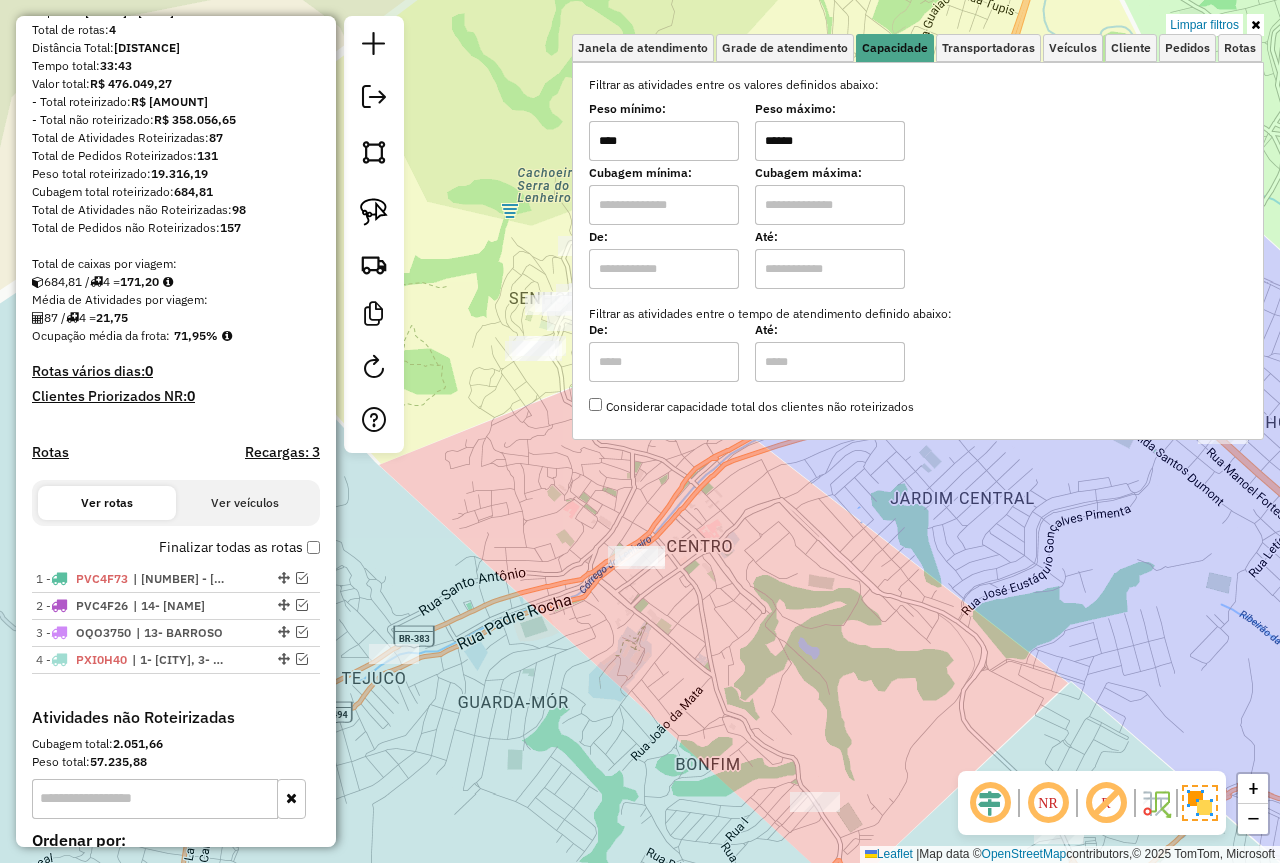 drag, startPoint x: 774, startPoint y: 515, endPoint x: 659, endPoint y: 418, distance: 150.446 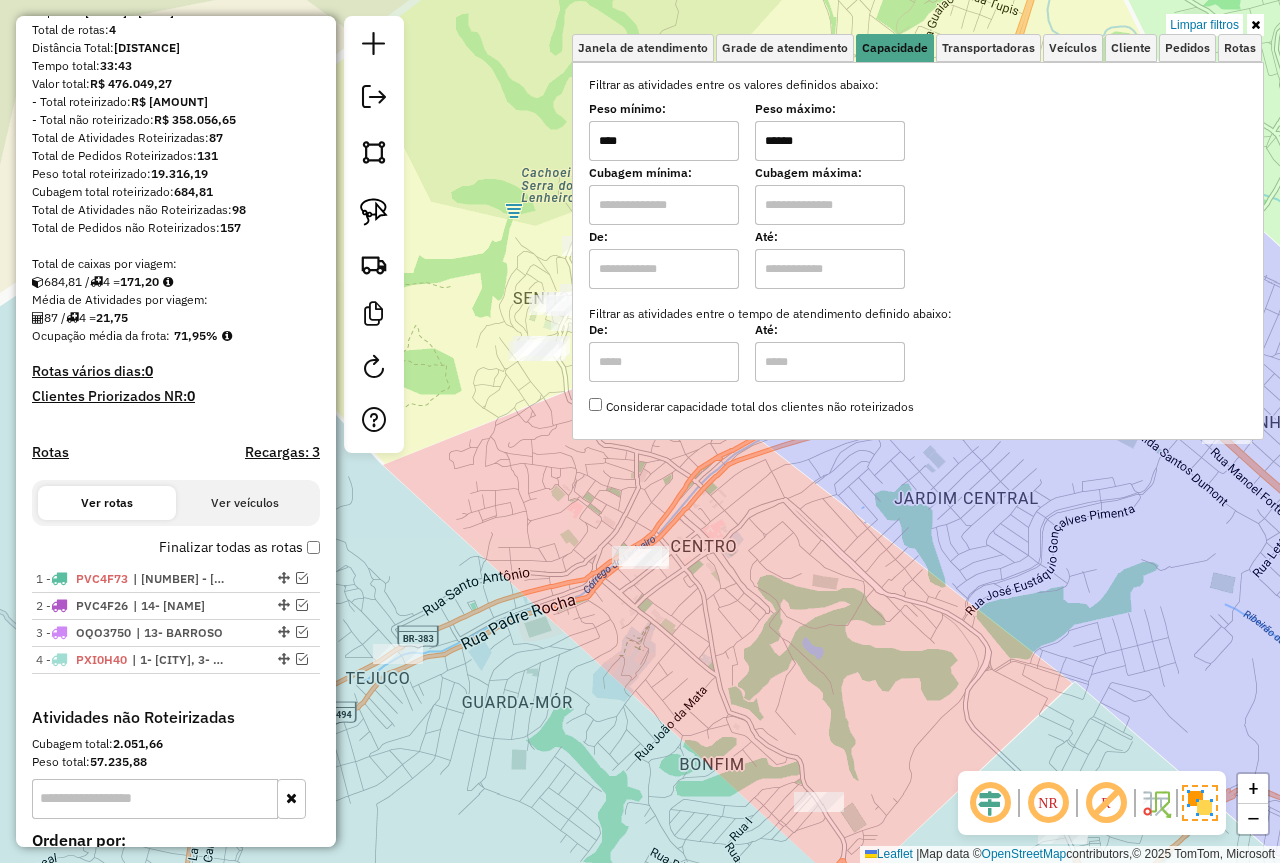 click on "Limpar filtros Janela de atendimento Grade de atendimento Capacidade Transportadoras Veículos Cliente Pedidos  Rotas Selecione os dias de semana para filtrar as janelas de atendimento  Seg   Ter   Qua   Qui   Sex   Sáb   Dom  Informe o período da janela de atendimento: De: Até:  Filtrar exatamente a janela do cliente  Considerar janela de atendimento padrão  Selecione os dias de semana para filtrar as grades de atendimento  Seg   Ter   Qua   Qui   Sex   Sáb   Dom   Considerar clientes sem dia de atendimento cadastrado  Clientes fora do dia de atendimento selecionado Filtrar as atividades entre os valores definidos abaixo:  Peso mínimo:  ****  Peso máximo:  ******  Cubagem mínima:   Cubagem máxima:   De:   Até:  Filtrar as atividades entre o tempo de atendimento definido abaixo:  De:   Até:   Considerar capacidade total dos clientes não roteirizados Transportadora: Selecione um ou mais itens Tipo de veículo: Selecione um ou mais itens Veículo: Selecione um ou mais itens Motorista: Nome: Rótulo:" 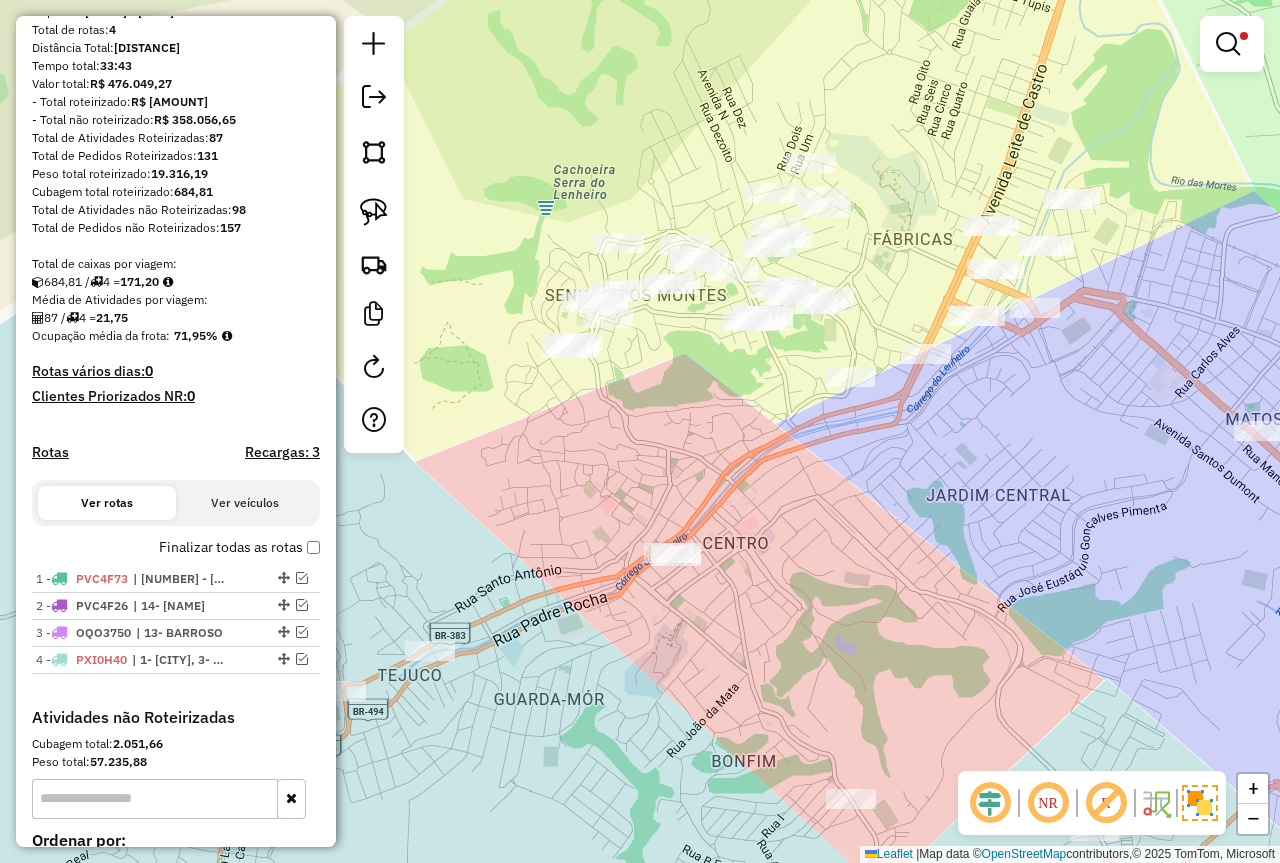 drag, startPoint x: 811, startPoint y: 517, endPoint x: 629, endPoint y: 341, distance: 253.17978 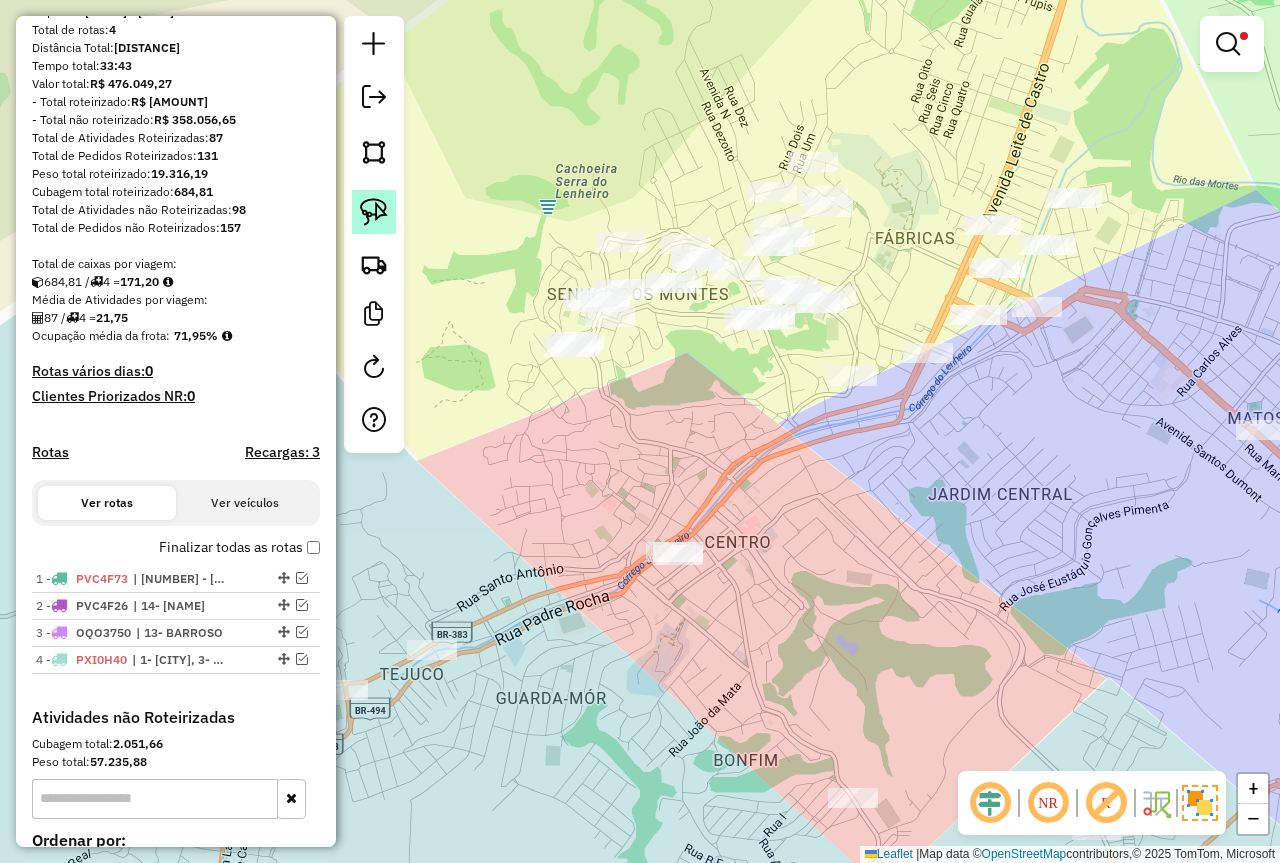 click 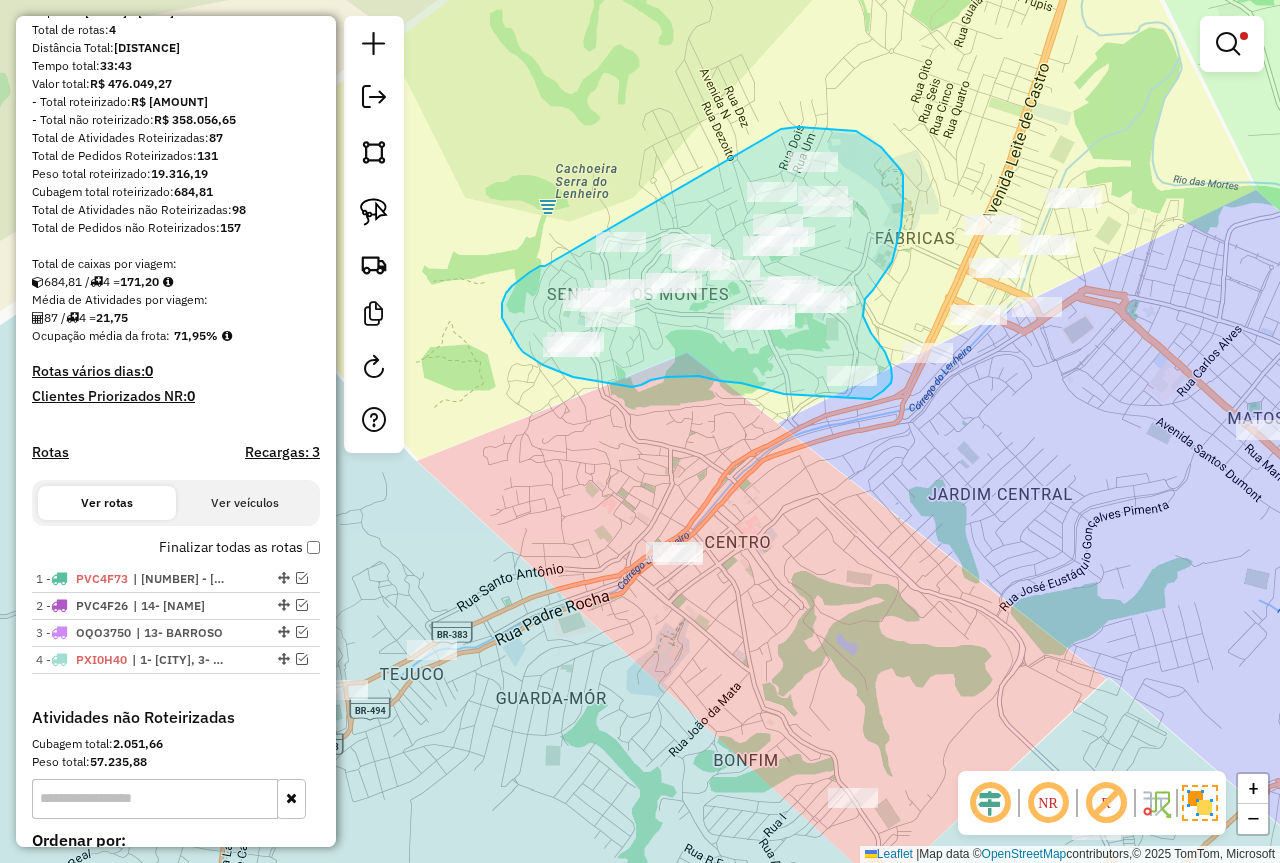 drag, startPoint x: 545, startPoint y: 266, endPoint x: 744, endPoint y: 170, distance: 220.9457 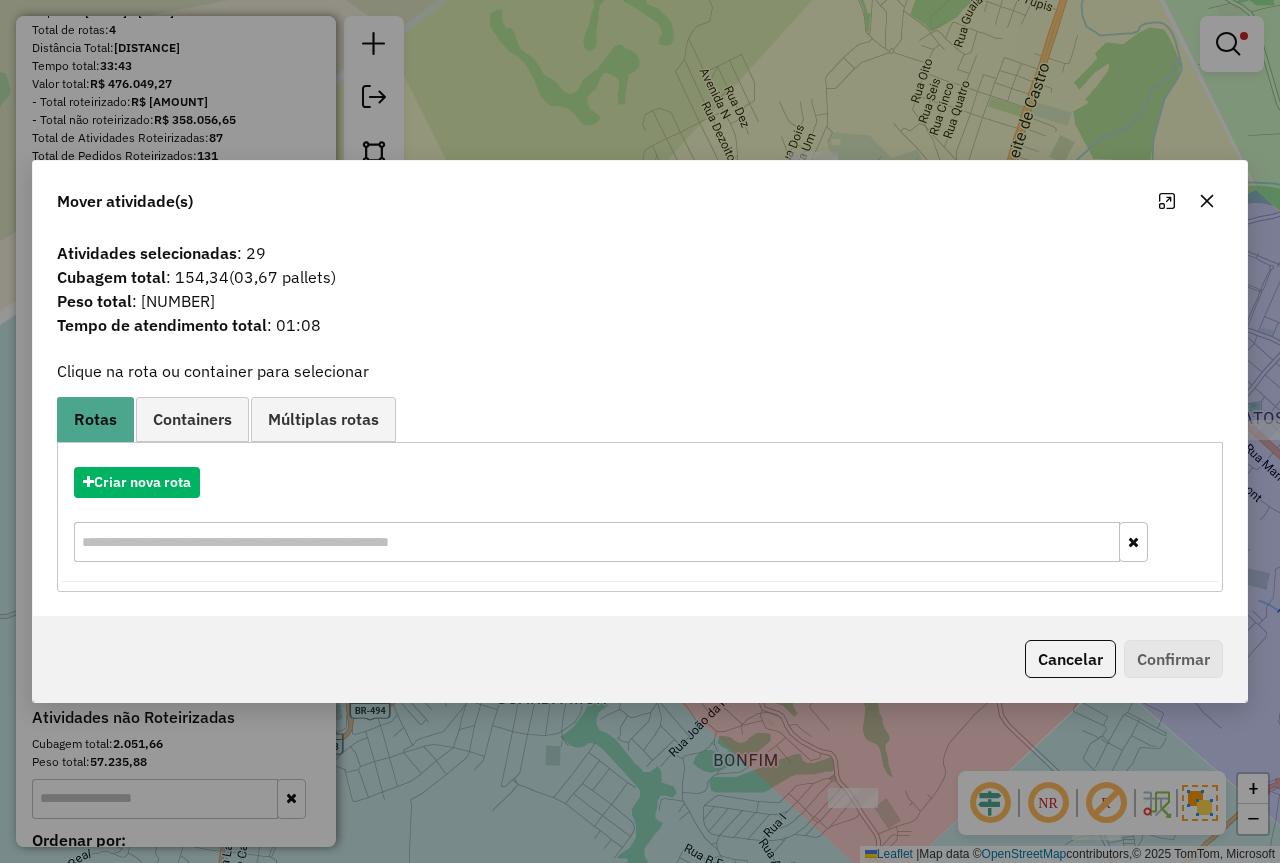 click on "Cancelar" 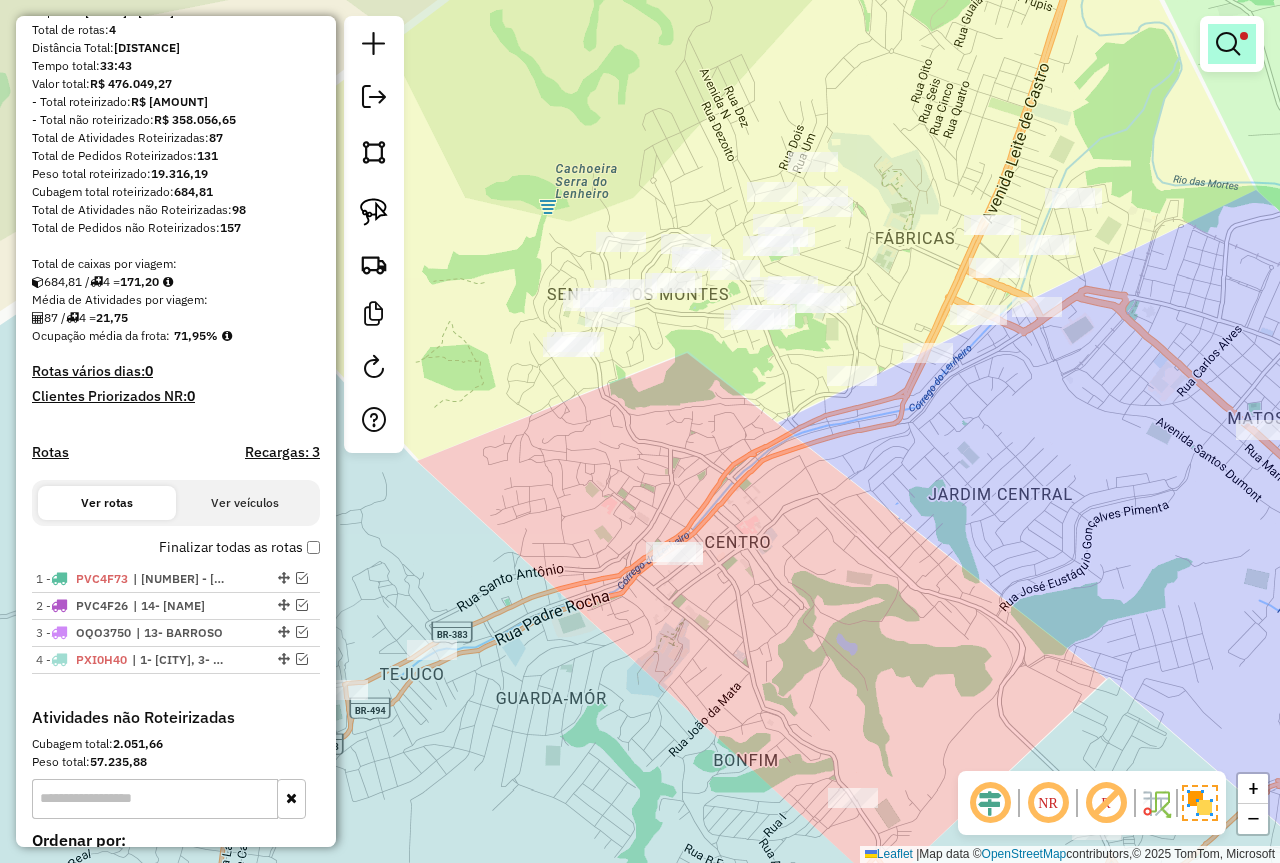 click at bounding box center (1232, 44) 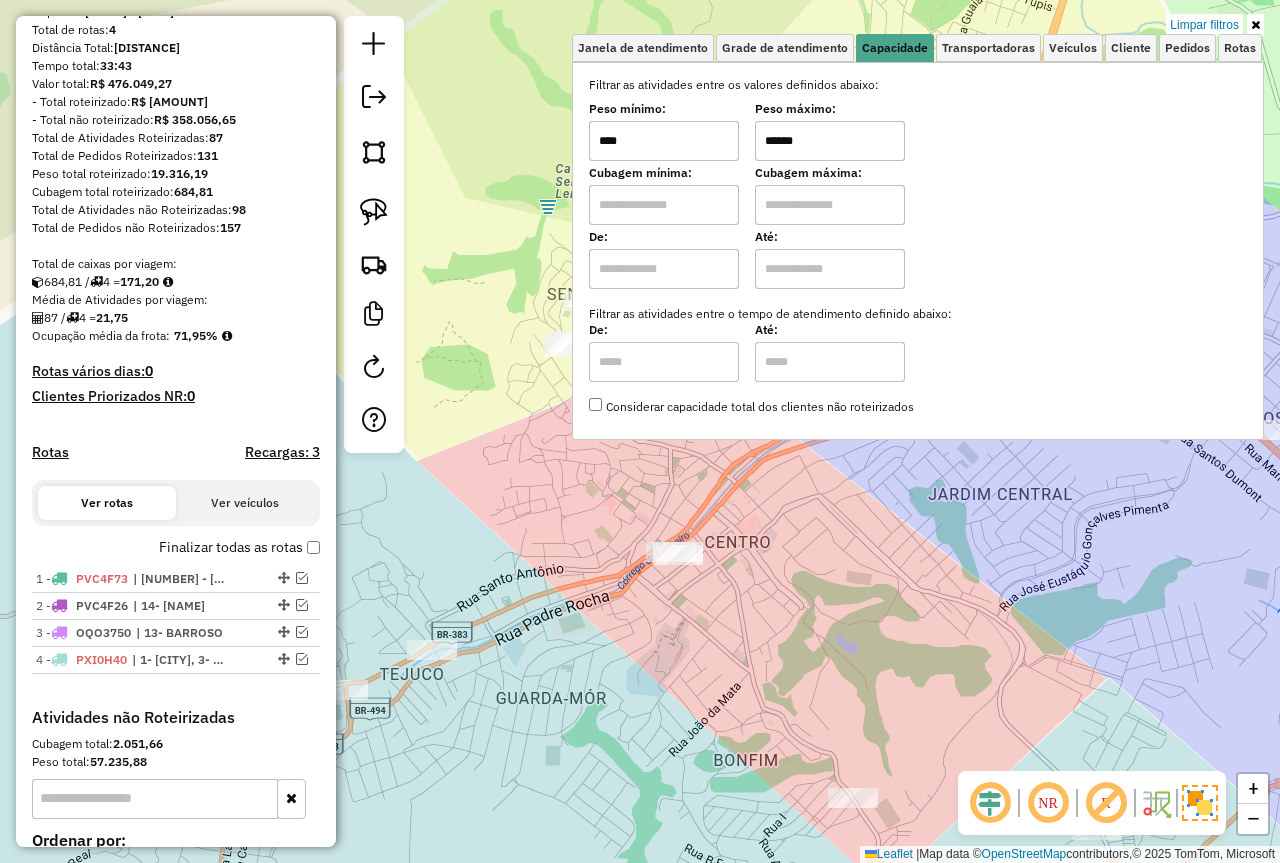 click on "Limpar filtros Janela de atendimento Grade de atendimento Capacidade Transportadoras Veículos Cliente Pedidos  Rotas Selecione os dias de semana para filtrar as janelas de atendimento  Seg   Ter   Qua   Qui   Sex   Sáb   Dom  Informe o período da janela de atendimento: De: Até:  Filtrar exatamente a janela do cliente  Considerar janela de atendimento padrão  Selecione os dias de semana para filtrar as grades de atendimento  Seg   Ter   Qua   Qui   Sex   Sáb   Dom   Considerar clientes sem dia de atendimento cadastrado  Clientes fora do dia de atendimento selecionado Filtrar as atividades entre os valores definidos abaixo:  Peso mínimo:  ****  Peso máximo:  ******  Cubagem mínima:   Cubagem máxima:   De:   Até:  Filtrar as atividades entre o tempo de atendimento definido abaixo:  De:   Até:   Considerar capacidade total dos clientes não roteirizados Transportadora: Selecione um ou mais itens Tipo de veículo: Selecione um ou mais itens Veículo: Selecione um ou mais itens Motorista: Nome: Rótulo:" 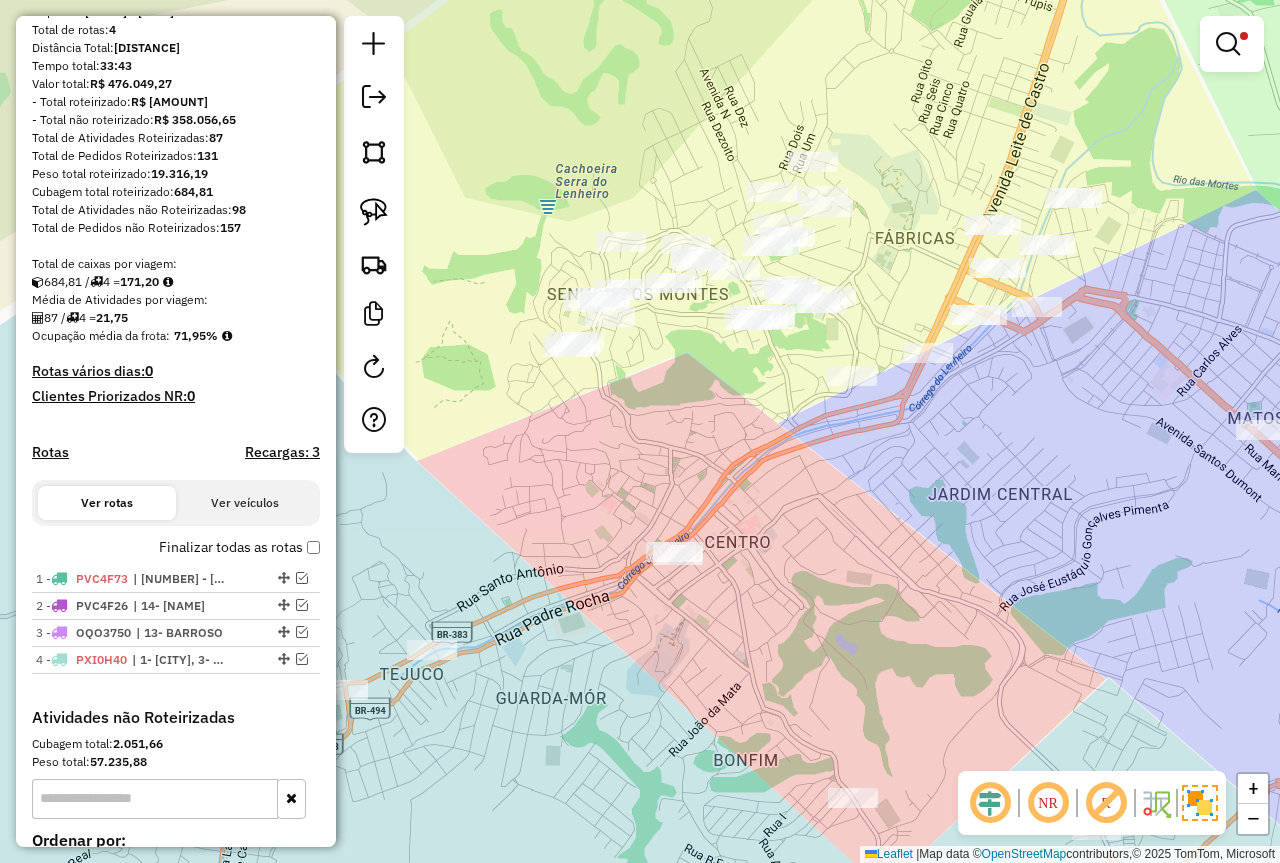 click at bounding box center [1232, 44] 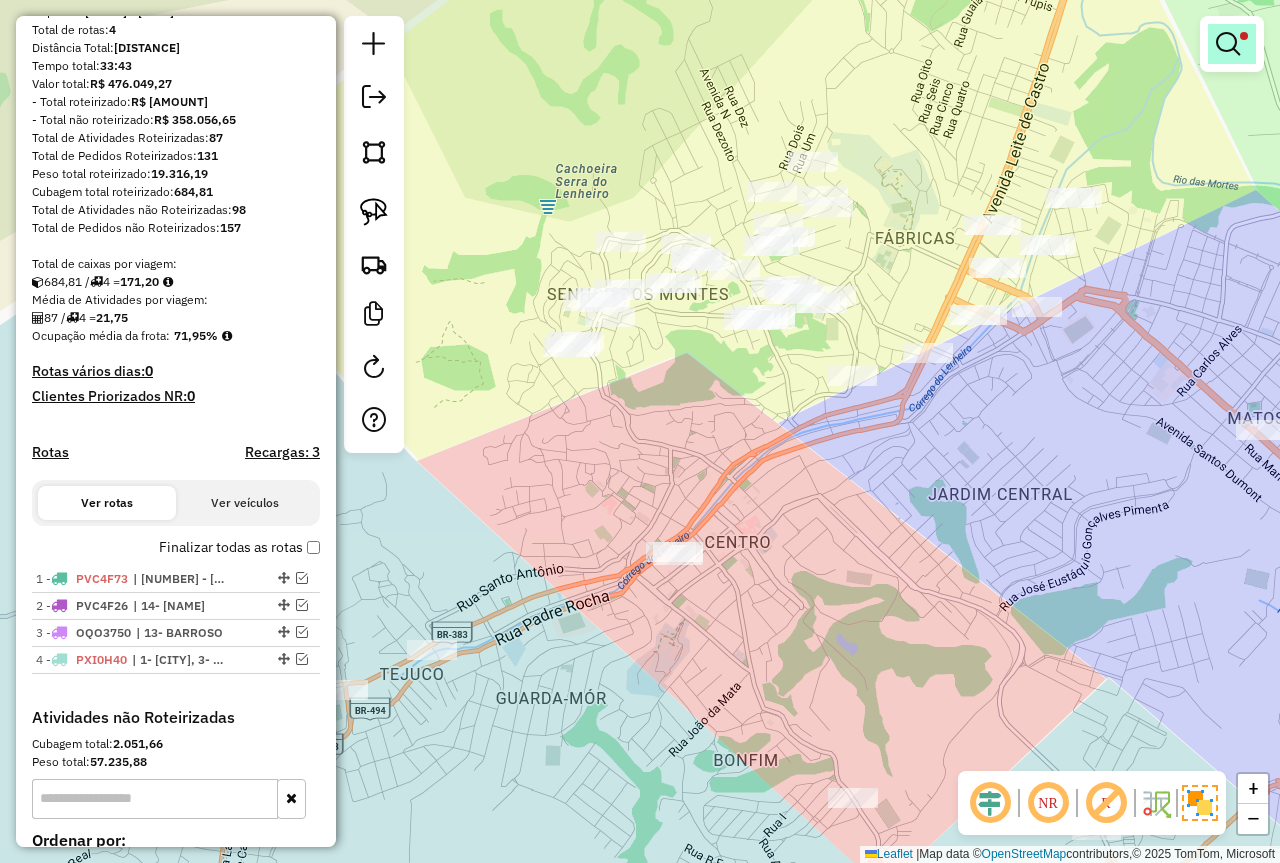 click at bounding box center [1228, 44] 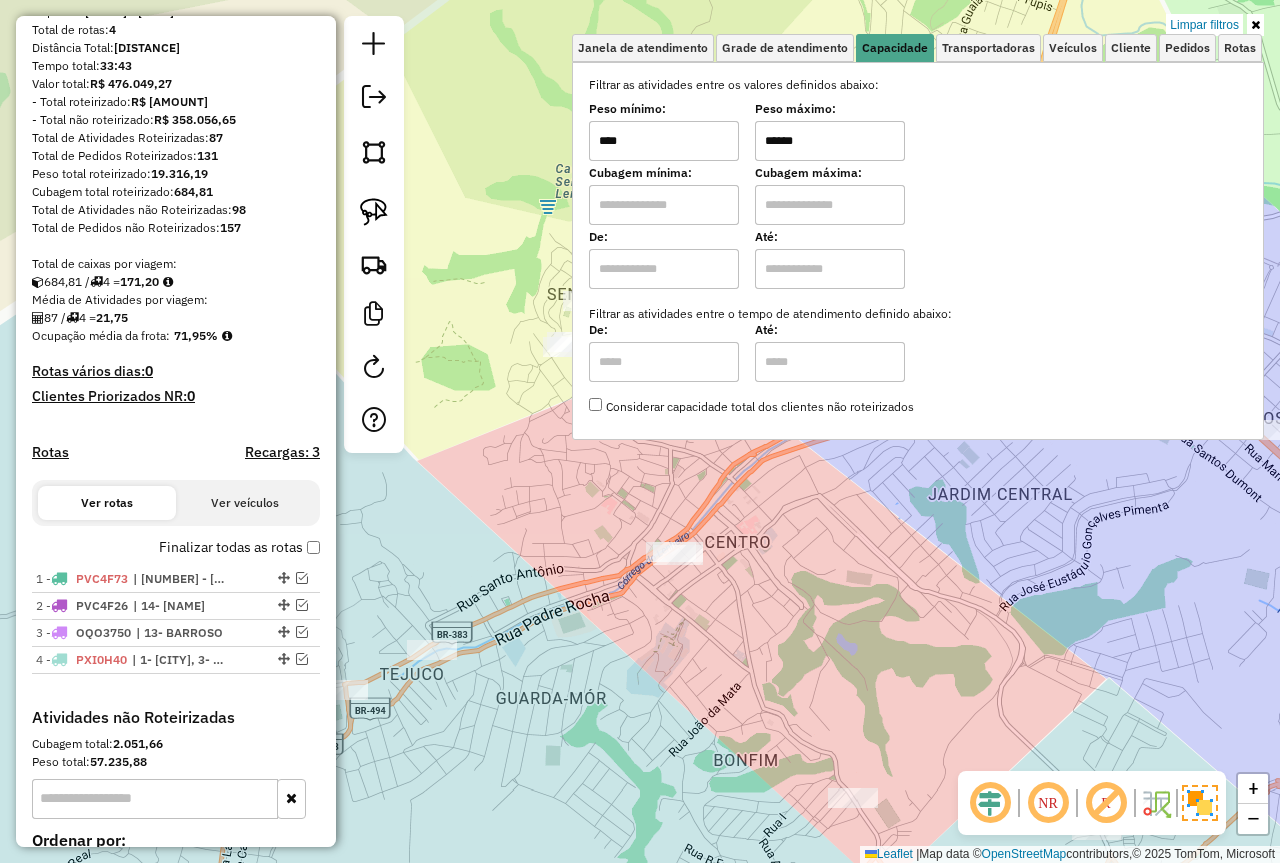 click on "Peso mínimo:  ****  Peso máximo:  ******" at bounding box center [918, 133] 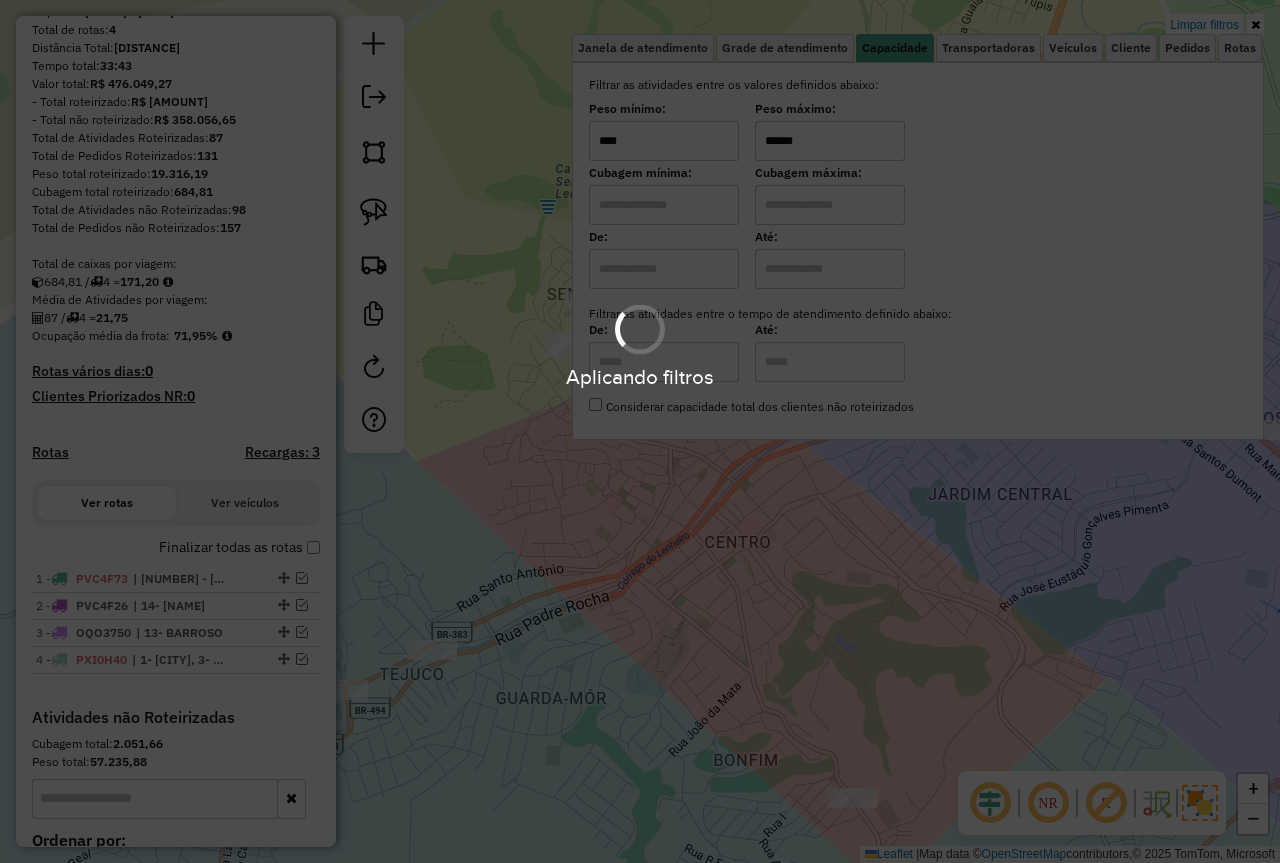 type on "******" 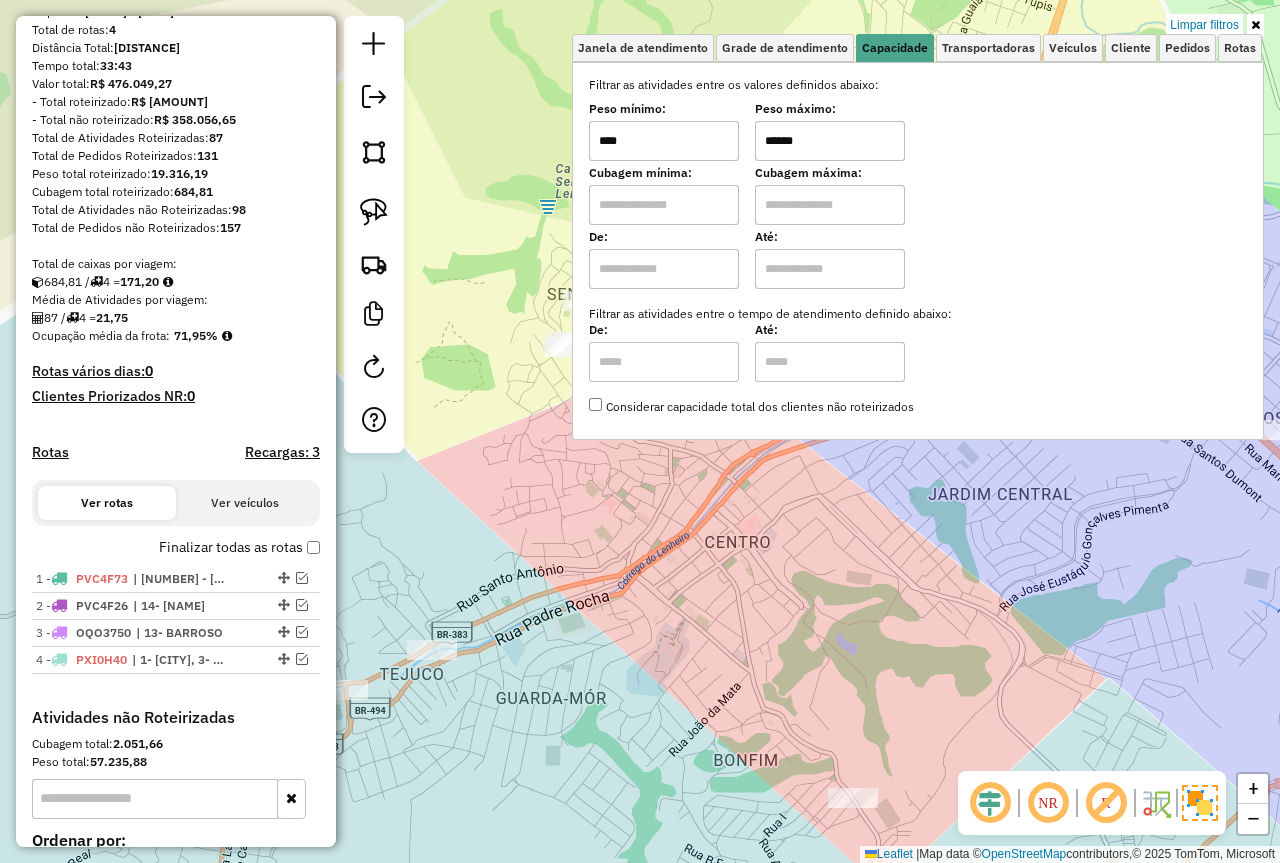 drag, startPoint x: 820, startPoint y: 504, endPoint x: 718, endPoint y: 454, distance: 113.59577 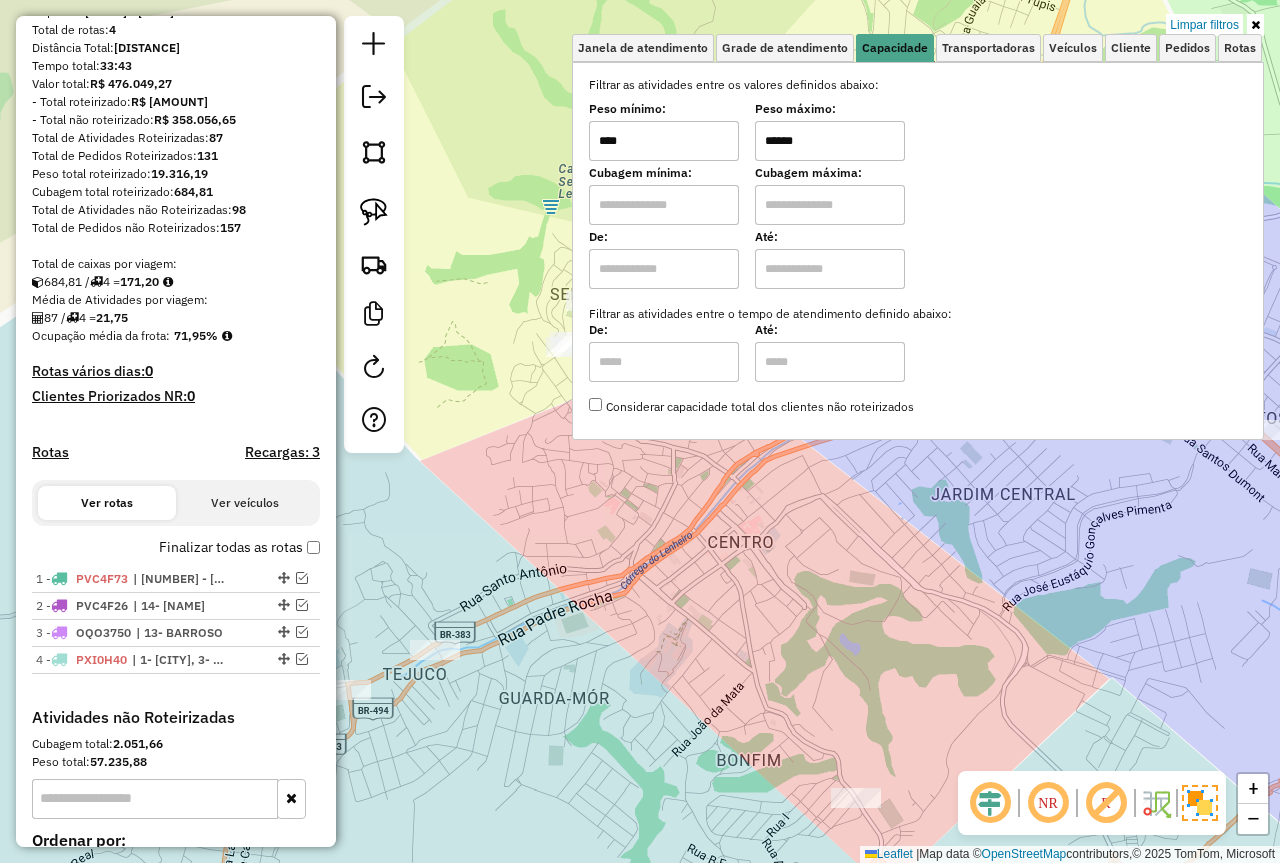 click on "Limpar filtros Janela de atendimento Grade de atendimento Capacidade Transportadoras Veículos Cliente Pedidos  Rotas Selecione os dias de semana para filtrar as janelas de atendimento  Seg   Ter   Qua   Qui   Sex   Sáb   Dom  Informe o período da janela de atendimento: De: Até:  Filtrar exatamente a janela do cliente  Considerar janela de atendimento padrão  Selecione os dias de semana para filtrar as grades de atendimento  Seg   Ter   Qua   Qui   Sex   Sáb   Dom   Considerar clientes sem dia de atendimento cadastrado  Clientes fora do dia de atendimento selecionado Filtrar as atividades entre os valores definidos abaixo:  Peso mínimo:  ****  Peso máximo:  ******  Cubagem mínima:   Cubagem máxima:   De:   Até:  Filtrar as atividades entre o tempo de atendimento definido abaixo:  De:   Até:   Considerar capacidade total dos clientes não roteirizados Transportadora: Selecione um ou mais itens Tipo de veículo: Selecione um ou mais itens Veículo: Selecione um ou mais itens Motorista: Nome: Rótulo:" 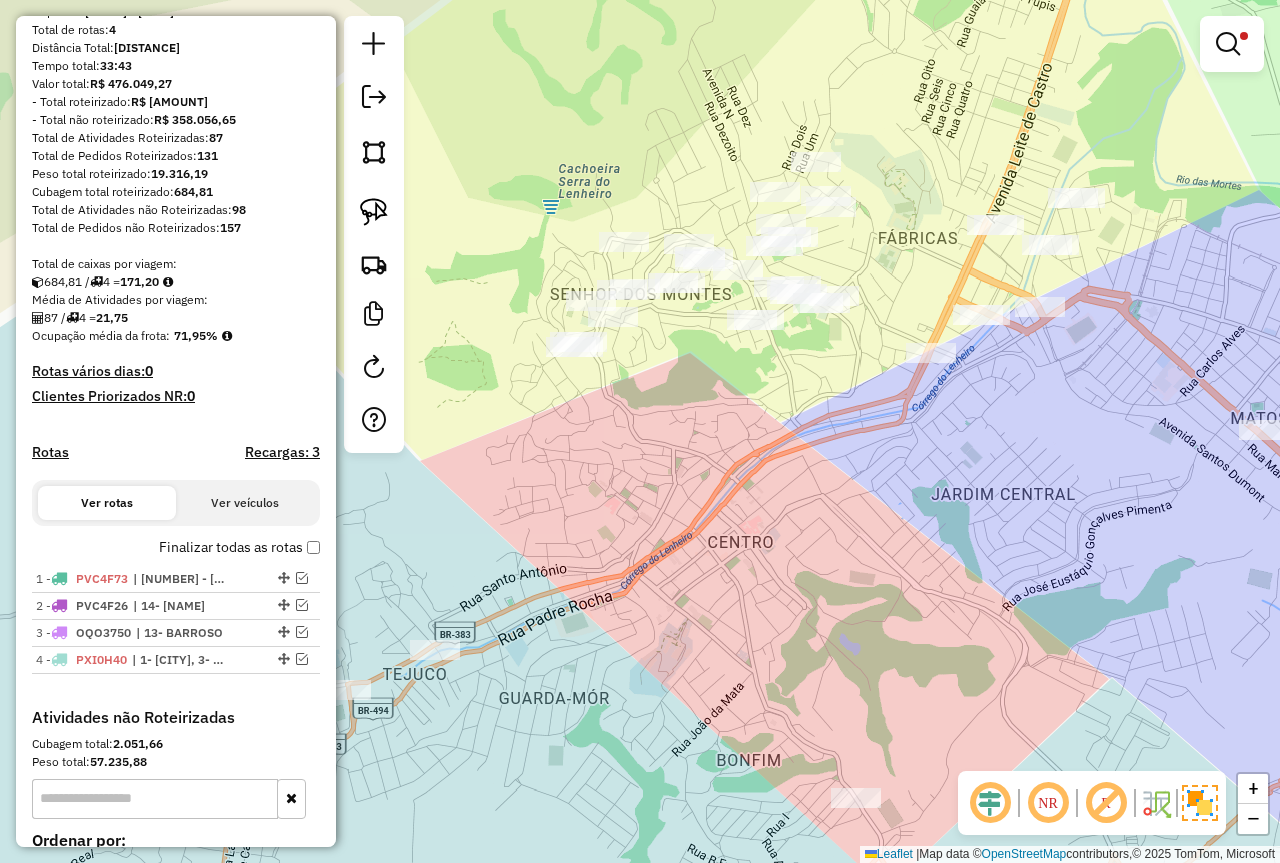 click 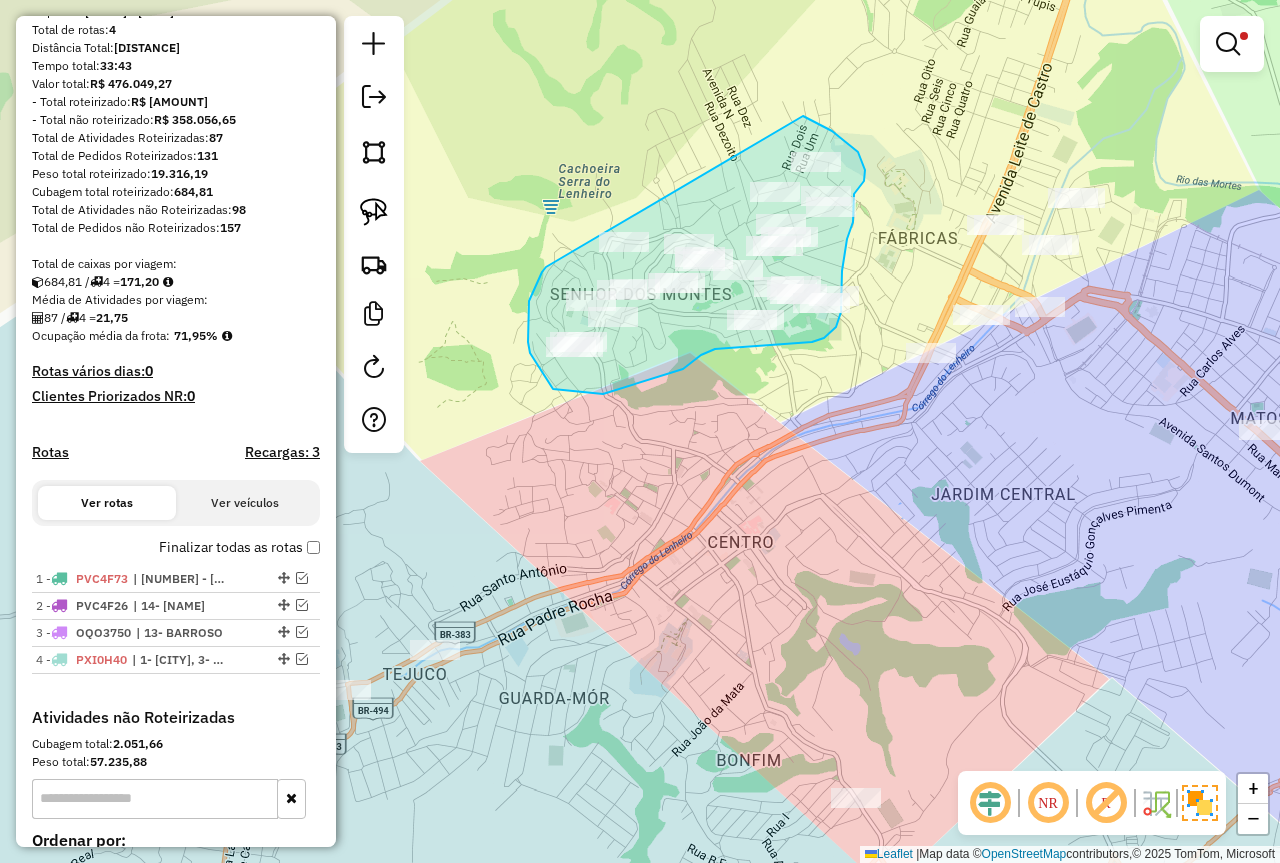 drag, startPoint x: 542, startPoint y: 272, endPoint x: 760, endPoint y: 143, distance: 253.3081 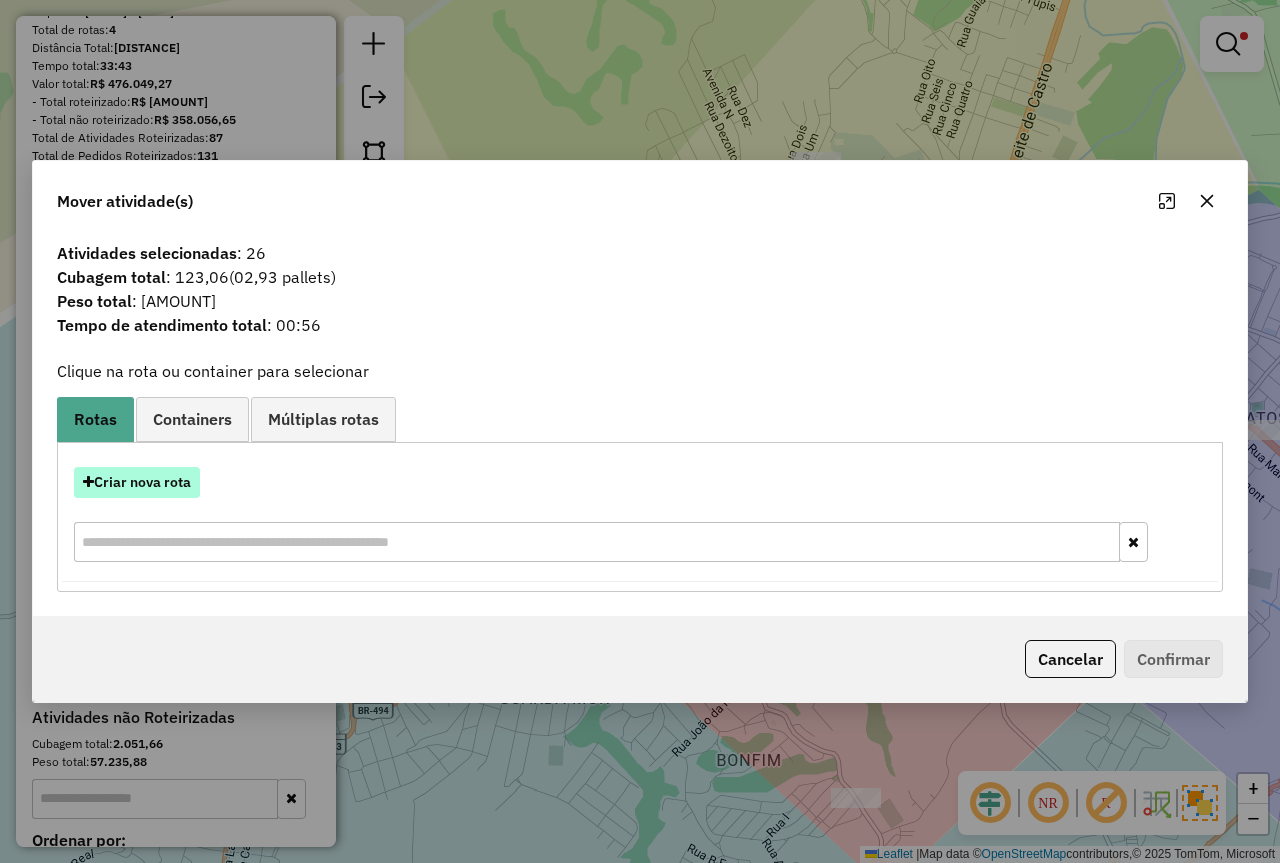 click on "Criar nova rota" at bounding box center (137, 482) 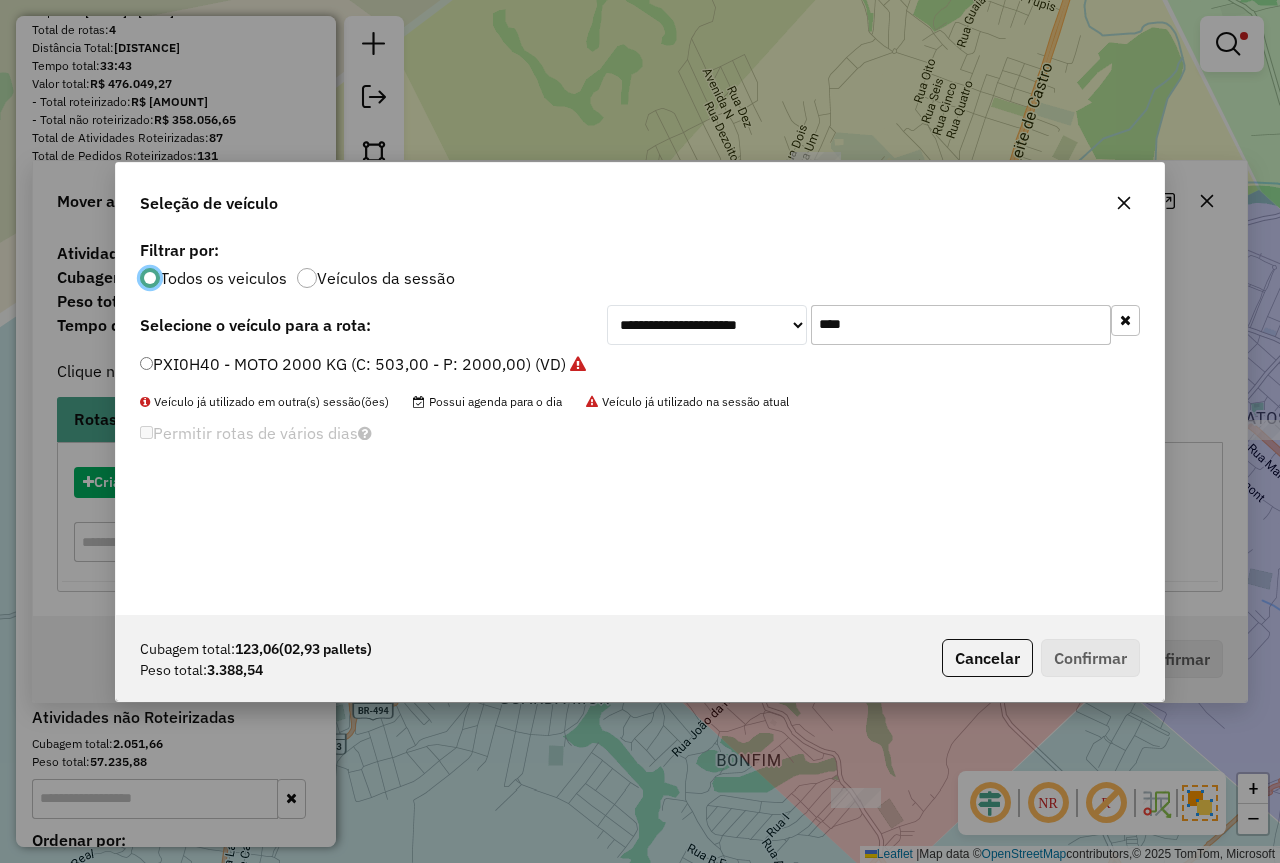 scroll, scrollTop: 11, scrollLeft: 6, axis: both 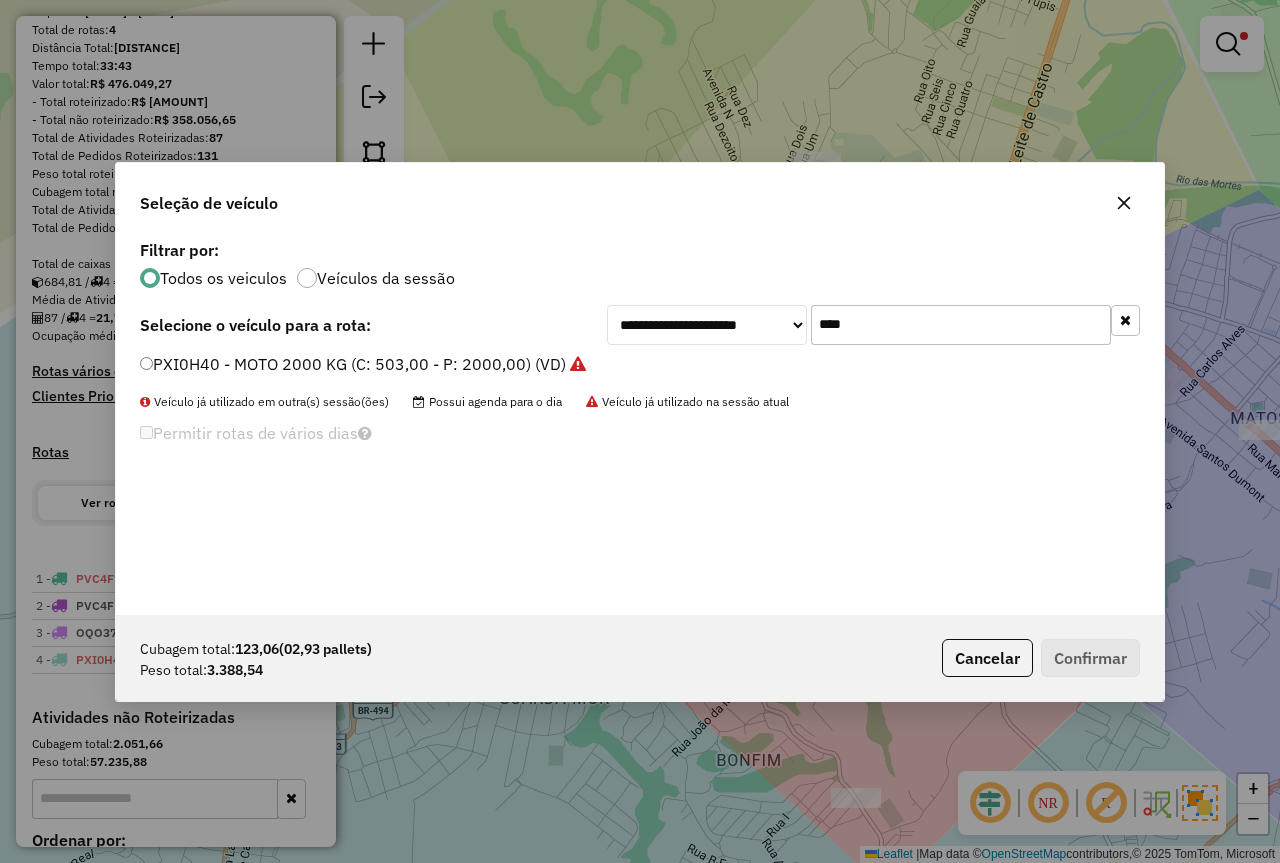 drag, startPoint x: 873, startPoint y: 321, endPoint x: 740, endPoint y: 320, distance: 133.00375 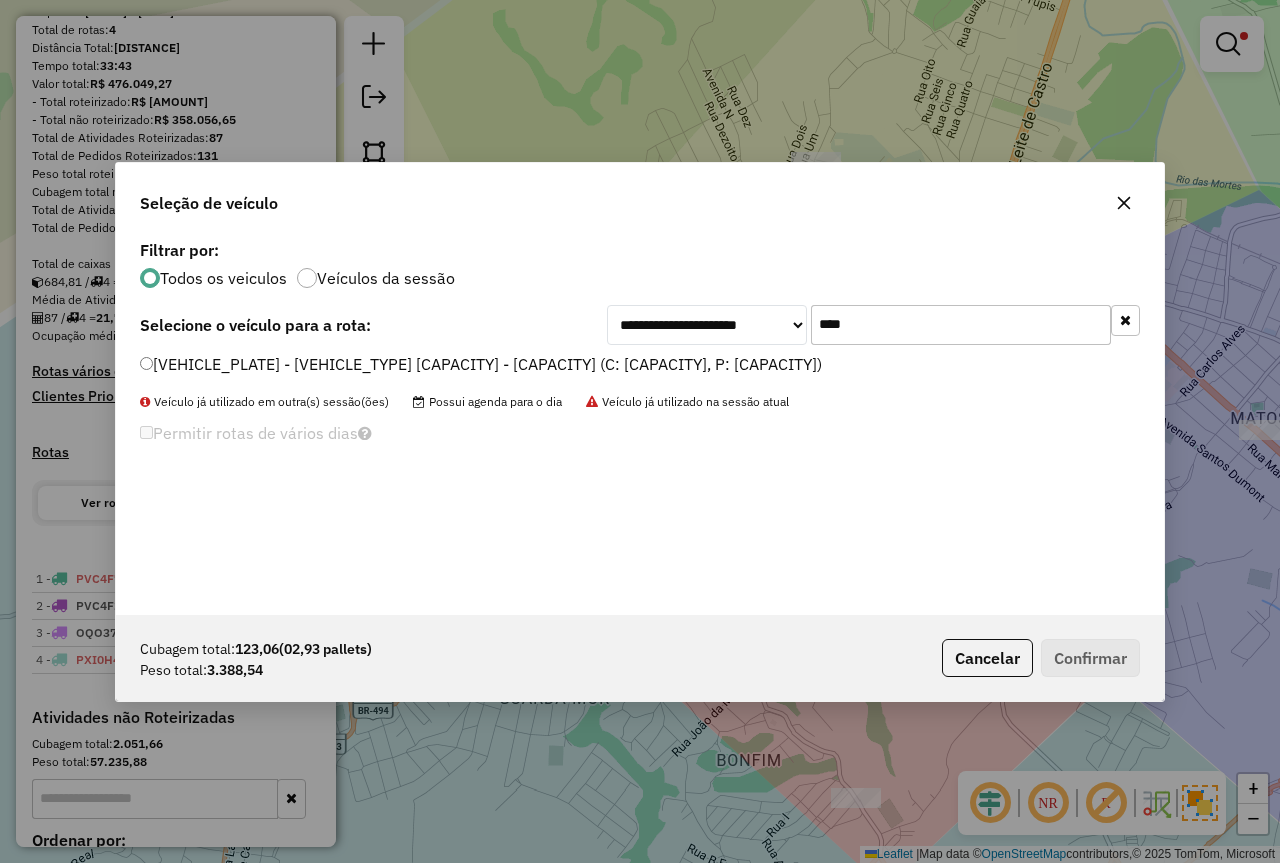 type on "****" 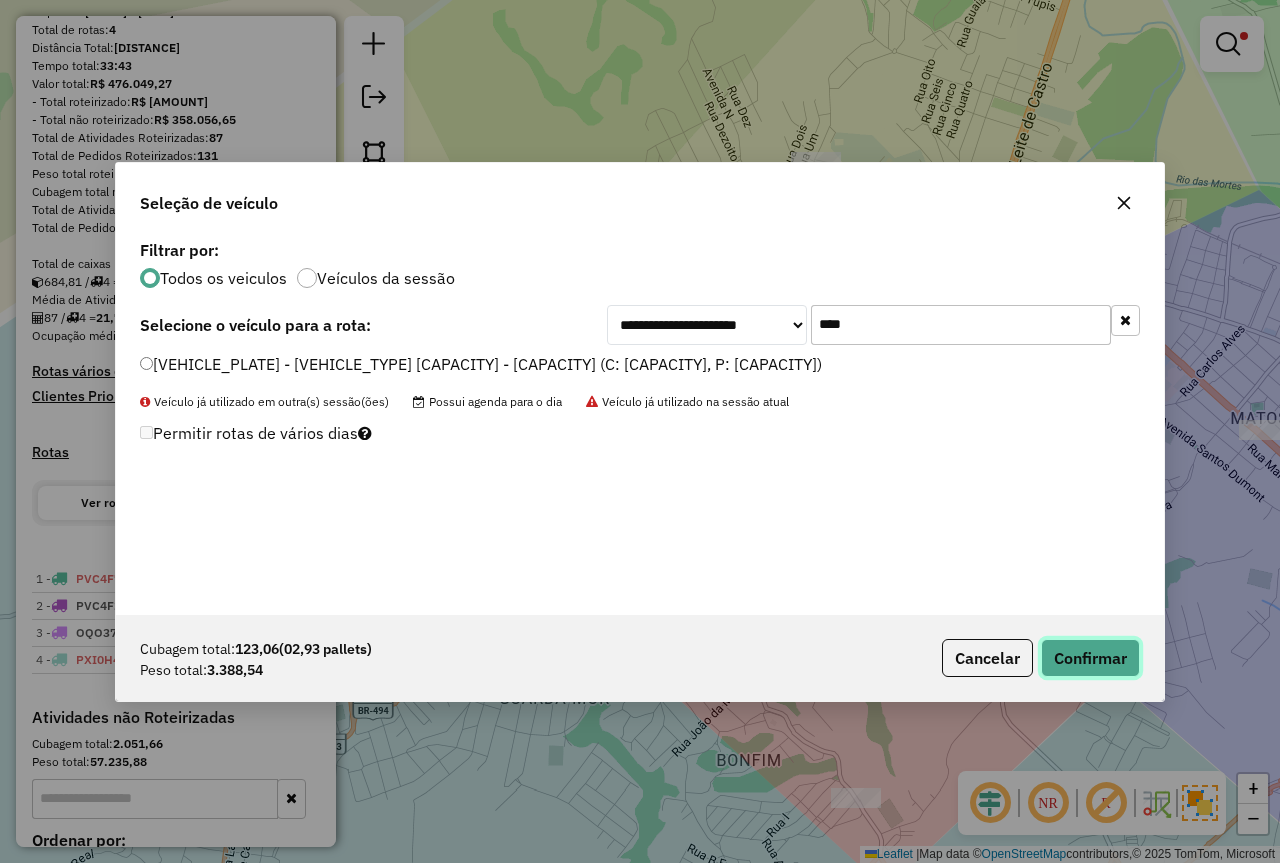 click on "Confirmar" 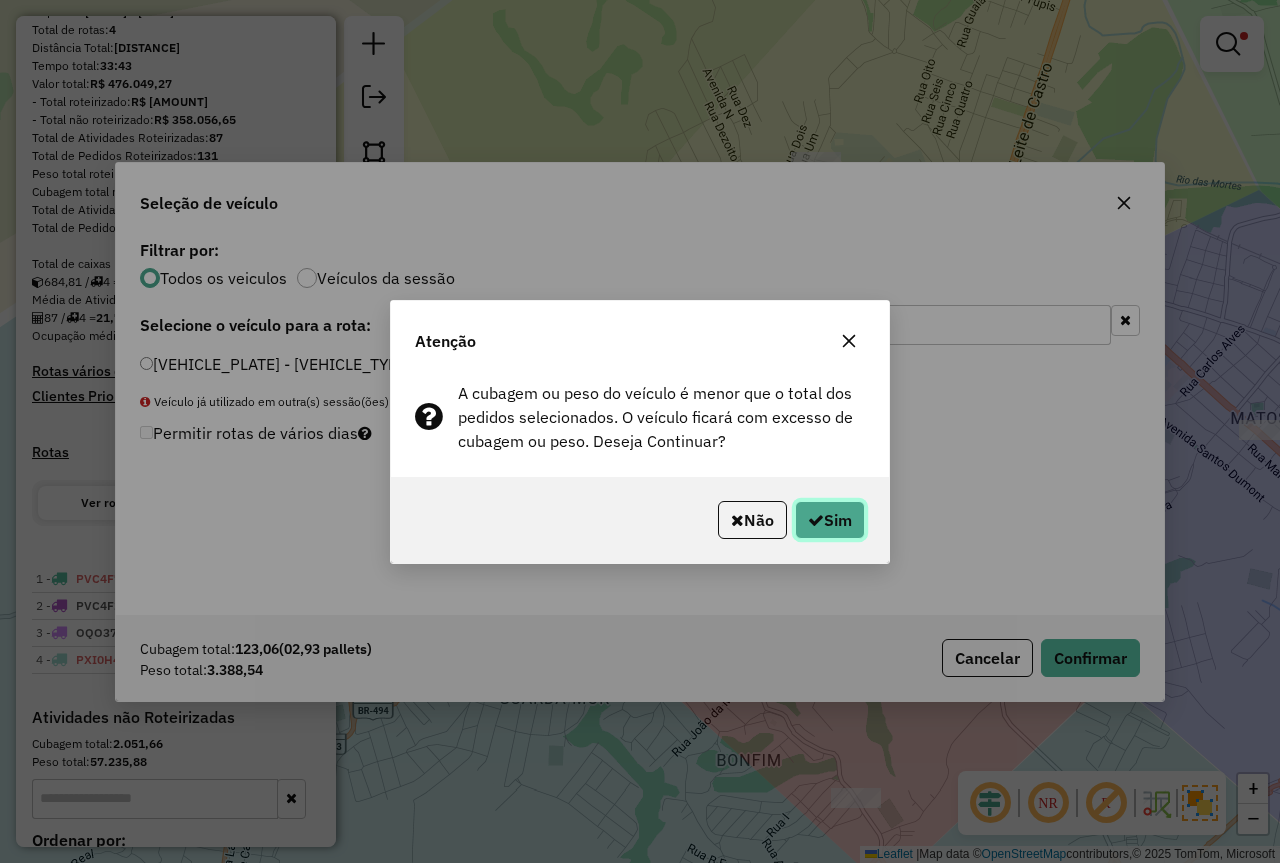 click on "Sim" 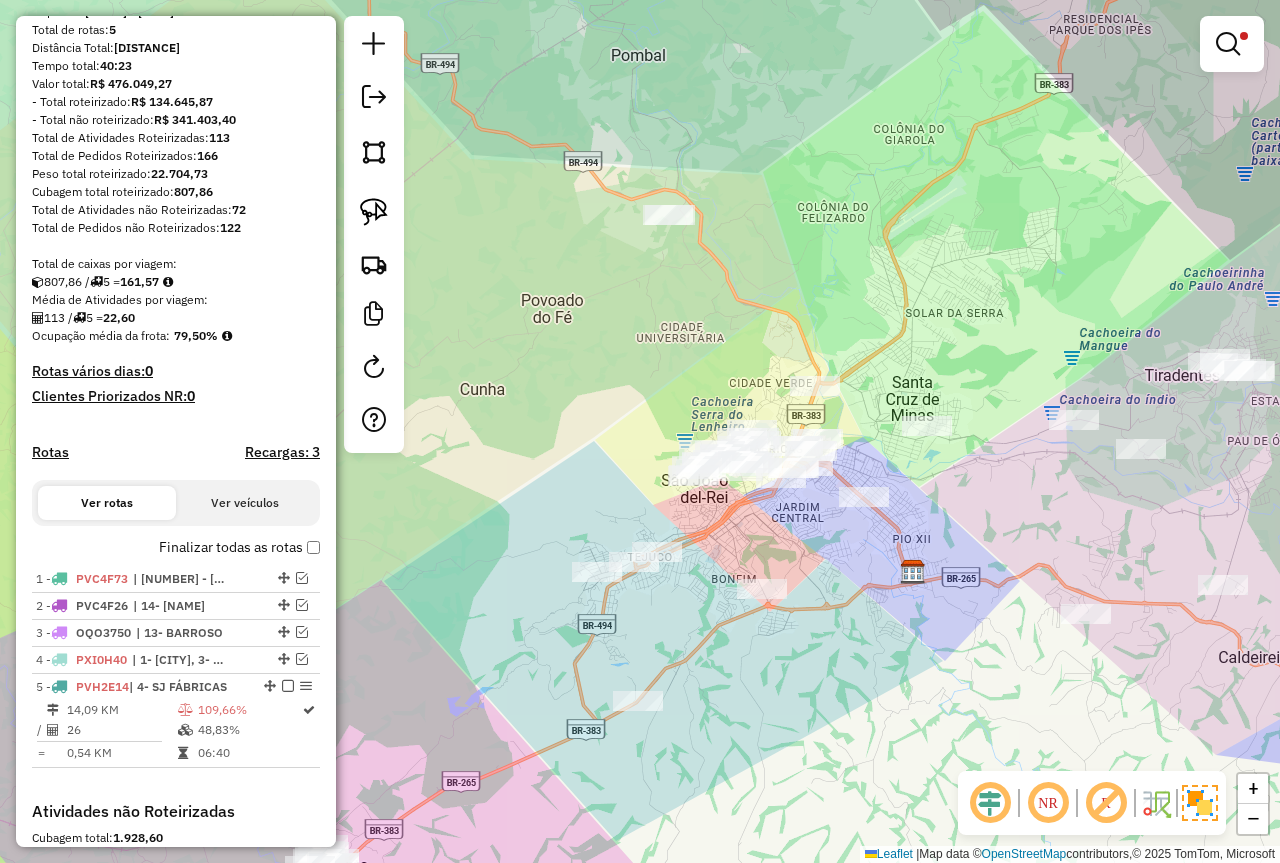 drag, startPoint x: 714, startPoint y: 279, endPoint x: 561, endPoint y: 234, distance: 159.48041 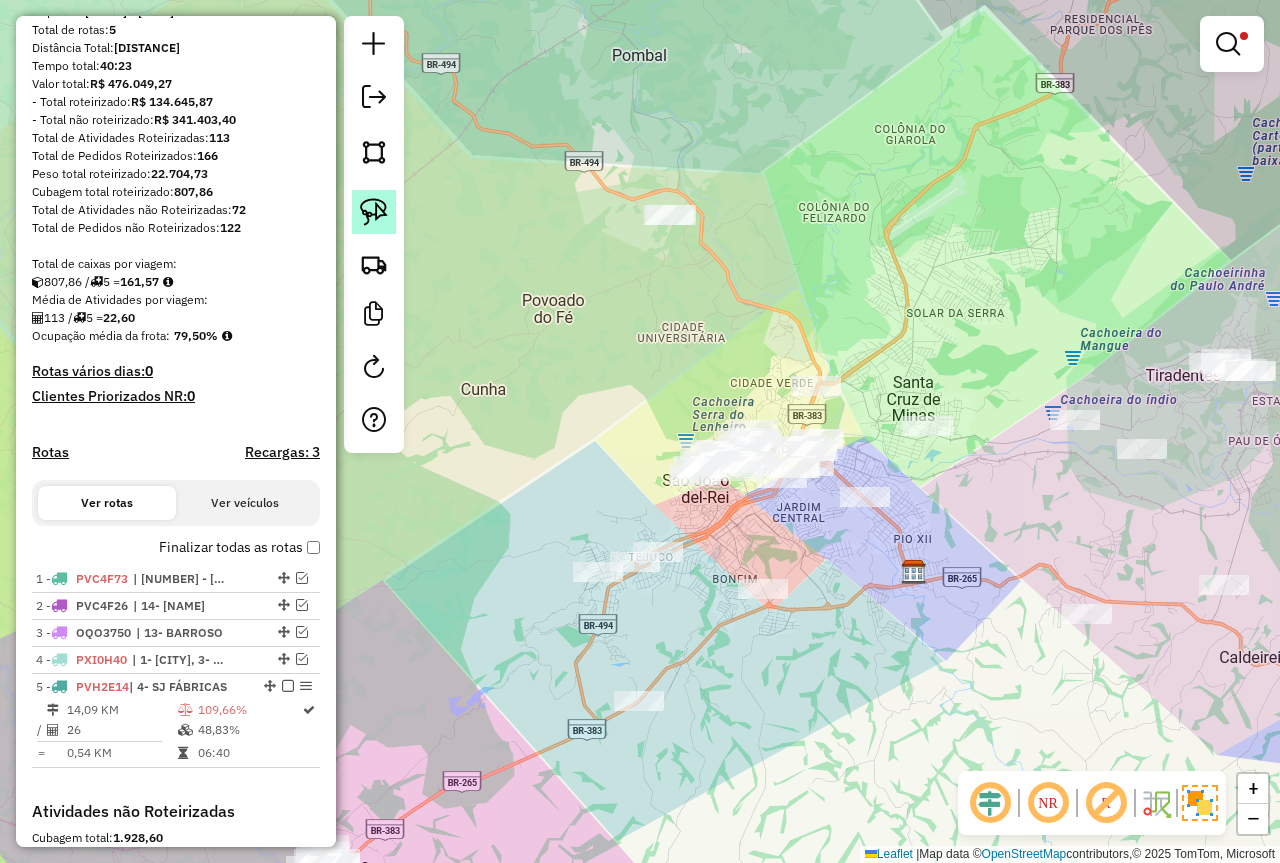 click 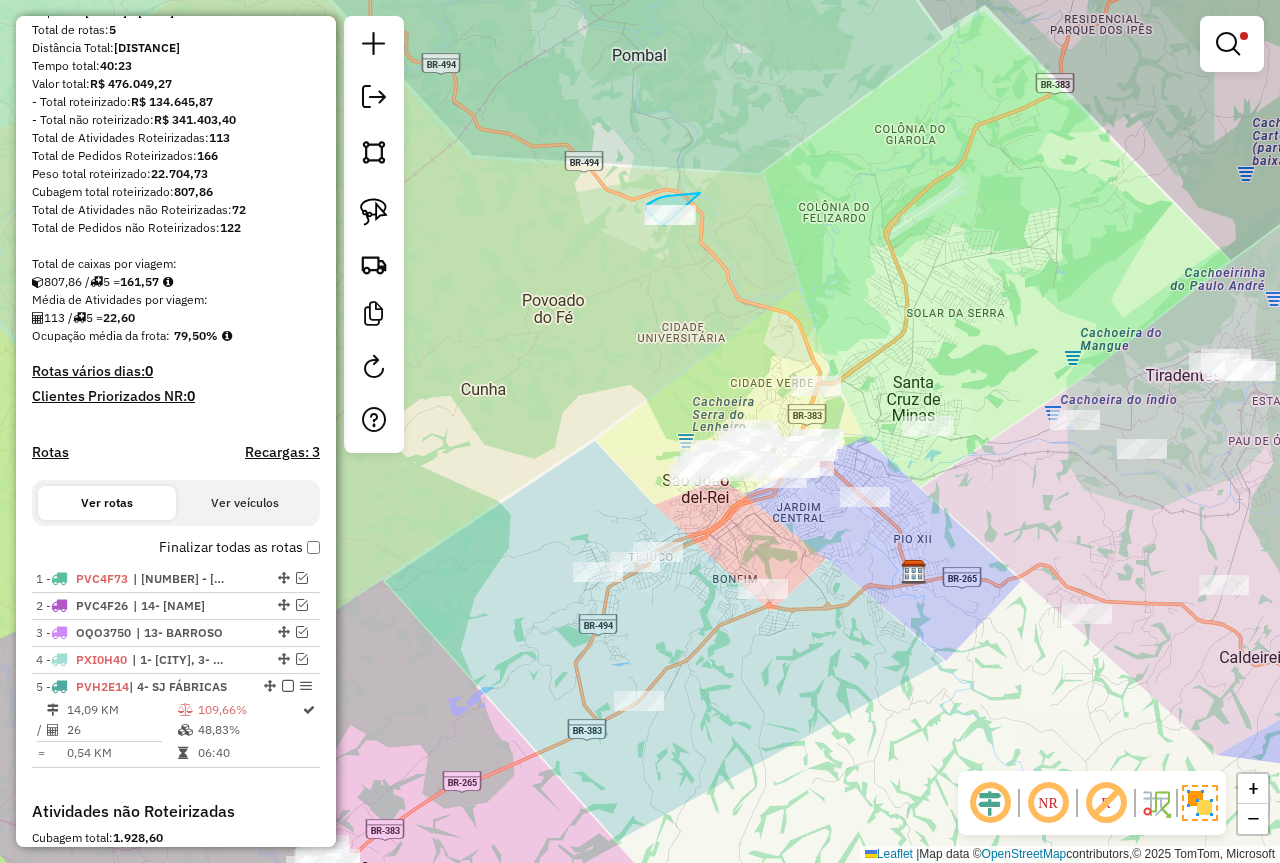 drag, startPoint x: 700, startPoint y: 193, endPoint x: 691, endPoint y: 231, distance: 39.051247 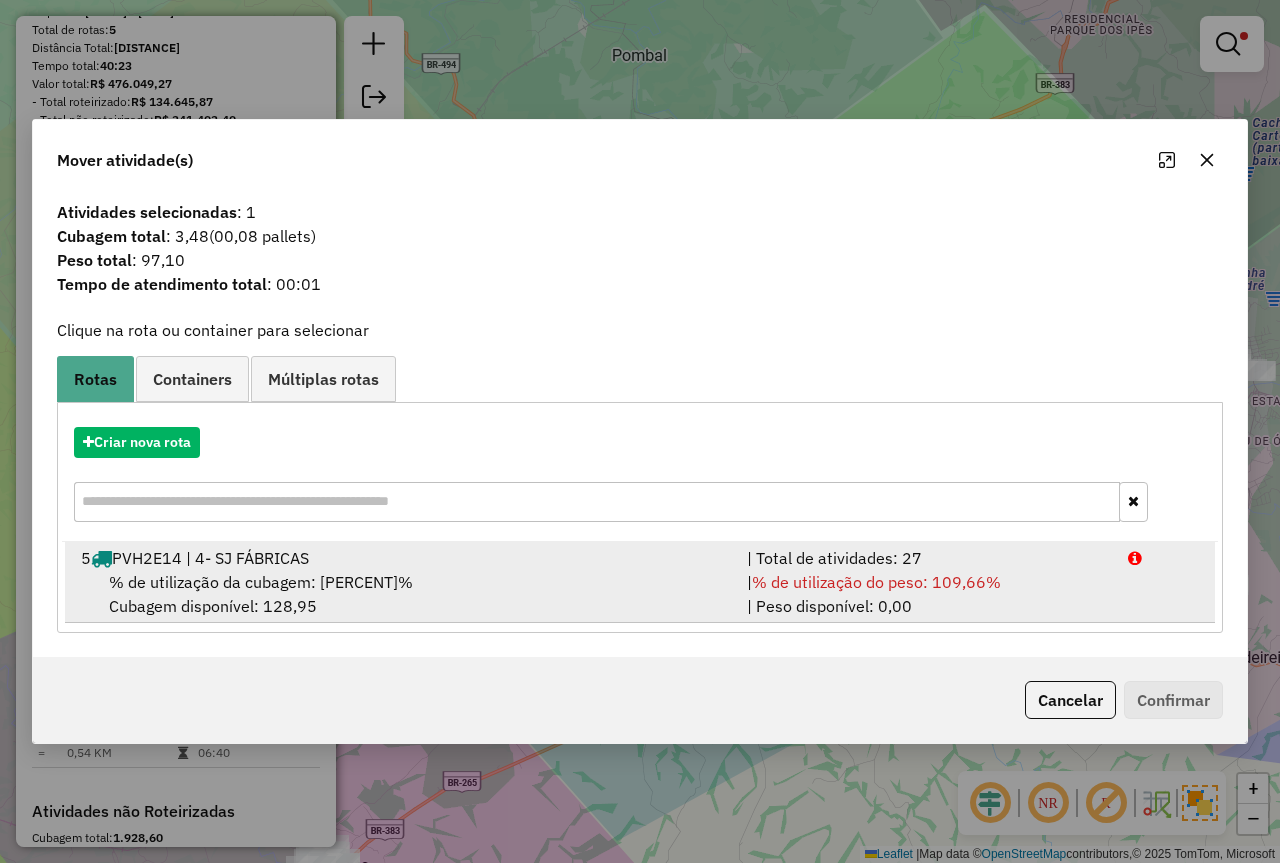 click on "|  % de utilização do peso: 109,66%  | Peso disponível: 0,00" at bounding box center (925, 594) 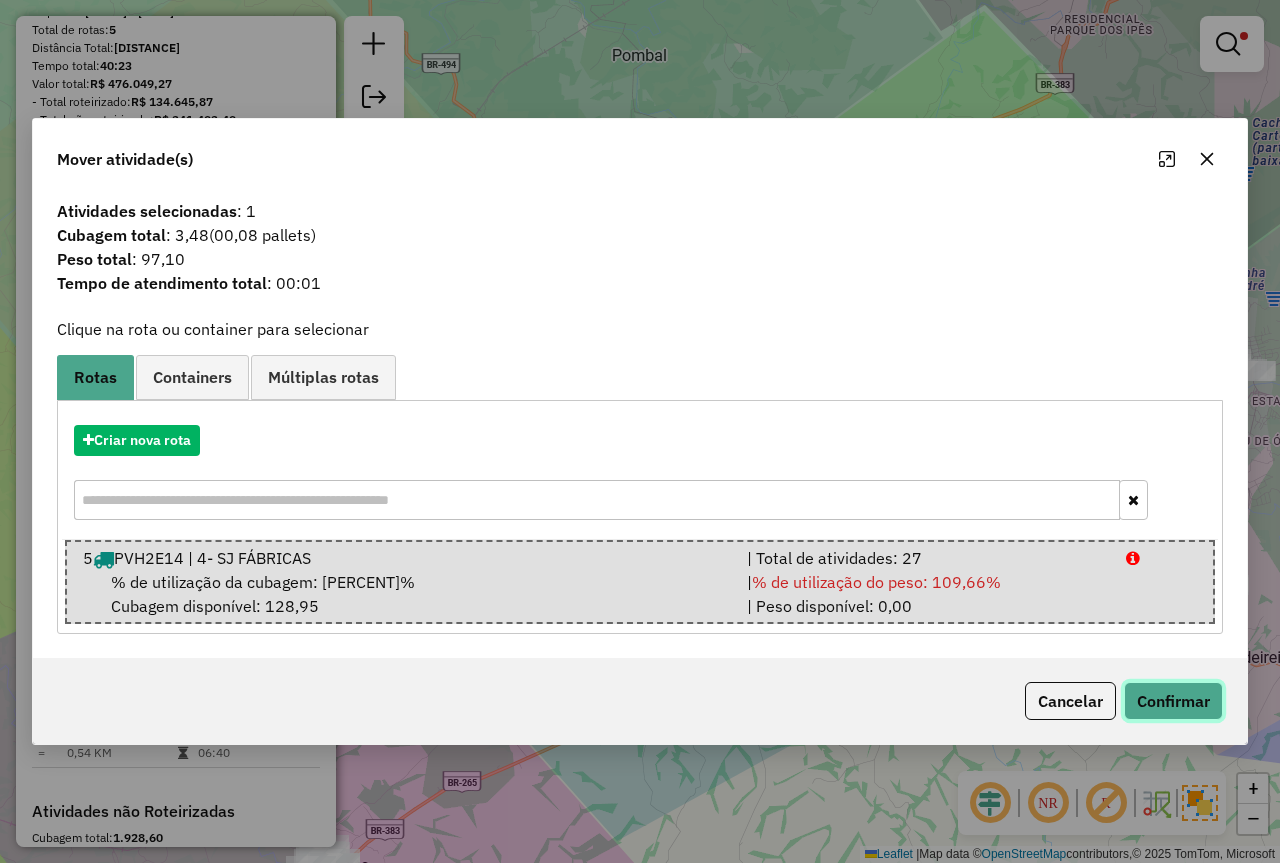click on "Confirmar" 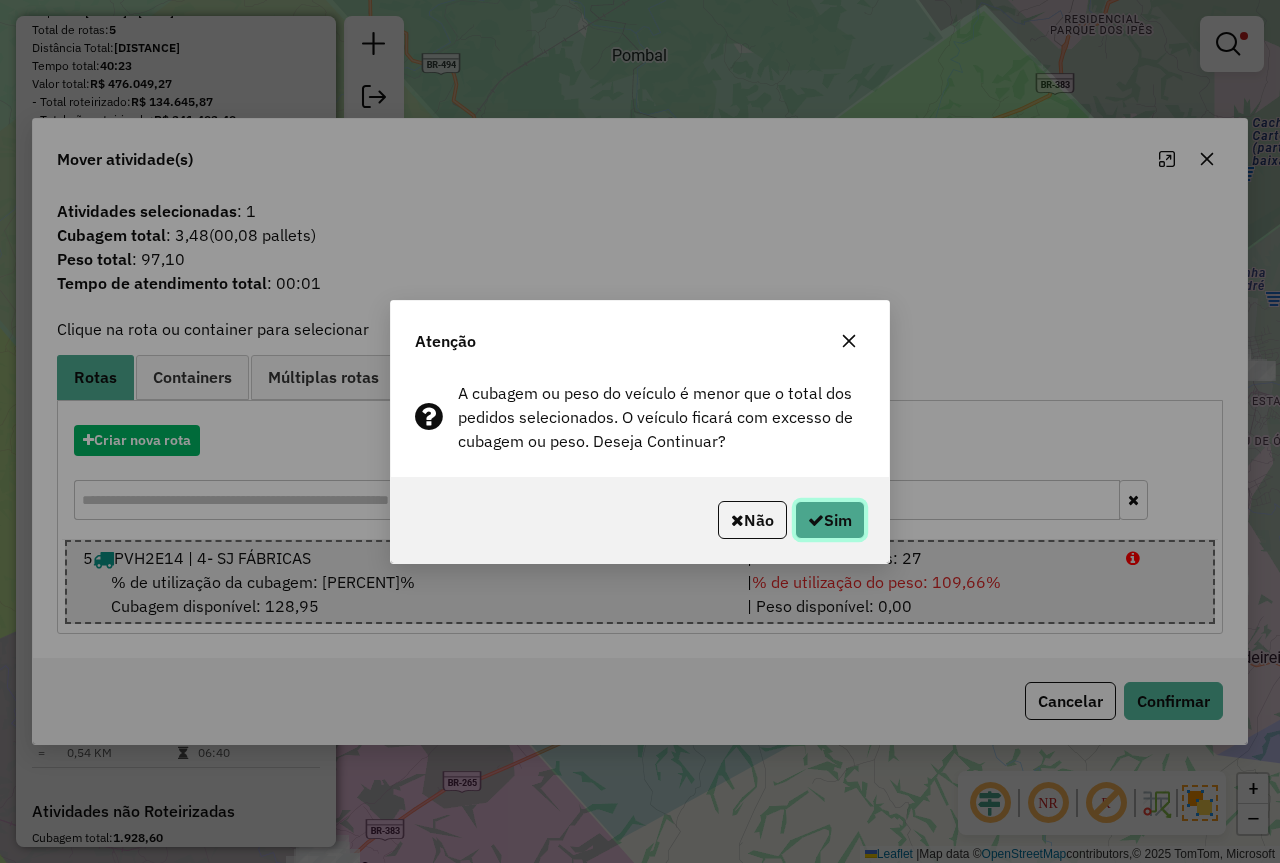 click on "Sim" 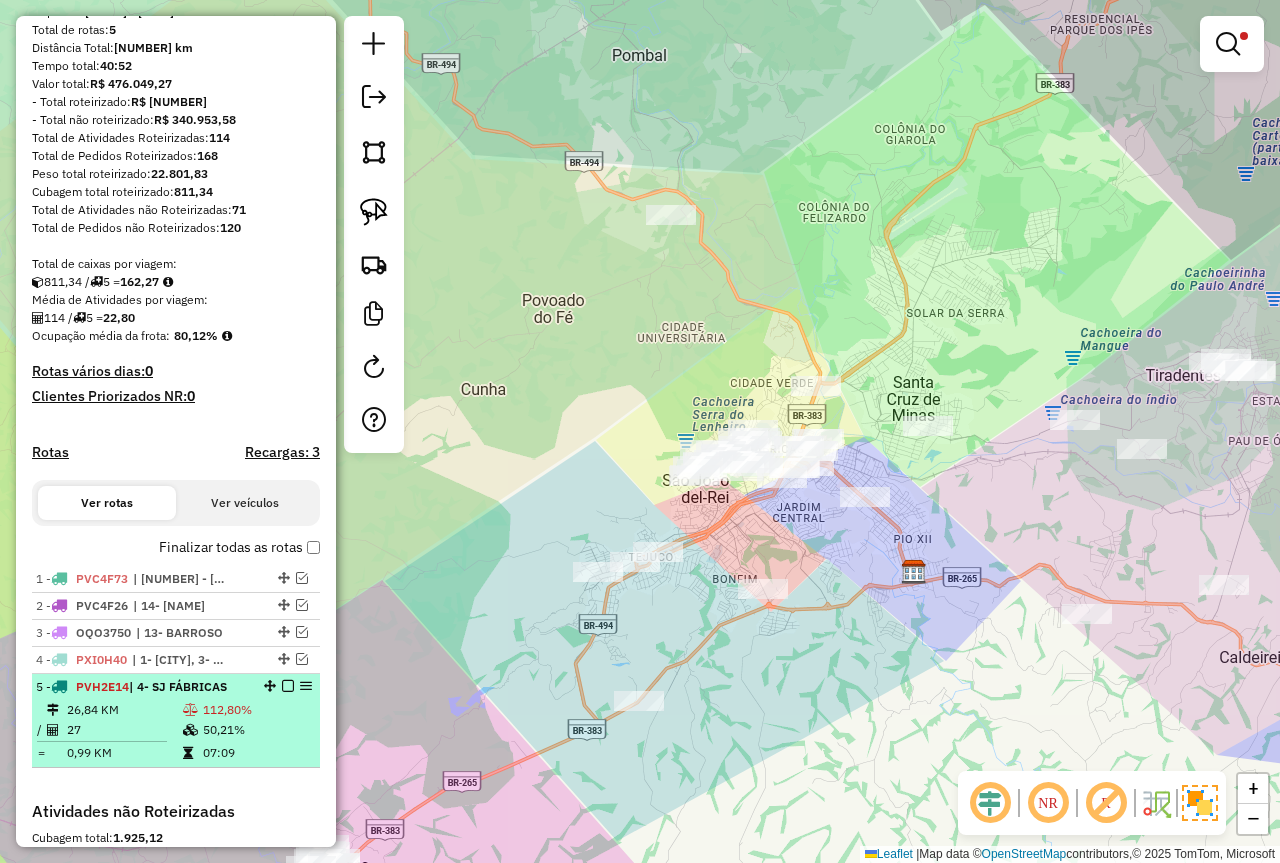 click on "26,84 KM" at bounding box center (124, 710) 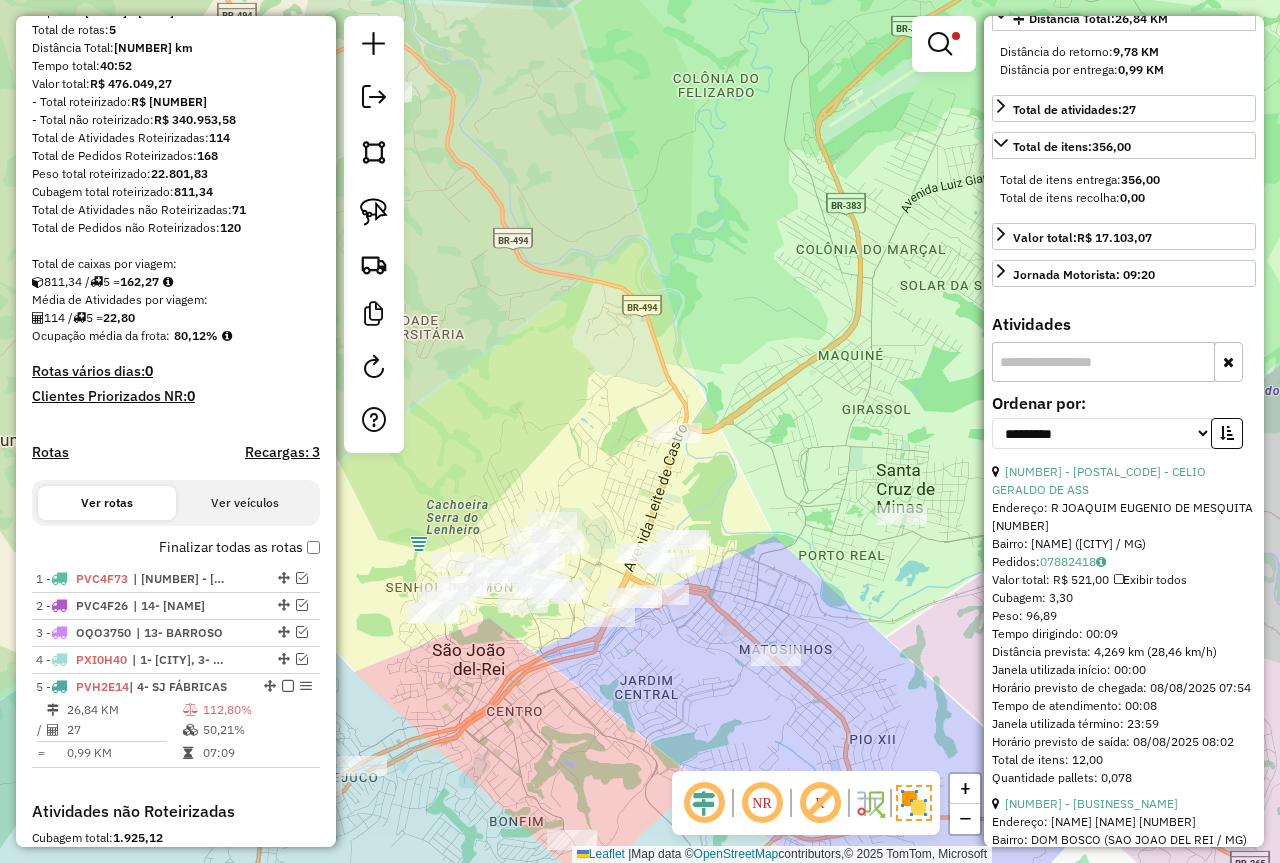 scroll, scrollTop: 600, scrollLeft: 0, axis: vertical 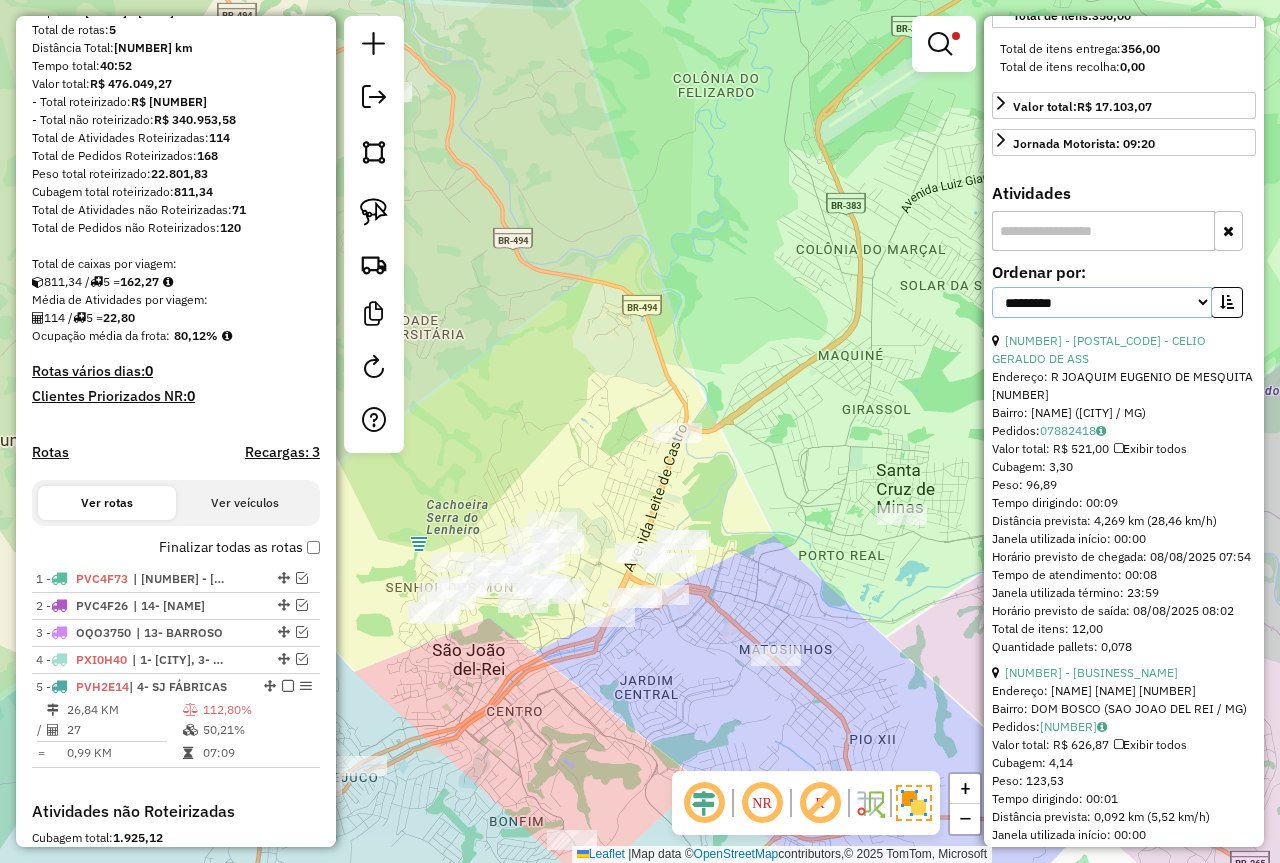 click on "**********" at bounding box center (1102, 302) 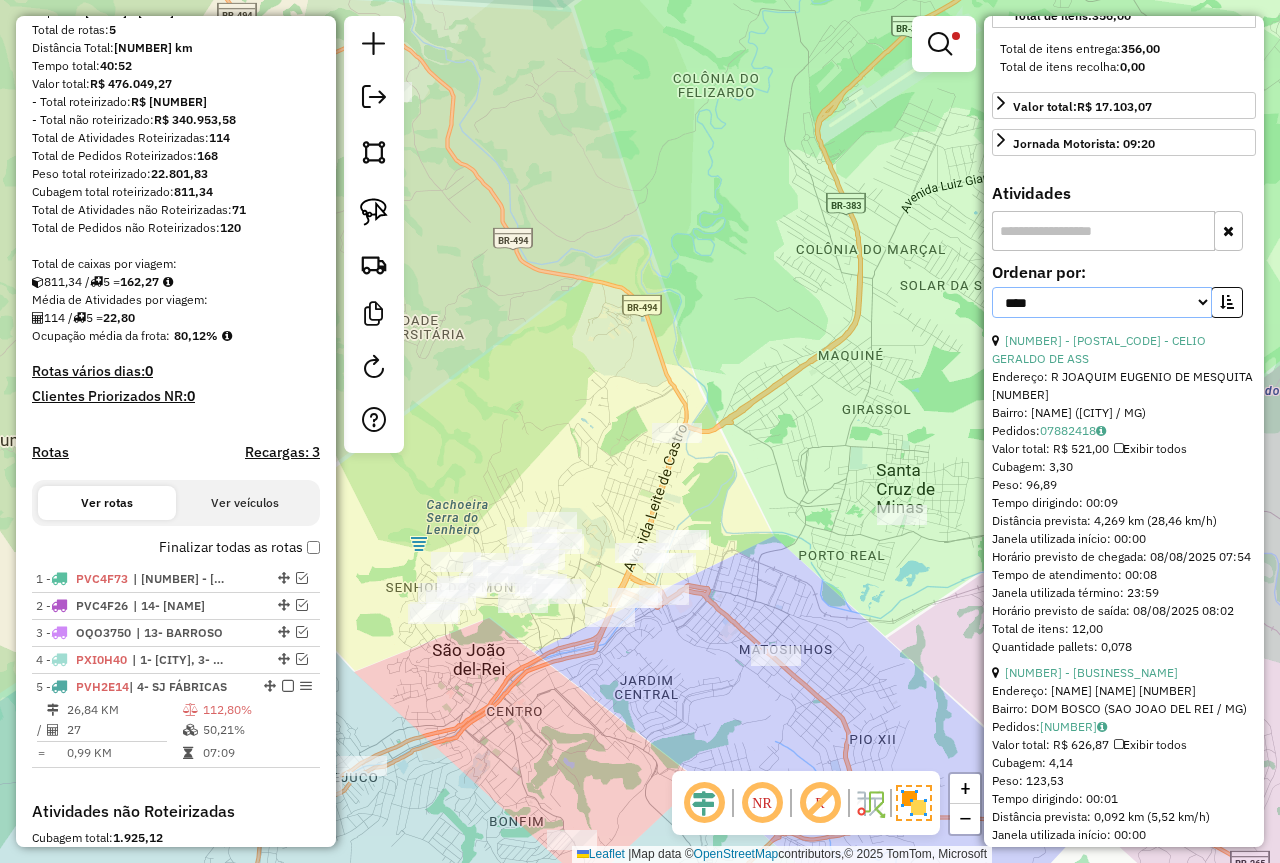 click on "**********" at bounding box center (1102, 302) 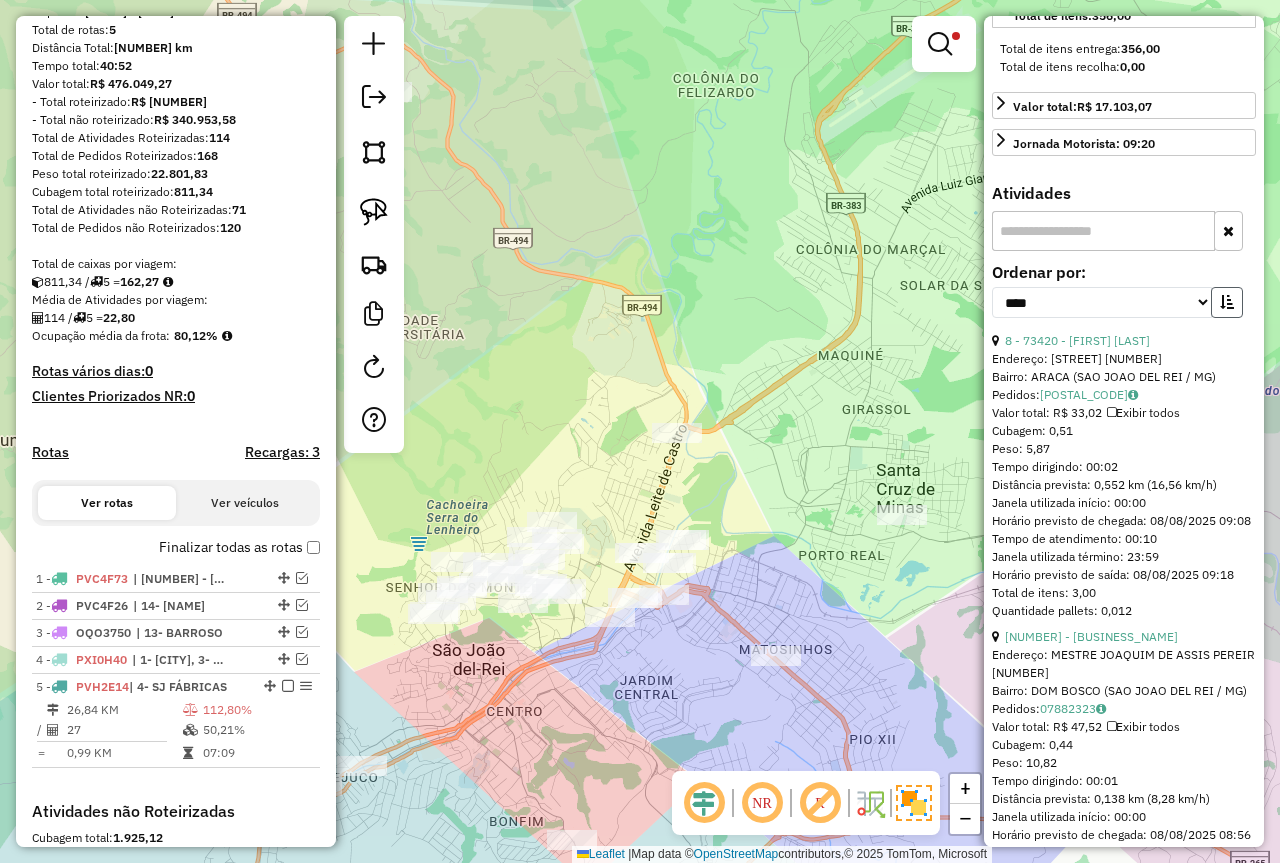 click at bounding box center [1227, 302] 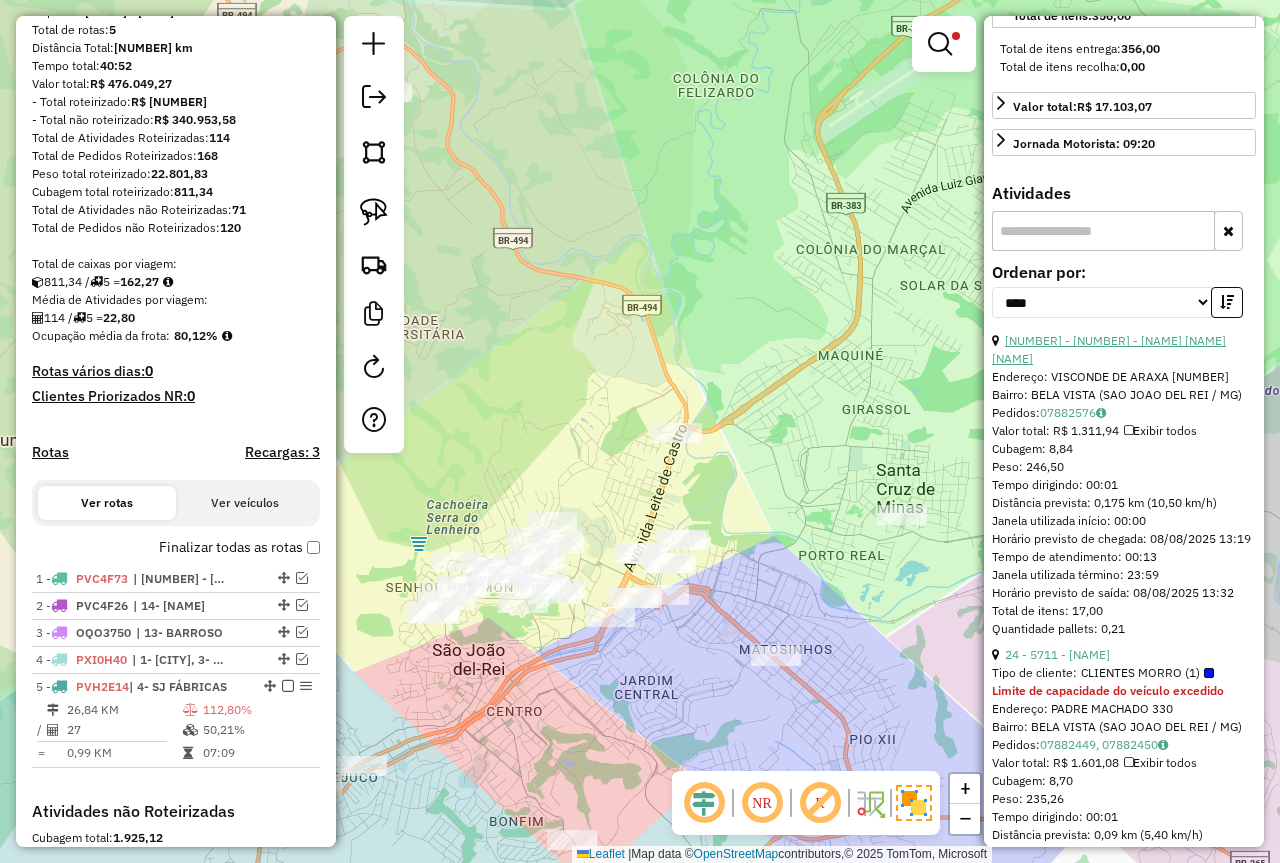 click on "23 - 10381 - MERCEARIA BELA VISTA" at bounding box center [1109, 349] 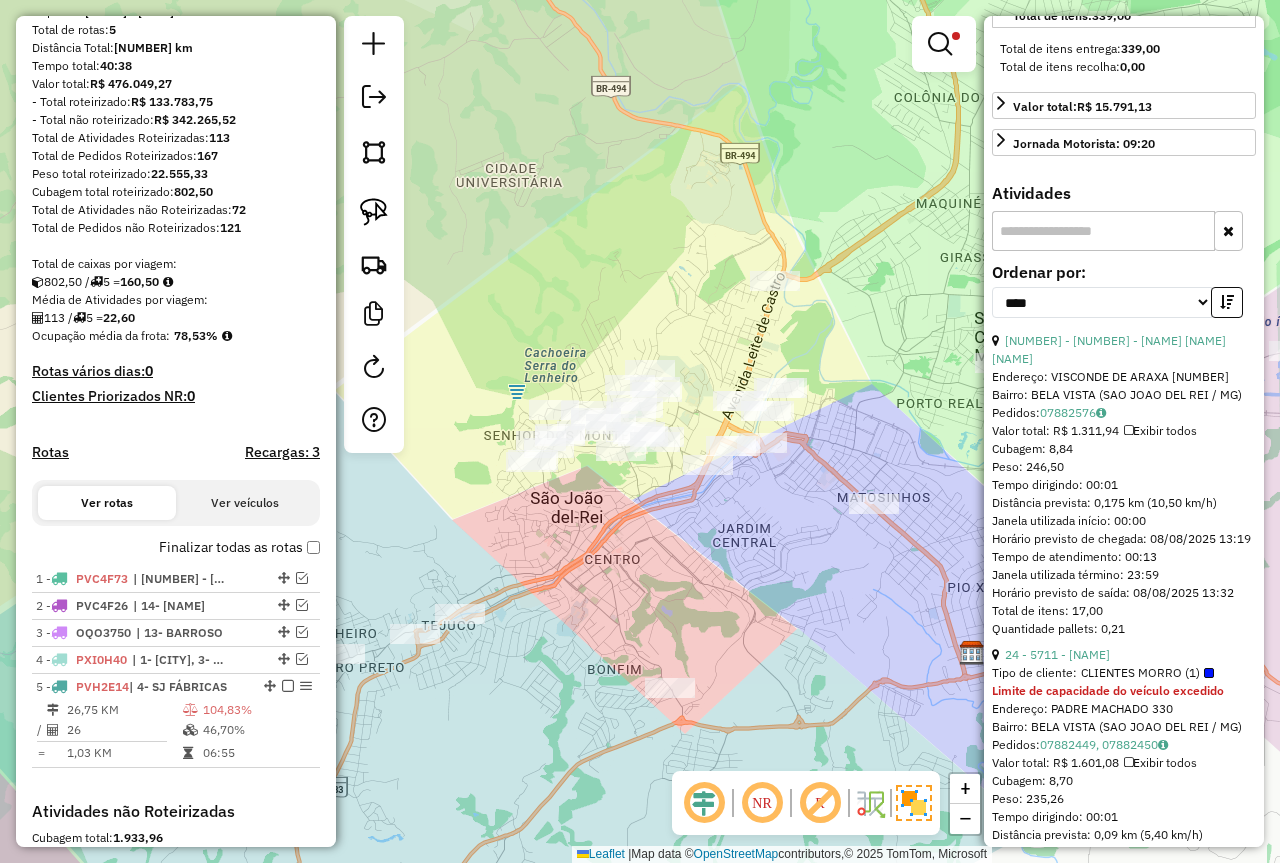 scroll, scrollTop: 514, scrollLeft: 0, axis: vertical 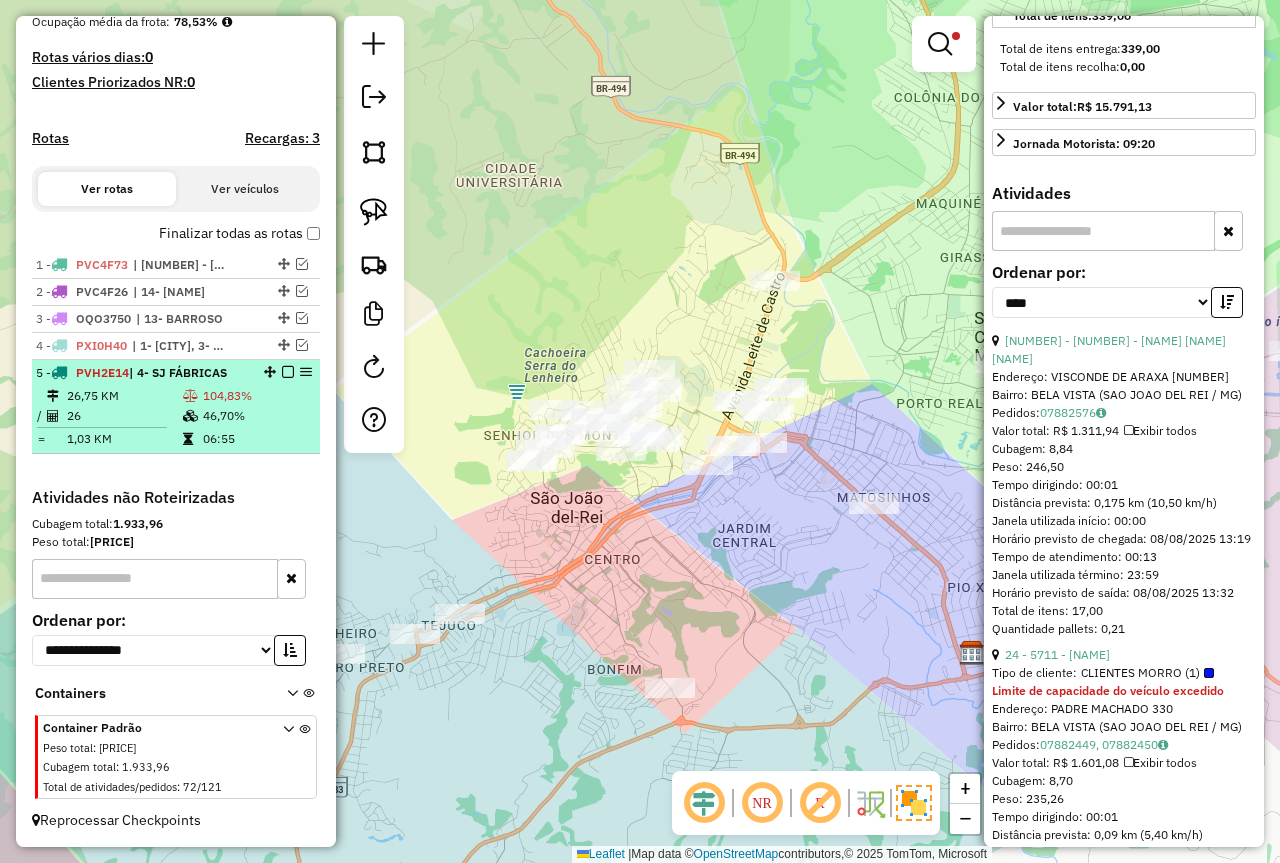 click on "46,70%" at bounding box center [257, 416] 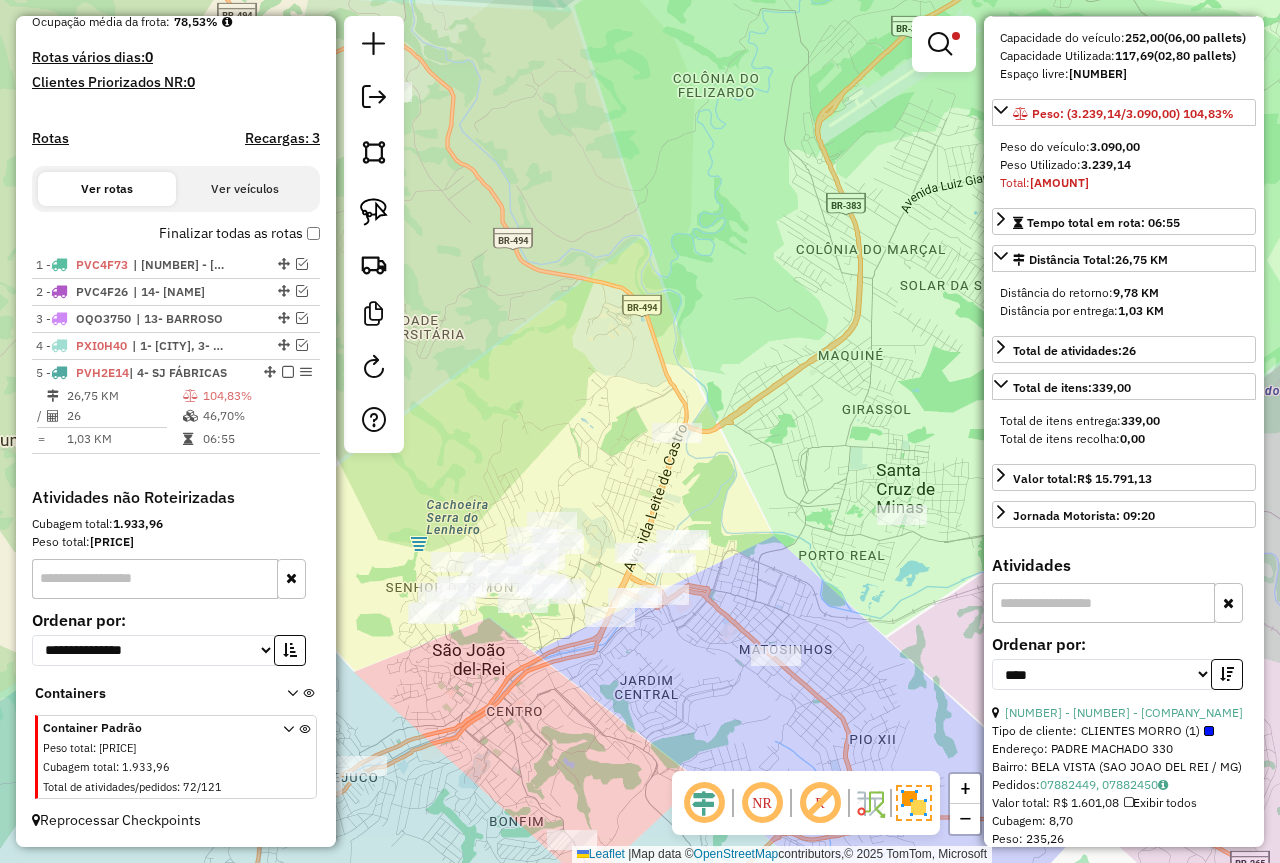 scroll, scrollTop: 700, scrollLeft: 0, axis: vertical 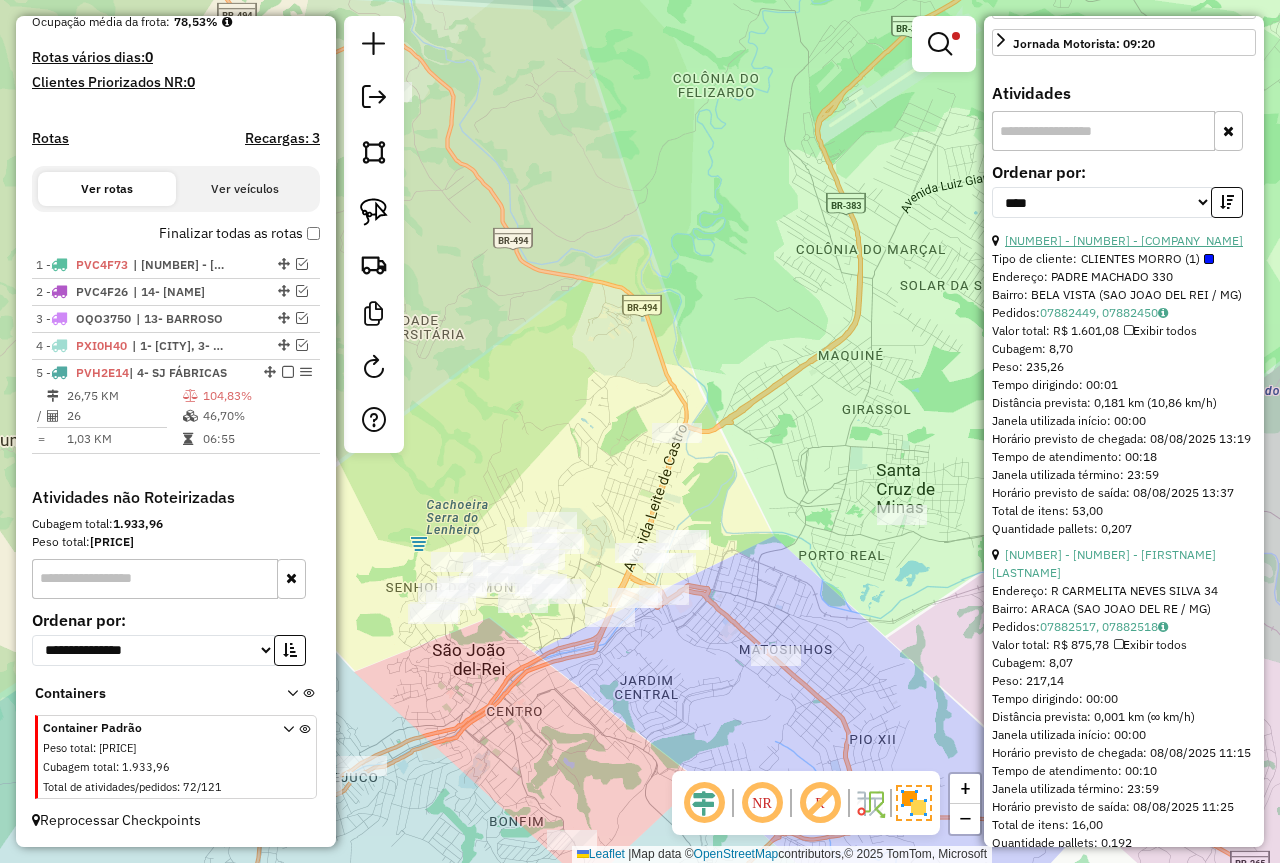 click on "23 - 5711 - PADARIA DOM BOSCO" at bounding box center (1124, 240) 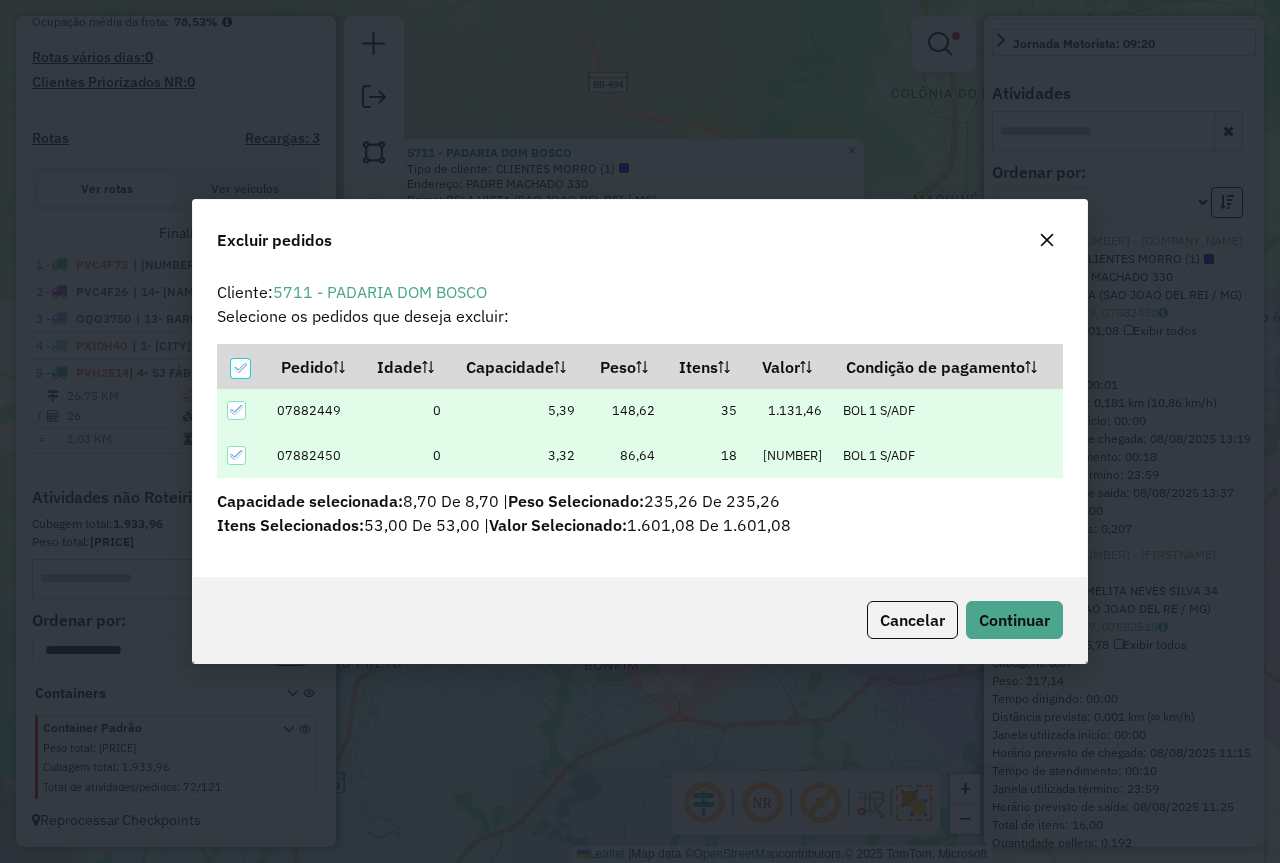 scroll, scrollTop: 82, scrollLeft: 0, axis: vertical 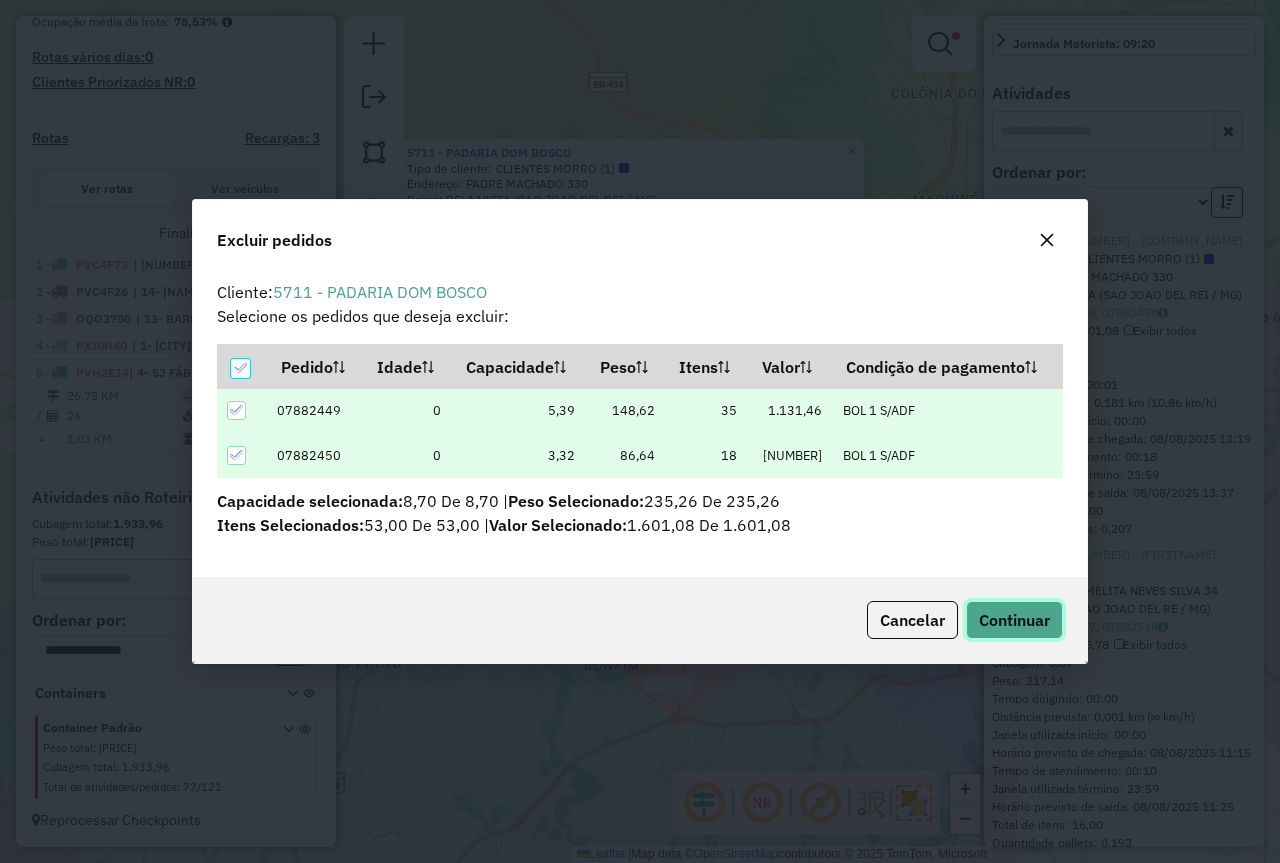 click on "Continuar" 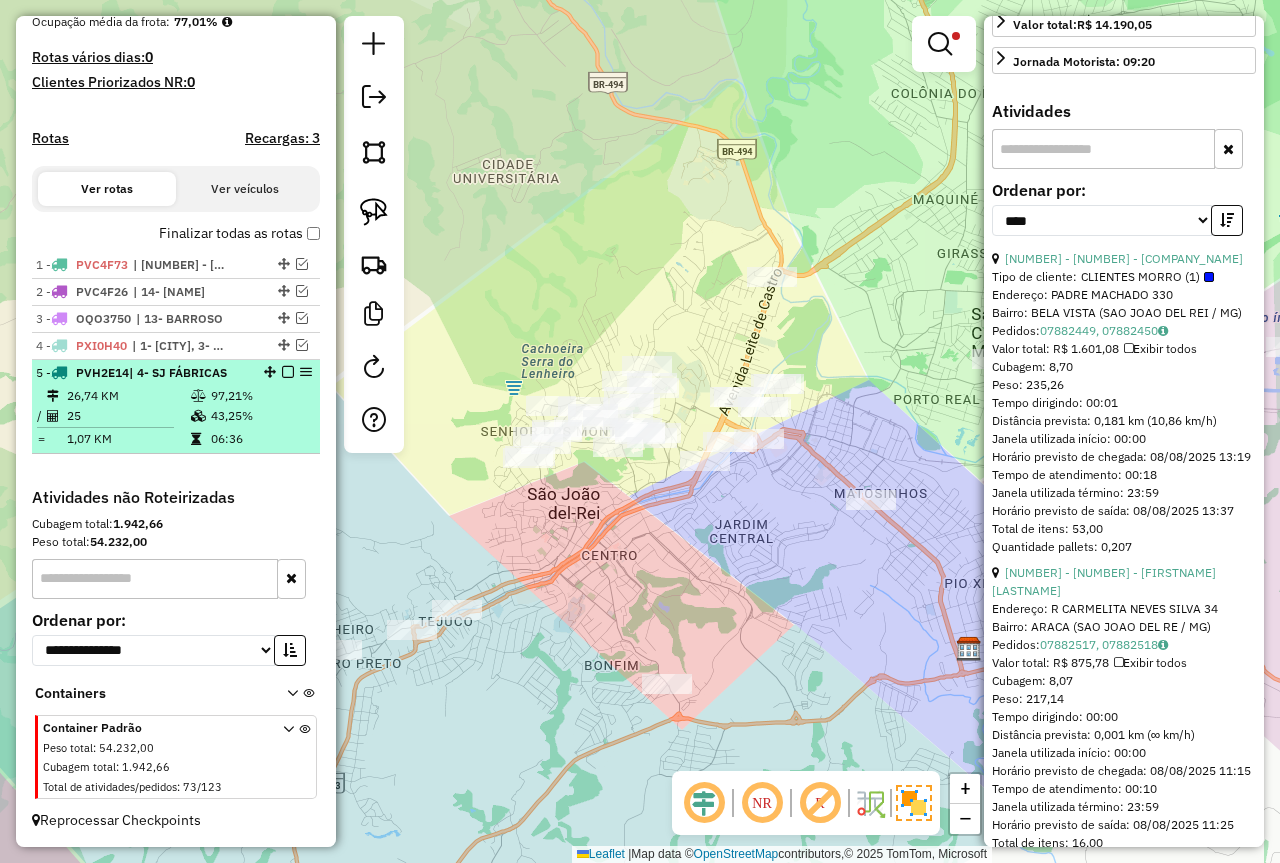 click at bounding box center [288, 372] 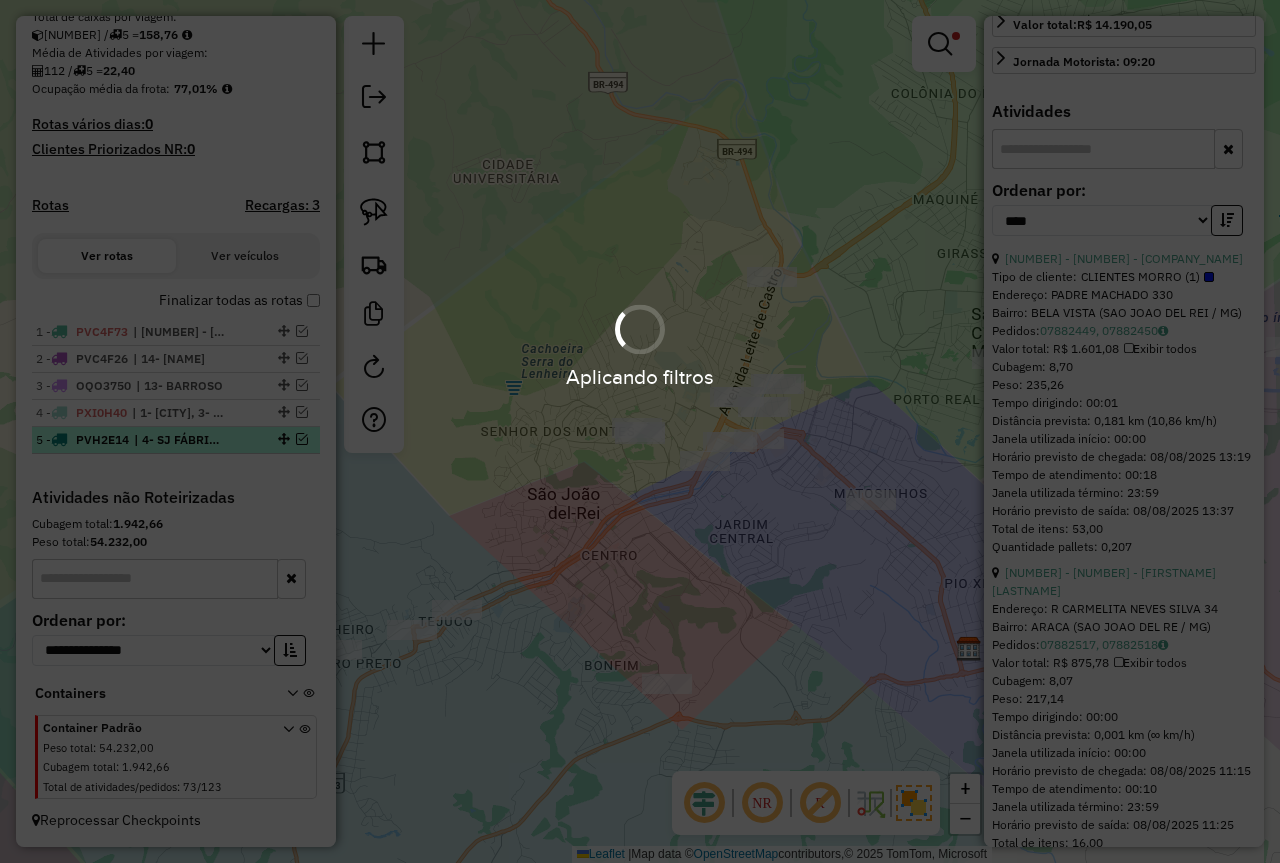 scroll, scrollTop: 447, scrollLeft: 0, axis: vertical 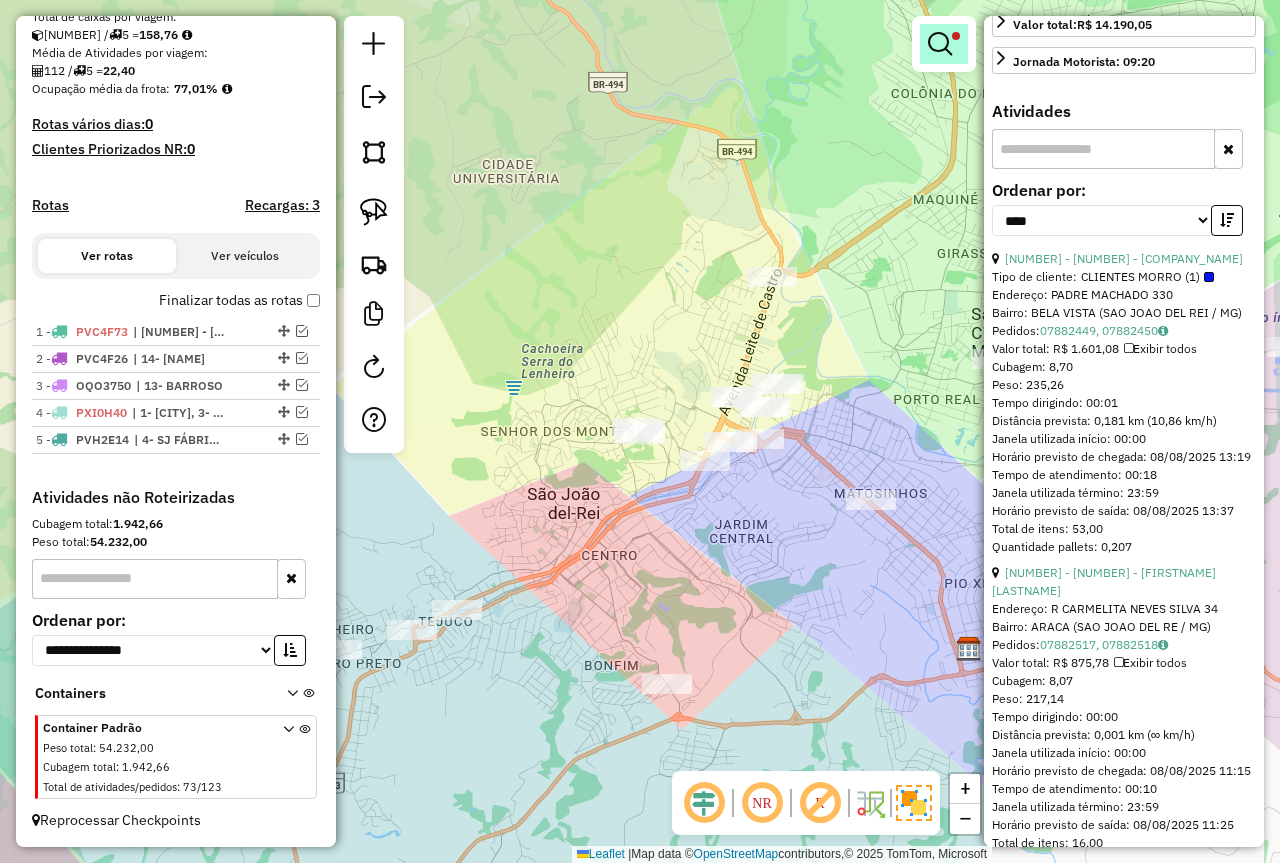 click at bounding box center [940, 44] 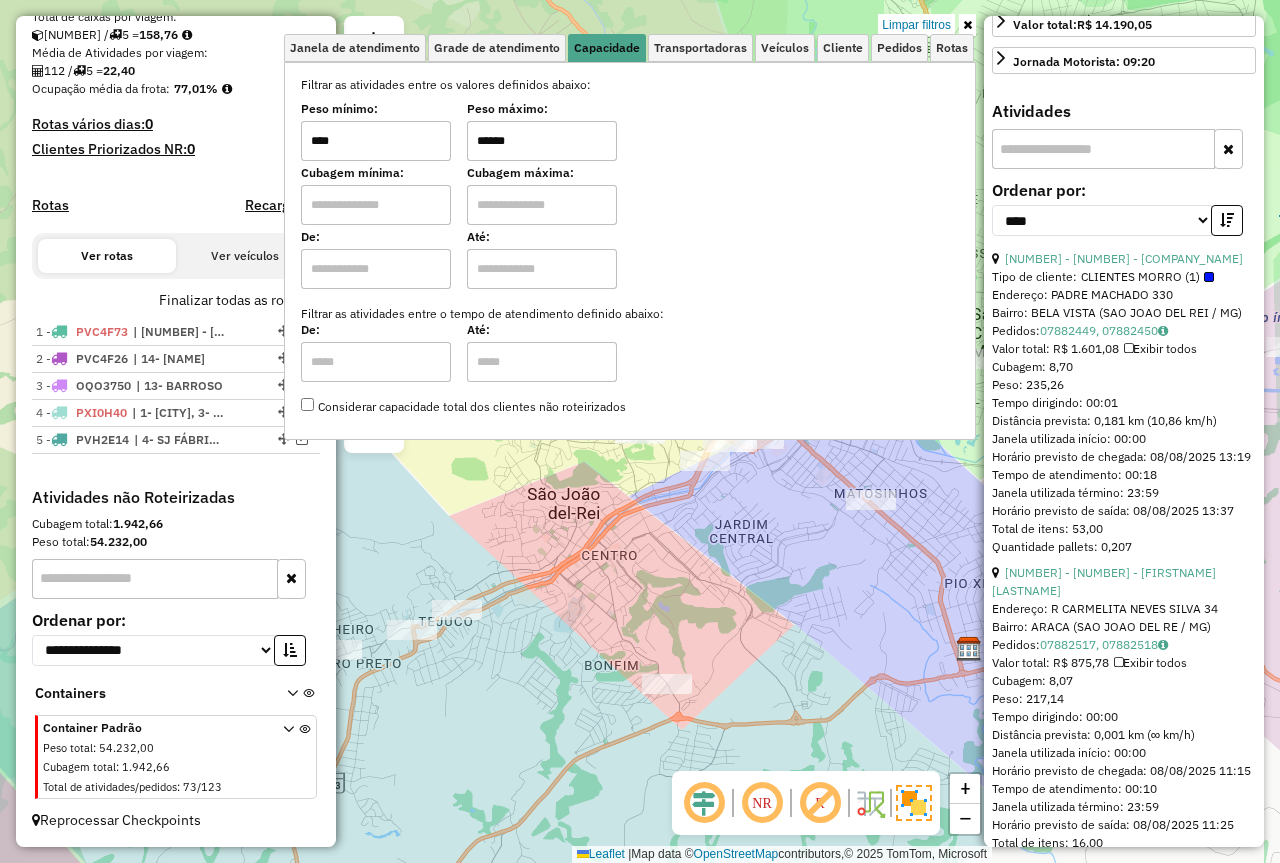 drag, startPoint x: 547, startPoint y: 141, endPoint x: 433, endPoint y: 150, distance: 114.35471 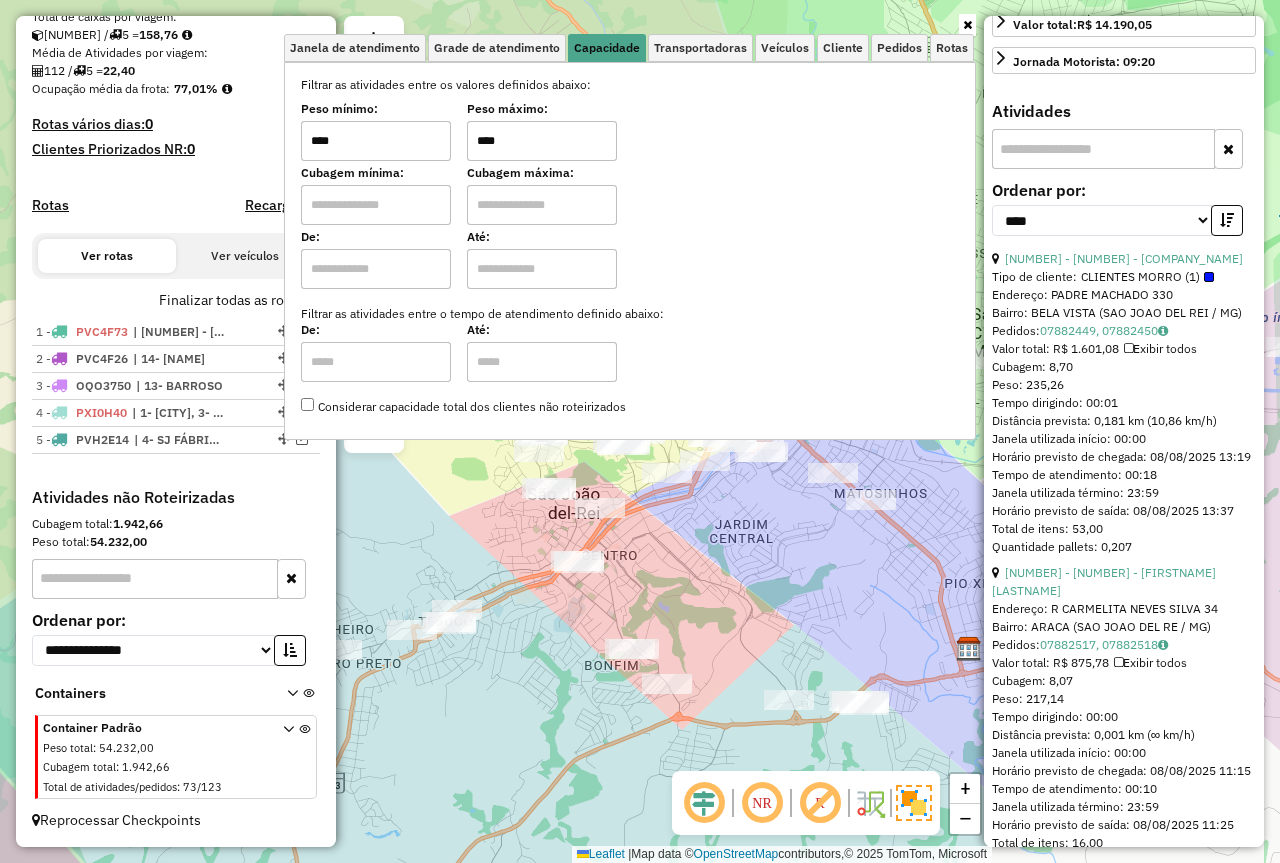 type on "****" 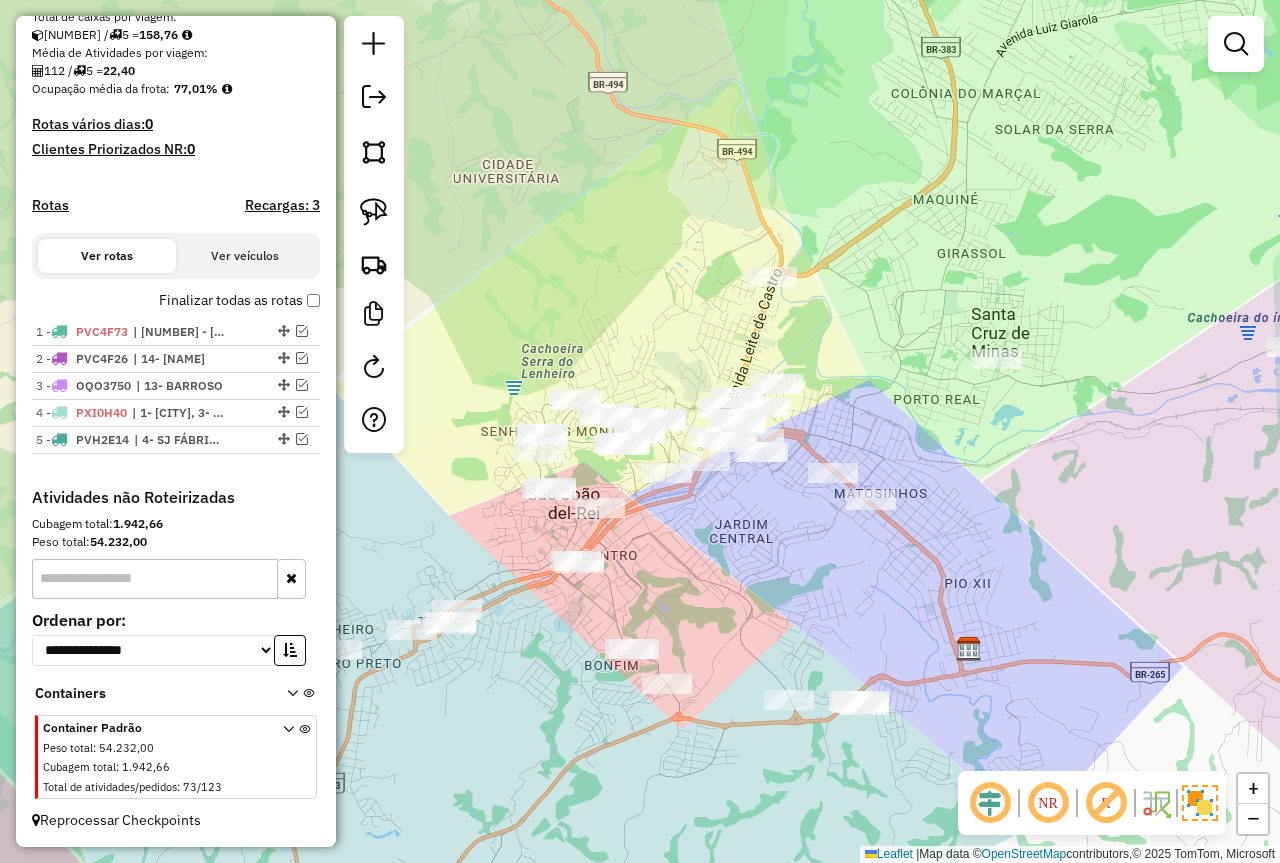 click on "Janela de atendimento Grade de atendimento Capacidade Transportadoras Veículos Cliente Pedidos  Rotas Selecione os dias de semana para filtrar as janelas de atendimento  Seg   Ter   Qua   Qui   Sex   Sáb   Dom  Informe o período da janela de atendimento: De: Até:  Filtrar exatamente a janela do cliente  Considerar janela de atendimento padrão  Selecione os dias de semana para filtrar as grades de atendimento  Seg   Ter   Qua   Qui   Sex   Sáb   Dom   Considerar clientes sem dia de atendimento cadastrado  Clientes fora do dia de atendimento selecionado Filtrar as atividades entre os valores definidos abaixo:  Peso mínimo:  ****  Peso máximo:  ****  Cubagem mínima:   Cubagem máxima:   De:   Até:  Filtrar as atividades entre o tempo de atendimento definido abaixo:  De:   Até:   Considerar capacidade total dos clientes não roteirizados Transportadora: Selecione um ou mais itens Tipo de veículo: Selecione um ou mais itens Veículo: Selecione um ou mais itens Motorista: Selecione um ou mais itens De:" 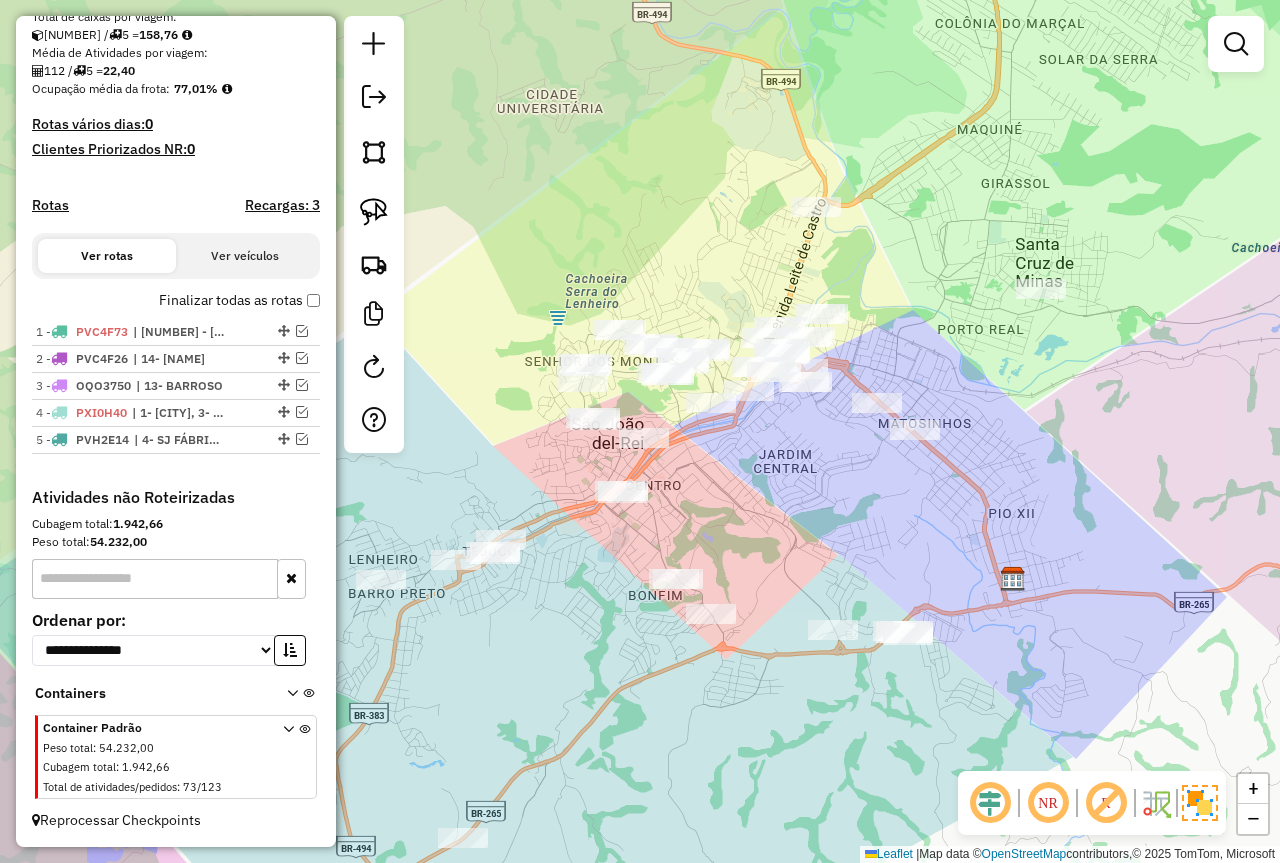 drag, startPoint x: 805, startPoint y: 523, endPoint x: 562, endPoint y: 372, distance: 286.0944 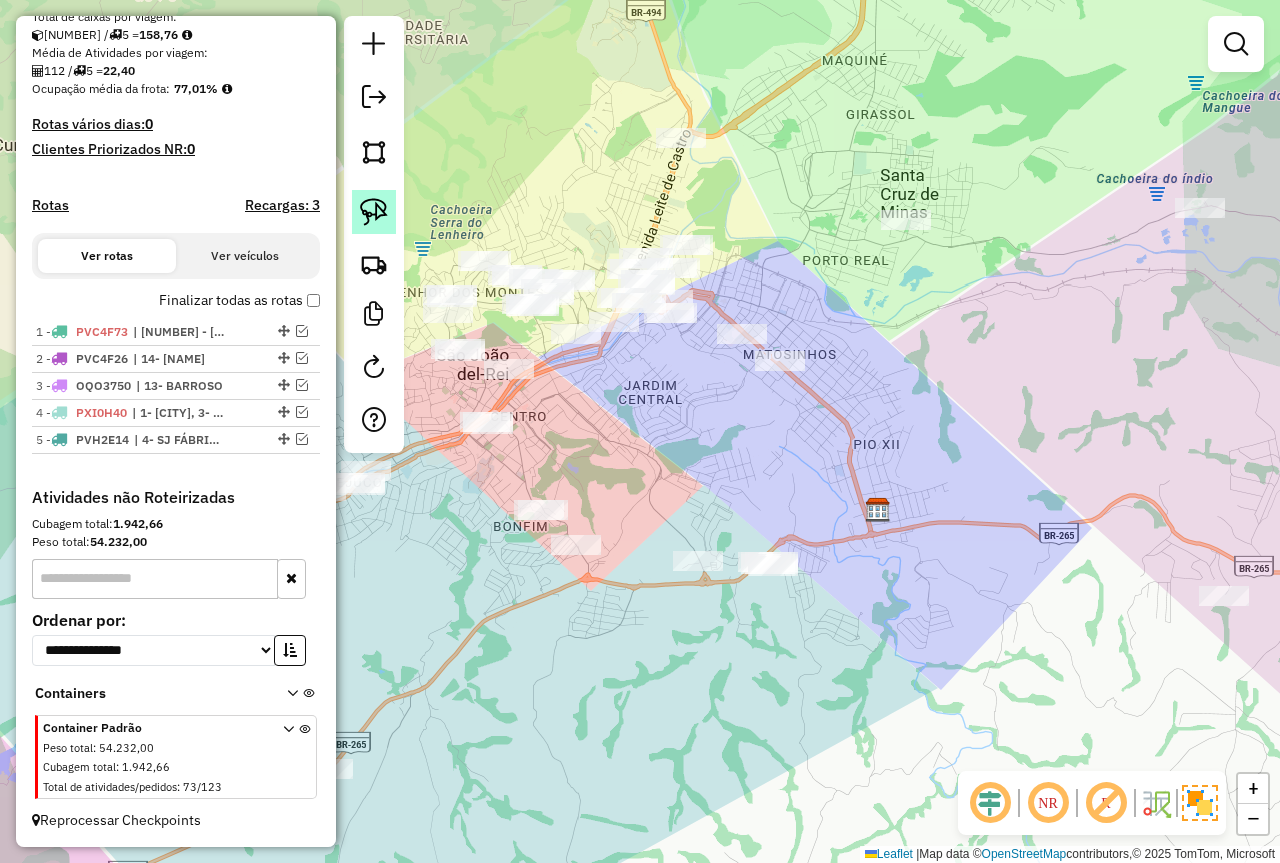 click 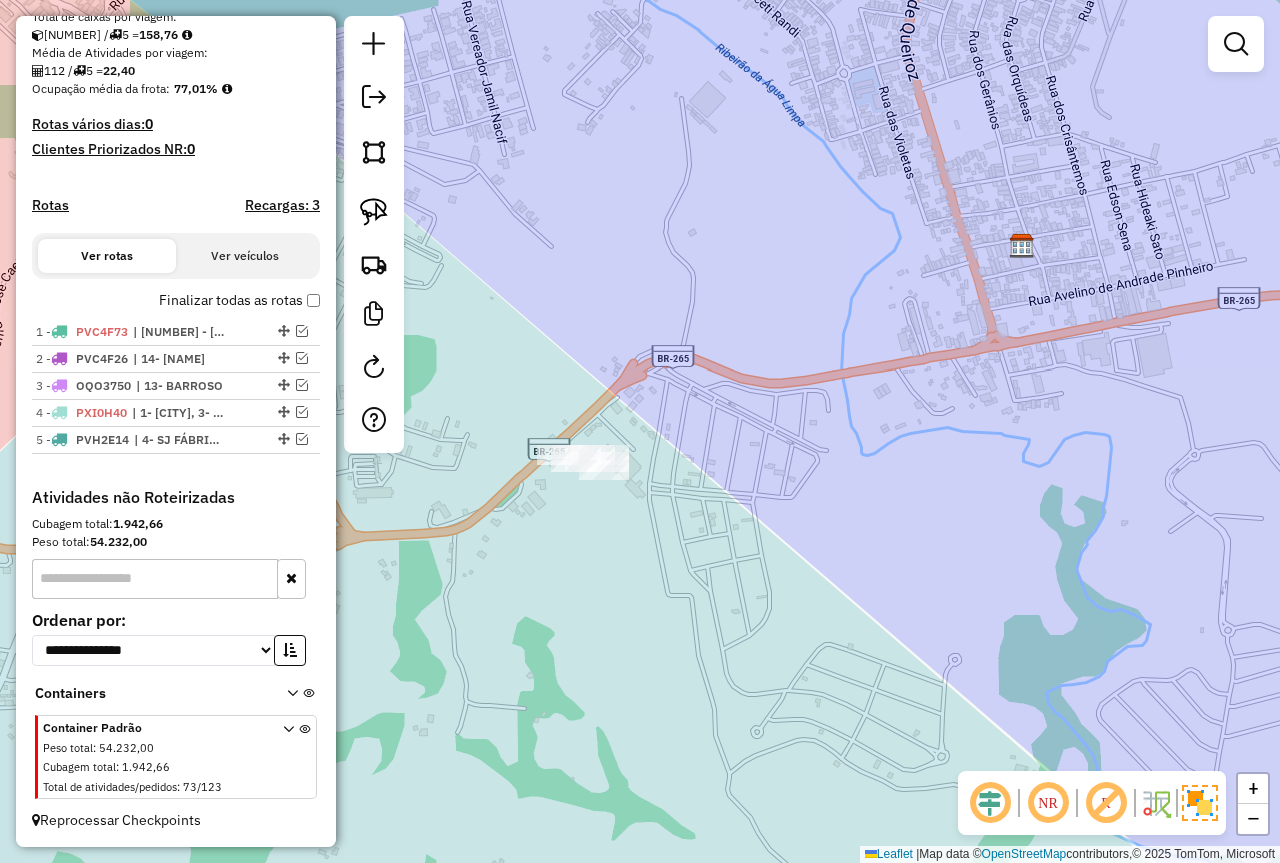 drag, startPoint x: 355, startPoint y: 197, endPoint x: 459, endPoint y: 264, distance: 123.71338 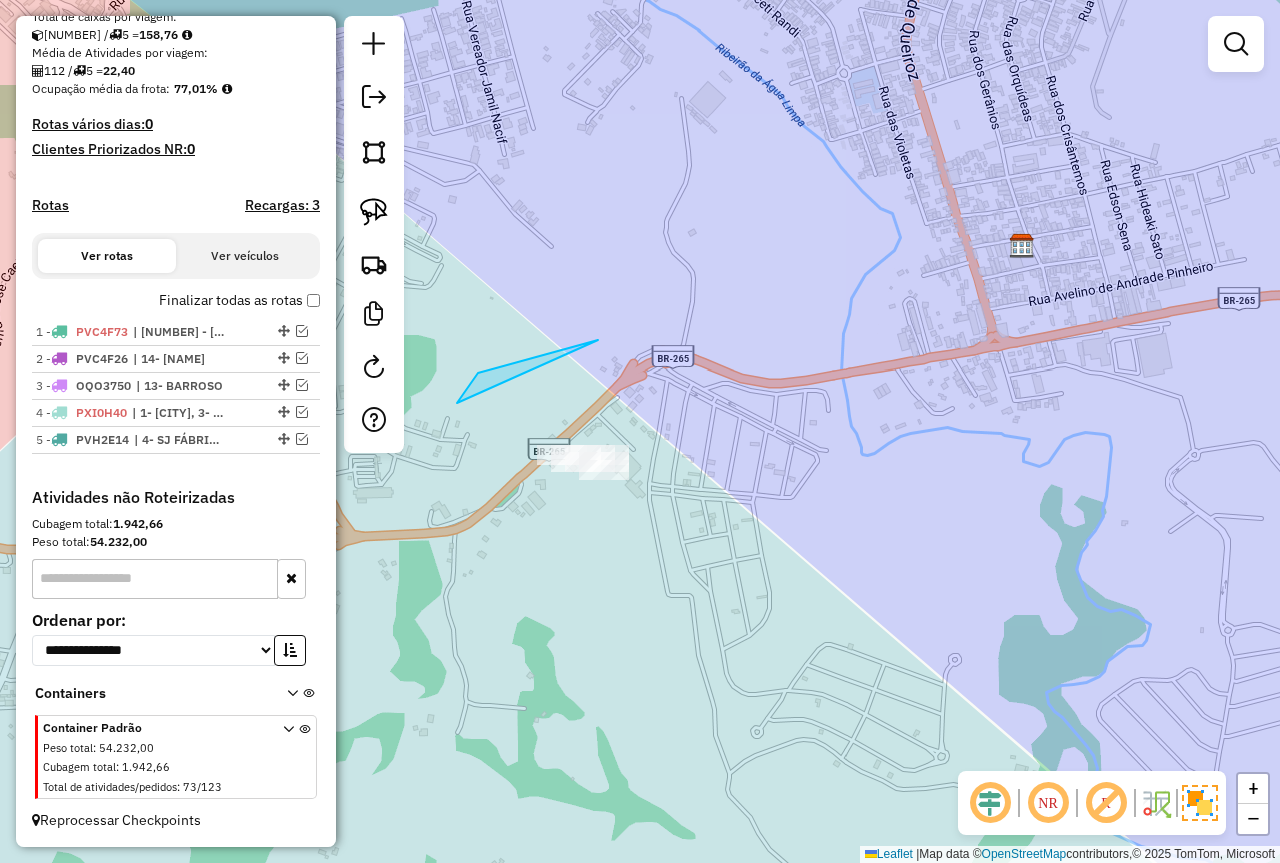 drag, startPoint x: 598, startPoint y: 340, endPoint x: 739, endPoint y: 527, distance: 234.20078 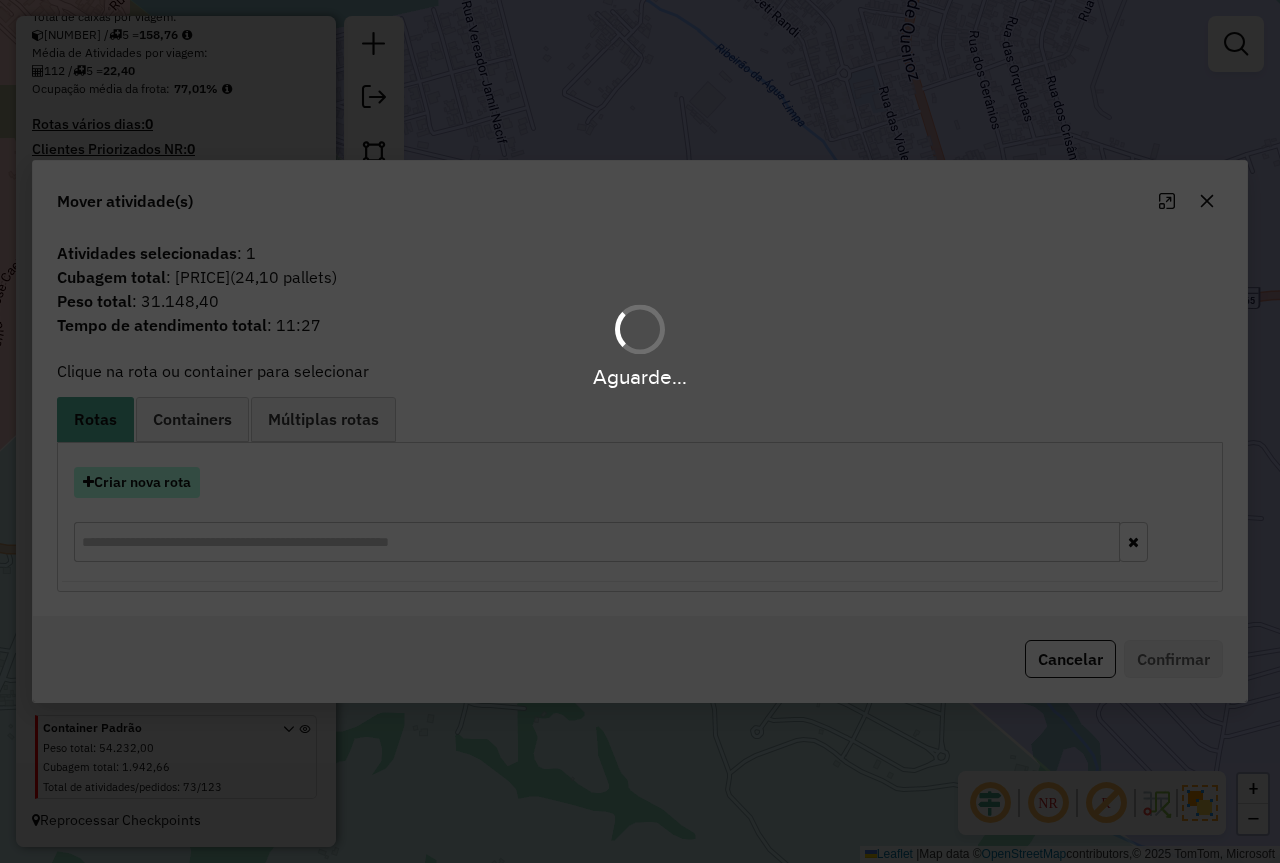 click on "Aguarde...  Pop-up bloqueado!  Seu navegador bloqueou automáticamente a abertura de uma nova janela.   Acesse as configurações e adicione o endereço do sistema a lista de permissão.   Fechar  Informações da Sessão 976697 - 08/08/2025     Criação: 07/08/2025 18:22   Depósito:  Farid - São João del Rei  Total de rotas:  5  Distância Total:  290,50 km  Tempo total:  40:19  Valor total:  R$ 476.049,27  - Total roteirizado:  R$ 132.182,67  - Total não roteirizado:  R$ 343.866,60  Total de Atividades Roteirizadas:  112  Total de Pedidos Roteirizados:  165  Peso total roteirizado:  22.320,07  Cubagem total roteirizado:  793,80  Total de Atividades não Roteirizadas:  73  Total de Pedidos não Roteirizados:  123 Total de caixas por viagem:  793,80 /   5 =  158,76 Média de Atividades por viagem:  112 /   5 =  22,40 Ocupação média da frota:  77,01%   Rotas vários dias:  0  Clientes Priorizados NR:  0 Rotas  Recargas: 3   Ver rotas   Ver veículos  Finalizar todas as rotas   1 -       PVC4F73" at bounding box center (640, 431) 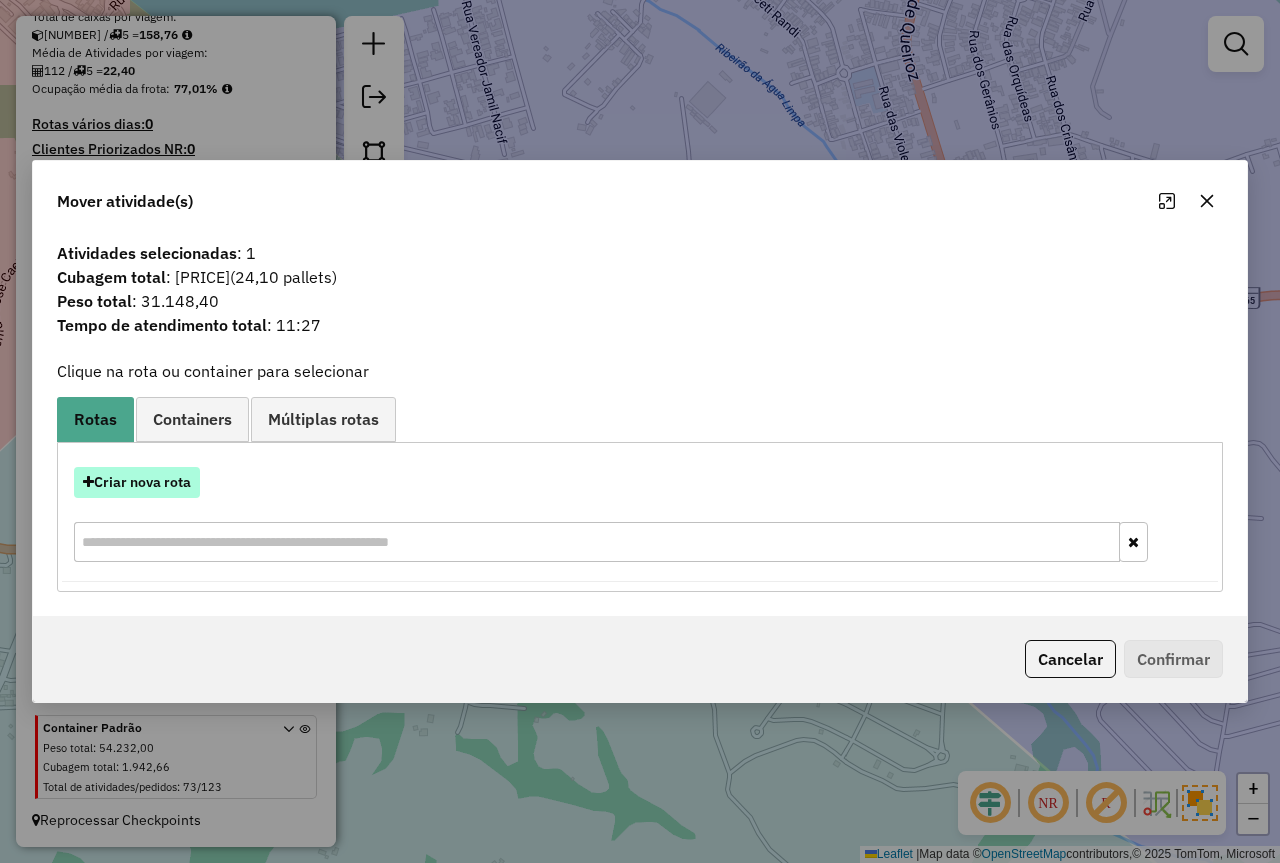 click on "Criar nova rota" at bounding box center [137, 482] 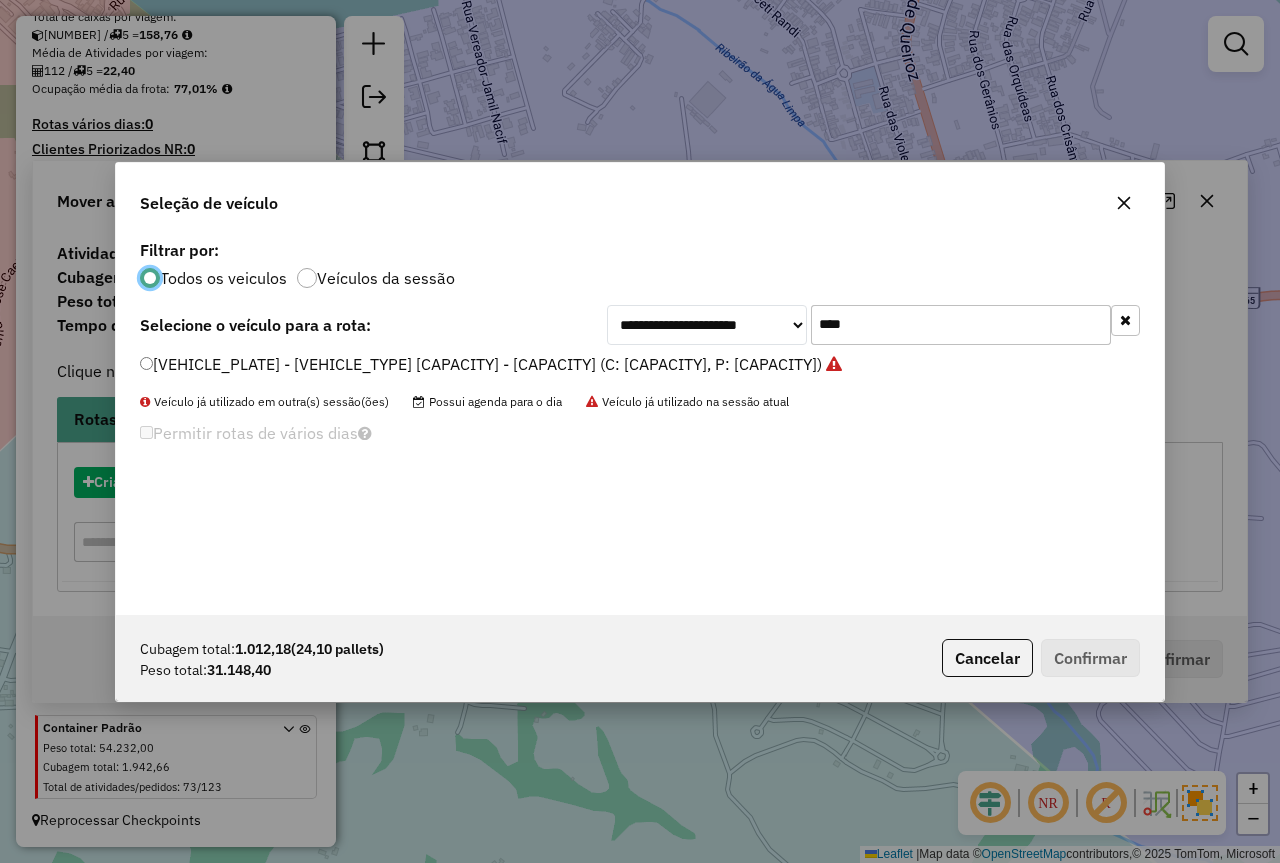 scroll, scrollTop: 11, scrollLeft: 6, axis: both 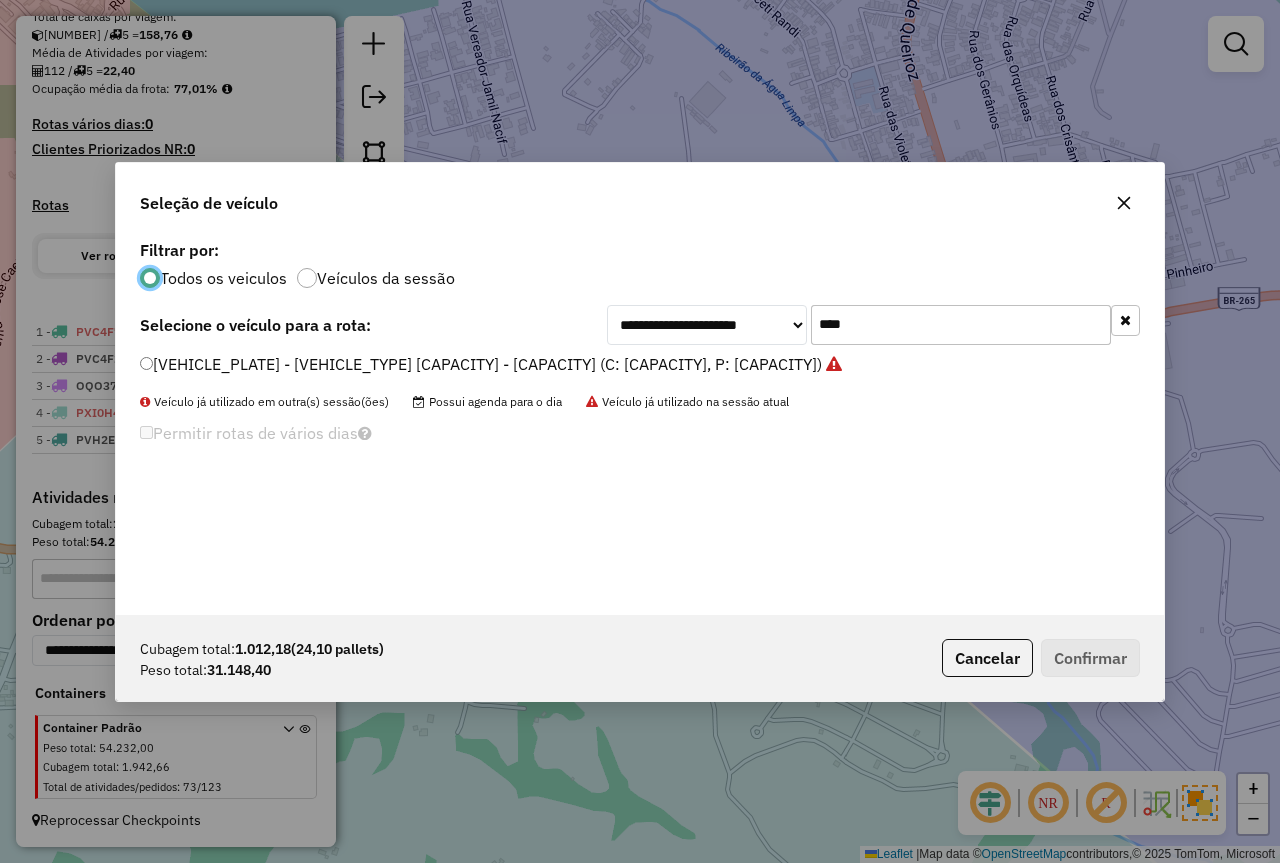 click on "**********" 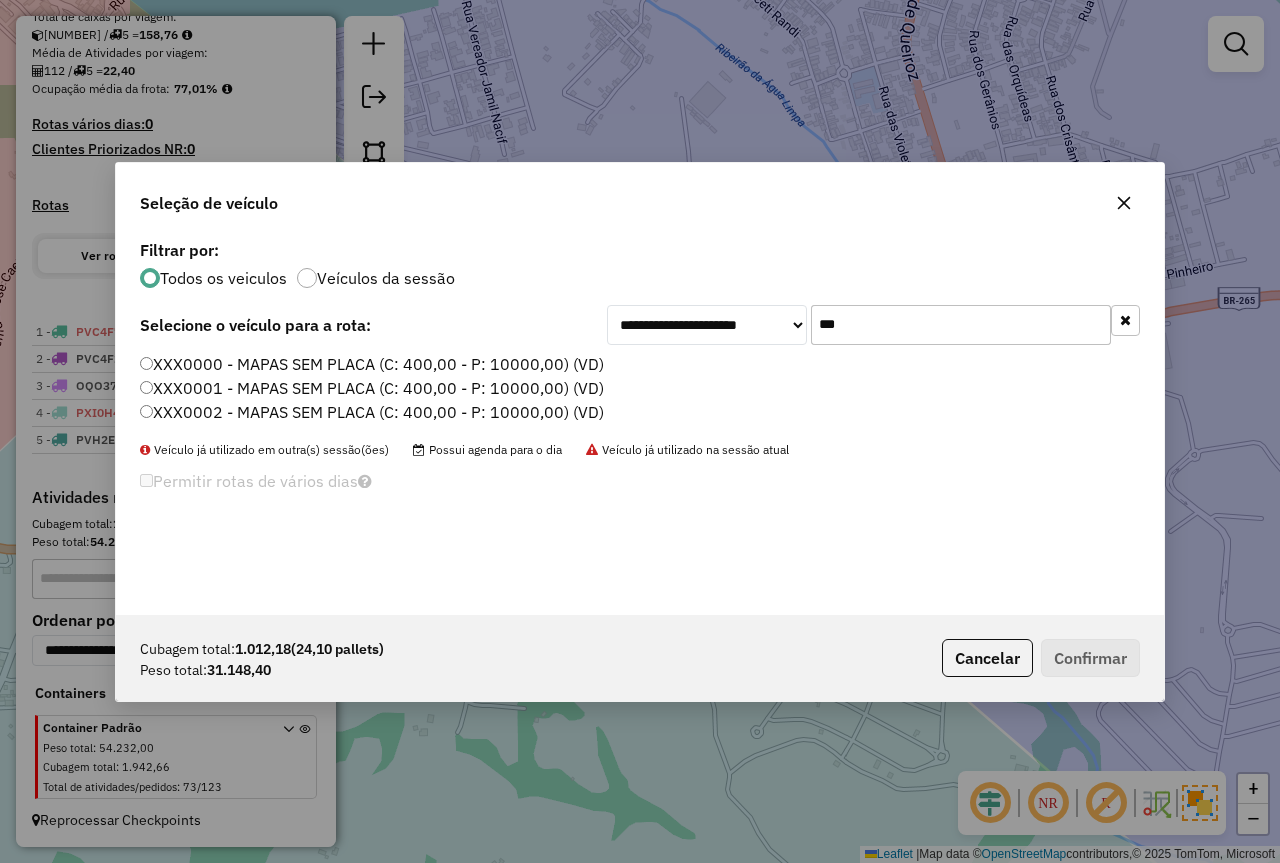 type on "***" 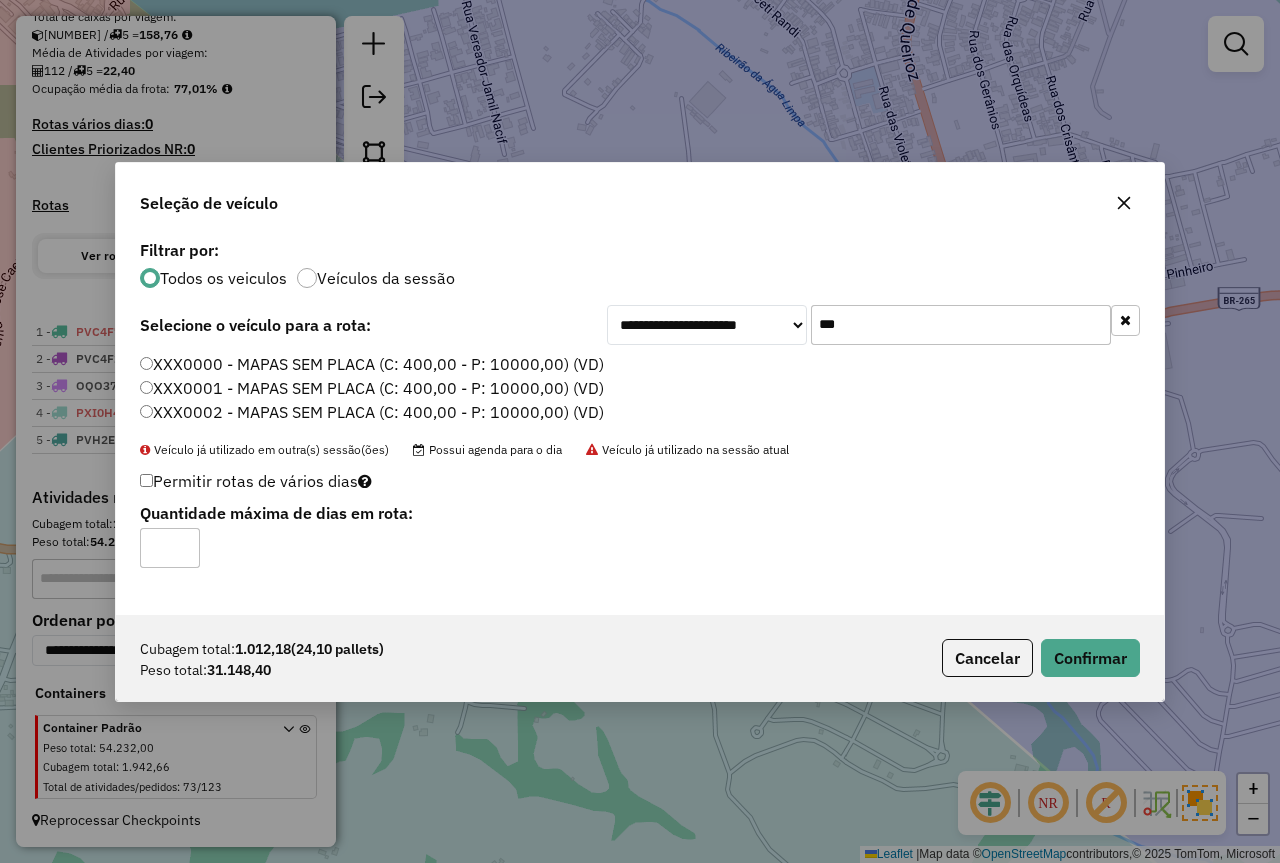 click on "XXX0000 - MAPAS SEM PLACA (C: 400,00 - P: 10000,00) (VD)" 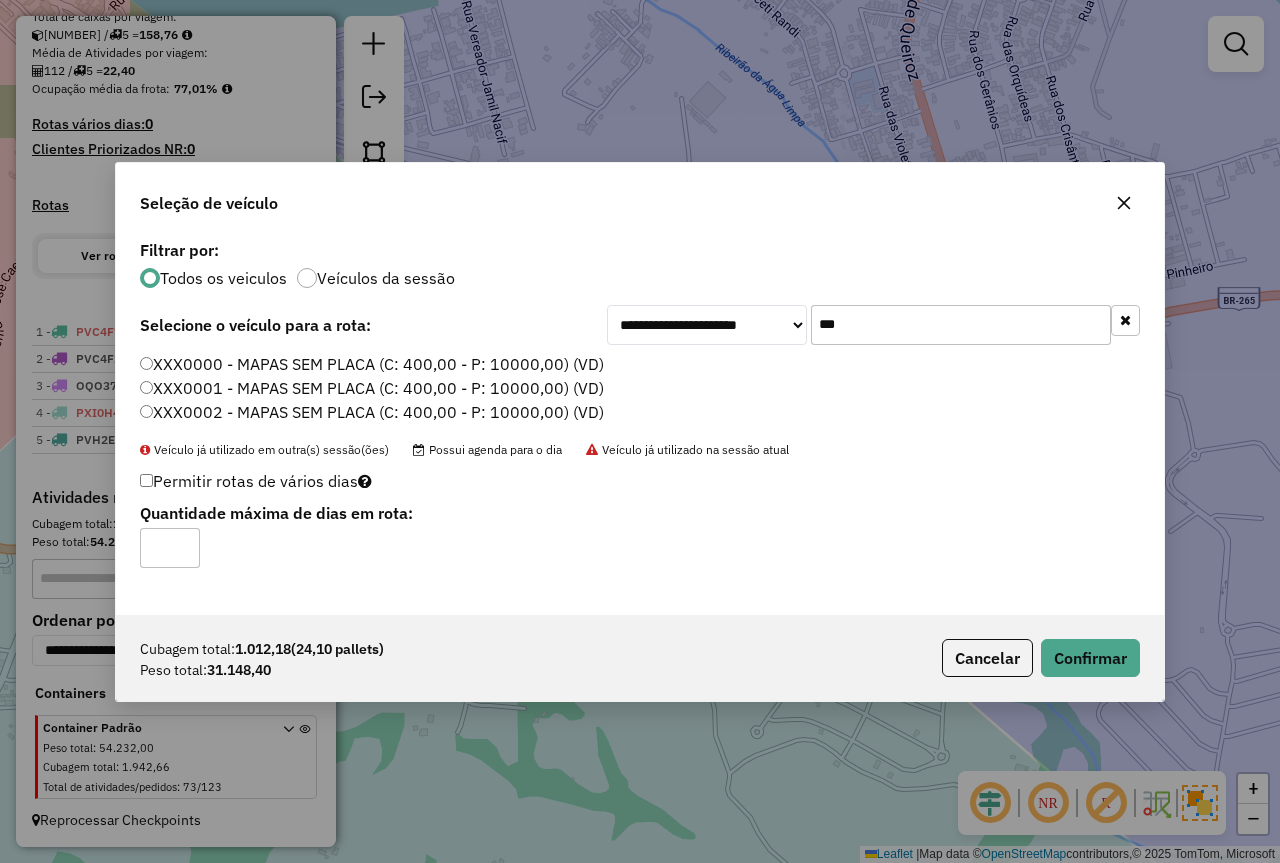 click on "Cubagem total:  1.012,18   (24,10 pallets)  Peso total: 31.148,40  Cancelar   Confirmar" 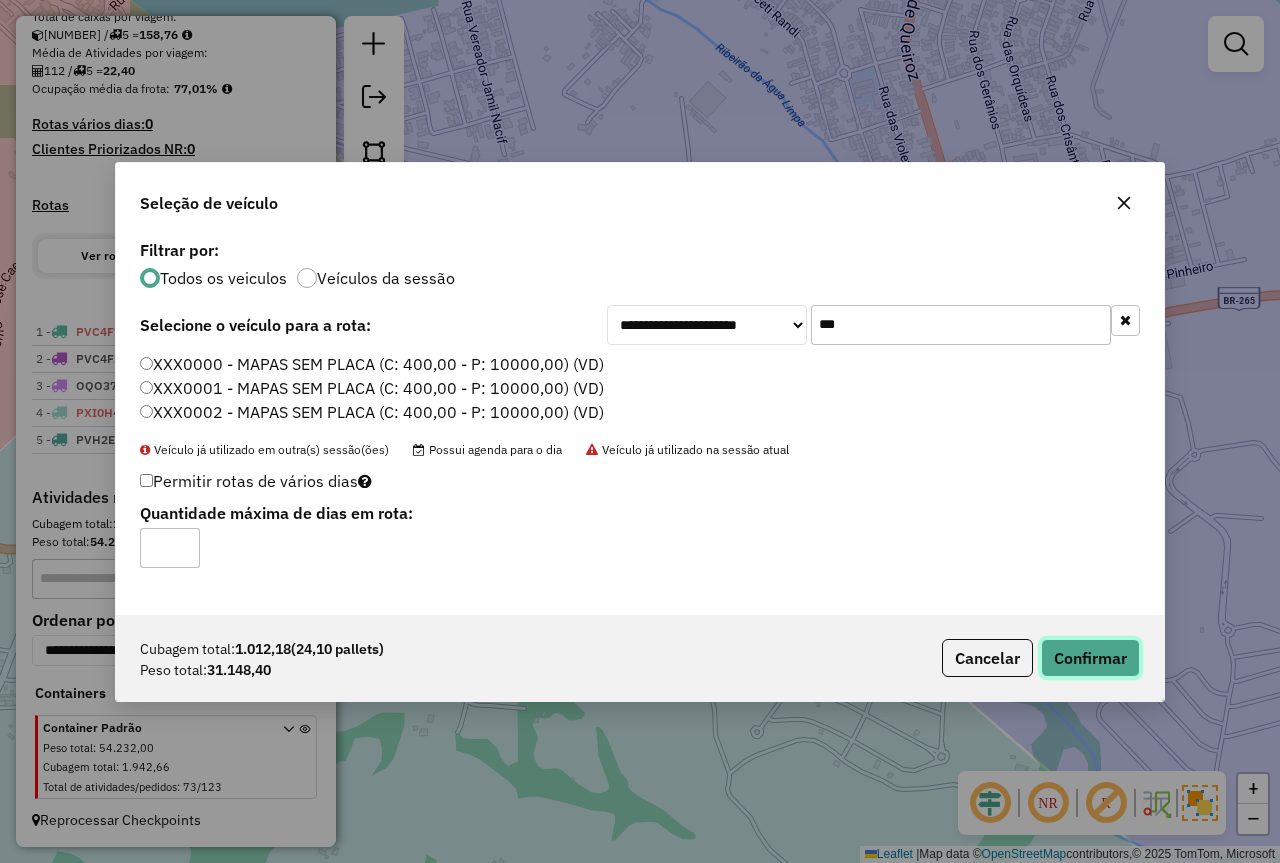 click on "Confirmar" 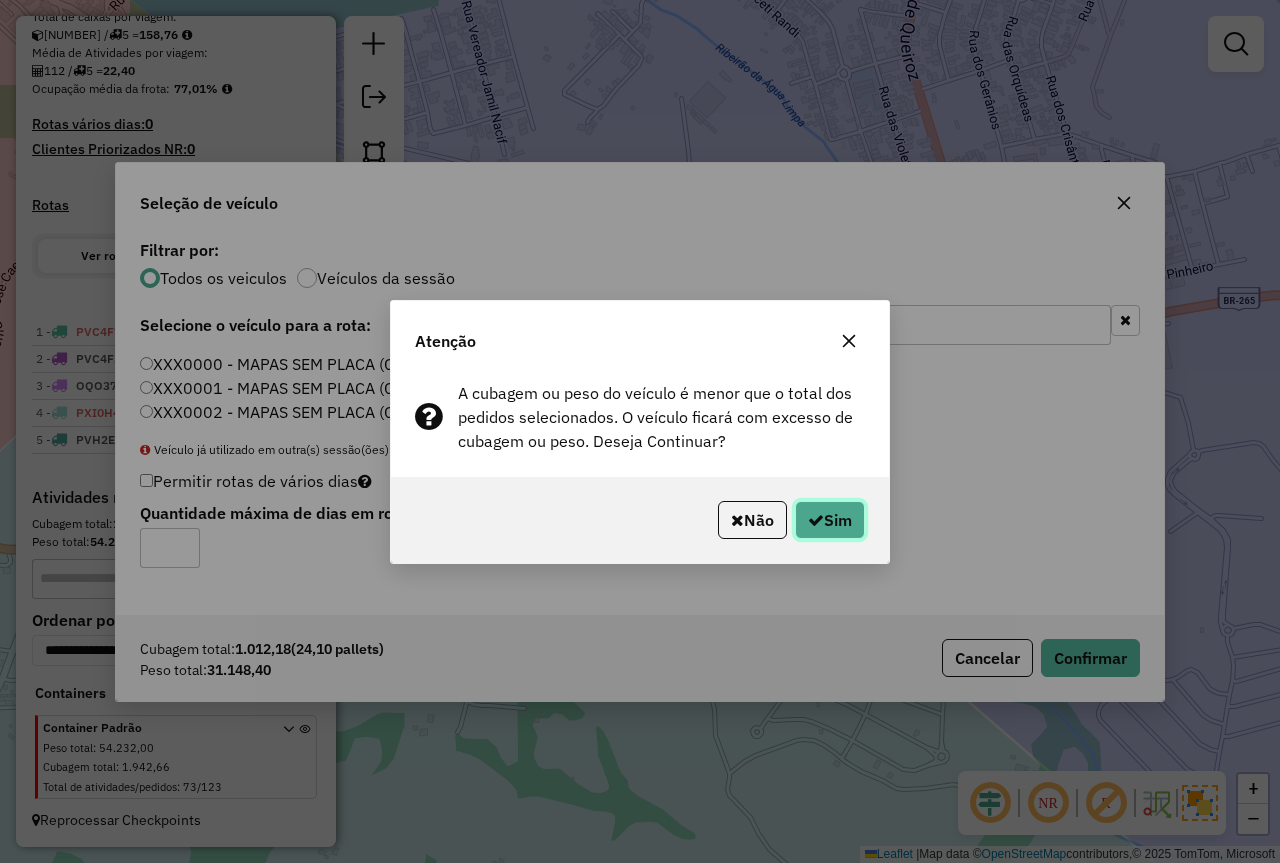 click on "Sim" 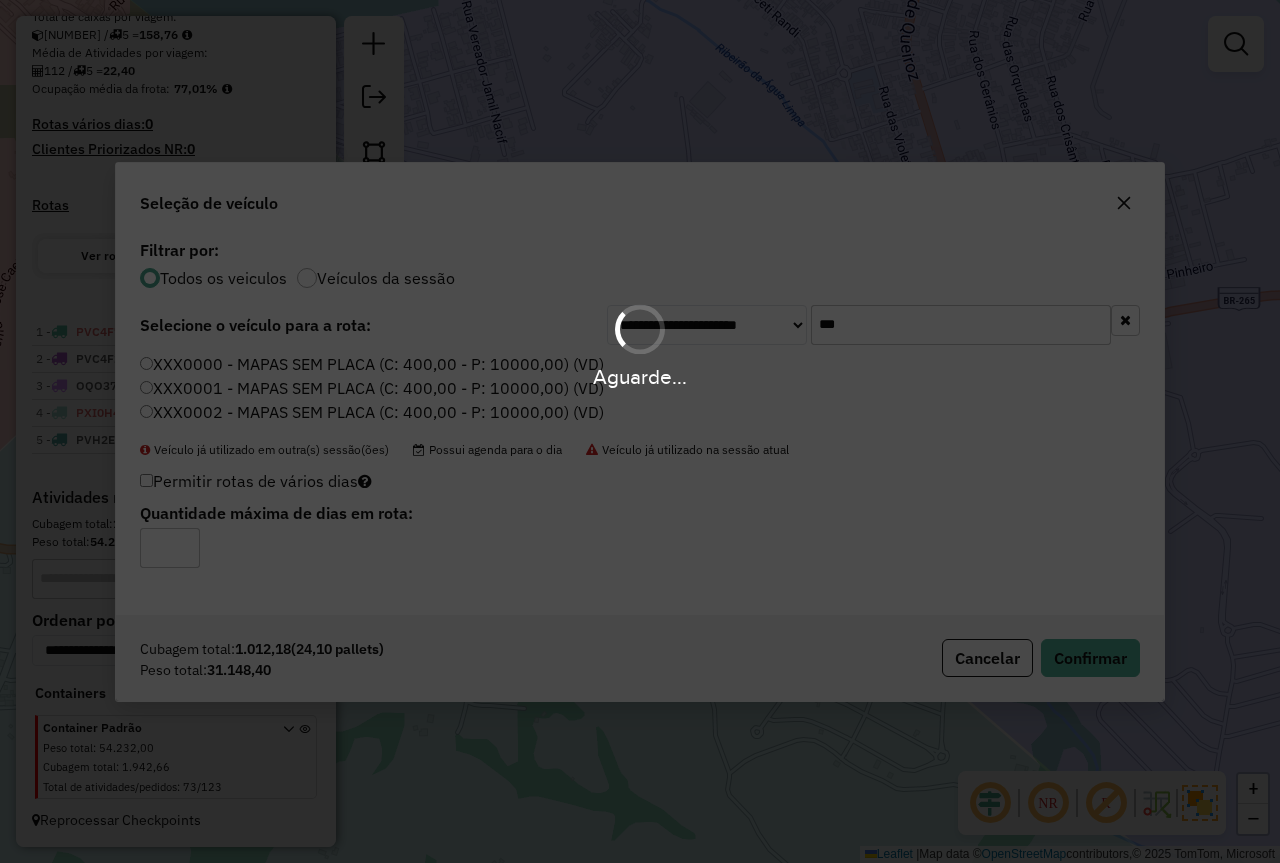 scroll, scrollTop: 514, scrollLeft: 0, axis: vertical 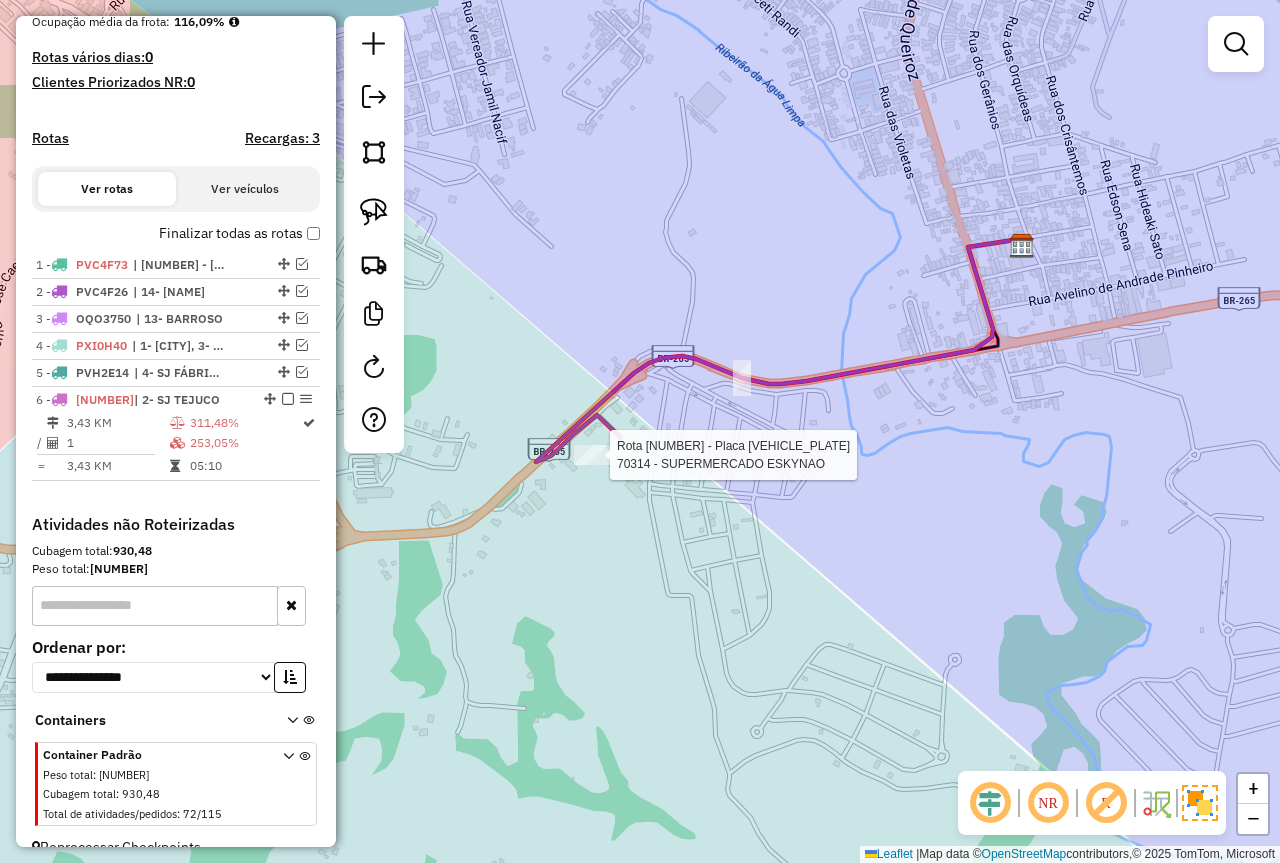 click 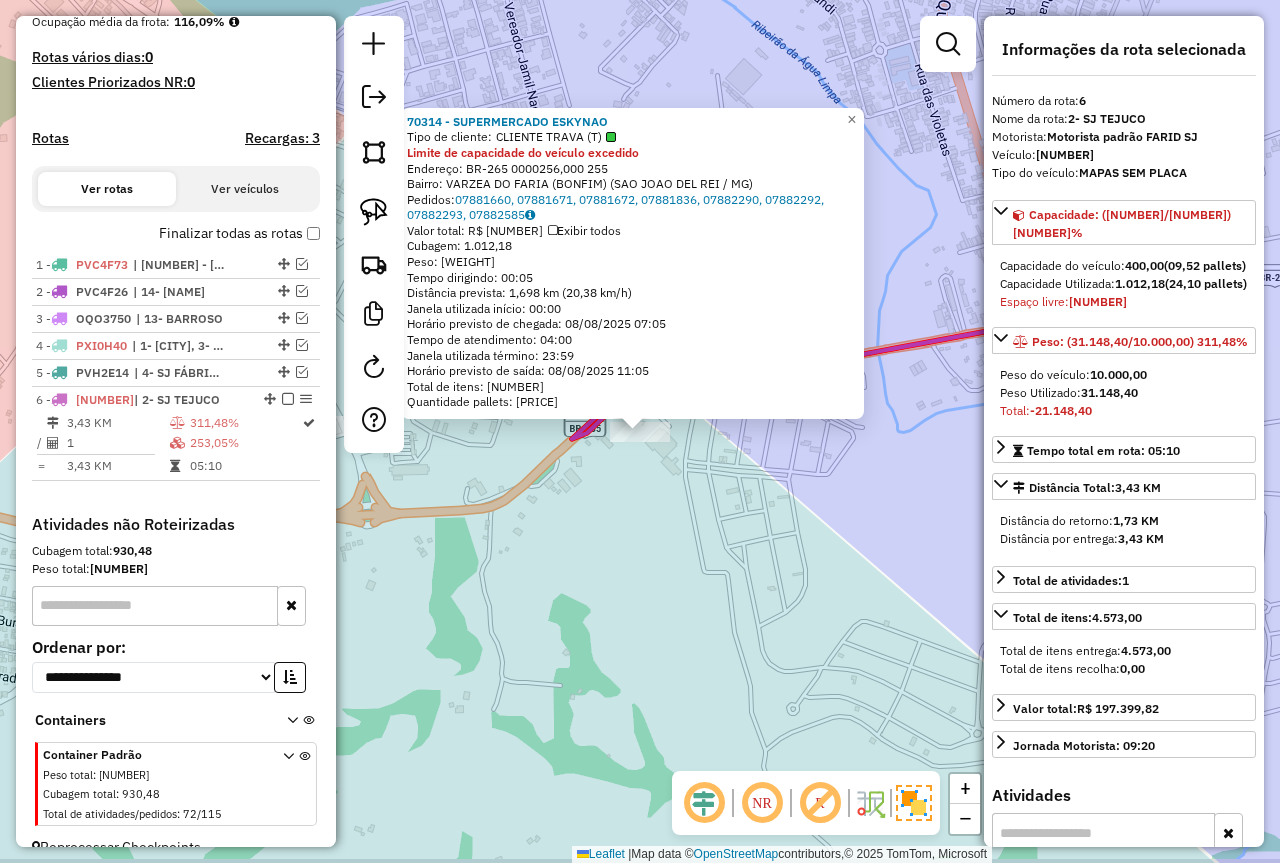 scroll, scrollTop: 541, scrollLeft: 0, axis: vertical 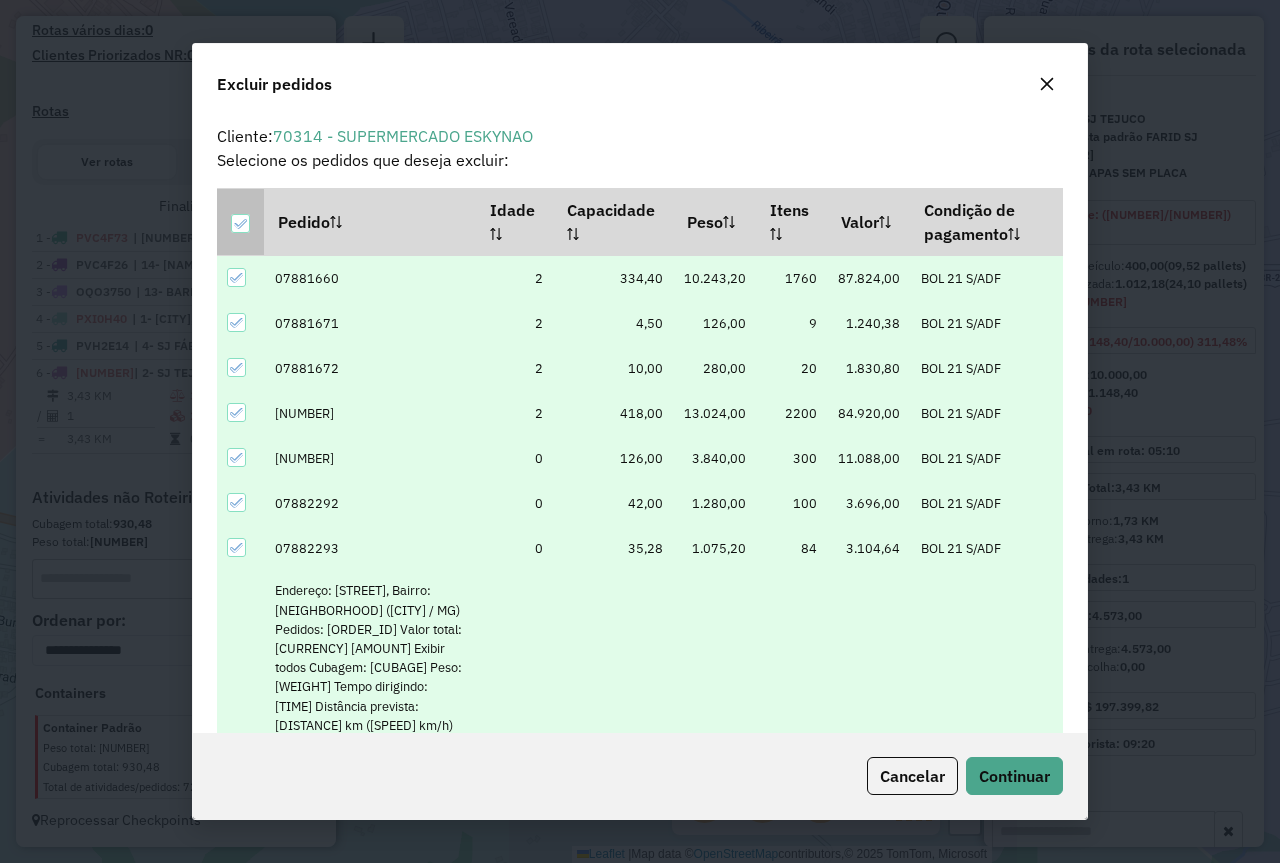 click 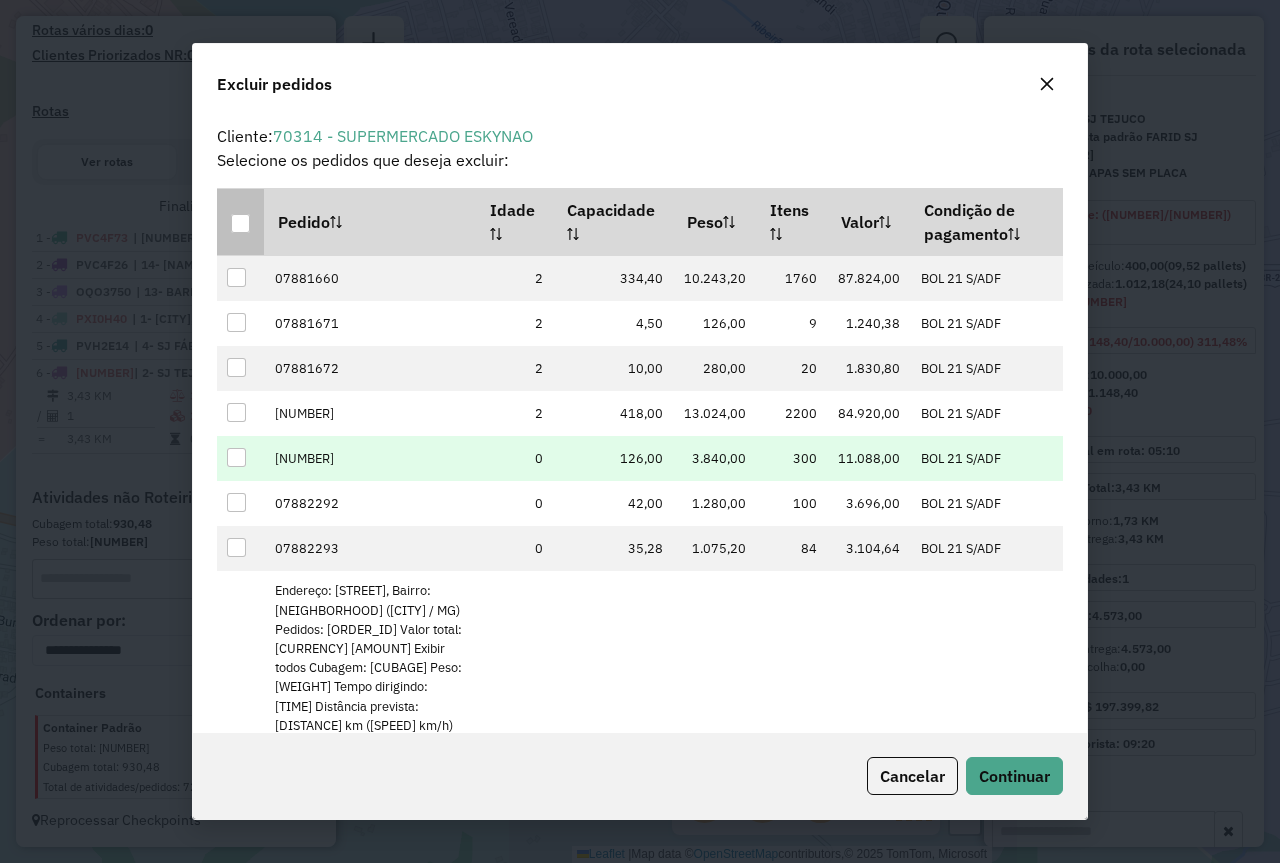 click at bounding box center (236, 457) 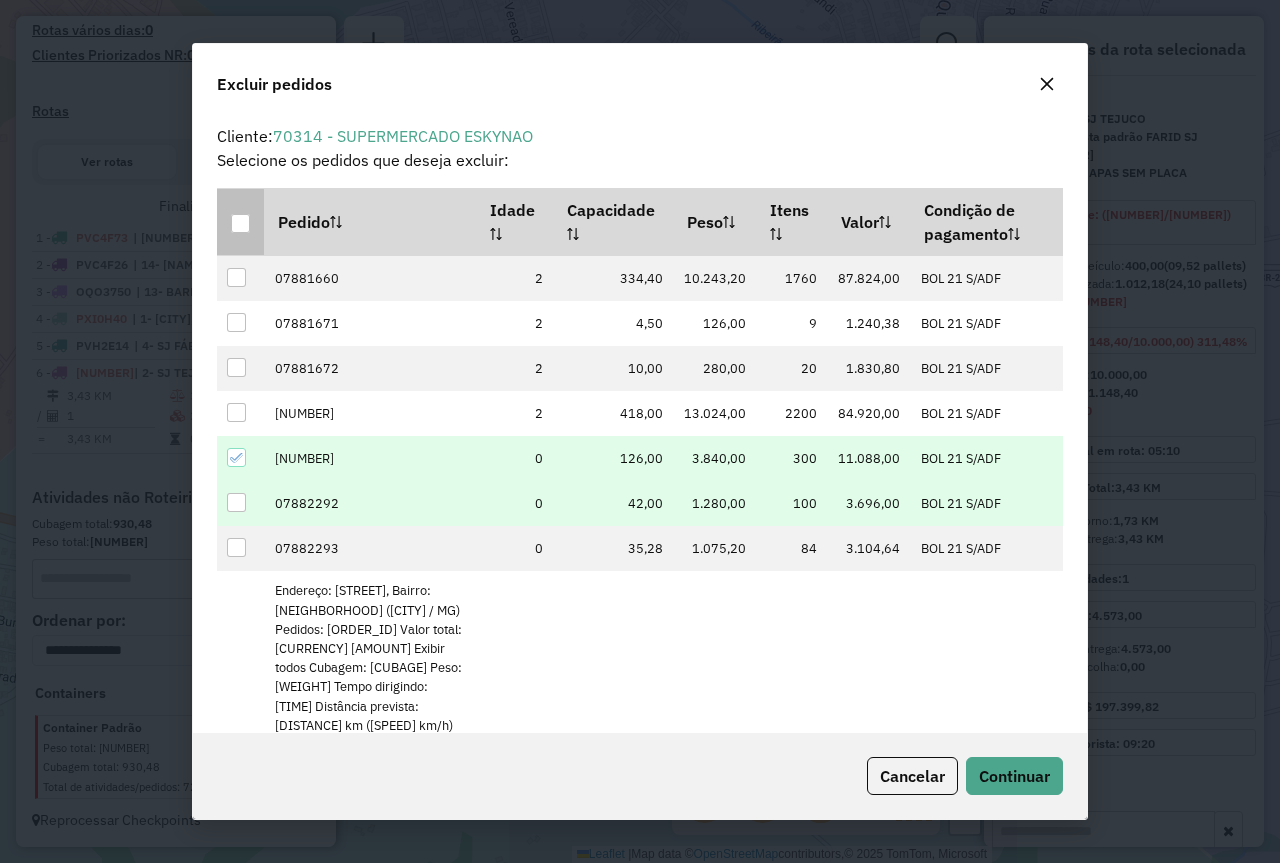 click at bounding box center [236, 502] 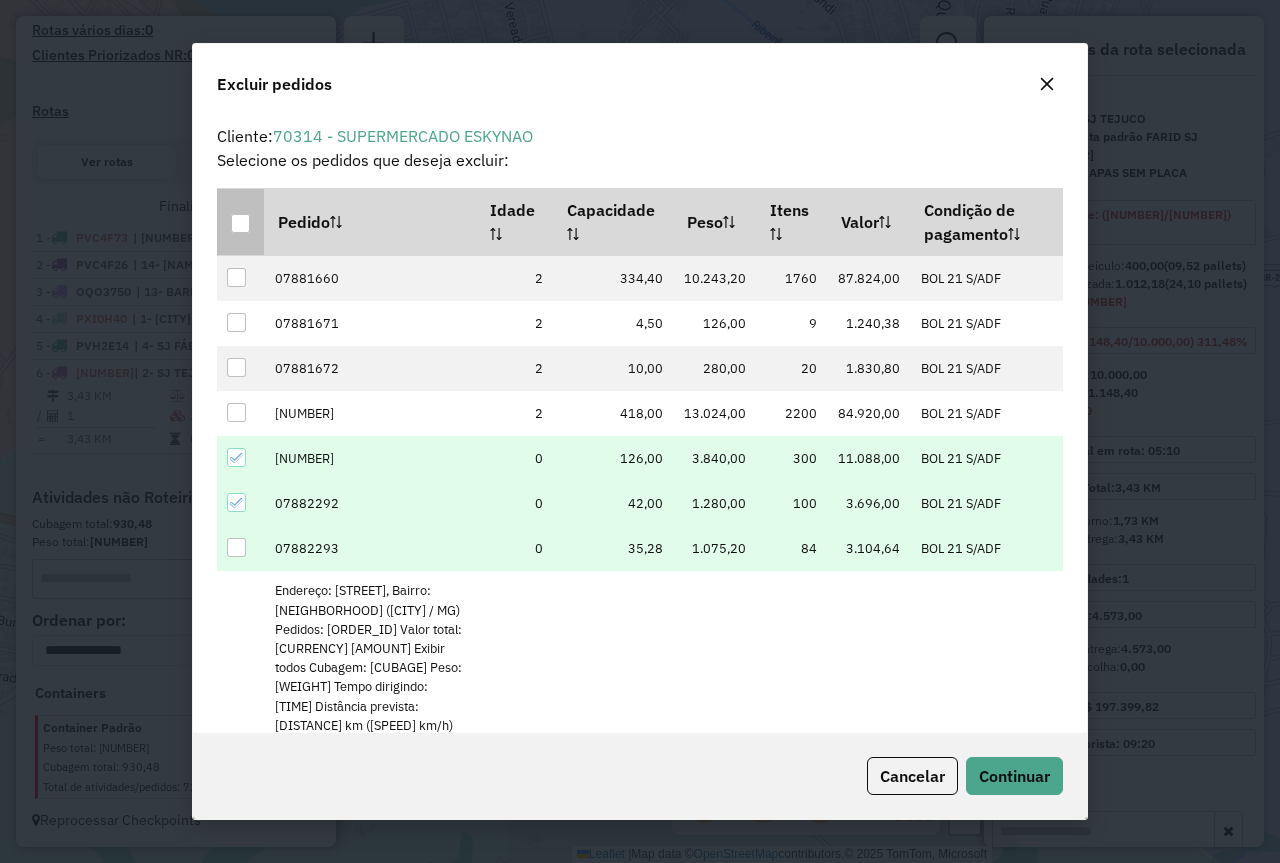 click at bounding box center (237, 548) 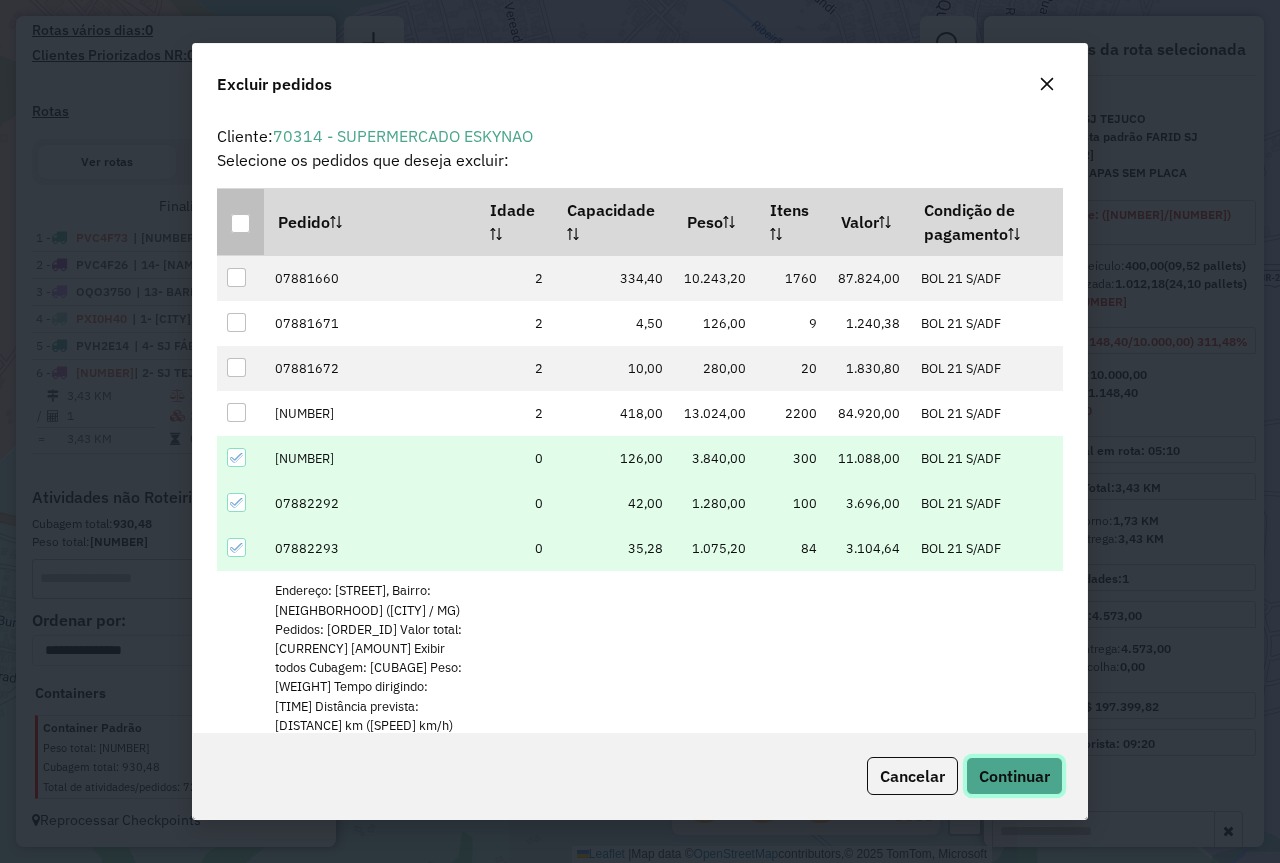 click on "Continuar" 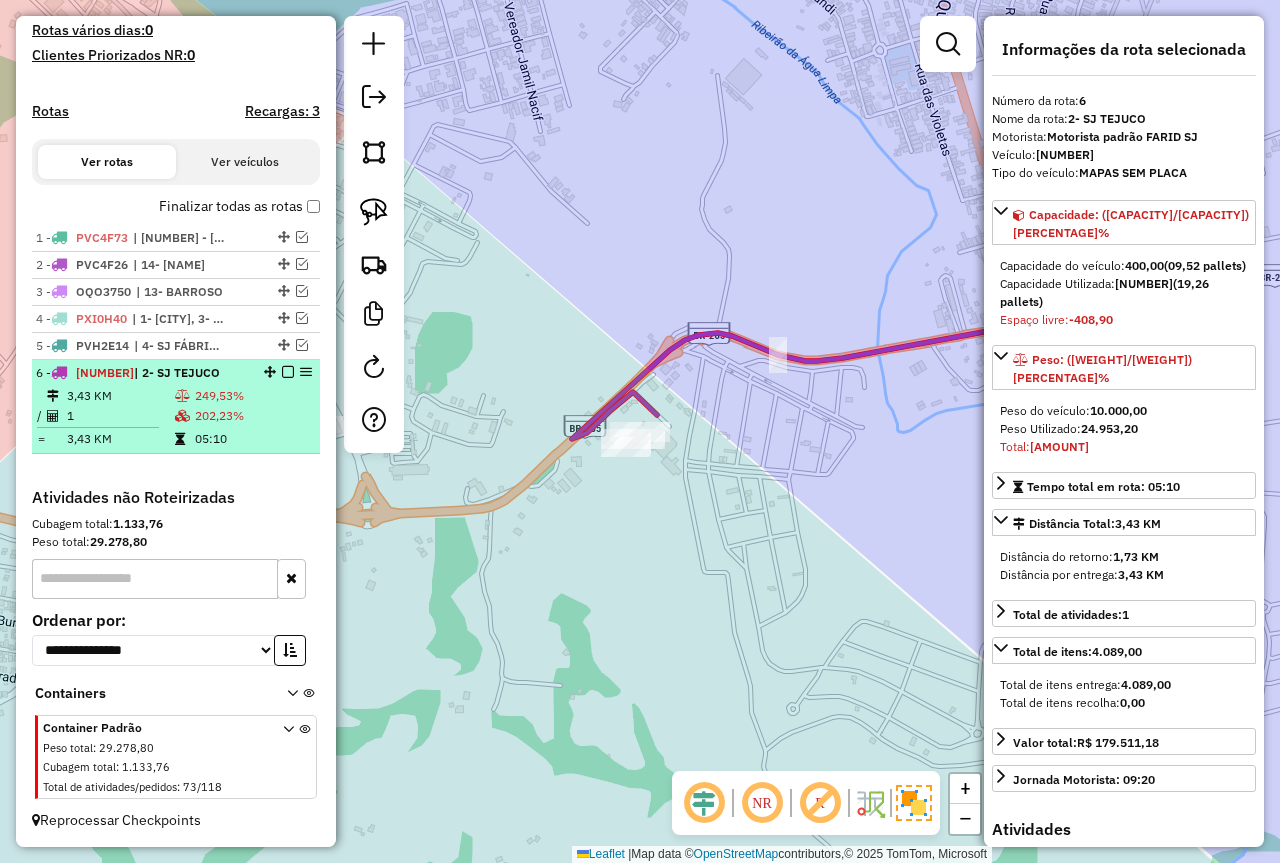 click at bounding box center (288, 372) 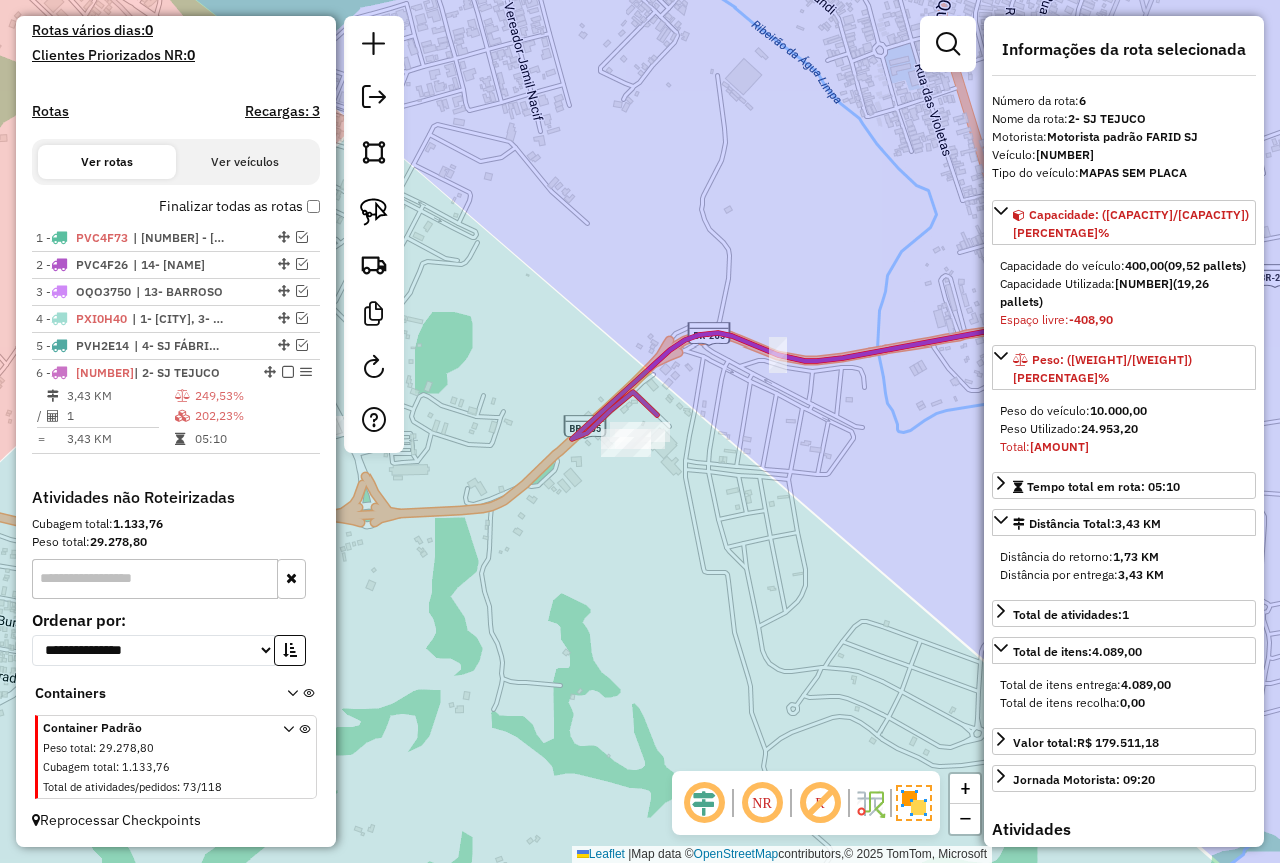 scroll, scrollTop: 474, scrollLeft: 0, axis: vertical 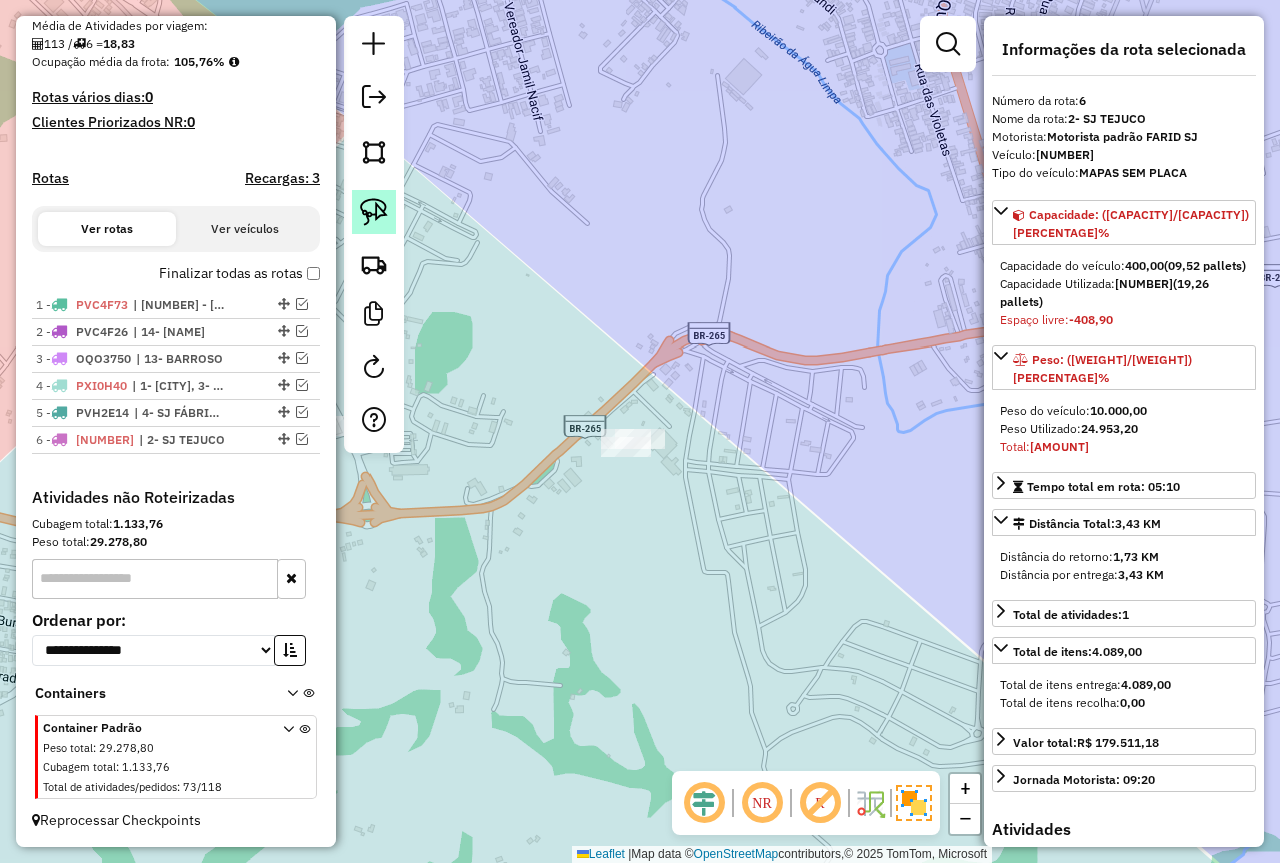click 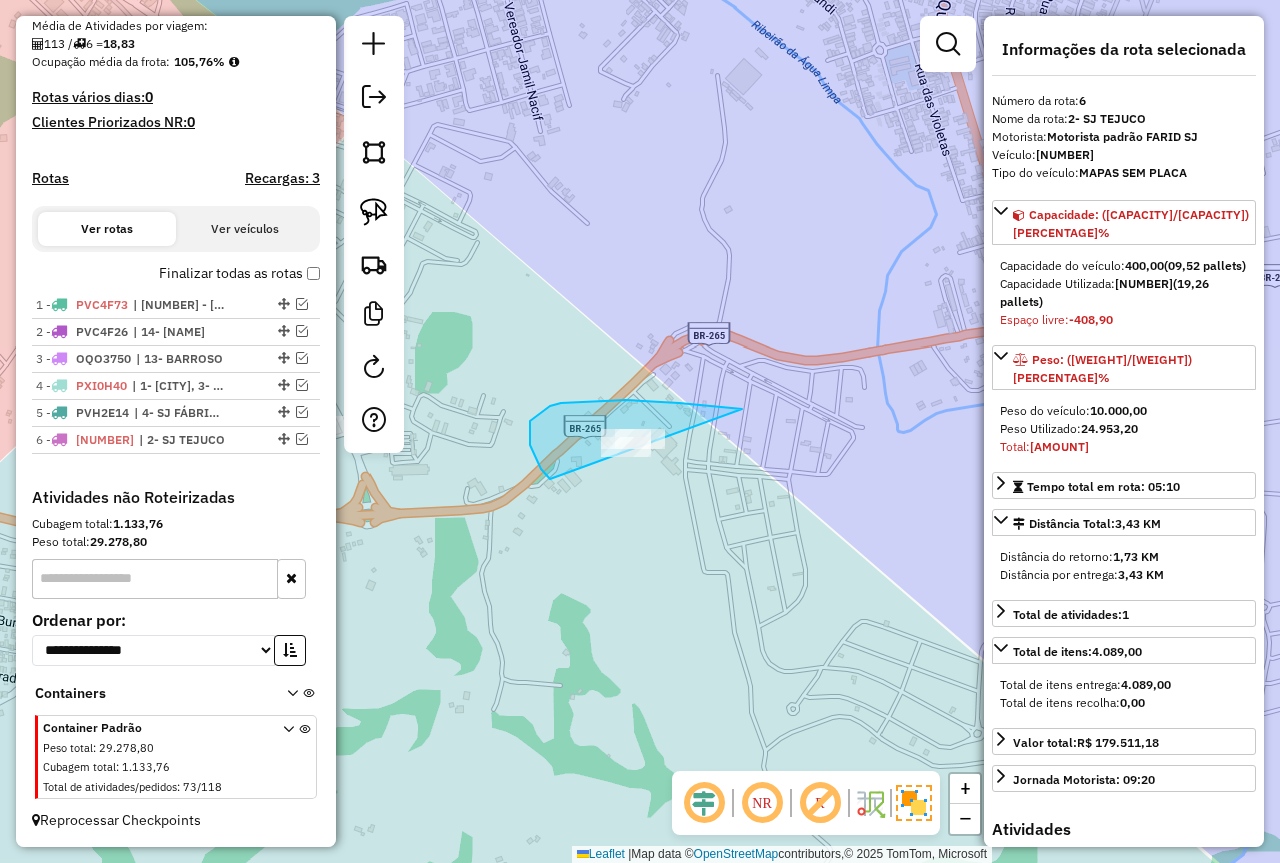 drag, startPoint x: 626, startPoint y: 400, endPoint x: 745, endPoint y: 524, distance: 171.86331 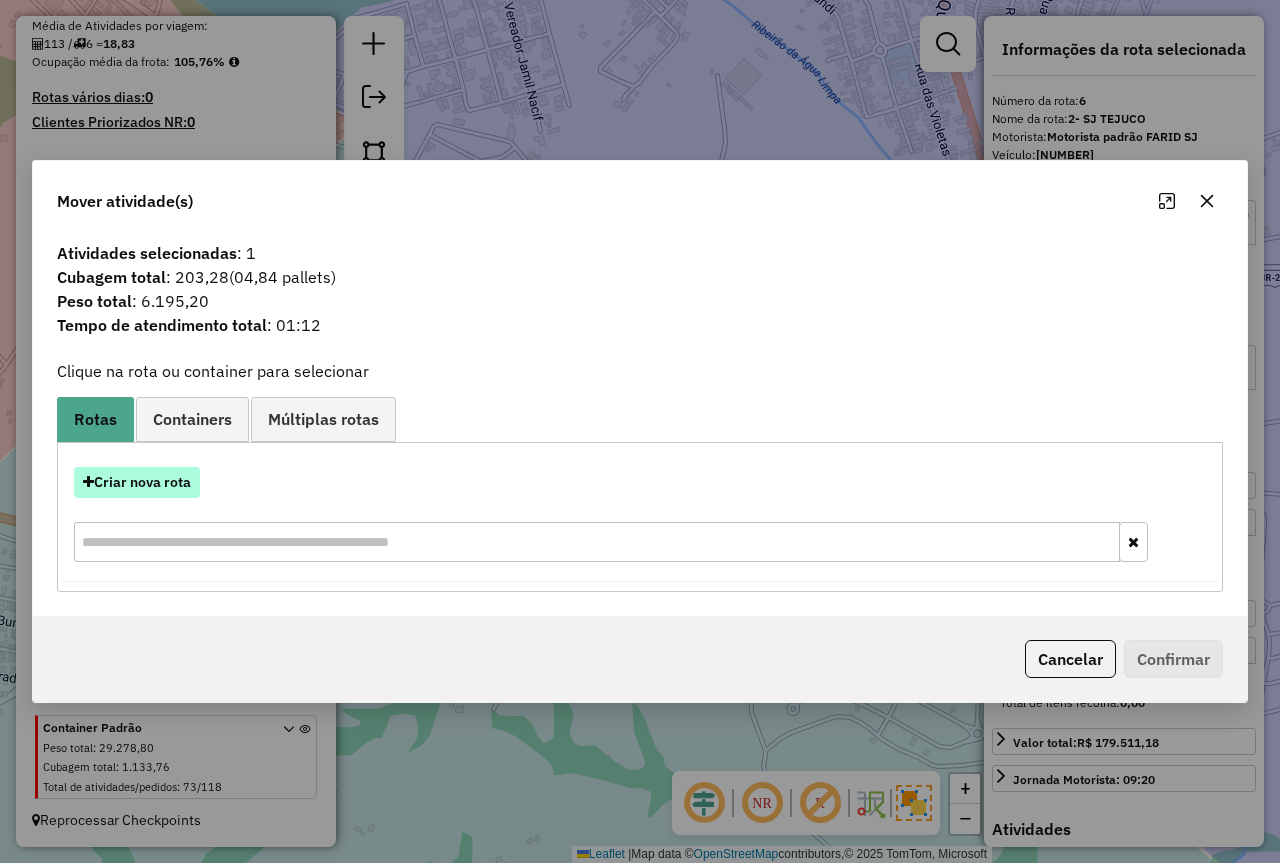 click on "Criar nova rota" at bounding box center [137, 482] 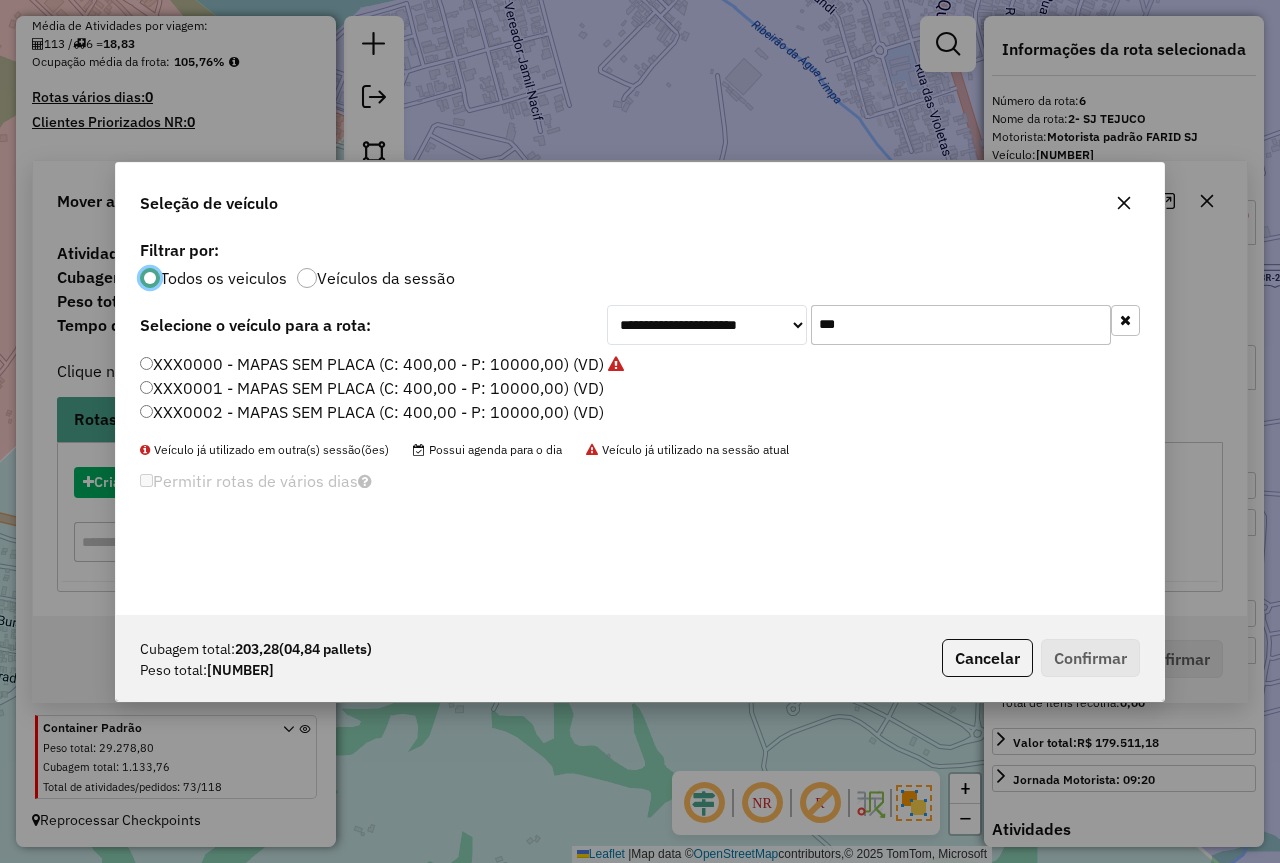scroll, scrollTop: 11, scrollLeft: 6, axis: both 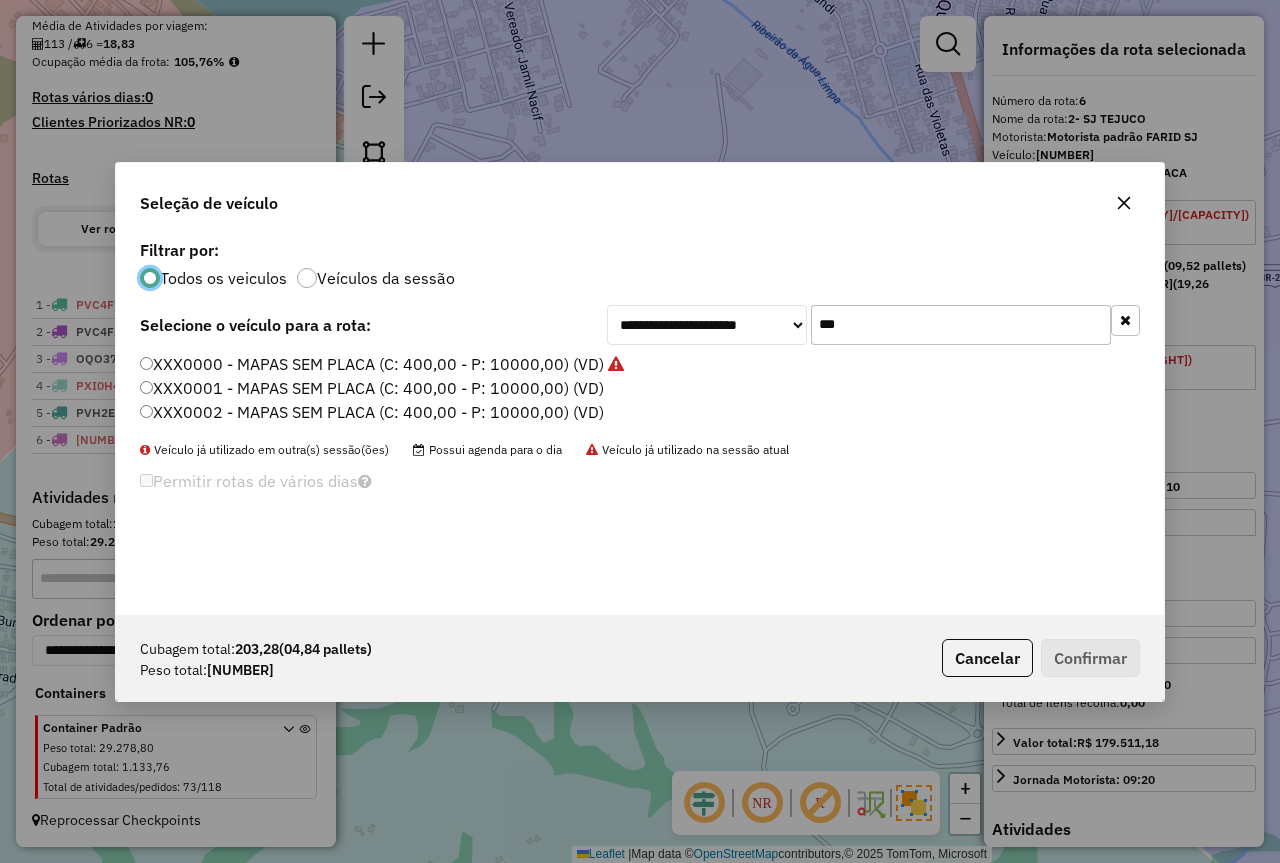 drag, startPoint x: 815, startPoint y: 319, endPoint x: 737, endPoint y: 318, distance: 78.00641 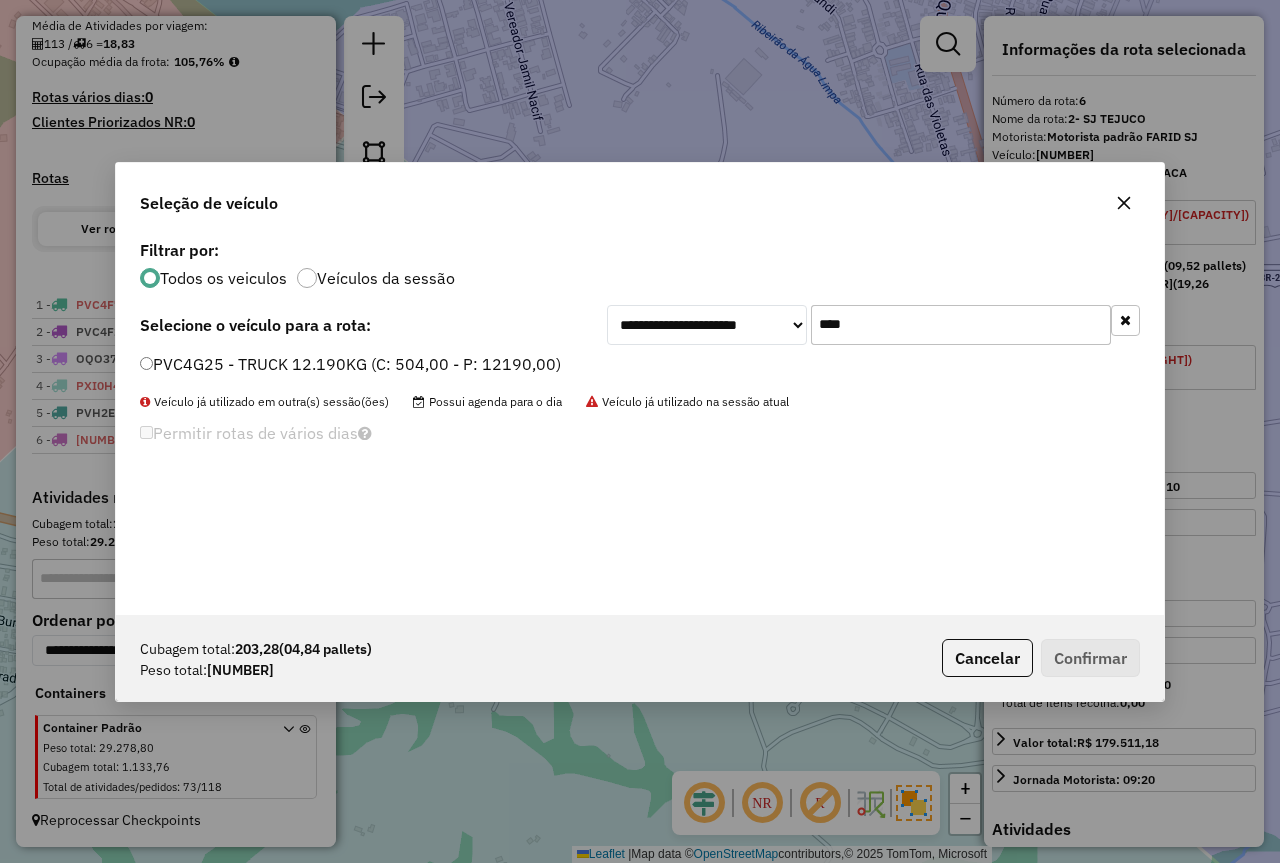 type on "****" 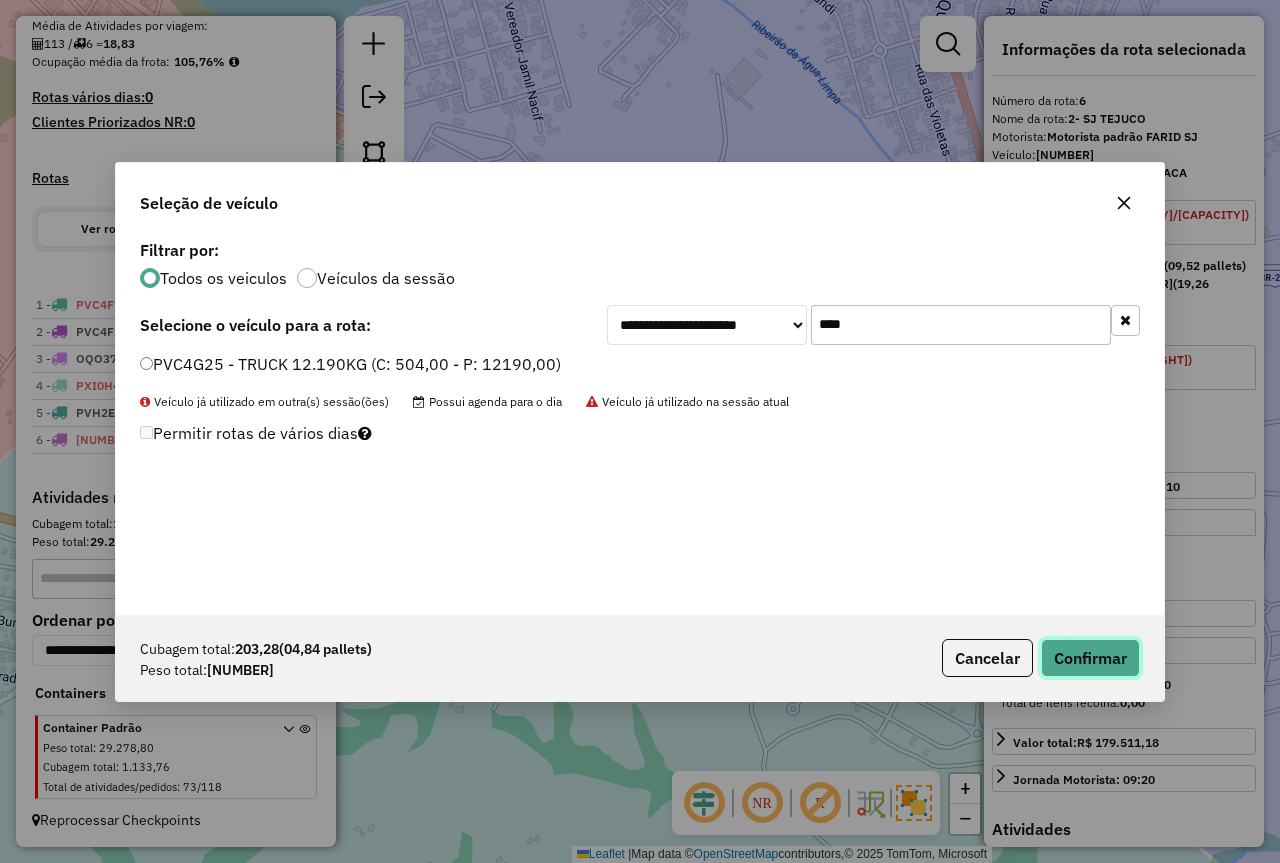click on "Confirmar" 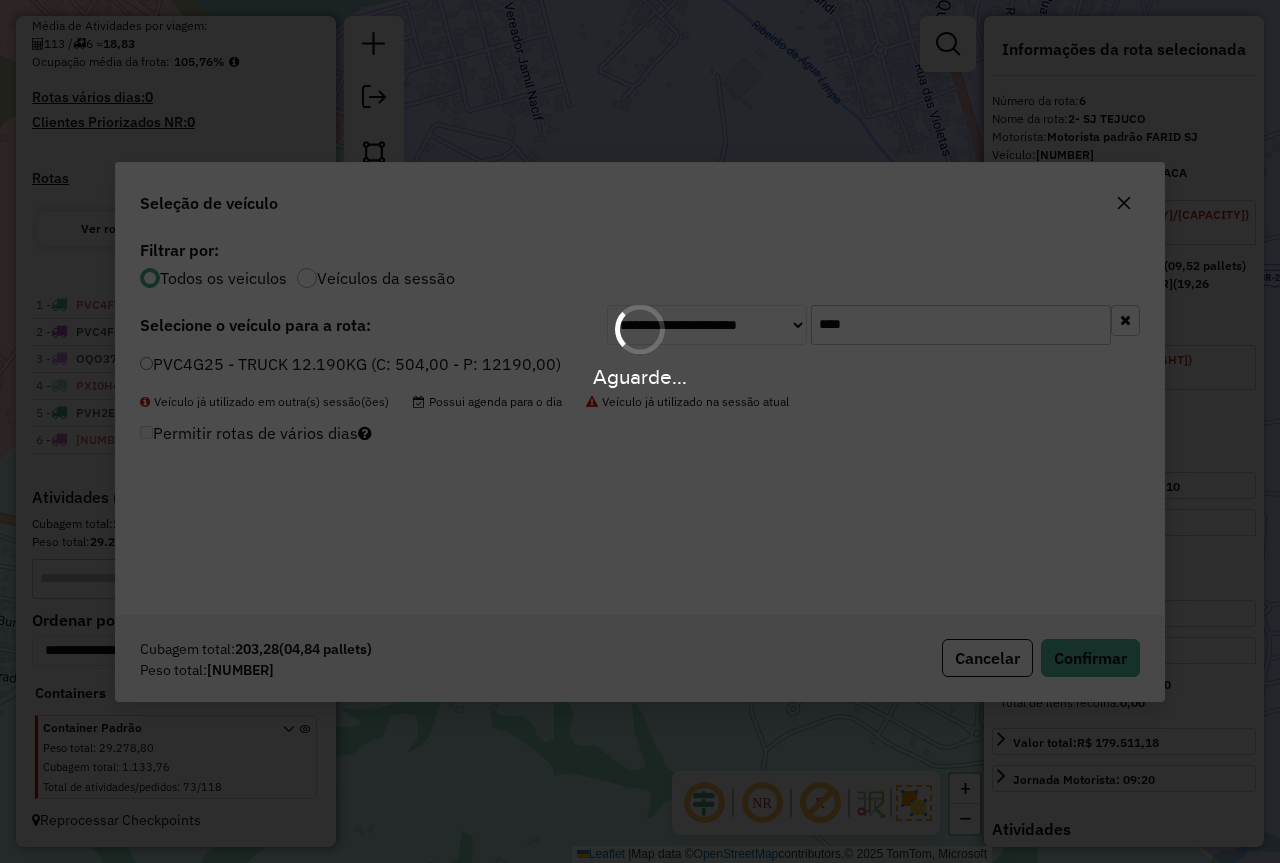 scroll, scrollTop: 568, scrollLeft: 0, axis: vertical 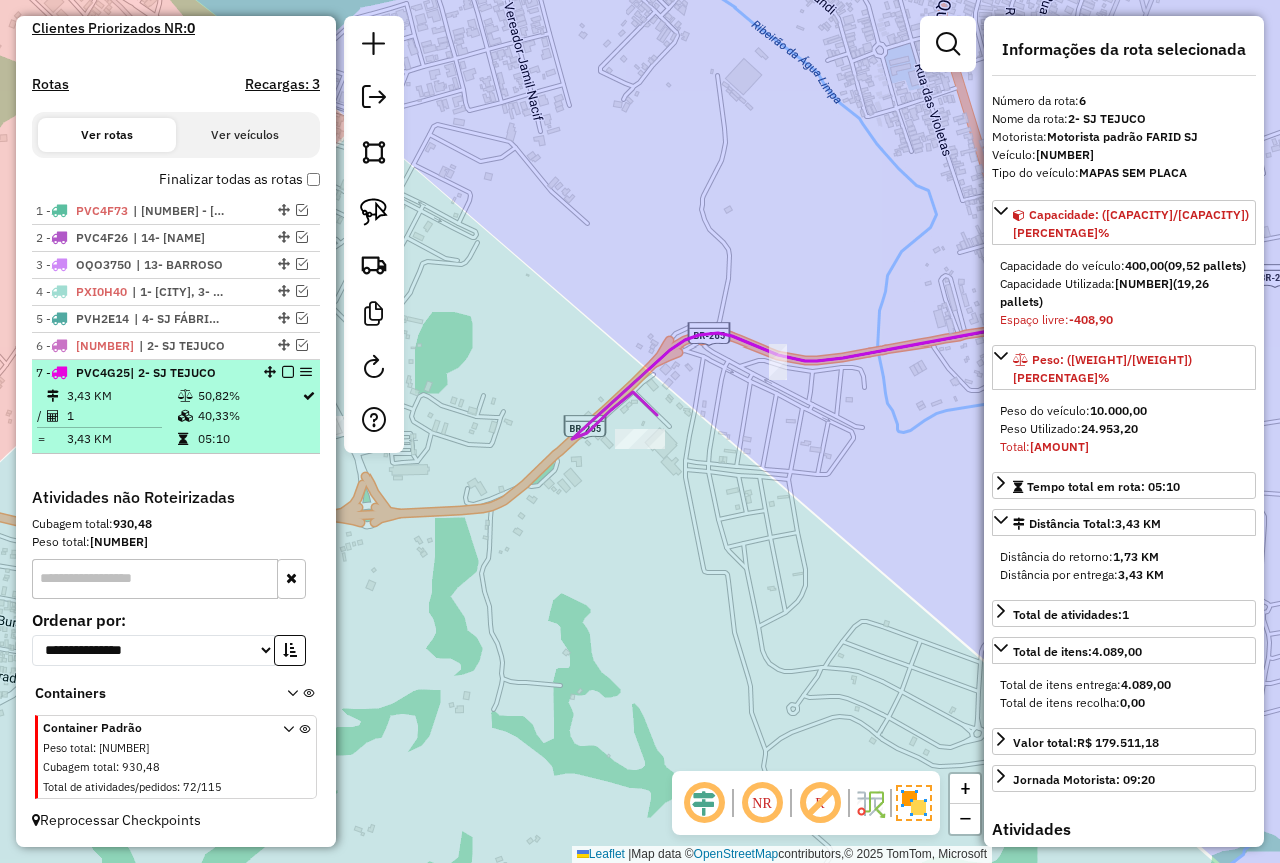click at bounding box center [288, 372] 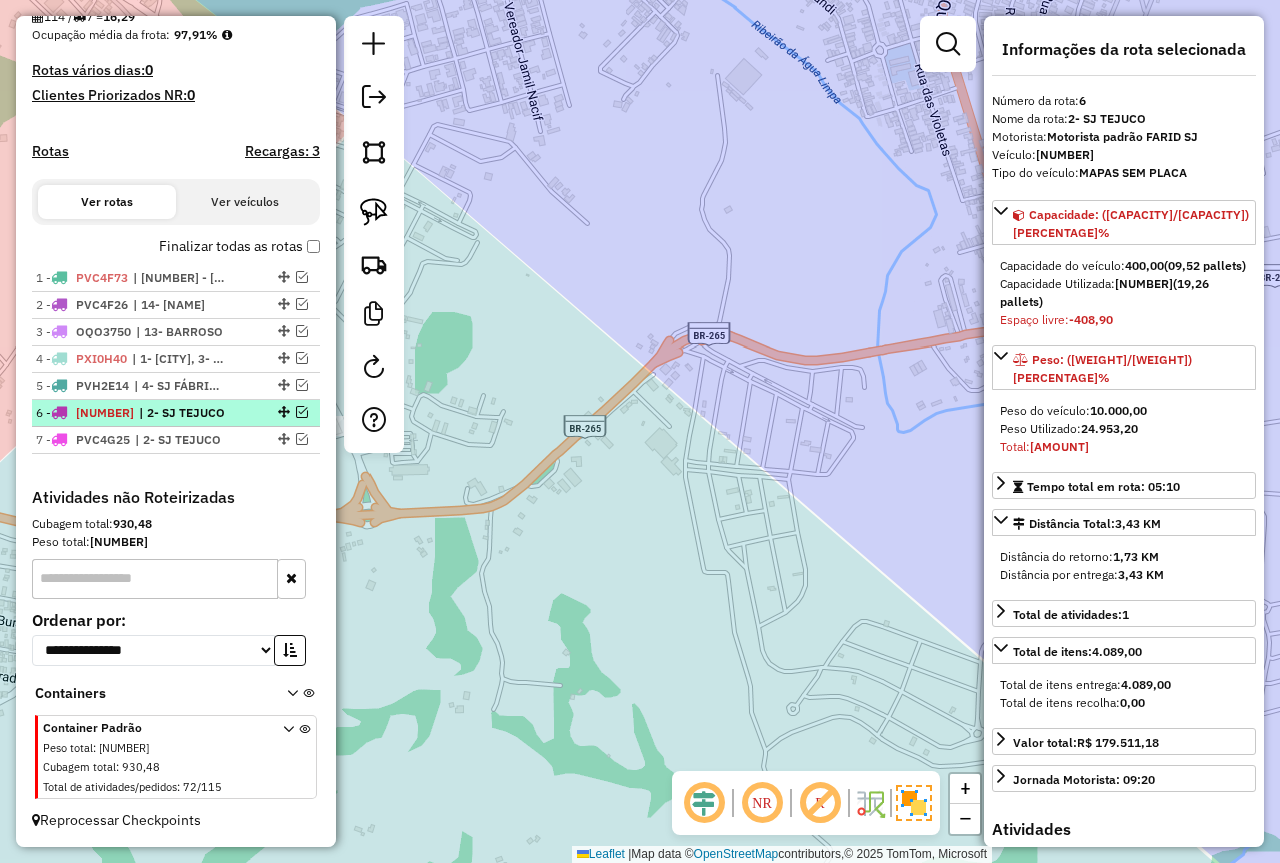 click at bounding box center (302, 412) 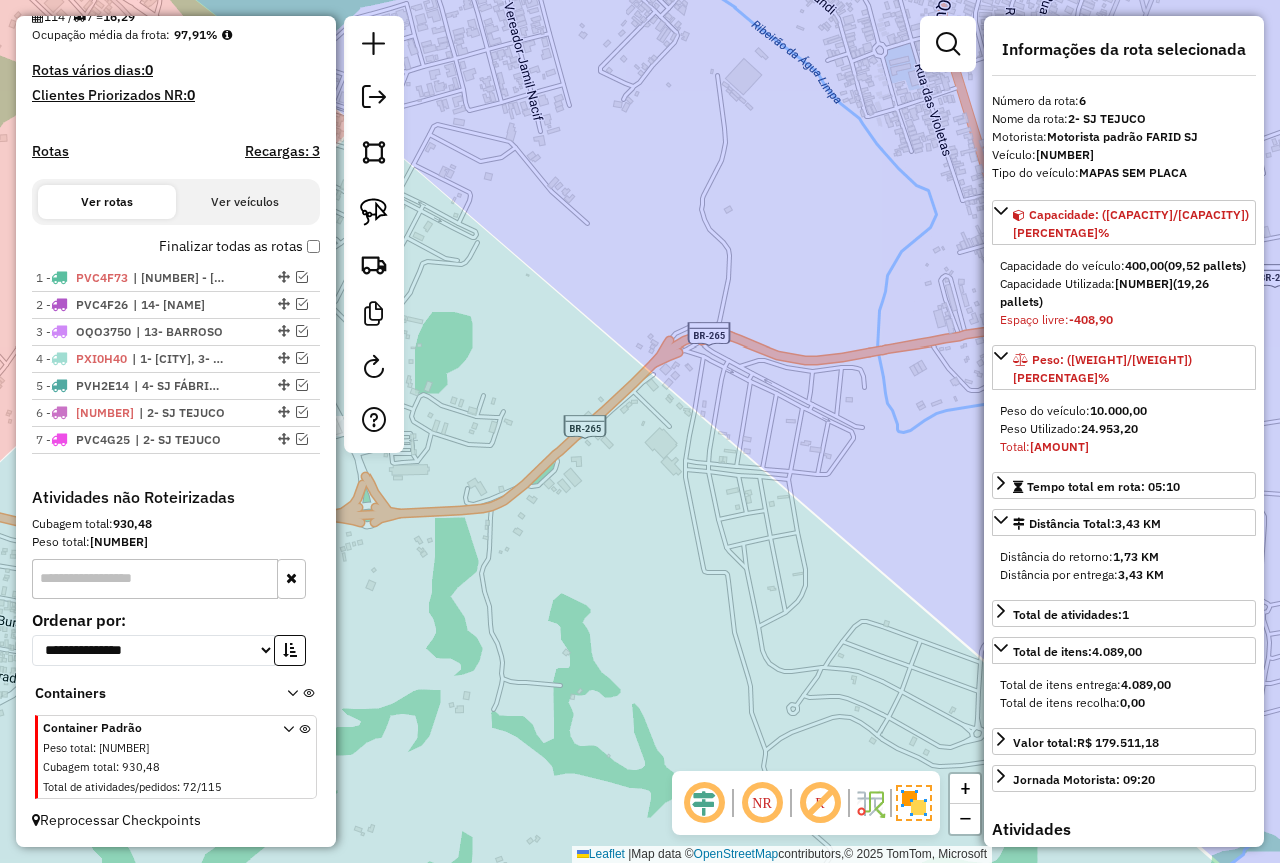 scroll, scrollTop: 568, scrollLeft: 0, axis: vertical 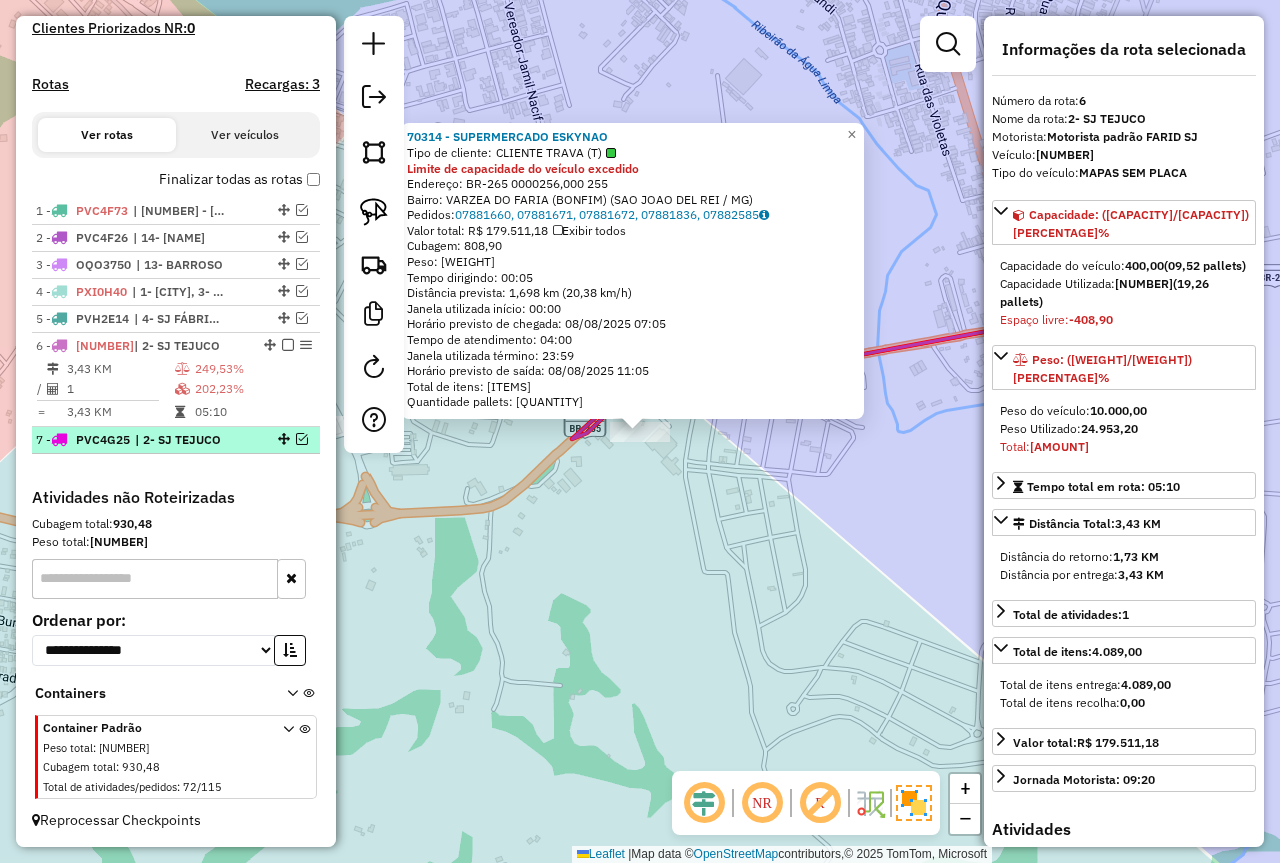 click at bounding box center [302, 439] 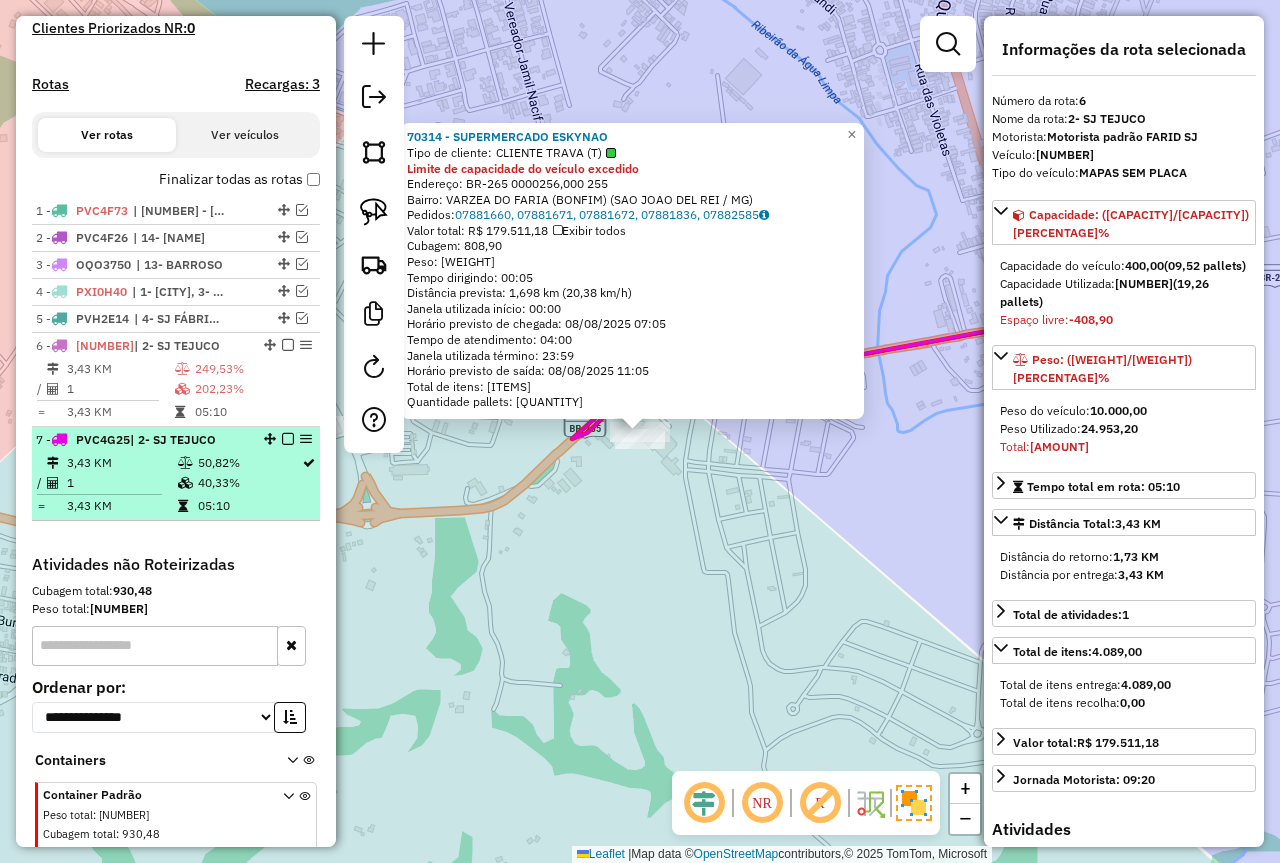 click on "50,82%" at bounding box center [249, 463] 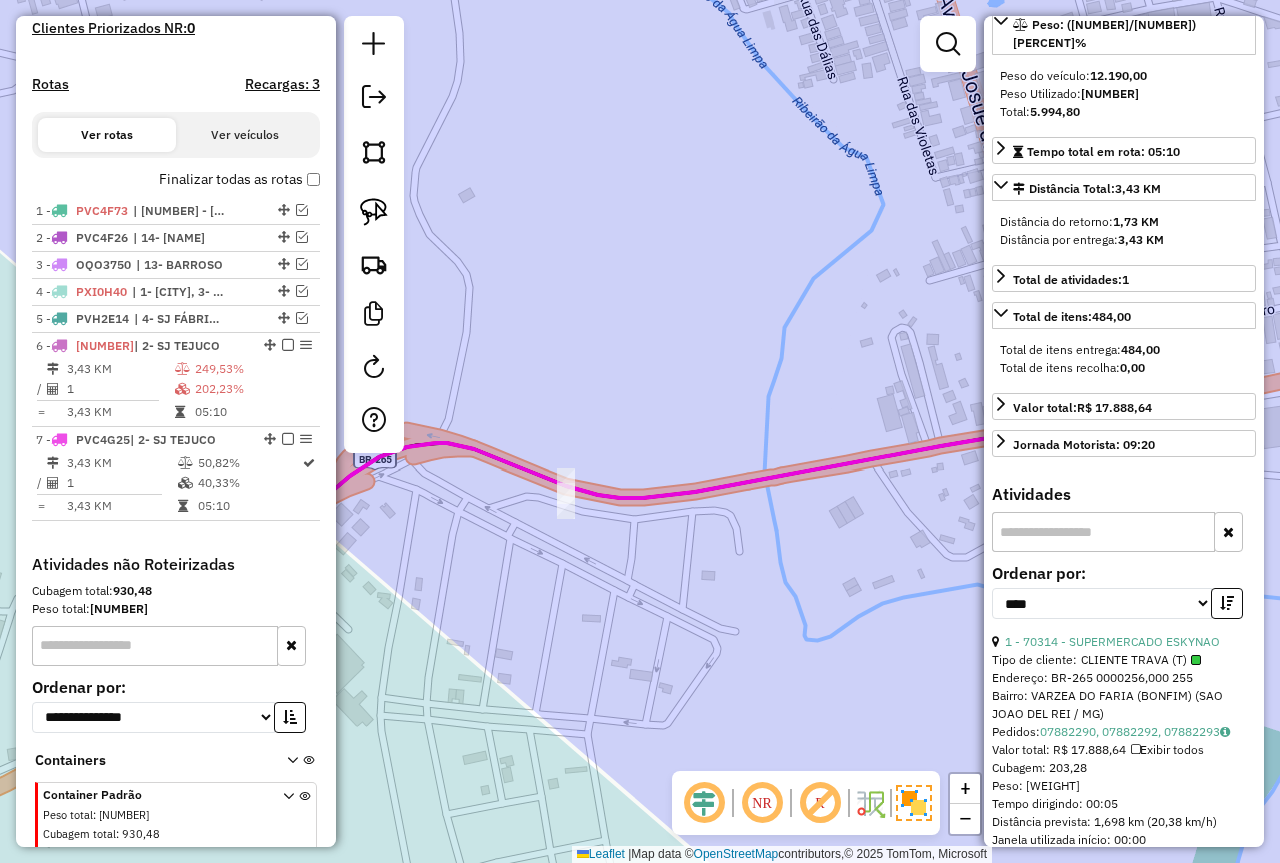 scroll, scrollTop: 500, scrollLeft: 0, axis: vertical 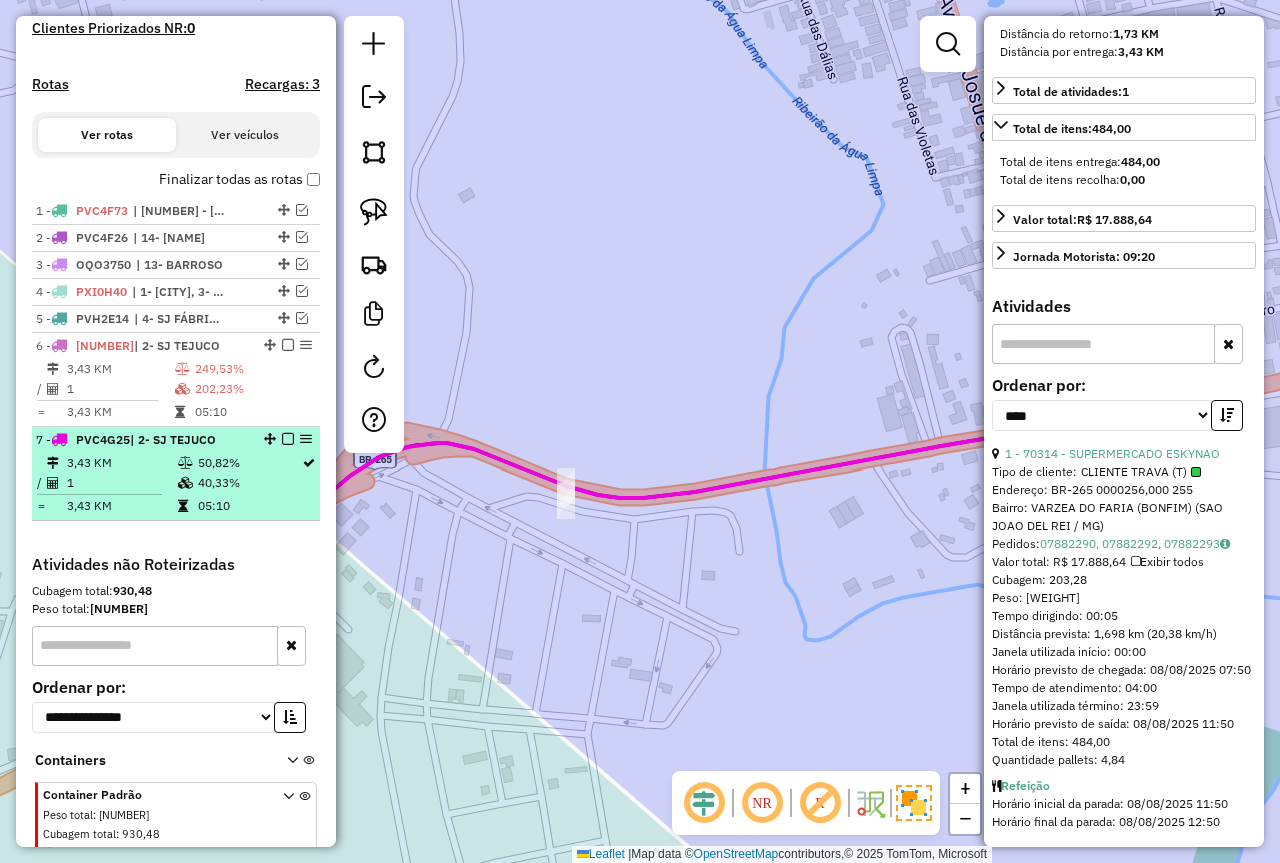 click on "50,82%" at bounding box center [249, 463] 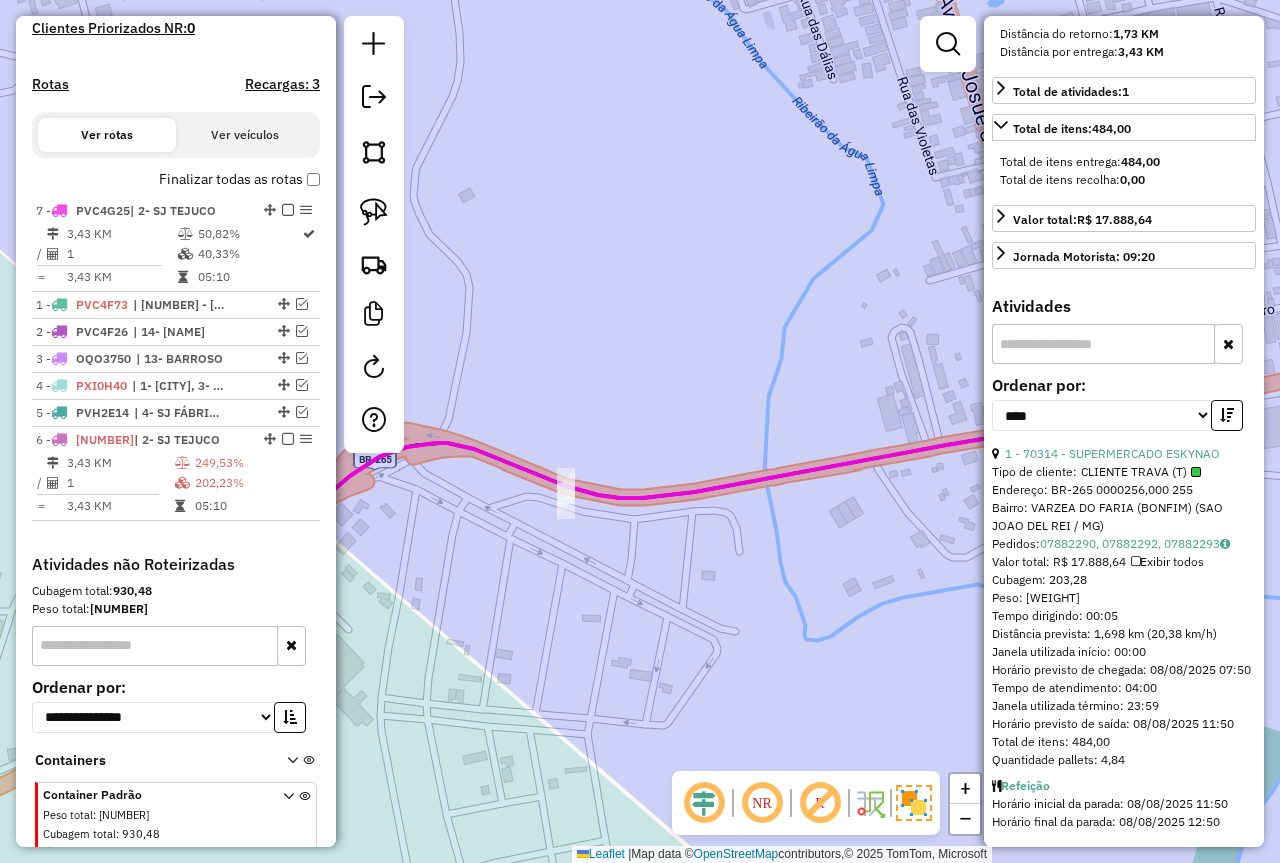 drag, startPoint x: 266, startPoint y: 438, endPoint x: 271, endPoint y: 195, distance: 243.05144 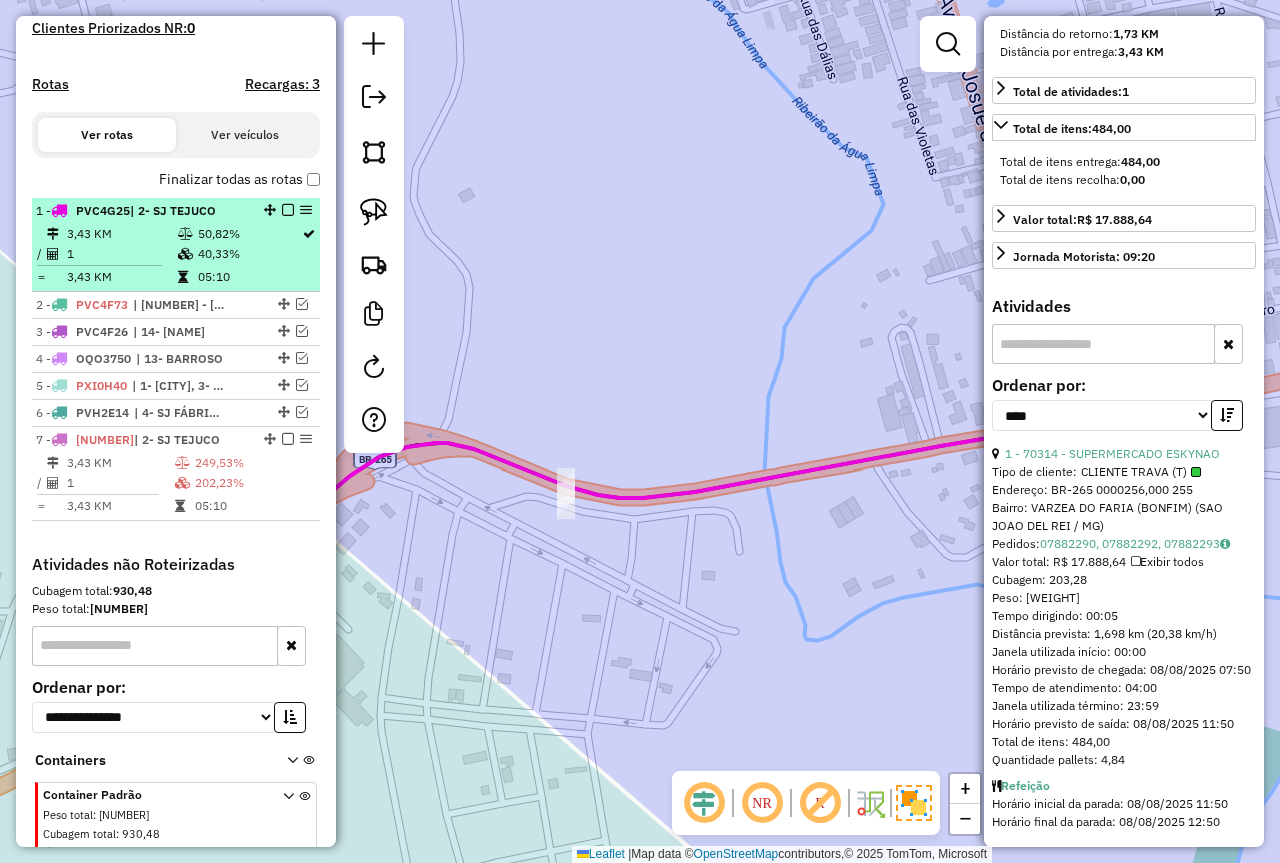 click at bounding box center (288, 210) 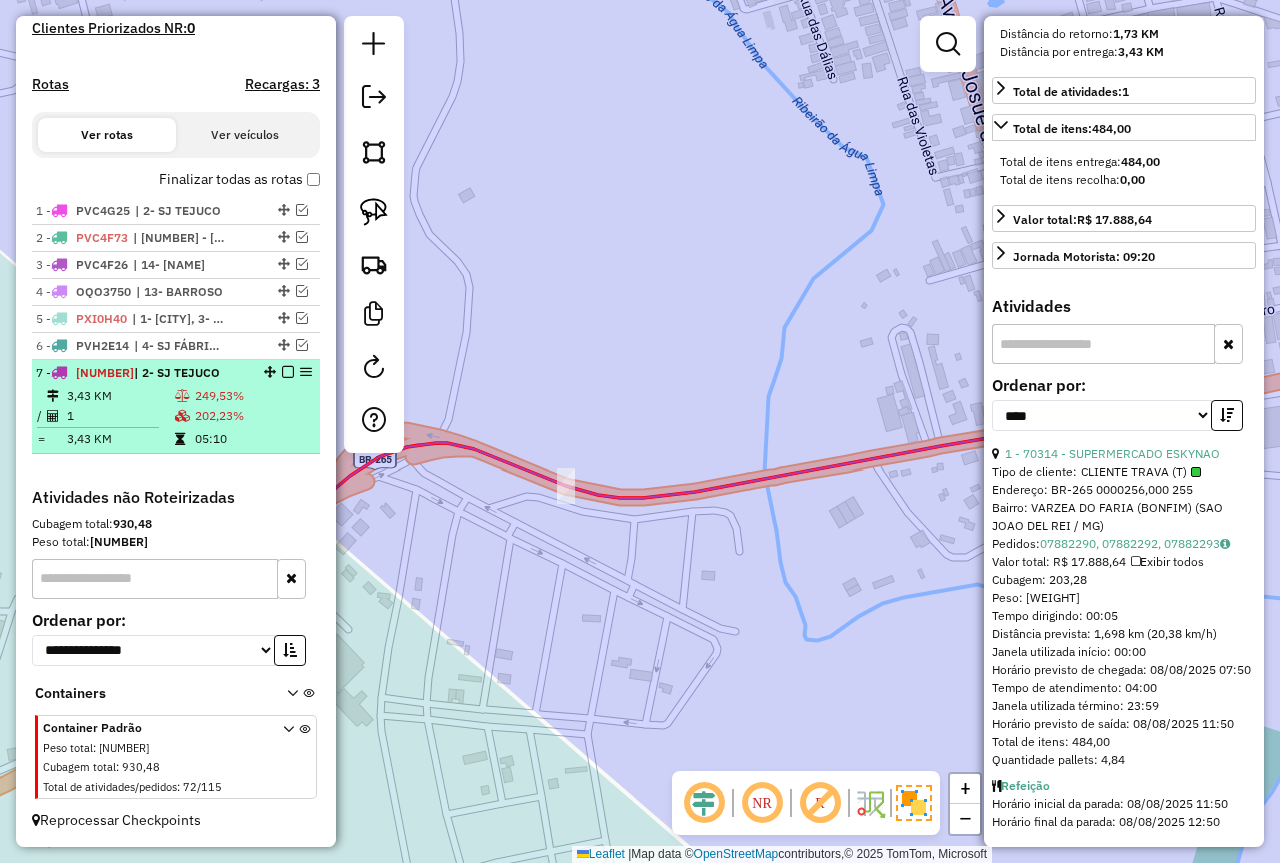 click on "7 -       XXX0000   | 2- SJ TEJUCO" at bounding box center (142, 373) 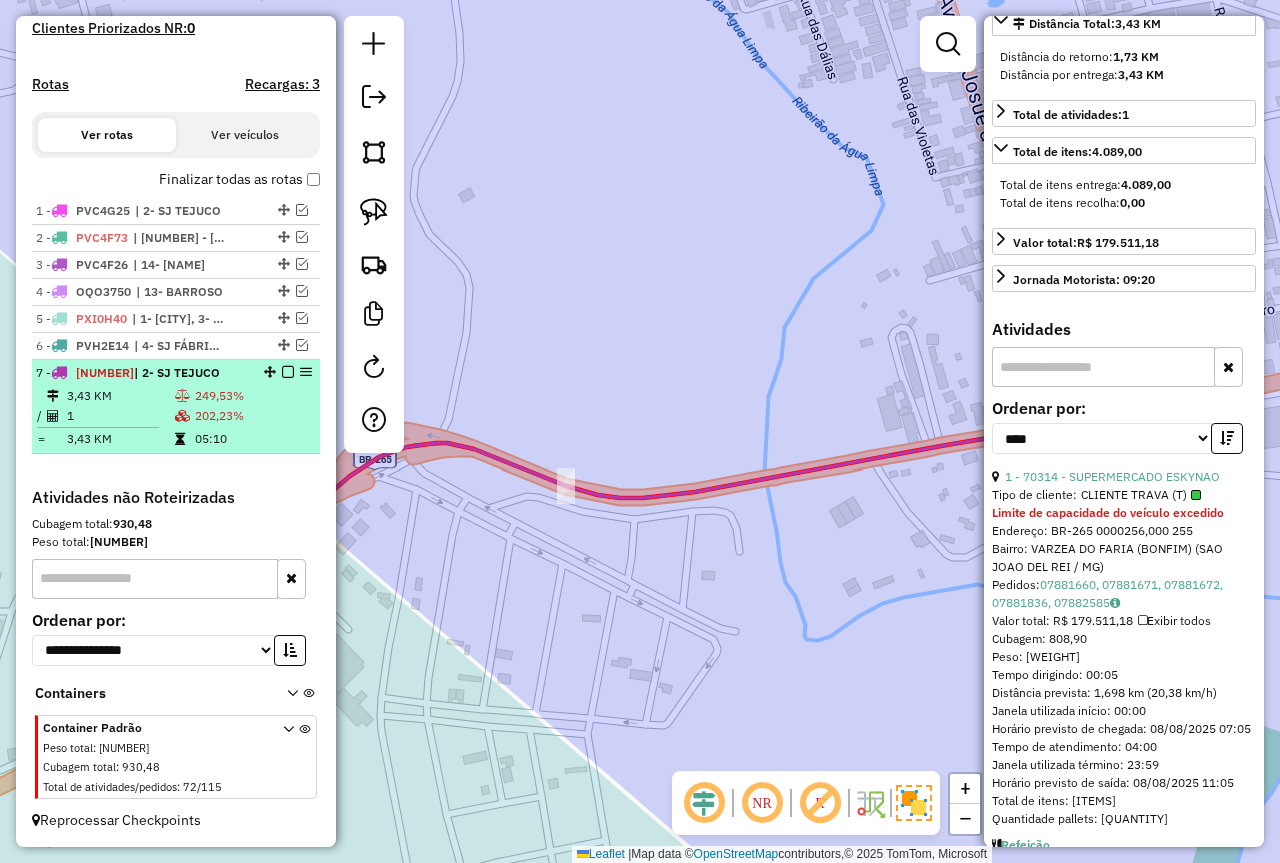 scroll, scrollTop: 536, scrollLeft: 0, axis: vertical 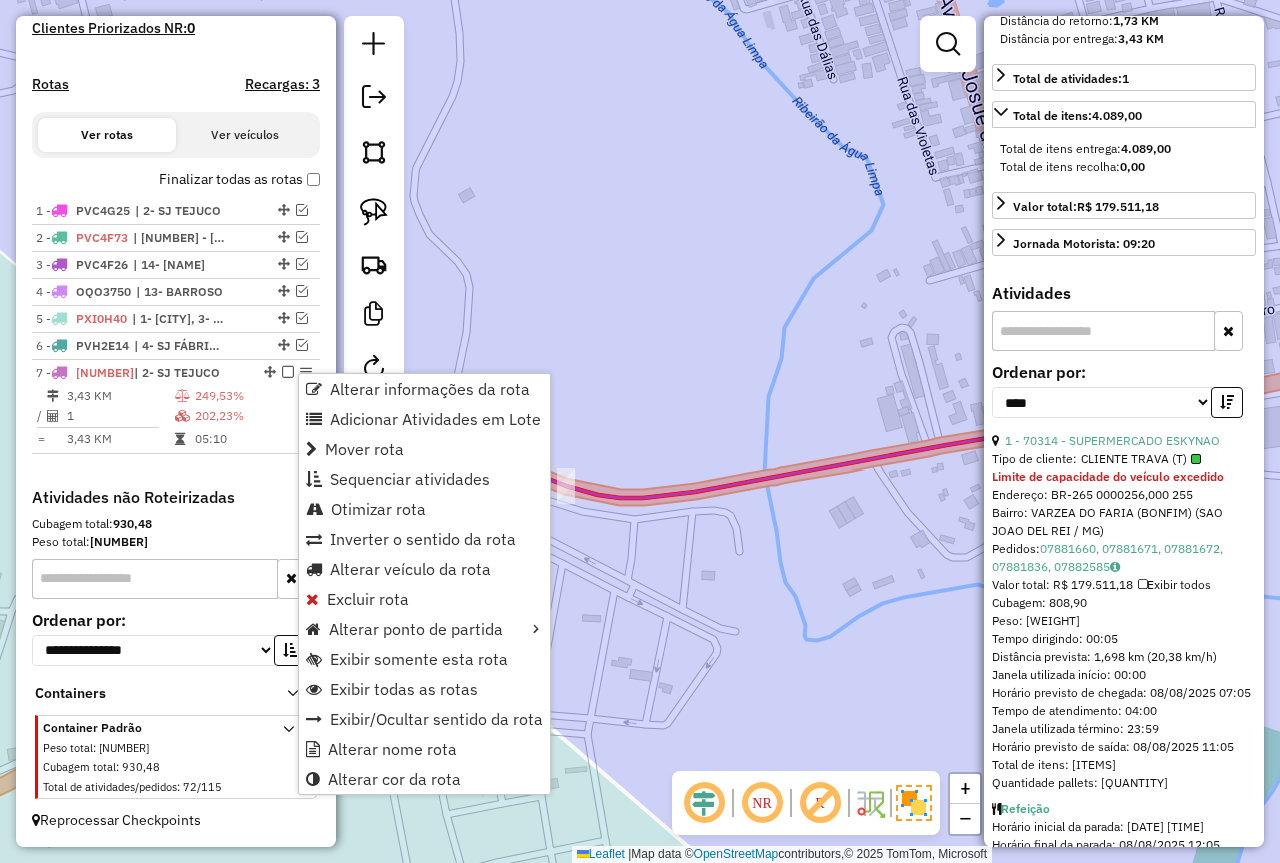 click on "Janela de atendimento Grade de atendimento Capacidade Transportadoras Veículos Cliente Pedidos  Rotas Selecione os dias de semana para filtrar as janelas de atendimento  Seg   Ter   Qua   Qui   Sex   Sáb   Dom  Informe o período da janela de atendimento: De: Até:  Filtrar exatamente a janela do cliente  Considerar janela de atendimento padrão  Selecione os dias de semana para filtrar as grades de atendimento  Seg   Ter   Qua   Qui   Sex   Sáb   Dom   Considerar clientes sem dia de atendimento cadastrado  Clientes fora do dia de atendimento selecionado Filtrar as atividades entre os valores definidos abaixo:  Peso mínimo:  ****  Peso máximo:  ****  Cubagem mínima:   Cubagem máxima:   De:   Até:  Filtrar as atividades entre o tempo de atendimento definido abaixo:  De:   Até:   Considerar capacidade total dos clientes não roteirizados Transportadora: Selecione um ou mais itens Tipo de veículo: Selecione um ou mais itens Veículo: Selecione um ou mais itens Motorista: Selecione um ou mais itens De:" 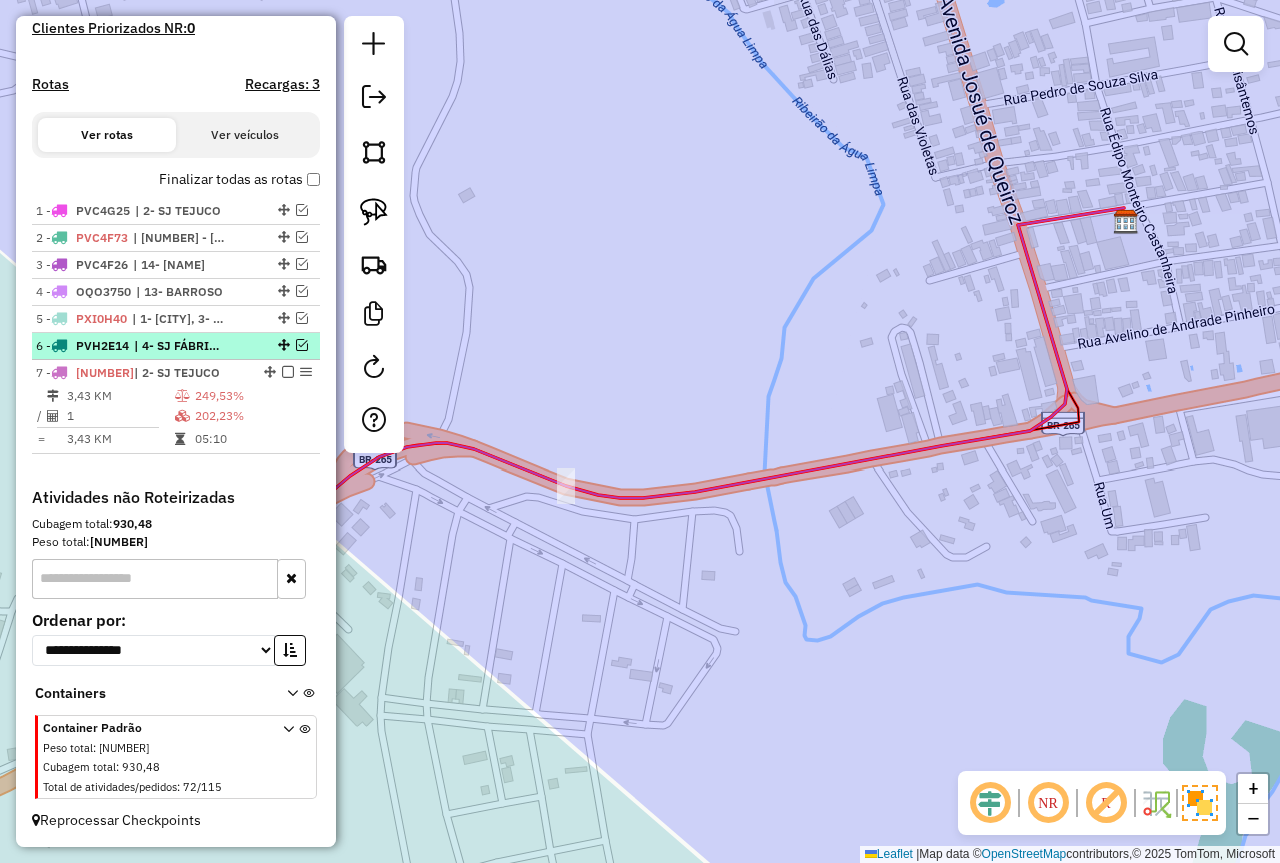 click at bounding box center (302, 345) 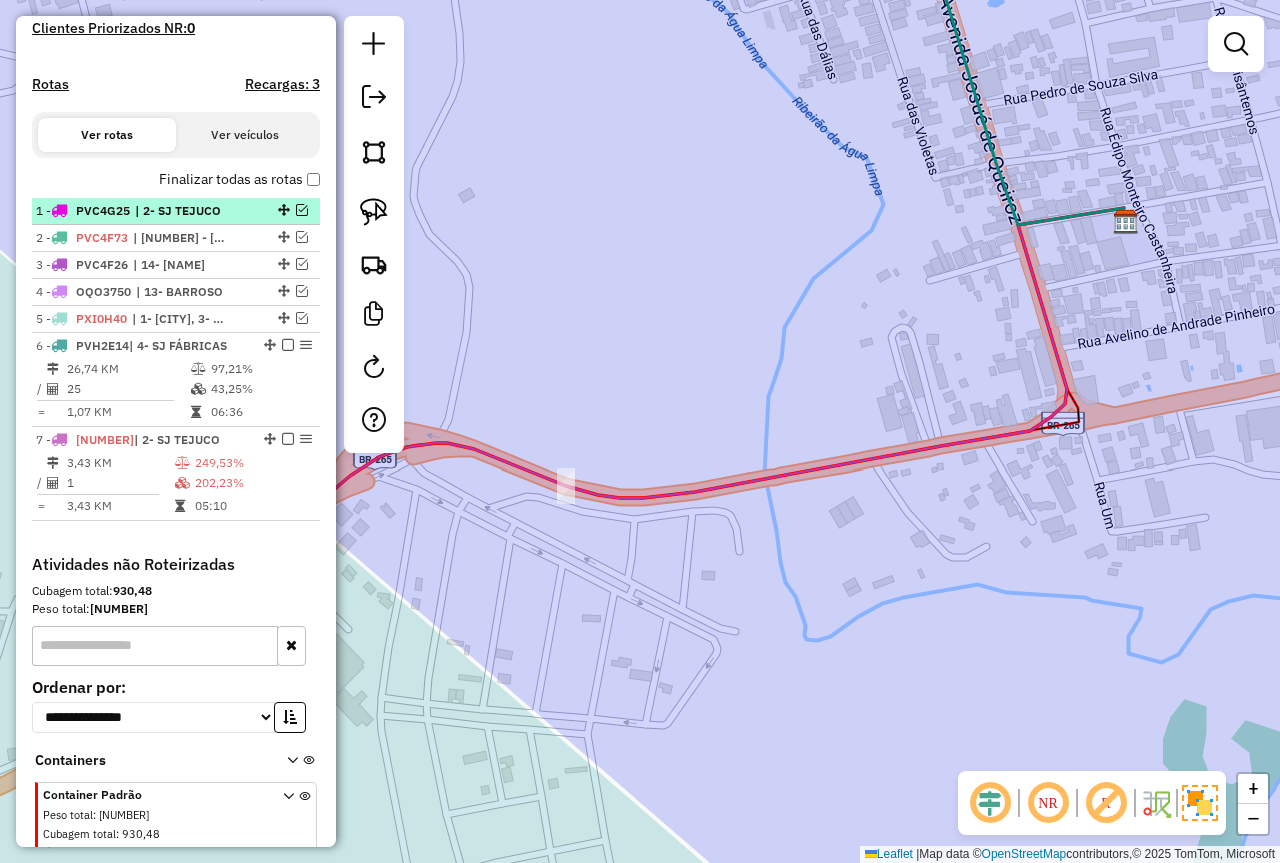 click at bounding box center (302, 210) 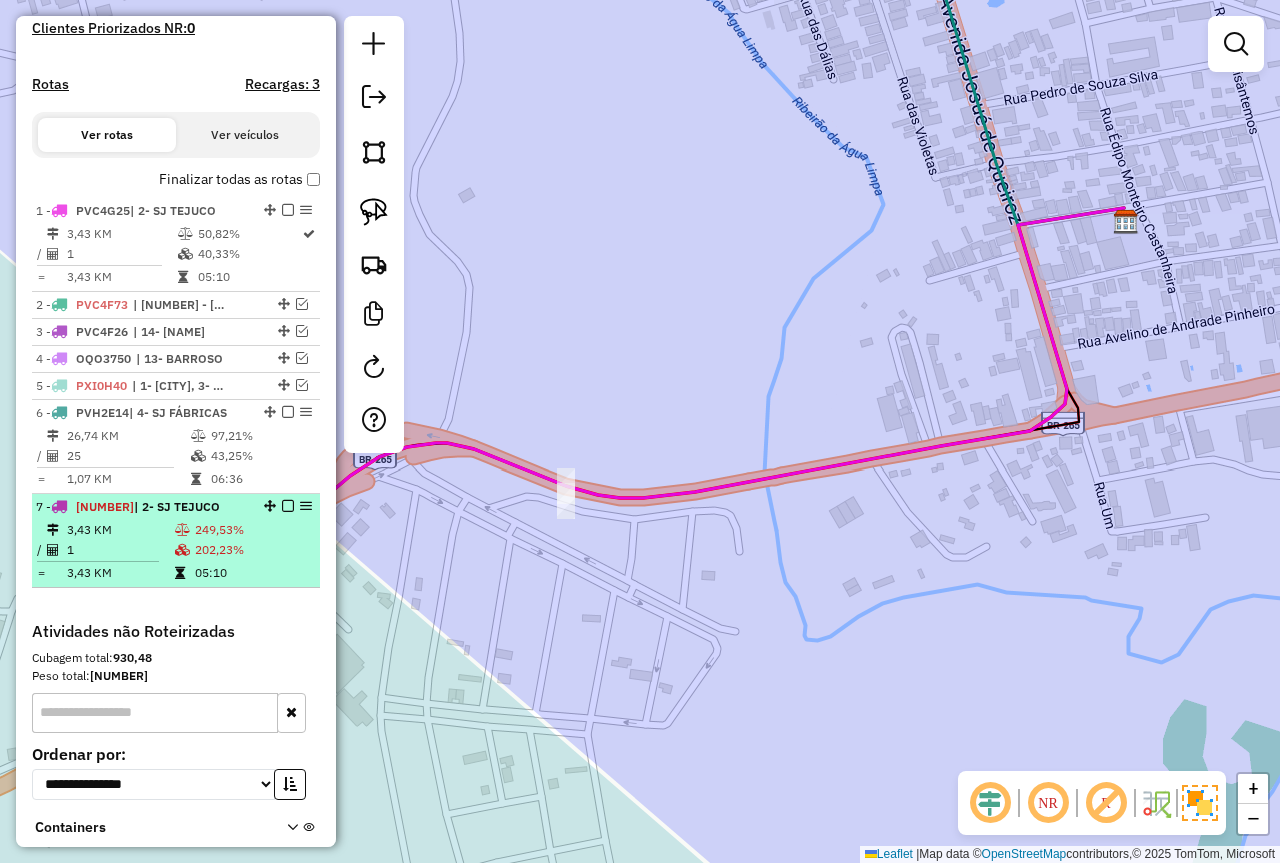 click on "3,43 KM" at bounding box center (120, 530) 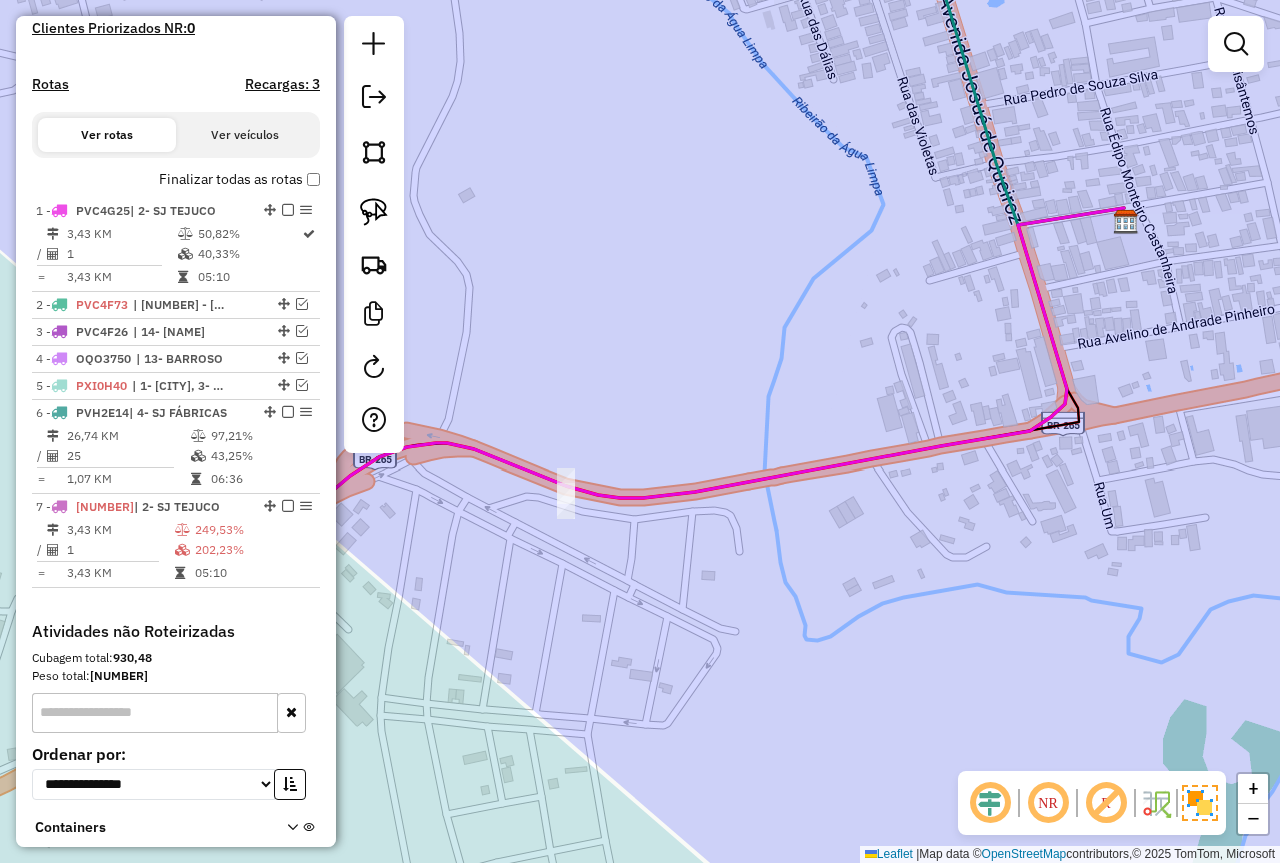 select on "*********" 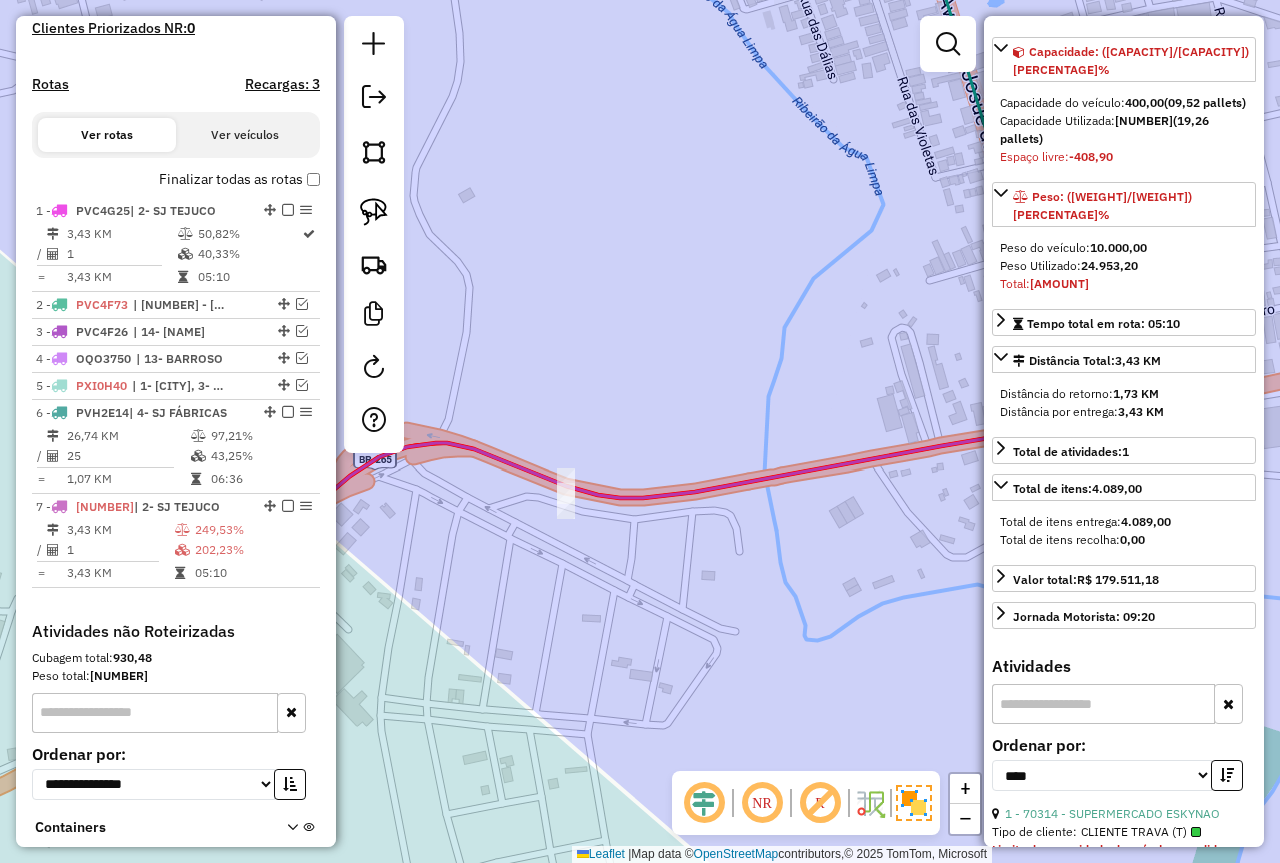 scroll, scrollTop: 595, scrollLeft: 0, axis: vertical 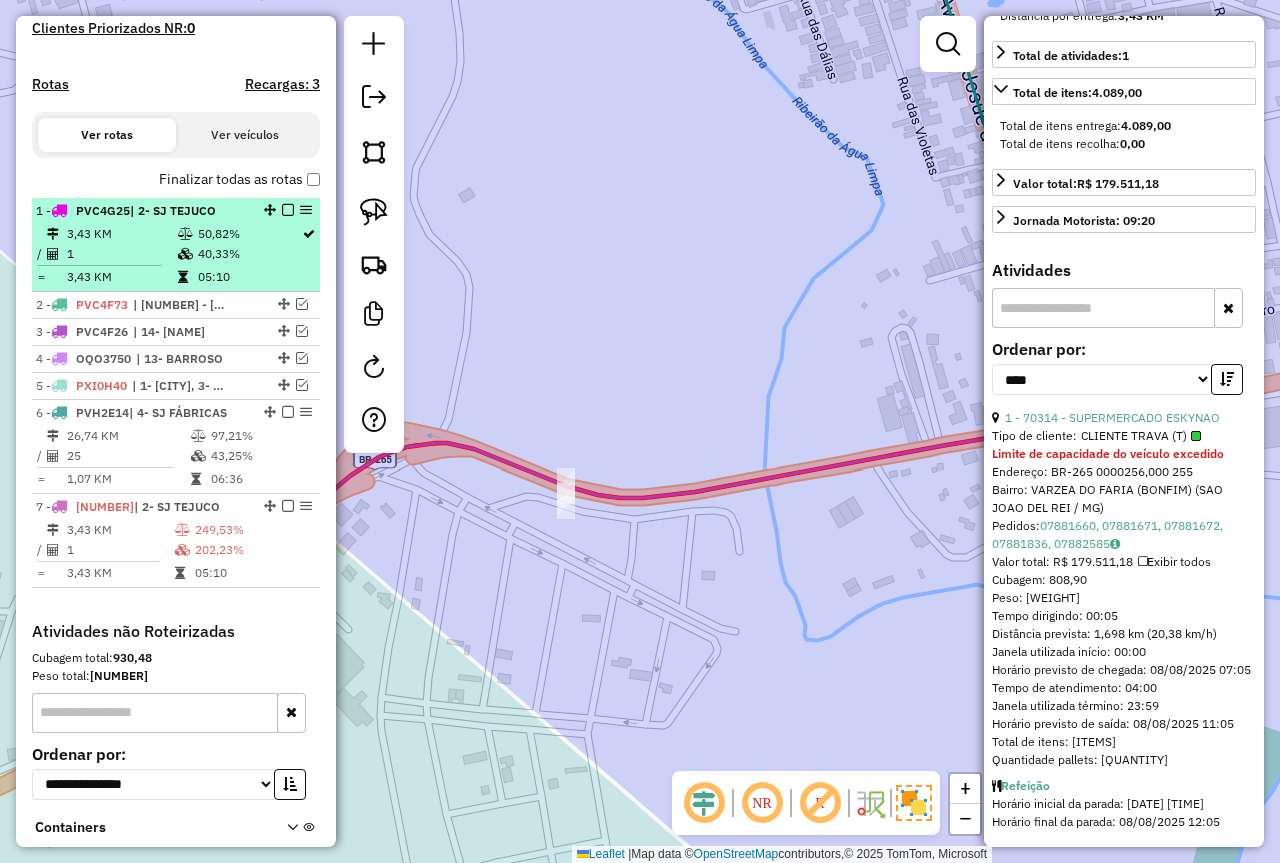 click on "40,33%" at bounding box center (249, 254) 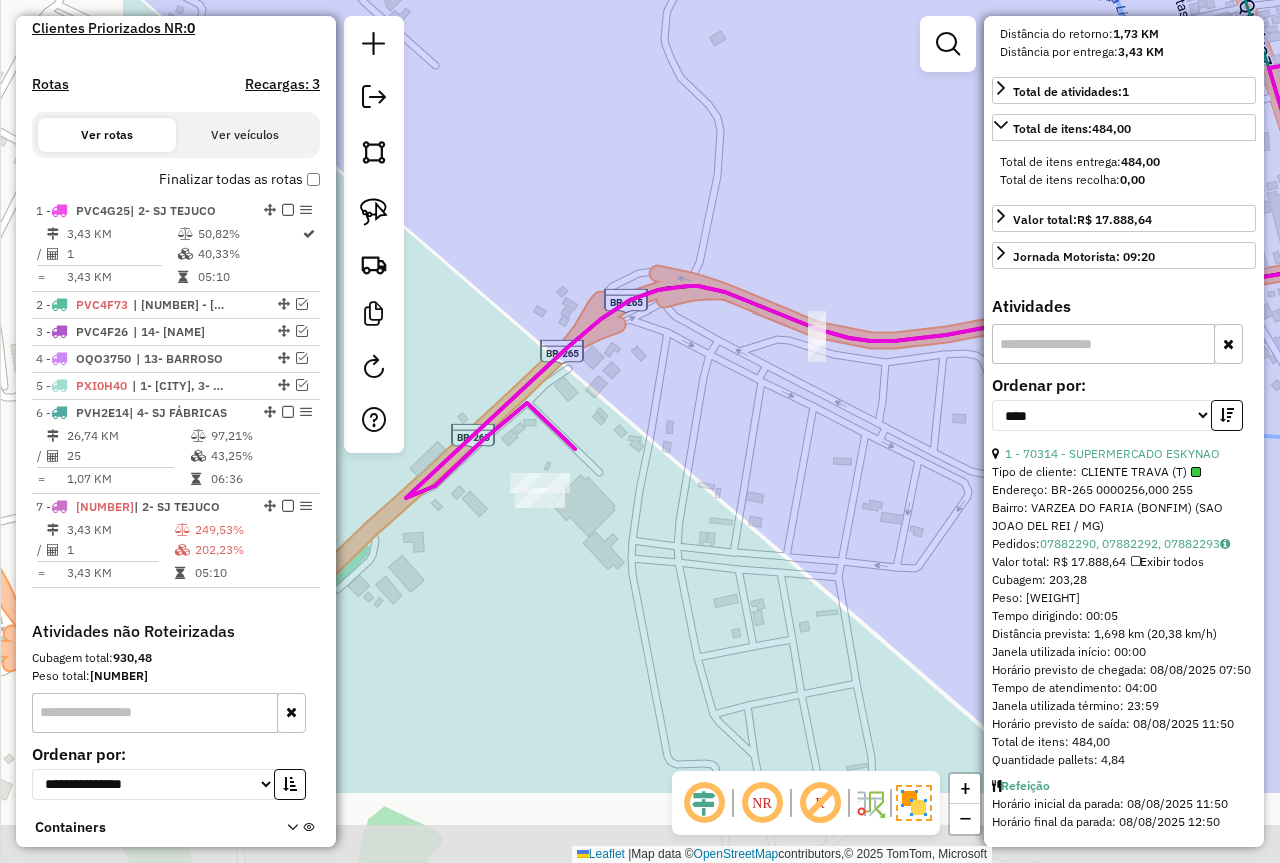 drag, startPoint x: 629, startPoint y: 417, endPoint x: 854, endPoint y: 278, distance: 264.47305 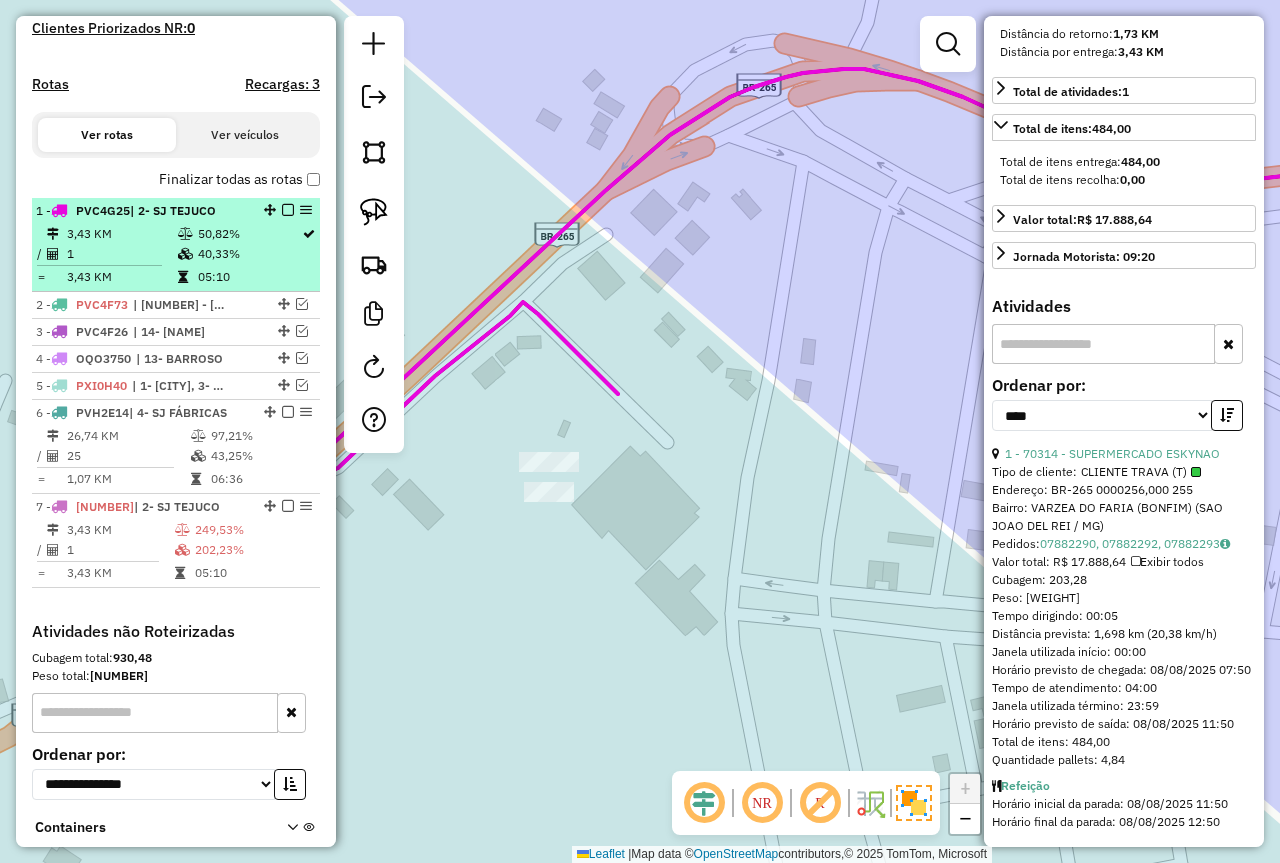 click at bounding box center (288, 210) 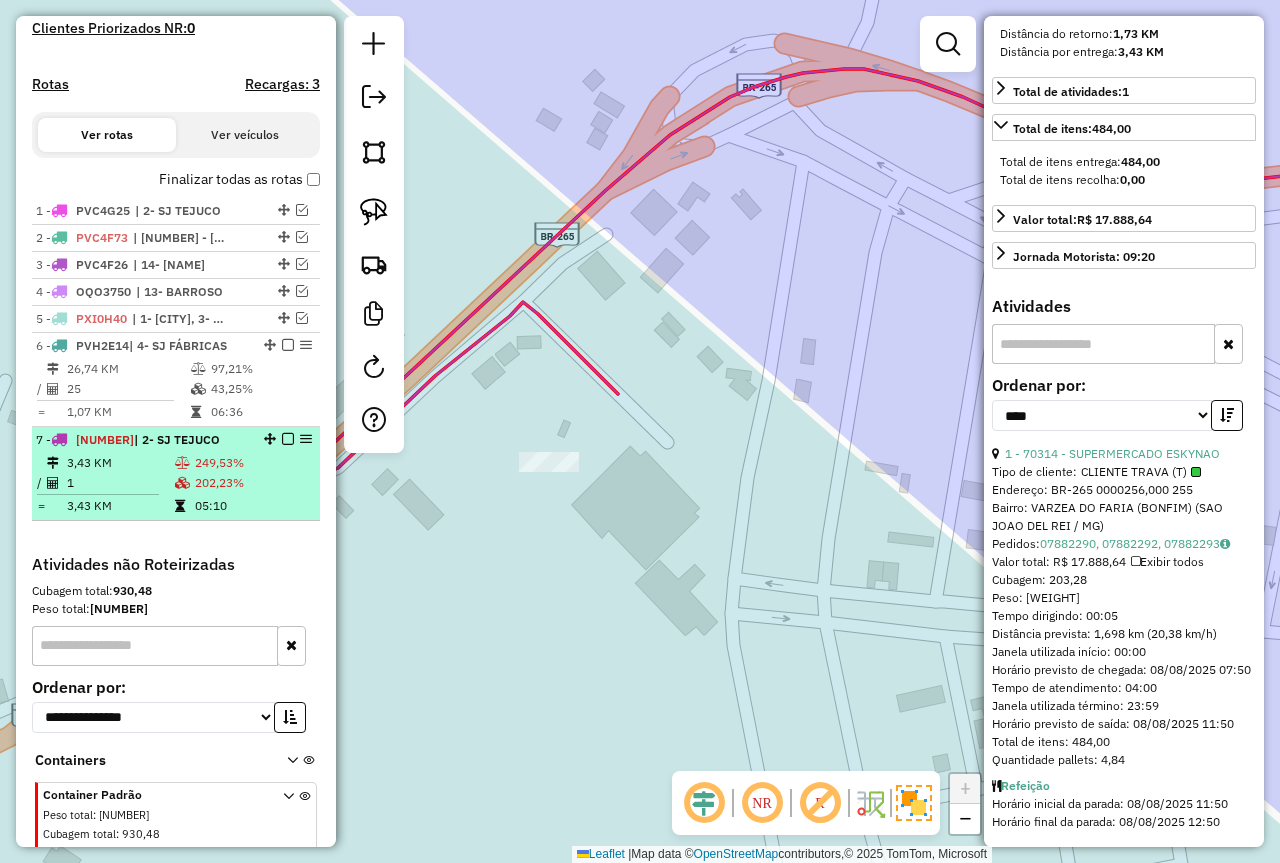 click on "7 -       XXX0000   | 2- SJ TEJUCO  3,43 KM   249,53%  /  1   202,23%     =  3,43 KM   05:10" at bounding box center [176, 474] 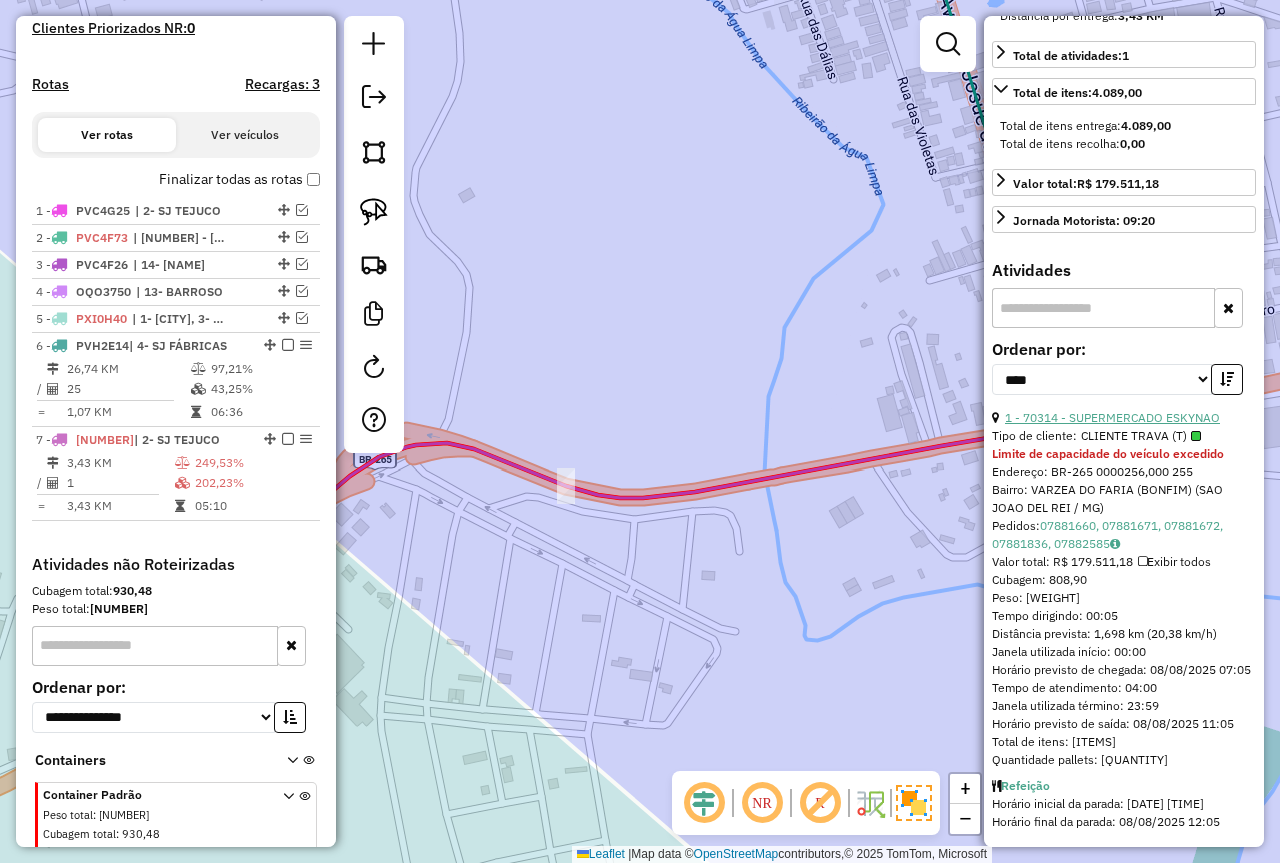 click on "1 - 70314 - SUPERMERCADO ESKYNAO" at bounding box center (1112, 417) 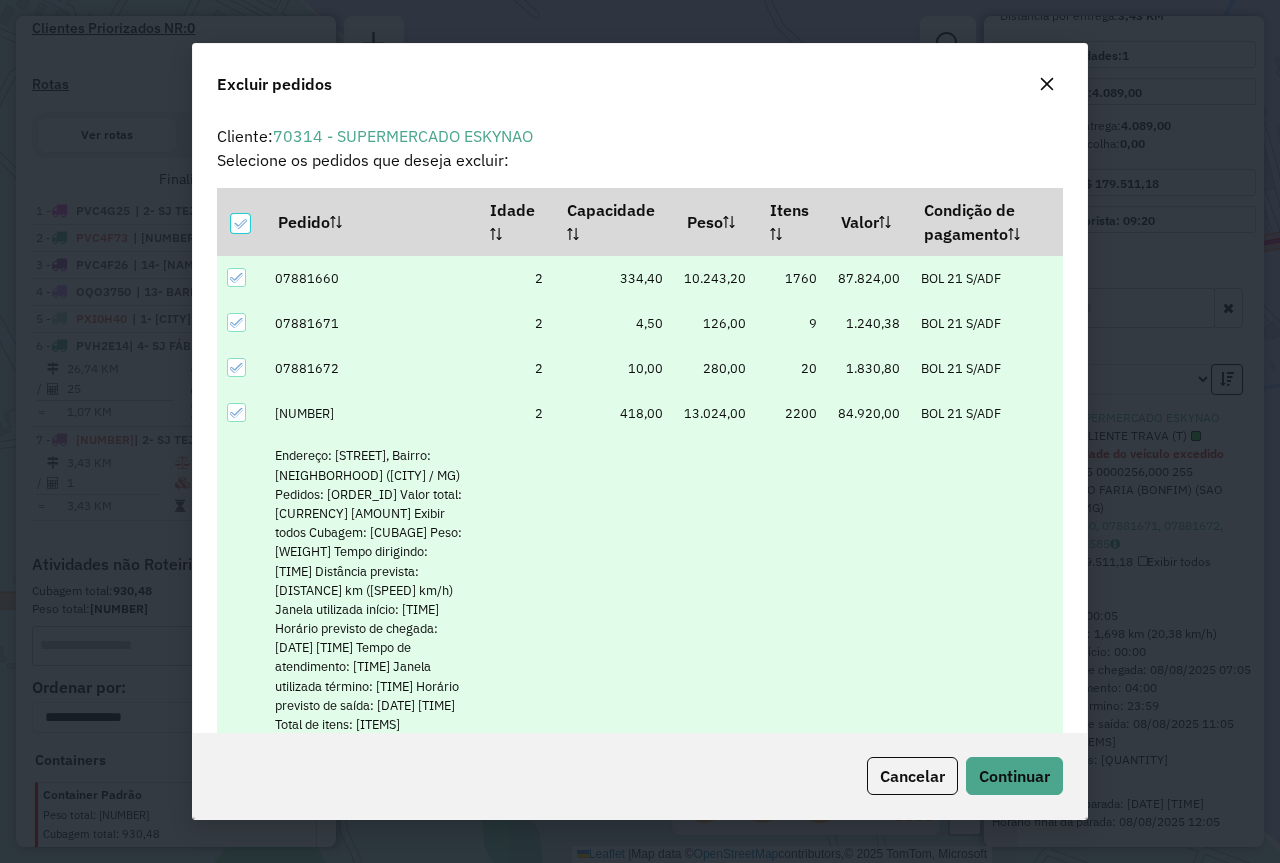 scroll, scrollTop: 82, scrollLeft: 0, axis: vertical 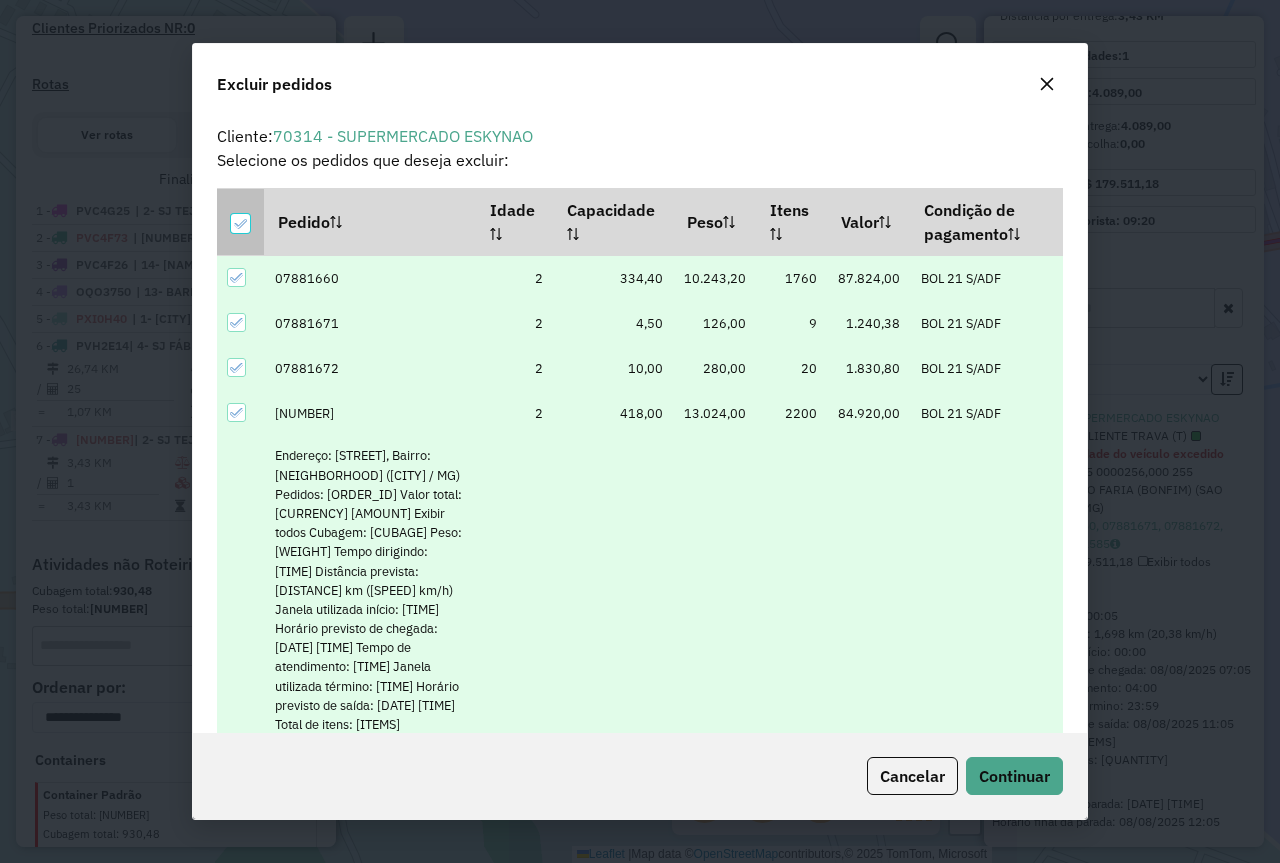 click 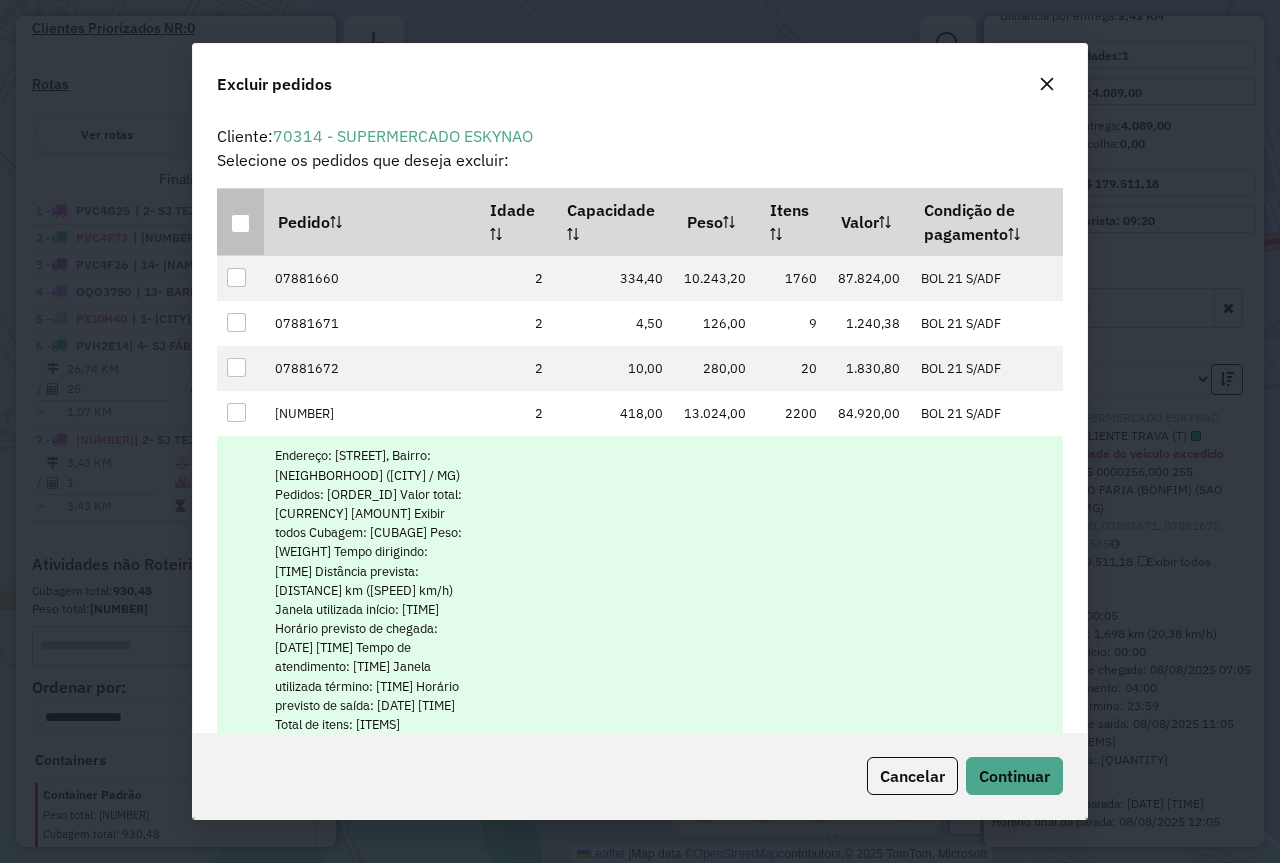 click at bounding box center (236, 743) 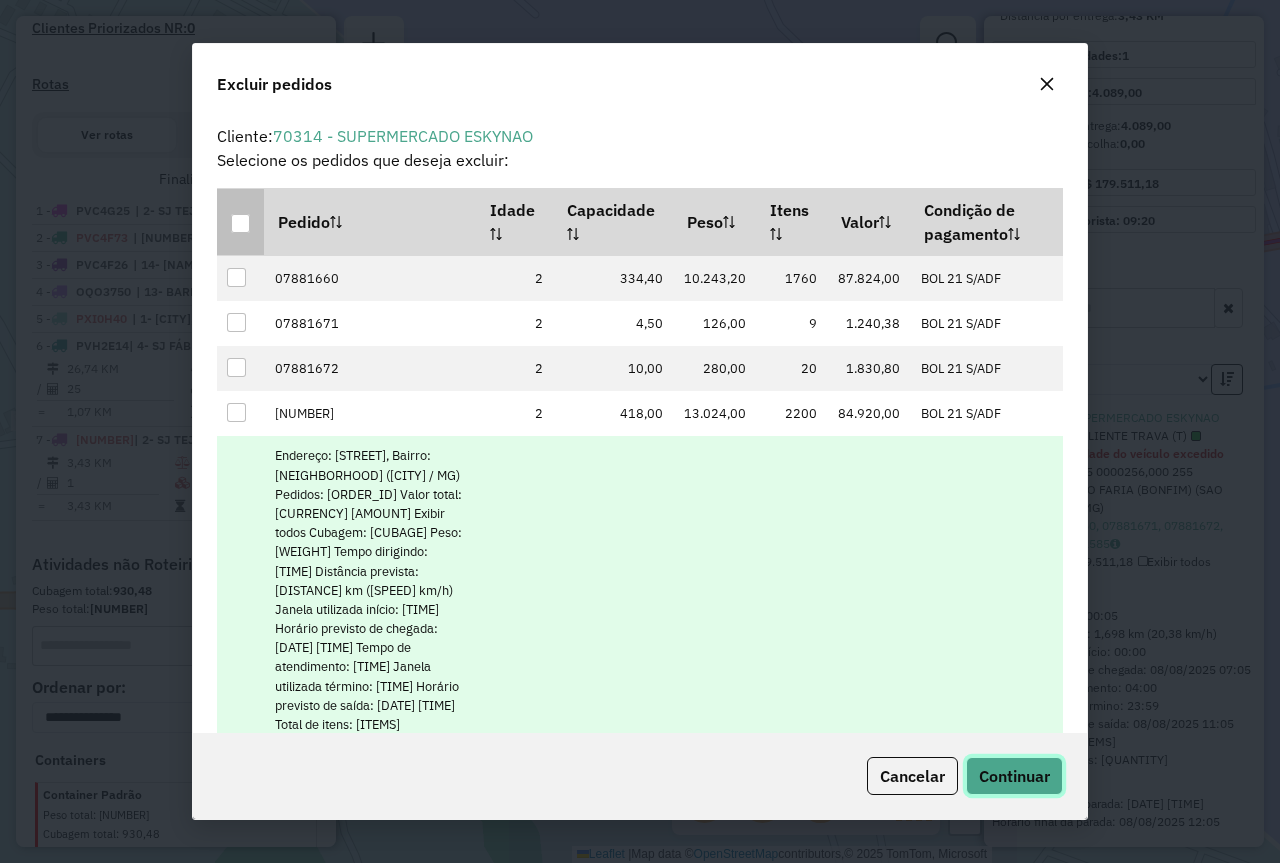 click on "Continuar" 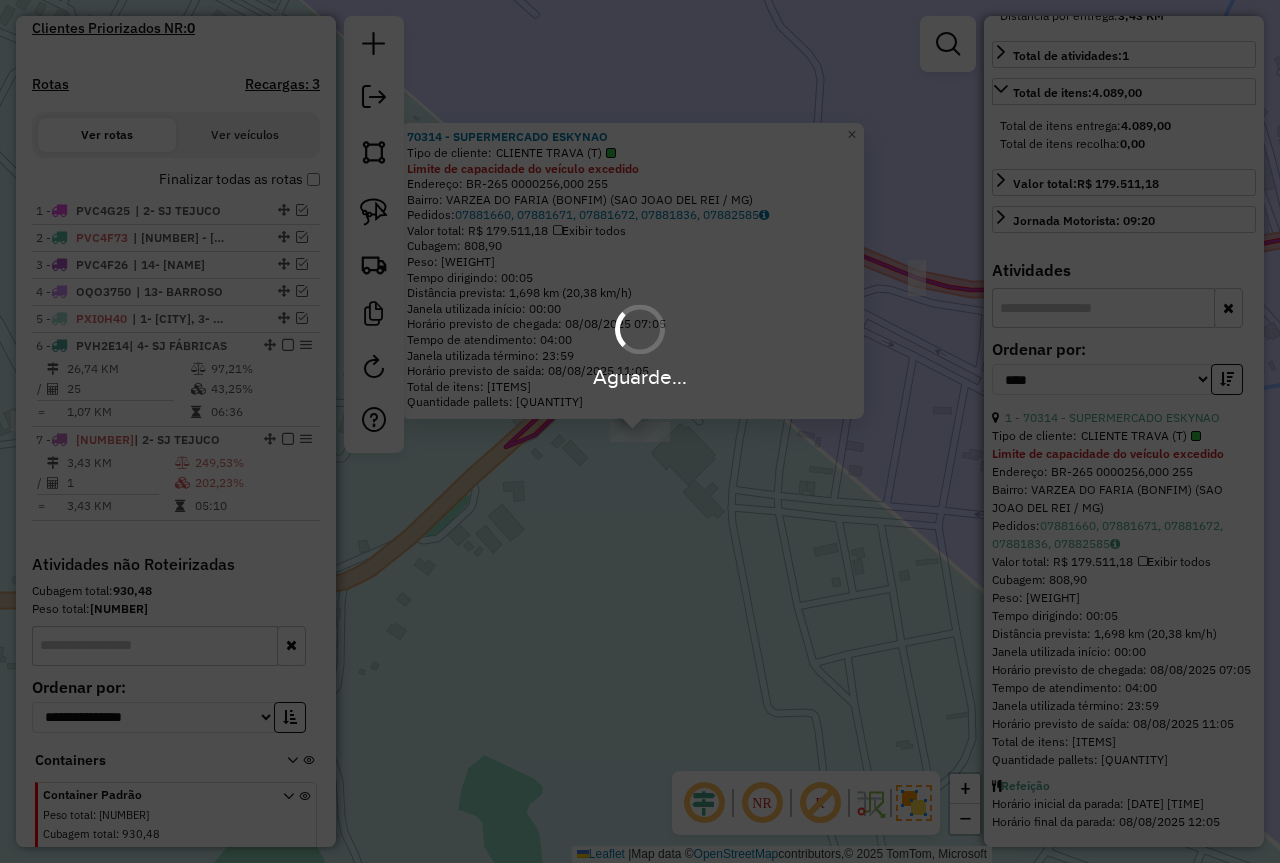 scroll, scrollTop: 635, scrollLeft: 0, axis: vertical 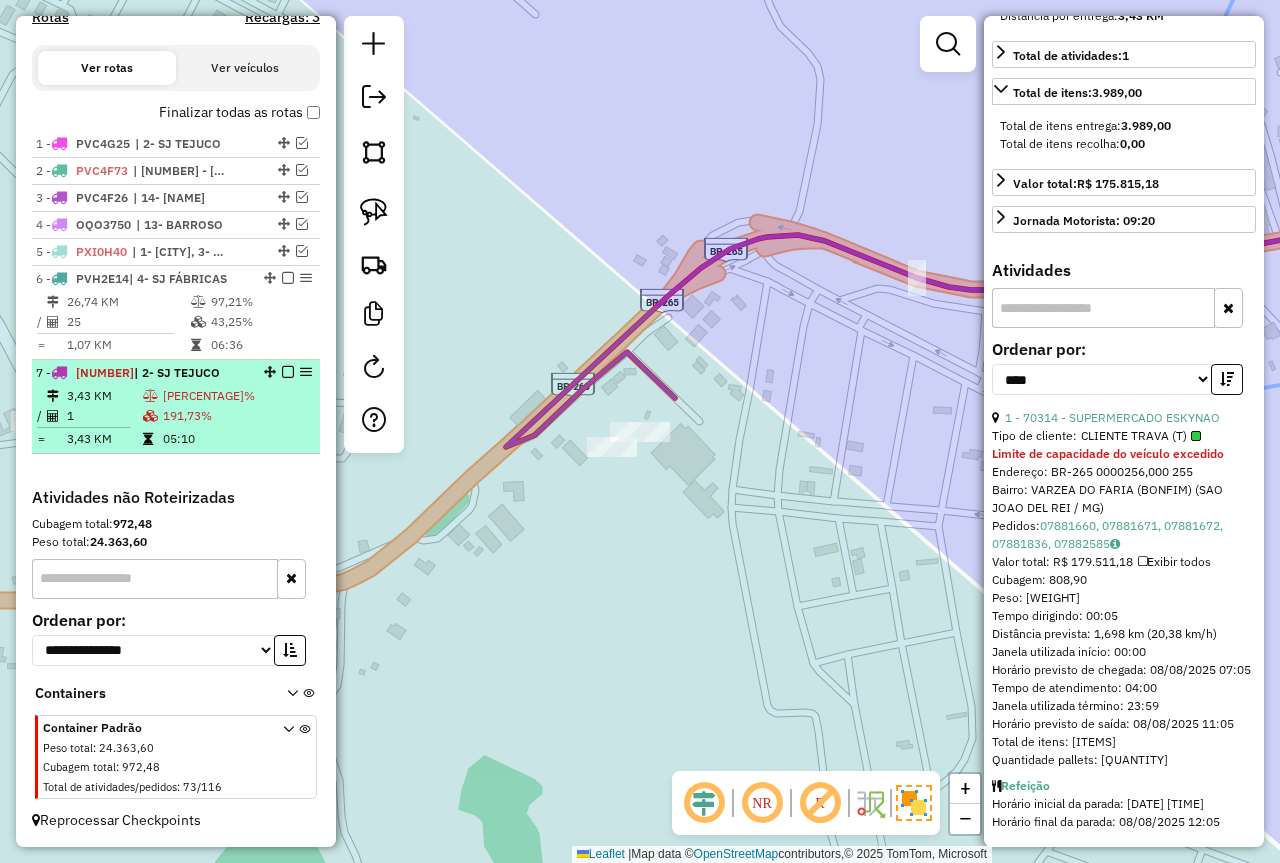 click at bounding box center [288, 372] 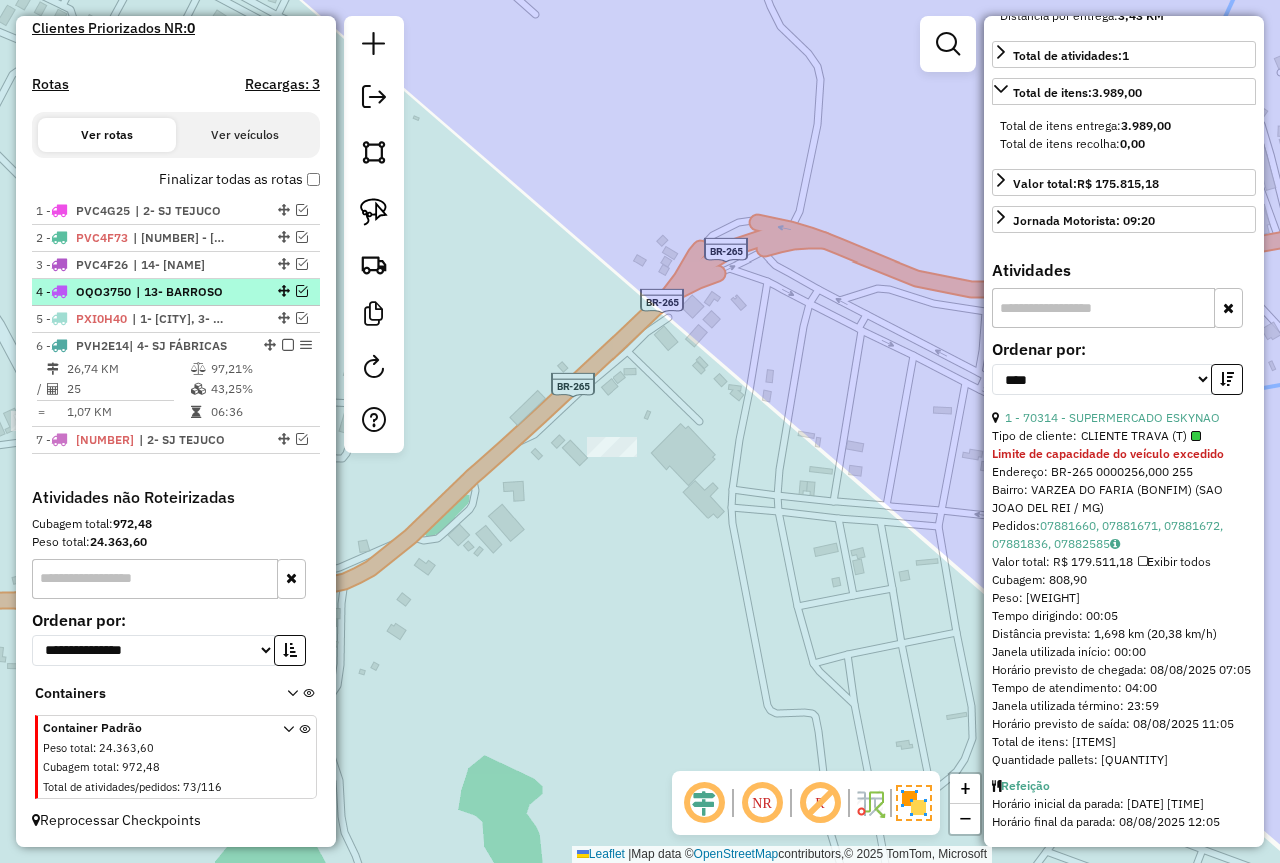 click at bounding box center [288, 345] 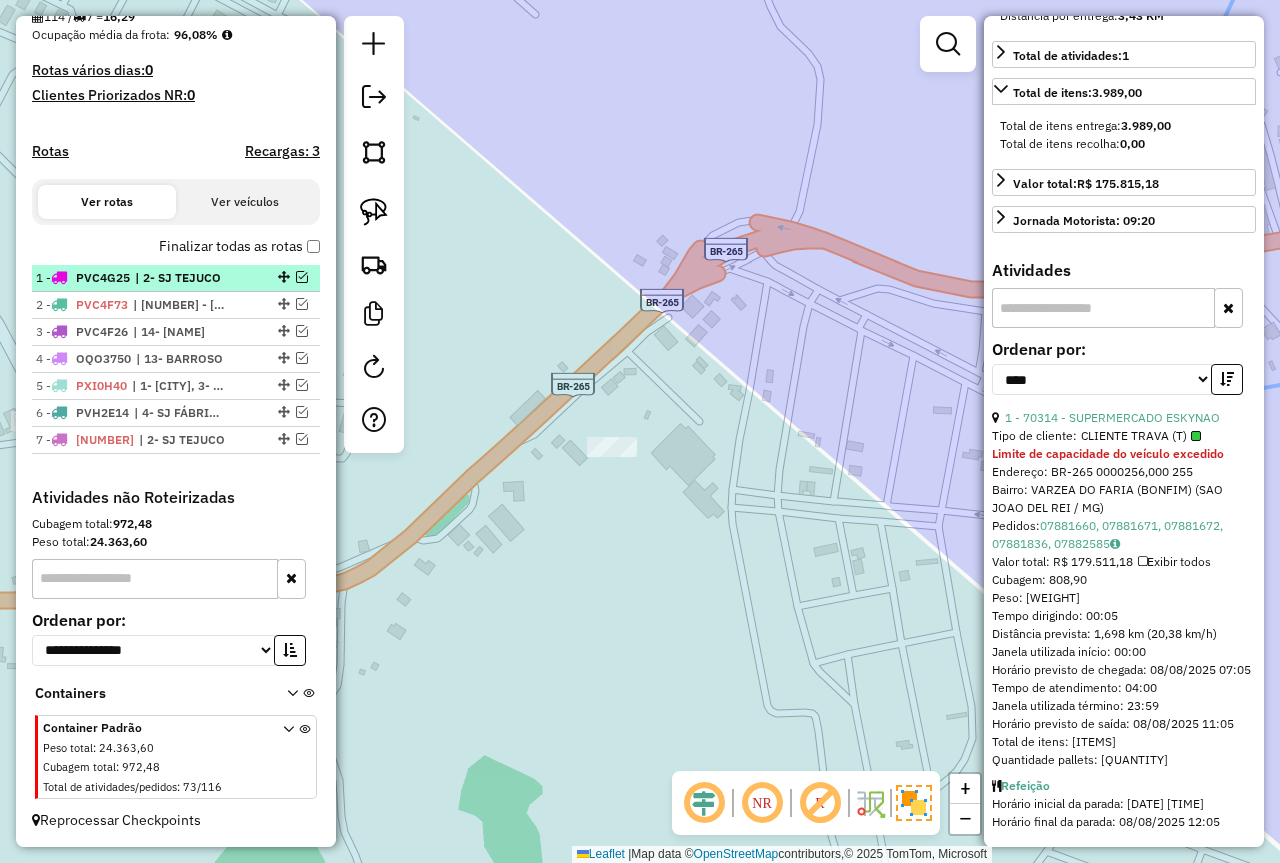 click at bounding box center (302, 277) 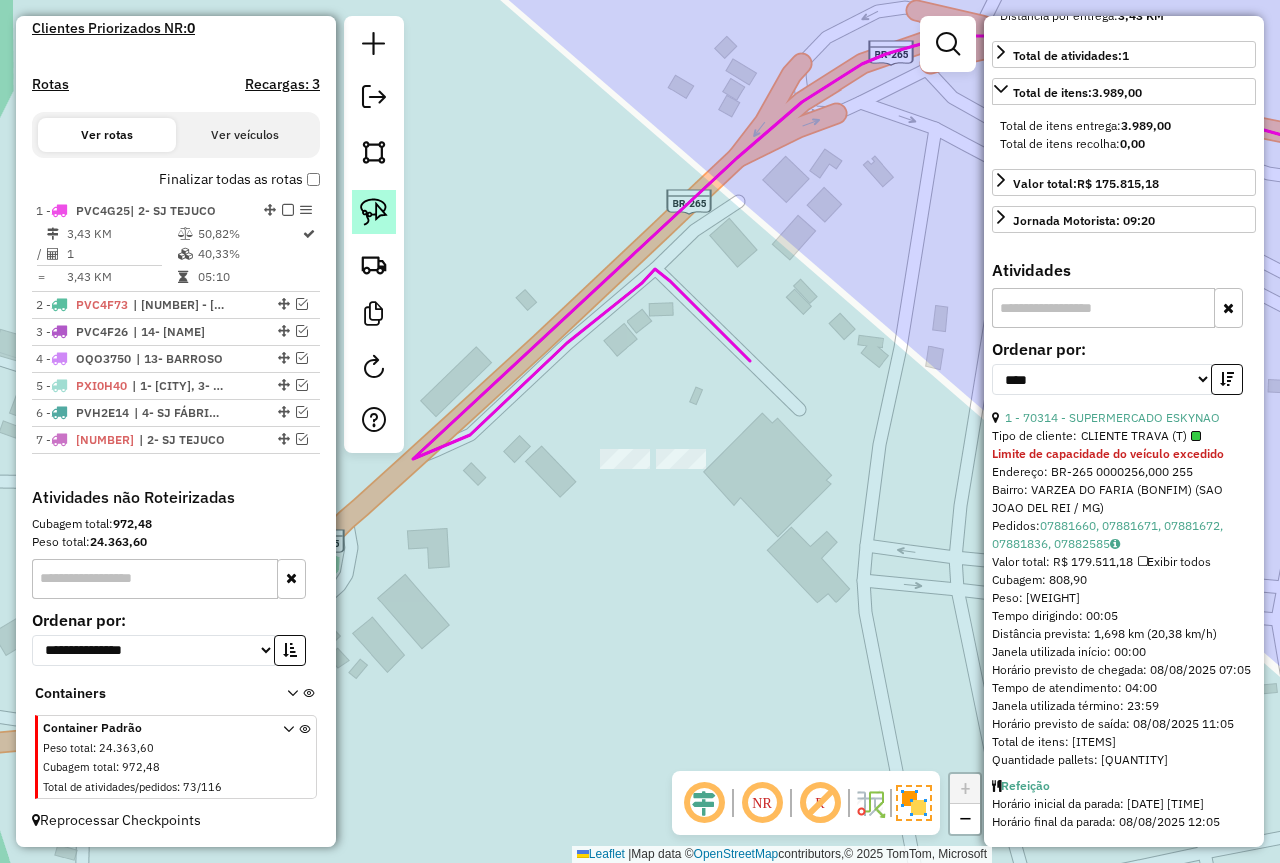click 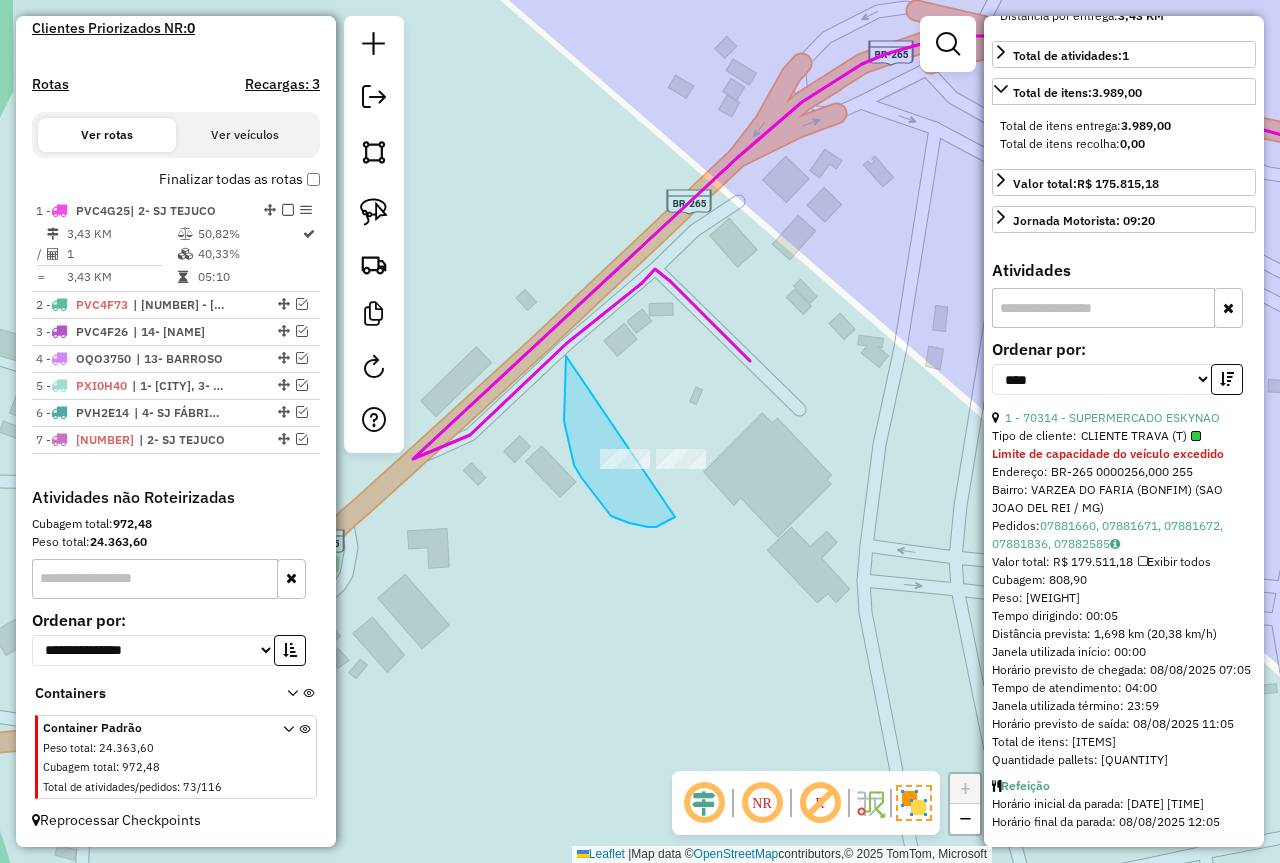 drag, startPoint x: 564, startPoint y: 421, endPoint x: 675, endPoint y: 517, distance: 146.7549 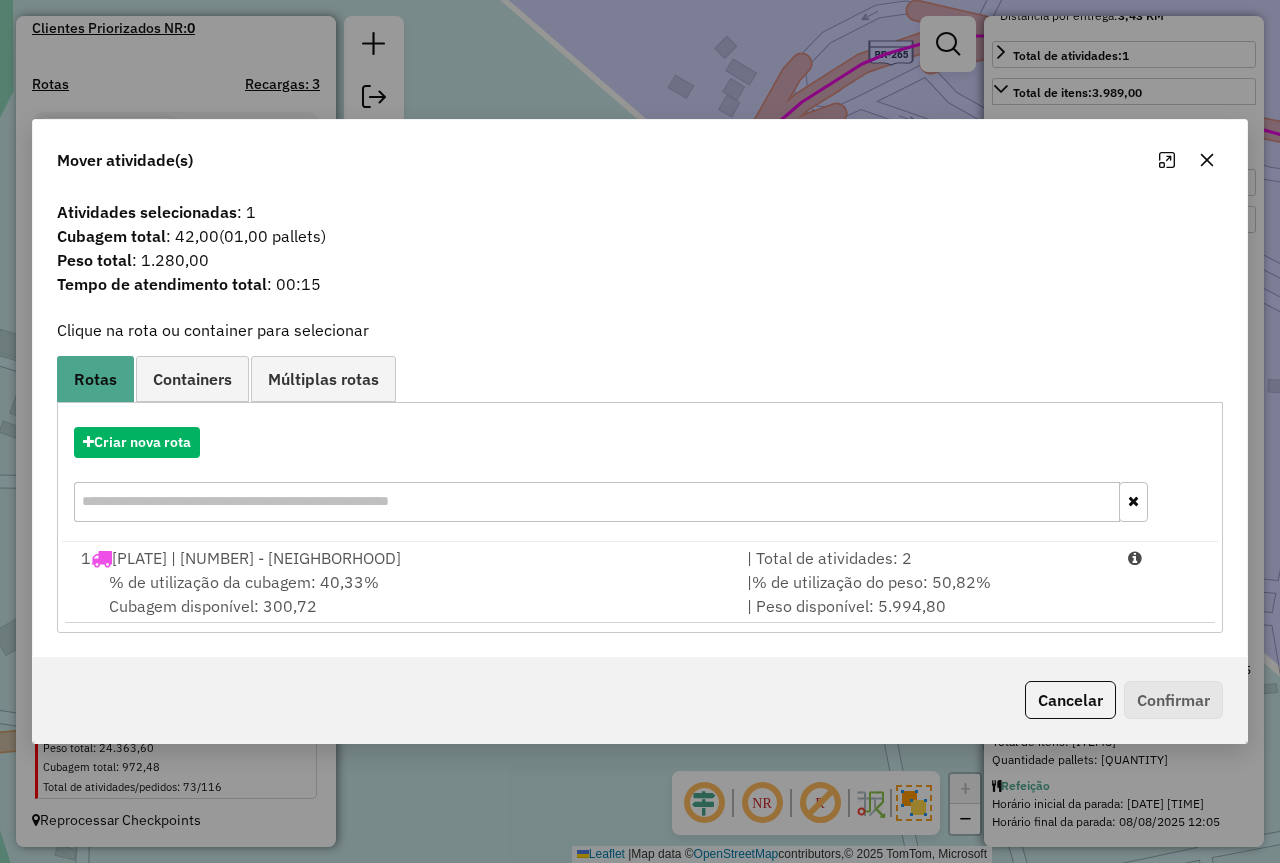 drag, startPoint x: 1037, startPoint y: 581, endPoint x: 1090, endPoint y: 632, distance: 73.552704 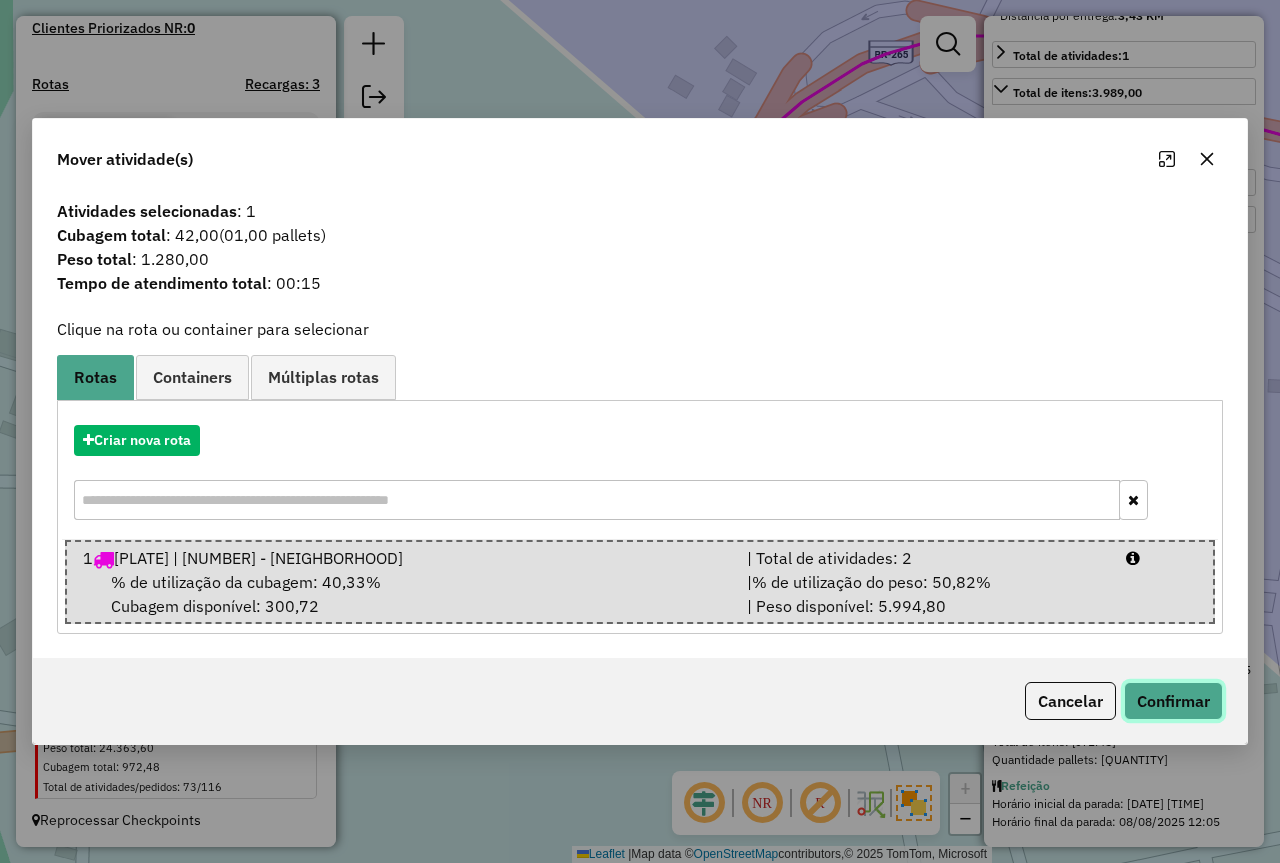 click on "Confirmar" 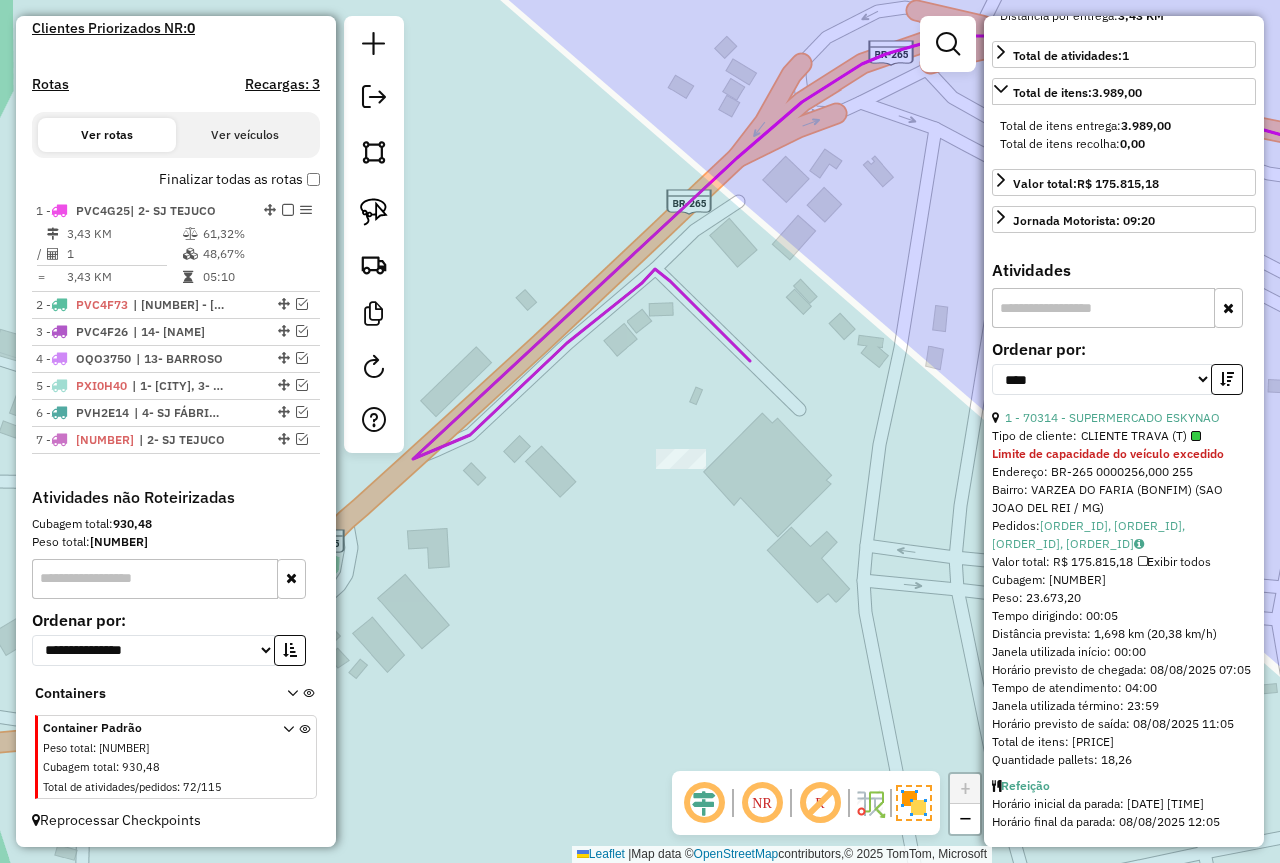 click at bounding box center (288, 210) 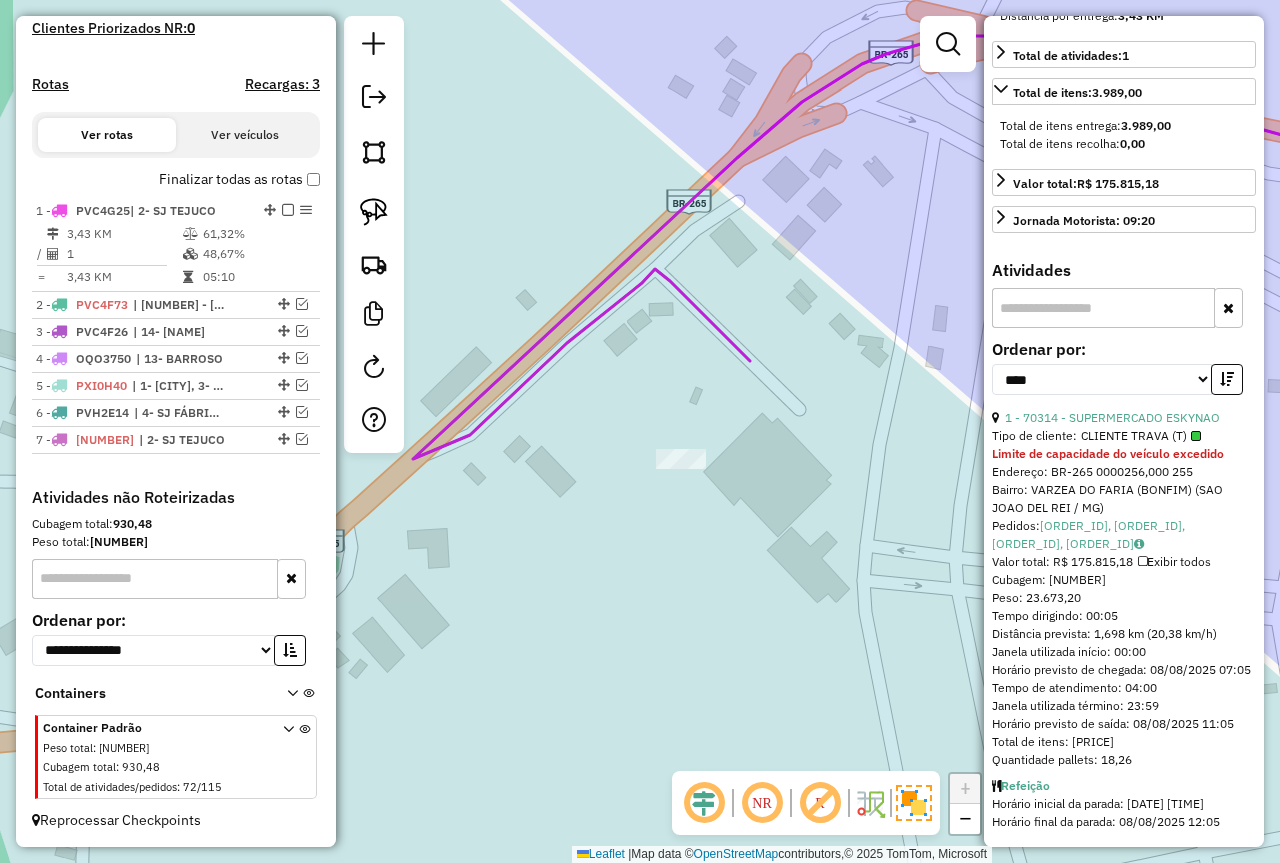 scroll, scrollTop: 501, scrollLeft: 0, axis: vertical 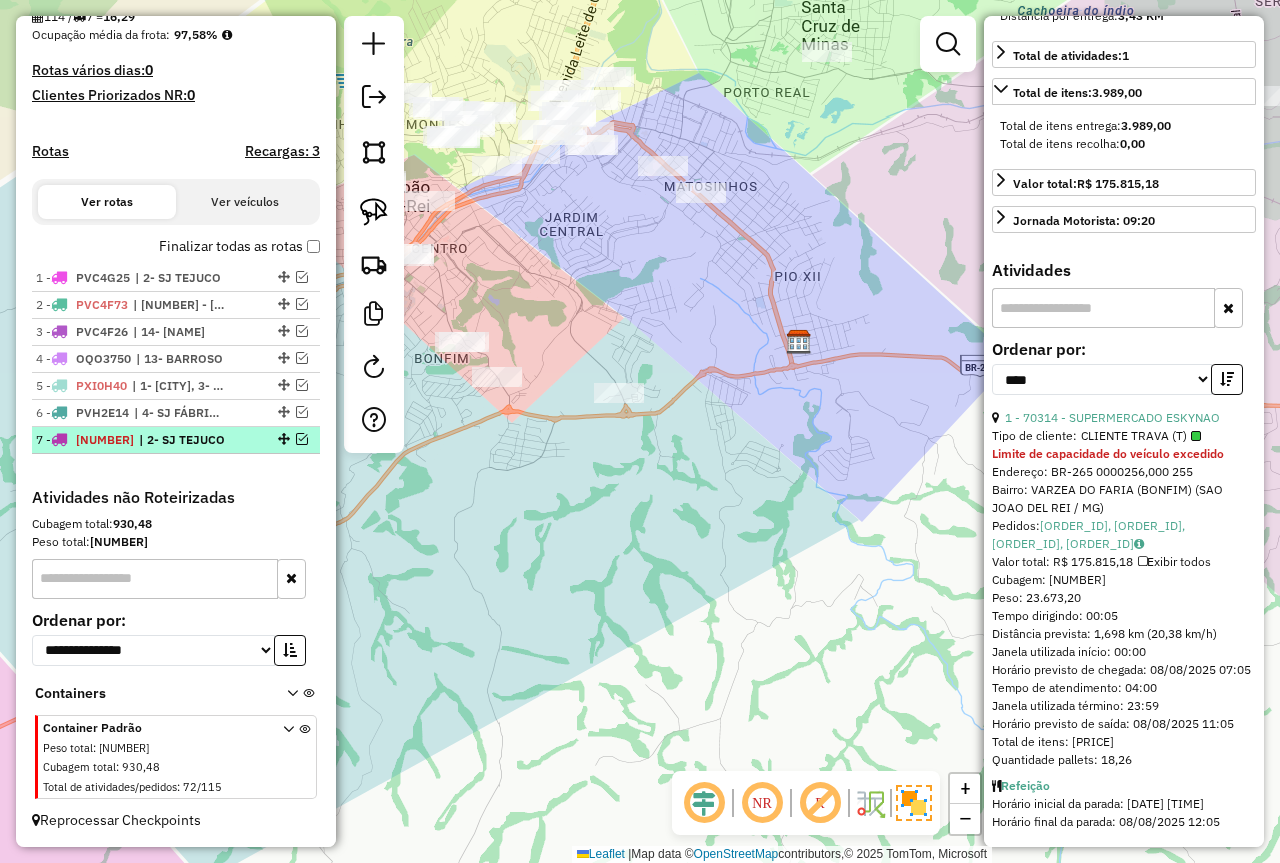 click at bounding box center [302, 439] 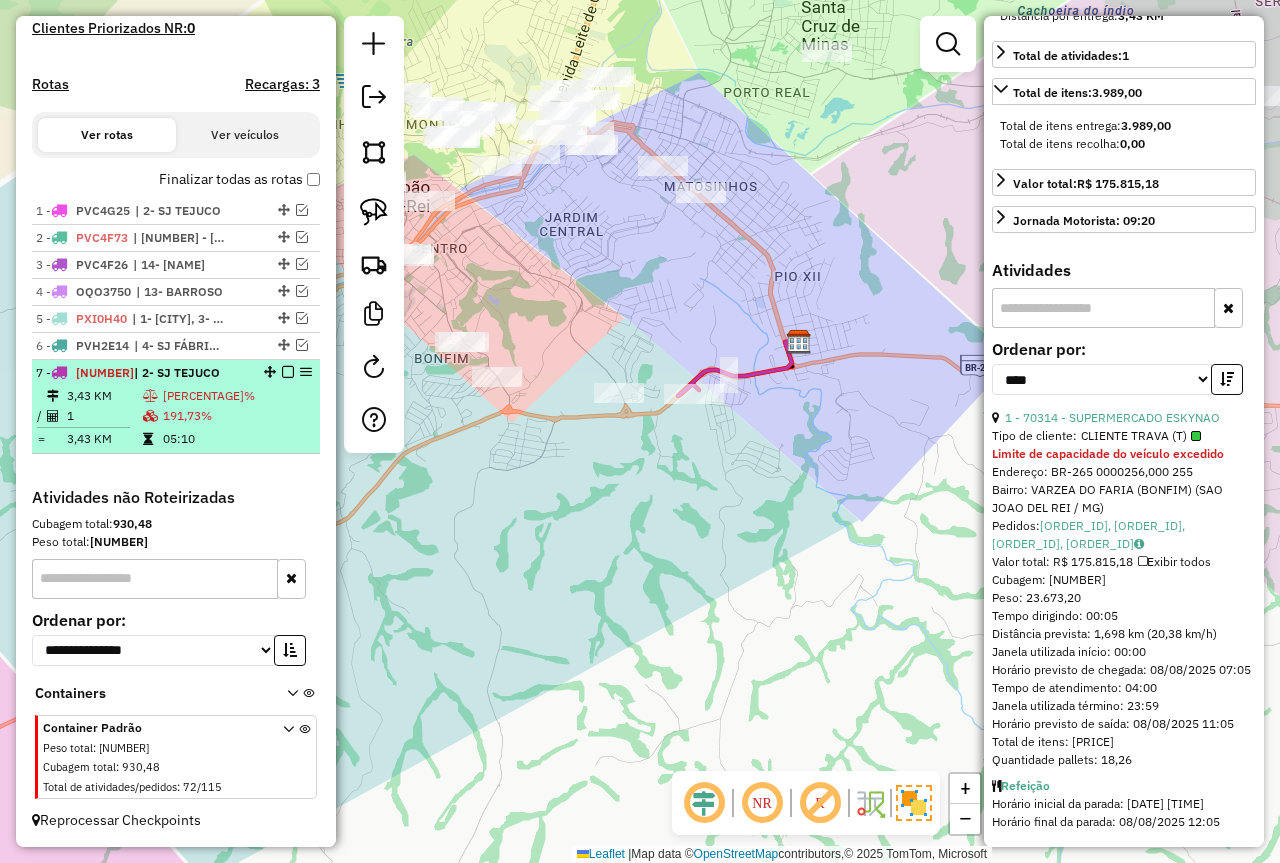 click on "191,73%" at bounding box center (237, 416) 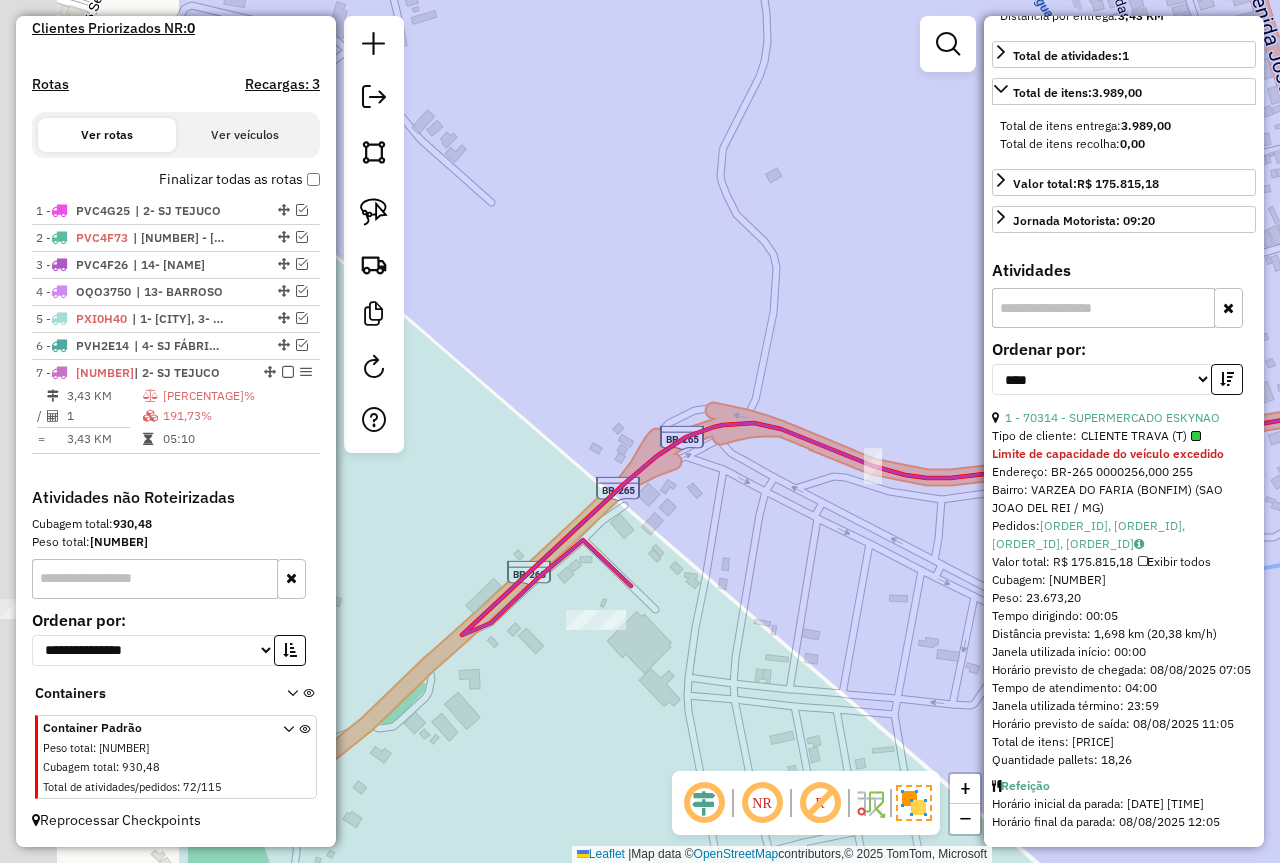 drag, startPoint x: 773, startPoint y: 540, endPoint x: 926, endPoint y: 497, distance: 158.92766 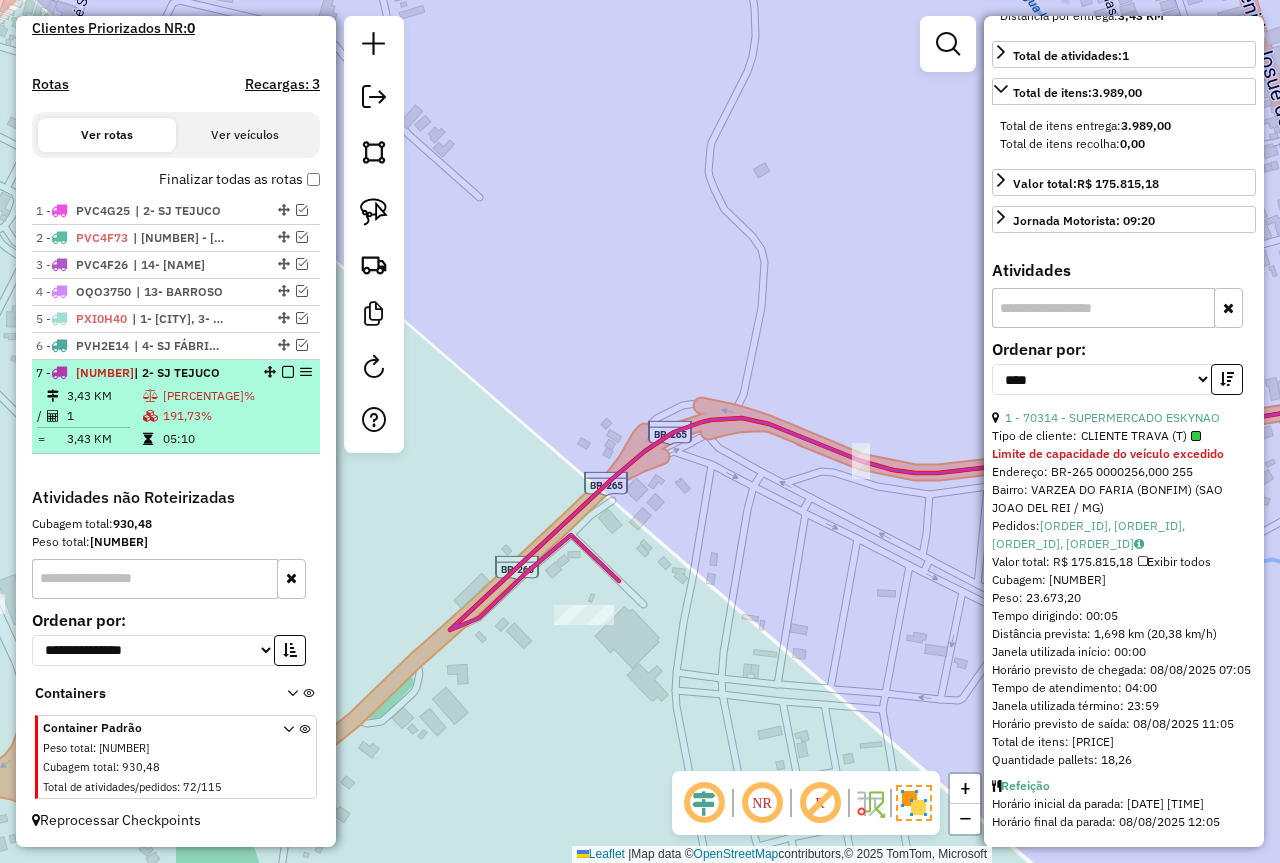 click at bounding box center [288, 372] 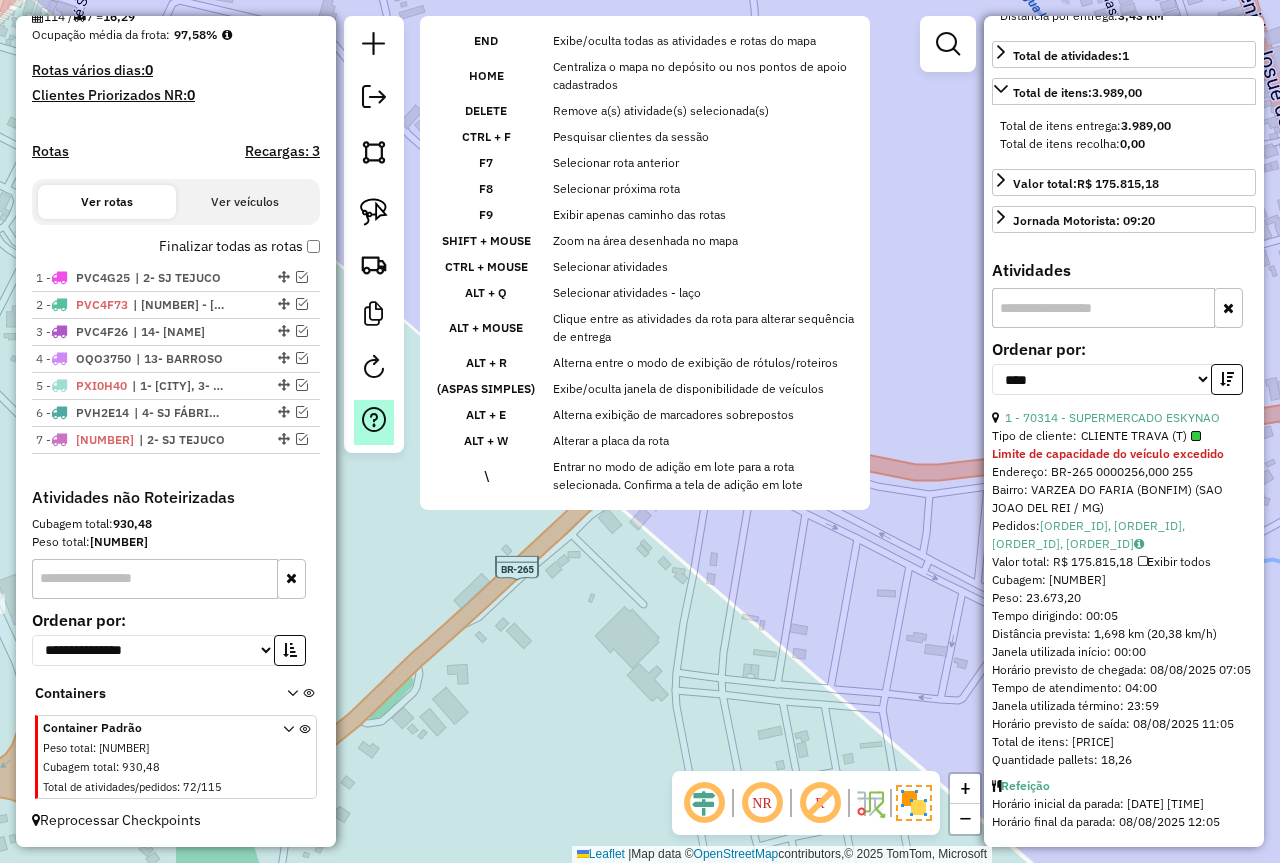scroll, scrollTop: 501, scrollLeft: 0, axis: vertical 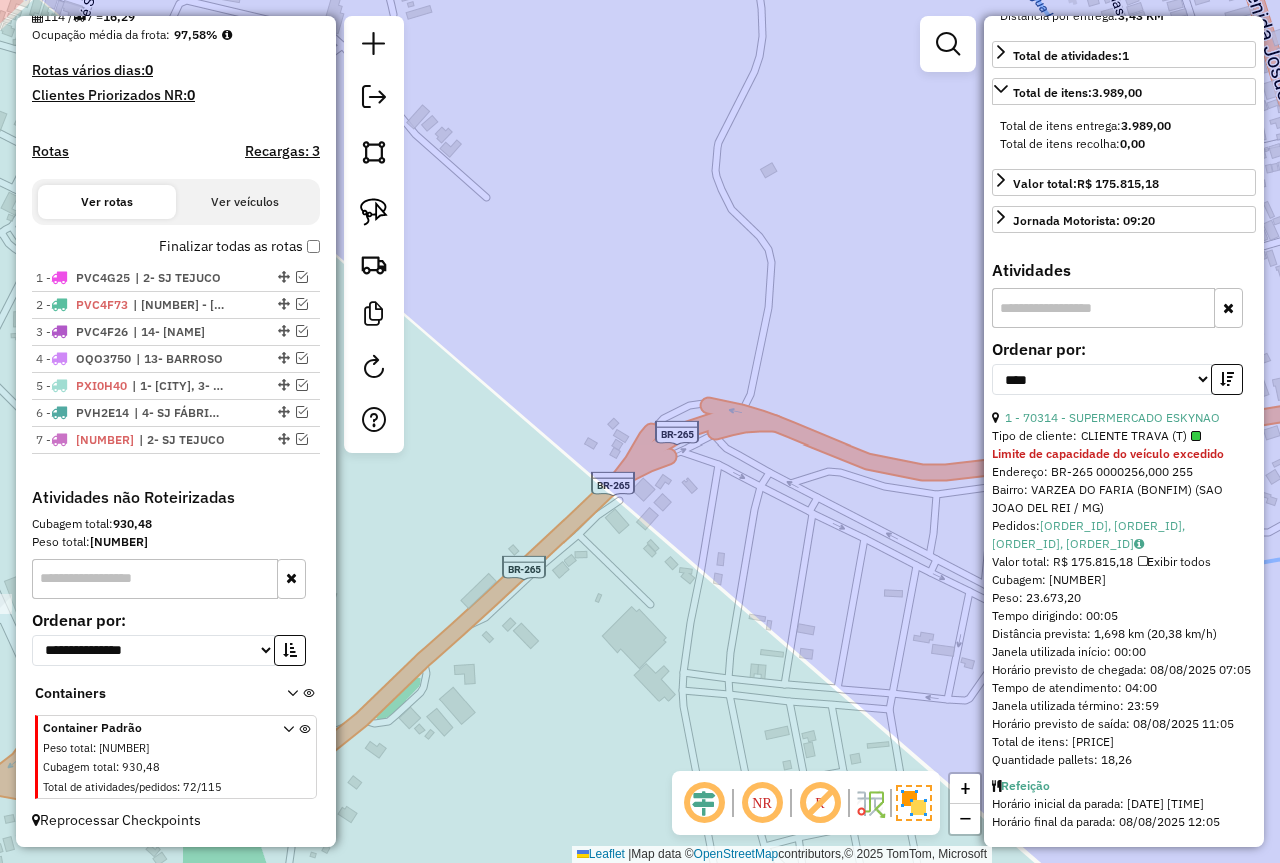 drag, startPoint x: 600, startPoint y: 499, endPoint x: 1037, endPoint y: 376, distance: 453.98016 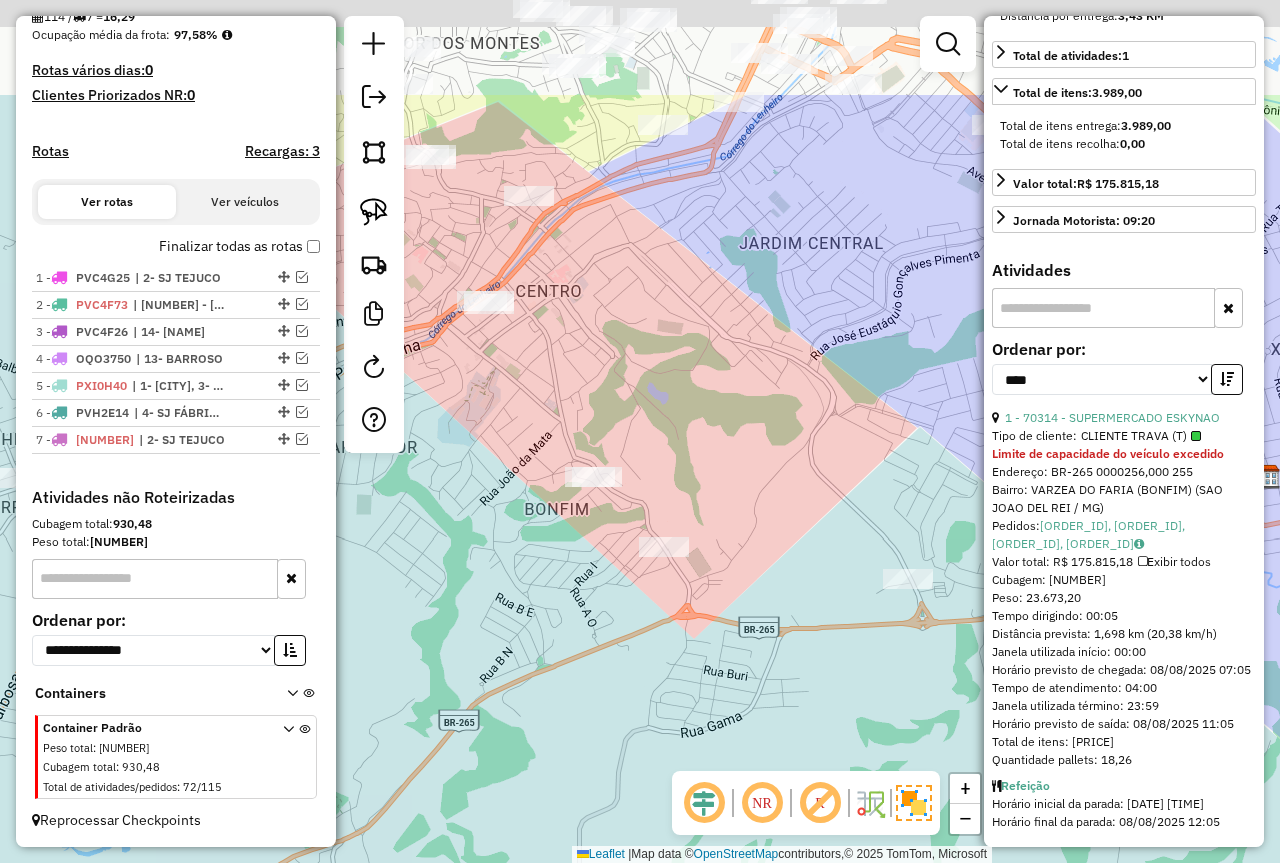 drag, startPoint x: 807, startPoint y: 336, endPoint x: 875, endPoint y: 519, distance: 195.22551 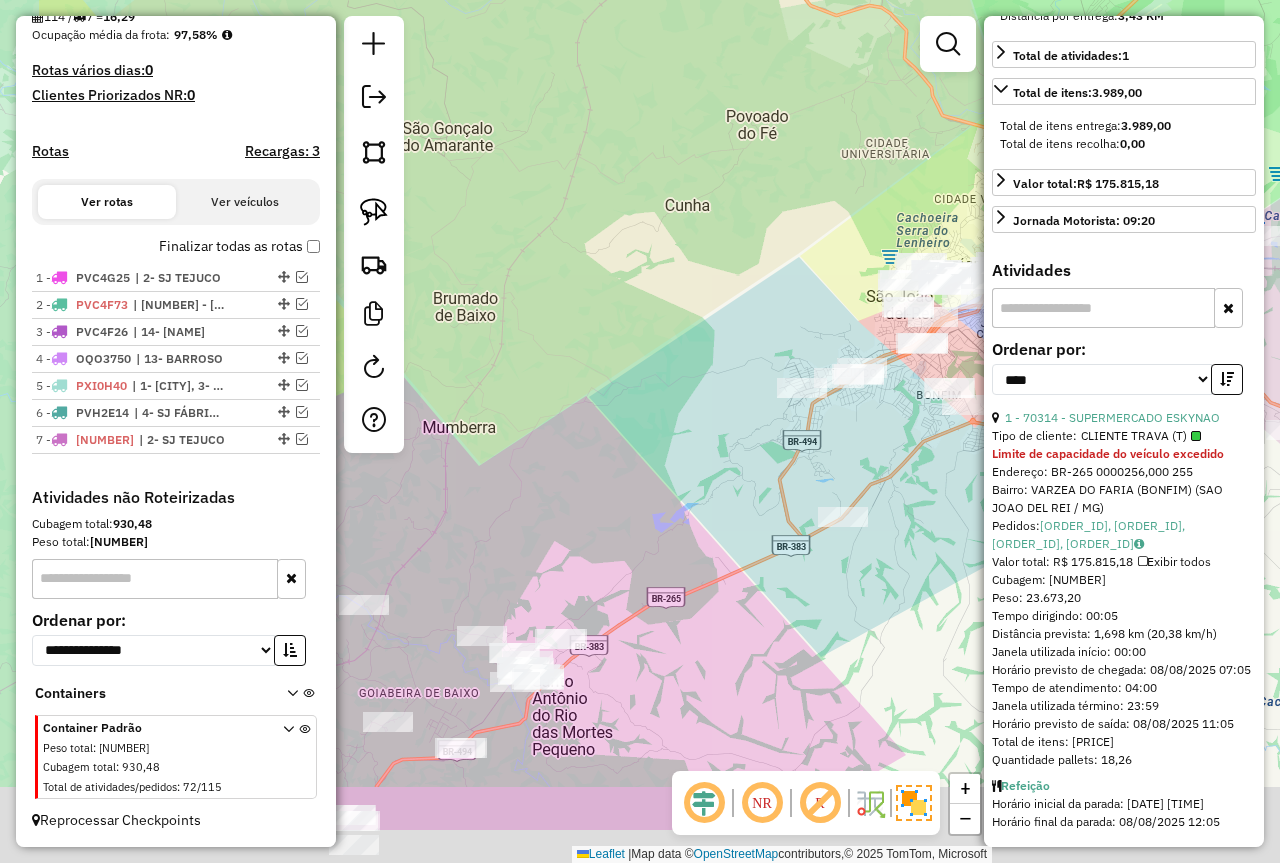 drag, startPoint x: 838, startPoint y: 482, endPoint x: 1005, endPoint y: 362, distance: 205.6429 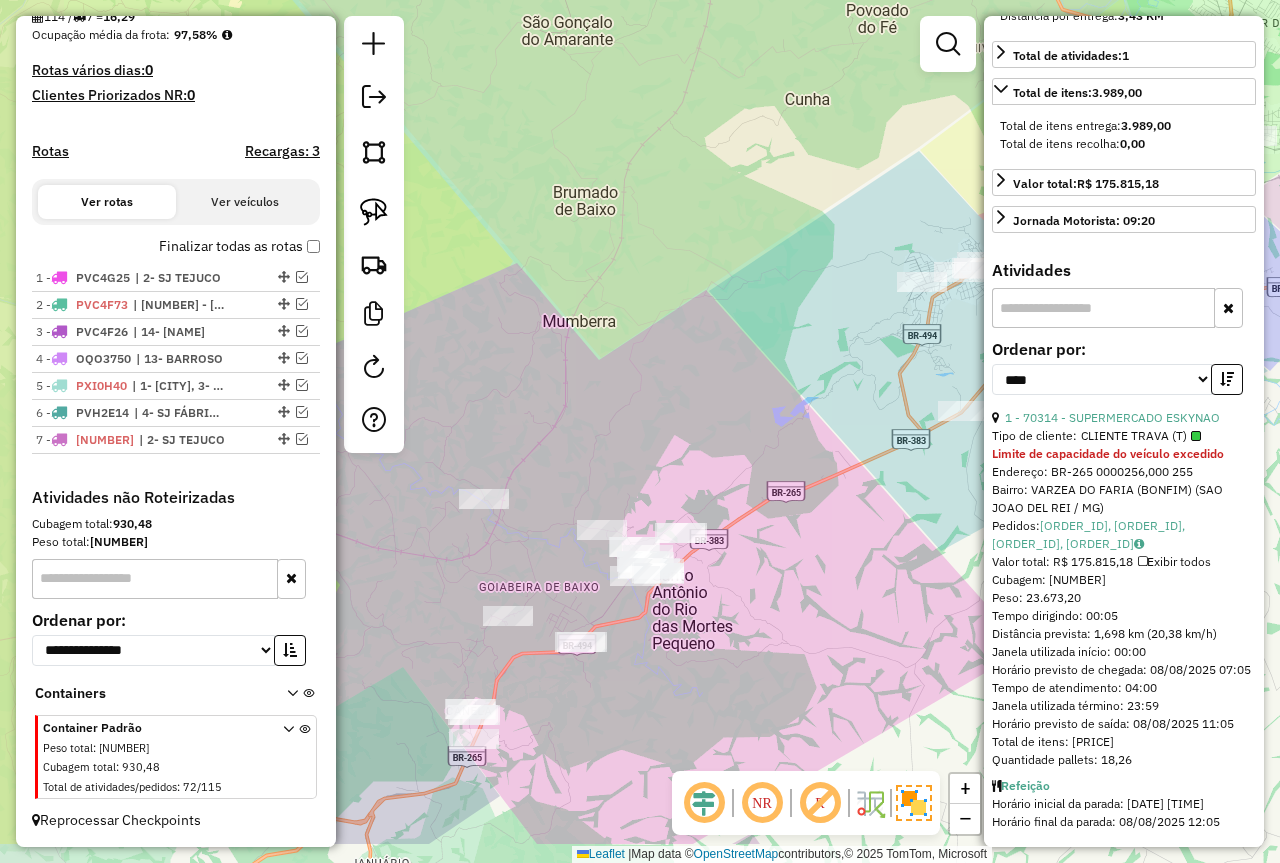 drag, startPoint x: 666, startPoint y: 490, endPoint x: 713, endPoint y: 446, distance: 64.381676 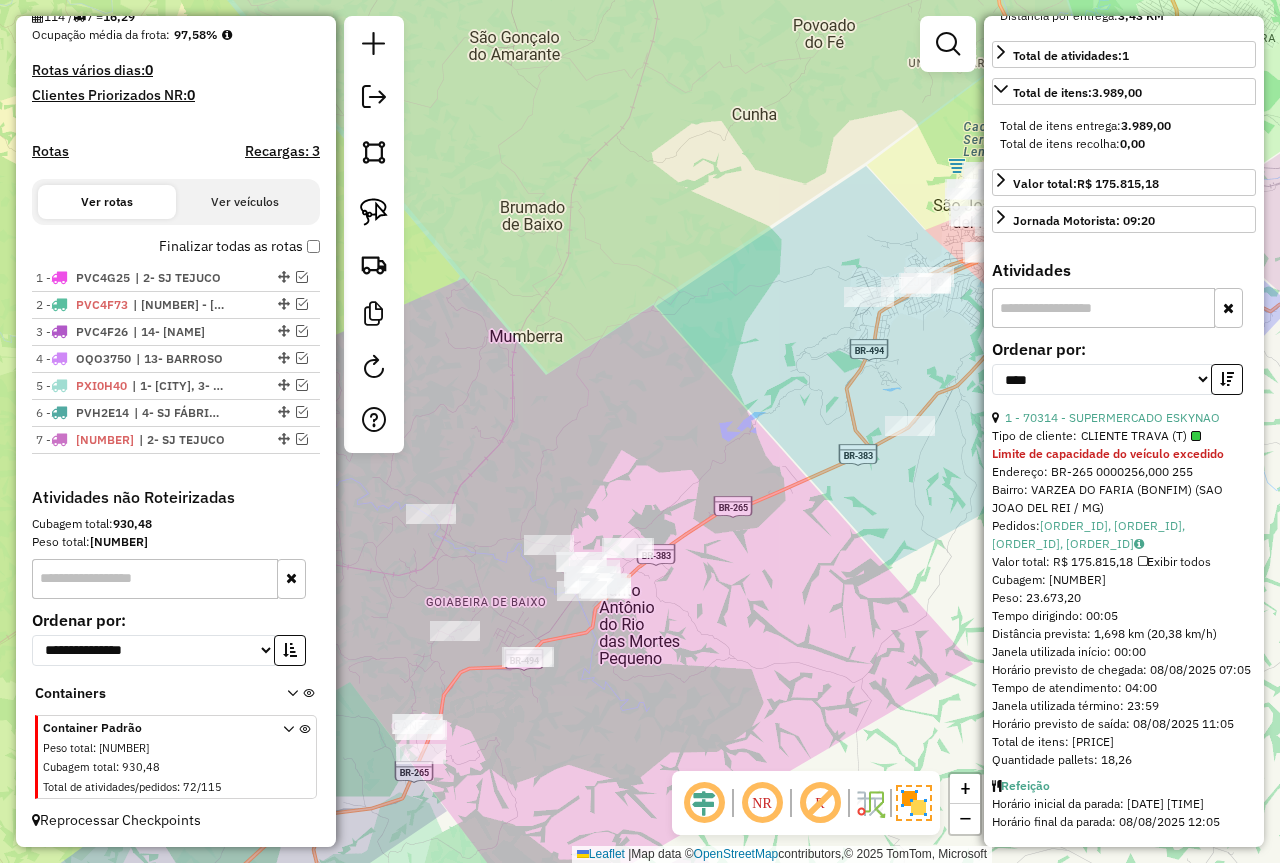 drag, startPoint x: 651, startPoint y: 447, endPoint x: 617, endPoint y: 462, distance: 37.161808 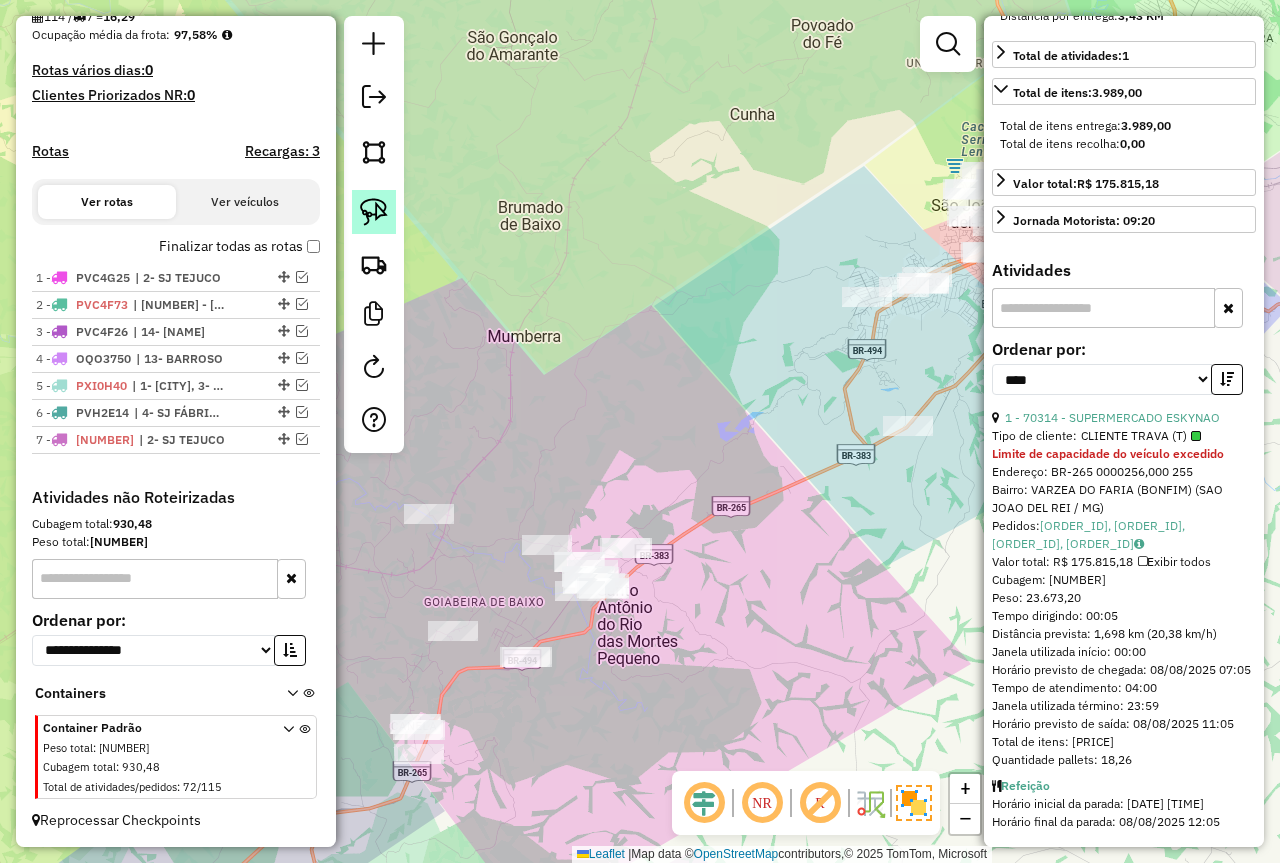 click 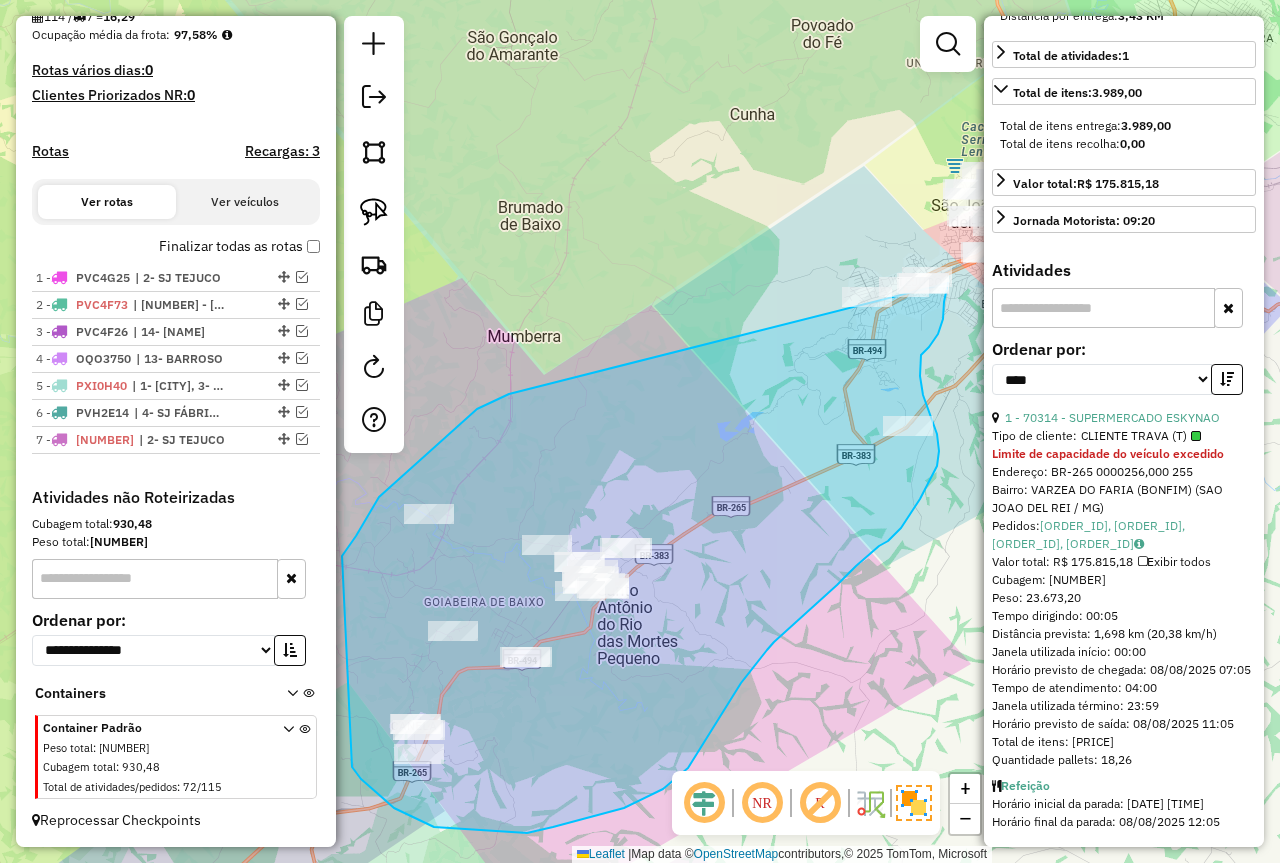 drag, startPoint x: 477, startPoint y: 409, endPoint x: 893, endPoint y: 254, distance: 443.93805 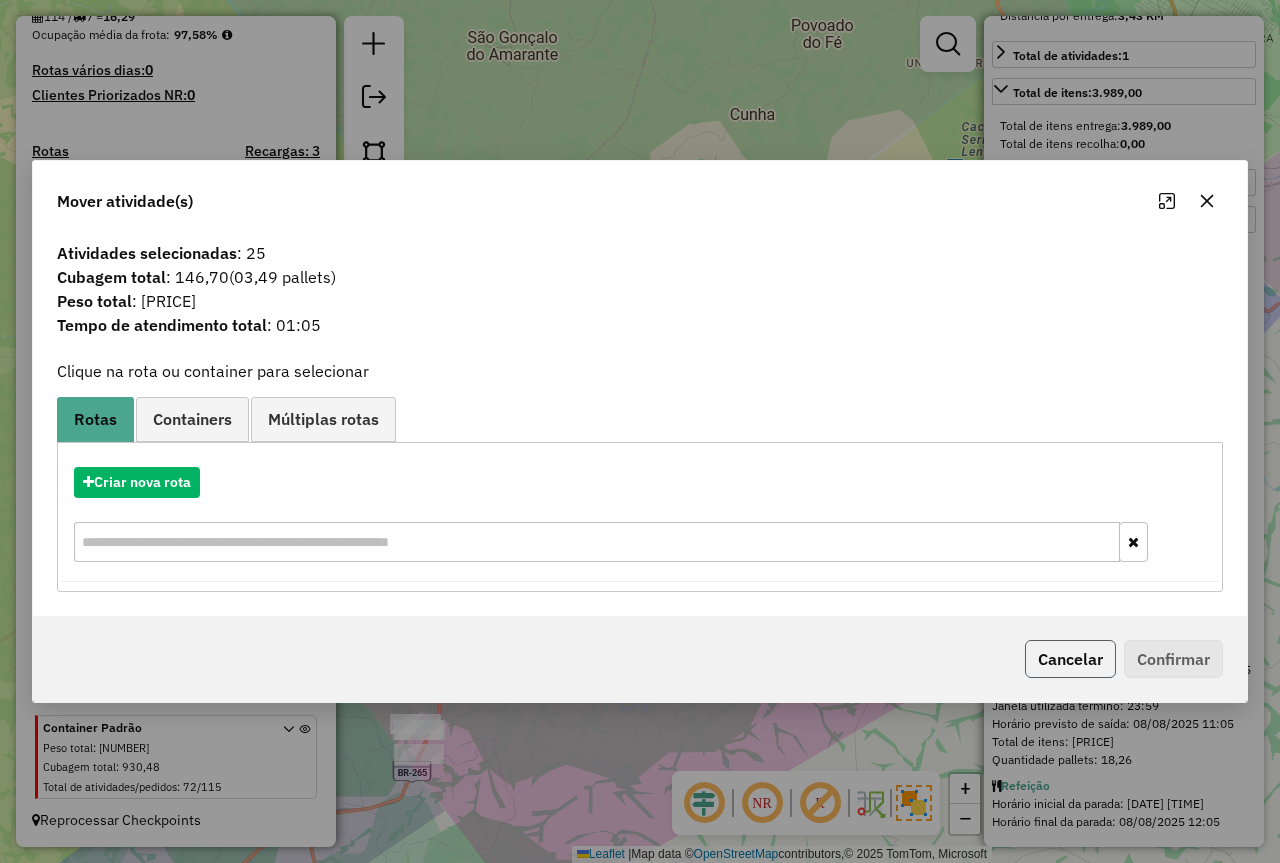 click on "Cancelar" 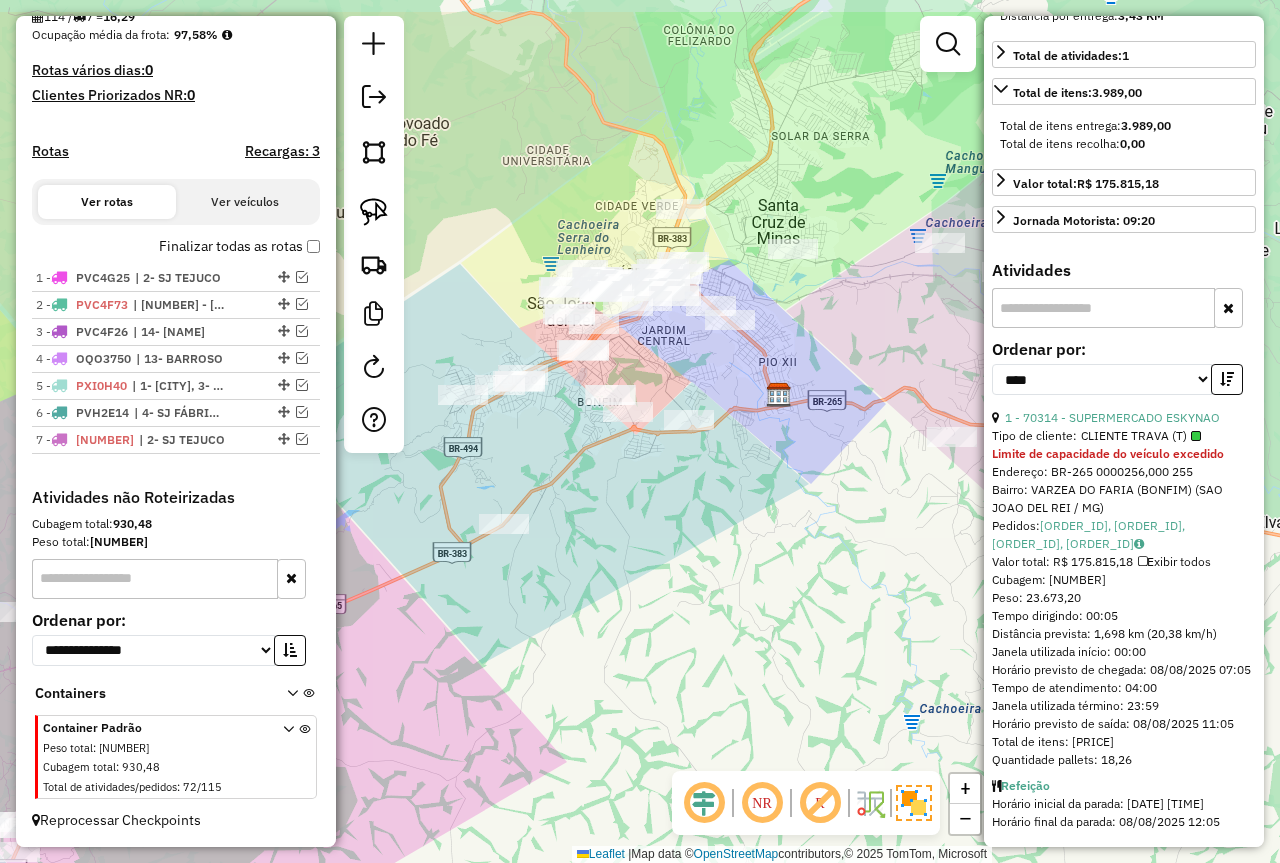 drag, startPoint x: 848, startPoint y: 445, endPoint x: 455, endPoint y: 520, distance: 400.0925 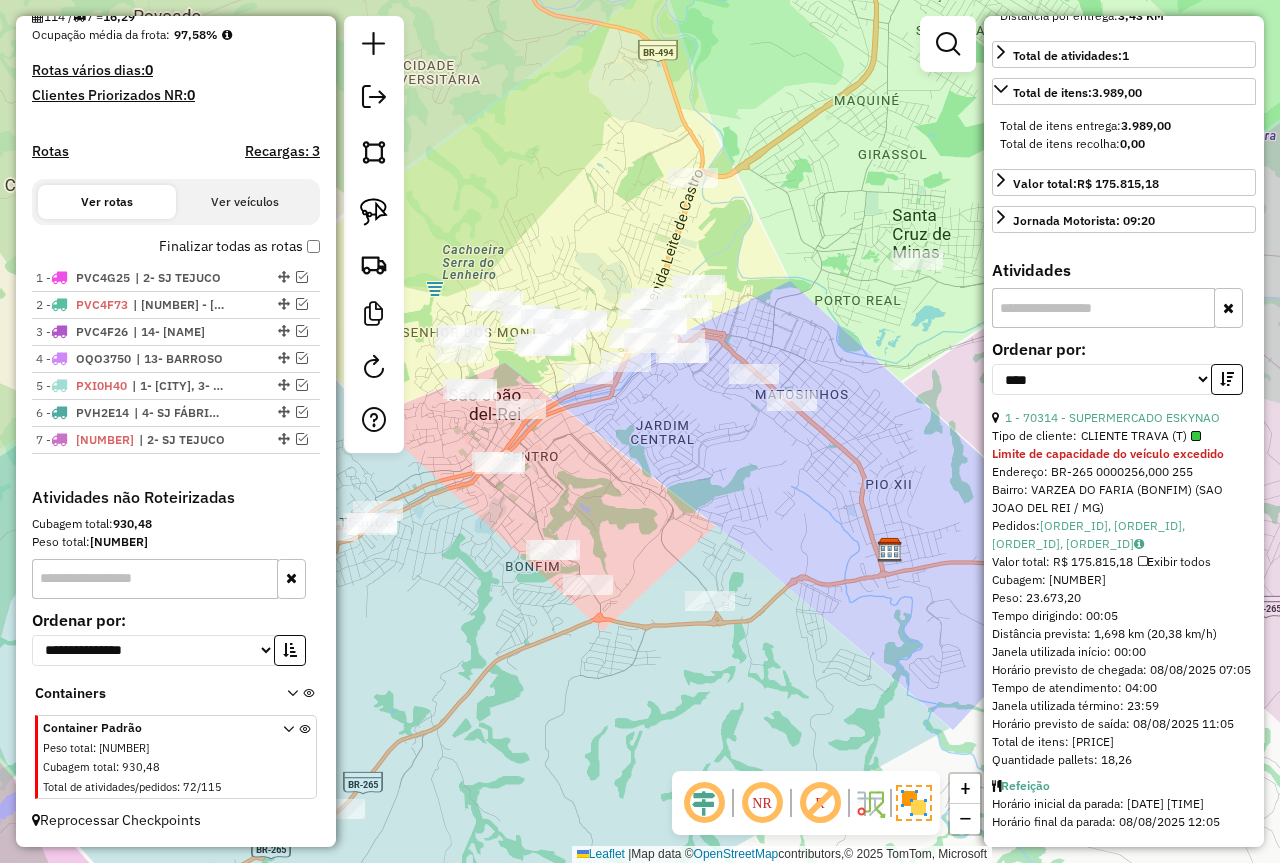 drag, startPoint x: 711, startPoint y: 359, endPoint x: 676, endPoint y: 412, distance: 63.51378 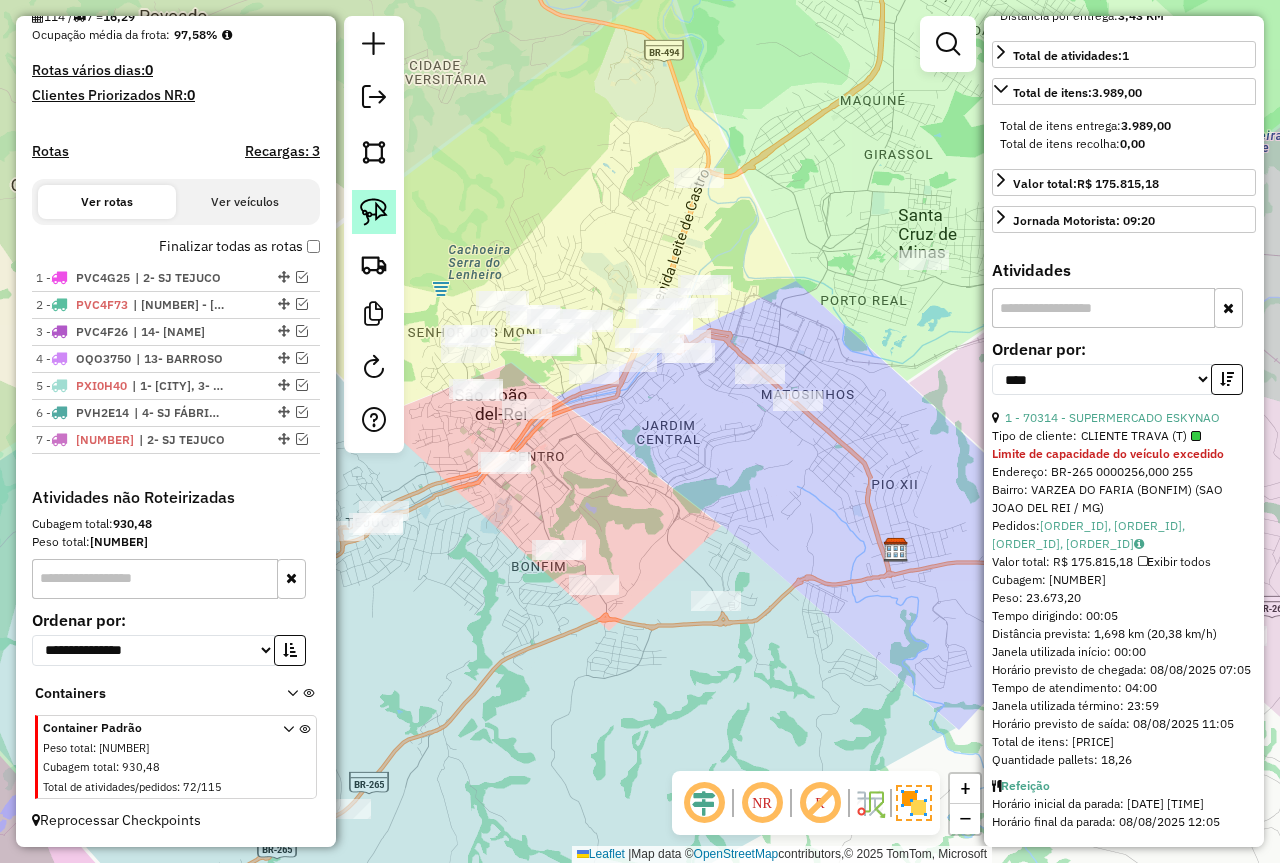 click 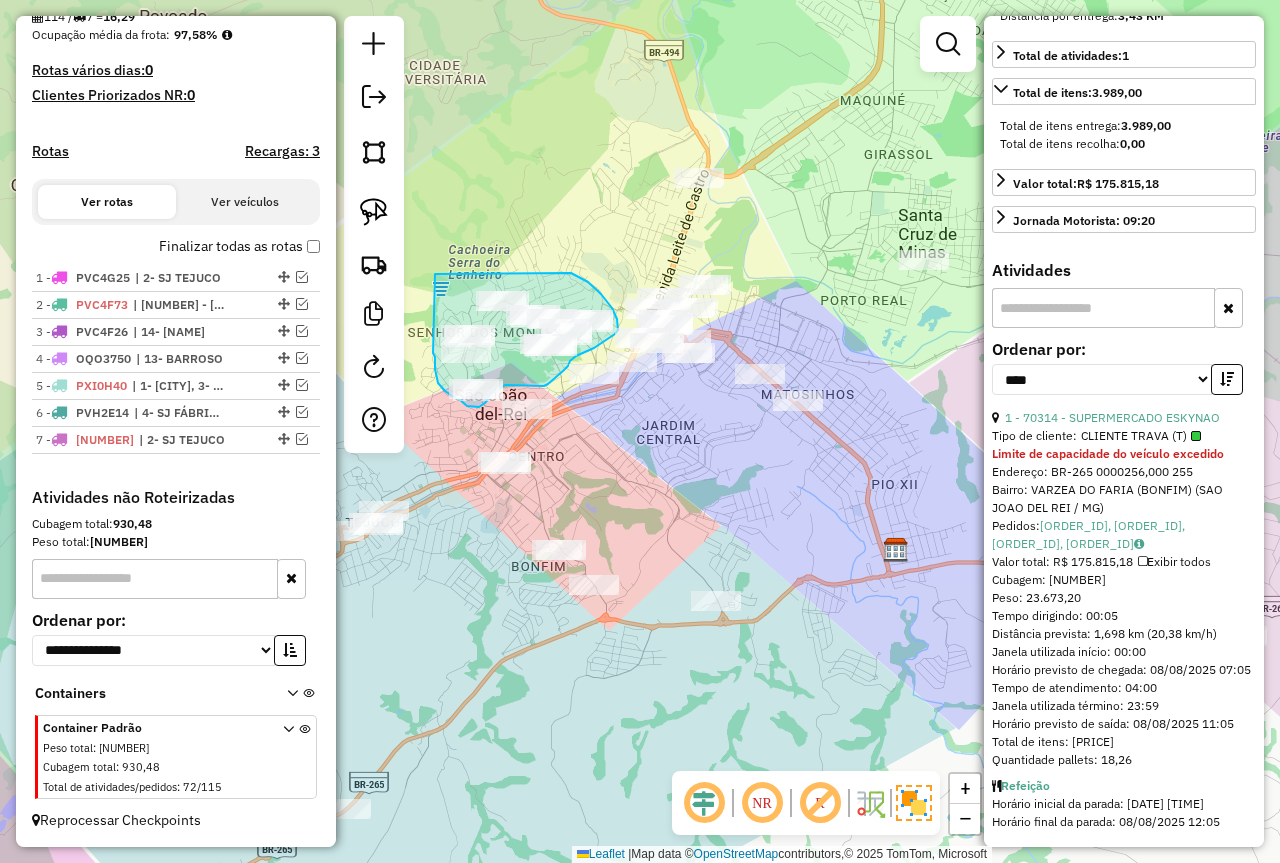 drag, startPoint x: 435, startPoint y: 278, endPoint x: 561, endPoint y: 273, distance: 126.09917 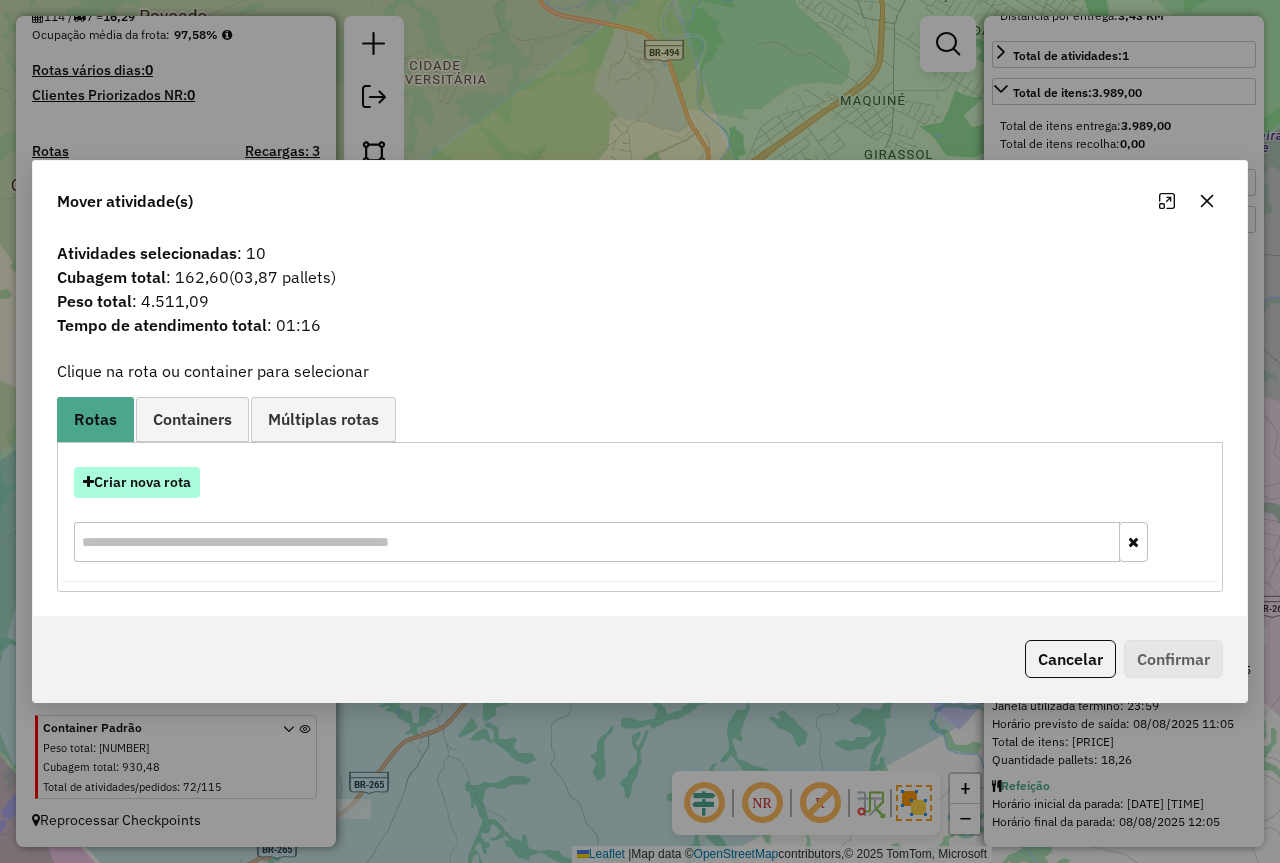 click on "Criar nova rota" at bounding box center (137, 482) 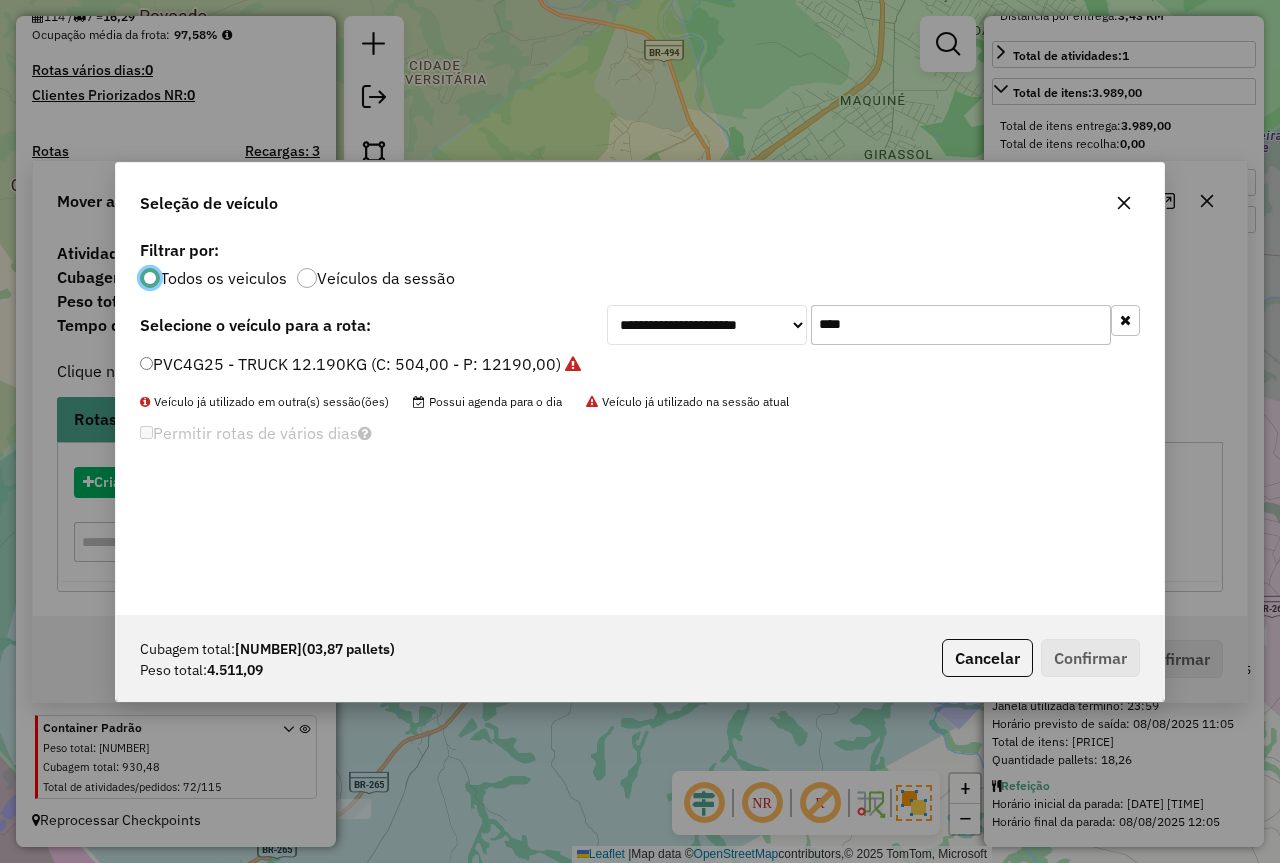 scroll, scrollTop: 11, scrollLeft: 6, axis: both 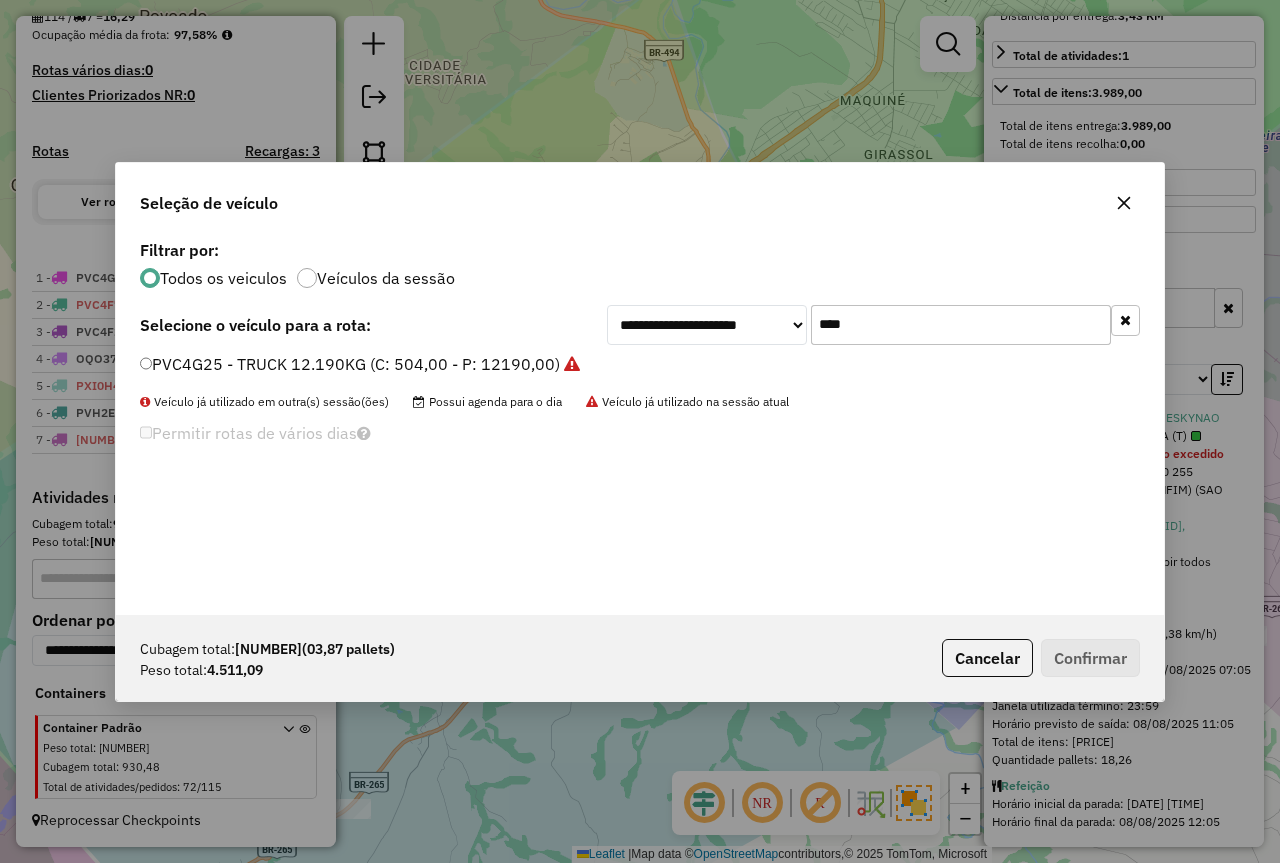 drag, startPoint x: 873, startPoint y: 325, endPoint x: 747, endPoint y: 322, distance: 126.035706 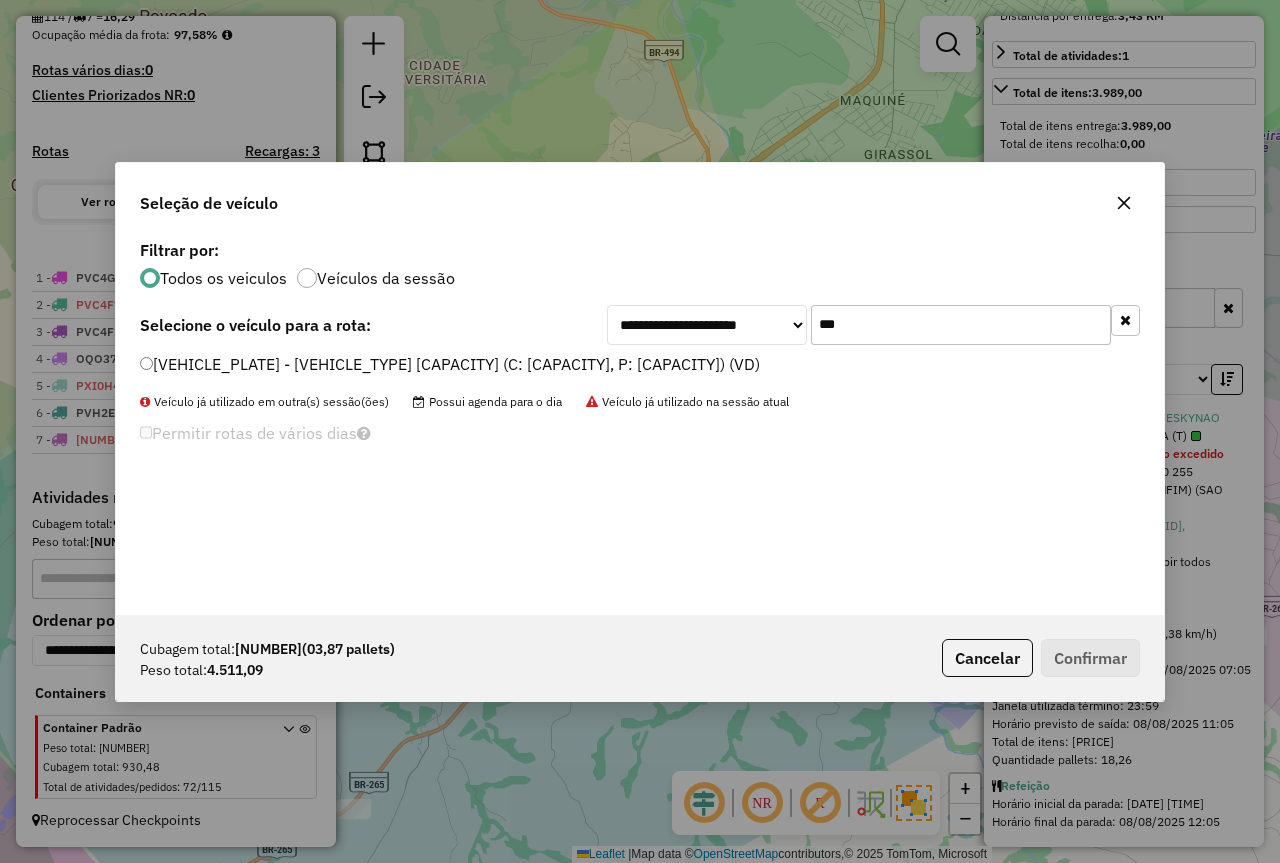type on "***" 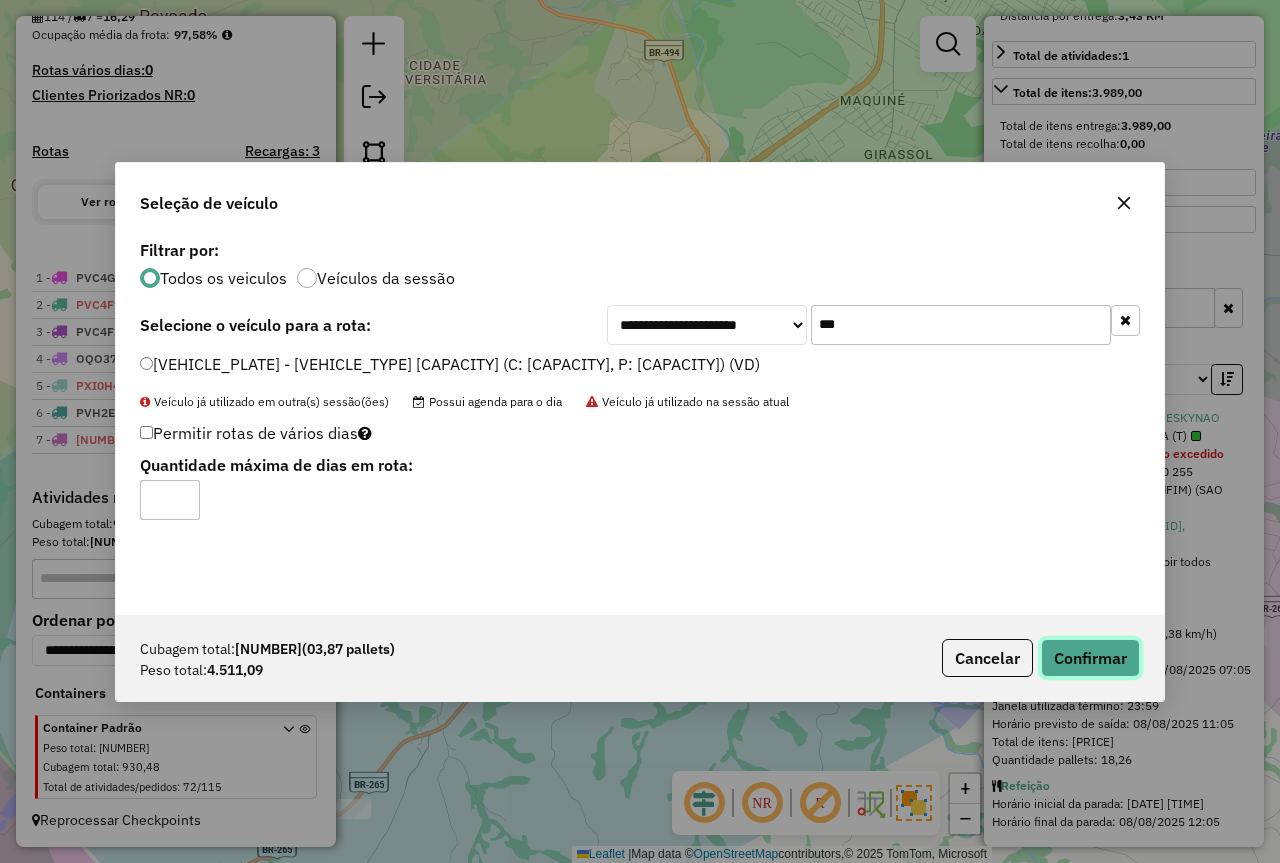 click on "Confirmar" 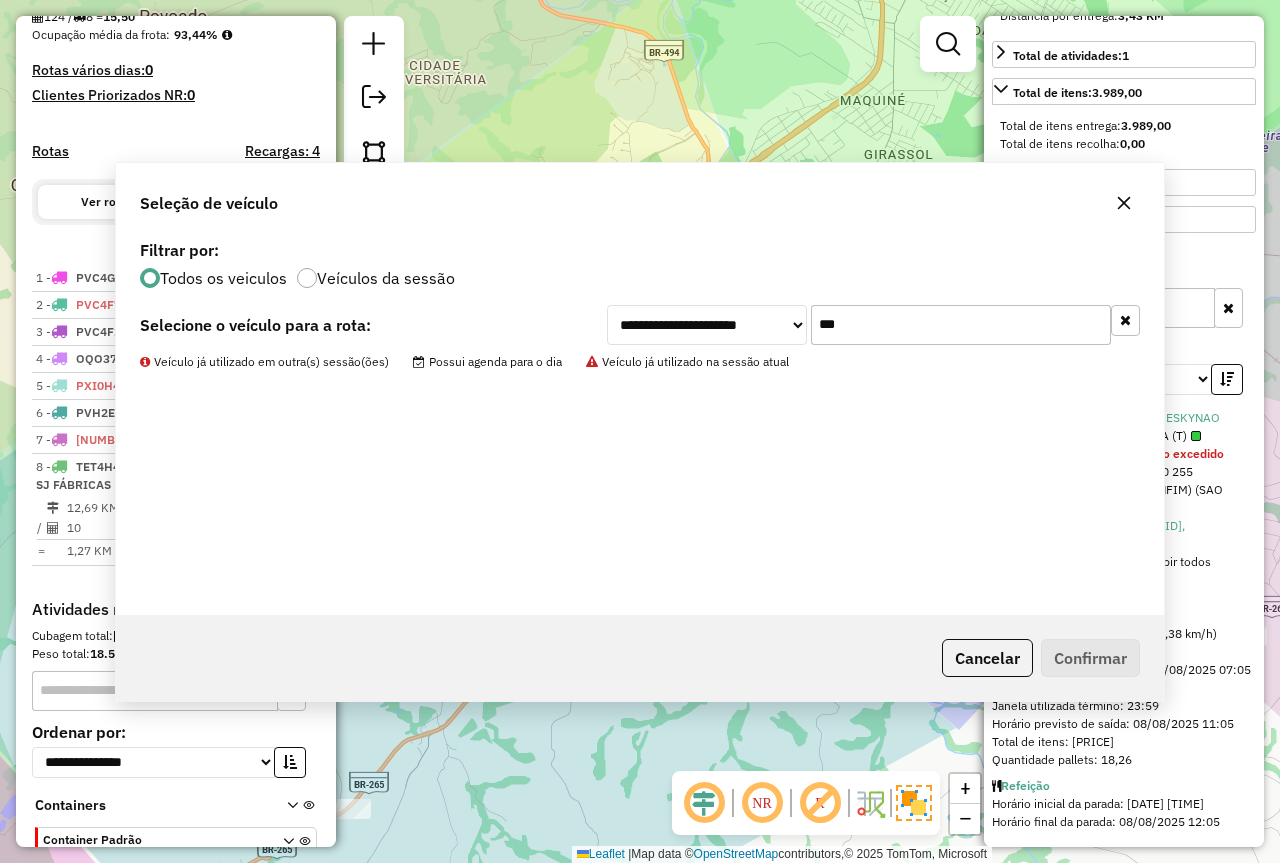 scroll, scrollTop: 613, scrollLeft: 0, axis: vertical 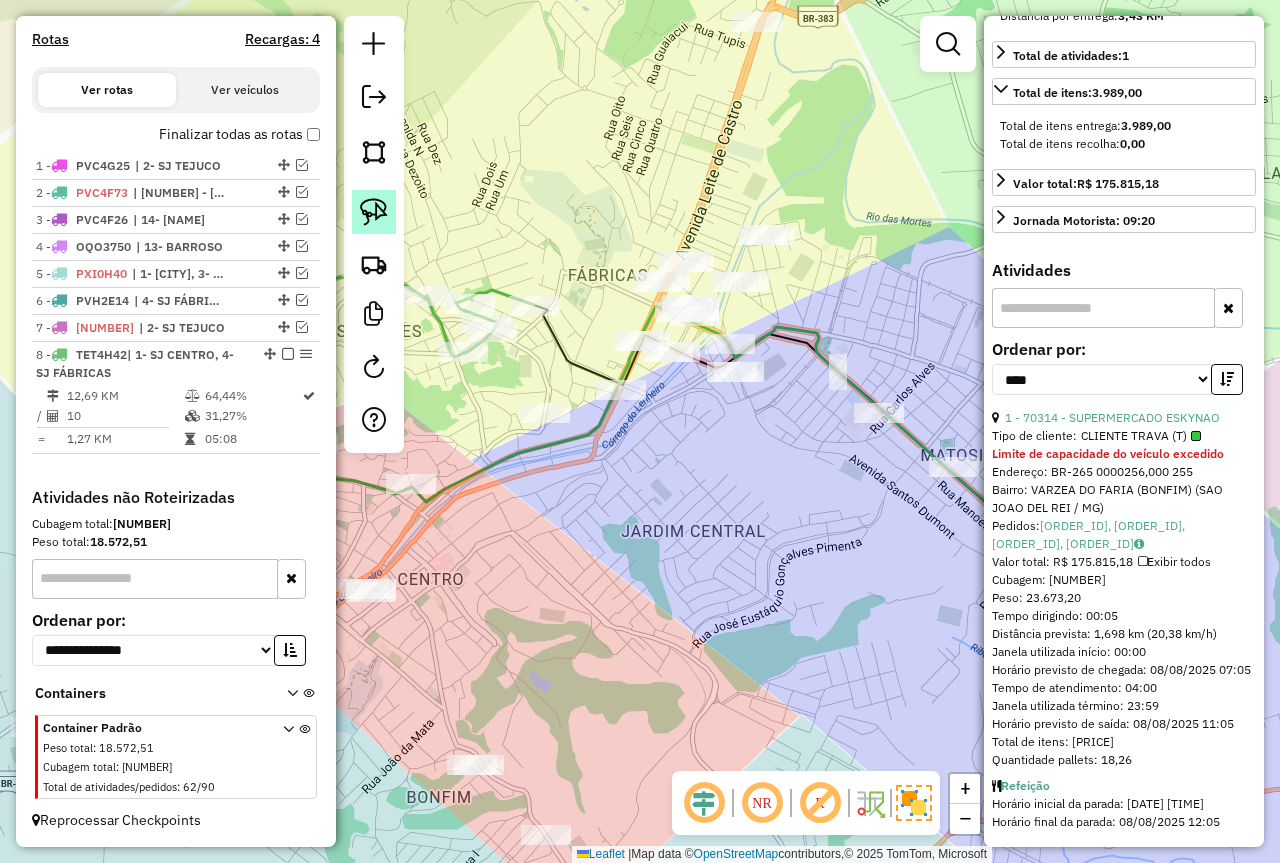click 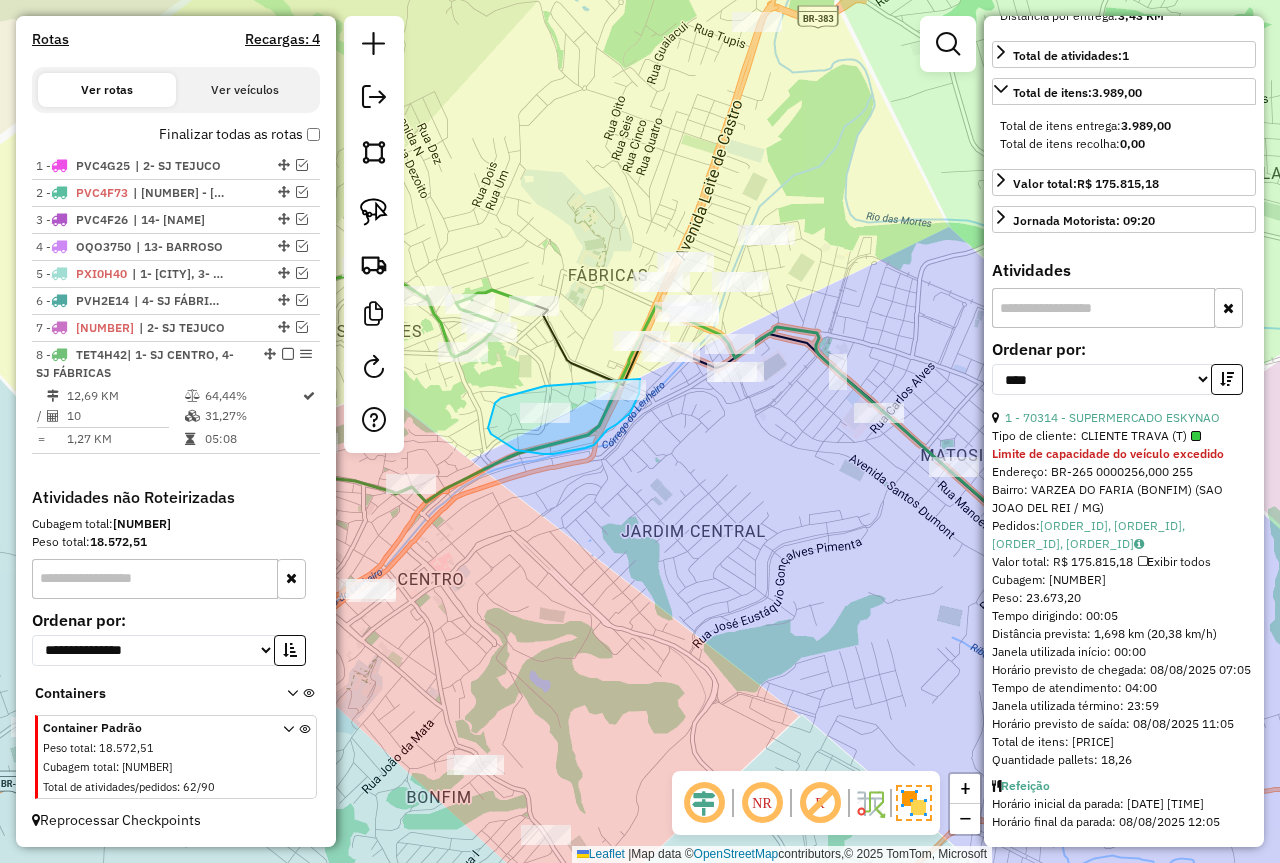 drag, startPoint x: 504, startPoint y: 397, endPoint x: 640, endPoint y: 379, distance: 137.186 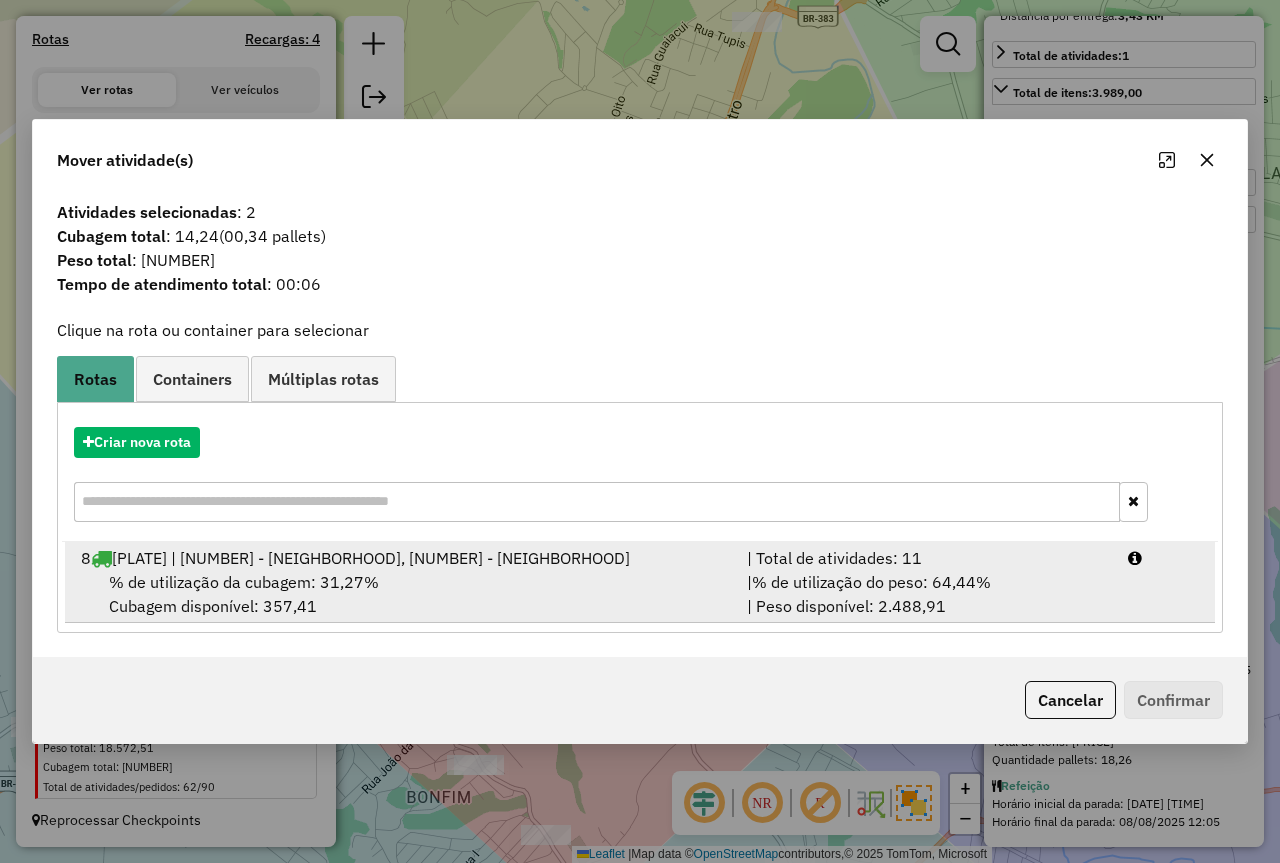 click on "% de utilização do peso: 64,44%" at bounding box center [871, 582] 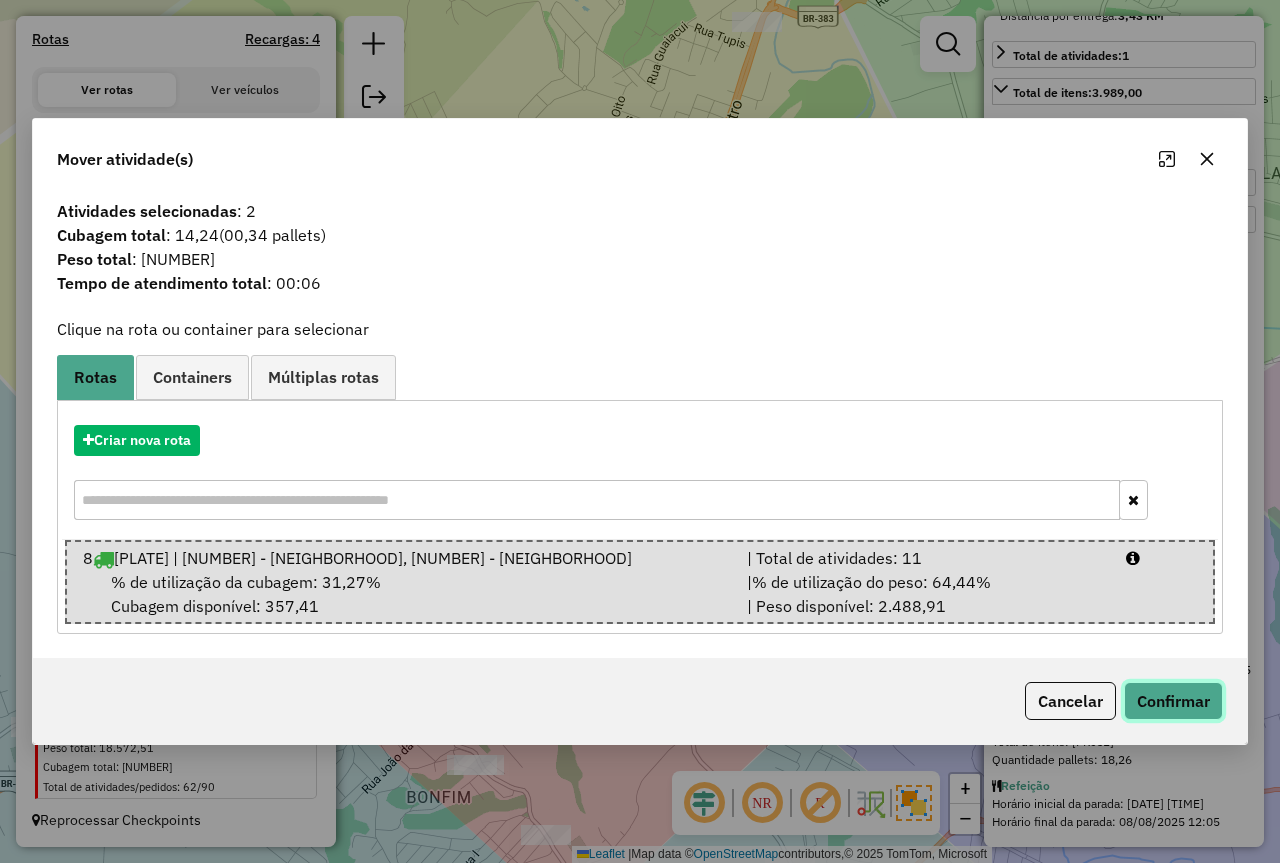 click on "Confirmar" 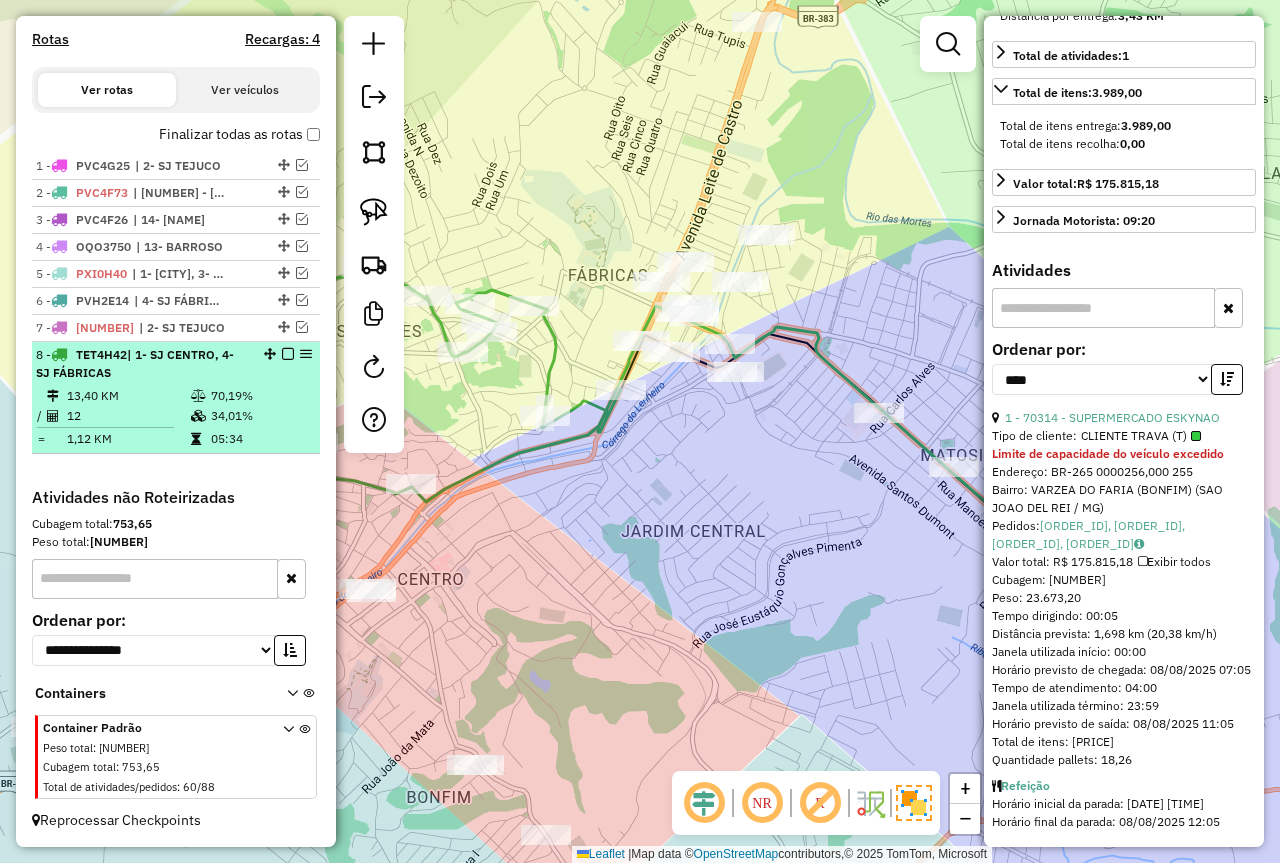 click on "34,01%" at bounding box center [260, 416] 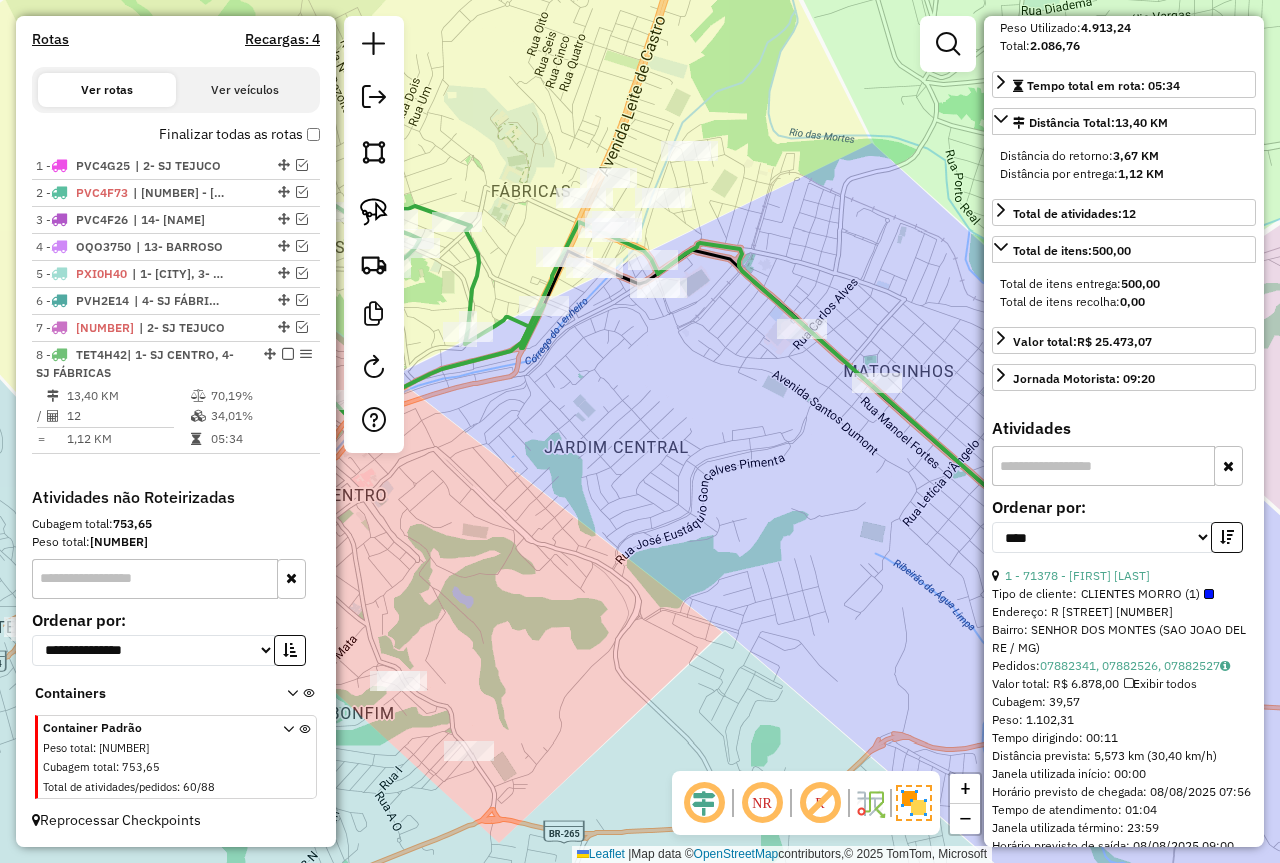 scroll, scrollTop: 177, scrollLeft: 0, axis: vertical 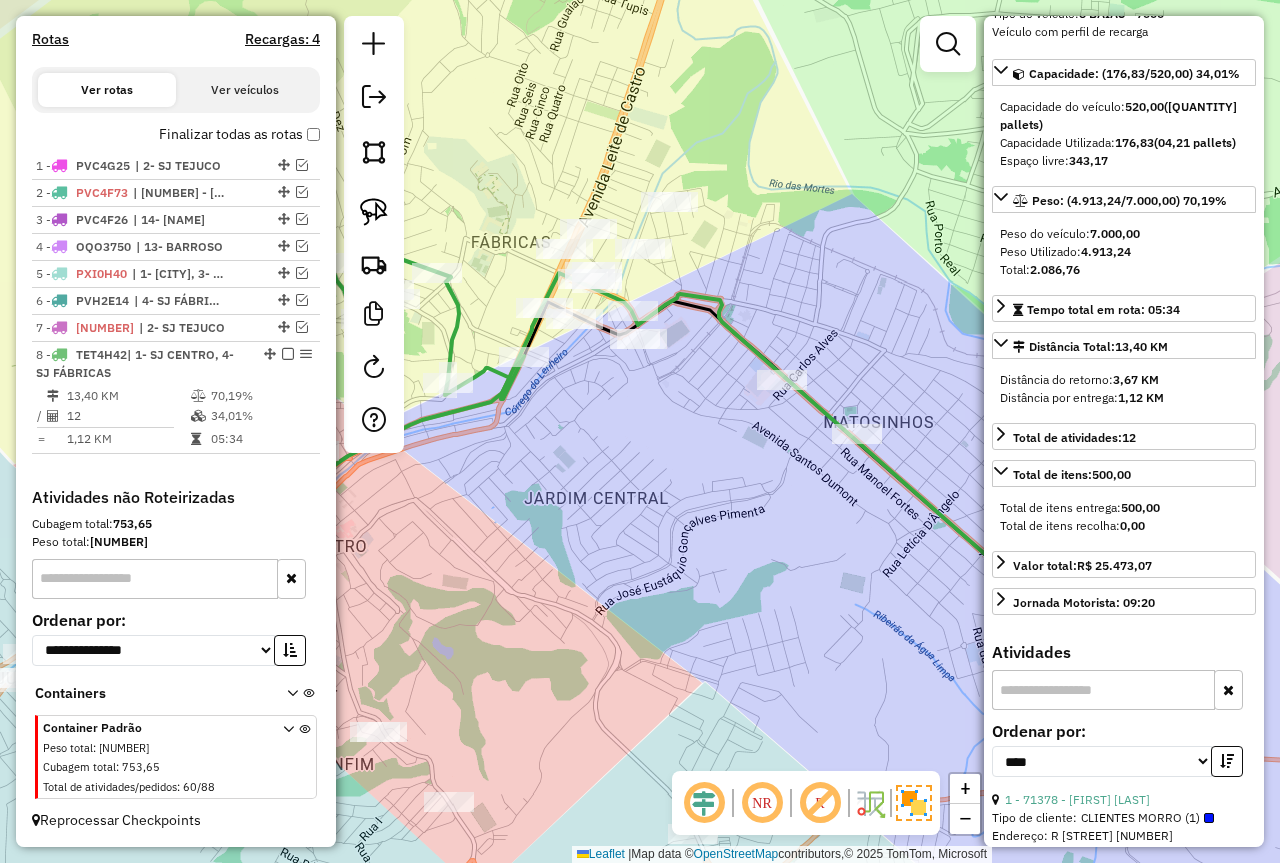 drag, startPoint x: 681, startPoint y: 465, endPoint x: 655, endPoint y: 516, distance: 57.245087 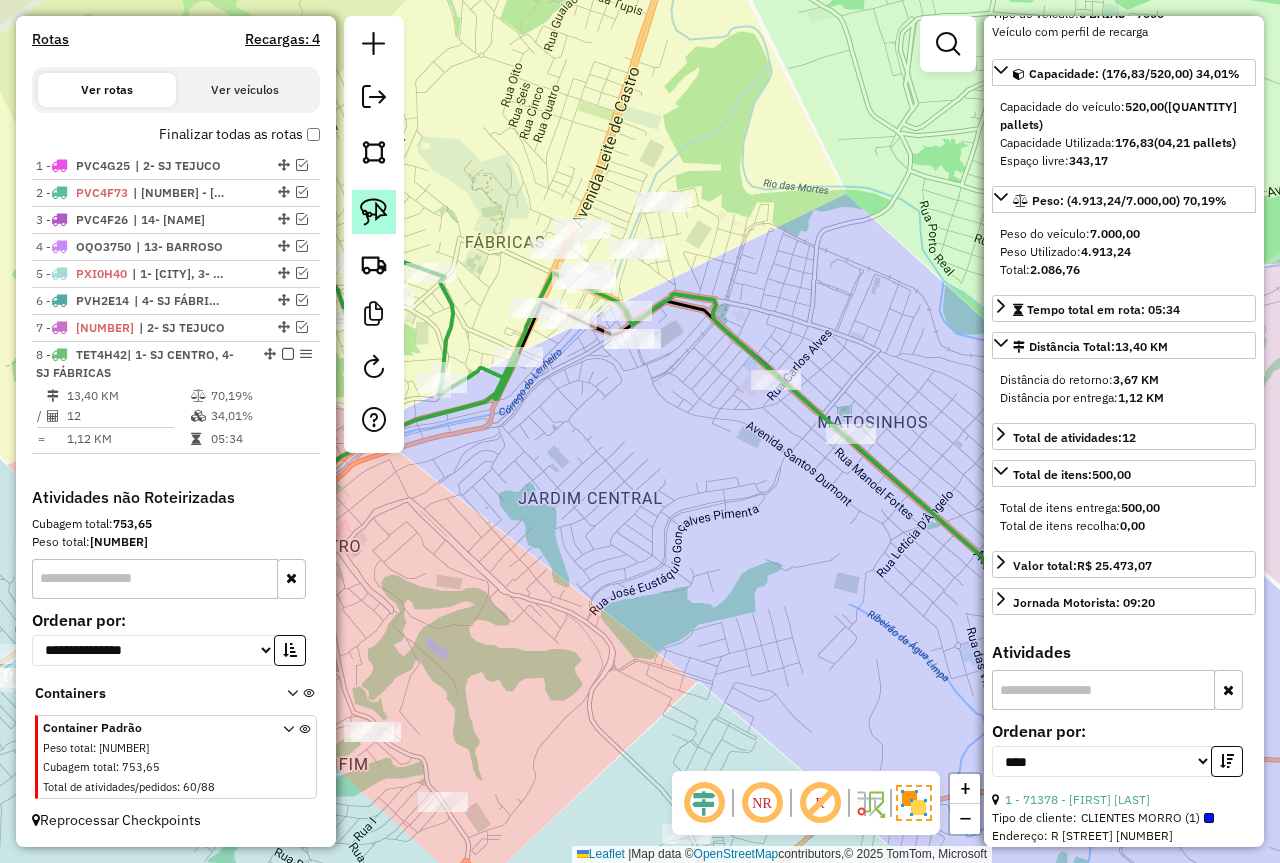 click 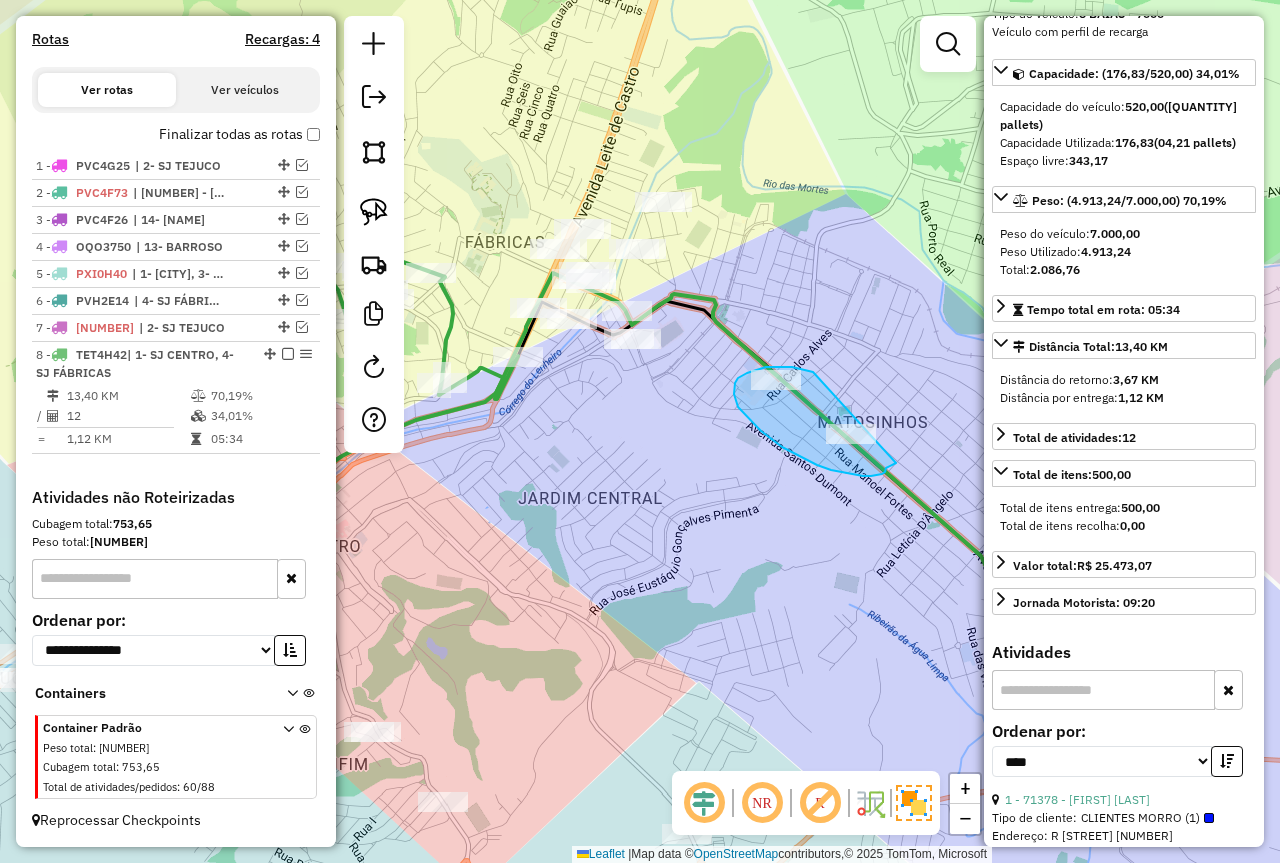 drag, startPoint x: 813, startPoint y: 372, endPoint x: 896, endPoint y: 463, distance: 123.16656 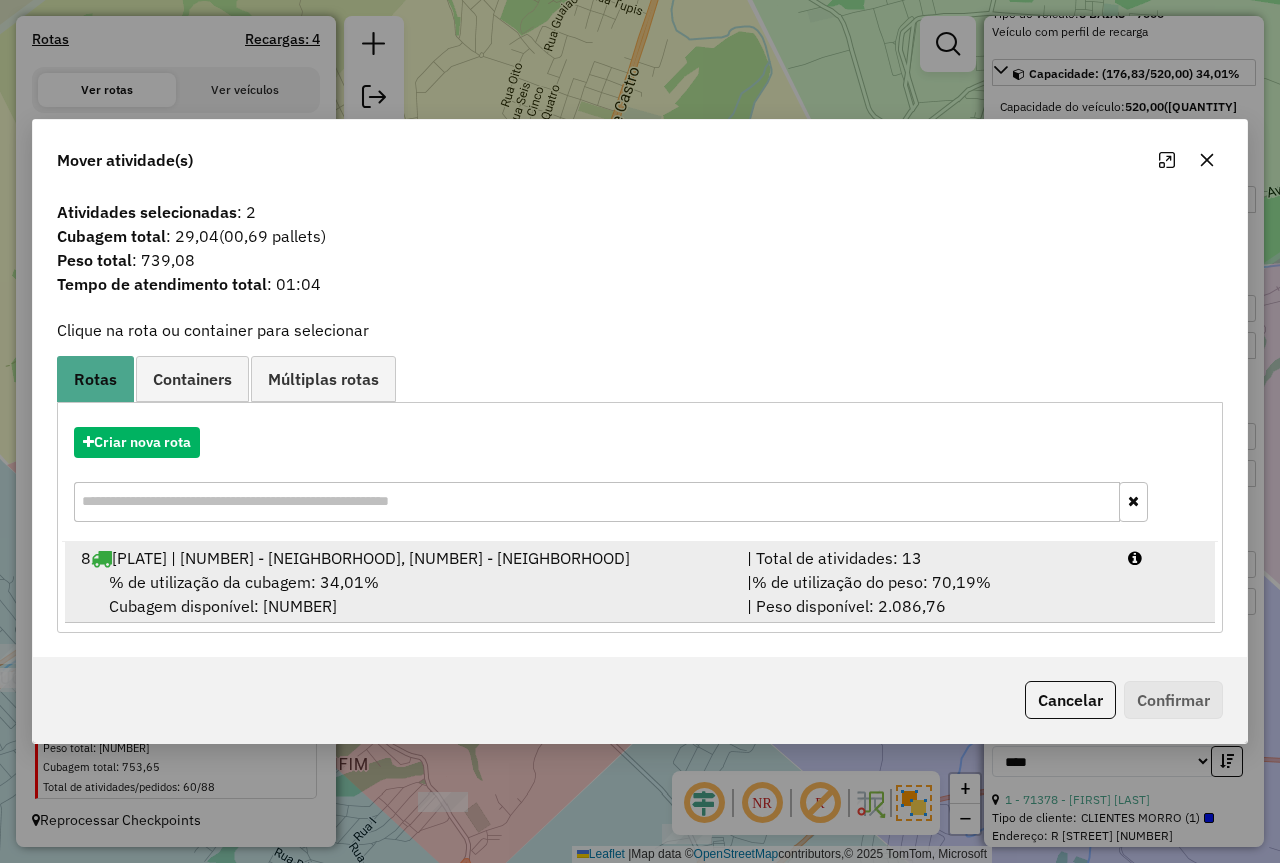 drag, startPoint x: 960, startPoint y: 601, endPoint x: 998, endPoint y: 618, distance: 41.62932 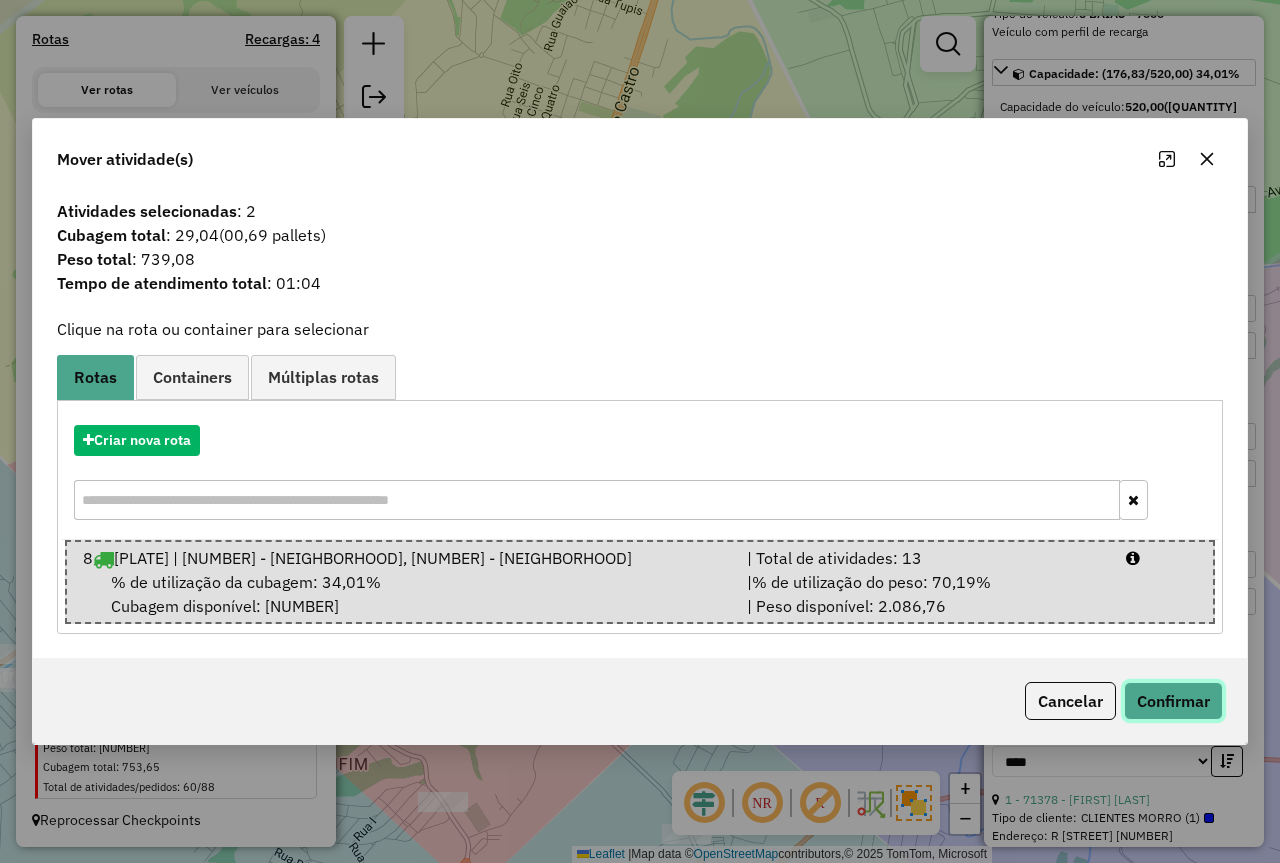 click on "Confirmar" 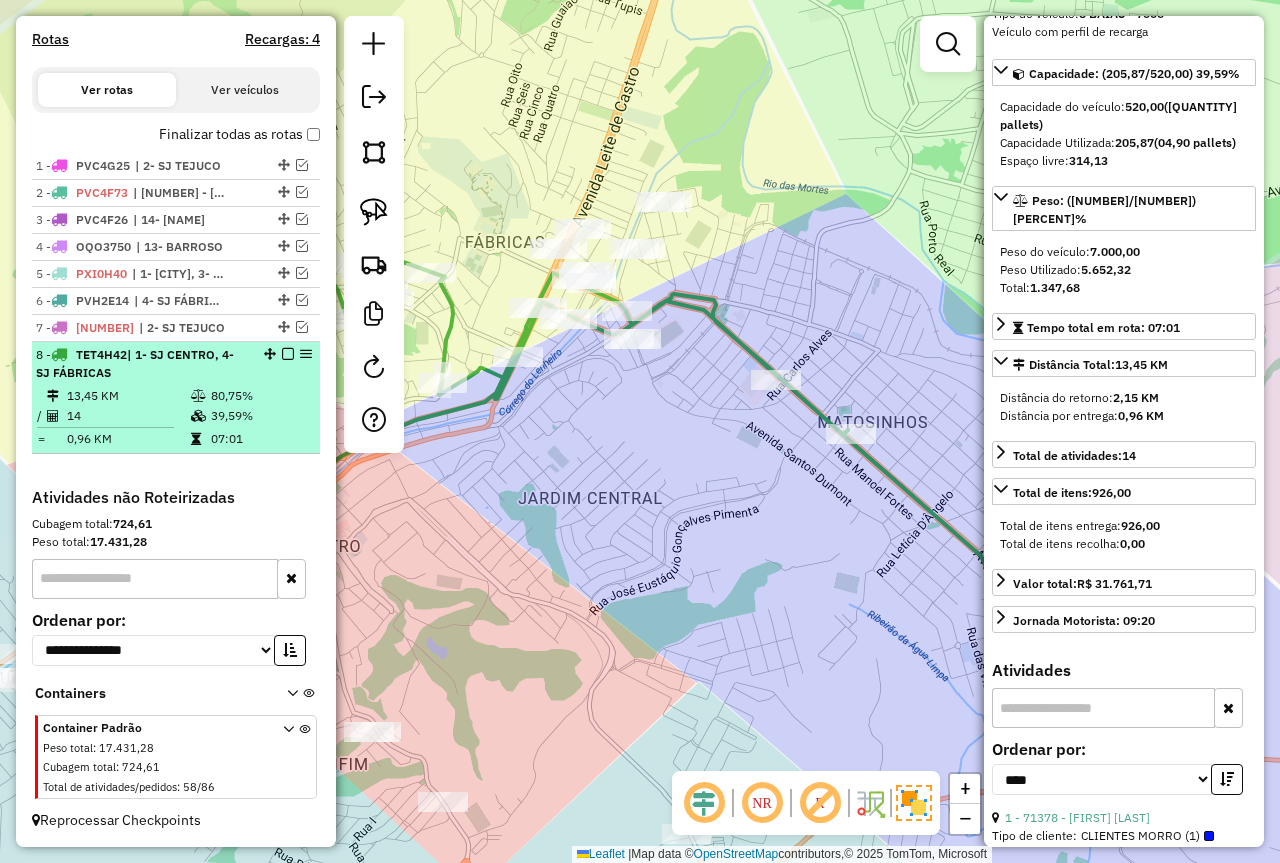 click at bounding box center (288, 354) 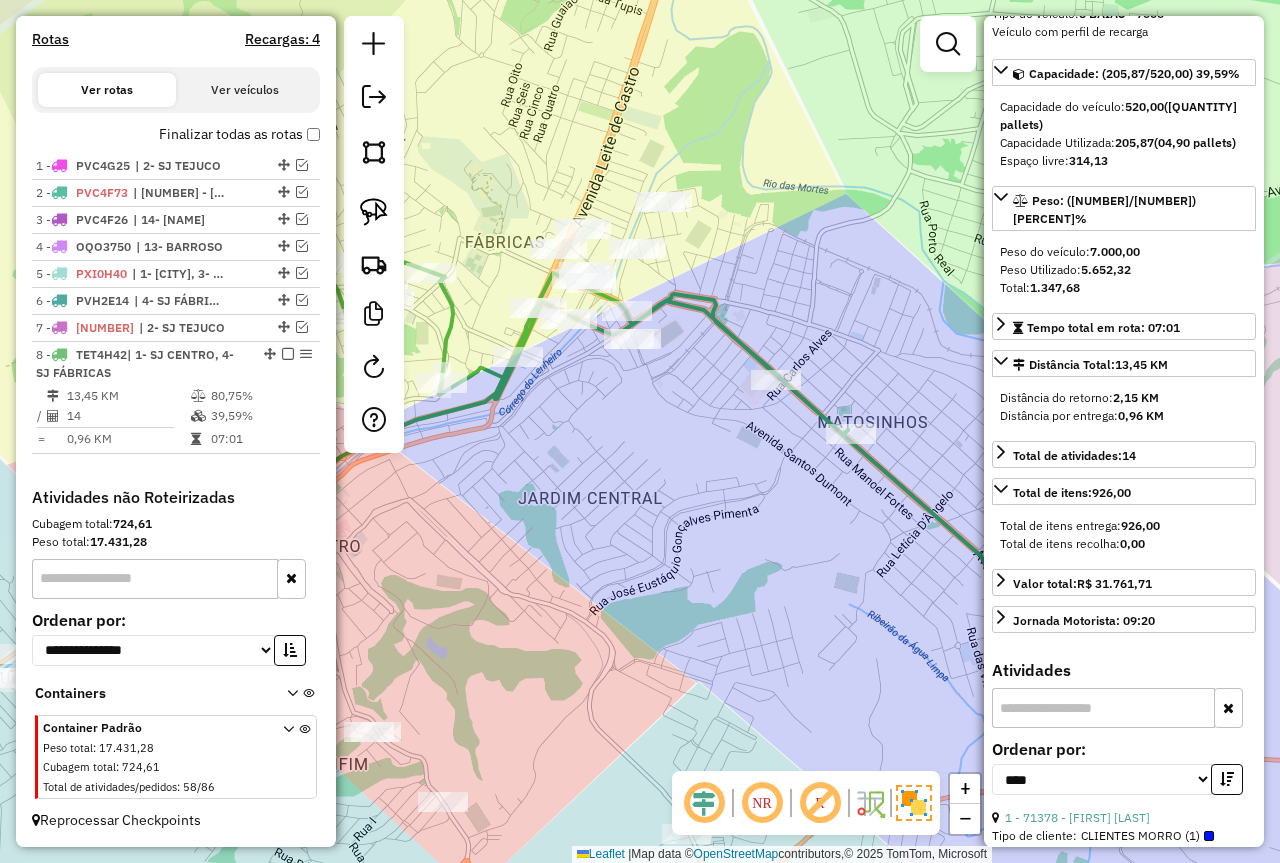 scroll, scrollTop: 528, scrollLeft: 0, axis: vertical 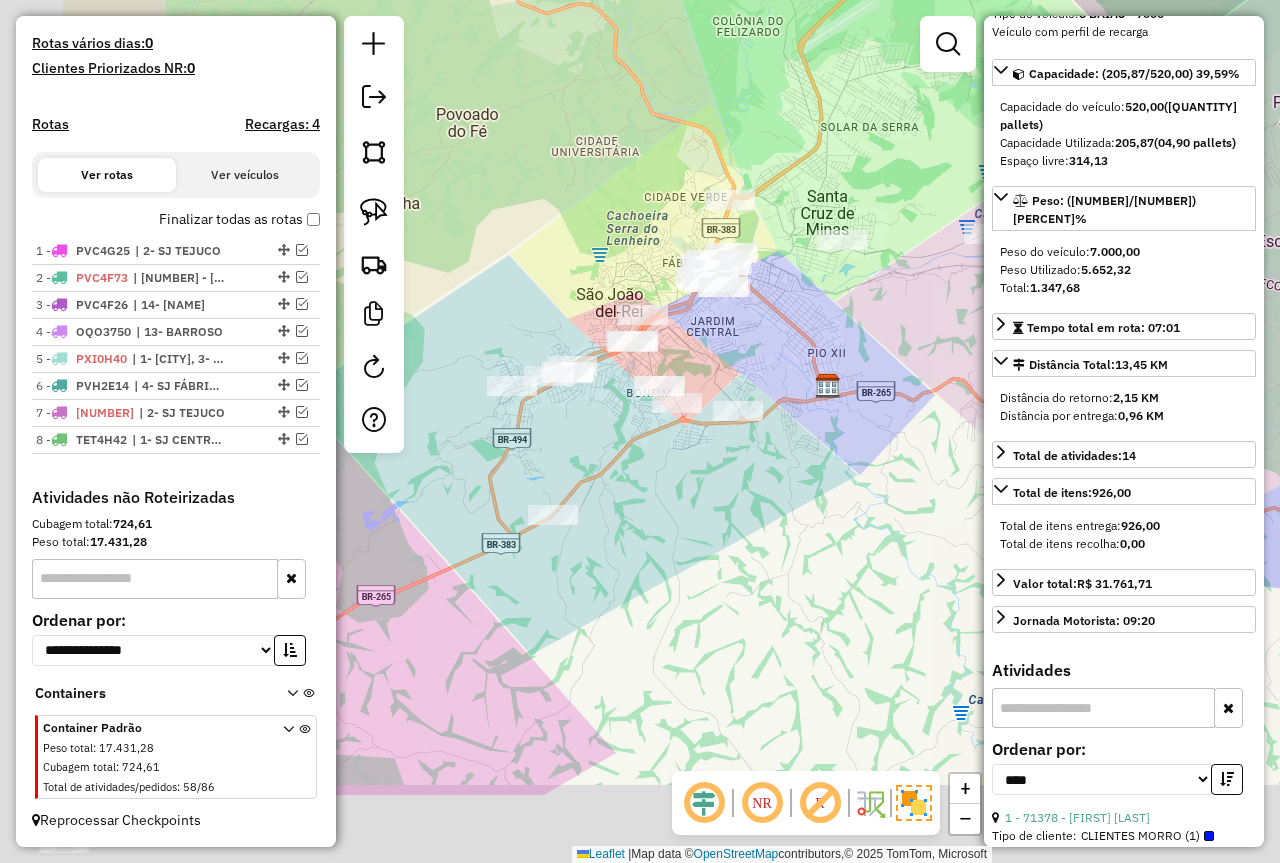 drag, startPoint x: 618, startPoint y: 529, endPoint x: 953, endPoint y: 258, distance: 430.88977 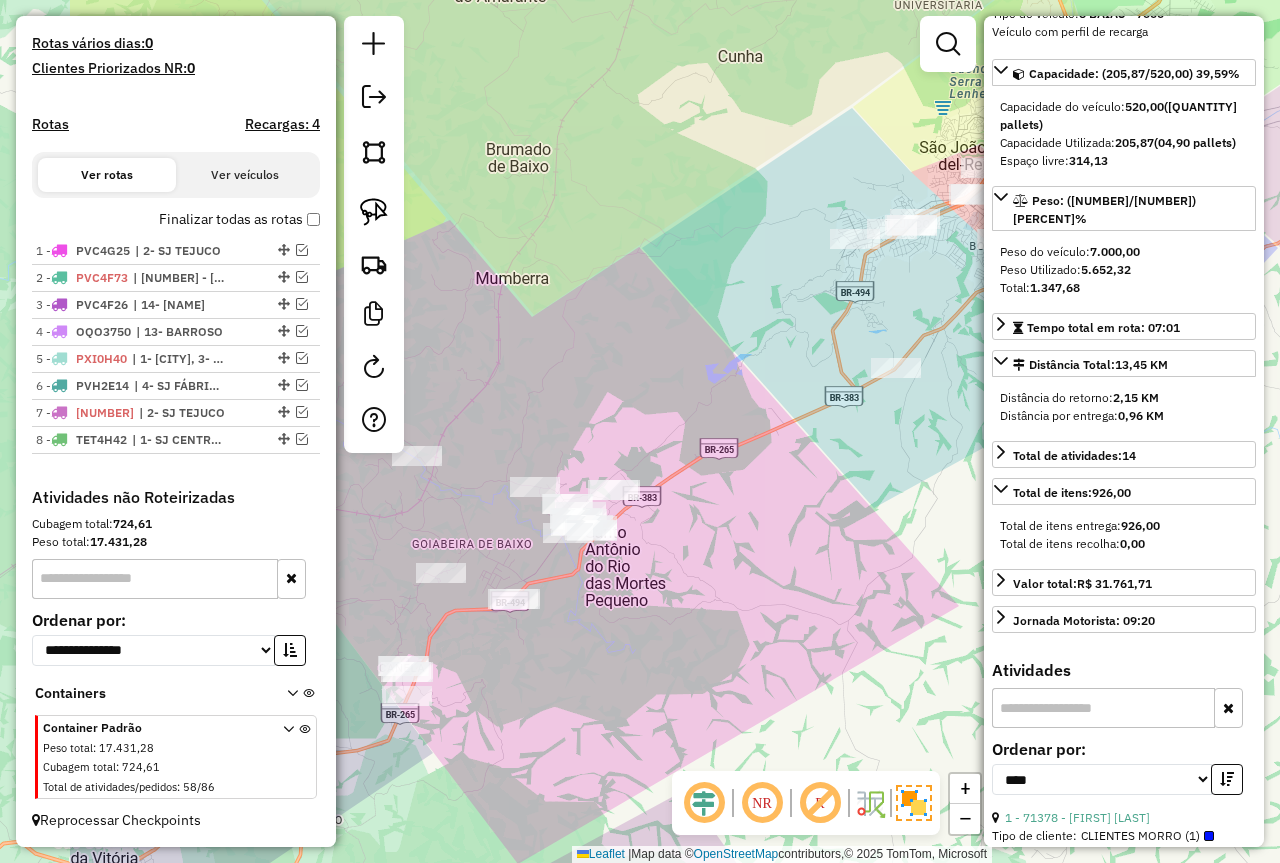 drag, startPoint x: 725, startPoint y: 460, endPoint x: 776, endPoint y: 503, distance: 66.70832 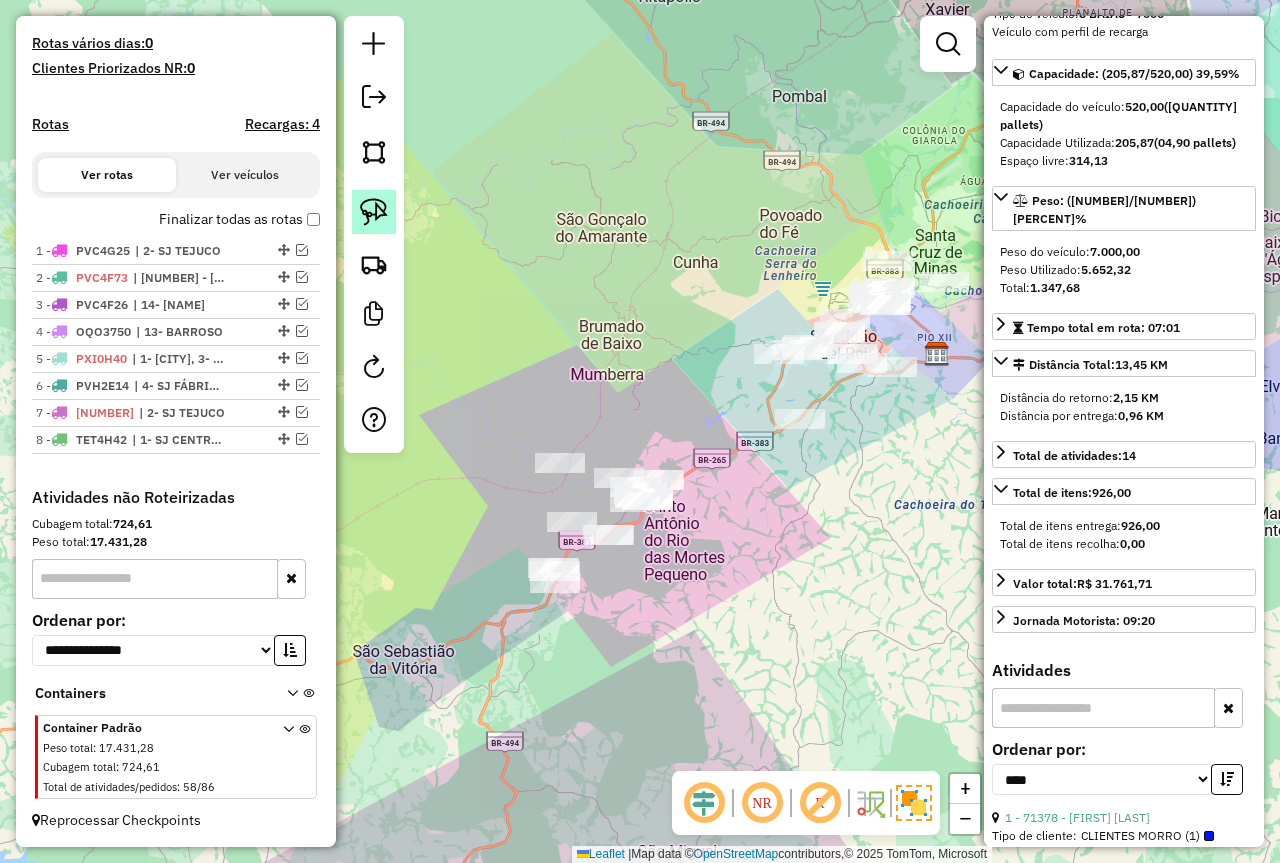 click 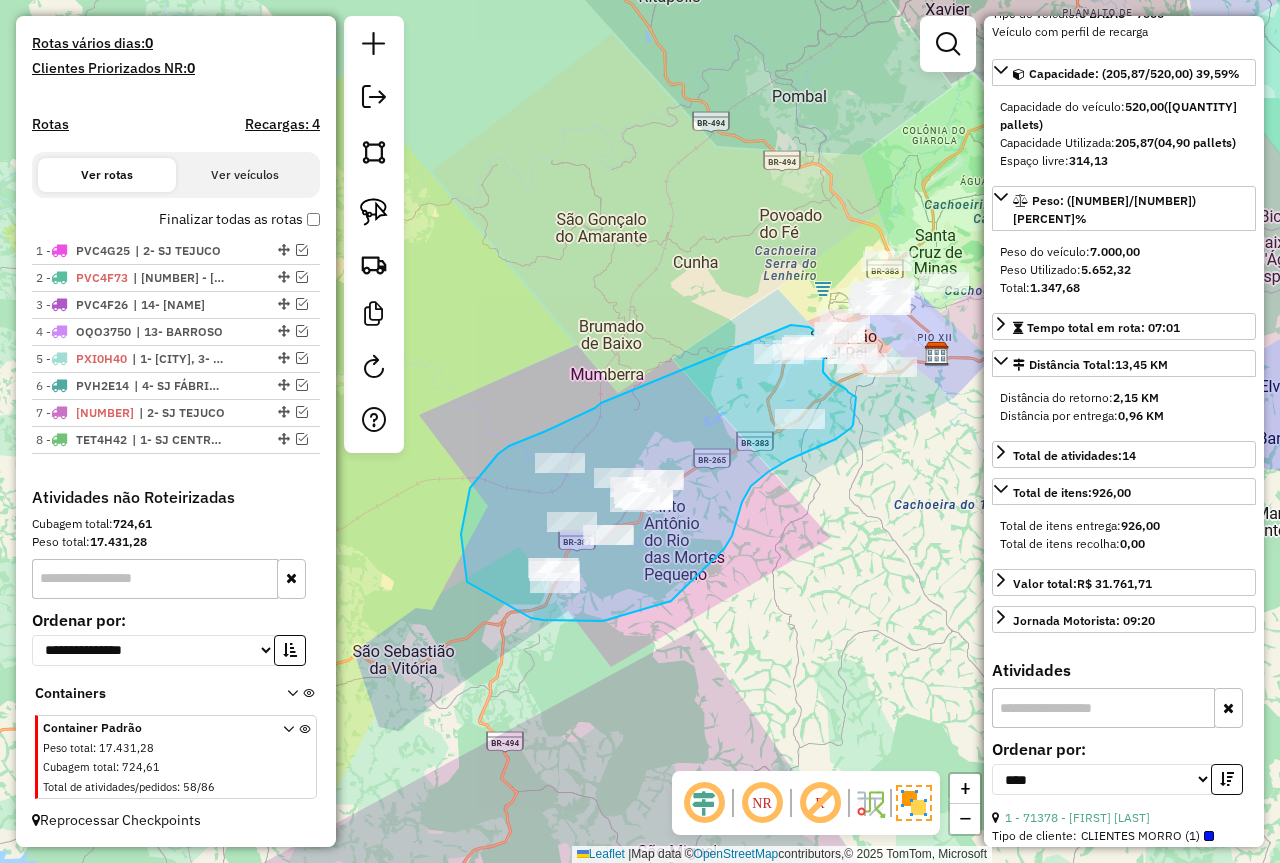 drag, startPoint x: 601, startPoint y: 403, endPoint x: 751, endPoint y: 352, distance: 158.43295 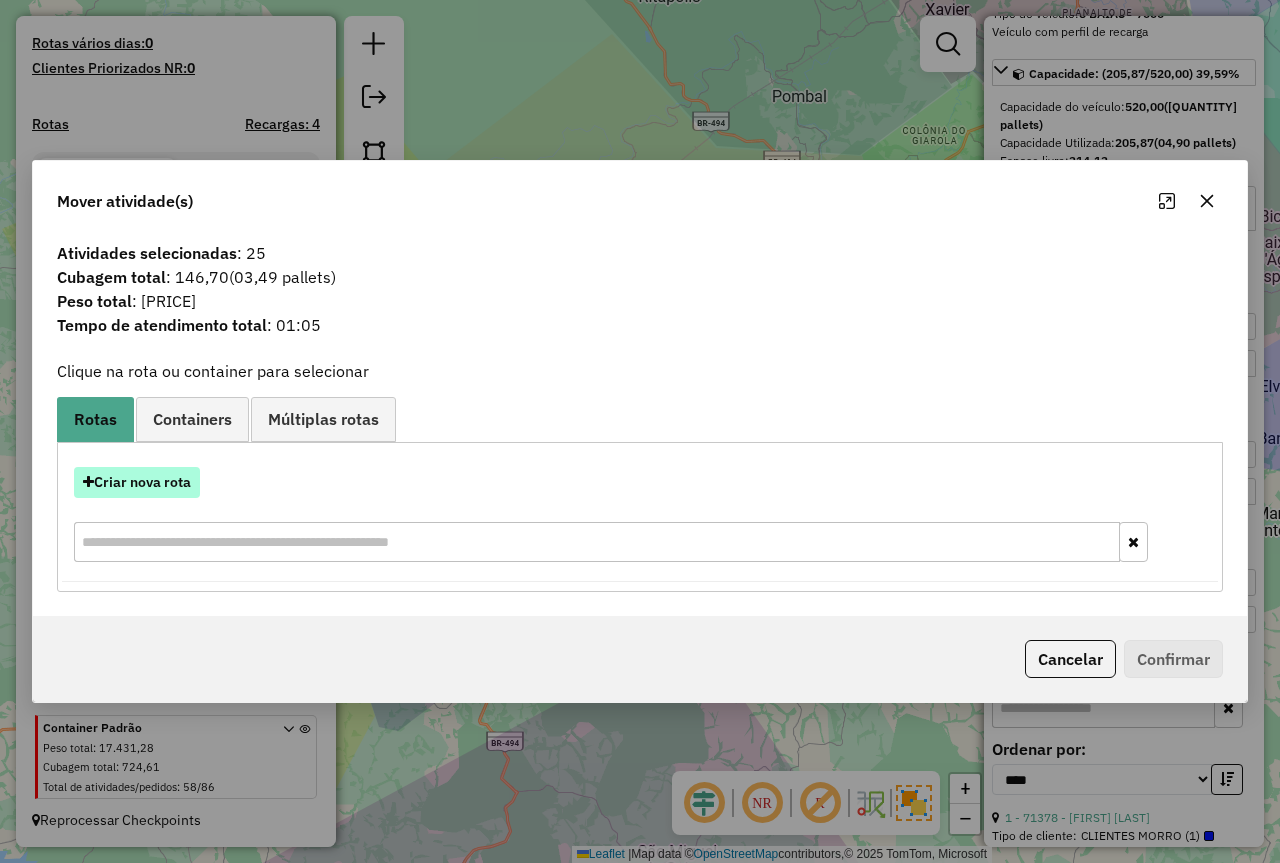 click on "Criar nova rota" at bounding box center [137, 482] 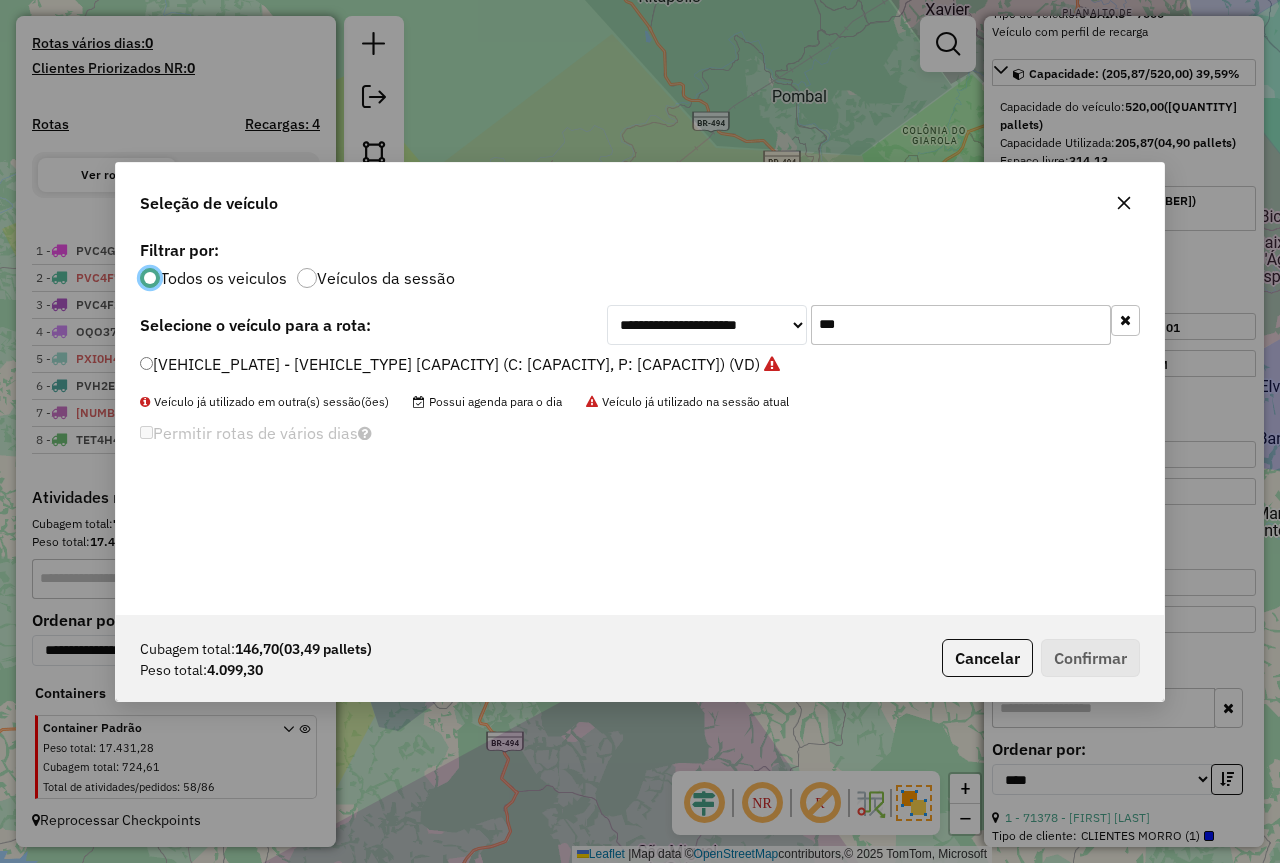 scroll, scrollTop: 11, scrollLeft: 6, axis: both 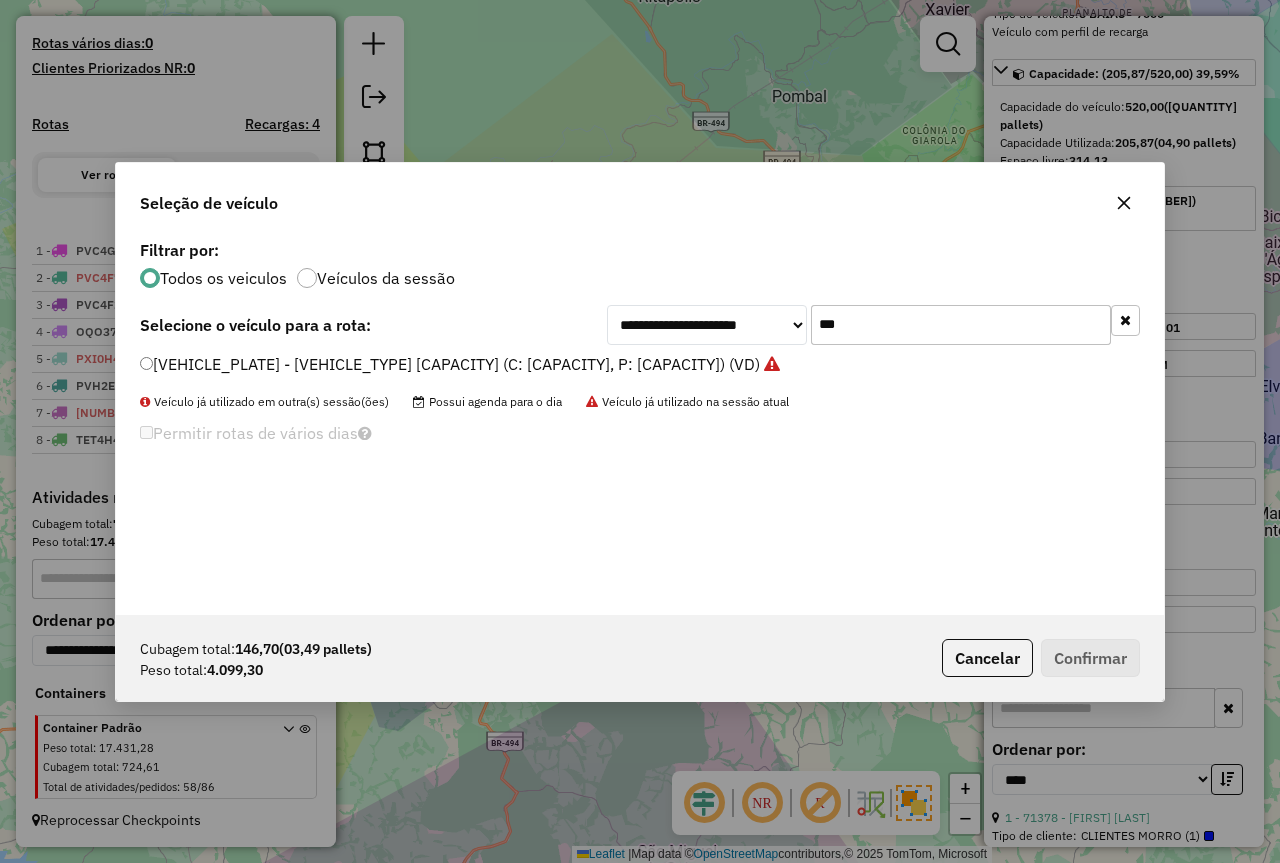 drag, startPoint x: 885, startPoint y: 321, endPoint x: 698, endPoint y: 330, distance: 187.21645 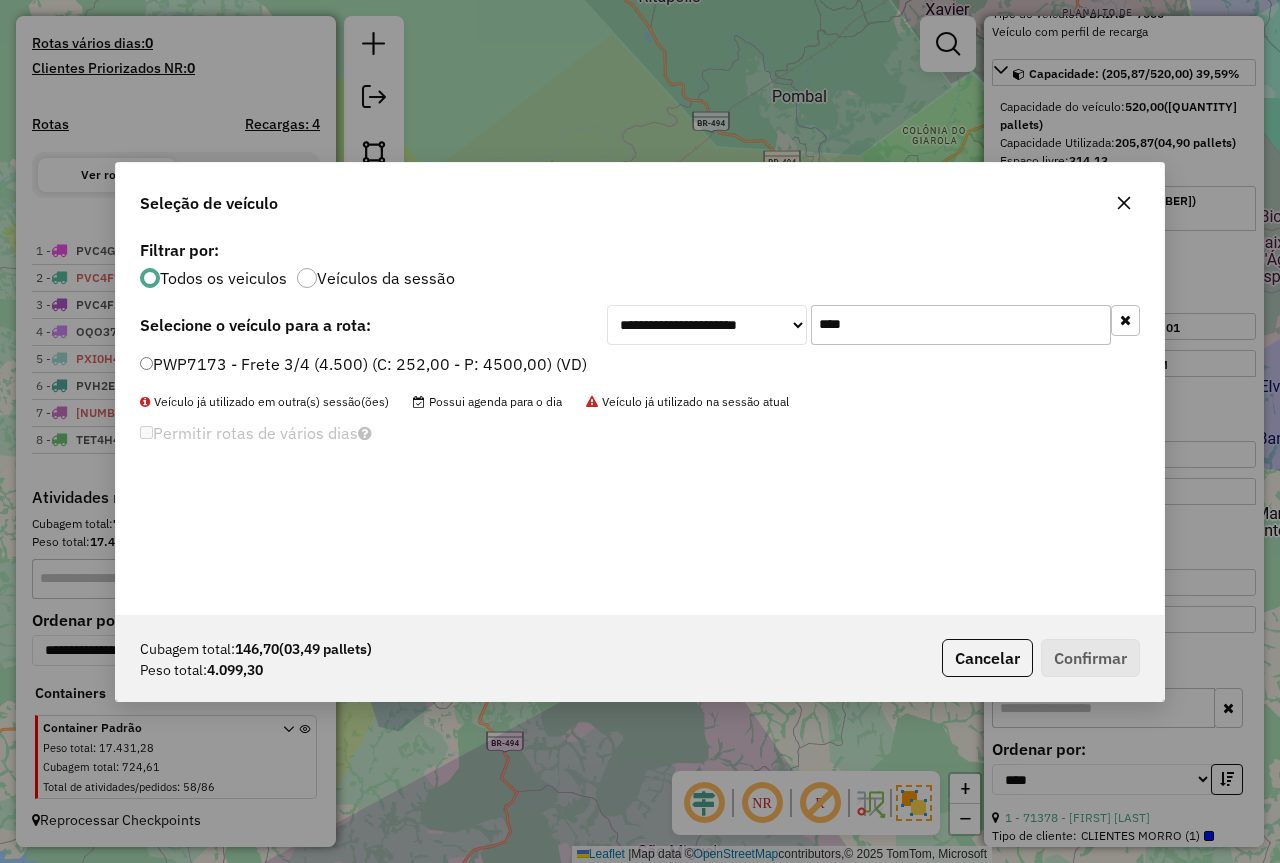 type on "****" 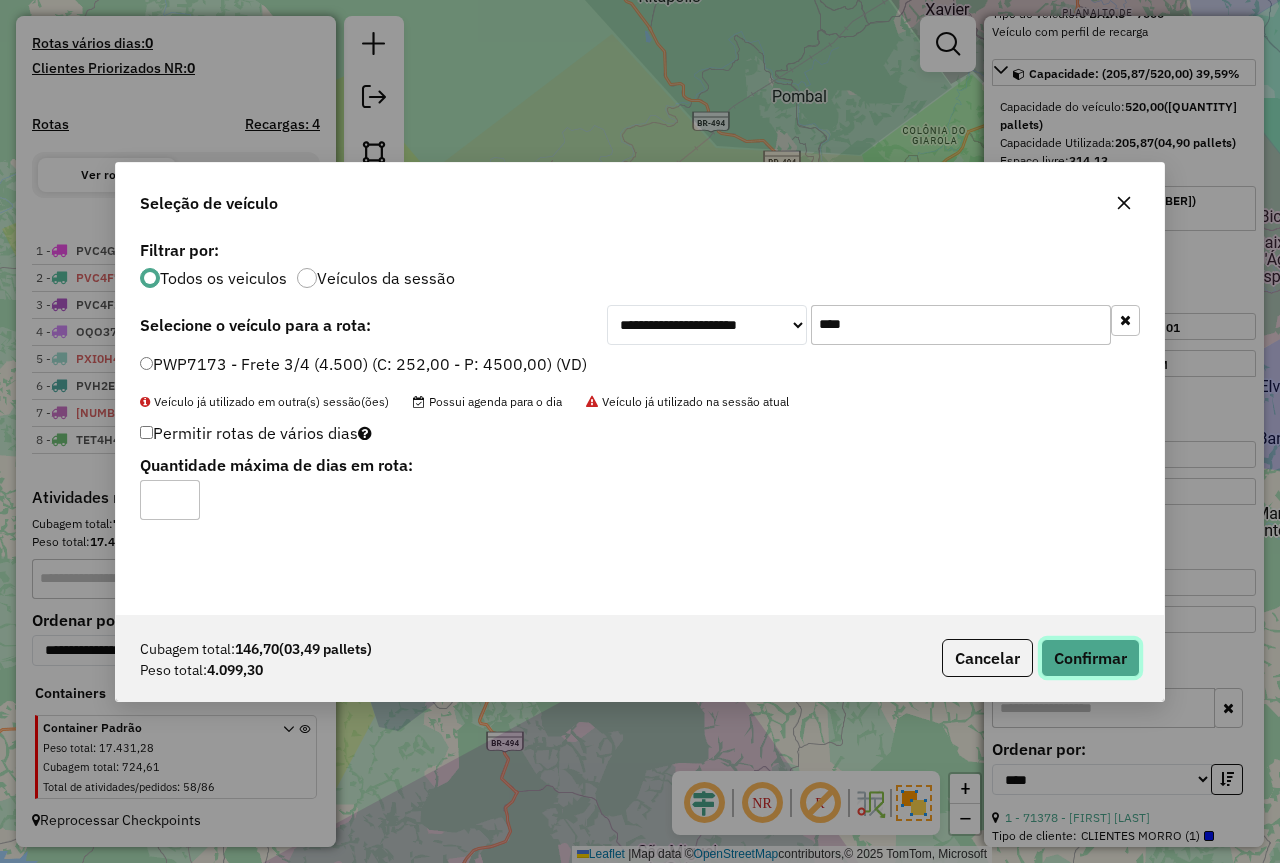 drag, startPoint x: 1091, startPoint y: 652, endPoint x: 1011, endPoint y: 597, distance: 97.082436 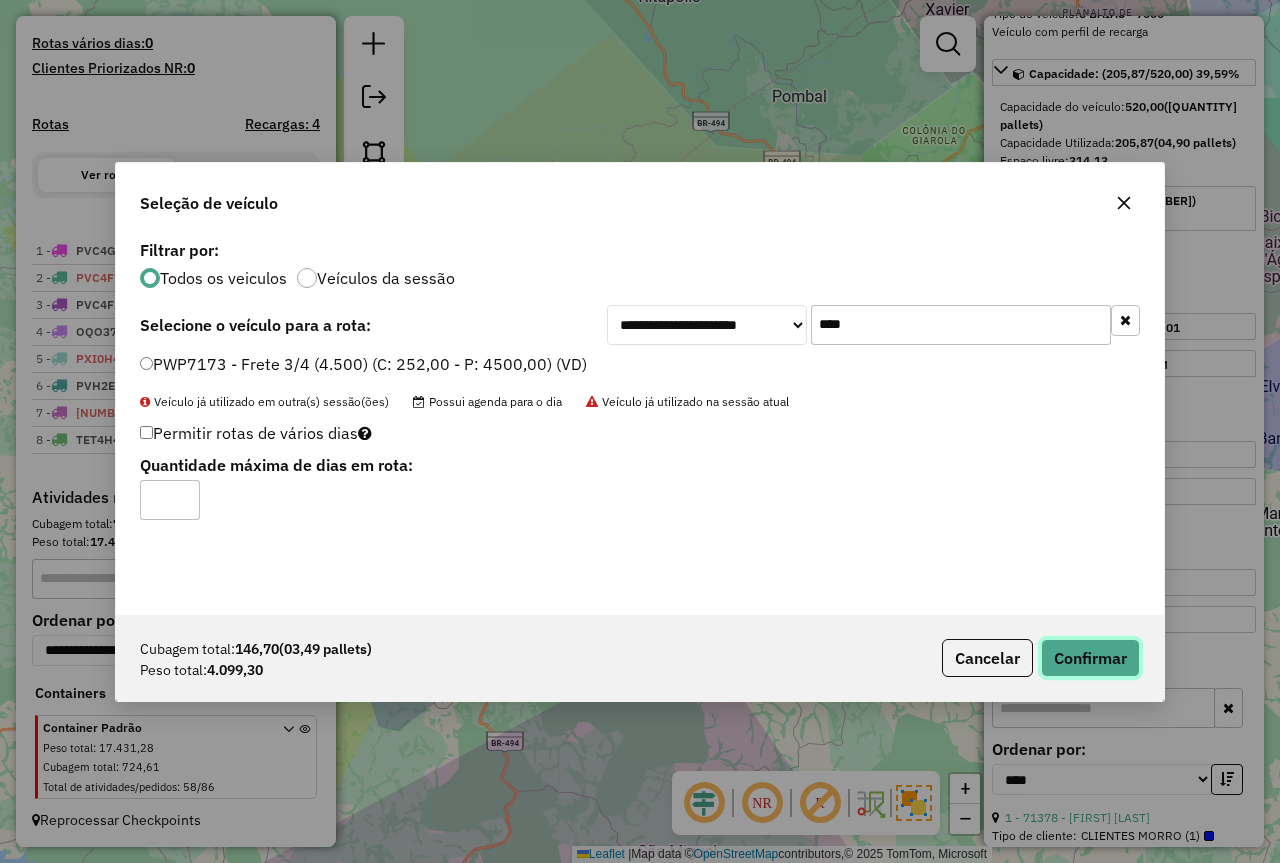 click on "Confirmar" 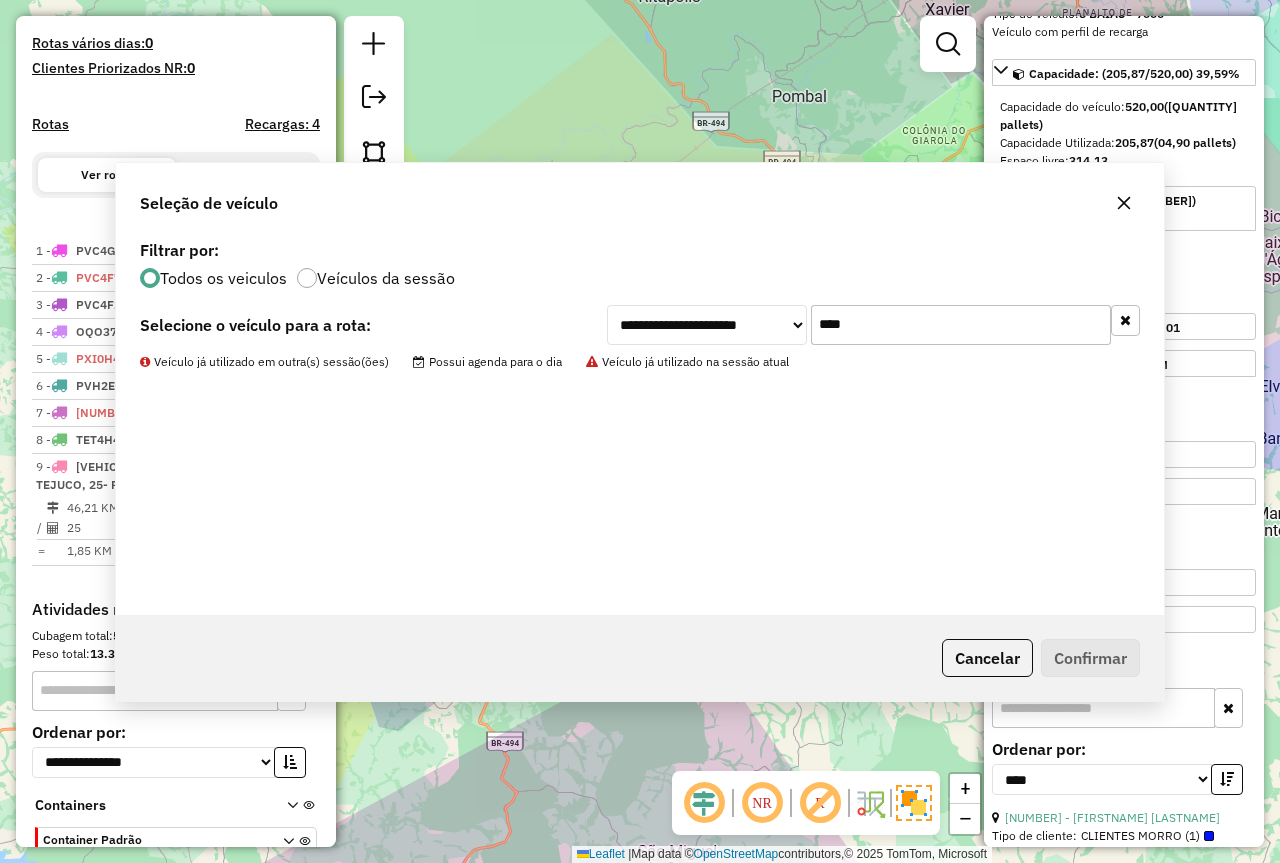 scroll, scrollTop: 640, scrollLeft: 0, axis: vertical 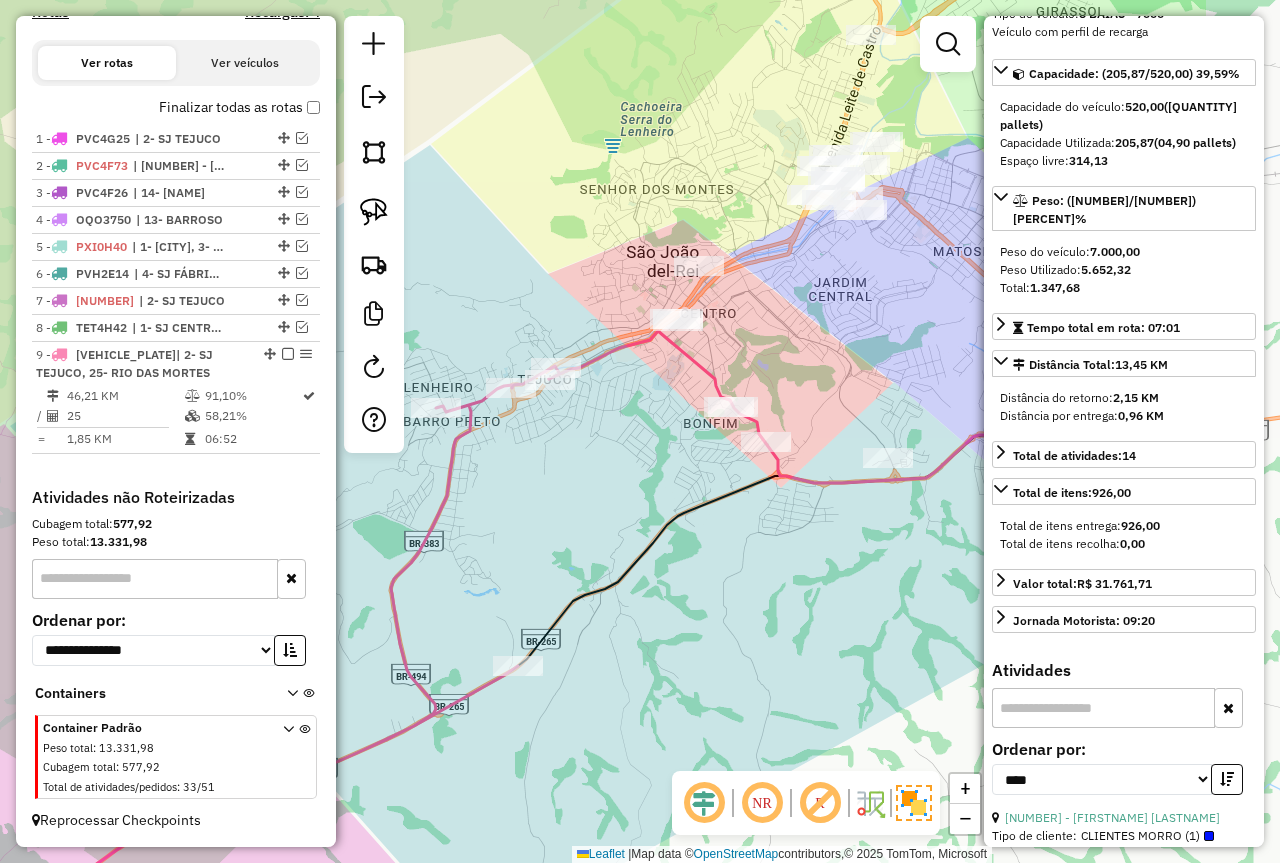 drag, startPoint x: 848, startPoint y: 359, endPoint x: 655, endPoint y: 383, distance: 194.4865 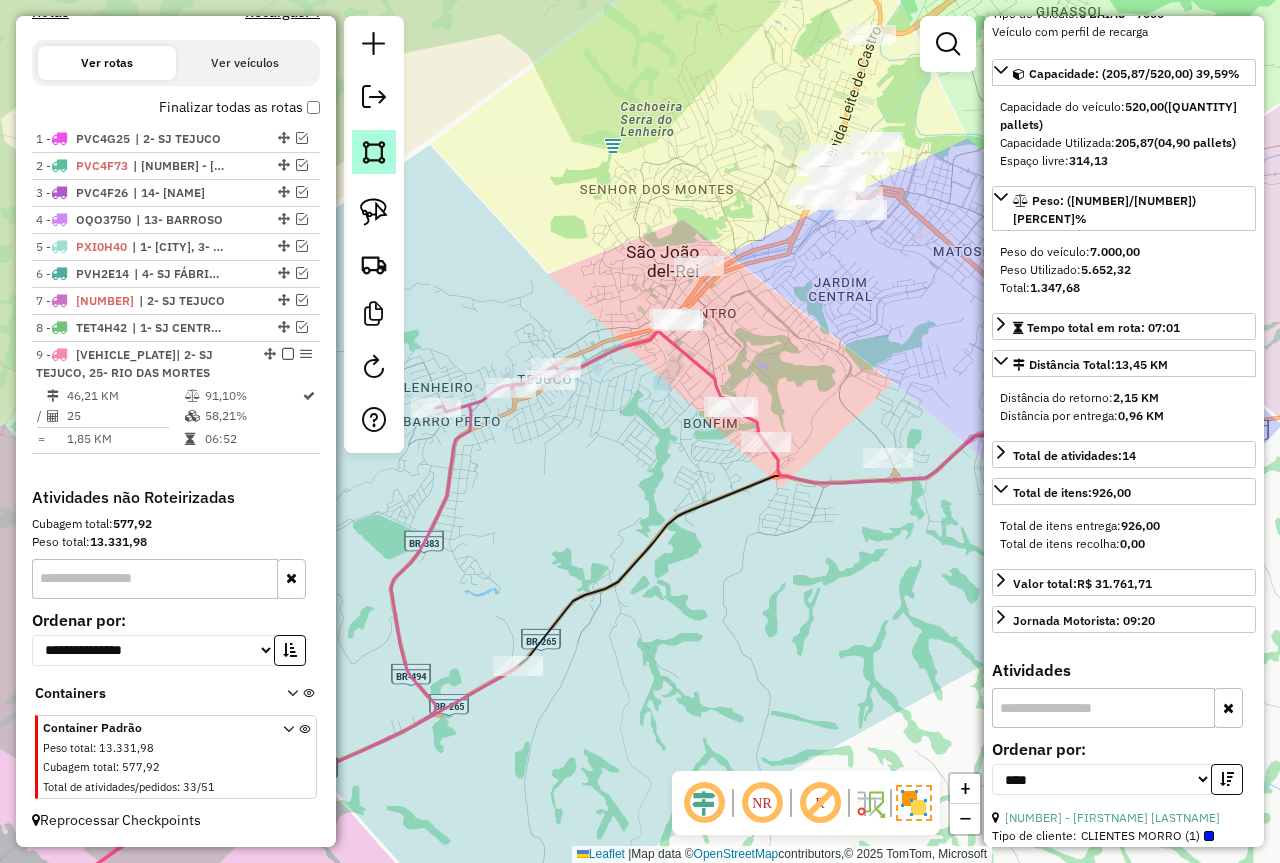 click 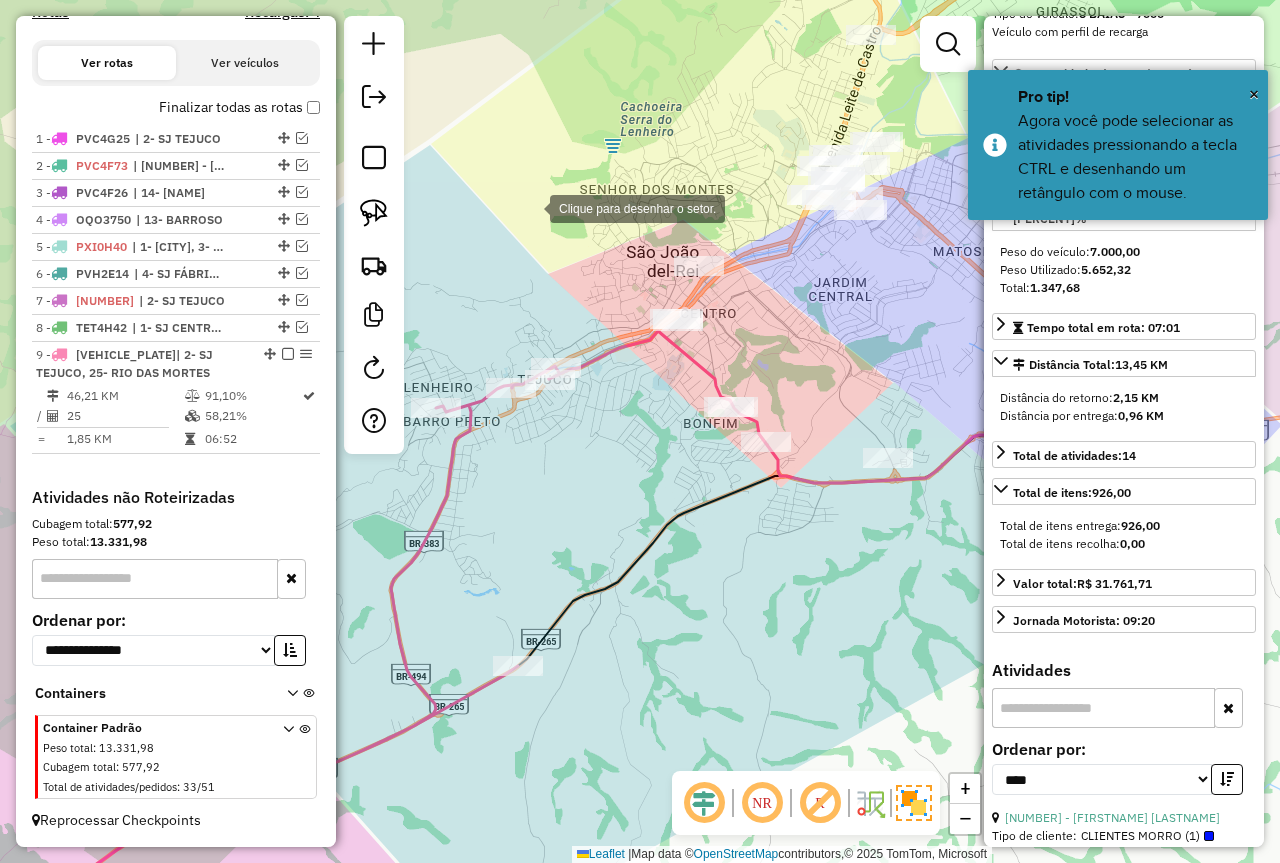 click 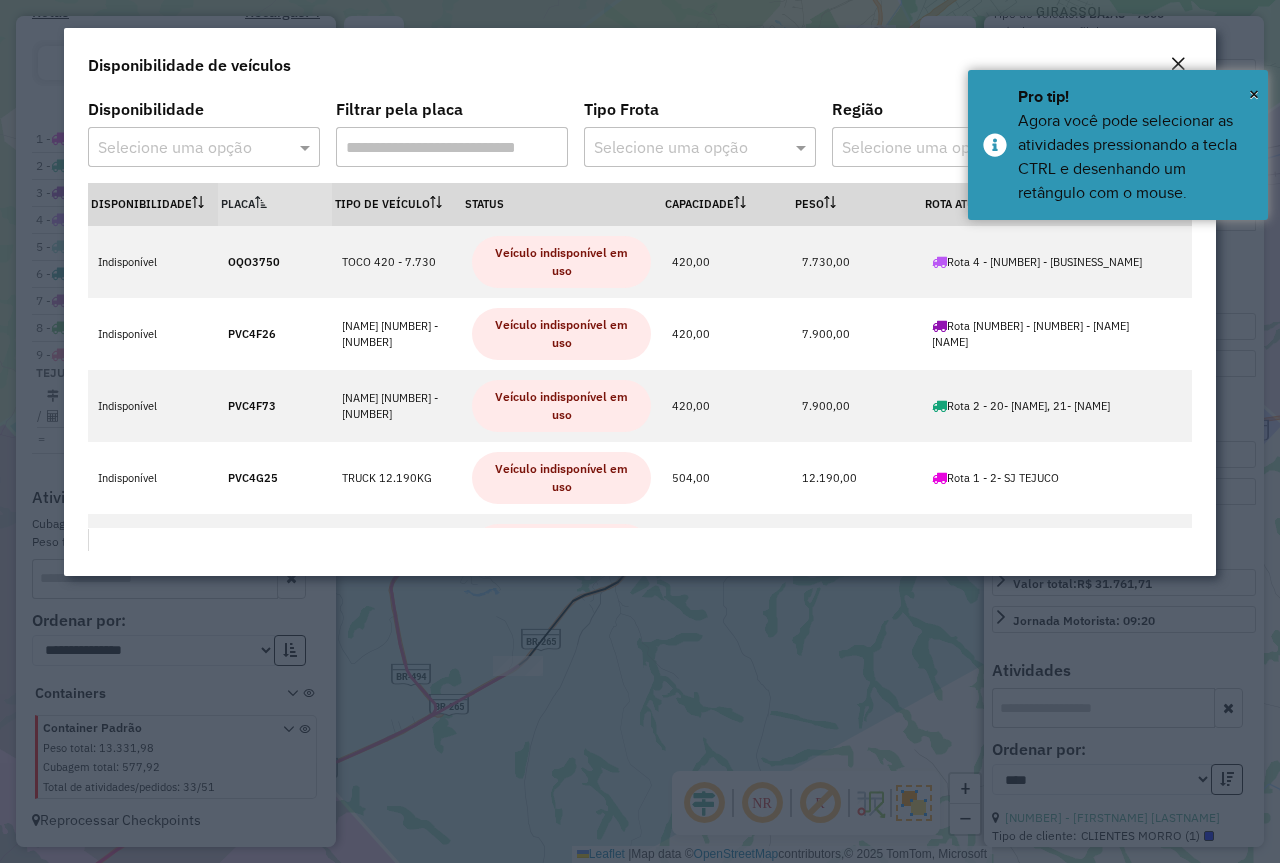 click on "Disponibilidade de veículos" 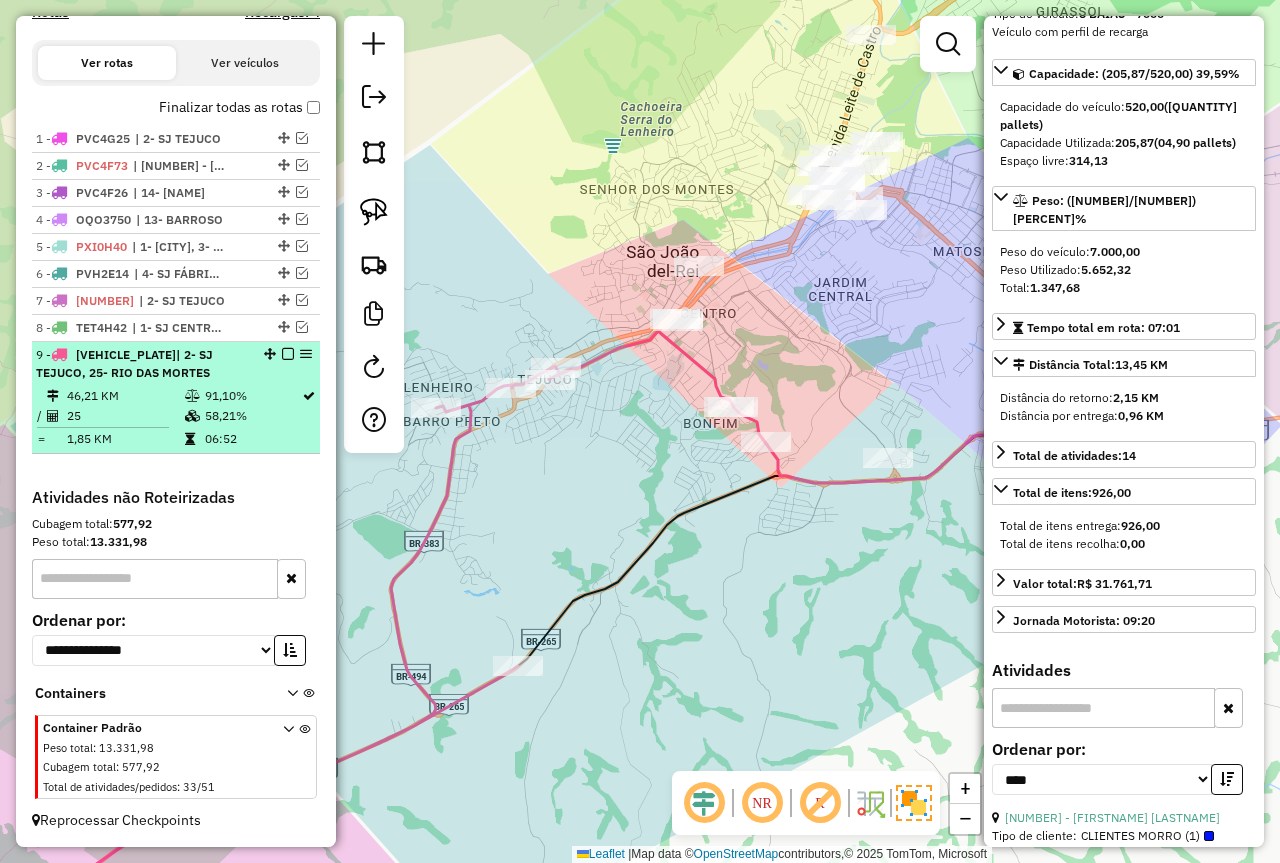 click at bounding box center (288, 354) 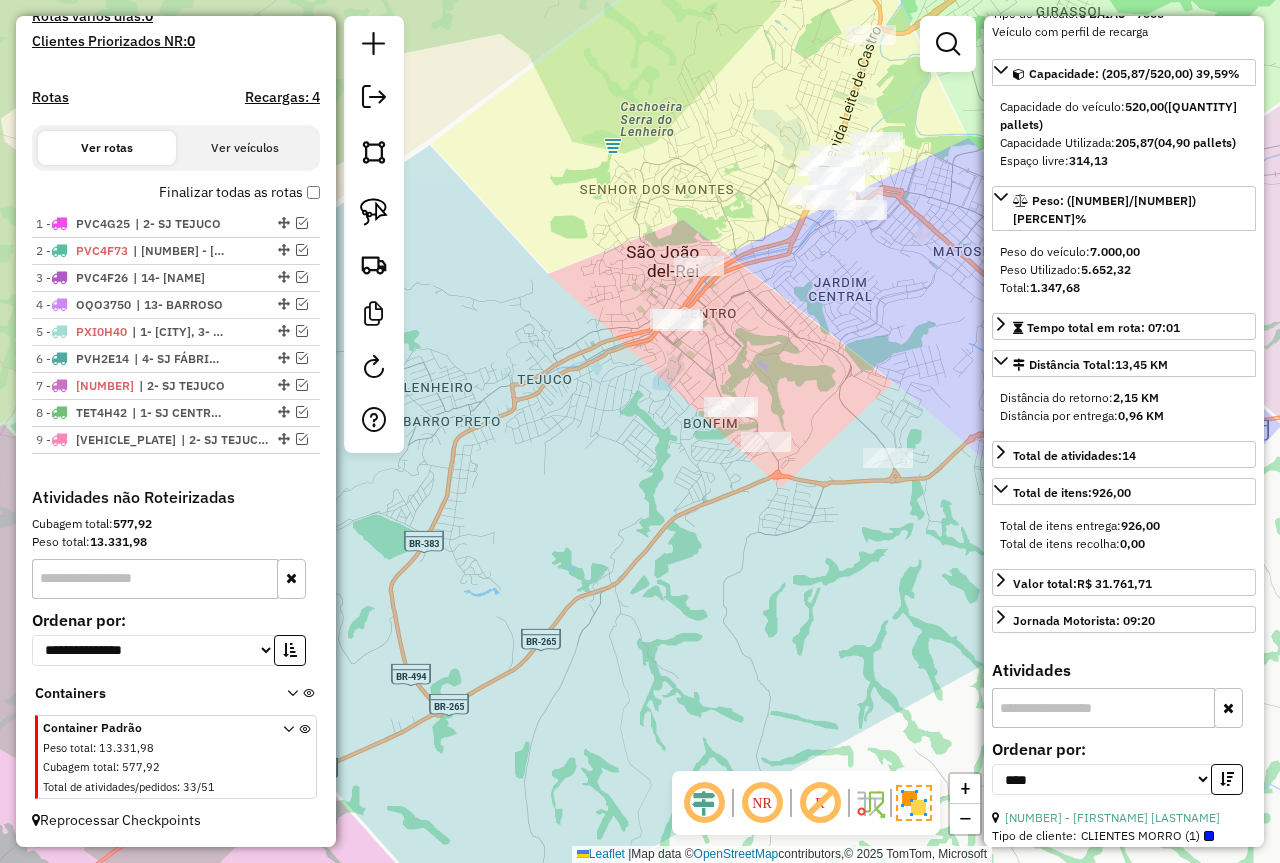 scroll, scrollTop: 555, scrollLeft: 0, axis: vertical 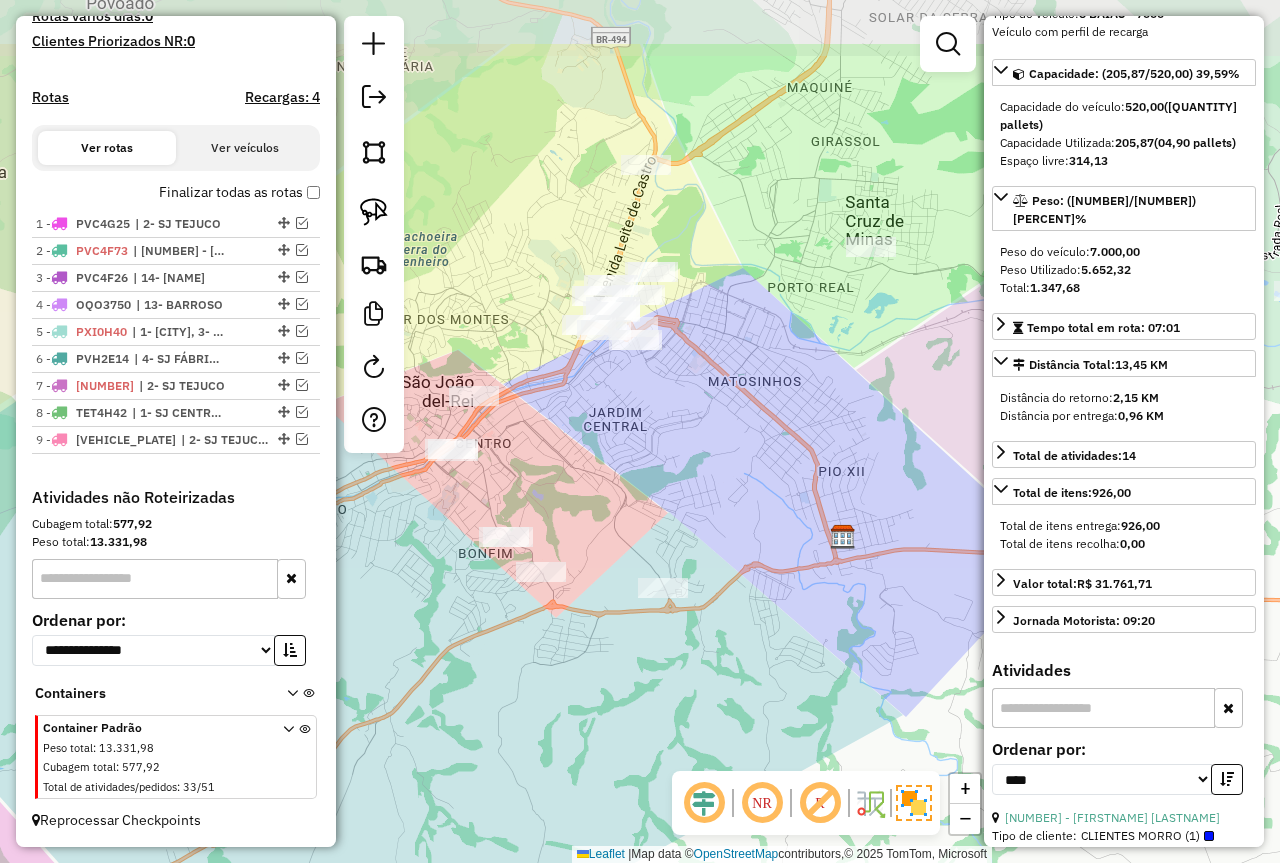 drag, startPoint x: 511, startPoint y: 350, endPoint x: 338, endPoint y: 503, distance: 230.95021 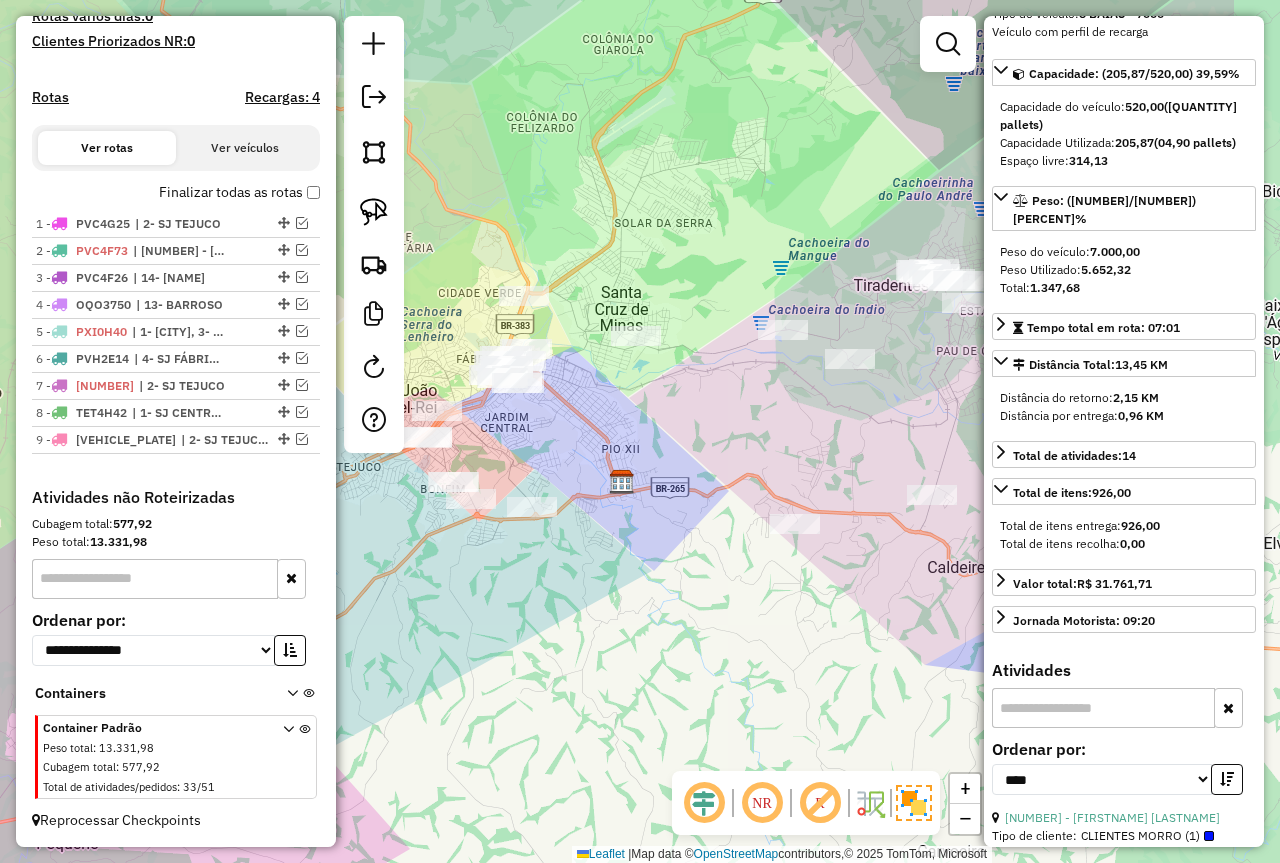 drag, startPoint x: 823, startPoint y: 376, endPoint x: 648, endPoint y: 401, distance: 176.7767 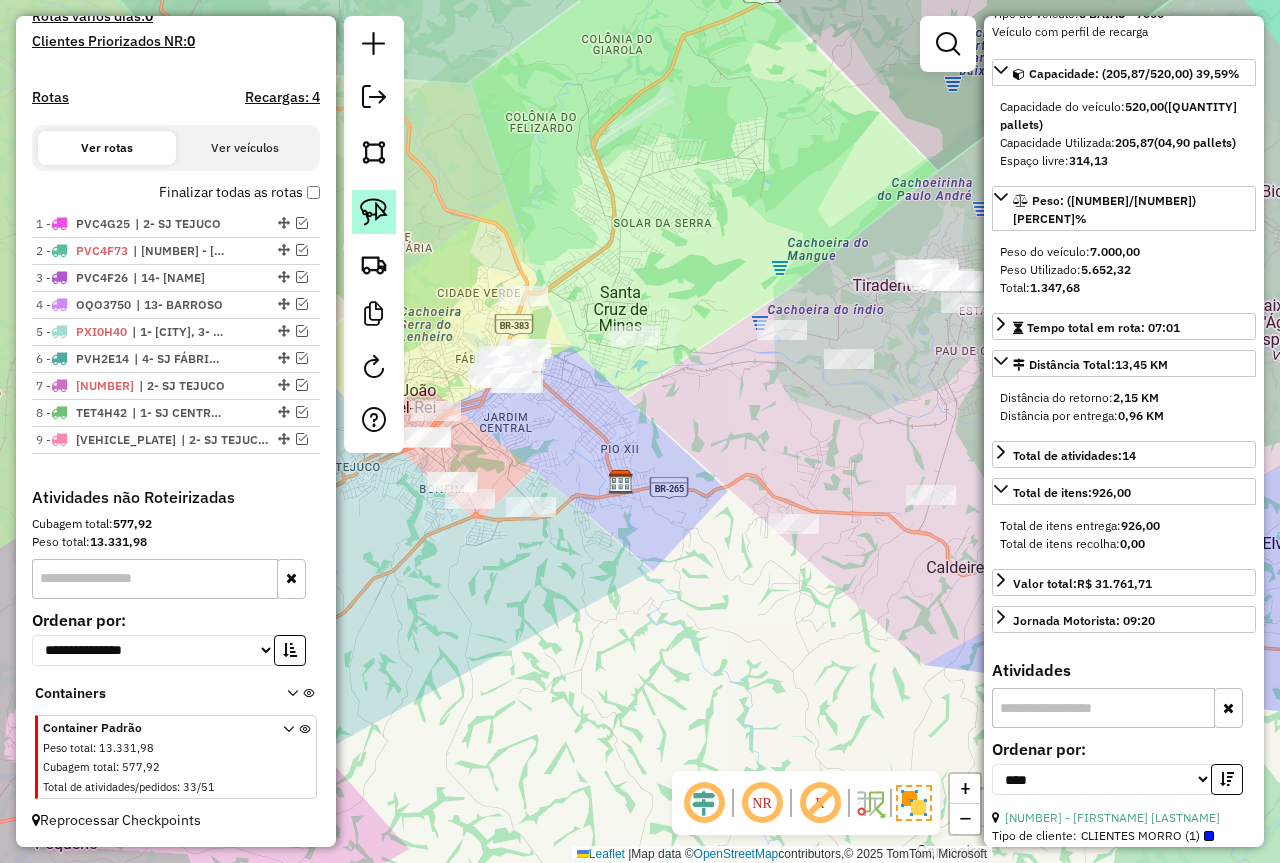 click 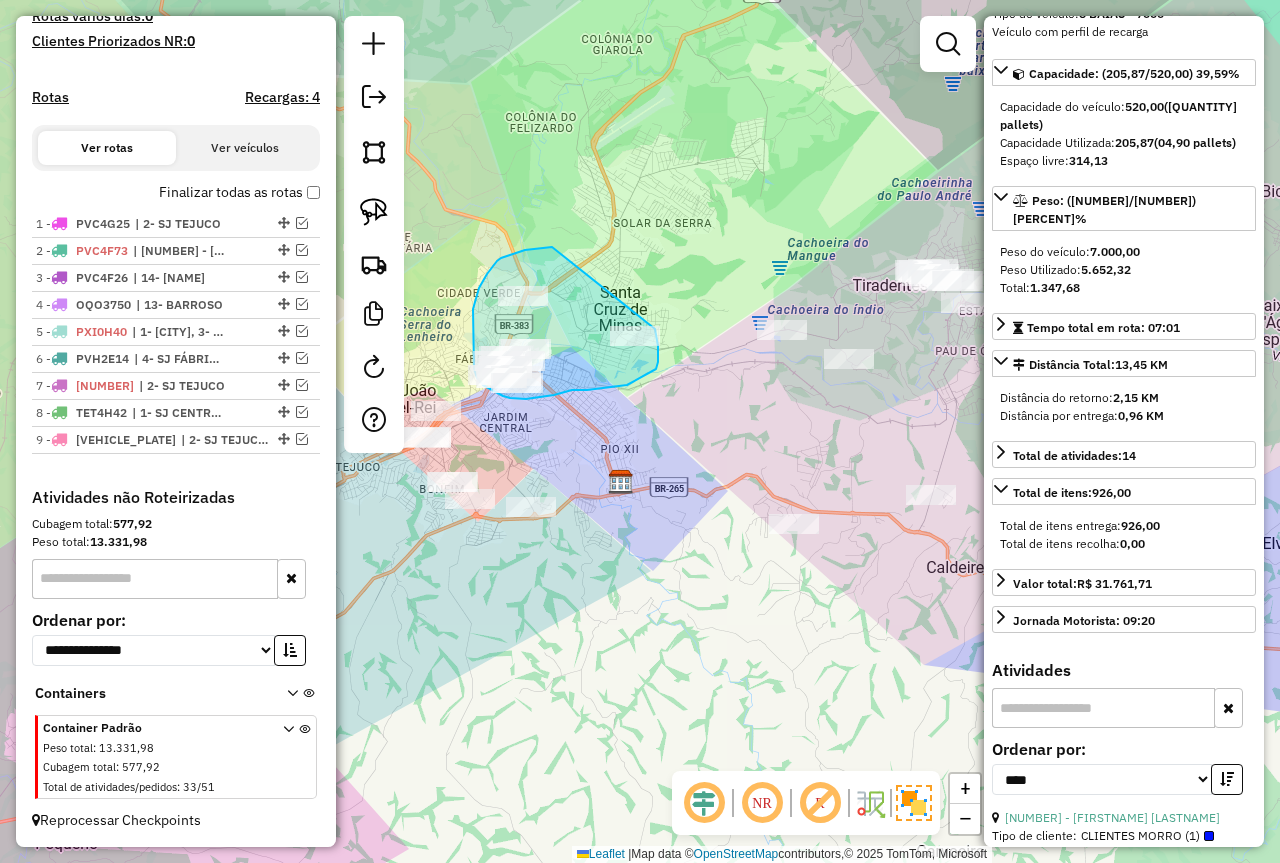 drag, startPoint x: 531, startPoint y: 249, endPoint x: 635, endPoint y: 318, distance: 124.80785 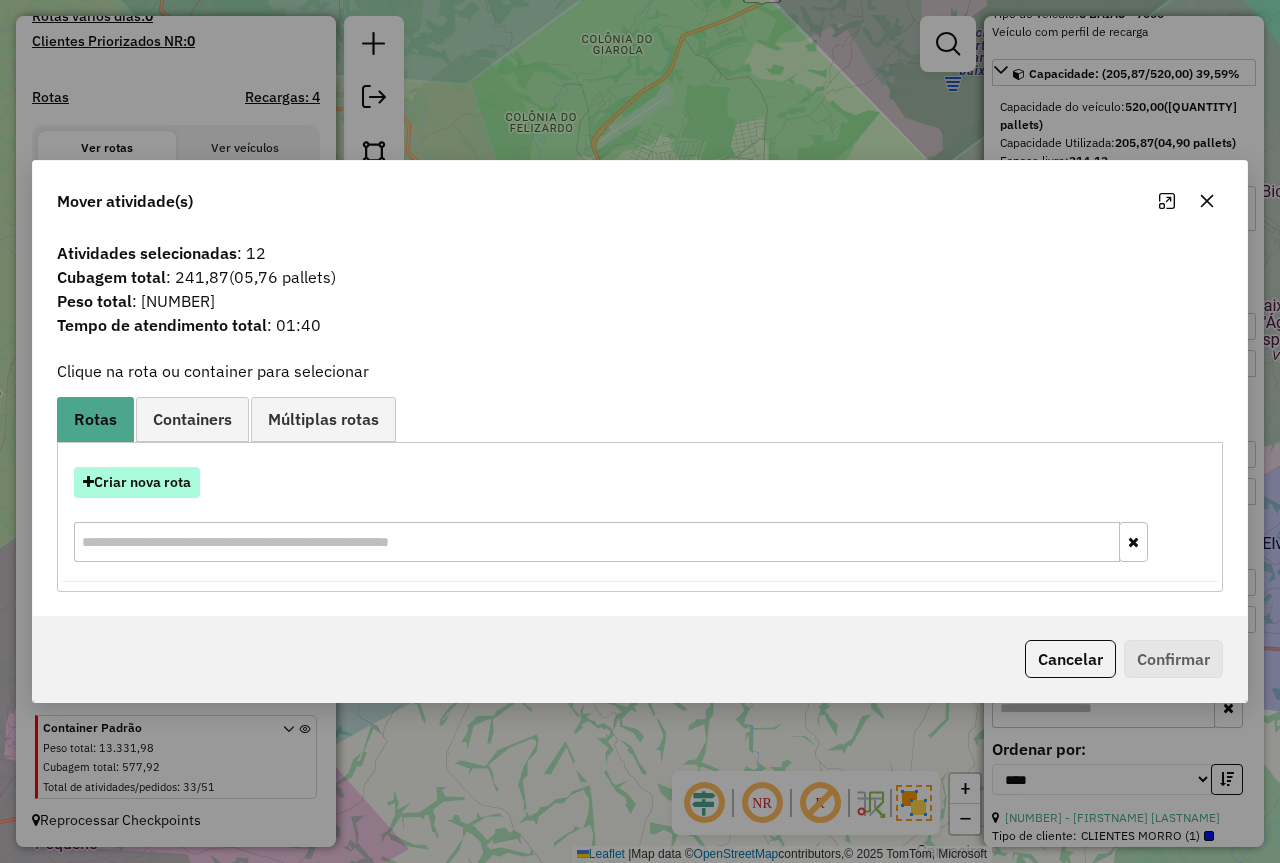 click on "Criar nova rota" at bounding box center [137, 482] 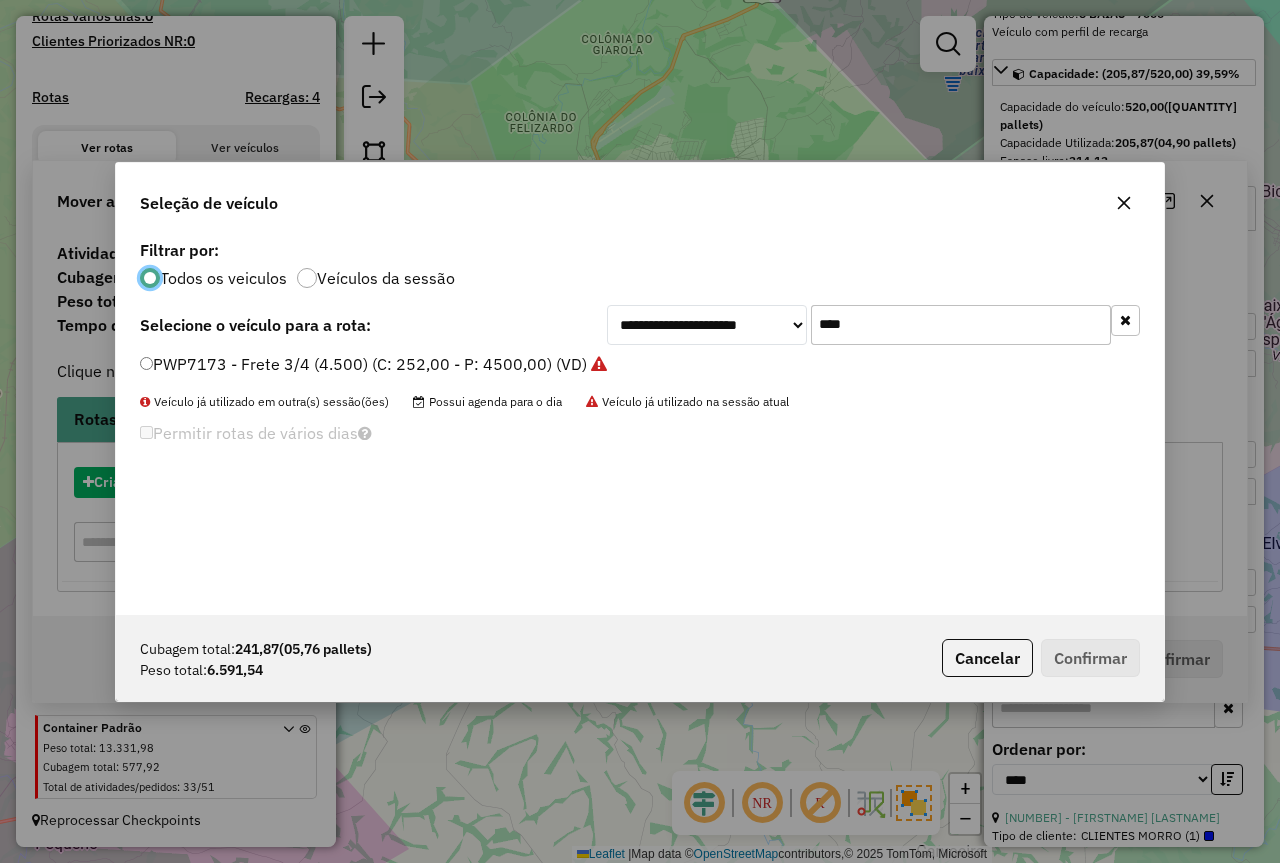 scroll, scrollTop: 11, scrollLeft: 6, axis: both 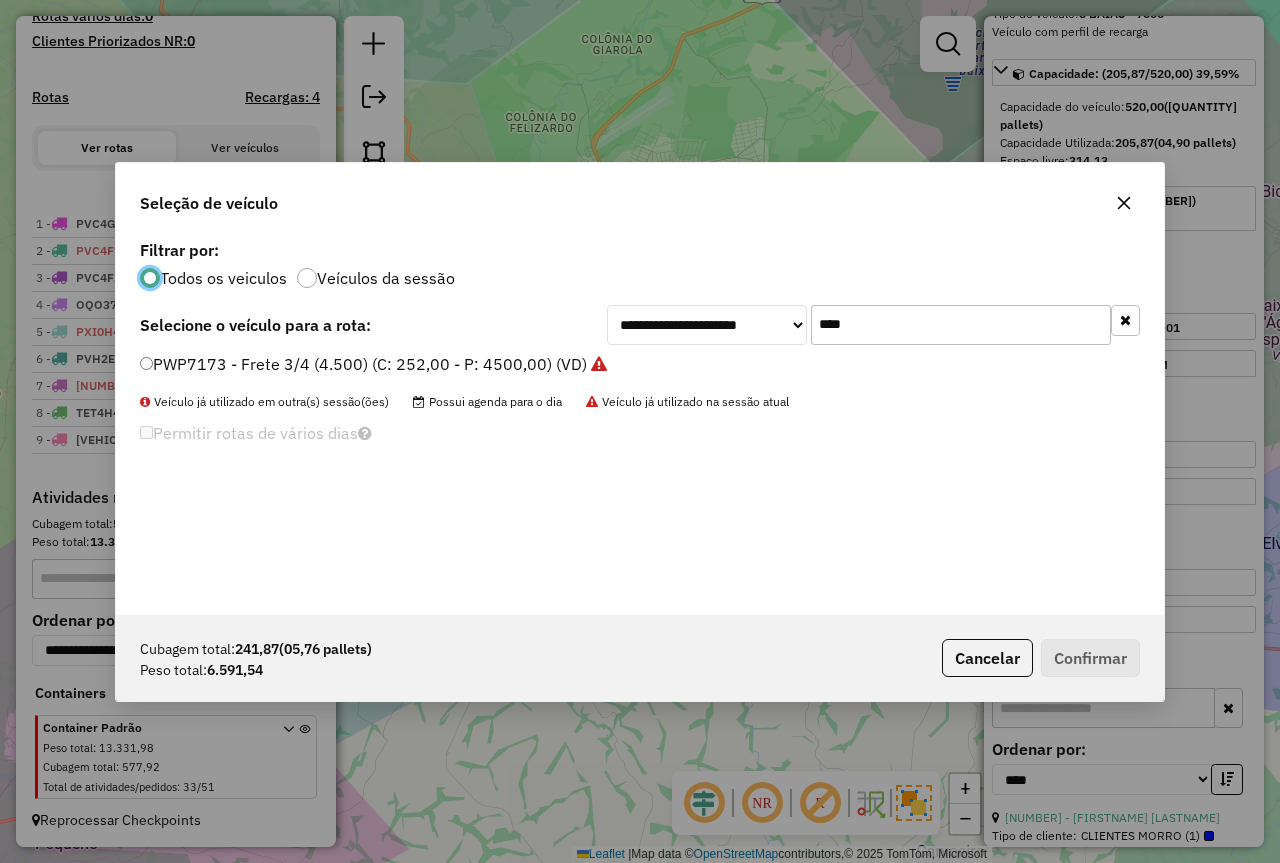drag, startPoint x: 850, startPoint y: 341, endPoint x: 805, endPoint y: 334, distance: 45.54119 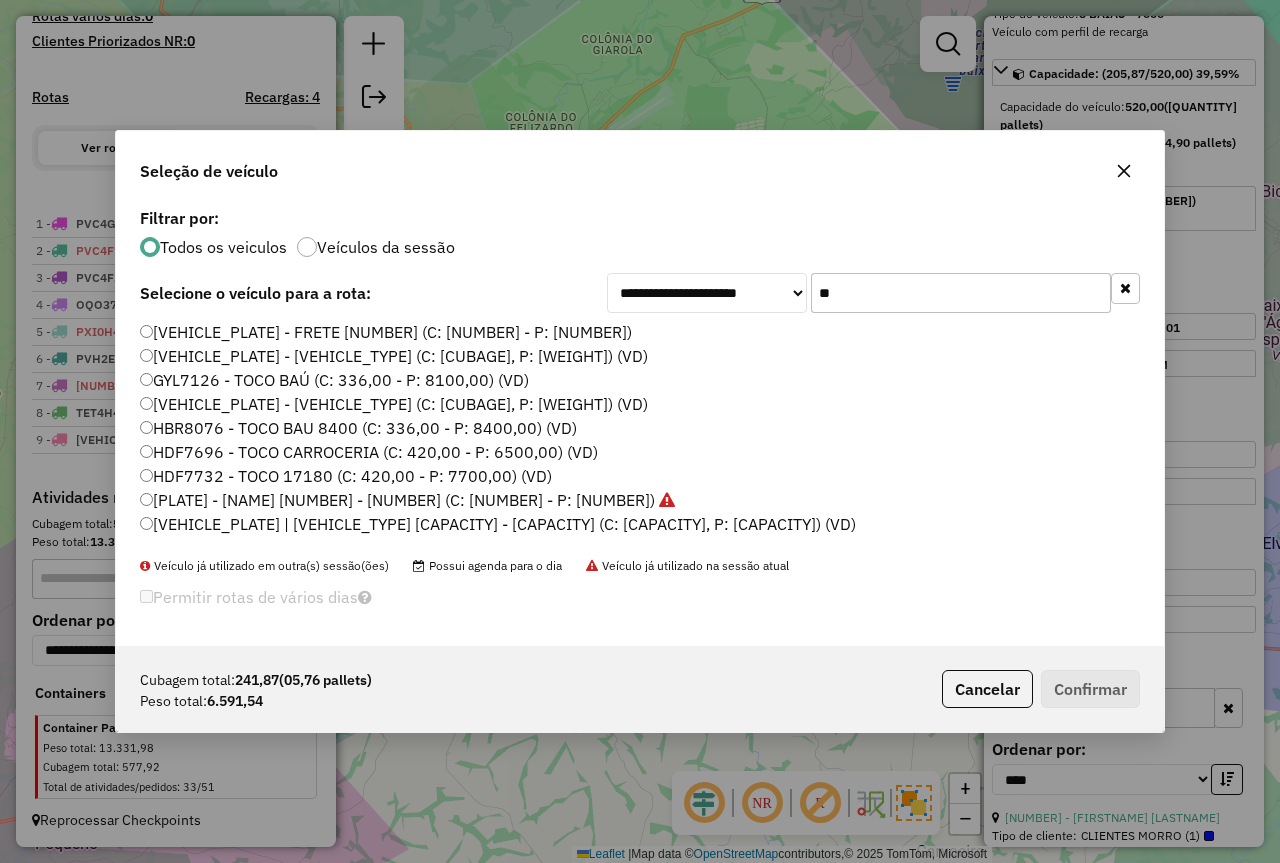 type on "*" 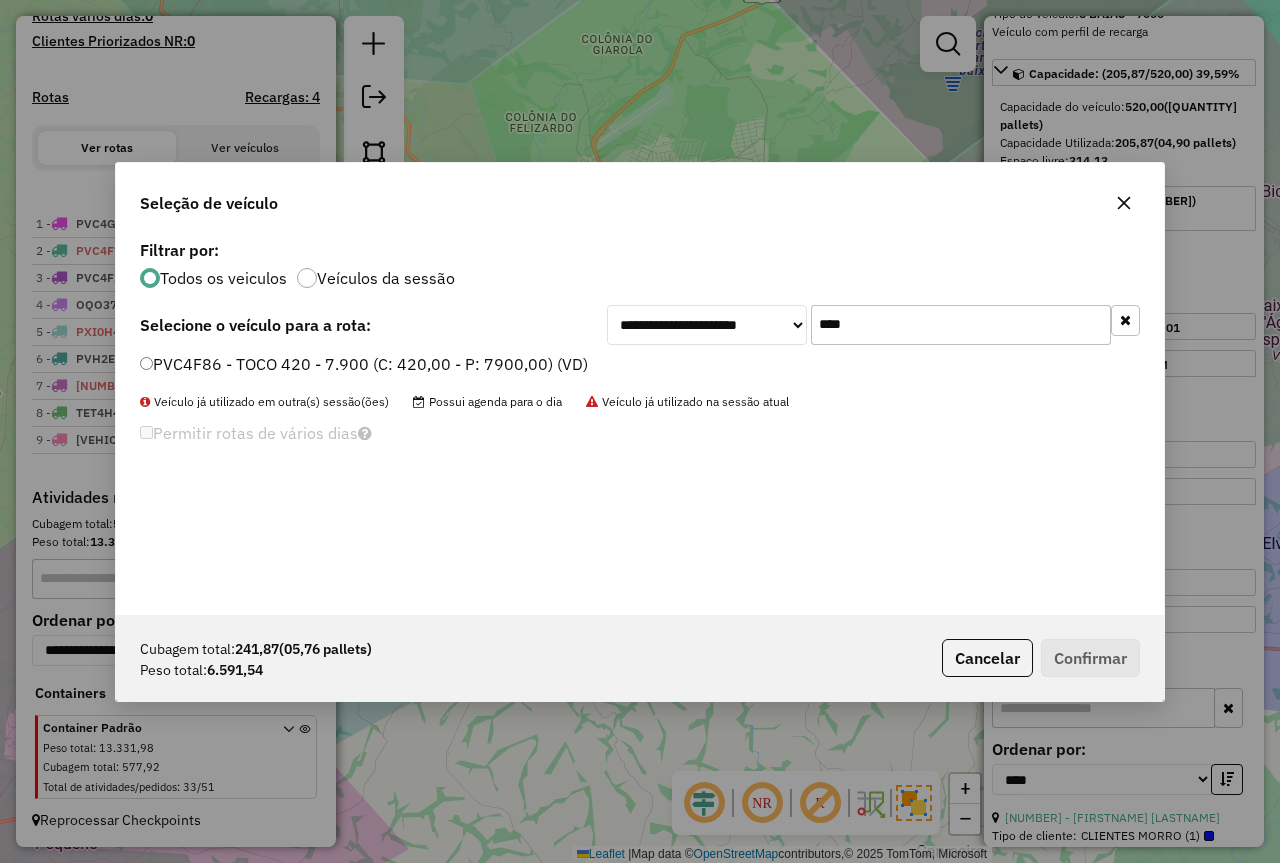 type on "****" 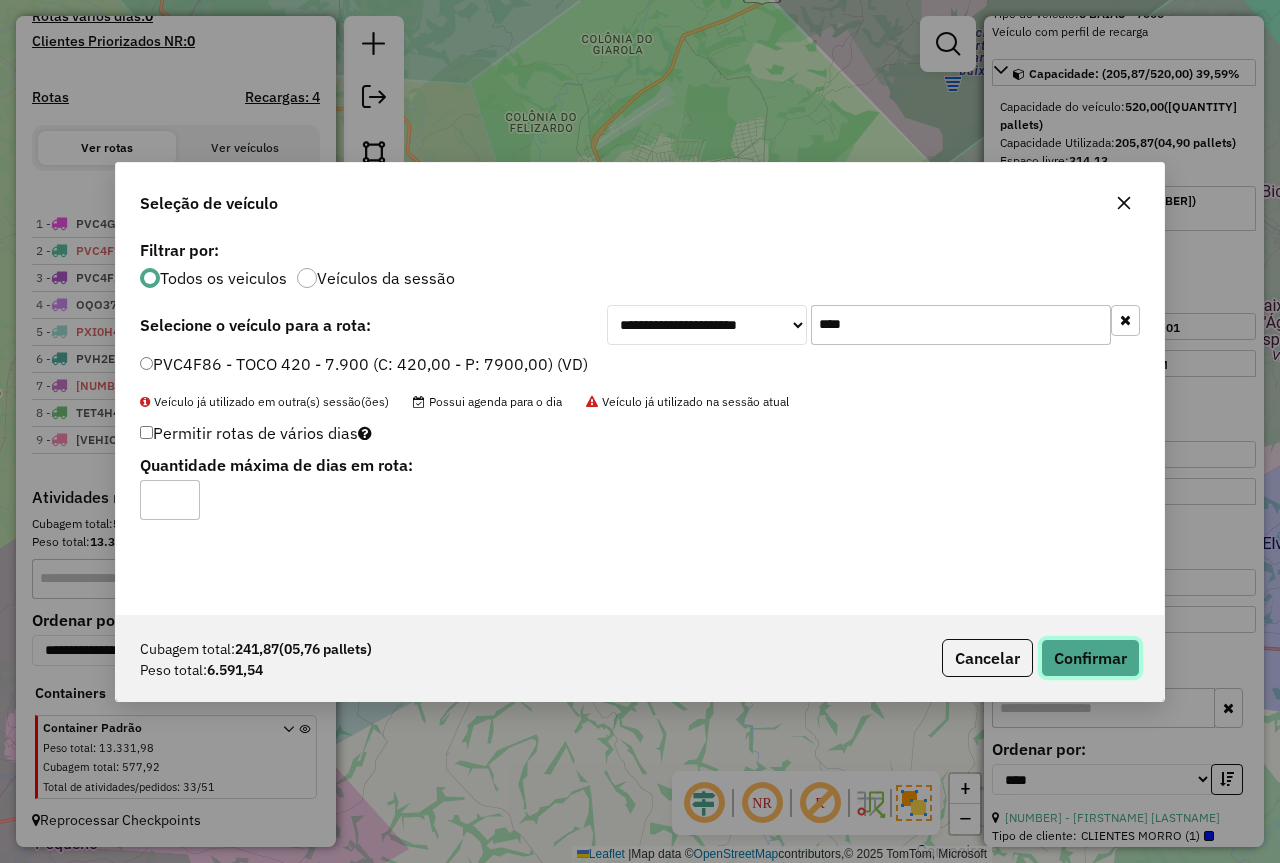 drag, startPoint x: 1077, startPoint y: 655, endPoint x: 1002, endPoint y: 609, distance: 87.982956 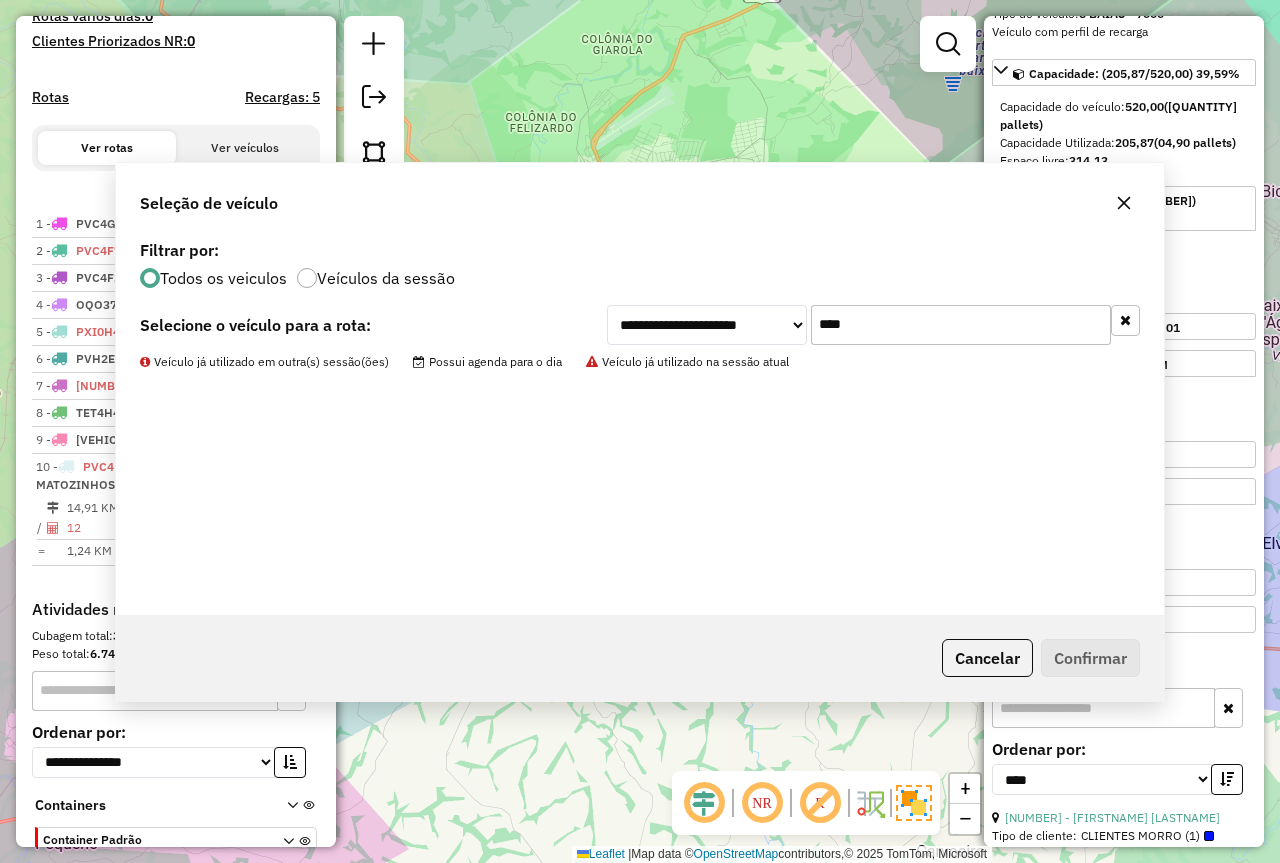 scroll, scrollTop: 667, scrollLeft: 0, axis: vertical 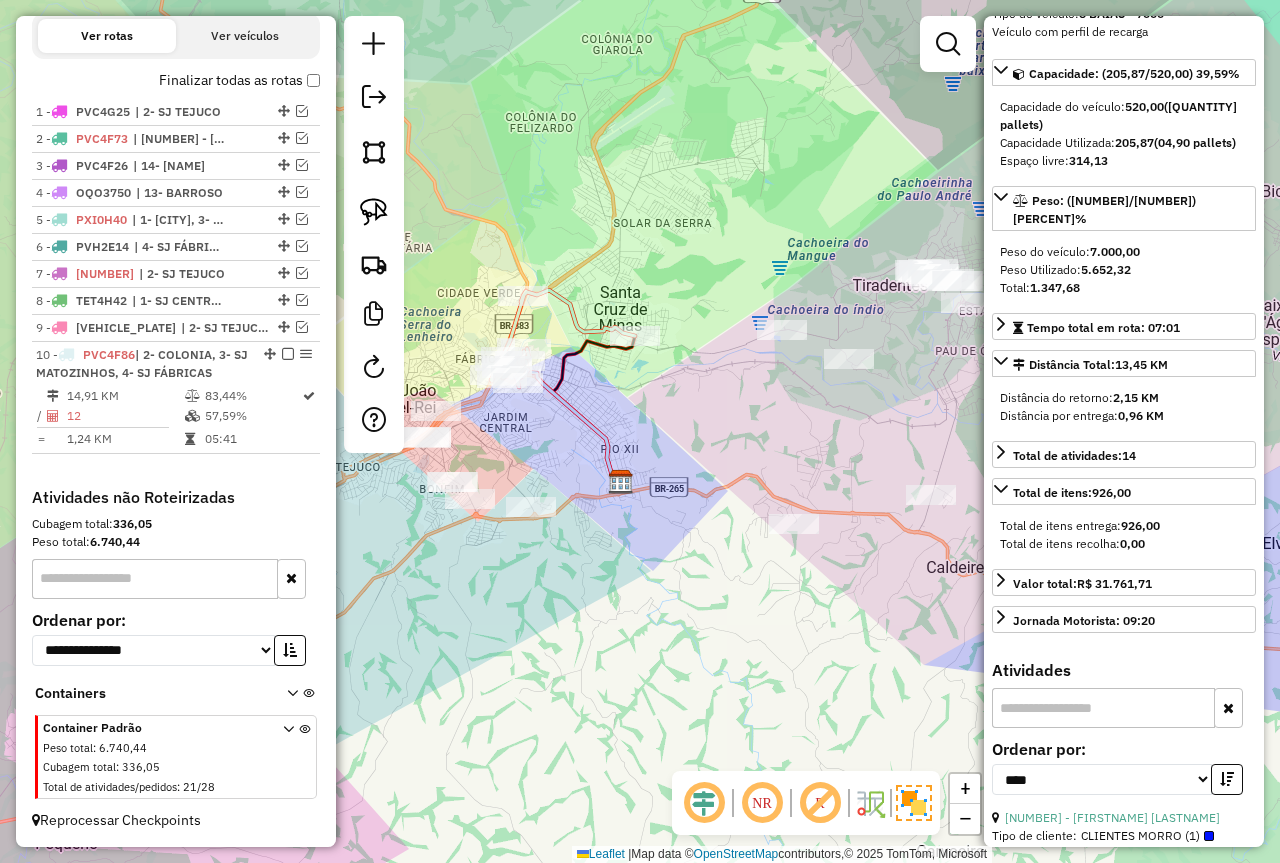 drag, startPoint x: 280, startPoint y: 354, endPoint x: 419, endPoint y: 389, distance: 143.33876 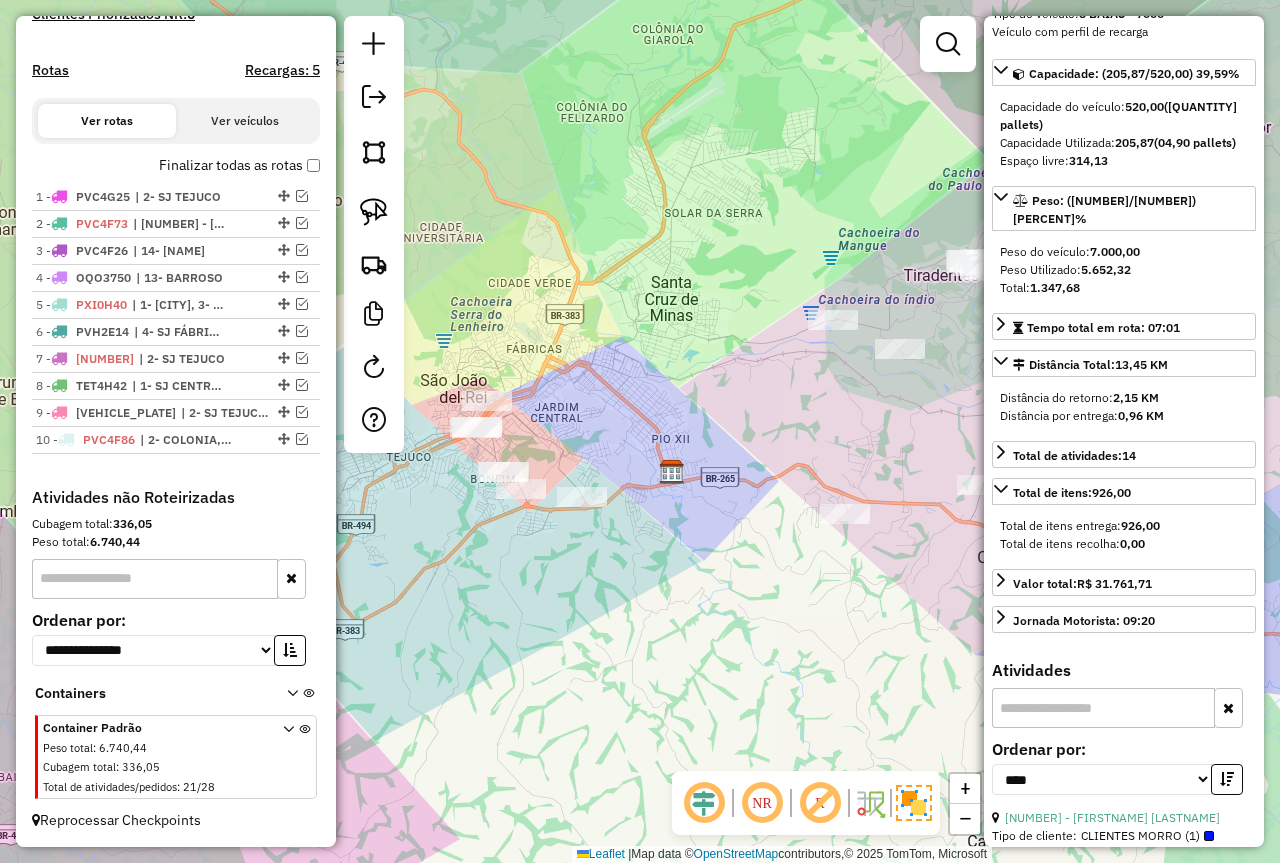 drag, startPoint x: 568, startPoint y: 395, endPoint x: 619, endPoint y: 385, distance: 51.971146 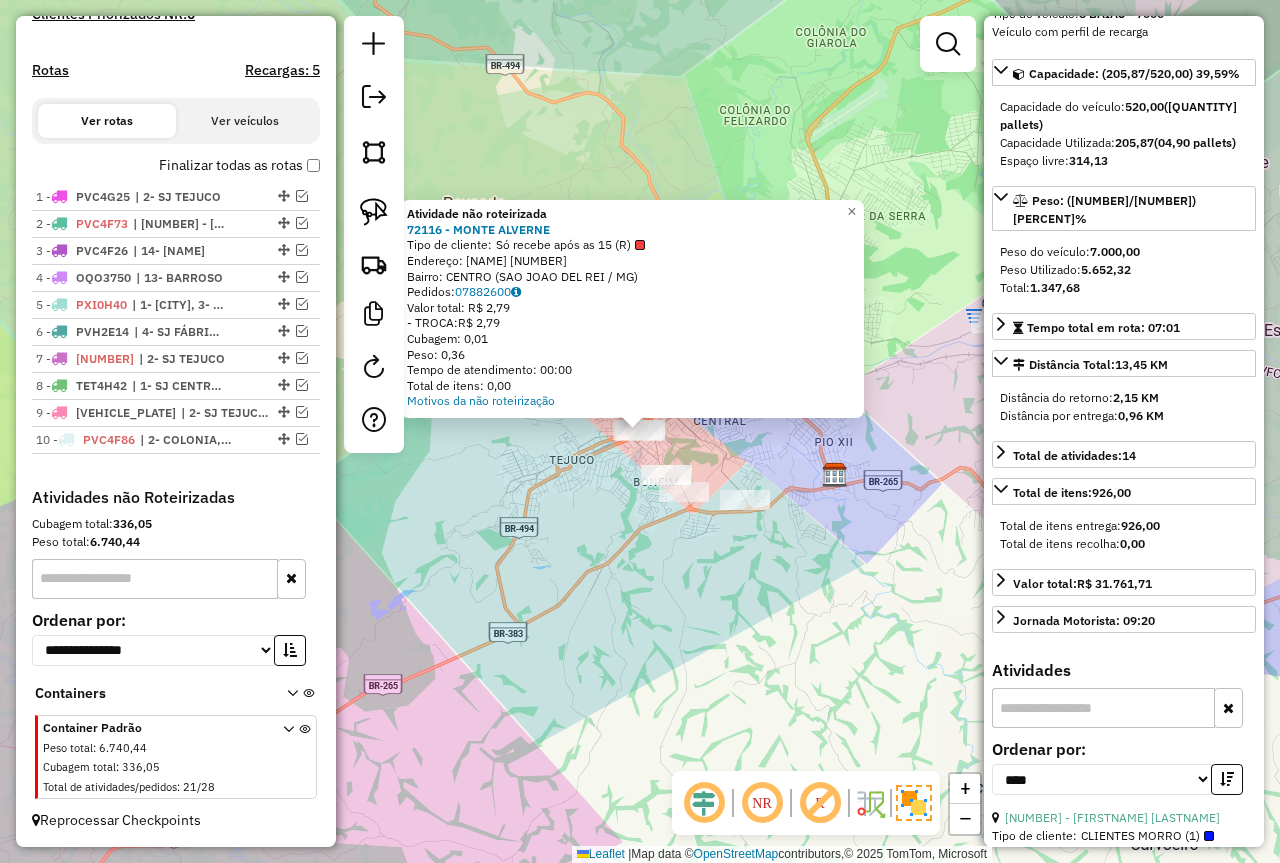 click on "Atividade não roteirizada 72116 - MONTE ALVERNE  Tipo de cliente:   Só recebe após as 15 (R)   Endereço:  FREI ORLANDO 26   Bairro: CENTRO (SAO JOAO DEL REI / MG)   Pedidos:  07882600   Valor total: R$ 2,79   - TROCA:  R$ 2,79   Cubagem: 0,01   Peso: 0,36   Tempo de atendimento: 00:00   Total de itens: 0,00  Motivos da não roteirização × Janela de atendimento Grade de atendimento Capacidade Transportadoras Veículos Cliente Pedidos  Rotas Selecione os dias de semana para filtrar as janelas de atendimento  Seg   Ter   Qua   Qui   Sex   Sáb   Dom  Informe o período da janela de atendimento: De: Até:  Filtrar exatamente a janela do cliente  Considerar janela de atendimento padrão  Selecione os dias de semana para filtrar as grades de atendimento  Seg   Ter   Qua   Qui   Sex   Sáb   Dom   Considerar clientes sem dia de atendimento cadastrado  Clientes fora do dia de atendimento selecionado Filtrar as atividades entre os valores definidos abaixo:  Peso mínimo:  ****  Peso máximo:  ****  De:   Até:" 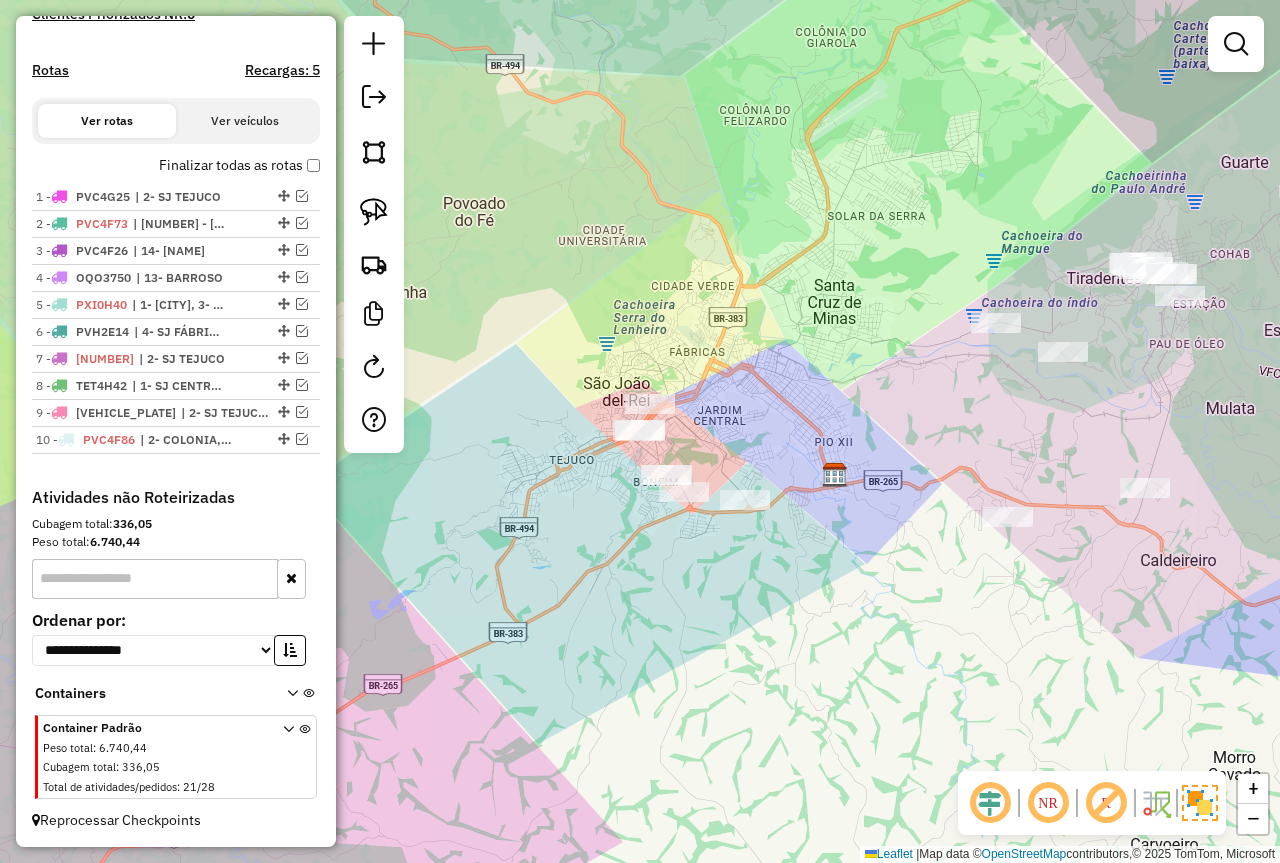 click at bounding box center [302, 412] 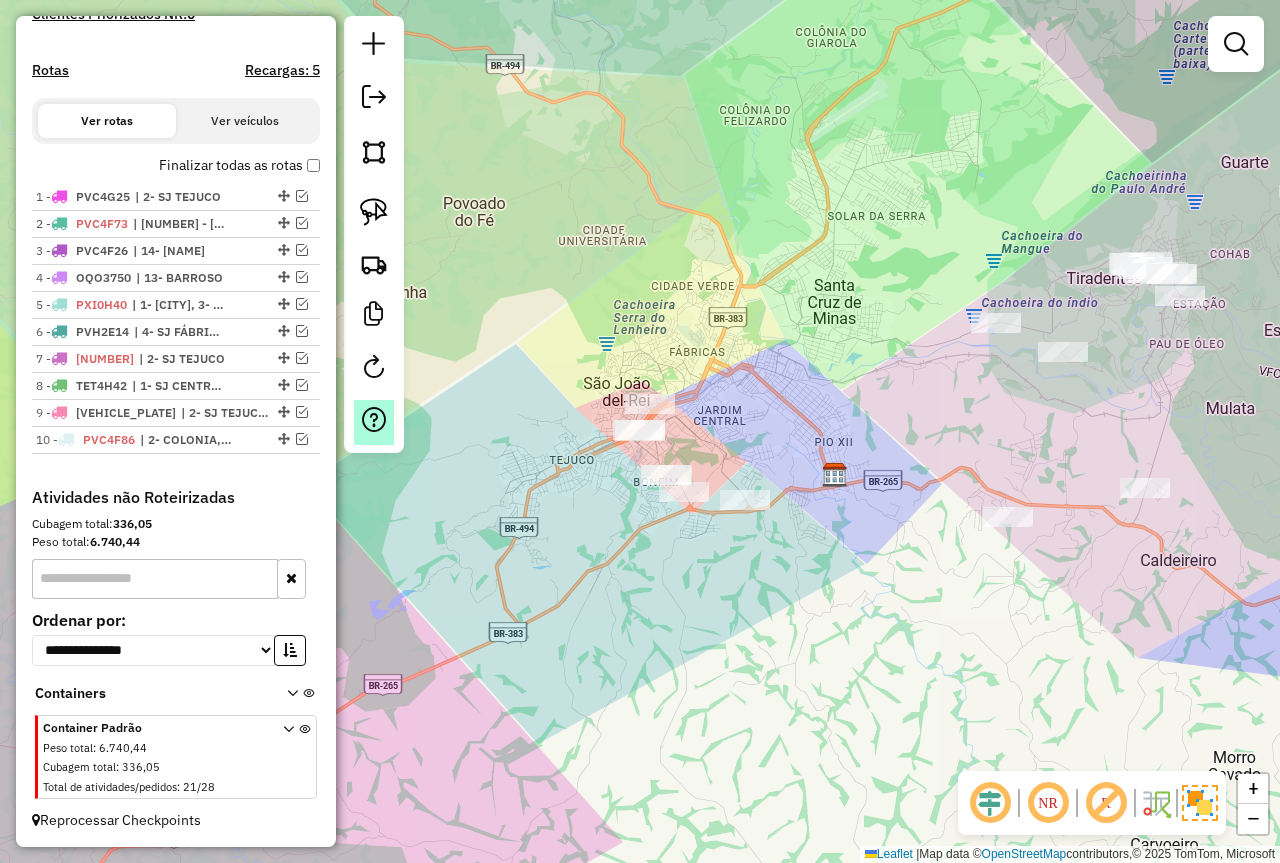 scroll, scrollTop: 667, scrollLeft: 0, axis: vertical 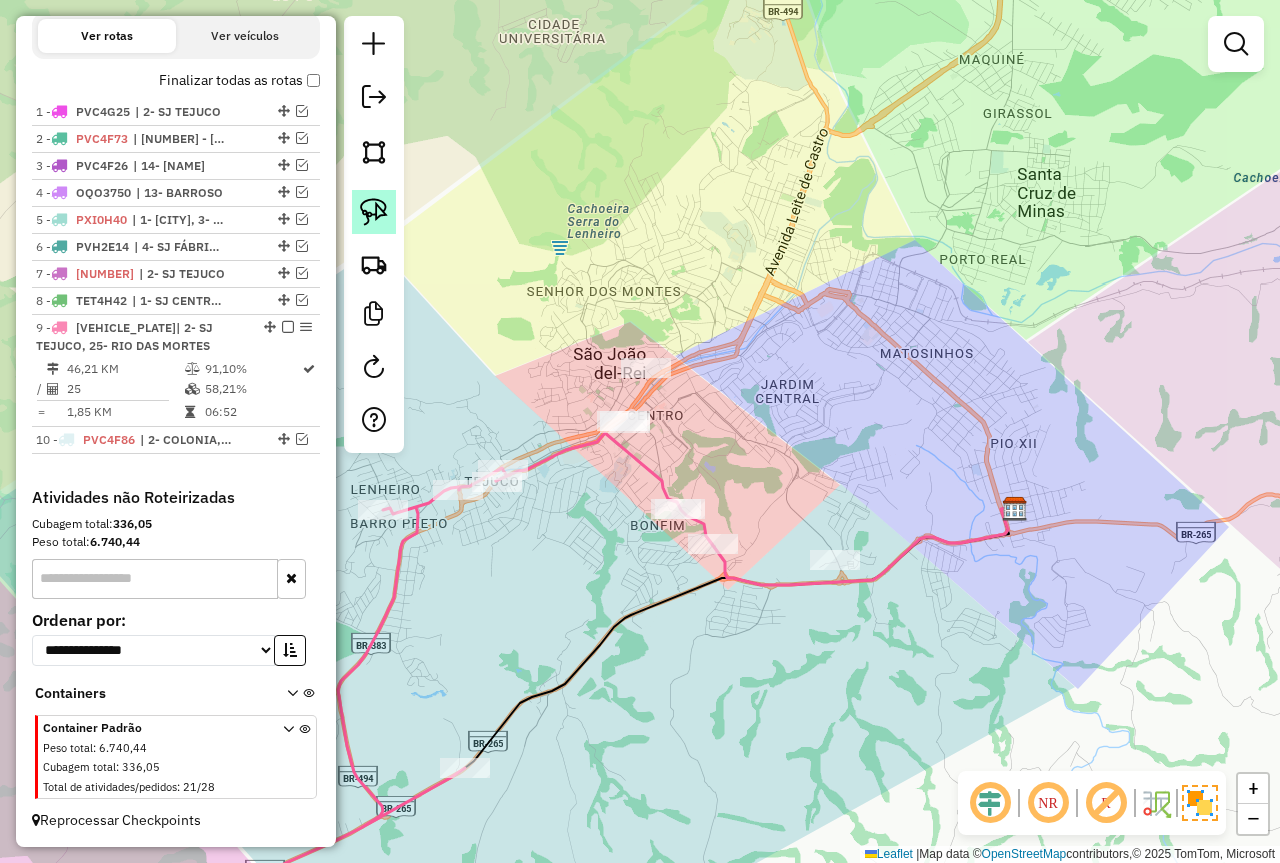 click 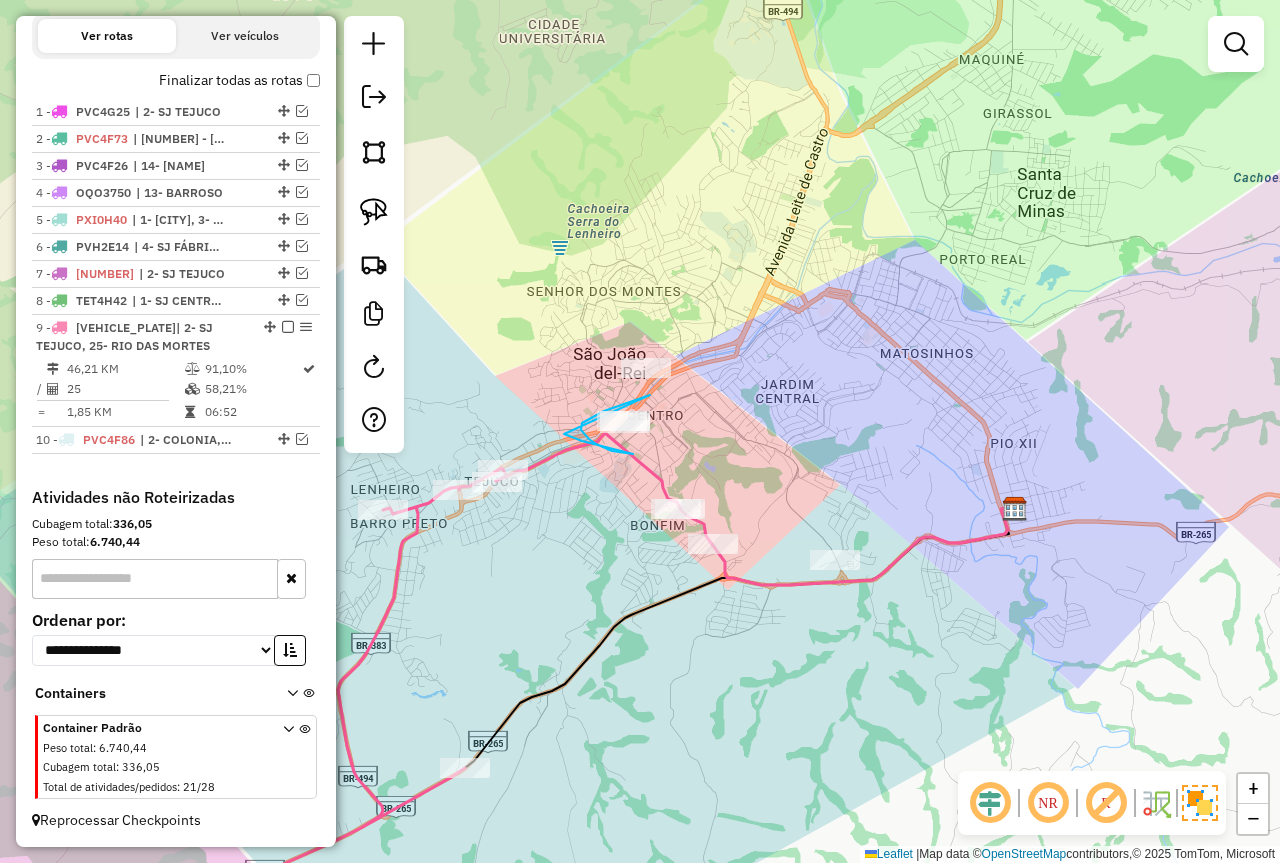 drag, startPoint x: 650, startPoint y: 395, endPoint x: 545, endPoint y: 393, distance: 105.01904 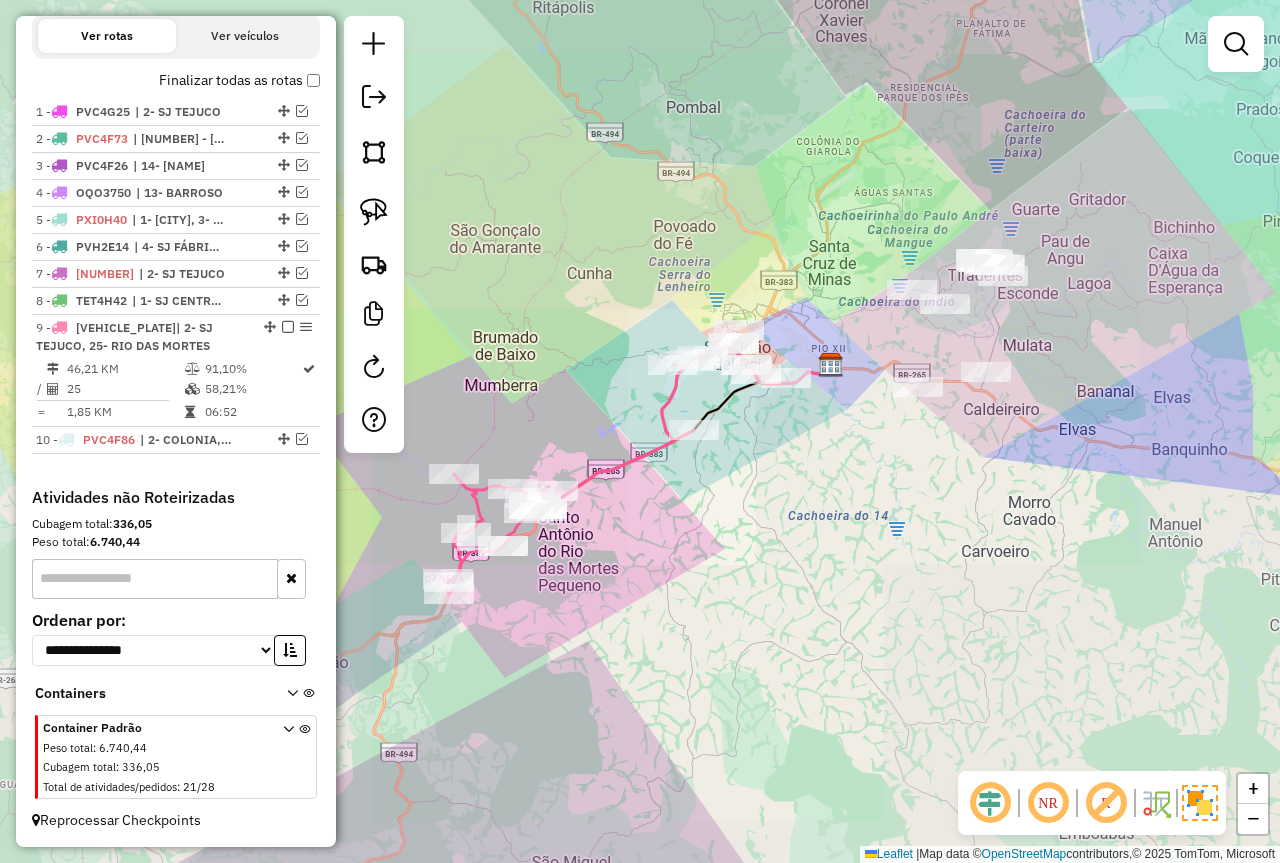 drag, startPoint x: 874, startPoint y: 307, endPoint x: 788, endPoint y: 317, distance: 86.579445 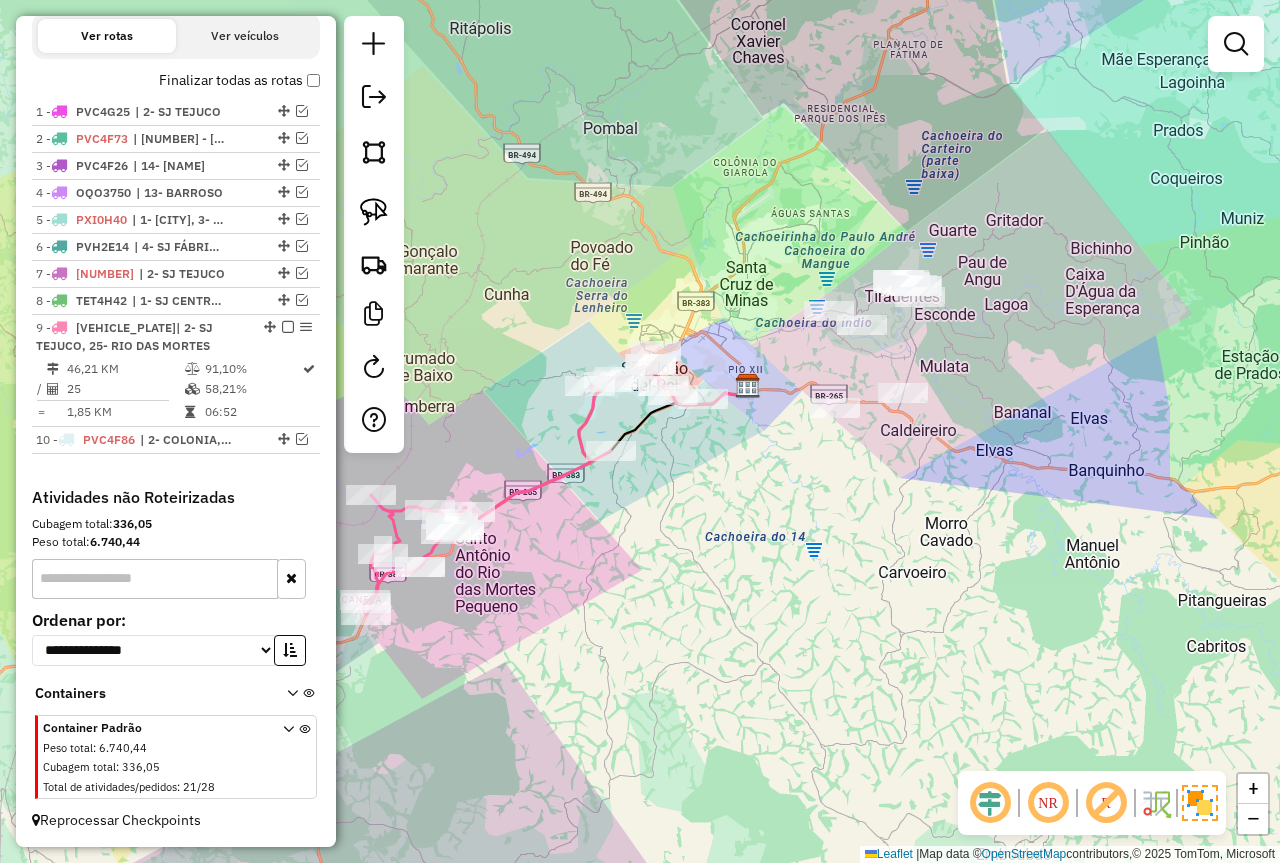 click 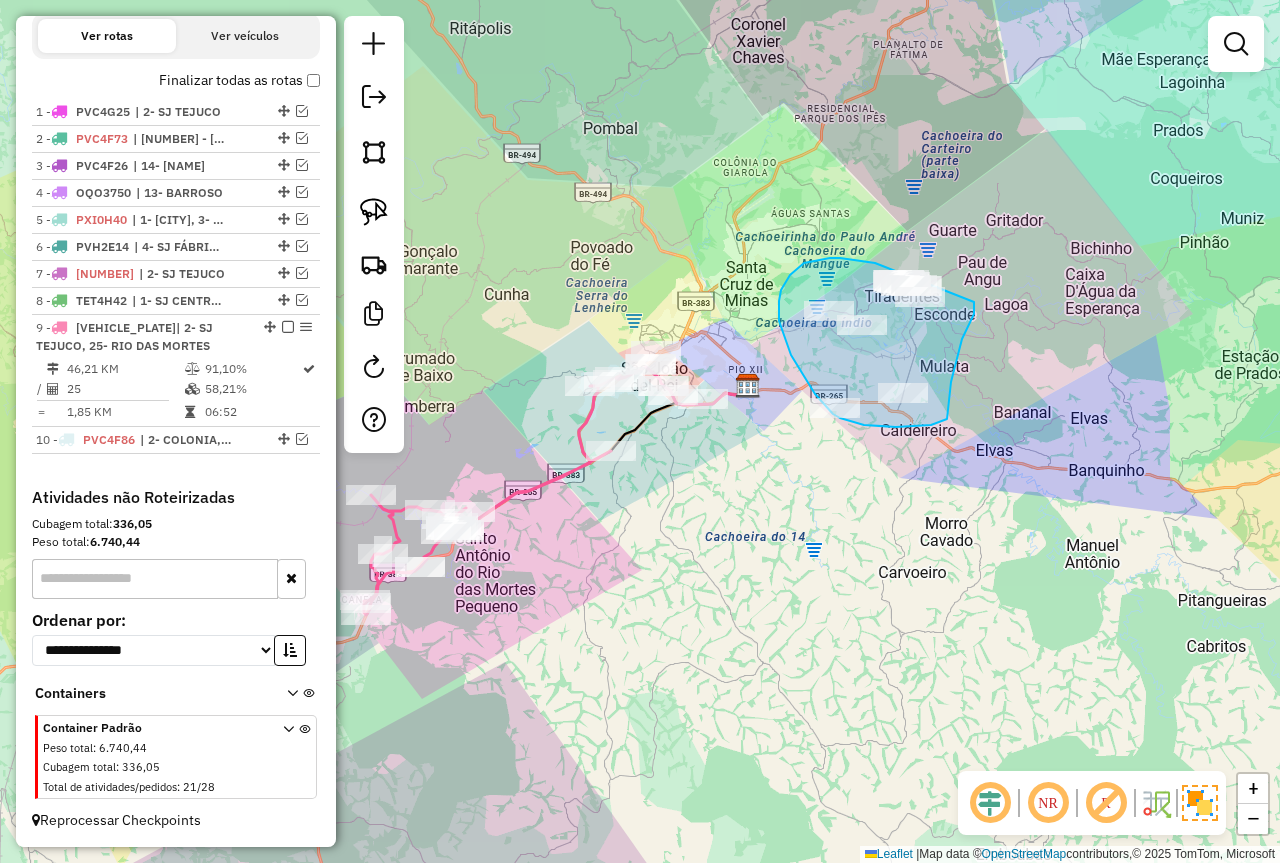 drag, startPoint x: 840, startPoint y: 258, endPoint x: 969, endPoint y: 293, distance: 133.66376 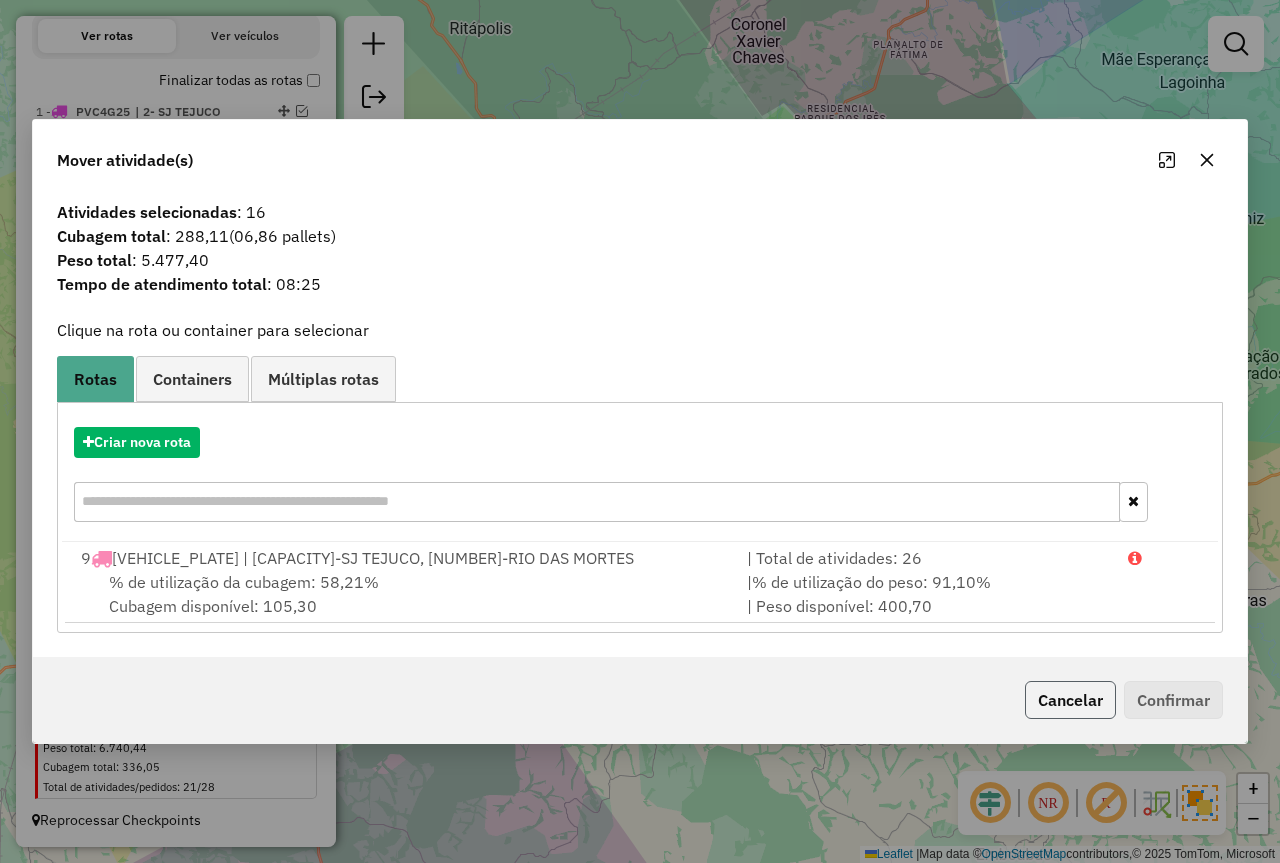 click on "Cancelar" 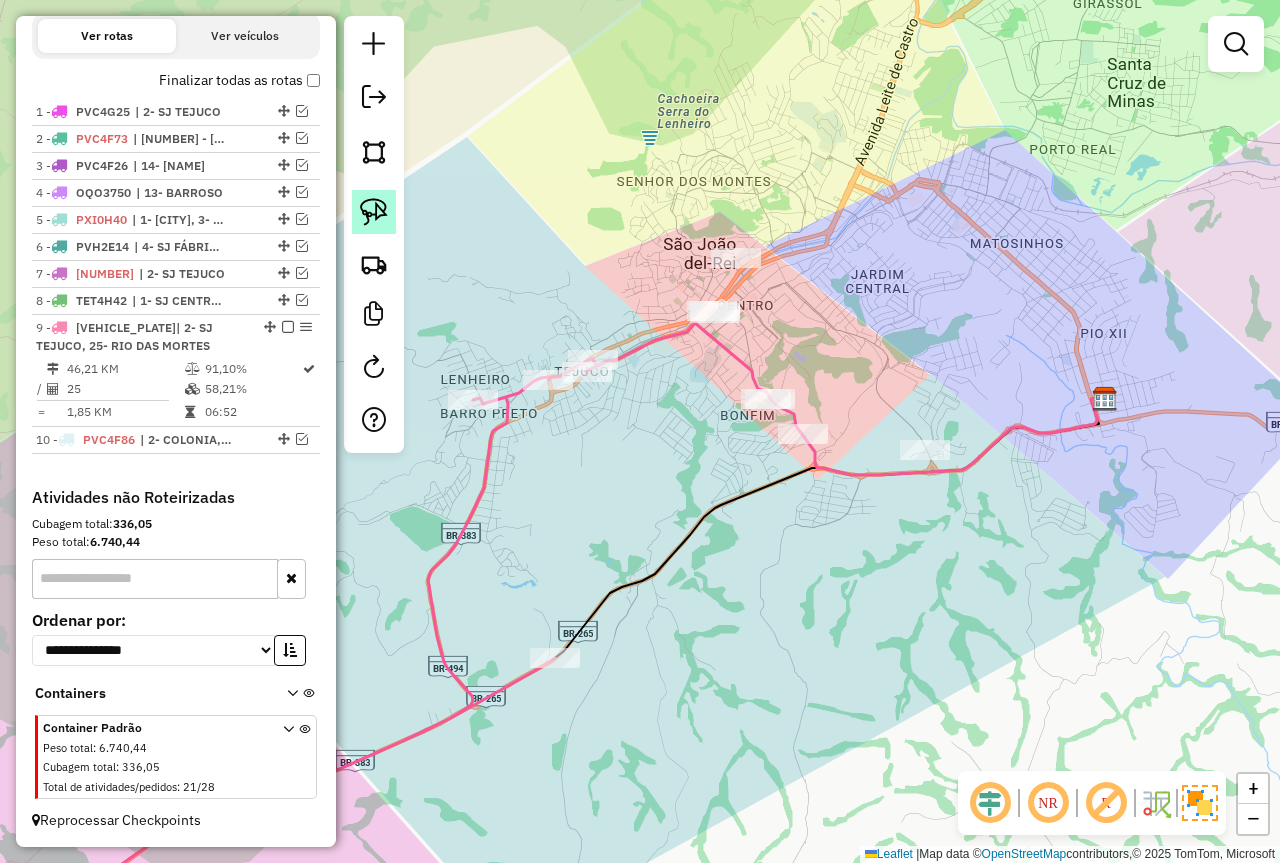 click 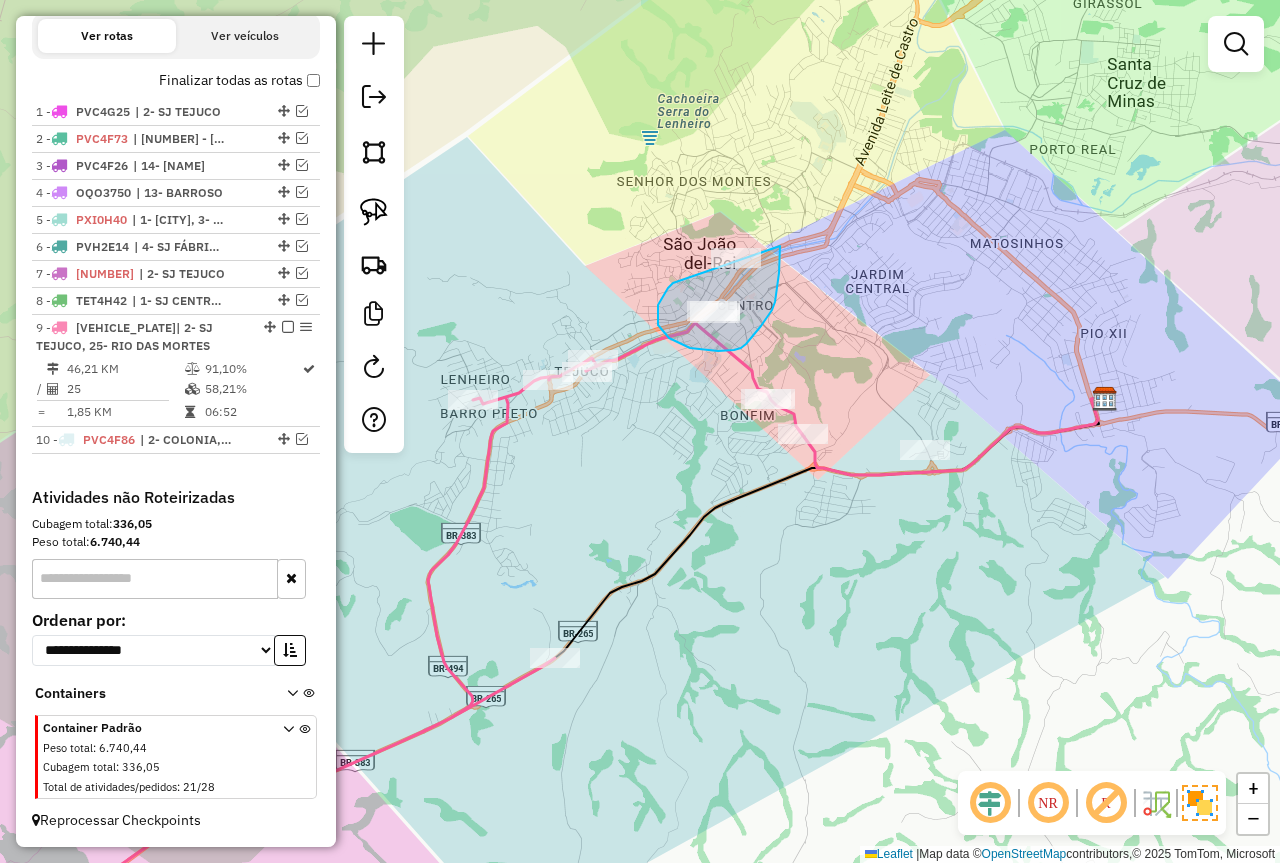 drag, startPoint x: 673, startPoint y: 283, endPoint x: 753, endPoint y: 238, distance: 91.787796 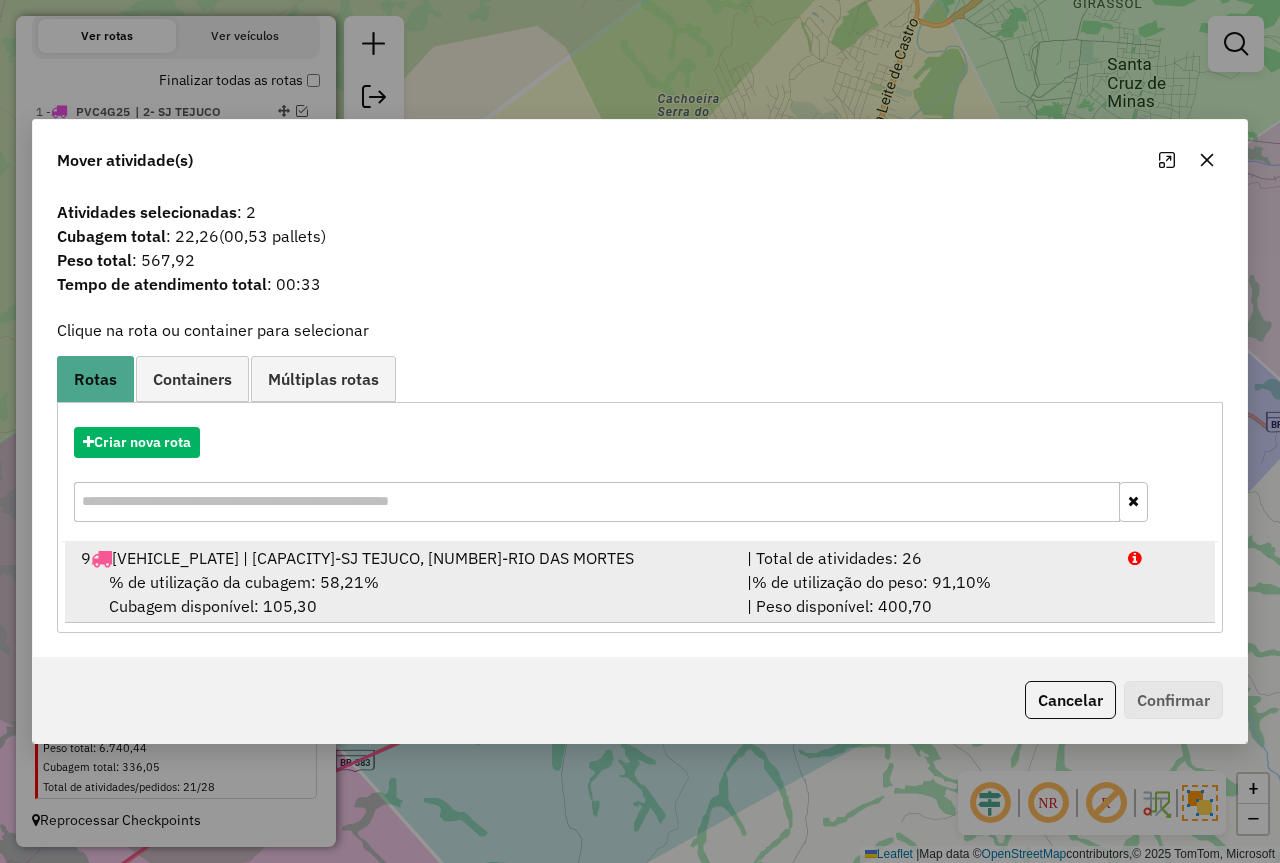 click on "|  % de utilização do peso: 91,10%  | Peso disponível: 400,70" at bounding box center (925, 594) 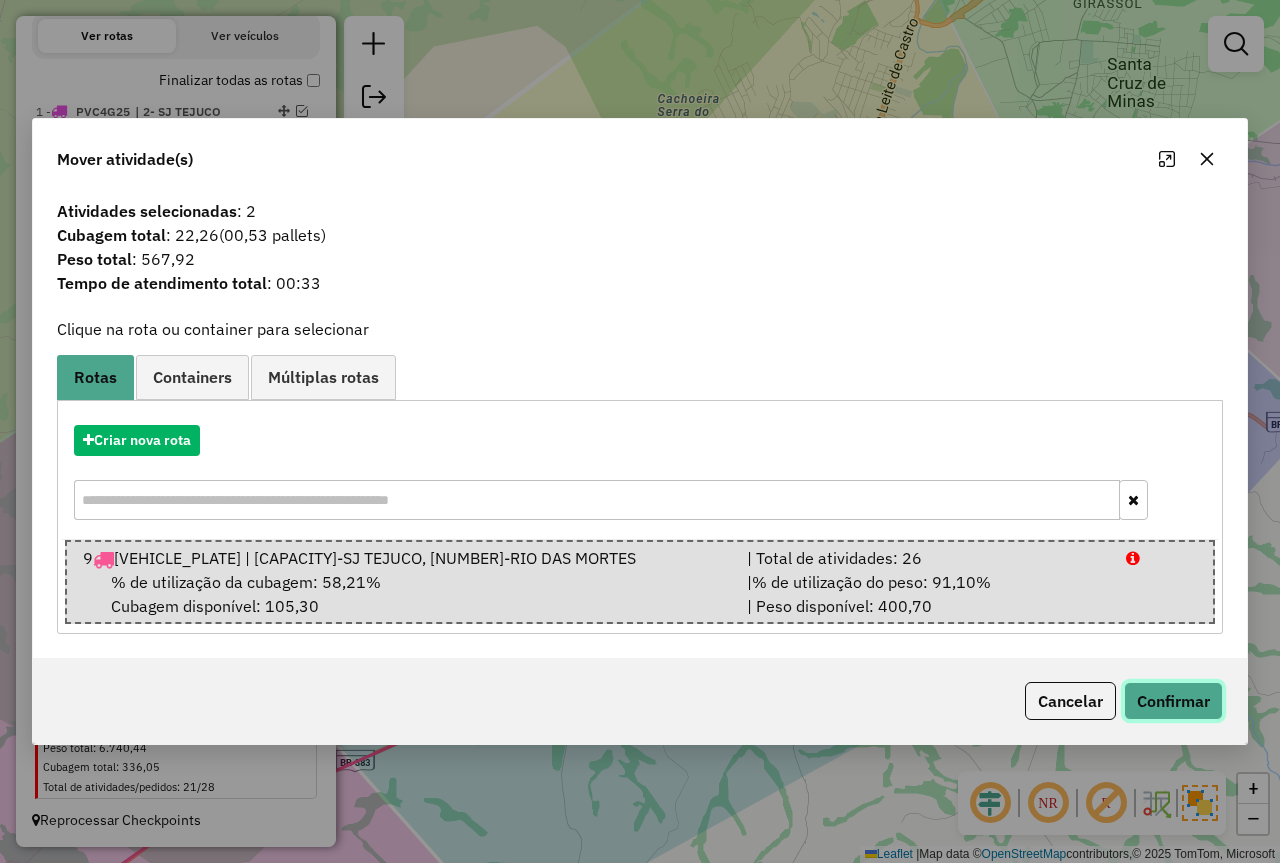 click on "Confirmar" 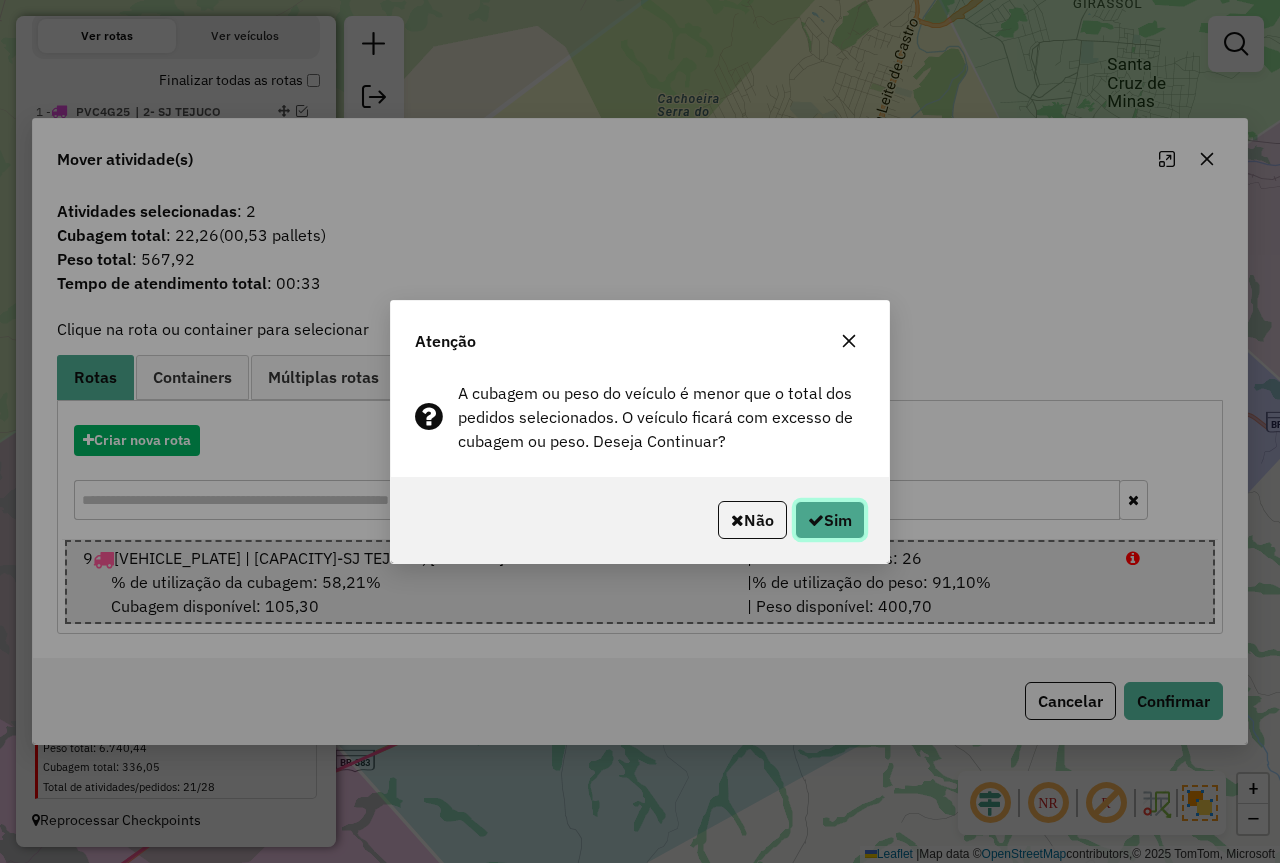 click on "Sim" 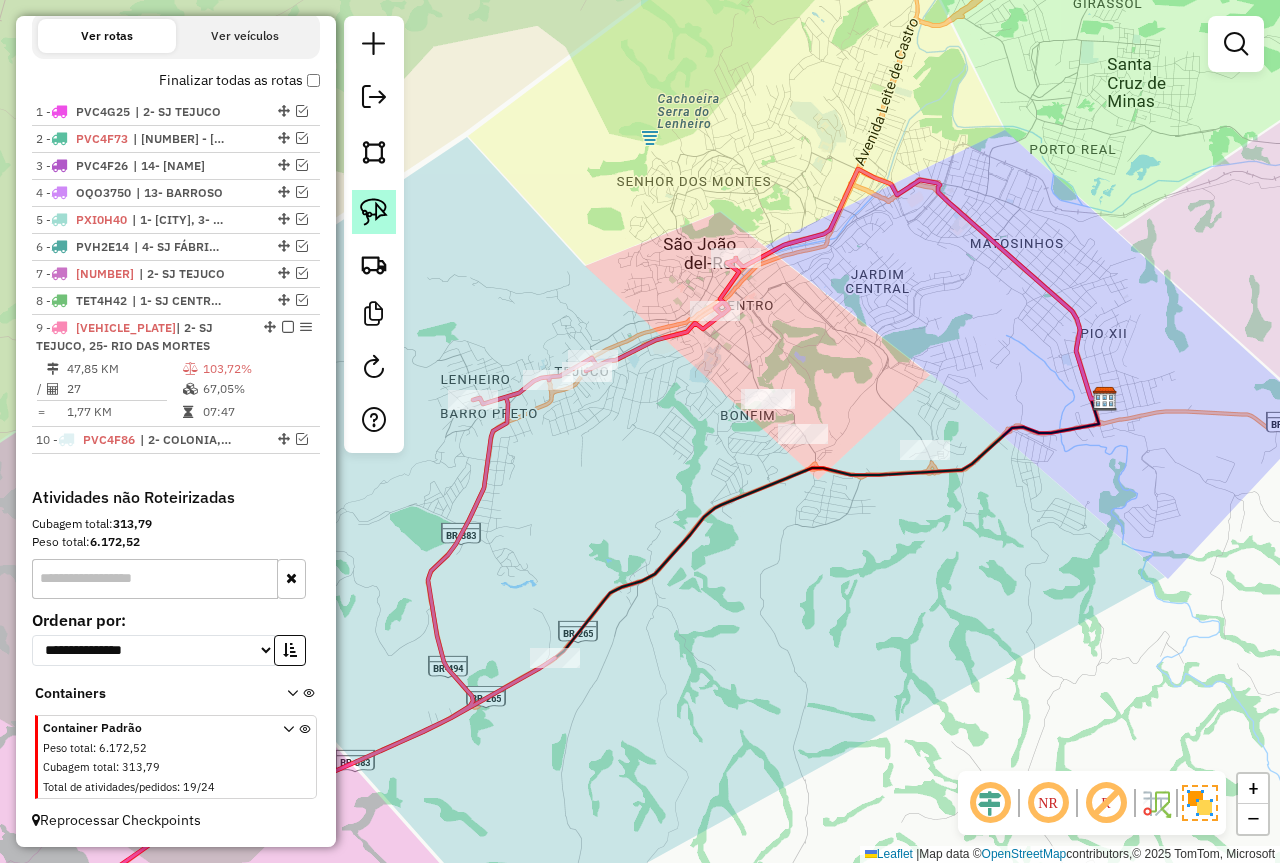 click 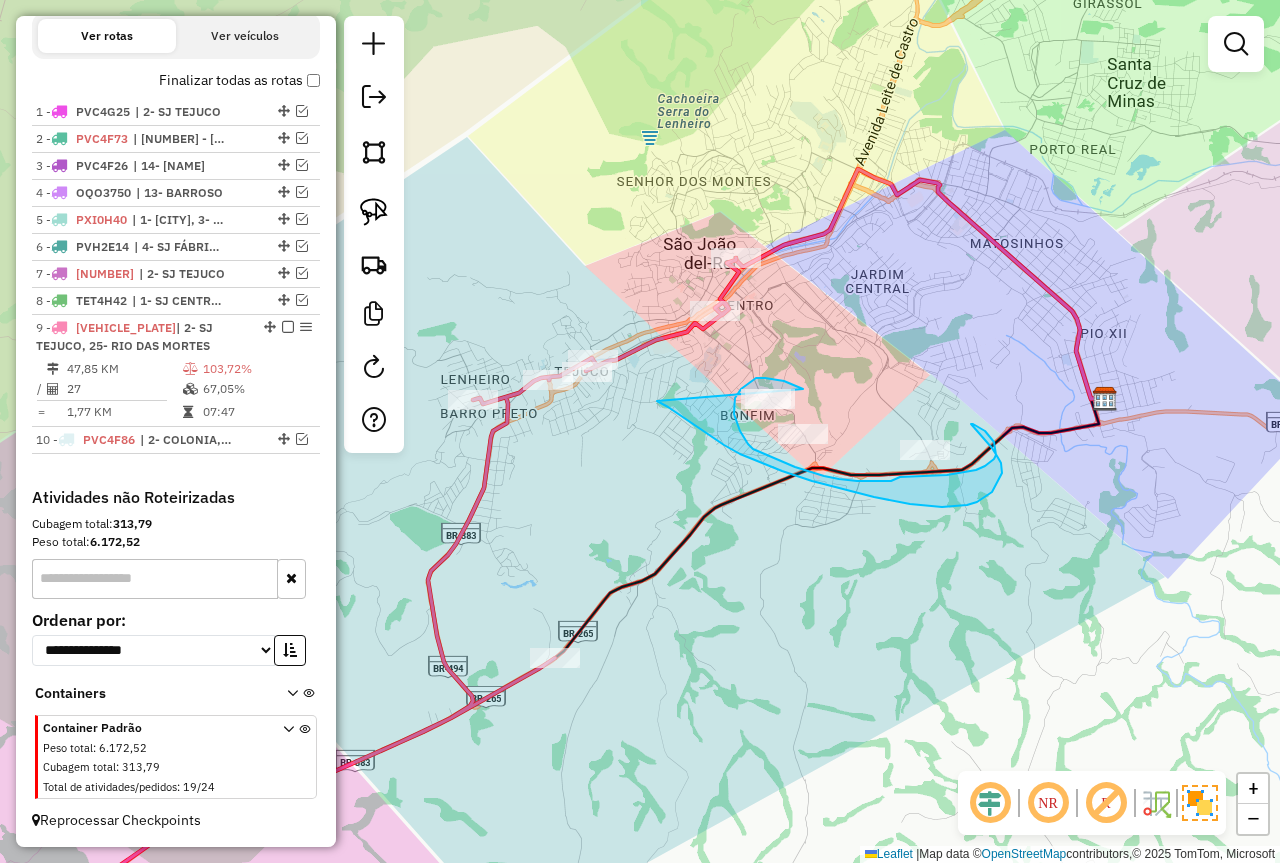 drag, startPoint x: 797, startPoint y: 386, endPoint x: 657, endPoint y: 401, distance: 140.80128 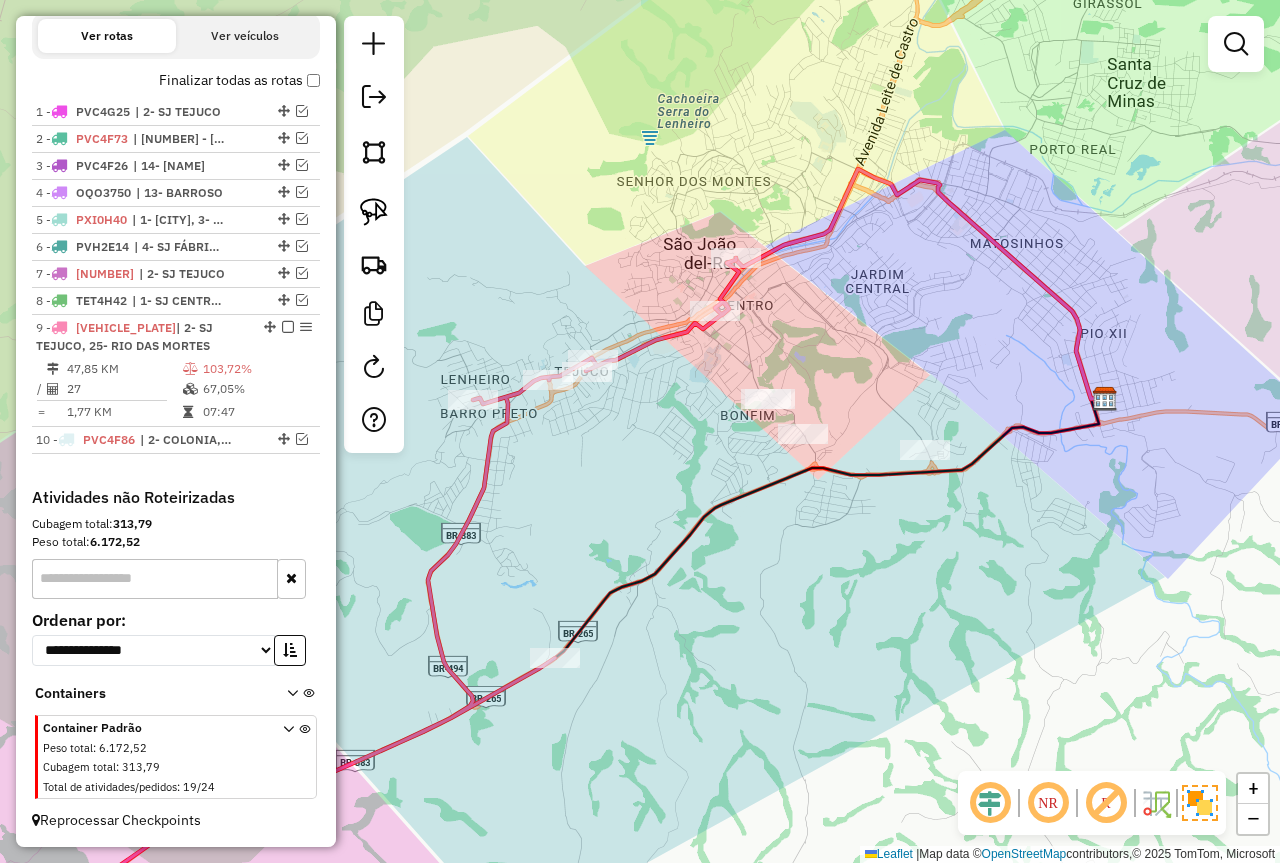 click 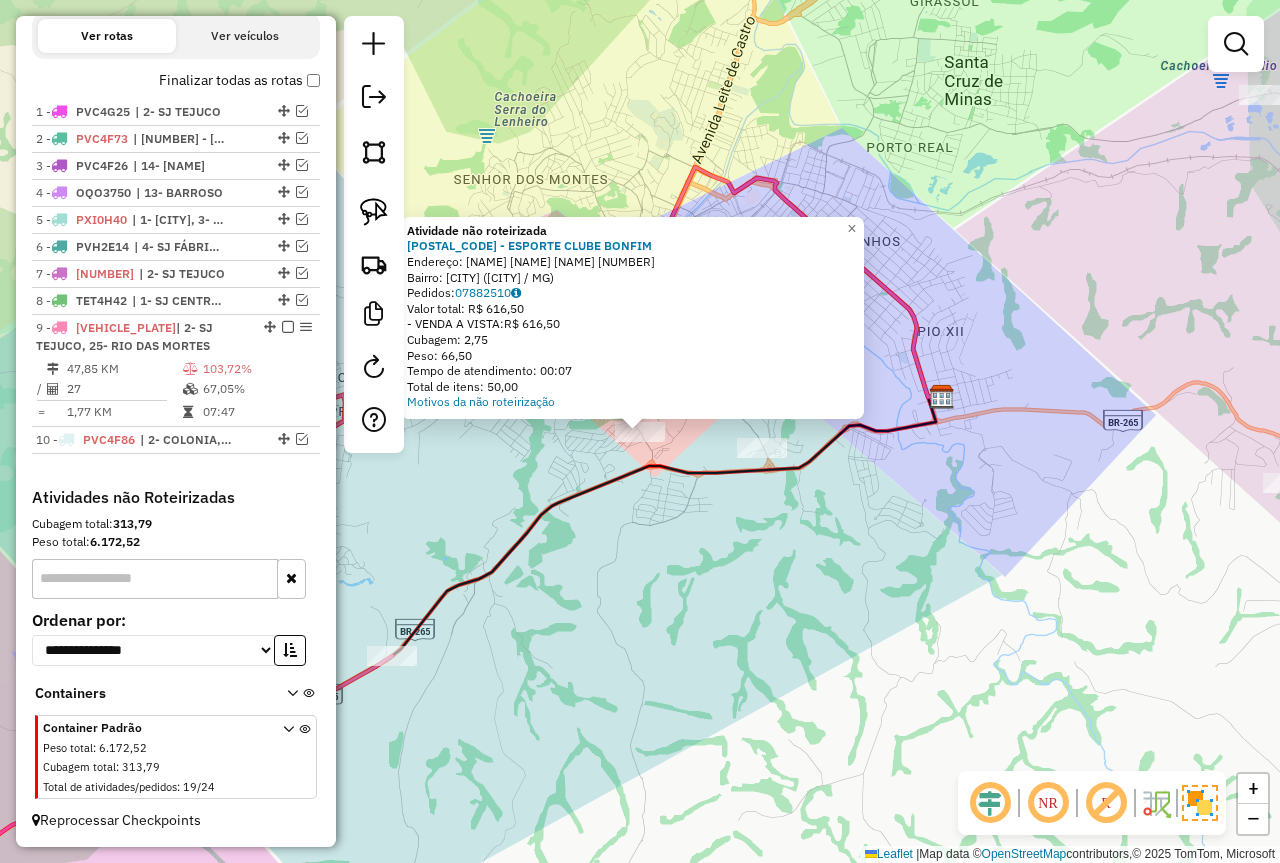 click on "Atividade não roteirizada 71130 - ESPORTE CLUBE BONFIM  Endereço:  TENENTE MARIO CESAR LOPES 297   Bairro: BONFIM (SAO JOAO DEL REI / MG)   Pedidos:  07882510   Valor total: R$ 616,50   - VENDA A VISTA:  R$ 616,50   Cubagem: 2,75   Peso: 66,50   Tempo de atendimento: 00:07   Total de itens: 50,00  Motivos da não roteirização × Janela de atendimento Grade de atendimento Capacidade Transportadoras Veículos Cliente Pedidos  Rotas Selecione os dias de semana para filtrar as janelas de atendimento  Seg   Ter   Qua   Qui   Sex   Sáb   Dom  Informe o período da janela de atendimento: De: Até:  Filtrar exatamente a janela do cliente  Considerar janela de atendimento padrão  Selecione os dias de semana para filtrar as grades de atendimento  Seg   Ter   Qua   Qui   Sex   Sáb   Dom   Considerar clientes sem dia de atendimento cadastrado  Clientes fora do dia de atendimento selecionado Filtrar as atividades entre os valores definidos abaixo:  Peso mínimo:  ****  Peso máximo:  ****  Cubagem mínima:   De:  +" 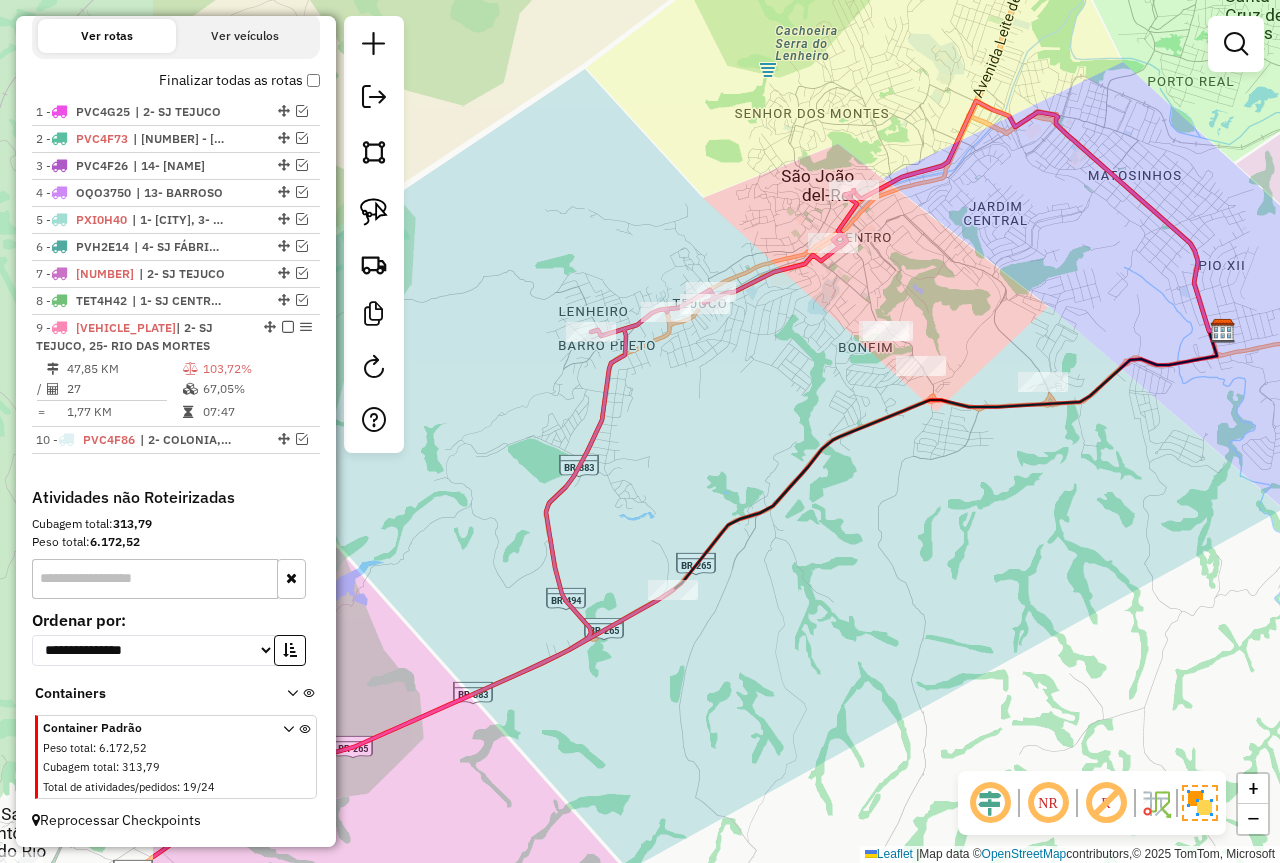 drag, startPoint x: 504, startPoint y: 303, endPoint x: 785, endPoint y: 236, distance: 288.87714 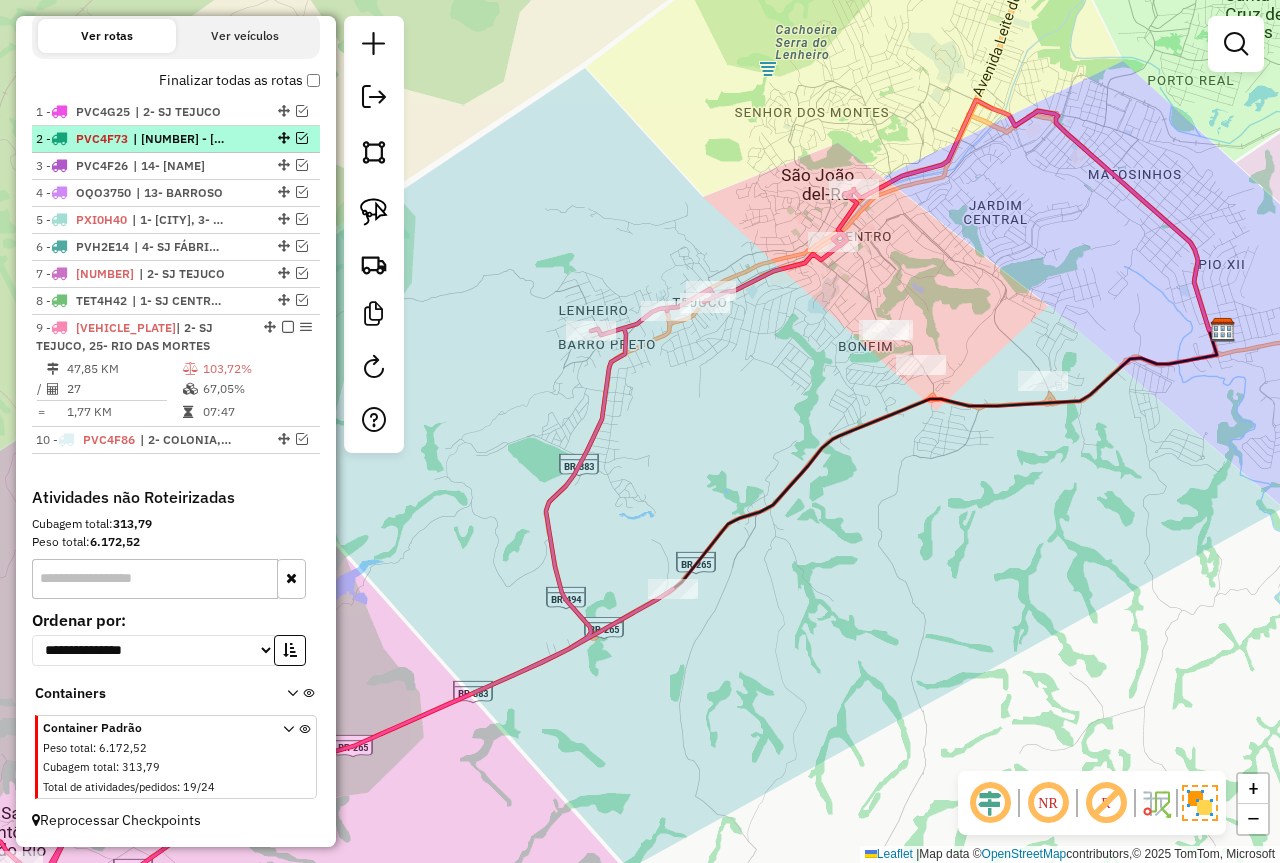 click at bounding box center (302, 138) 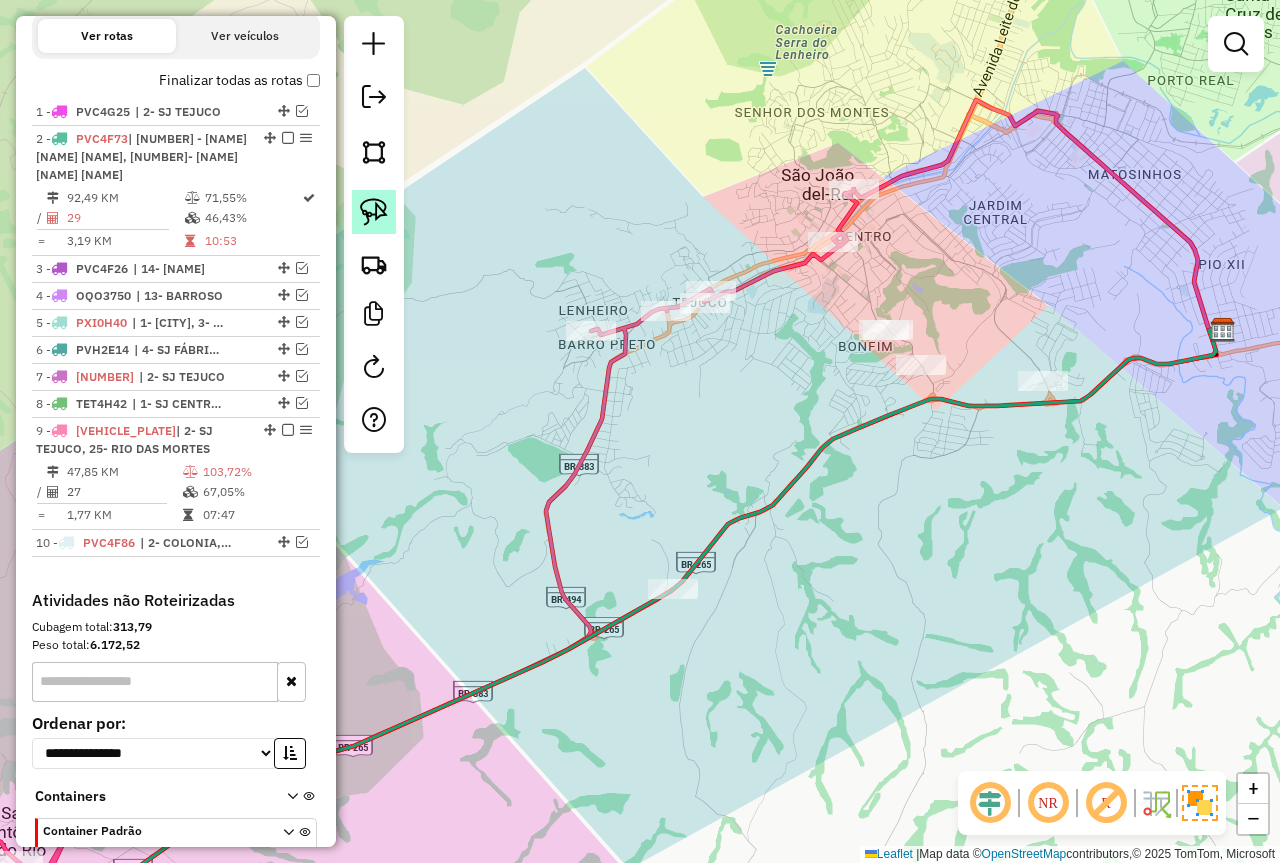 click 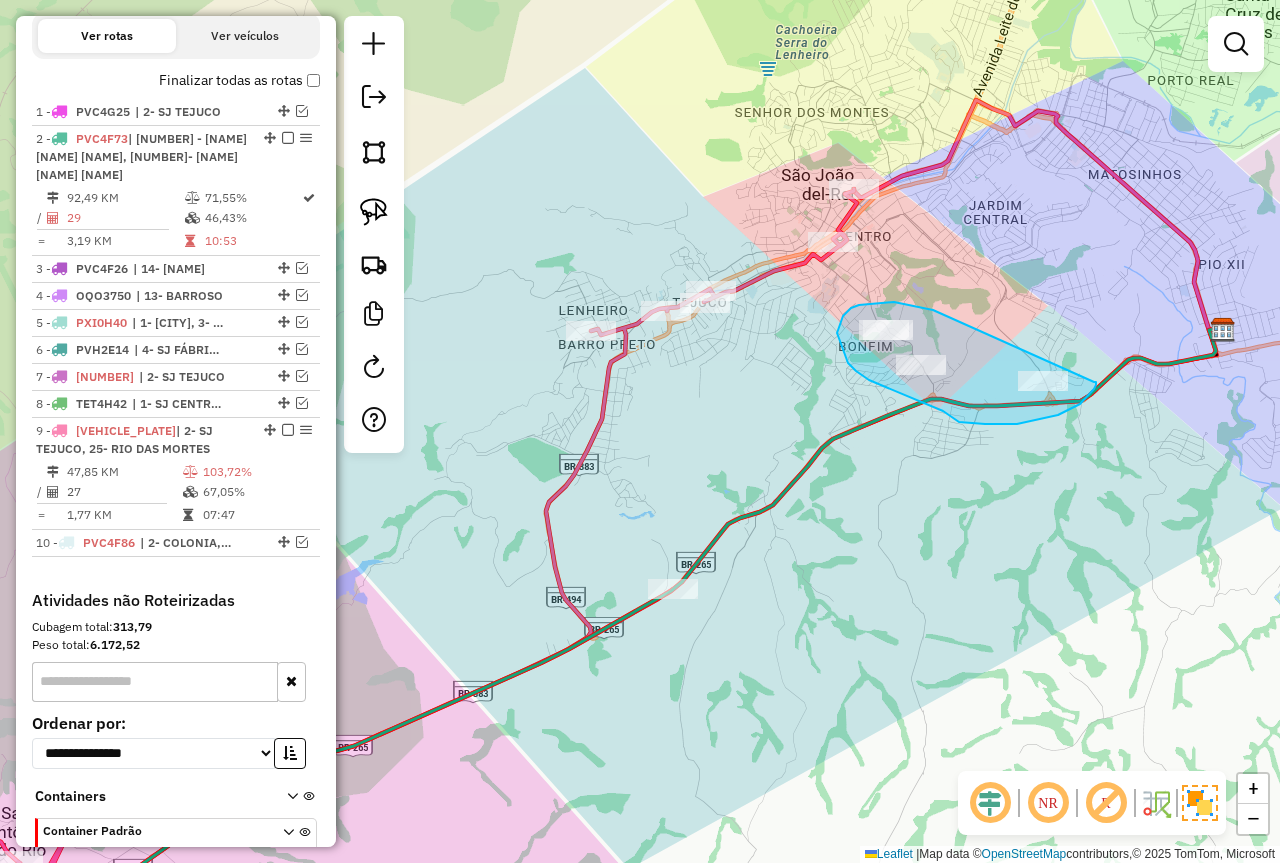 drag, startPoint x: 894, startPoint y: 302, endPoint x: 1092, endPoint y: 382, distance: 213.55093 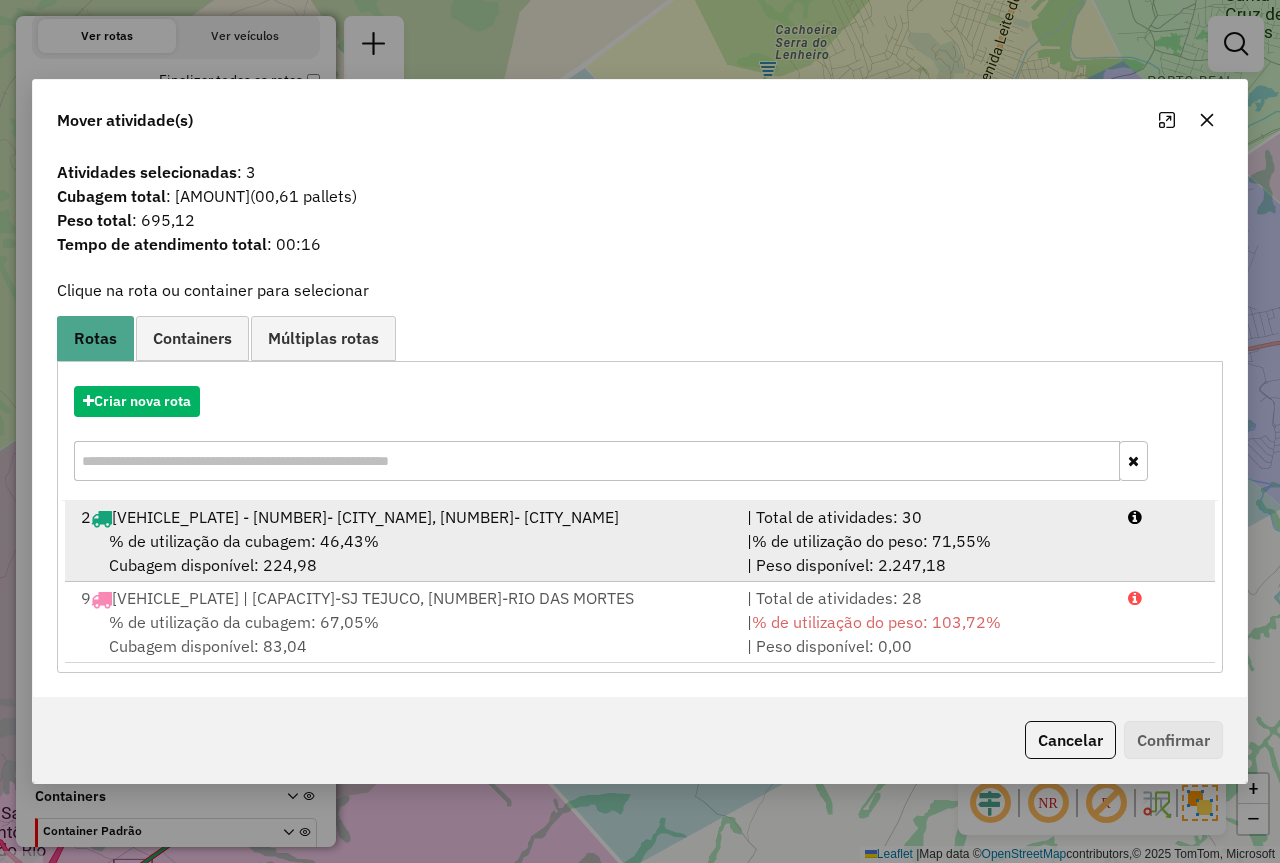 click on "2  PVC4F73 | 20- CONCEIÇÃO DA BARRA DE MINAS, 21- SÃO SEBASTIÃO DA VITÓRIA  | Total de atividades: 30  % de utilização da cubagem: 46,43%  Cubagem disponível: 224,98   |  % de utilização do peso: 71,55%  | Peso disponível: 2.247,18" at bounding box center [640, 541] 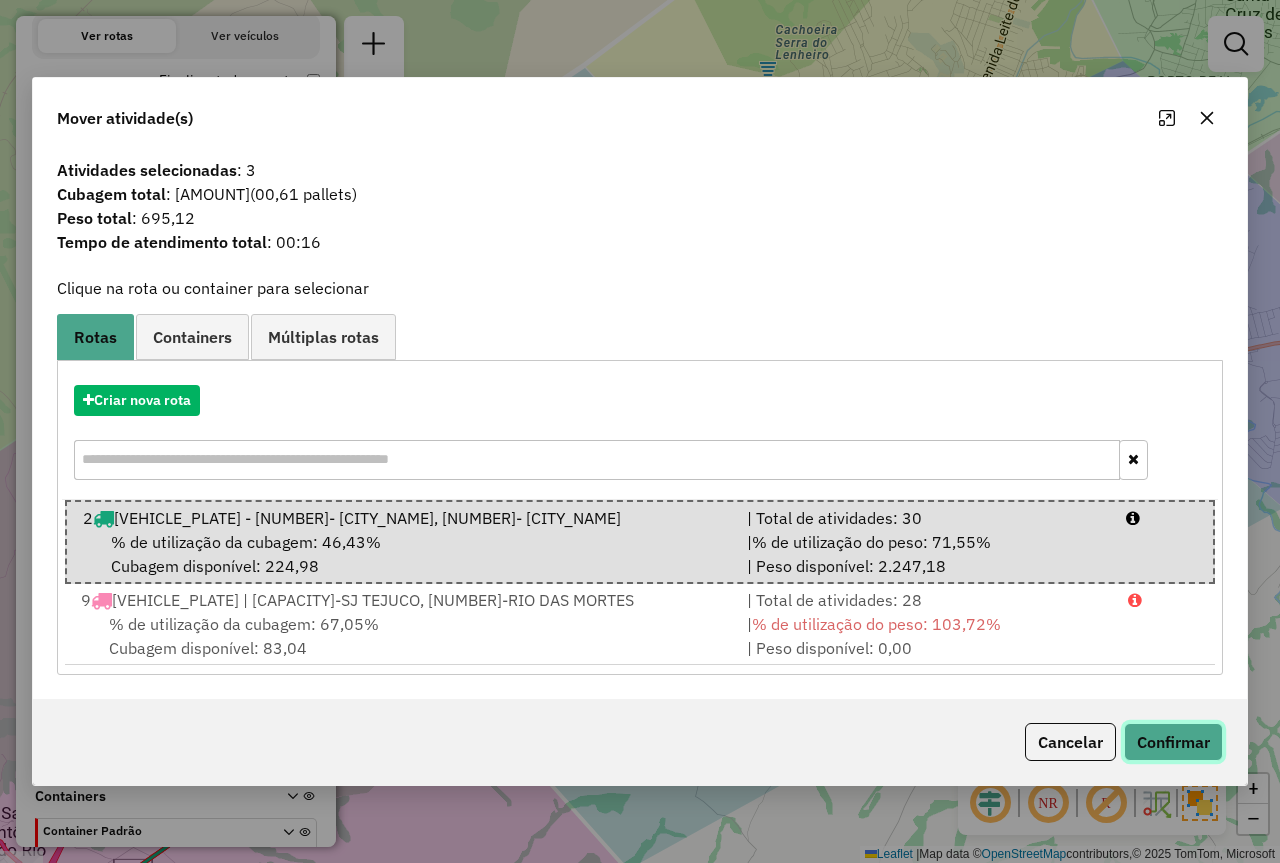 click on "Confirmar" 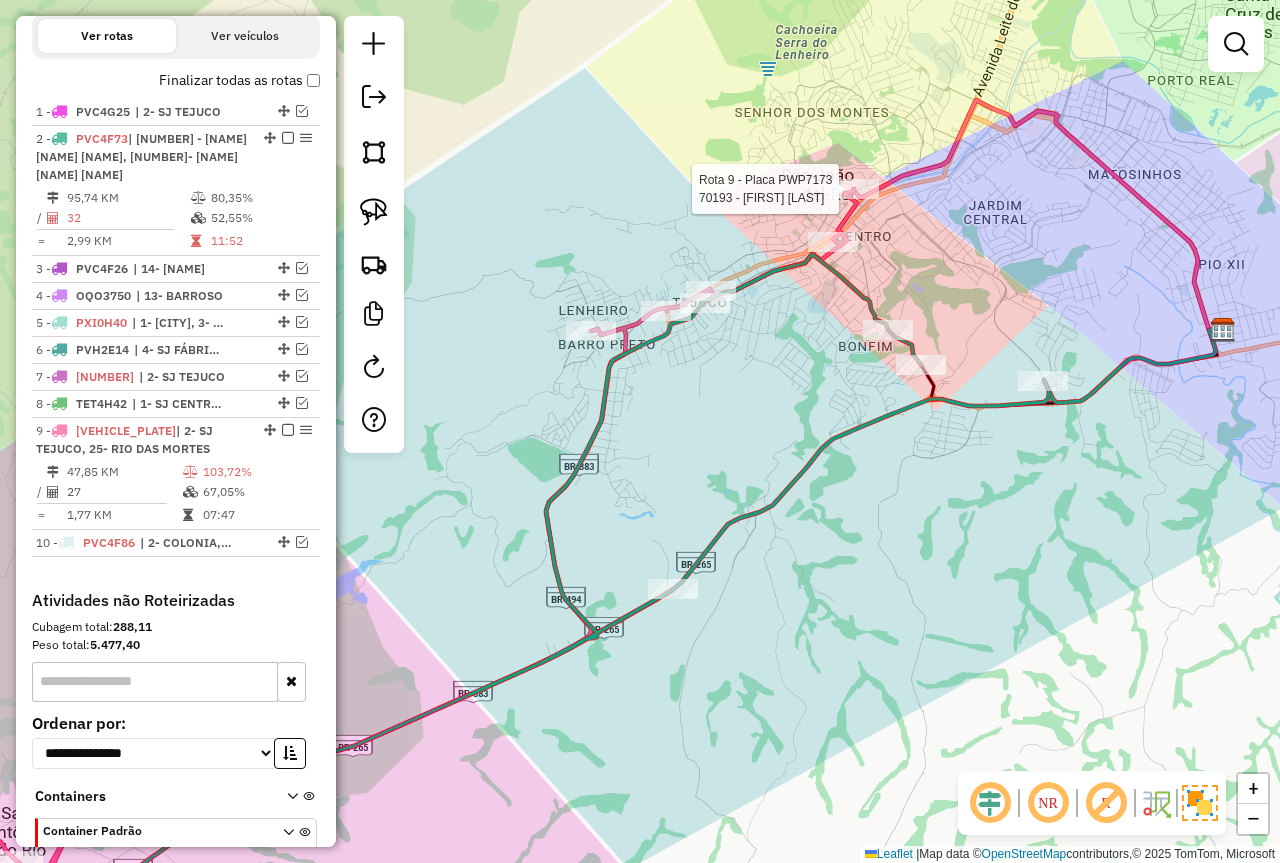 select on "*********" 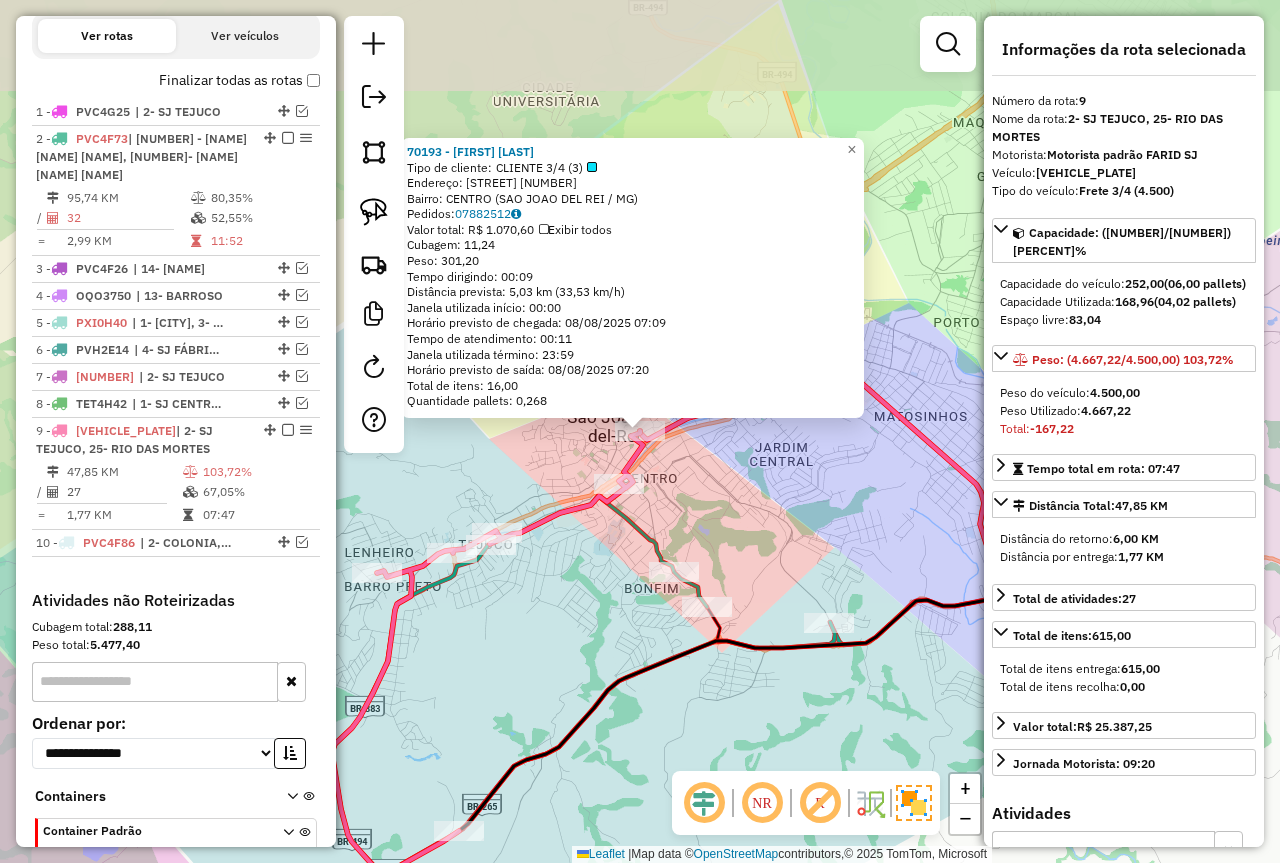scroll, scrollTop: 770, scrollLeft: 0, axis: vertical 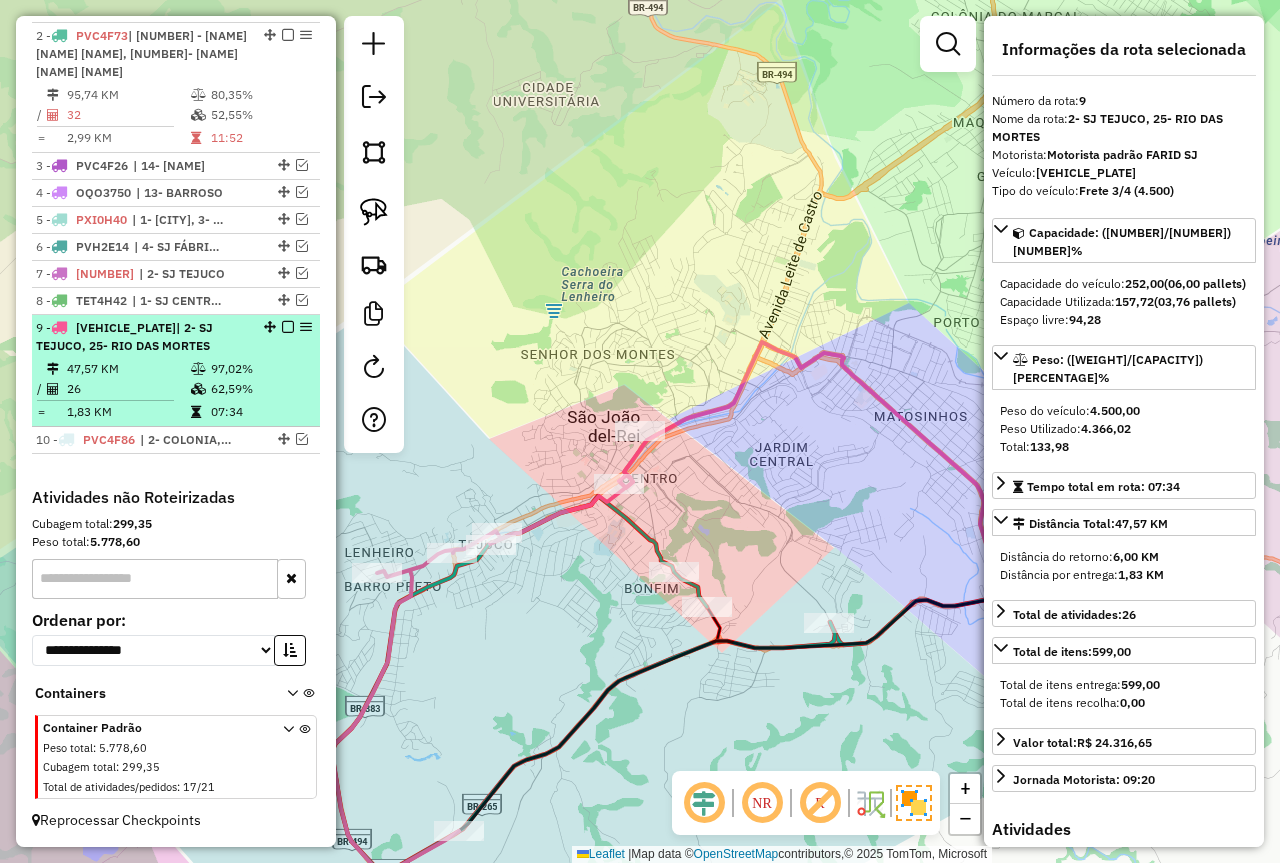 click at bounding box center (288, 327) 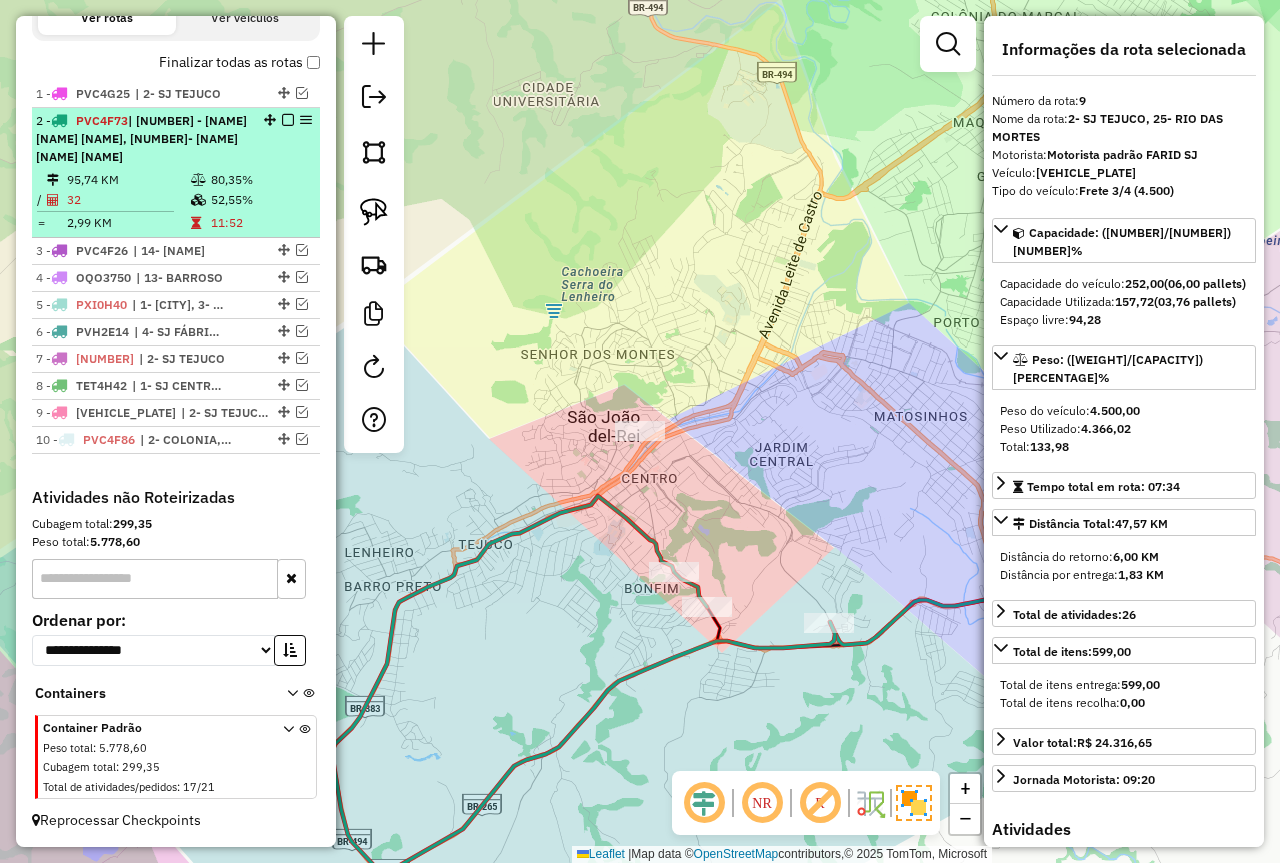 click at bounding box center [200, 180] 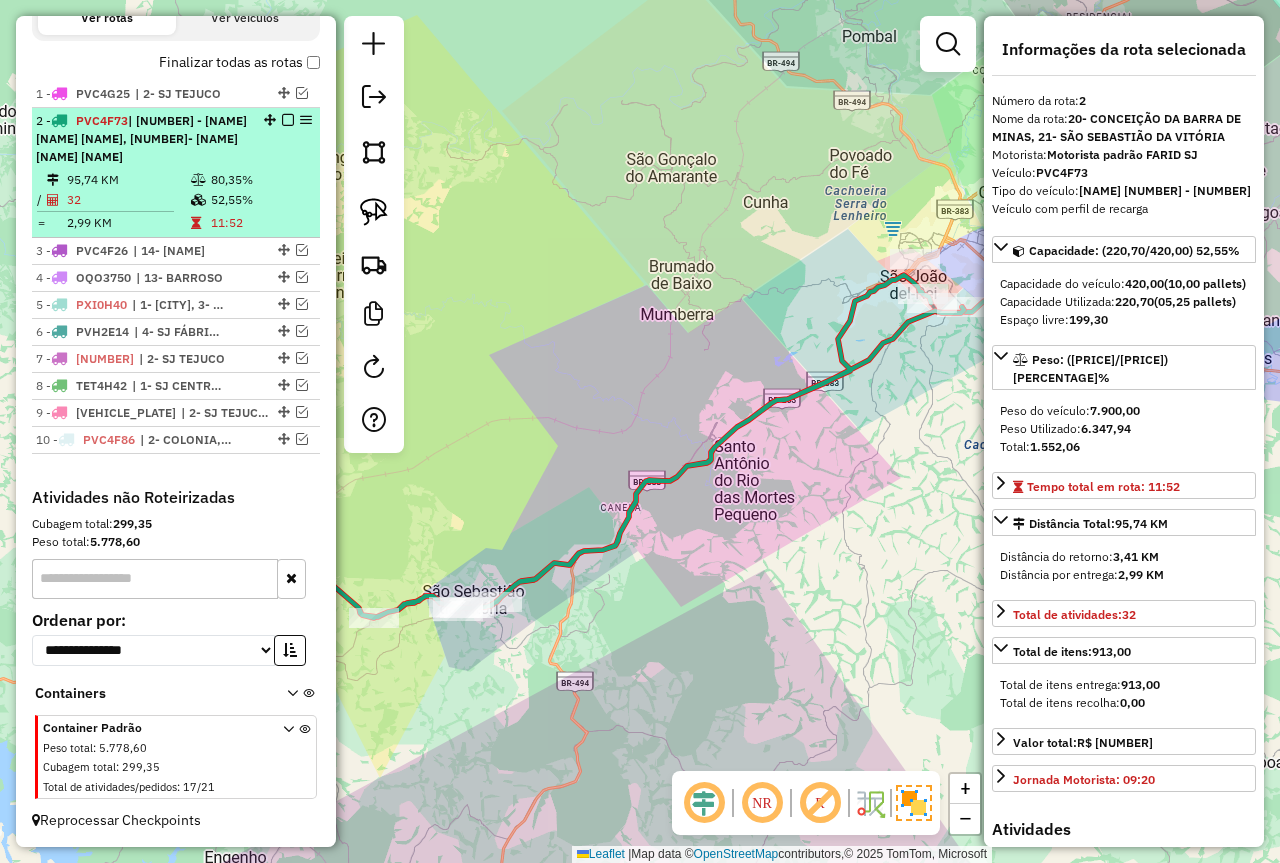 click at bounding box center [288, 120] 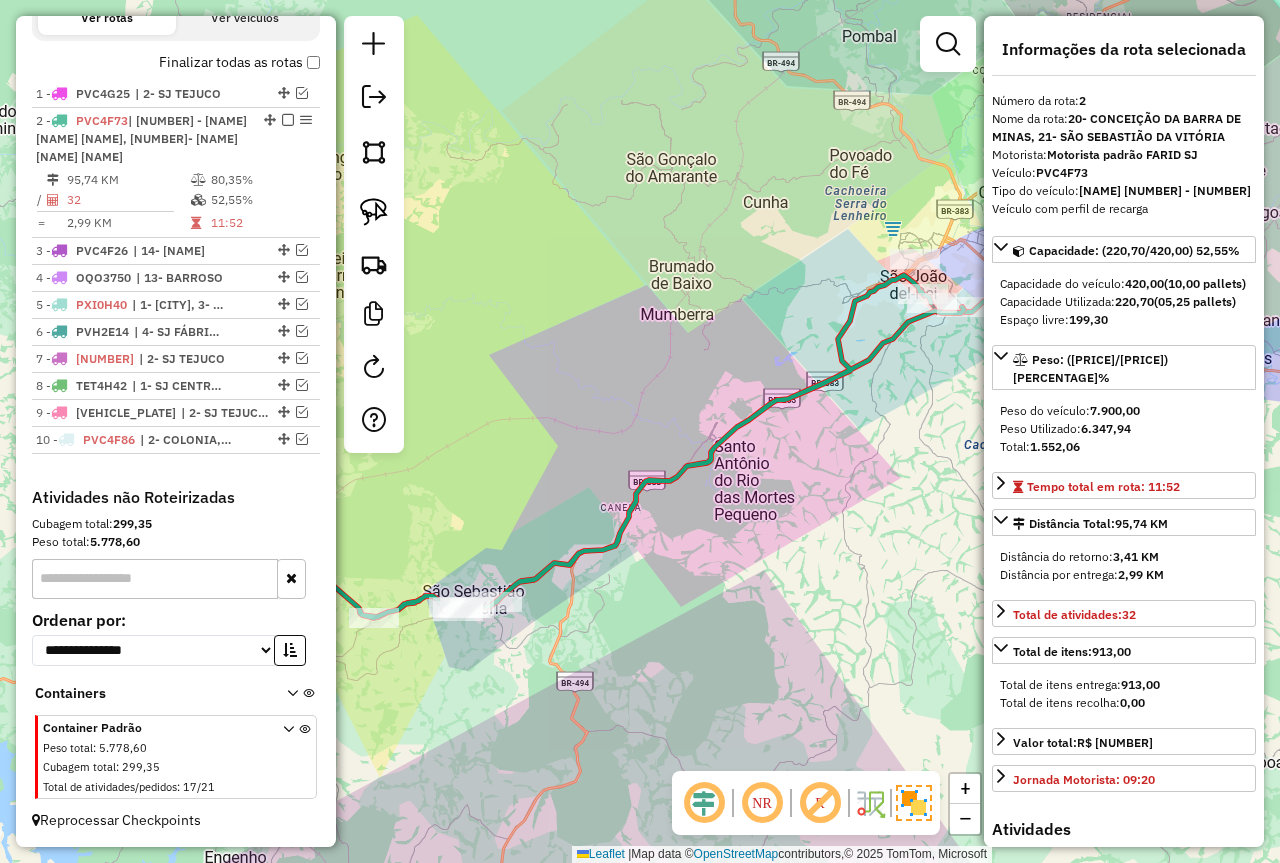 scroll, scrollTop: 582, scrollLeft: 0, axis: vertical 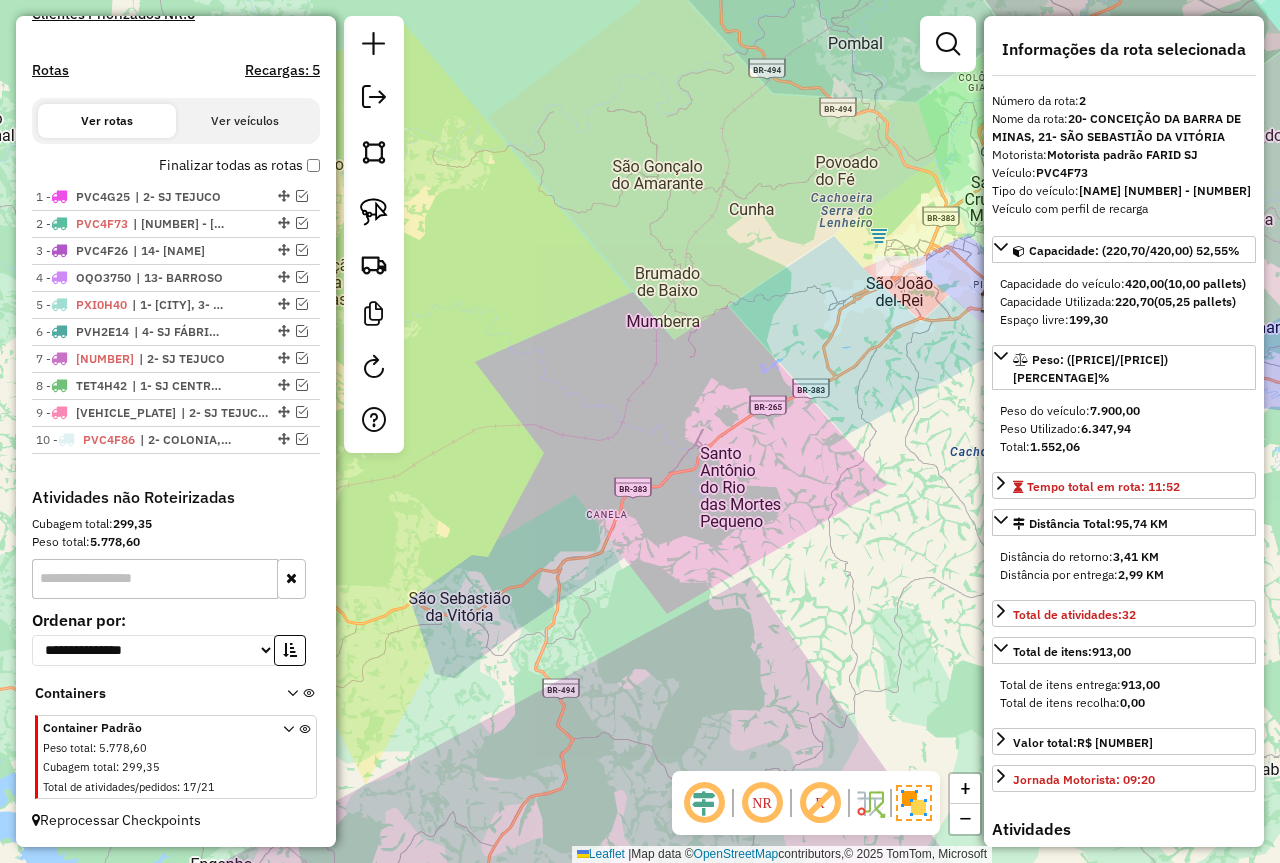 drag, startPoint x: 689, startPoint y: 261, endPoint x: 518, endPoint y: 340, distance: 188.36667 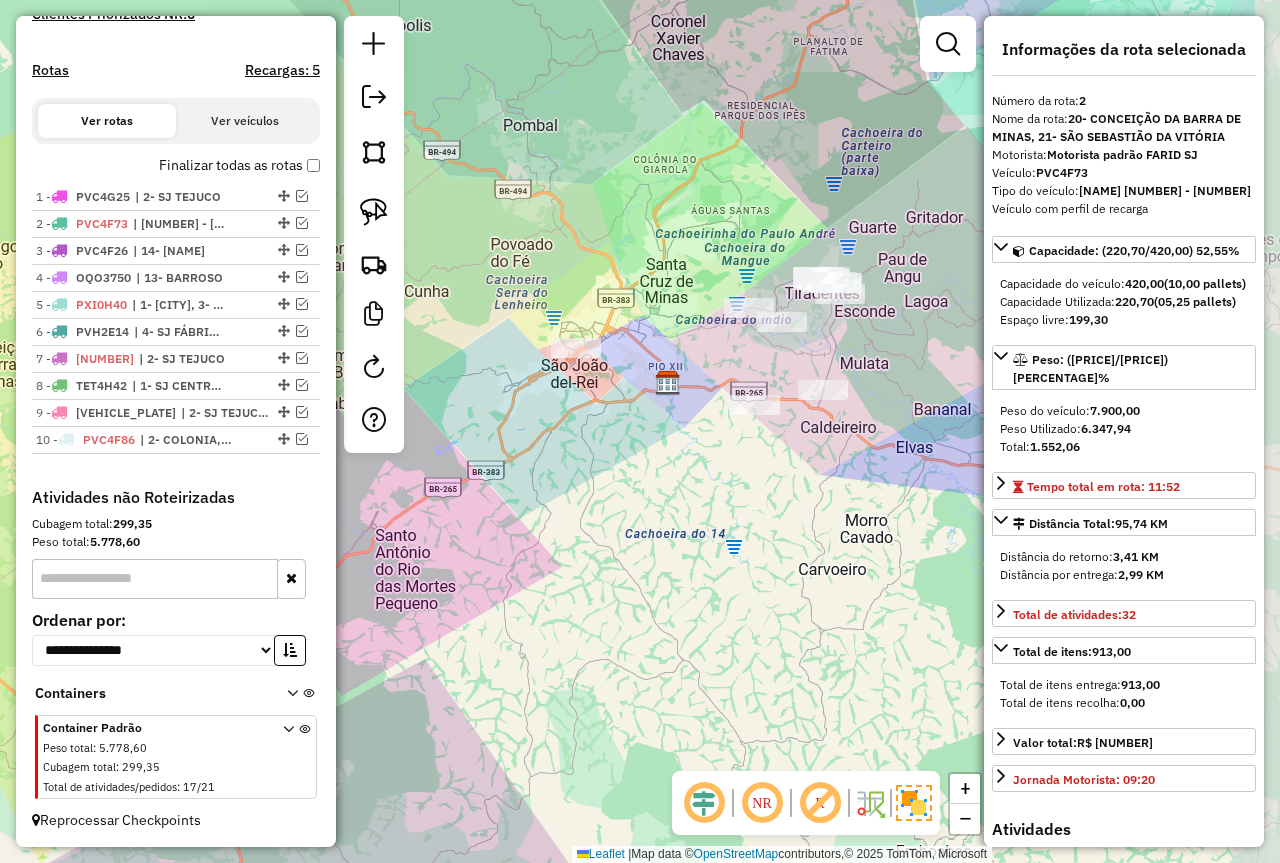 drag, startPoint x: 743, startPoint y: 246, endPoint x: 585, endPoint y: 249, distance: 158.02847 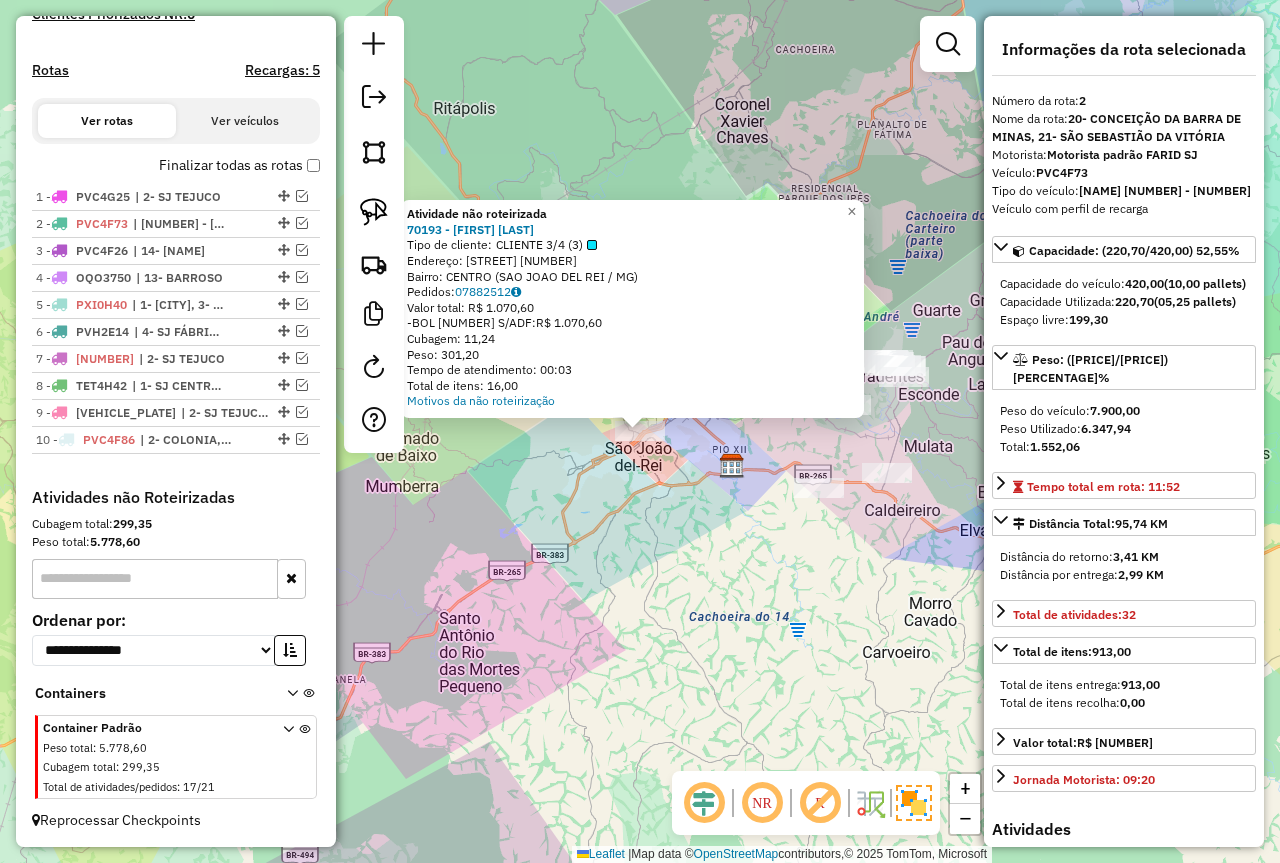 click on "Atividade não roteirizada 70193 - RIQUE LANCHES  Tipo de cliente:   CLIENTE 3/4 (3)   Endereço:  PREFEITO ANTONIO DAS CHAGAS VI S/N   Bairro: CENTRO (SAO JOAO DEL REI / MG)   Pedidos:  07882512   Valor total: R$ 1.070,60   - BOL 1 S/ADF:  R$ 1.070,60   Cubagem: 11,24   Peso: 301,20   Tempo de atendimento: 00:03   Total de itens: 16,00  Motivos da não roteirização × Janela de atendimento Grade de atendimento Capacidade Transportadoras Veículos Cliente Pedidos  Rotas Selecione os dias de semana para filtrar as janelas de atendimento  Seg   Ter   Qua   Qui   Sex   Sáb   Dom  Informe o período da janela de atendimento: De: Até:  Filtrar exatamente a janela do cliente  Considerar janela de atendimento padrão  Selecione os dias de semana para filtrar as grades de atendimento  Seg   Ter   Qua   Qui   Sex   Sáb   Dom   Considerar clientes sem dia de atendimento cadastrado  Clientes fora do dia de atendimento selecionado Filtrar as atividades entre os valores definidos abaixo:  Peso mínimo:  **** **** De:" 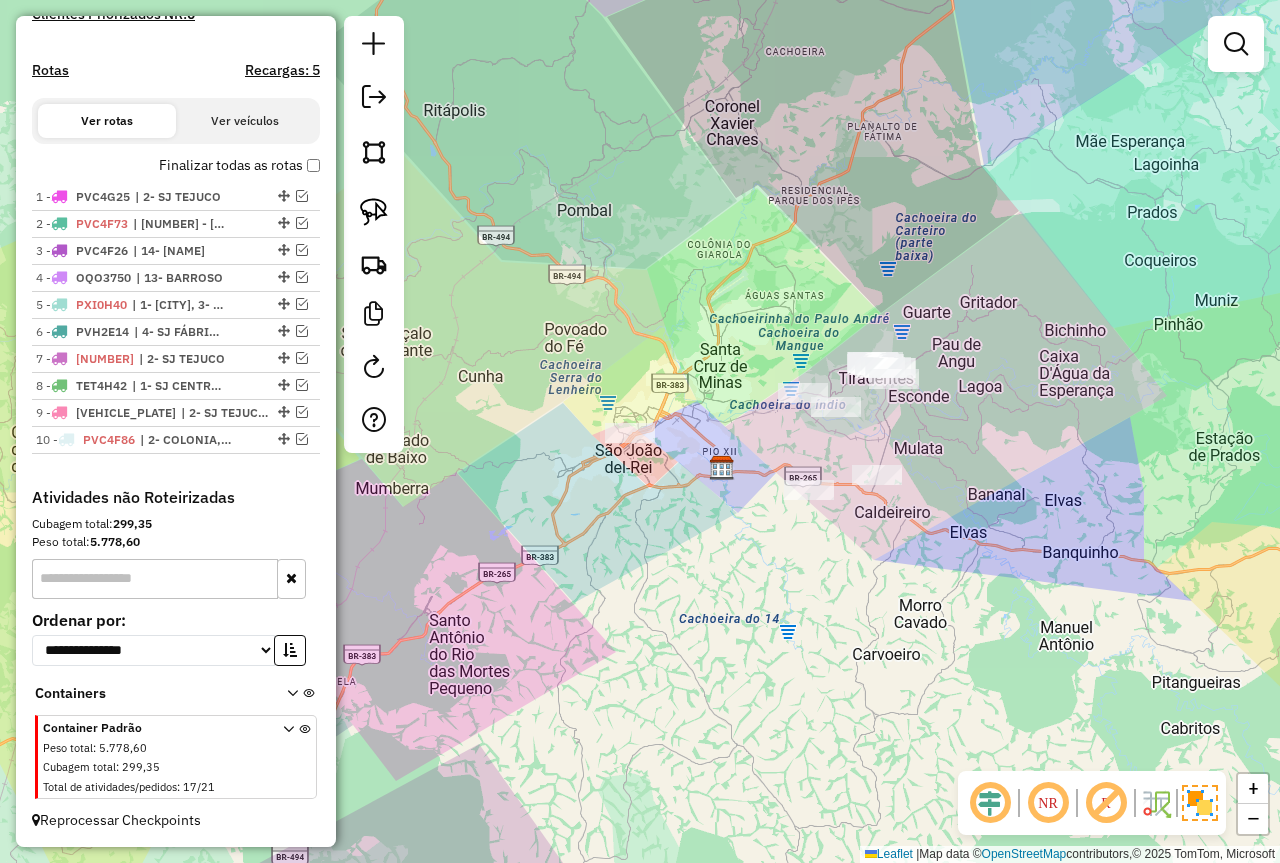 click on "Janela de atendimento Grade de atendimento Capacidade Transportadoras Veículos Cliente Pedidos  Rotas Selecione os dias de semana para filtrar as janelas de atendimento  Seg   Ter   Qua   Qui   Sex   Sáb   Dom  Informe o período da janela de atendimento: De: Até:  Filtrar exatamente a janela do cliente  Considerar janela de atendimento padrão  Selecione os dias de semana para filtrar as grades de atendimento  Seg   Ter   Qua   Qui   Sex   Sáb   Dom   Considerar clientes sem dia de atendimento cadastrado  Clientes fora do dia de atendimento selecionado Filtrar as atividades entre os valores definidos abaixo:  Peso mínimo:  ****  Peso máximo:  ****  Cubagem mínima:   Cubagem máxima:   De:   Até:  Filtrar as atividades entre o tempo de atendimento definido abaixo:  De:   Até:   Considerar capacidade total dos clientes não roteirizados Transportadora: Selecione um ou mais itens Tipo de veículo: Selecione um ou mais itens Veículo: Selecione um ou mais itens Motorista: Selecione um ou mais itens De:" 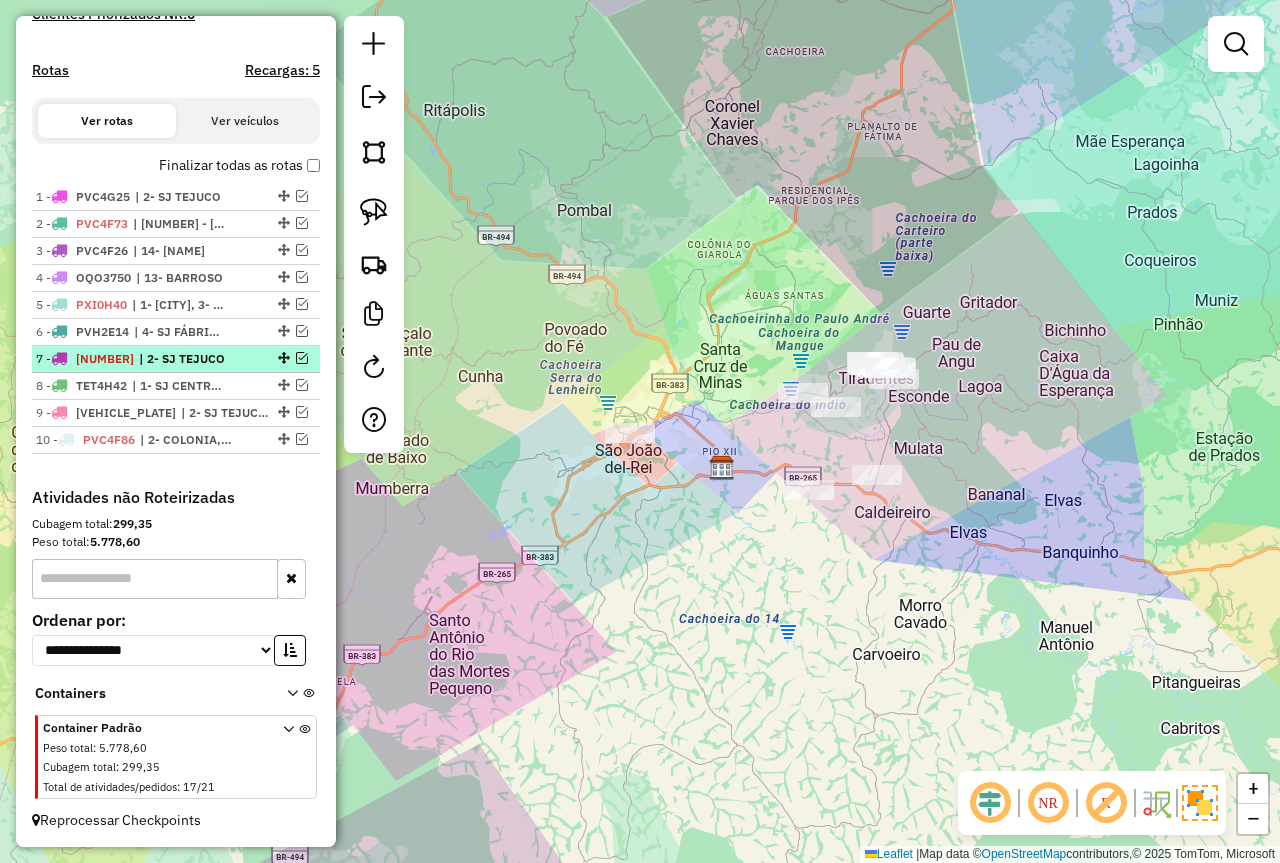click at bounding box center [302, 358] 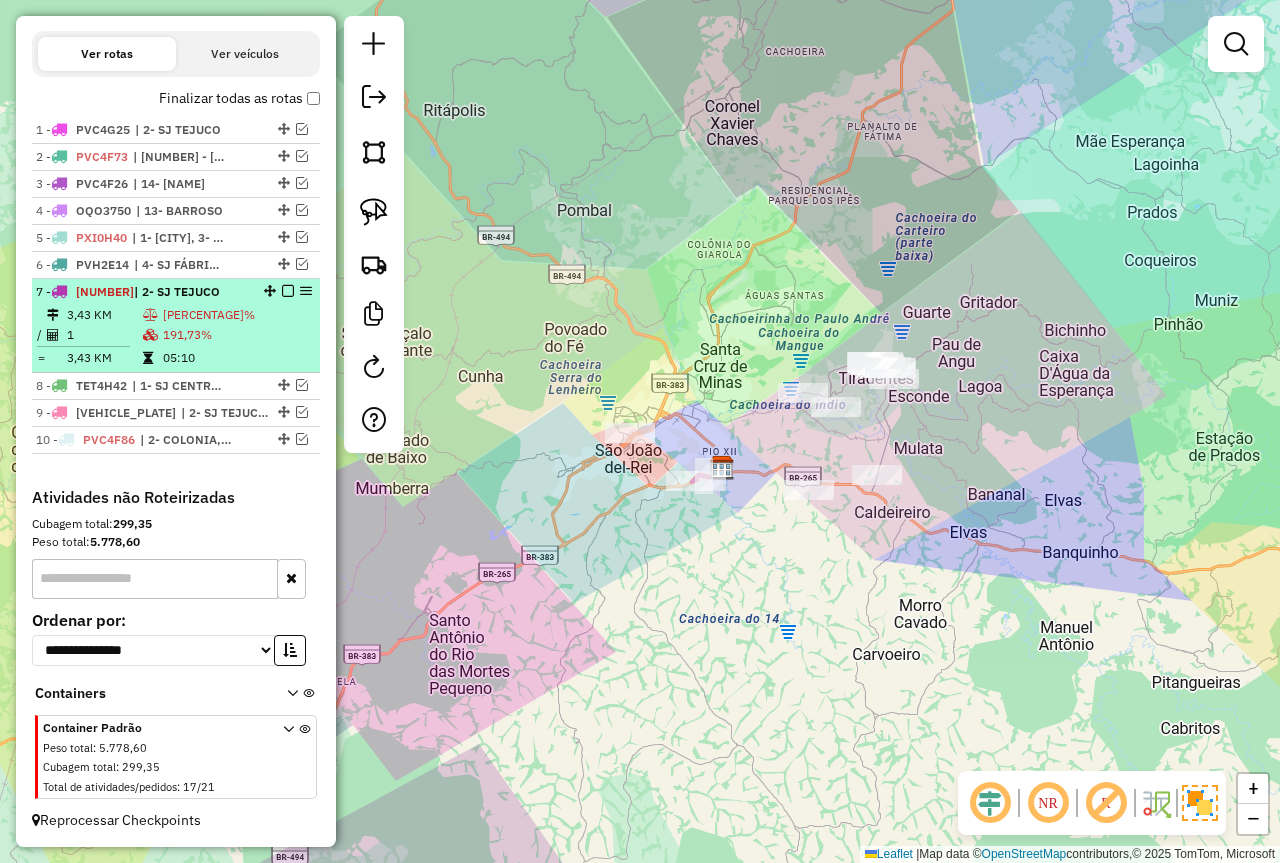 select on "*********" 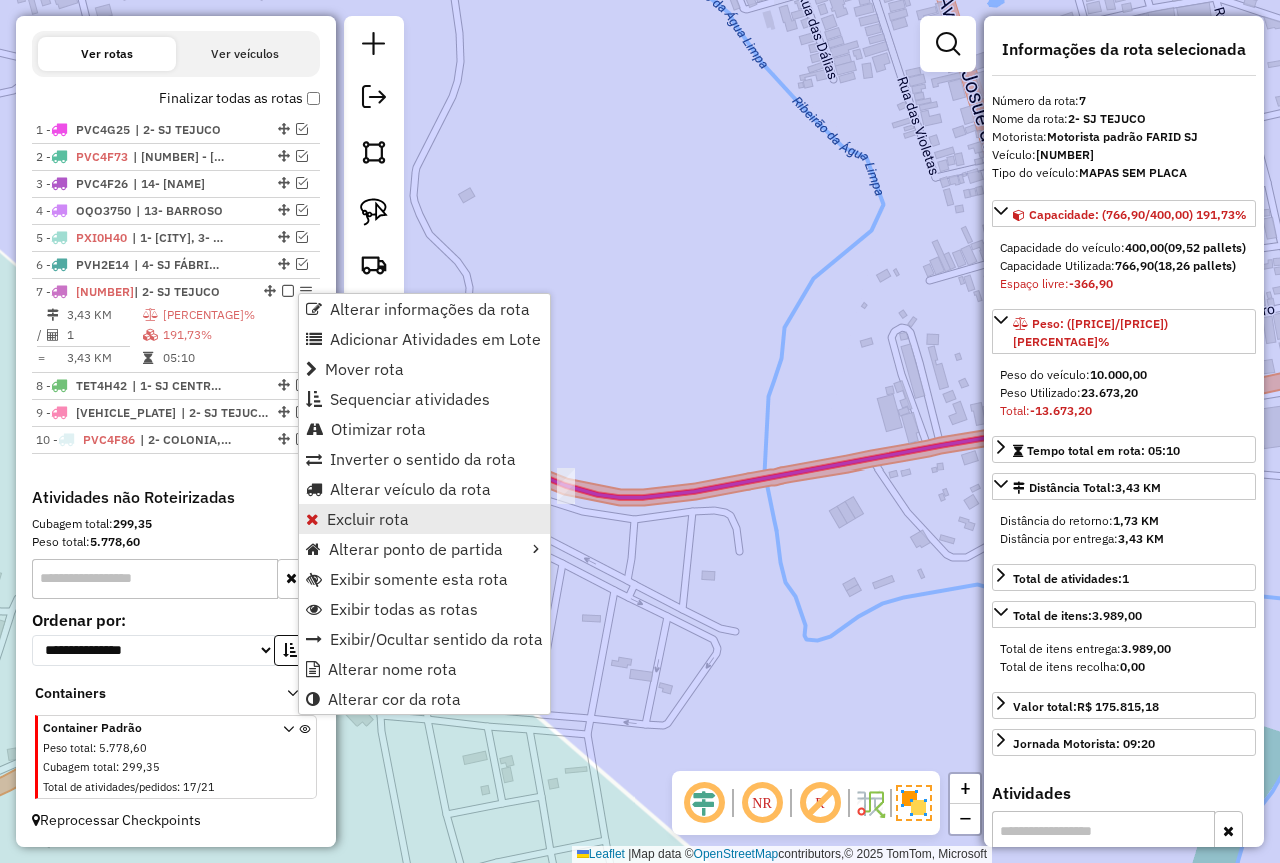 click on "Excluir rota" at bounding box center [368, 519] 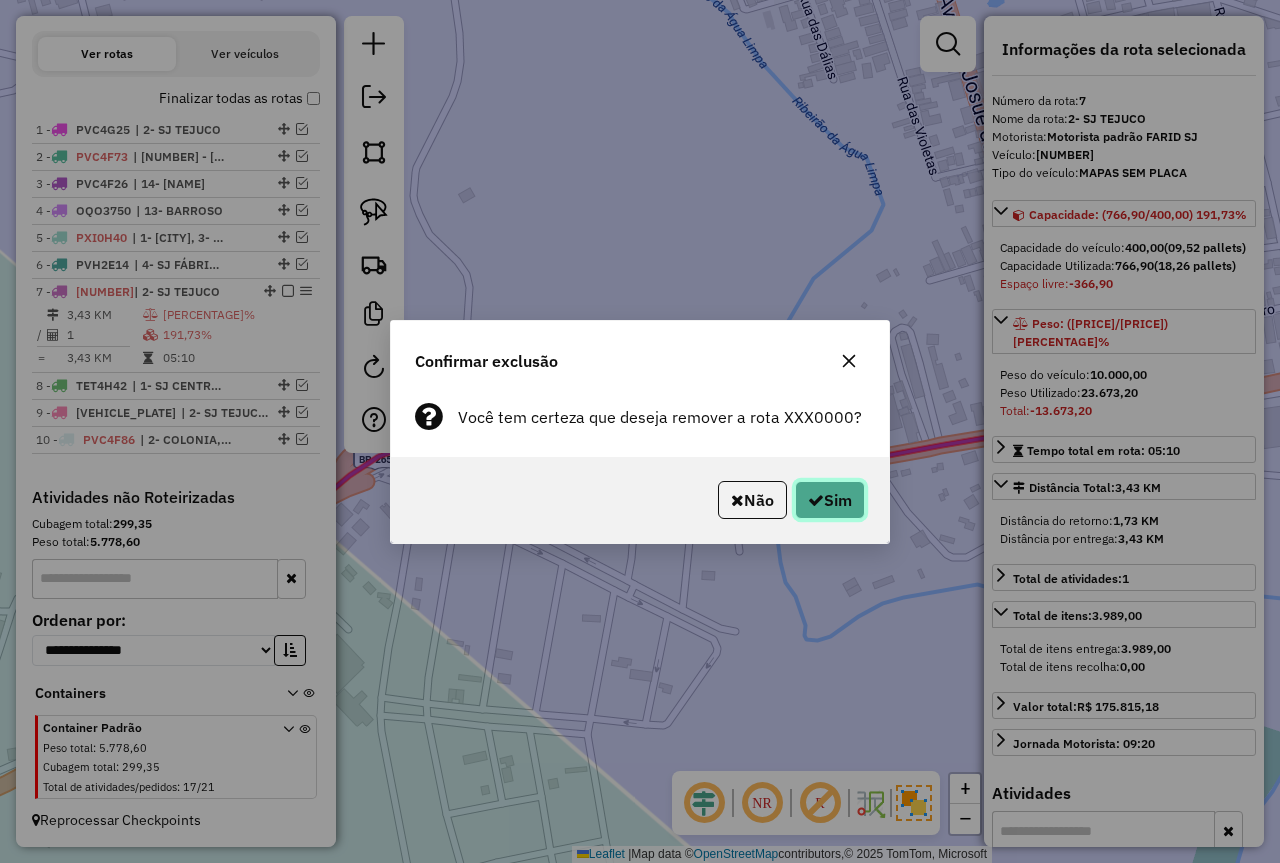 click on "Sim" 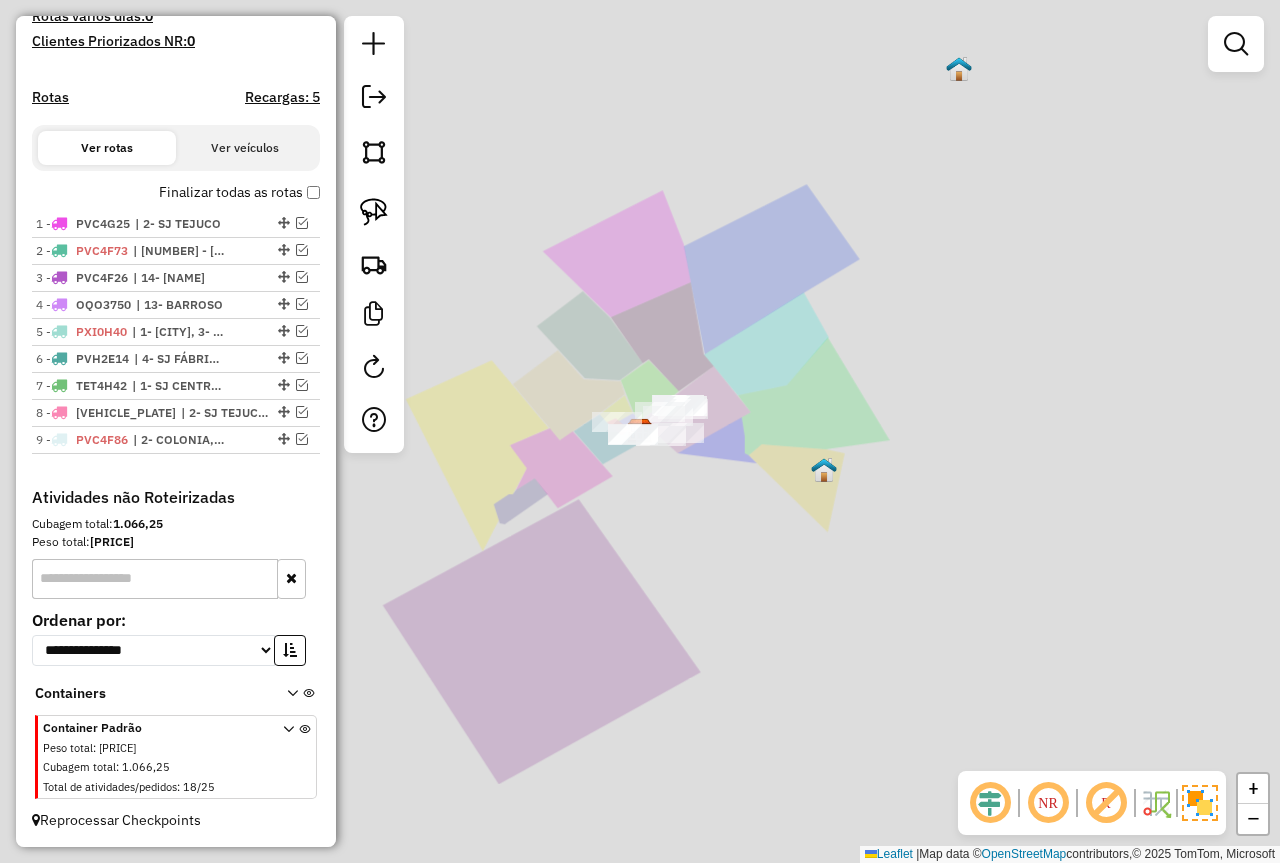 scroll, scrollTop: 555, scrollLeft: 0, axis: vertical 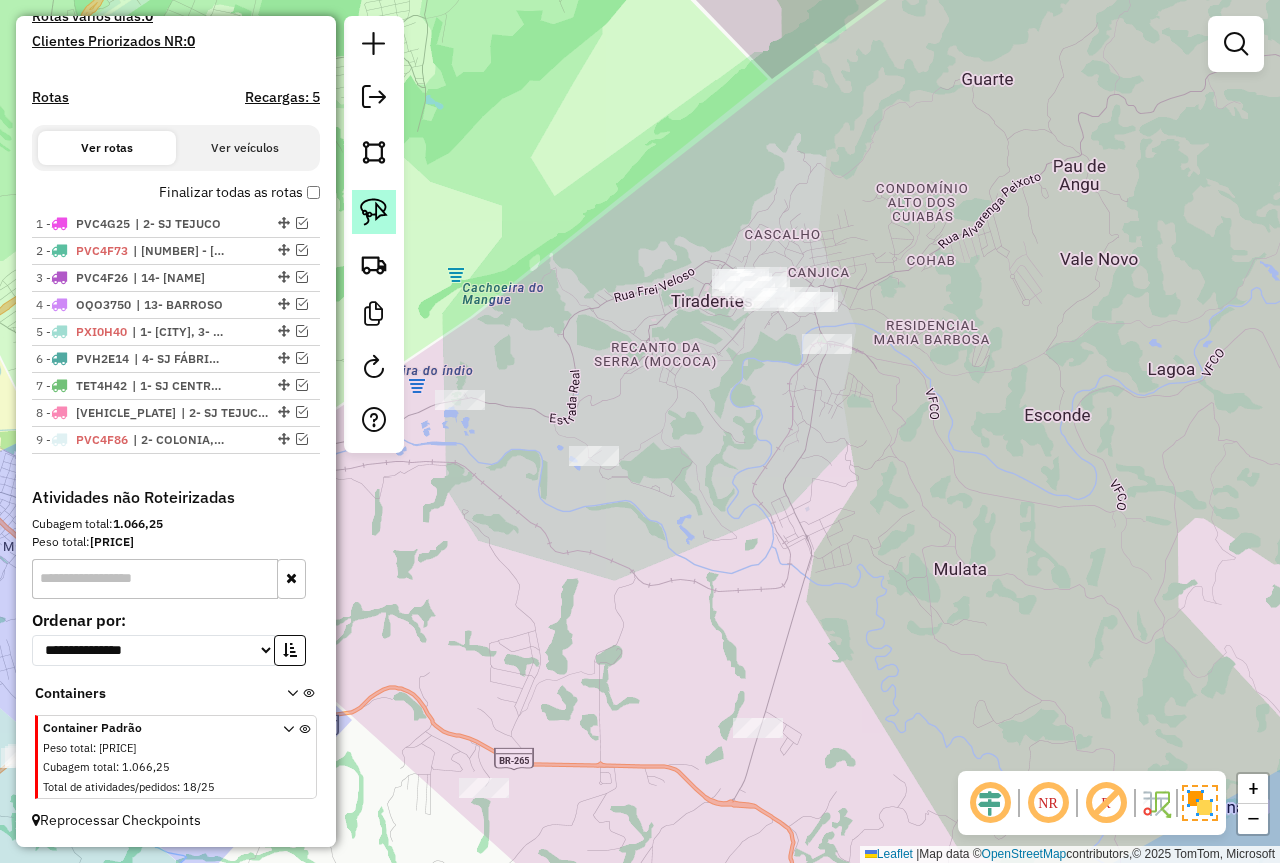 click 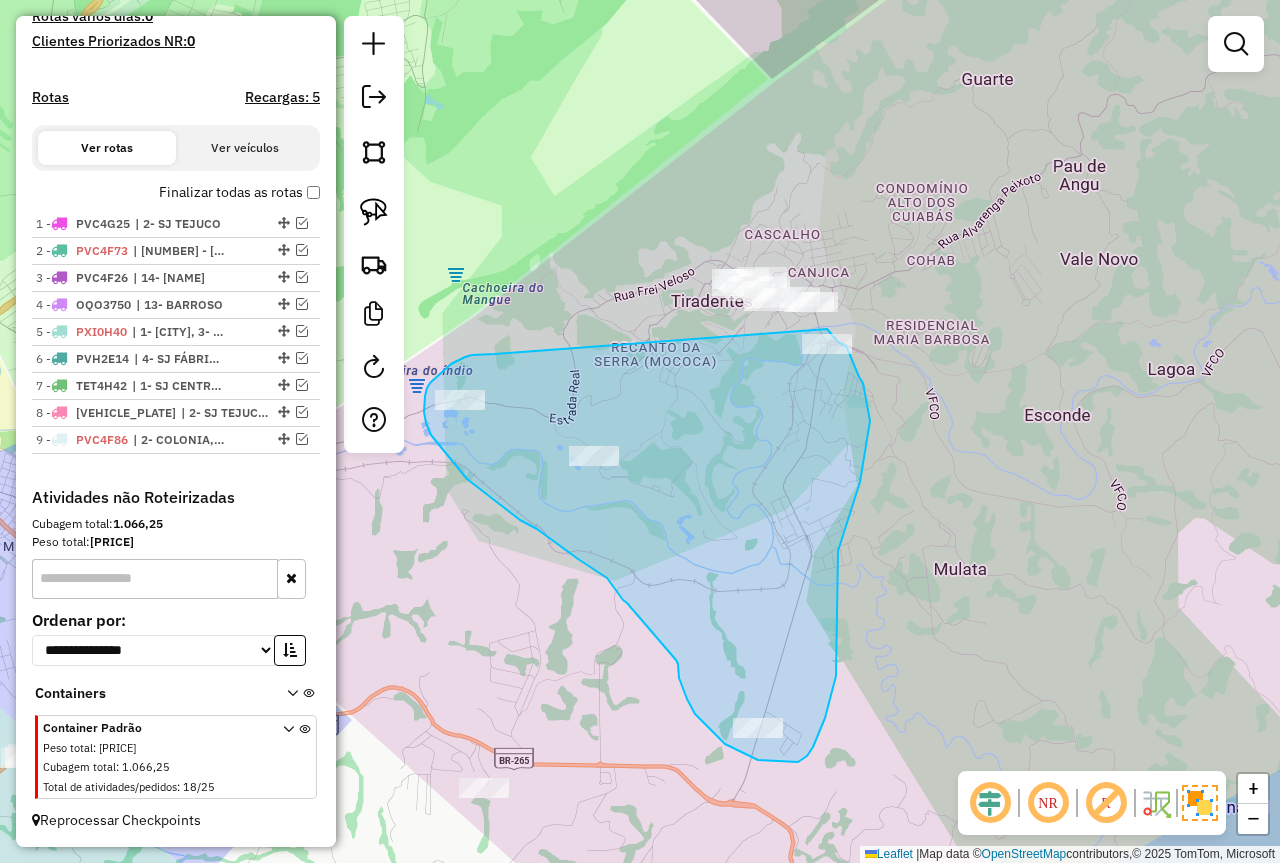 drag, startPoint x: 492, startPoint y: 354, endPoint x: 821, endPoint y: 326, distance: 330.18933 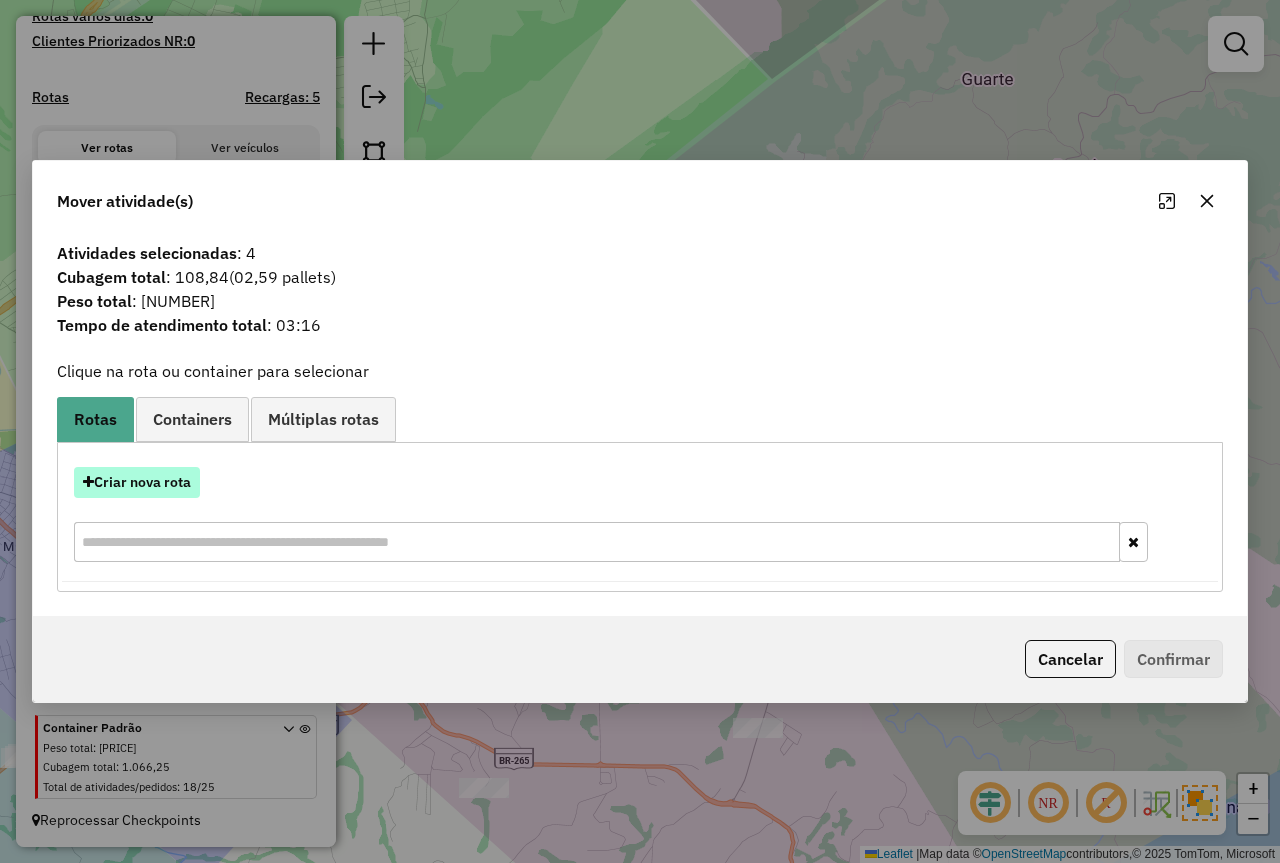 click on "Criar nova rota" at bounding box center [137, 482] 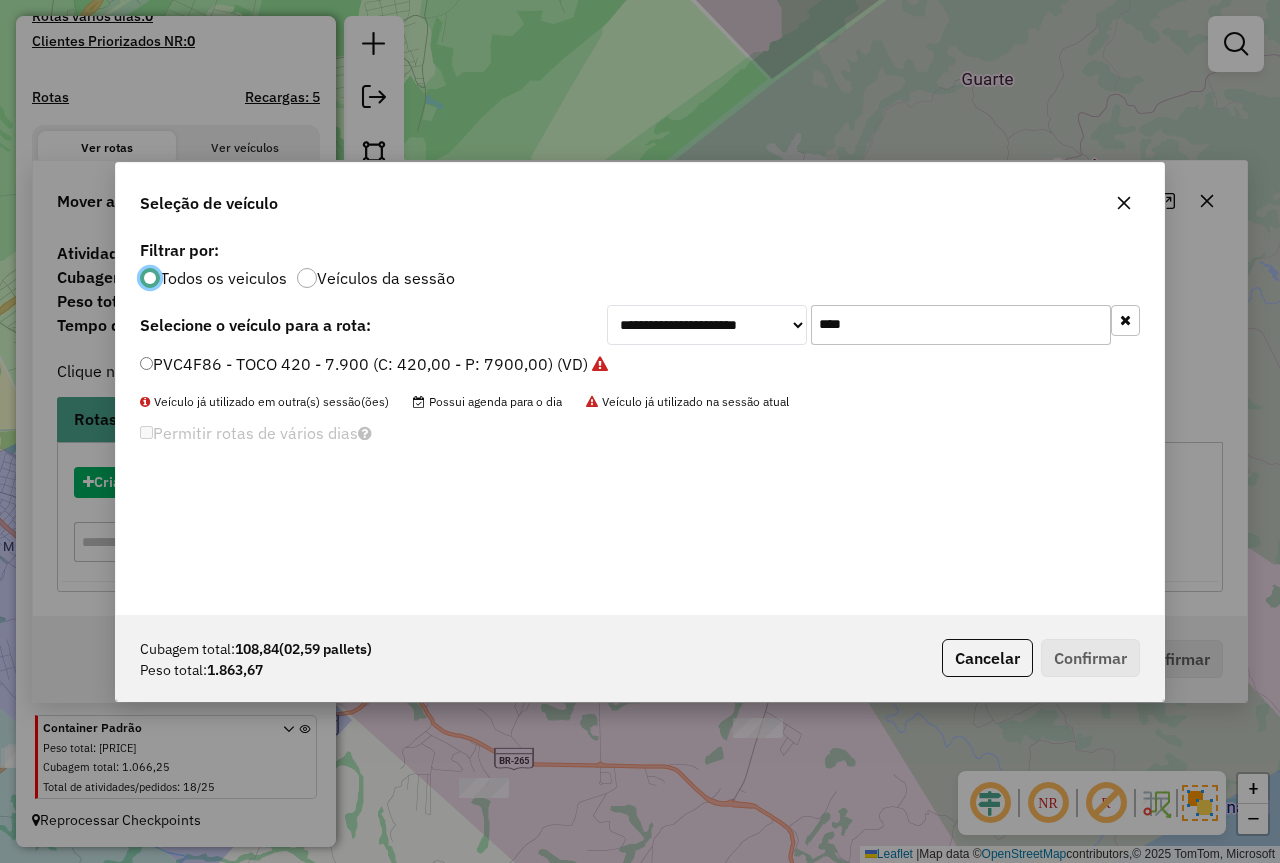 scroll, scrollTop: 11, scrollLeft: 6, axis: both 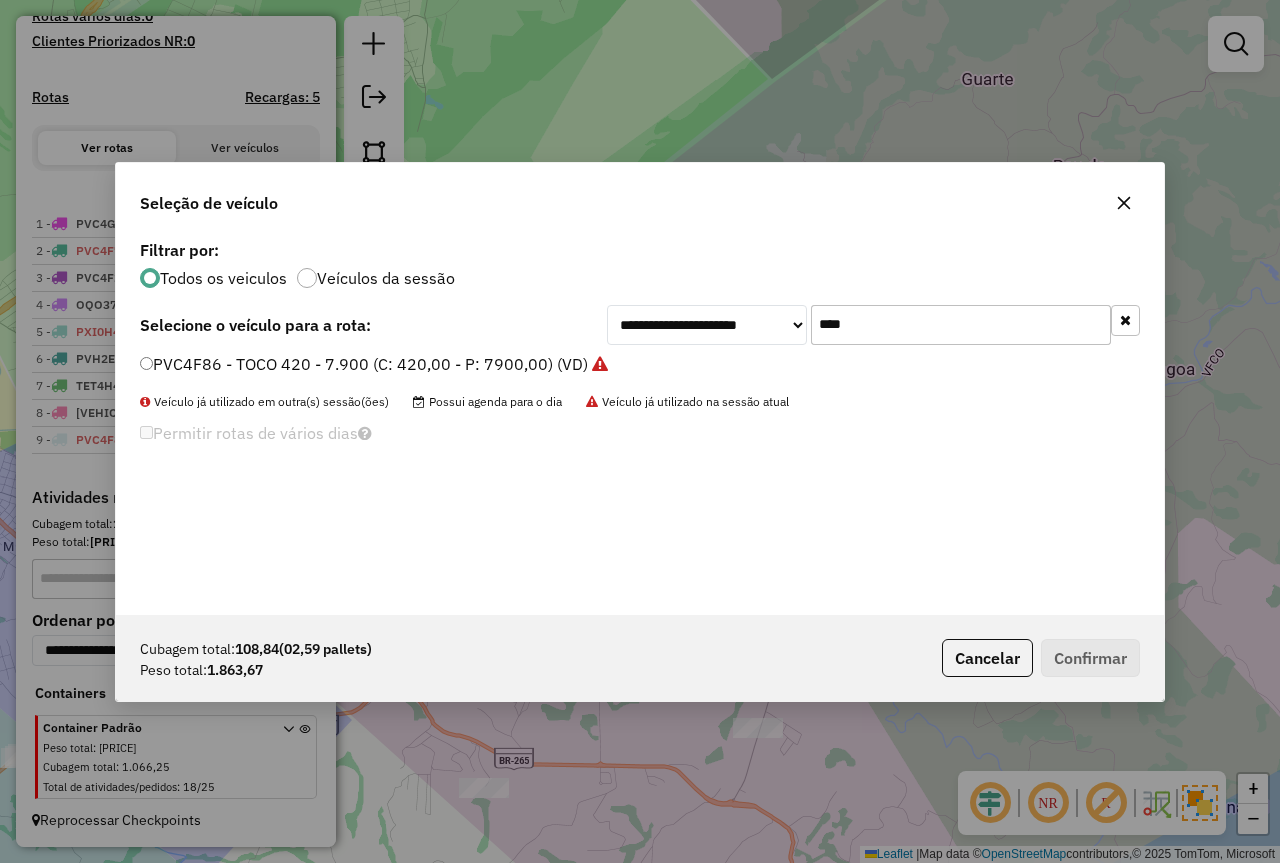 drag, startPoint x: 887, startPoint y: 324, endPoint x: 714, endPoint y: 308, distance: 173.73831 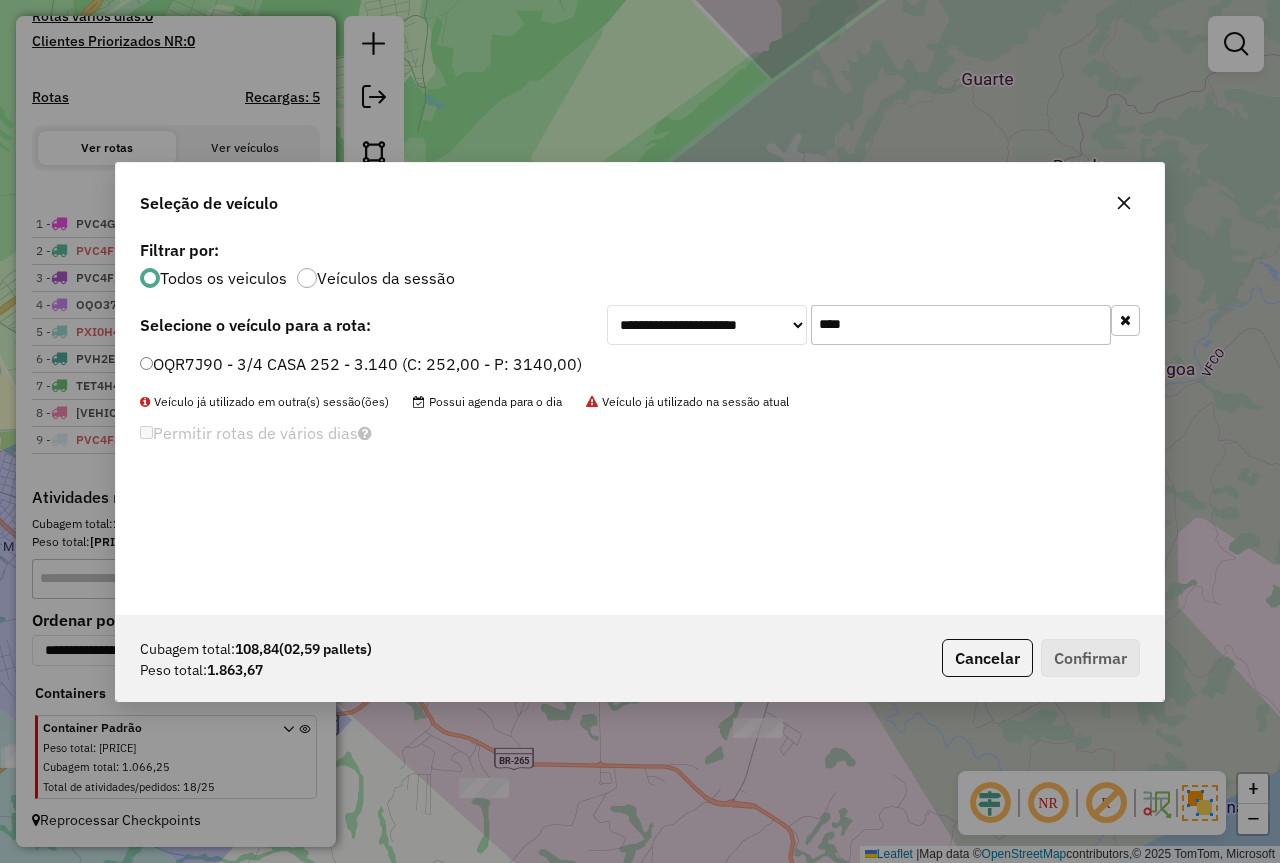 type on "****" 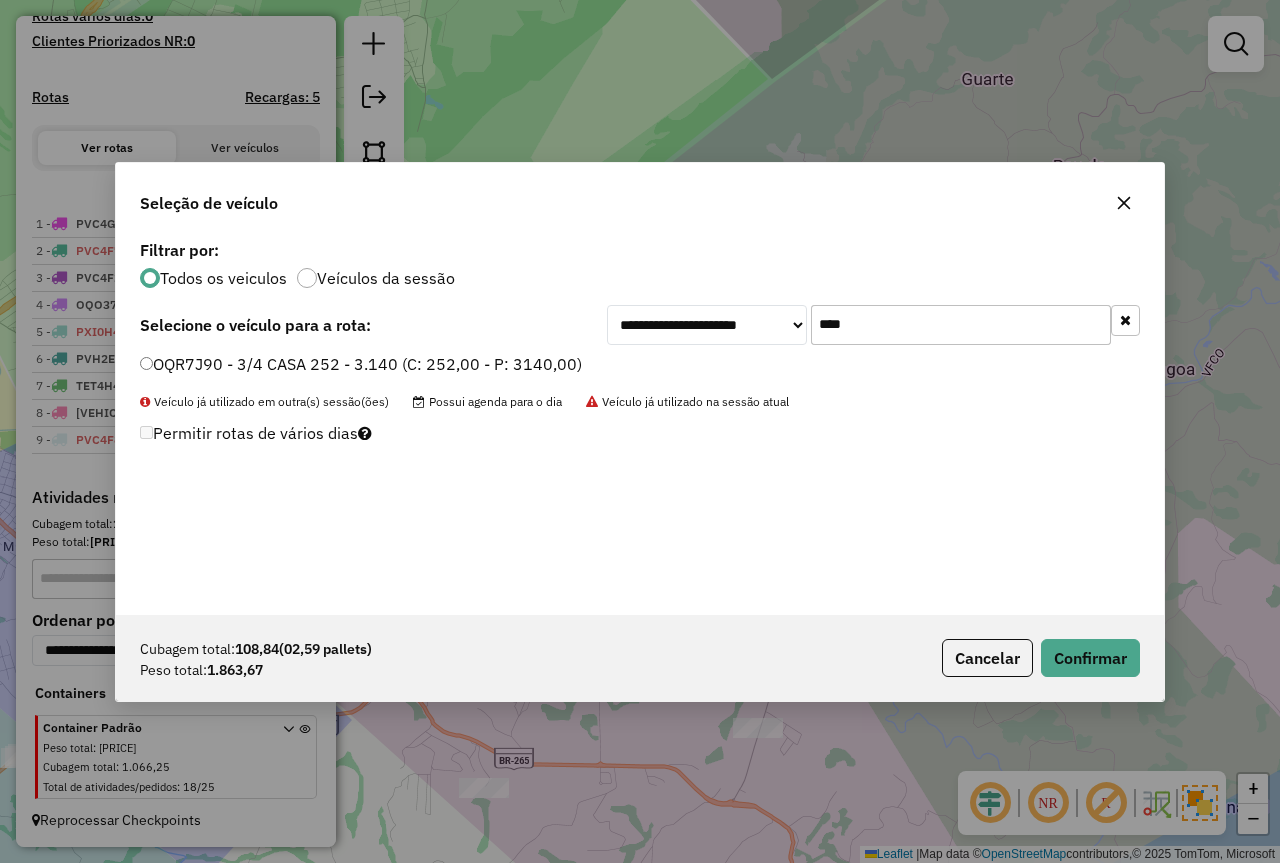 click on "Cubagem total:  108,84   (02,59 pallets)  Peso total: 1.863,67  Cancelar   Confirmar" 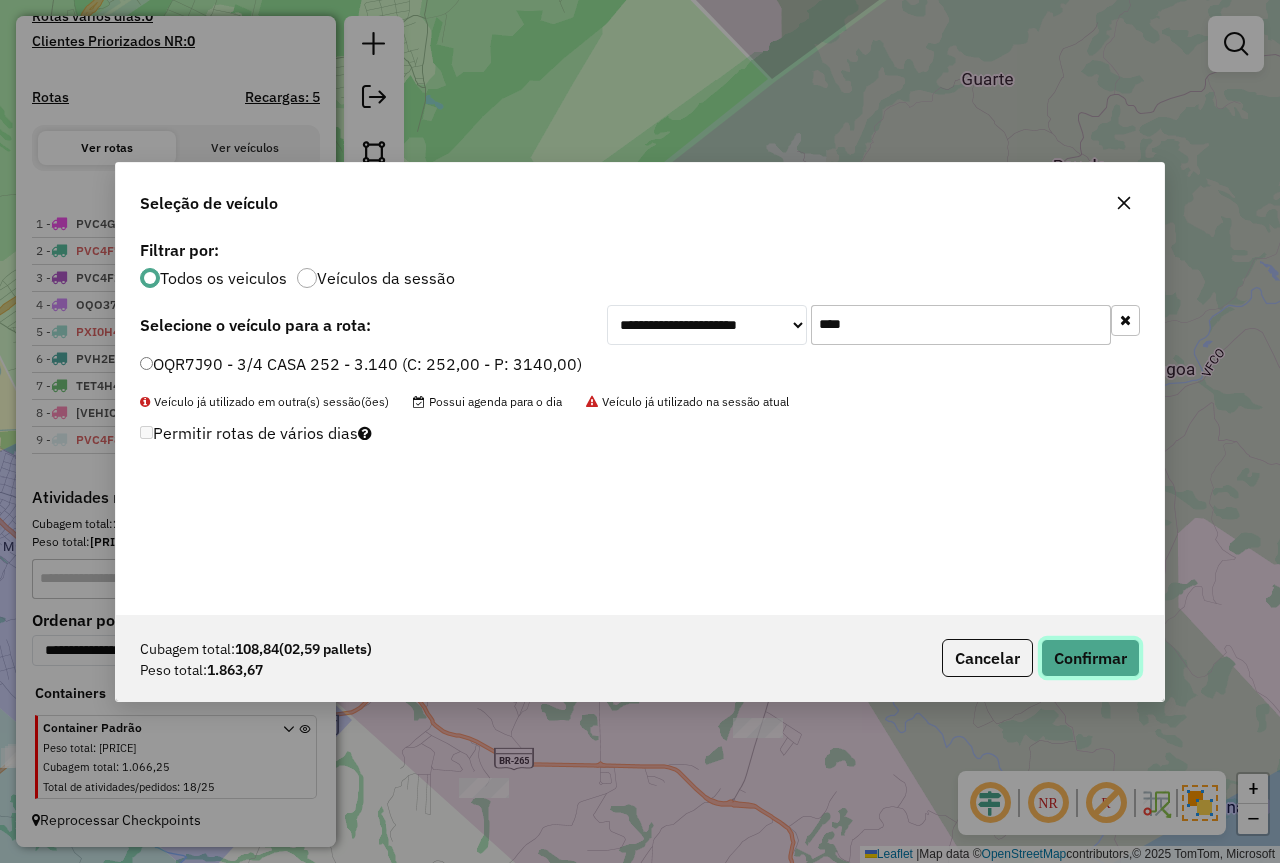 click on "Confirmar" 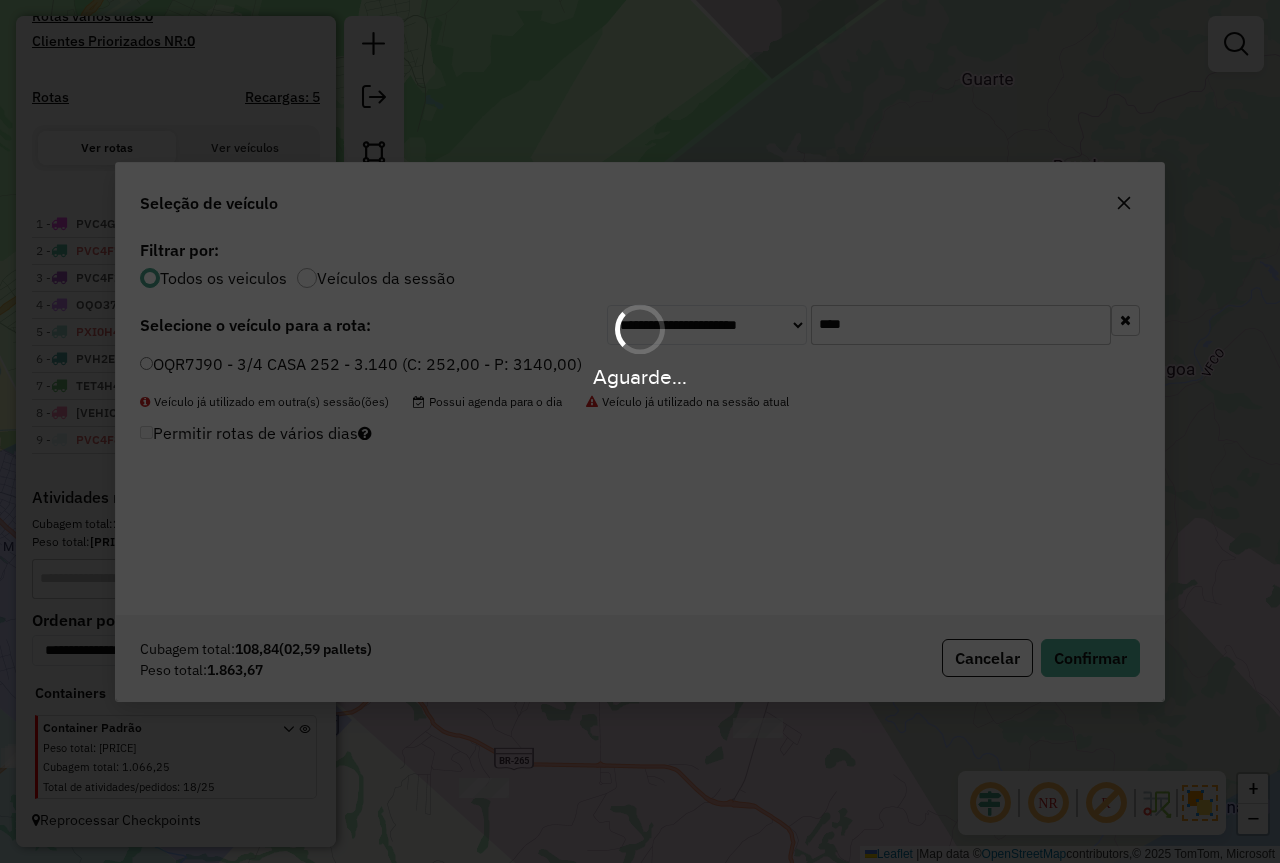 scroll, scrollTop: 649, scrollLeft: 0, axis: vertical 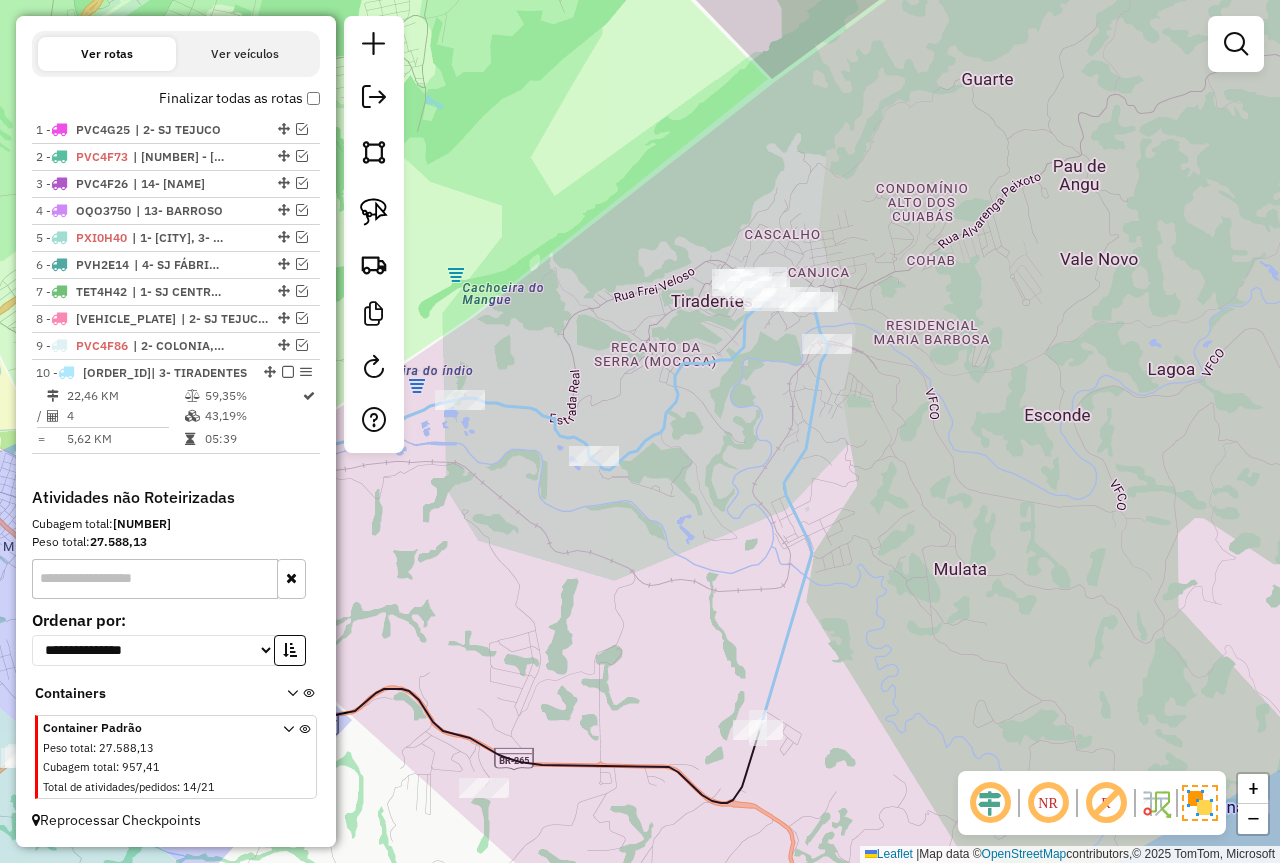 click 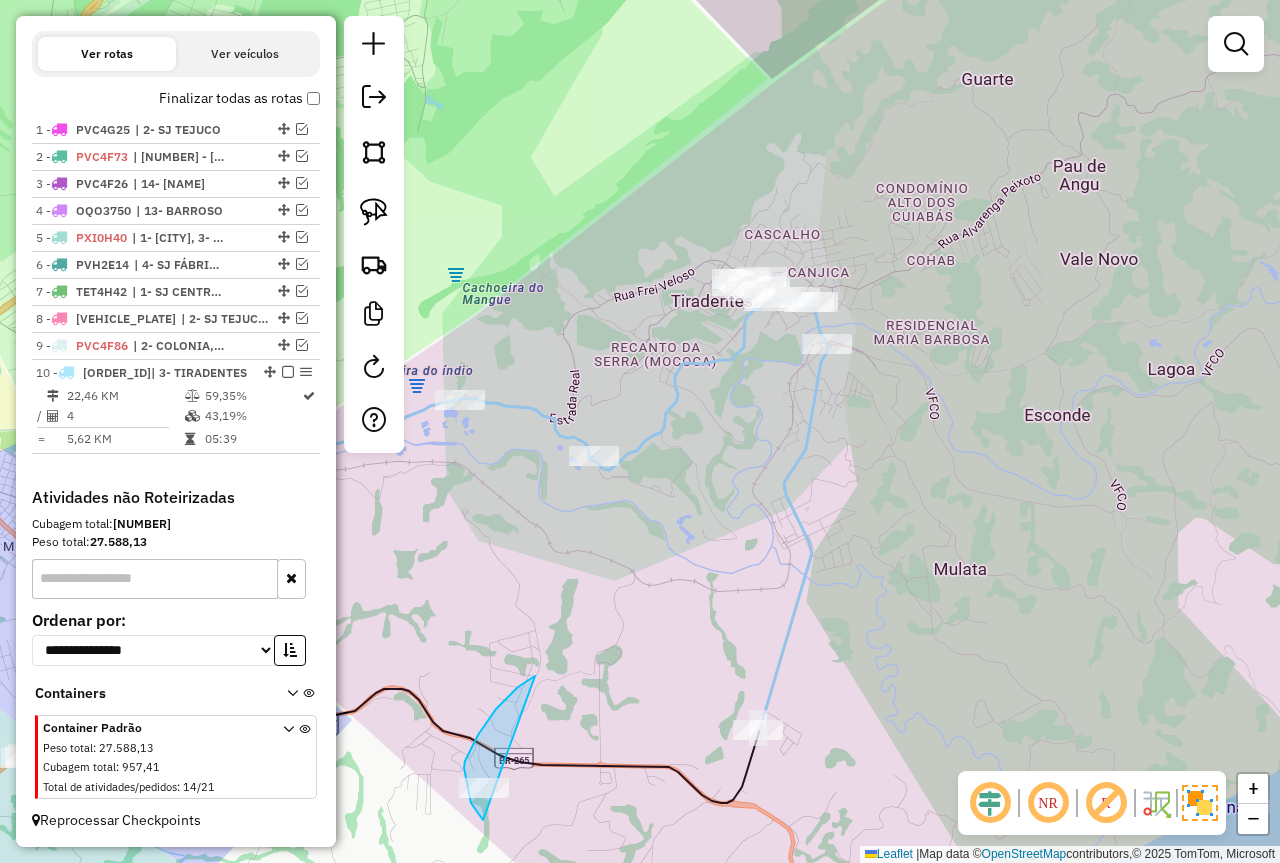 drag, startPoint x: 496, startPoint y: 709, endPoint x: 537, endPoint y: 843, distance: 140.13208 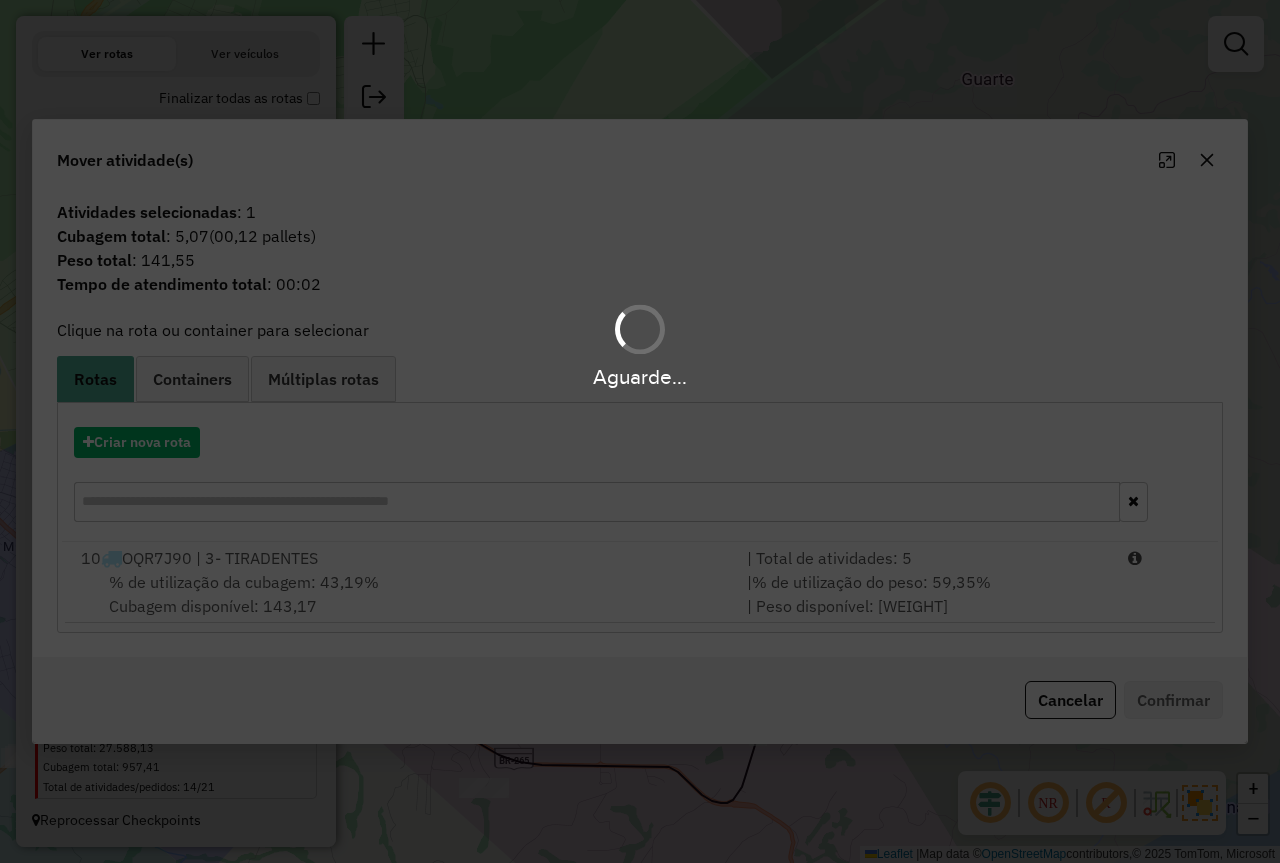 click on "Aguarde..." at bounding box center [640, 431] 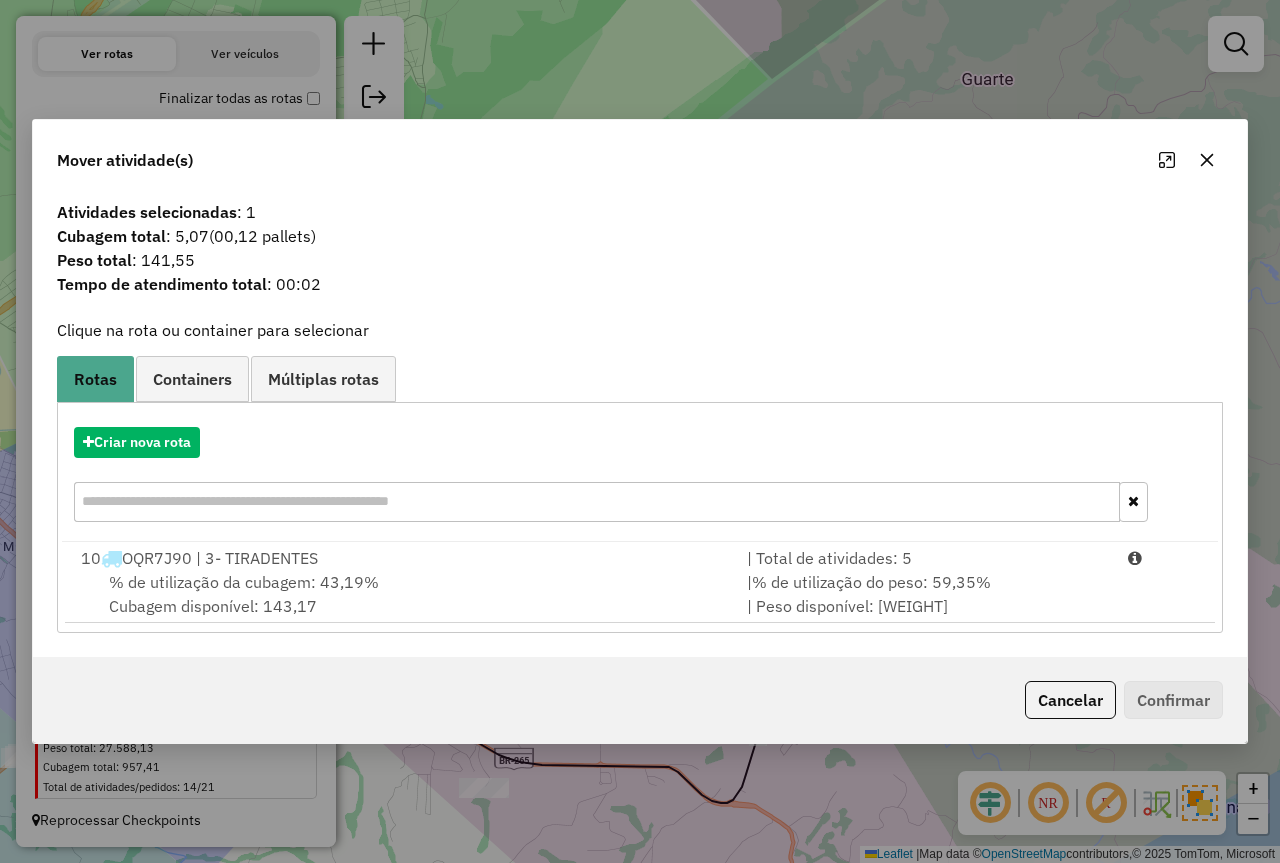 drag, startPoint x: 1149, startPoint y: 580, endPoint x: 1191, endPoint y: 690, distance: 117.74549 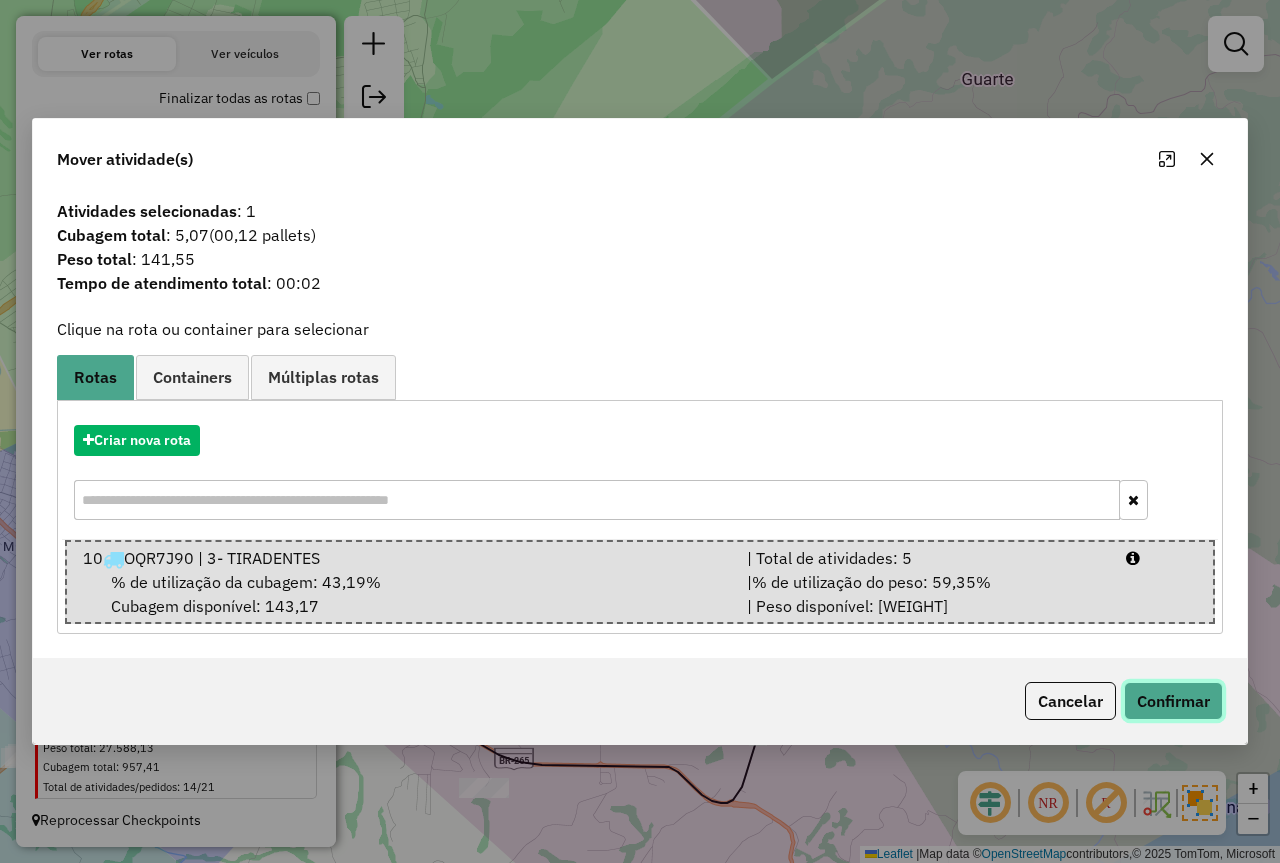click on "Confirmar" 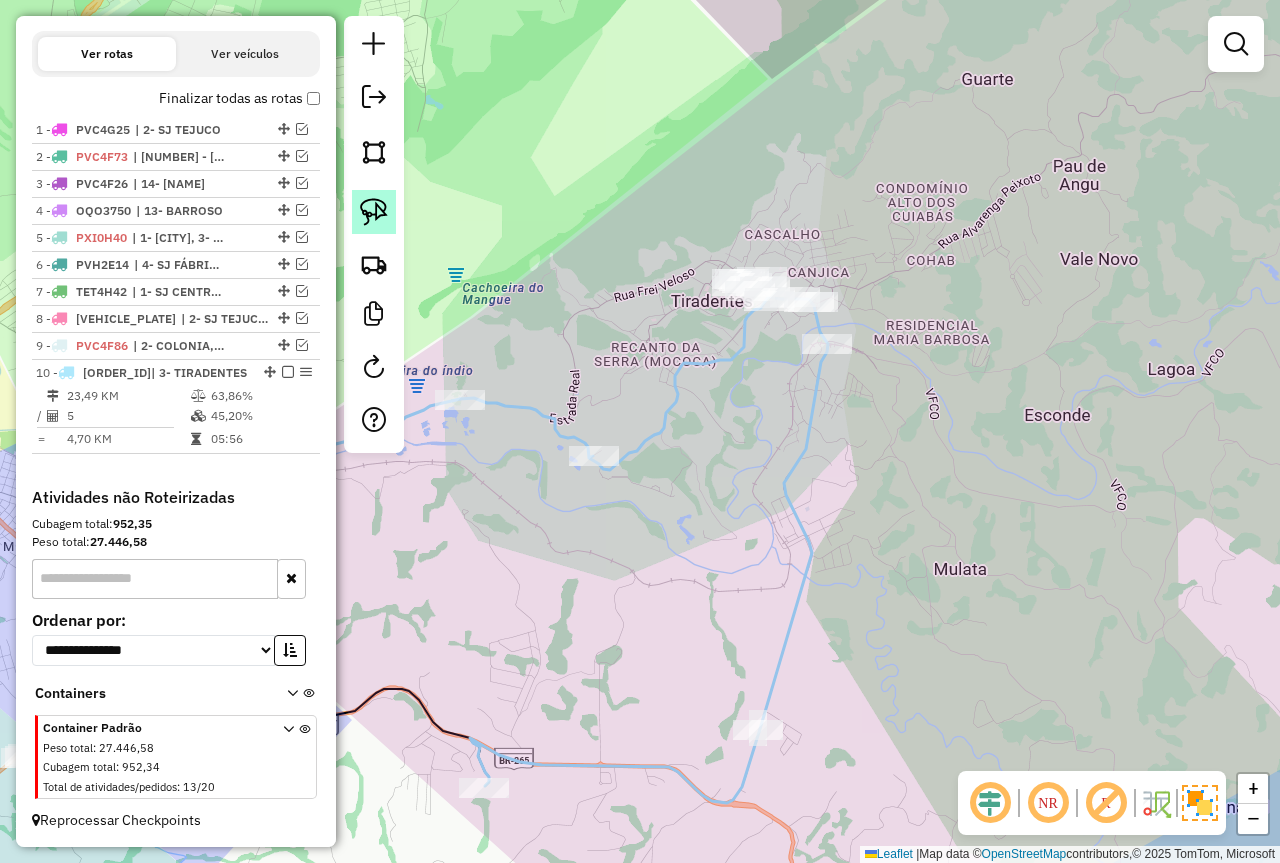 click 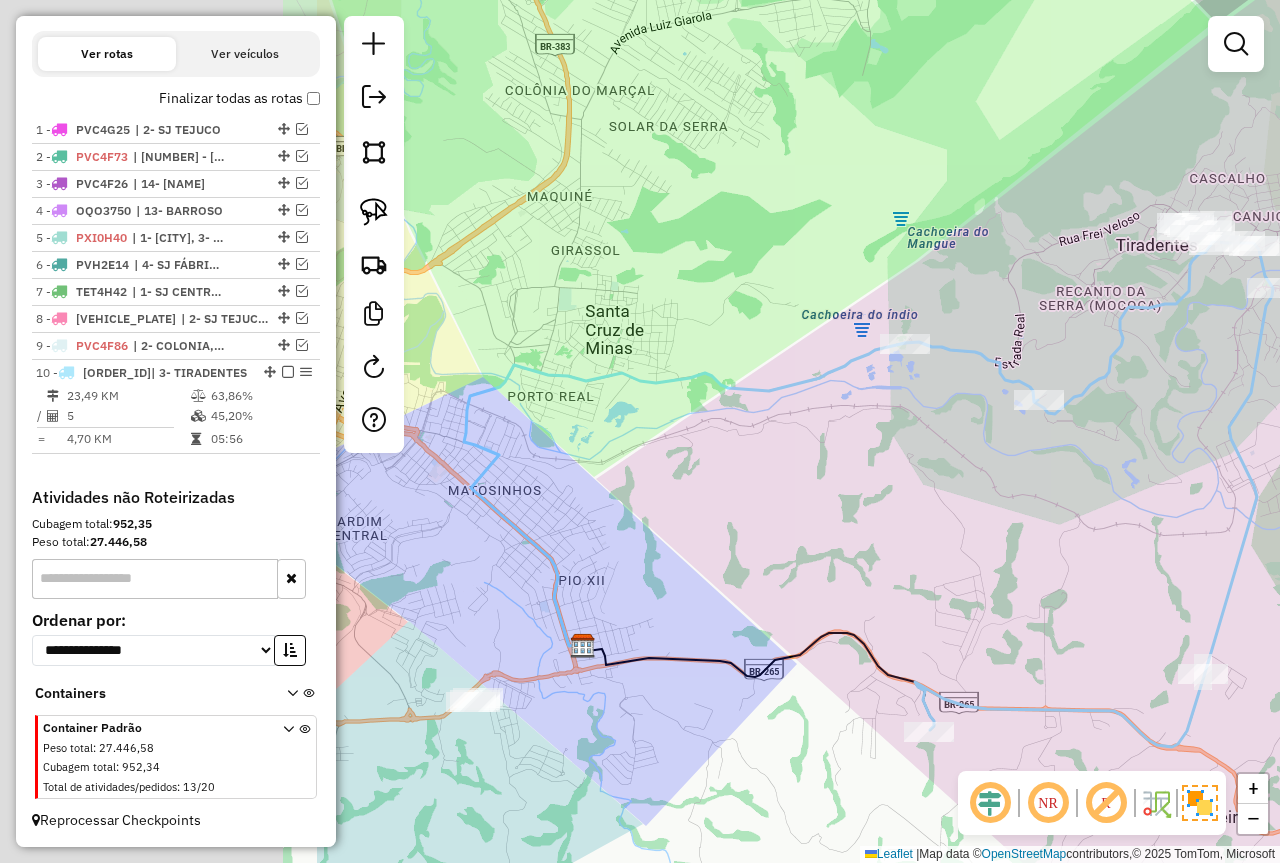 drag, startPoint x: 538, startPoint y: 630, endPoint x: 1080, endPoint y: 555, distance: 547.1645 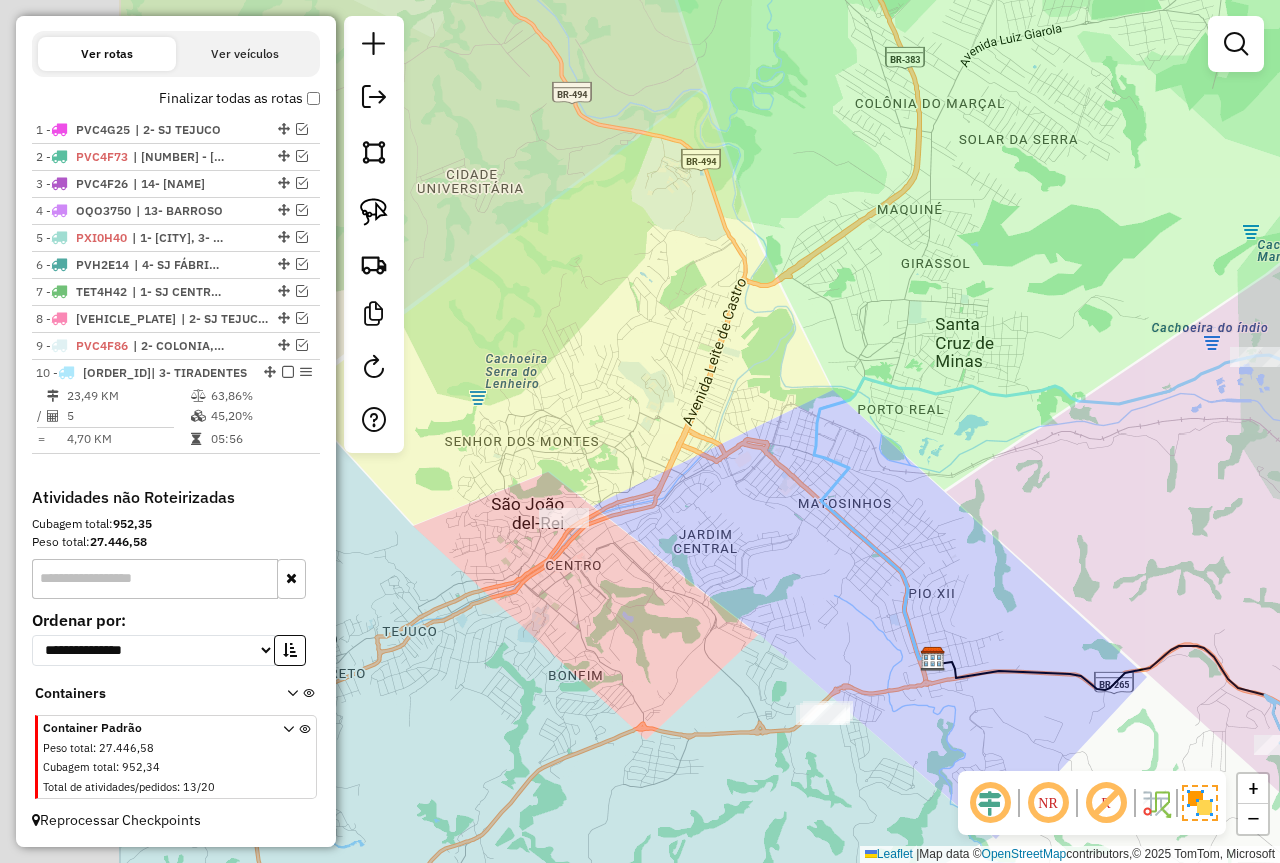 drag, startPoint x: 678, startPoint y: 497, endPoint x: 925, endPoint y: 527, distance: 248.81519 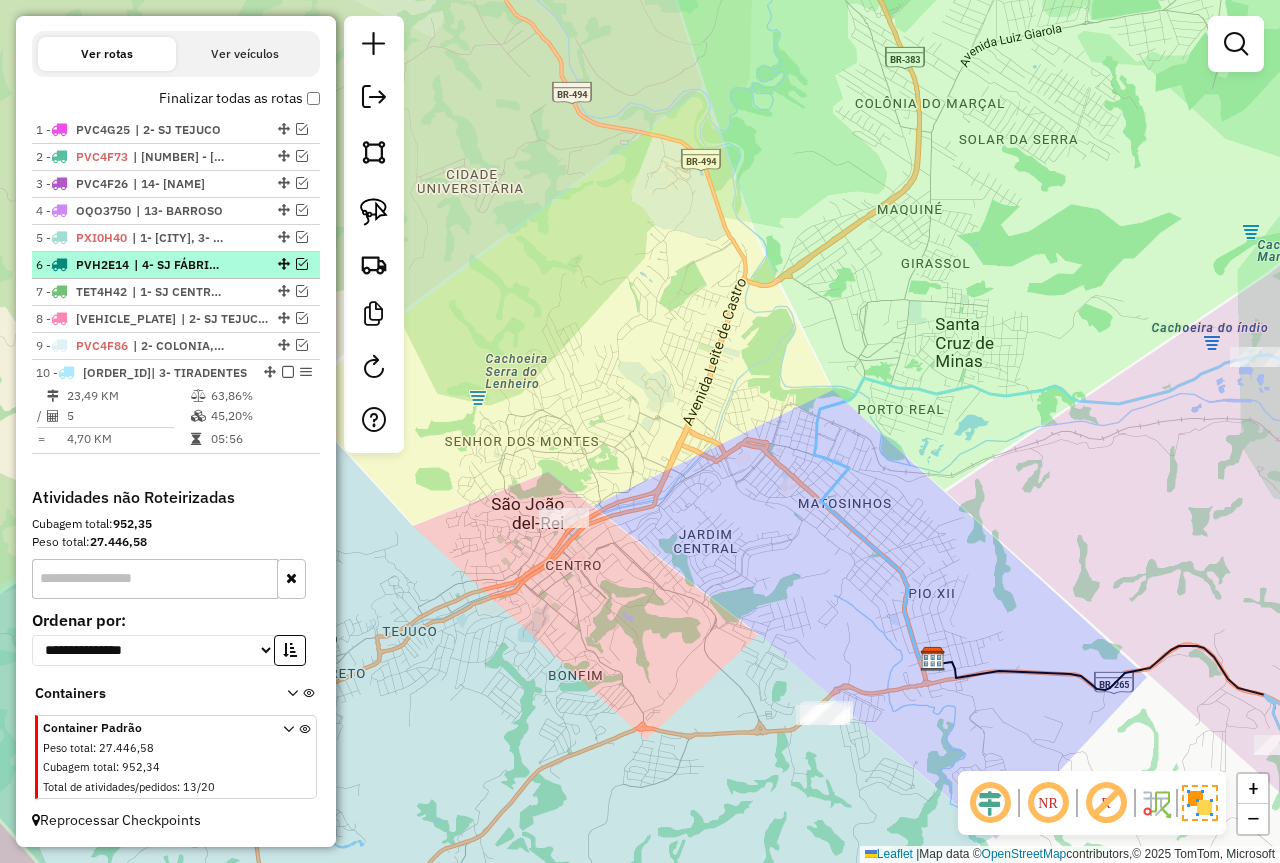 click at bounding box center (302, 264) 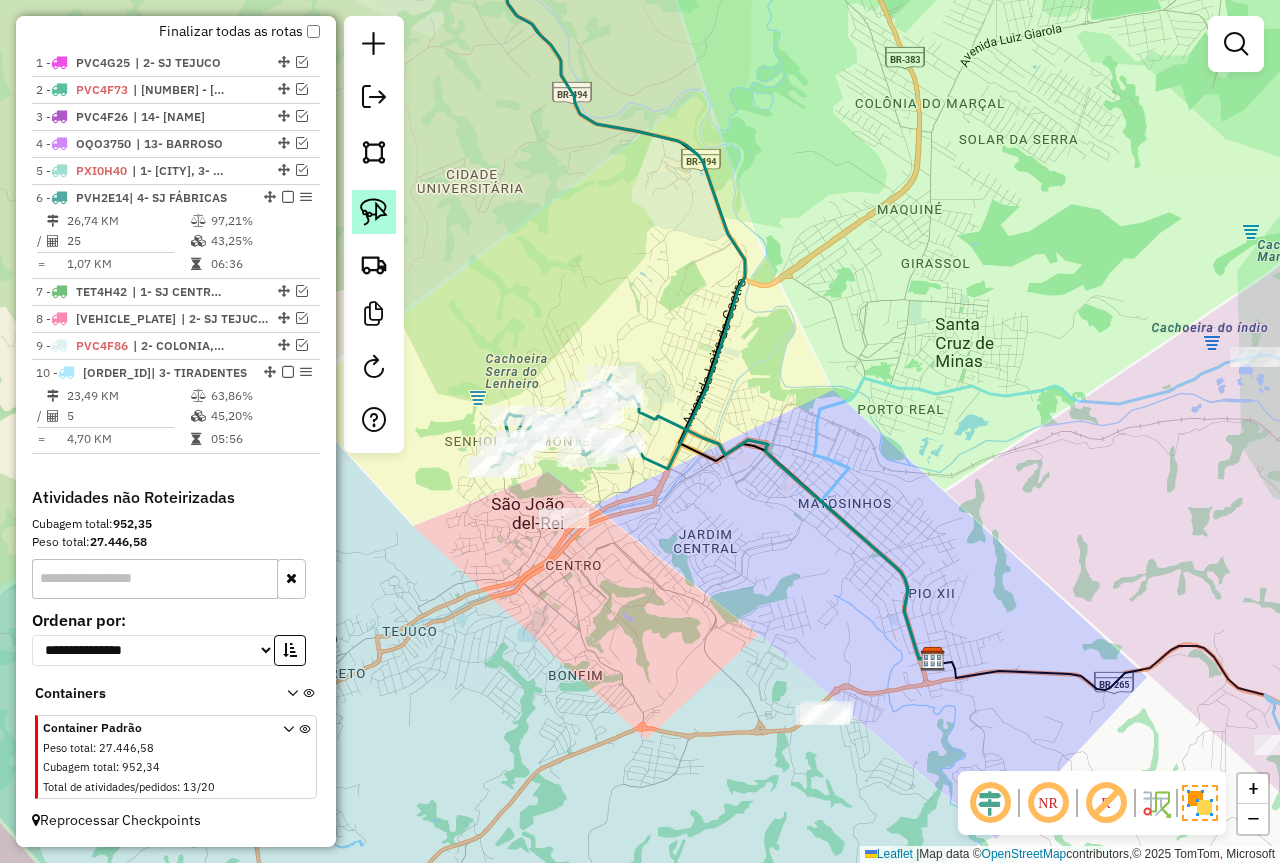 click 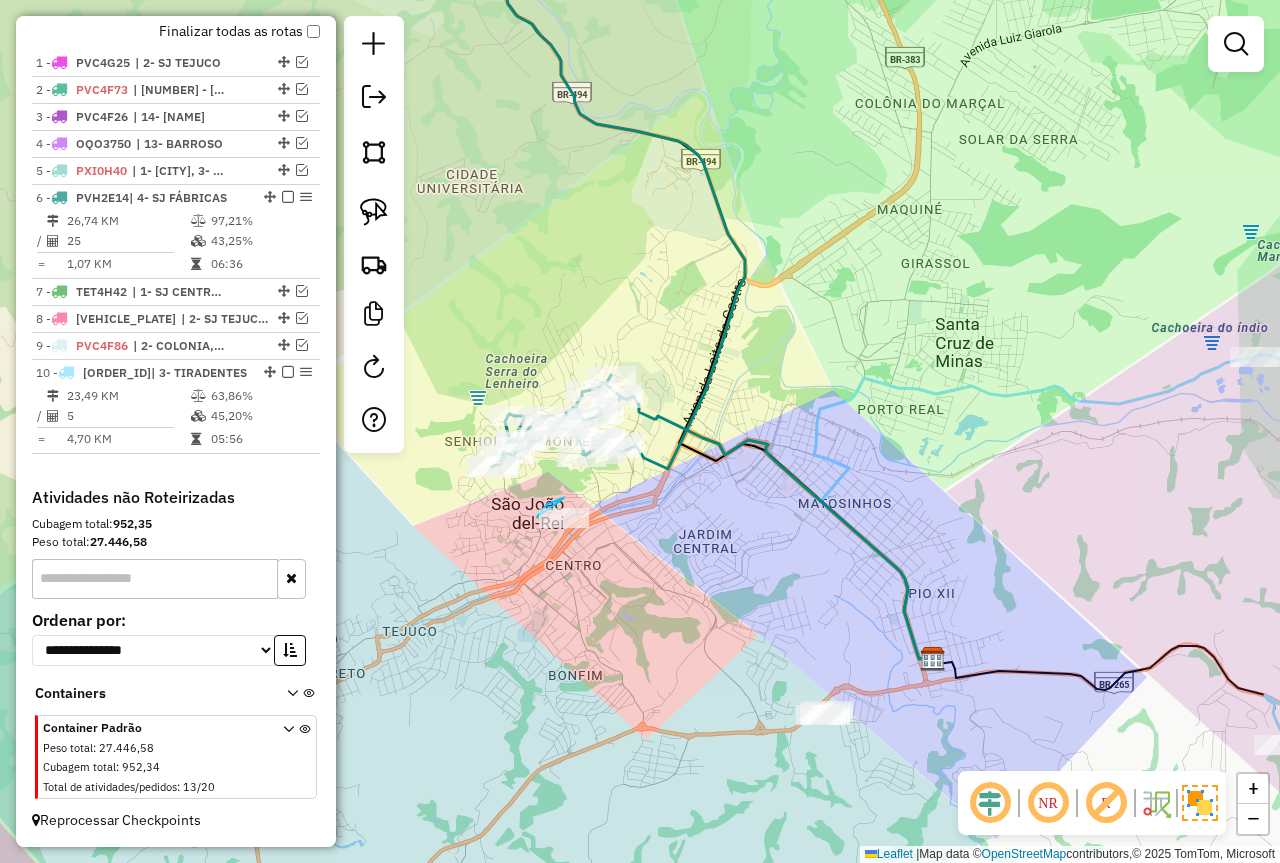 drag, startPoint x: 537, startPoint y: 517, endPoint x: 600, endPoint y: 554, distance: 73.061615 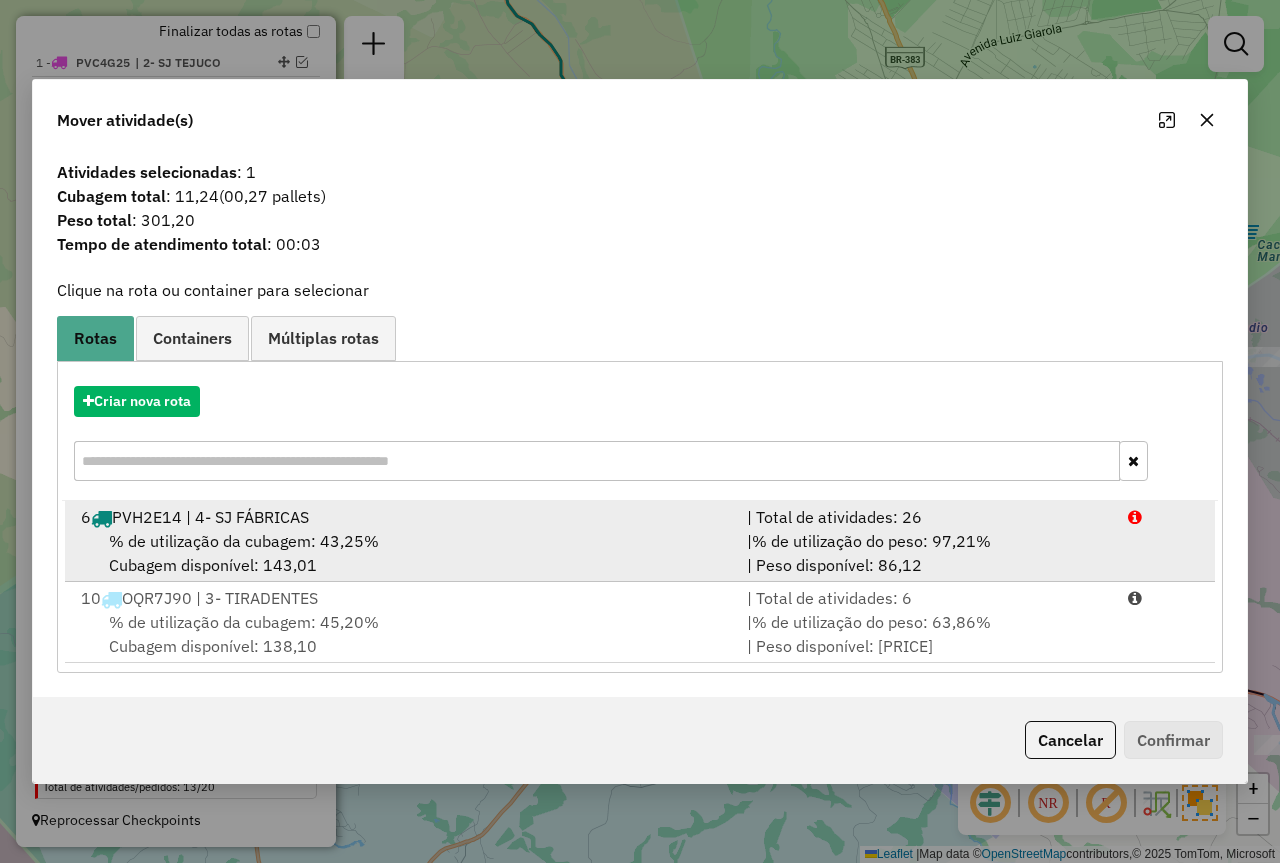 click on "| Total de atividades: 26" at bounding box center [925, 517] 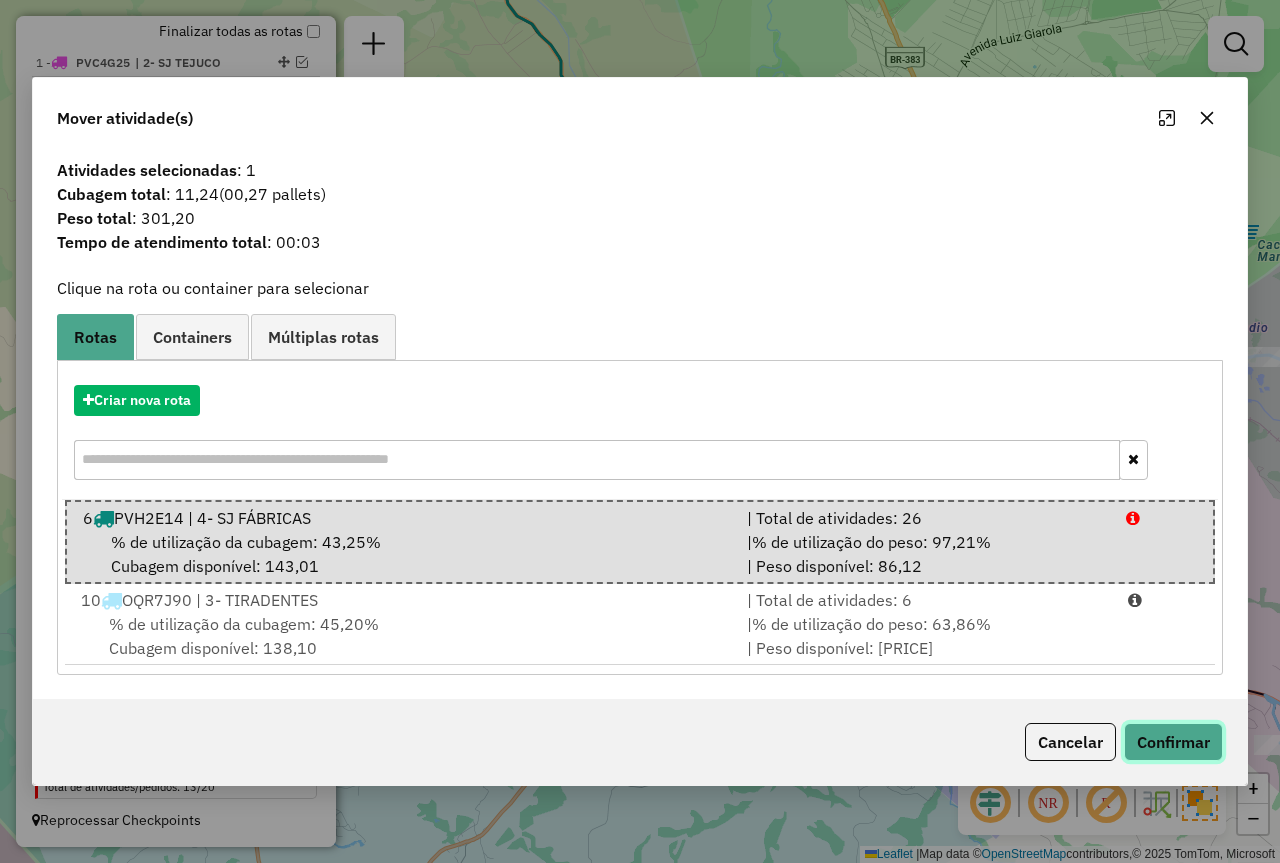 click on "Confirmar" 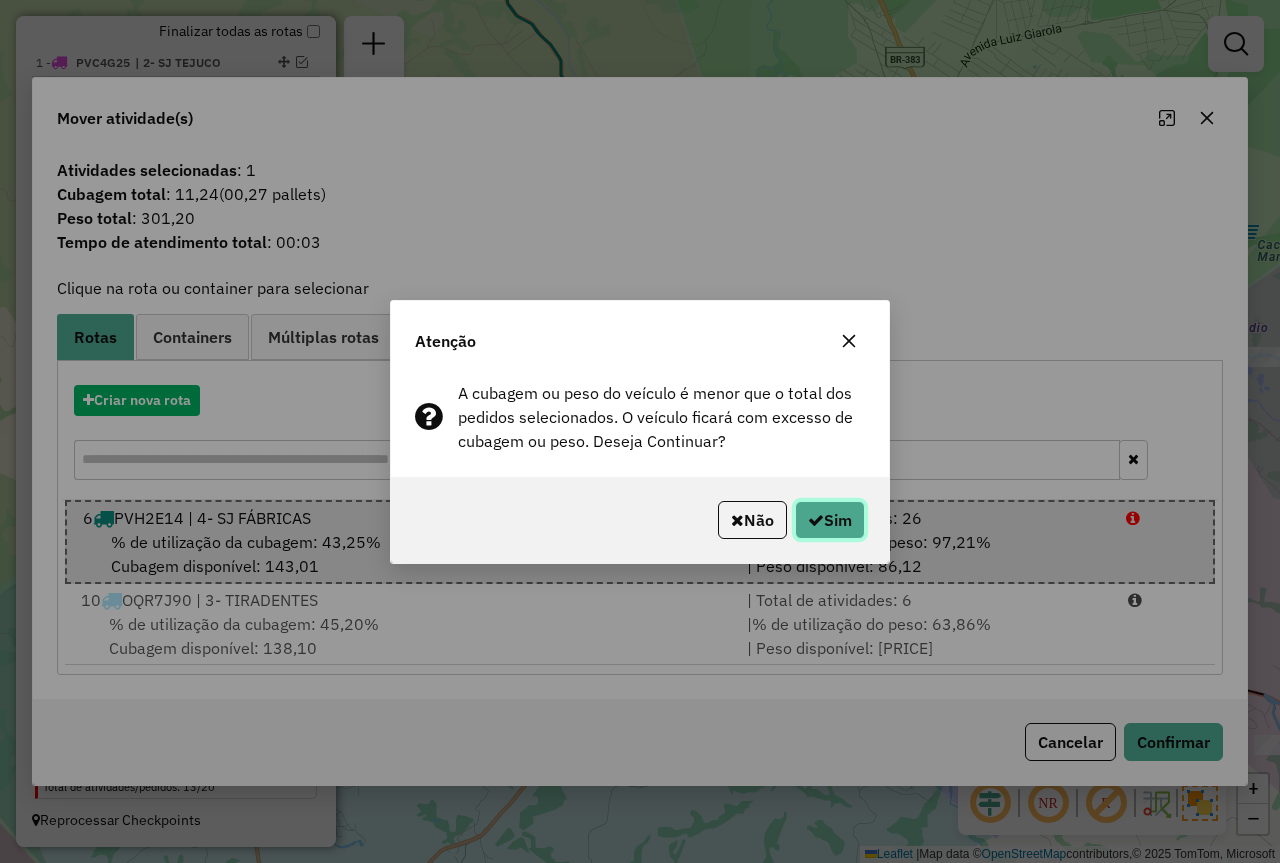 click on "Sim" 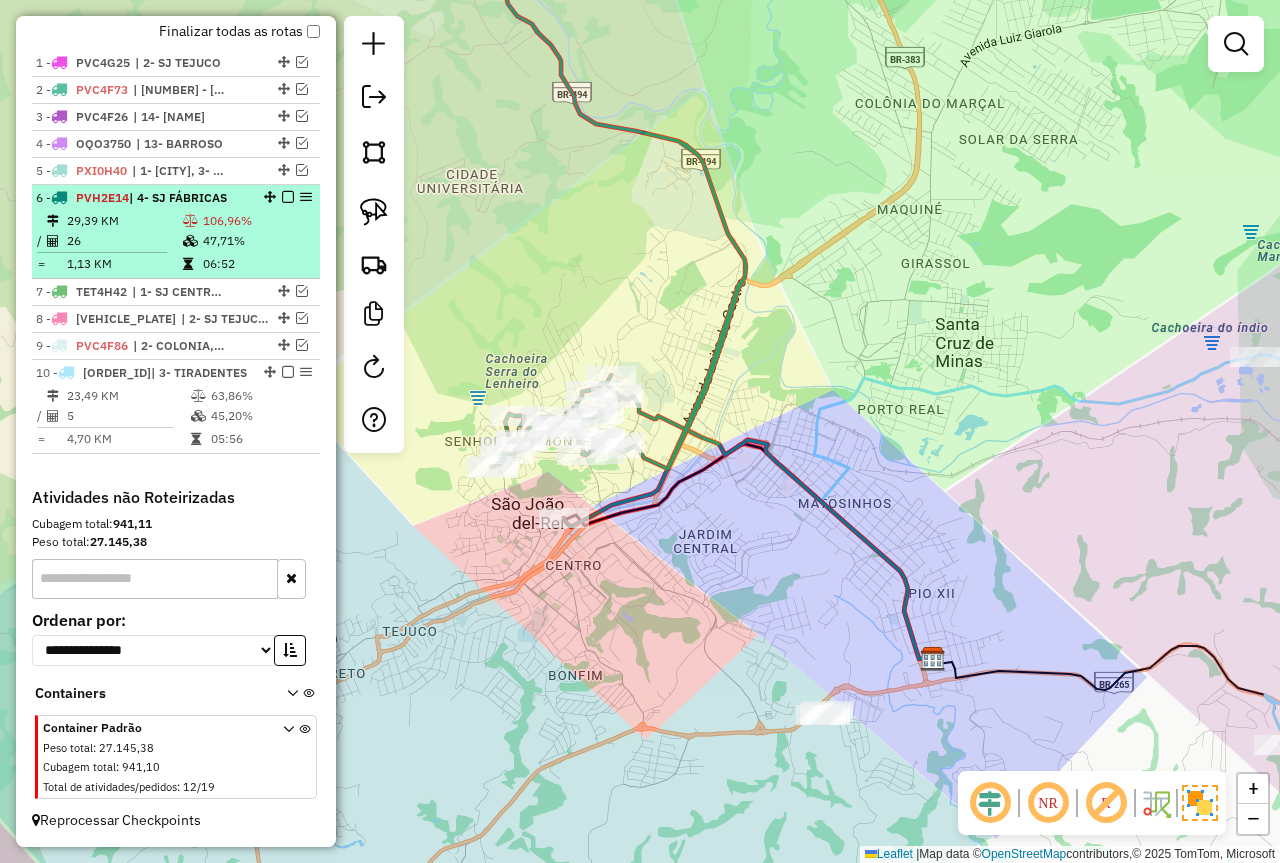 click on "47,71%" at bounding box center (257, 241) 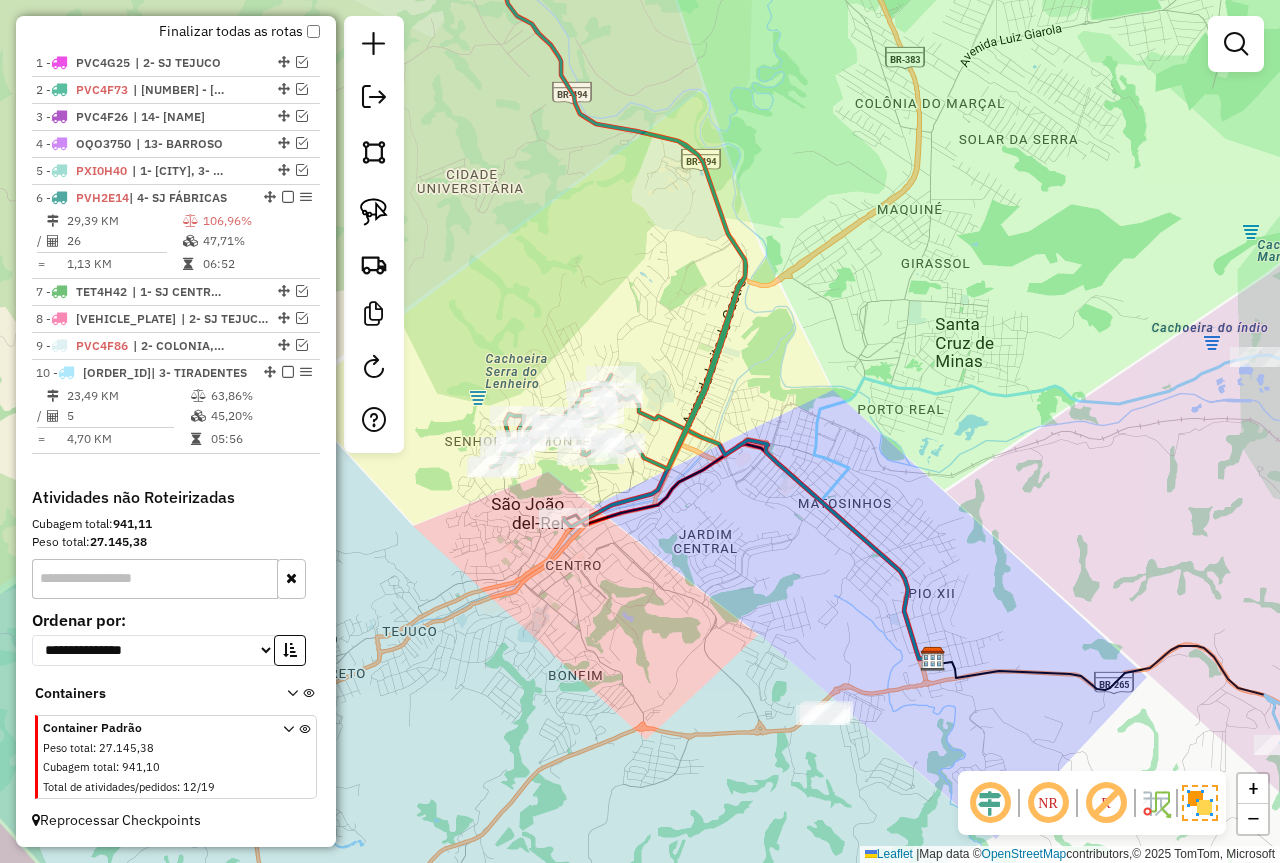 select on "*********" 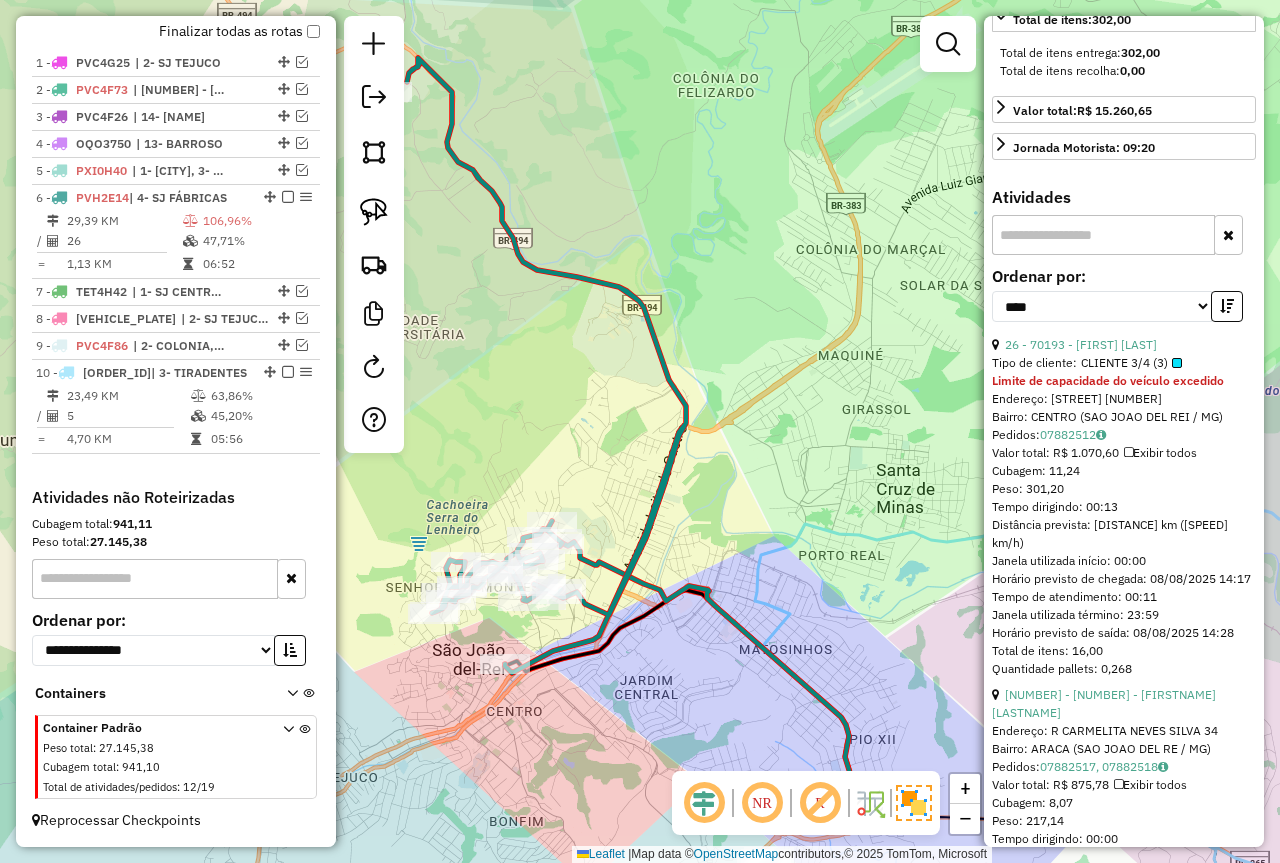 scroll, scrollTop: 800, scrollLeft: 0, axis: vertical 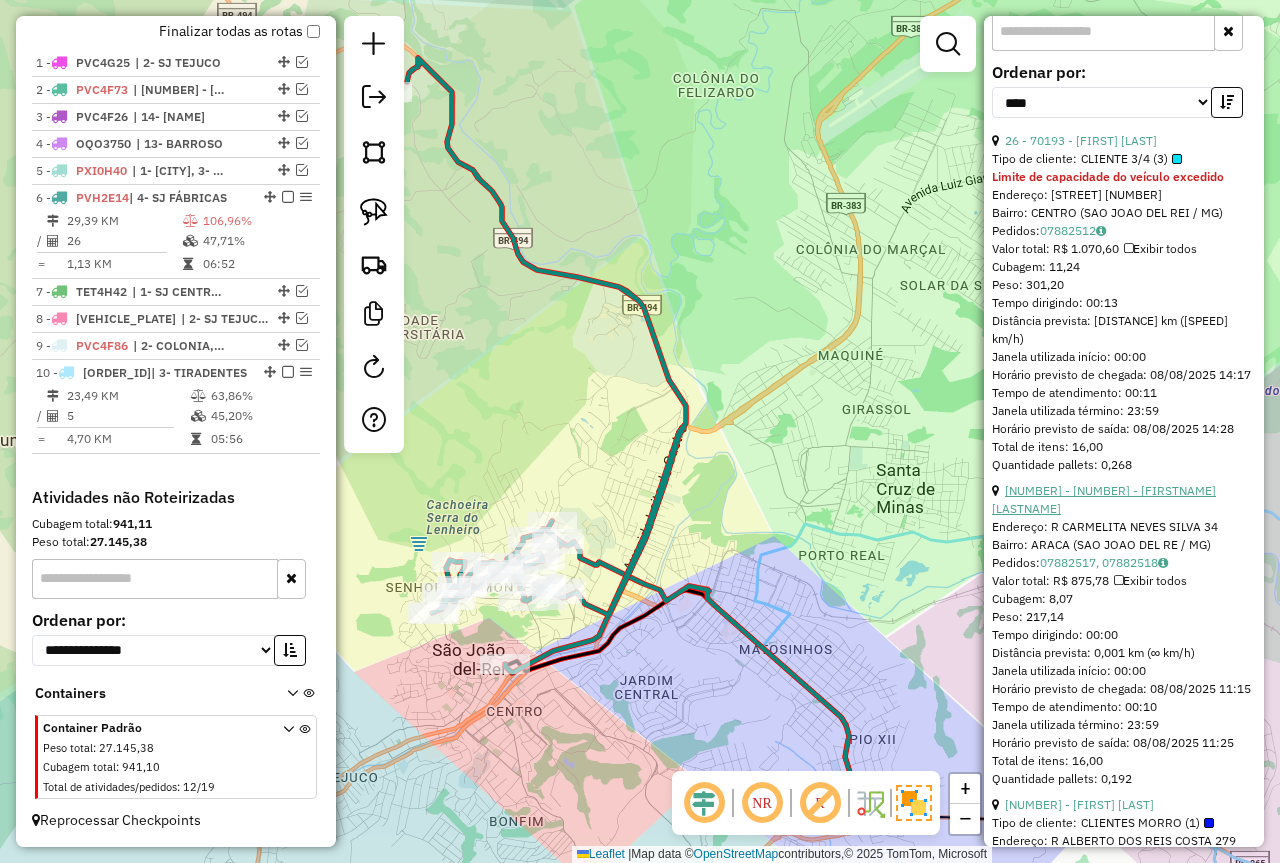 click on "18 - 10388 - MARIA GERALDA DA SIL" at bounding box center [1104, 499] 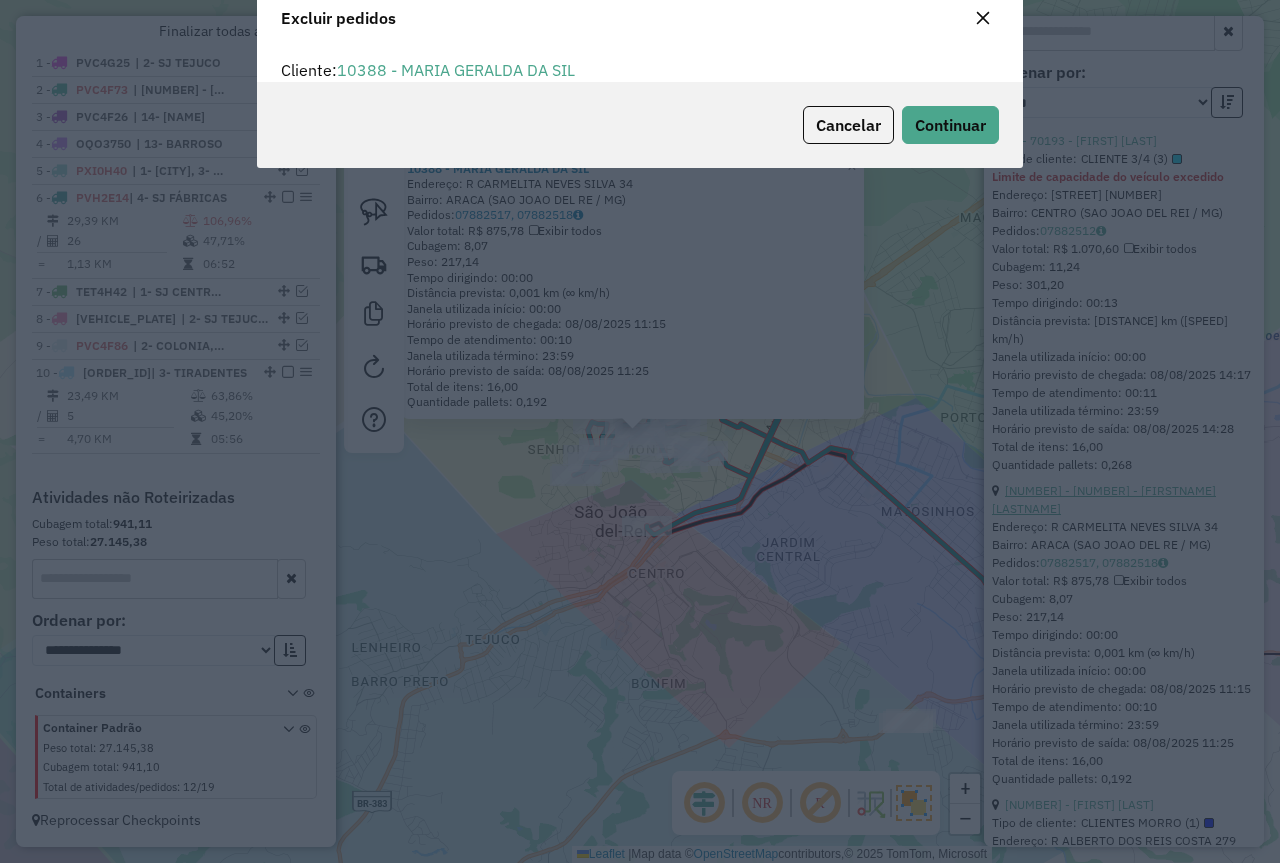 scroll, scrollTop: 12, scrollLeft: 6, axis: both 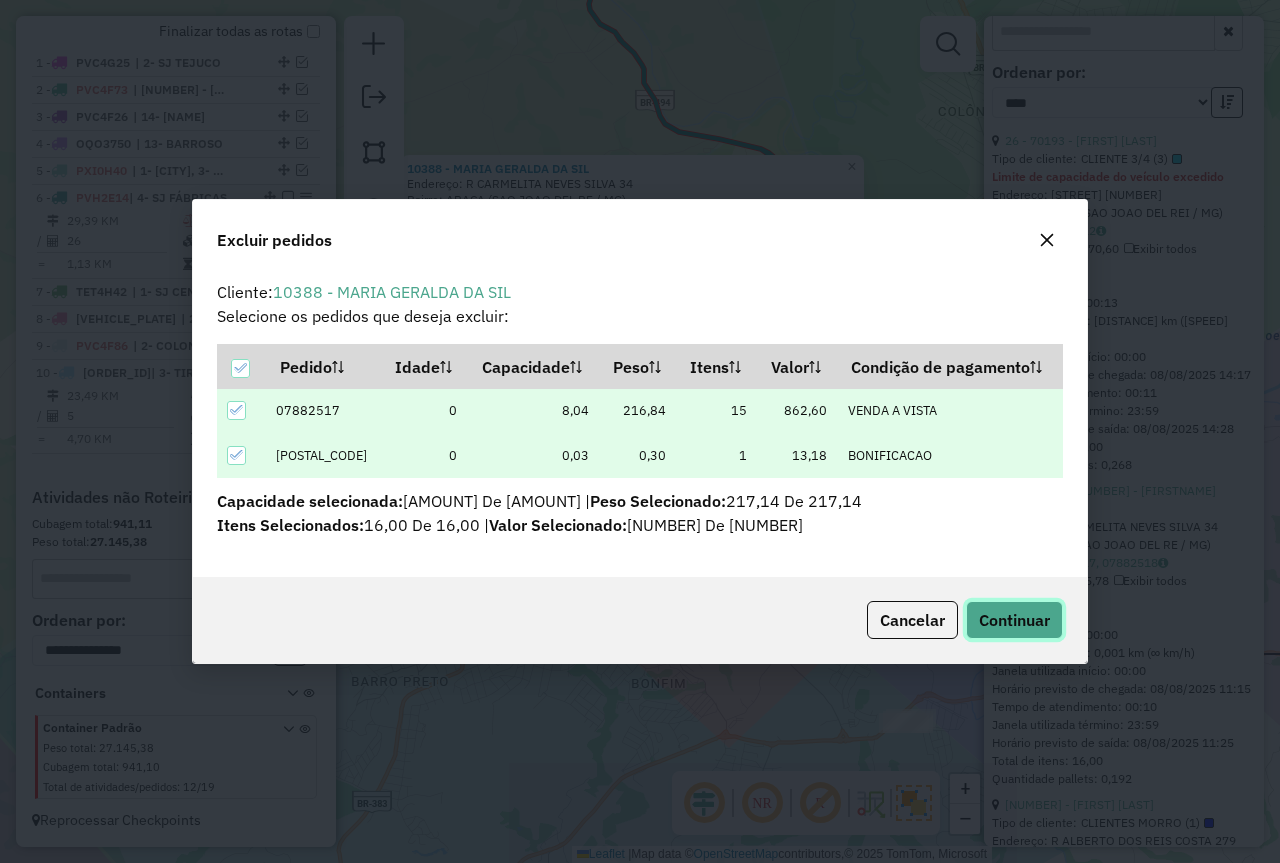click on "Continuar" 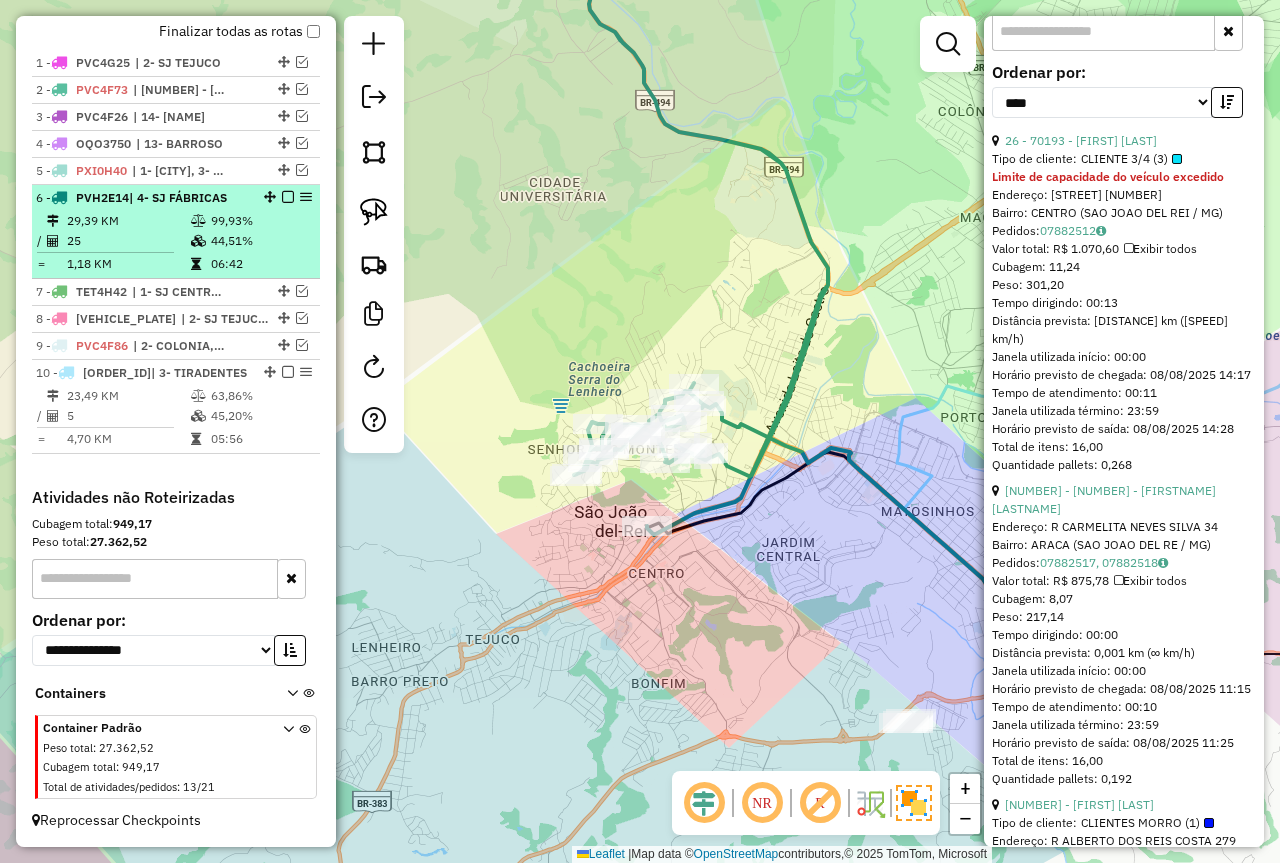 click at bounding box center [288, 197] 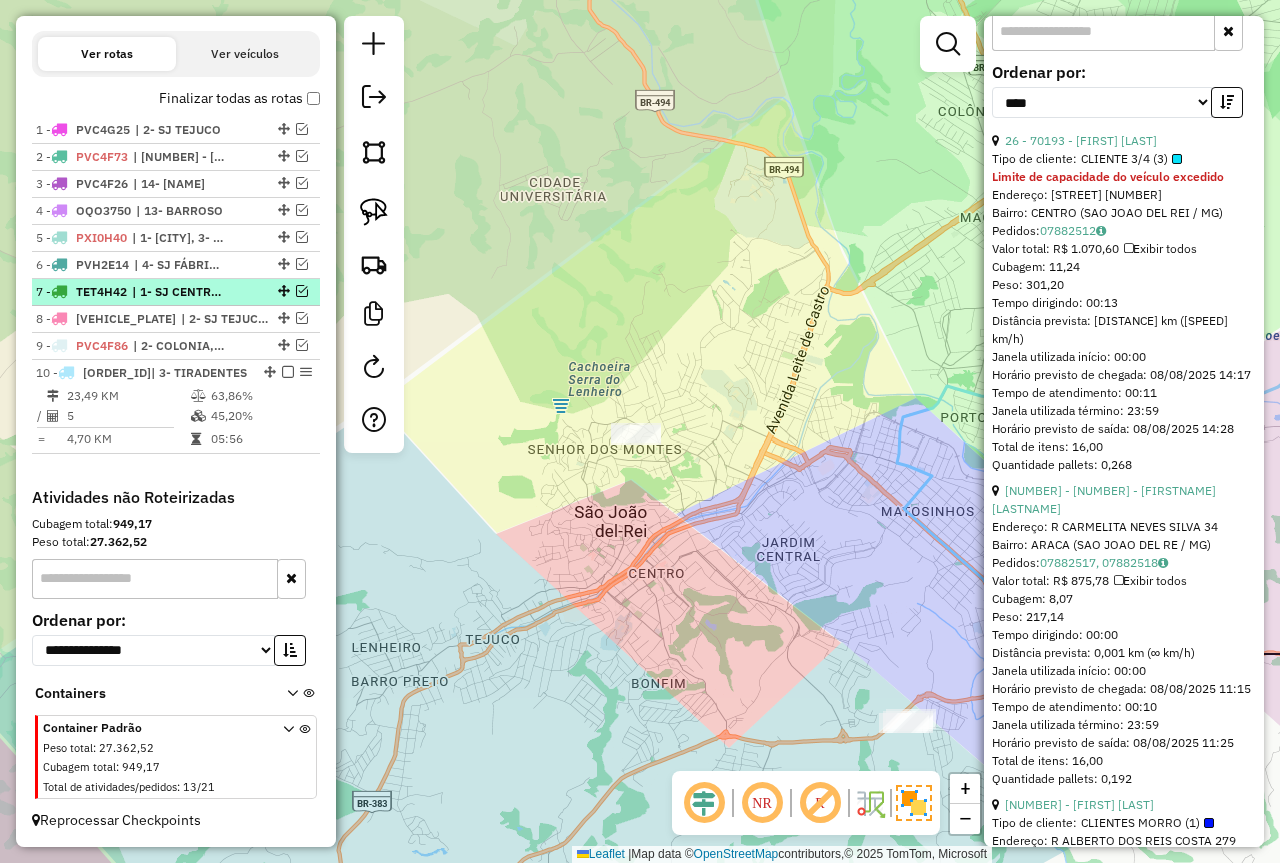 click at bounding box center (302, 291) 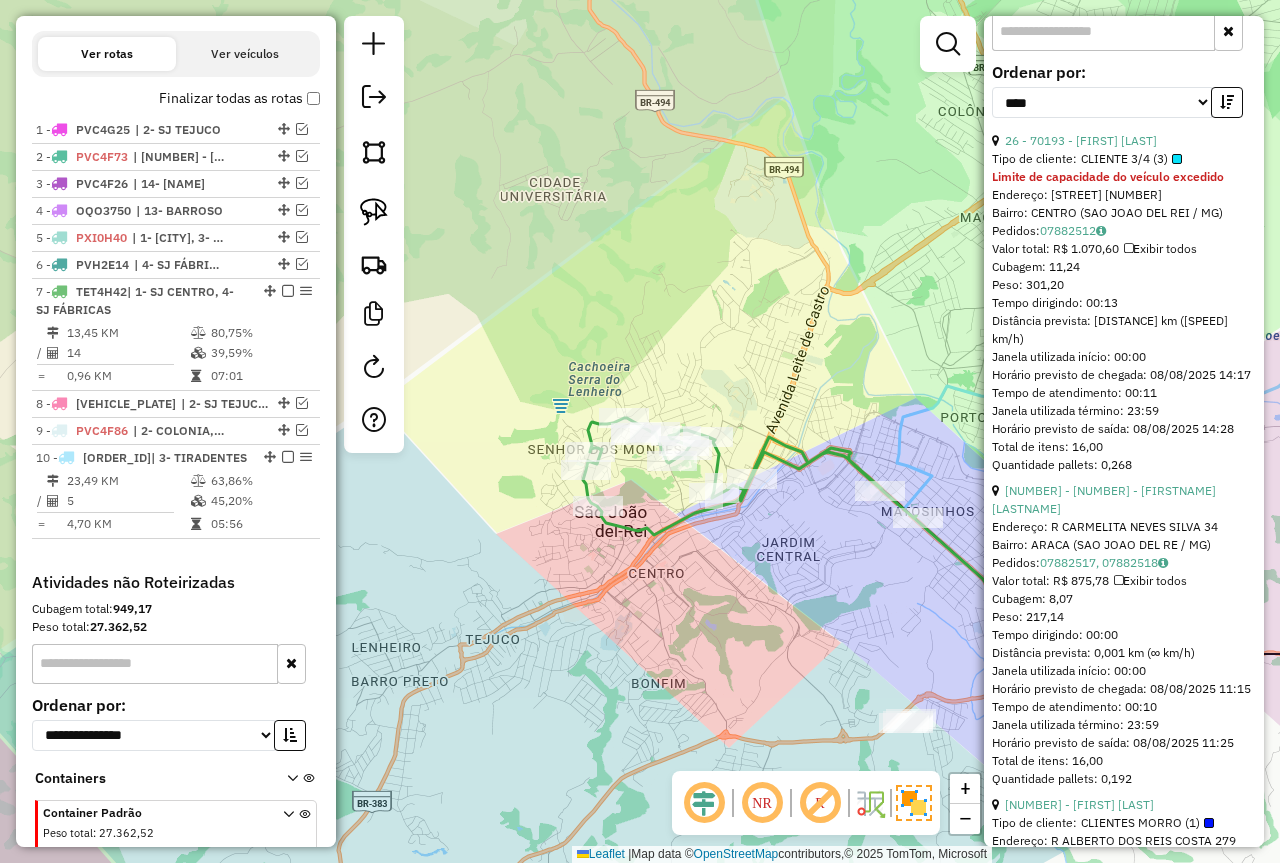 scroll, scrollTop: 734, scrollLeft: 0, axis: vertical 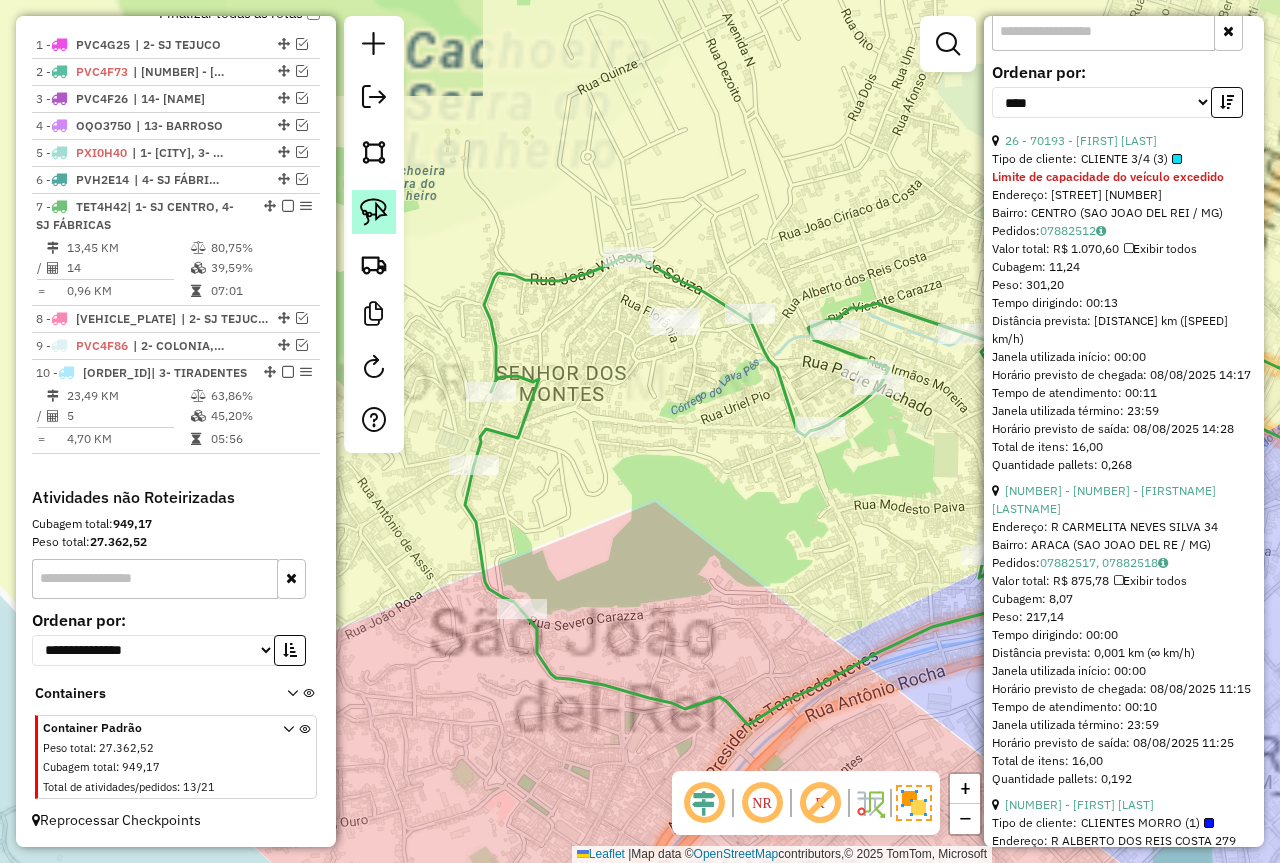 click 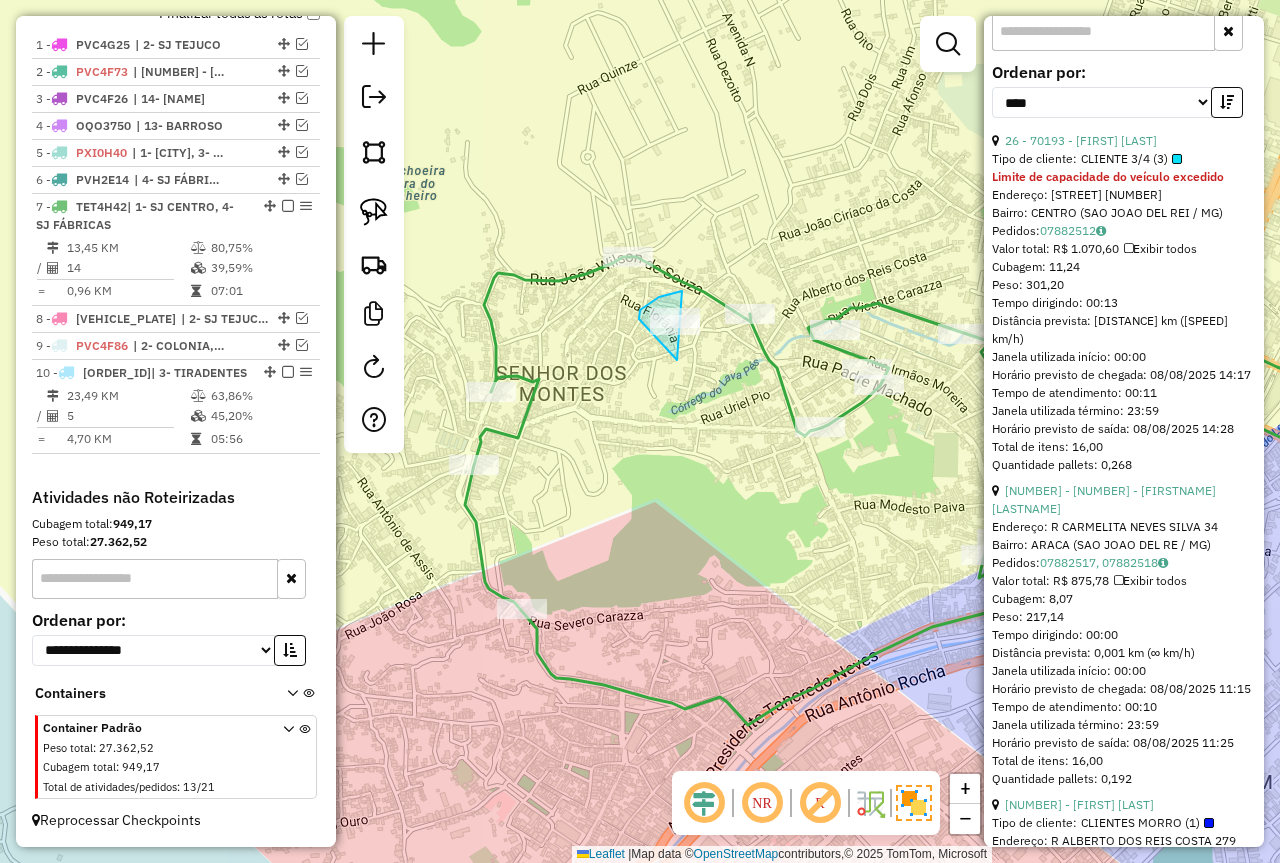 drag, startPoint x: 682, startPoint y: 291, endPoint x: 708, endPoint y: 363, distance: 76.55064 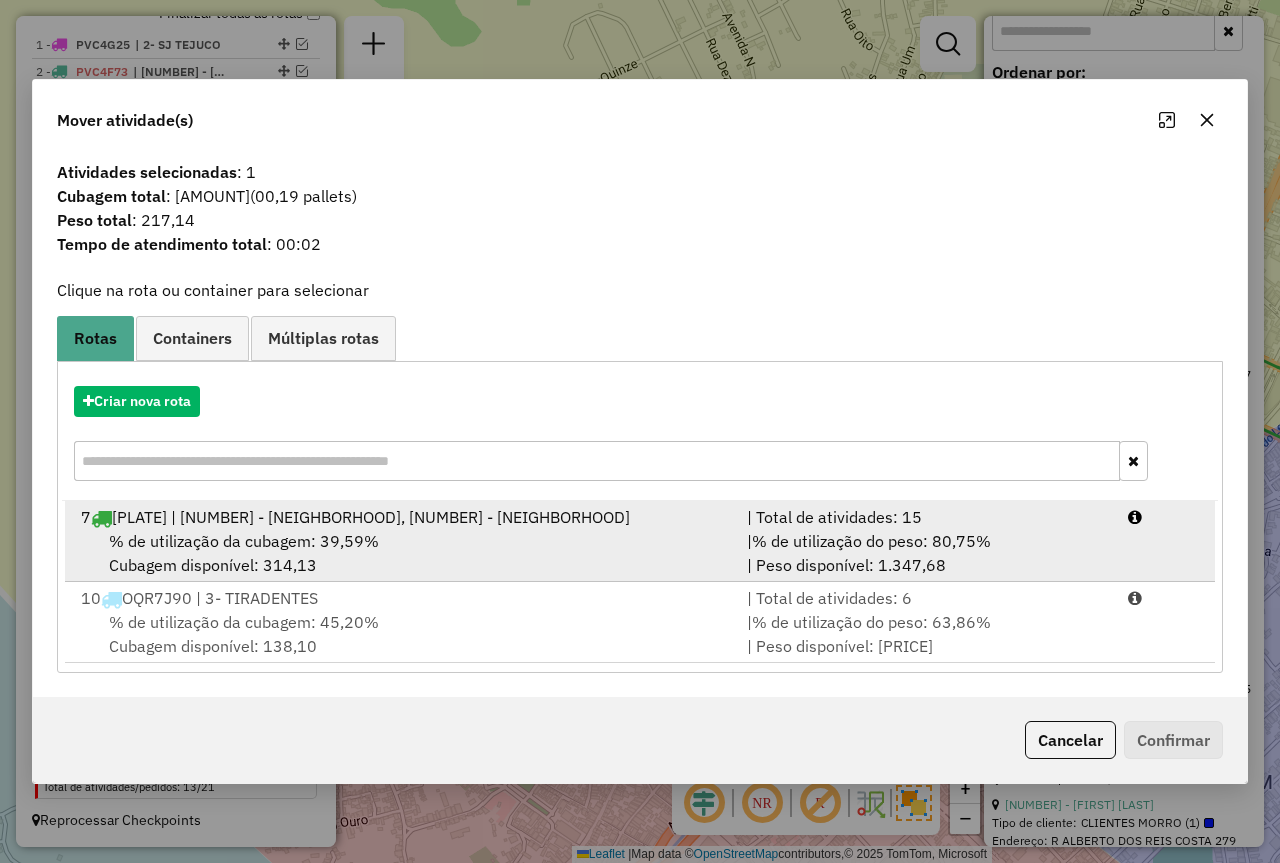 click on "% de utilização da cubagem: 39,59%  Cubagem disponível: 314,13" at bounding box center [402, 553] 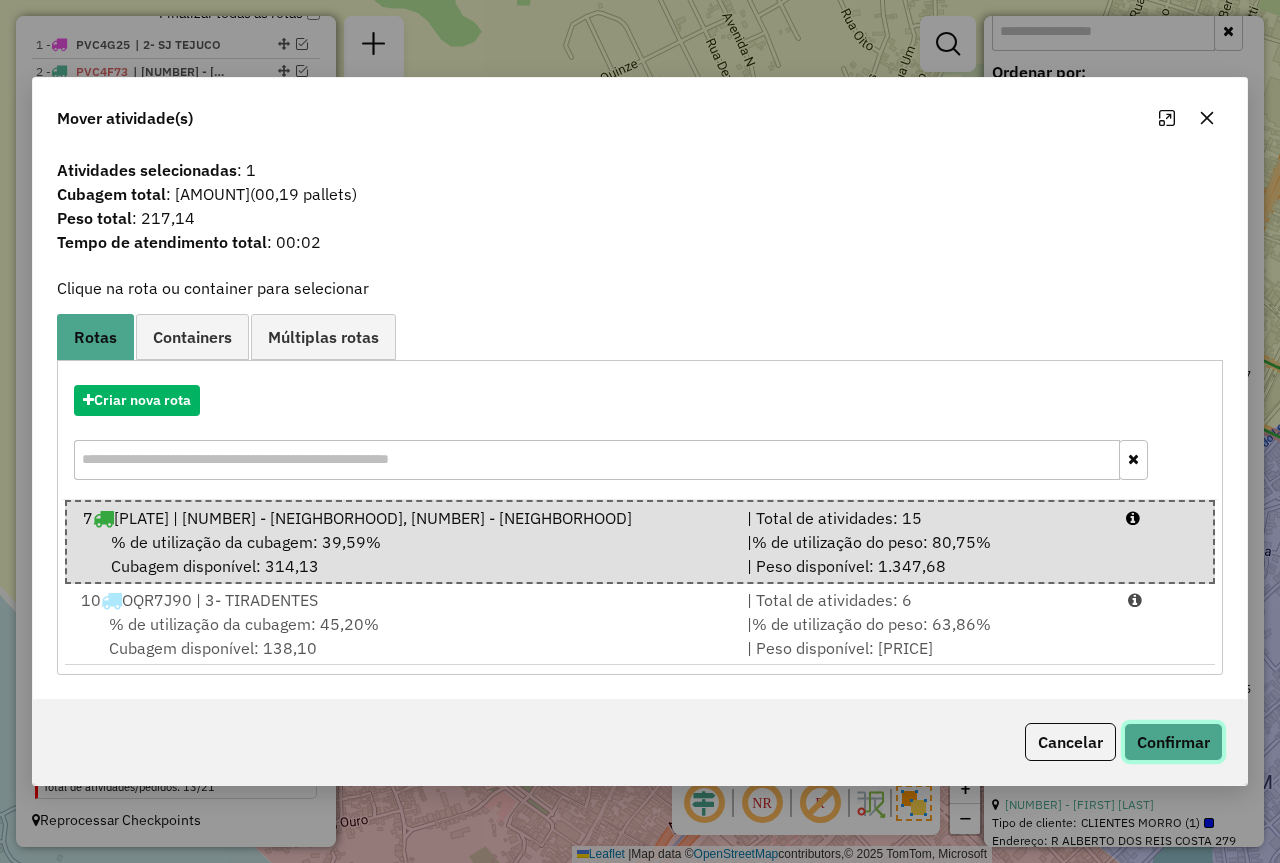 click on "Confirmar" 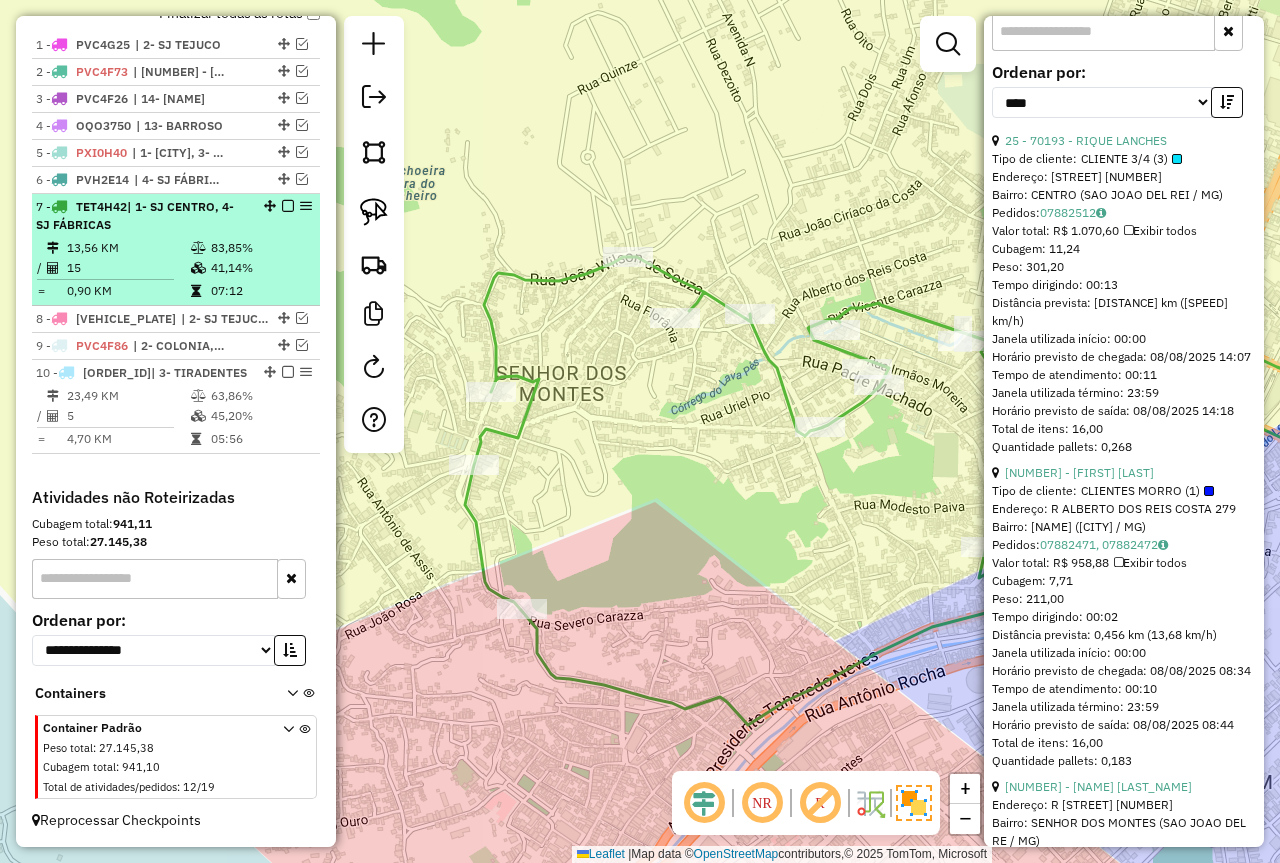 click on "41,14%" at bounding box center (260, 268) 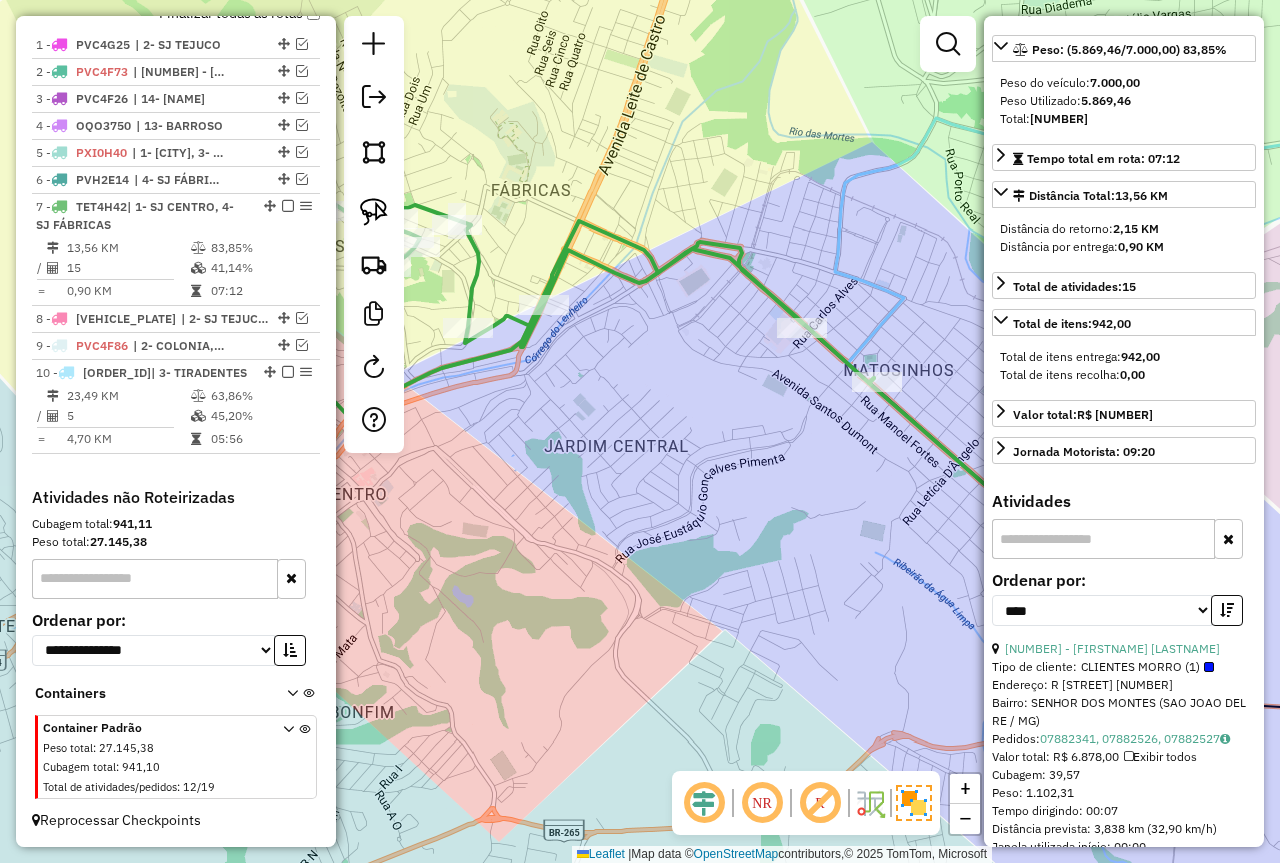 scroll, scrollTop: 118, scrollLeft: 0, axis: vertical 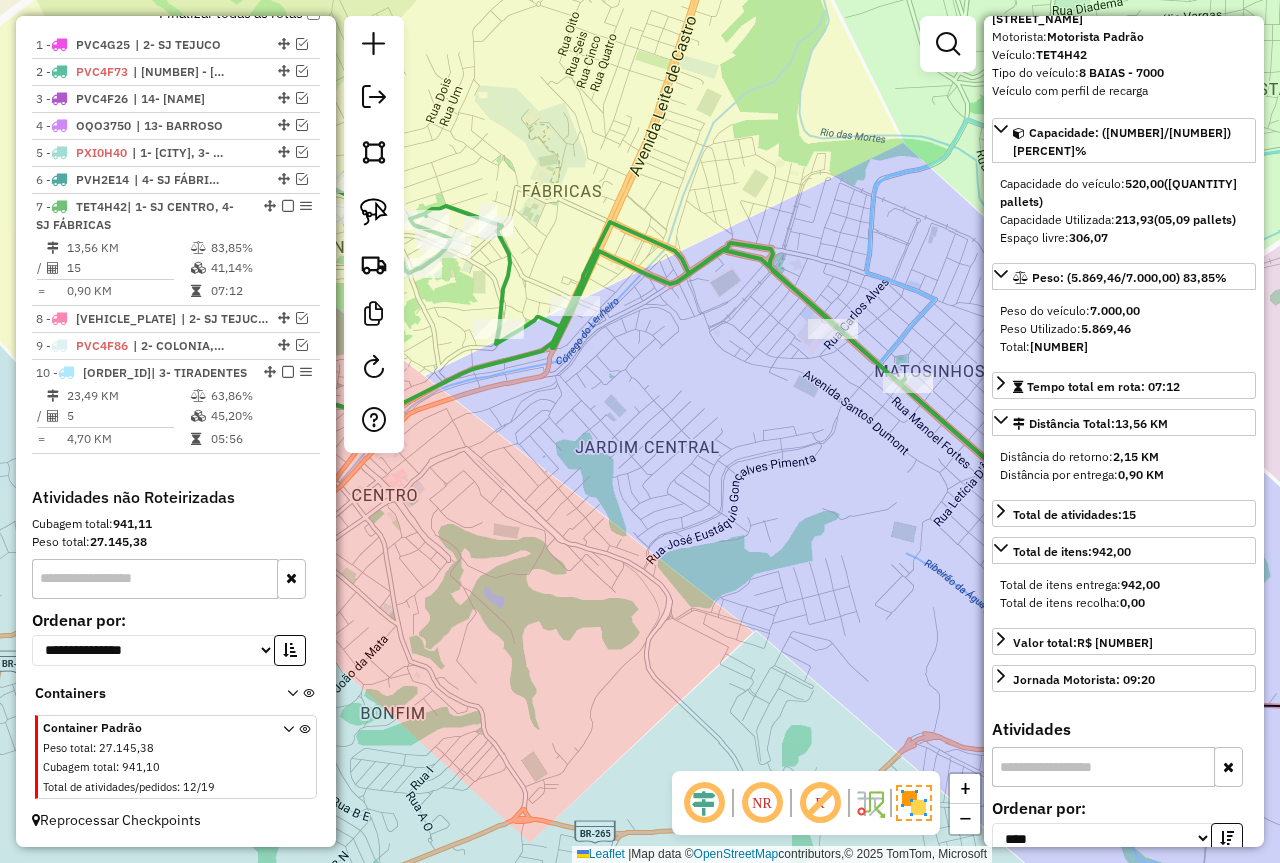 drag, startPoint x: 731, startPoint y: 404, endPoint x: 639, endPoint y: 372, distance: 97.406364 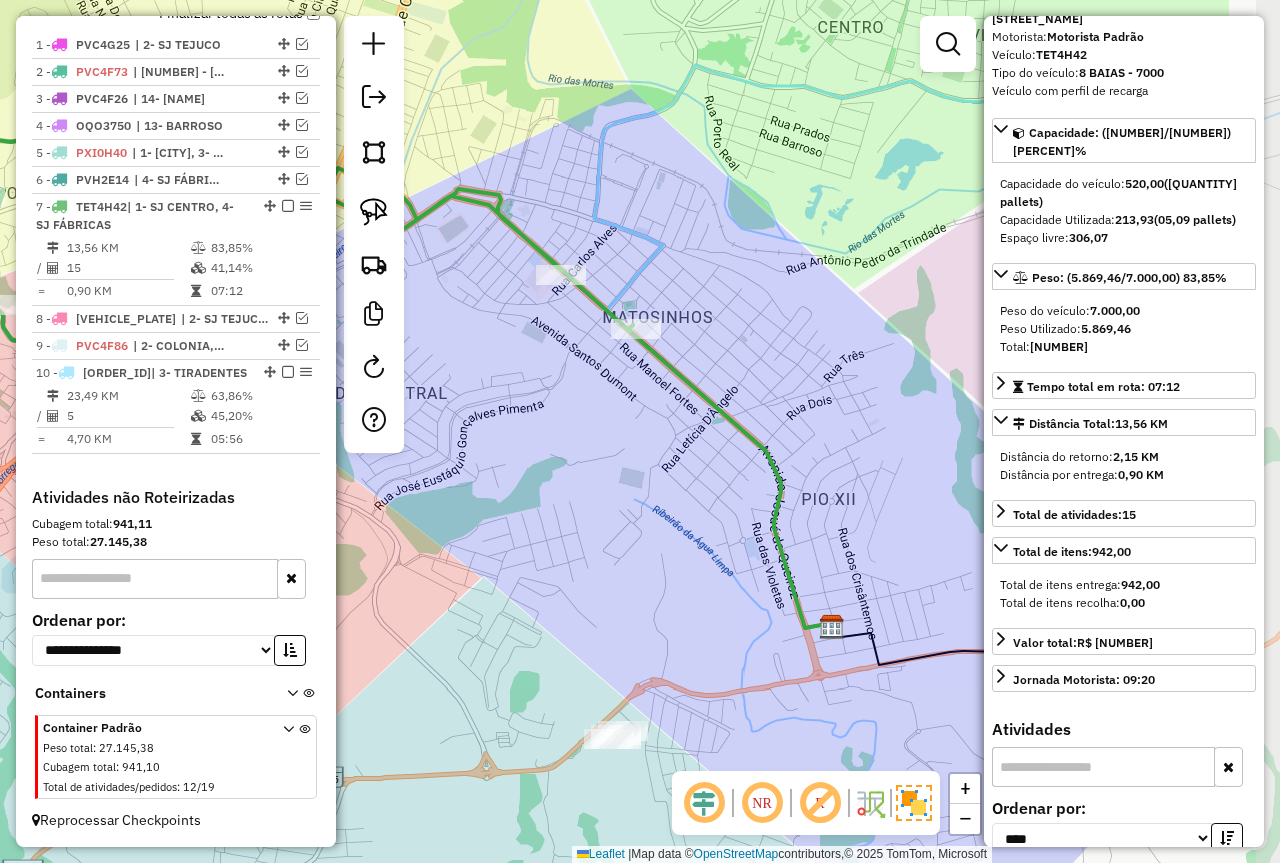 drag, startPoint x: 509, startPoint y: 413, endPoint x: 428, endPoint y: 398, distance: 82.37718 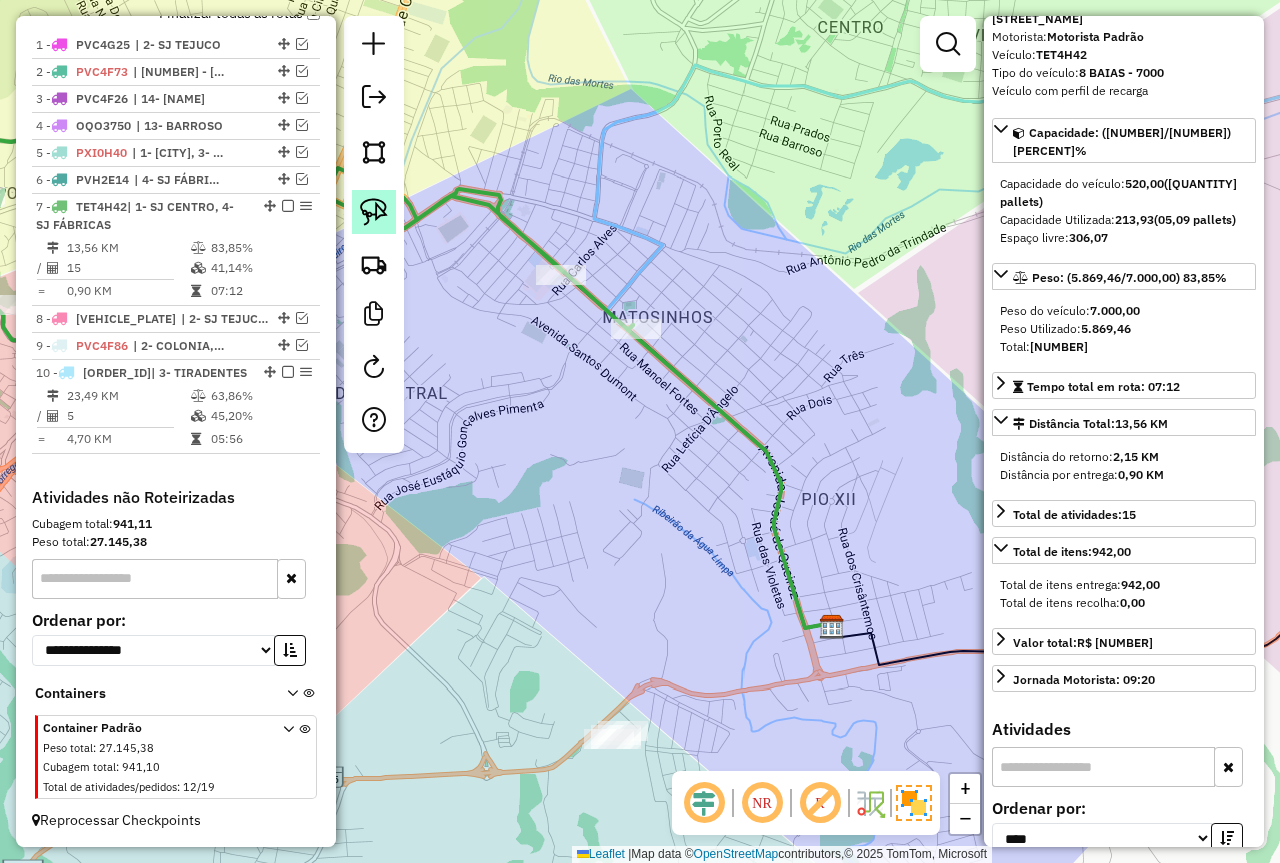 click 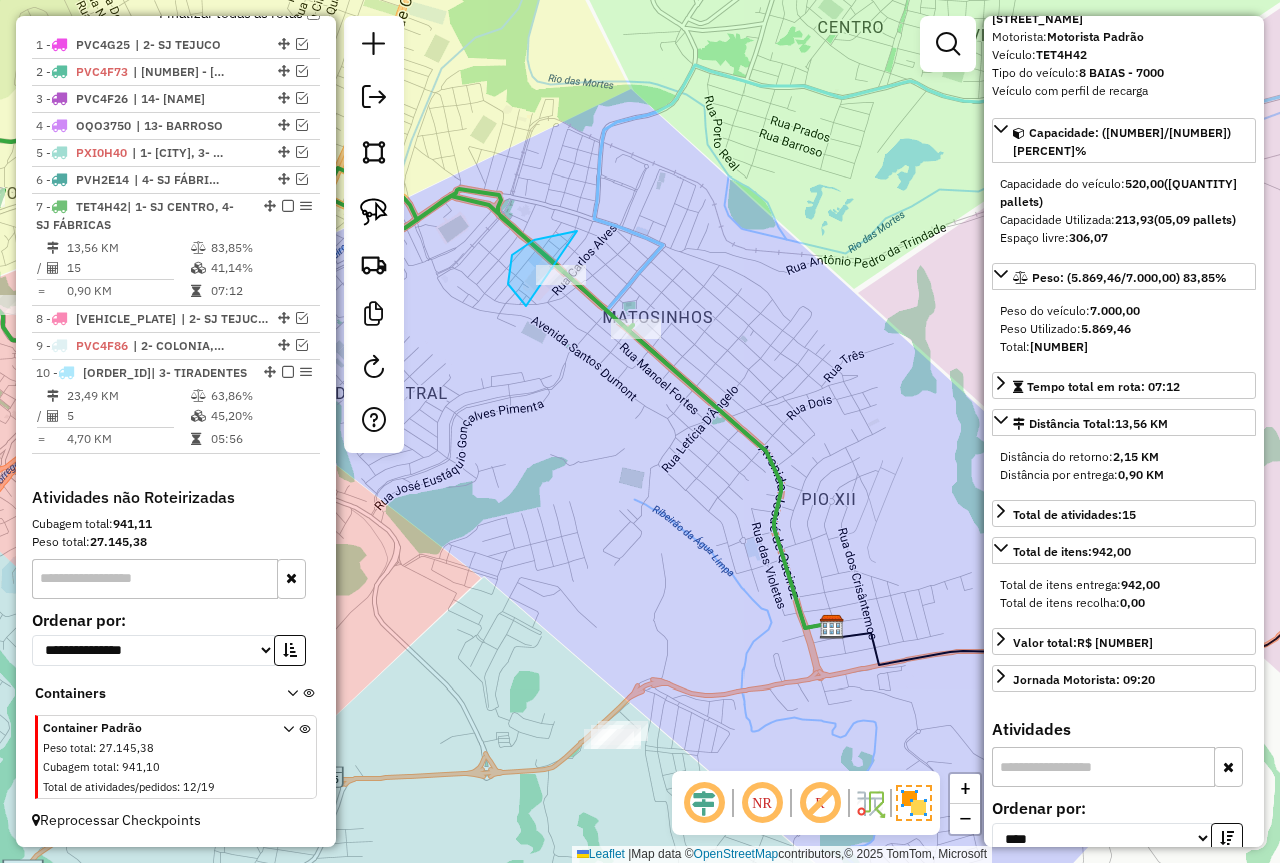 drag, startPoint x: 577, startPoint y: 231, endPoint x: 839, endPoint y: 355, distance: 289.86203 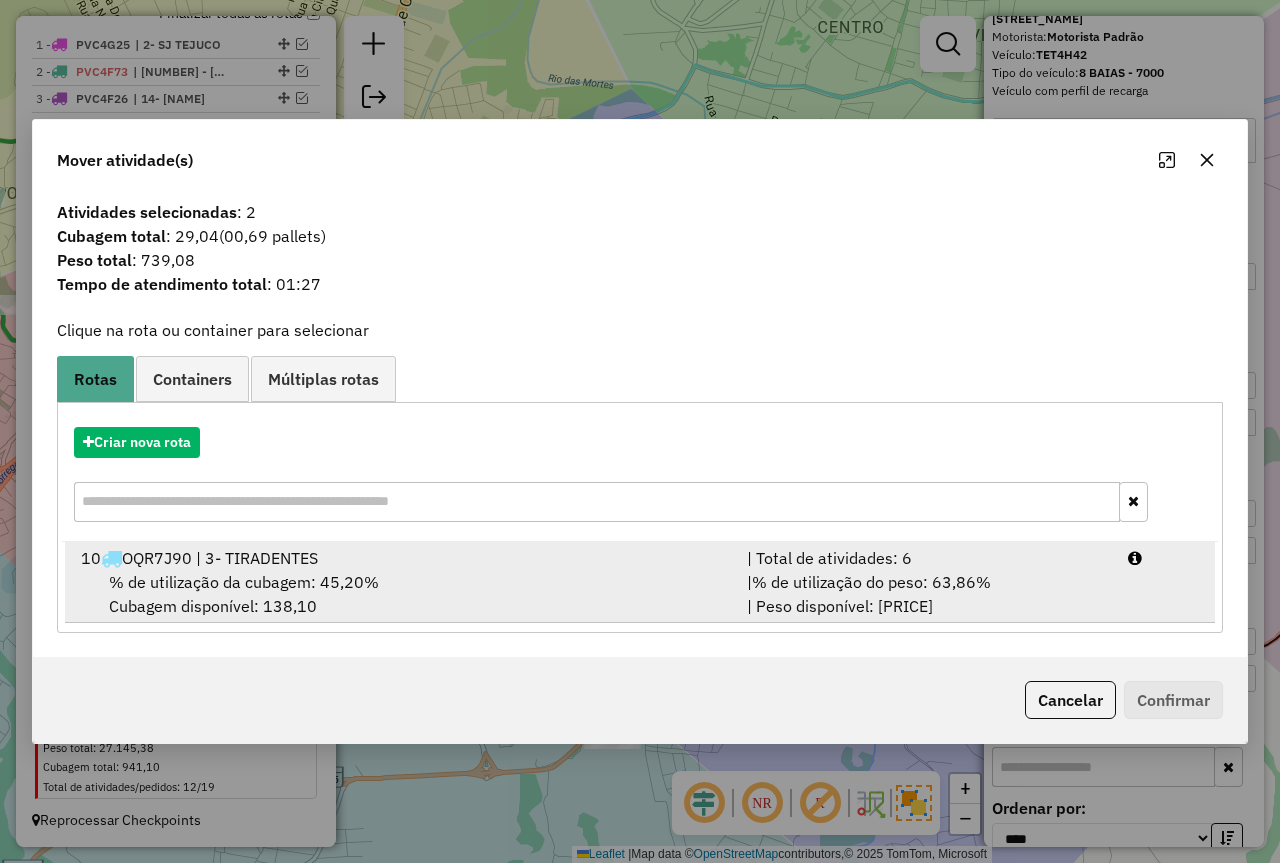 click on "|  % de utilização do peso: 63,86%  | Peso disponível: 1.134,78" at bounding box center (925, 594) 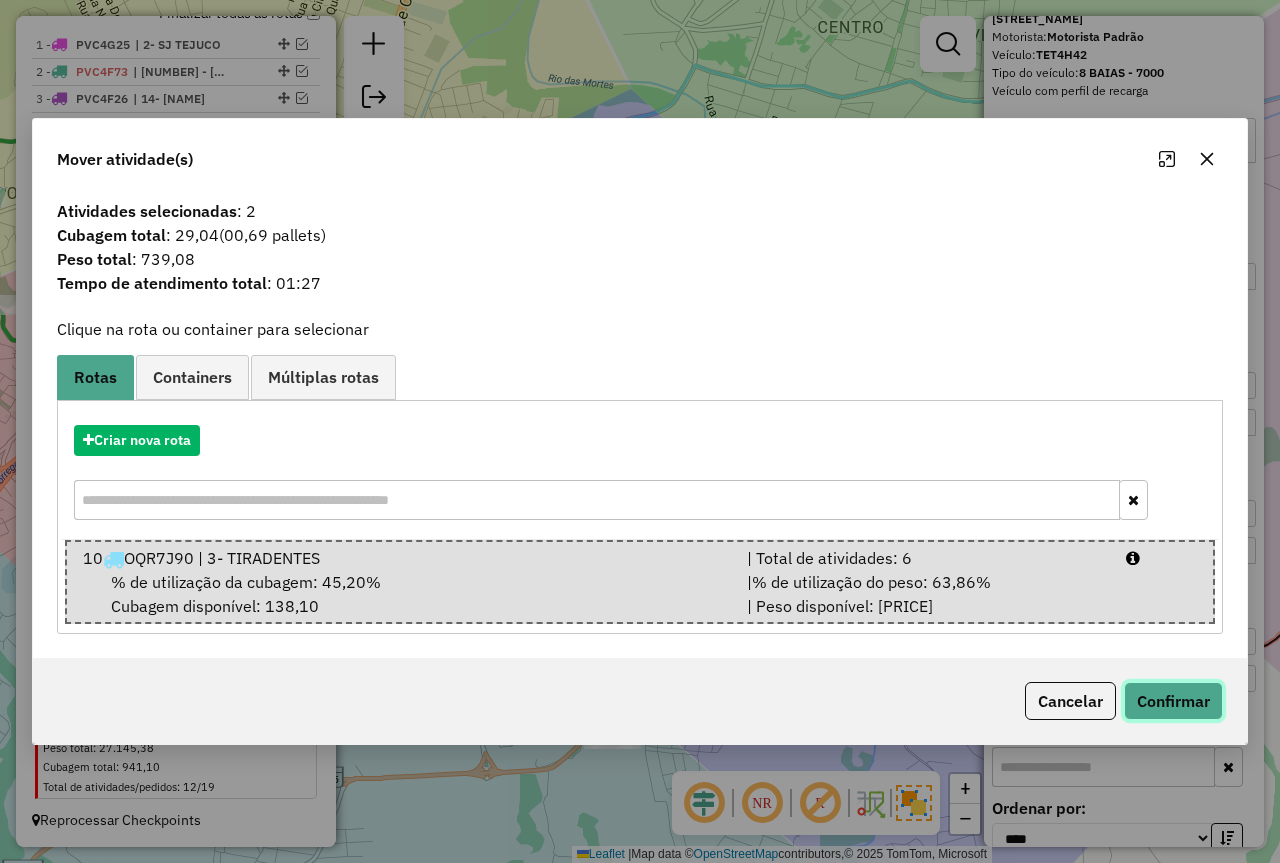 click on "Confirmar" 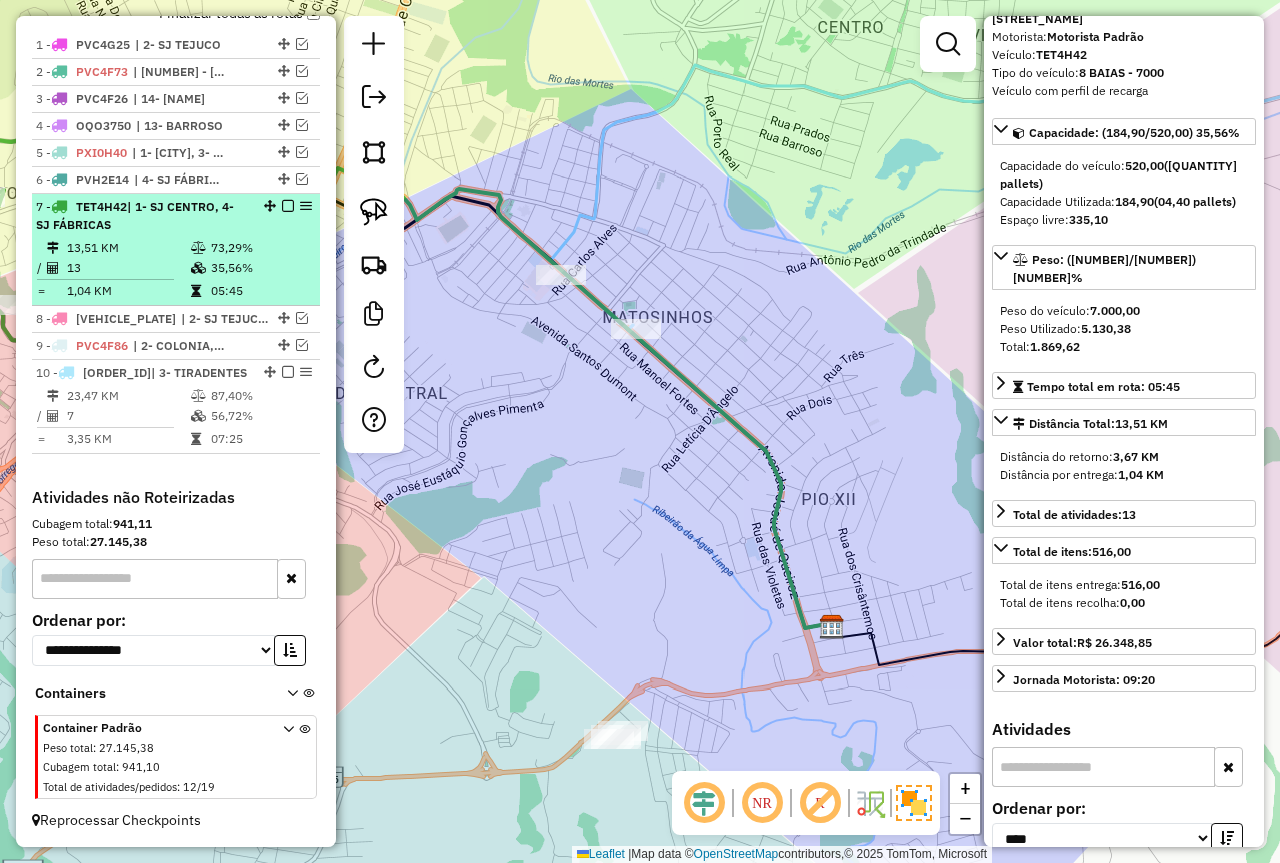 click at bounding box center (288, 206) 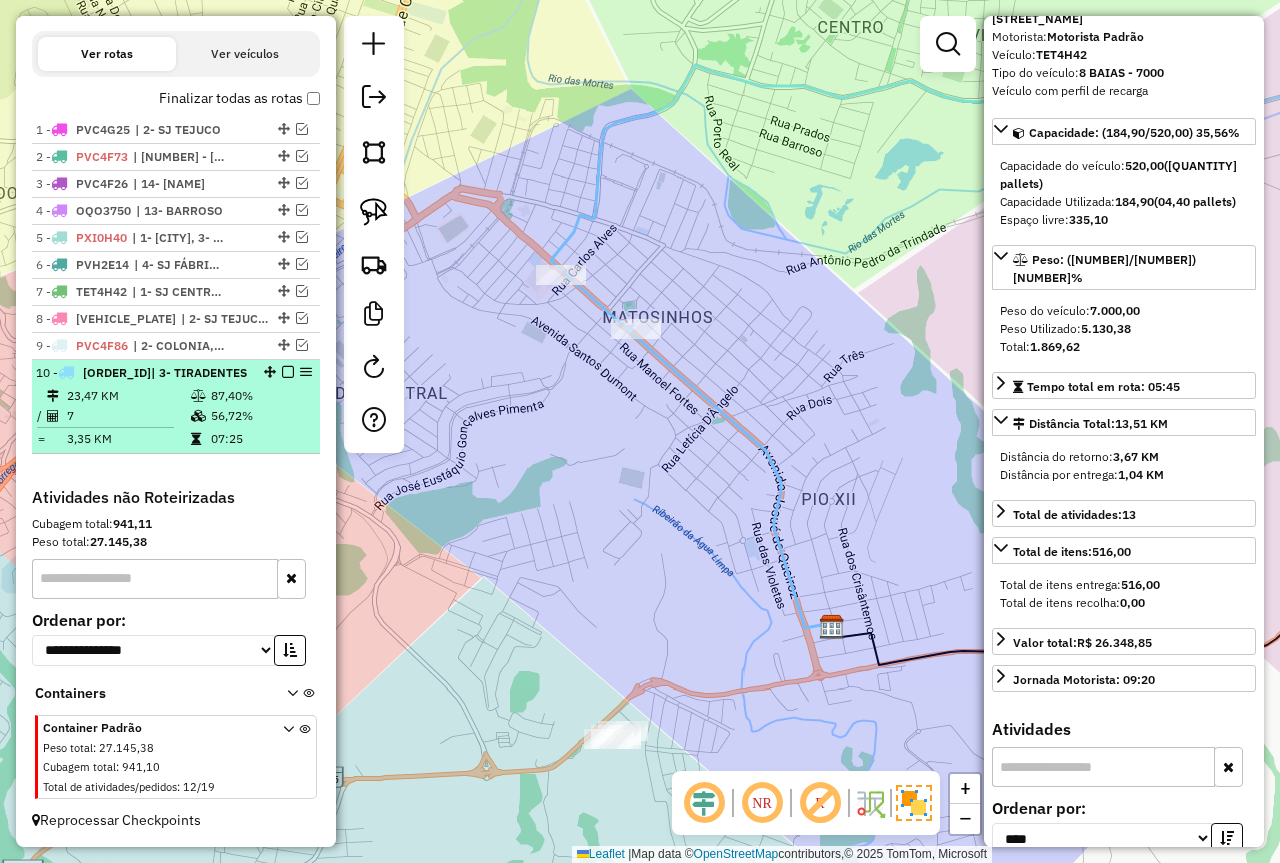 click at bounding box center (288, 372) 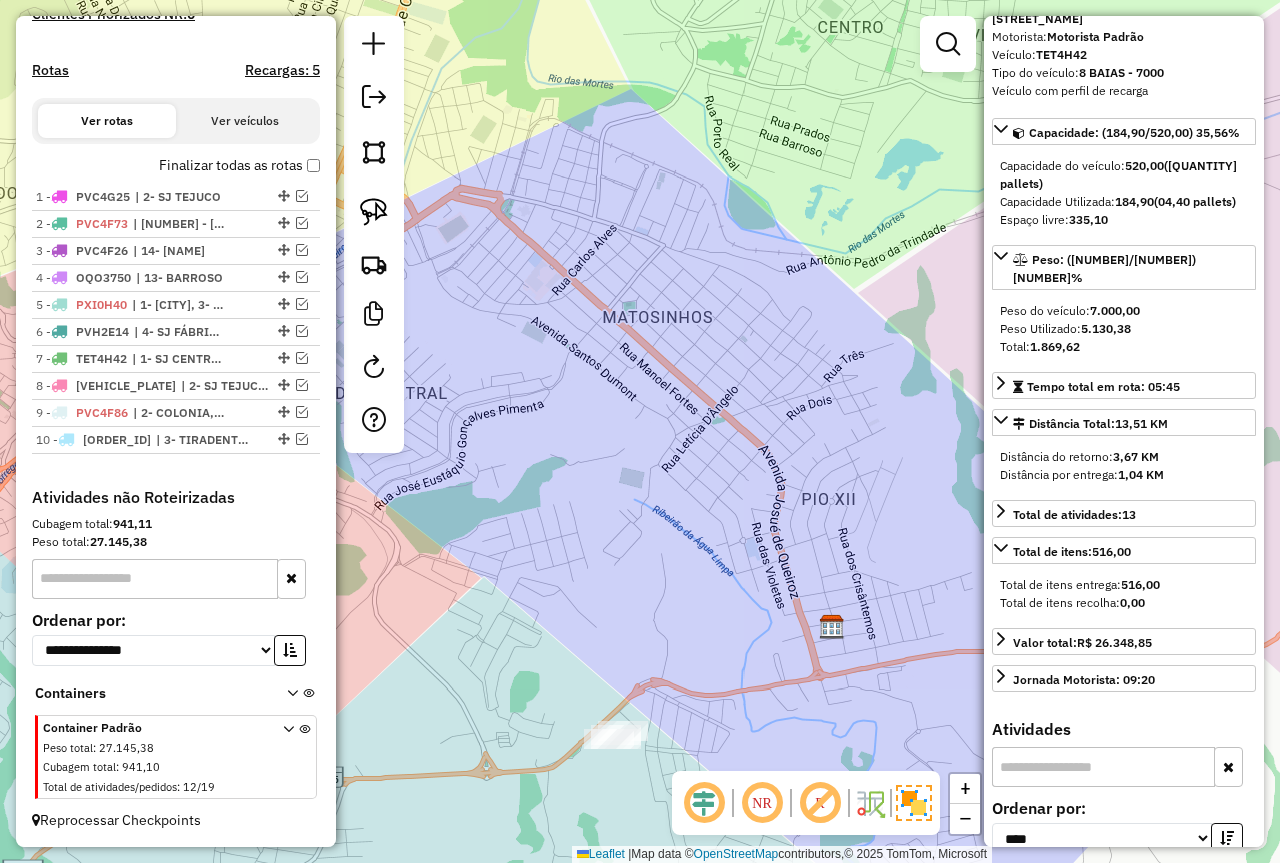scroll, scrollTop: 582, scrollLeft: 0, axis: vertical 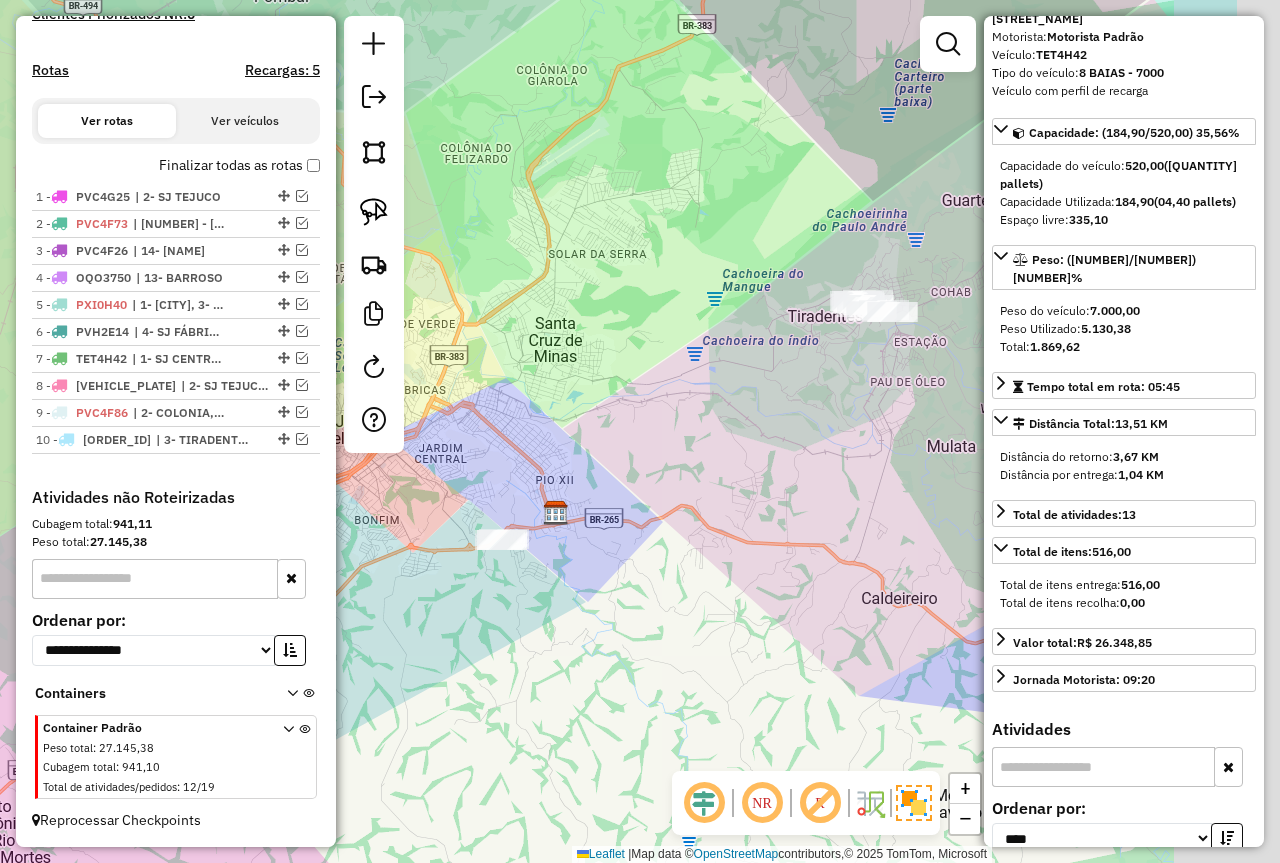 drag, startPoint x: 639, startPoint y: 427, endPoint x: 456, endPoint y: 429, distance: 183.01093 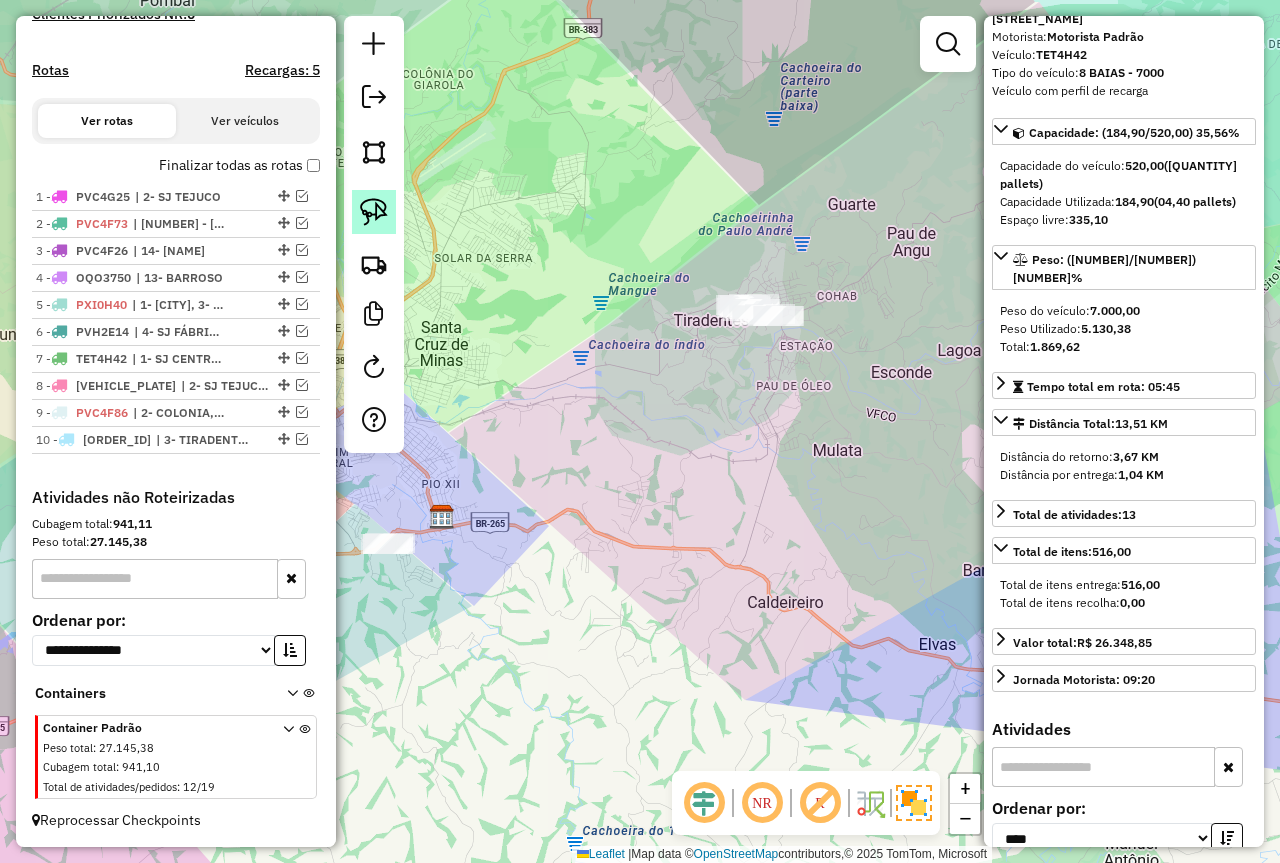 click 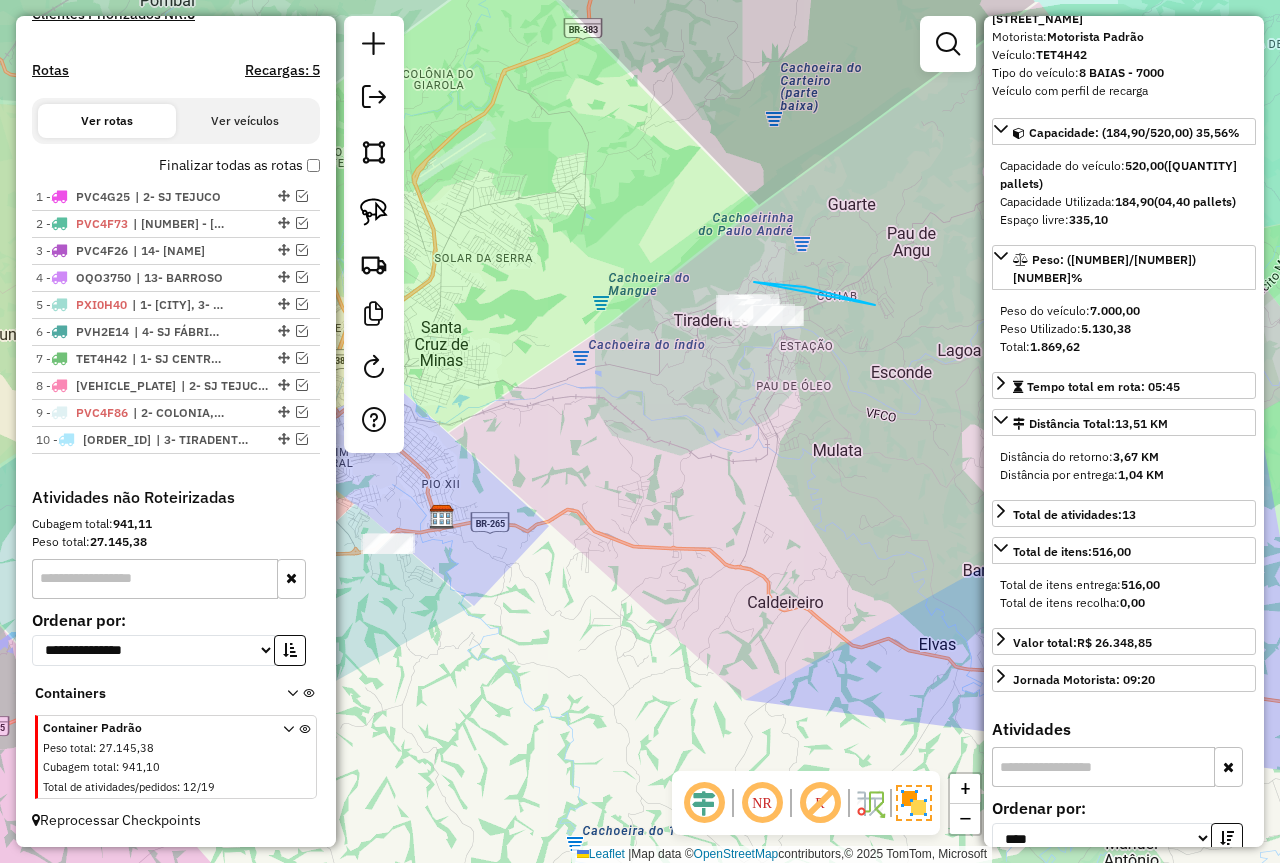 drag, startPoint x: 862, startPoint y: 302, endPoint x: 793, endPoint y: 364, distance: 92.76314 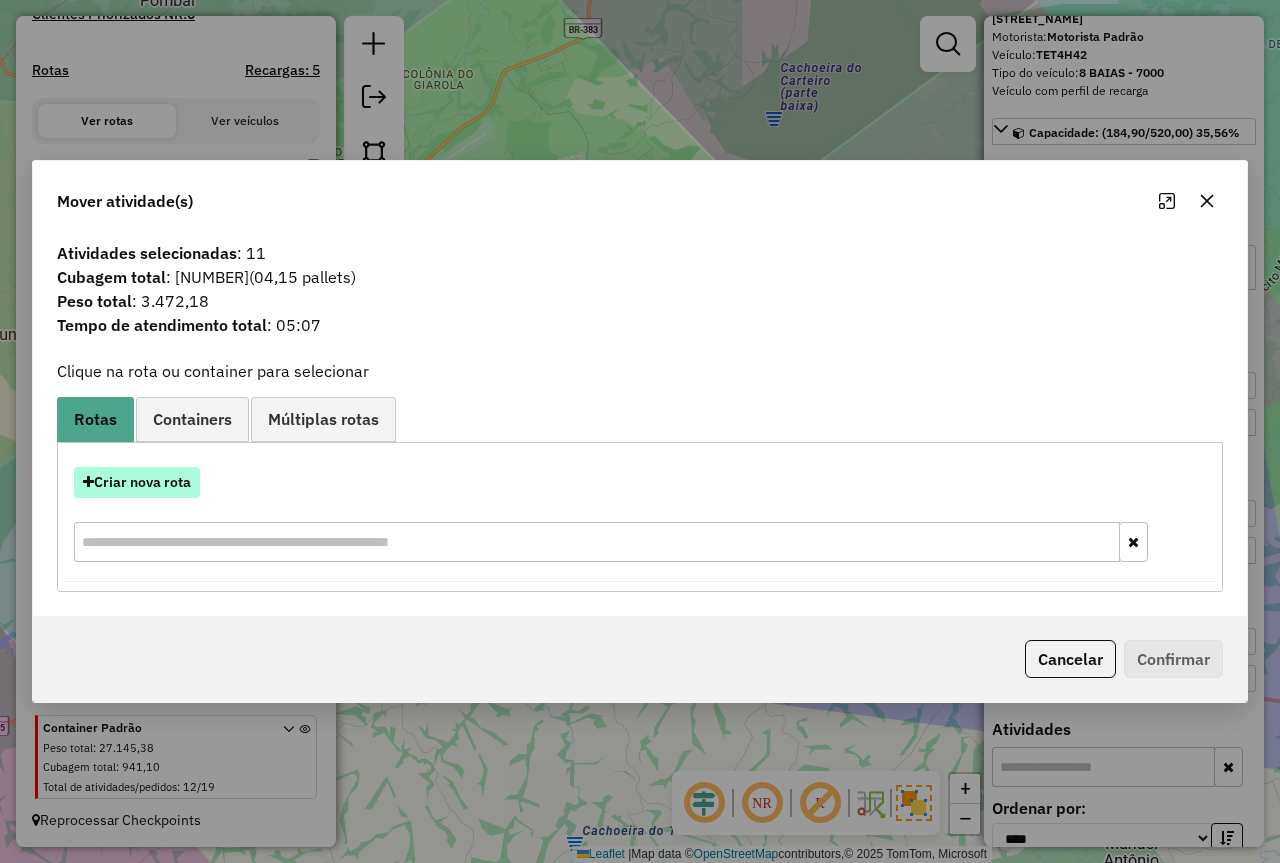 click on "Criar nova rota" at bounding box center [137, 482] 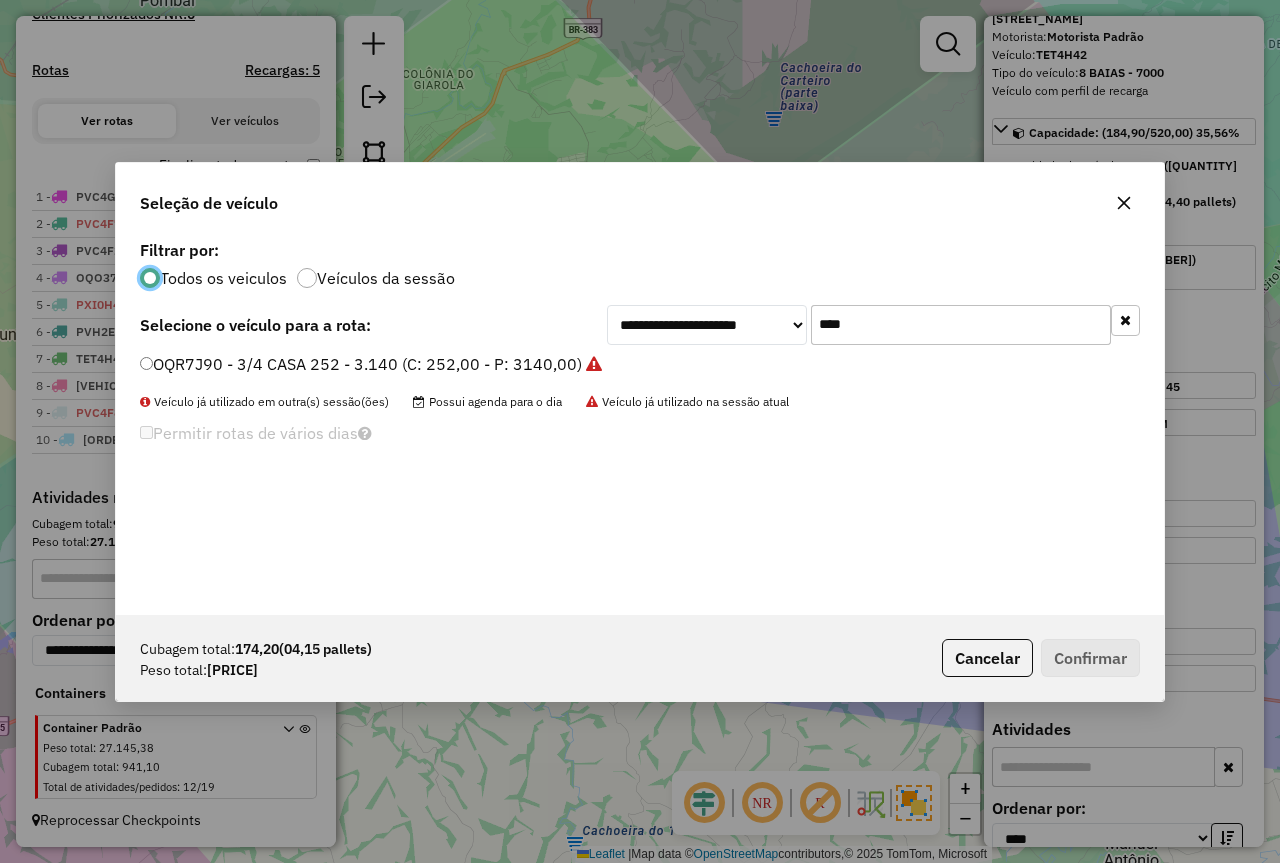 scroll, scrollTop: 11, scrollLeft: 6, axis: both 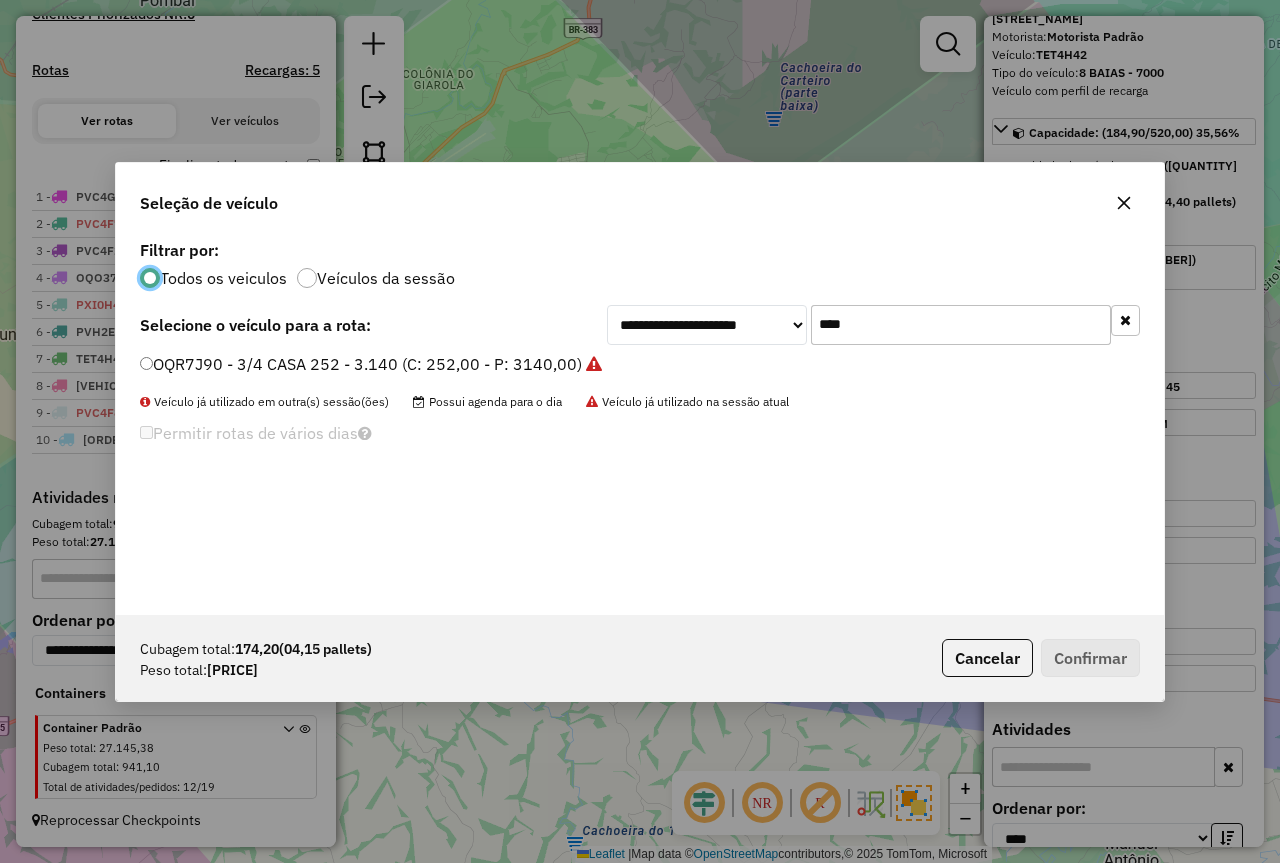 click on "OQR7J90 - 3/4 CASA 252 - 3.140 (C: 252,00 - P: 3140,00)" 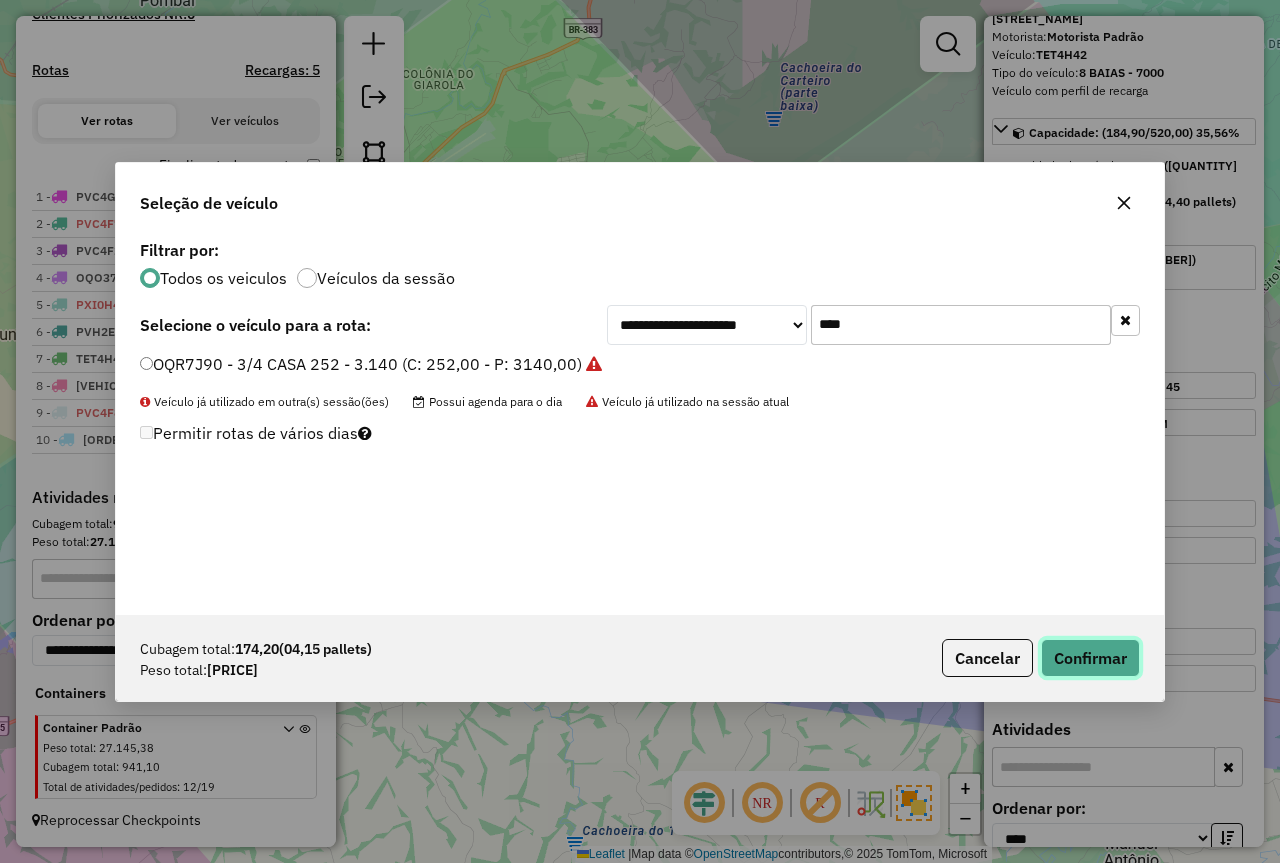 click on "Confirmar" 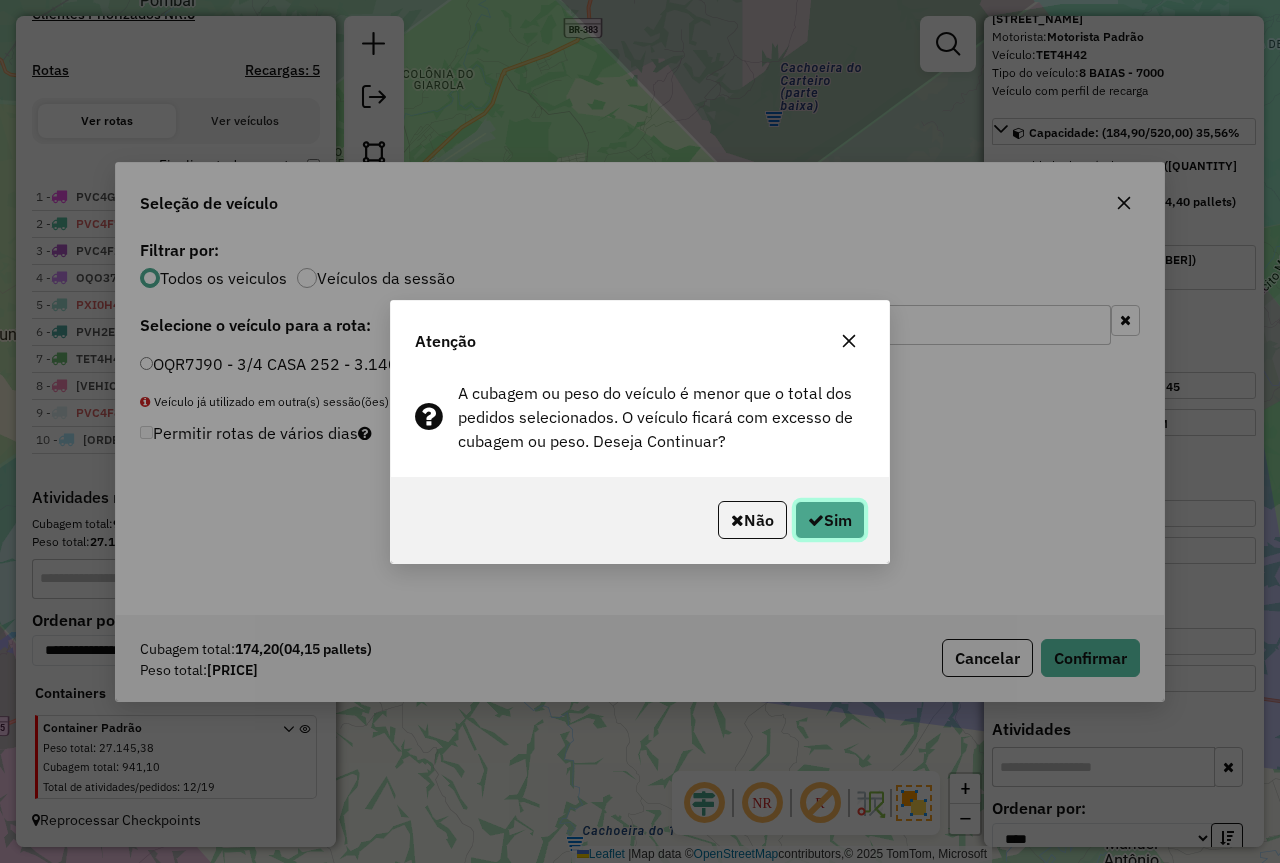 click on "Sim" 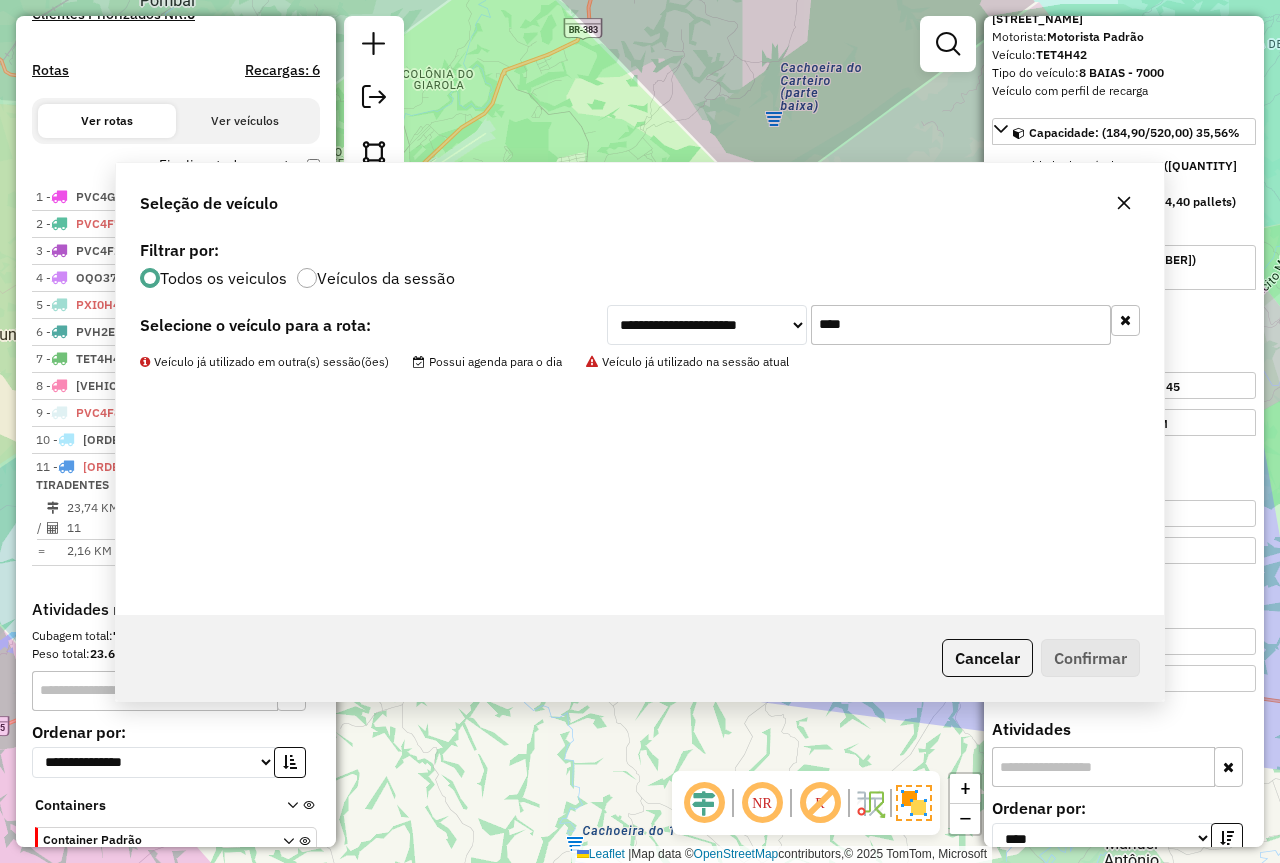 scroll, scrollTop: 694, scrollLeft: 0, axis: vertical 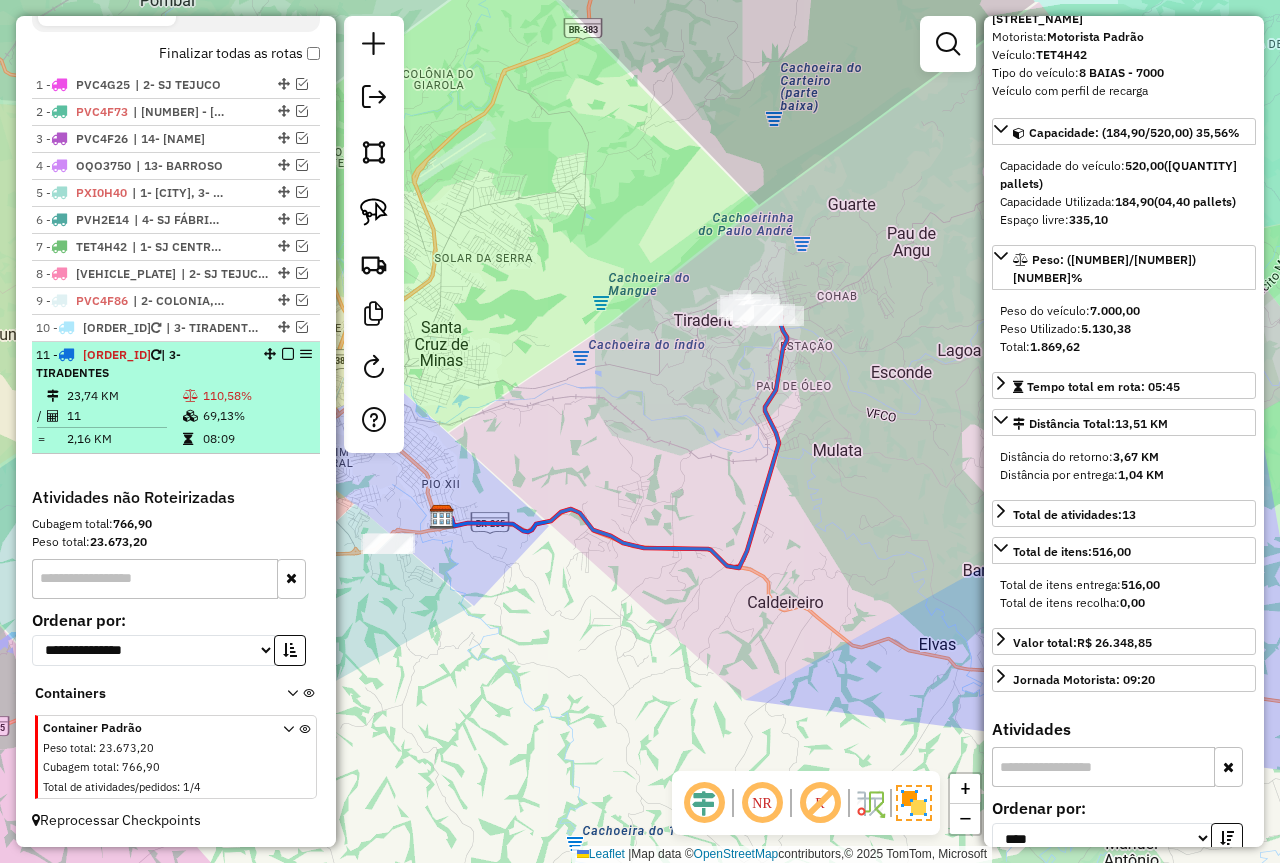 click on "11" at bounding box center (124, 416) 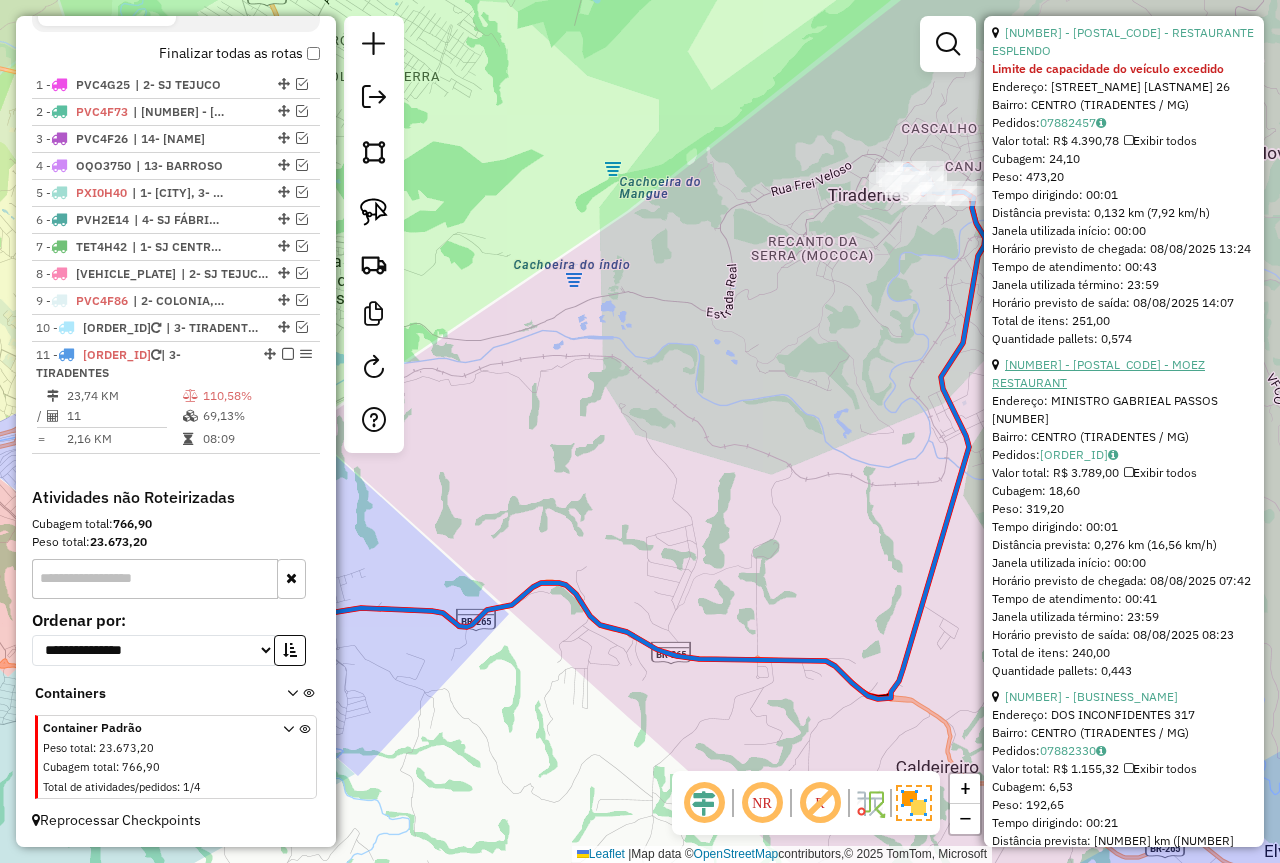 scroll, scrollTop: 1418, scrollLeft: 0, axis: vertical 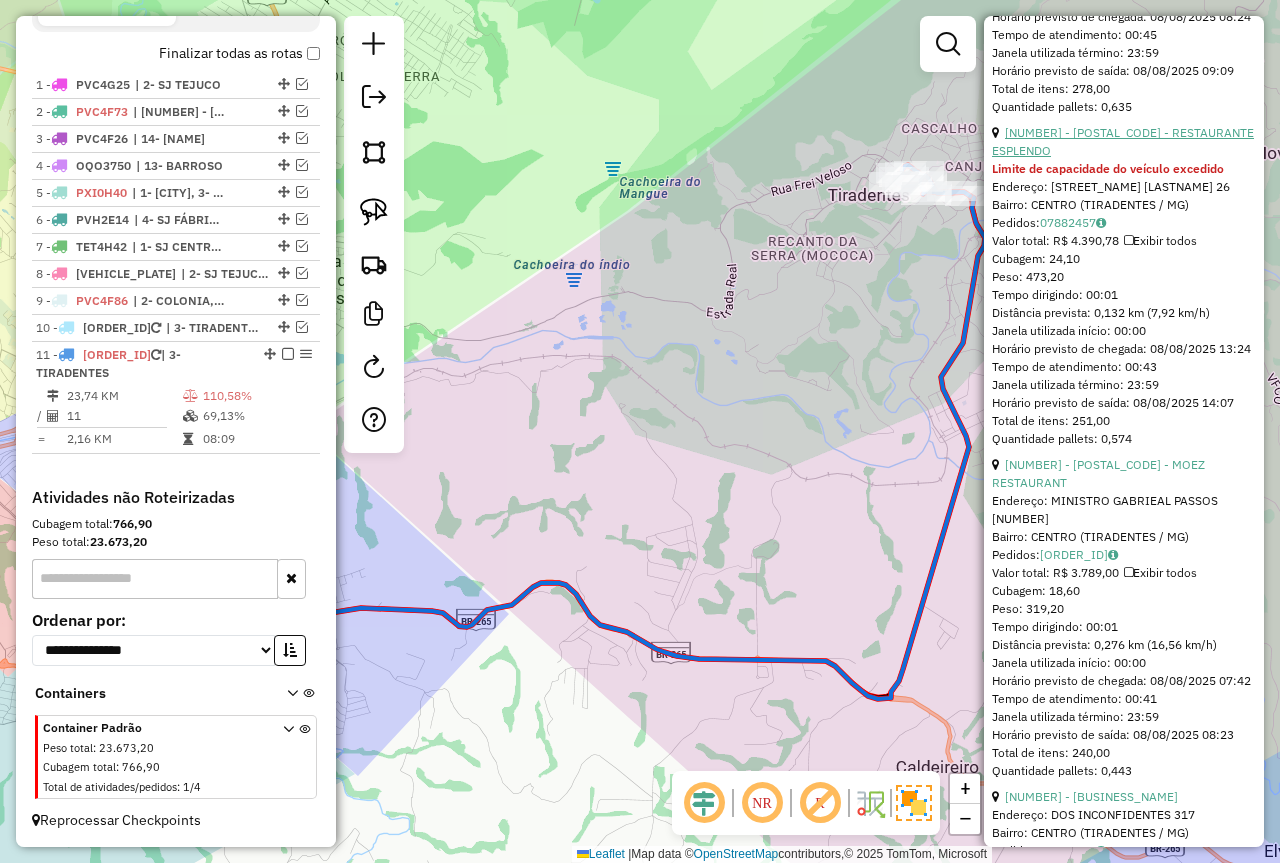 click on "8 - 73846 - RESTAURANTE ESPLENDO" at bounding box center (1123, 141) 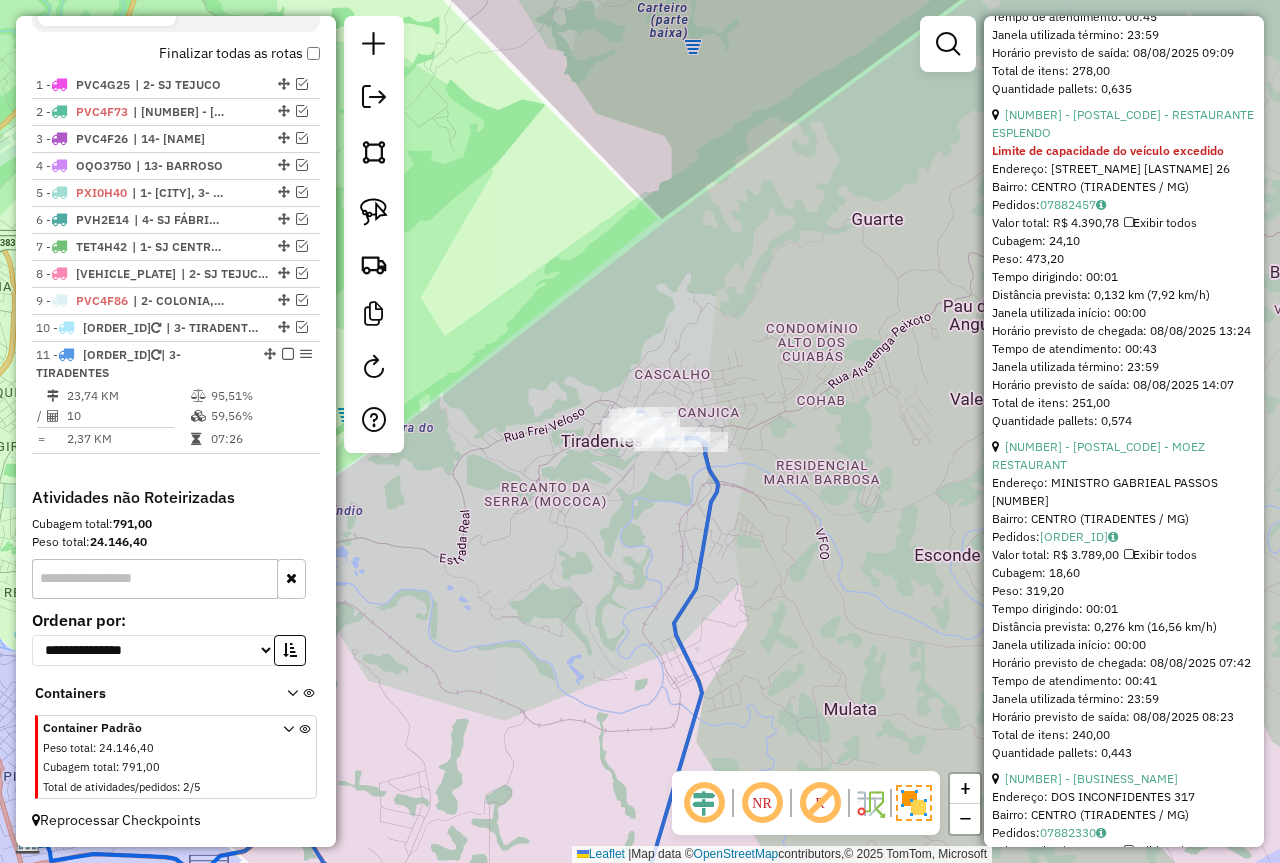 scroll, scrollTop: 772, scrollLeft: 0, axis: vertical 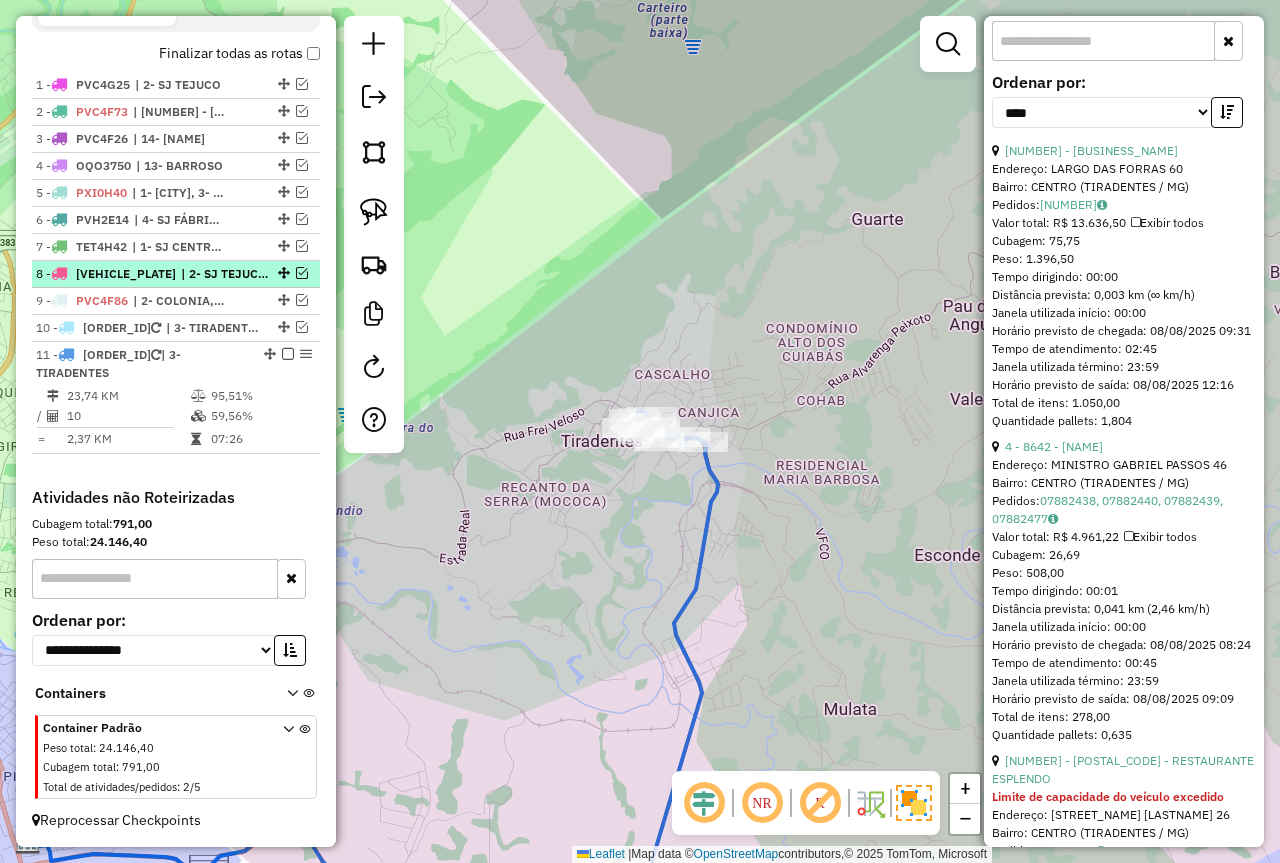 click at bounding box center (288, 354) 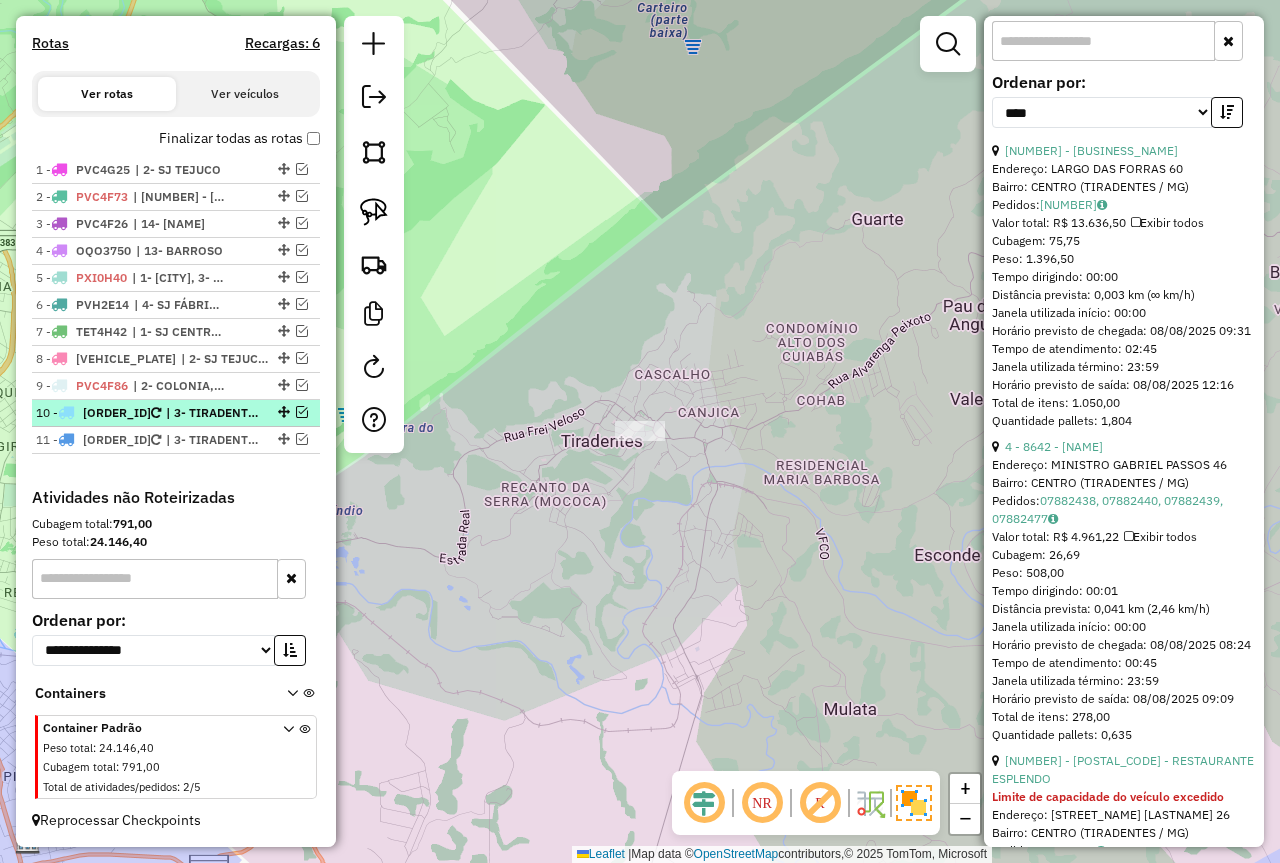 click at bounding box center (302, 412) 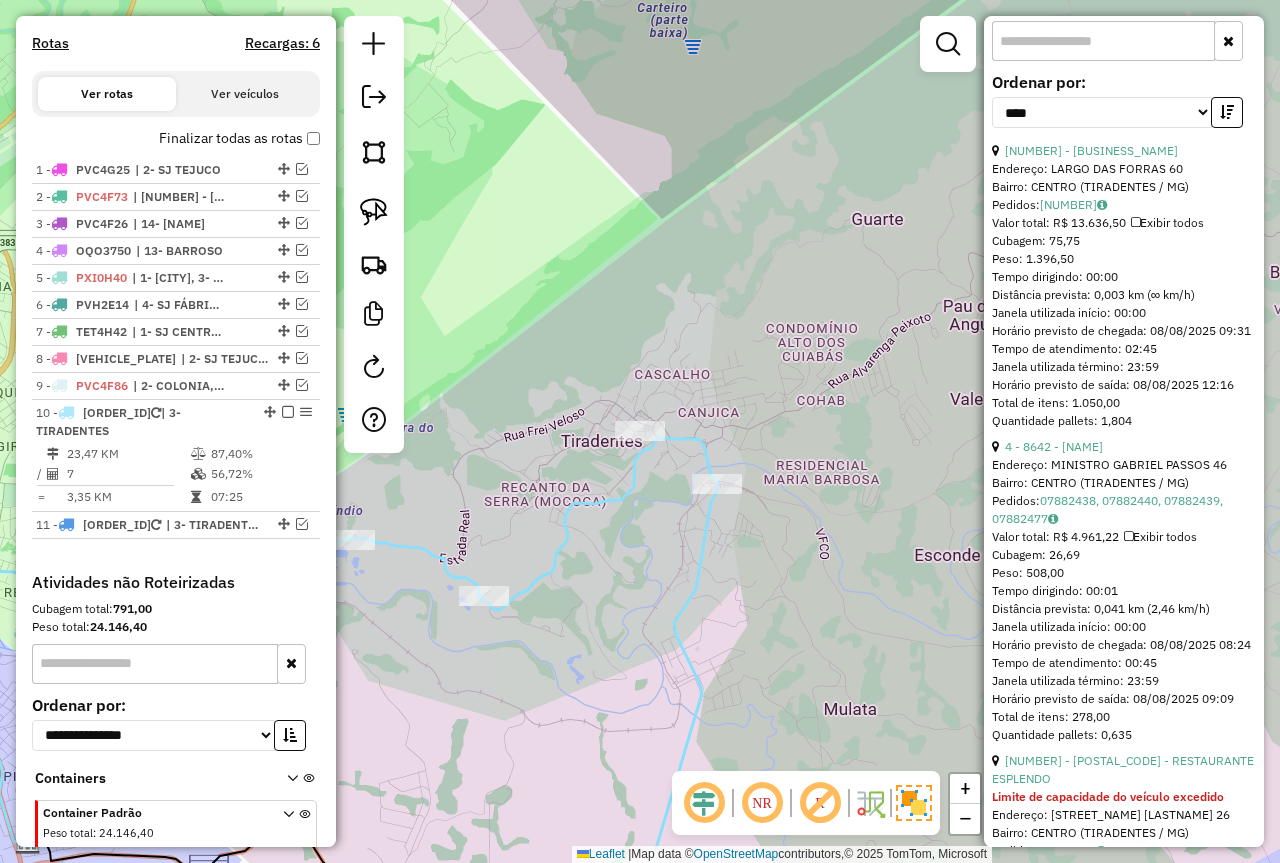 scroll, scrollTop: 694, scrollLeft: 0, axis: vertical 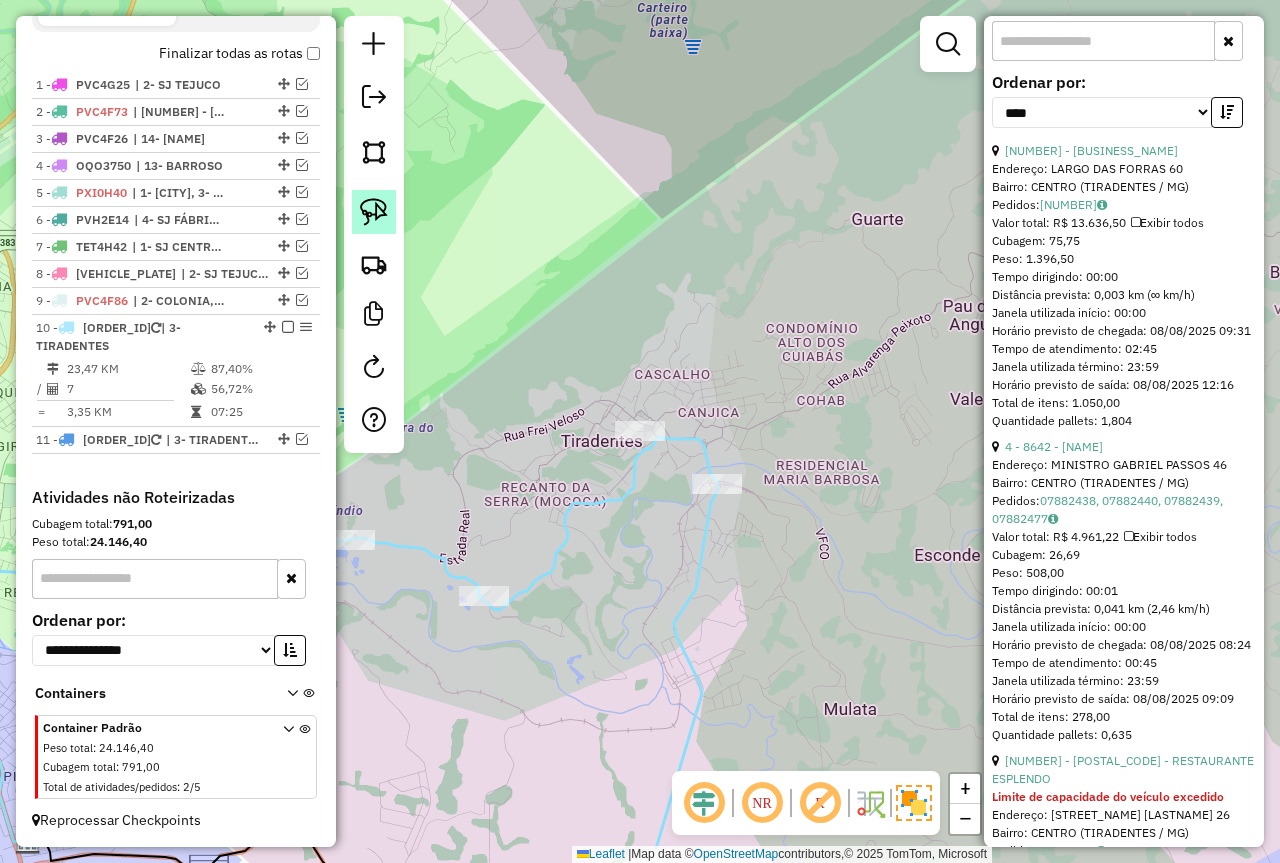 click 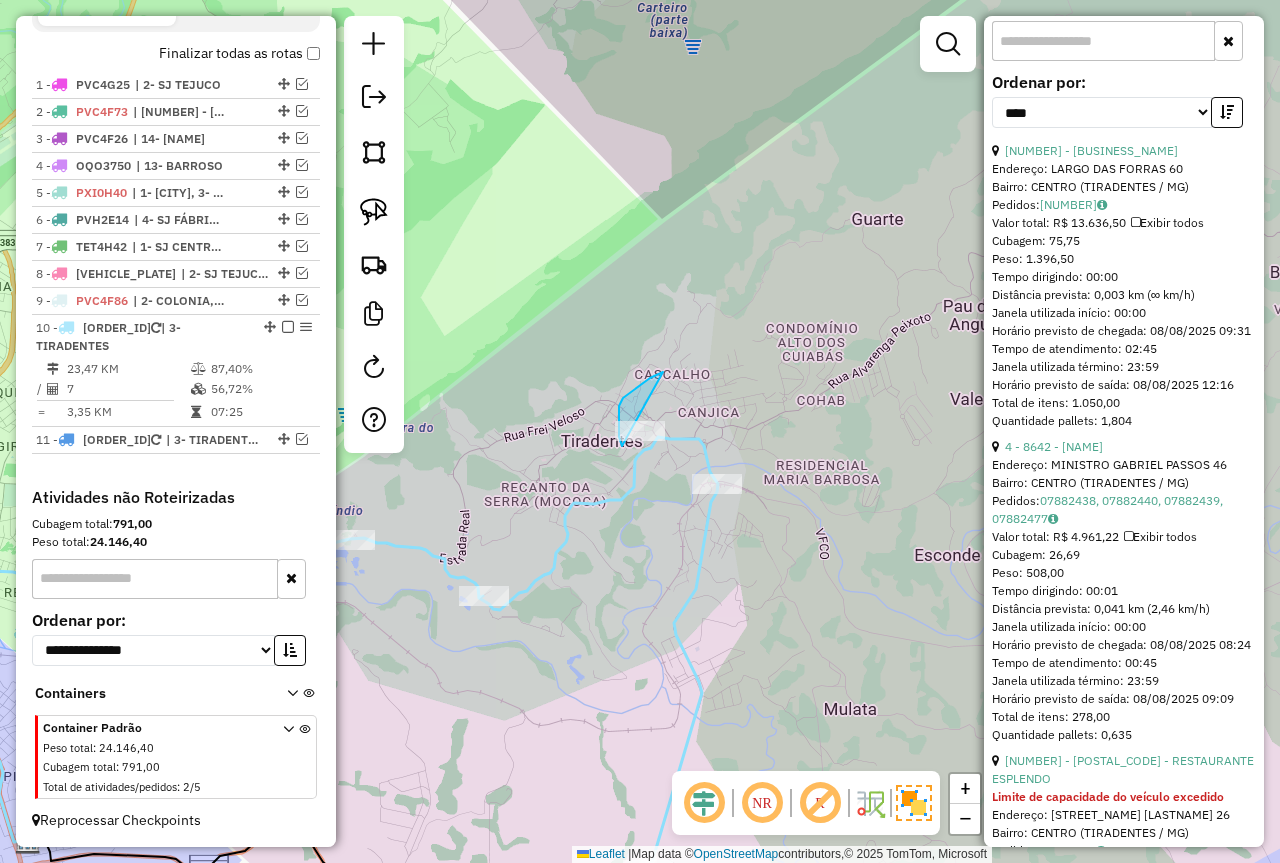 drag, startPoint x: 663, startPoint y: 372, endPoint x: 666, endPoint y: 453, distance: 81.055534 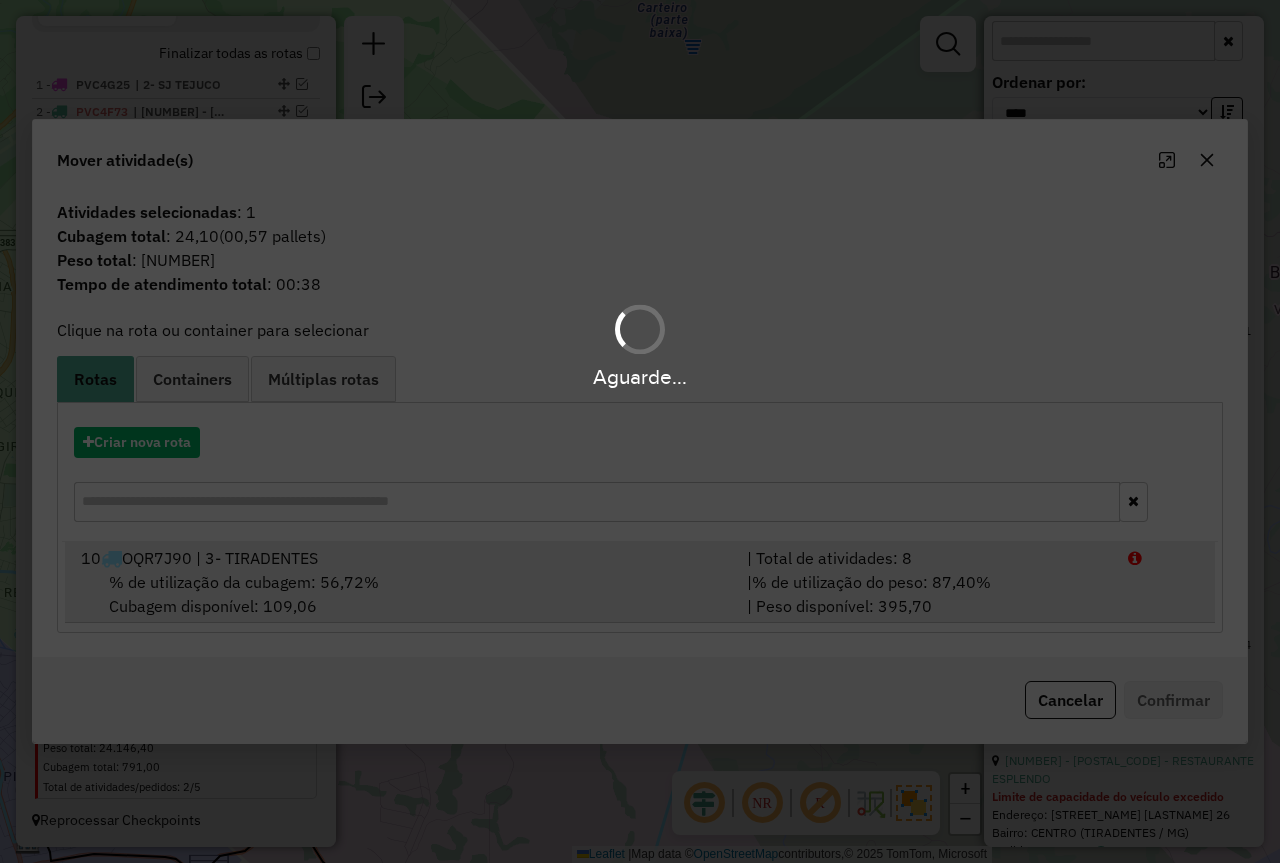 click on "% de utilização do peso: 87,40%" at bounding box center [871, 582] 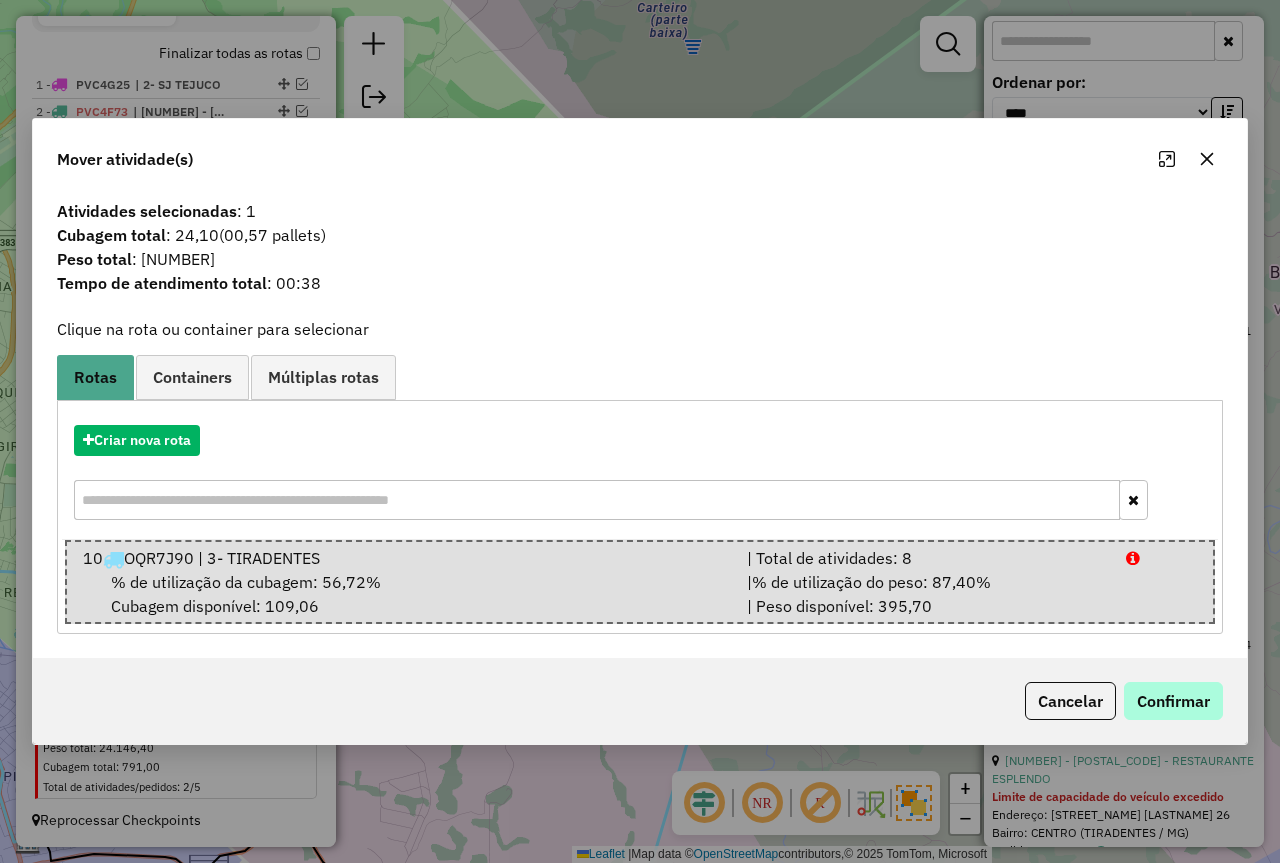 click on "Cancelar   Confirmar" 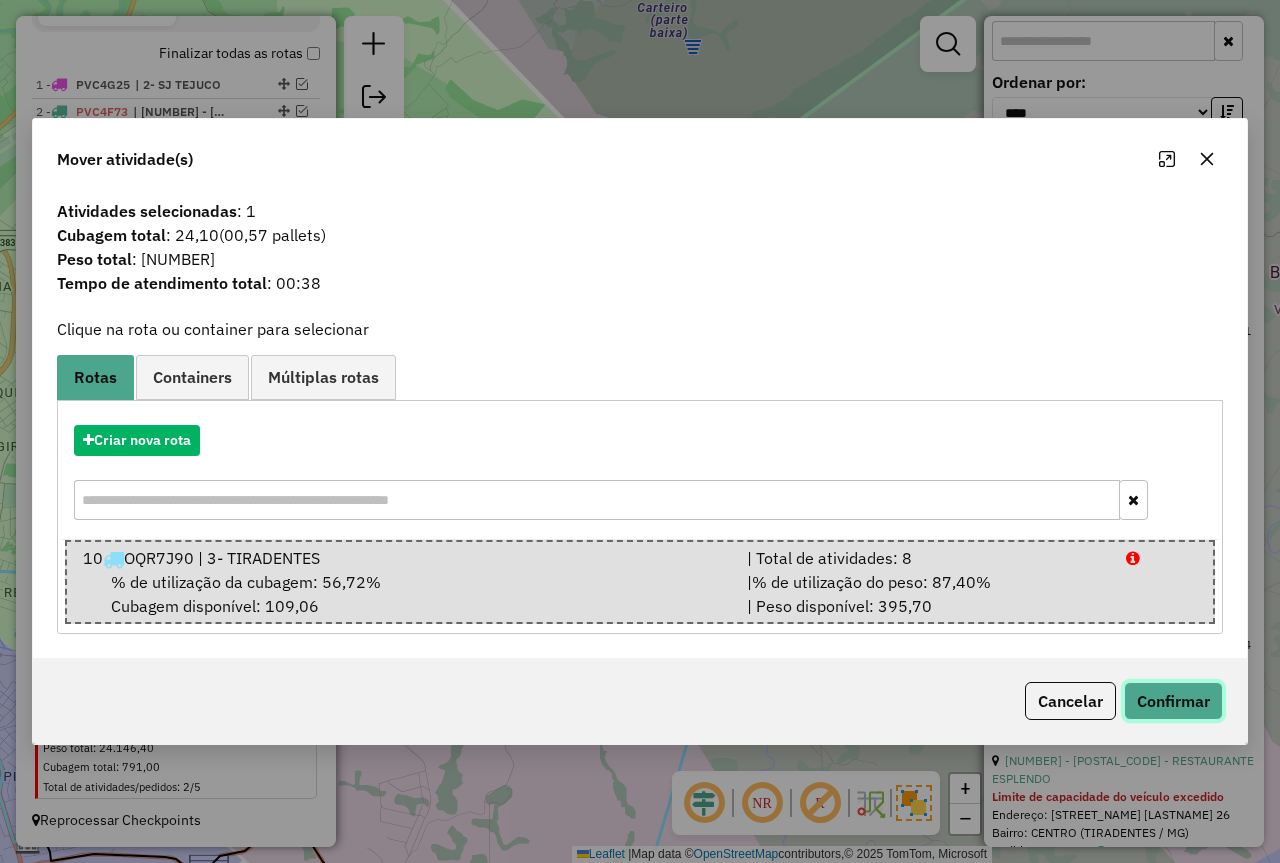 click on "Confirmar" 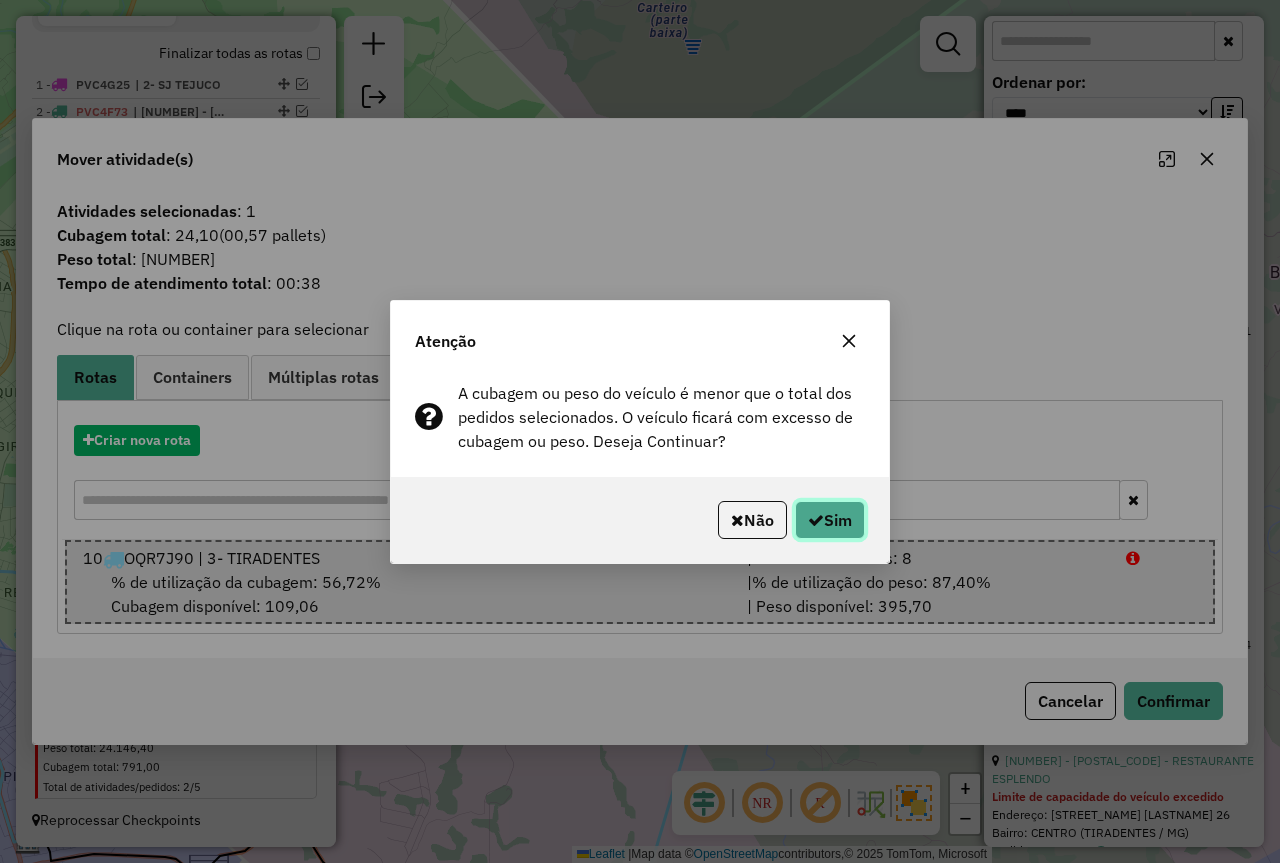 drag, startPoint x: 832, startPoint y: 513, endPoint x: 836, endPoint y: 530, distance: 17.464249 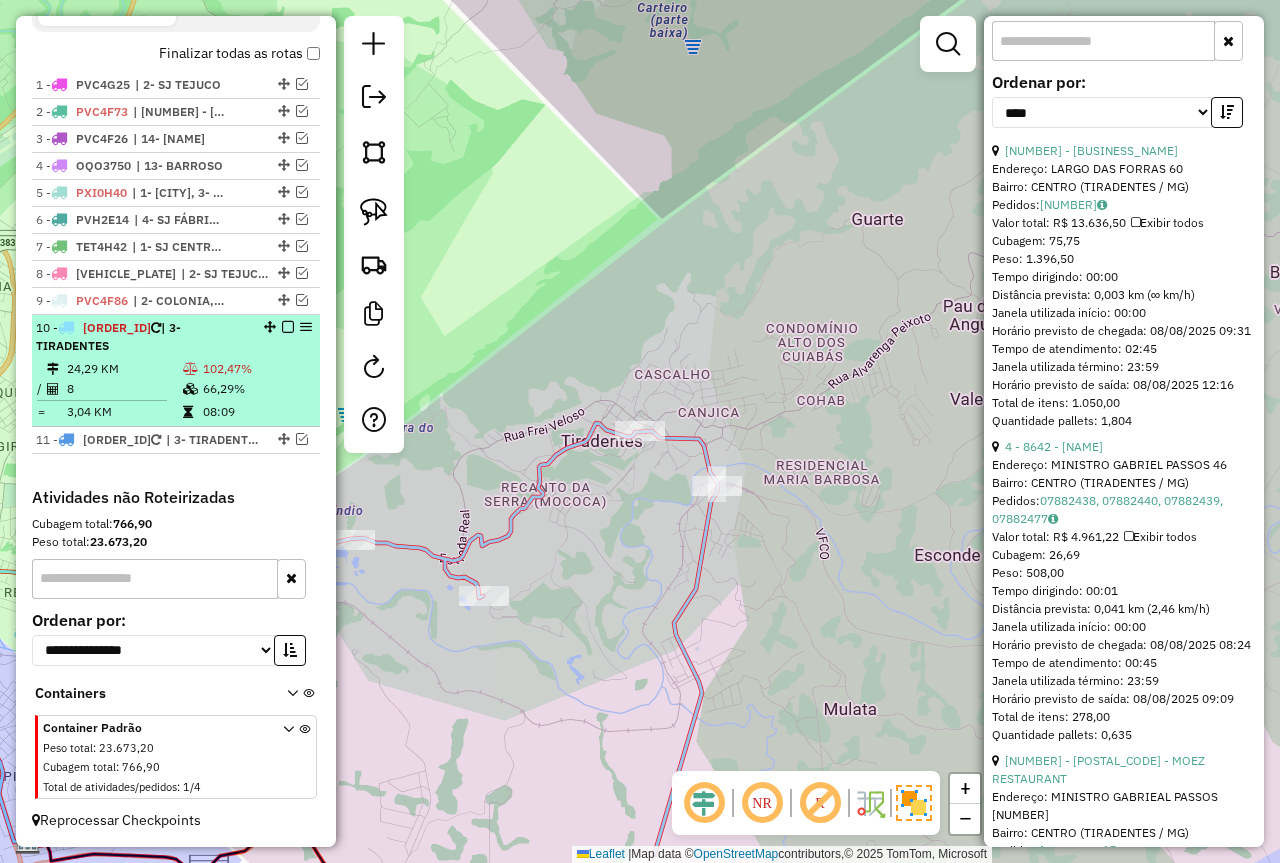click on "8" at bounding box center [124, 389] 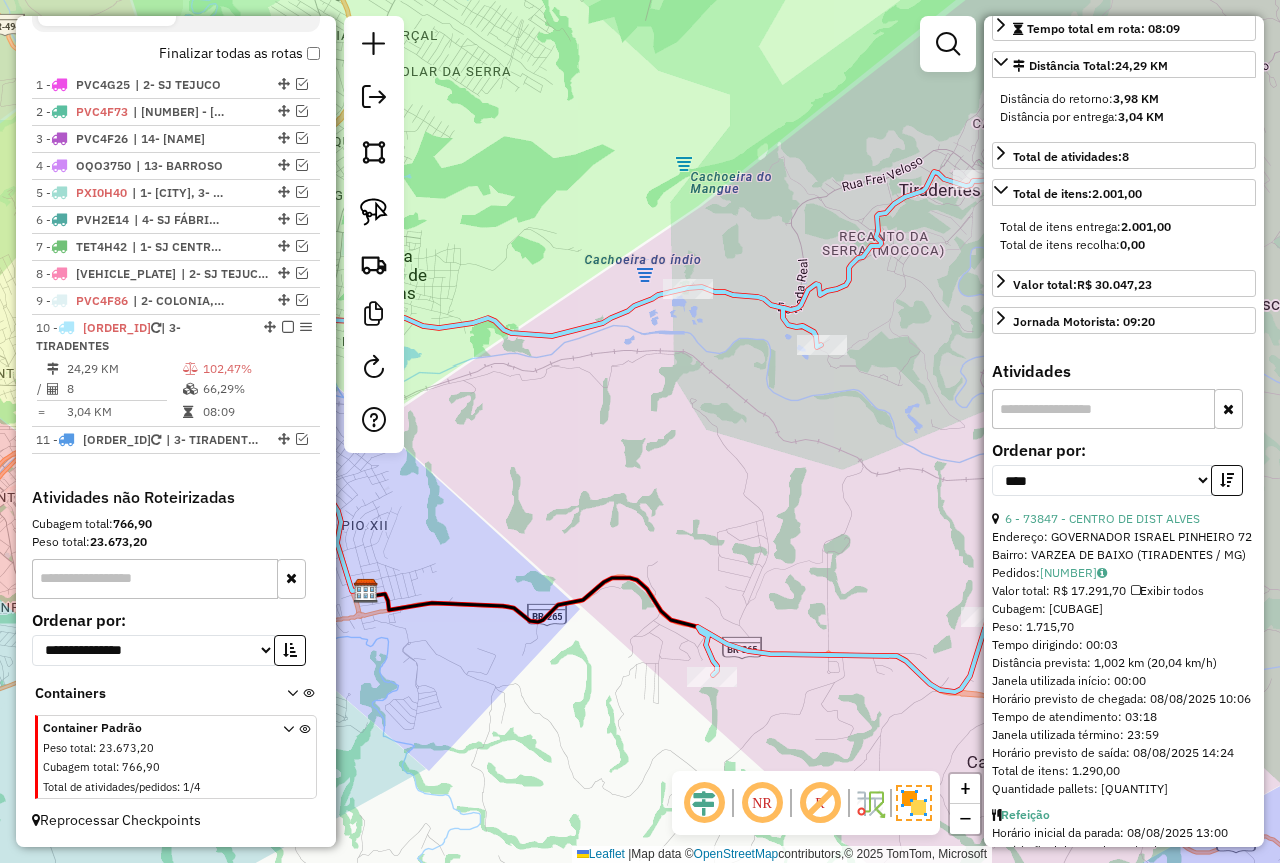scroll, scrollTop: 172, scrollLeft: 0, axis: vertical 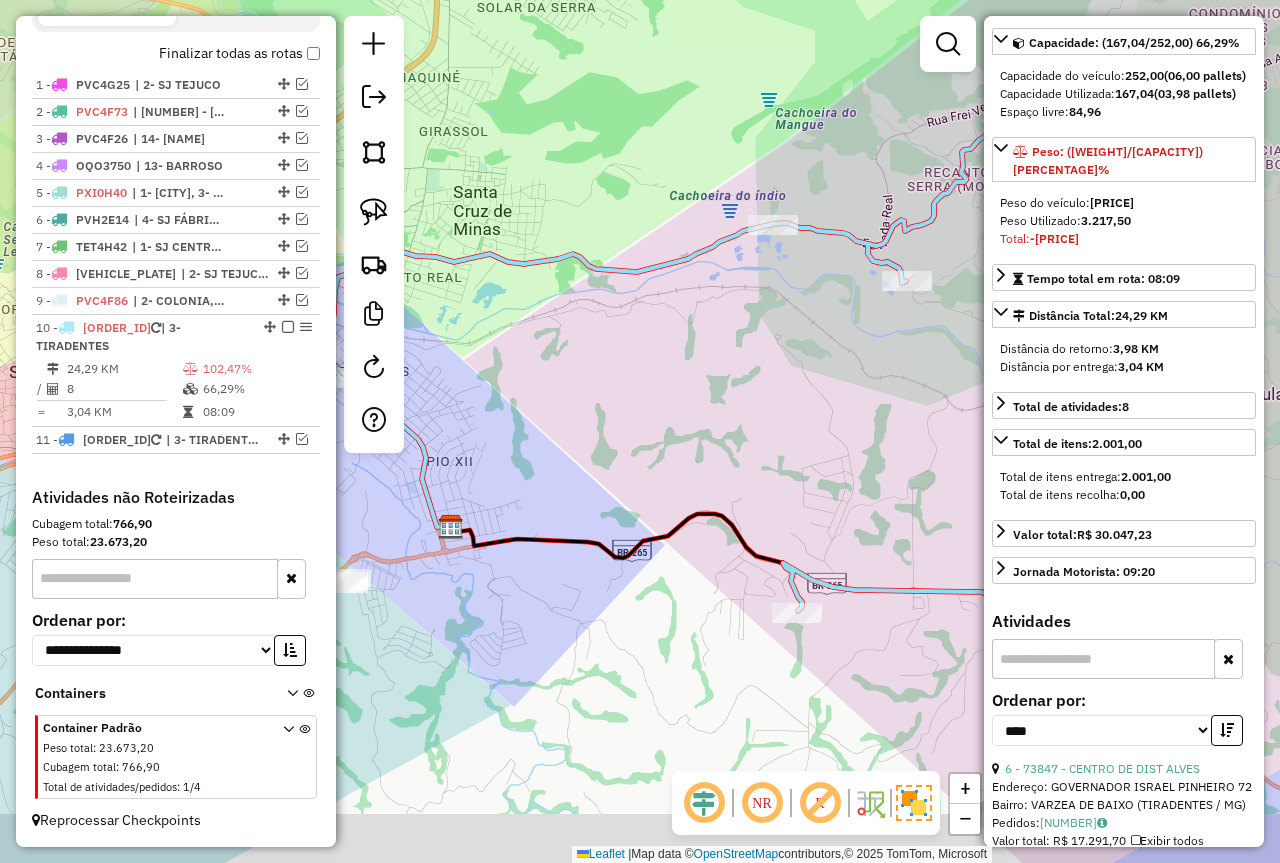 drag, startPoint x: 758, startPoint y: 454, endPoint x: 866, endPoint y: 389, distance: 126.051575 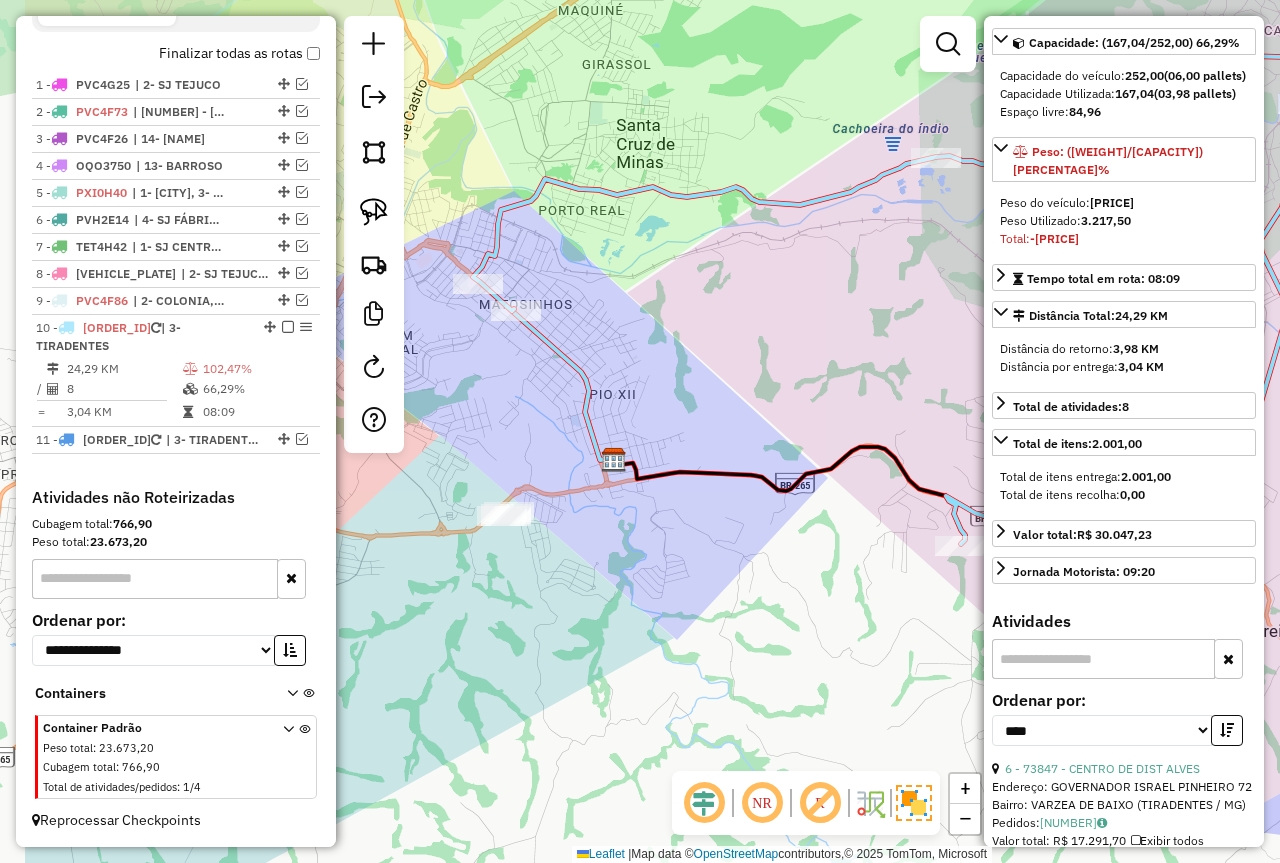 drag, startPoint x: 757, startPoint y: 483, endPoint x: 958, endPoint y: 431, distance: 207.61743 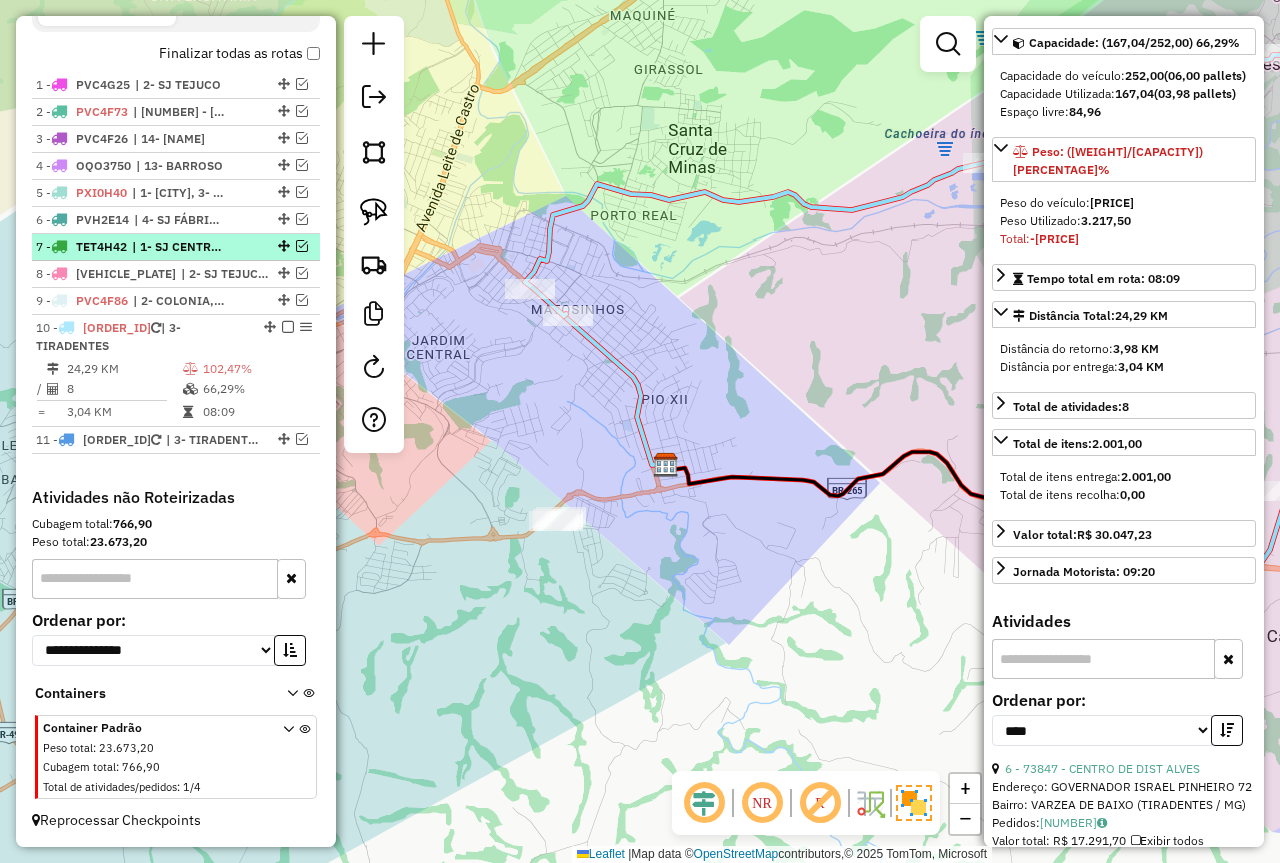 click at bounding box center [302, 246] 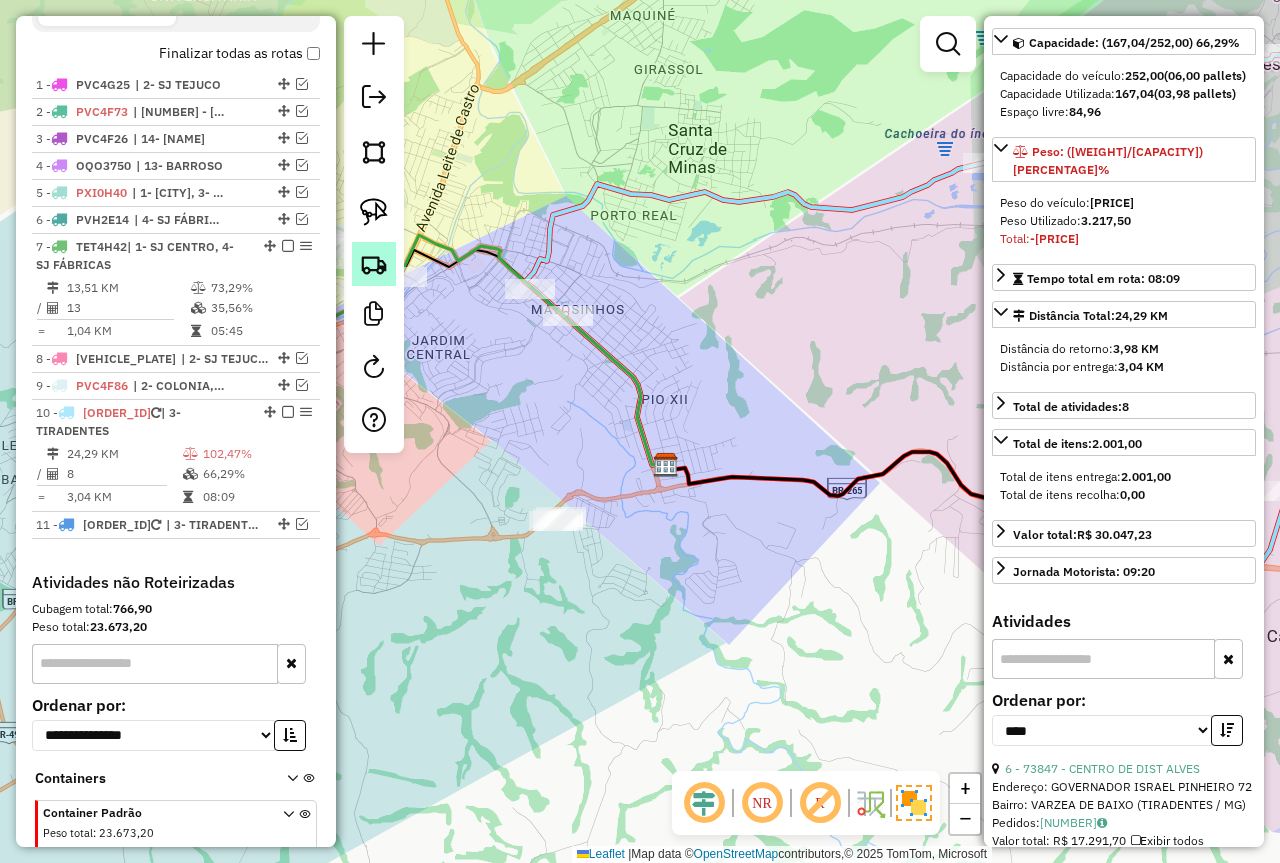 scroll, scrollTop: 770, scrollLeft: 0, axis: vertical 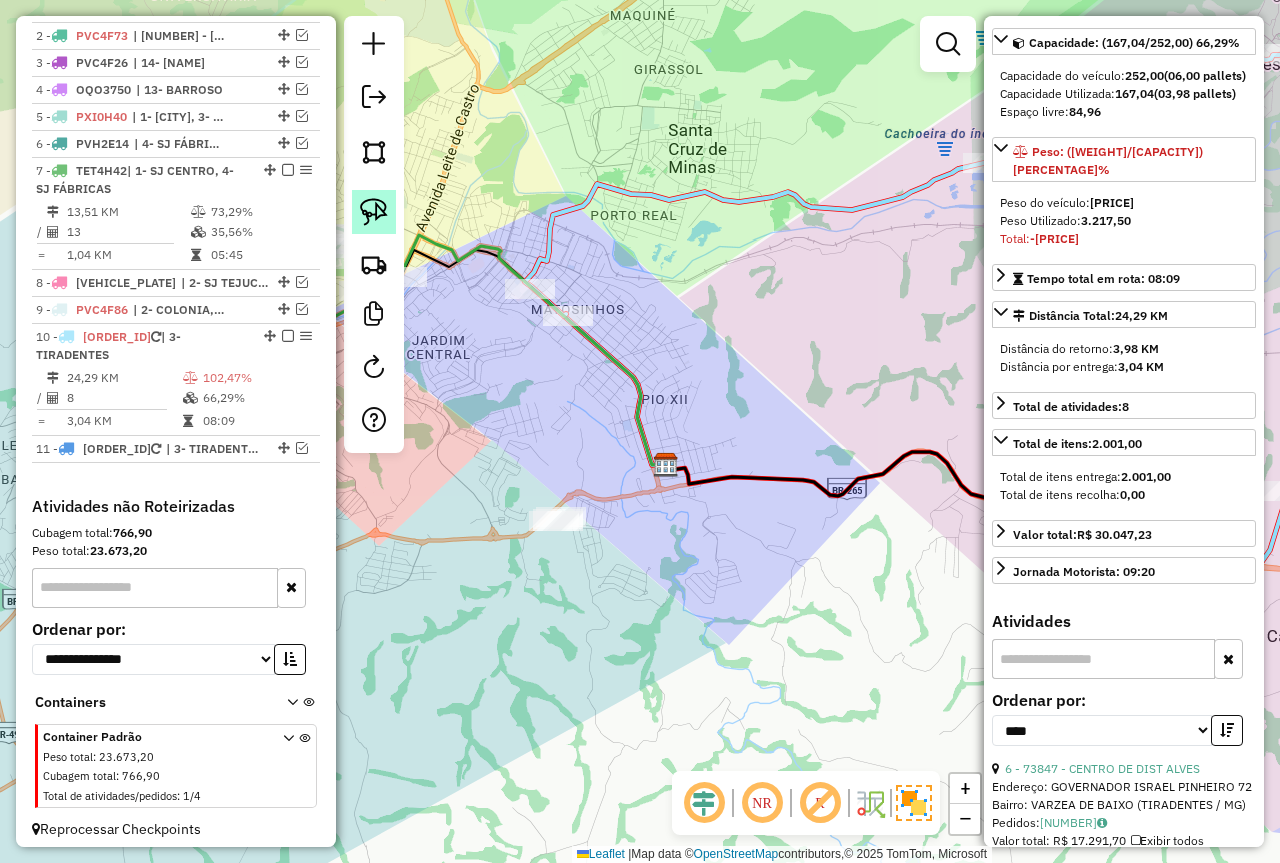 click 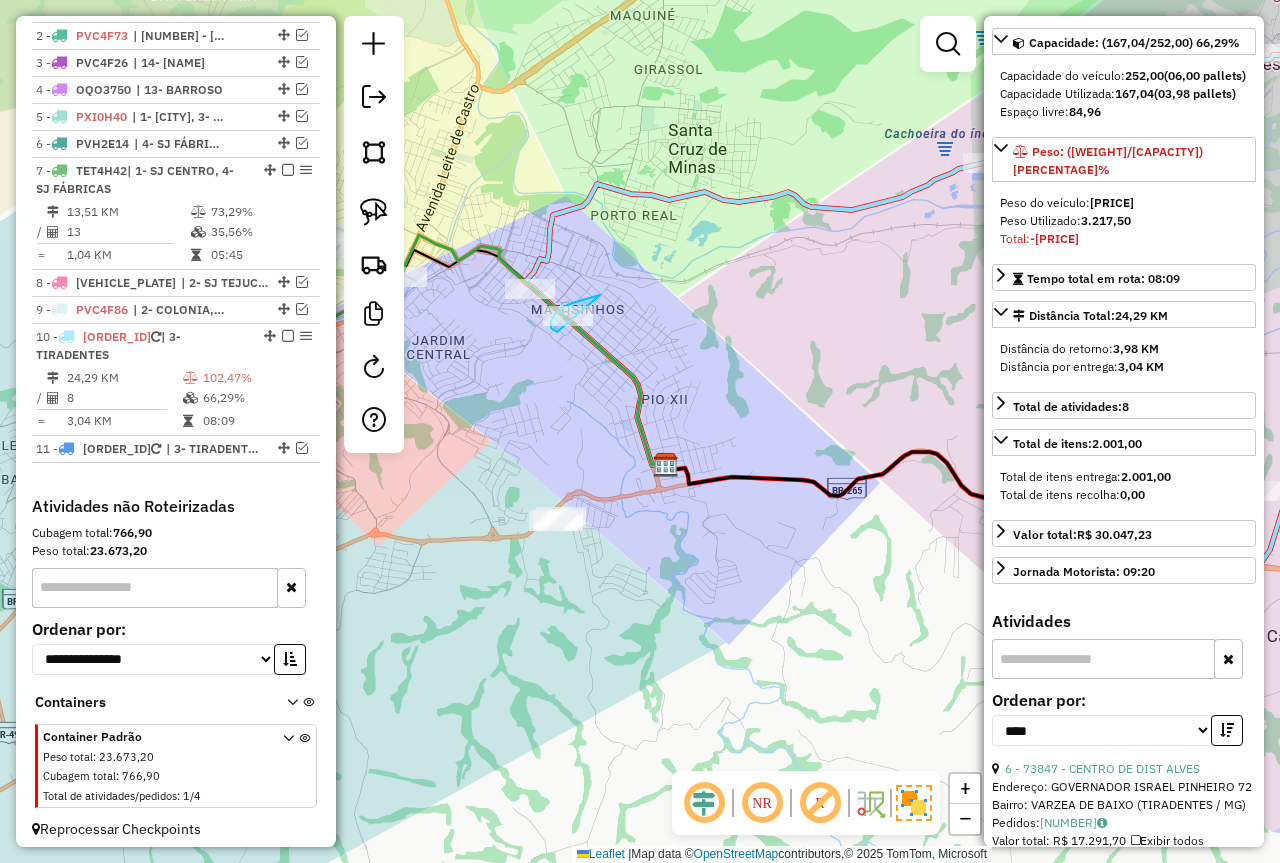 drag, startPoint x: 577, startPoint y: 302, endPoint x: 557, endPoint y: 332, distance: 36.05551 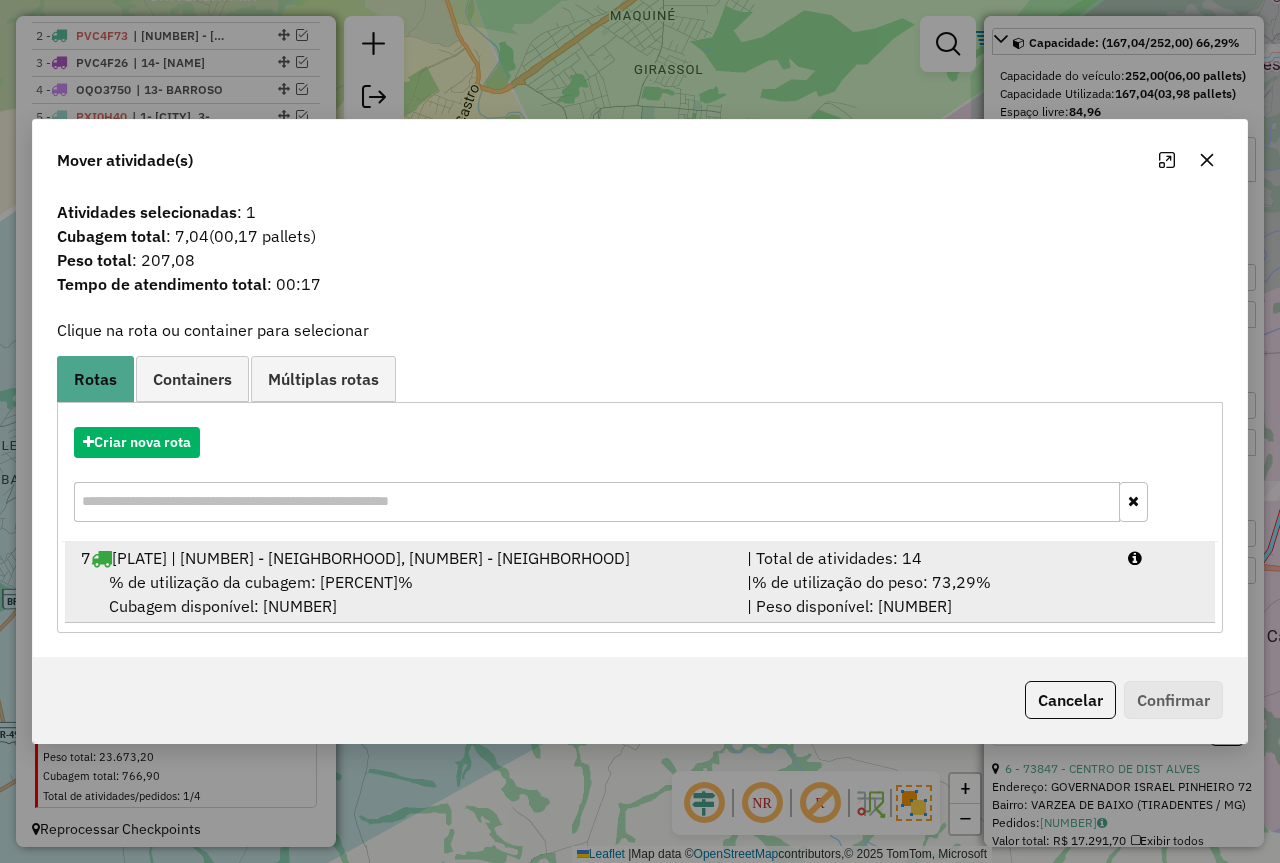 click on "% de utilização do peso: 73,29%" at bounding box center (871, 582) 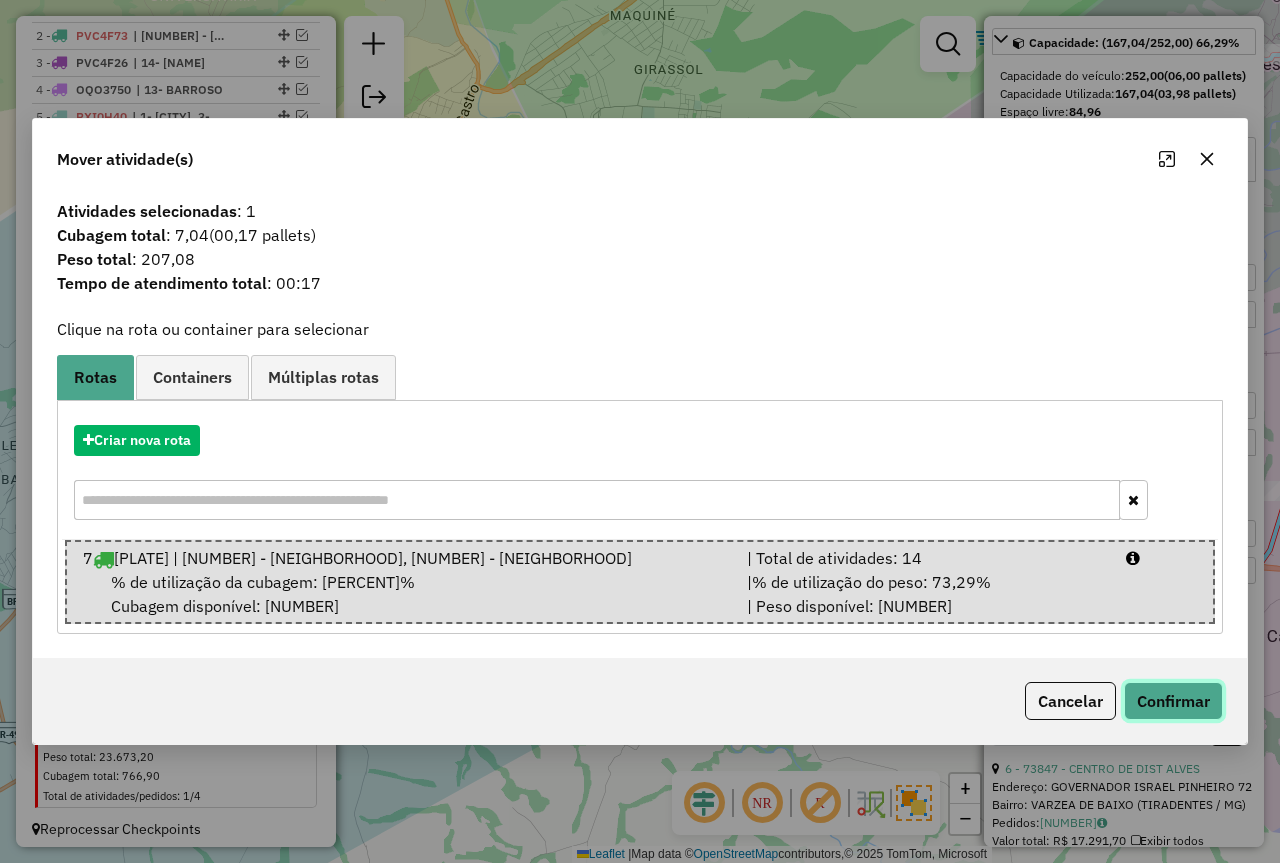 click on "Confirmar" 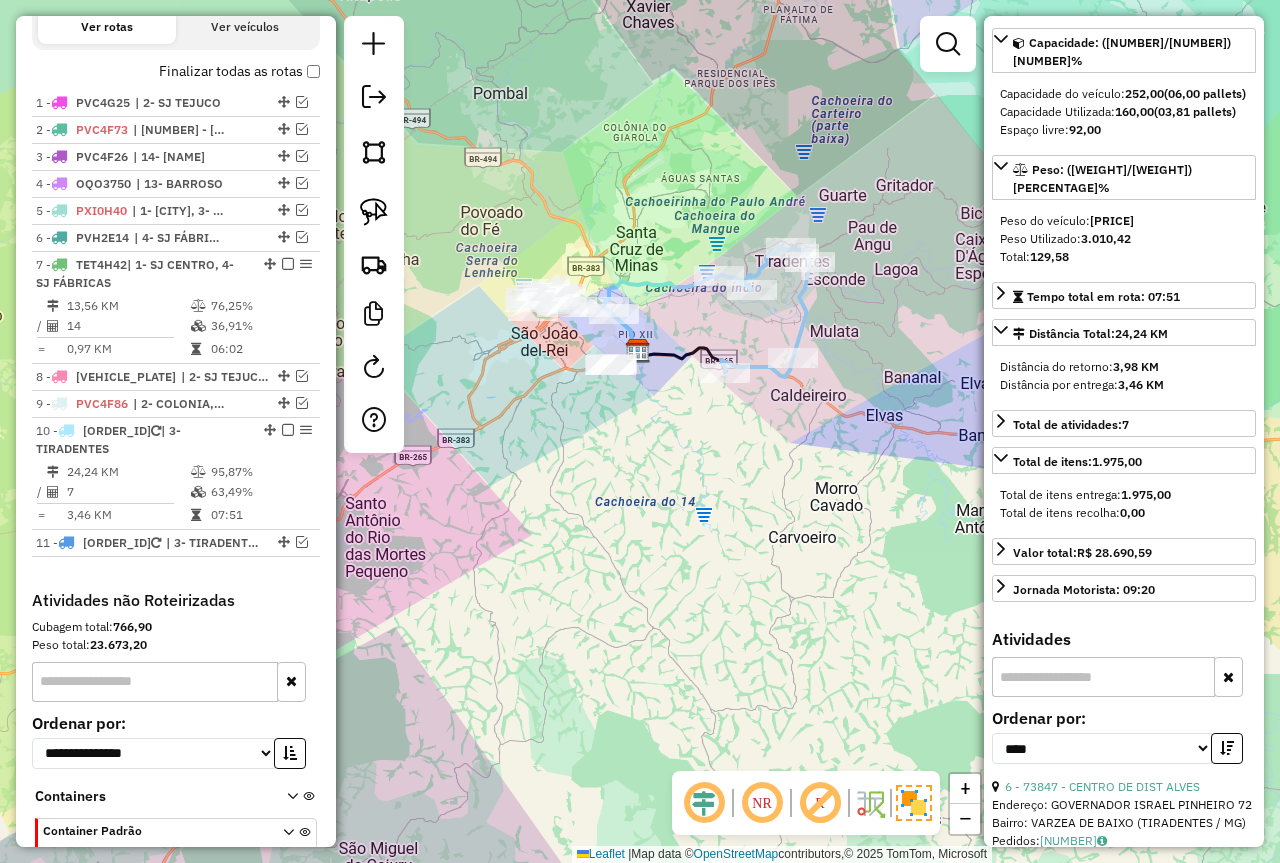 scroll, scrollTop: 579, scrollLeft: 0, axis: vertical 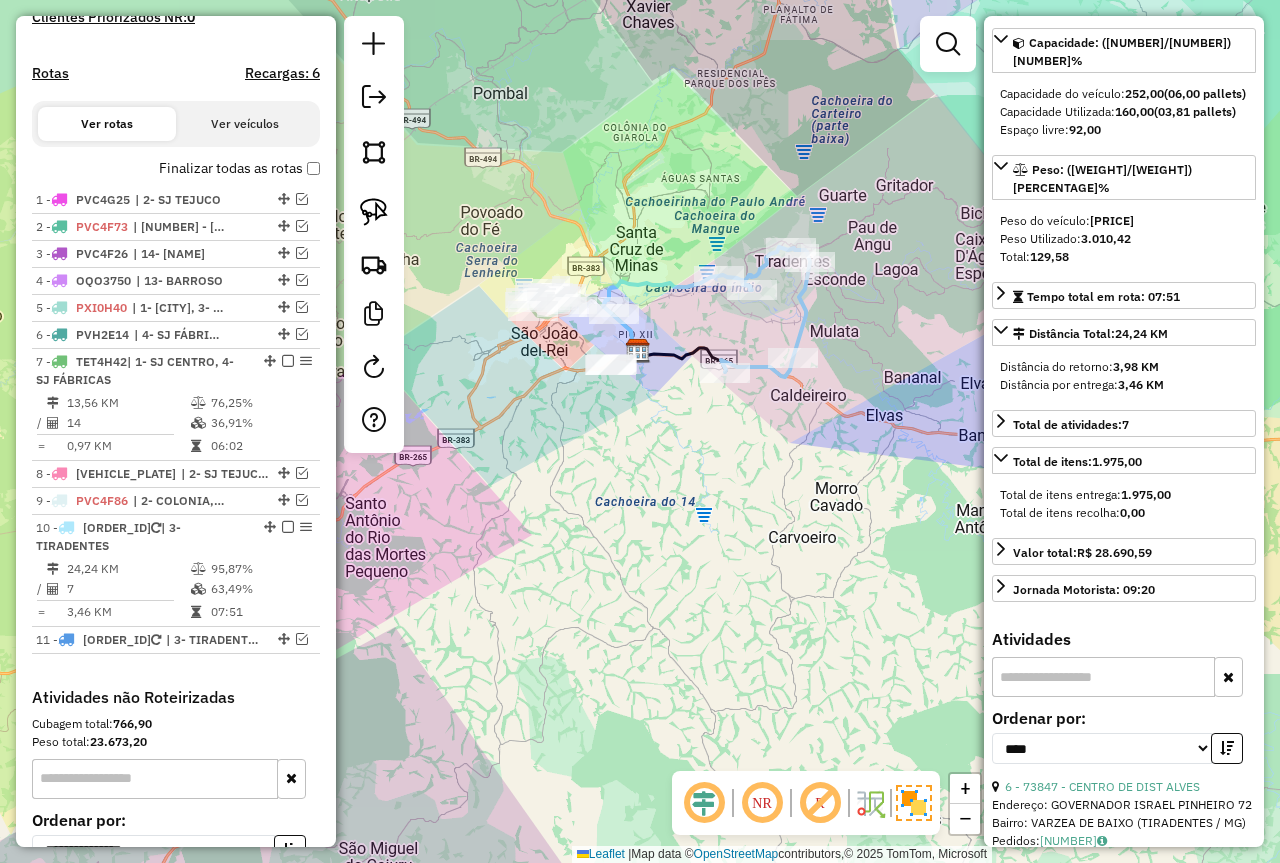 click on "Finalizar todas as rotas" at bounding box center [239, 168] 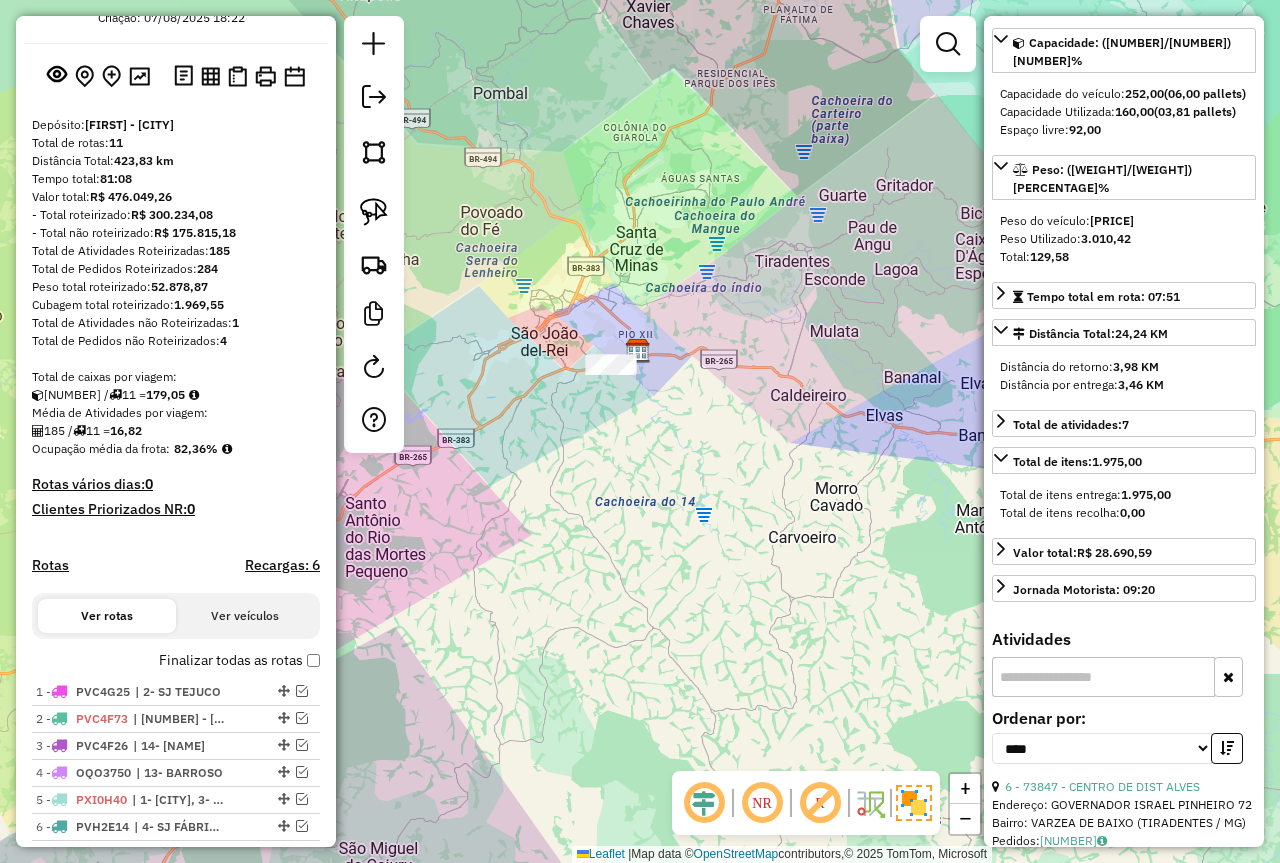 scroll, scrollTop: 79, scrollLeft: 0, axis: vertical 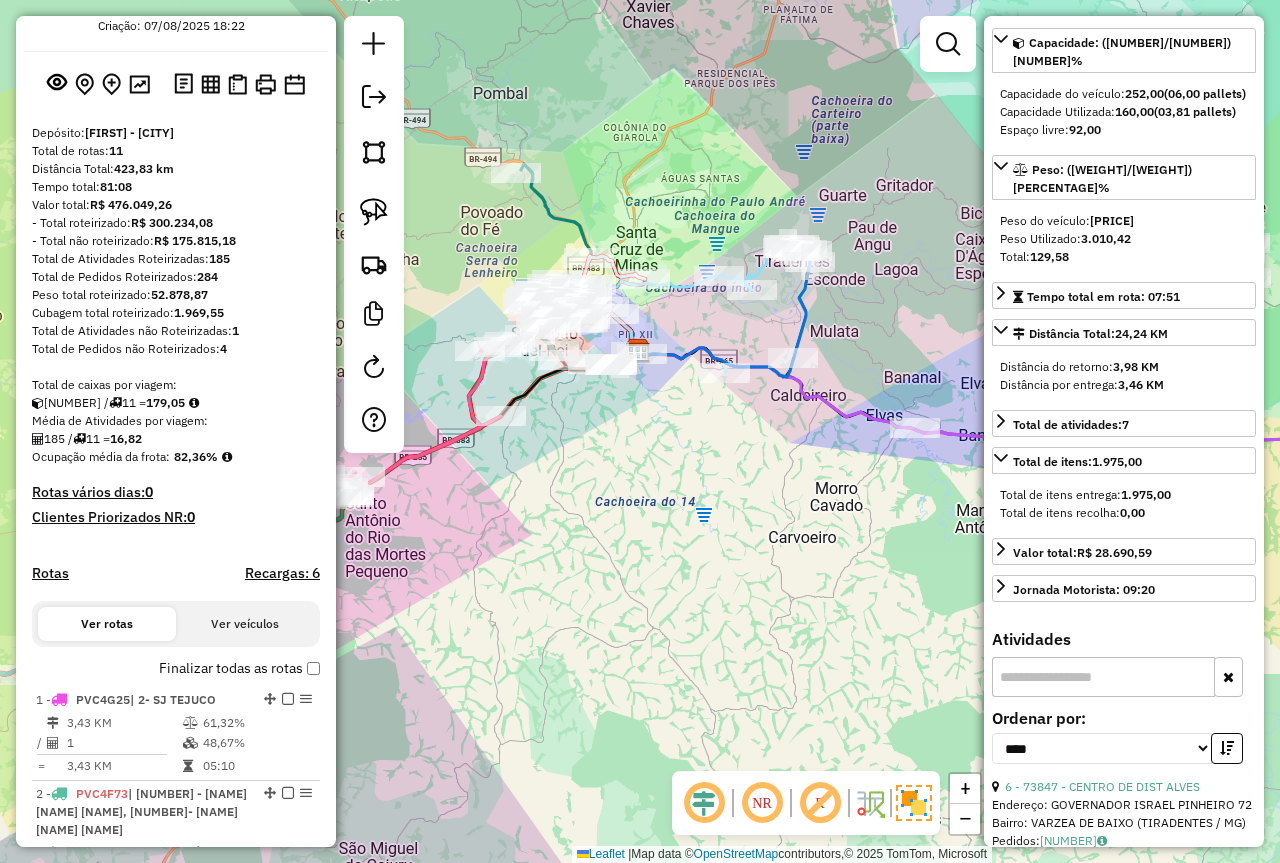 click on "Janela de atendimento Grade de atendimento Capacidade Transportadoras Veículos Cliente Pedidos  Rotas Selecione os dias de semana para filtrar as janelas de atendimento  Seg   Ter   Qua   Qui   Sex   Sáb   Dom  Informe o período da janela de atendimento: De: Até:  Filtrar exatamente a janela do cliente  Considerar janela de atendimento padrão  Selecione os dias de semana para filtrar as grades de atendimento  Seg   Ter   Qua   Qui   Sex   Sáb   Dom   Considerar clientes sem dia de atendimento cadastrado  Clientes fora do dia de atendimento selecionado Filtrar as atividades entre os valores definidos abaixo:  Peso mínimo:  ****  Peso máximo:  ****  Cubagem mínima:   Cubagem máxima:   De:   Até:  Filtrar as atividades entre o tempo de atendimento definido abaixo:  De:   Até:   Considerar capacidade total dos clientes não roteirizados Transportadora: Selecione um ou mais itens Tipo de veículo: Selecione um ou mais itens Veículo: Selecione um ou mais itens Motorista: Selecione um ou mais itens De:" 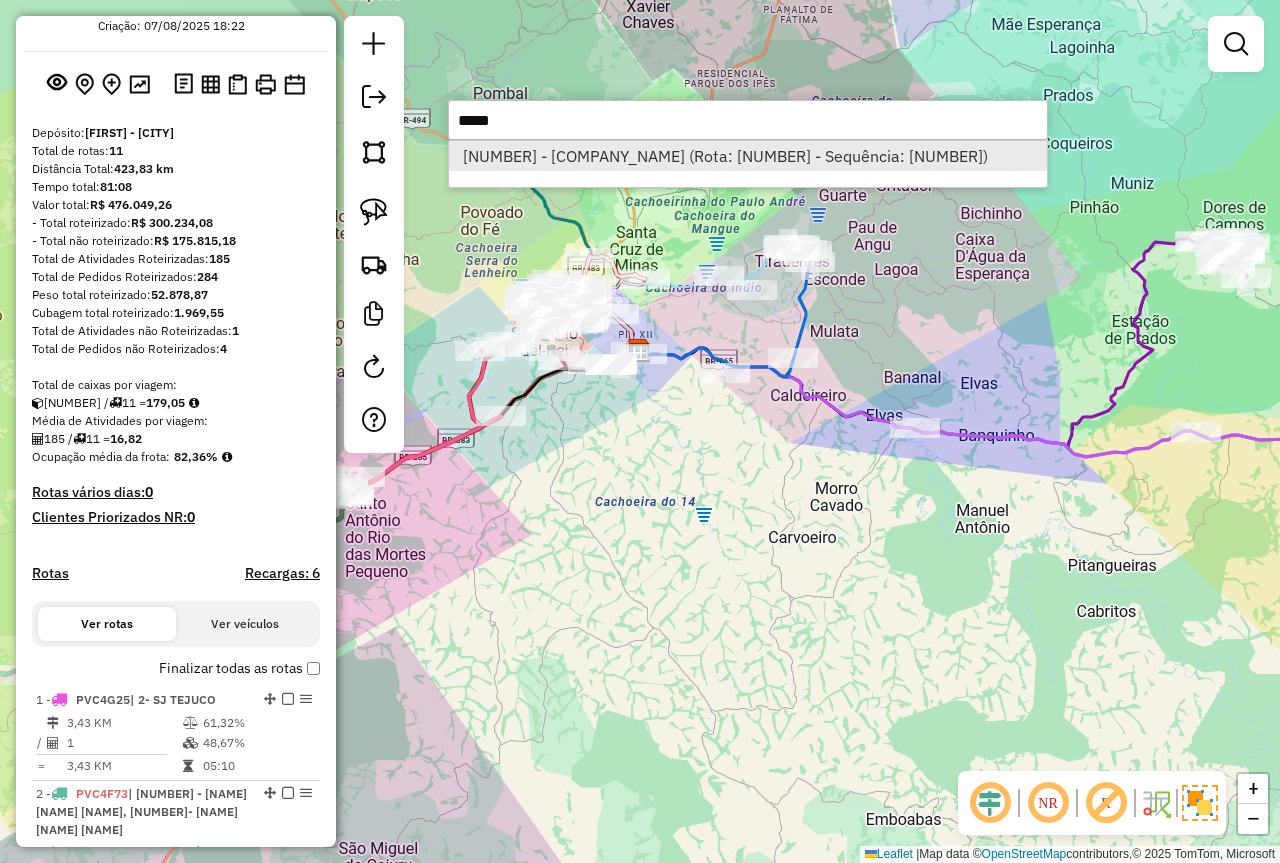 type on "*****" 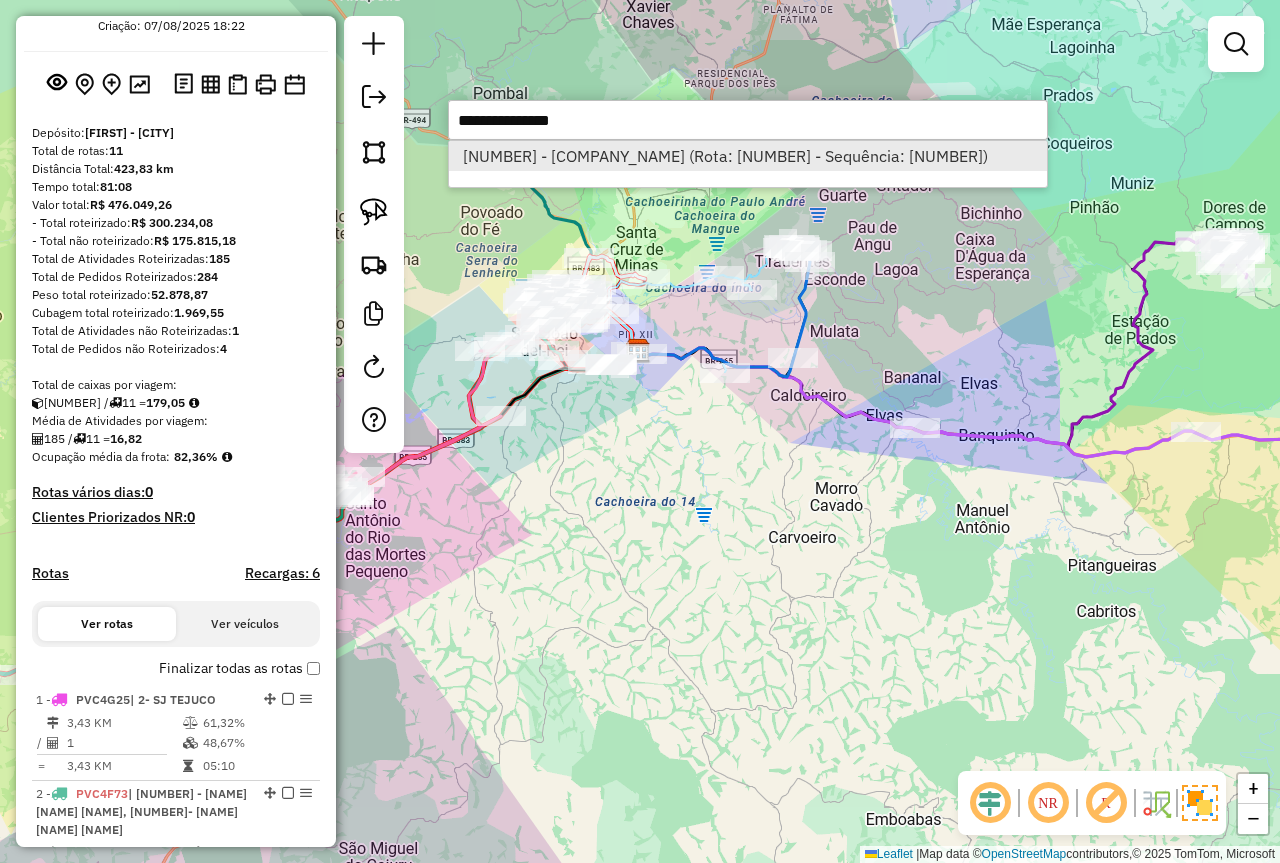 select on "*********" 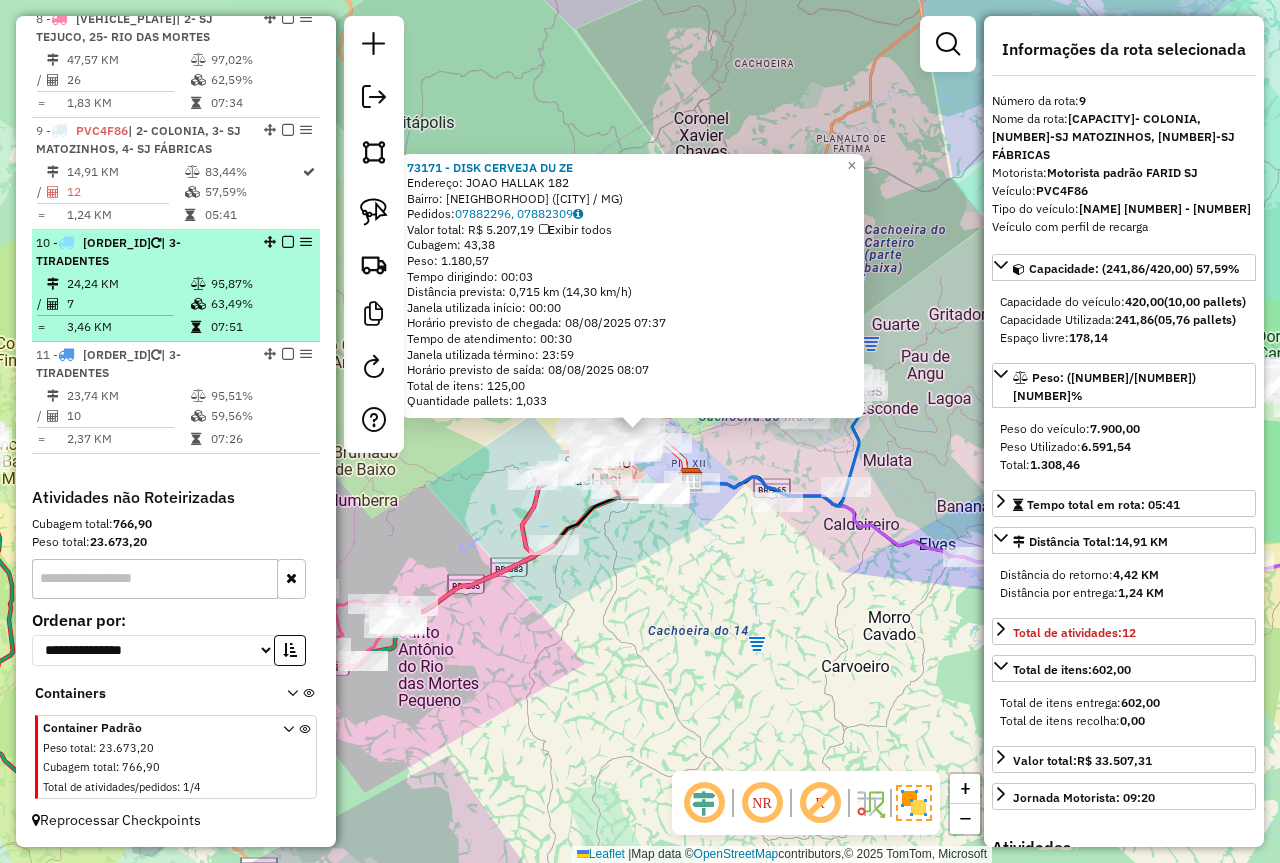 scroll, scrollTop: 1408, scrollLeft: 0, axis: vertical 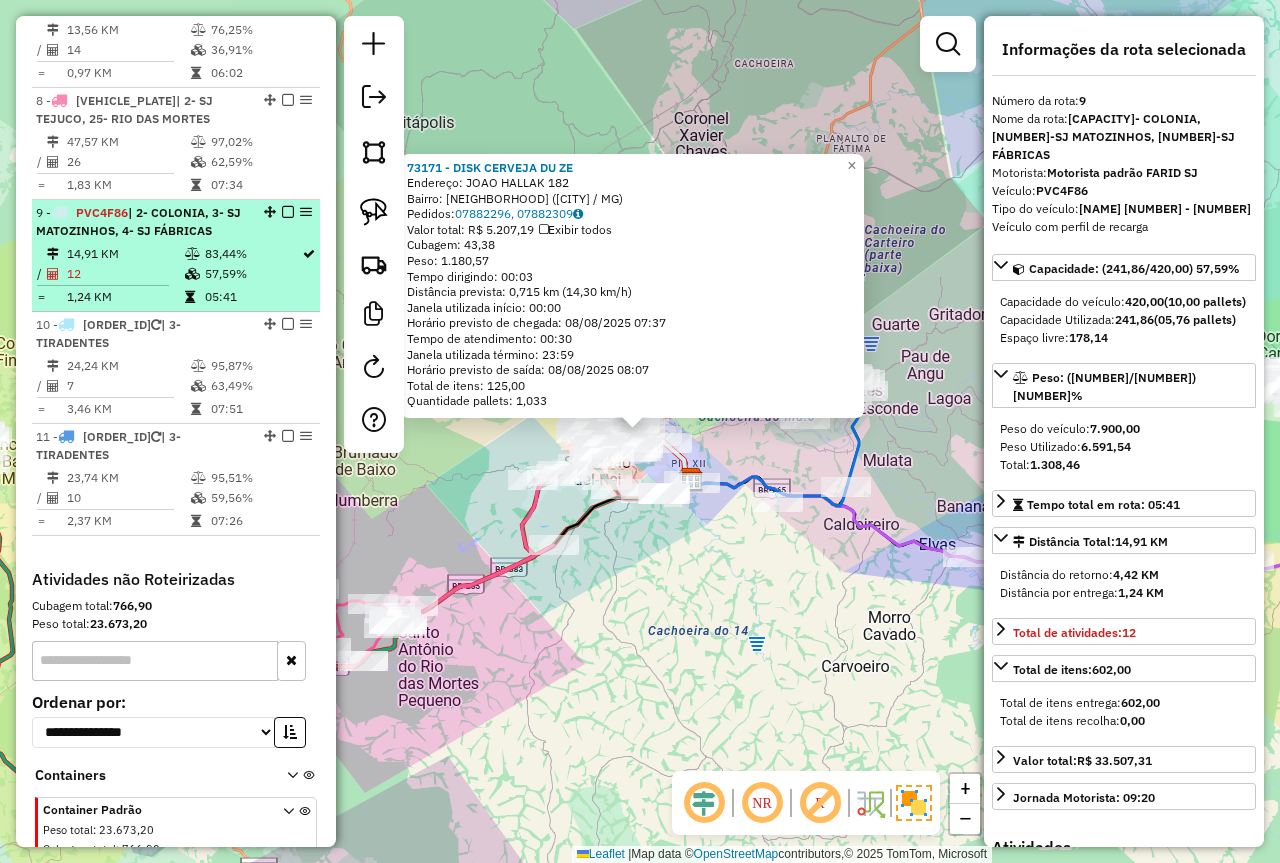 click on "83,44%" at bounding box center (252, 254) 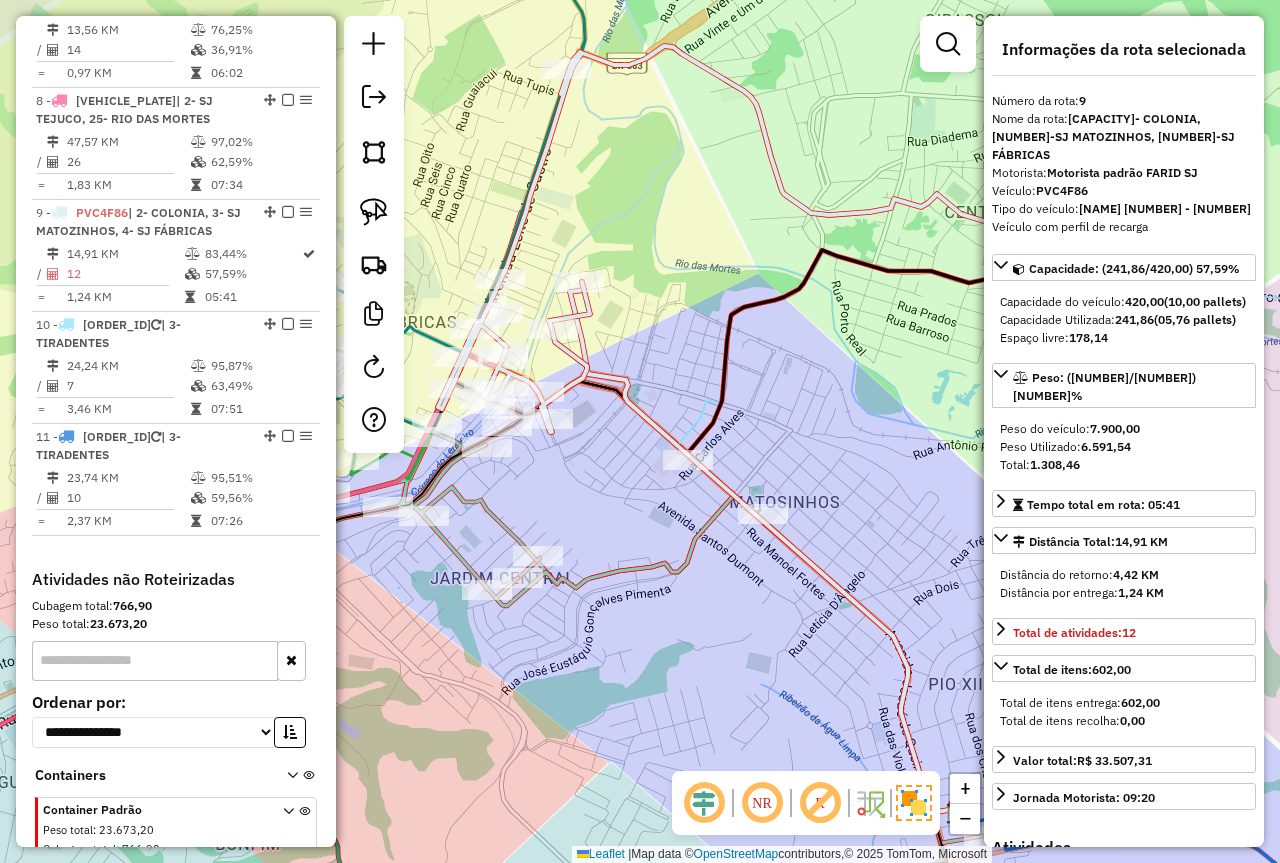 drag, startPoint x: 754, startPoint y: 448, endPoint x: 826, endPoint y: 448, distance: 72 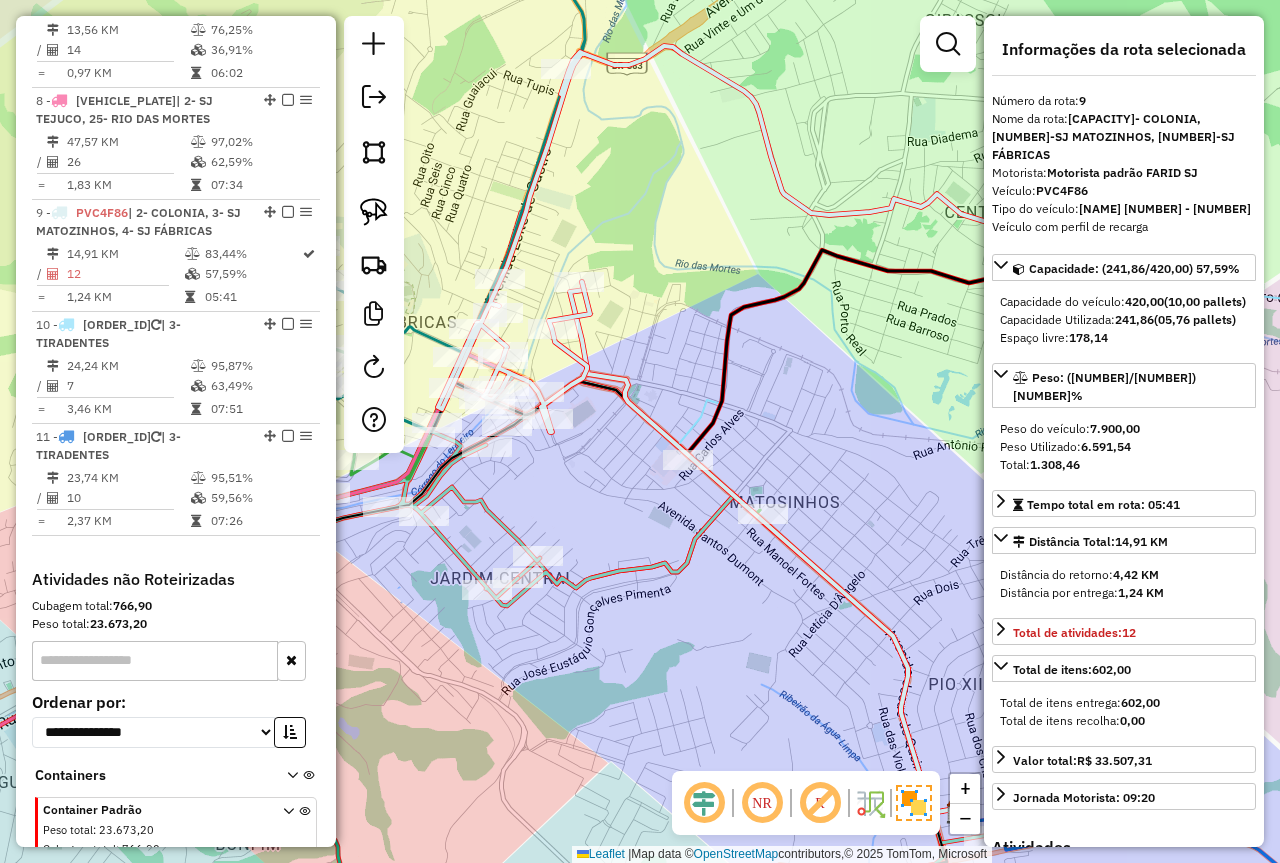 click on "Janela de atendimento Grade de atendimento Capacidade Transportadoras Veículos Cliente Pedidos  Rotas Selecione os dias de semana para filtrar as janelas de atendimento  Seg   Ter   Qua   Qui   Sex   Sáb   Dom  Informe o período da janela de atendimento: De: Até:  Filtrar exatamente a janela do cliente  Considerar janela de atendimento padrão  Selecione os dias de semana para filtrar as grades de atendimento  Seg   Ter   Qua   Qui   Sex   Sáb   Dom   Considerar clientes sem dia de atendimento cadastrado  Clientes fora do dia de atendimento selecionado Filtrar as atividades entre os valores definidos abaixo:  Peso mínimo:  ****  Peso máximo:  ****  Cubagem mínima:   Cubagem máxima:   De:   Até:  Filtrar as atividades entre o tempo de atendimento definido abaixo:  De:   Até:   Considerar capacidade total dos clientes não roteirizados Transportadora: Selecione um ou mais itens Tipo de veículo: Selecione um ou mais itens Veículo: Selecione um ou mais itens Motorista: Selecione um ou mais itens De:" 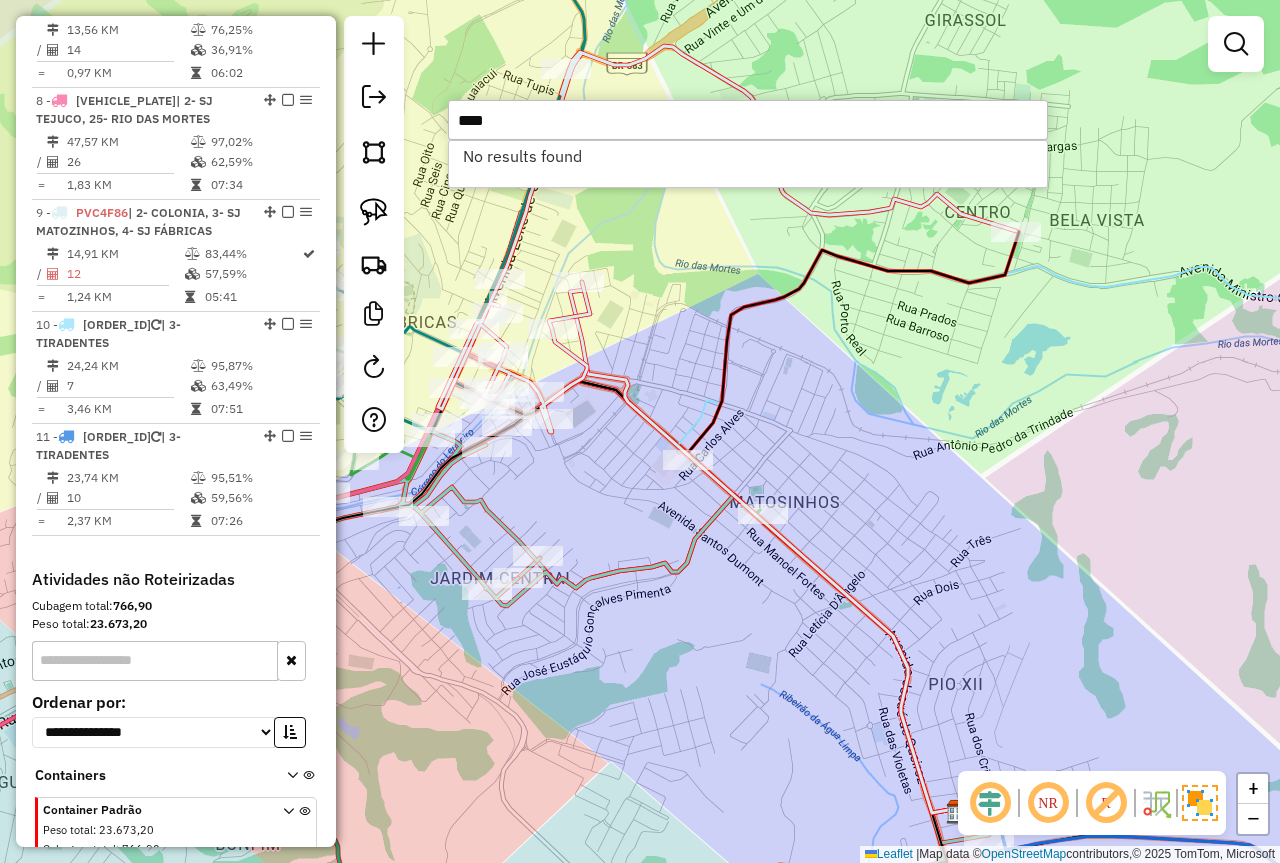 type on "****" 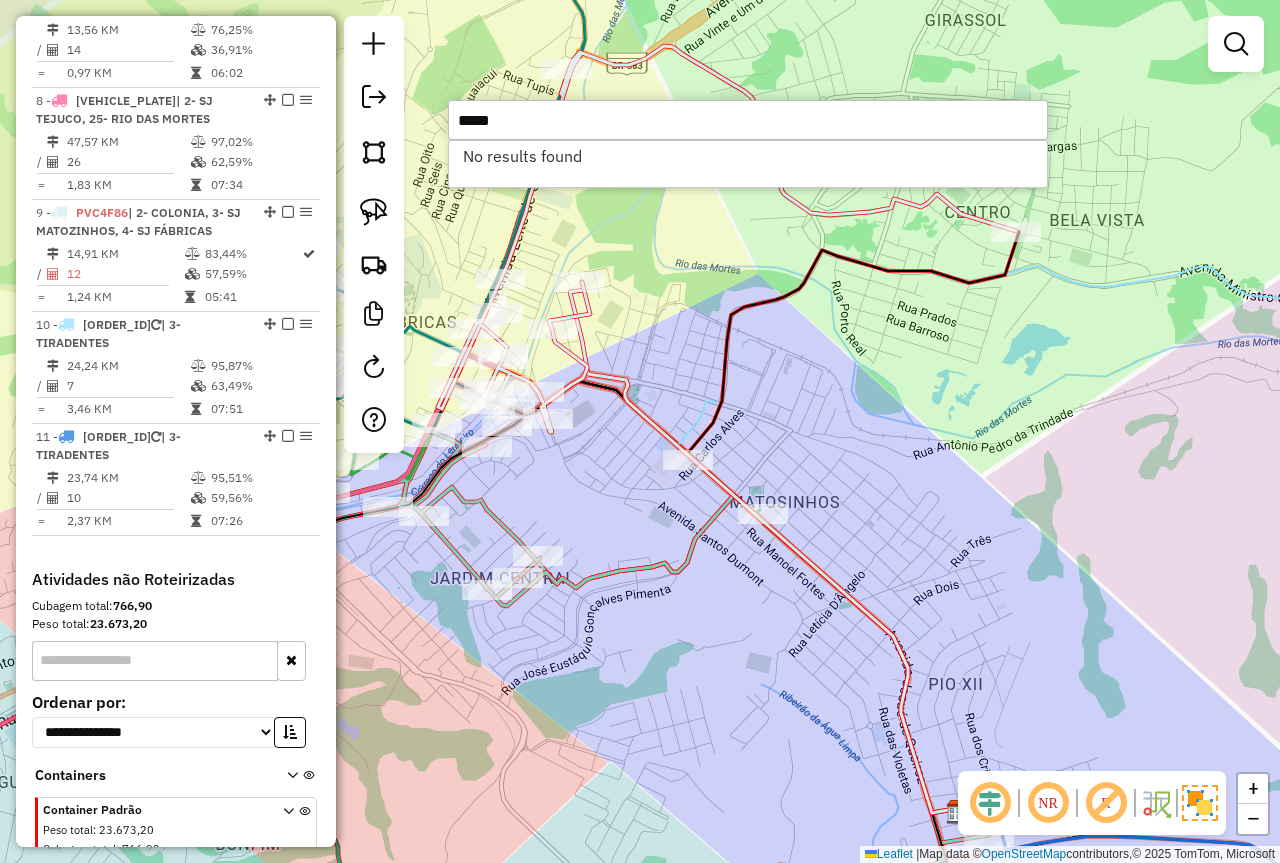 type on "*****" 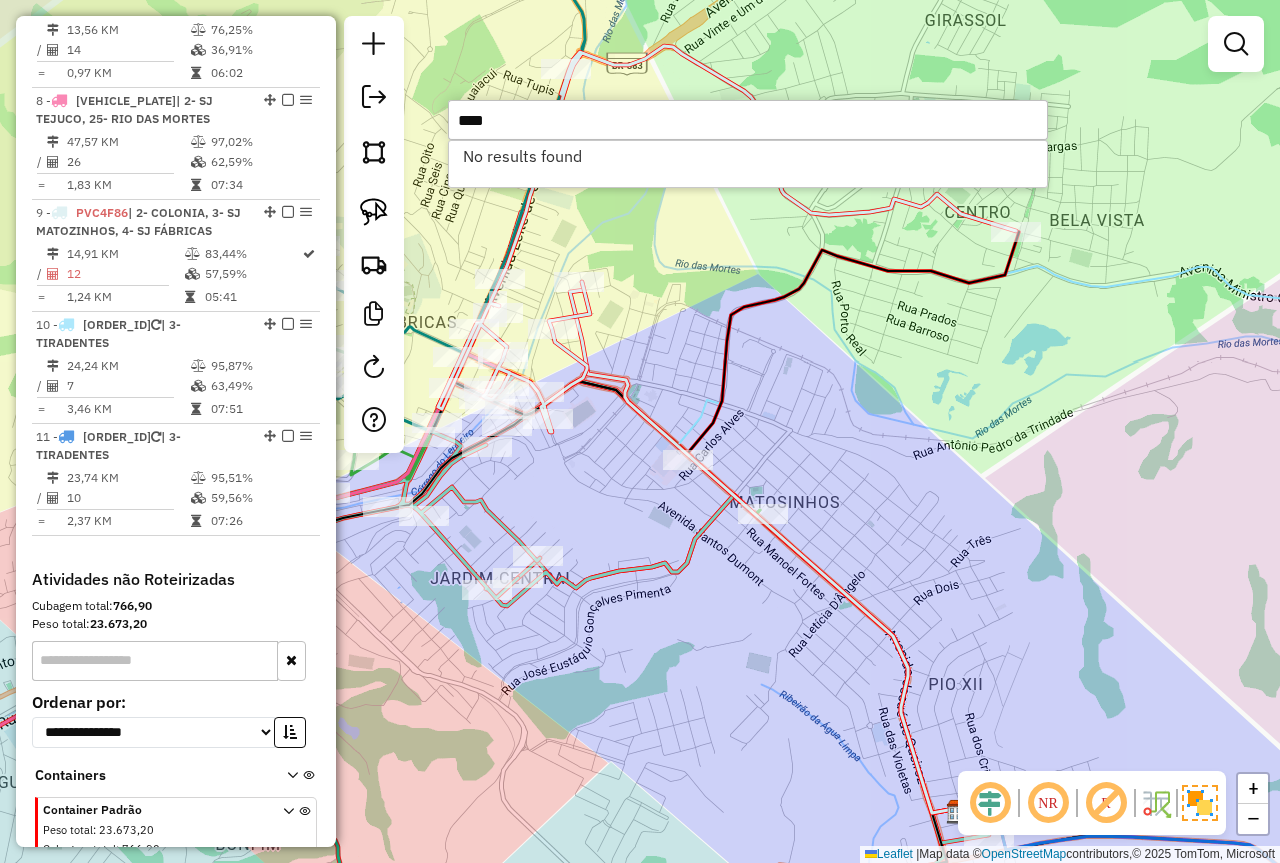 type on "****" 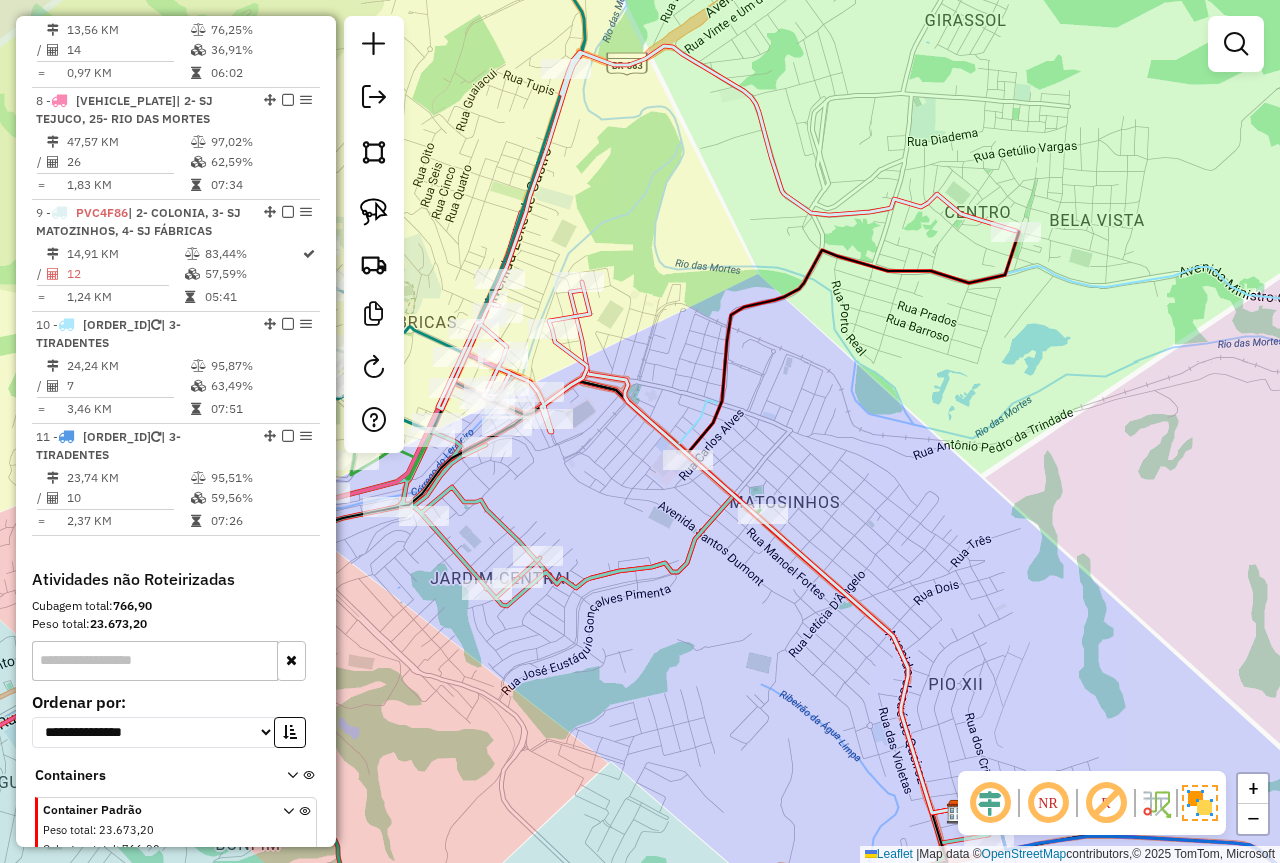 click on "Janela de atendimento Grade de atendimento Capacidade Transportadoras Veículos Cliente Pedidos  Rotas Selecione os dias de semana para filtrar as janelas de atendimento  Seg   Ter   Qua   Qui   Sex   Sáb   Dom  Informe o período da janela de atendimento: De: Até:  Filtrar exatamente a janela do cliente  Considerar janela de atendimento padrão  Selecione os dias de semana para filtrar as grades de atendimento  Seg   Ter   Qua   Qui   Sex   Sáb   Dom   Considerar clientes sem dia de atendimento cadastrado  Clientes fora do dia de atendimento selecionado Filtrar as atividades entre os valores definidos abaixo:  Peso mínimo:  ****  Peso máximo:  ****  Cubagem mínima:   Cubagem máxima:   De:   Até:  Filtrar as atividades entre o tempo de atendimento definido abaixo:  De:   Até:   Considerar capacidade total dos clientes não roteirizados Transportadora: Selecione um ou mais itens Tipo de veículo: Selecione um ou mais itens Veículo: Selecione um ou mais itens Motorista: Selecione um ou mais itens De:" 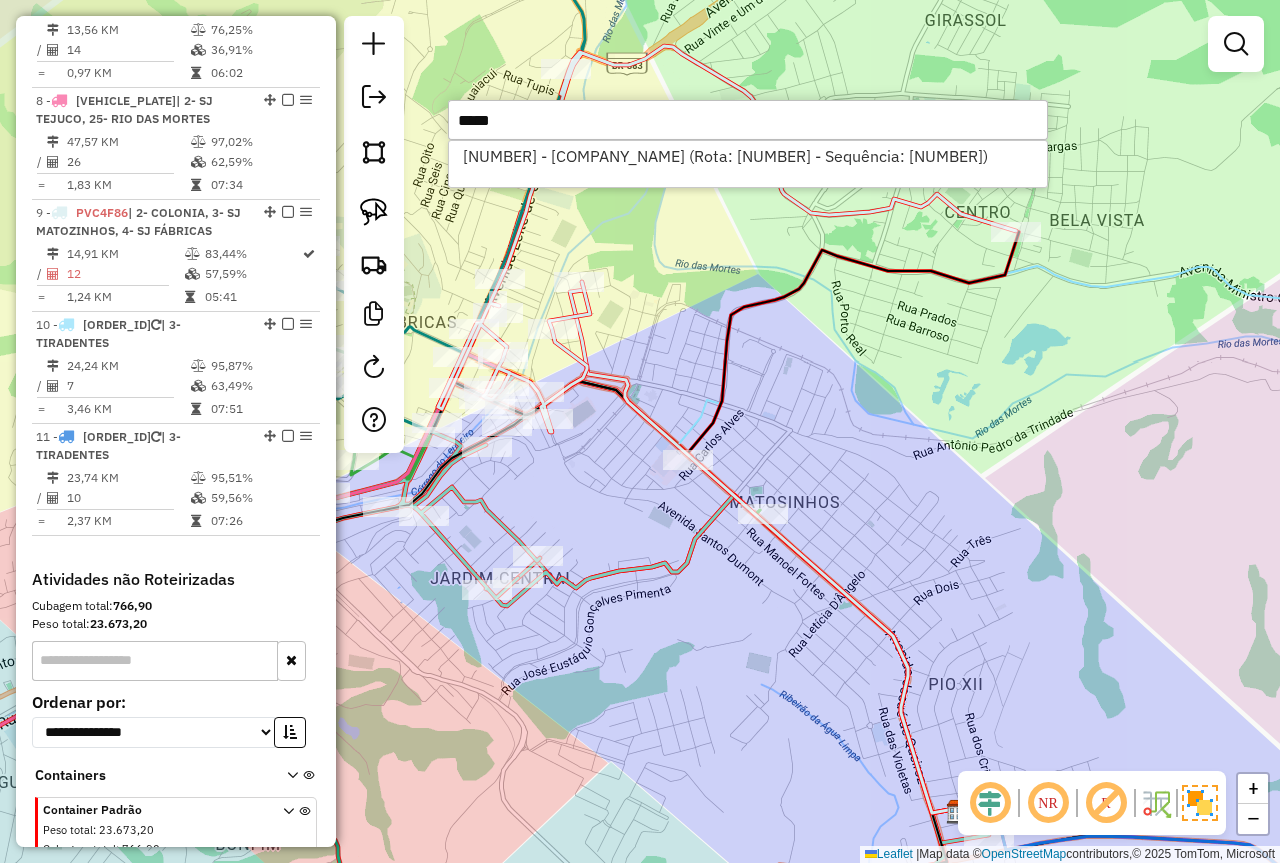 type on "*****" 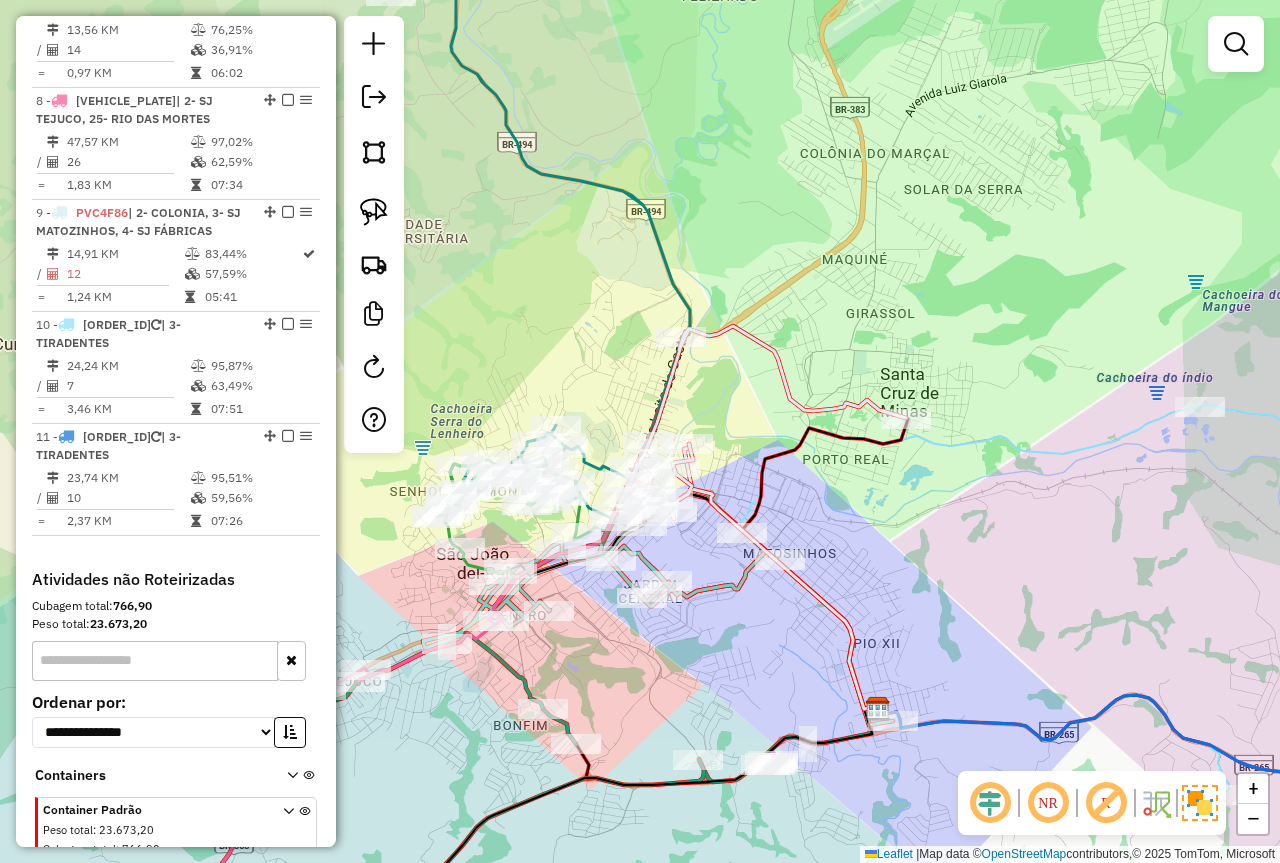 drag, startPoint x: 550, startPoint y: 371, endPoint x: 581, endPoint y: 374, distance: 31.144823 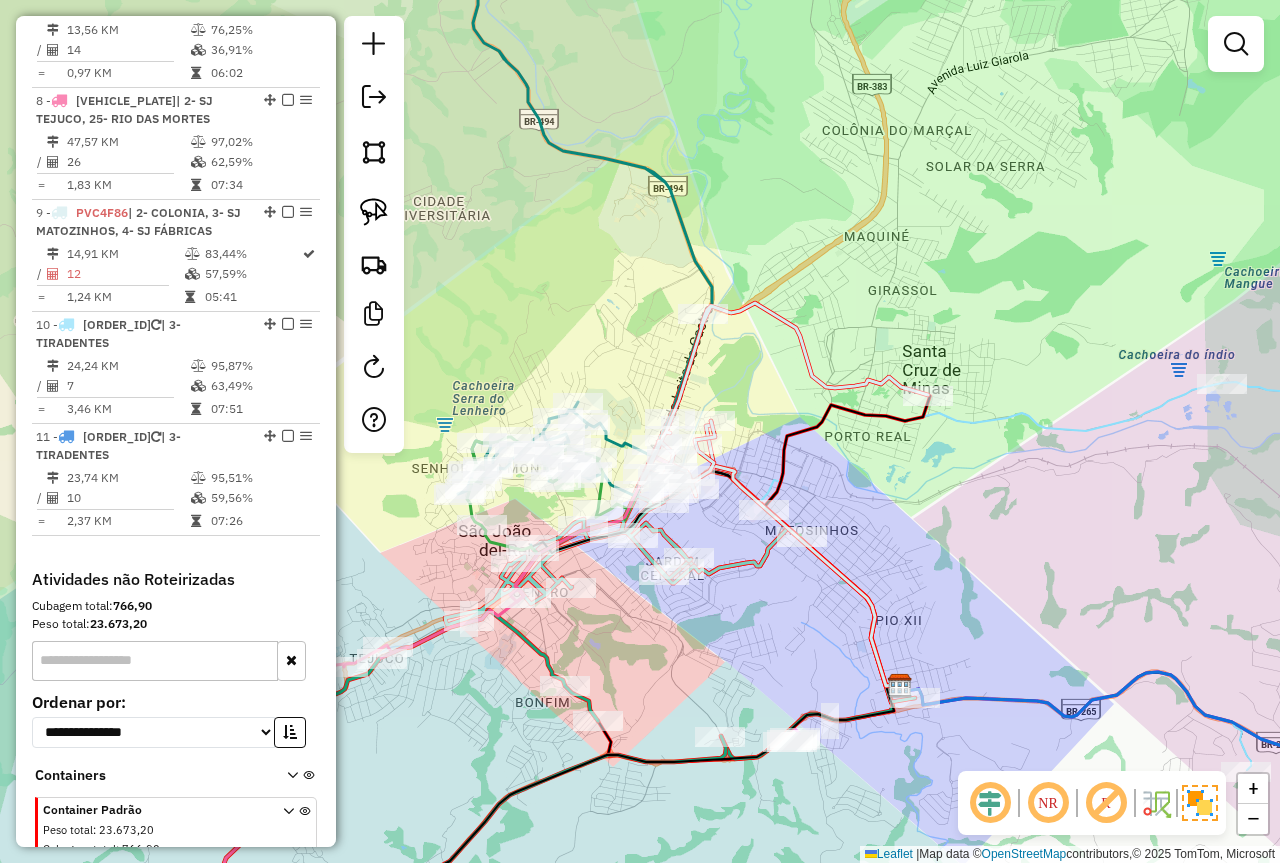 drag, startPoint x: 971, startPoint y: 633, endPoint x: 990, endPoint y: 609, distance: 30.610456 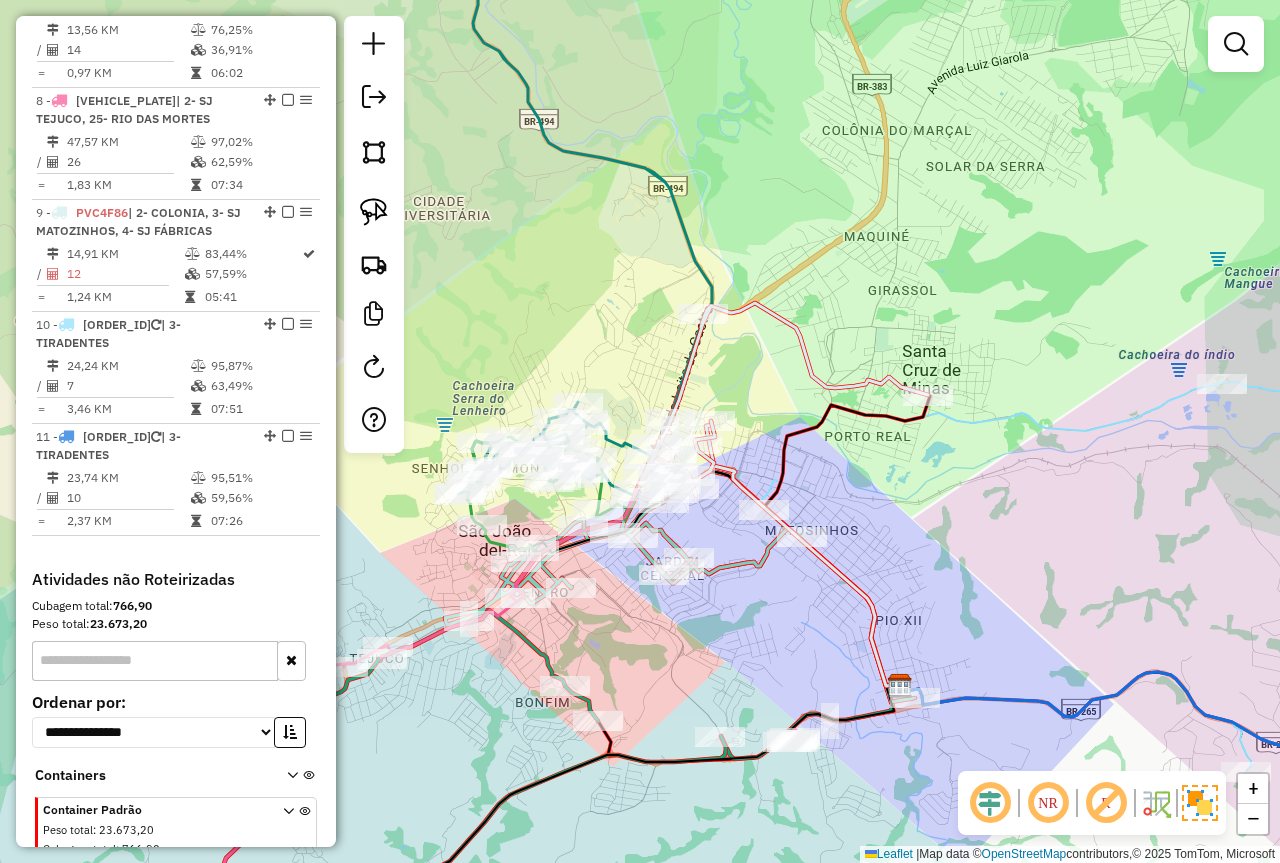 click on "Janela de atendimento Grade de atendimento Capacidade Transportadoras Veículos Cliente Pedidos  Rotas Selecione os dias de semana para filtrar as janelas de atendimento  Seg   Ter   Qua   Qui   Sex   Sáb   Dom  Informe o período da janela de atendimento: De: Até:  Filtrar exatamente a janela do cliente  Considerar janela de atendimento padrão  Selecione os dias de semana para filtrar as grades de atendimento  Seg   Ter   Qua   Qui   Sex   Sáb   Dom   Considerar clientes sem dia de atendimento cadastrado  Clientes fora do dia de atendimento selecionado Filtrar as atividades entre os valores definidos abaixo:  Peso mínimo:  ****  Peso máximo:  ****  Cubagem mínima:   Cubagem máxima:   De:   Até:  Filtrar as atividades entre o tempo de atendimento definido abaixo:  De:   Até:   Considerar capacidade total dos clientes não roteirizados Transportadora: Selecione um ou mais itens Tipo de veículo: Selecione um ou mais itens Veículo: Selecione um ou mais itens Motorista: Selecione um ou mais itens De:" 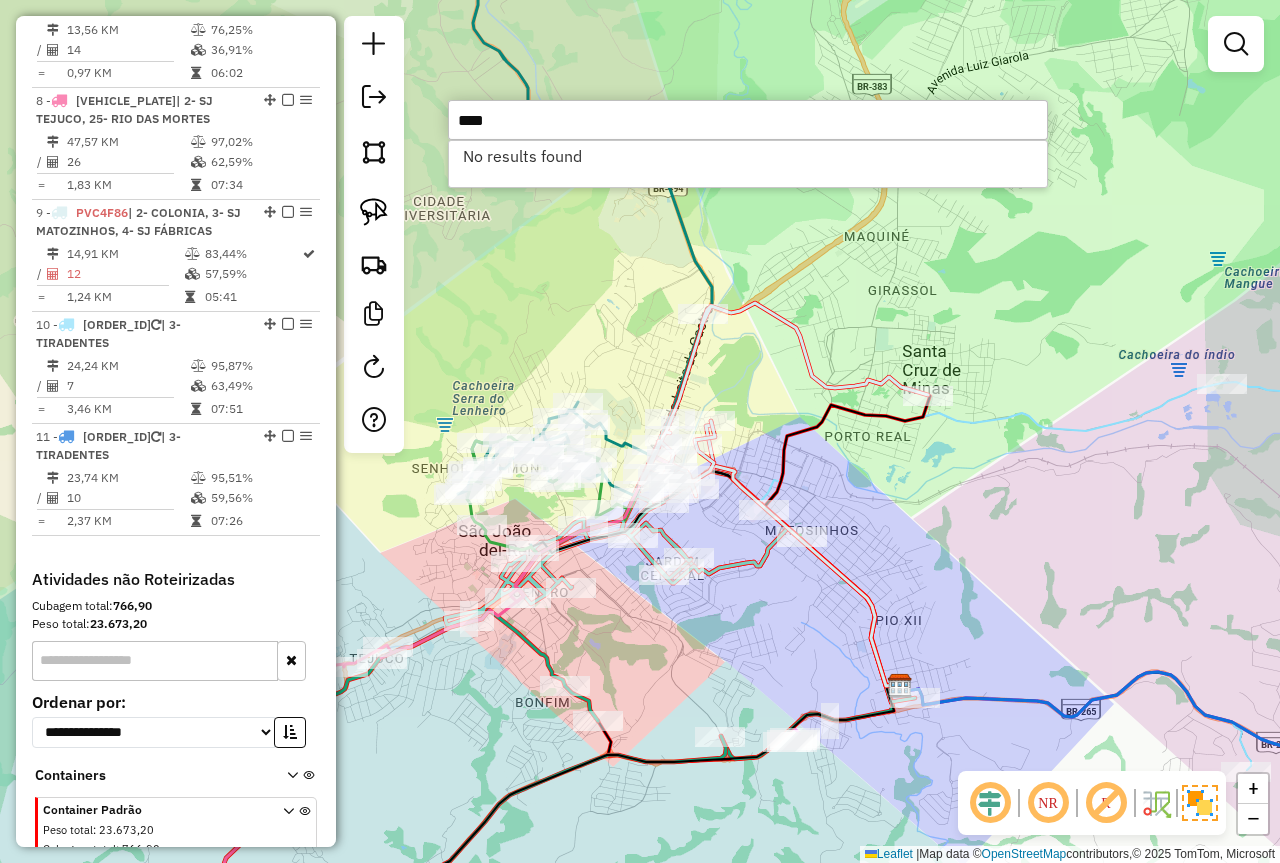 type on "****" 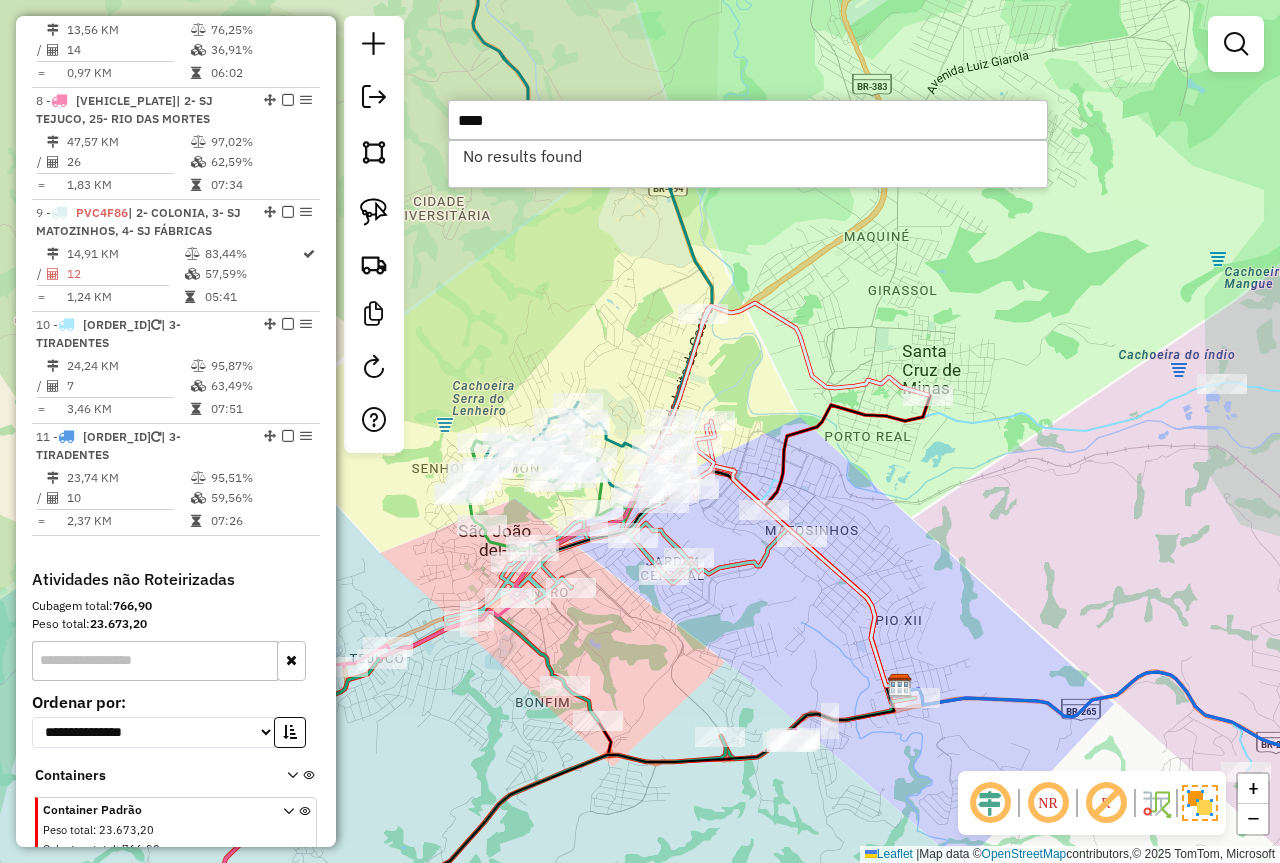 click on "Janela de atendimento Grade de atendimento Capacidade Transportadoras Veículos Cliente Pedidos  Rotas Selecione os dias de semana para filtrar as janelas de atendimento  Seg   Ter   Qua   Qui   Sex   Sáb   Dom  Informe o período da janela de atendimento: De: Até:  Filtrar exatamente a janela do cliente  Considerar janela de atendimento padrão  Selecione os dias de semana para filtrar as grades de atendimento  Seg   Ter   Qua   Qui   Sex   Sáb   Dom   Considerar clientes sem dia de atendimento cadastrado  Clientes fora do dia de atendimento selecionado Filtrar as atividades entre os valores definidos abaixo:  Peso mínimo:  ****  Peso máximo:  ****  Cubagem mínima:   Cubagem máxima:   De:   Até:  Filtrar as atividades entre o tempo de atendimento definido abaixo:  De:   Até:   Considerar capacidade total dos clientes não roteirizados Transportadora: Selecione um ou mais itens Tipo de veículo: Selecione um ou mais itens Veículo: Selecione um ou mais itens Motorista: Selecione um ou mais itens De:" 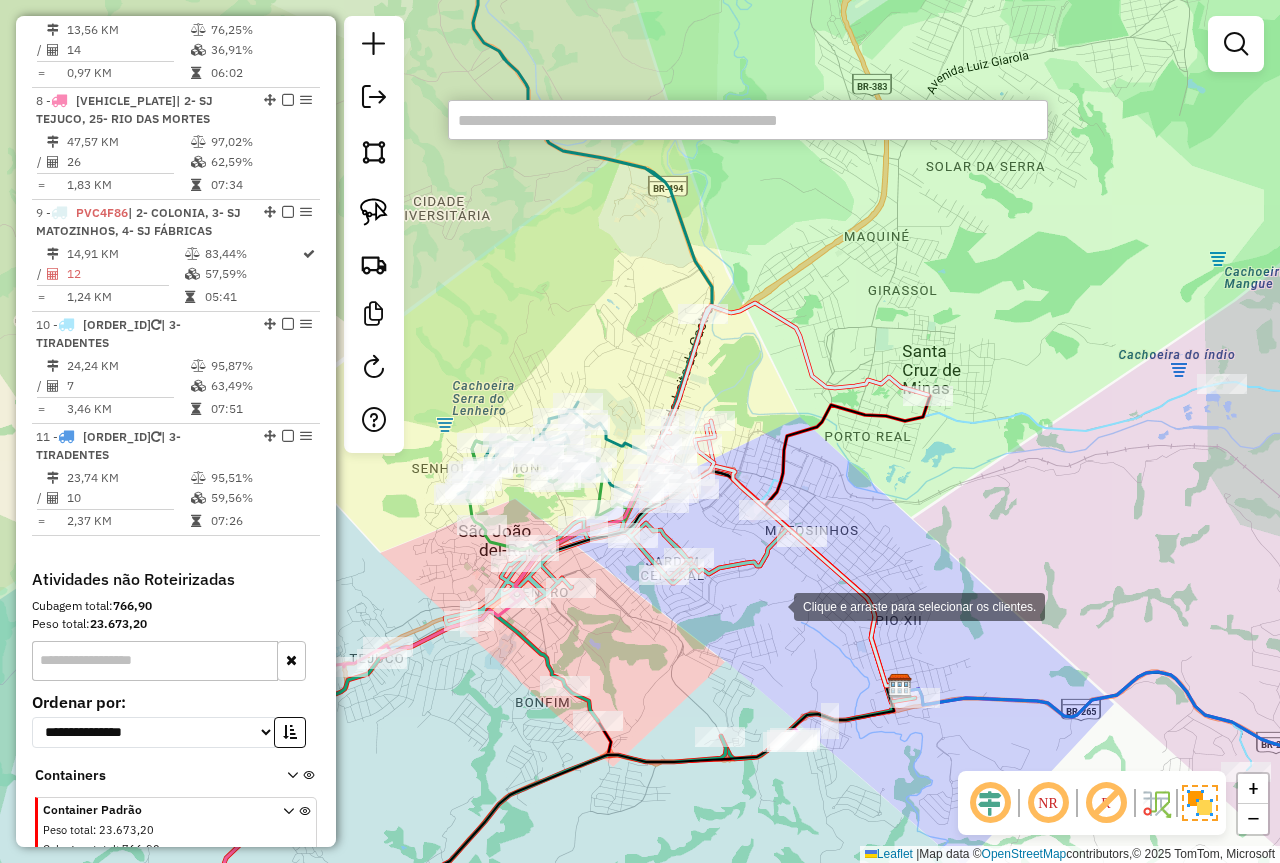 click on "Clique e arraste para selecionar os clientes. Janela de atendimento Grade de atendimento Capacidade Transportadoras Veículos Cliente Pedidos  Rotas Selecione os dias de semana para filtrar as janelas de atendimento  Seg   Ter   Qua   Qui   Sex   Sáb   Dom  Informe o período da janela de atendimento: De: Até:  Filtrar exatamente a janela do cliente  Considerar janela de atendimento padrão  Selecione os dias de semana para filtrar as grades de atendimento  Seg   Ter   Qua   Qui   Sex   Sáb   Dom   Considerar clientes sem dia de atendimento cadastrado  Clientes fora do dia de atendimento selecionado Filtrar as atividades entre os valores definidos abaixo:  Peso mínimo:  ****  Peso máximo:  ****  Cubagem mínima:   Cubagem máxima:   De:   Até:  Filtrar as atividades entre o tempo de atendimento definido abaixo:  De:   Até:   Considerar capacidade total dos clientes não roteirizados Transportadora: Selecione um ou mais itens Tipo de veículo: Selecione um ou mais itens Veículo: Motorista: Nome: Setor:" 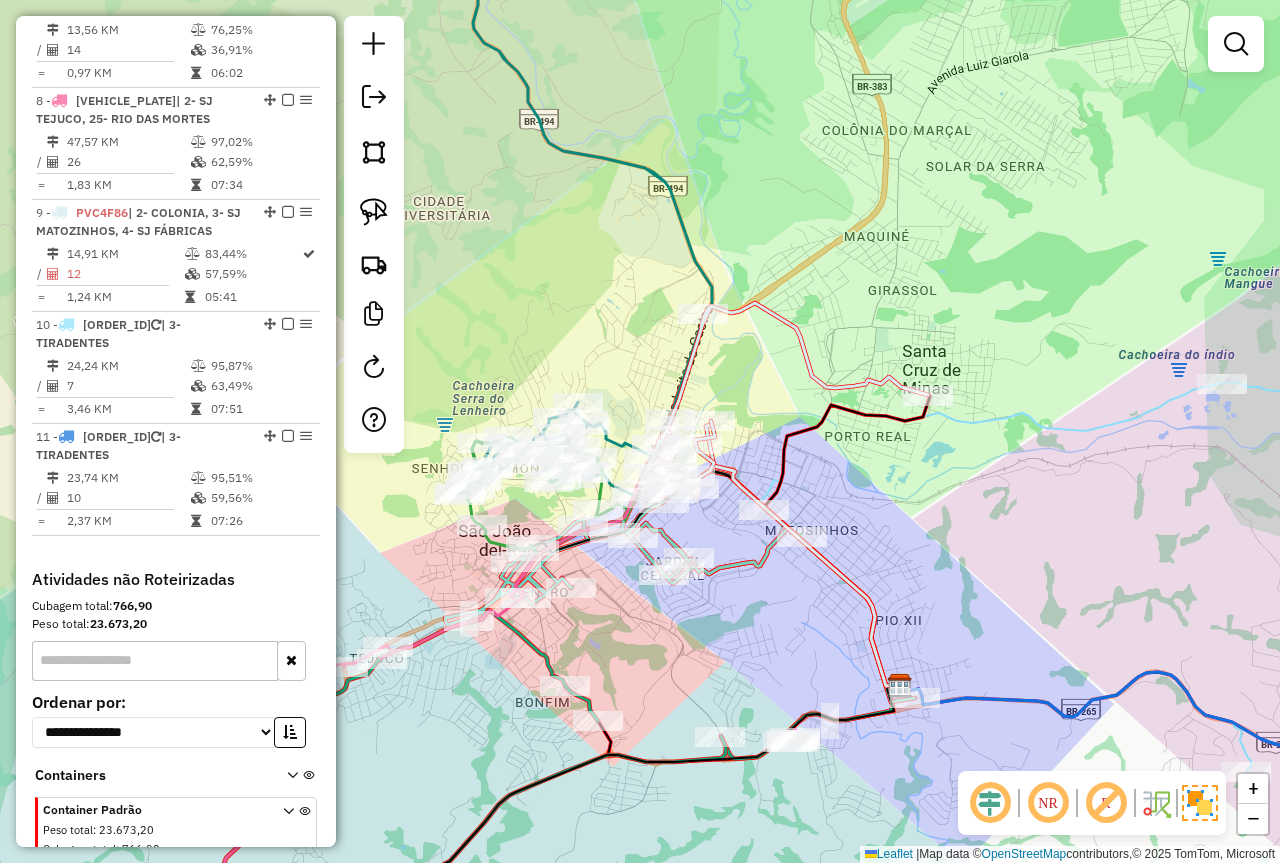 click on "Janela de atendimento Grade de atendimento Capacidade Transportadoras Veículos Cliente Pedidos  Rotas Selecione os dias de semana para filtrar as janelas de atendimento  Seg   Ter   Qua   Qui   Sex   Sáb   Dom  Informe o período da janela de atendimento: De: Até:  Filtrar exatamente a janela do cliente  Considerar janela de atendimento padrão  Selecione os dias de semana para filtrar as grades de atendimento  Seg   Ter   Qua   Qui   Sex   Sáb   Dom   Considerar clientes sem dia de atendimento cadastrado  Clientes fora do dia de atendimento selecionado Filtrar as atividades entre os valores definidos abaixo:  Peso mínimo:  ****  Peso máximo:  ****  Cubagem mínima:   Cubagem máxima:   De:   Até:  Filtrar as atividades entre o tempo de atendimento definido abaixo:  De:   Até:   Considerar capacidade total dos clientes não roteirizados Transportadora: Selecione um ou mais itens Tipo de veículo: Selecione um ou mais itens Veículo: Selecione um ou mais itens Motorista: Selecione um ou mais itens De:" 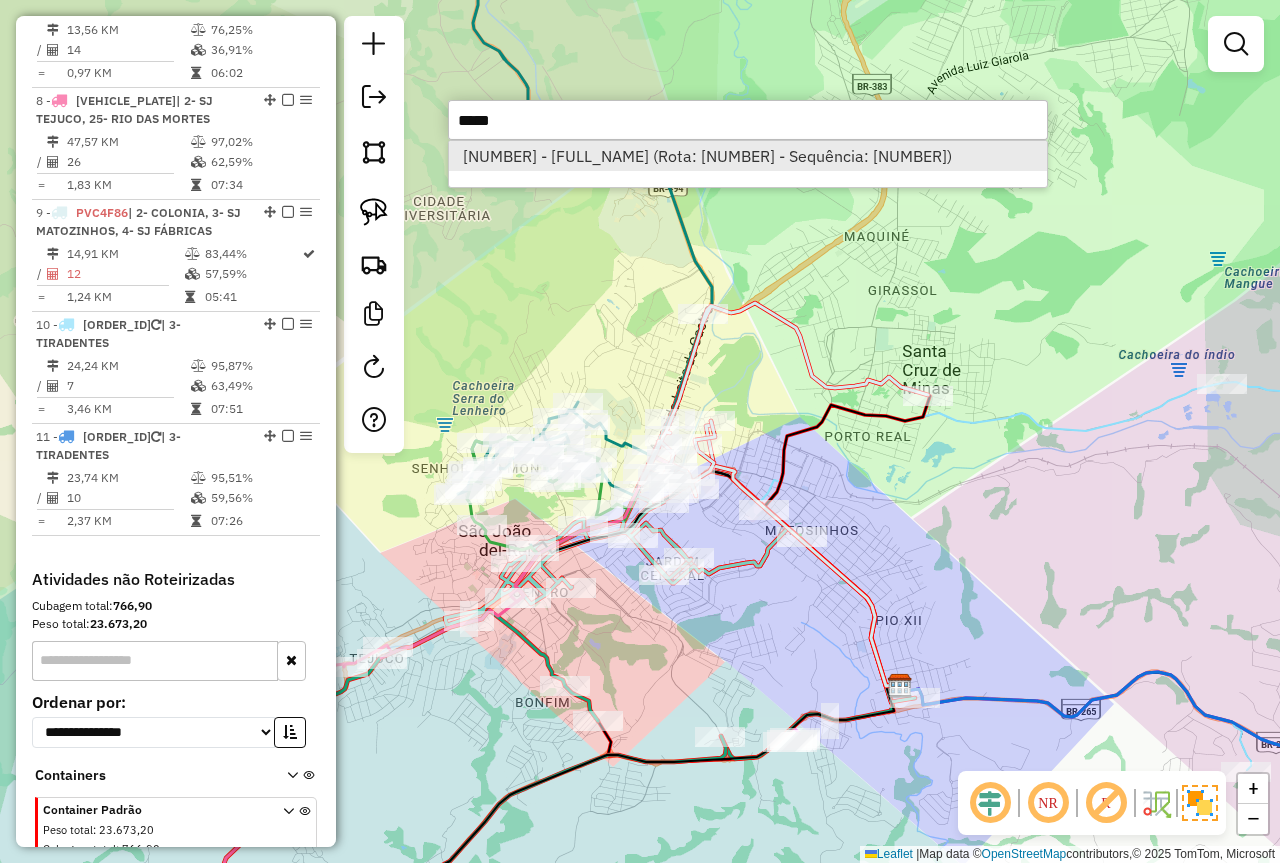 type on "*****" 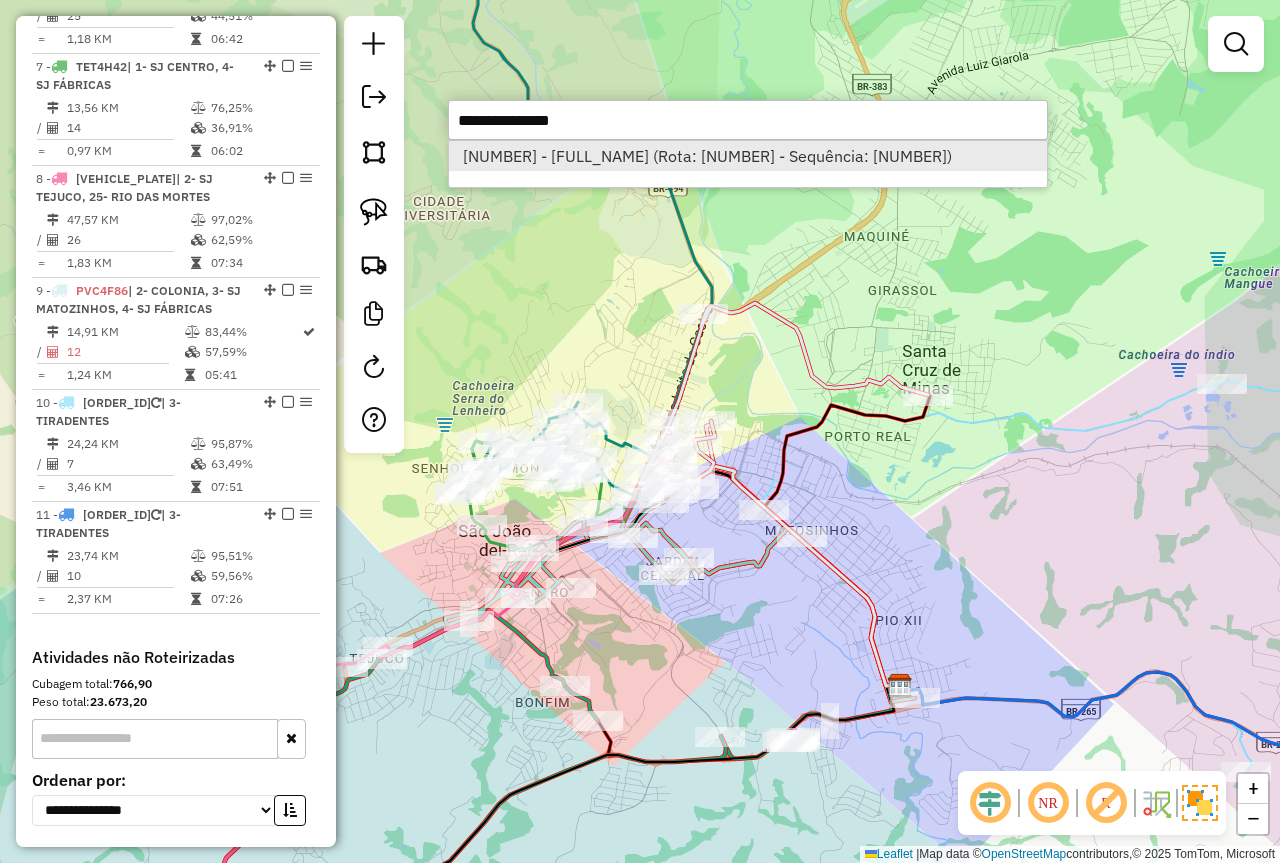 select on "*********" 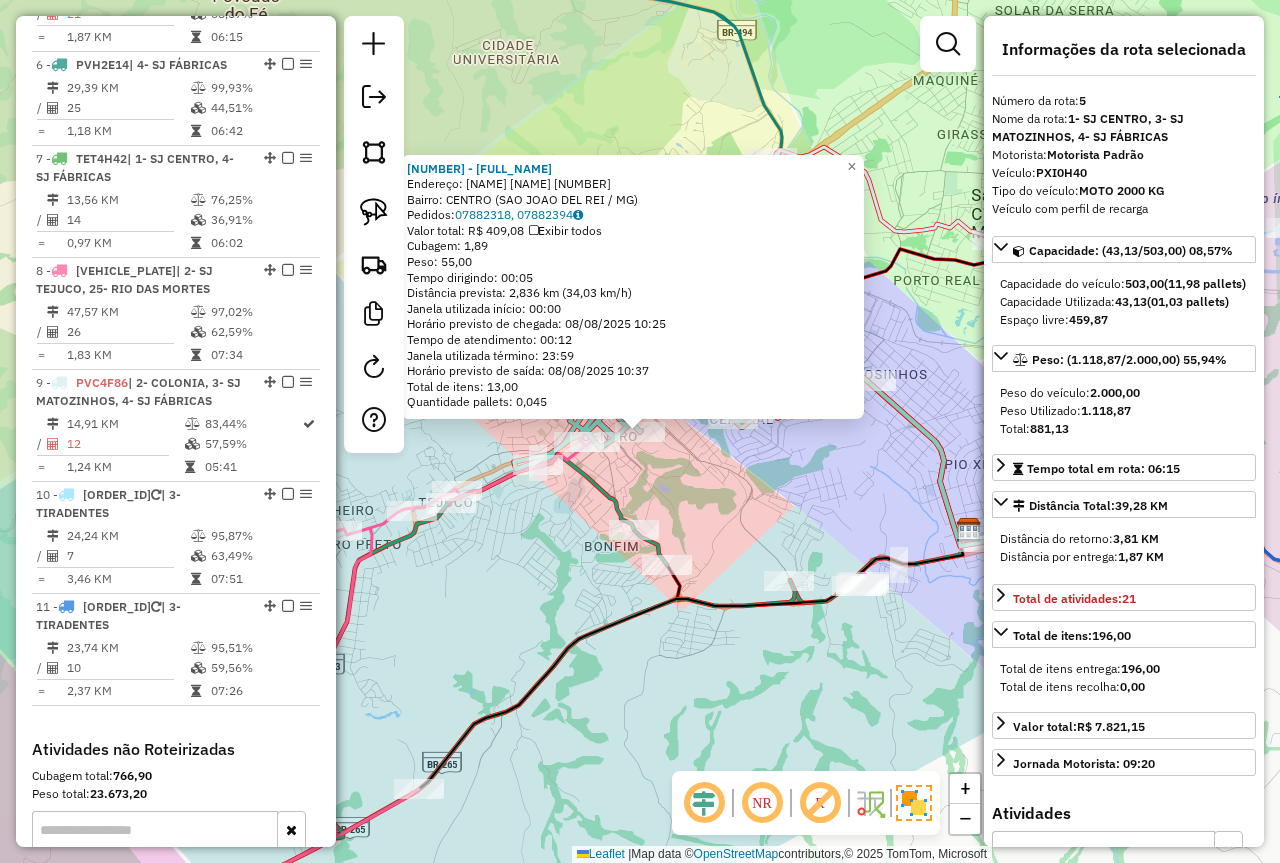 scroll, scrollTop: 1180, scrollLeft: 0, axis: vertical 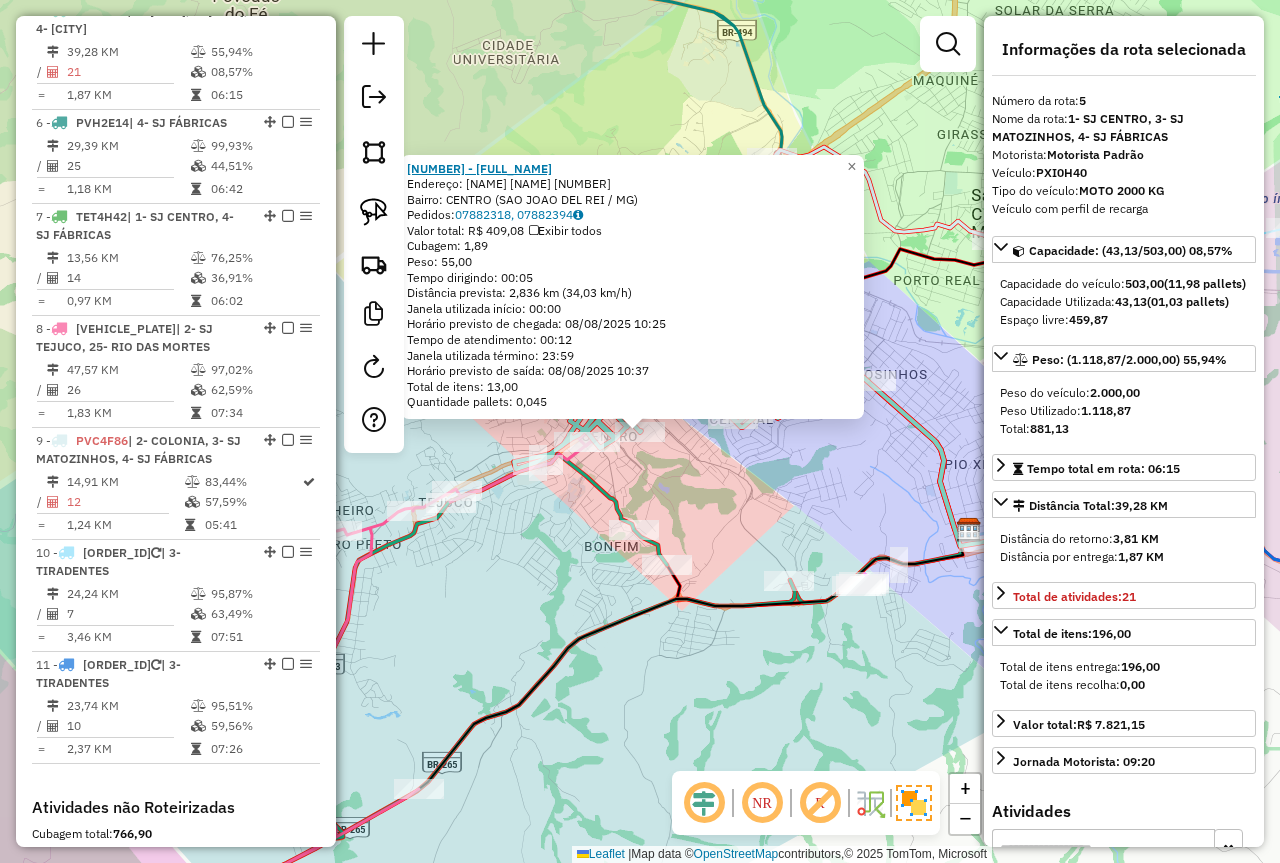 drag, startPoint x: 605, startPoint y: 173, endPoint x: 415, endPoint y: 164, distance: 190.21304 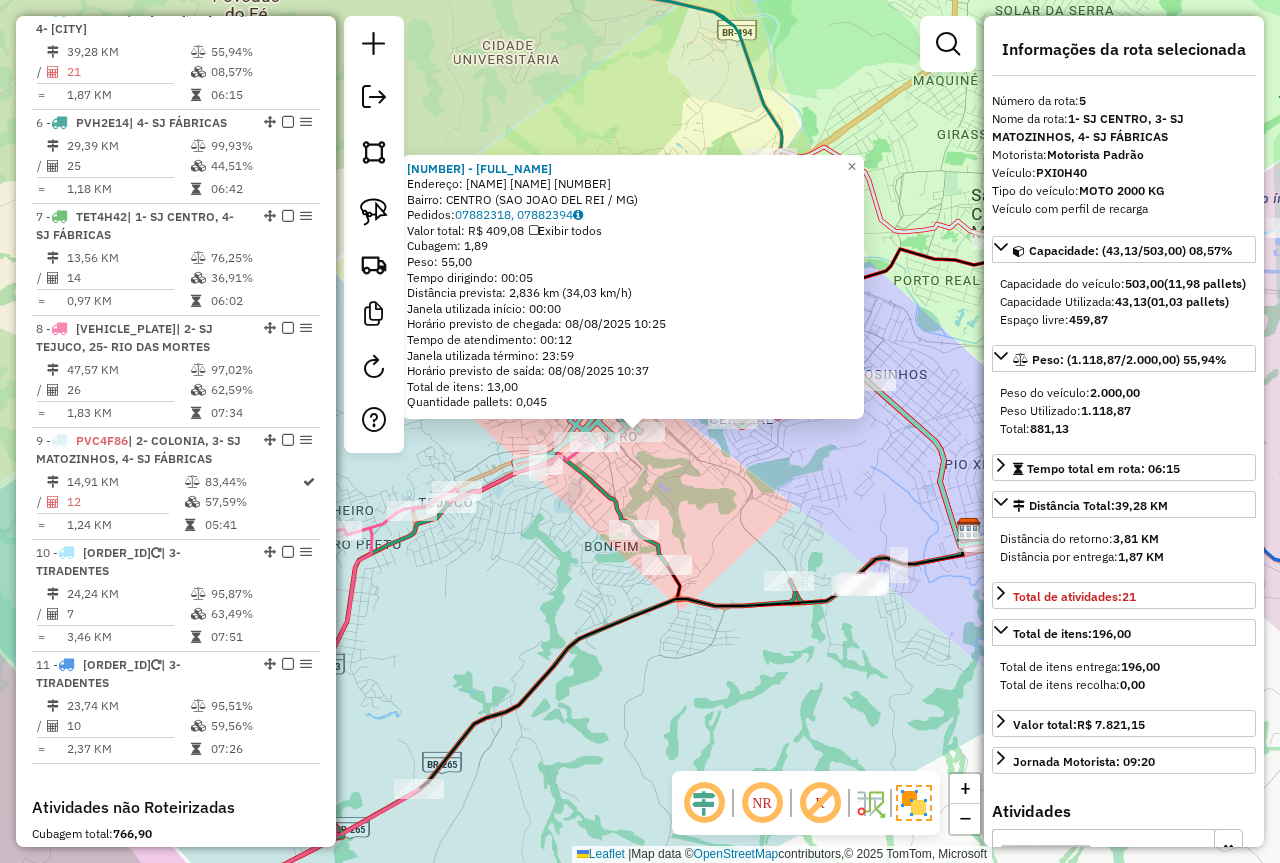 click on "Endereço:  TENENTE VILAS BOAS S/N" 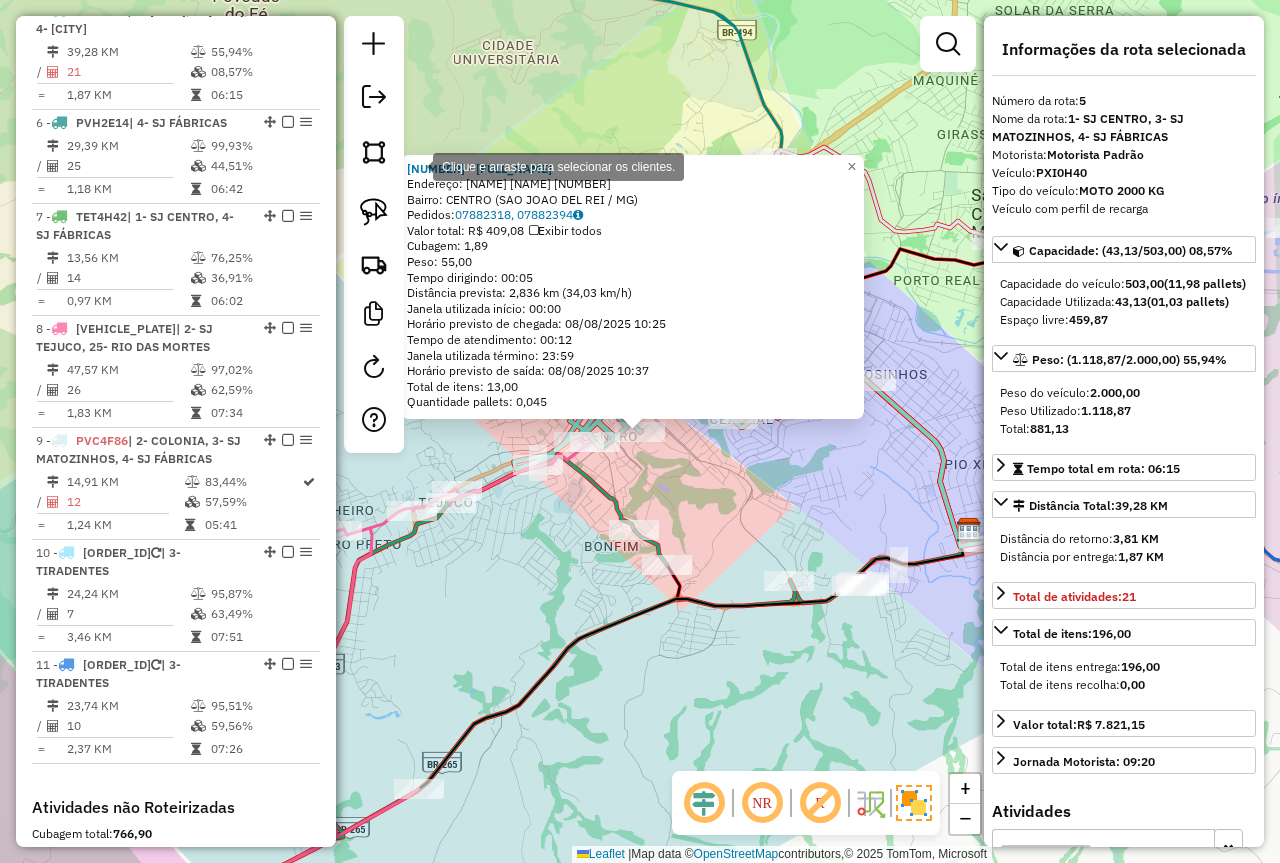 copy on "74376 - LUCAS SILVA CARVALHO" 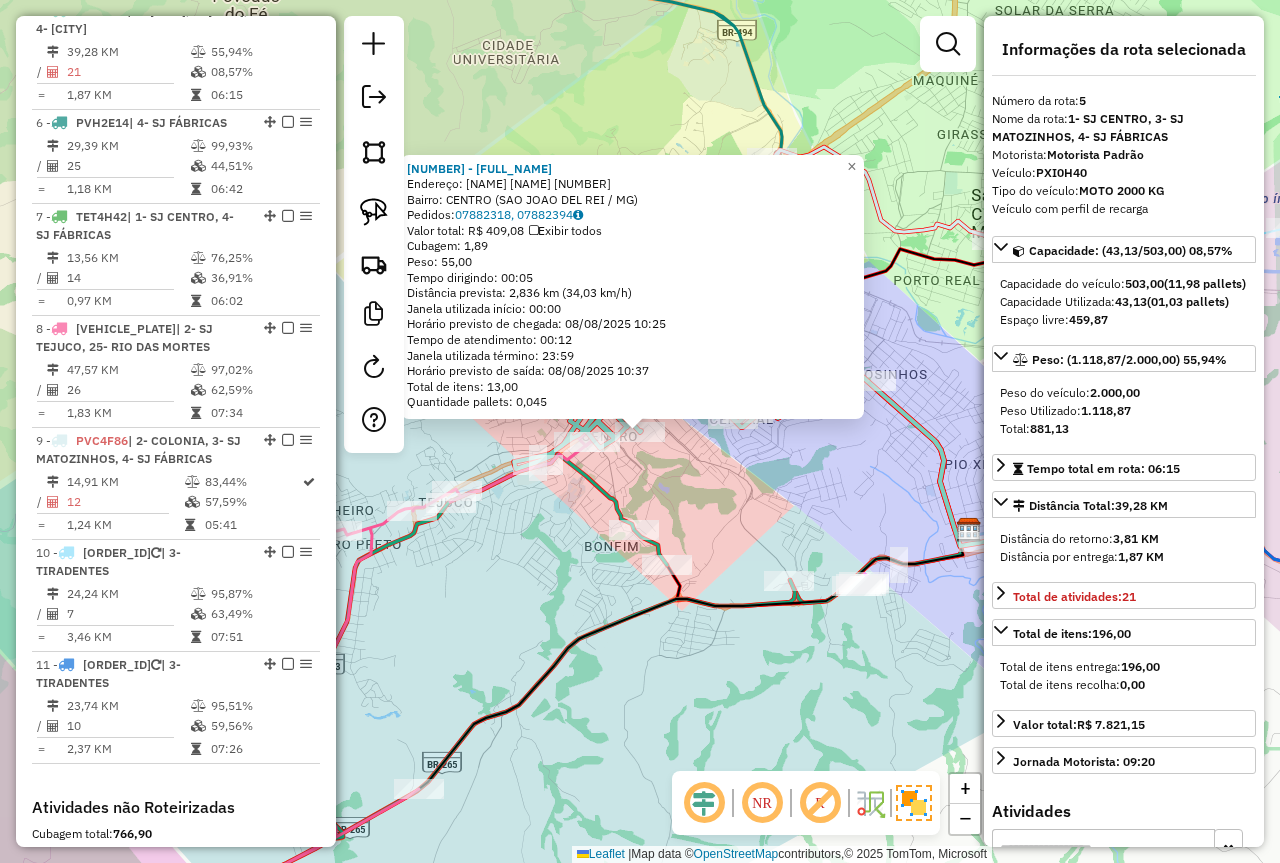 click on "74376 - LUCAS SILVA CARVALHO  Endereço:  TENENTE VILAS BOAS S/N   Bairro: CENTRO (SAO JOAO DEL REI / MG)   Pedidos:  07882318, 07882394   Valor total: R$ 409,08   Exibir todos   Cubagem: 1,89  Peso: 55,00  Tempo dirigindo: 00:05   Distância prevista: 2,836 km (34,03 km/h)   Janela utilizada início: 00:00   Horário previsto de chegada: 08/08/2025 10:25   Tempo de atendimento: 00:12   Janela utilizada término: 23:59   Horário previsto de saída: 08/08/2025 10:37   Total de itens: 13,00   Quantidade pallets: 0,045  × Janela de atendimento Grade de atendimento Capacidade Transportadoras Veículos Cliente Pedidos  Rotas Selecione os dias de semana para filtrar as janelas de atendimento  Seg   Ter   Qua   Qui   Sex   Sáb   Dom  Informe o período da janela de atendimento: De: Até:  Filtrar exatamente a janela do cliente  Considerar janela de atendimento padrão  Selecione os dias de semana para filtrar as grades de atendimento  Seg   Ter   Qua   Qui   Sex   Sáb   Dom   Peso mínimo:  ****  Peso máximo:" 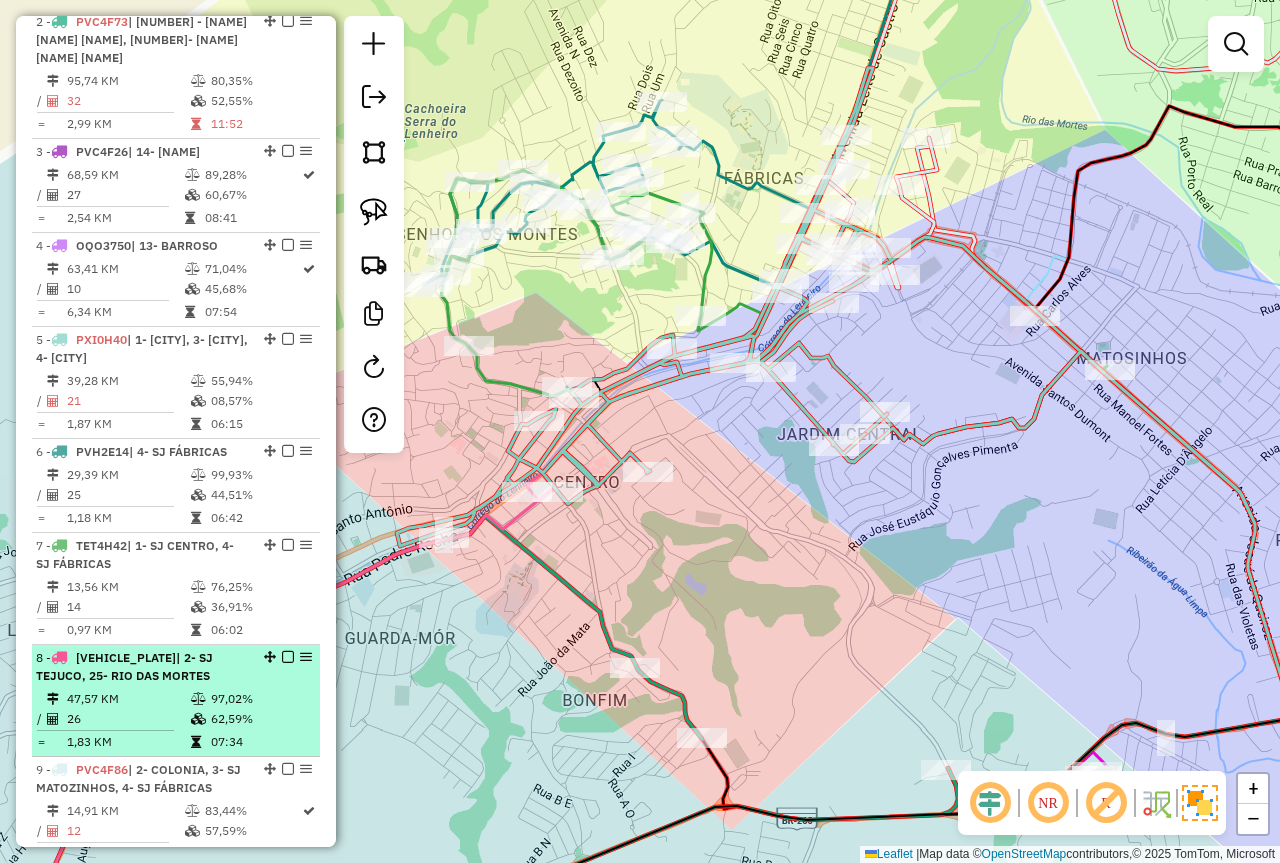 scroll, scrollTop: 680, scrollLeft: 0, axis: vertical 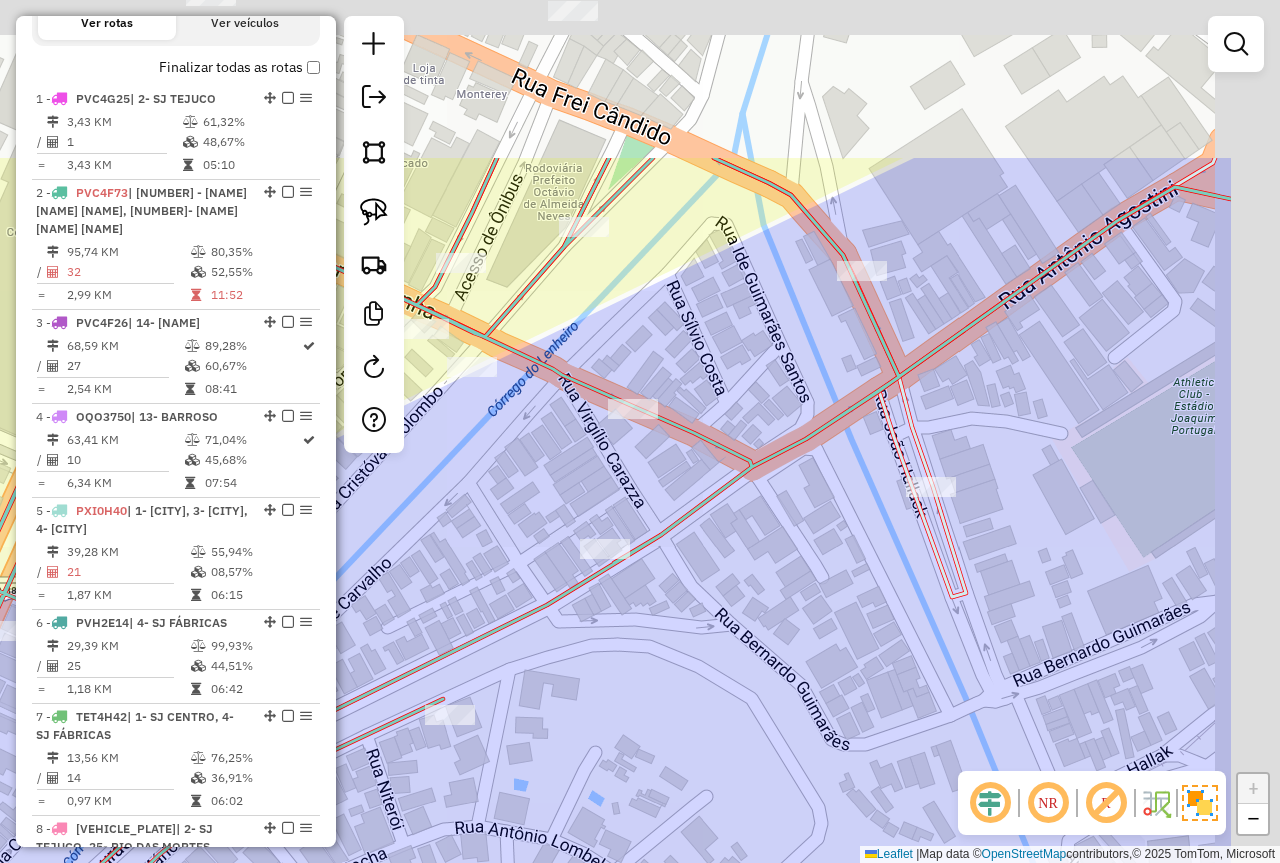 drag, startPoint x: 795, startPoint y: 329, endPoint x: 843, endPoint y: 354, distance: 54.120235 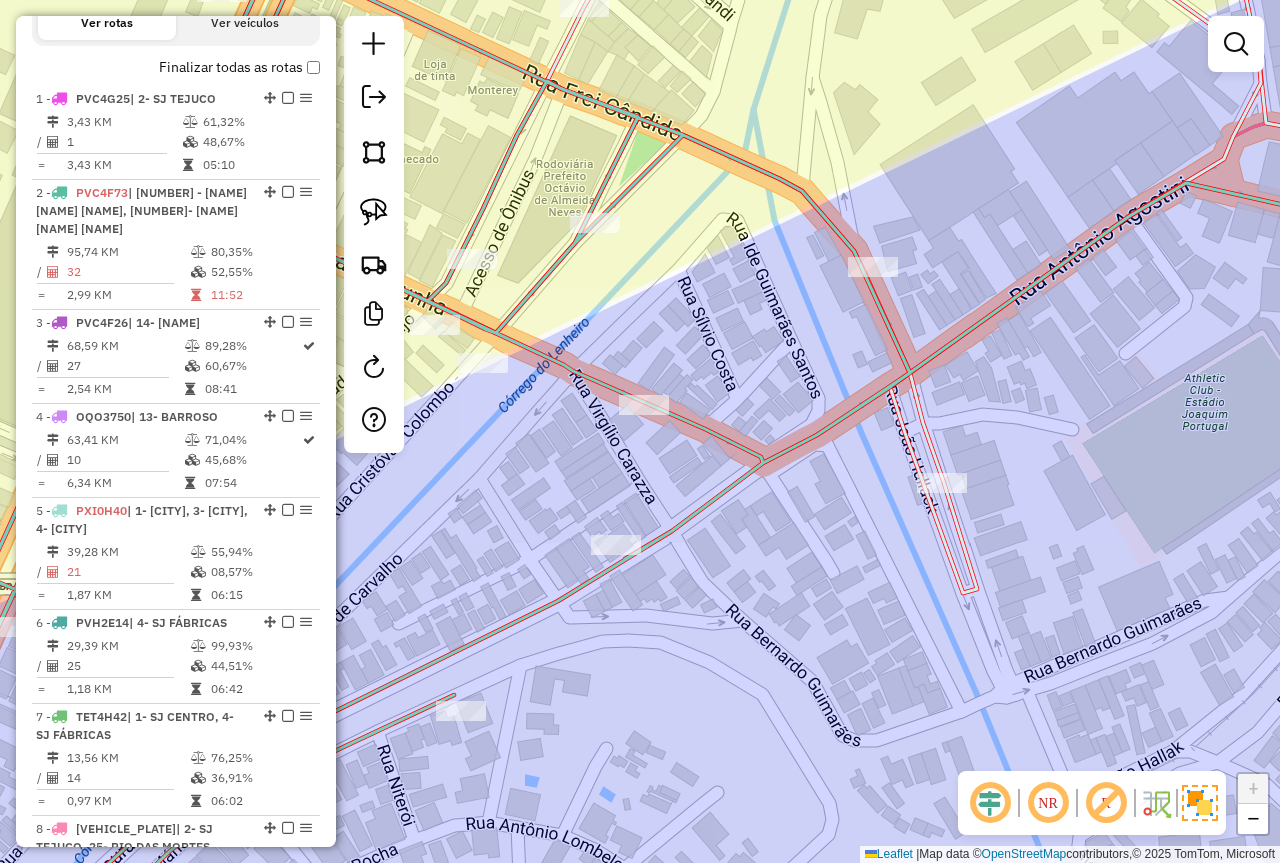 drag, startPoint x: 670, startPoint y: 336, endPoint x: 685, endPoint y: 316, distance: 25 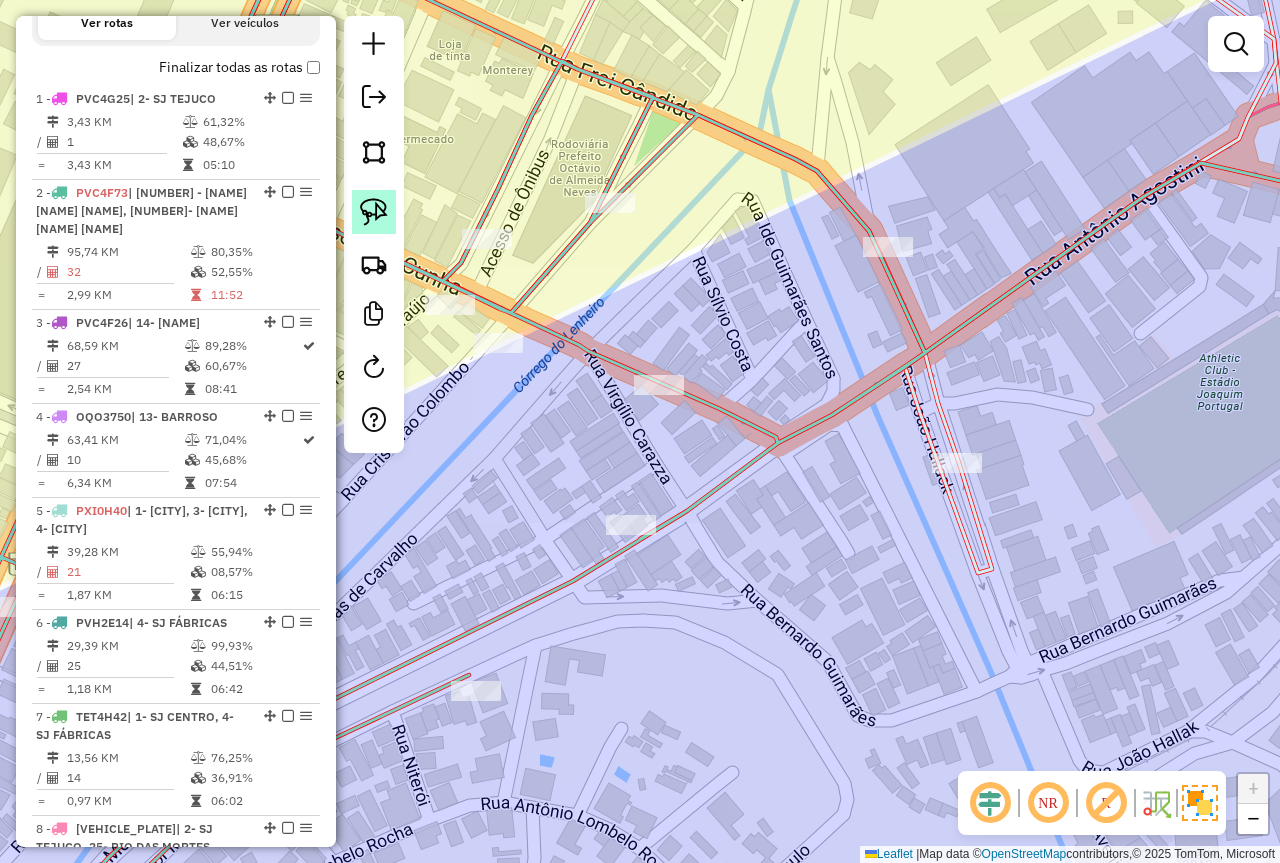 click 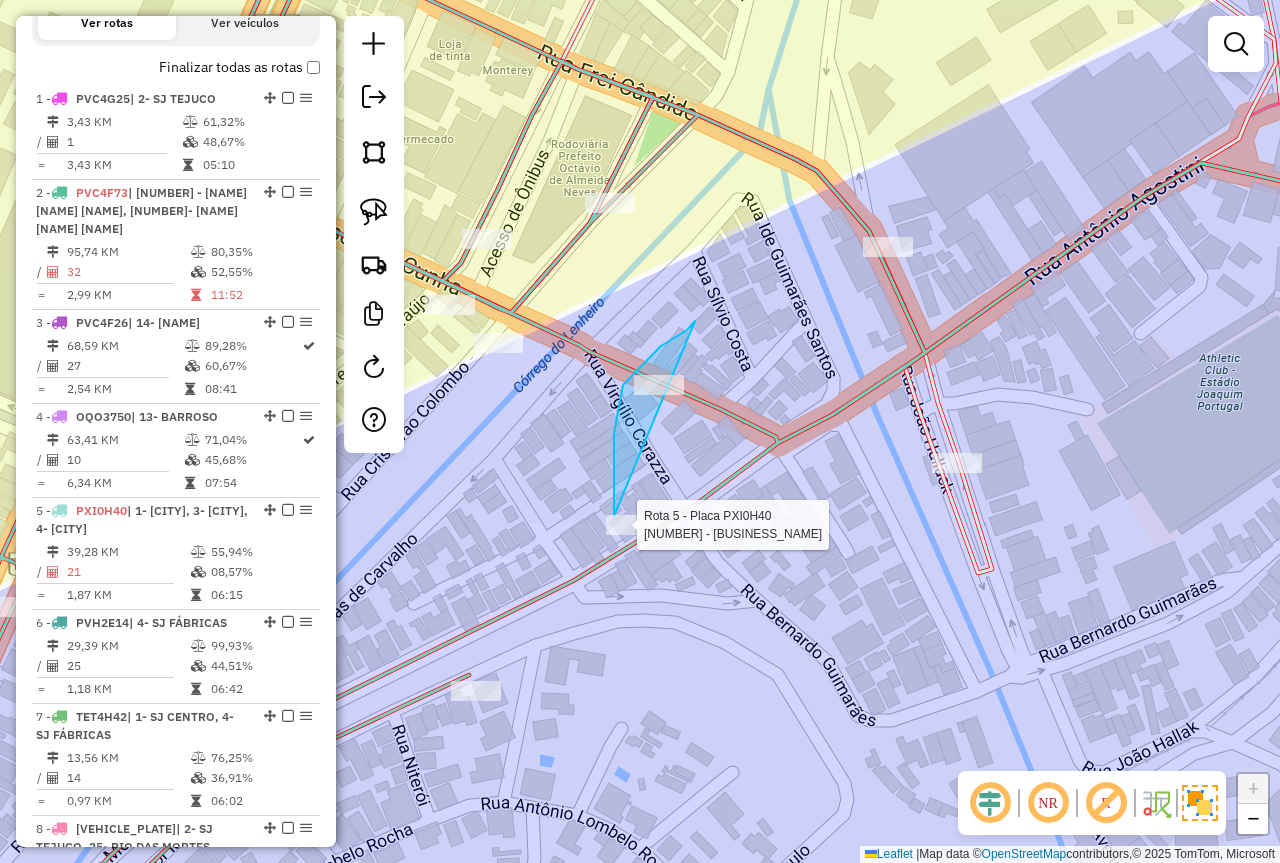 drag, startPoint x: 695, startPoint y: 321, endPoint x: 712, endPoint y: 612, distance: 291.49615 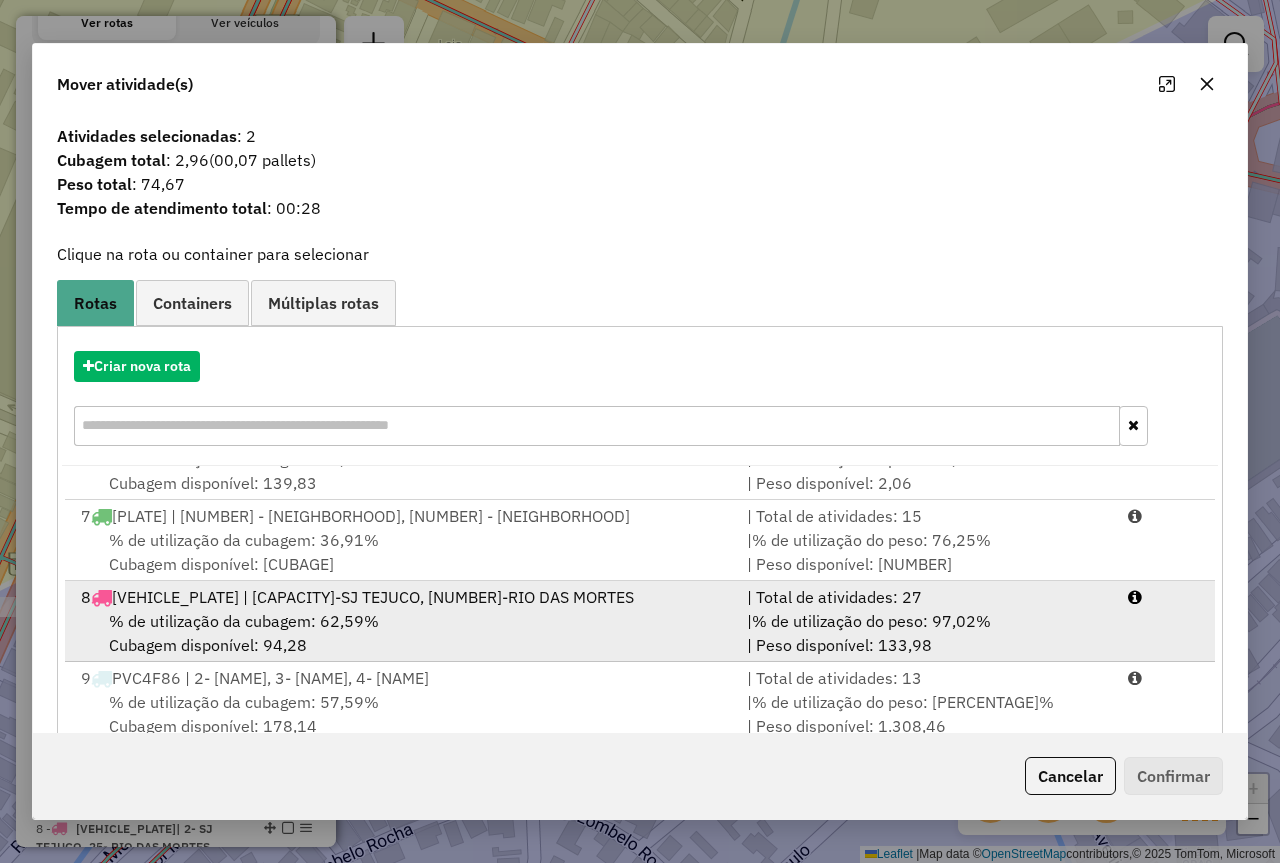 scroll, scrollTop: 434, scrollLeft: 0, axis: vertical 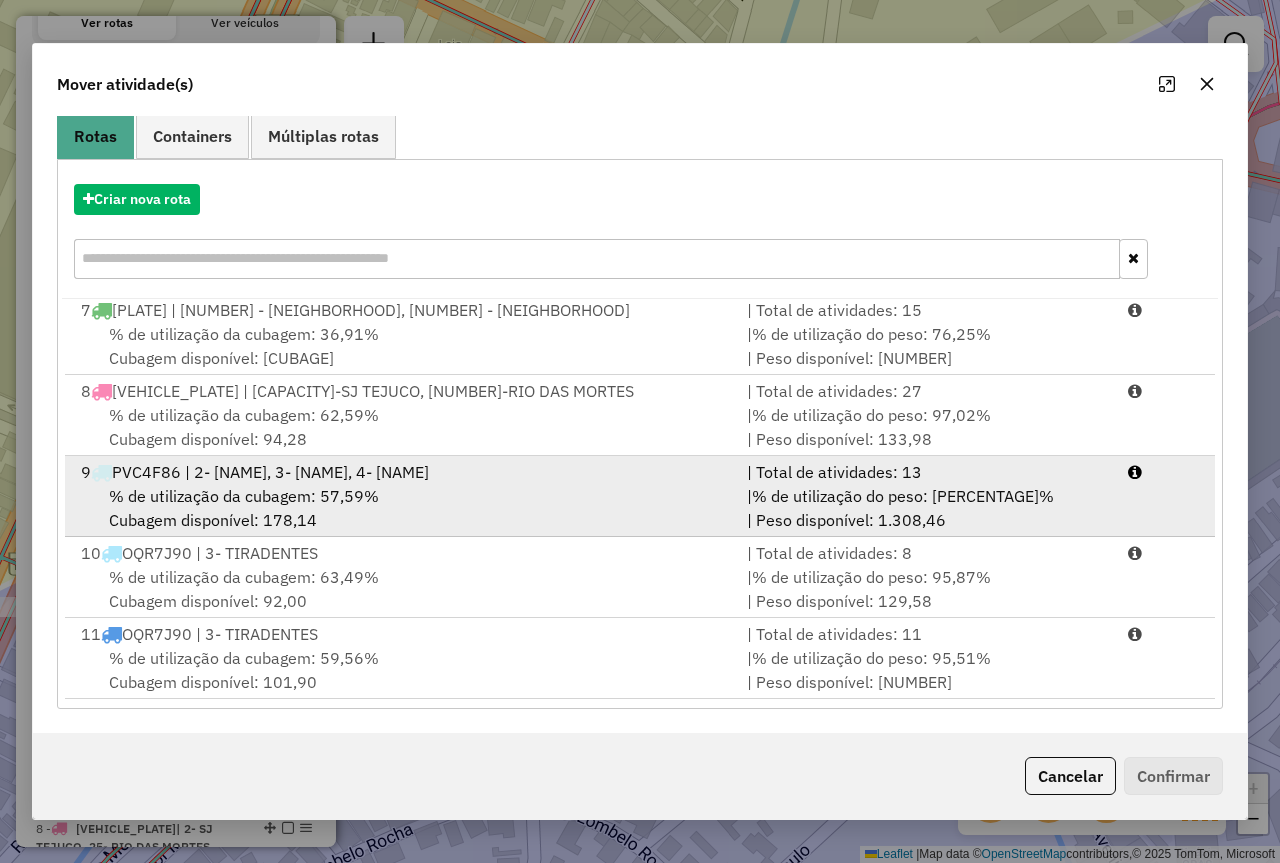 click on "% de utilização da cubagem: 57,59%  Cubagem disponível: 178,14" at bounding box center [402, 508] 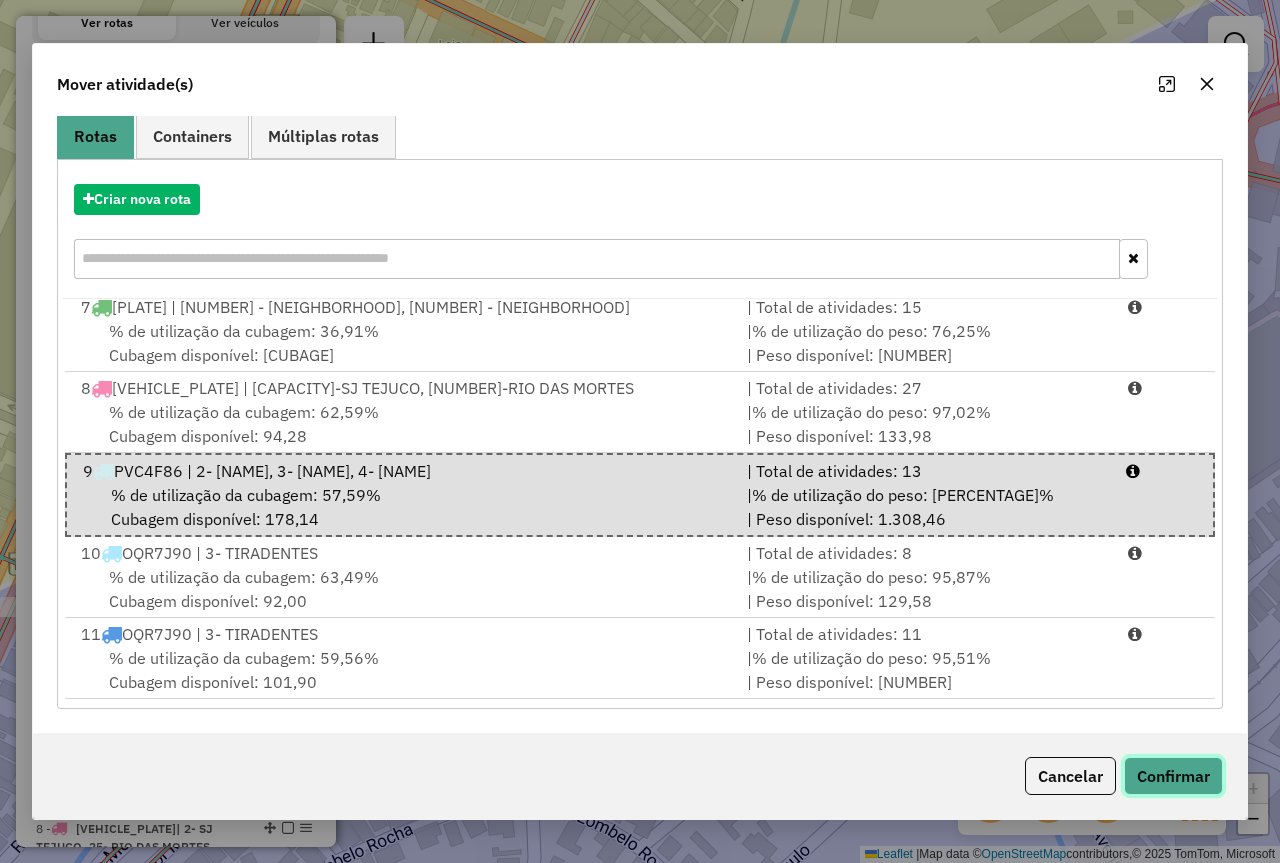 click on "Confirmar" 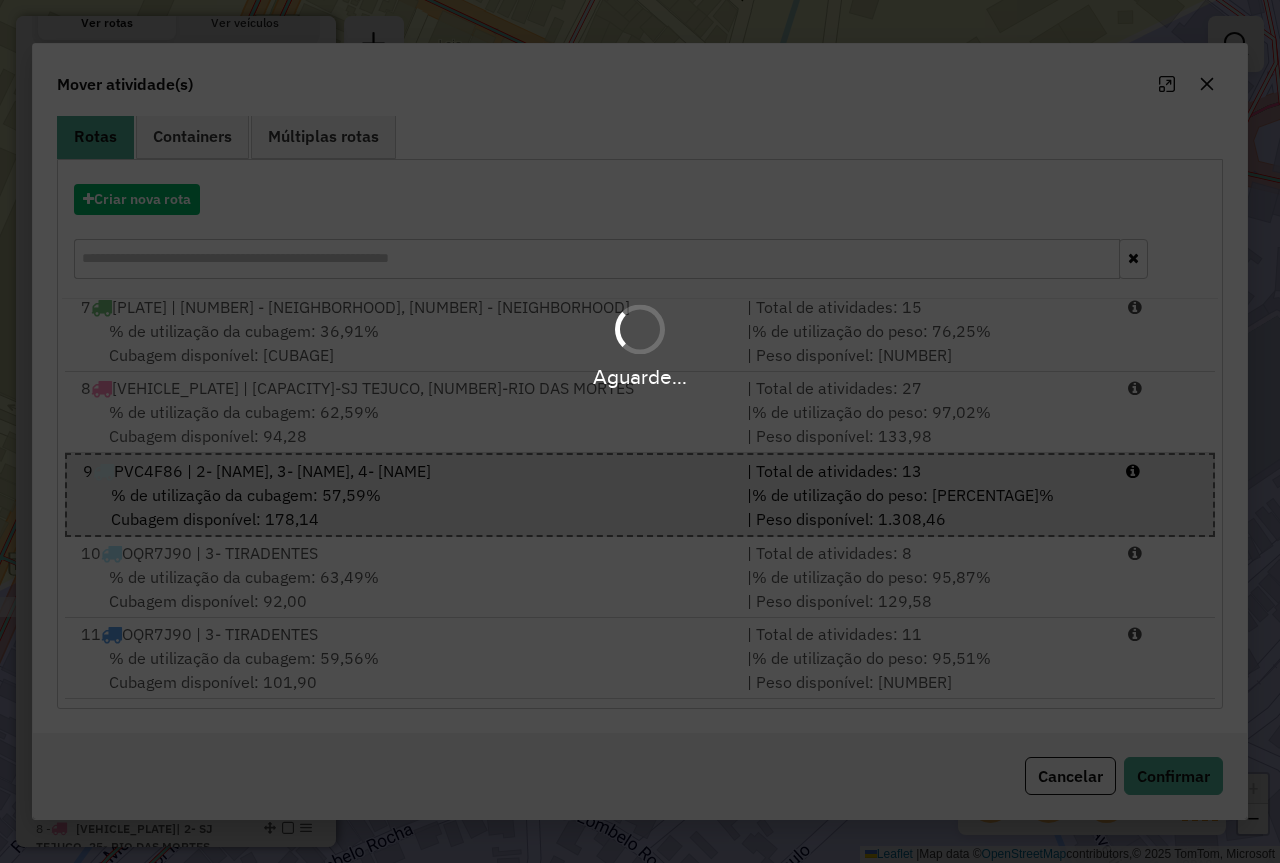 scroll, scrollTop: 0, scrollLeft: 0, axis: both 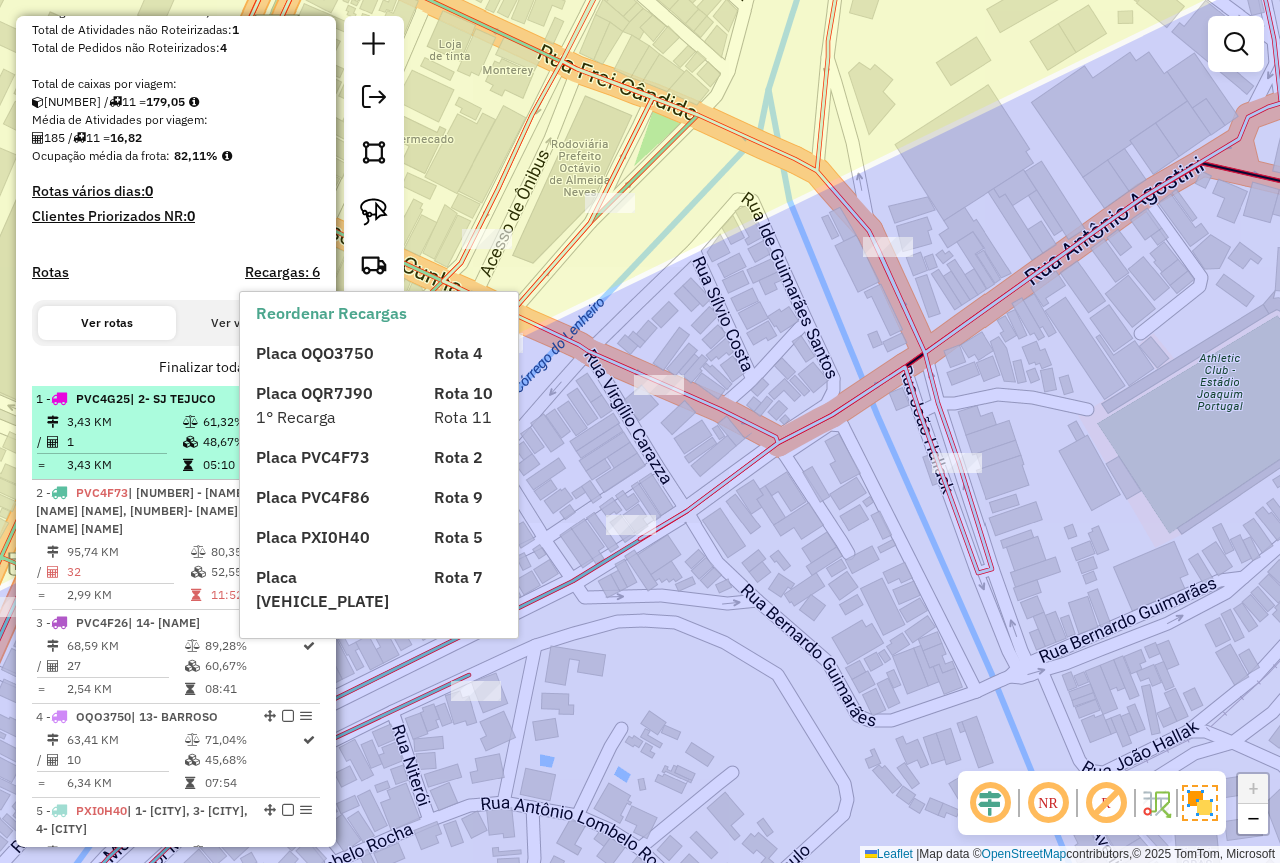 click on "| 2- SJ TEJUCO" at bounding box center (173, 398) 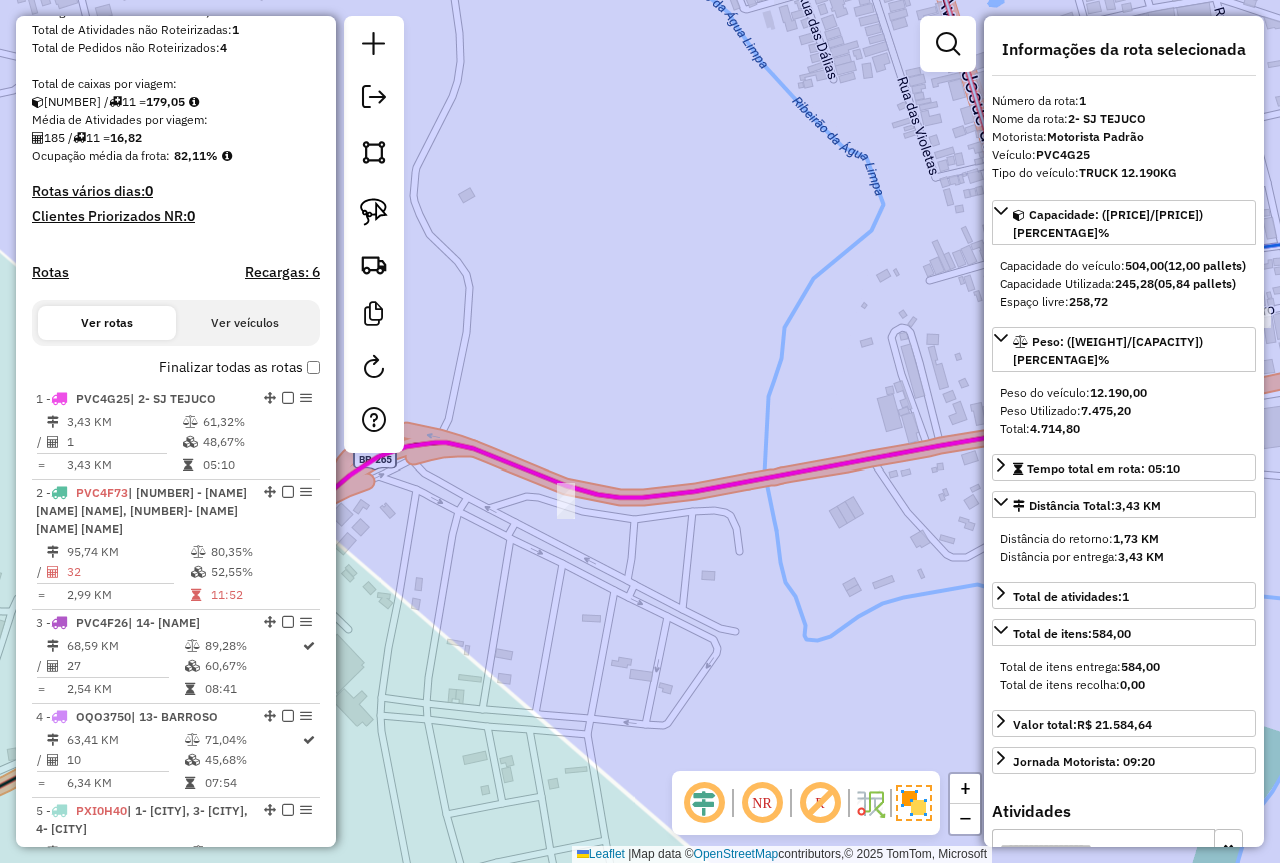 click on "Janela de atendimento Grade de atendimento Capacidade Transportadoras Veículos Cliente Pedidos  Rotas Selecione os dias de semana para filtrar as janelas de atendimento  Seg   Ter   Qua   Qui   Sex   Sáb   Dom  Informe o período da janela de atendimento: De: Até:  Filtrar exatamente a janela do cliente  Considerar janela de atendimento padrão  Selecione os dias de semana para filtrar as grades de atendimento  Seg   Ter   Qua   Qui   Sex   Sáb   Dom   Considerar clientes sem dia de atendimento cadastrado  Clientes fora do dia de atendimento selecionado Filtrar as atividades entre os valores definidos abaixo:  Peso mínimo:  ****  Peso máximo:  ****  Cubagem mínima:   Cubagem máxima:   De:   Até:  Filtrar as atividades entre o tempo de atendimento definido abaixo:  De:   Até:   Considerar capacidade total dos clientes não roteirizados Transportadora: Selecione um ou mais itens Tipo de veículo: Selecione um ou mais itens Veículo: Selecione um ou mais itens Motorista: Selecione um ou mais itens De:" 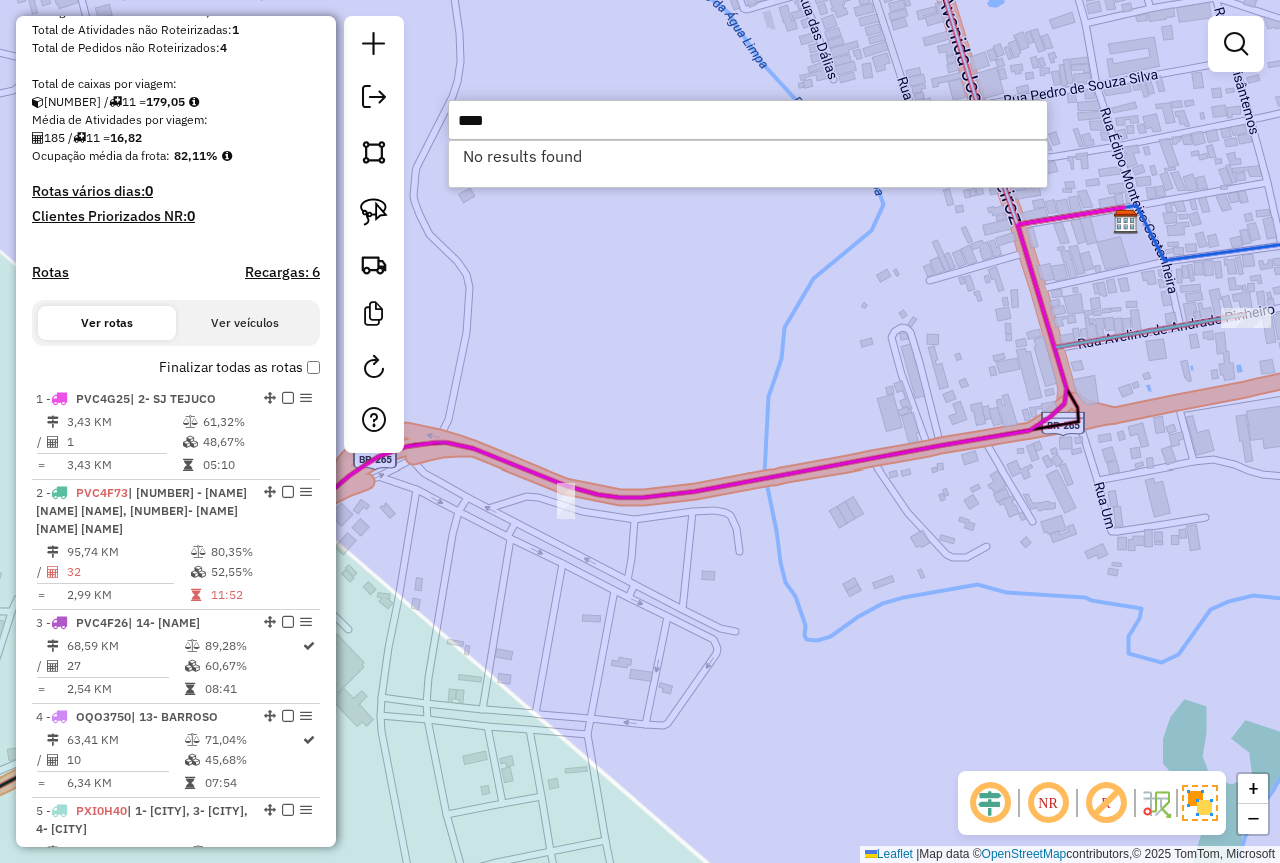 type on "****" 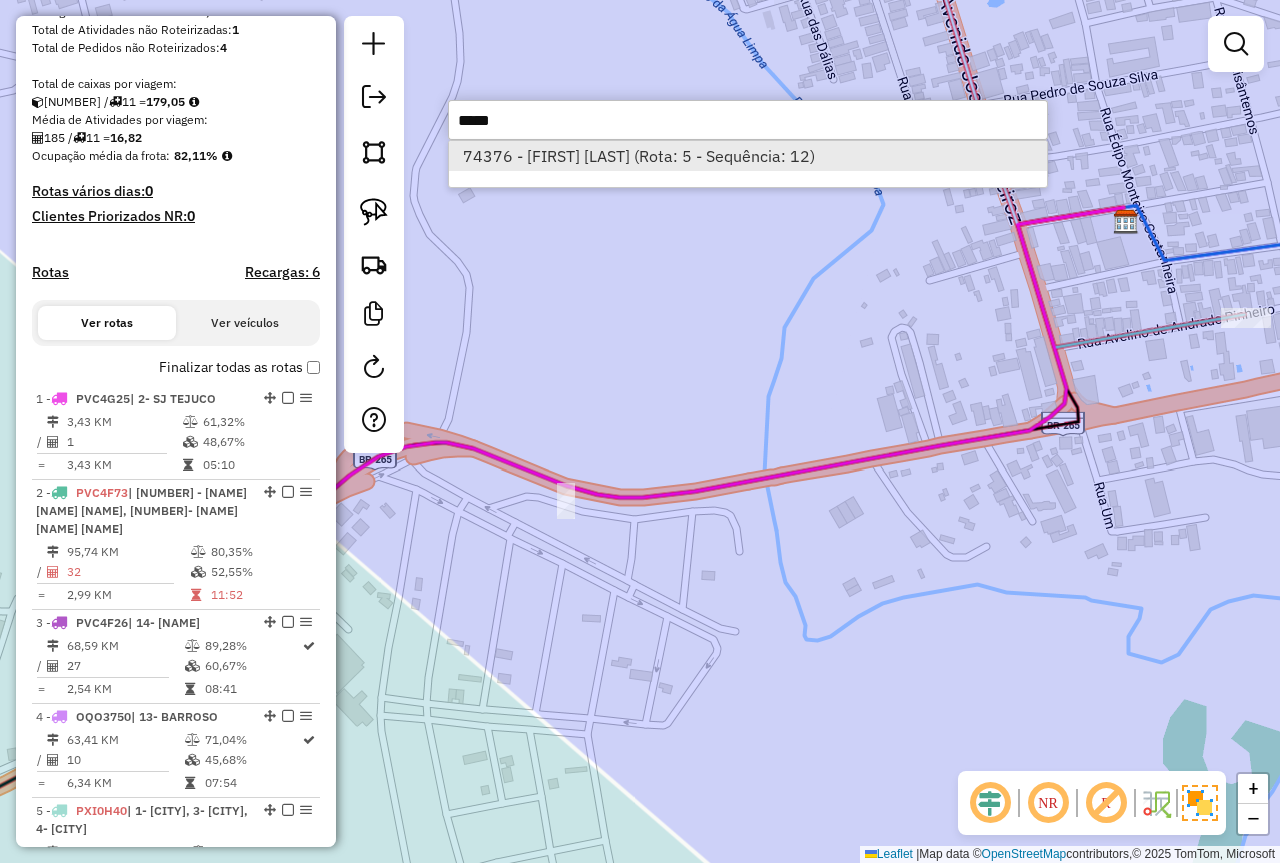 type on "*****" 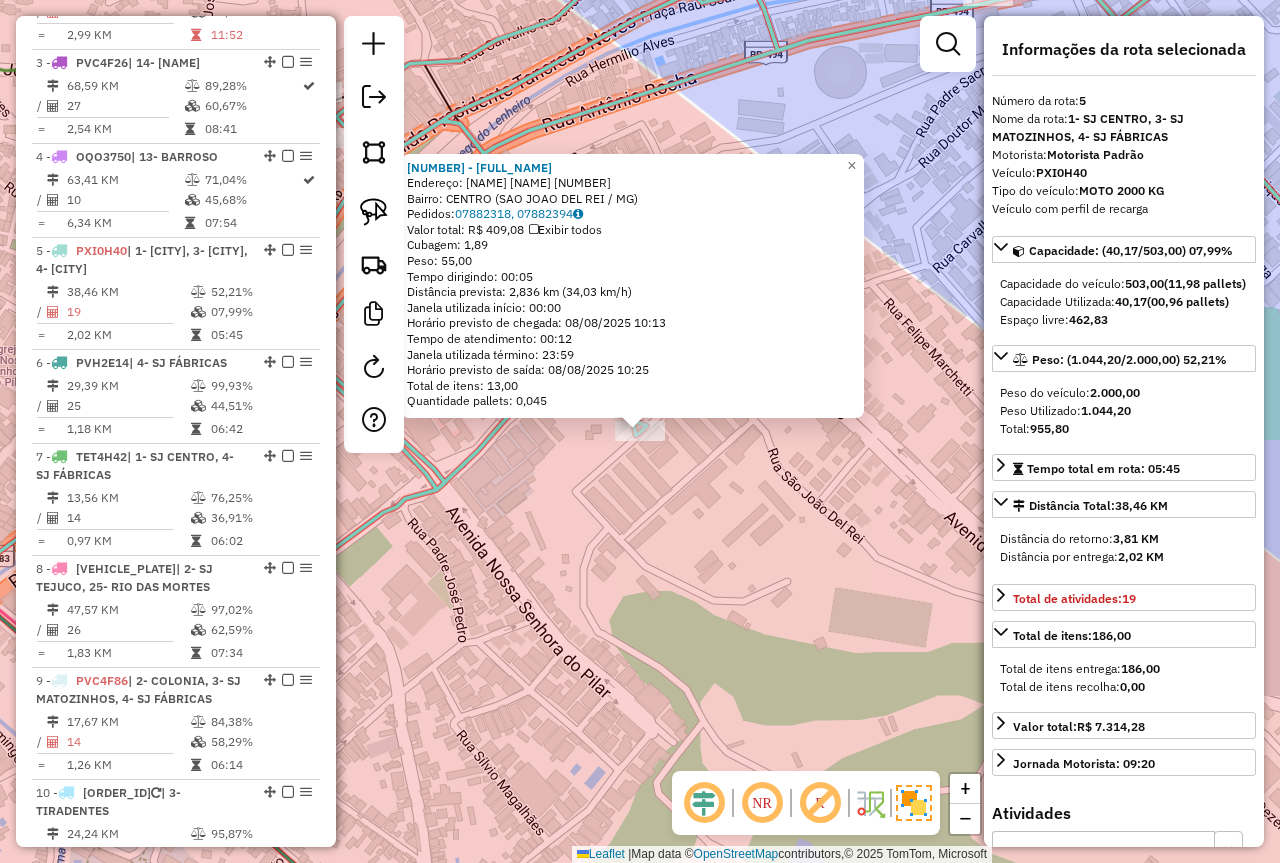 scroll, scrollTop: 1180, scrollLeft: 0, axis: vertical 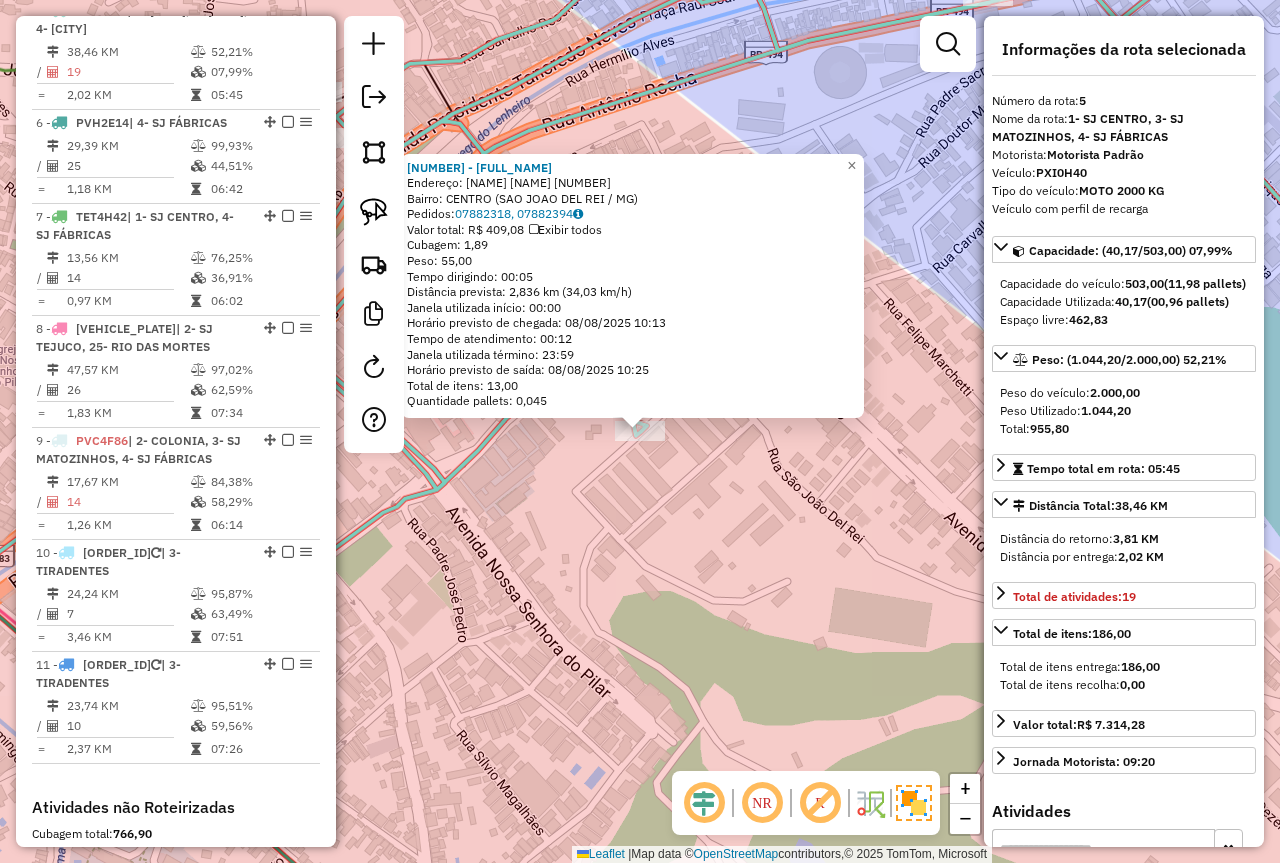 click on "74376 - LUCAS SILVA CARVALHO  Endereço:  TENENTE VILAS BOAS S/N   Bairro: CENTRO (SAO JOAO DEL REI / MG)   Pedidos:  07882318, 07882394   Valor total: R$ 409,08   Exibir todos   Cubagem: 1,89  Peso: 55,00  Tempo dirigindo: 00:05   Distância prevista: 2,836 km (34,03 km/h)   Janela utilizada início: 00:00   Horário previsto de chegada: 08/08/2025 10:13   Tempo de atendimento: 00:12   Janela utilizada término: 23:59   Horário previsto de saída: 08/08/2025 10:25   Total de itens: 13,00   Quantidade pallets: 0,045  × Janela de atendimento Grade de atendimento Capacidade Transportadoras Veículos Cliente Pedidos  Rotas Selecione os dias de semana para filtrar as janelas de atendimento  Seg   Ter   Qua   Qui   Sex   Sáb   Dom  Informe o período da janela de atendimento: De: Até:  Filtrar exatamente a janela do cliente  Considerar janela de atendimento padrão  Selecione os dias de semana para filtrar as grades de atendimento  Seg   Ter   Qua   Qui   Sex   Sáb   Dom   Peso mínimo:  ****  Peso máximo:" 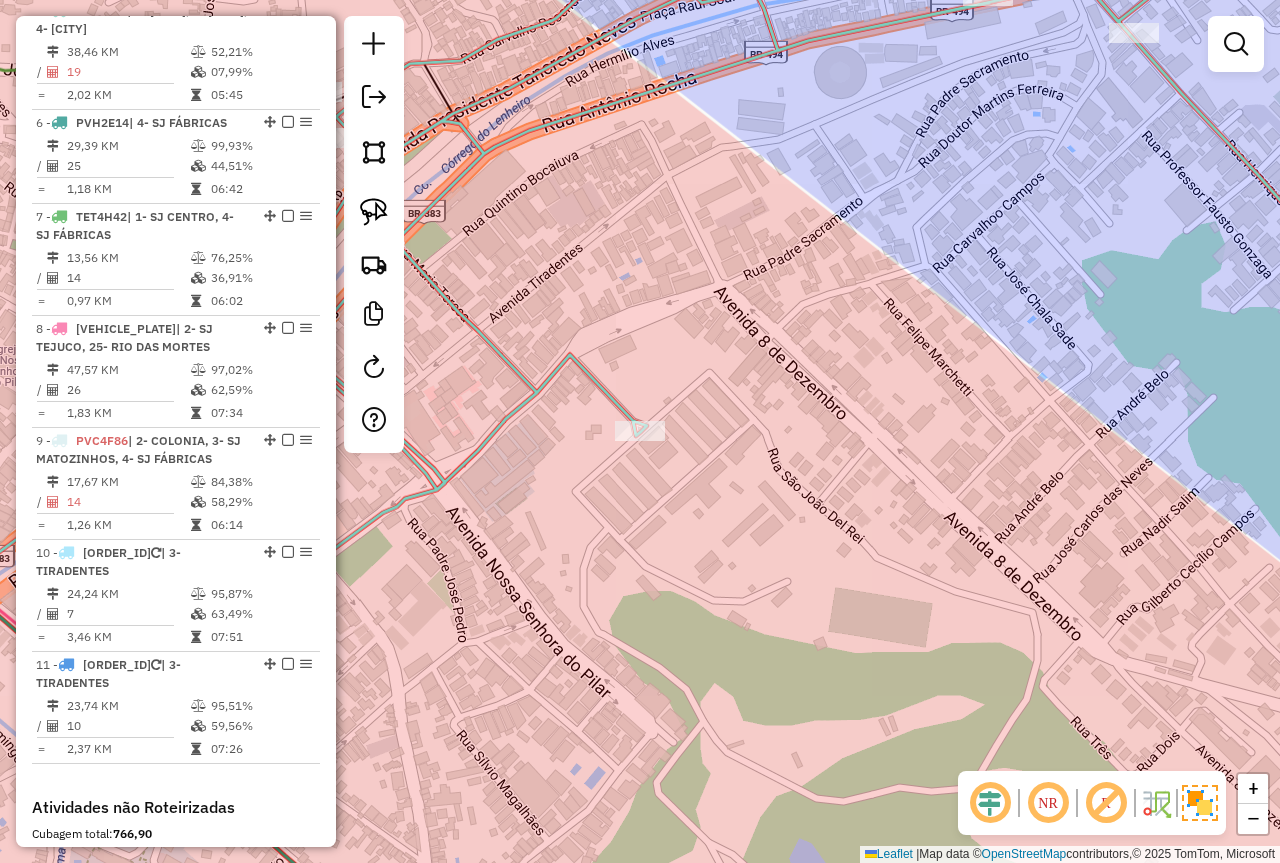 click on "Janela de atendimento Grade de atendimento Capacidade Transportadoras Veículos Cliente Pedidos  Rotas Selecione os dias de semana para filtrar as janelas de atendimento  Seg   Ter   Qua   Qui   Sex   Sáb   Dom  Informe o período da janela de atendimento: De: Até:  Filtrar exatamente a janela do cliente  Considerar janela de atendimento padrão  Selecione os dias de semana para filtrar as grades de atendimento  Seg   Ter   Qua   Qui   Sex   Sáb   Dom   Considerar clientes sem dia de atendimento cadastrado  Clientes fora do dia de atendimento selecionado Filtrar as atividades entre os valores definidos abaixo:  Peso mínimo:  ****  Peso máximo:  ****  Cubagem mínima:   Cubagem máxima:   De:   Até:  Filtrar as atividades entre o tempo de atendimento definido abaixo:  De:   Até:   Considerar capacidade total dos clientes não roteirizados Transportadora: Selecione um ou mais itens Tipo de veículo: Selecione um ou mais itens Veículo: Selecione um ou mais itens Motorista: Selecione um ou mais itens De:" 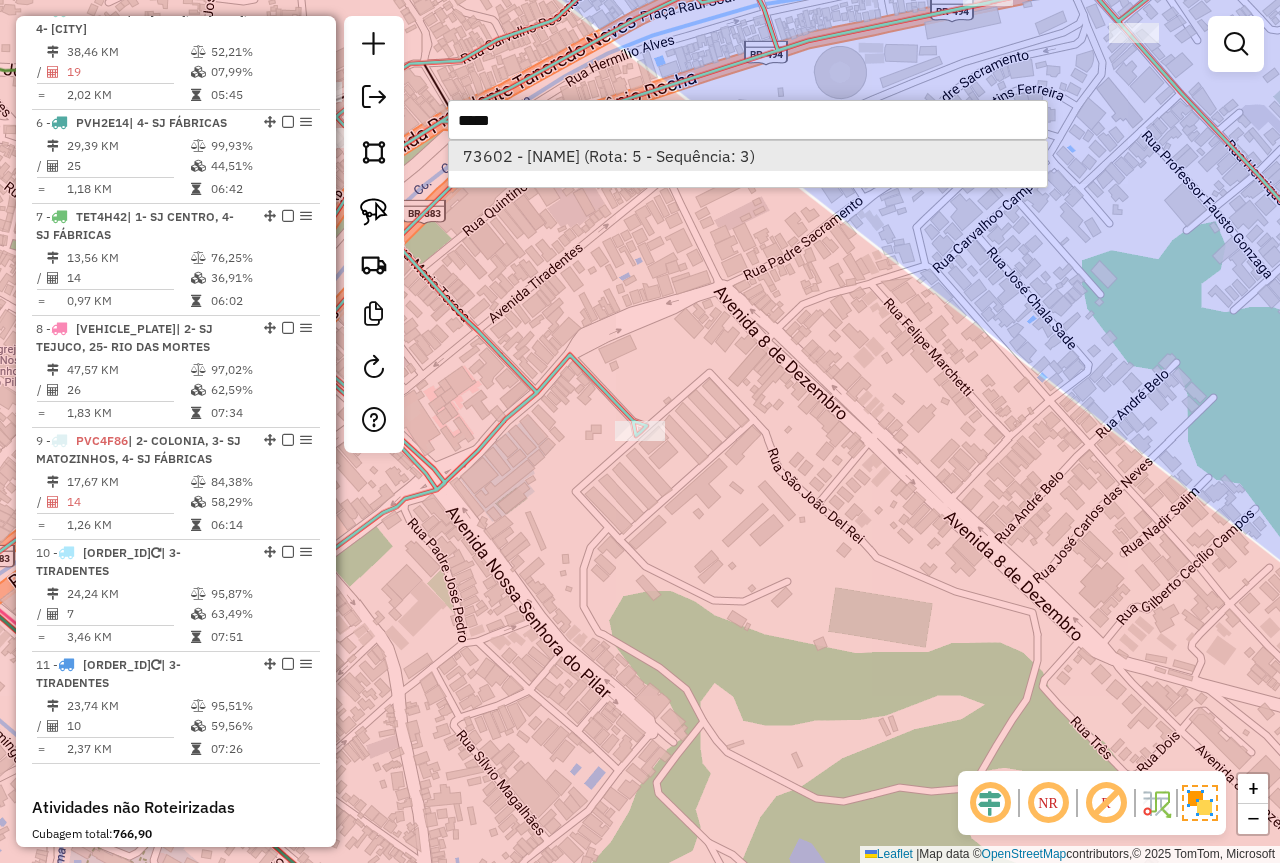 type on "*****" 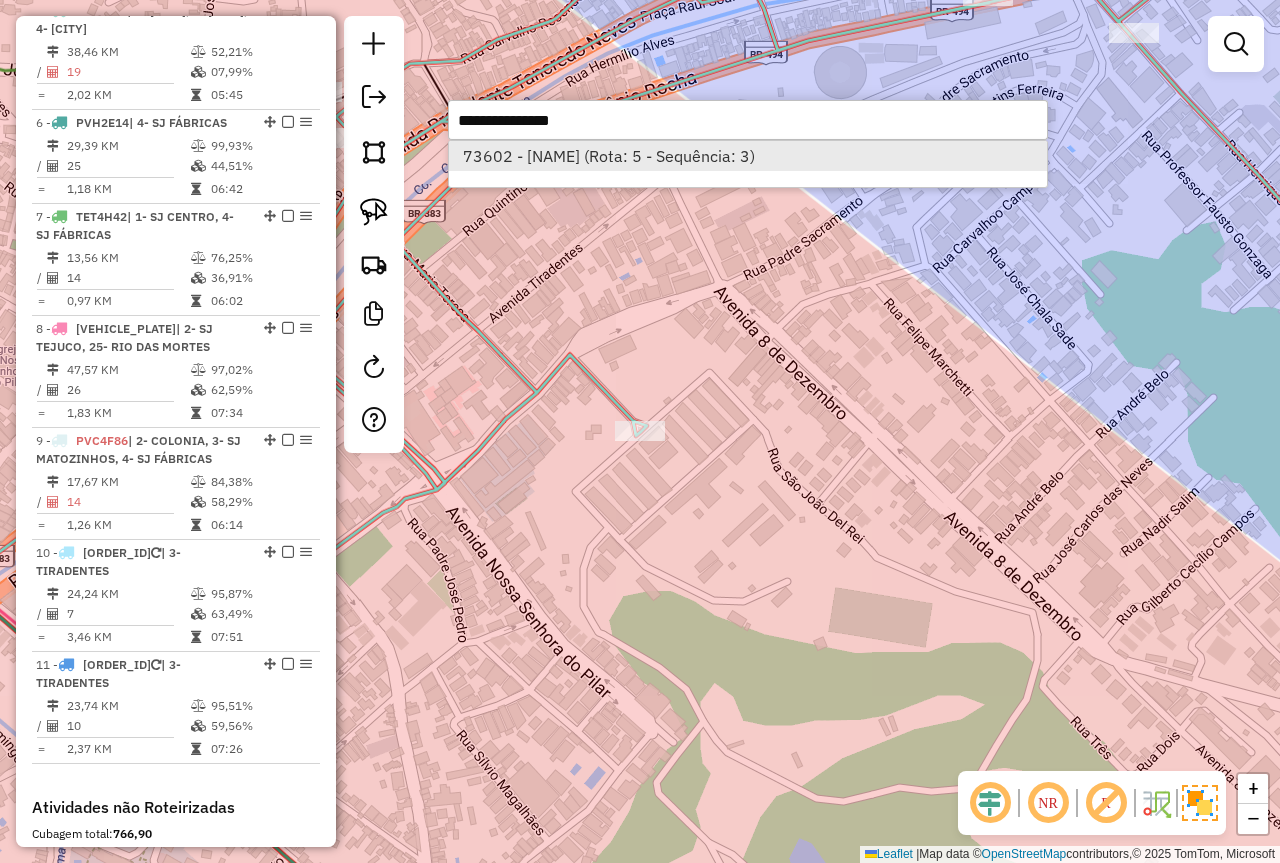 select on "*********" 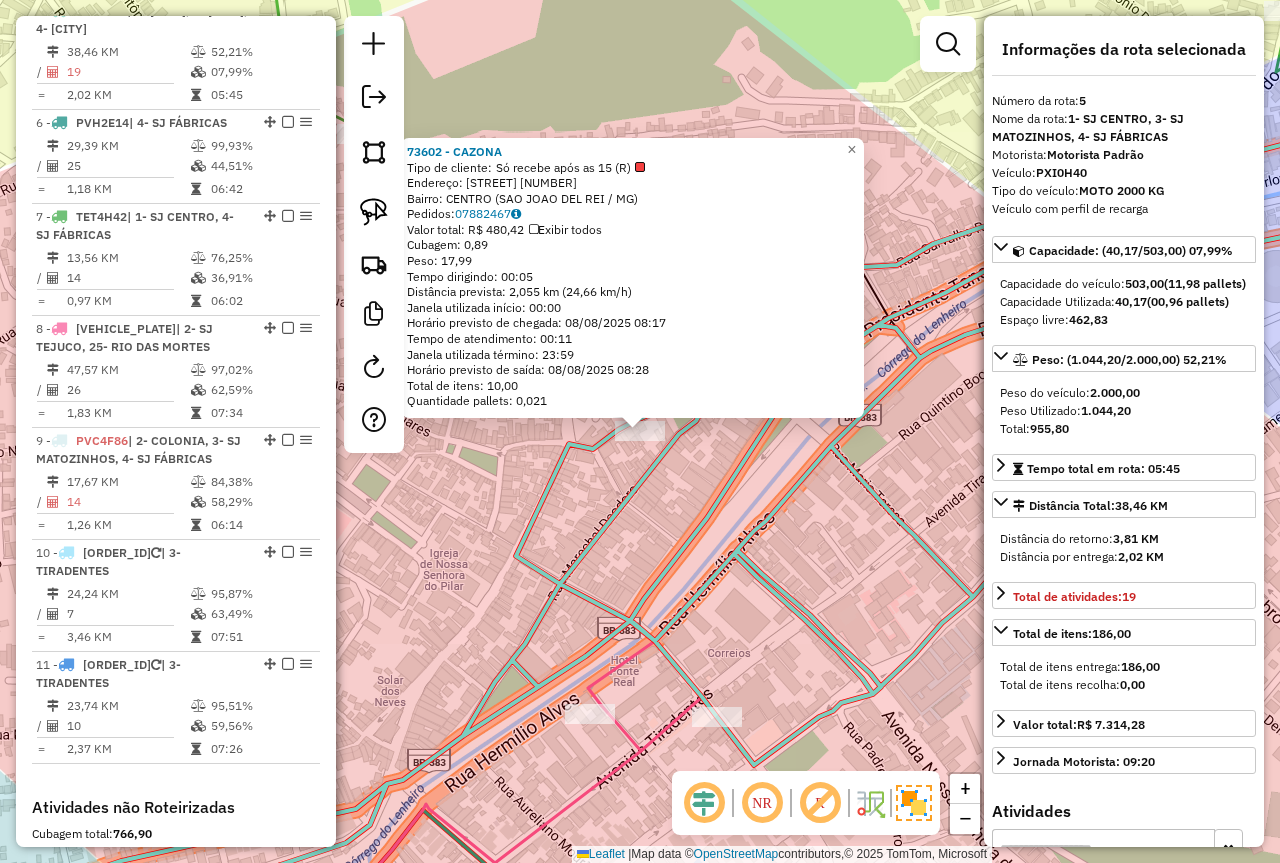 click on "73602 - CAZONA  Tipo de cliente:   Só recebe após as 15 (R)   Endereço:  MARECHAL BITENCOURT 50   Bairro: CENTRO (SAO JOAO DEL REI / MG)   Pedidos:  07882467   Valor total: R$ 480,42   Exibir todos   Cubagem: 0,89  Peso: 17,99  Tempo dirigindo: 00:05   Distância prevista: 2,055 km (24,66 km/h)   Janela utilizada início: 00:00   Horário previsto de chegada: 08/08/2025 08:17   Tempo de atendimento: 00:11   Janela utilizada término: 23:59   Horário previsto de saída: 08/08/2025 08:28   Total de itens: 10,00   Quantidade pallets: 0,021  × Janela de atendimento Grade de atendimento Capacidade Transportadoras Veículos Cliente Pedidos  Rotas Selecione os dias de semana para filtrar as janelas de atendimento  Seg   Ter   Qua   Qui   Sex   Sáb   Dom  Informe o período da janela de atendimento: De: Até:  Filtrar exatamente a janela do cliente  Considerar janela de atendimento padrão  Selecione os dias de semana para filtrar as grades de atendimento  Seg   Ter   Qua   Qui   Sex   Sáb   Dom  **** **** De:" 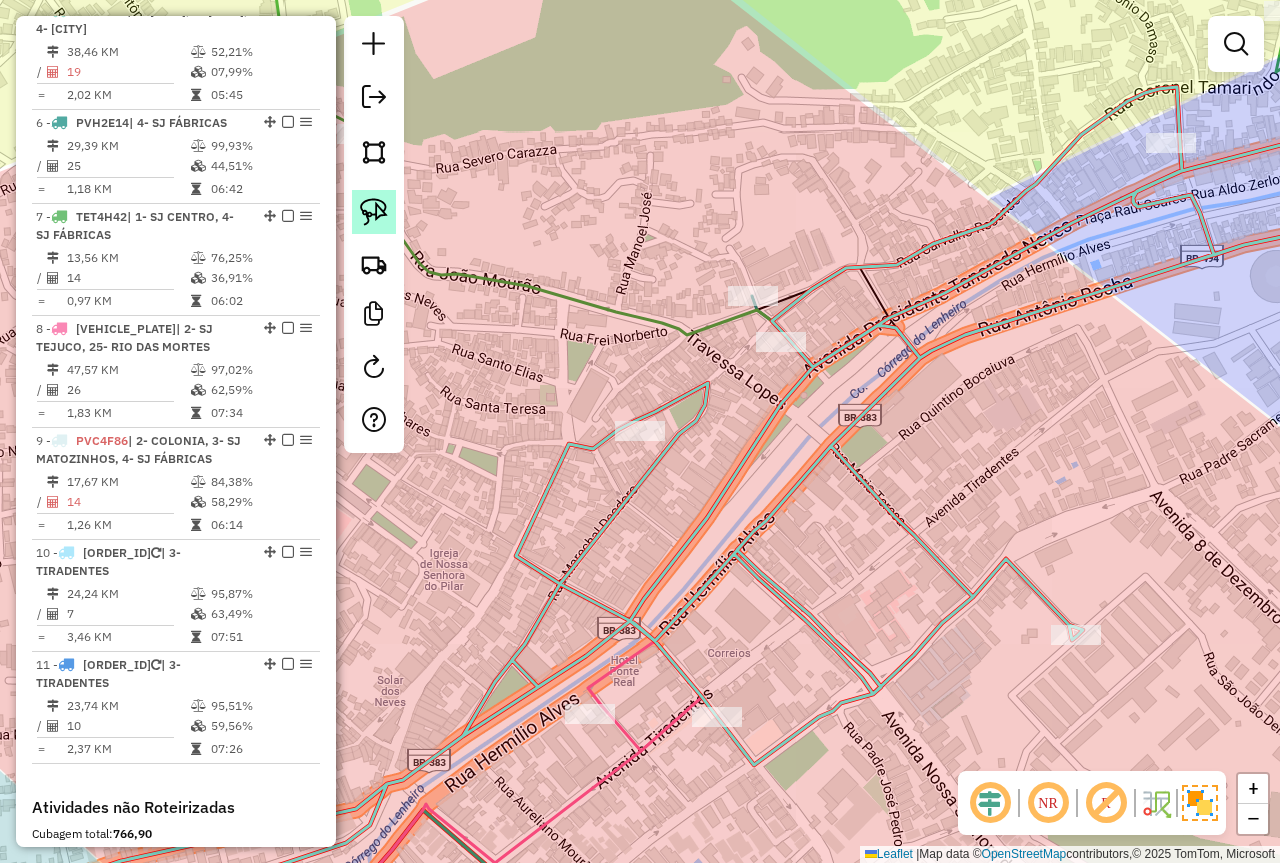 click 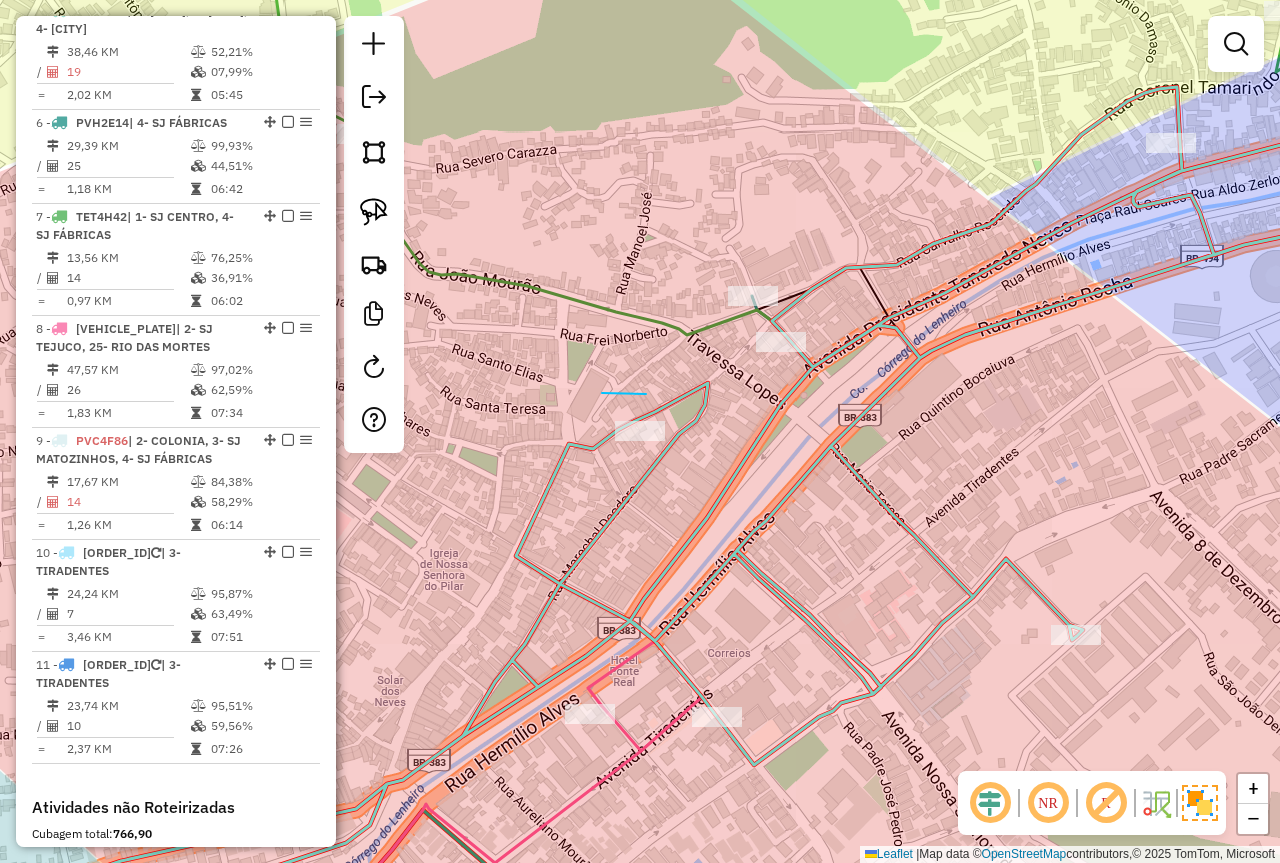 drag, startPoint x: 602, startPoint y: 393, endPoint x: 746, endPoint y: 488, distance: 172.51376 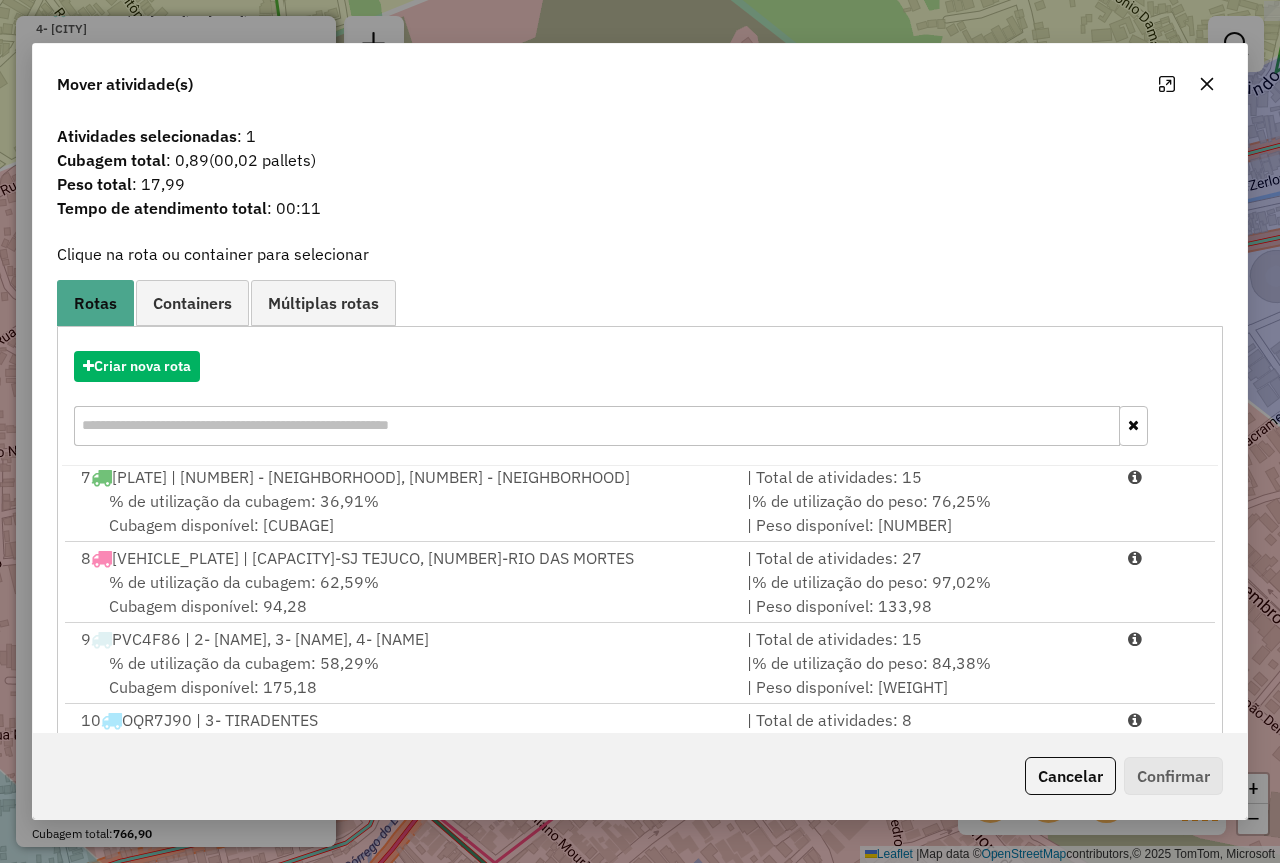 scroll, scrollTop: 434, scrollLeft: 0, axis: vertical 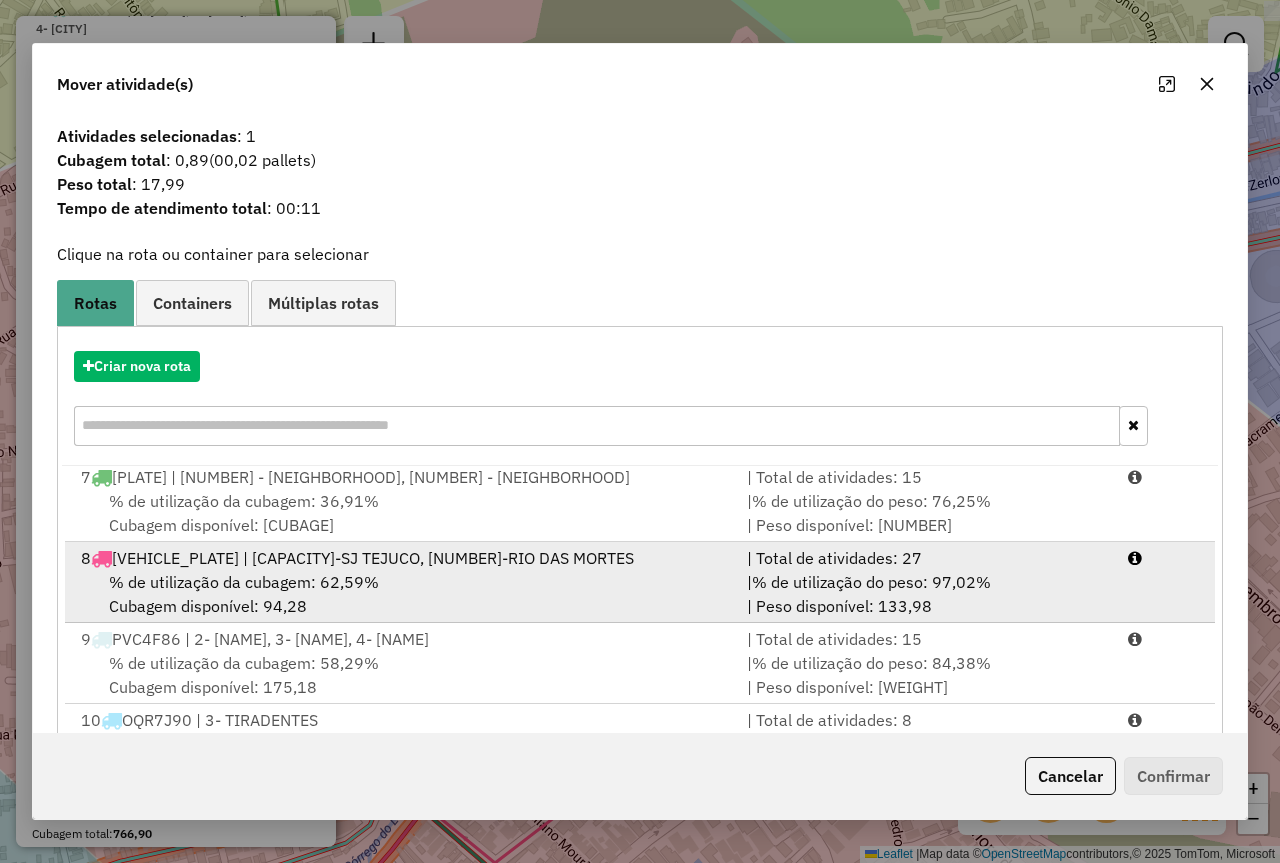 click on "% de utilização da cubagem: 62,59%  Cubagem disponível: 94,28" at bounding box center (402, 594) 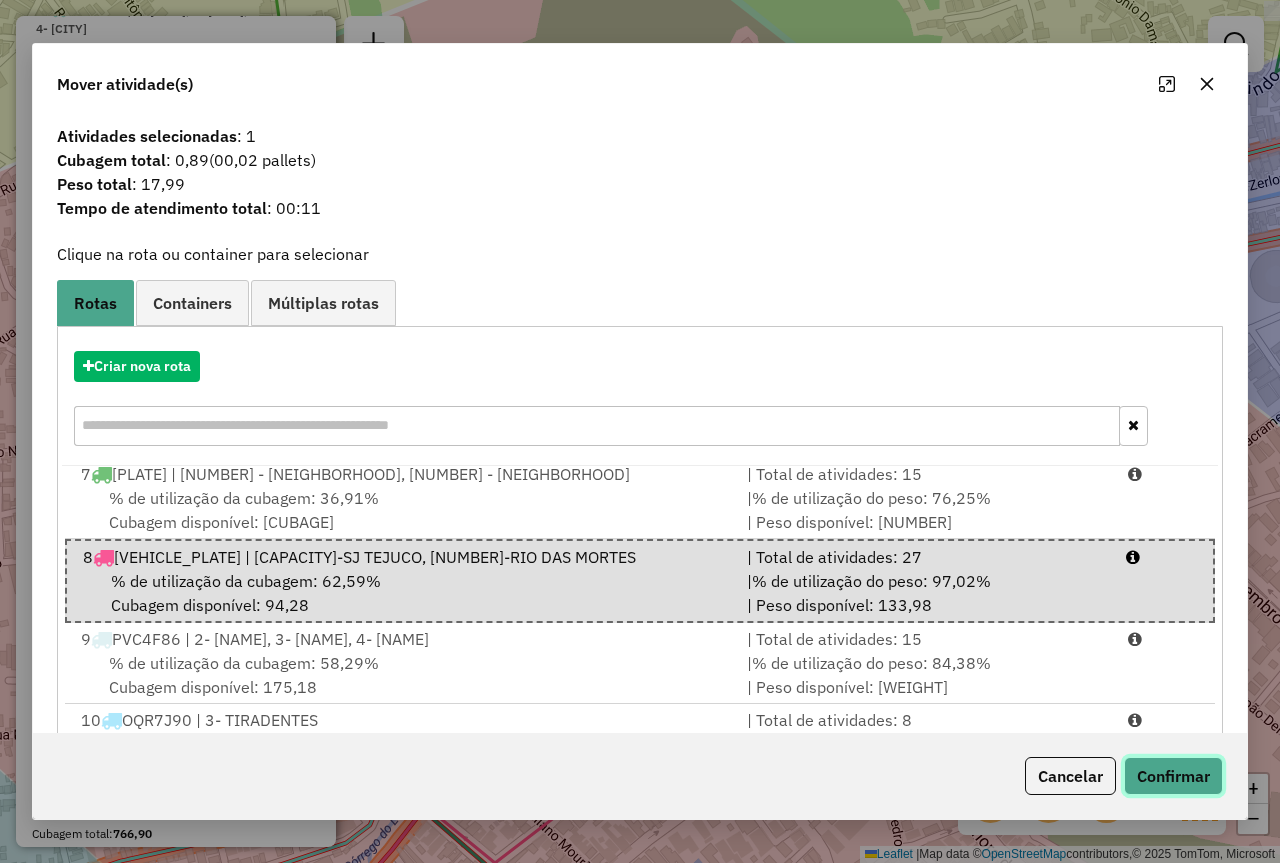 click on "Confirmar" 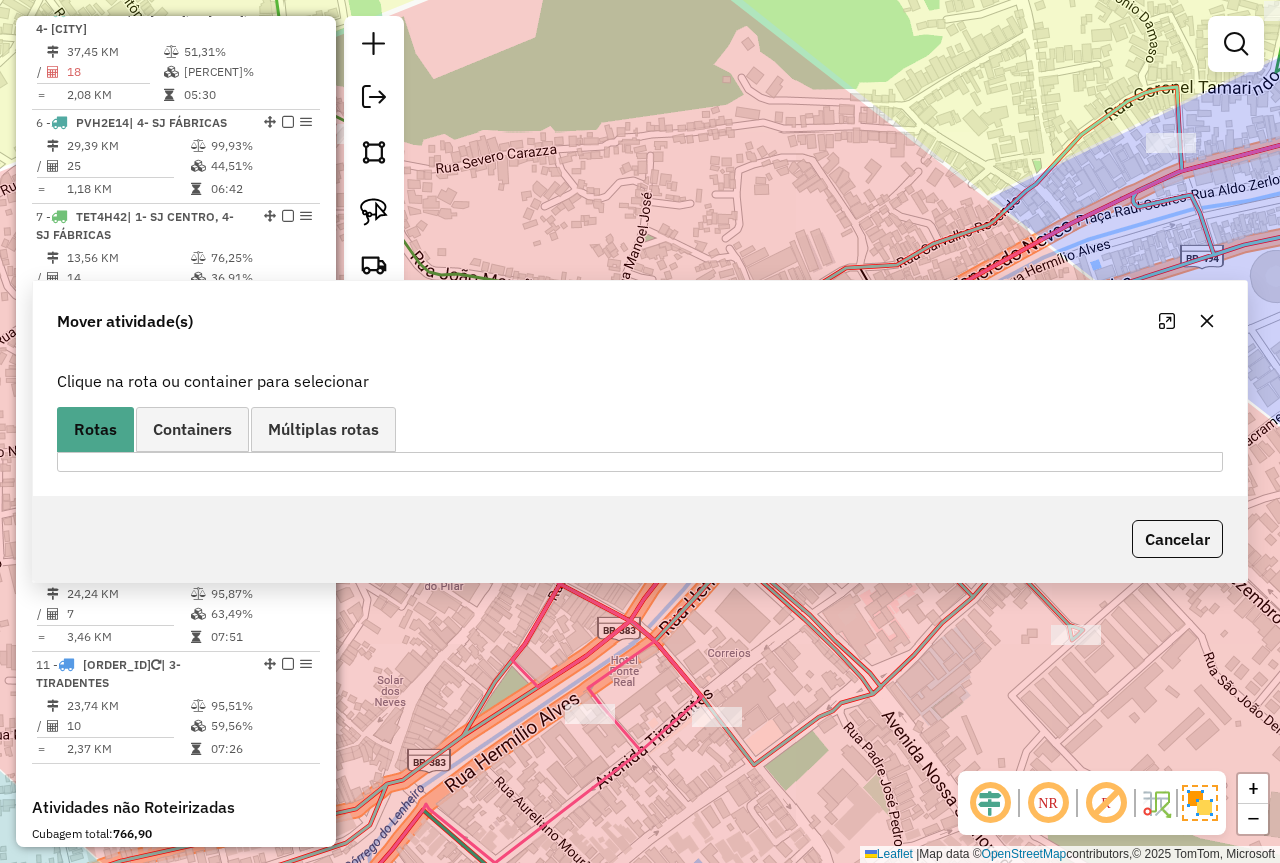 scroll, scrollTop: 1068, scrollLeft: 0, axis: vertical 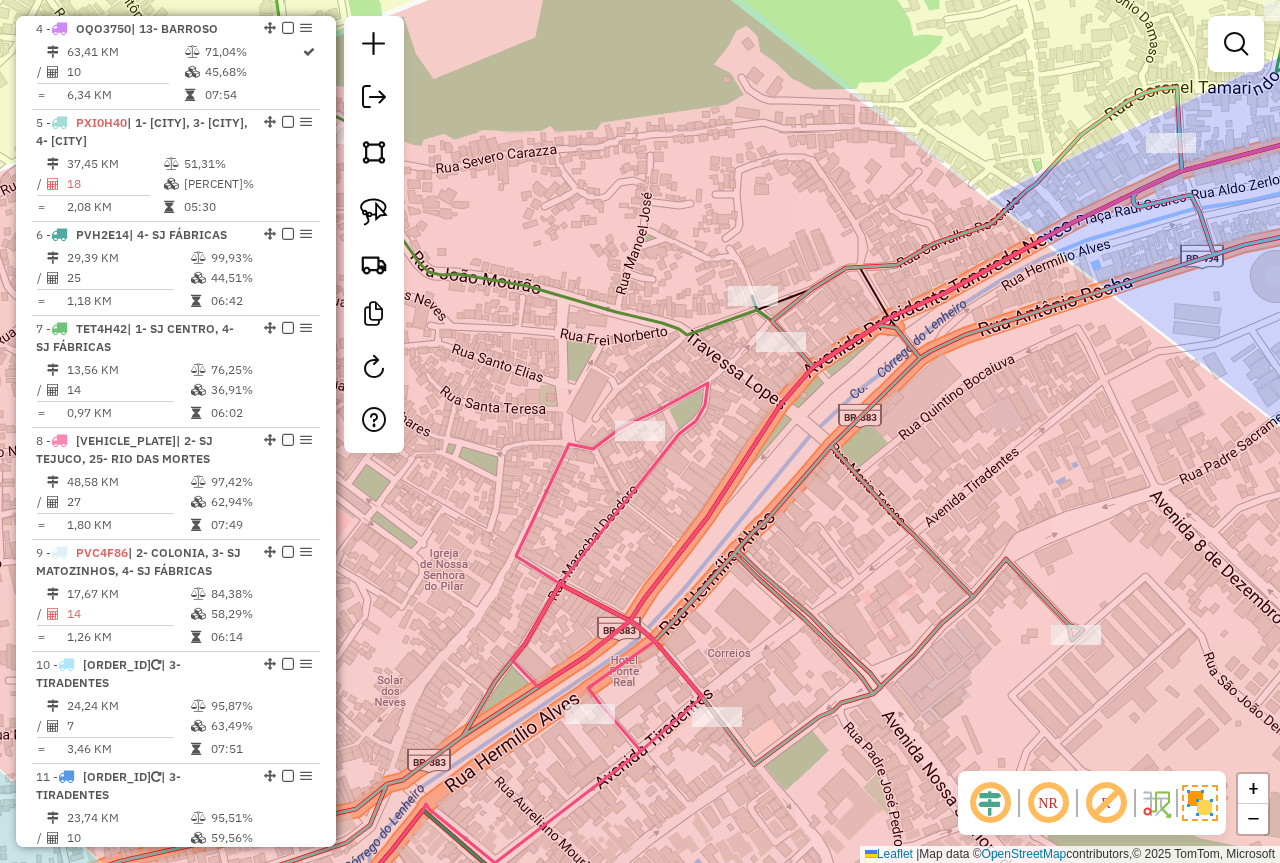 click on "Janela de atendimento Grade de atendimento Capacidade Transportadoras Veículos Cliente Pedidos  Rotas Selecione os dias de semana para filtrar as janelas de atendimento  Seg   Ter   Qua   Qui   Sex   Sáb   Dom  Informe o período da janela de atendimento: De: Até:  Filtrar exatamente a janela do cliente  Considerar janela de atendimento padrão  Selecione os dias de semana para filtrar as grades de atendimento  Seg   Ter   Qua   Qui   Sex   Sáb   Dom   Considerar clientes sem dia de atendimento cadastrado  Clientes fora do dia de atendimento selecionado Filtrar as atividades entre os valores definidos abaixo:  Peso mínimo:  ****  Peso máximo:  ****  Cubagem mínima:   Cubagem máxima:   De:   Até:  Filtrar as atividades entre o tempo de atendimento definido abaixo:  De:   Até:   Considerar capacidade total dos clientes não roteirizados Transportadora: Selecione um ou mais itens Tipo de veículo: Selecione um ou mais itens Veículo: Selecione um ou mais itens Motorista: Selecione um ou mais itens De:" 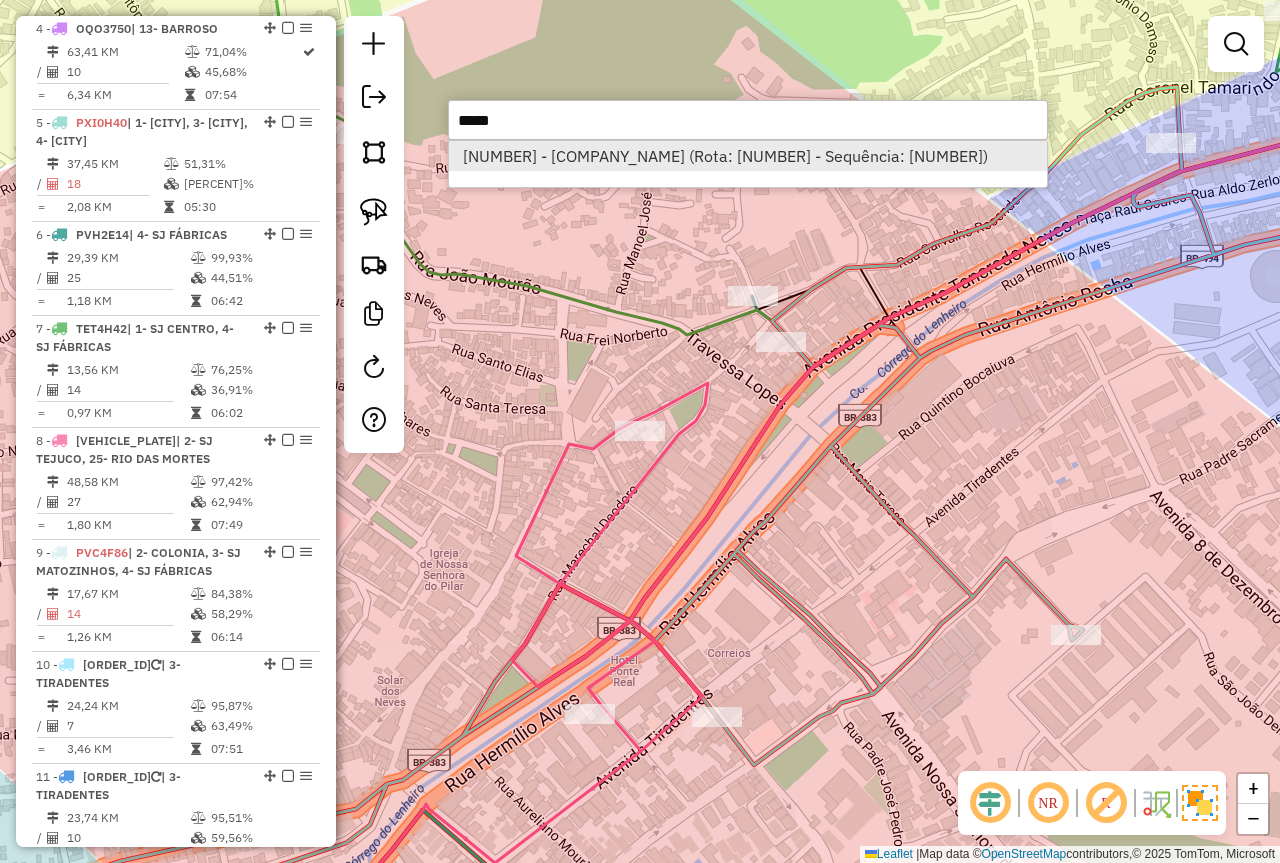 type on "*****" 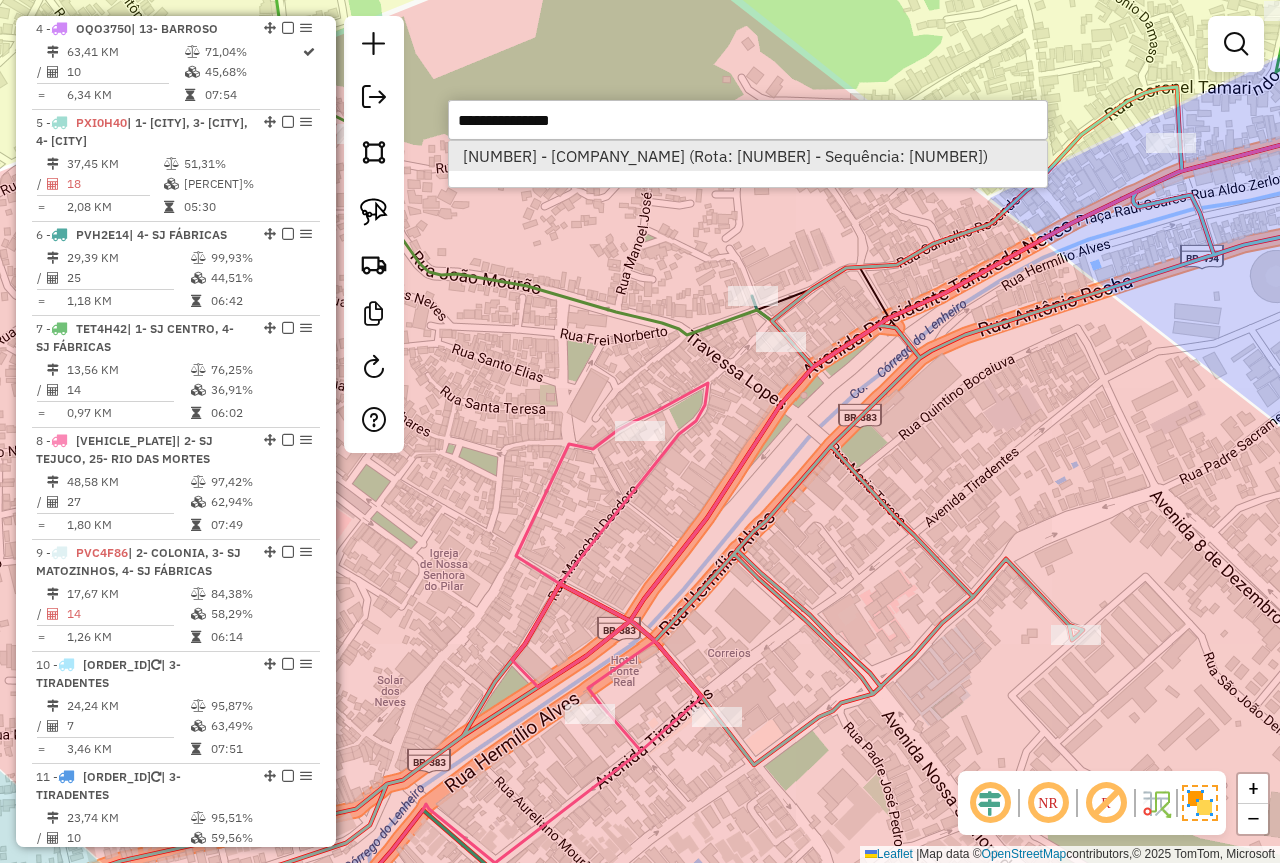 select on "*********" 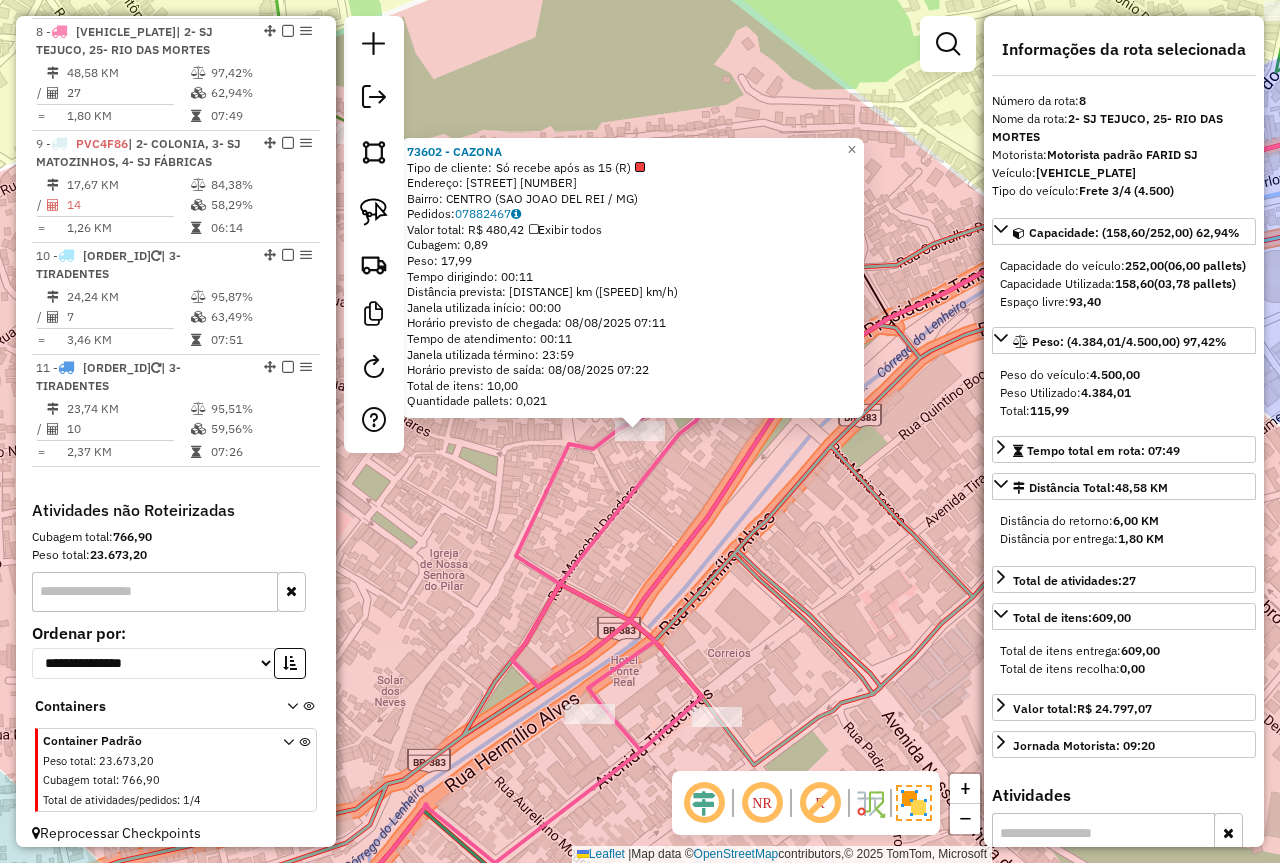 scroll, scrollTop: 1498, scrollLeft: 0, axis: vertical 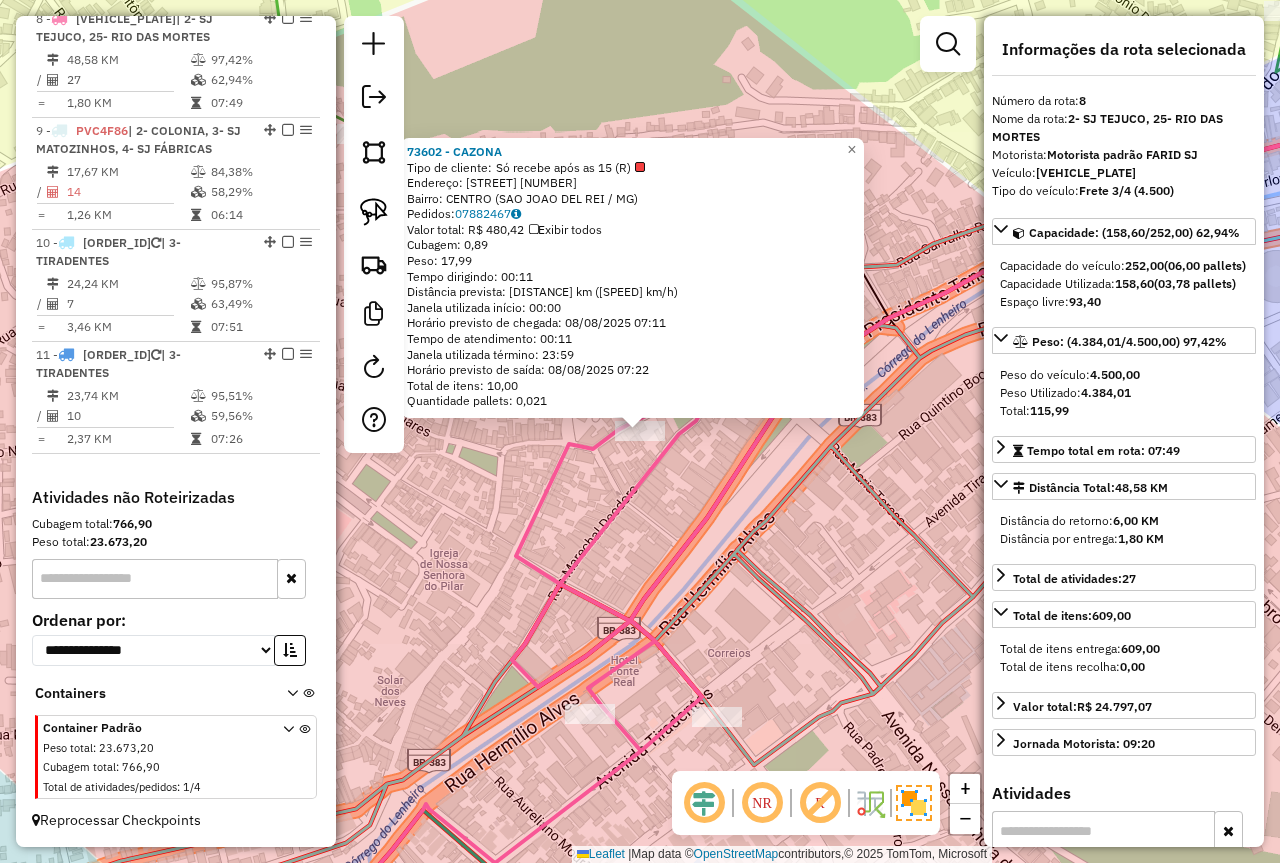 click on "73602 - CAZONA  Tipo de cliente:   Só recebe após as 15 (R)   Endereço:  MARECHAL BITENCOURT 50   Bairro: CENTRO (SAO JOAO DEL REI / MG)   Pedidos:  07882467   Valor total: R$ 480,42   Exibir todos   Cubagem: 0,89  Peso: 17,99  Tempo dirigindo: 00:11   Distância prevista: 5,918 km (32,28 km/h)   Janela utilizada início: 00:00   Horário previsto de chegada: 08/08/2025 07:11   Tempo de atendimento: 00:11   Janela utilizada término: 23:59   Horário previsto de saída: 08/08/2025 07:22   Total de itens: 10,00   Quantidade pallets: 0,021  × Janela de atendimento Grade de atendimento Capacidade Transportadoras Veículos Cliente Pedidos  Rotas Selecione os dias de semana para filtrar as janelas de atendimento  Seg   Ter   Qua   Qui   Sex   Sáb   Dom  Informe o período da janela de atendimento: De: Até:  Filtrar exatamente a janela do cliente  Considerar janela de atendimento padrão  Selecione os dias de semana para filtrar as grades de atendimento  Seg   Ter   Qua   Qui   Sex   Sáb   Dom  **** **** De:" 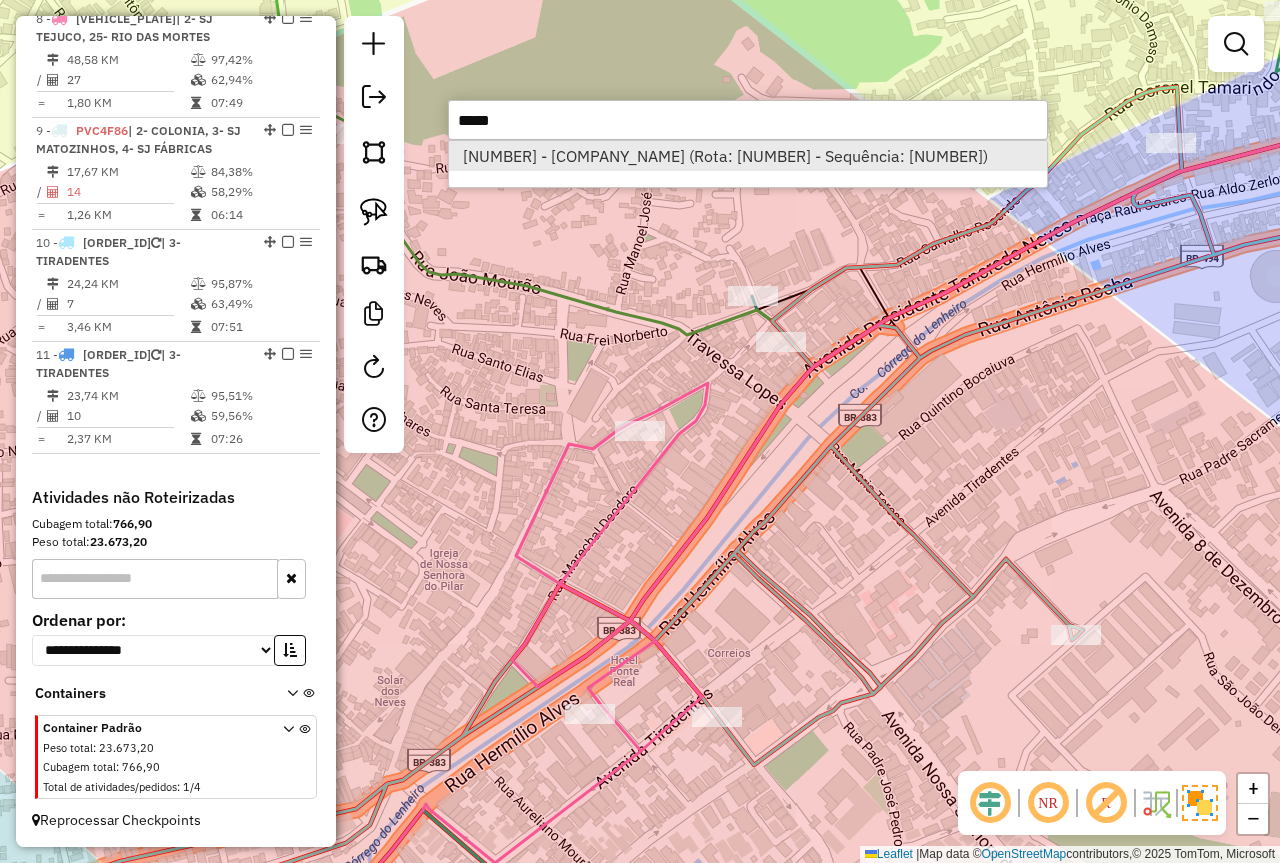 type on "*****" 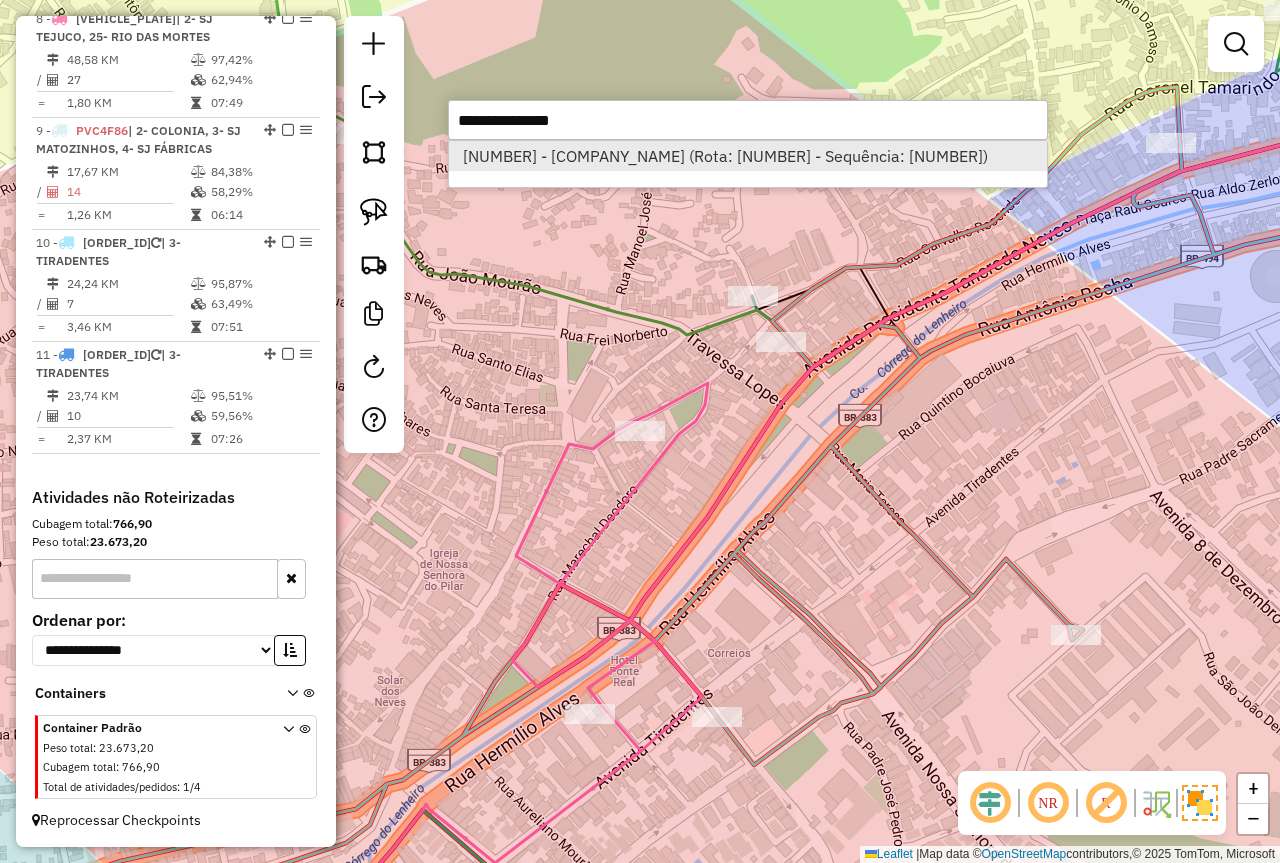 select on "*********" 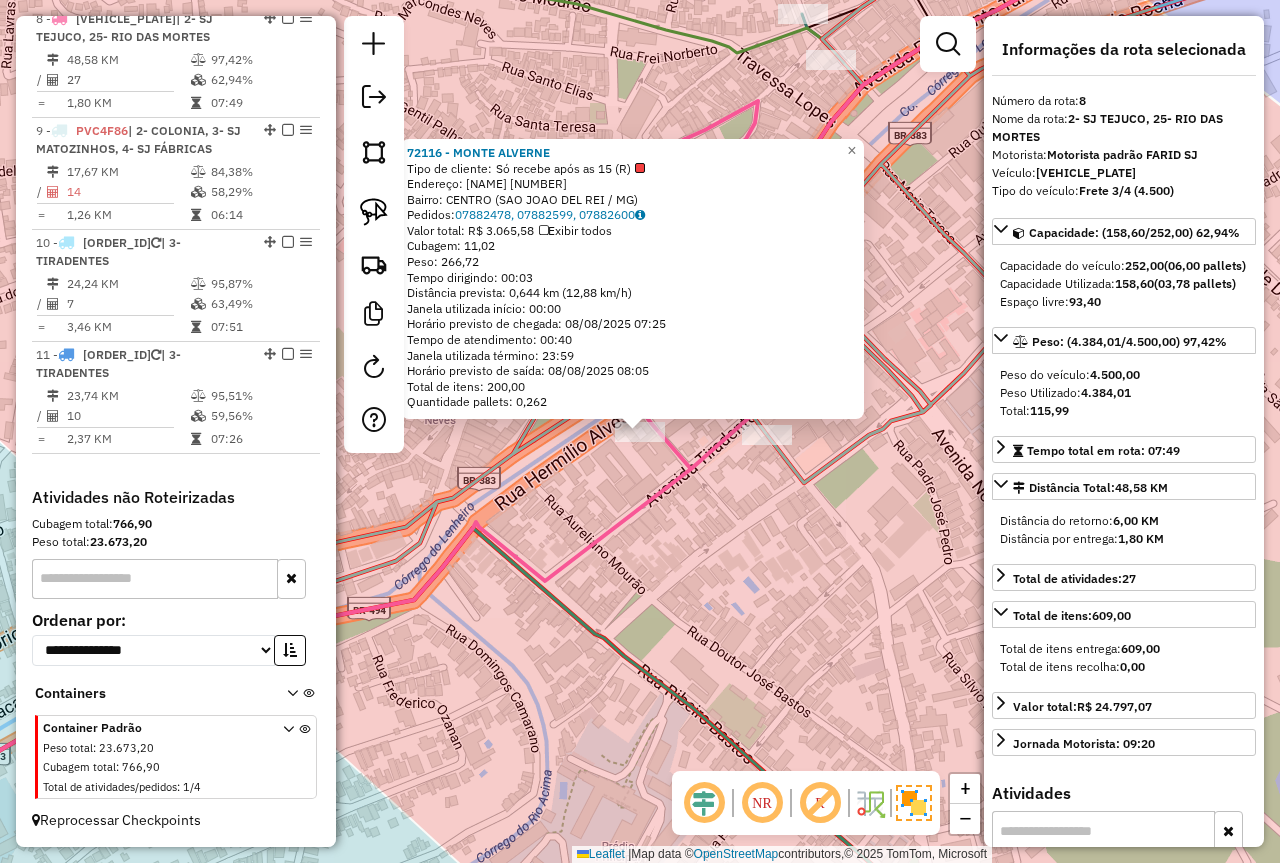 click on "72116 - MONTE ALVERNE  Tipo de cliente:   Só recebe após as 15 (R)   Endereço:  FREI ORLANDO 26   Bairro: CENTRO (SAO JOAO DEL REI / MG)   Pedidos:  07882478, 07882599, 07882600   Valor total: R$ 3.065,58   Exibir todos   Cubagem: 11,02  Peso: 266,72  Tempo dirigindo: 00:03   Distância prevista: 0,644 km (12,88 km/h)   Janela utilizada início: 00:00   Horário previsto de chegada: 08/08/2025 07:25   Tempo de atendimento: 00:40   Janela utilizada término: 23:59   Horário previsto de saída: 08/08/2025 08:05   Total de itens: 200,00   Quantidade pallets: 0,262  × Janela de atendimento Grade de atendimento Capacidade Transportadoras Veículos Cliente Pedidos  Rotas Selecione os dias de semana para filtrar as janelas de atendimento  Seg   Ter   Qua   Qui   Sex   Sáb   Dom  Informe o período da janela de atendimento: De: Até:  Filtrar exatamente a janela do cliente  Considerar janela de atendimento padrão  Selecione os dias de semana para filtrar as grades de atendimento  Seg   Ter   Qua   Qui   Sex  +" 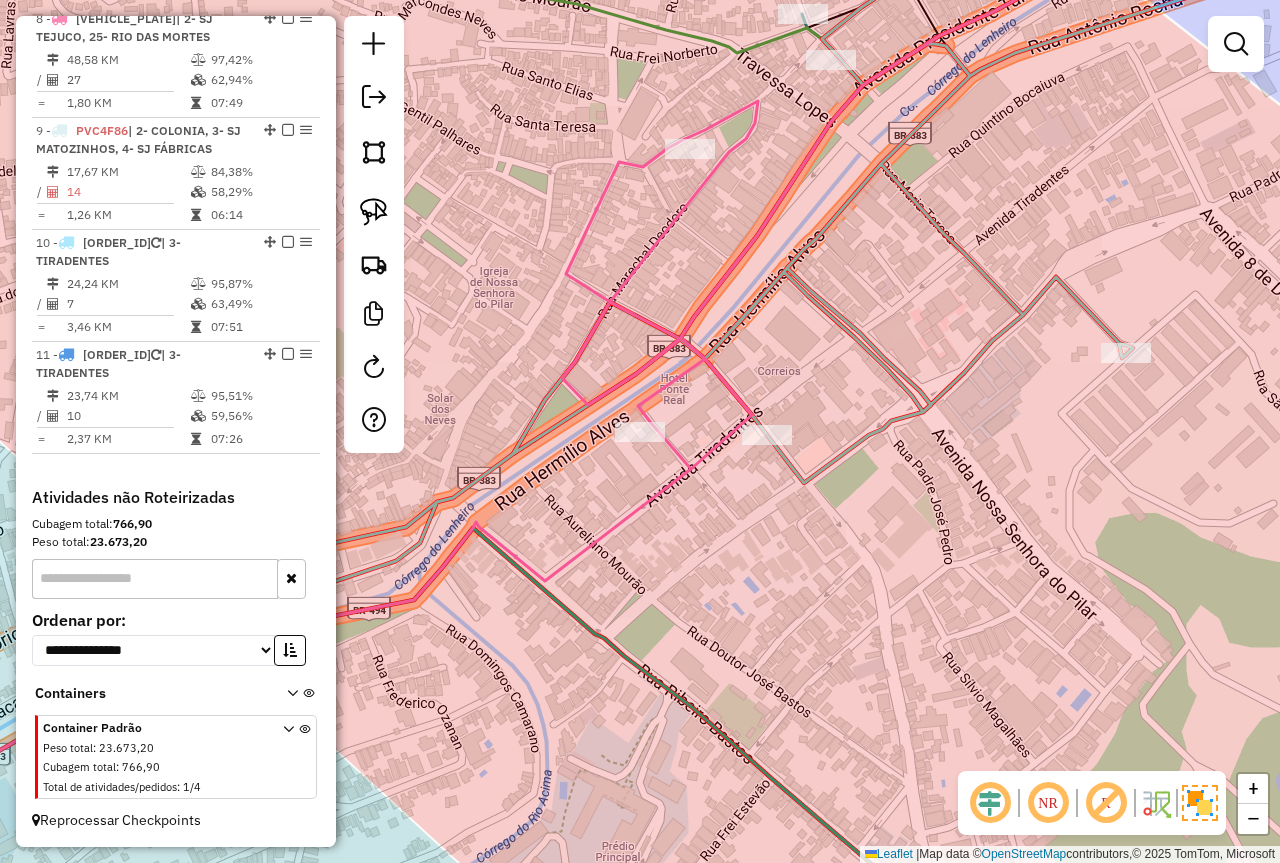 click on "Janela de atendimento Grade de atendimento Capacidade Transportadoras Veículos Cliente Pedidos  Rotas Selecione os dias de semana para filtrar as janelas de atendimento  Seg   Ter   Qua   Qui   Sex   Sáb   Dom  Informe o período da janela de atendimento: De: Até:  Filtrar exatamente a janela do cliente  Considerar janela de atendimento padrão  Selecione os dias de semana para filtrar as grades de atendimento  Seg   Ter   Qua   Qui   Sex   Sáb   Dom   Considerar clientes sem dia de atendimento cadastrado  Clientes fora do dia de atendimento selecionado Filtrar as atividades entre os valores definidos abaixo:  Peso mínimo:  ****  Peso máximo:  ****  Cubagem mínima:   Cubagem máxima:   De:   Até:  Filtrar as atividades entre o tempo de atendimento definido abaixo:  De:   Até:   Considerar capacidade total dos clientes não roteirizados Transportadora: Selecione um ou mais itens Tipo de veículo: Selecione um ou mais itens Veículo: Selecione um ou mais itens Motorista: Selecione um ou mais itens De:" 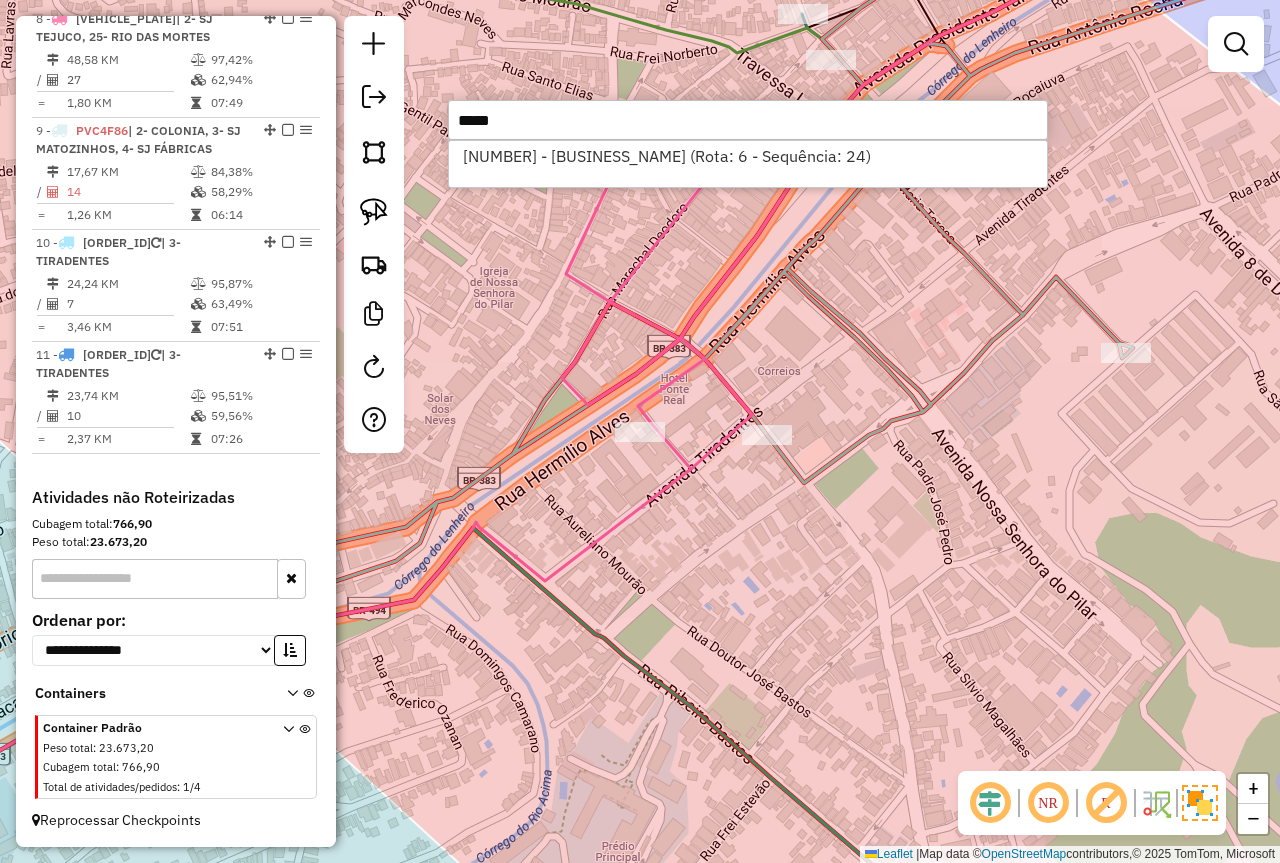 type on "*****" 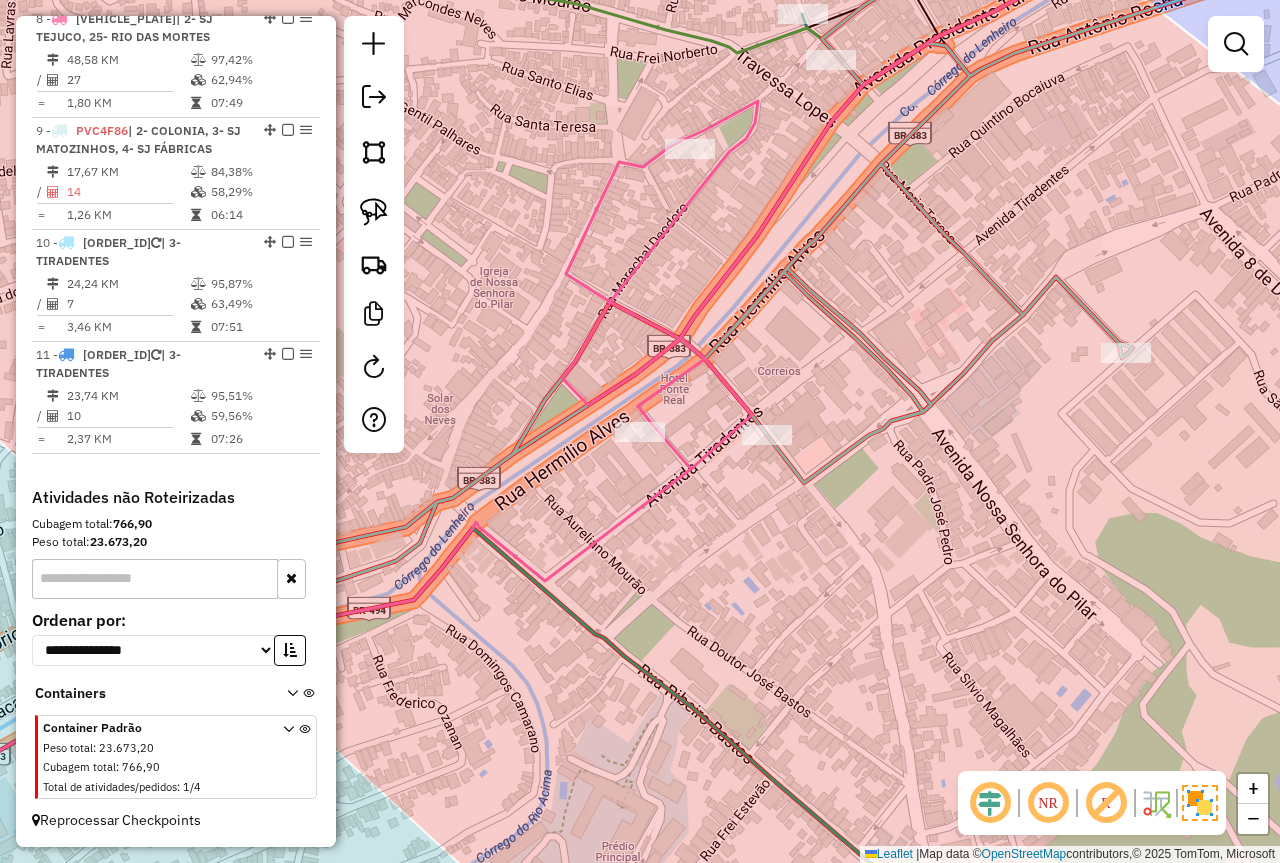 click on "Janela de atendimento Grade de atendimento Capacidade Transportadoras Veículos Cliente Pedidos  Rotas Selecione os dias de semana para filtrar as janelas de atendimento  Seg   Ter   Qua   Qui   Sex   Sáb   Dom  Informe o período da janela de atendimento: De: Até:  Filtrar exatamente a janela do cliente  Considerar janela de atendimento padrão  Selecione os dias de semana para filtrar as grades de atendimento  Seg   Ter   Qua   Qui   Sex   Sáb   Dom   Considerar clientes sem dia de atendimento cadastrado  Clientes fora do dia de atendimento selecionado Filtrar as atividades entre os valores definidos abaixo:  Peso mínimo:  ****  Peso máximo:  ****  Cubagem mínima:   Cubagem máxima:   De:   Até:  Filtrar as atividades entre o tempo de atendimento definido abaixo:  De:   Até:   Considerar capacidade total dos clientes não roteirizados Transportadora: Selecione um ou mais itens Tipo de veículo: Selecione um ou mais itens Veículo: Selecione um ou mais itens Motorista: Selecione um ou mais itens De:" 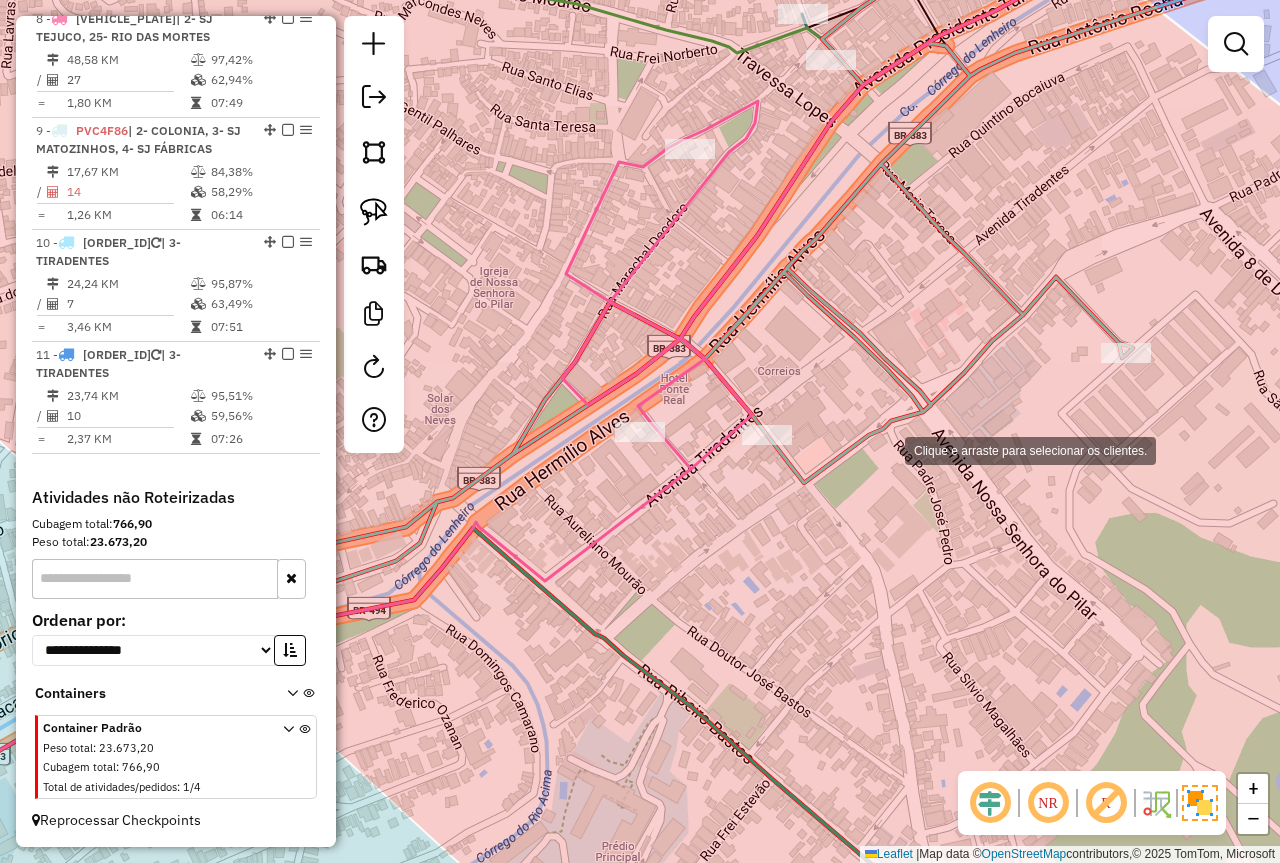 click on "Clique e arraste para selecionar os clientes. Janela de atendimento Grade de atendimento Capacidade Transportadoras Veículos Cliente Pedidos  Rotas Selecione os dias de semana para filtrar as janelas de atendimento  Seg   Ter   Qua   Qui   Sex   Sáb   Dom  Informe o período da janela de atendimento: De: Até:  Filtrar exatamente a janela do cliente  Considerar janela de atendimento padrão  Selecione os dias de semana para filtrar as grades de atendimento  Seg   Ter   Qua   Qui   Sex   Sáb   Dom   Considerar clientes sem dia de atendimento cadastrado  Clientes fora do dia de atendimento selecionado Filtrar as atividades entre os valores definidos abaixo:  Peso mínimo:  ****  Peso máximo:  ****  Cubagem mínima:   Cubagem máxima:   De:   Até:  Filtrar as atividades entre o tempo de atendimento definido abaixo:  De:   Até:   Considerar capacidade total dos clientes não roteirizados Transportadora: Selecione um ou mais itens Tipo de veículo: Selecione um ou mais itens Veículo: Motorista: Nome: Setor:" 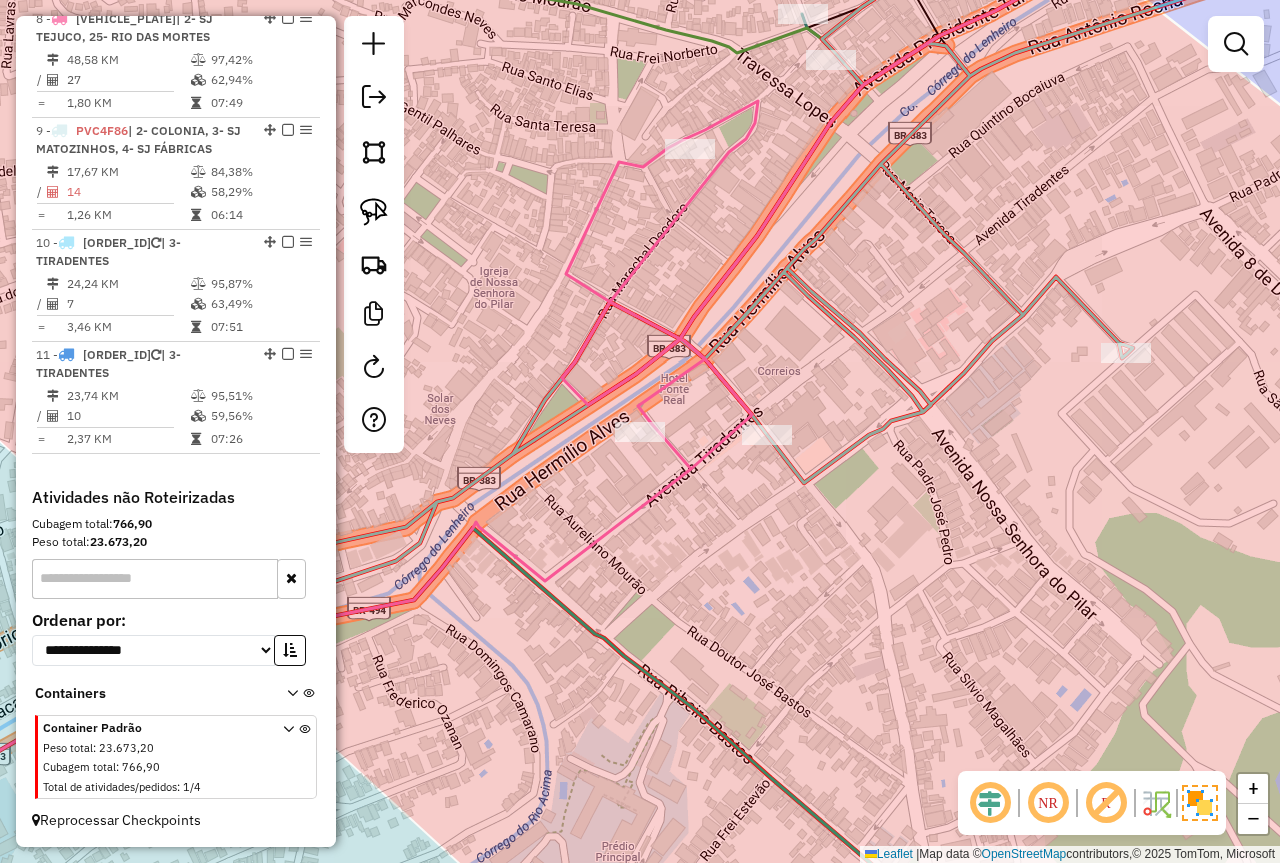 click on "Janela de atendimento Grade de atendimento Capacidade Transportadoras Veículos Cliente Pedidos  Rotas Selecione os dias de semana para filtrar as janelas de atendimento  Seg   Ter   Qua   Qui   Sex   Sáb   Dom  Informe o período da janela de atendimento: De: Até:  Filtrar exatamente a janela do cliente  Considerar janela de atendimento padrão  Selecione os dias de semana para filtrar as grades de atendimento  Seg   Ter   Qua   Qui   Sex   Sáb   Dom   Considerar clientes sem dia de atendimento cadastrado  Clientes fora do dia de atendimento selecionado Filtrar as atividades entre os valores definidos abaixo:  Peso mínimo:  ****  Peso máximo:  ****  Cubagem mínima:   Cubagem máxima:   De:   Até:  Filtrar as atividades entre o tempo de atendimento definido abaixo:  De:   Até:   Considerar capacidade total dos clientes não roteirizados Transportadora: Selecione um ou mais itens Tipo de veículo: Selecione um ou mais itens Veículo: Selecione um ou mais itens Motorista: Selecione um ou mais itens De:" 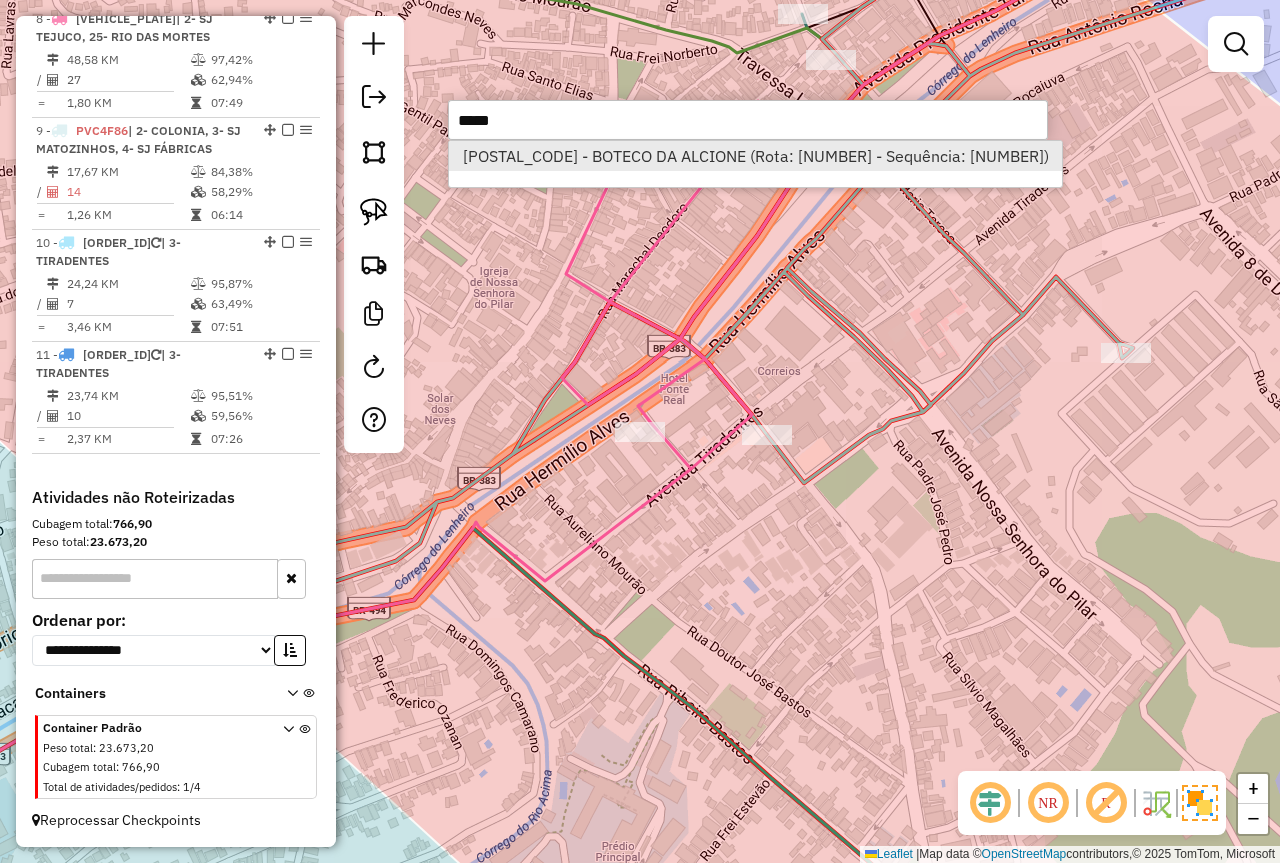 type on "*****" 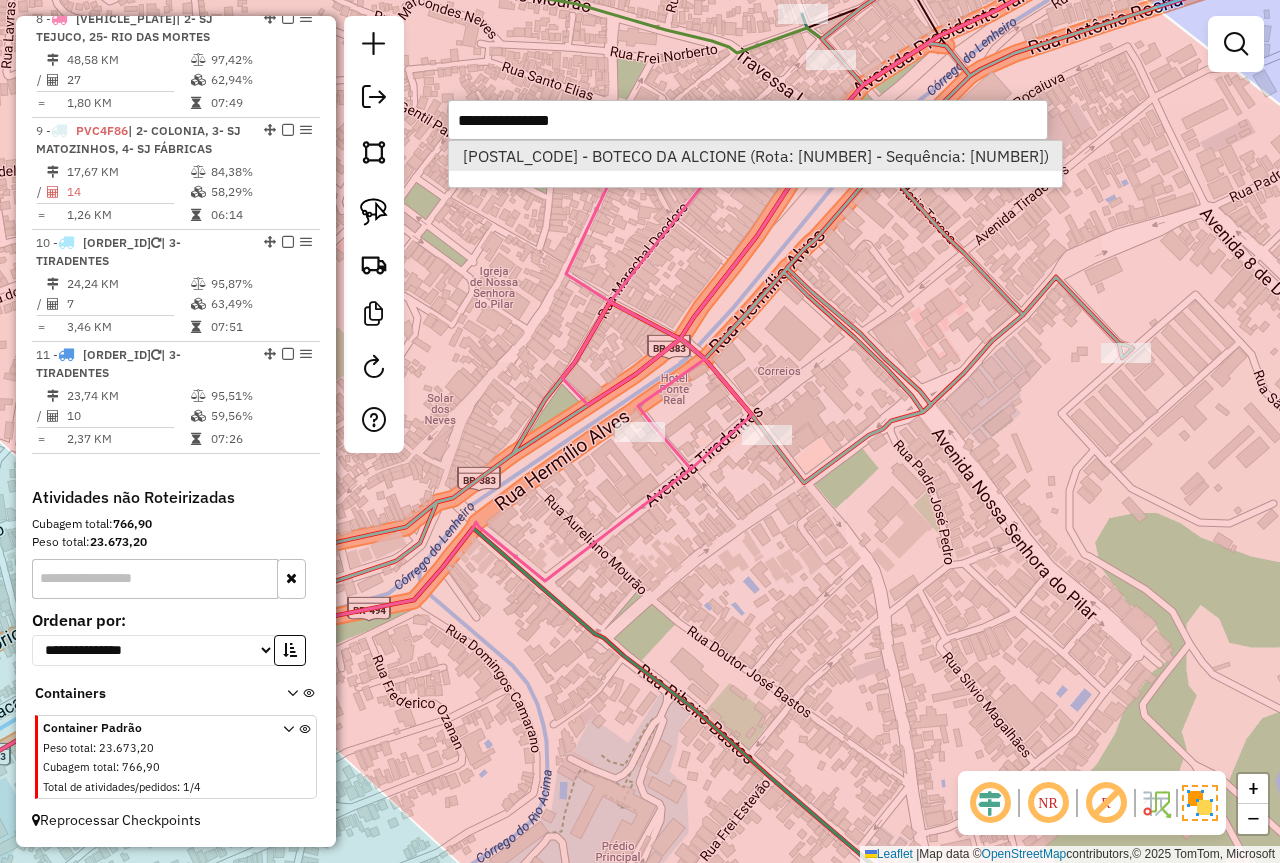 select on "*********" 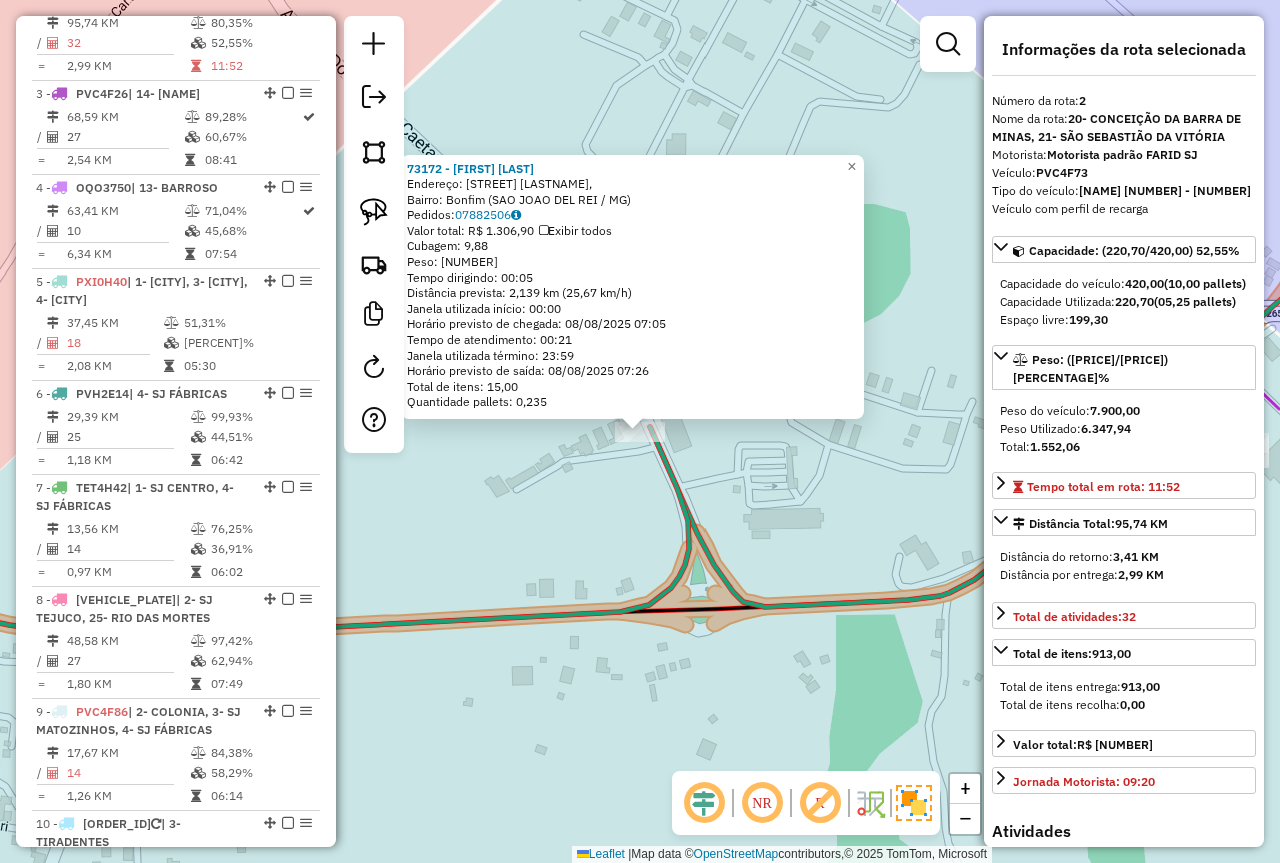 scroll, scrollTop: 844, scrollLeft: 0, axis: vertical 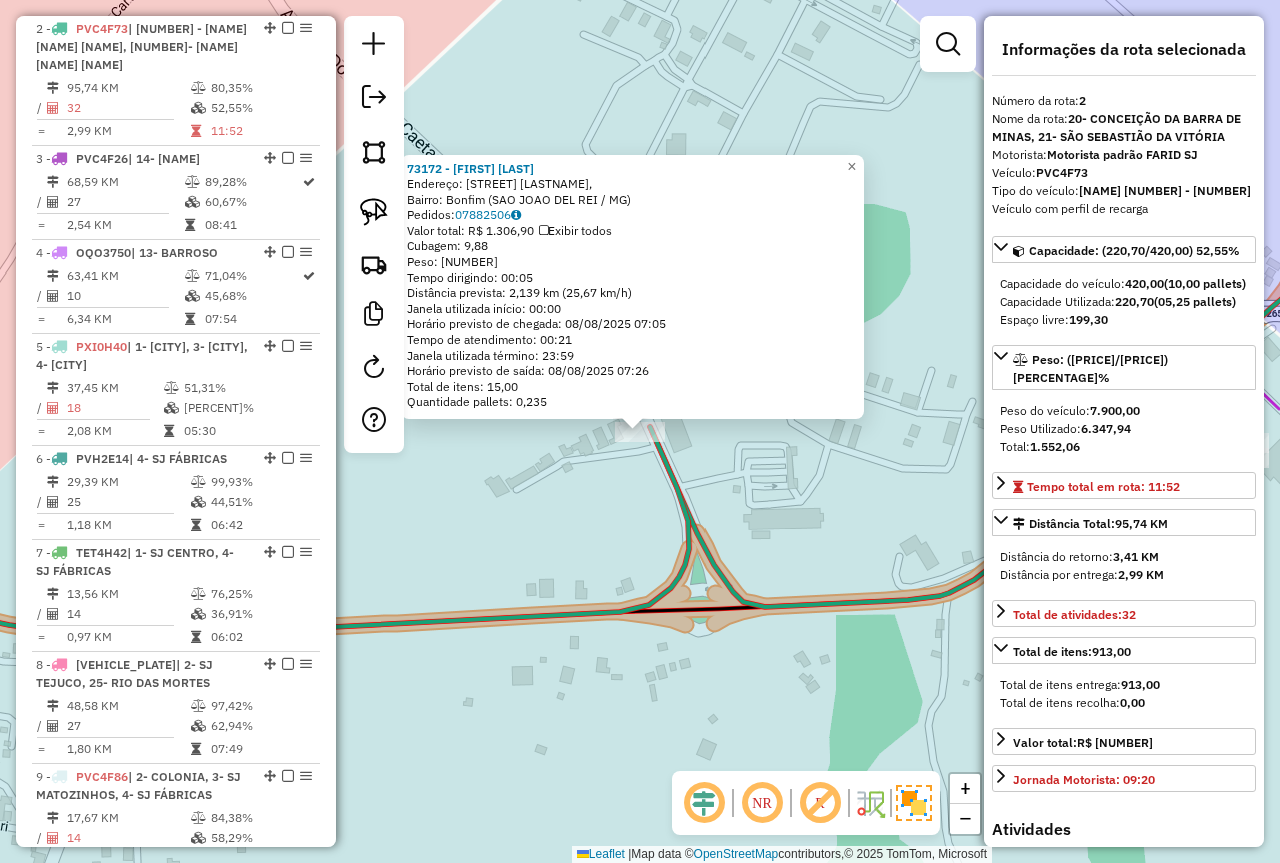 drag, startPoint x: 591, startPoint y: 171, endPoint x: 465, endPoint y: 190, distance: 127.424484 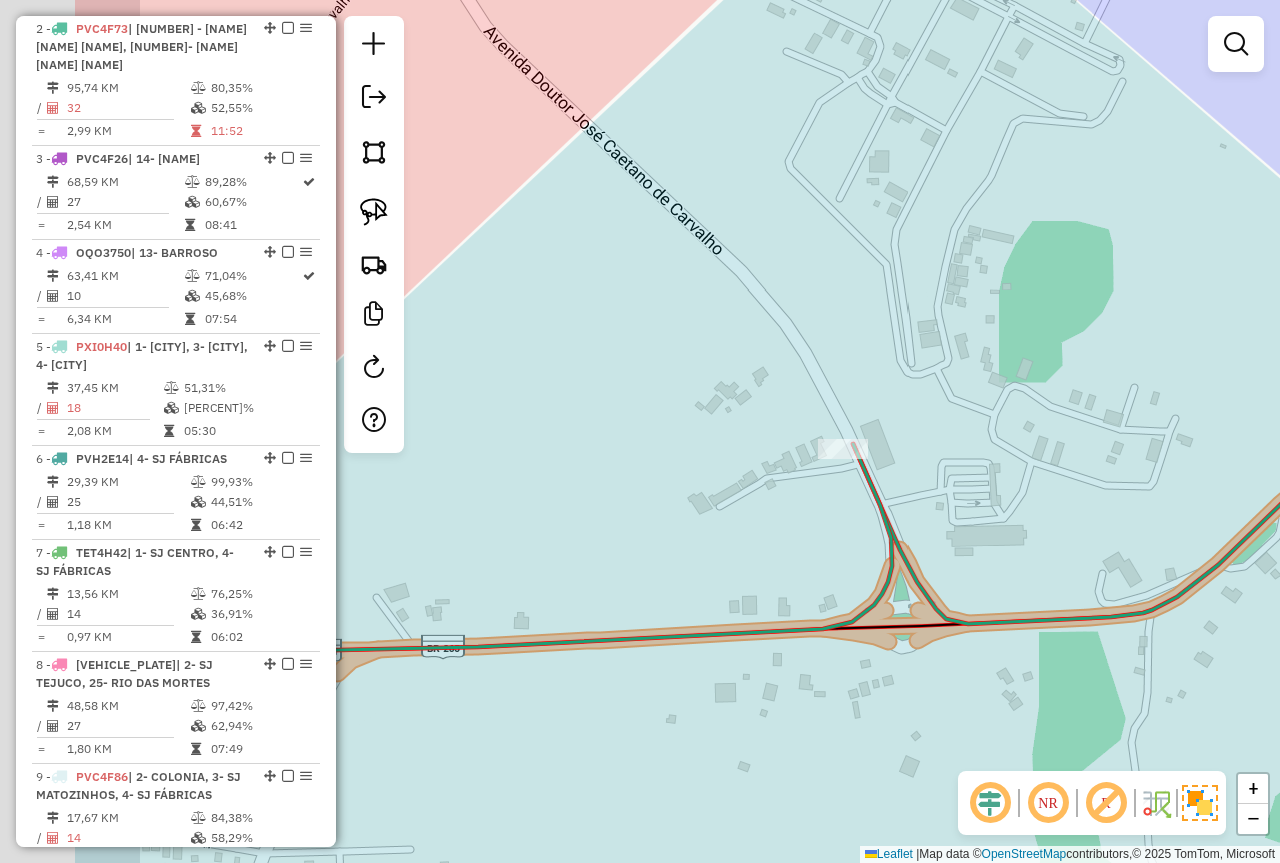 drag, startPoint x: 508, startPoint y: 470, endPoint x: 720, endPoint y: 489, distance: 212.84972 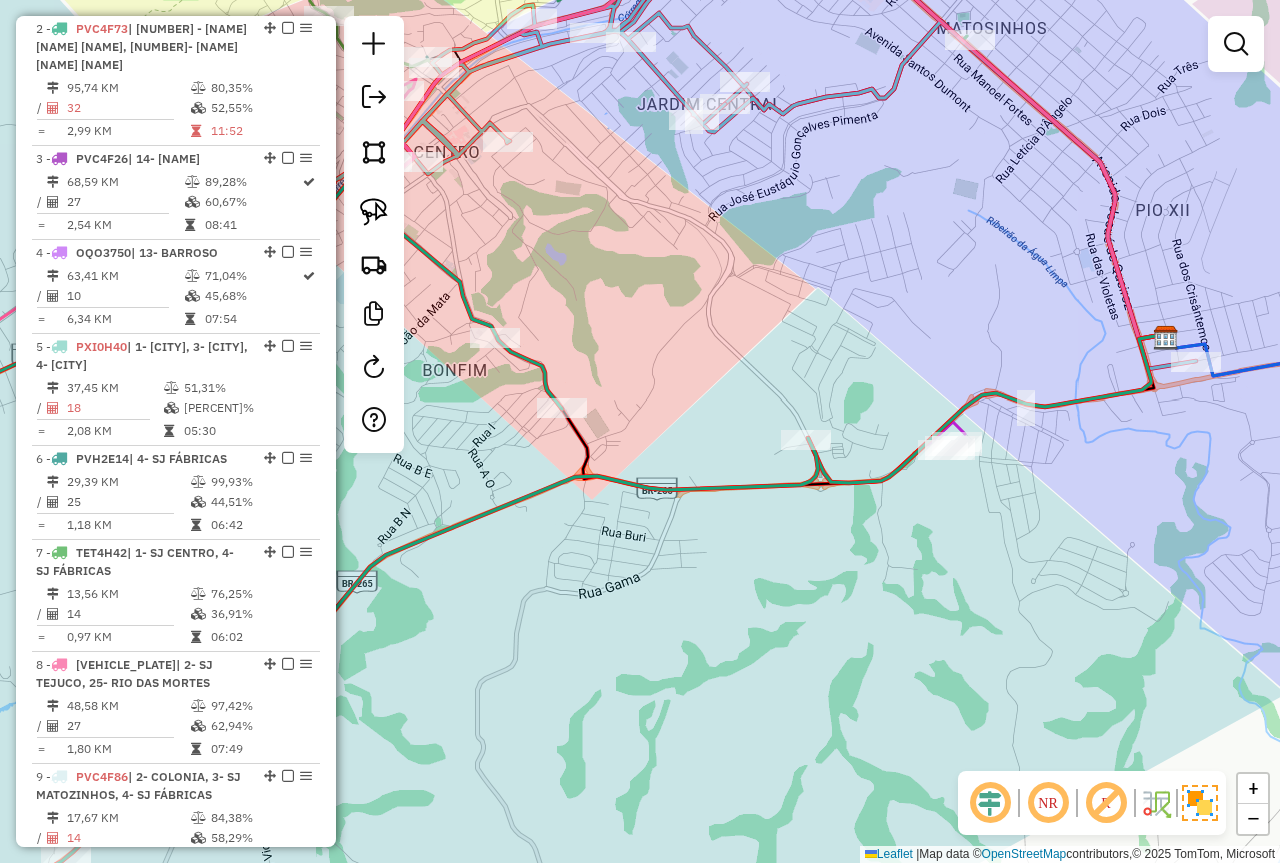 drag, startPoint x: 713, startPoint y: 445, endPoint x: 739, endPoint y: 436, distance: 27.513634 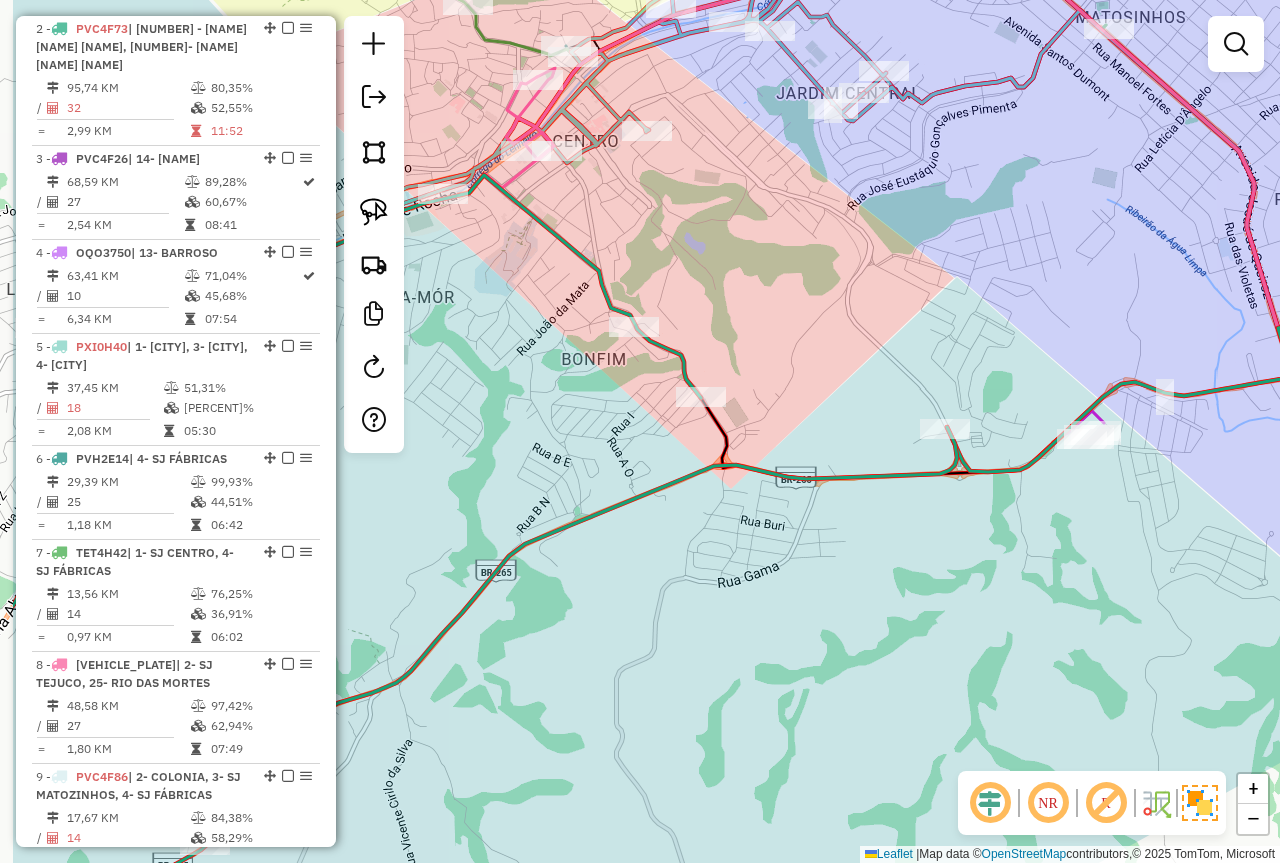 drag, startPoint x: 684, startPoint y: 386, endPoint x: 821, endPoint y: 374, distance: 137.52454 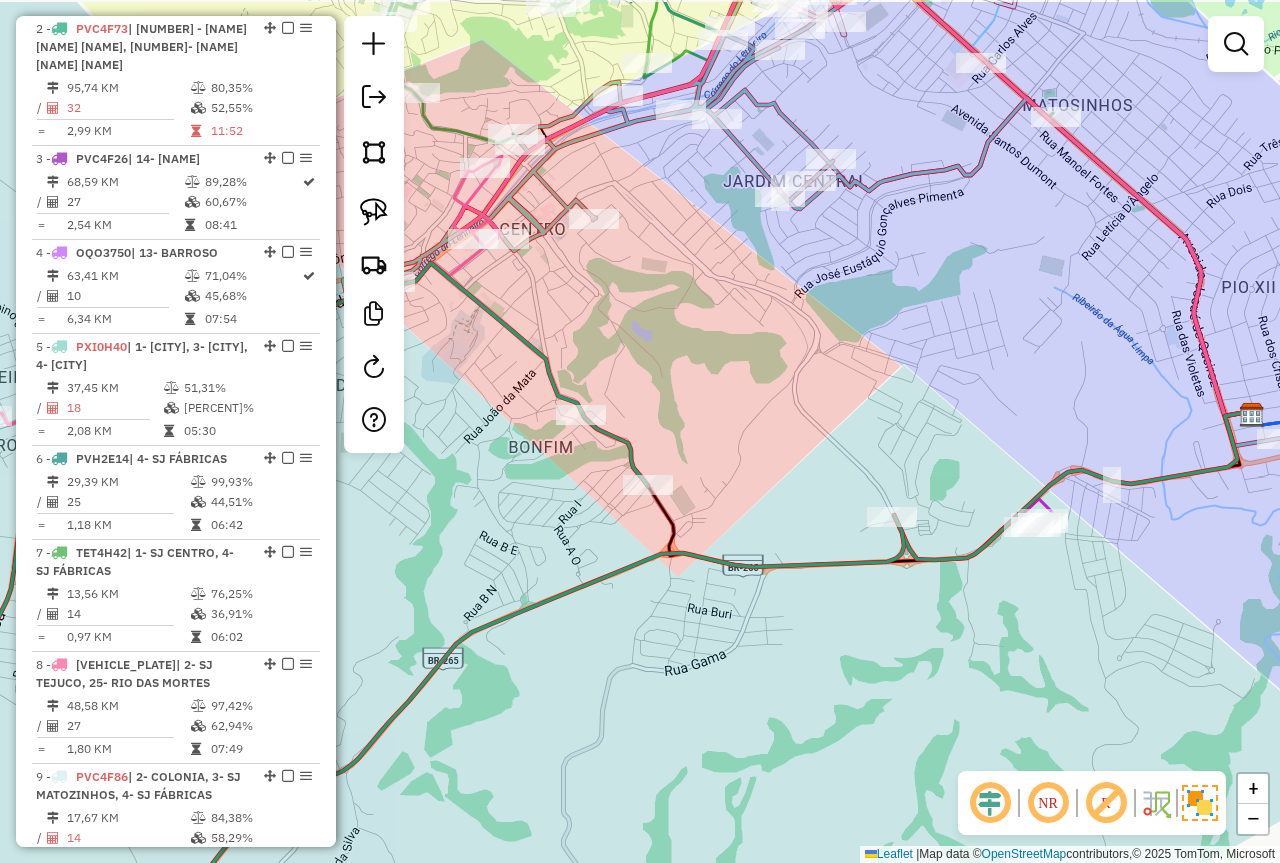drag, startPoint x: 792, startPoint y: 354, endPoint x: 758, endPoint y: 411, distance: 66.37017 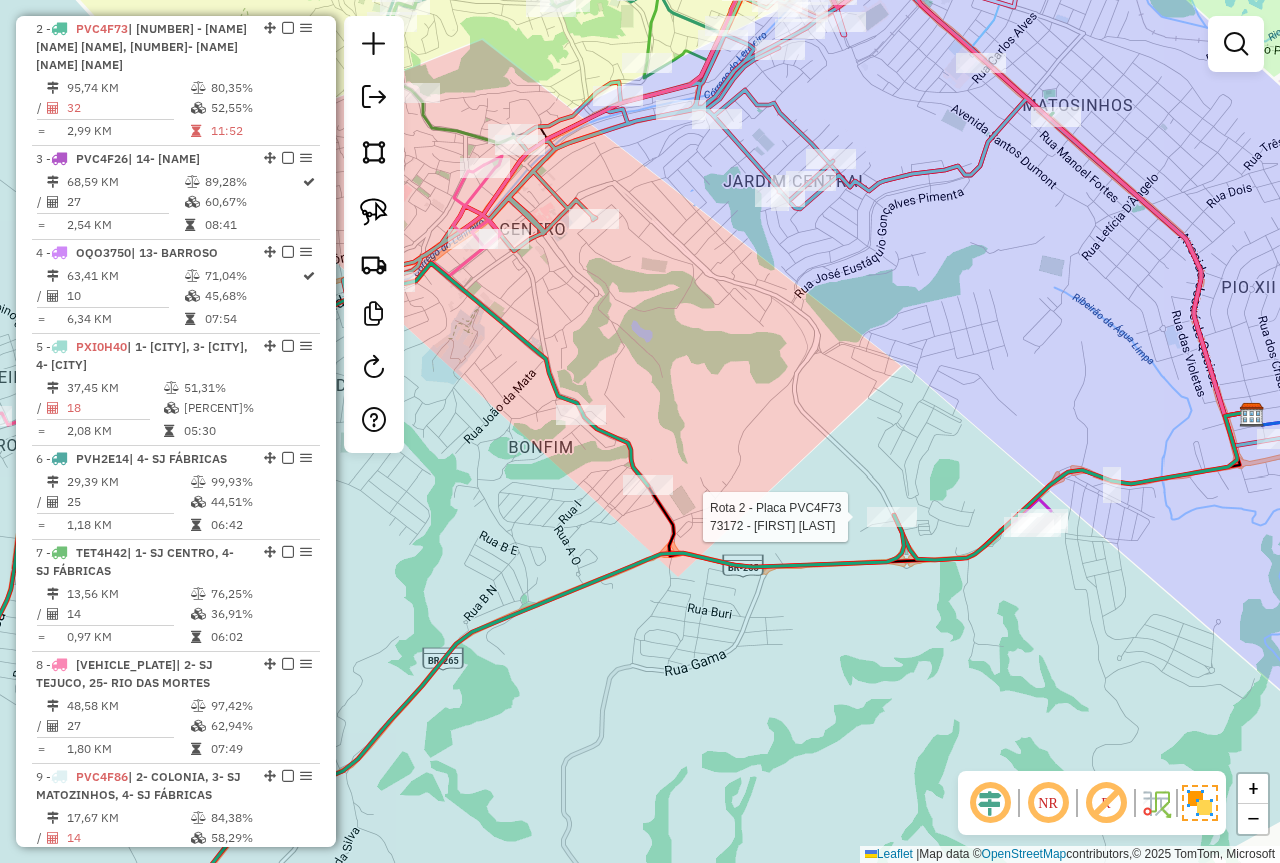 select on "*********" 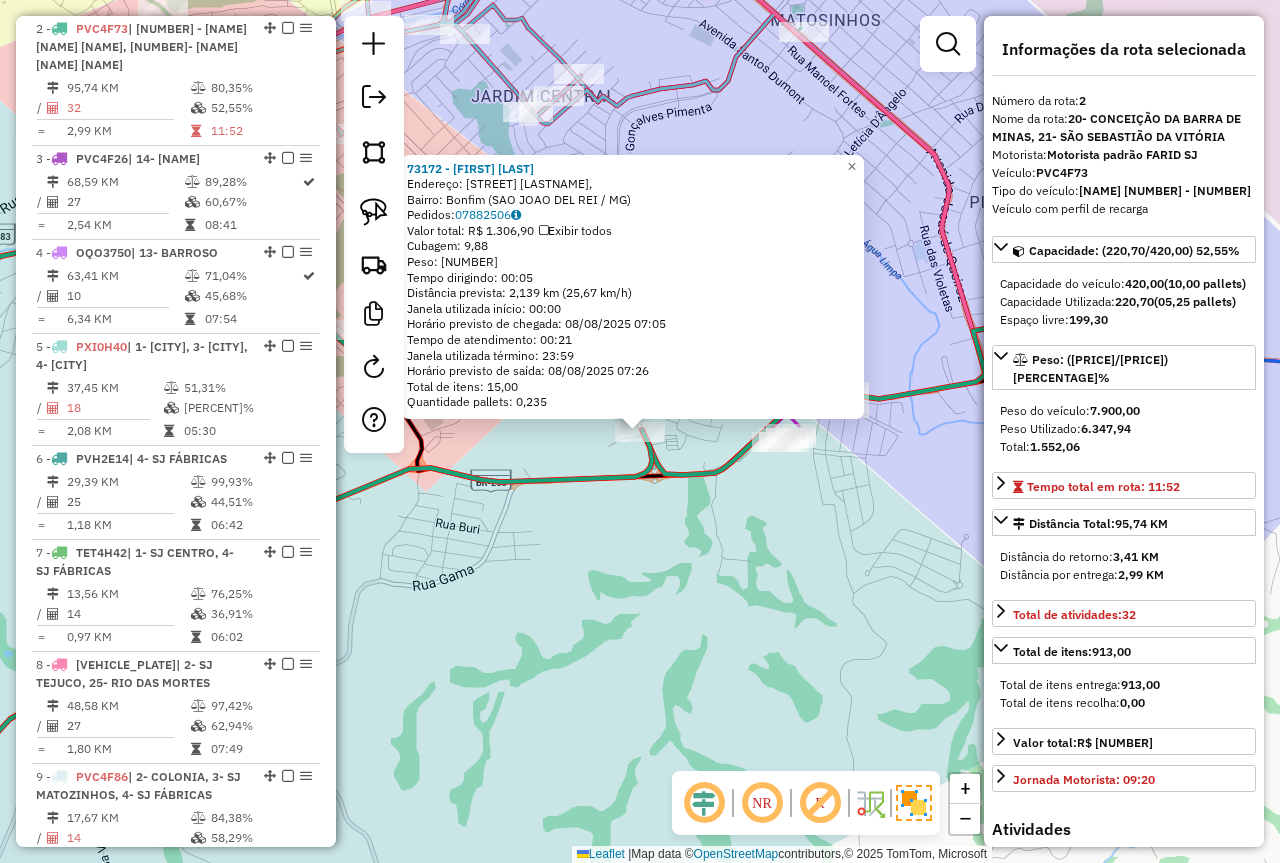click on "73172 - BOTECO DA ALCIONE  Endereço: Avenida José Caetano Carvalho,    Bairro: Bonfim (São João del Rei / MG)   Pedidos:  07882506   Valor total: R$ 1.306,90   Exibir todos   Cubagem: 9,88  Peso: 269,50  Tempo dirigindo: 00:05   Distância prevista: 2,139 km (25,67 km/h)   Janela utilizada início: 00:00   Horário previsto de chegada: 08/08/2025 07:05   Tempo de atendimento: 00:21   Janela utilizada término: 23:59   Horário previsto de saída: 08/08/2025 07:26   Total de itens: 15,00   Quantidade pallets: 0,235  × Janela de atendimento Grade de atendimento Capacidade Transportadoras Veículos Cliente Pedidos  Rotas Selecione os dias de semana para filtrar as janelas de atendimento  Seg   Ter   Qua   Qui   Sex   Sáb   Dom  Informe o período da janela de atendimento: De: Até:  Filtrar exatamente a janela do cliente  Considerar janela de atendimento padrão  Selecione os dias de semana para filtrar as grades de atendimento  Seg   Ter   Qua   Qui   Sex   Sáb   Dom   Peso mínimo:  ****  Peso máximo:" 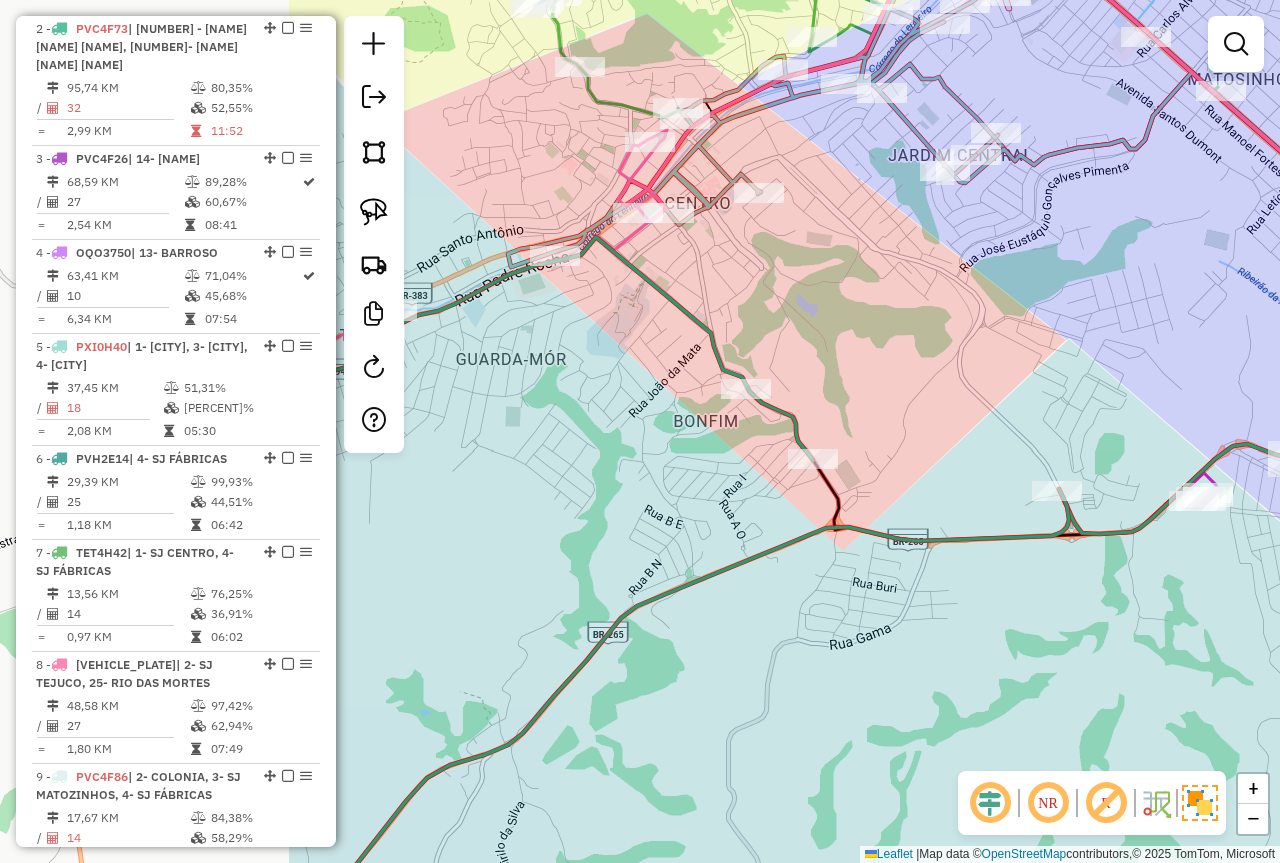 drag, startPoint x: 531, startPoint y: 380, endPoint x: 948, endPoint y: 439, distance: 421.15317 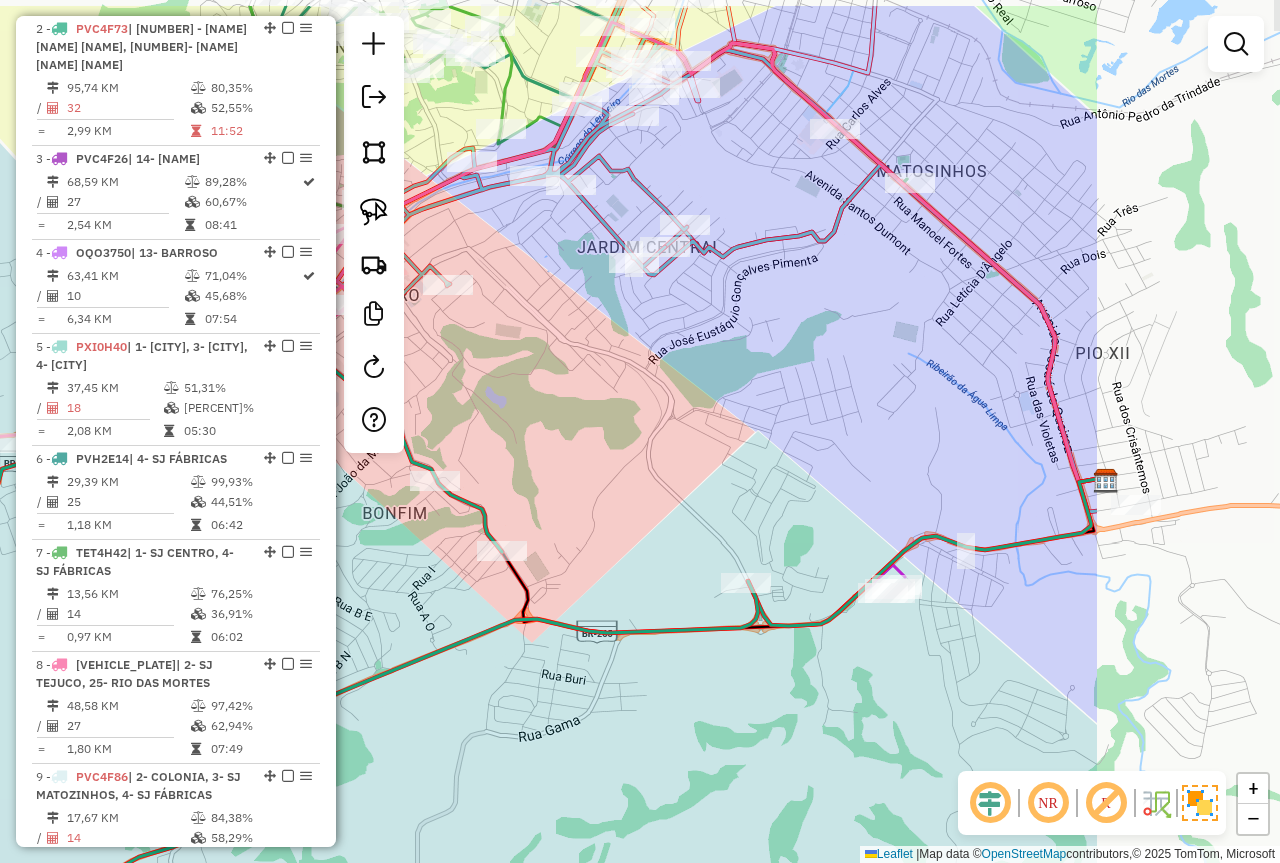 drag, startPoint x: 1073, startPoint y: 366, endPoint x: 762, endPoint y: 458, distance: 324.32236 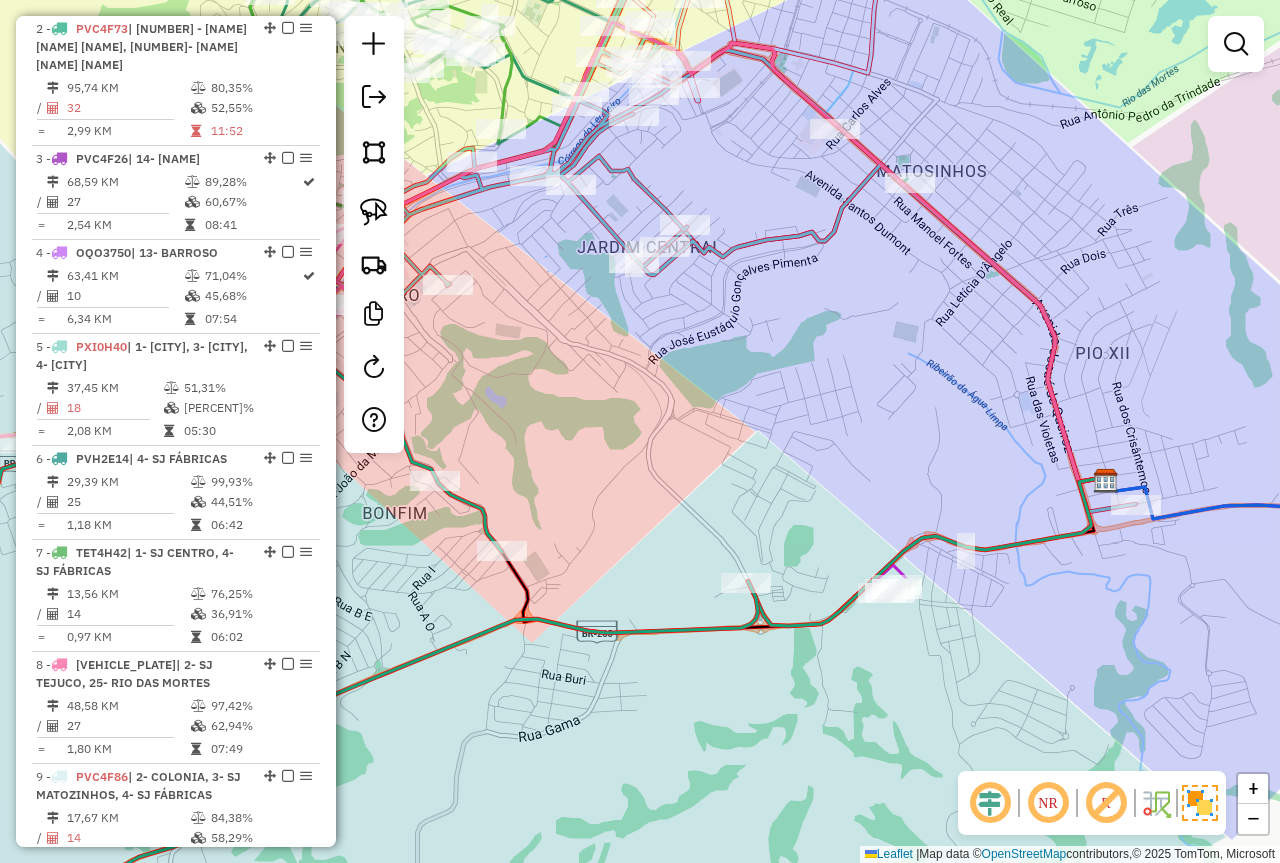 scroll, scrollTop: 444, scrollLeft: 0, axis: vertical 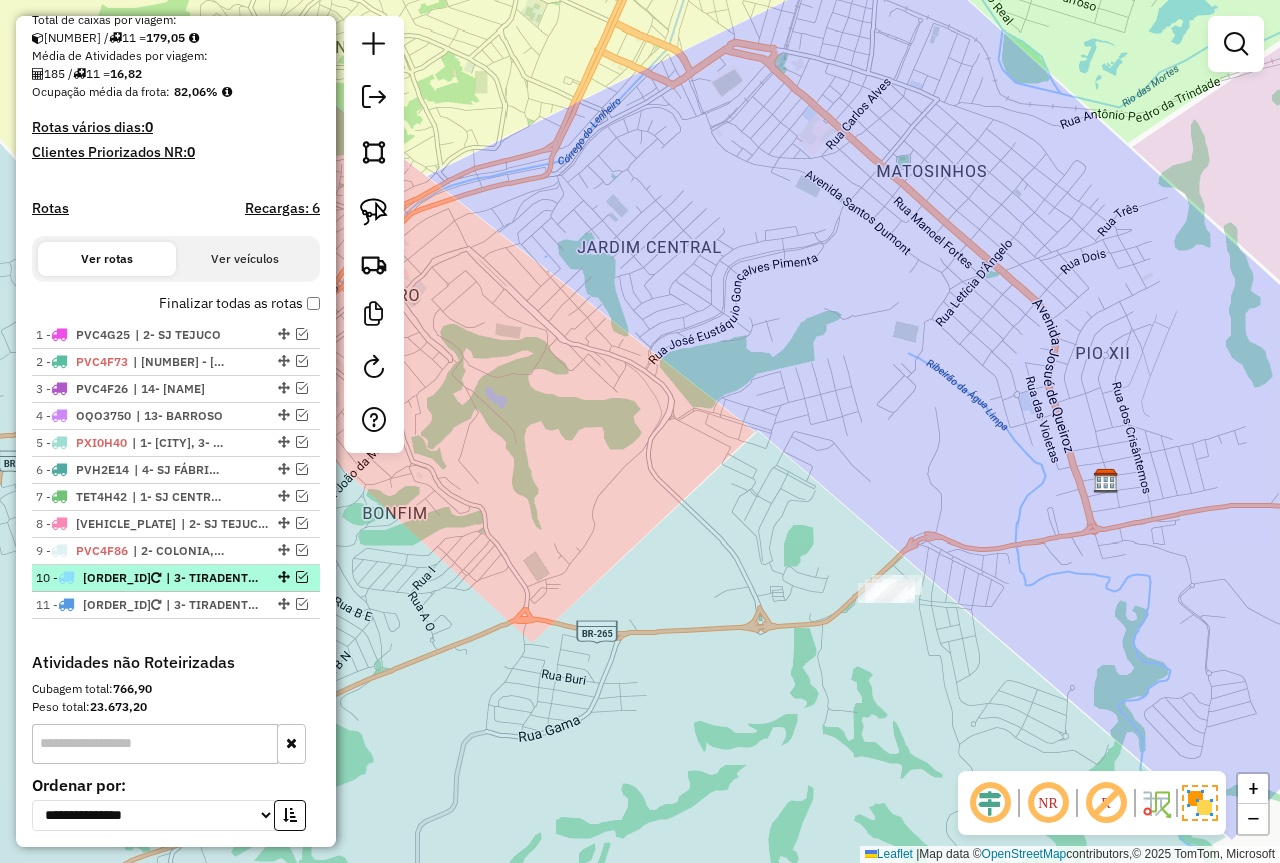 click at bounding box center (302, 577) 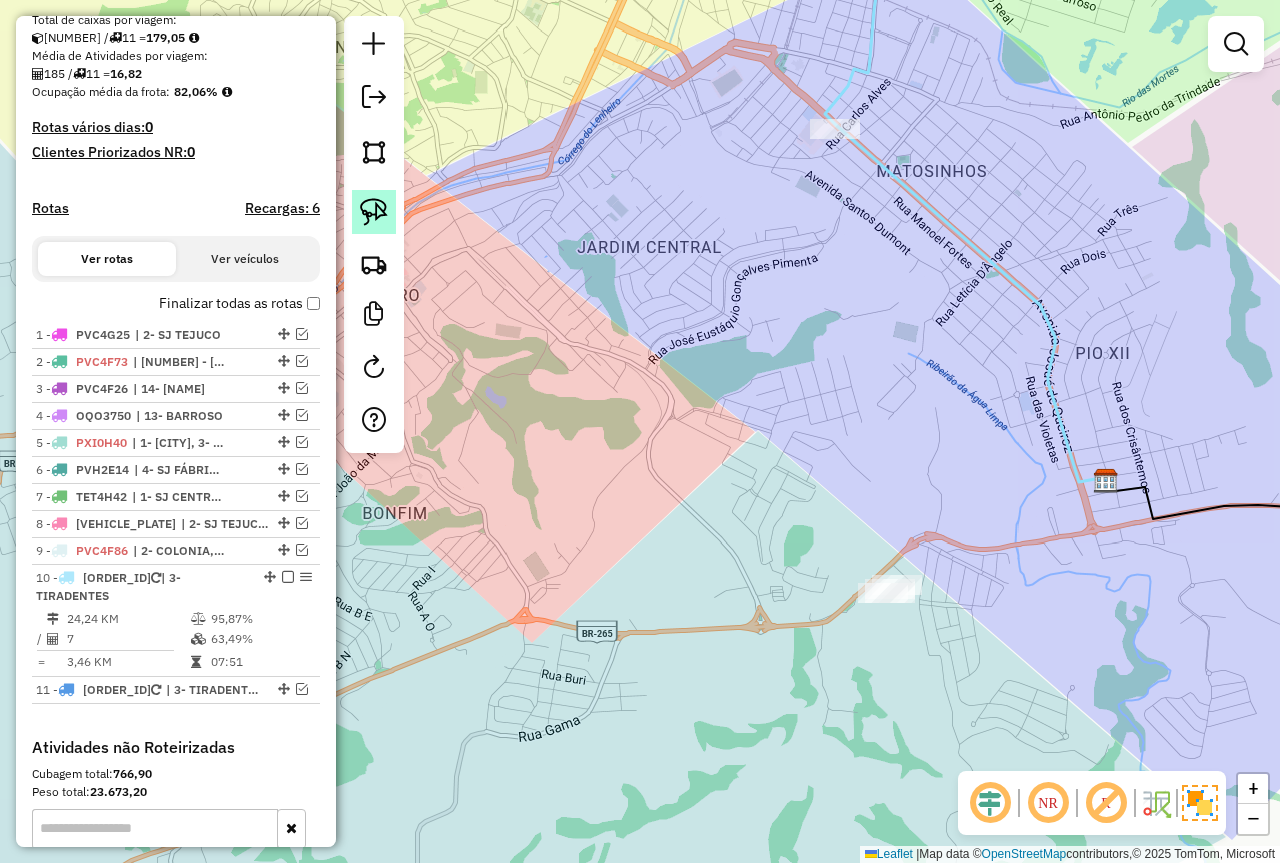 click 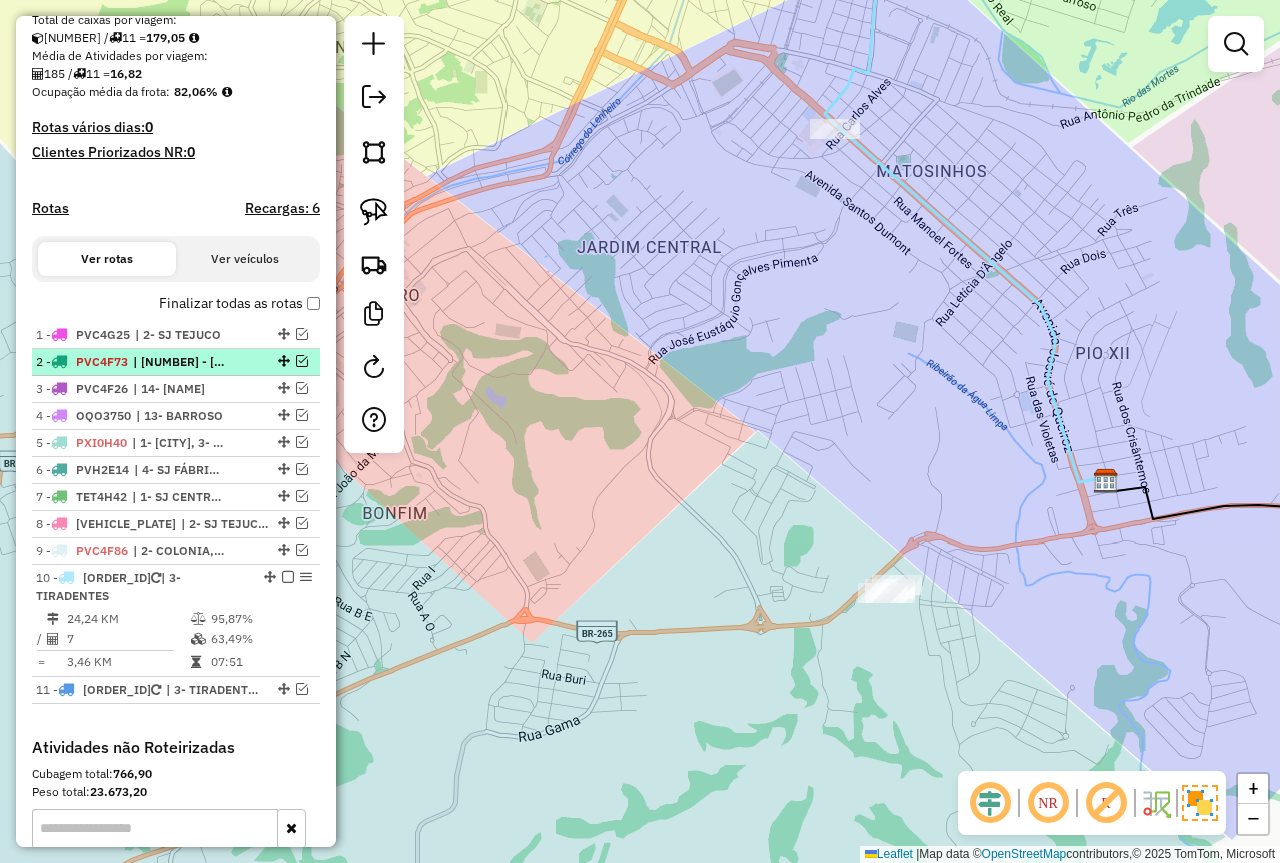 click at bounding box center (302, 361) 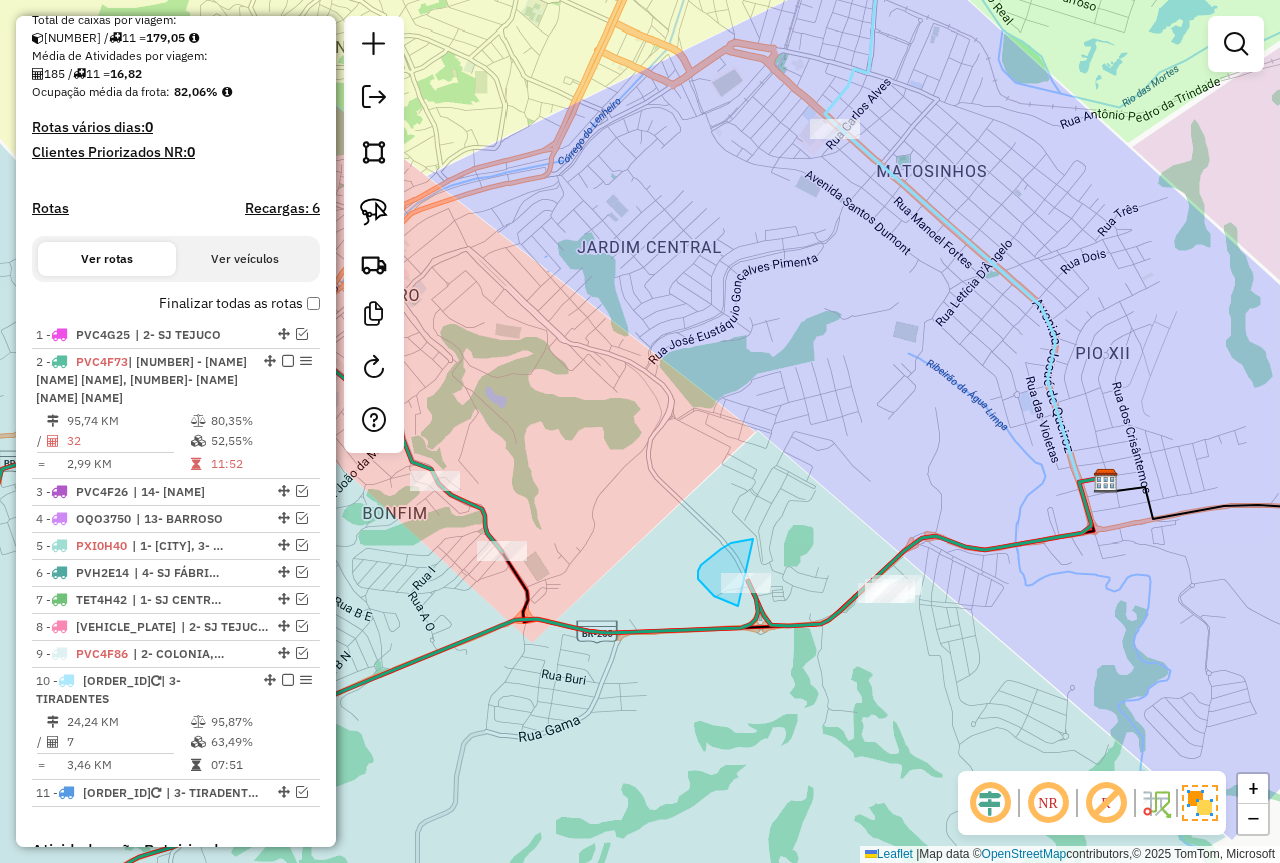 drag, startPoint x: 753, startPoint y: 539, endPoint x: 784, endPoint y: 604, distance: 72.013885 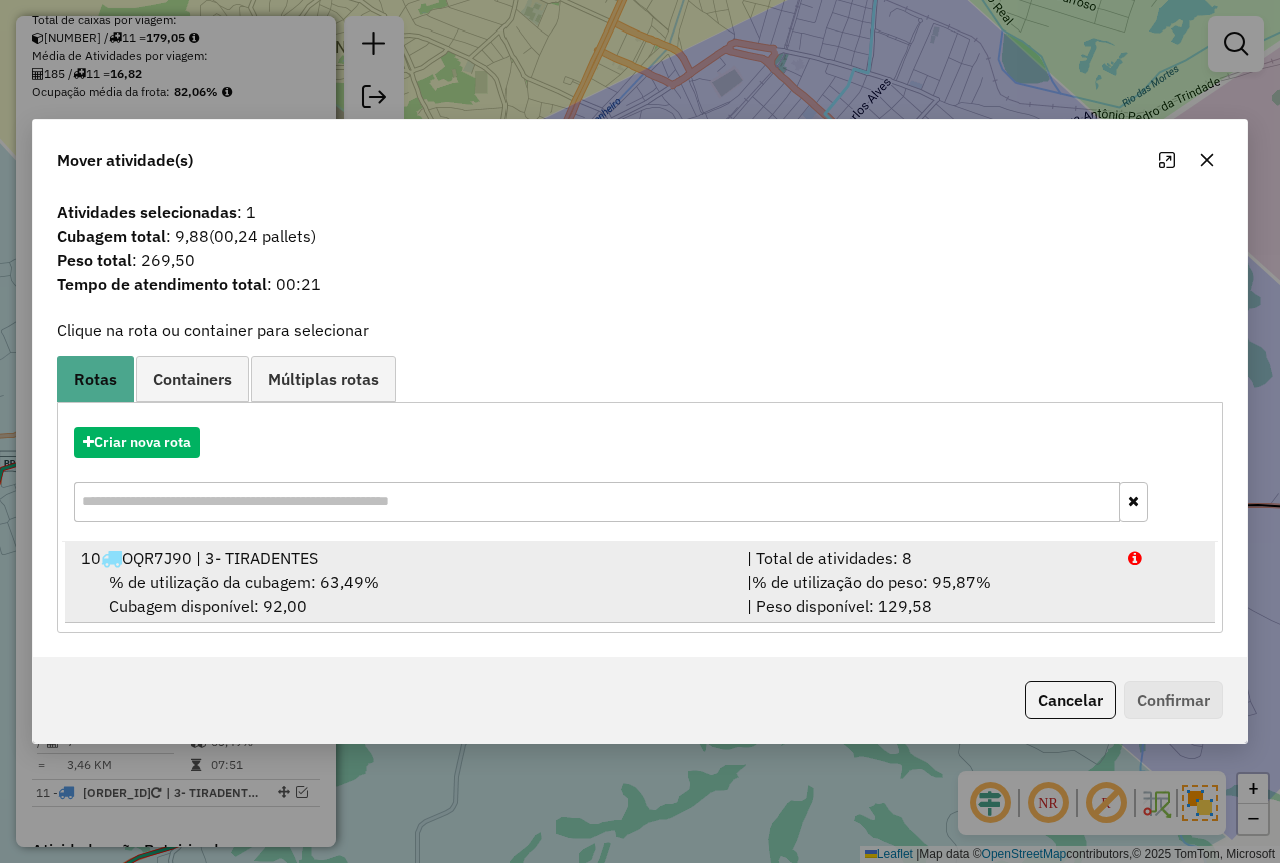 click on "|  % de utilização do peso: 95,87%  | Peso disponível: 129,58" at bounding box center [925, 594] 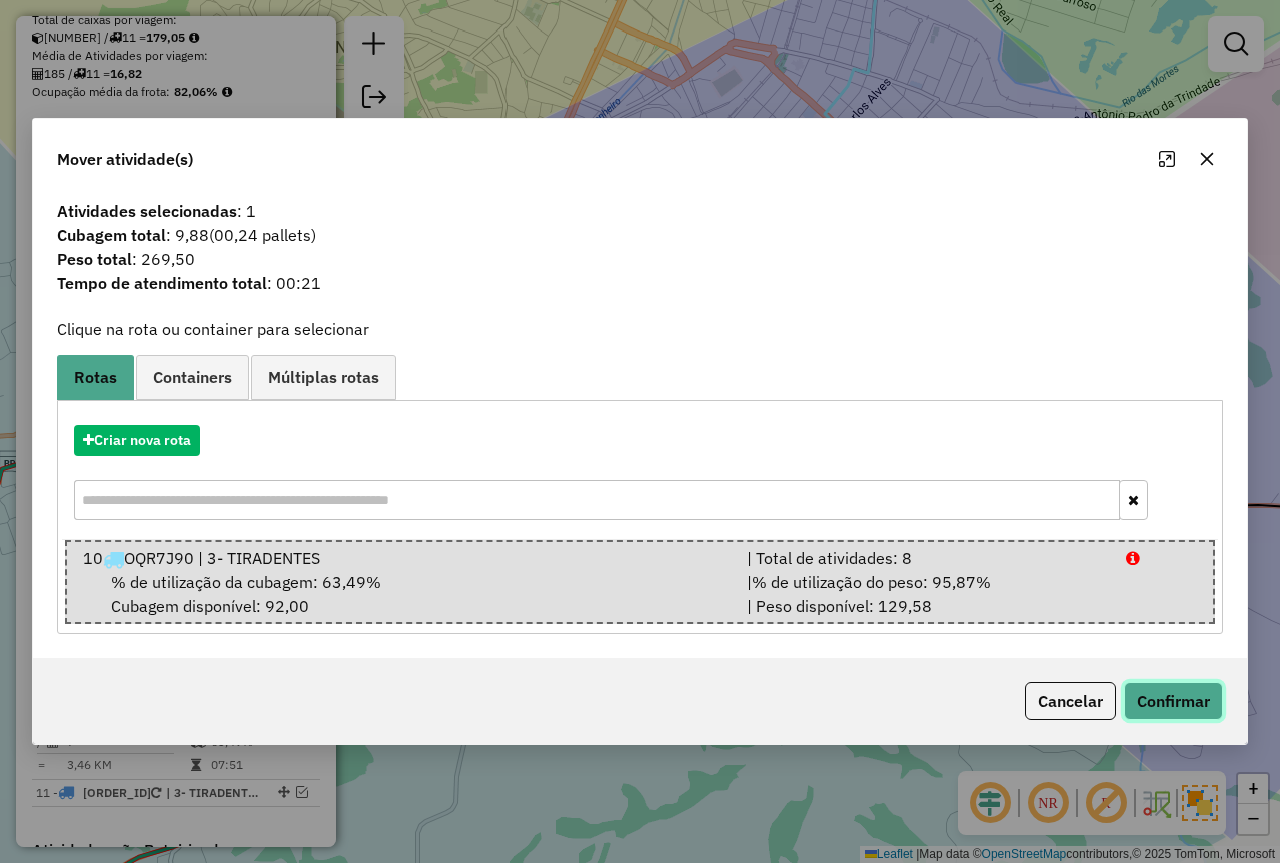 click on "Confirmar" 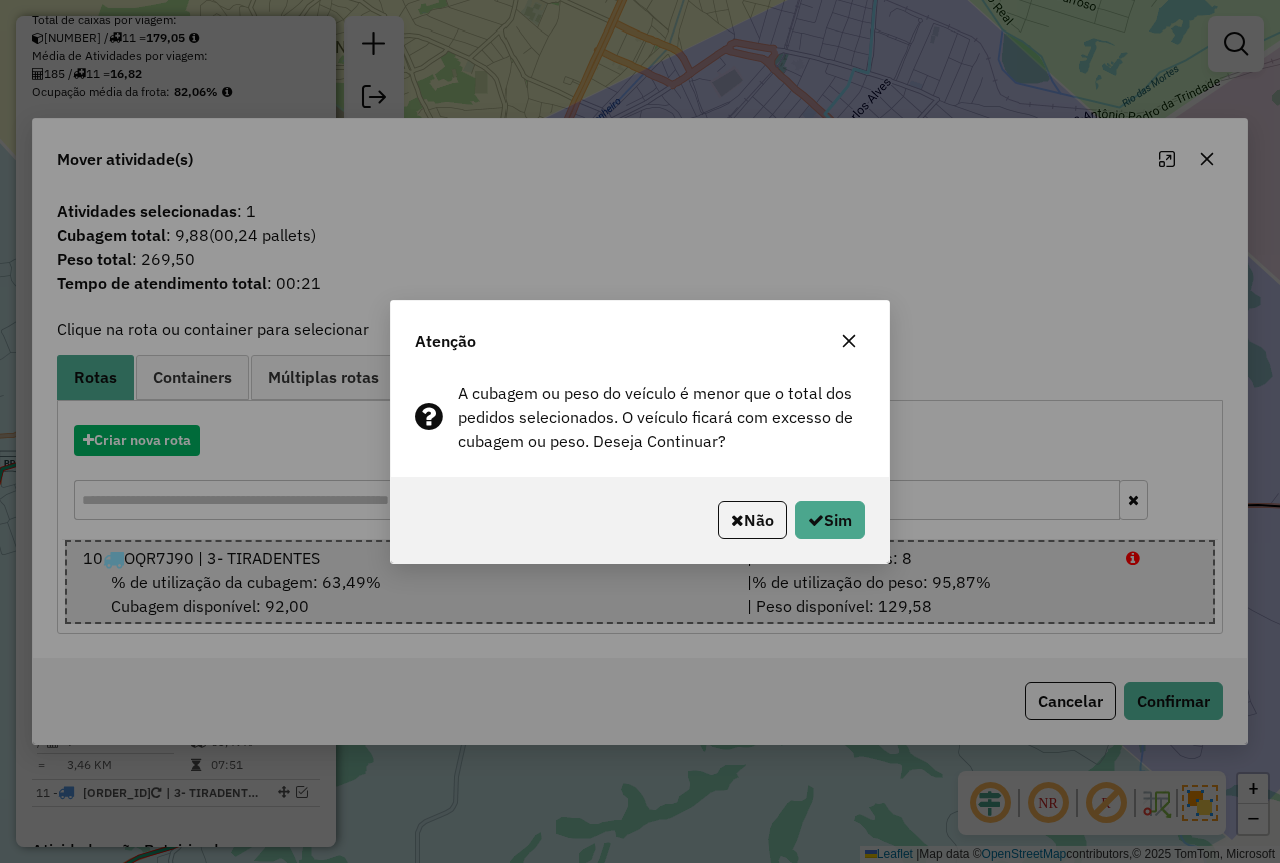click on "Não   Sim" 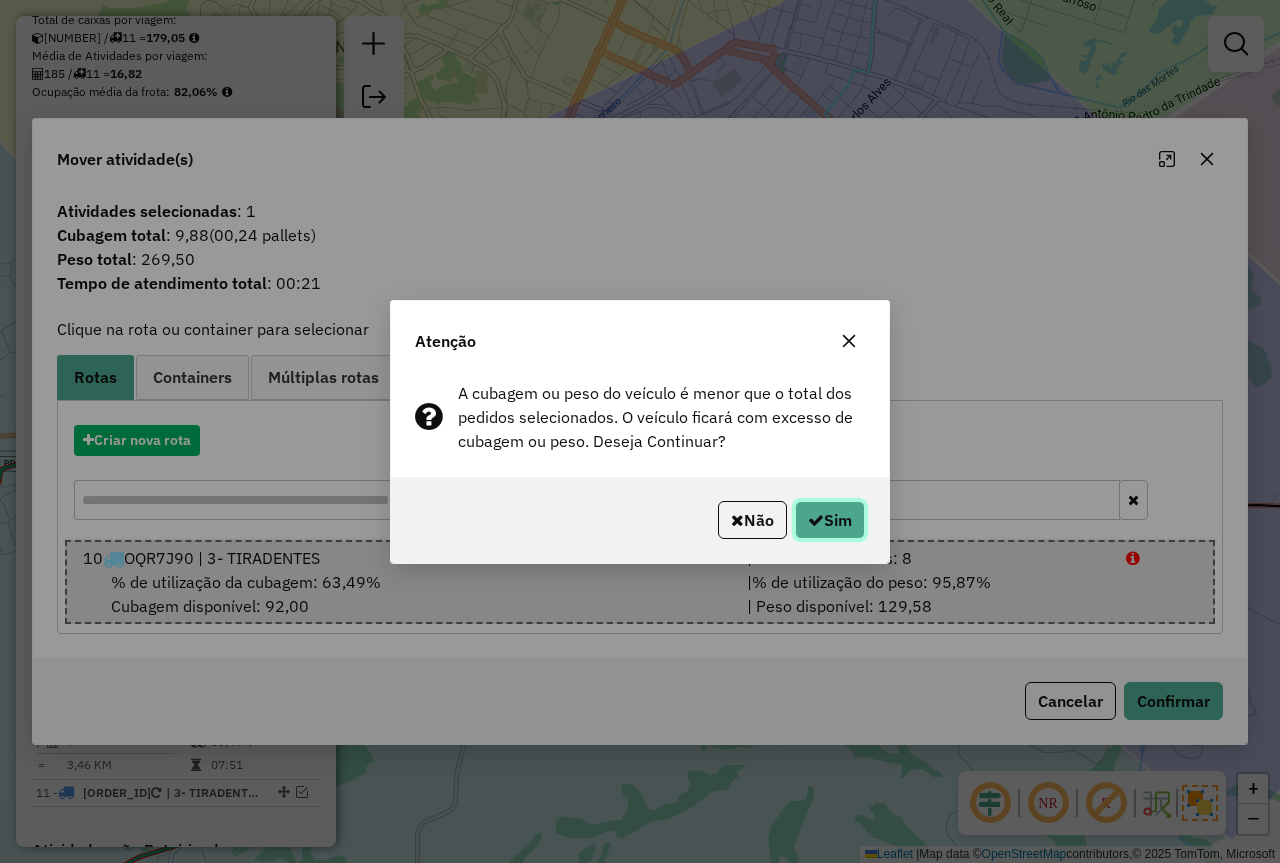 click on "Sim" 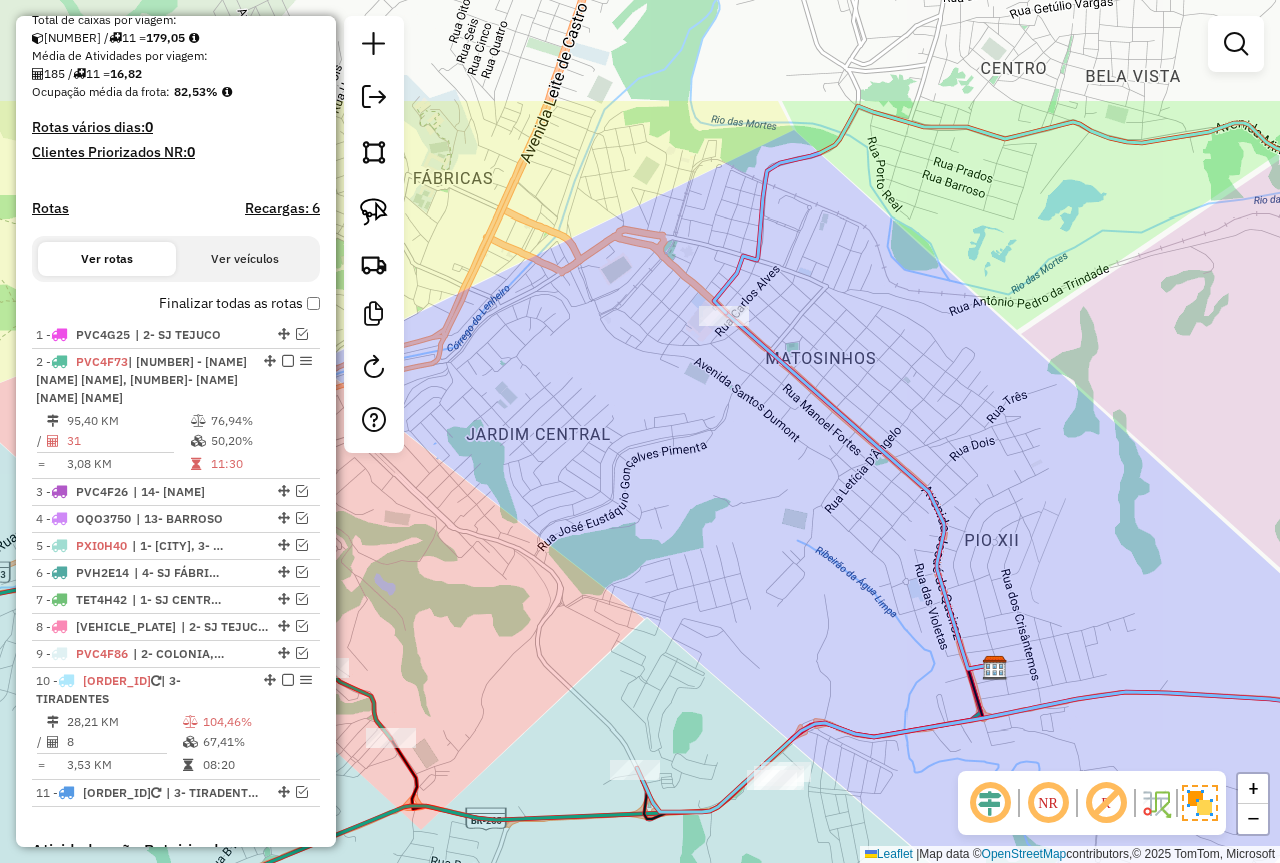drag, startPoint x: 805, startPoint y: 235, endPoint x: 728, endPoint y: 466, distance: 243.49538 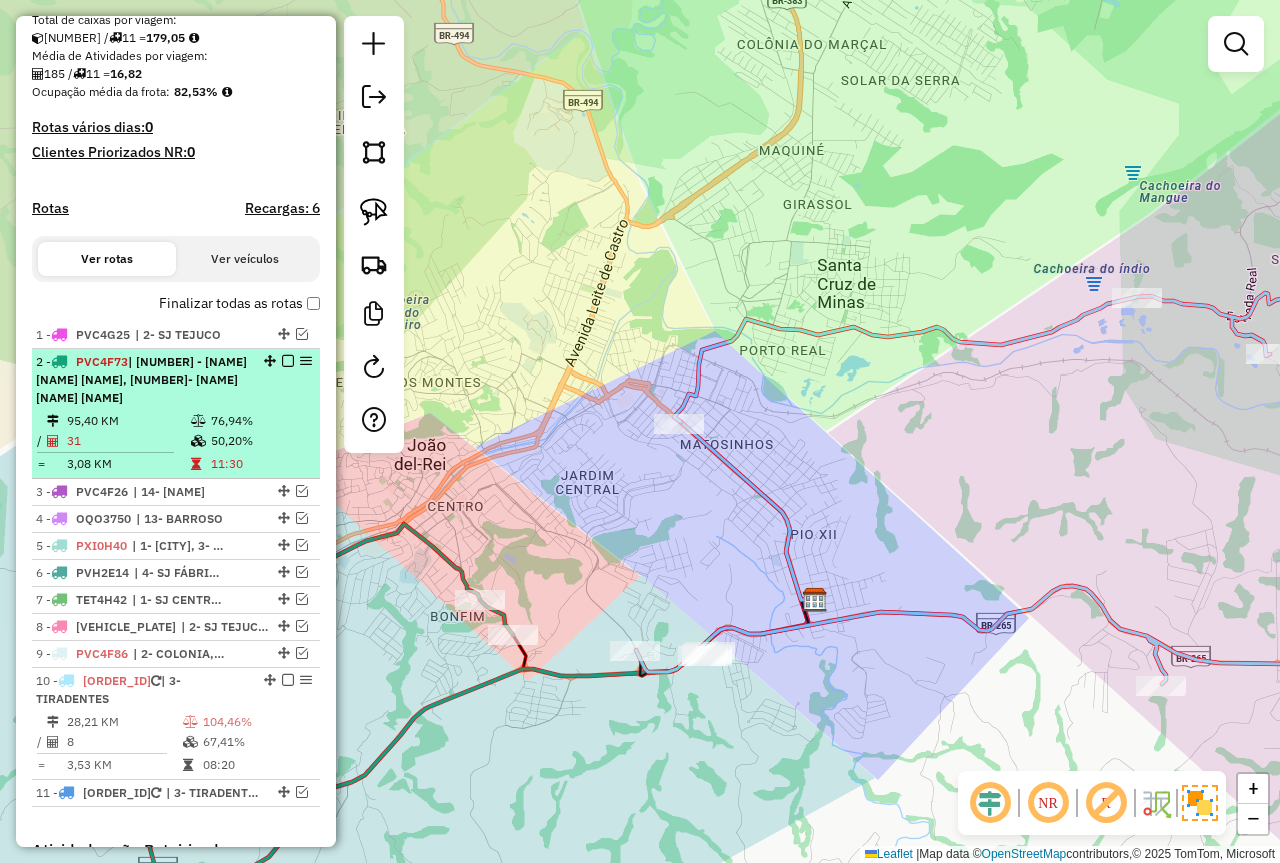 click at bounding box center [288, 361] 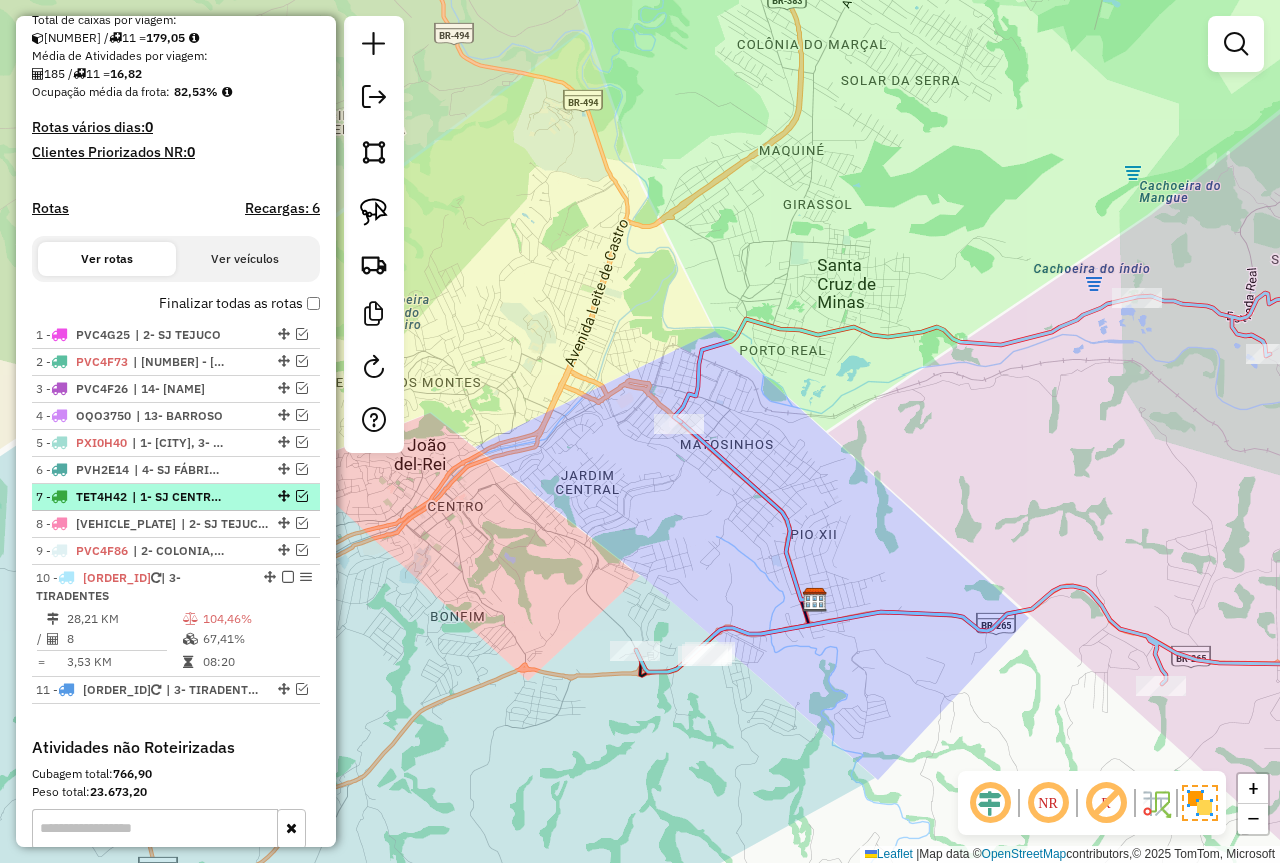 click at bounding box center [302, 496] 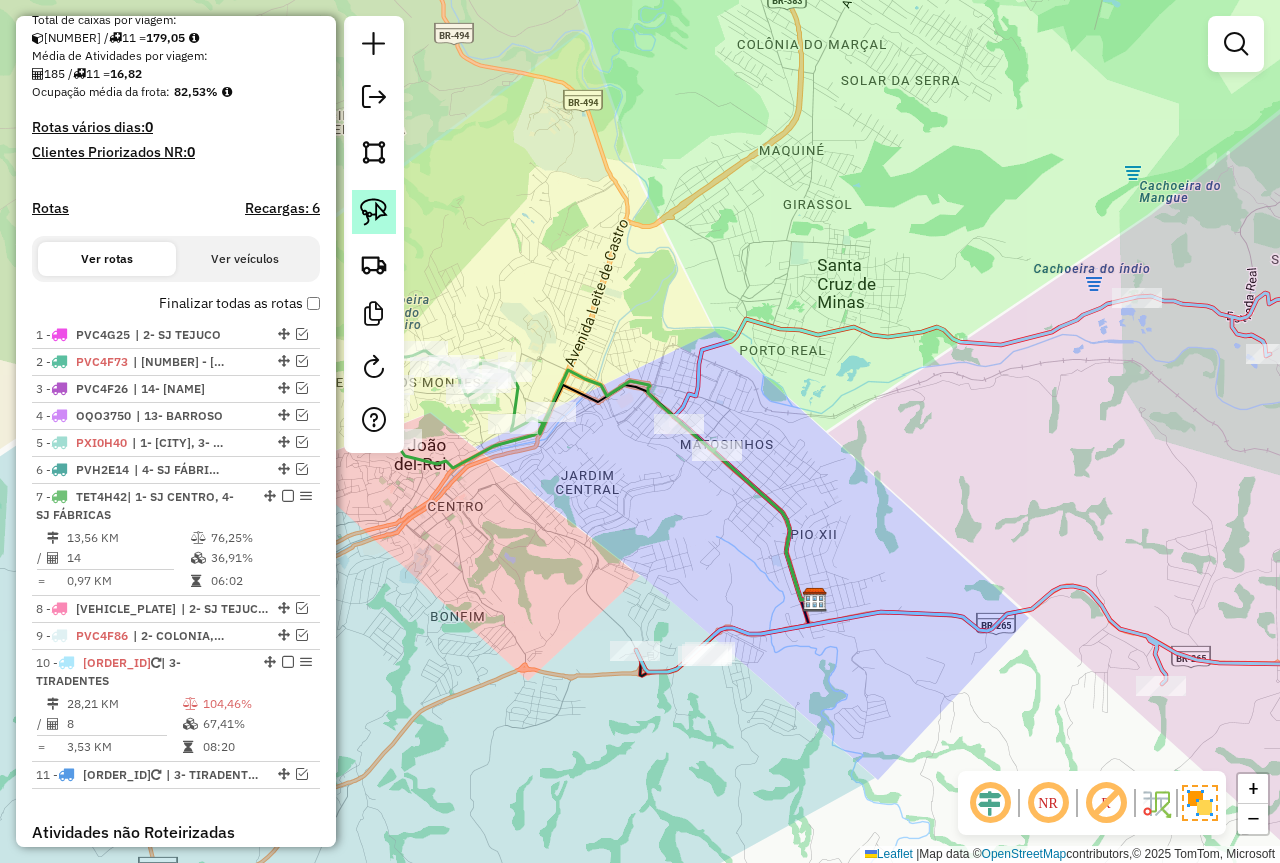 click 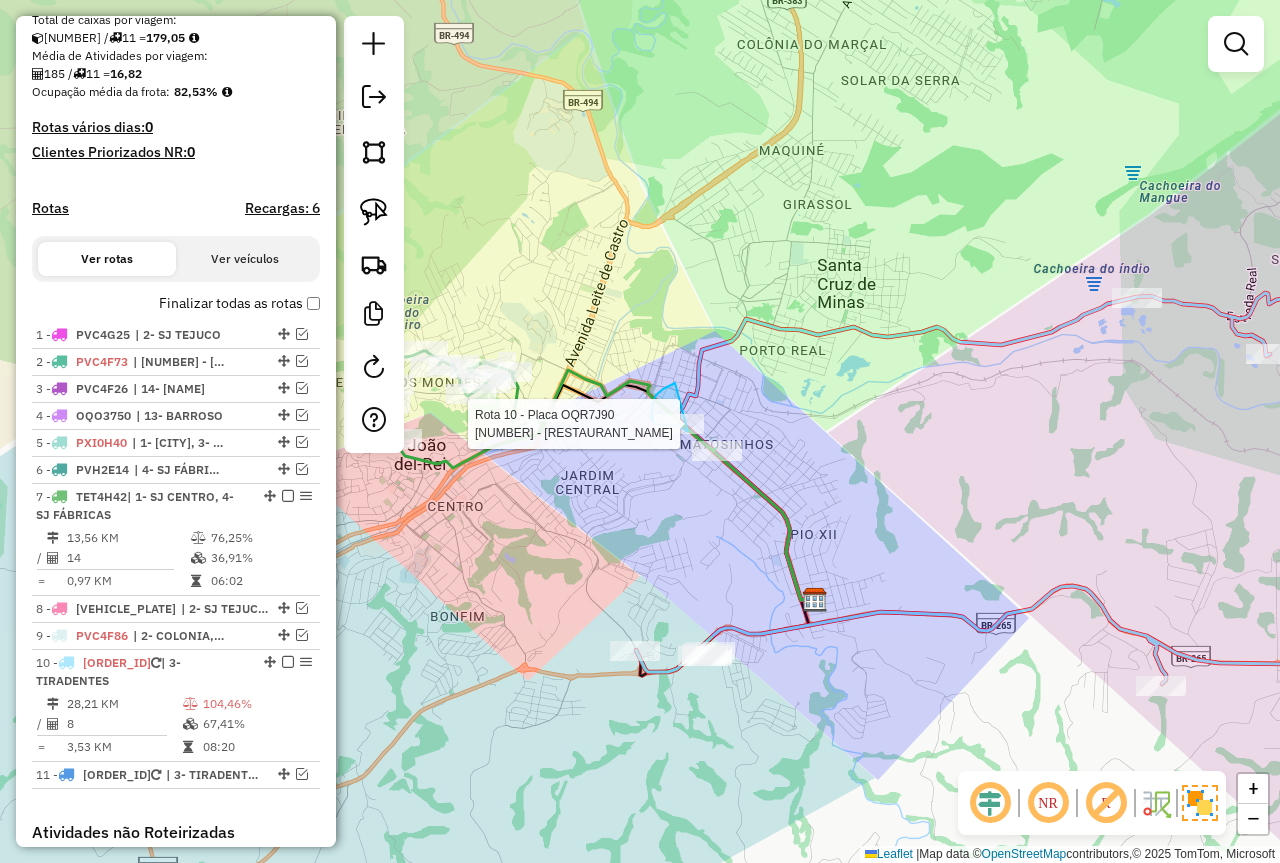 drag, startPoint x: 663, startPoint y: 389, endPoint x: 706, endPoint y: 429, distance: 58.728188 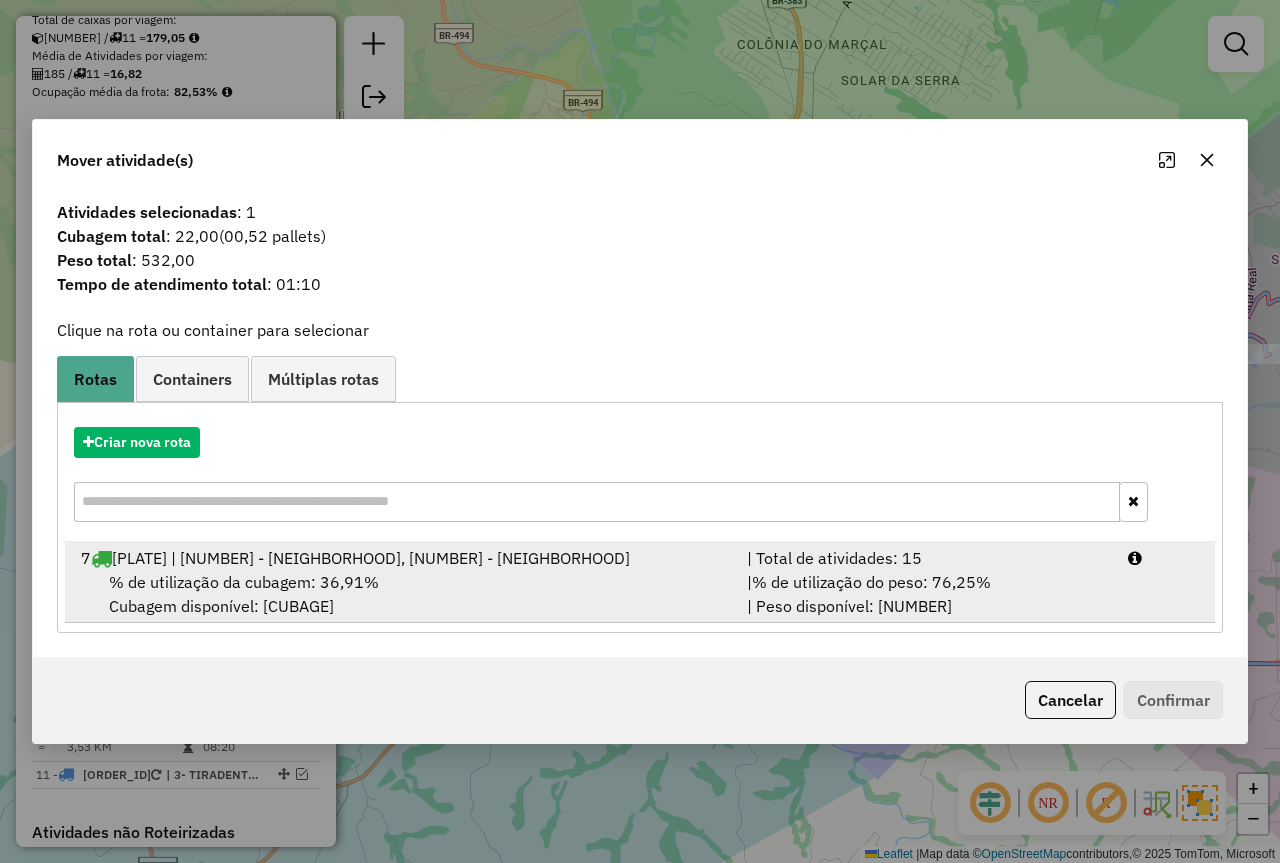 click on "% de utilização do peso: 76,25%" at bounding box center (871, 582) 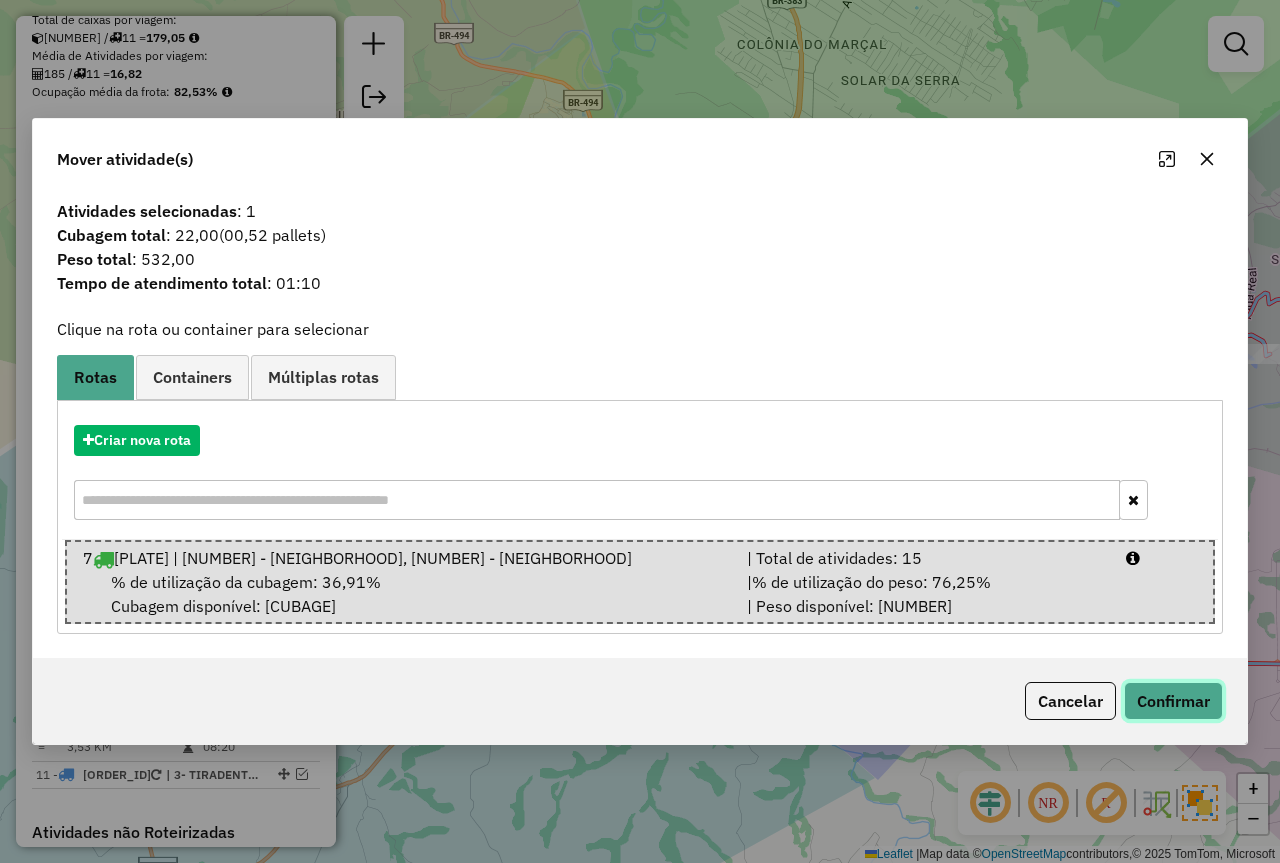 click on "Confirmar" 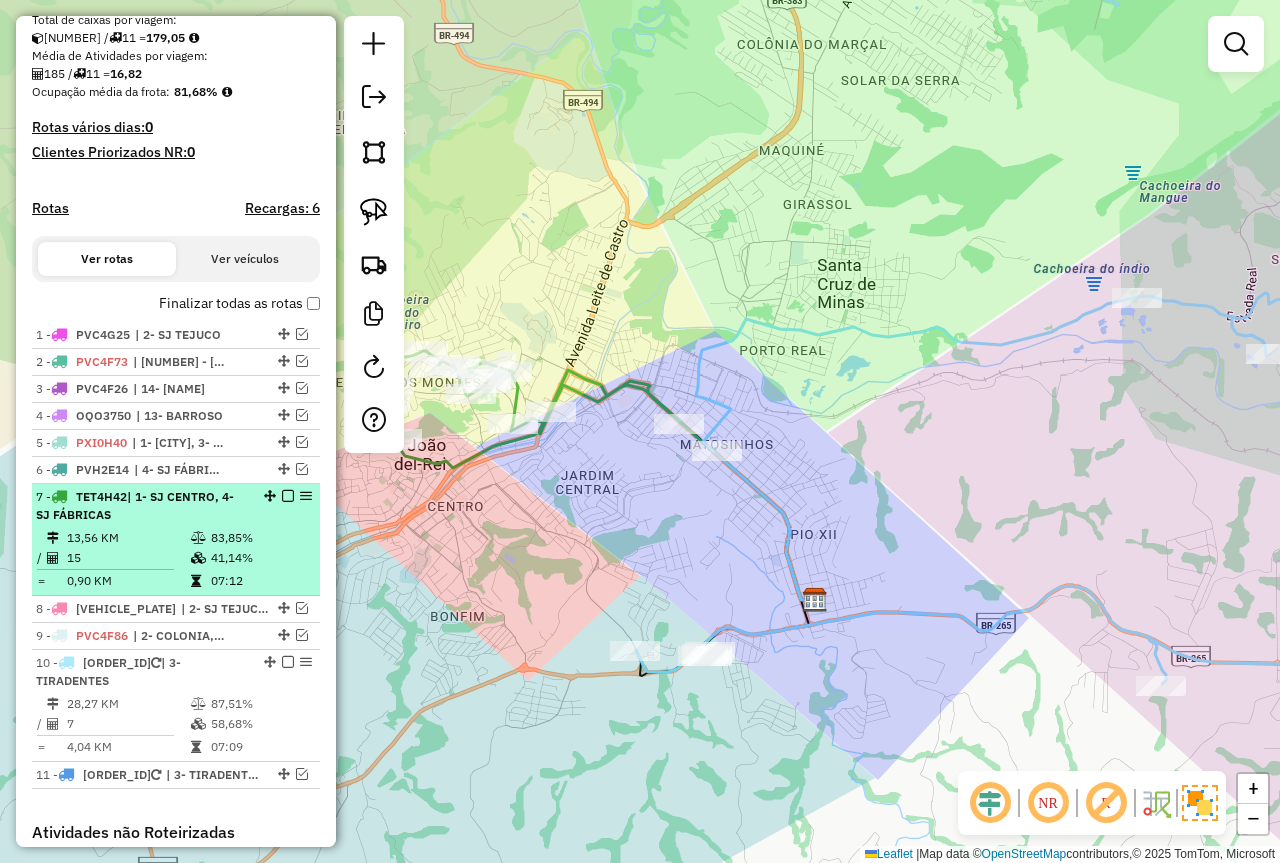 click at bounding box center [288, 496] 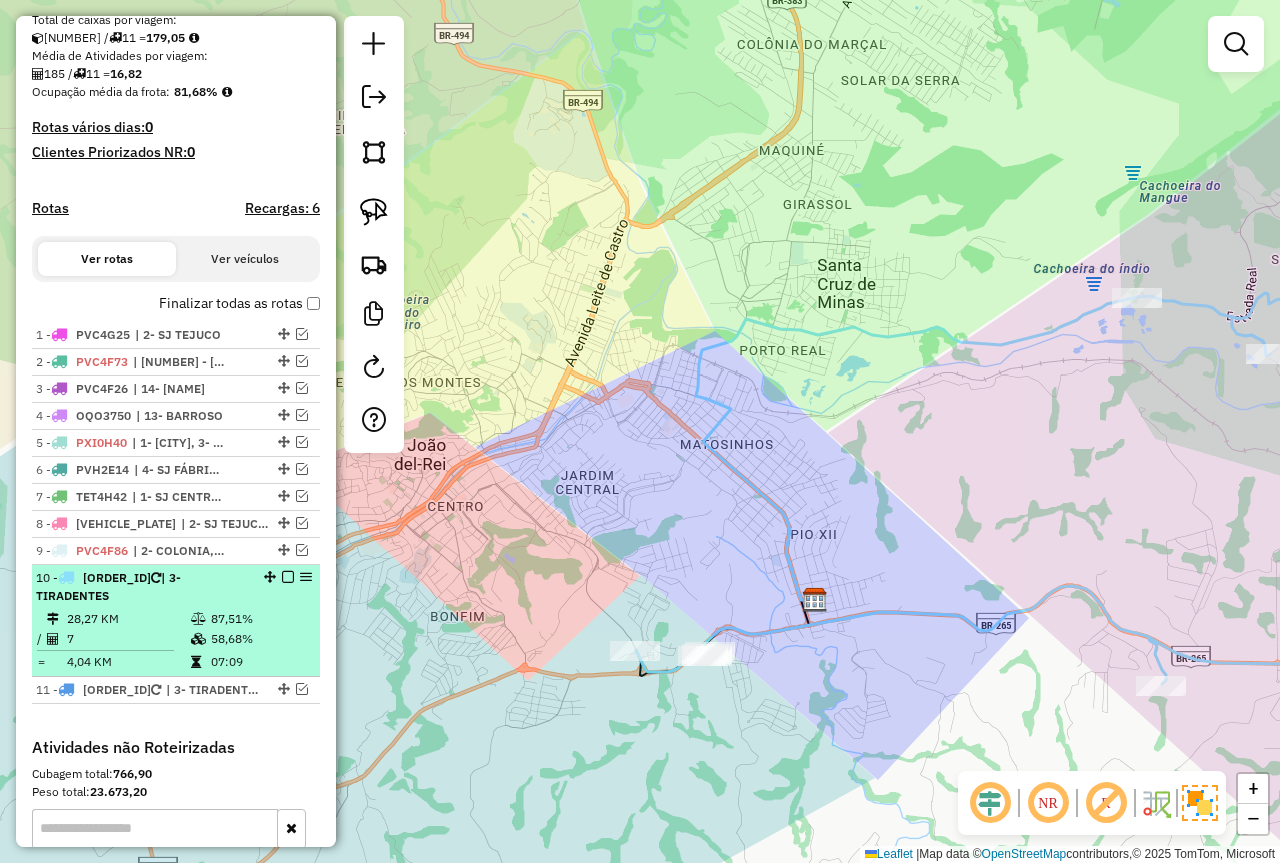 click at bounding box center [288, 577] 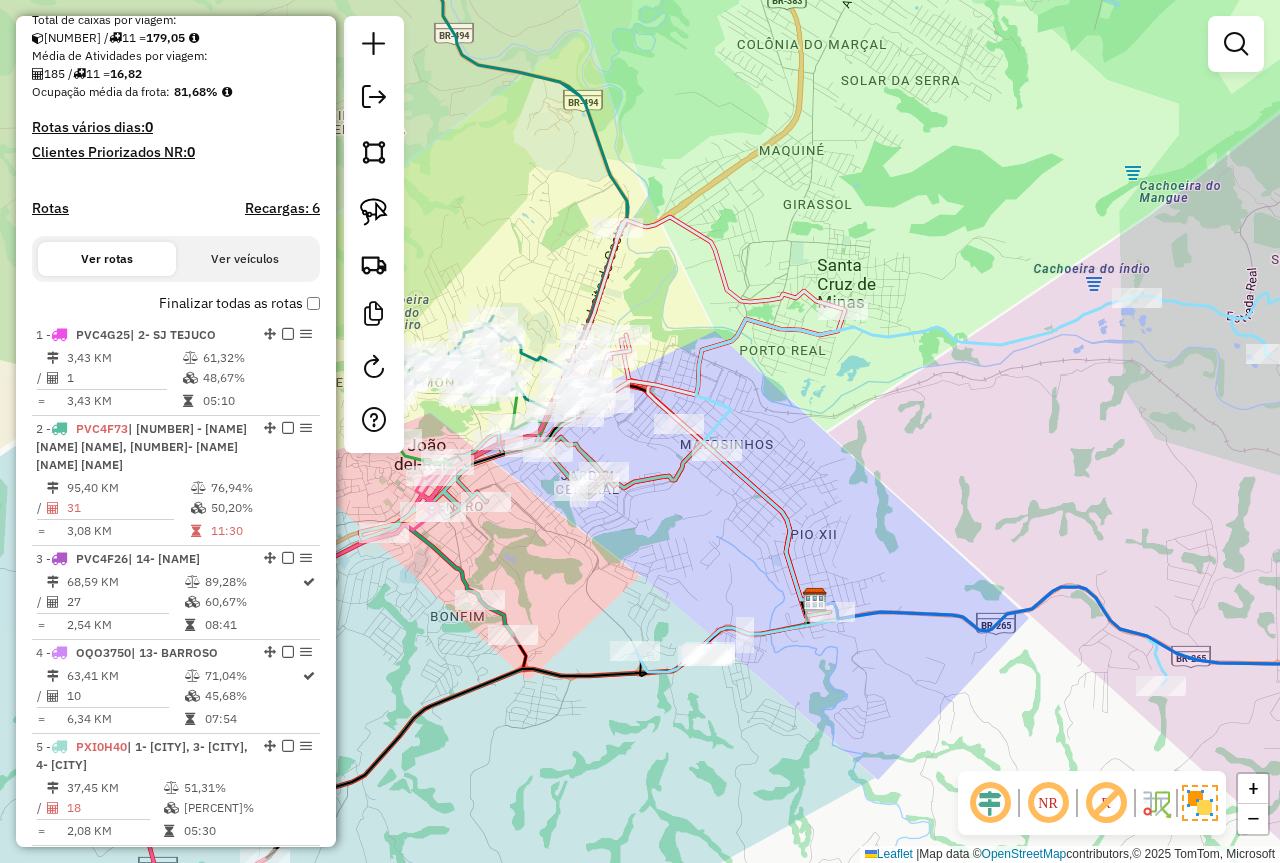 click on "Janela de atendimento Grade de atendimento Capacidade Transportadoras Veículos Cliente Pedidos  Rotas Selecione os dias de semana para filtrar as janelas de atendimento  Seg   Ter   Qua   Qui   Sex   Sáb   Dom  Informe o período da janela de atendimento: De: Até:  Filtrar exatamente a janela do cliente  Considerar janela de atendimento padrão  Selecione os dias de semana para filtrar as grades de atendimento  Seg   Ter   Qua   Qui   Sex   Sáb   Dom   Considerar clientes sem dia de atendimento cadastrado  Clientes fora do dia de atendimento selecionado Filtrar as atividades entre os valores definidos abaixo:  Peso mínimo:  ****  Peso máximo:  ****  Cubagem mínima:   Cubagem máxima:   De:   Até:  Filtrar as atividades entre o tempo de atendimento definido abaixo:  De:   Até:   Considerar capacidade total dos clientes não roteirizados Transportadora: Selecione um ou mais itens Tipo de veículo: Selecione um ou mais itens Veículo: Selecione um ou mais itens Motorista: Selecione um ou mais itens De:" 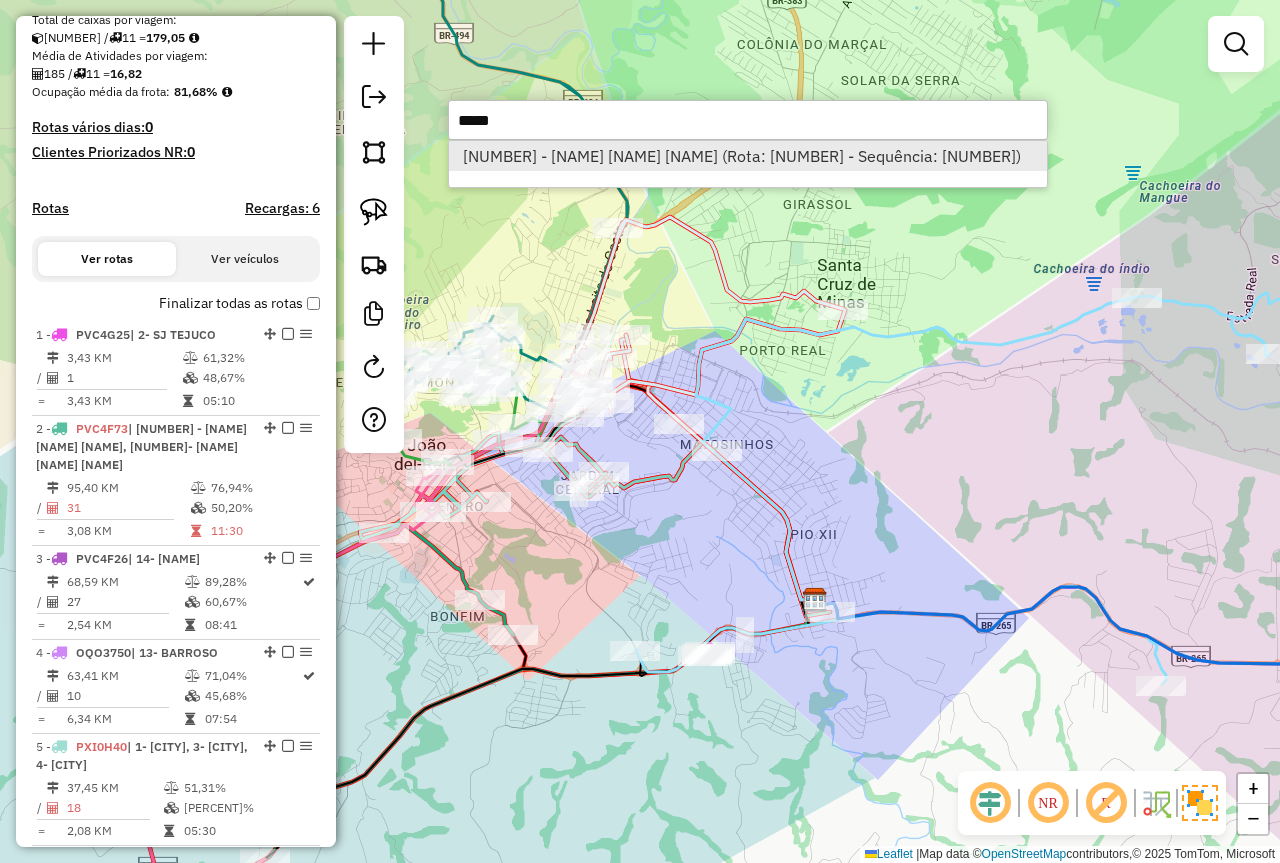 type on "*****" 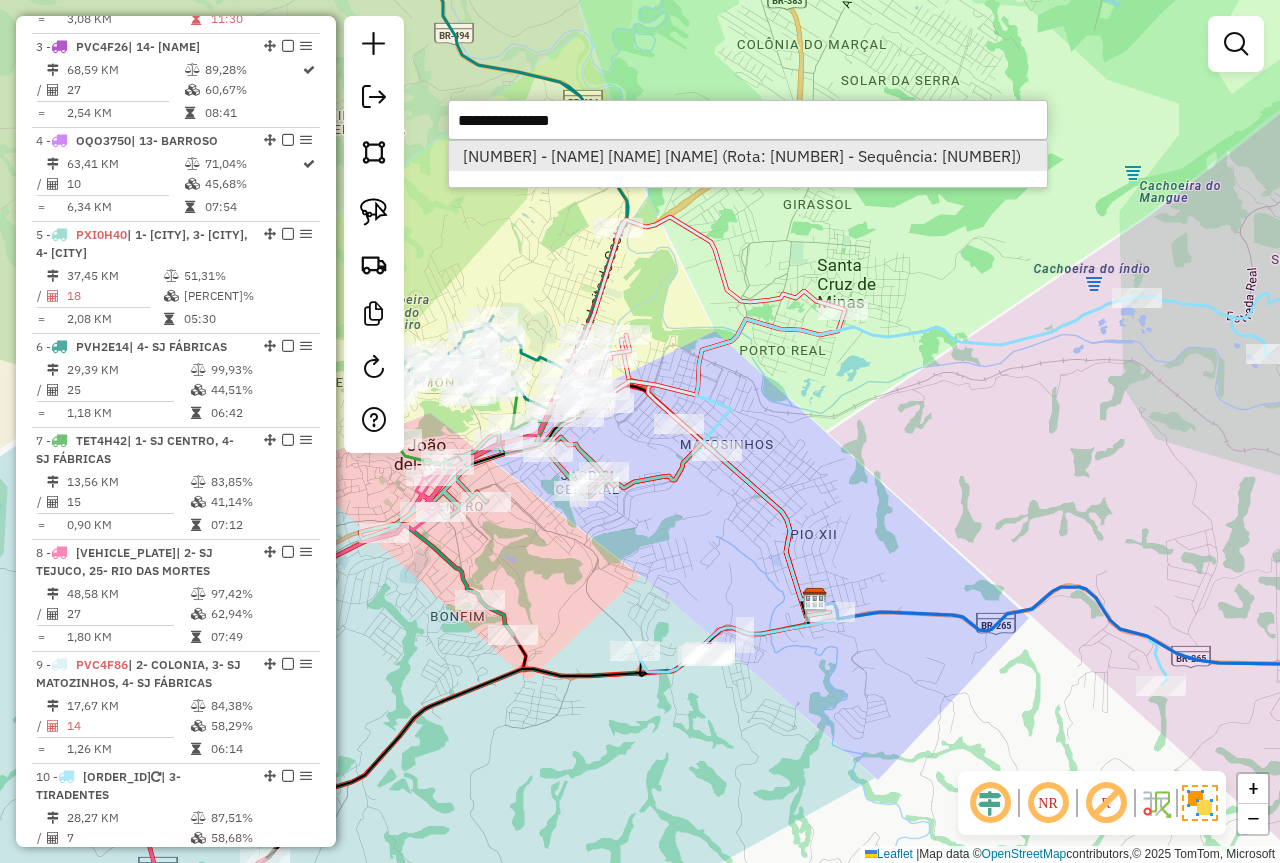 select on "*********" 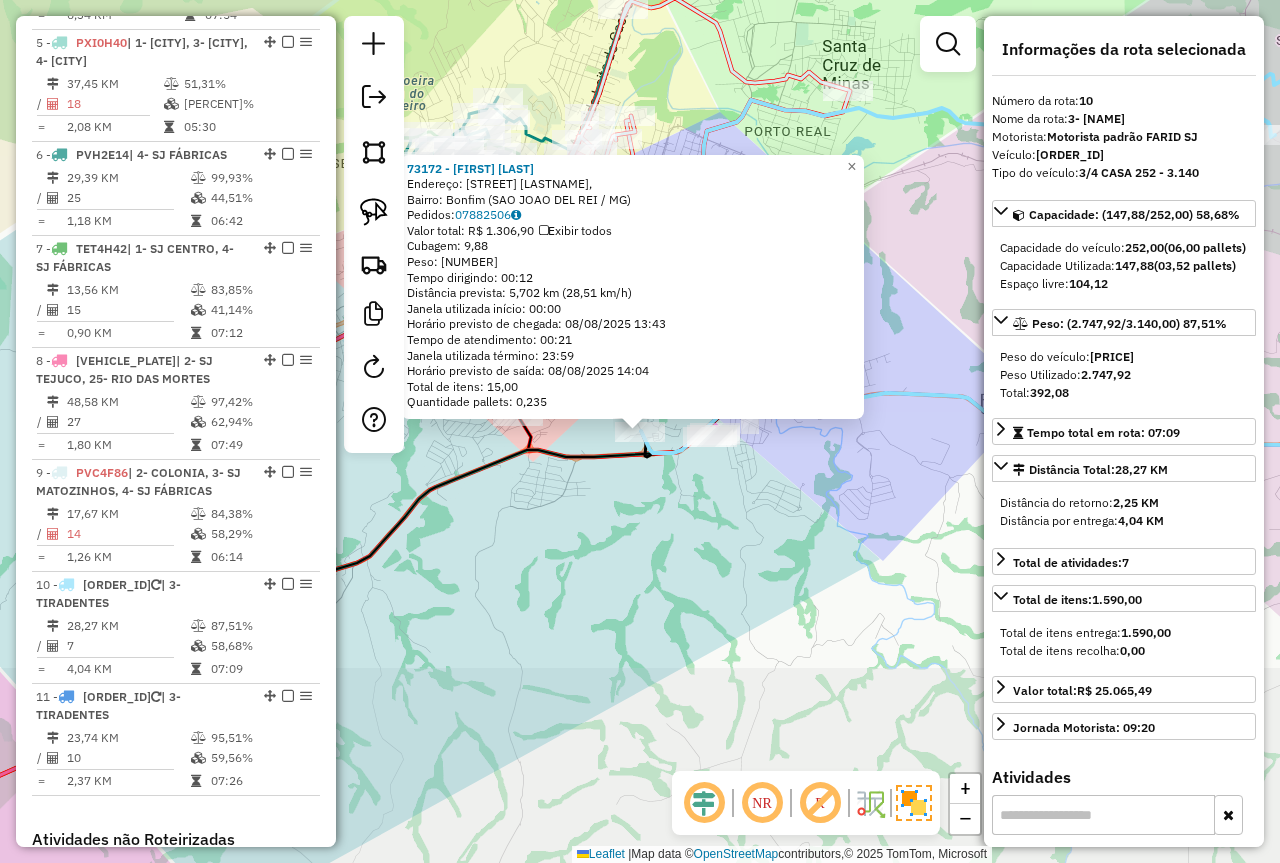 scroll, scrollTop: 1508, scrollLeft: 0, axis: vertical 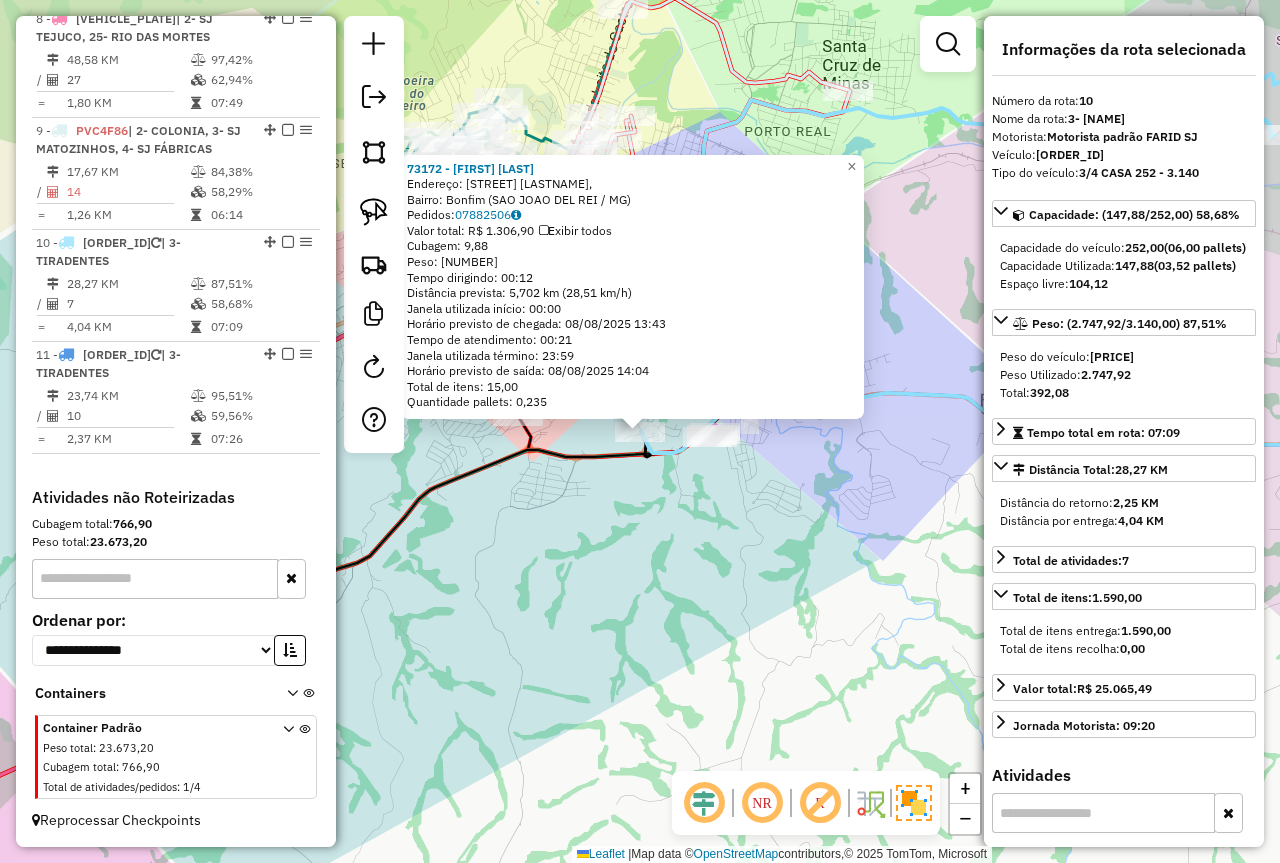 click on "73172 - BOTECO DA ALCIONE  Endereço: Avenida José Caetano Carvalho,    Bairro: Bonfim (São João del Rei / MG)   Pedidos:  07882506   Valor total: R$ 1.306,90   Exibir todos   Cubagem: 9,88  Peso: 269,50  Tempo dirigindo: 00:12   Distância prevista: 5,702 km (28,51 km/h)   Janela utilizada início: 00:00   Horário previsto de chegada: 08/08/2025 13:43   Tempo de atendimento: 00:21   Janela utilizada término: 23:59   Horário previsto de saída: 08/08/2025 14:04   Total de itens: 15,00   Quantidade pallets: 0,235  ×" 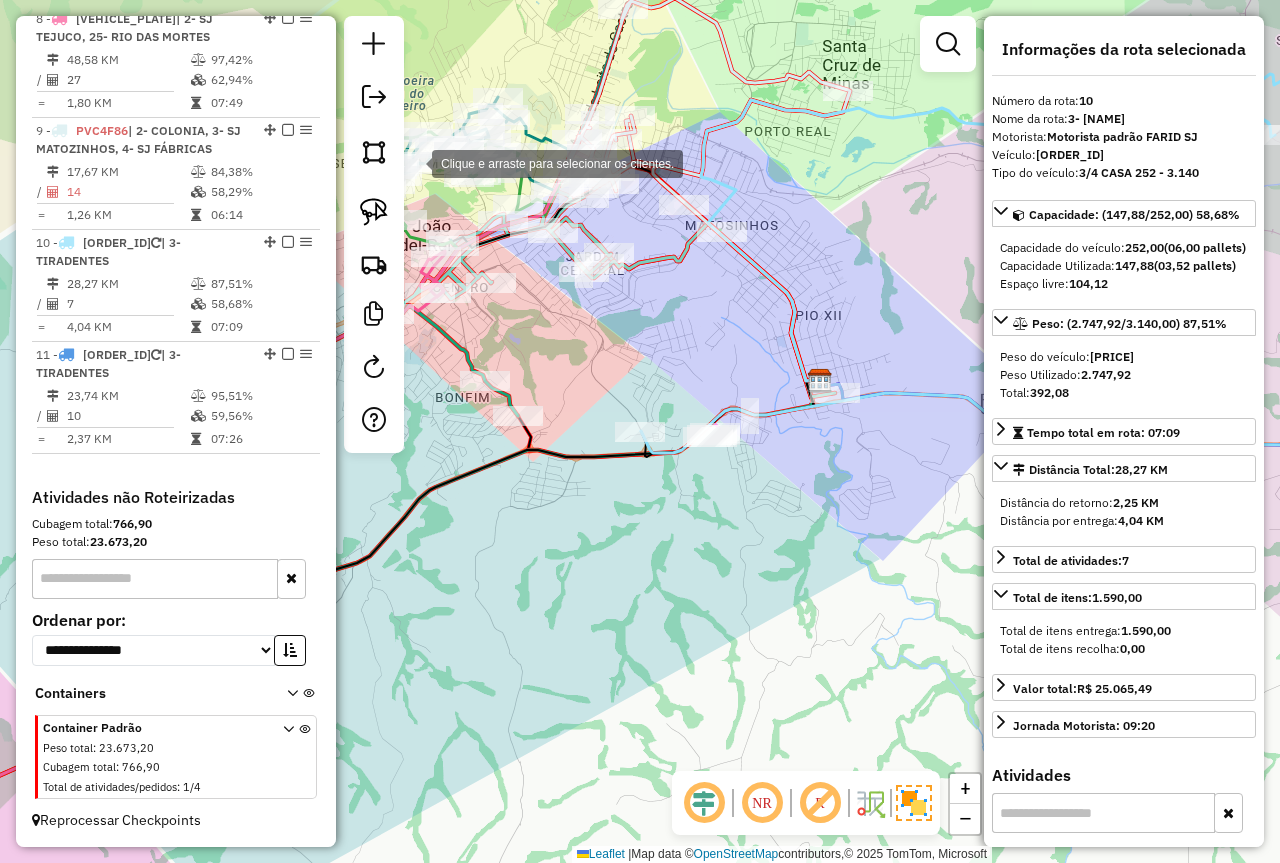 copy on "73172 - BOTECO DA ALCIONE" 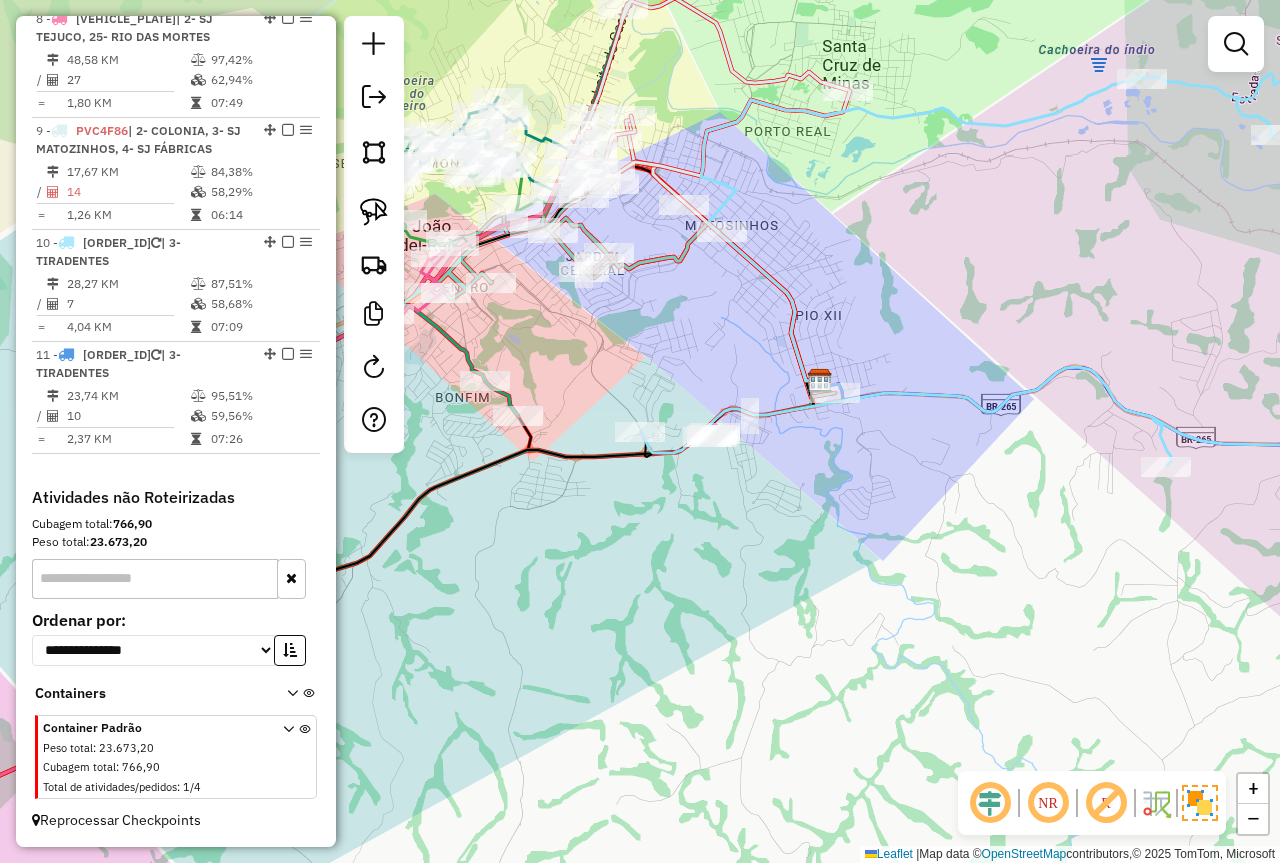 click on "Janela de atendimento Grade de atendimento Capacidade Transportadoras Veículos Cliente Pedidos  Rotas Selecione os dias de semana para filtrar as janelas de atendimento  Seg   Ter   Qua   Qui   Sex   Sáb   Dom  Informe o período da janela de atendimento: De: Até:  Filtrar exatamente a janela do cliente  Considerar janela de atendimento padrão  Selecione os dias de semana para filtrar as grades de atendimento  Seg   Ter   Qua   Qui   Sex   Sáb   Dom   Considerar clientes sem dia de atendimento cadastrado  Clientes fora do dia de atendimento selecionado Filtrar as atividades entre os valores definidos abaixo:  Peso mínimo:  ****  Peso máximo:  ****  Cubagem mínima:   Cubagem máxima:   De:   Até:  Filtrar as atividades entre o tempo de atendimento definido abaixo:  De:   Até:   Considerar capacidade total dos clientes não roteirizados Transportadora: Selecione um ou mais itens Tipo de veículo: Selecione um ou mais itens Veículo: Selecione um ou mais itens Motorista: Selecione um ou mais itens De:" 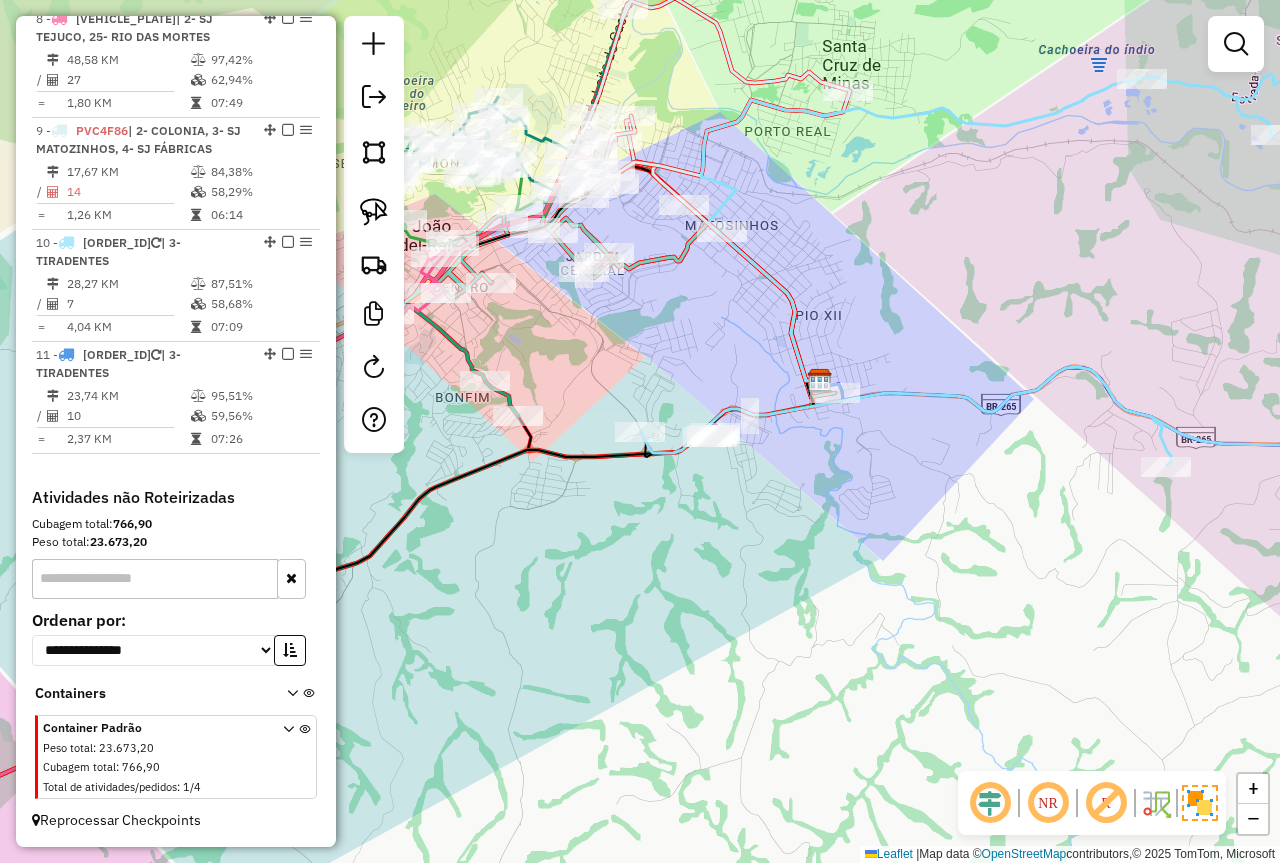 click on "Janela de atendimento Grade de atendimento Capacidade Transportadoras Veículos Cliente Pedidos  Rotas Selecione os dias de semana para filtrar as janelas de atendimento  Seg   Ter   Qua   Qui   Sex   Sáb   Dom  Informe o período da janela de atendimento: De: Até:  Filtrar exatamente a janela do cliente  Considerar janela de atendimento padrão  Selecione os dias de semana para filtrar as grades de atendimento  Seg   Ter   Qua   Qui   Sex   Sáb   Dom   Considerar clientes sem dia de atendimento cadastrado  Clientes fora do dia de atendimento selecionado Filtrar as atividades entre os valores definidos abaixo:  Peso mínimo:  ****  Peso máximo:  ****  Cubagem mínima:   Cubagem máxima:   De:   Até:  Filtrar as atividades entre o tempo de atendimento definido abaixo:  De:   Até:   Considerar capacidade total dos clientes não roteirizados Transportadora: Selecione um ou mais itens Tipo de veículo: Selecione um ou mais itens Veículo: Selecione um ou mais itens Motorista: Selecione um ou mais itens De:" 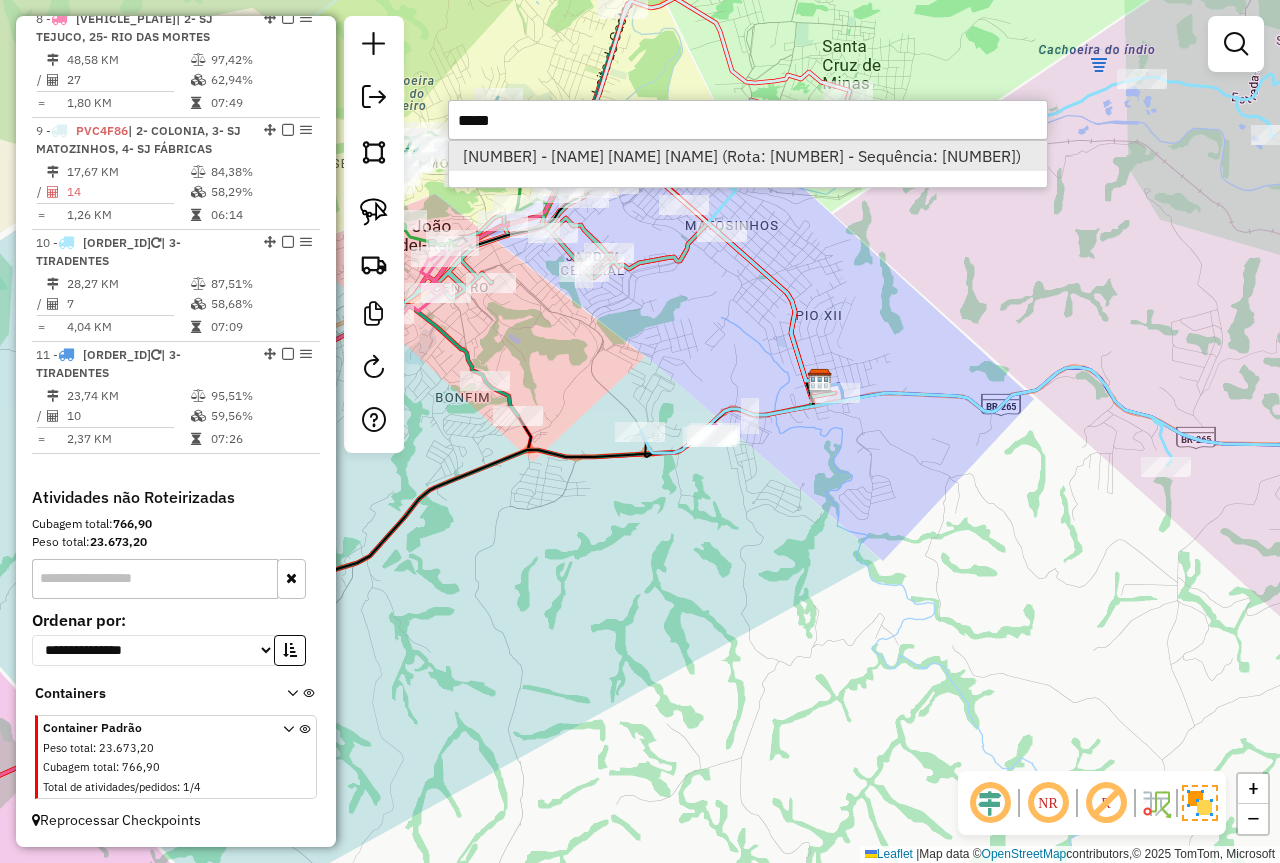 type on "*****" 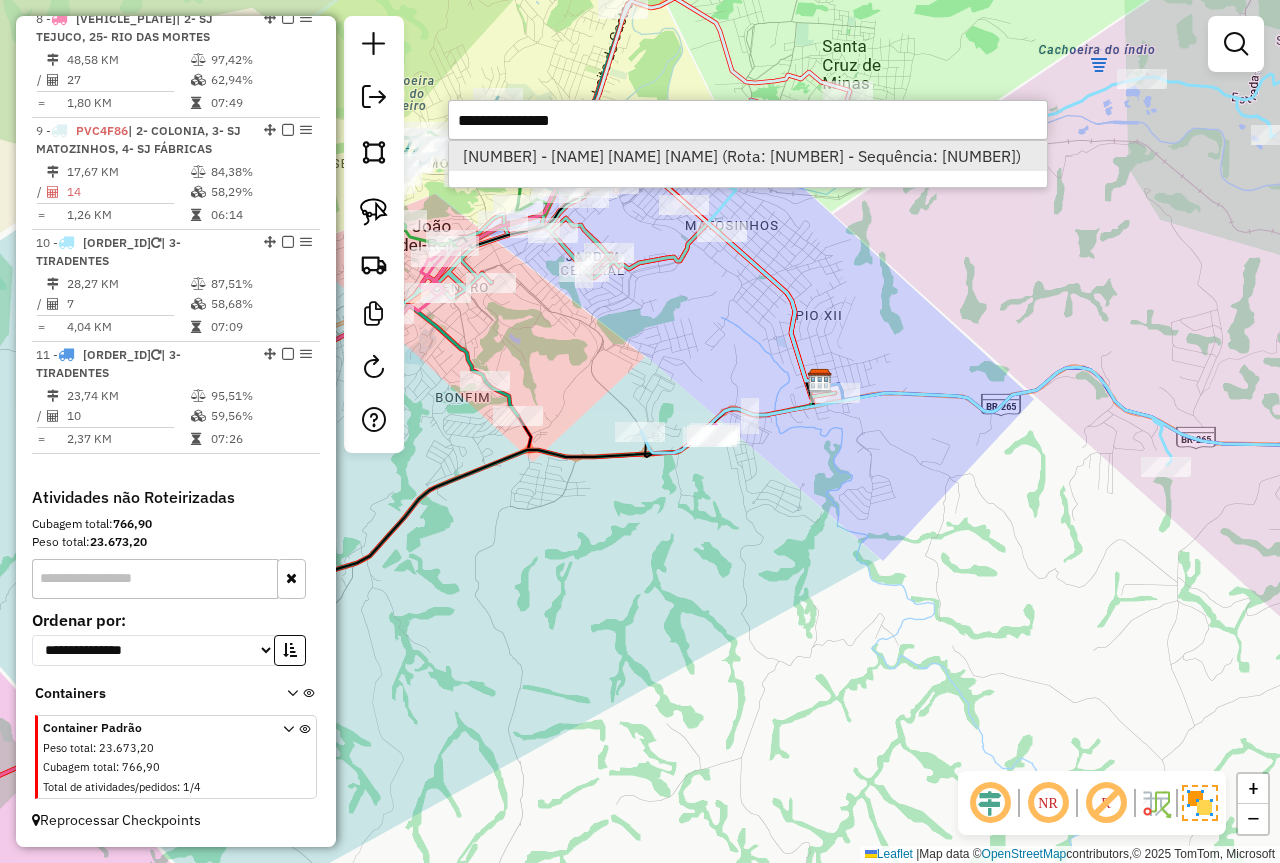 select on "*********" 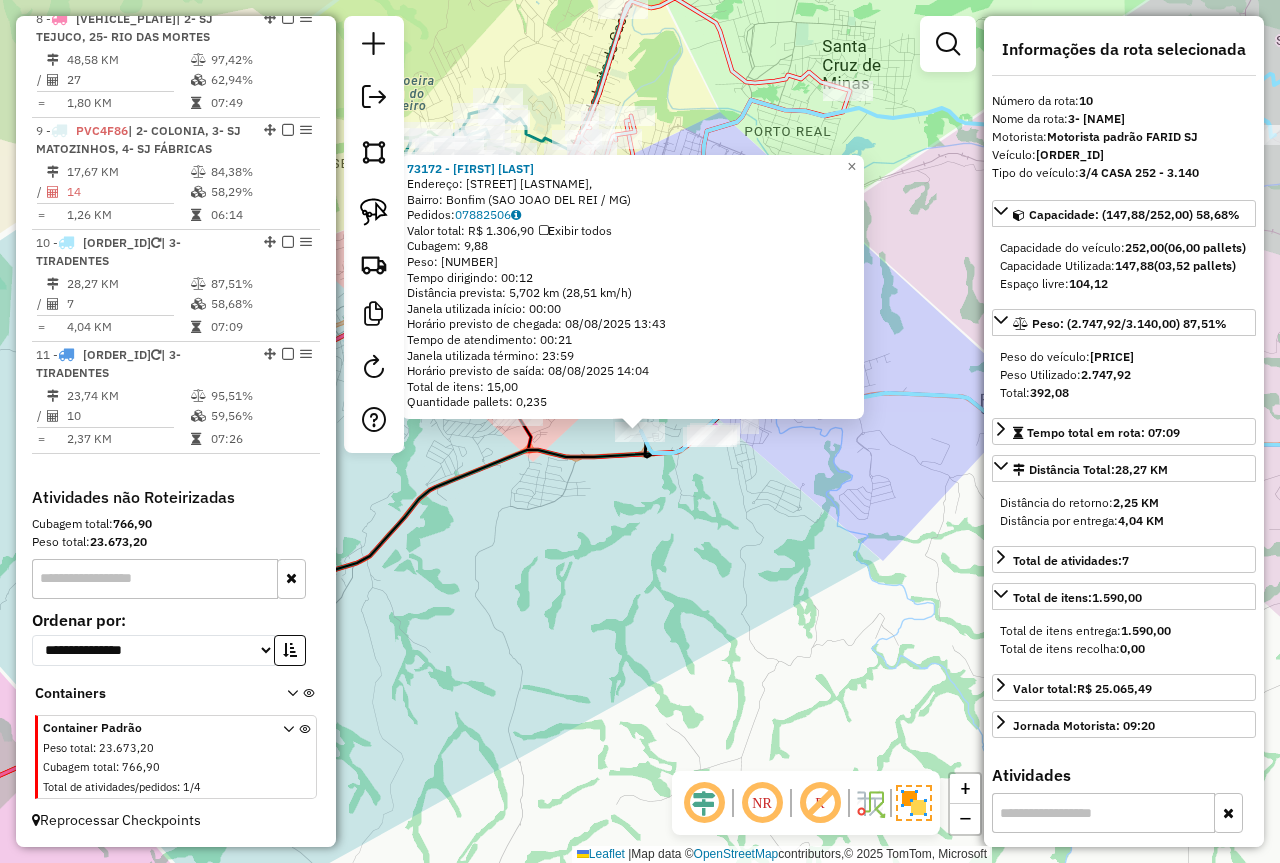 drag, startPoint x: 596, startPoint y: 170, endPoint x: 411, endPoint y: 170, distance: 185 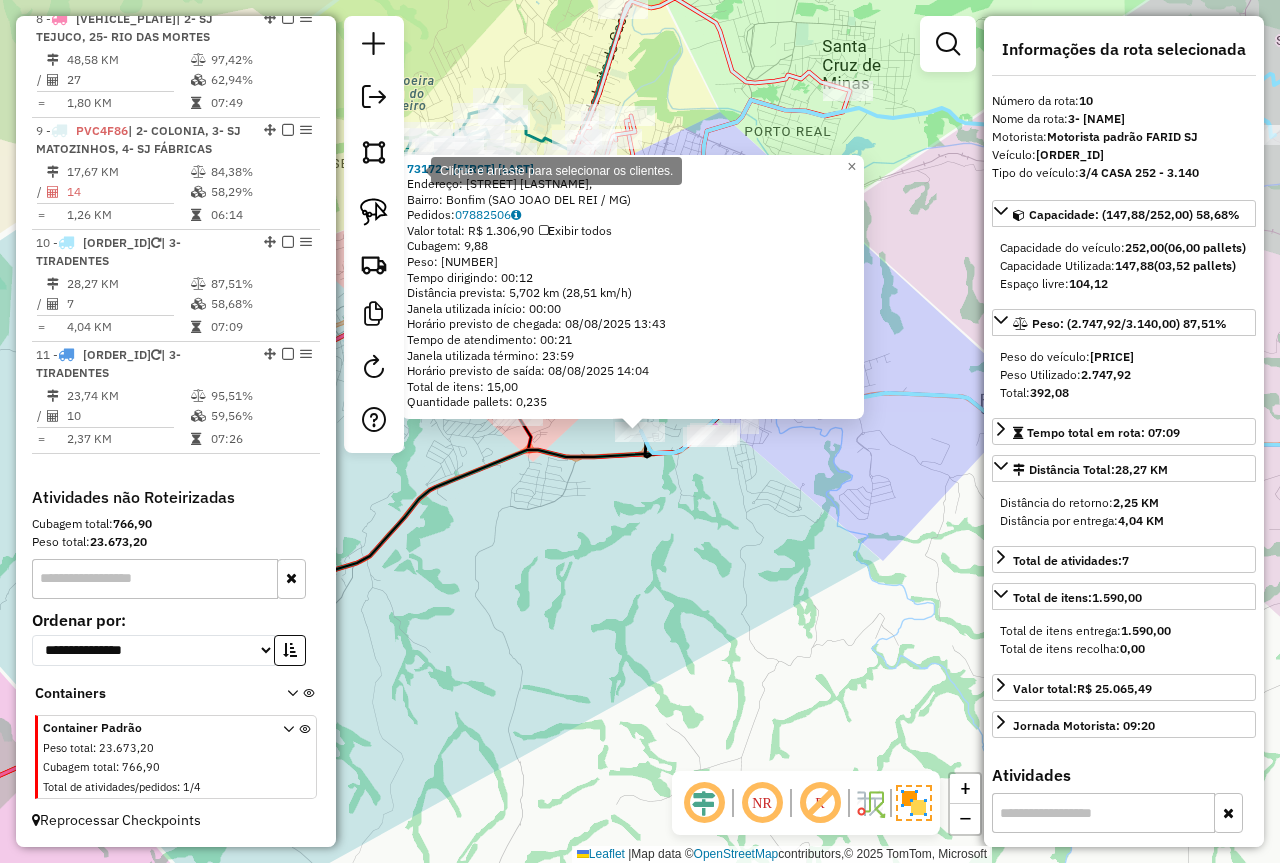 copy on "73172 - BOTECO DA ALCIONE" 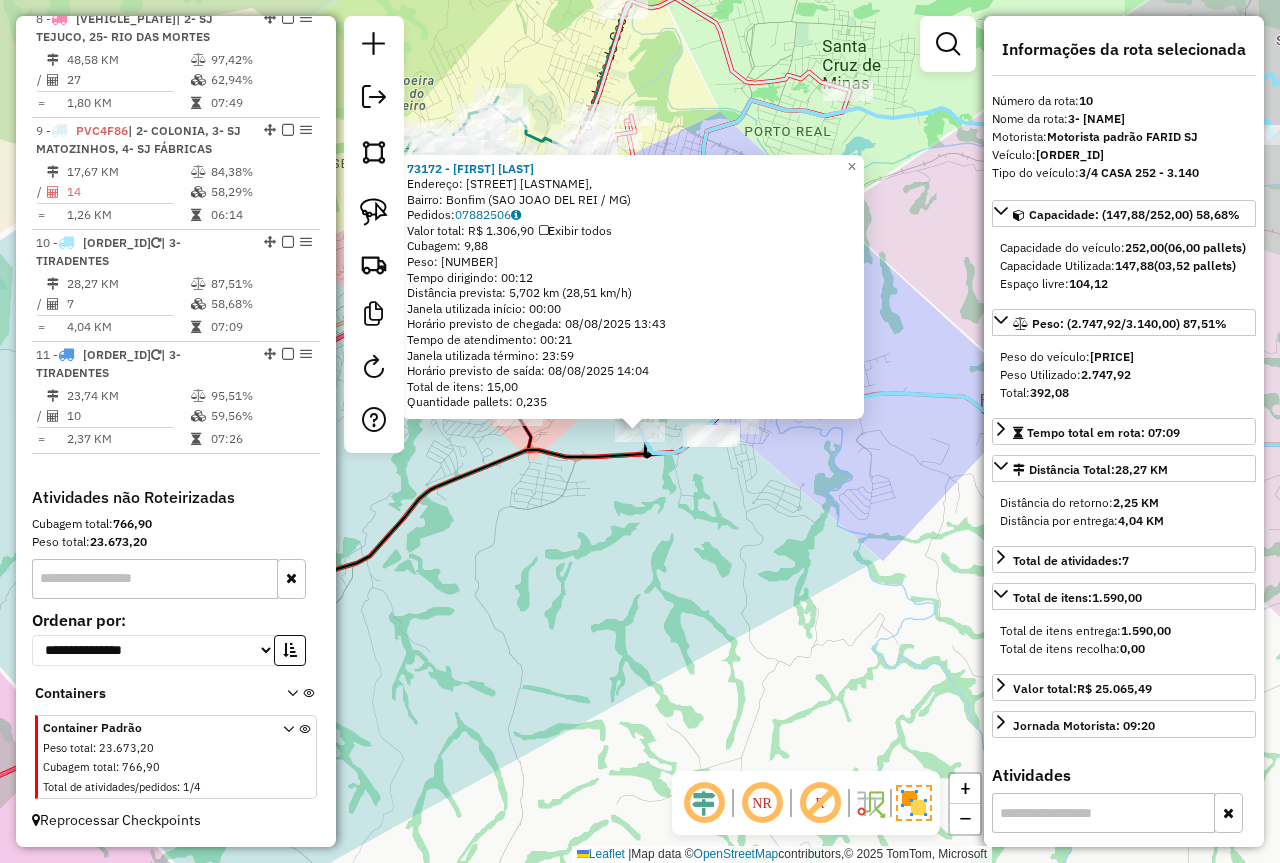 click on "73172 - BOTECO DA ALCIONE  Endereço: Avenida José Caetano Carvalho,    Bairro: Bonfim (São João del Rei / MG)   Pedidos:  07882506   Valor total: R$ 1.306,90   Exibir todos   Cubagem: 9,88  Peso: 269,50  Tempo dirigindo: 00:12   Distância prevista: 5,702 km (28,51 km/h)   Janela utilizada início: 00:00   Horário previsto de chegada: 08/08/2025 13:43   Tempo de atendimento: 00:21   Janela utilizada término: 23:59   Horário previsto de saída: 08/08/2025 14:04   Total de itens: 15,00   Quantidade pallets: 0,235  × Janela de atendimento Grade de atendimento Capacidade Transportadoras Veículos Cliente Pedidos  Rotas Selecione os dias de semana para filtrar as janelas de atendimento  Seg   Ter   Qua   Qui   Sex   Sáb   Dom  Informe o período da janela de atendimento: De: Até:  Filtrar exatamente a janela do cliente  Considerar janela de atendimento padrão  Selecione os dias de semana para filtrar as grades de atendimento  Seg   Ter   Qua   Qui   Sex   Sáb   Dom   Peso mínimo:  ****  Peso máximo:" 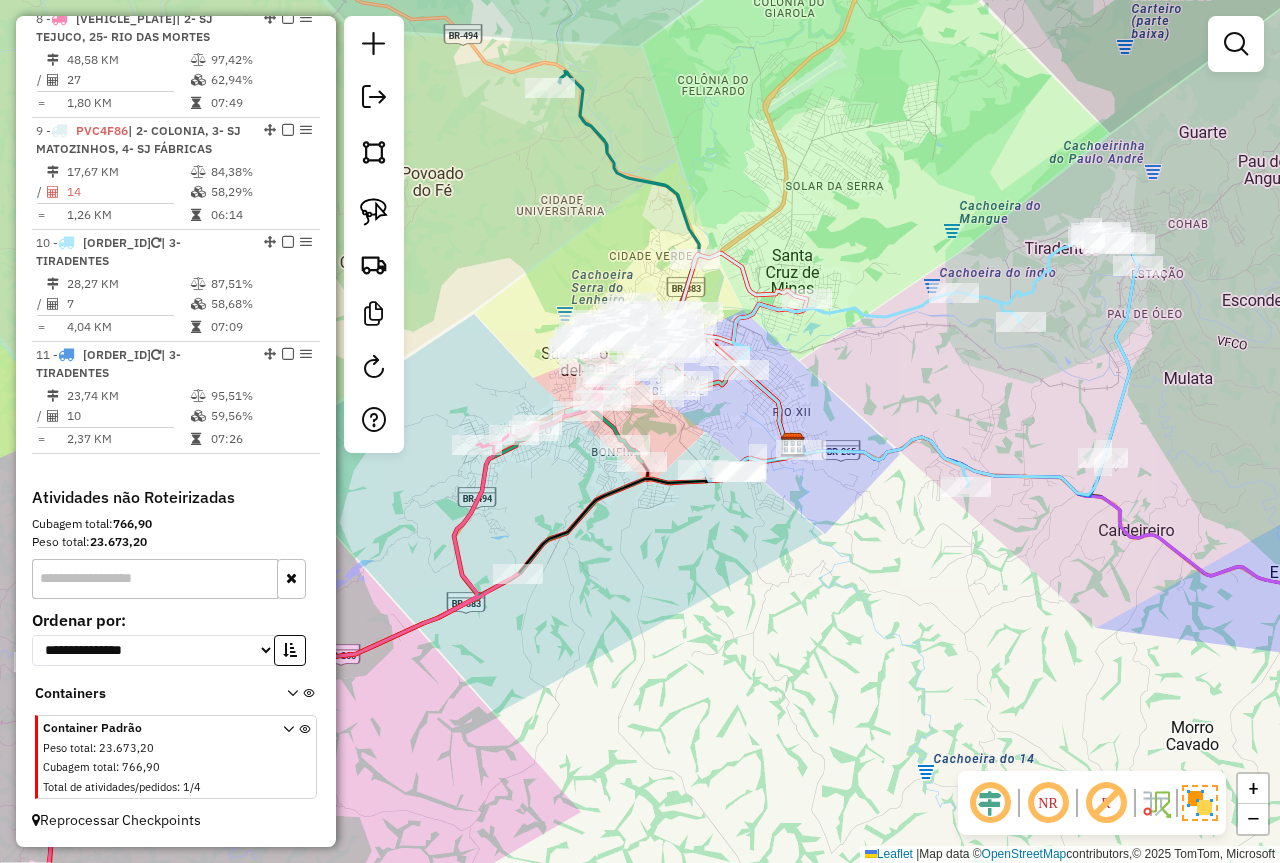 drag, startPoint x: 858, startPoint y: 350, endPoint x: 814, endPoint y: 473, distance: 130.63307 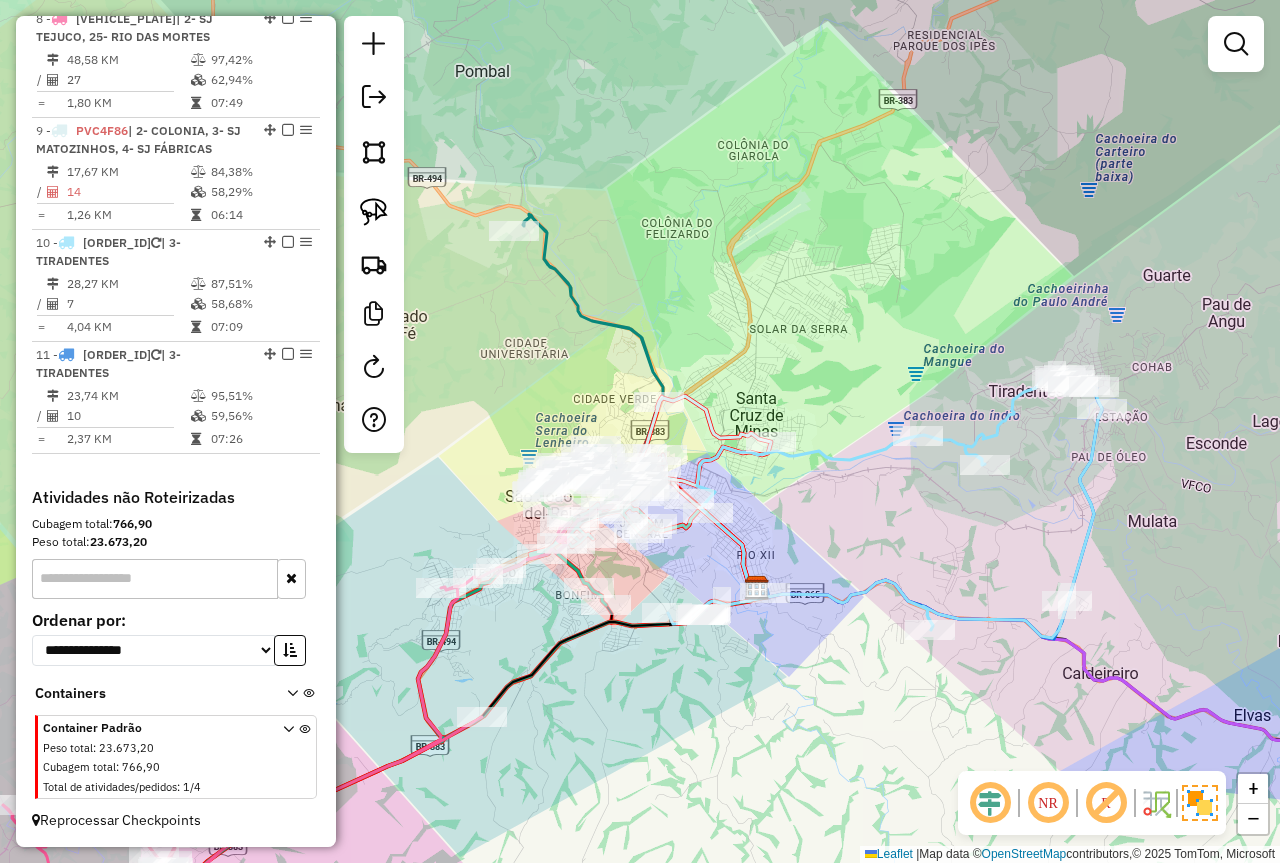 drag, startPoint x: 710, startPoint y: 232, endPoint x: 709, endPoint y: 286, distance: 54.00926 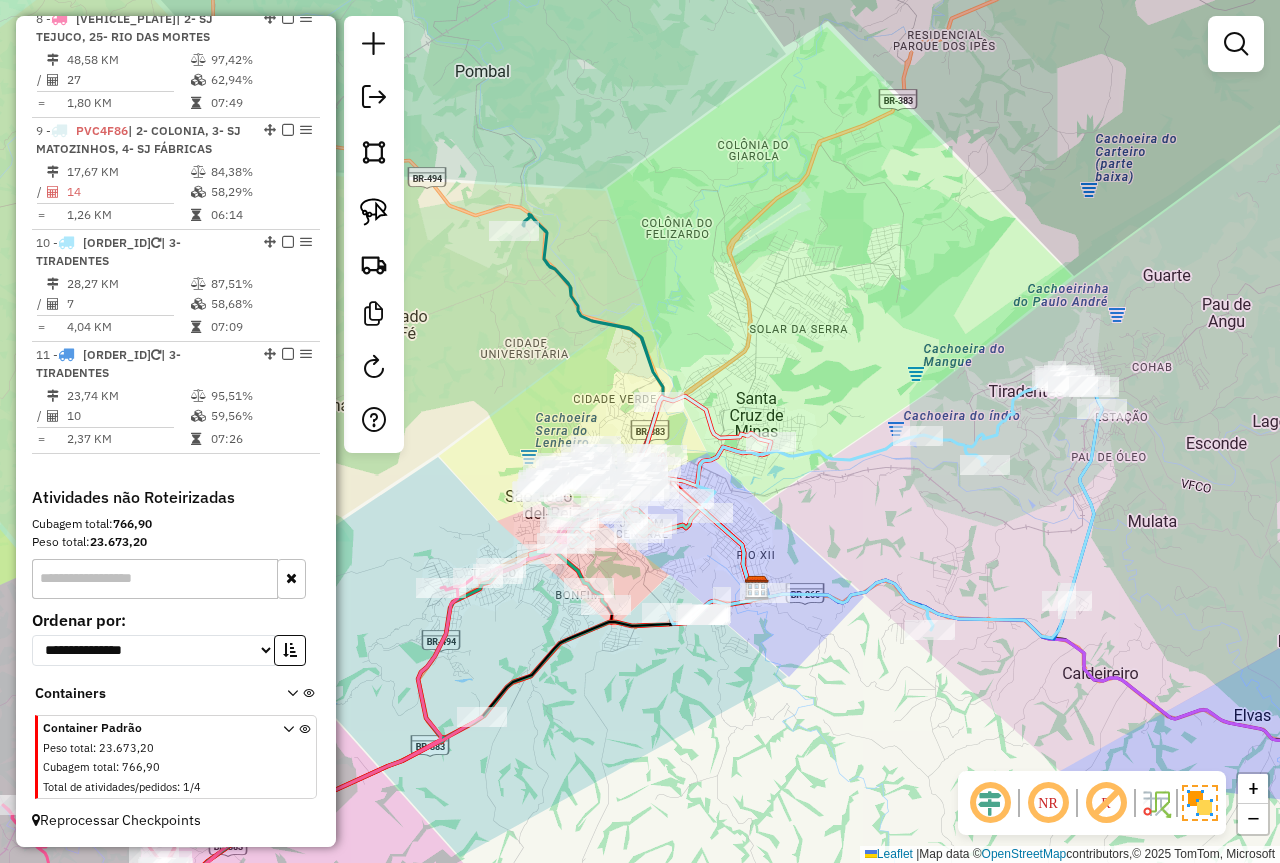 click on "Janela de atendimento Grade de atendimento Capacidade Transportadoras Veículos Cliente Pedidos  Rotas Selecione os dias de semana para filtrar as janelas de atendimento  Seg   Ter   Qua   Qui   Sex   Sáb   Dom  Informe o período da janela de atendimento: De: Até:  Filtrar exatamente a janela do cliente  Considerar janela de atendimento padrão  Selecione os dias de semana para filtrar as grades de atendimento  Seg   Ter   Qua   Qui   Sex   Sáb   Dom   Considerar clientes sem dia de atendimento cadastrado  Clientes fora do dia de atendimento selecionado Filtrar as atividades entre os valores definidos abaixo:  Peso mínimo:  ****  Peso máximo:  ****  Cubagem mínima:   Cubagem máxima:   De:   Até:  Filtrar as atividades entre o tempo de atendimento definido abaixo:  De:   Até:   Considerar capacidade total dos clientes não roteirizados Transportadora: Selecione um ou mais itens Tipo de veículo: Selecione um ou mais itens Veículo: Selecione um ou mais itens Motorista: Selecione um ou mais itens De:" 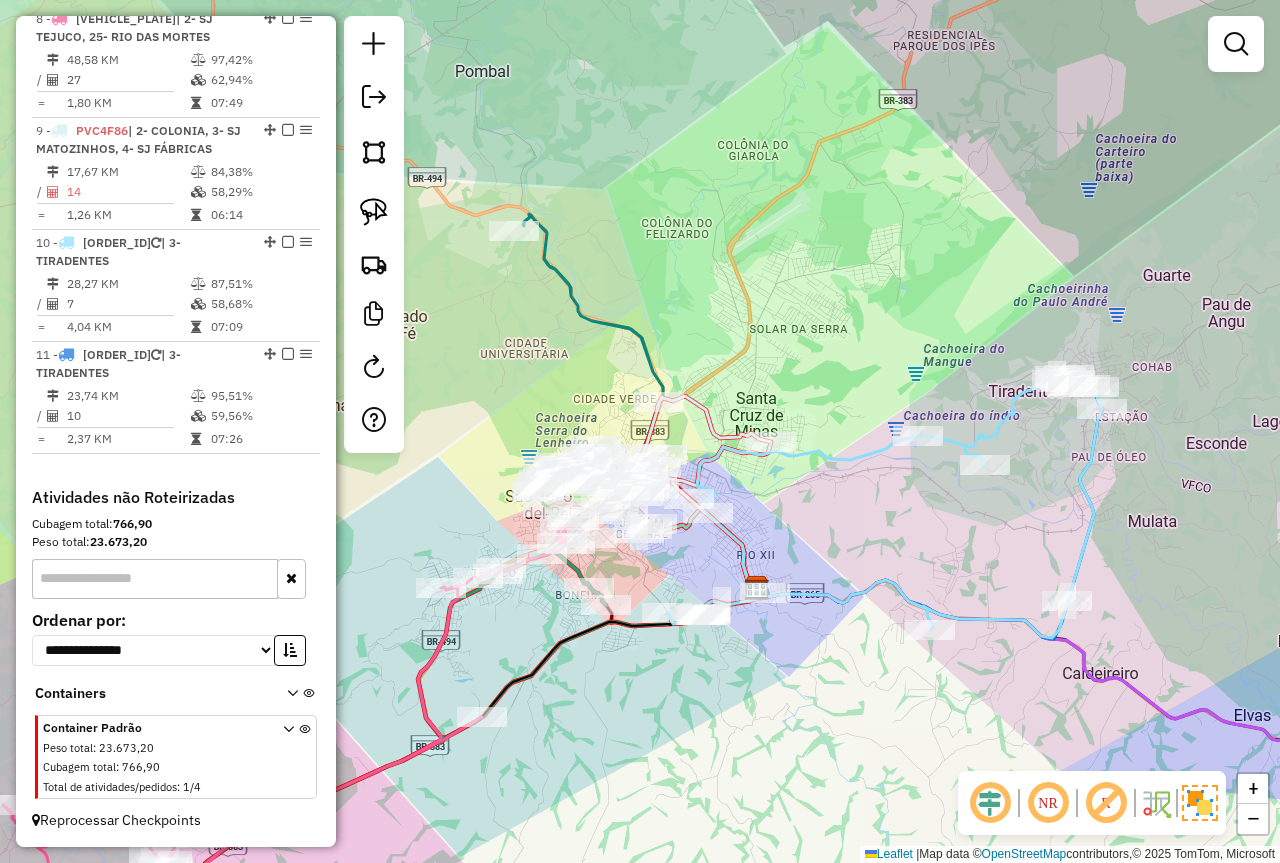 click on "Janela de atendimento Grade de atendimento Capacidade Transportadoras Veículos Cliente Pedidos  Rotas Selecione os dias de semana para filtrar as janelas de atendimento  Seg   Ter   Qua   Qui   Sex   Sáb   Dom  Informe o período da janela de atendimento: De: Até:  Filtrar exatamente a janela do cliente  Considerar janela de atendimento padrão  Selecione os dias de semana para filtrar as grades de atendimento  Seg   Ter   Qua   Qui   Sex   Sáb   Dom   Considerar clientes sem dia de atendimento cadastrado  Clientes fora do dia de atendimento selecionado Filtrar as atividades entre os valores definidos abaixo:  Peso mínimo:  ****  Peso máximo:  ****  Cubagem mínima:   Cubagem máxima:   De:   Até:  Filtrar as atividades entre o tempo de atendimento definido abaixo:  De:   Até:   Considerar capacidade total dos clientes não roteirizados Transportadora: Selecione um ou mais itens Tipo de veículo: Selecione um ou mais itens Veículo: Selecione um ou mais itens Motorista: Selecione um ou mais itens De:" 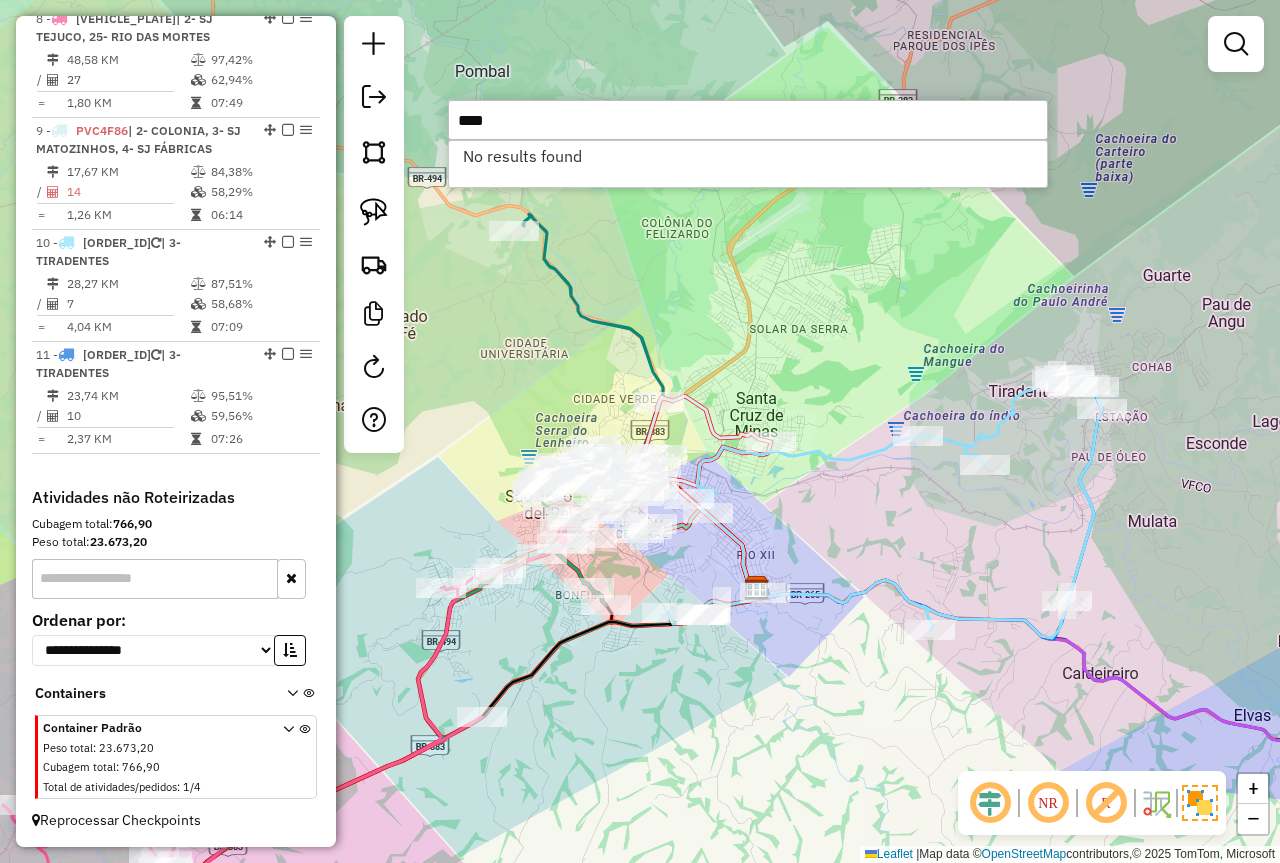 type on "****" 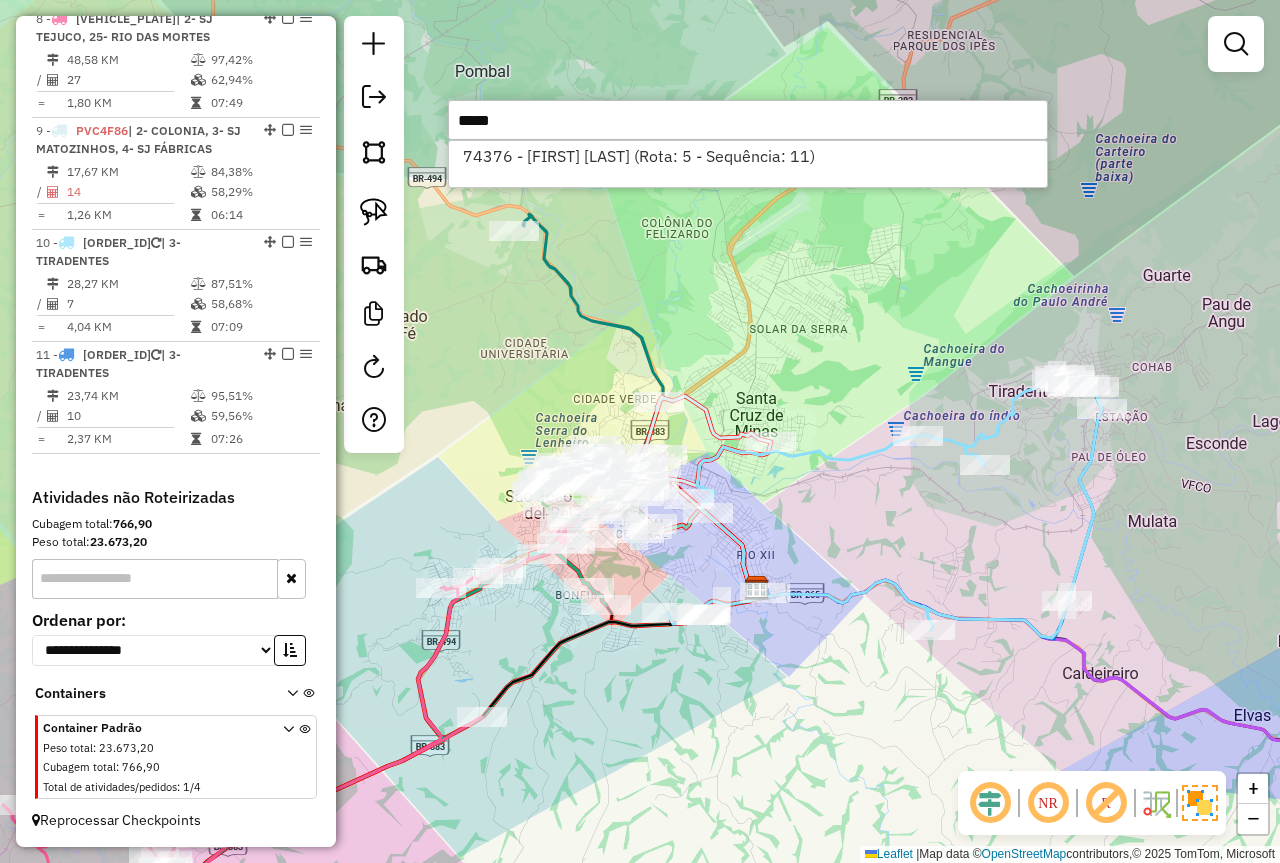 type on "*****" 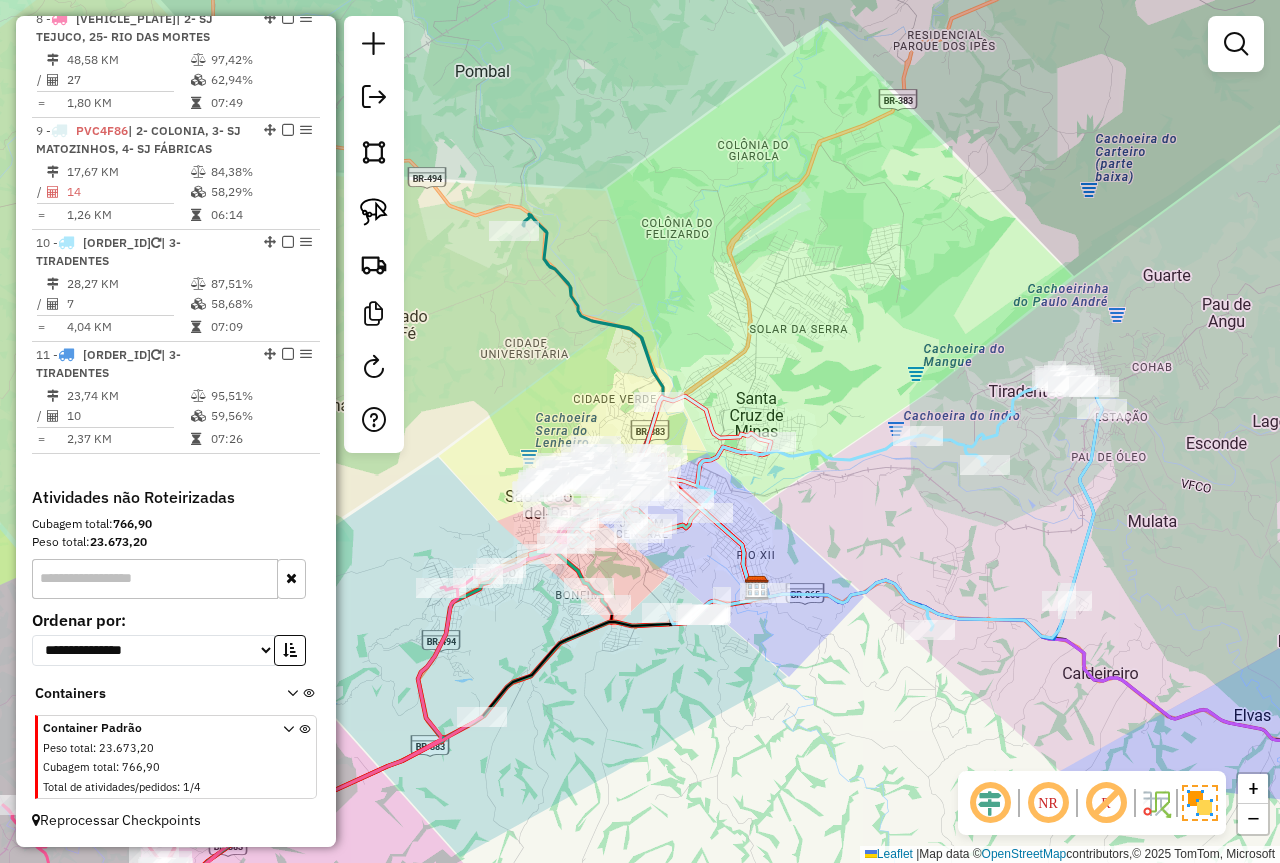 click 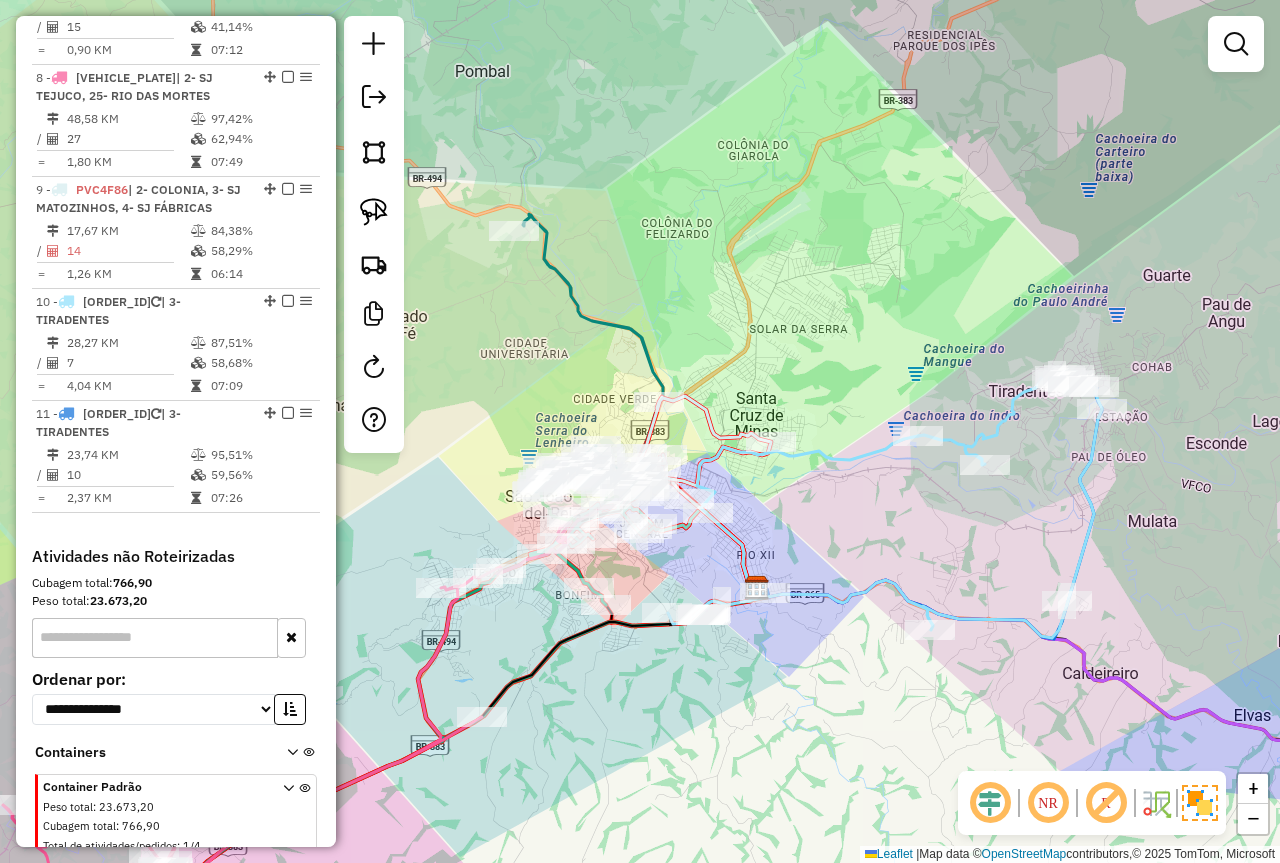 select on "*********" 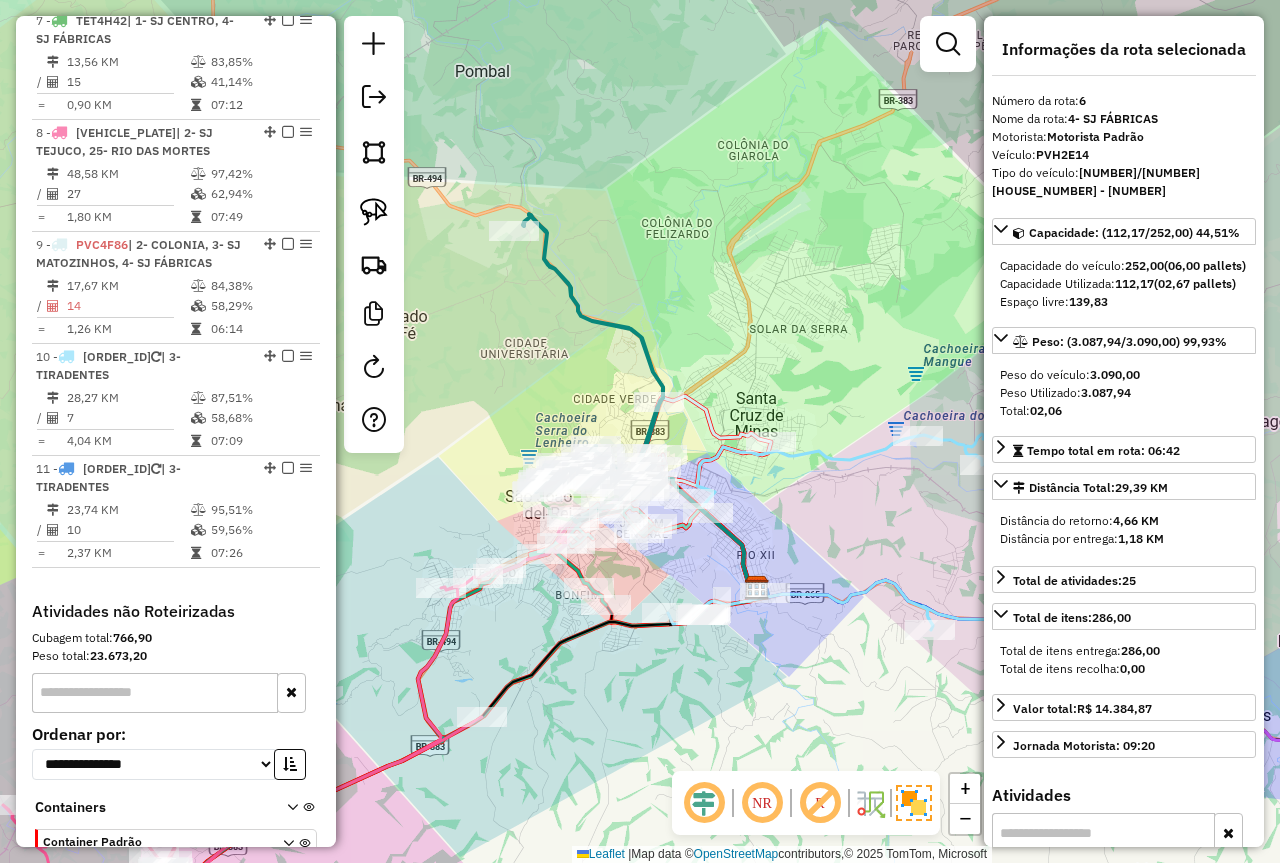 scroll, scrollTop: 1292, scrollLeft: 0, axis: vertical 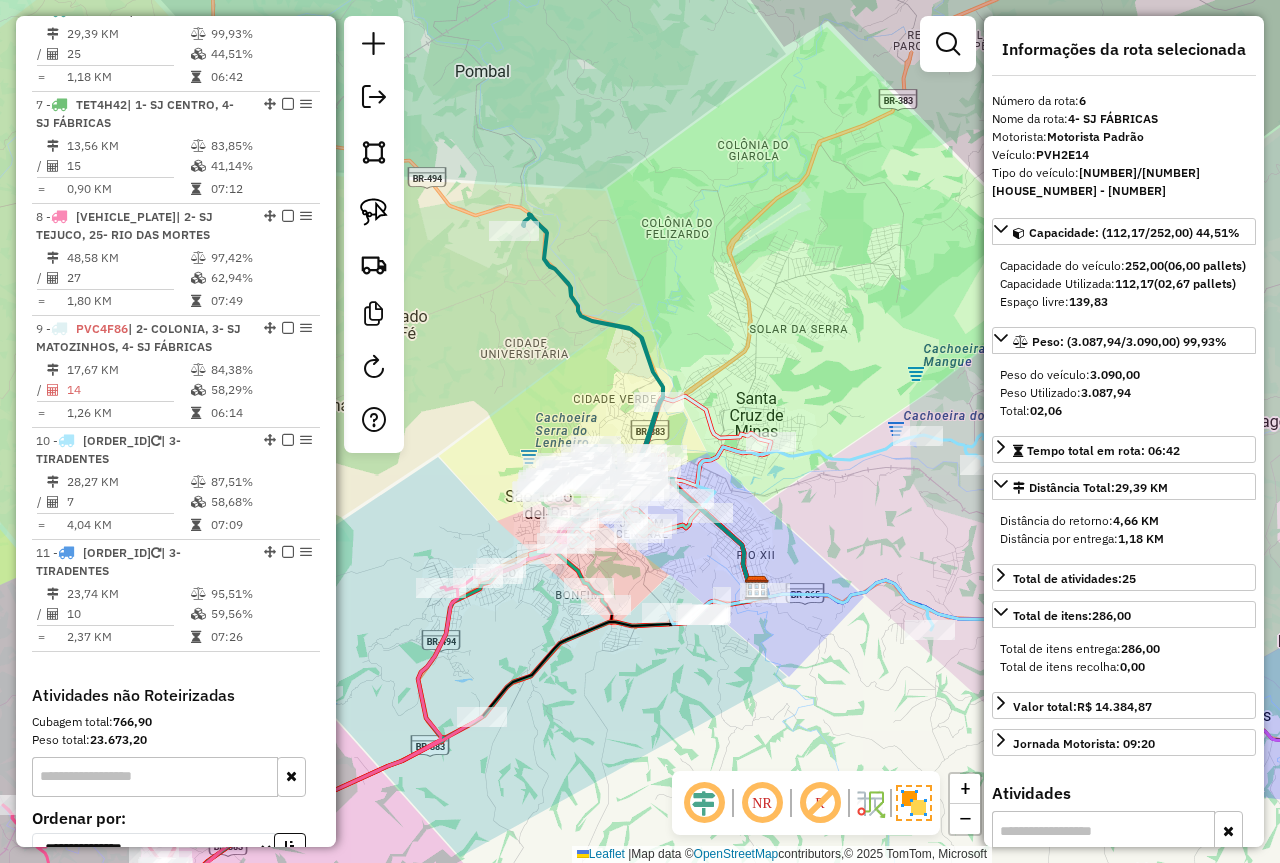 click on "Janela de atendimento Grade de atendimento Capacidade Transportadoras Veículos Cliente Pedidos  Rotas Selecione os dias de semana para filtrar as janelas de atendimento  Seg   Ter   Qua   Qui   Sex   Sáb   Dom  Informe o período da janela de atendimento: De: Até:  Filtrar exatamente a janela do cliente  Considerar janela de atendimento padrão  Selecione os dias de semana para filtrar as grades de atendimento  Seg   Ter   Qua   Qui   Sex   Sáb   Dom   Considerar clientes sem dia de atendimento cadastrado  Clientes fora do dia de atendimento selecionado Filtrar as atividades entre os valores definidos abaixo:  Peso mínimo:  ****  Peso máximo:  ****  Cubagem mínima:   Cubagem máxima:   De:   Até:  Filtrar as atividades entre o tempo de atendimento definido abaixo:  De:   Até:   Considerar capacidade total dos clientes não roteirizados Transportadora: Selecione um ou mais itens Tipo de veículo: Selecione um ou mais itens Veículo: Selecione um ou mais itens Motorista: Selecione um ou mais itens De:" 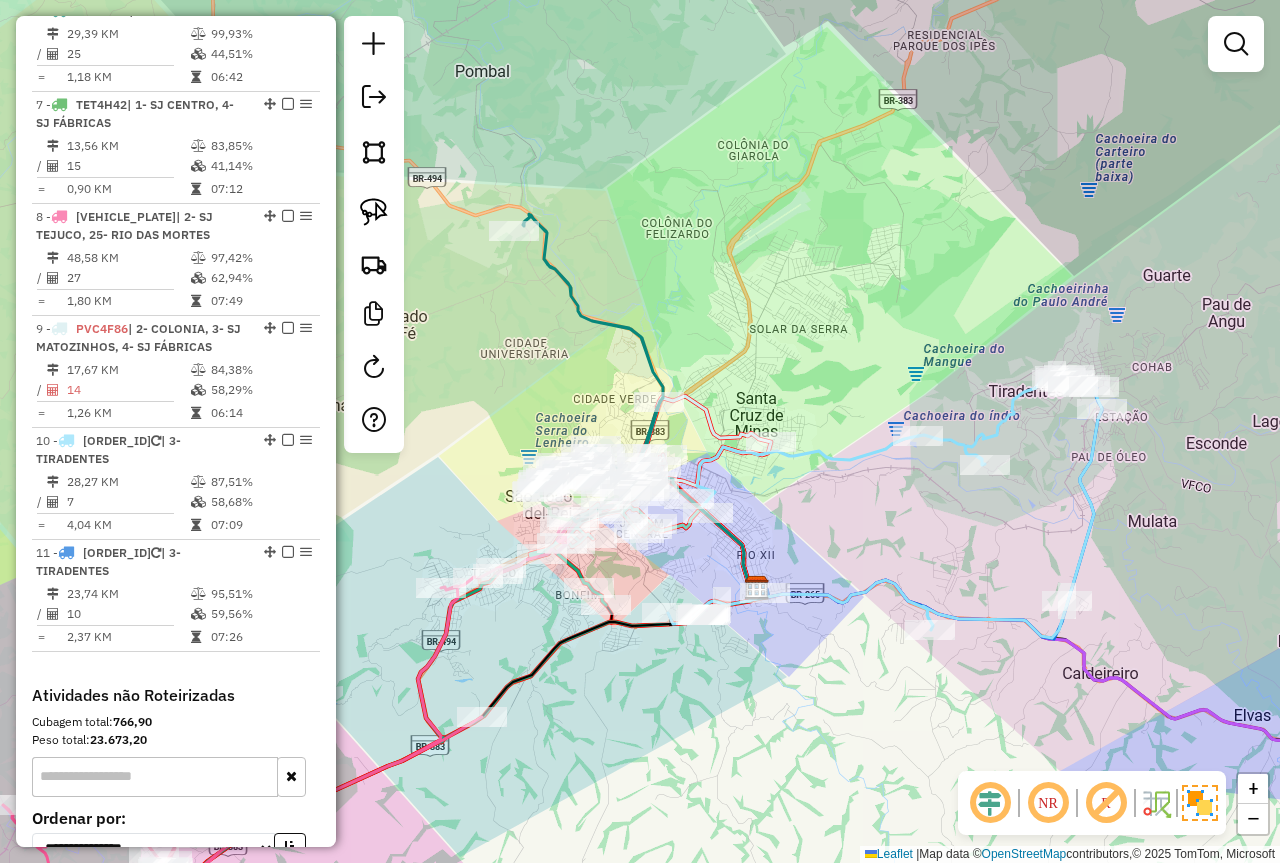 click on "Janela de atendimento Grade de atendimento Capacidade Transportadoras Veículos Cliente Pedidos  Rotas Selecione os dias de semana para filtrar as janelas de atendimento  Seg   Ter   Qua   Qui   Sex   Sáb   Dom  Informe o período da janela de atendimento: De: Até:  Filtrar exatamente a janela do cliente  Considerar janela de atendimento padrão  Selecione os dias de semana para filtrar as grades de atendimento  Seg   Ter   Qua   Qui   Sex   Sáb   Dom   Considerar clientes sem dia de atendimento cadastrado  Clientes fora do dia de atendimento selecionado Filtrar as atividades entre os valores definidos abaixo:  Peso mínimo:  ****  Peso máximo:  ****  Cubagem mínima:   Cubagem máxima:   De:   Até:  Filtrar as atividades entre o tempo de atendimento definido abaixo:  De:   Até:   Considerar capacidade total dos clientes não roteirizados Transportadora: Selecione um ou mais itens Tipo de veículo: Selecione um ou mais itens Veículo: Selecione um ou mais itens Motorista: Selecione um ou mais itens De:" 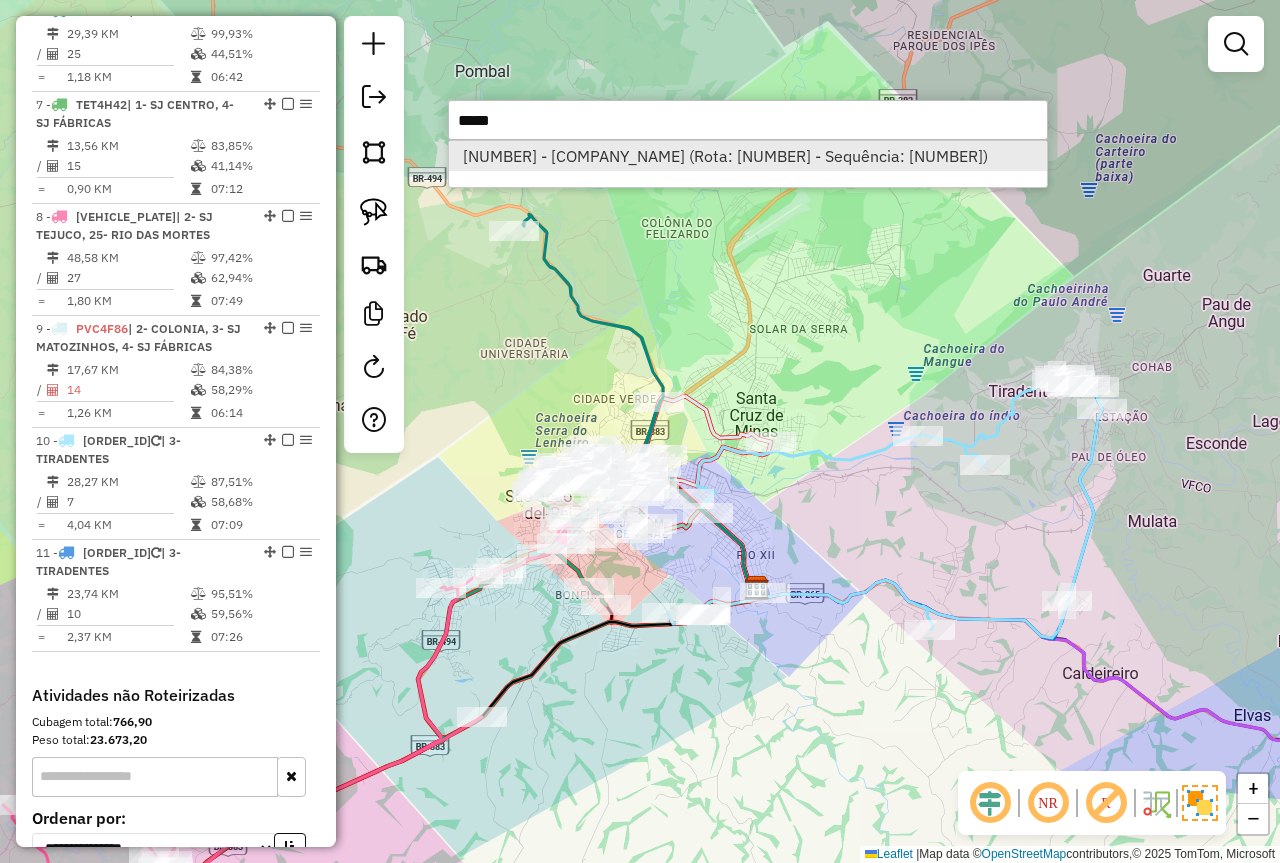 type on "*****" 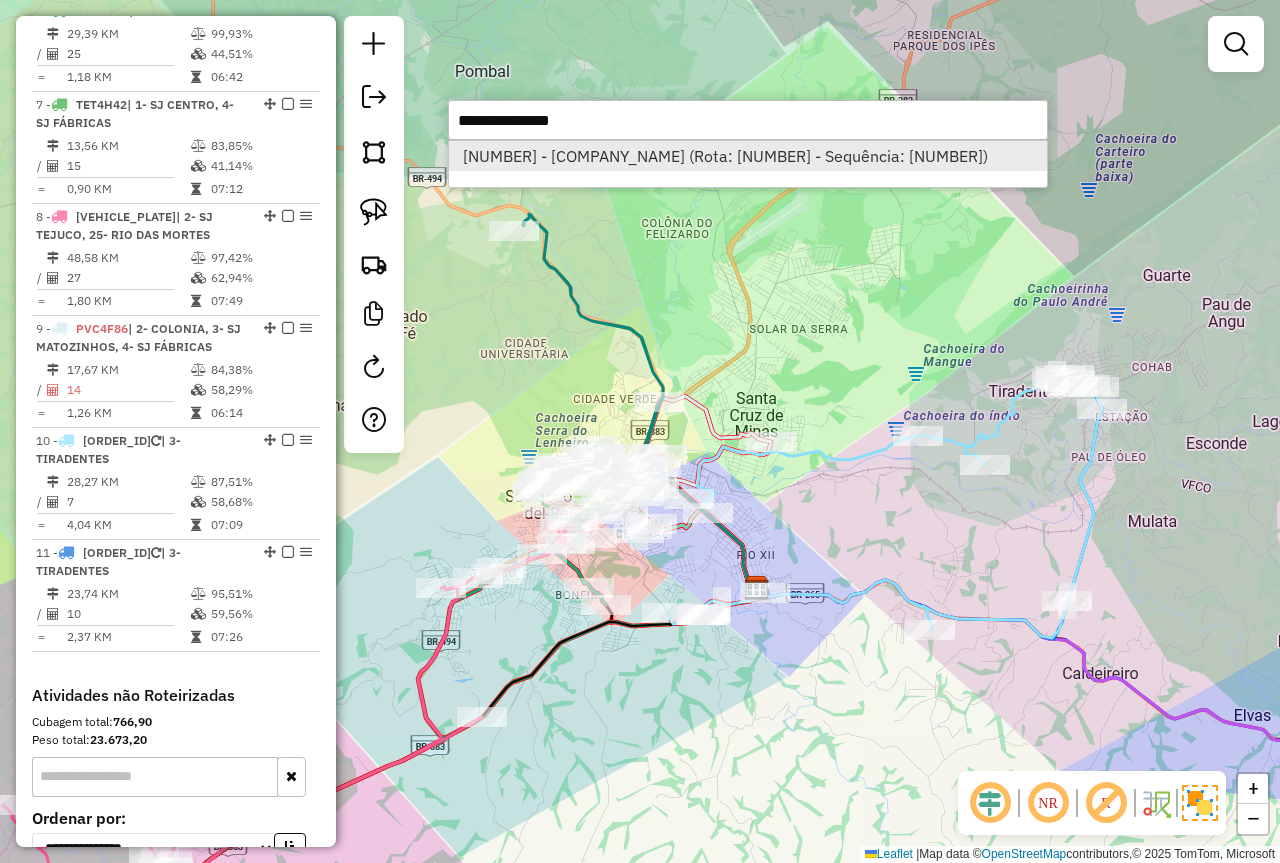 select on "*********" 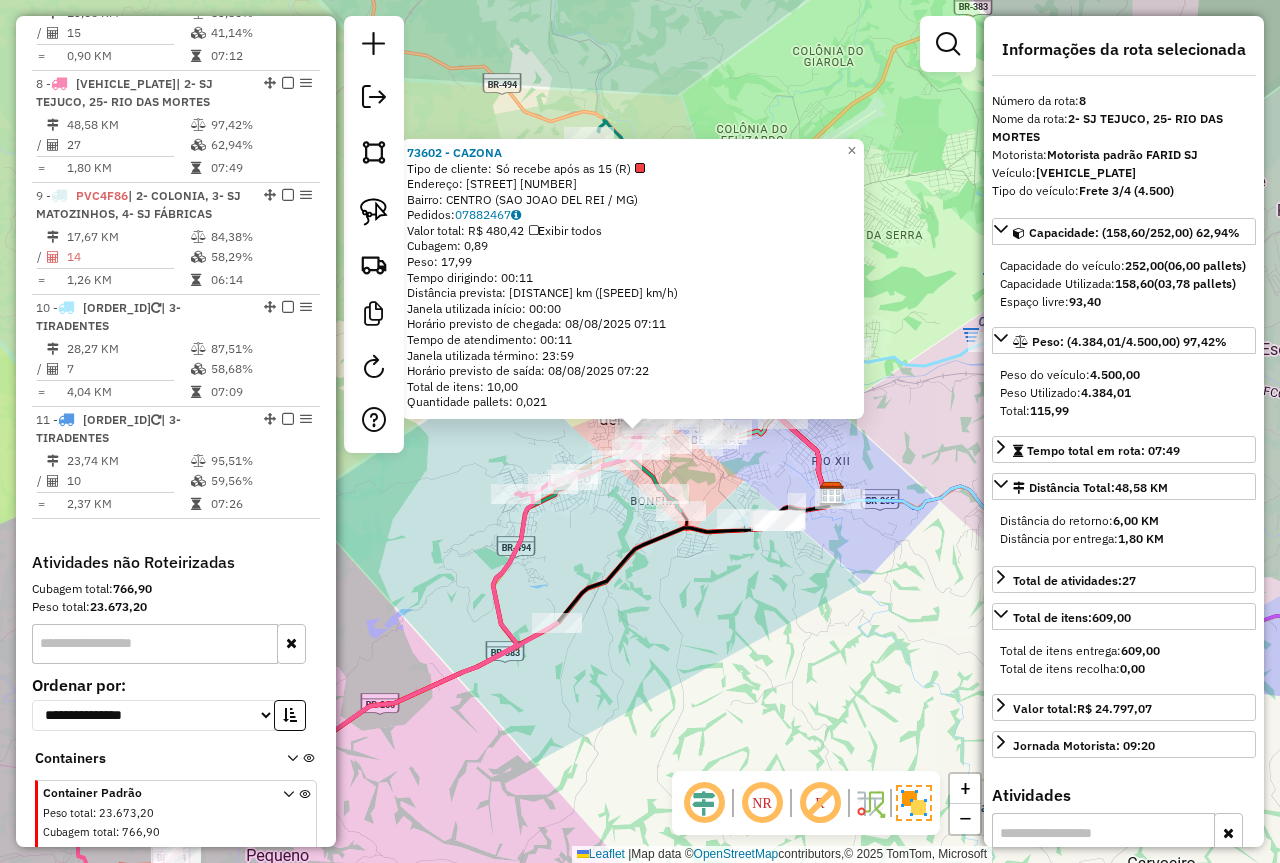 scroll, scrollTop: 1498, scrollLeft: 0, axis: vertical 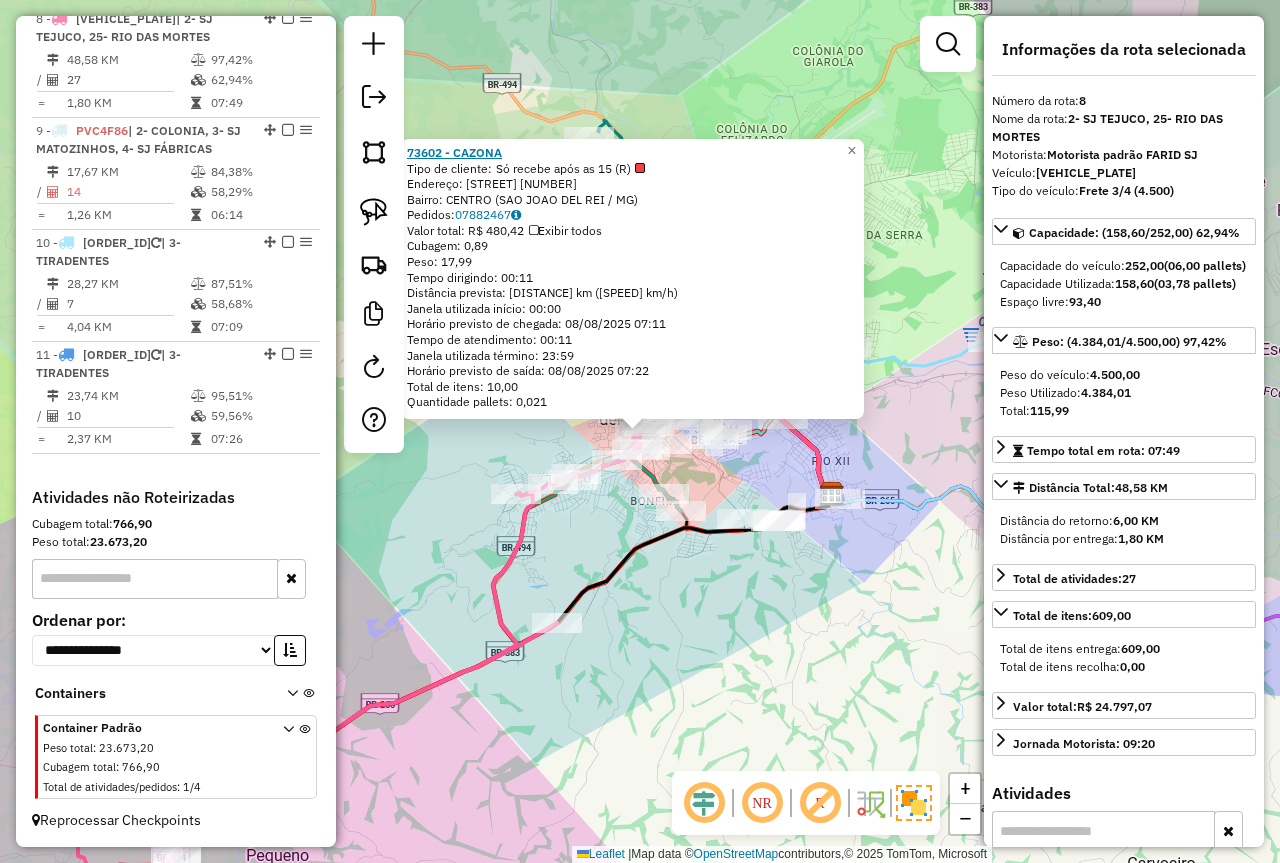 drag, startPoint x: 525, startPoint y: 154, endPoint x: 416, endPoint y: 150, distance: 109.07337 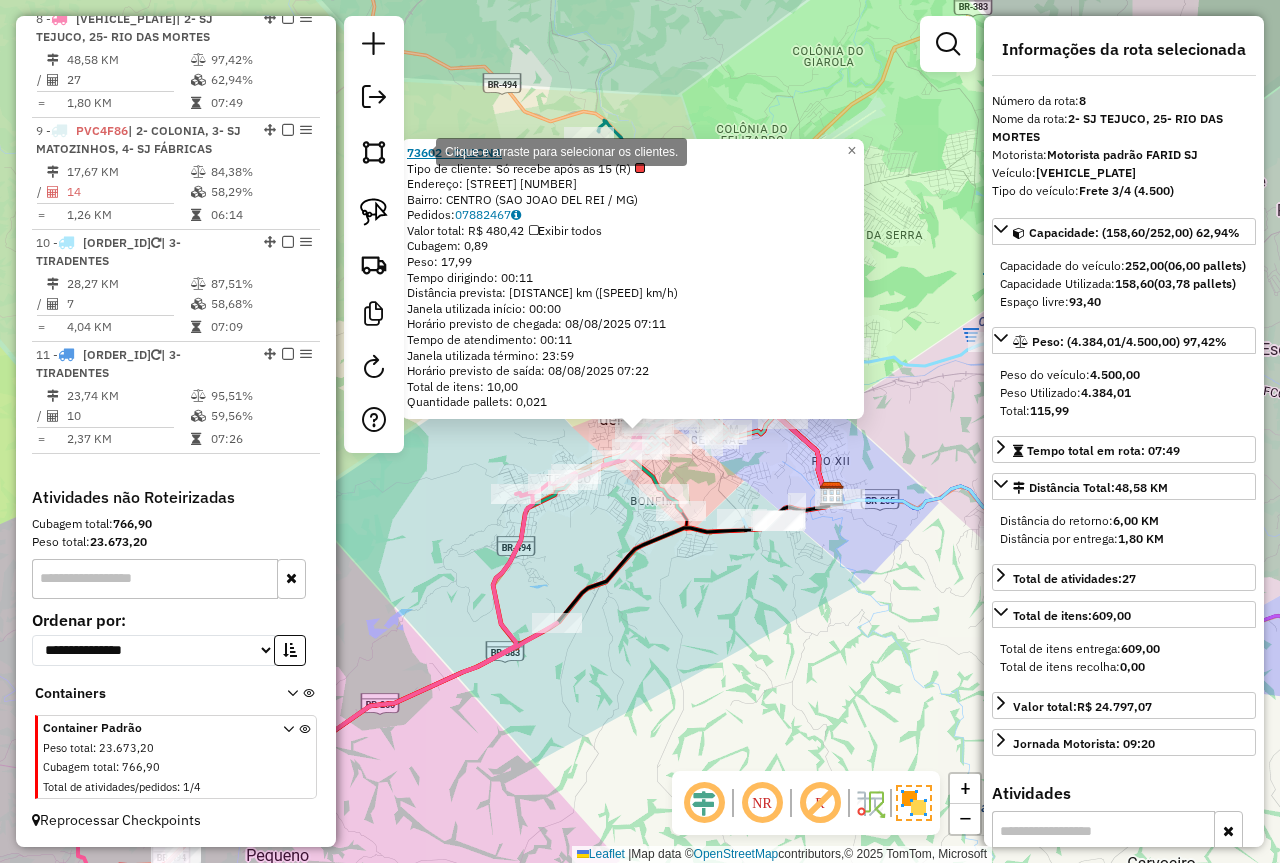 copy on "73602 - CAZONA" 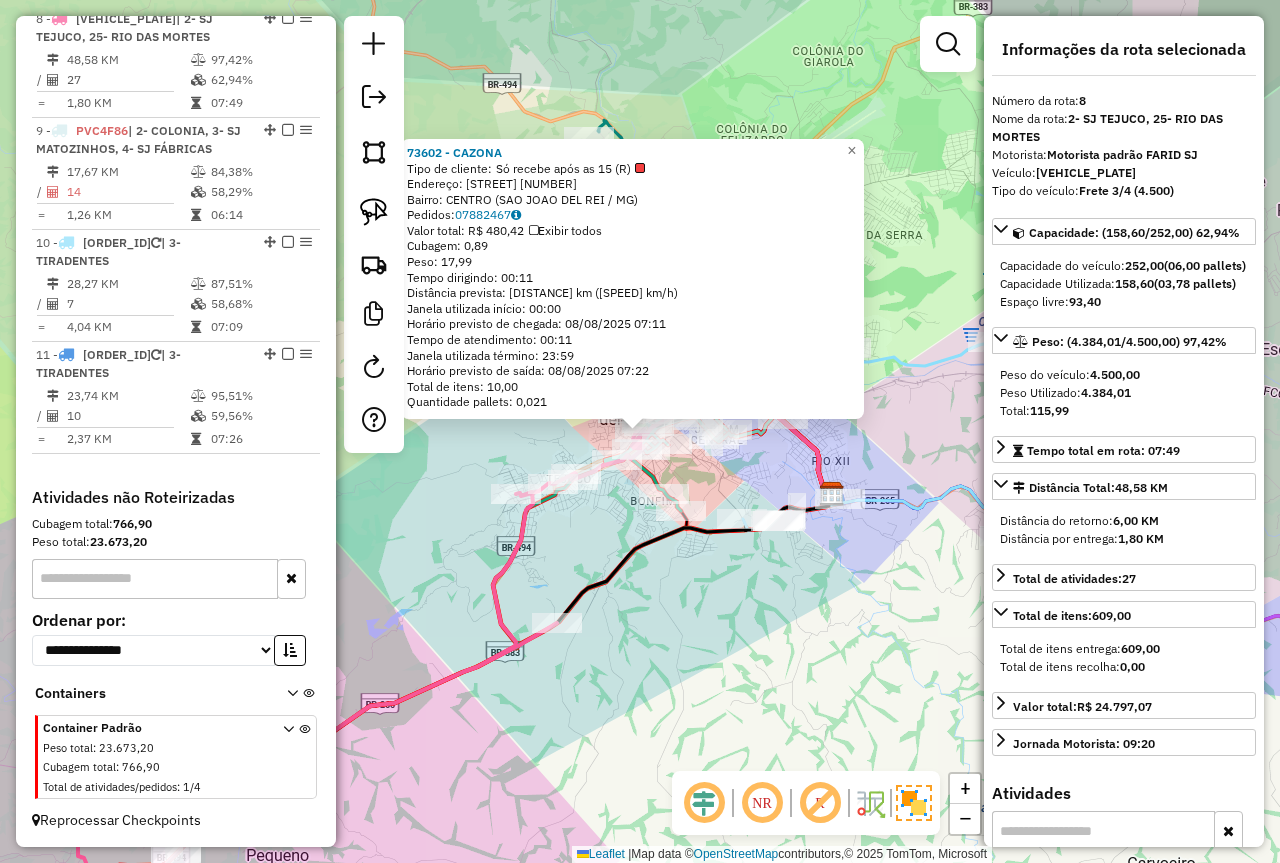 click on "73602 - CAZONA  Tipo de cliente:   Só recebe após as 15 (R)   Endereço:  MARECHAL BITENCOURT 50   Bairro: CENTRO (SAO JOAO DEL REI / MG)   Pedidos:  07882467   Valor total: R$ 480,42   Exibir todos   Cubagem: 0,89  Peso: 17,99  Tempo dirigindo: 00:11   Distância prevista: 5,918 km (32,28 km/h)   Janela utilizada início: 00:00   Horário previsto de chegada: 08/08/2025 07:11   Tempo de atendimento: 00:11   Janela utilizada término: 23:59   Horário previsto de saída: 08/08/2025 07:22   Total de itens: 10,00   Quantidade pallets: 0,021  × Janela de atendimento Grade de atendimento Capacidade Transportadoras Veículos Cliente Pedidos  Rotas Selecione os dias de semana para filtrar as janelas de atendimento  Seg   Ter   Qua   Qui   Sex   Sáb   Dom  Informe o período da janela de atendimento: De: Até:  Filtrar exatamente a janela do cliente  Considerar janela de atendimento padrão  Selecione os dias de semana para filtrar as grades de atendimento  Seg   Ter   Qua   Qui   Sex   Sáb   Dom  **** **** De:" 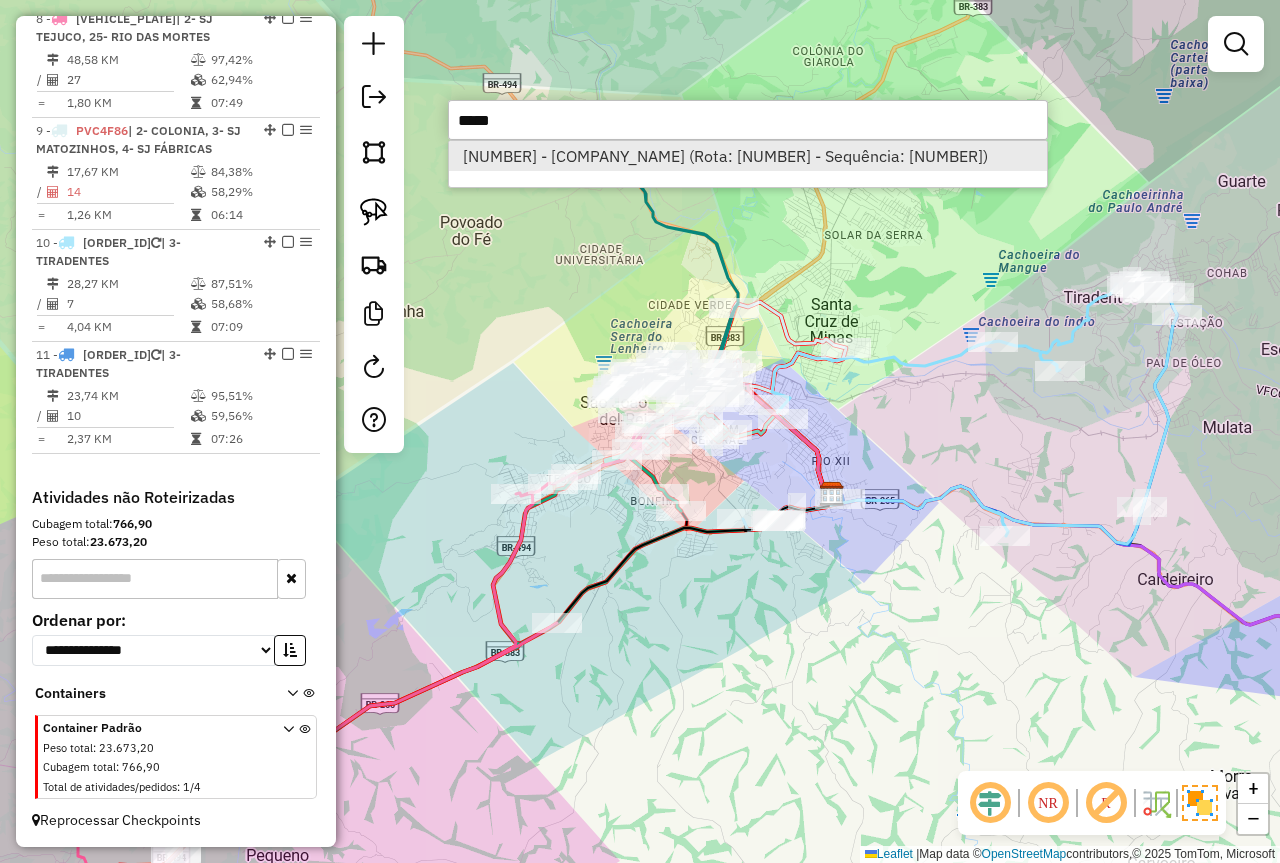 type on "*****" 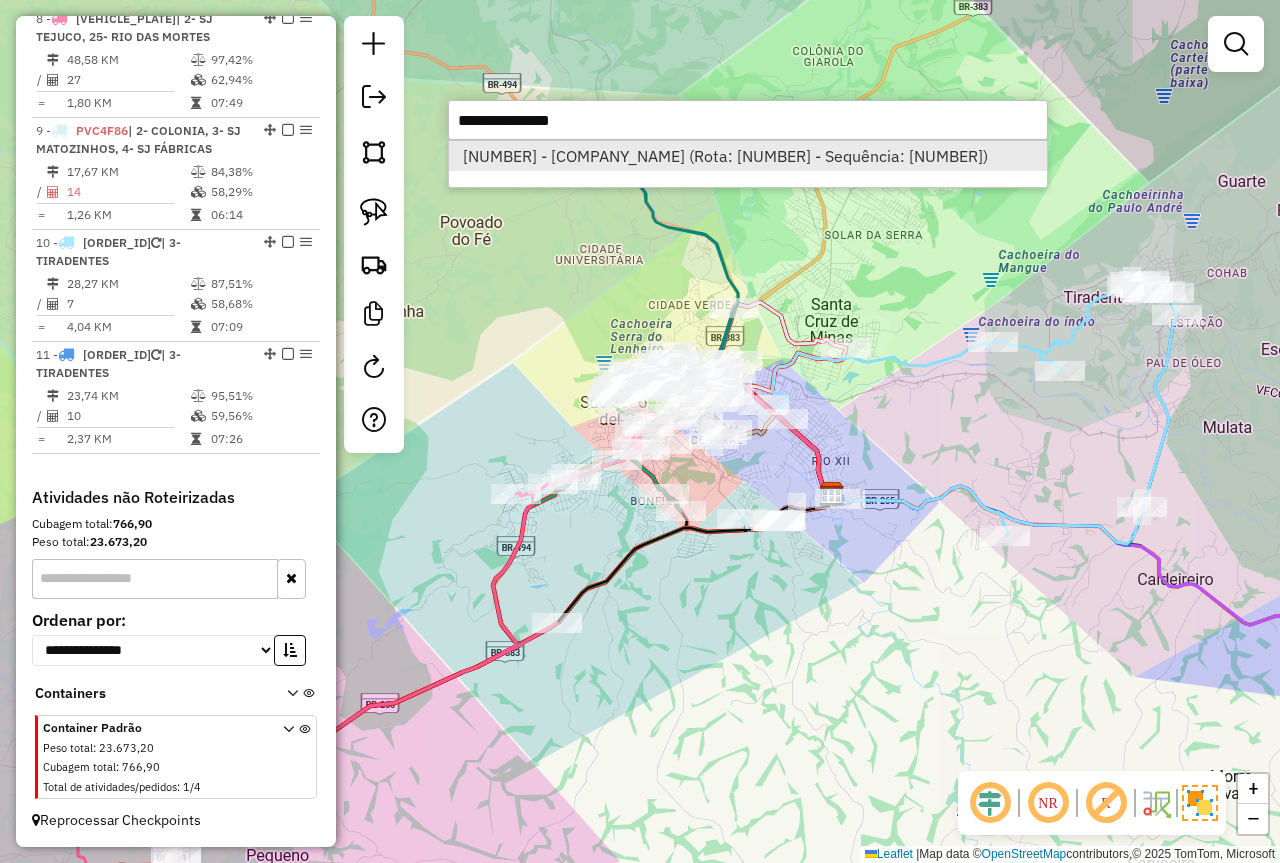 select on "*********" 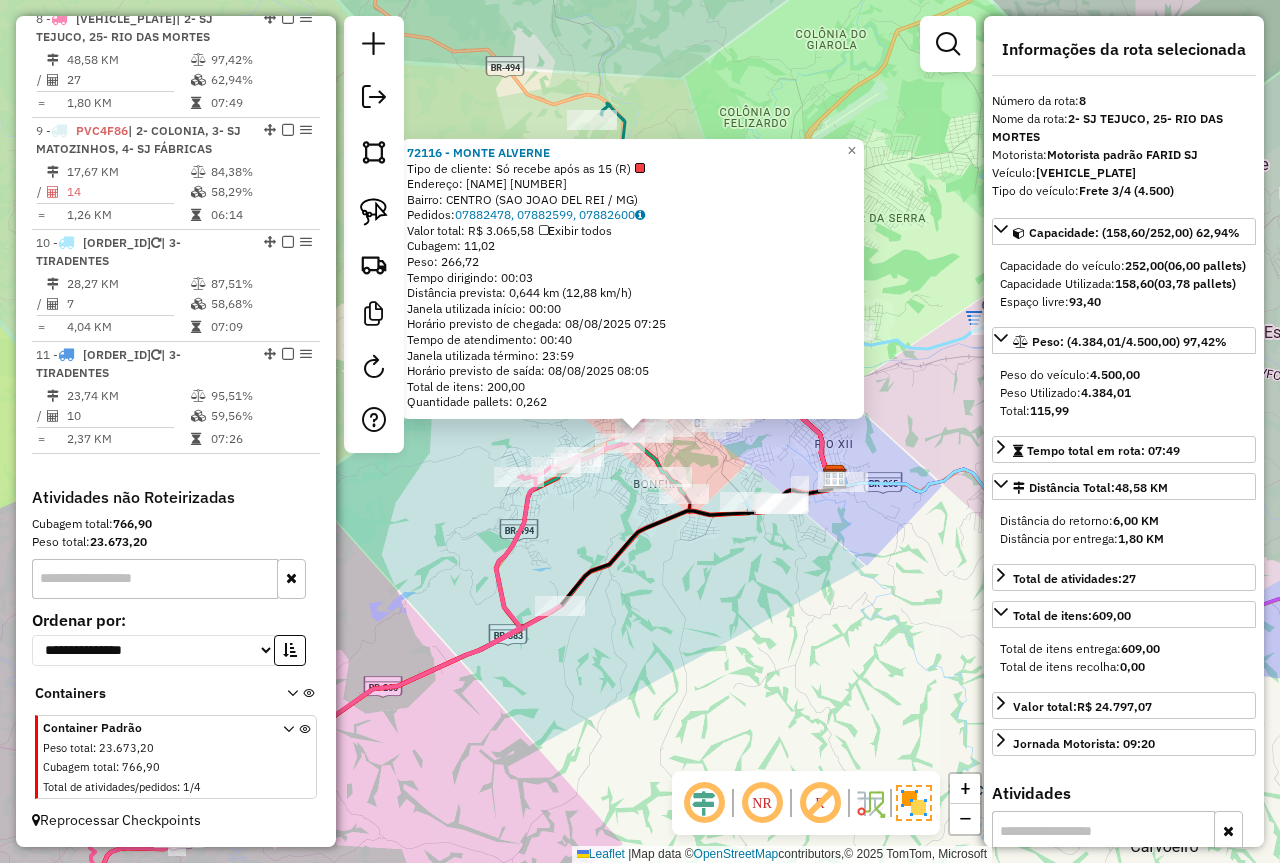drag, startPoint x: 582, startPoint y: 151, endPoint x: 412, endPoint y: 149, distance: 170.01176 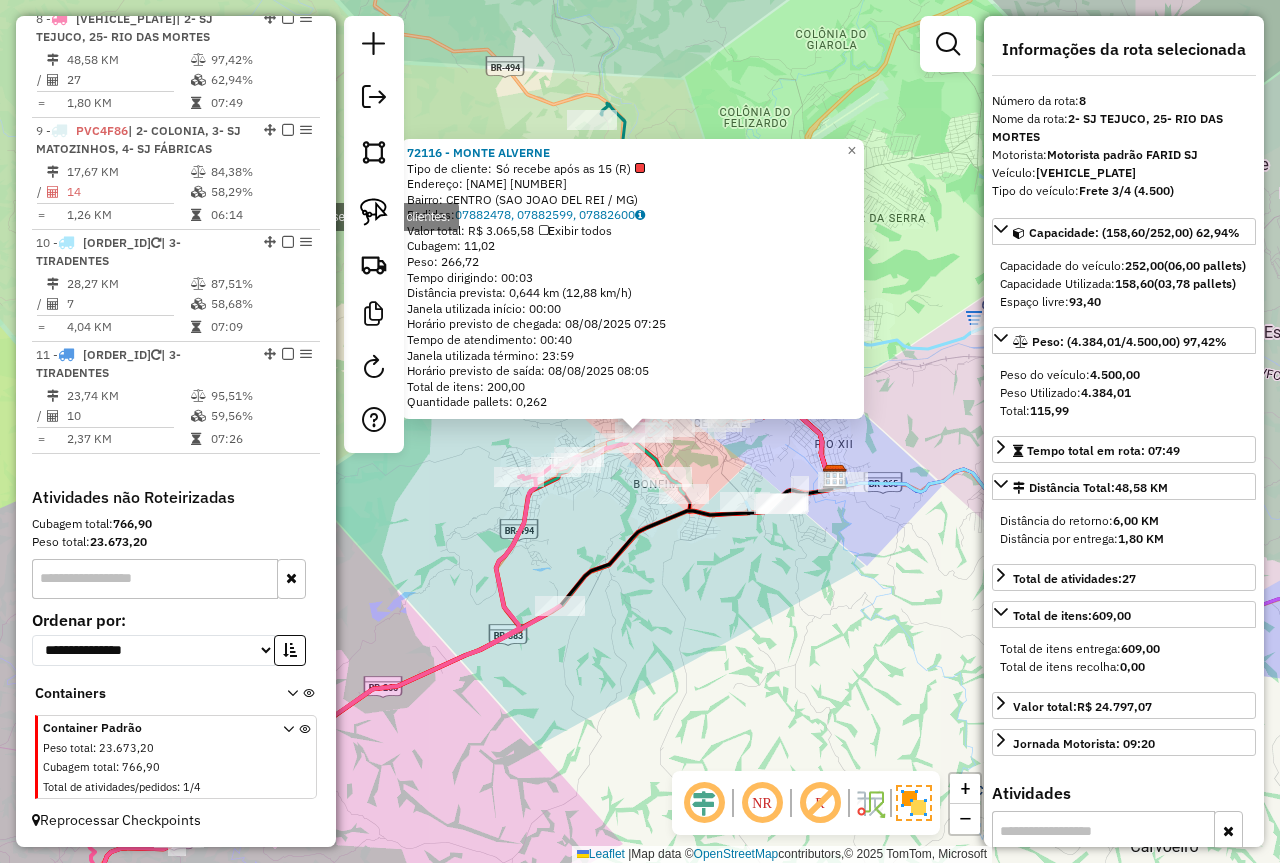copy on "72116 - MONTE ALVERNE" 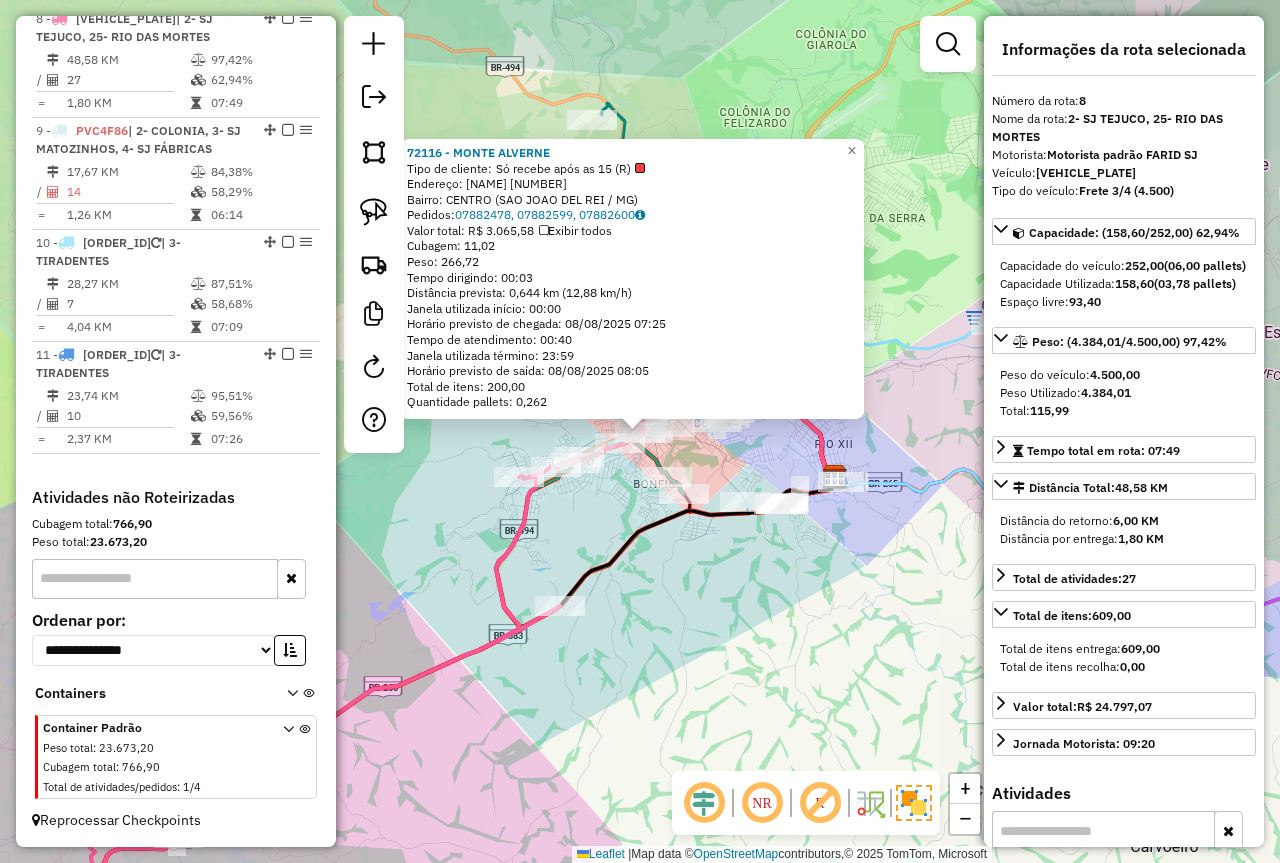 click on "Rota 8 - Placa PWP7173  72371 - LUCIANA SALES DA SIL 72116 - MONTE ALVERNE  Tipo de cliente:   Só recebe após as 15 (R)   Endereço:  FREI ORLANDO 26   Bairro: CENTRO (SAO JOAO DEL REI / MG)   Pedidos:  07882478, 07882599, 07882600   Valor total: R$ 3.065,58   Exibir todos   Cubagem: 11,02  Peso: 266,72  Tempo dirigindo: 00:03   Distância prevista: 0,644 km (12,88 km/h)   Janela utilizada início: 00:00   Horário previsto de chegada: 08/08/2025 07:25   Tempo de atendimento: 00:40   Janela utilizada término: 23:59   Horário previsto de saída: 08/08/2025 08:05   Total de itens: 200,00   Quantidade pallets: 0,262  × Janela de atendimento Grade de atendimento Capacidade Transportadoras Veículos Cliente Pedidos  Rotas Selecione os dias de semana para filtrar as janelas de atendimento  Seg   Ter   Qua   Qui   Sex   Sáb   Dom  Informe o período da janela de atendimento: De: Até:  Filtrar exatamente a janela do cliente  Considerar janela de atendimento padrão   Seg   Ter   Qua   Qui   Sex   Sáb   Dom  +" 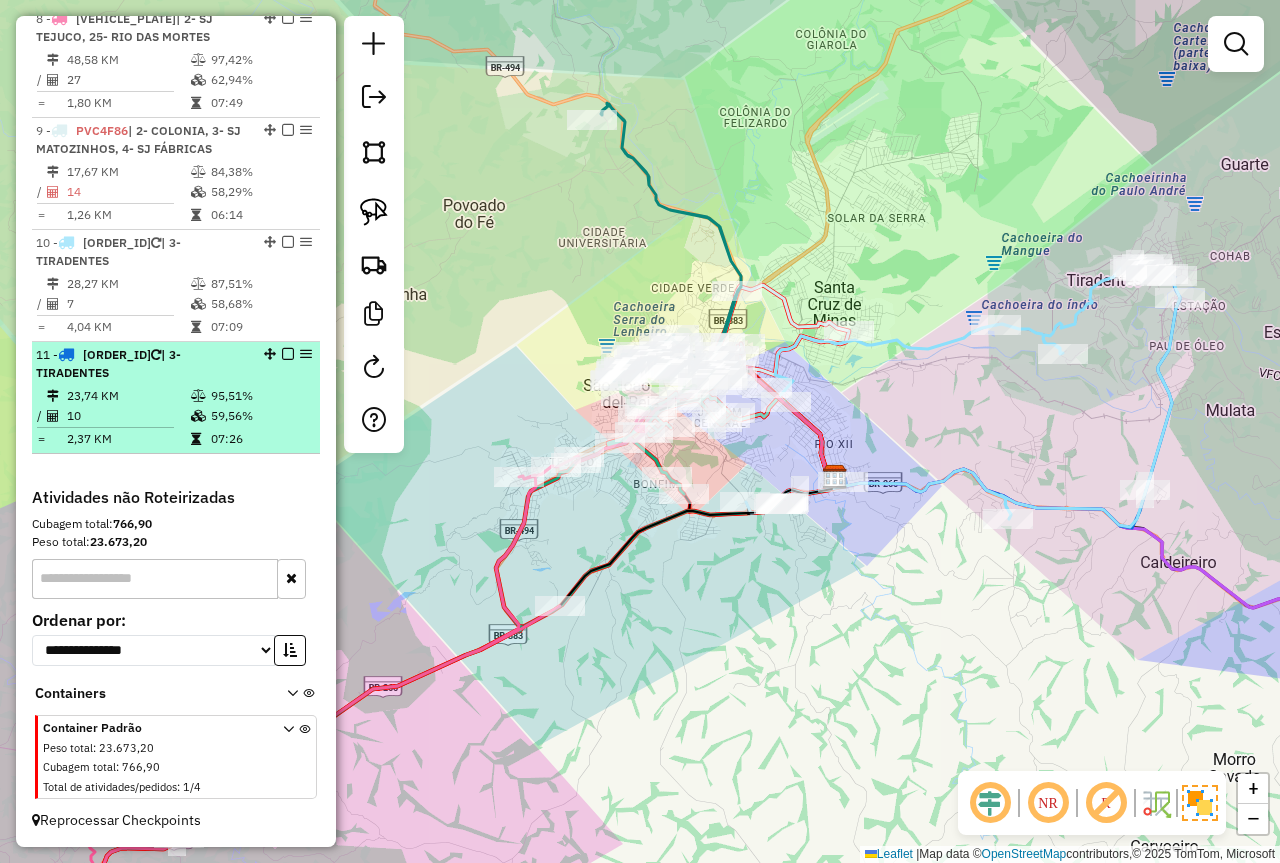 click on "11 -       OQR7J90   | 3- TIRADENTES" at bounding box center (142, 364) 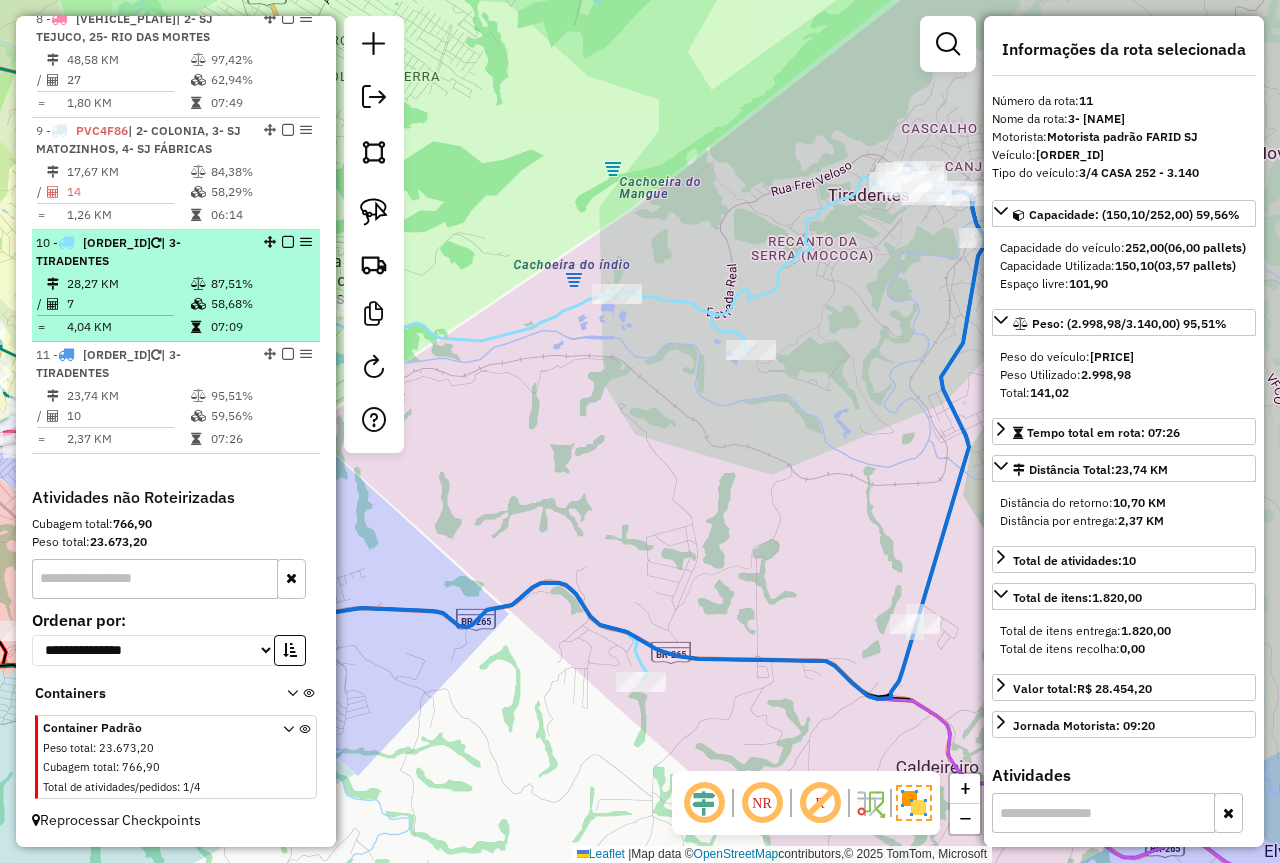 click on "4,04 KM" at bounding box center [128, 327] 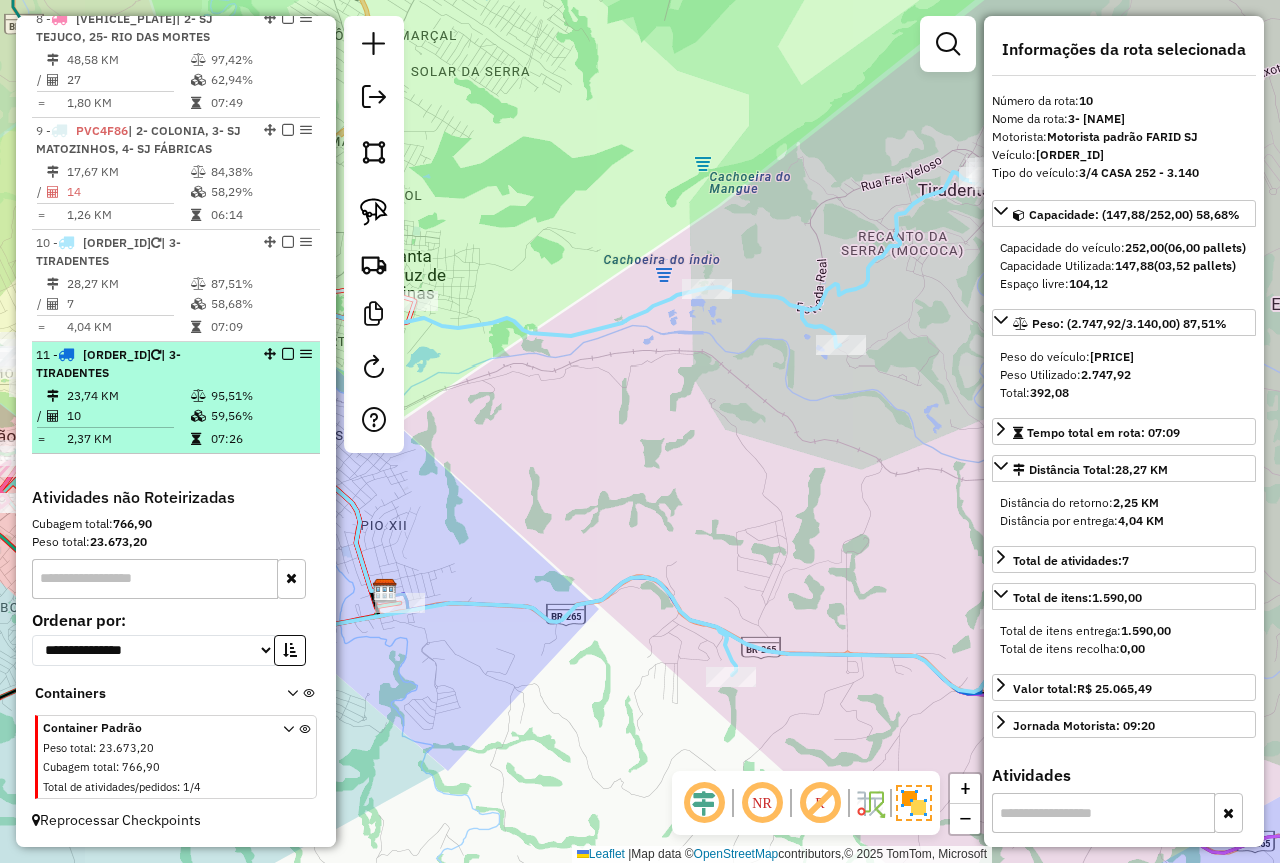 click at bounding box center (200, 396) 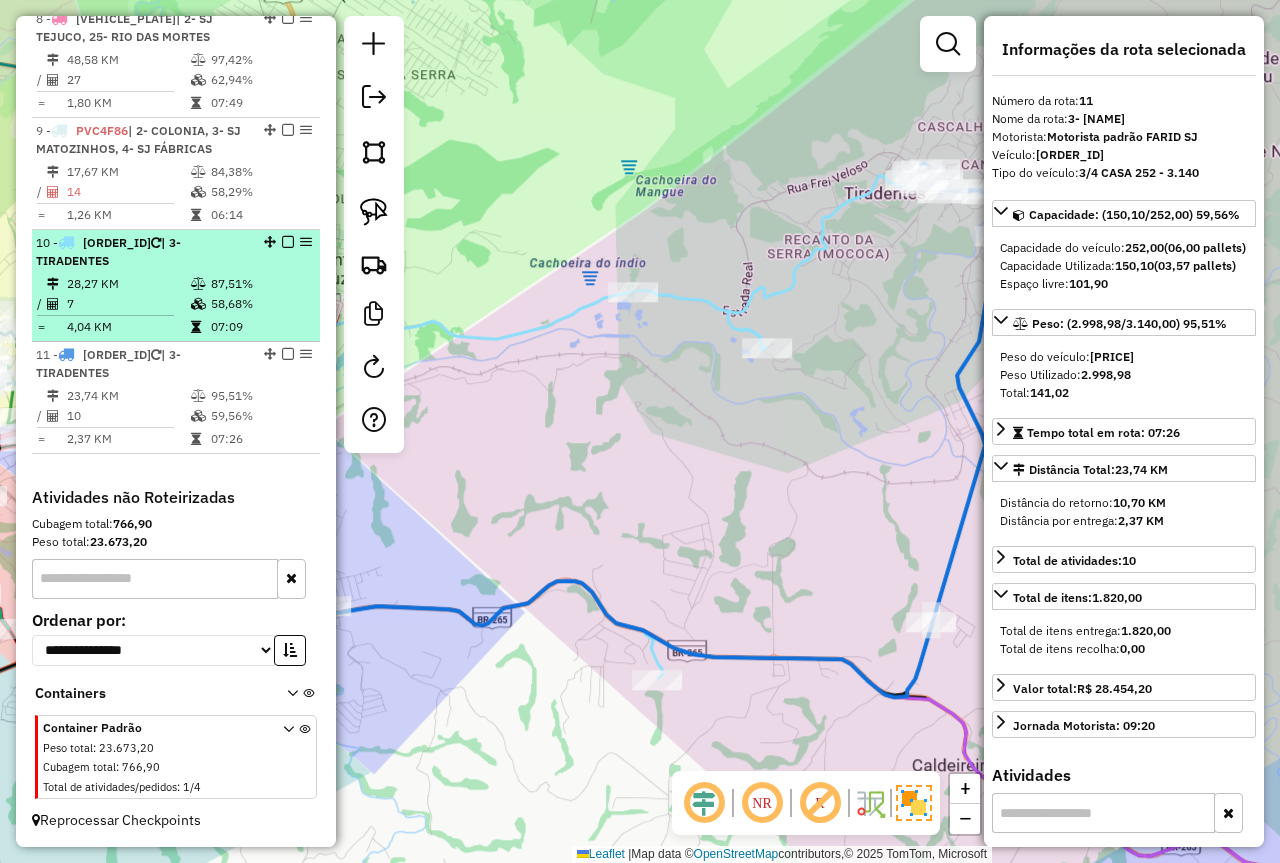 click at bounding box center (200, 284) 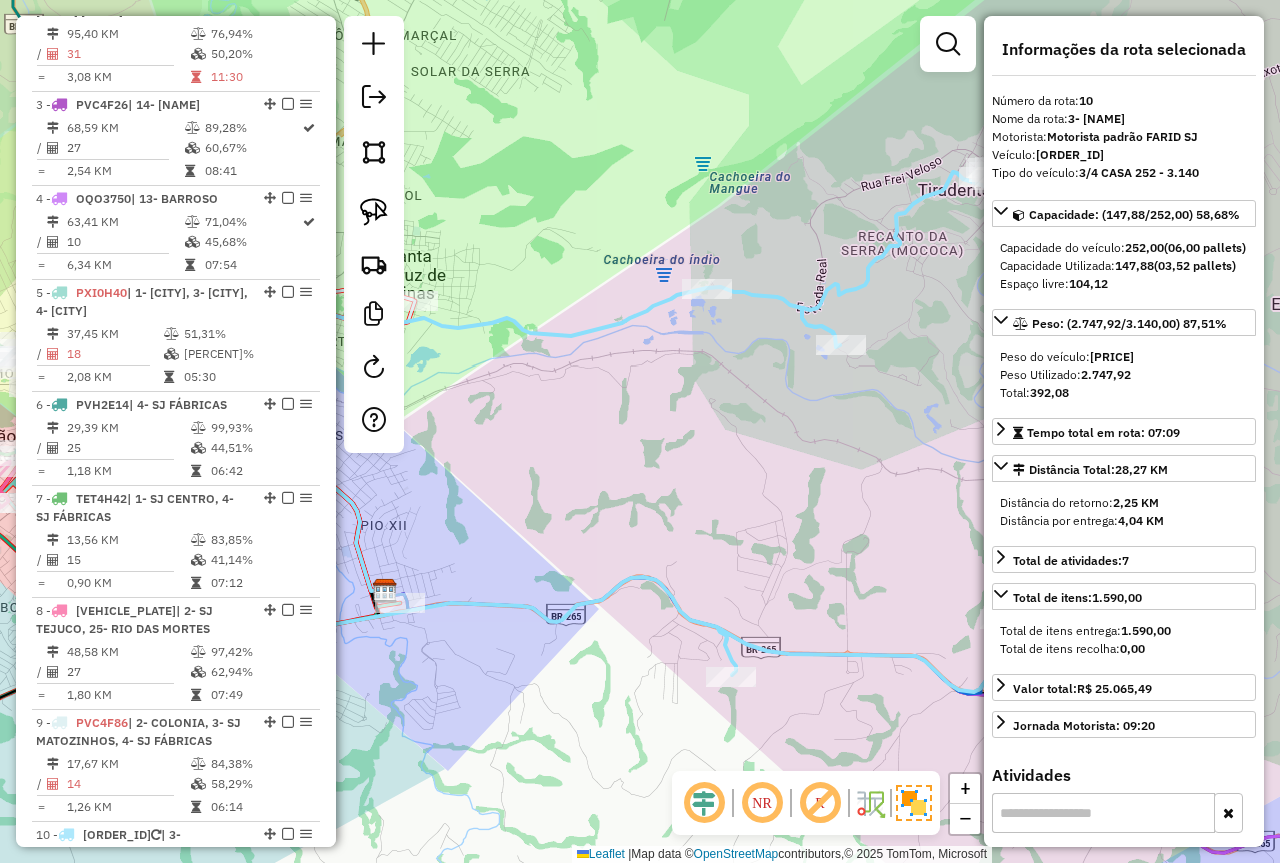 scroll, scrollTop: 498, scrollLeft: 0, axis: vertical 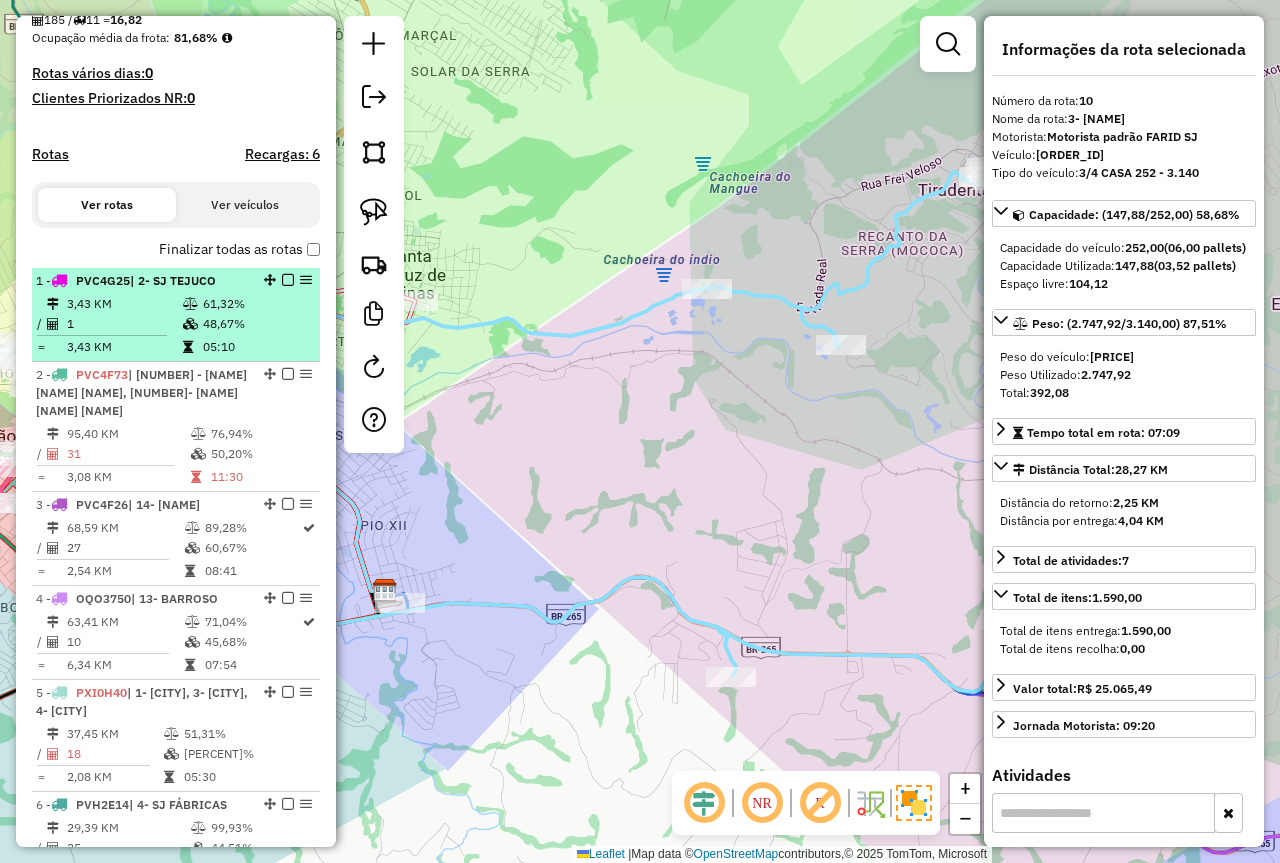 drag, startPoint x: 161, startPoint y: 433, endPoint x: 154, endPoint y: 341, distance: 92.26592 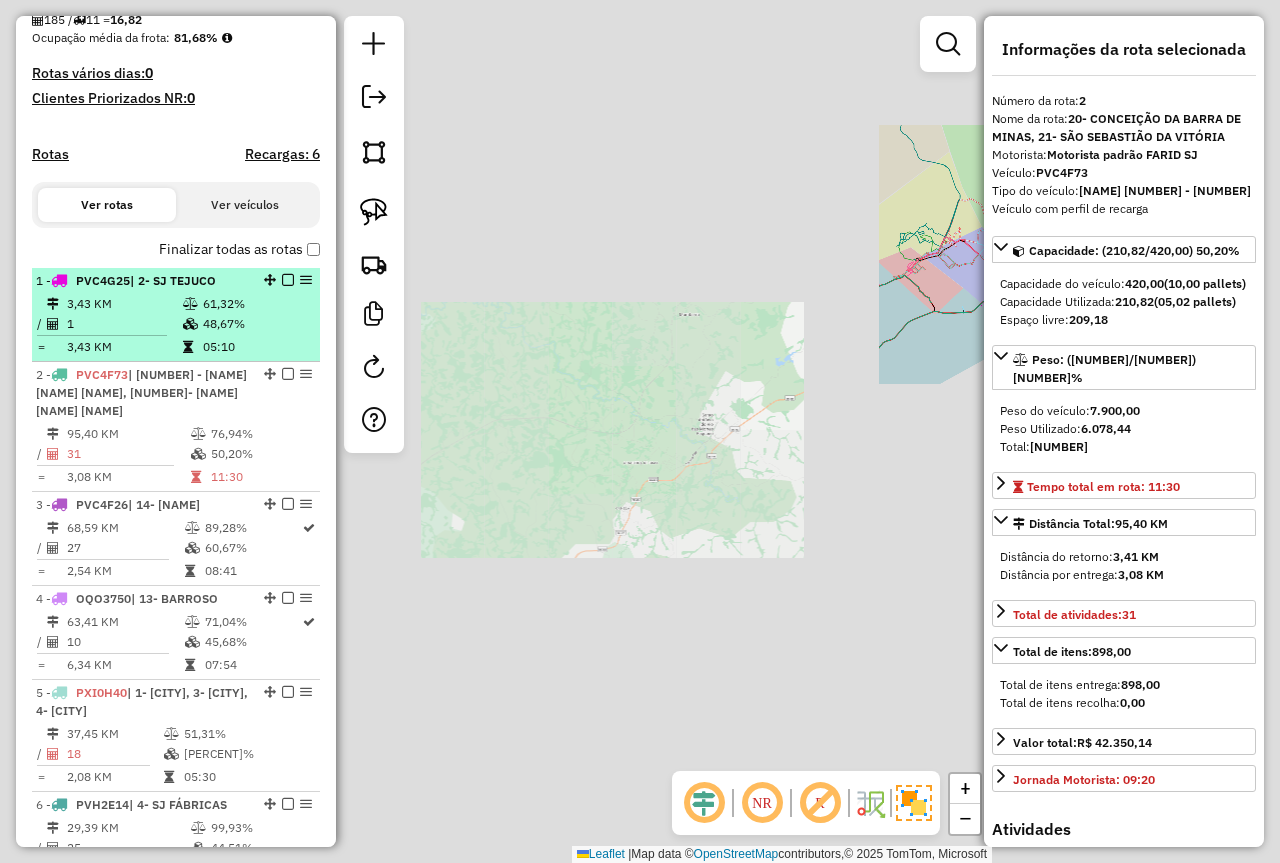 click on "1" at bounding box center (124, 324) 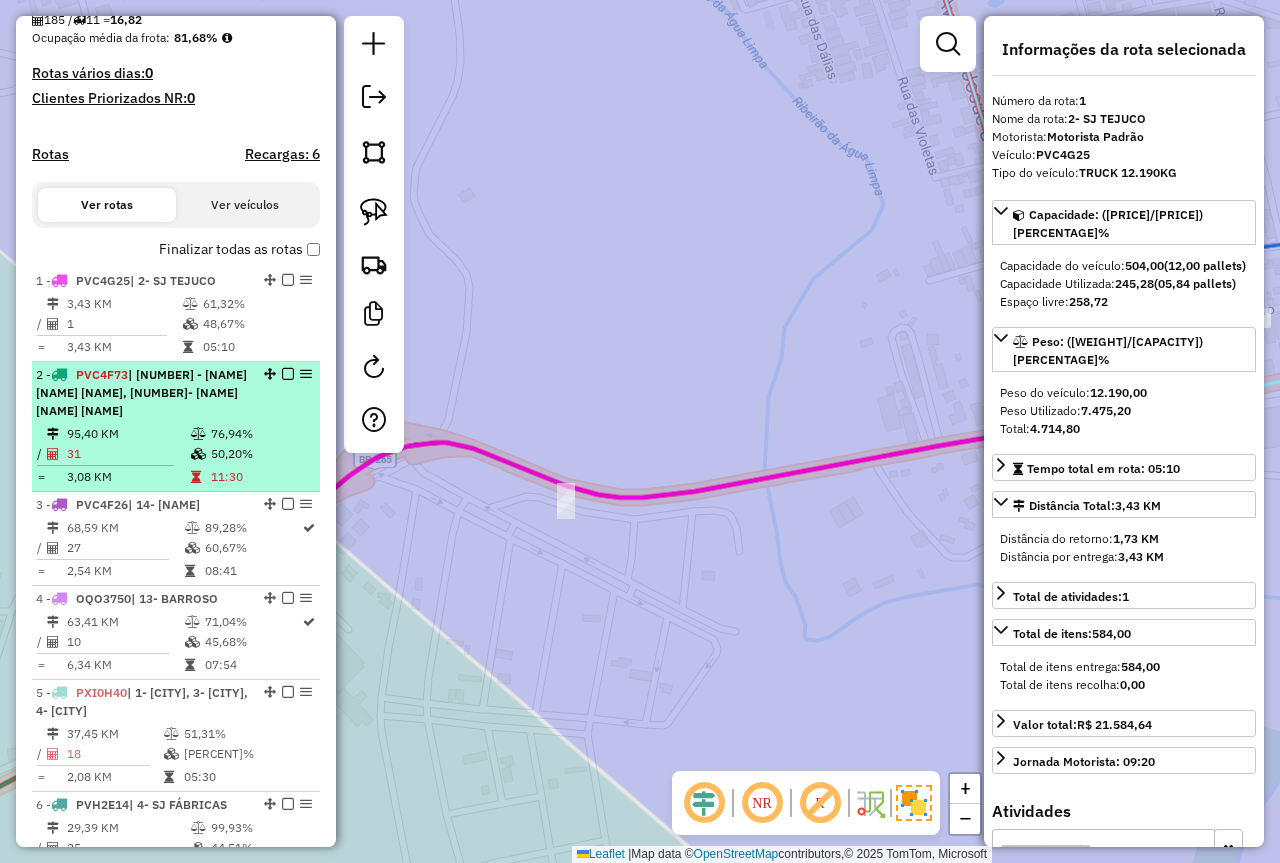 click on "95,40 KM" at bounding box center [128, 434] 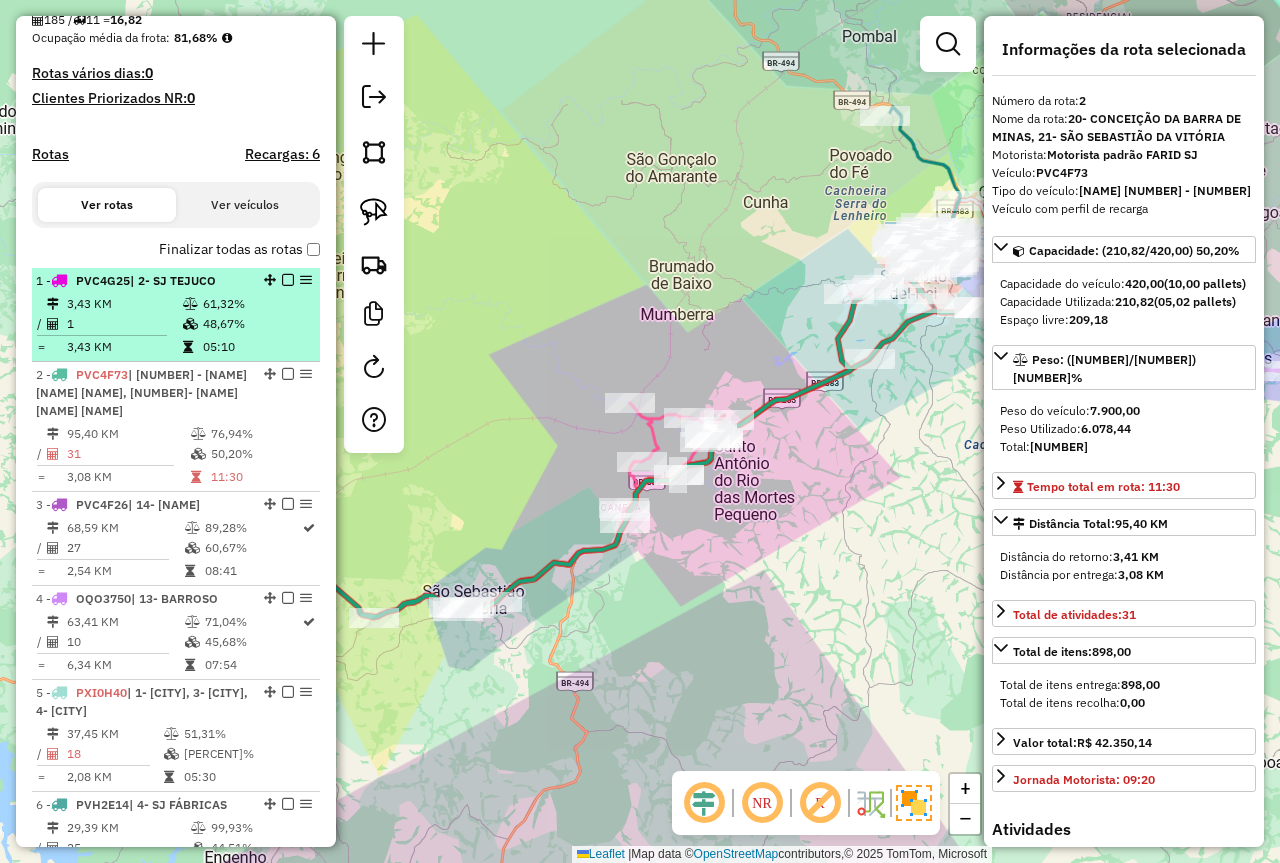 click on "1" at bounding box center (124, 324) 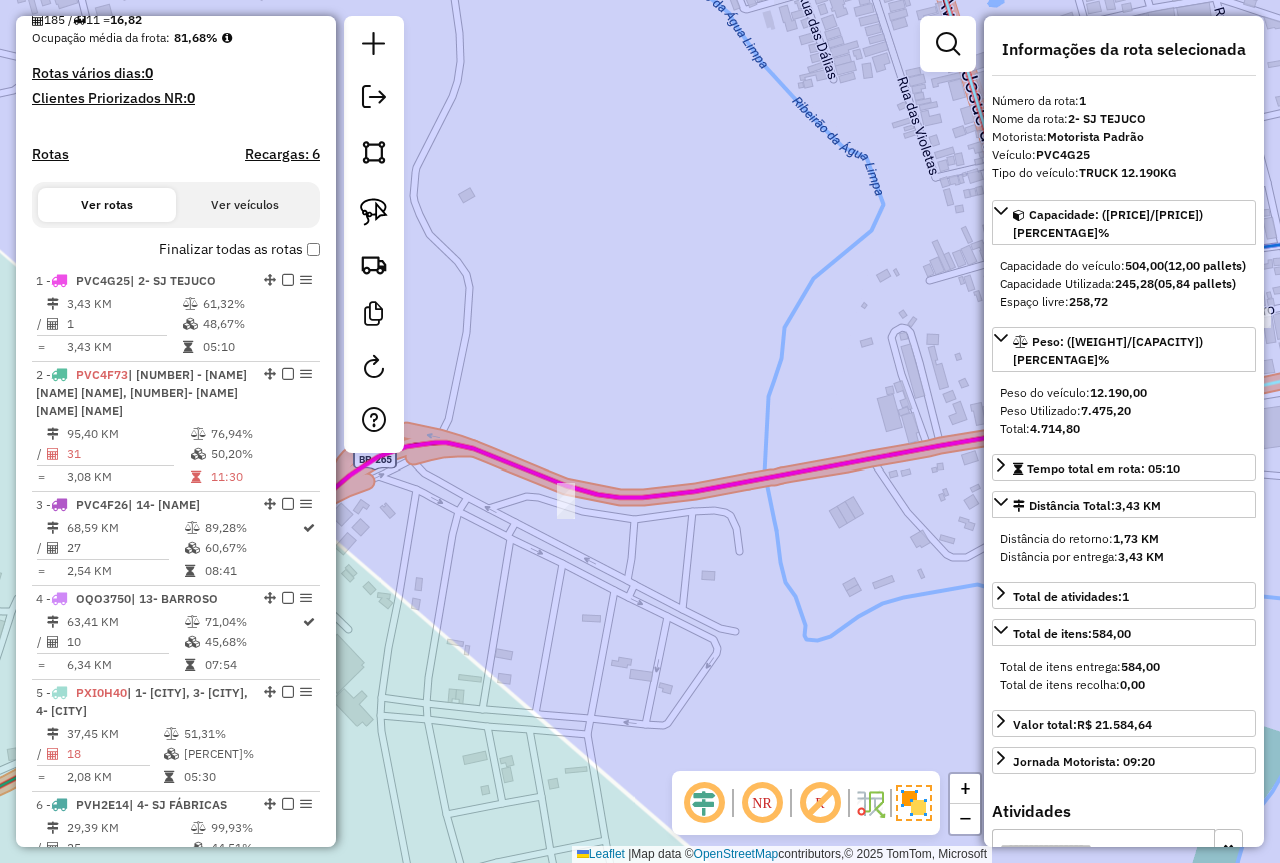 click on "Janela de atendimento Grade de atendimento Capacidade Transportadoras Veículos Cliente Pedidos  Rotas Selecione os dias de semana para filtrar as janelas de atendimento  Seg   Ter   Qua   Qui   Sex   Sáb   Dom  Informe o período da janela de atendimento: De: Até:  Filtrar exatamente a janela do cliente  Considerar janela de atendimento padrão  Selecione os dias de semana para filtrar as grades de atendimento  Seg   Ter   Qua   Qui   Sex   Sáb   Dom   Considerar clientes sem dia de atendimento cadastrado  Clientes fora do dia de atendimento selecionado Filtrar as atividades entre os valores definidos abaixo:  Peso mínimo:  ****  Peso máximo:  ****  Cubagem mínima:   Cubagem máxima:   De:   Até:  Filtrar as atividades entre o tempo de atendimento definido abaixo:  De:   Até:   Considerar capacidade total dos clientes não roteirizados Transportadora: Selecione um ou mais itens Tipo de veículo: Selecione um ou mais itens Veículo: Selecione um ou mais itens Motorista: Selecione um ou mais itens De:" 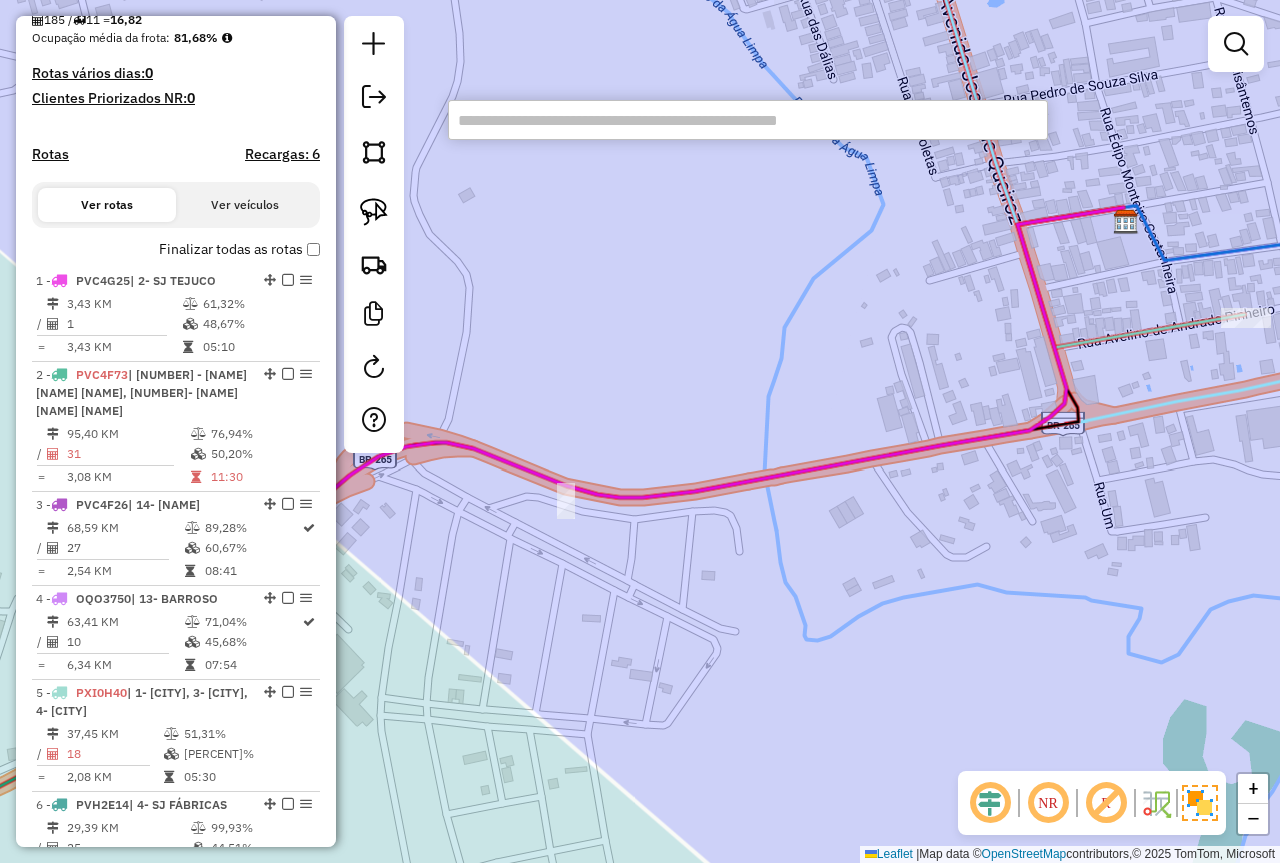 click on "Janela de atendimento Grade de atendimento Capacidade Transportadoras Veículos Cliente Pedidos  Rotas Selecione os dias de semana para filtrar as janelas de atendimento  Seg   Ter   Qua   Qui   Sex   Sáb   Dom  Informe o período da janela de atendimento: De: Até:  Filtrar exatamente a janela do cliente  Considerar janela de atendimento padrão  Selecione os dias de semana para filtrar as grades de atendimento  Seg   Ter   Qua   Qui   Sex   Sáb   Dom   Considerar clientes sem dia de atendimento cadastrado  Clientes fora do dia de atendimento selecionado Filtrar as atividades entre os valores definidos abaixo:  Peso mínimo:  ****  Peso máximo:  ****  Cubagem mínima:   Cubagem máxima:   De:   Até:  Filtrar as atividades entre o tempo de atendimento definido abaixo:  De:   Até:   Considerar capacidade total dos clientes não roteirizados Transportadora: Selecione um ou mais itens Tipo de veículo: Selecione um ou mais itens Veículo: Selecione um ou mais itens Motorista: Selecione um ou mais itens De:" 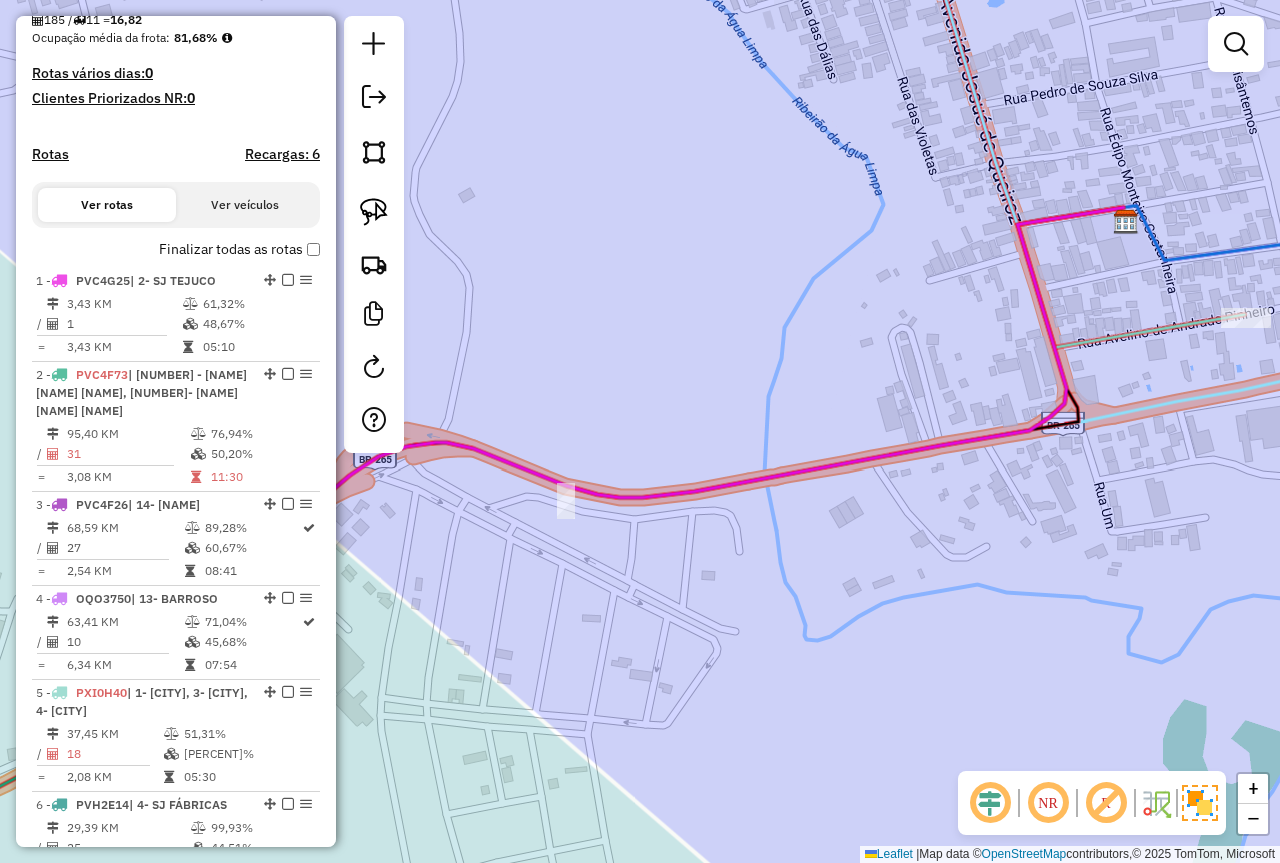click on "Janela de atendimento Grade de atendimento Capacidade Transportadoras Veículos Cliente Pedidos  Rotas Selecione os dias de semana para filtrar as janelas de atendimento  Seg   Ter   Qua   Qui   Sex   Sáb   Dom  Informe o período da janela de atendimento: De: Até:  Filtrar exatamente a janela do cliente  Considerar janela de atendimento padrão  Selecione os dias de semana para filtrar as grades de atendimento  Seg   Ter   Qua   Qui   Sex   Sáb   Dom   Considerar clientes sem dia de atendimento cadastrado  Clientes fora do dia de atendimento selecionado Filtrar as atividades entre os valores definidos abaixo:  Peso mínimo:  ****  Peso máximo:  ****  Cubagem mínima:   Cubagem máxima:   De:   Até:  Filtrar as atividades entre o tempo de atendimento definido abaixo:  De:   Até:   Considerar capacidade total dos clientes não roteirizados Transportadora: Selecione um ou mais itens Tipo de veículo: Selecione um ou mais itens Veículo: Selecione um ou mais itens Motorista: Selecione um ou mais itens De:" 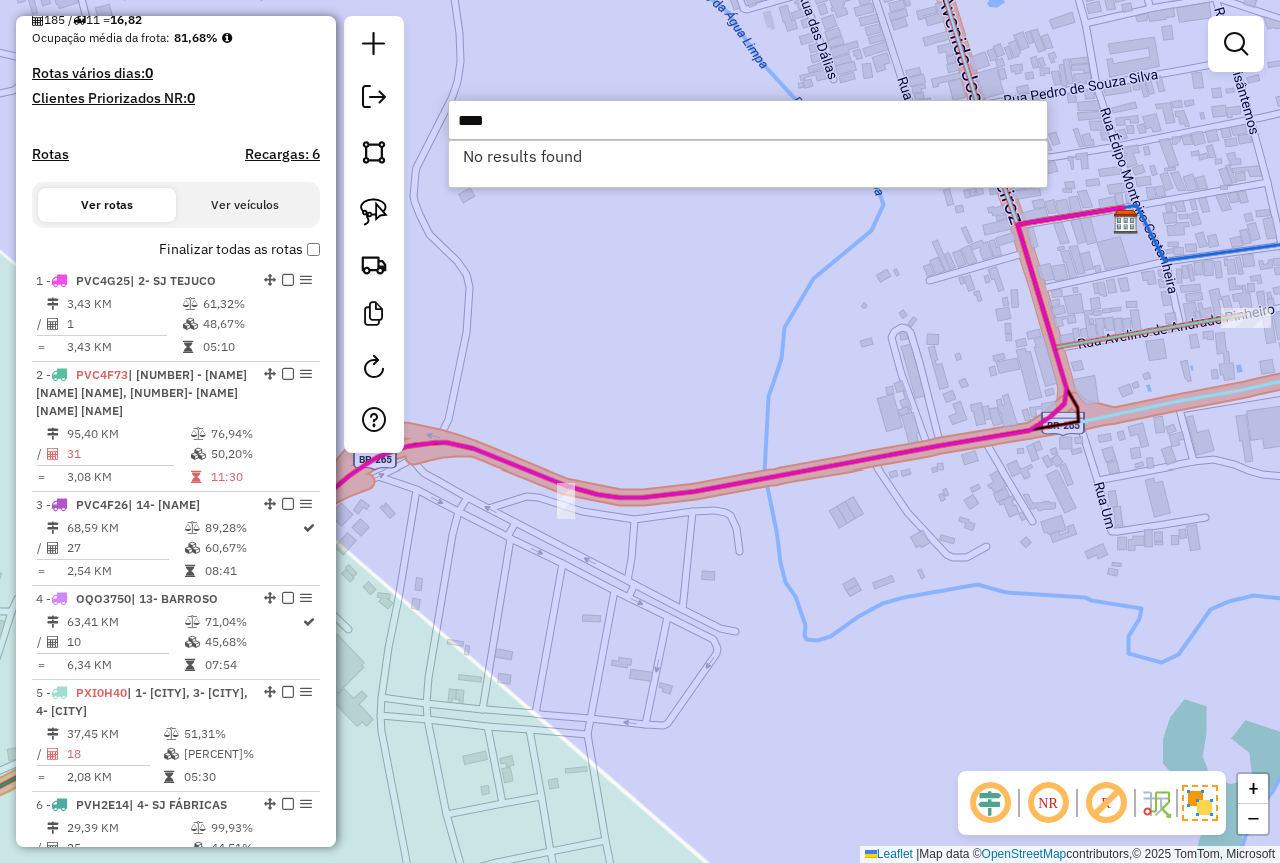 type on "****" 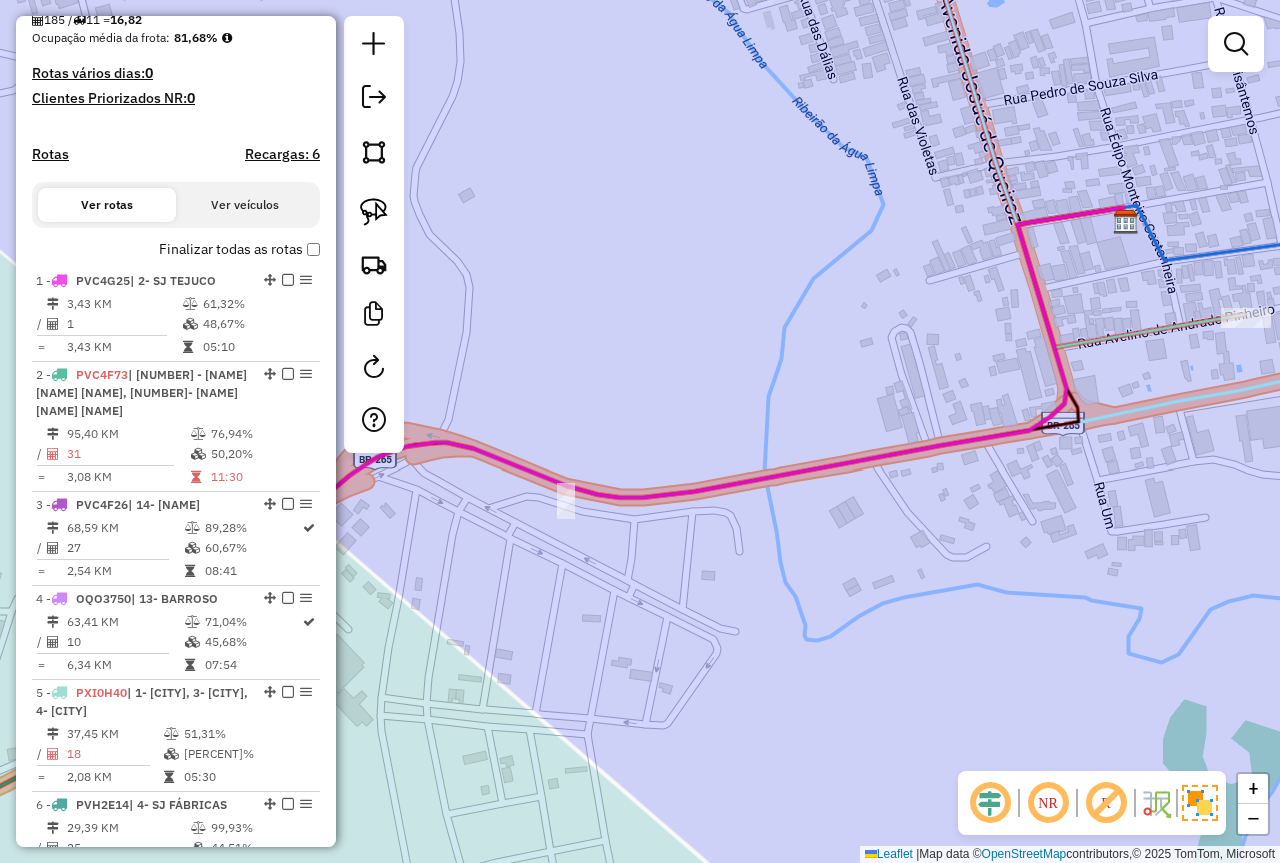 click on "Janela de atendimento Grade de atendimento Capacidade Transportadoras Veículos Cliente Pedidos  Rotas Selecione os dias de semana para filtrar as janelas de atendimento  Seg   Ter   Qua   Qui   Sex   Sáb   Dom  Informe o período da janela de atendimento: De: Até:  Filtrar exatamente a janela do cliente  Considerar janela de atendimento padrão  Selecione os dias de semana para filtrar as grades de atendimento  Seg   Ter   Qua   Qui   Sex   Sáb   Dom   Considerar clientes sem dia de atendimento cadastrado  Clientes fora do dia de atendimento selecionado Filtrar as atividades entre os valores definidos abaixo:  Peso mínimo:  ****  Peso máximo:  ****  Cubagem mínima:   Cubagem máxima:   De:   Até:  Filtrar as atividades entre o tempo de atendimento definido abaixo:  De:   Até:   Considerar capacidade total dos clientes não roteirizados Transportadora: Selecione um ou mais itens Tipo de veículo: Selecione um ou mais itens Veículo: Selecione um ou mais itens Motorista: Selecione um ou mais itens De:" 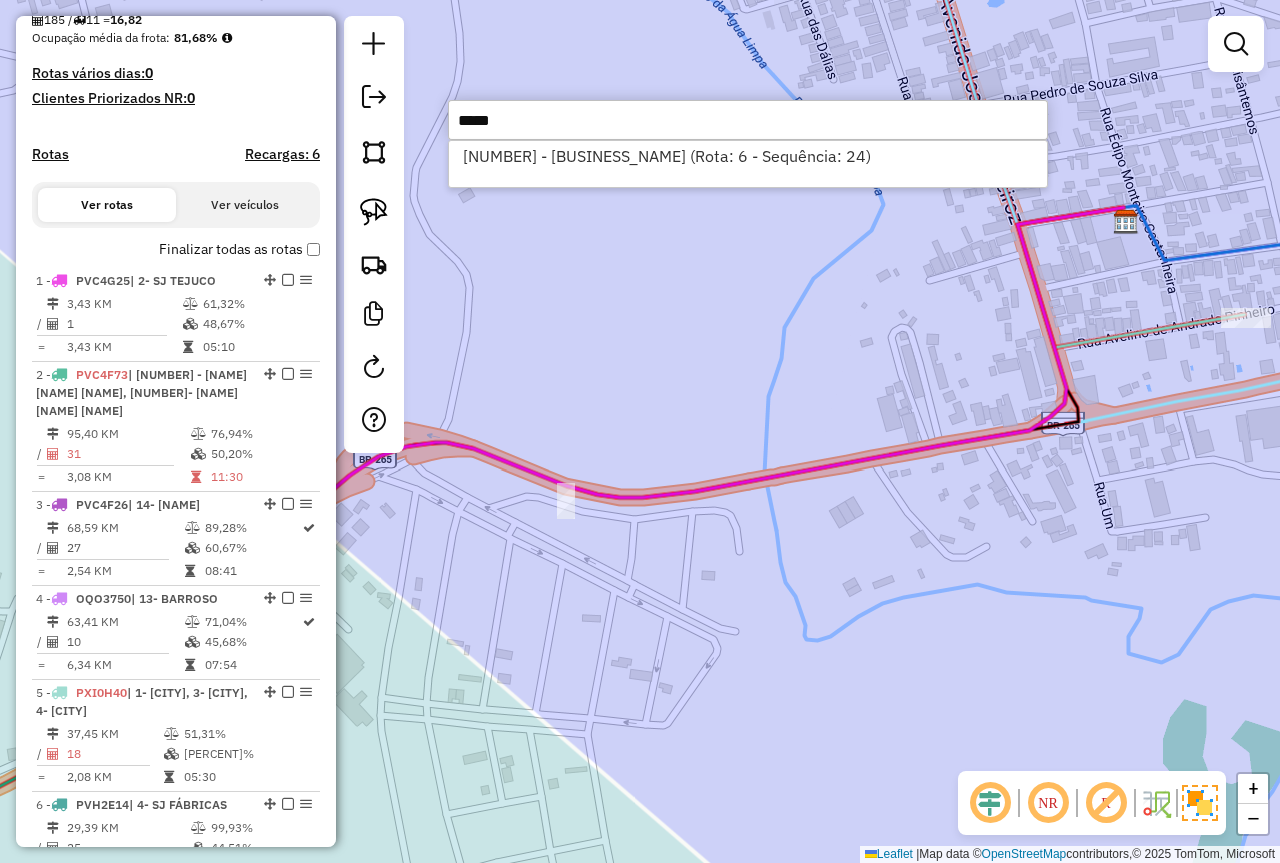 type on "*****" 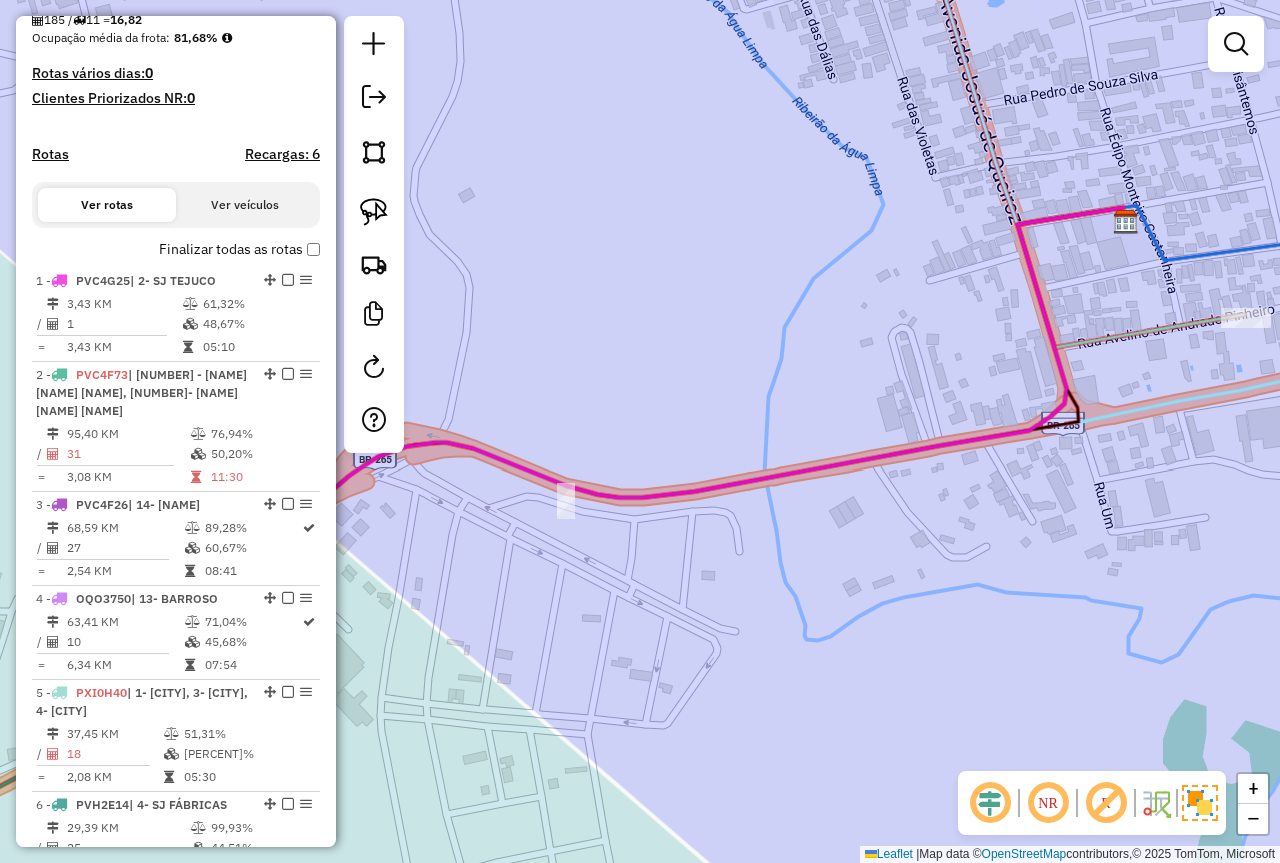 click on "Janela de atendimento Grade de atendimento Capacidade Transportadoras Veículos Cliente Pedidos  Rotas Selecione os dias de semana para filtrar as janelas de atendimento  Seg   Ter   Qua   Qui   Sex   Sáb   Dom  Informe o período da janela de atendimento: De: Até:  Filtrar exatamente a janela do cliente  Considerar janela de atendimento padrão  Selecione os dias de semana para filtrar as grades de atendimento  Seg   Ter   Qua   Qui   Sex   Sáb   Dom   Considerar clientes sem dia de atendimento cadastrado  Clientes fora do dia de atendimento selecionado Filtrar as atividades entre os valores definidos abaixo:  Peso mínimo:  ****  Peso máximo:  ****  Cubagem mínima:   Cubagem máxima:   De:   Até:  Filtrar as atividades entre o tempo de atendimento definido abaixo:  De:   Até:   Considerar capacidade total dos clientes não roteirizados Transportadora: Selecione um ou mais itens Tipo de veículo: Selecione um ou mais itens Veículo: Selecione um ou mais itens Motorista: Selecione um ou mais itens De:" 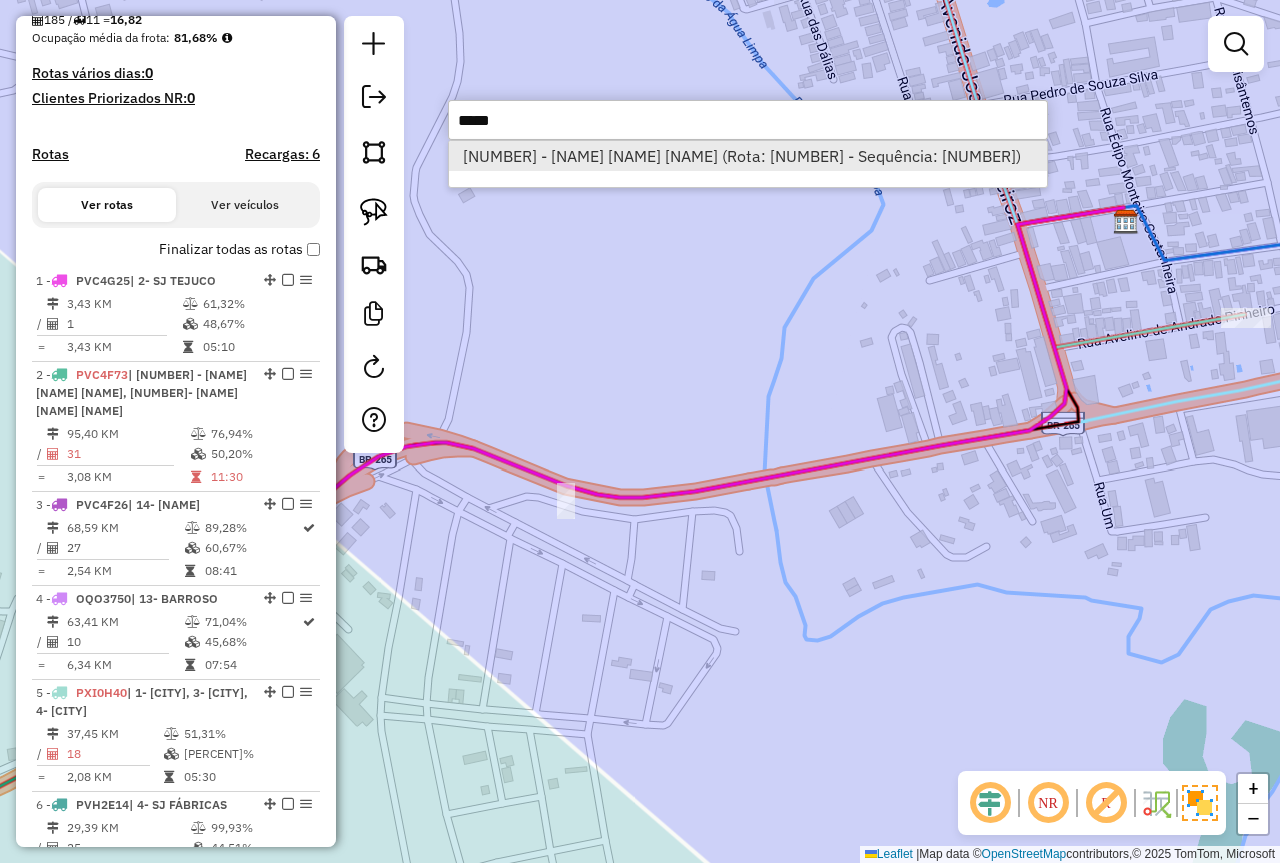 type on "*****" 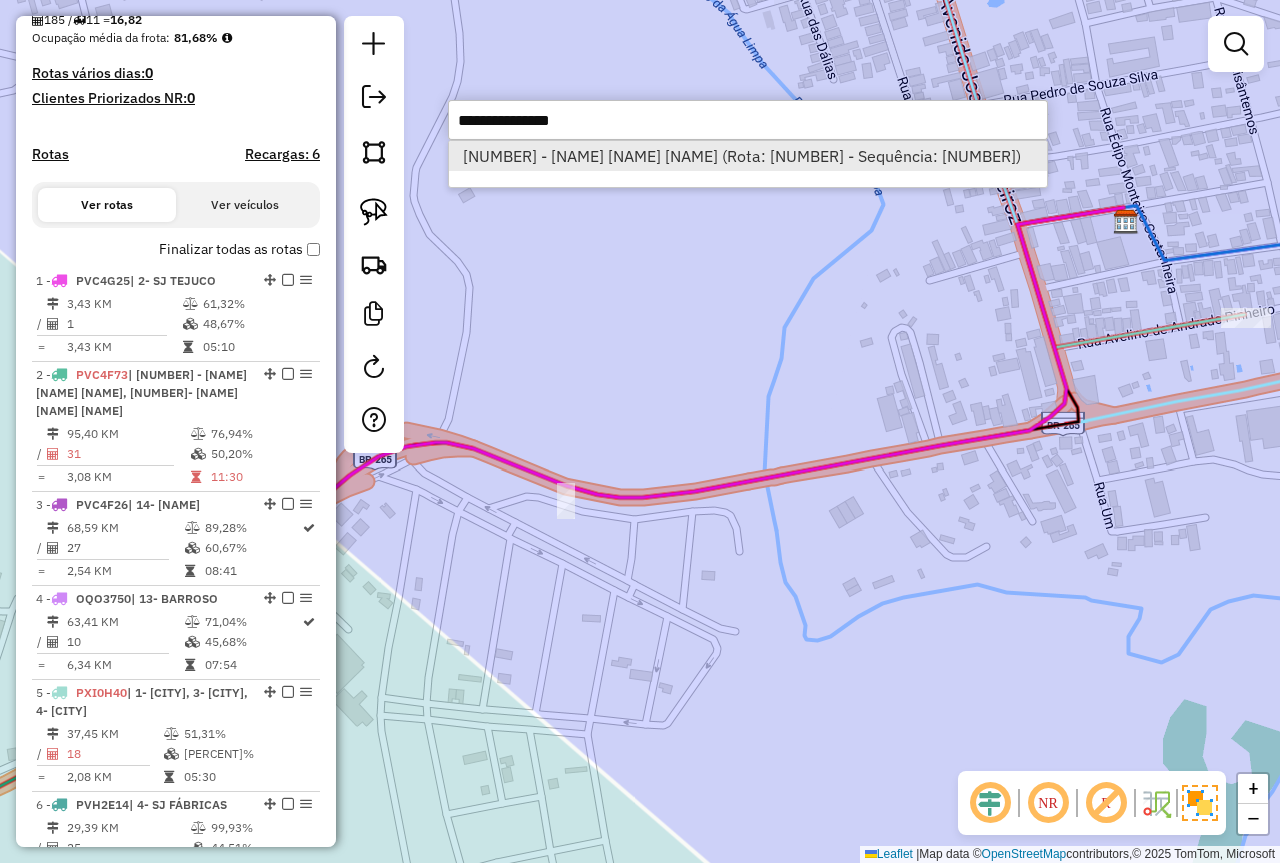 select on "*********" 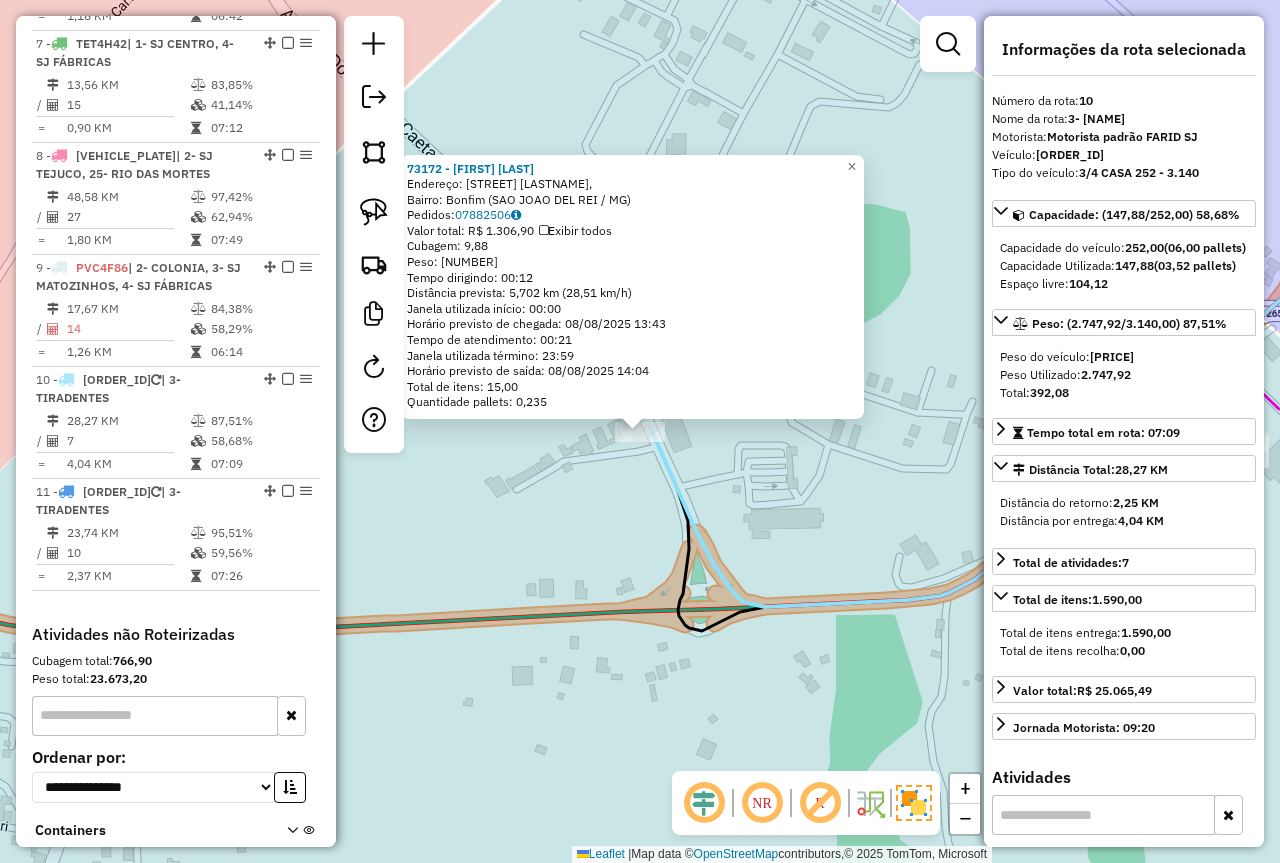 scroll, scrollTop: 1508, scrollLeft: 0, axis: vertical 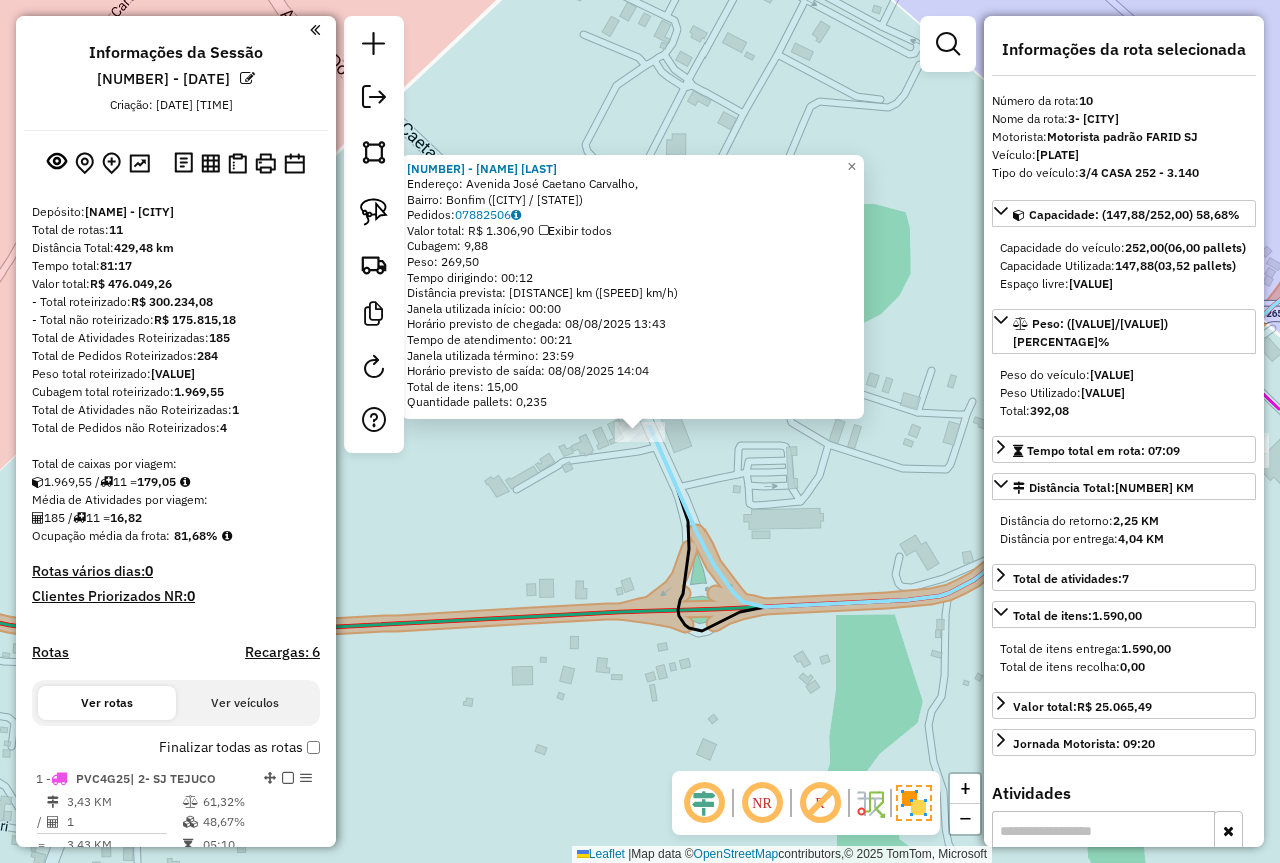 select on "*********" 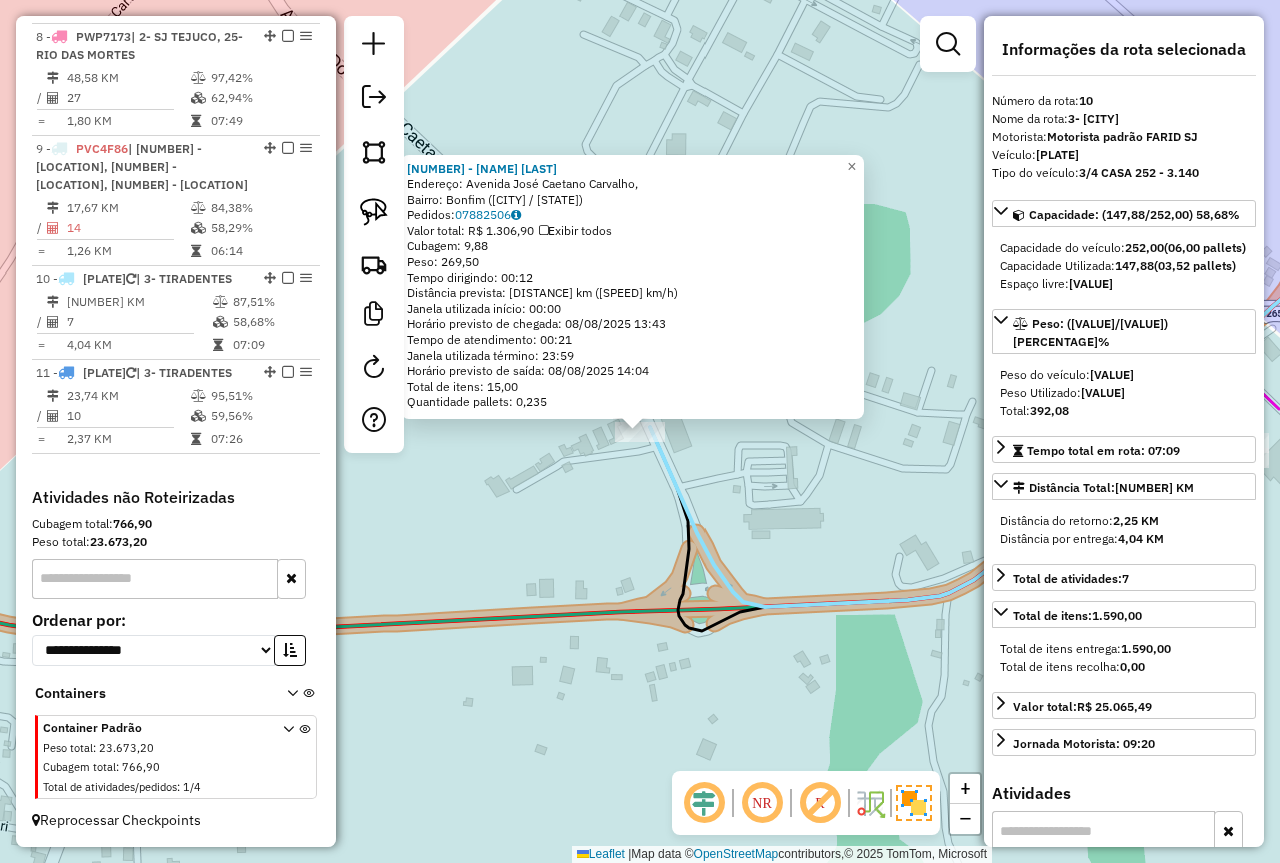 click on "73172 - [NAME]  Endereço: Avenida [NAME],    Bairro: [NAME] ([CITY] / MG)   Pedidos:  [POSTAL_CODE]   Valor total: R$ 1.306,90   Exibir todos   Cubagem: 9,88  Peso: 269,50  Tempo dirigindo: 00:12   Distância prevista: 5,702 km (28,51 km/h)   Janela utilizada início: 00:00   Horário previsto de chegada: 08/08/2025 13:43   Tempo de atendimento: 00:21   Janela utilizada término: 23:59   Horário previsto de saída: 08/08/2025 14:04   Total de itens: 15,00   Quantidade pallets: 0,235  × Janela de atendimento Grade de atendimento Capacidade Transportadoras Veículos Cliente Pedidos  Rotas Selecione os dias de semana para filtrar as janelas de atendimento  Seg   Ter   Qua   Qui   Sex   Sáb   Dom  Informe o período da janela de atendimento: De: Até:  Filtrar exatamente a janela do cliente  Considerar janela de atendimento padrão  Selecione os dias de semana para filtrar as grades de atendimento  Seg   Ter   Qua   Qui   Sex   Sáb   Dom   Peso mínimo:  ****  Peso máximo:" 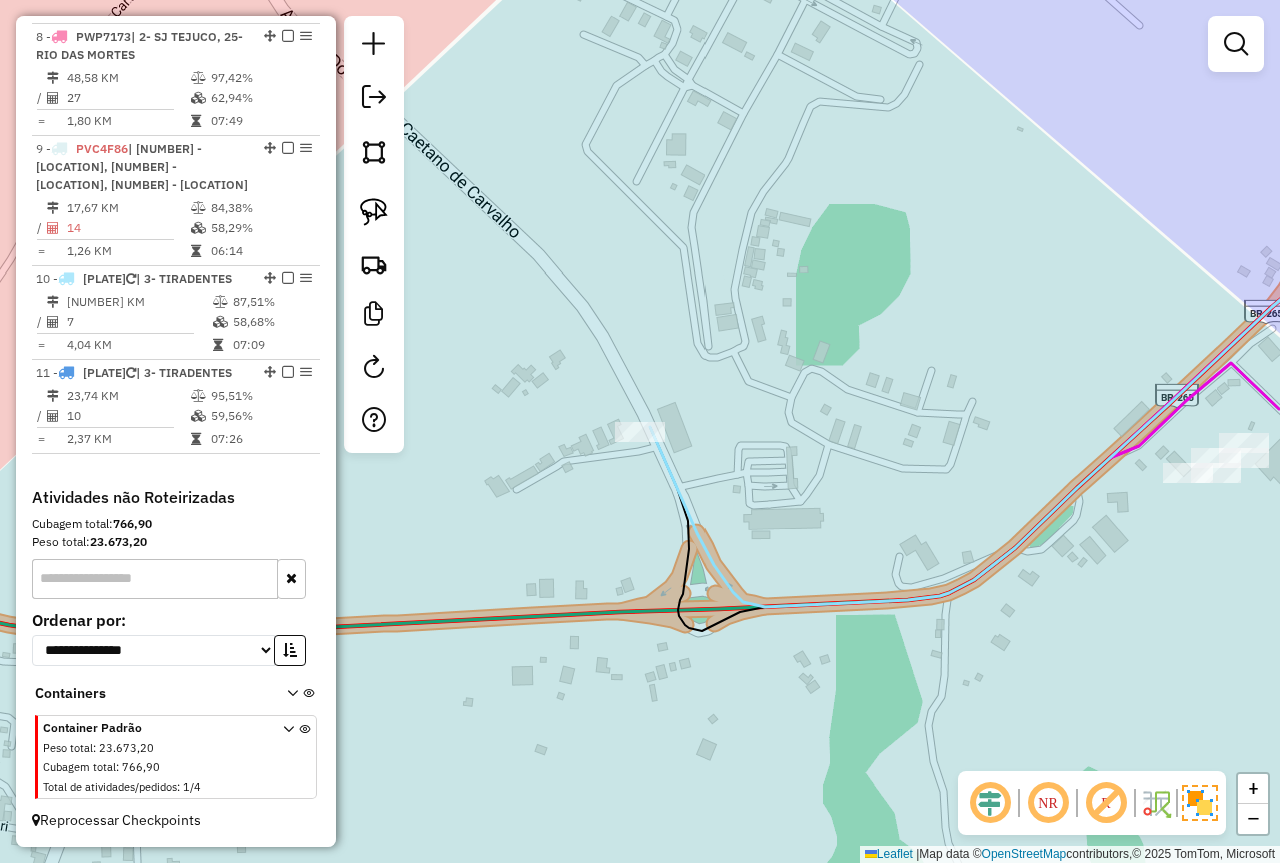 click on "Janela de atendimento Grade de atendimento Capacidade Transportadoras Veículos Cliente Pedidos  Rotas Selecione os dias de semana para filtrar as janelas de atendimento  Seg   Ter   Qua   Qui   Sex   Sáb   Dom  Informe o período da janela de atendimento: De: Até:  Filtrar exatamente a janela do cliente  Considerar janela de atendimento padrão  Selecione os dias de semana para filtrar as grades de atendimento  Seg   Ter   Qua   Qui   Sex   Sáb   Dom   Considerar clientes sem dia de atendimento cadastrado  Clientes fora do dia de atendimento selecionado Filtrar as atividades entre os valores definidos abaixo:  Peso mínimo:  ****  Peso máximo:  ****  Cubagem mínima:   Cubagem máxima:   De:   Até:  Filtrar as atividades entre o tempo de atendimento definido abaixo:  De:   Até:   Considerar capacidade total dos clientes não roteirizados Transportadora: Selecione um ou mais itens Tipo de veículo: Selecione um ou mais itens Veículo: Selecione um ou mais itens Motorista: Selecione um ou mais itens De:" 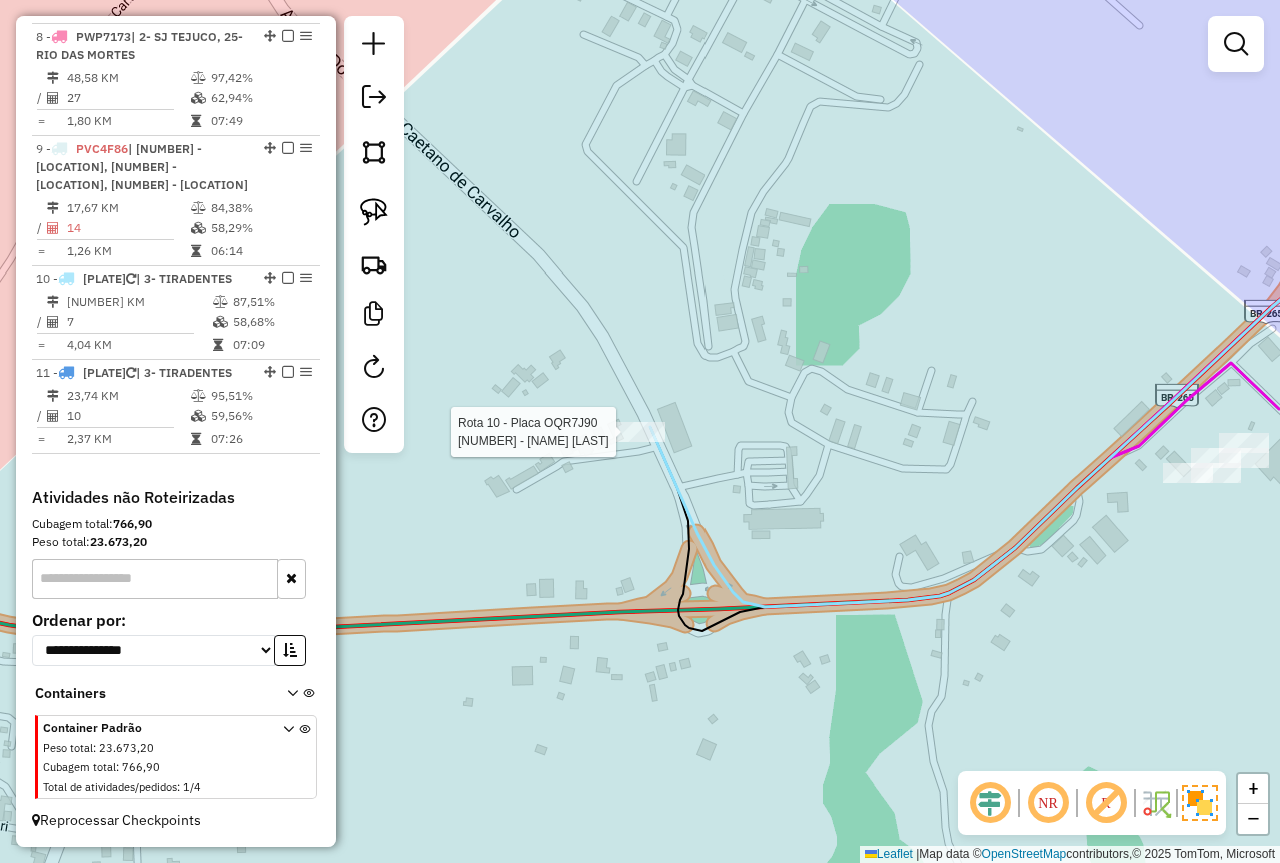click 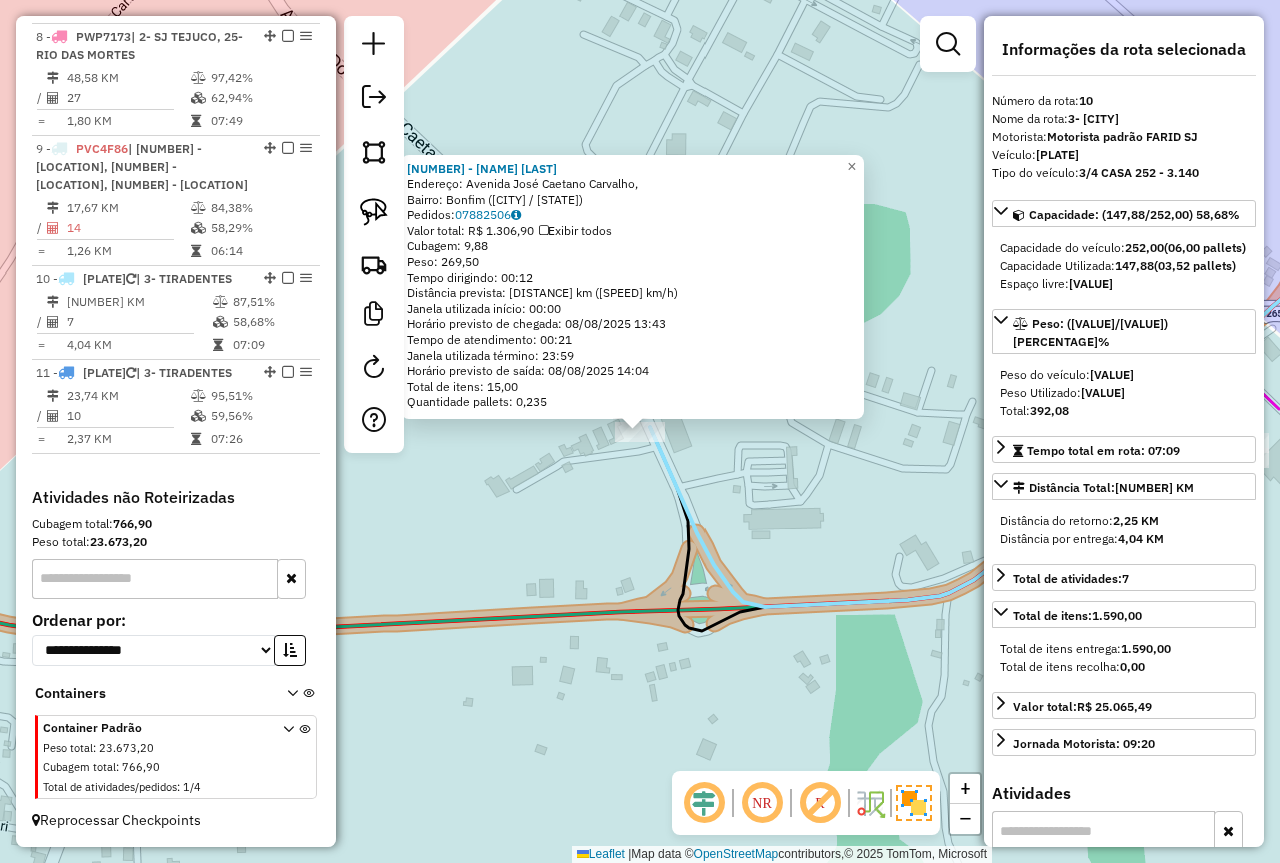 click on "73172 - BOTECO DA ALCIONE  Endereço: Avenida José Caetano Carvalho,    Bairro: Bonfim (São João del Rei / MG)   Pedidos:  07882506   Valor total: R$ 1.306,90   Exibir todos   Cubagem: 9,88  Peso: 269,50  Tempo dirigindo: 00:12   Distância prevista: 5,702 km (28,51 km/h)   Janela utilizada início: 00:00   Horário previsto de chegada: 08/08/2025 13:43   Tempo de atendimento: 00:21   Janela utilizada término: 23:59   Horário previsto de saída: 08/08/2025 14:04   Total de itens: 15,00   Quantidade pallets: 0,235  × Janela de atendimento Grade de atendimento Capacidade Transportadoras Veículos Cliente Pedidos  Rotas Selecione os dias de semana para filtrar as janelas de atendimento  Seg   Ter   Qua   Qui   Sex   Sáb   Dom  Informe o período da janela de atendimento: De: Até:  Filtrar exatamente a janela do cliente  Considerar janela de atendimento padrão  Selecione os dias de semana para filtrar as grades de atendimento  Seg   Ter   Qua   Qui   Sex   Sáb   Dom   Peso mínimo:  ****  Peso máximo:" 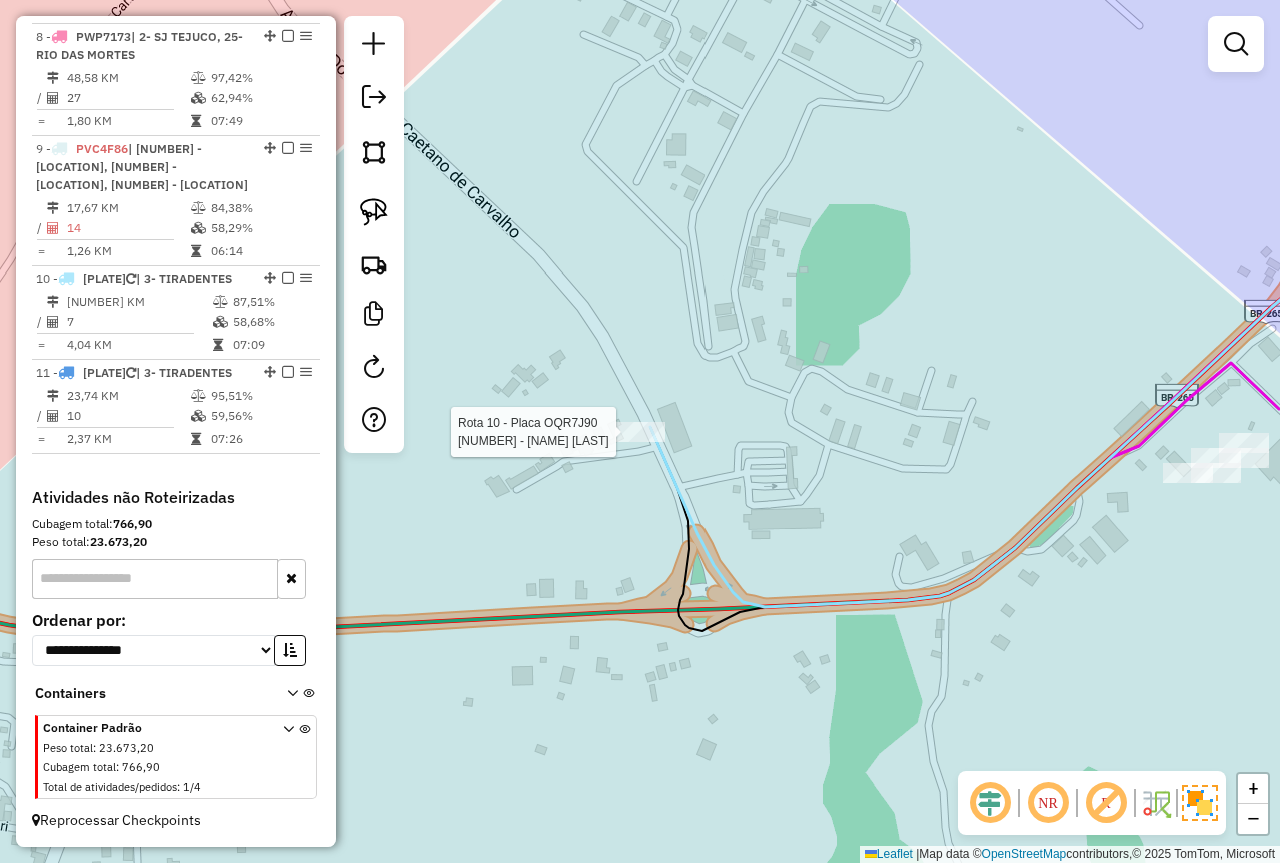 select on "*********" 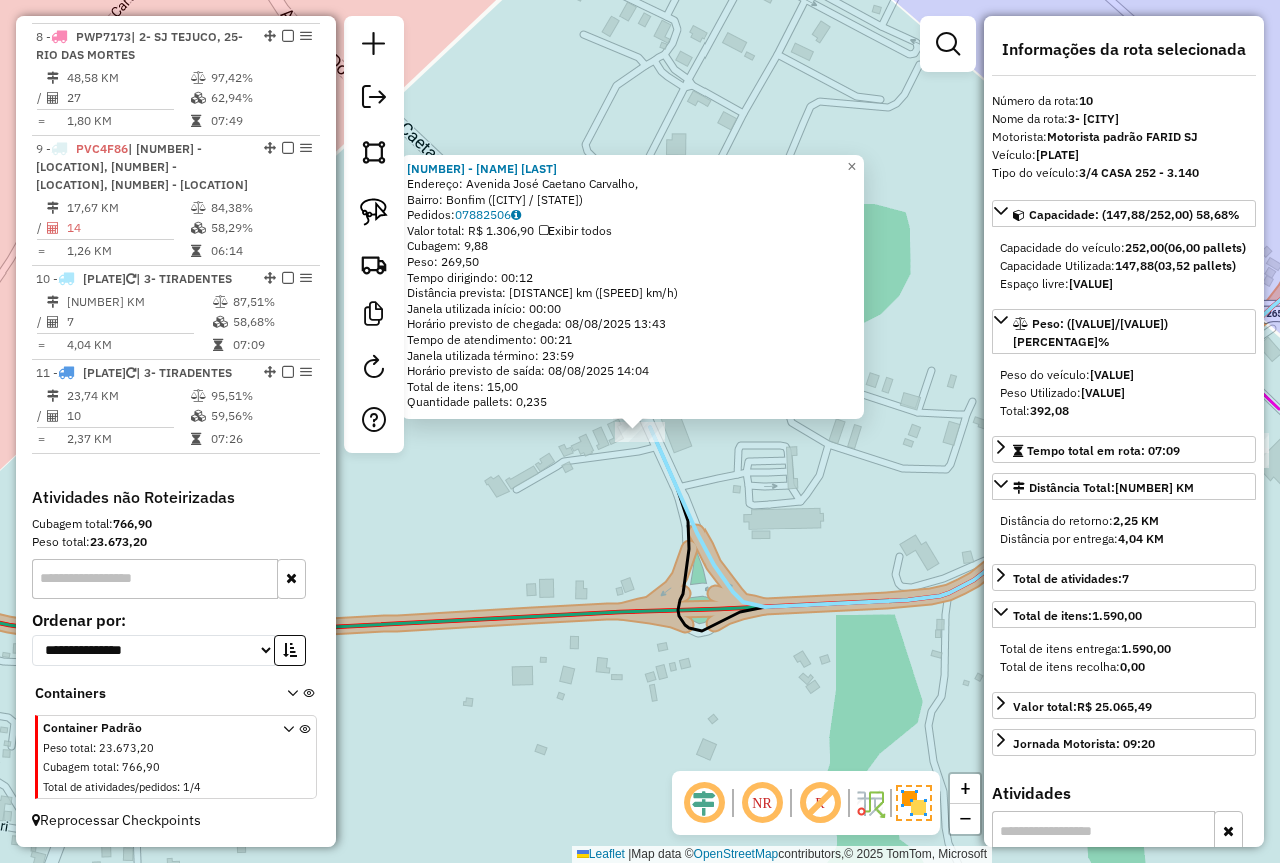 click on "[NUMBER] - [NAME] [NAME] [NAME]  Endereço: [NAME] [NAME] [NAME],    Bairro: [NAME] ([CITY] / [STATE])   Pedidos:  [NUMBER]   Valor total: R$ [NUMBER]   Exibir todos   Cubagem: [NUMBER]  Peso: [NUMBER]  Tempo dirigindo: [TIME]   Distância prevista: [NUMBER] km ([NUMBER] km/h)   Janela utilizada início: [TIME]   Horário previsto de chegada: [DATE] [TIME]   Tempo de atendimento: [TIME]   Janela utilizada término: [TIME]   Horário previsto de saída: [DATE] [TIME]   Total de itens: [NUMBER]   Quantidade pallets: [NUMBER]  × Janela de atendimento Grade de atendimento Capacidade Transportadoras Veículos Cliente Pedidos  Rotas Selecione os dias de semana para filtrar as janelas de atendimento  Seg   Ter   Qua   Qui   Sex   Sáb   Dom  Informe o período da janela de atendimento: De: Até:  Filtrar exatamente a janela do cliente  Considerar janela de atendimento padrão  Selecione os dias de semana para filtrar as grades de atendimento  Seg   Ter   Qua   Qui   Sex   Sáb   Dom   Peso mínimo:  ****  Peso máximo:" 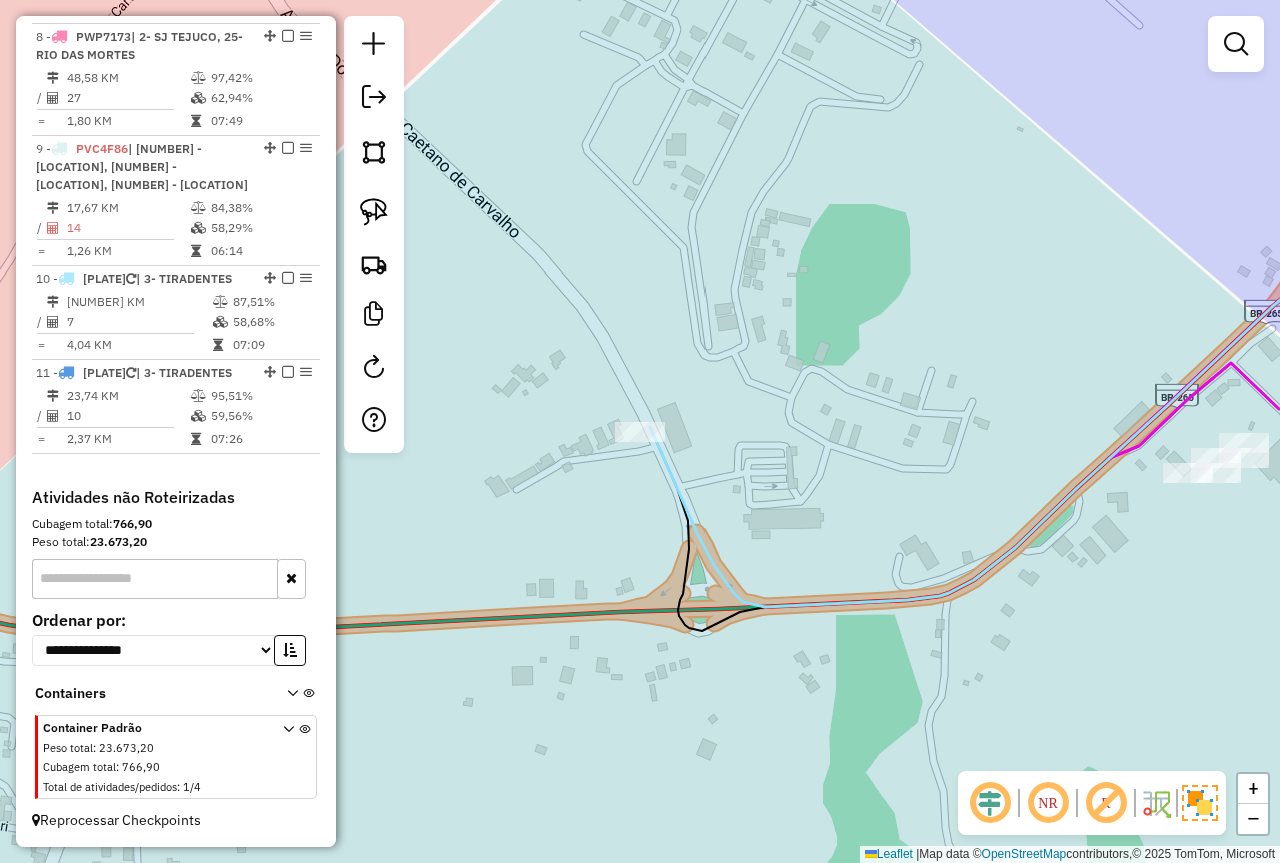 click on "Janela de atendimento Grade de atendimento Capacidade Transportadoras Veículos Cliente Pedidos  Rotas Selecione os dias de semana para filtrar as janelas de atendimento  Seg   Ter   Qua   Qui   Sex   Sáb   Dom  Informe o período da janela de atendimento: De: Até:  Filtrar exatamente a janela do cliente  Considerar janela de atendimento padrão  Selecione os dias de semana para filtrar as grades de atendimento  Seg   Ter   Qua   Qui   Sex   Sáb   Dom   Considerar clientes sem dia de atendimento cadastrado  Clientes fora do dia de atendimento selecionado Filtrar as atividades entre os valores definidos abaixo:  Peso mínimo:  ****  Peso máximo:  ****  Cubagem mínima:   Cubagem máxima:   De:   Até:  Filtrar as atividades entre o tempo de atendimento definido abaixo:  De:   Até:   Considerar capacidade total dos clientes não roteirizados Transportadora: Selecione um ou mais itens Tipo de veículo: Selecione um ou mais itens Veículo: Selecione um ou mais itens Motorista: Selecione um ou mais itens De:" 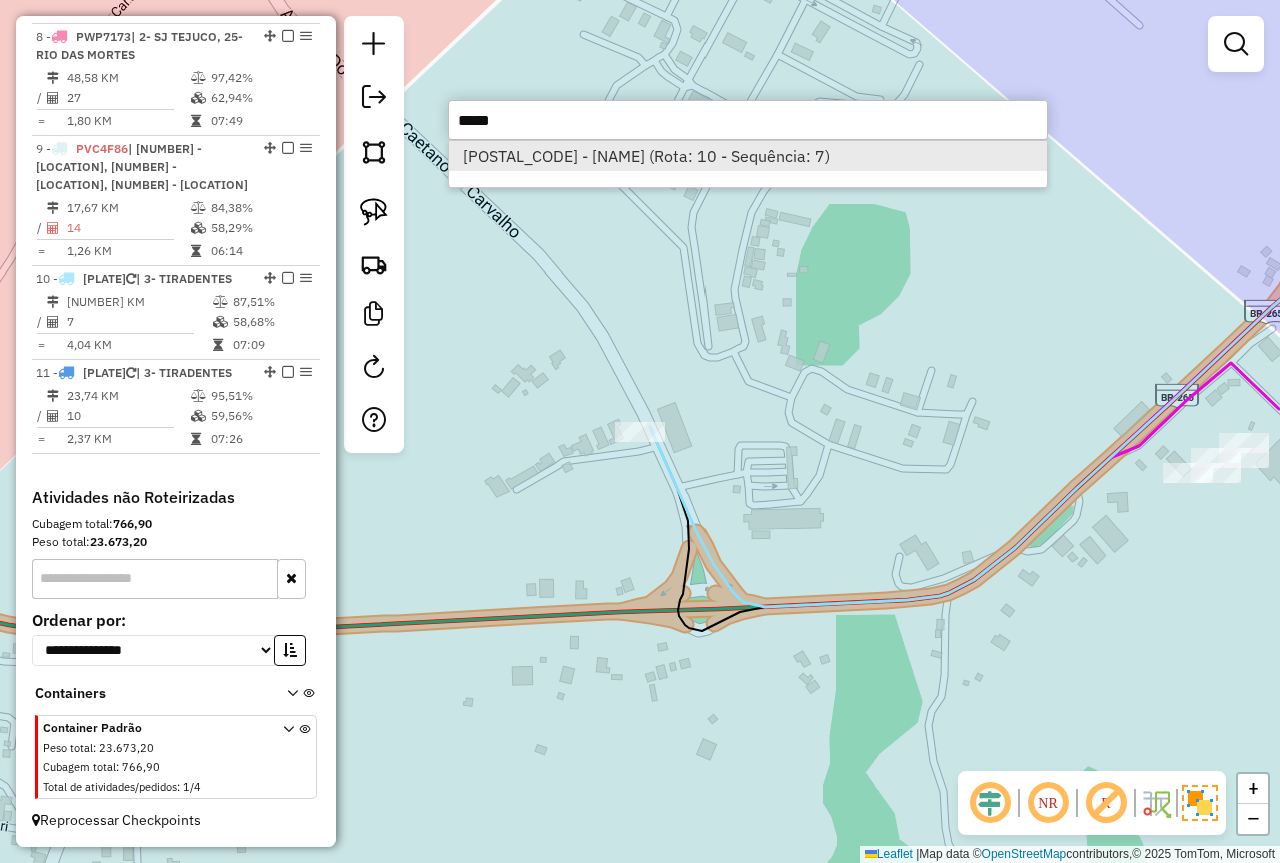 type on "*****" 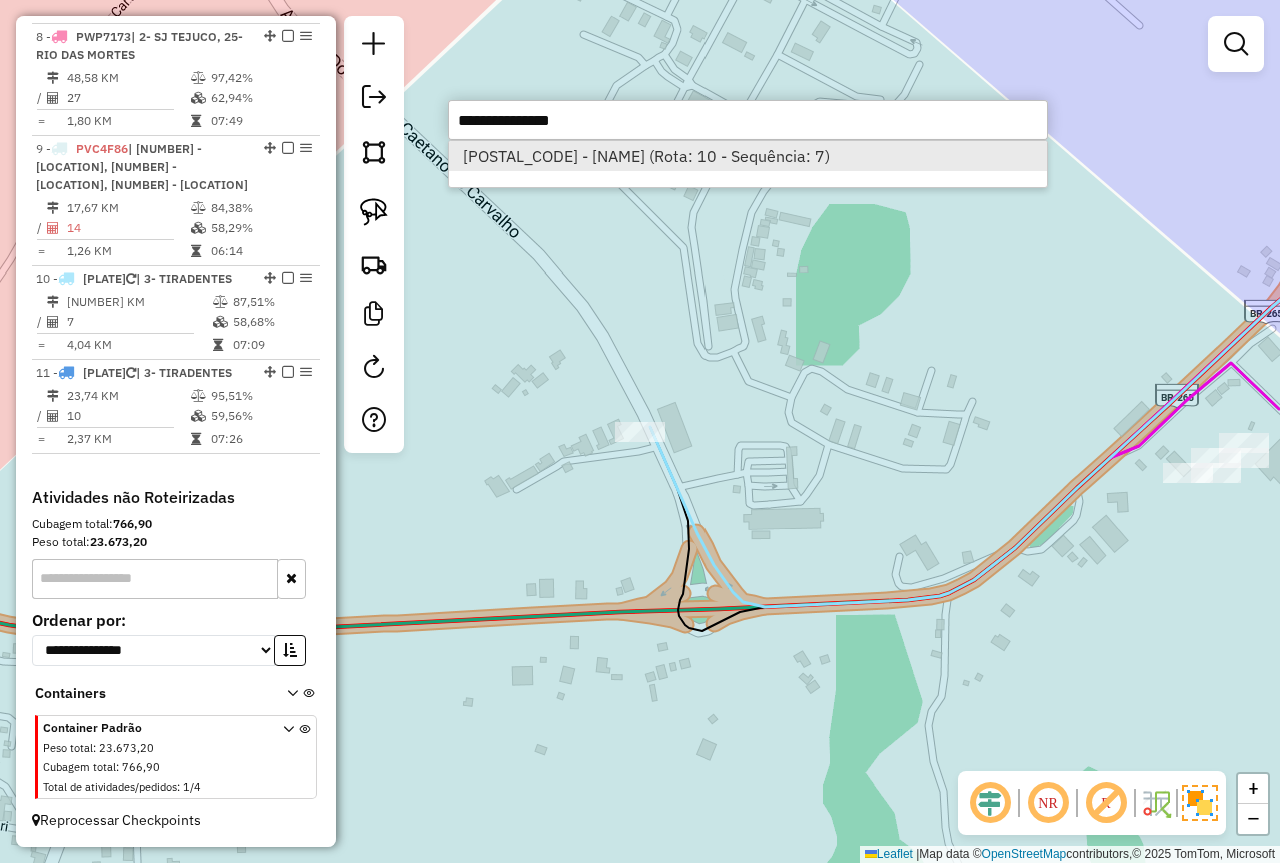 select on "*********" 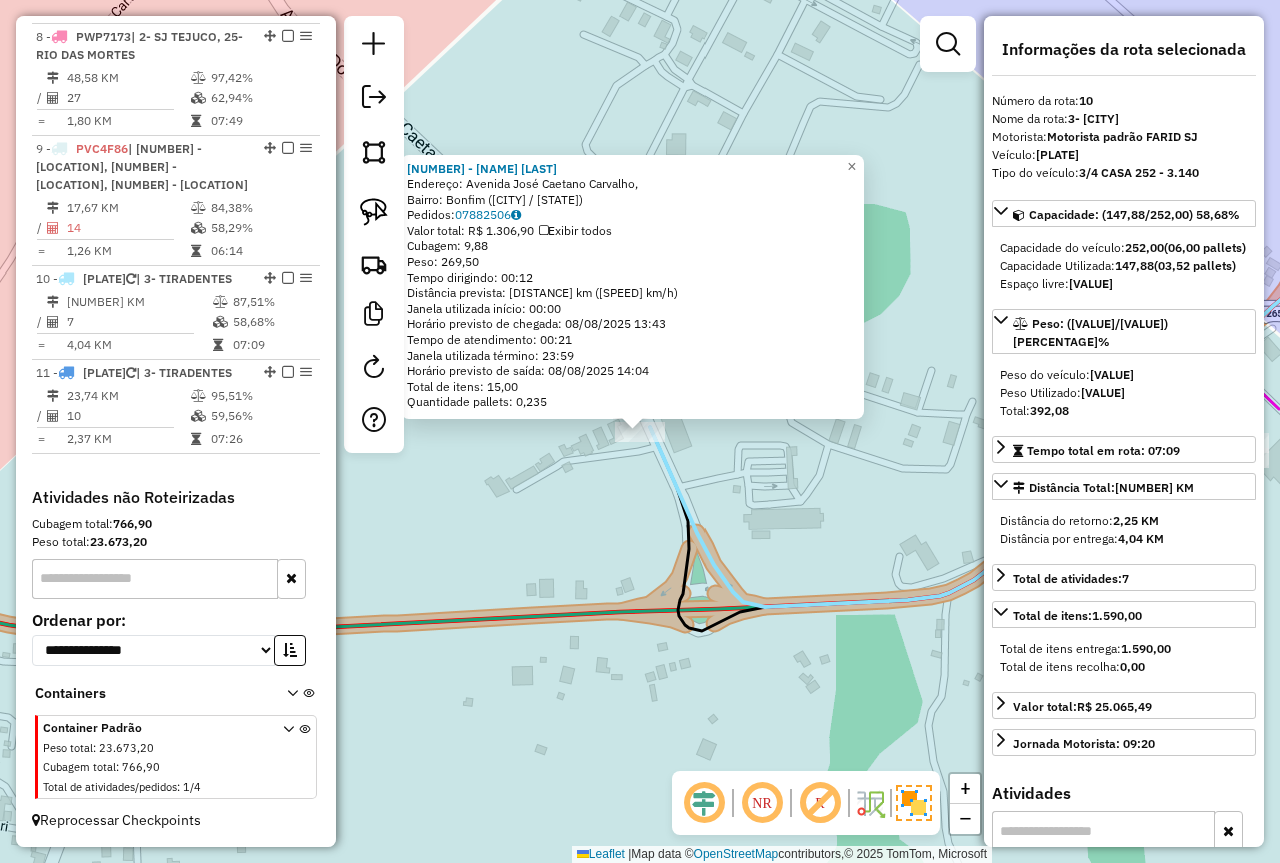click on "73172 - BOTECO DA ALCIONE  Endereço: Avenida José Caetano Carvalho,    Bairro: Bonfim (São João del Rei / MG)   Pedidos:  07882506   Valor total: R$ 1.306,90   Exibir todos   Cubagem: 9,88  Peso: 269,50  Tempo dirigindo: 00:12   Distância prevista: 5,702 km (28,51 km/h)   Janela utilizada início: 00:00   Horário previsto de chegada: 08/08/2025 13:43   Tempo de atendimento: 00:21   Janela utilizada término: 23:59   Horário previsto de saída: 08/08/2025 14:04   Total de itens: 15,00   Quantidade pallets: 0,235  × Janela de atendimento Grade de atendimento Capacidade Transportadoras Veículos Cliente Pedidos  Rotas Selecione os dias de semana para filtrar as janelas de atendimento  Seg   Ter   Qua   Qui   Sex   Sáb   Dom  Informe o período da janela de atendimento: De: Até:  Filtrar exatamente a janela do cliente  Considerar janela de atendimento padrão  Selecione os dias de semana para filtrar as grades de atendimento  Seg   Ter   Qua   Qui   Sex   Sáb   Dom   Peso mínimo:  ****  Peso máximo:" 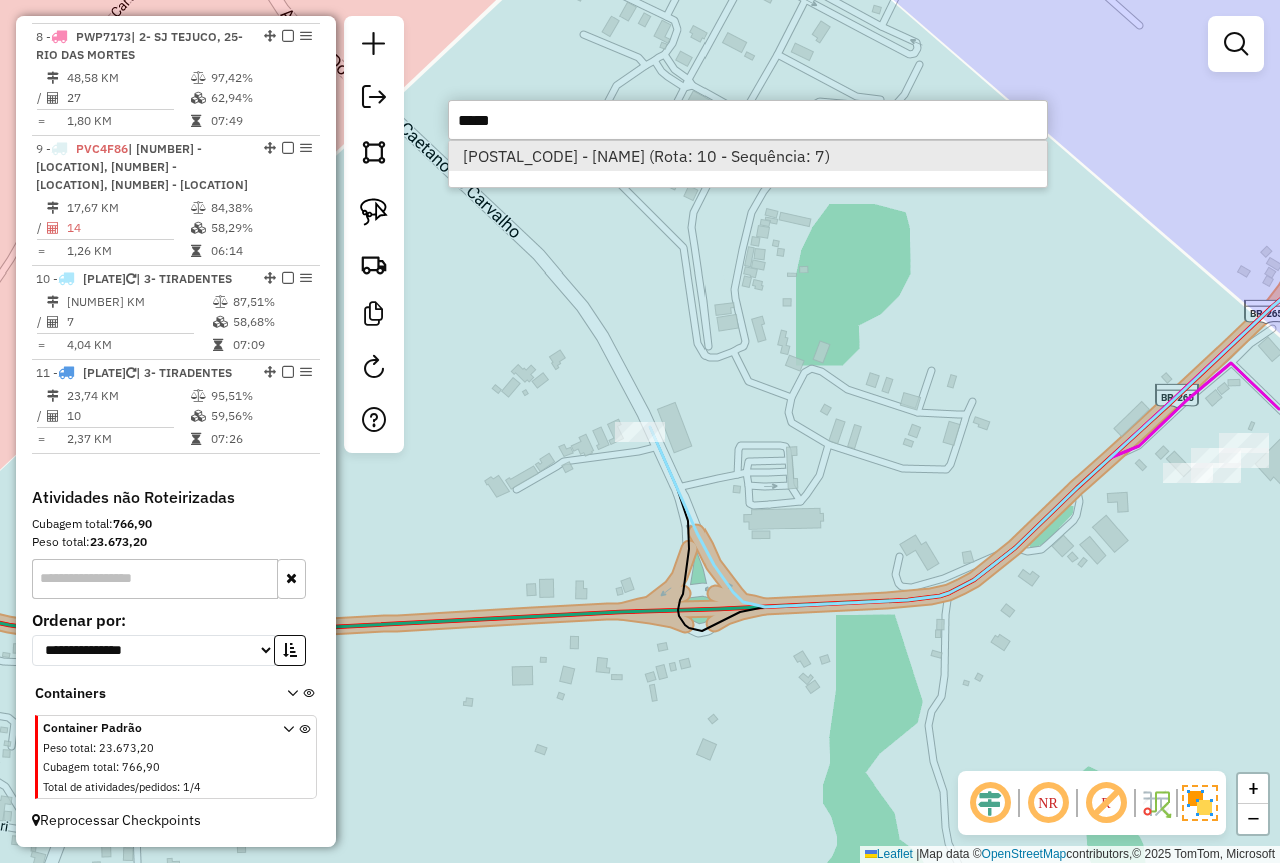 type on "*****" 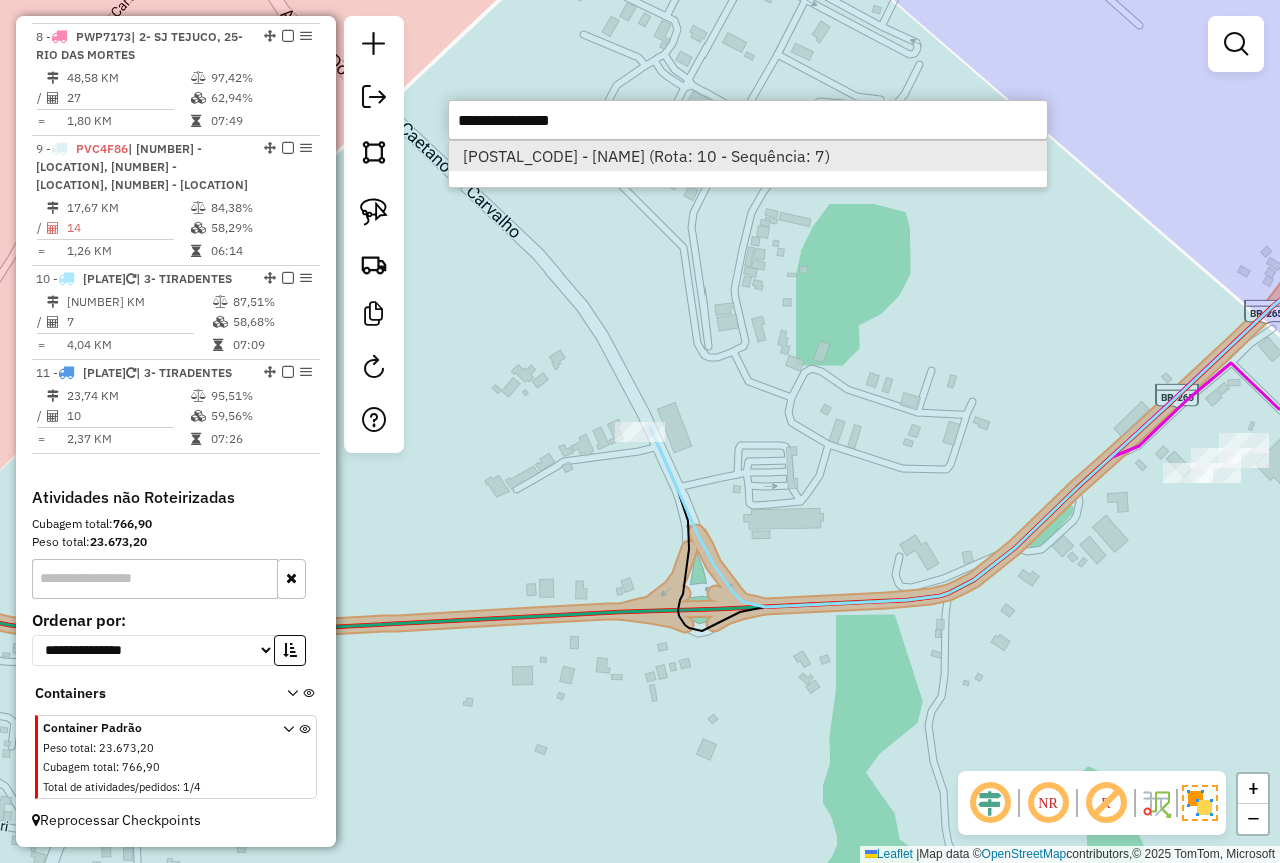 select on "*********" 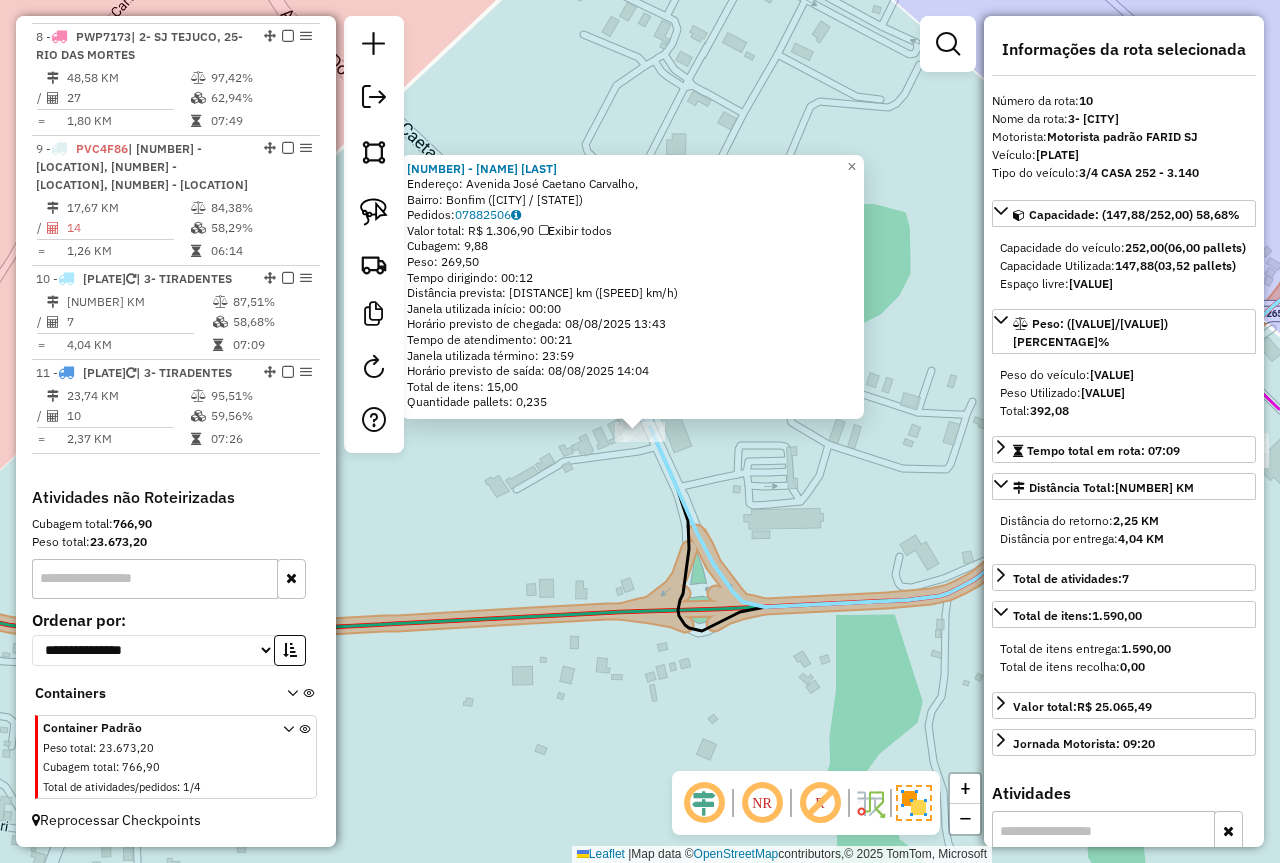 click on "73172 - BOTECO DA ALCIONE  Endereço: Avenida José Caetano Carvalho,    Bairro: Bonfim (São João del Rei / MG)   Pedidos:  07882506   Valor total: R$ 1.306,90   Exibir todos   Cubagem: 9,88  Peso: 269,50  Tempo dirigindo: 00:12   Distância prevista: 5,702 km (28,51 km/h)   Janela utilizada início: 00:00   Horário previsto de chegada: 08/08/2025 13:43   Tempo de atendimento: 00:21   Janela utilizada término: 23:59   Horário previsto de saída: 08/08/2025 14:04   Total de itens: 15,00   Quantidade pallets: 0,235  × Janela de atendimento Grade de atendimento Capacidade Transportadoras Veículos Cliente Pedidos  Rotas Selecione os dias de semana para filtrar as janelas de atendimento  Seg   Ter   Qua   Qui   Sex   Sáb   Dom  Informe o período da janela de atendimento: De: Até:  Filtrar exatamente a janela do cliente  Considerar janela de atendimento padrão  Selecione os dias de semana para filtrar as grades de atendimento  Seg   Ter   Qua   Qui   Sex   Sáb   Dom   Peso mínimo:  ****  Peso máximo:" 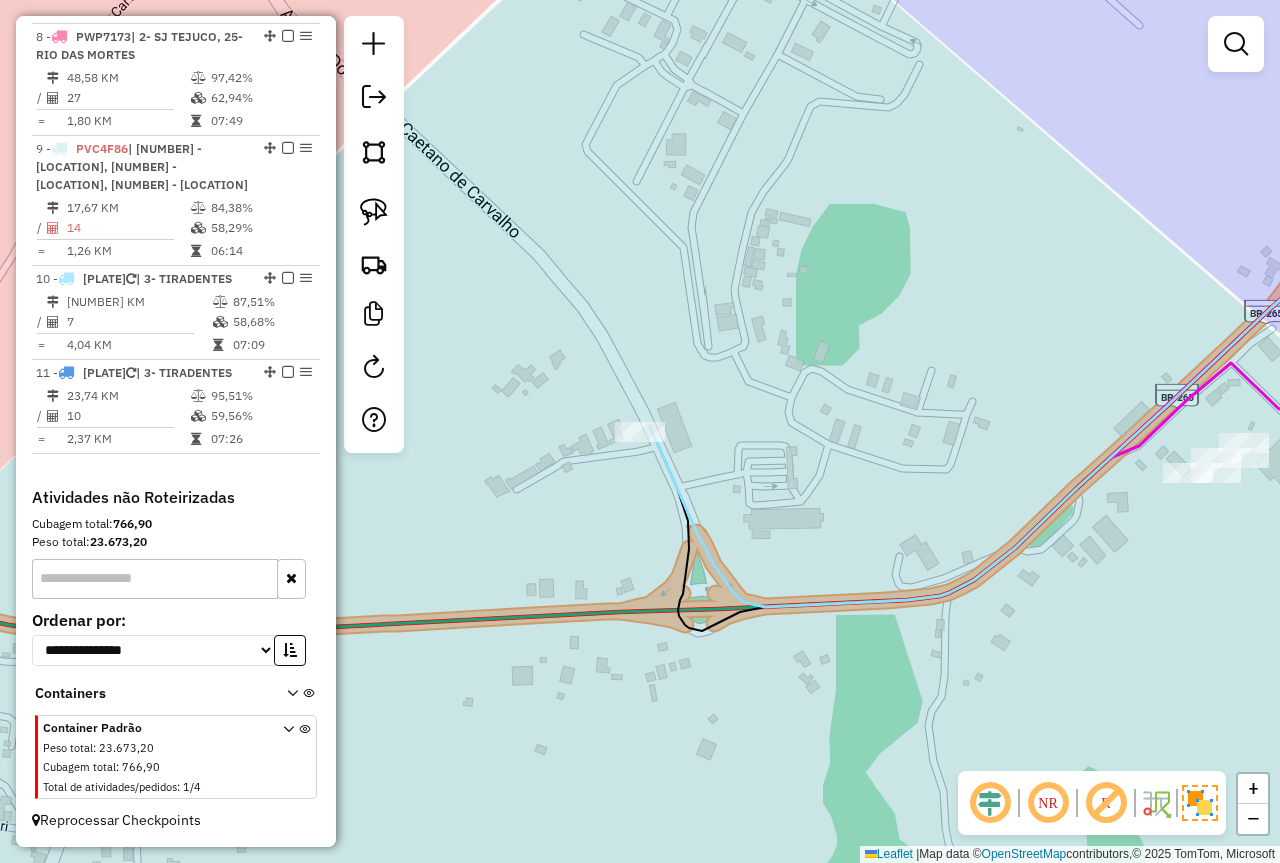 click on "Janela de atendimento Grade de atendimento Capacidade Transportadoras Veículos Cliente Pedidos  Rotas Selecione os dias de semana para filtrar as janelas de atendimento  Seg   Ter   Qua   Qui   Sex   Sáb   Dom  Informe o período da janela de atendimento: De: Até:  Filtrar exatamente a janela do cliente  Considerar janela de atendimento padrão  Selecione os dias de semana para filtrar as grades de atendimento  Seg   Ter   Qua   Qui   Sex   Sáb   Dom   Considerar clientes sem dia de atendimento cadastrado  Clientes fora do dia de atendimento selecionado Filtrar as atividades entre os valores definidos abaixo:  Peso mínimo:  ****  Peso máximo:  ****  Cubagem mínima:   Cubagem máxima:   De:   Até:  Filtrar as atividades entre o tempo de atendimento definido abaixo:  De:   Até:   Considerar capacidade total dos clientes não roteirizados Transportadora: Selecione um ou mais itens Tipo de veículo: Selecione um ou mais itens Veículo: Selecione um ou mais itens Motorista: Selecione um ou mais itens De:" 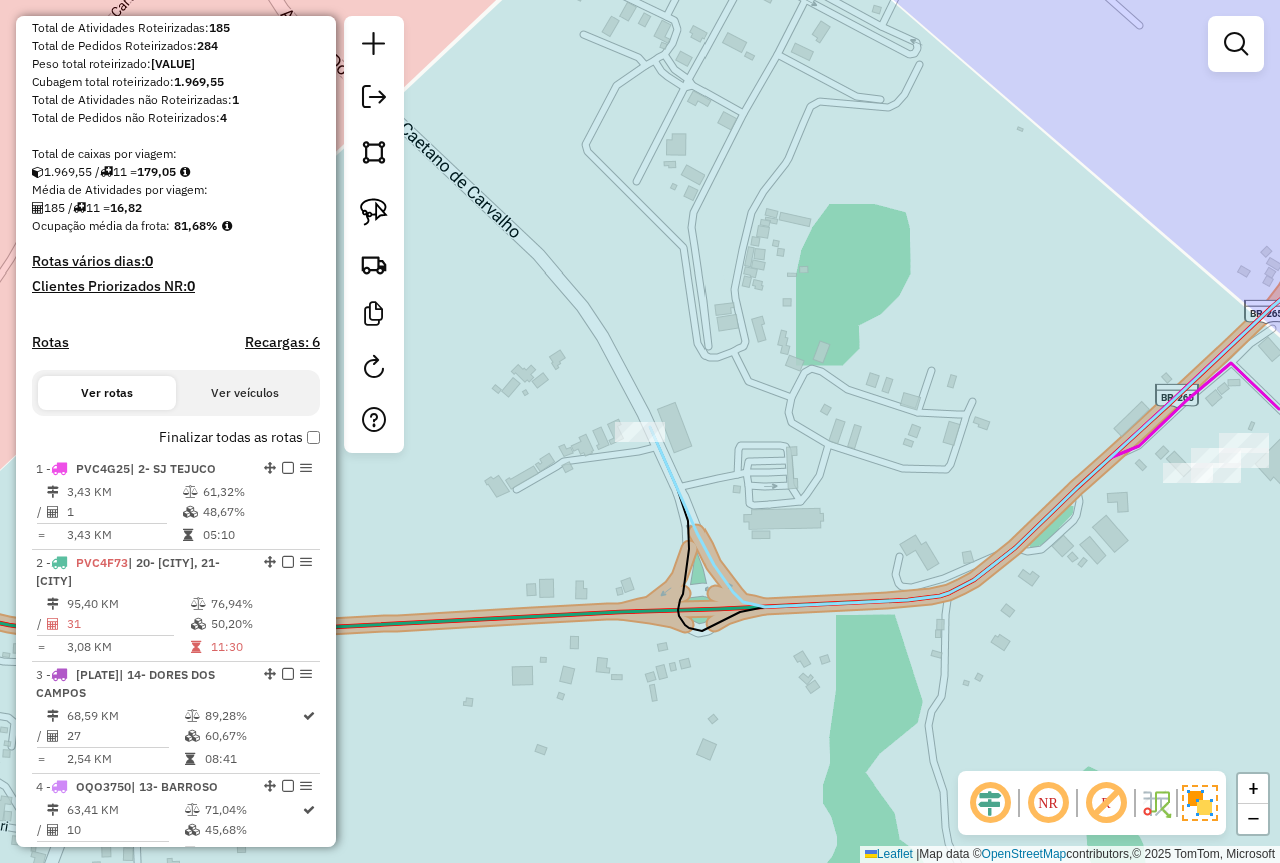 scroll, scrollTop: 308, scrollLeft: 0, axis: vertical 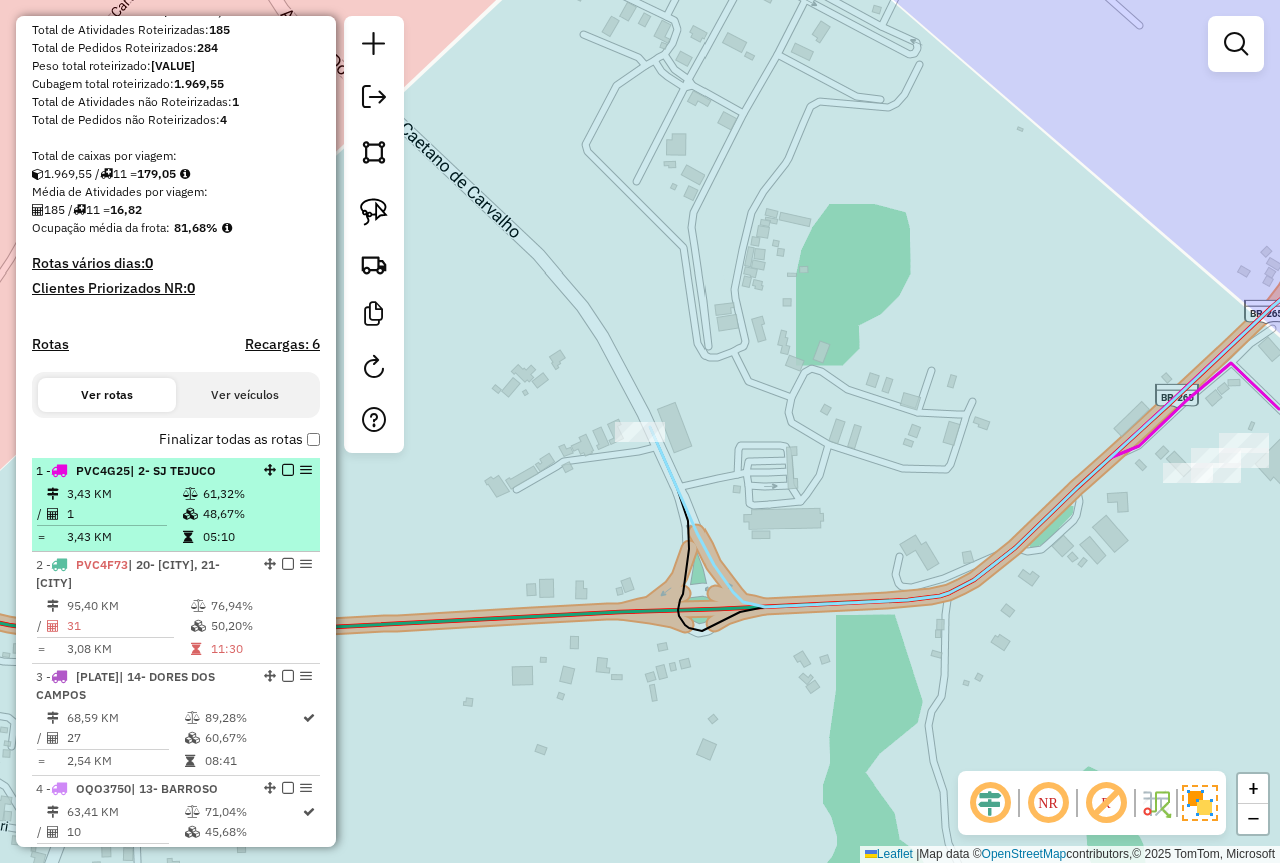 drag, startPoint x: 173, startPoint y: 503, endPoint x: 236, endPoint y: 509, distance: 63.28507 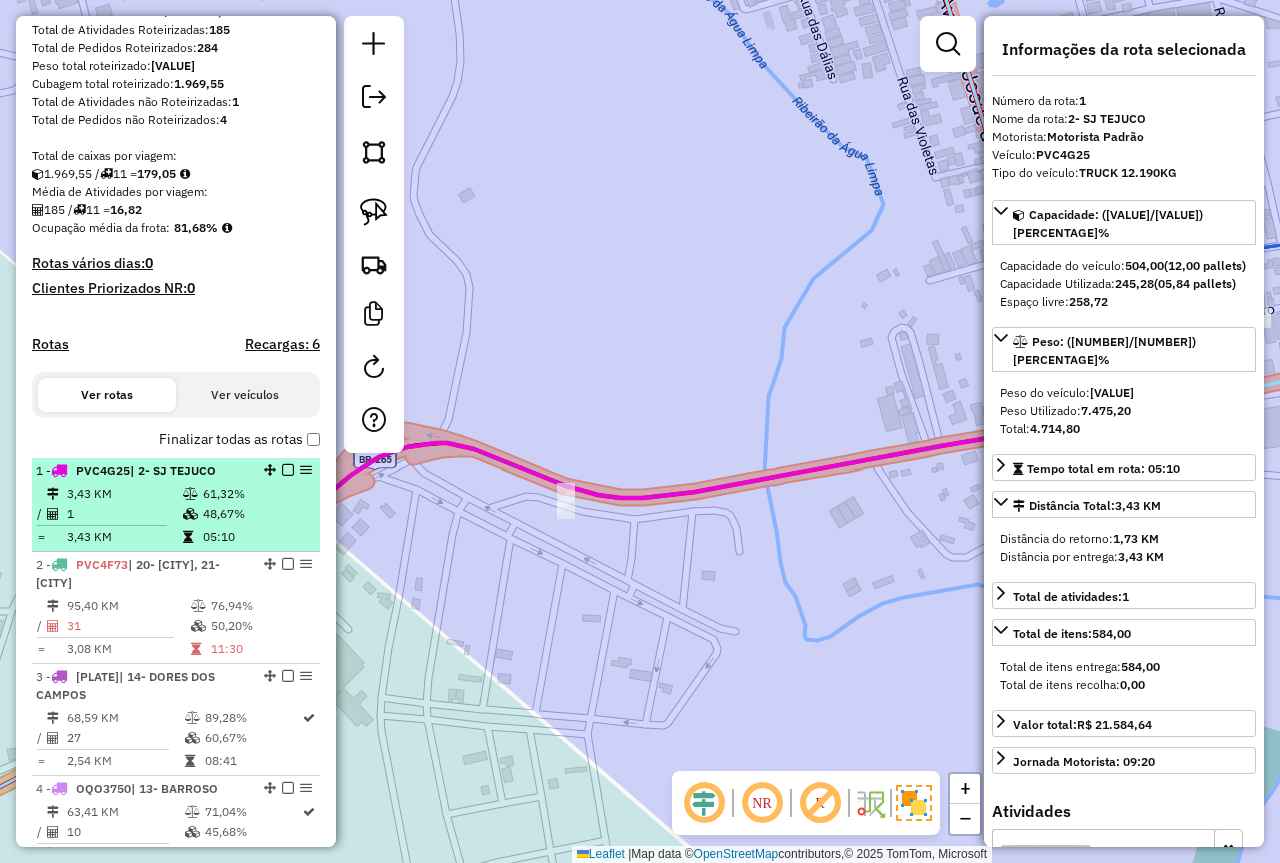 click at bounding box center [288, 470] 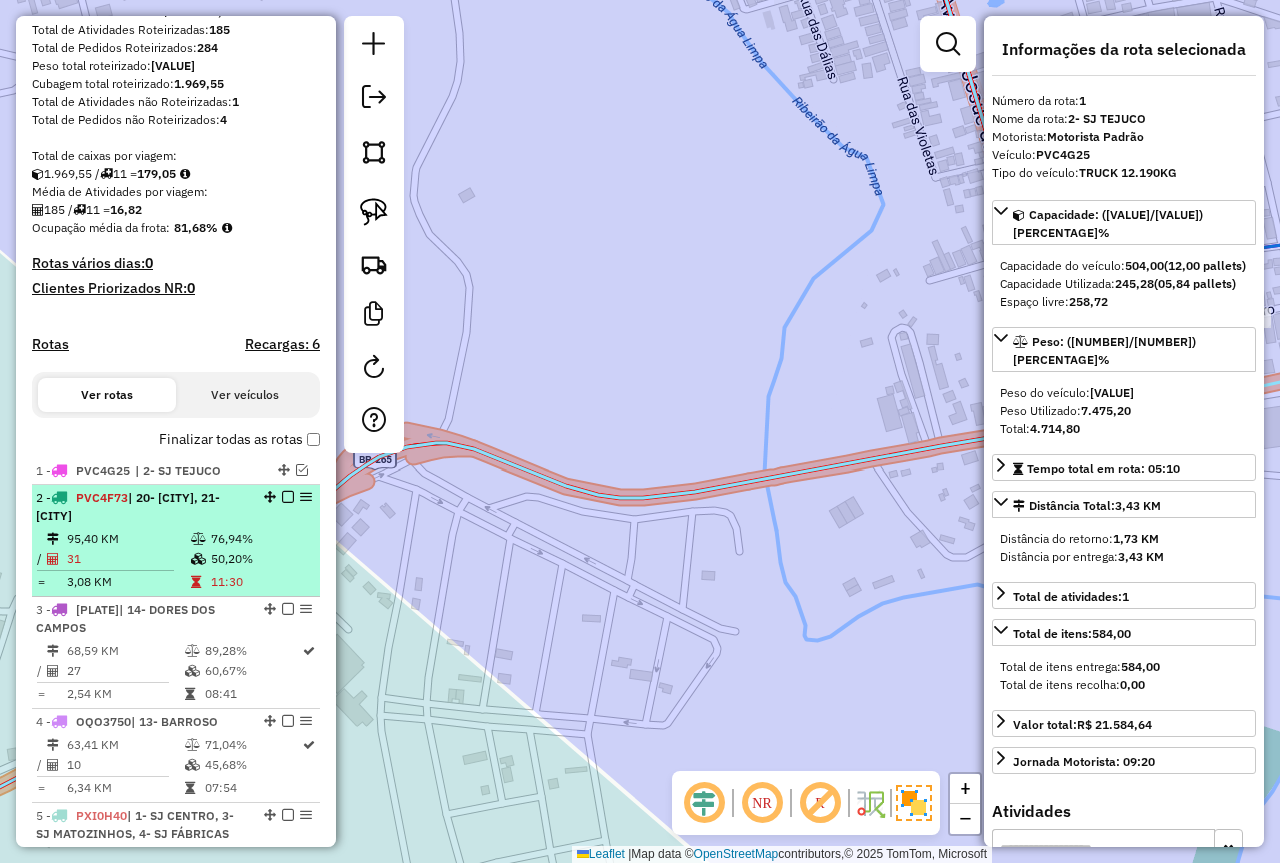 drag, startPoint x: 164, startPoint y: 548, endPoint x: 235, endPoint y: 559, distance: 71.84706 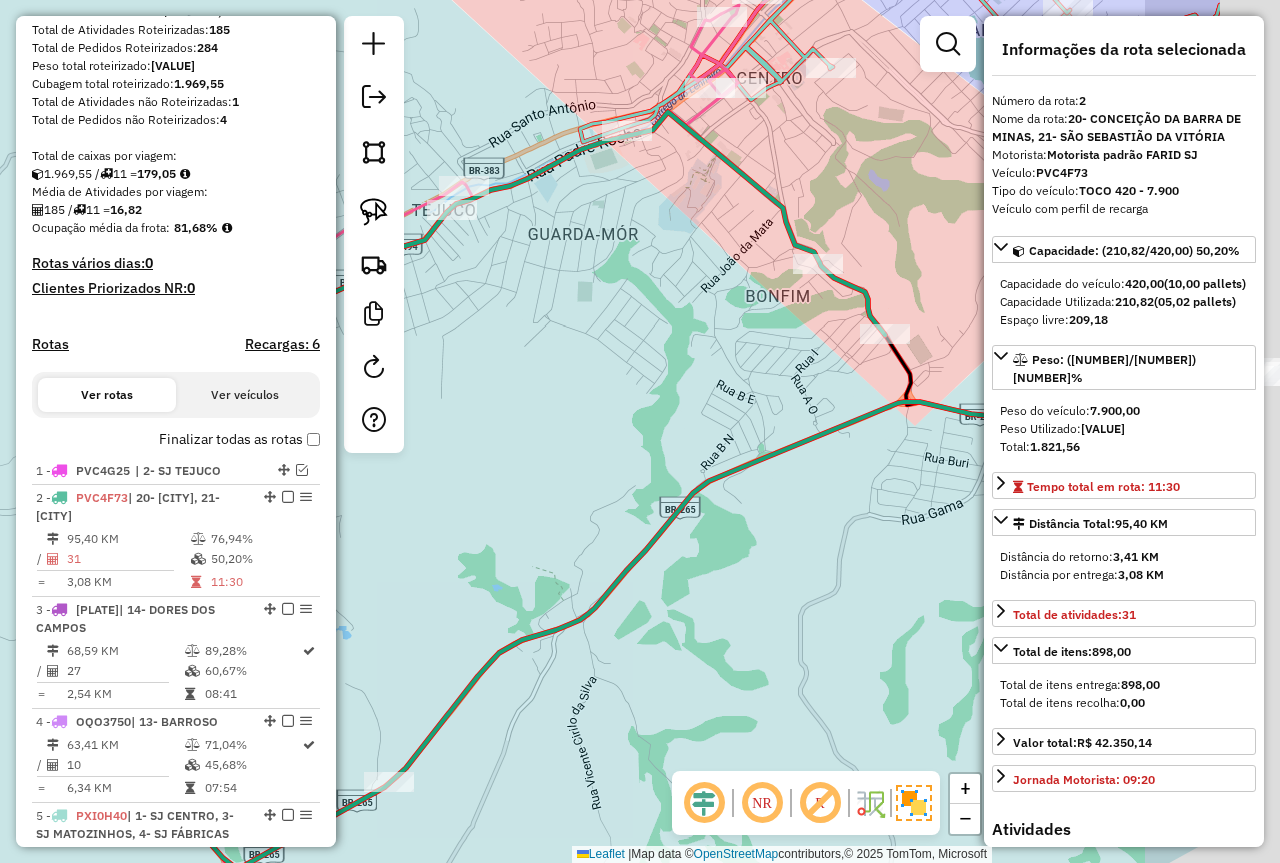 drag, startPoint x: 857, startPoint y: 291, endPoint x: 552, endPoint y: 266, distance: 306.0229 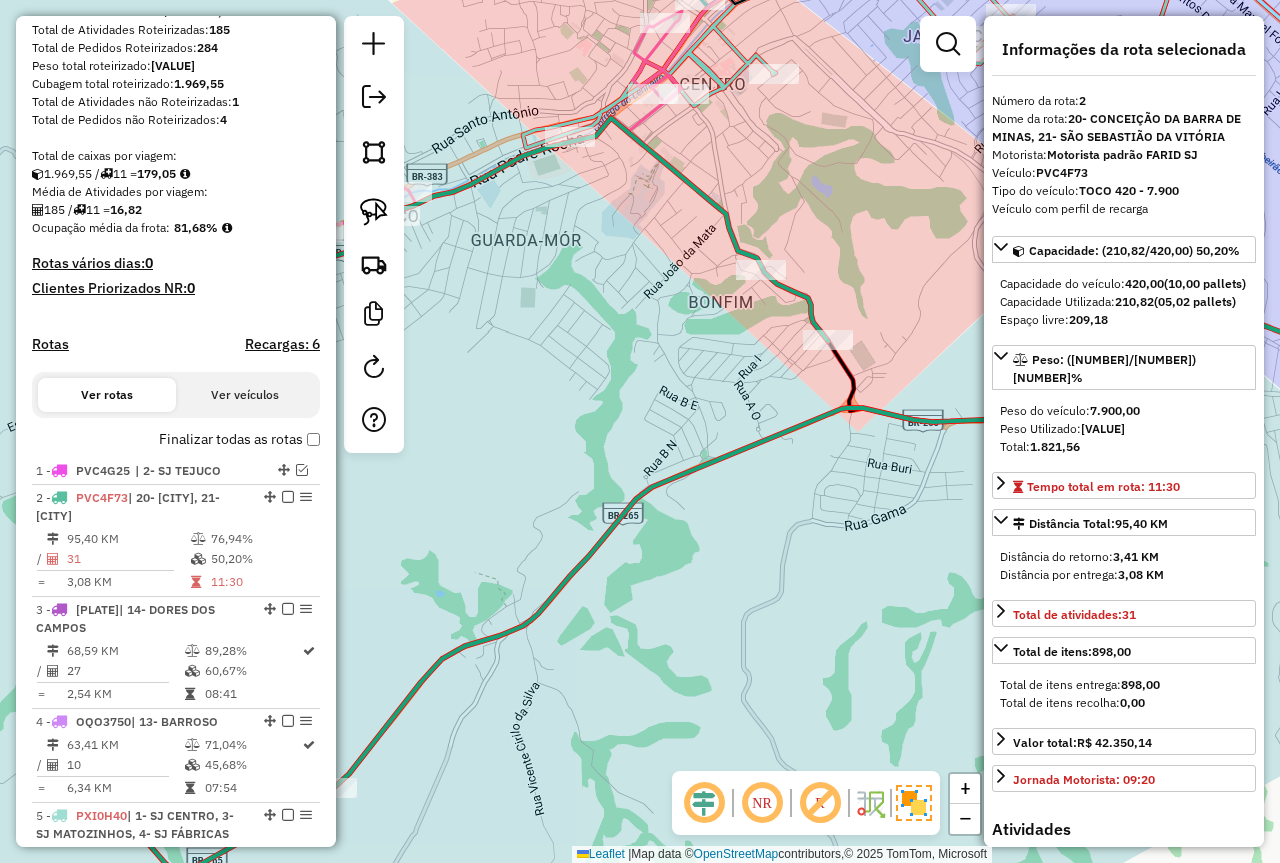 drag, startPoint x: 581, startPoint y: 344, endPoint x: 569, endPoint y: 345, distance: 12.0415945 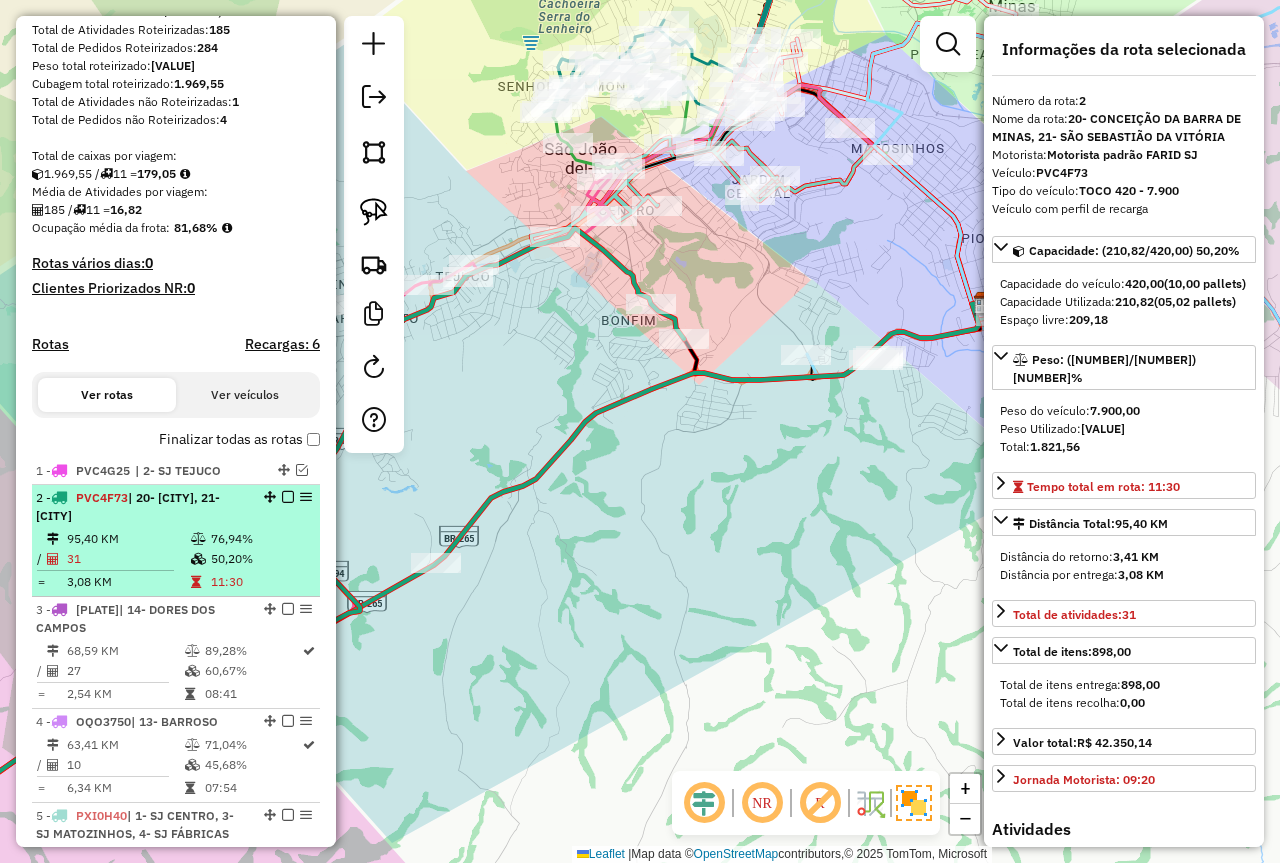 click at bounding box center (288, 497) 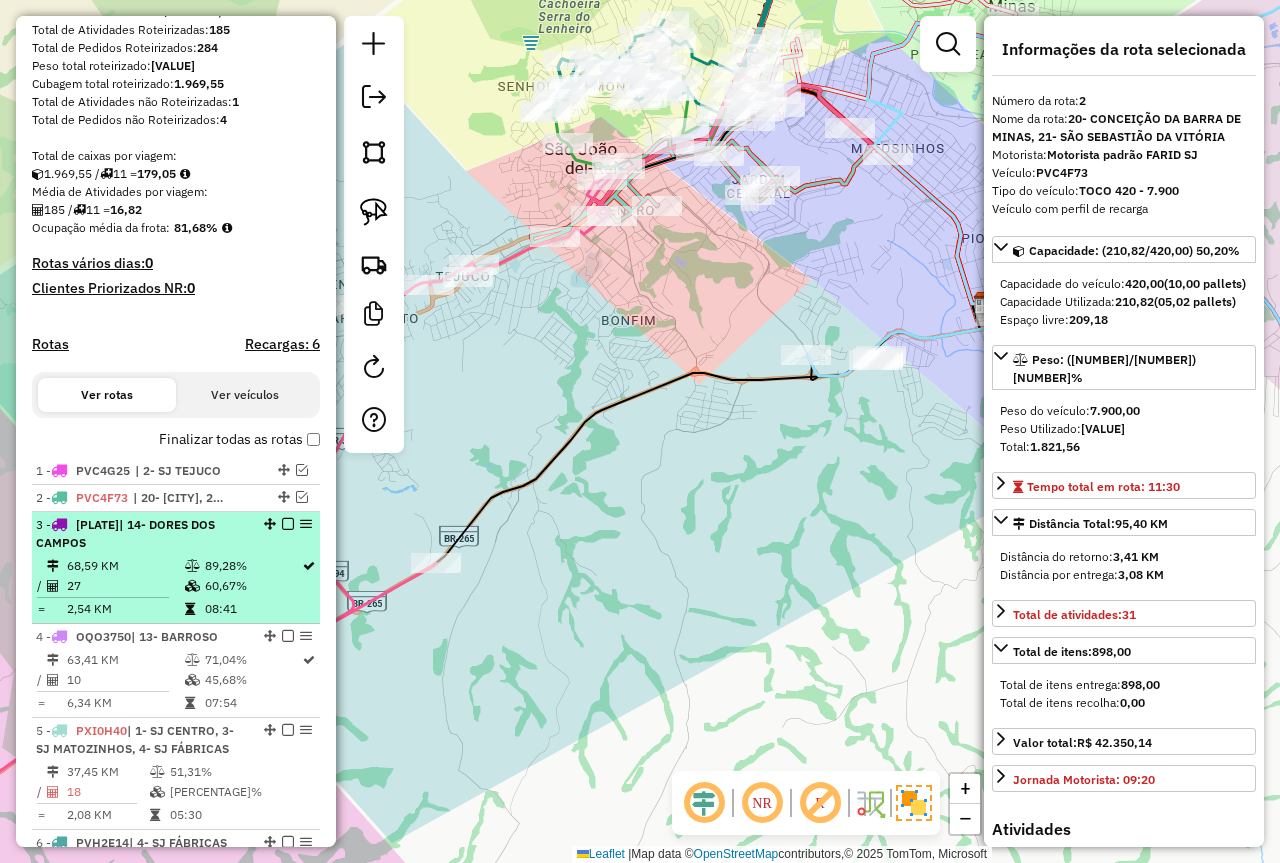 drag, startPoint x: 176, startPoint y: 567, endPoint x: 186, endPoint y: 568, distance: 10.049875 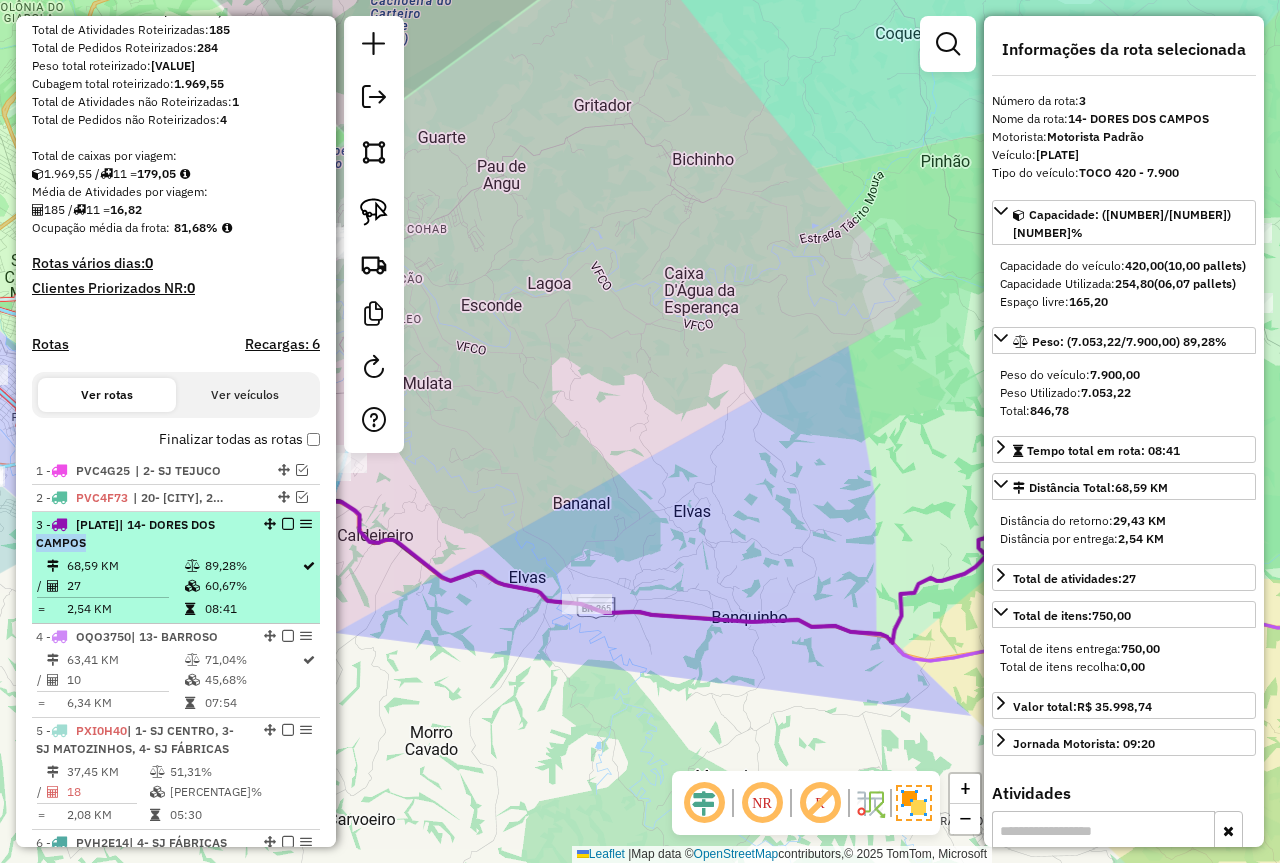 click on "3 -       PVC4F26   | 14- DORES DOS CAMPOS" at bounding box center (176, 534) 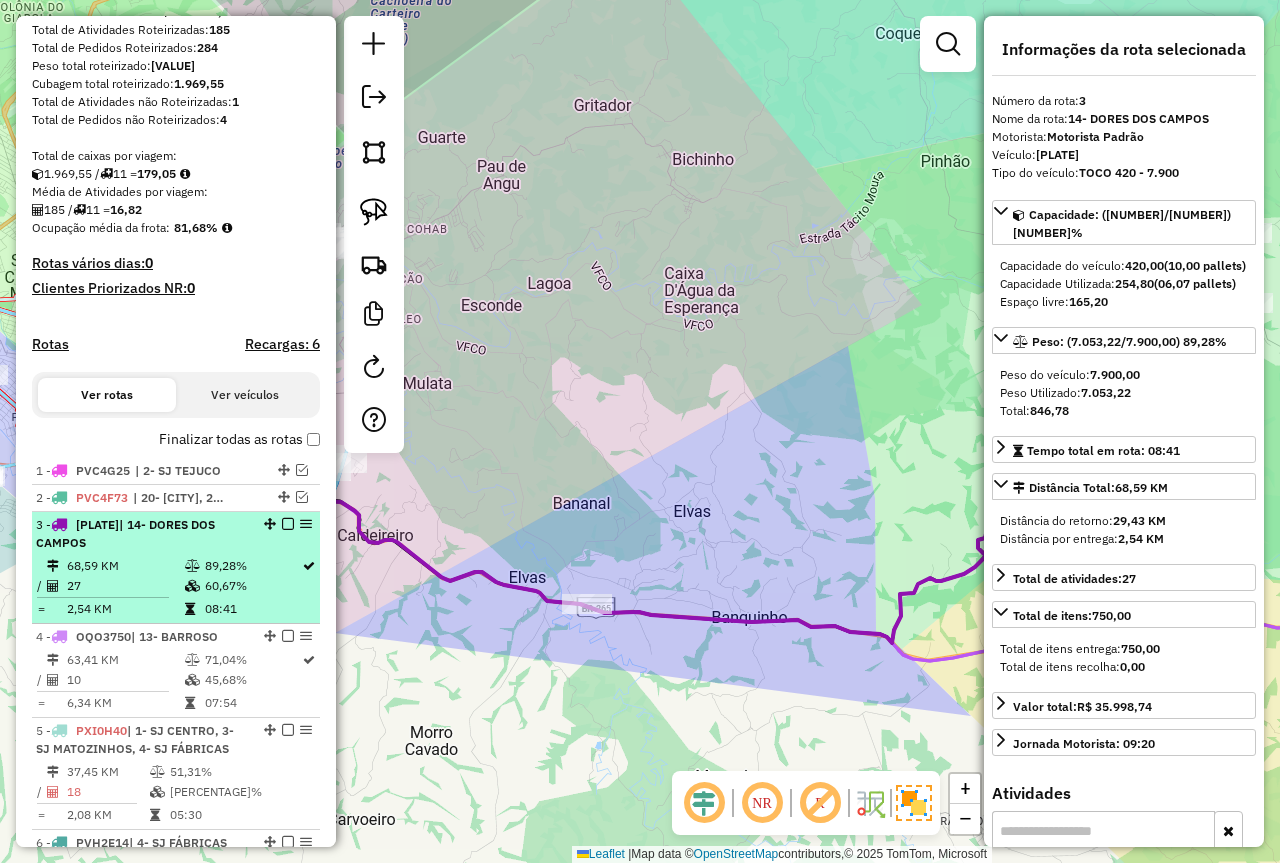 click at bounding box center (288, 524) 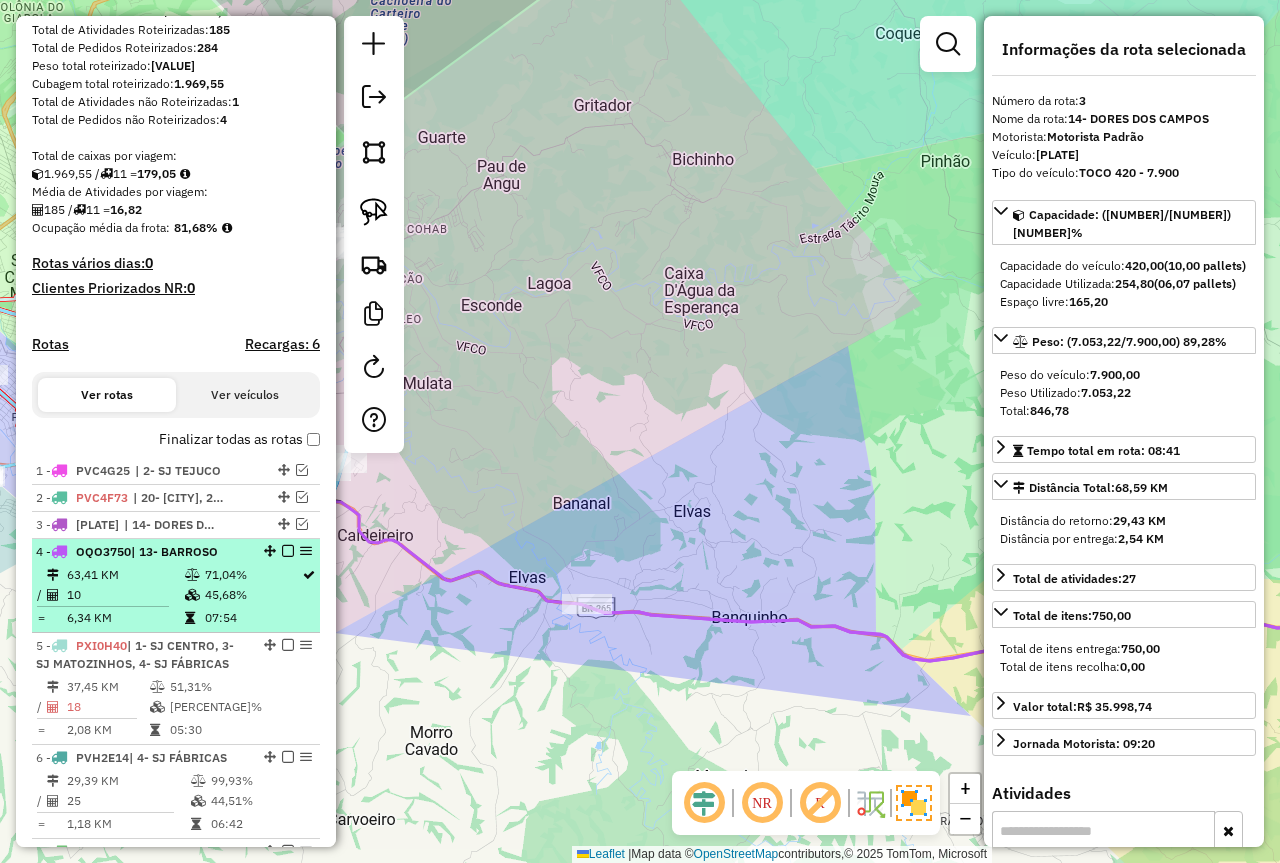 click on "10" at bounding box center [125, 595] 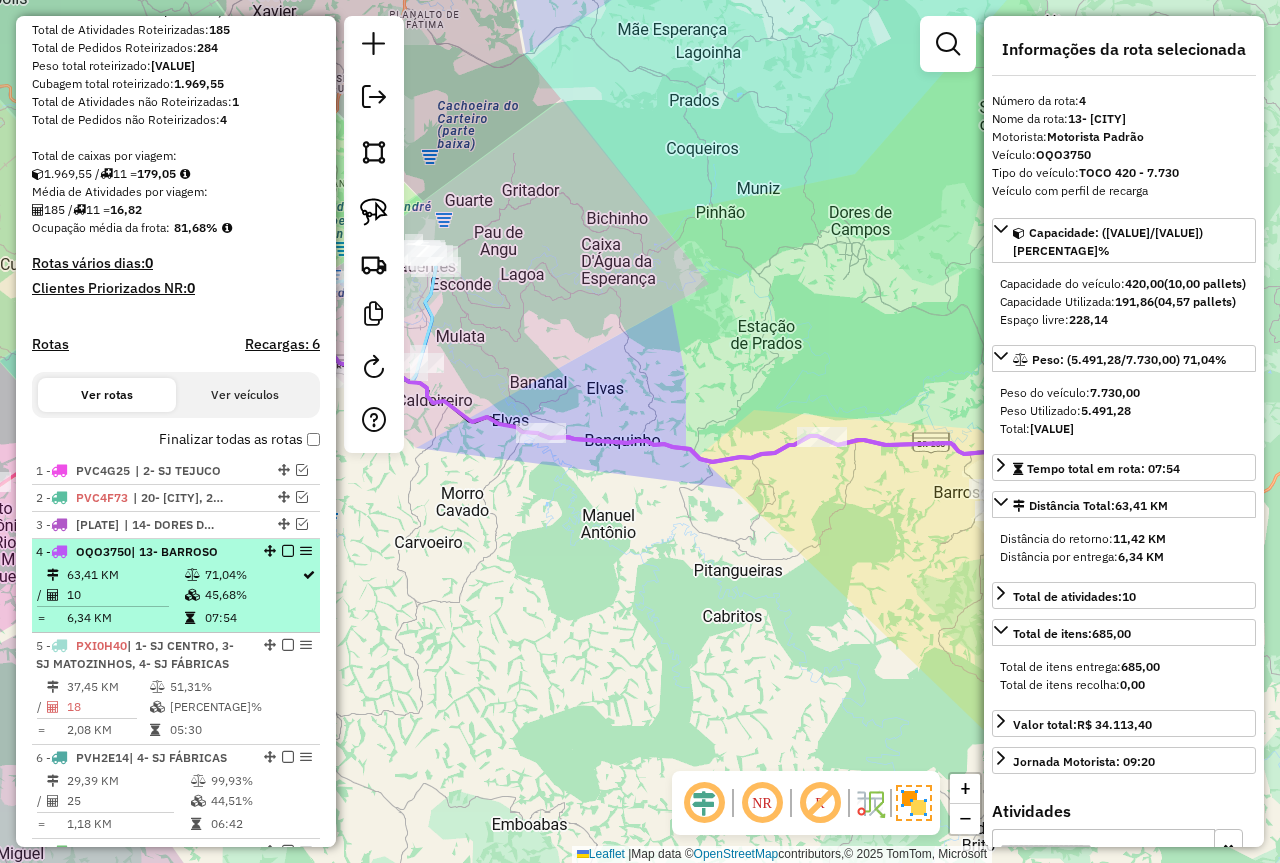 click at bounding box center [288, 551] 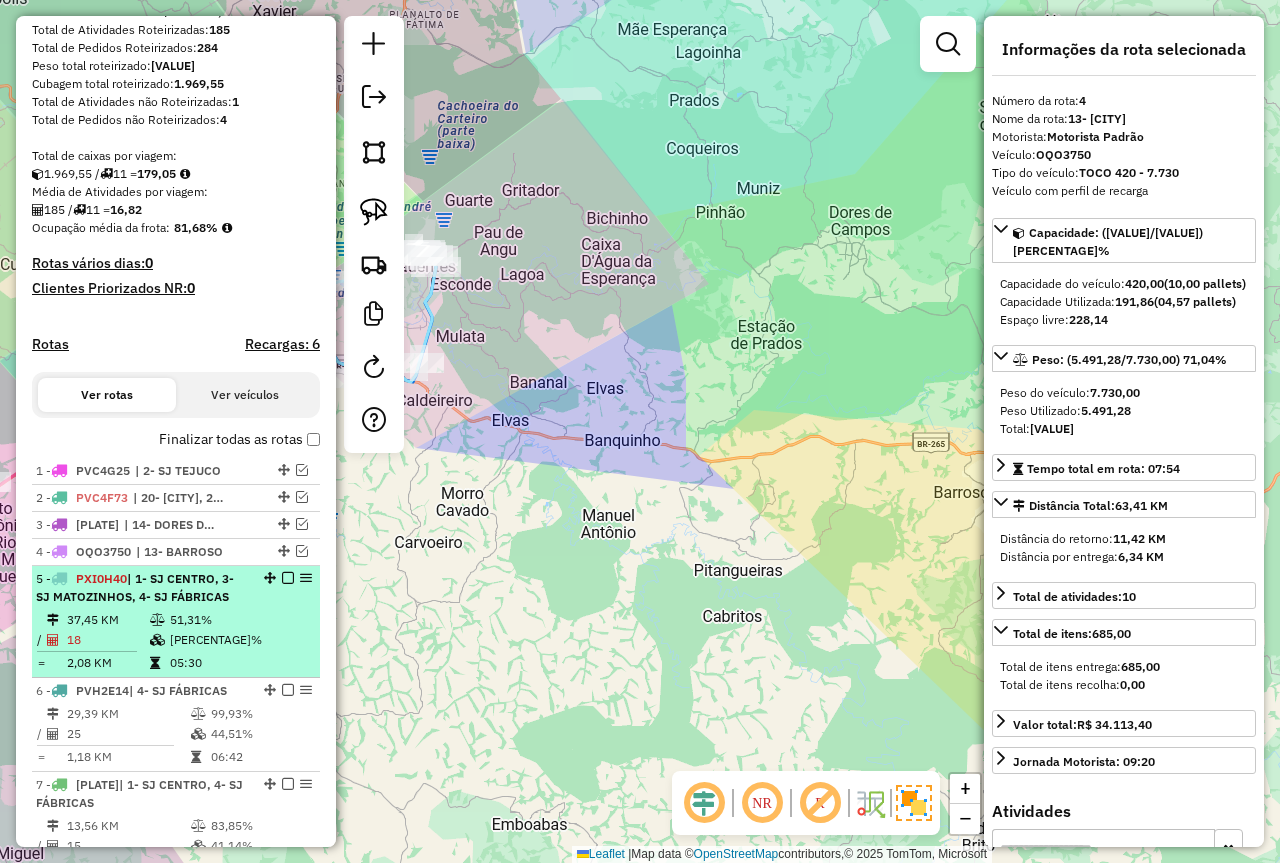 click on "37,45 KM" at bounding box center (107, 620) 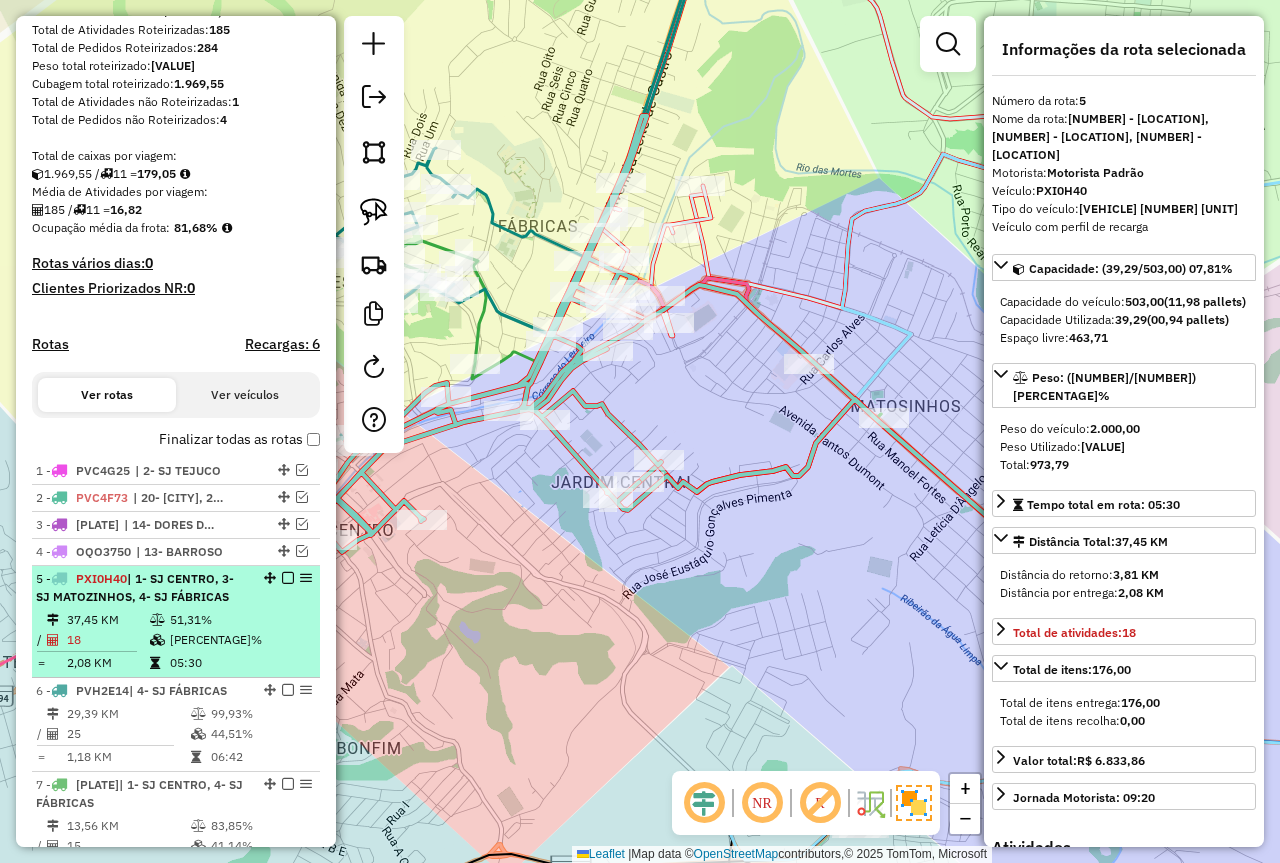 click at bounding box center [288, 578] 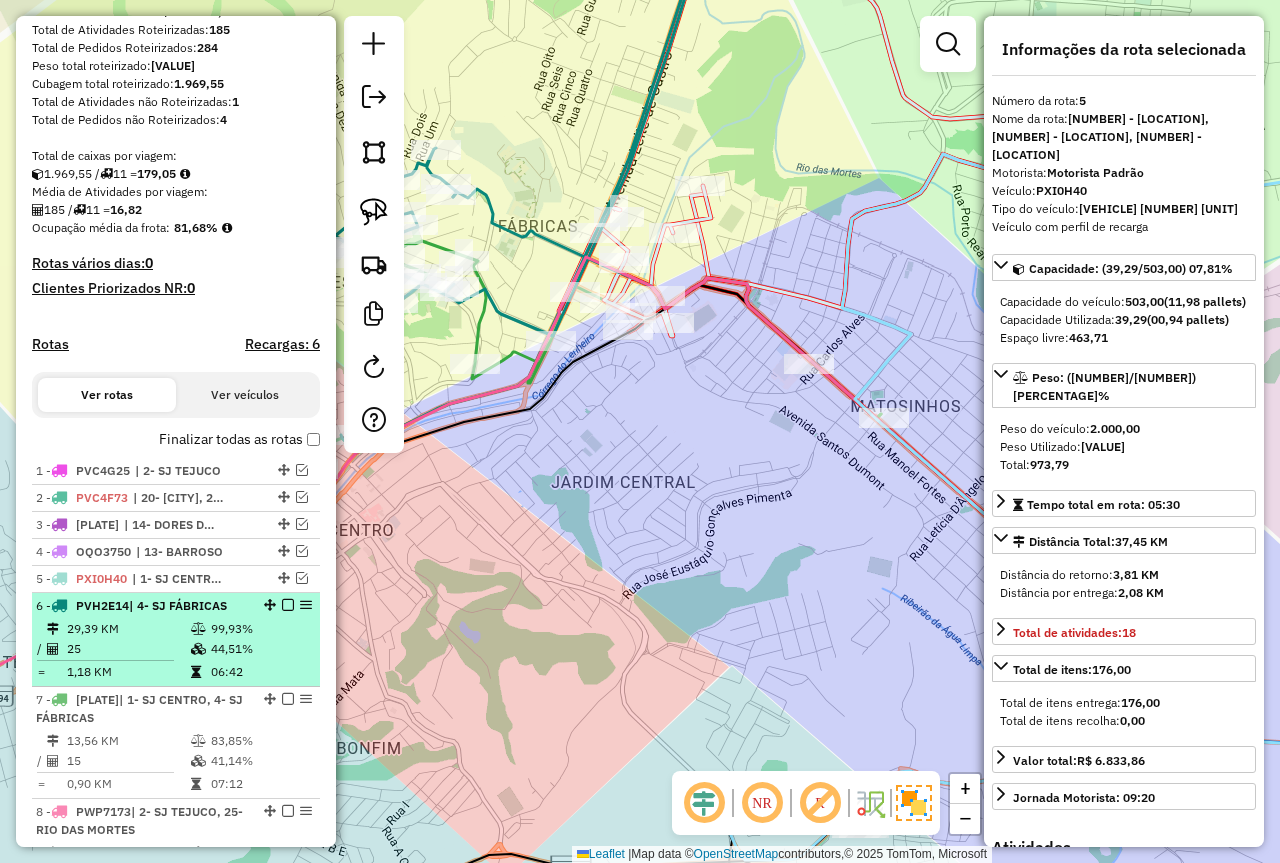 click on "44,51%" at bounding box center (260, 649) 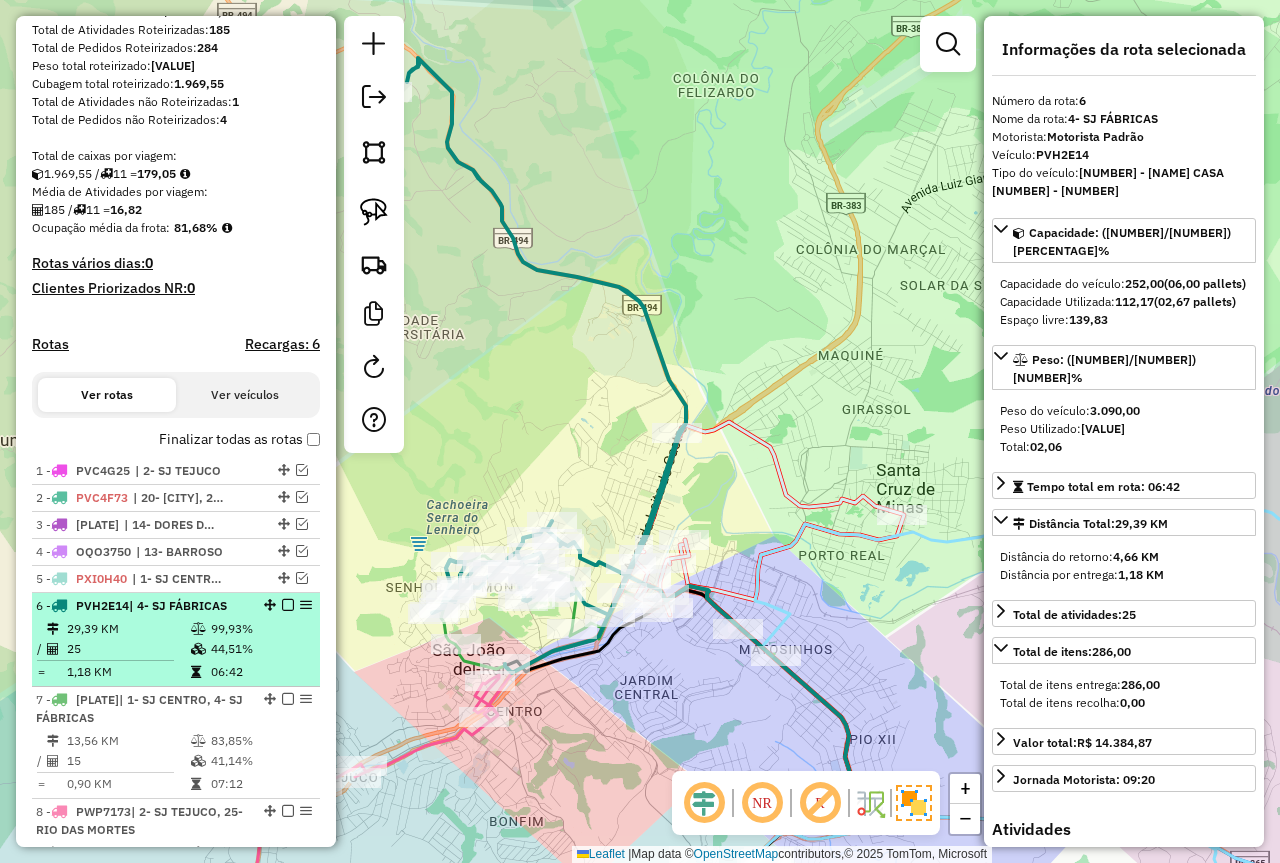 click at bounding box center [288, 605] 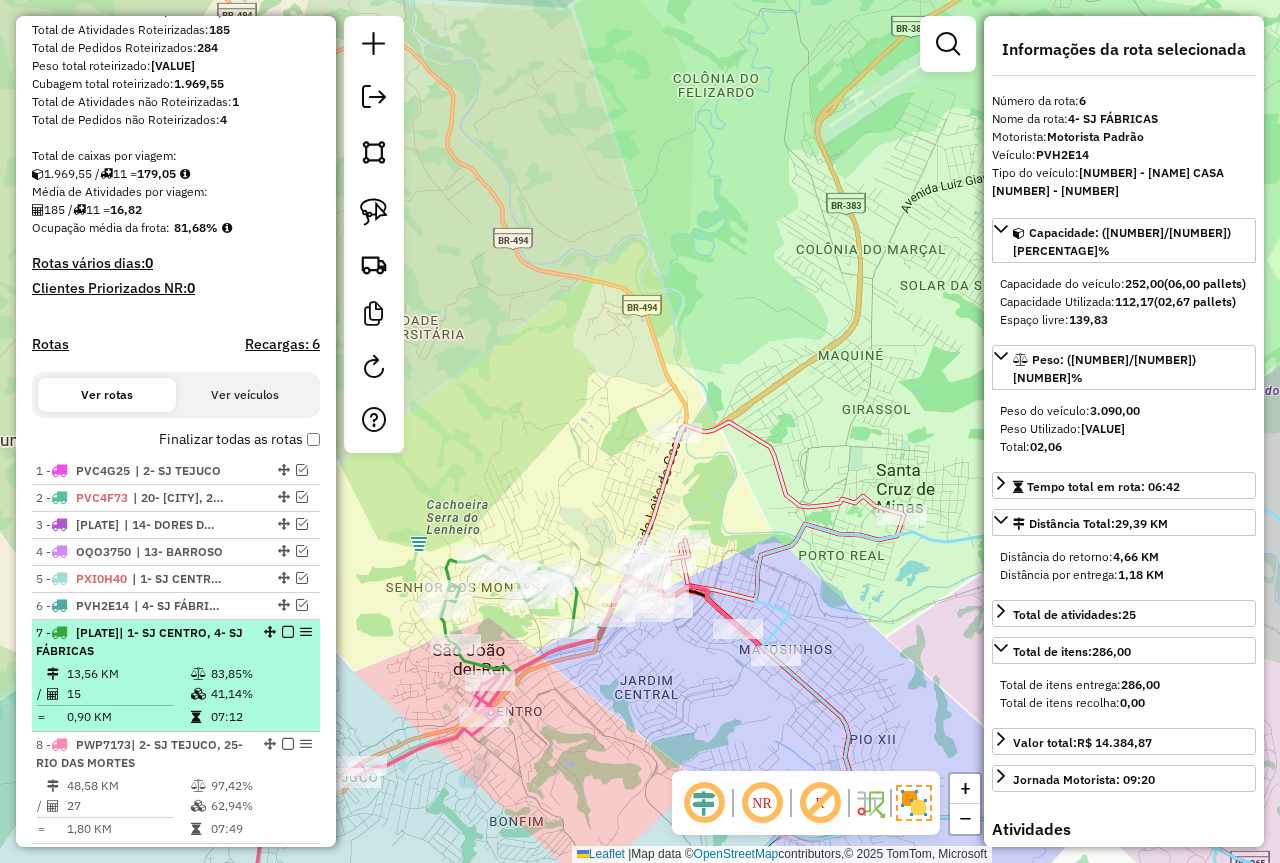 click on "83,85%" at bounding box center (260, 674) 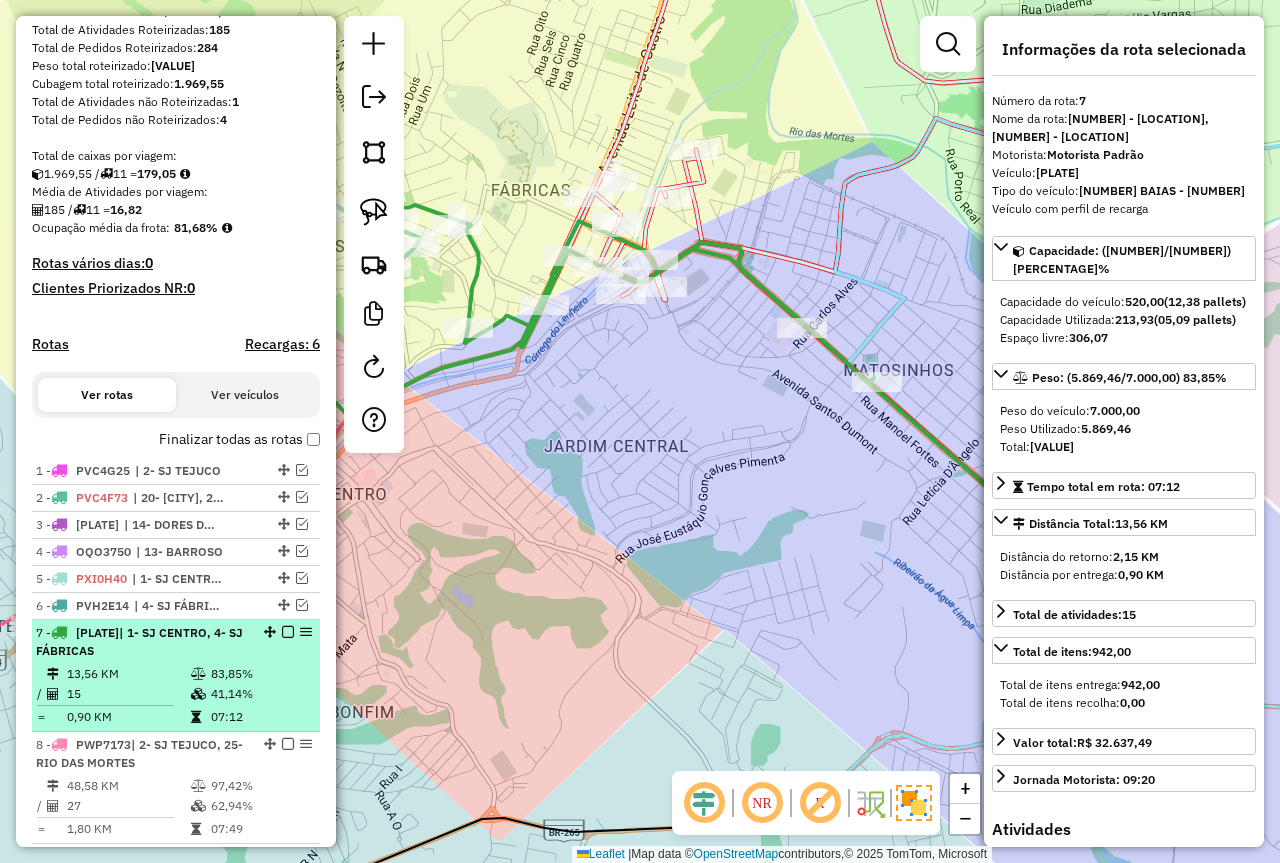 click at bounding box center (288, 632) 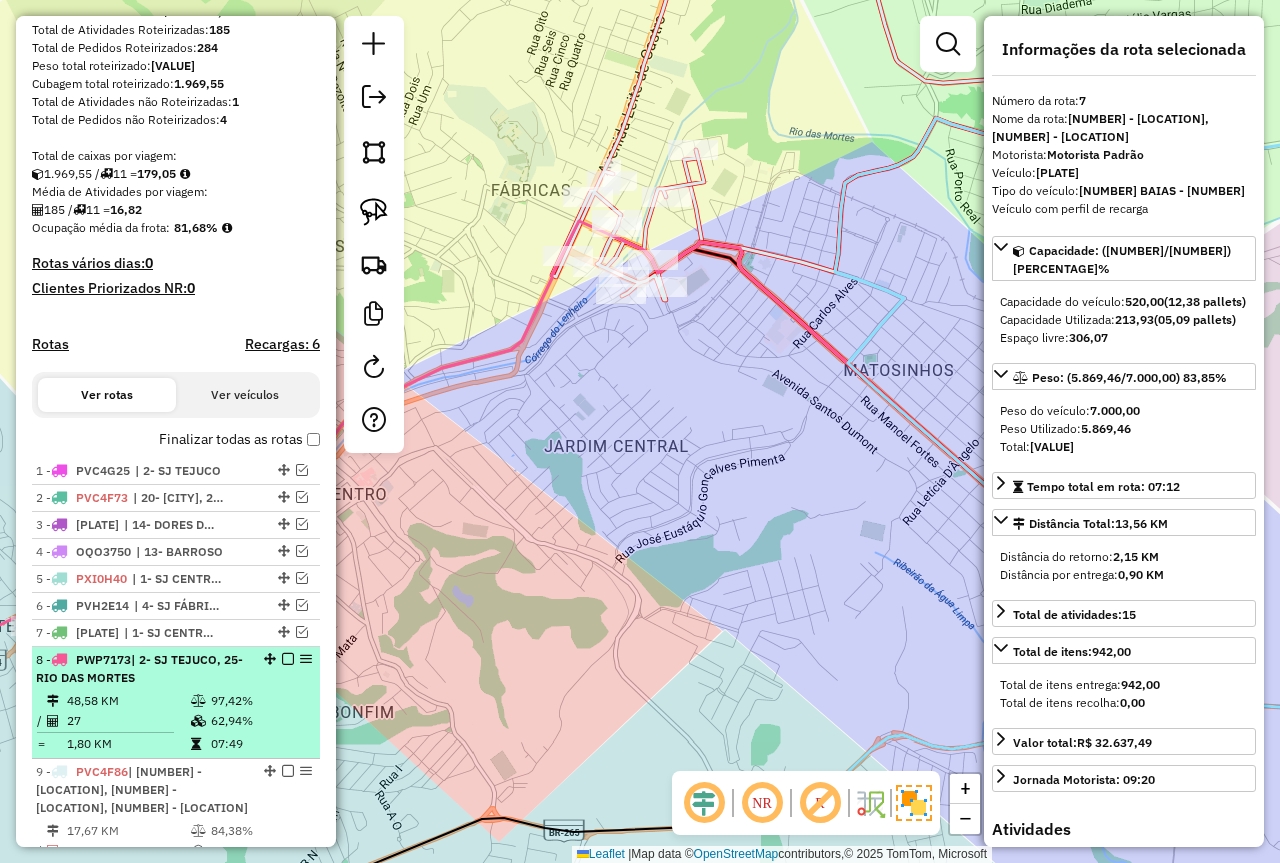 click on "97,42%" at bounding box center [260, 701] 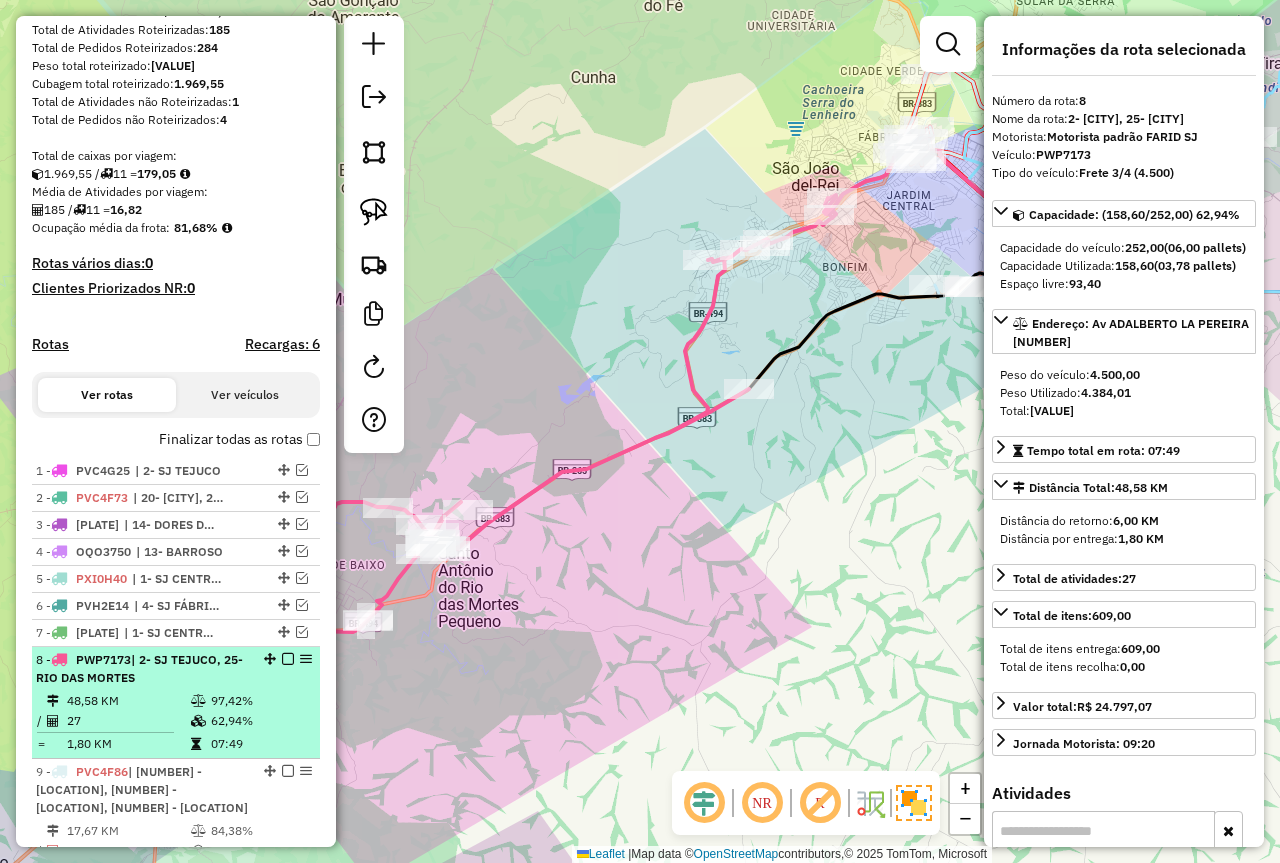 click at bounding box center (288, 659) 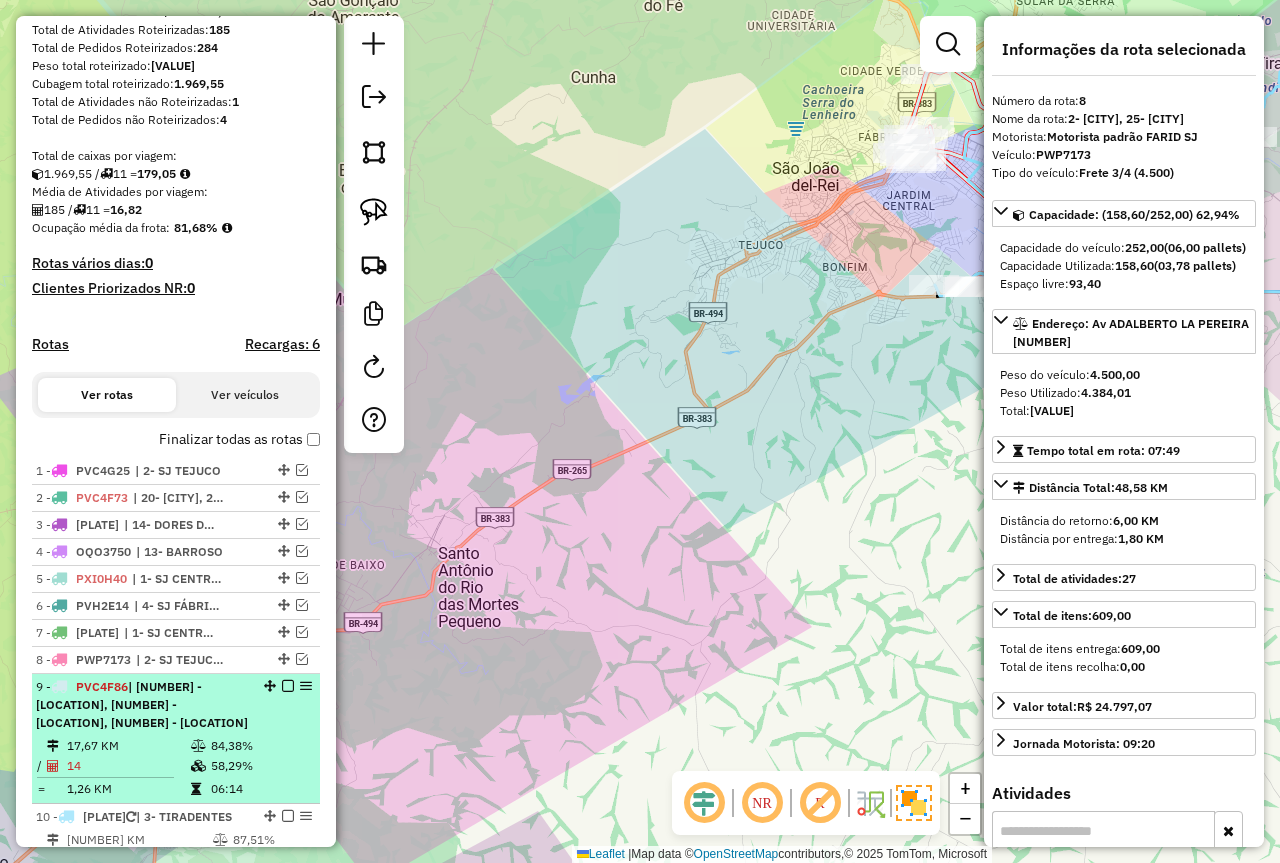 click on "17,67 KM" at bounding box center [128, 746] 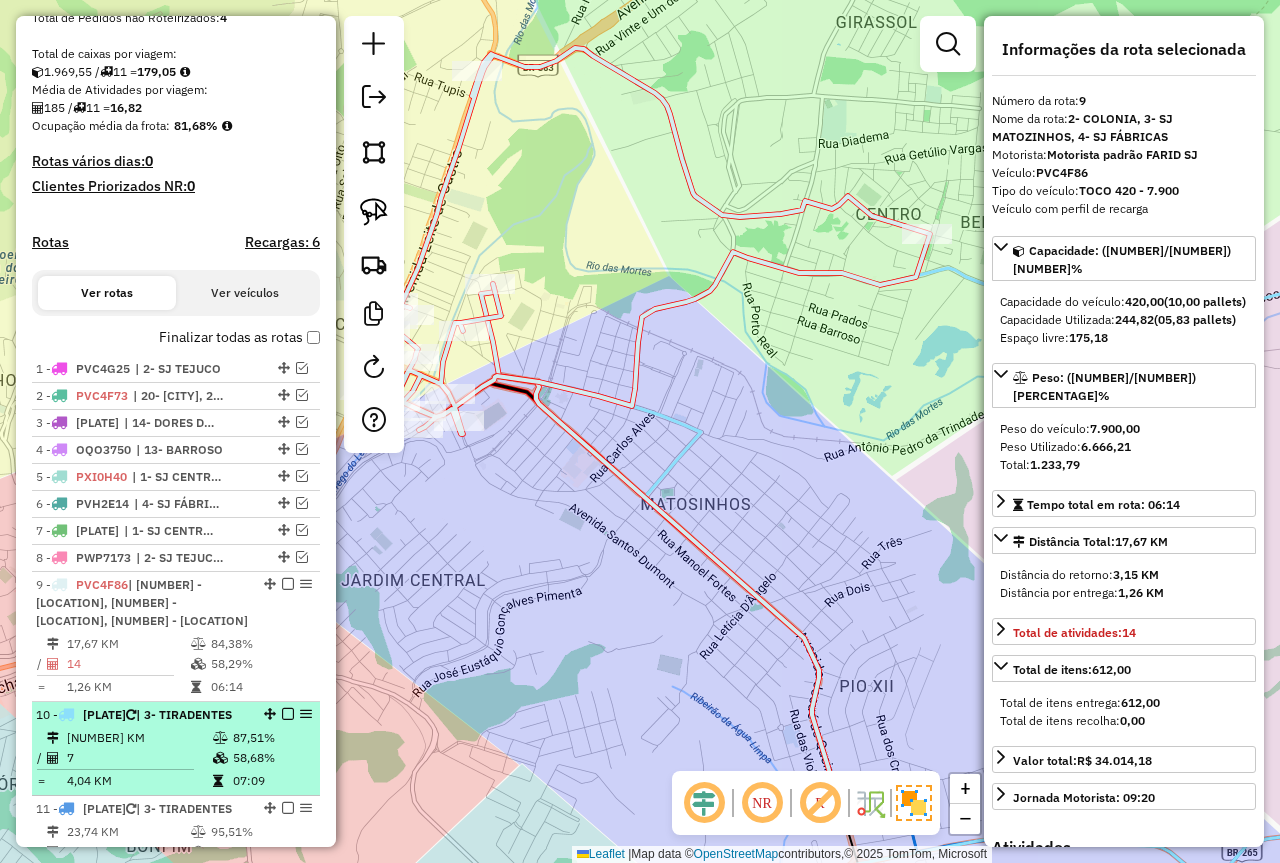 scroll, scrollTop: 508, scrollLeft: 0, axis: vertical 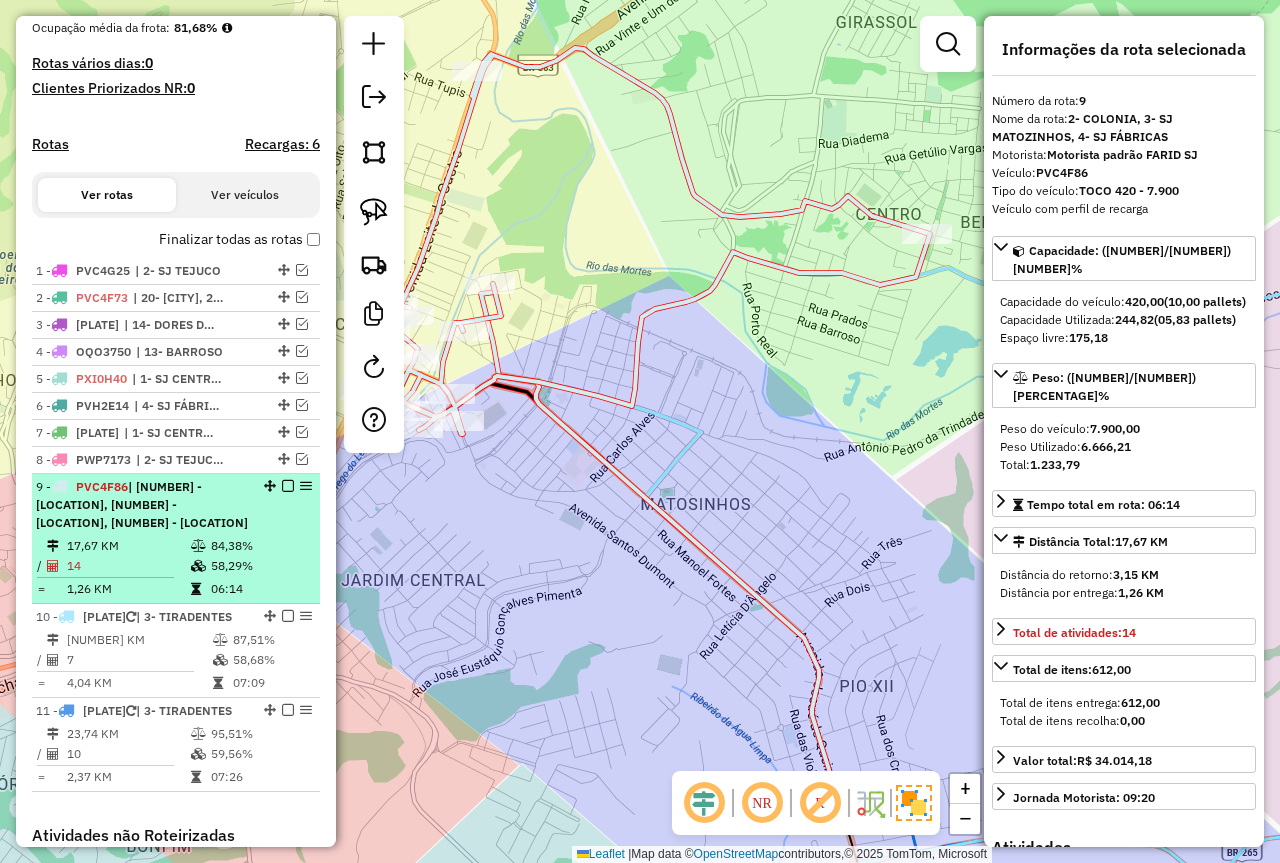 click at bounding box center (288, 486) 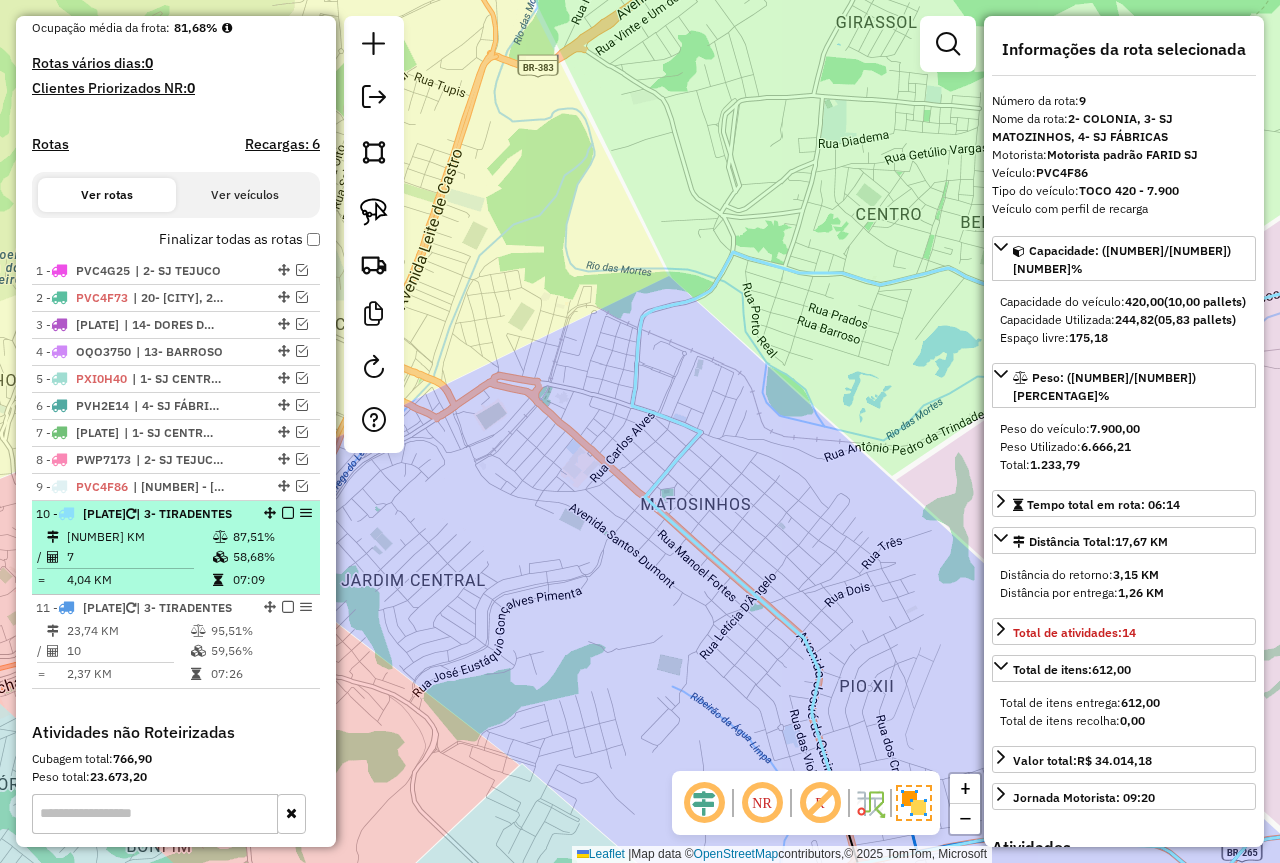 drag, startPoint x: 171, startPoint y: 541, endPoint x: 207, endPoint y: 543, distance: 36.05551 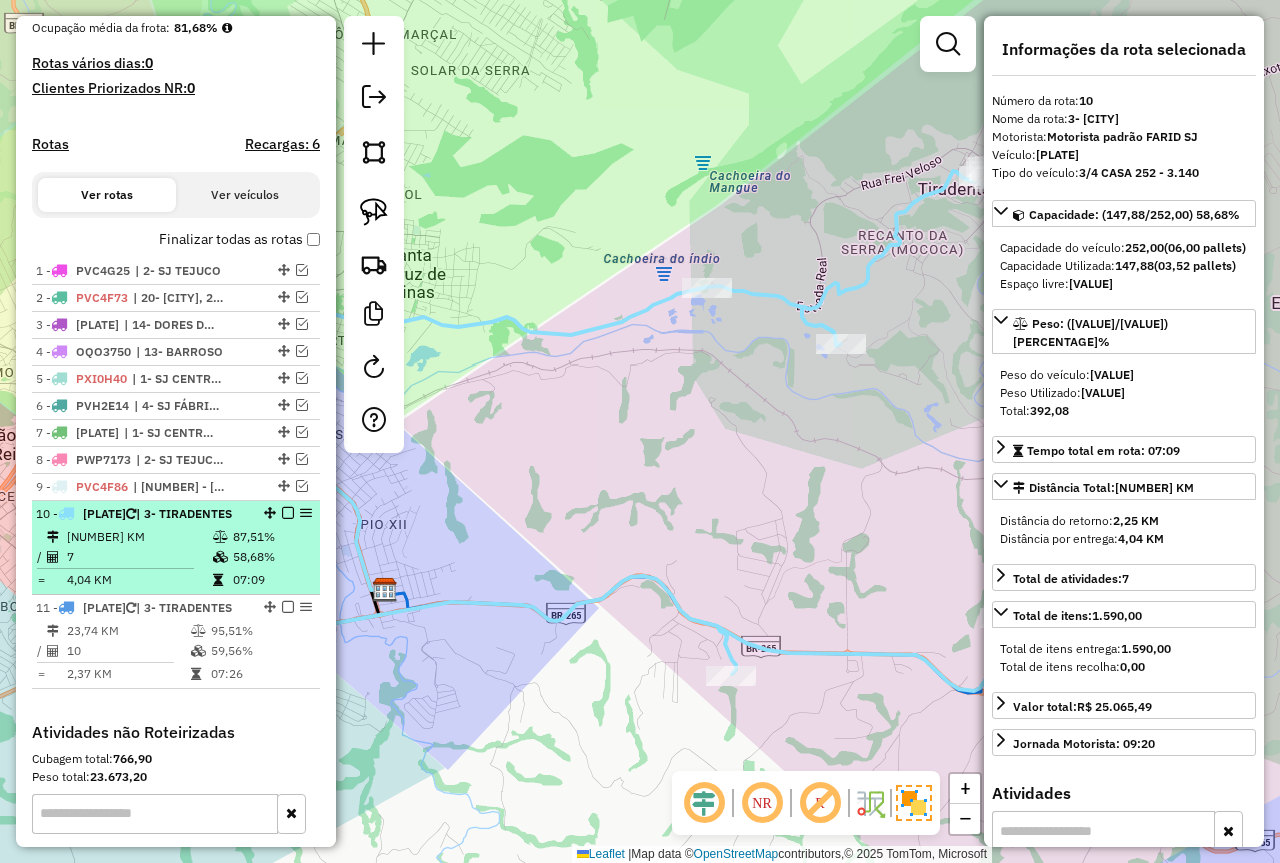 click at bounding box center [288, 513] 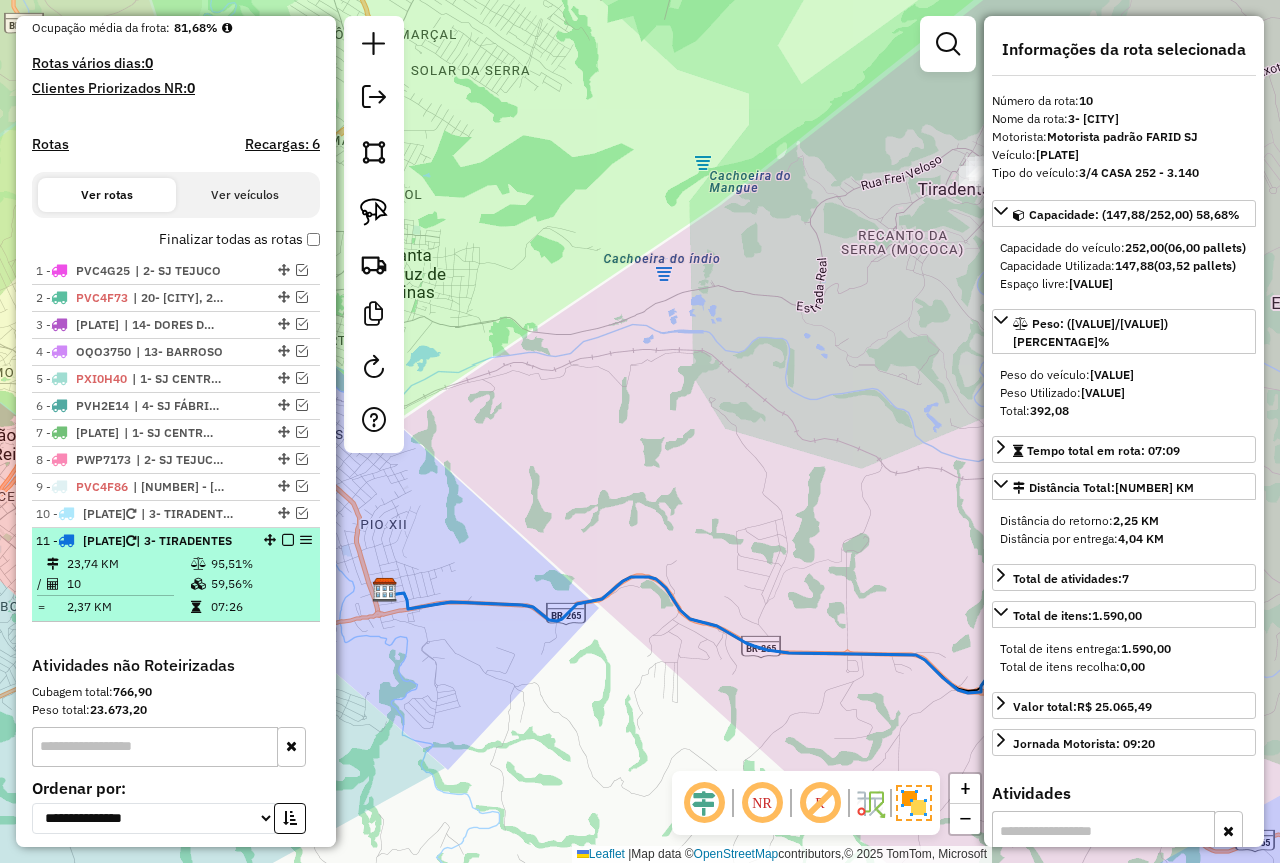 click at bounding box center [288, 540] 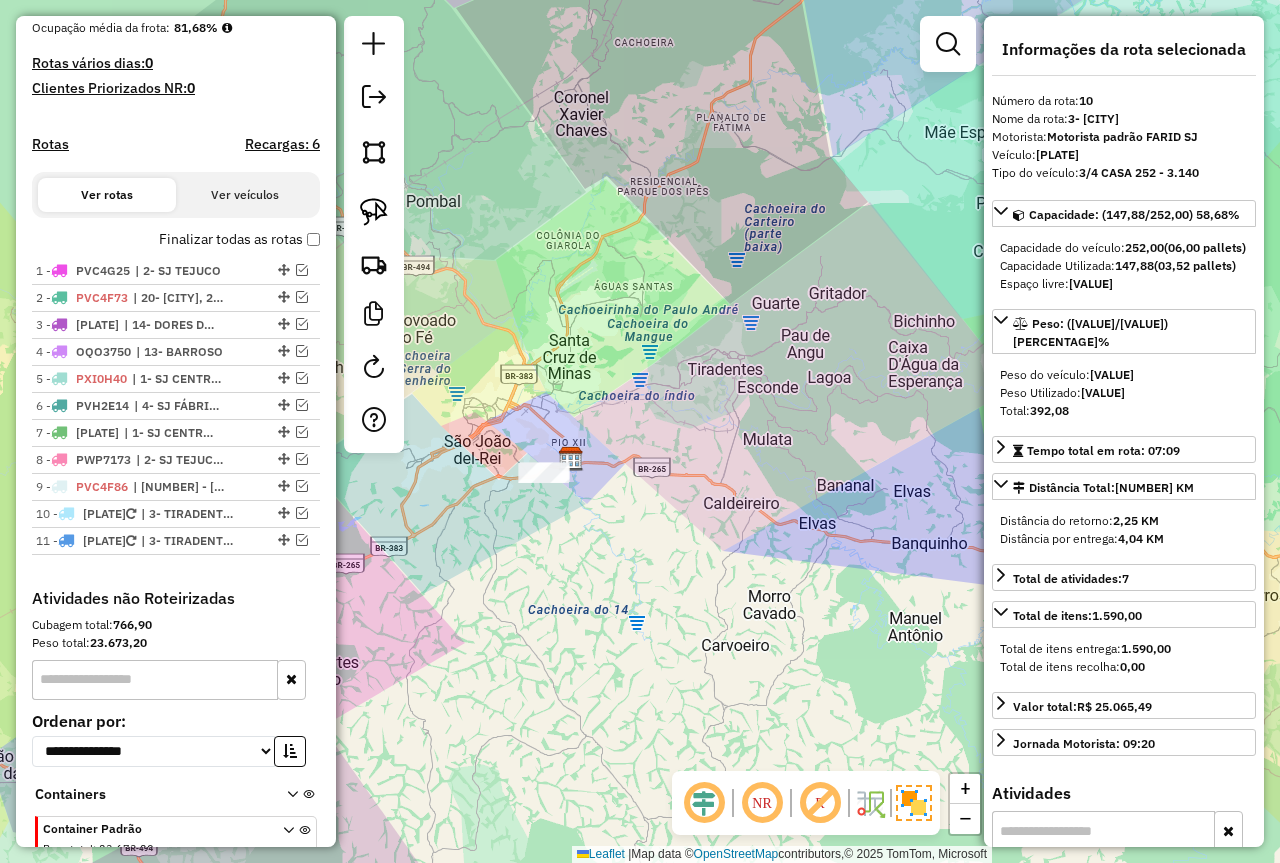click on "Janela de atendimento Grade de atendimento Capacidade Transportadoras Veículos Cliente Pedidos  Rotas Selecione os dias de semana para filtrar as janelas de atendimento  Seg   Ter   Qua   Qui   Sex   Sáb   Dom  Informe o período da janela de atendimento: De: Até:  Filtrar exatamente a janela do cliente  Considerar janela de atendimento padrão  Selecione os dias de semana para filtrar as grades de atendimento  Seg   Ter   Qua   Qui   Sex   Sáb   Dom   Considerar clientes sem dia de atendimento cadastrado  Clientes fora do dia de atendimento selecionado Filtrar as atividades entre os valores definidos abaixo:  Peso mínimo:  ****  Peso máximo:  ****  Cubagem mínima:   Cubagem máxima:   De:   Até:  Filtrar as atividades entre o tempo de atendimento definido abaixo:  De:   Até:   Considerar capacidade total dos clientes não roteirizados Transportadora: Selecione um ou mais itens Tipo de veículo: Selecione um ou mais itens Veículo: Selecione um ou mais itens Motorista: Selecione um ou mais itens De:" 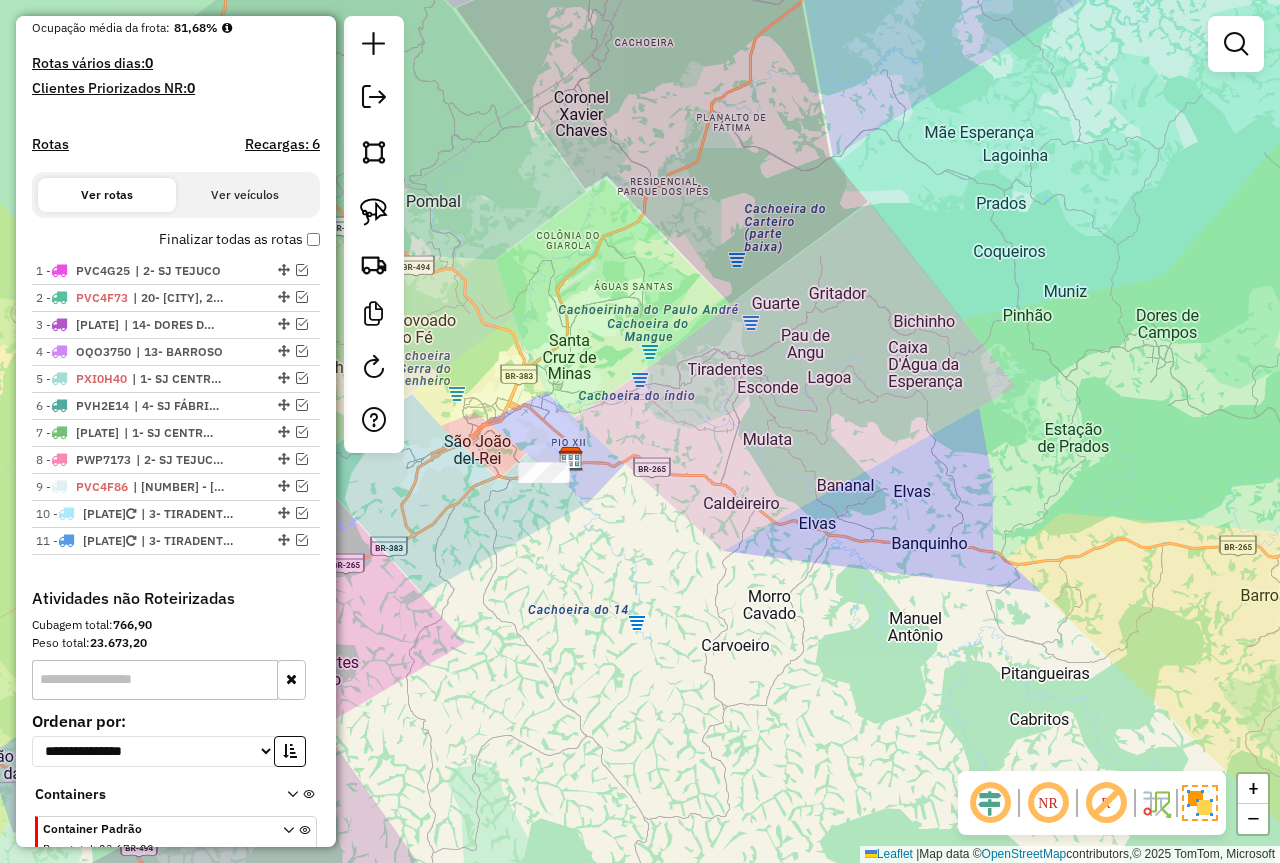 click on "Finalizar todas as rotas" at bounding box center (239, 239) 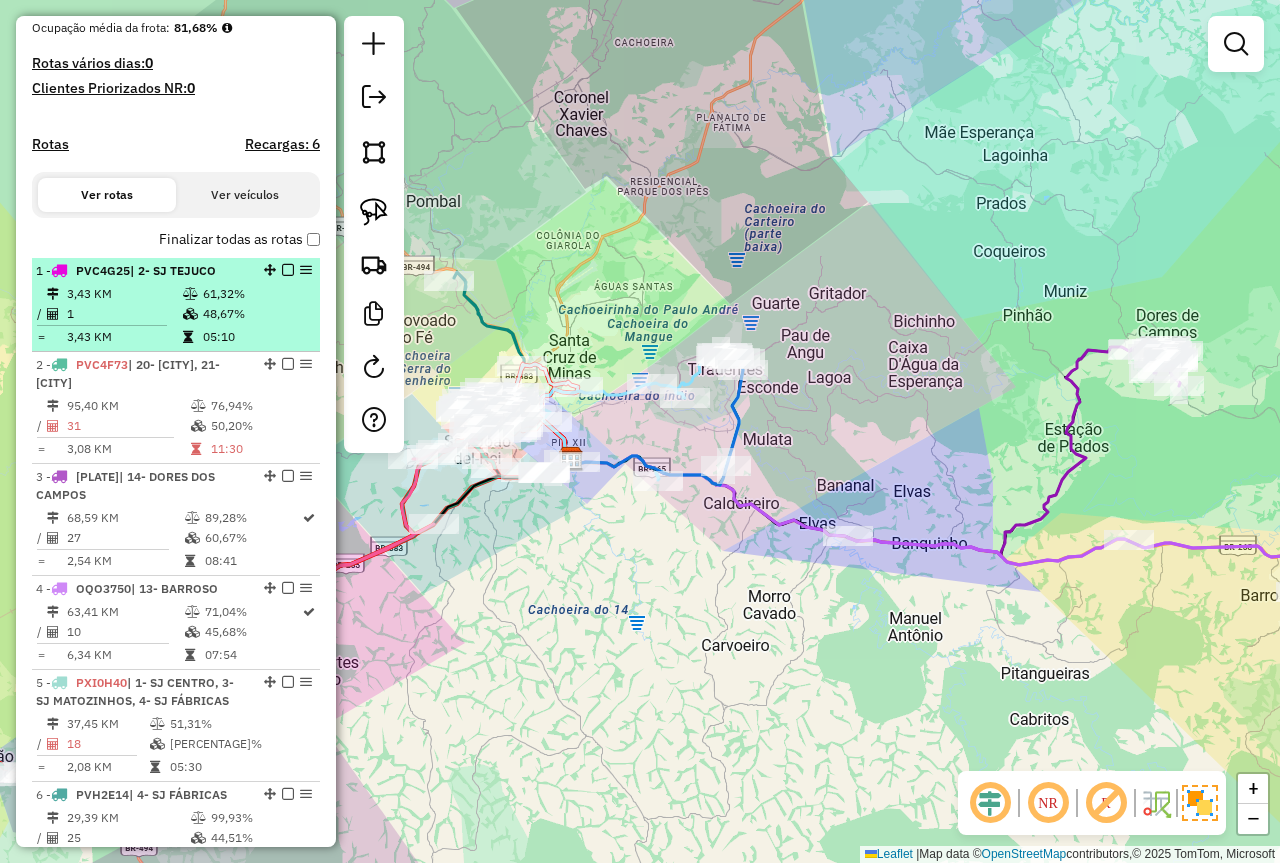 click on "| 2- SJ TEJUCO" at bounding box center [173, 270] 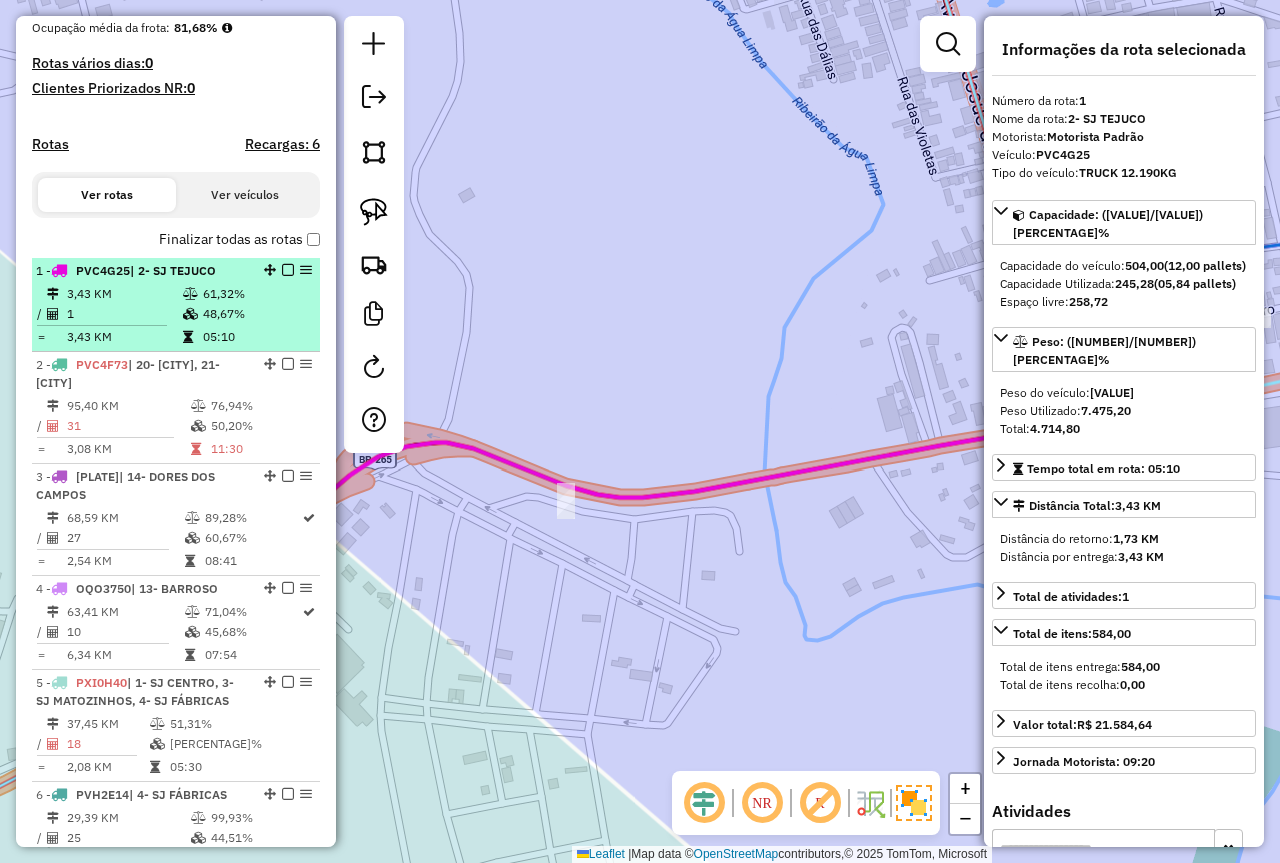 click at bounding box center [288, 270] 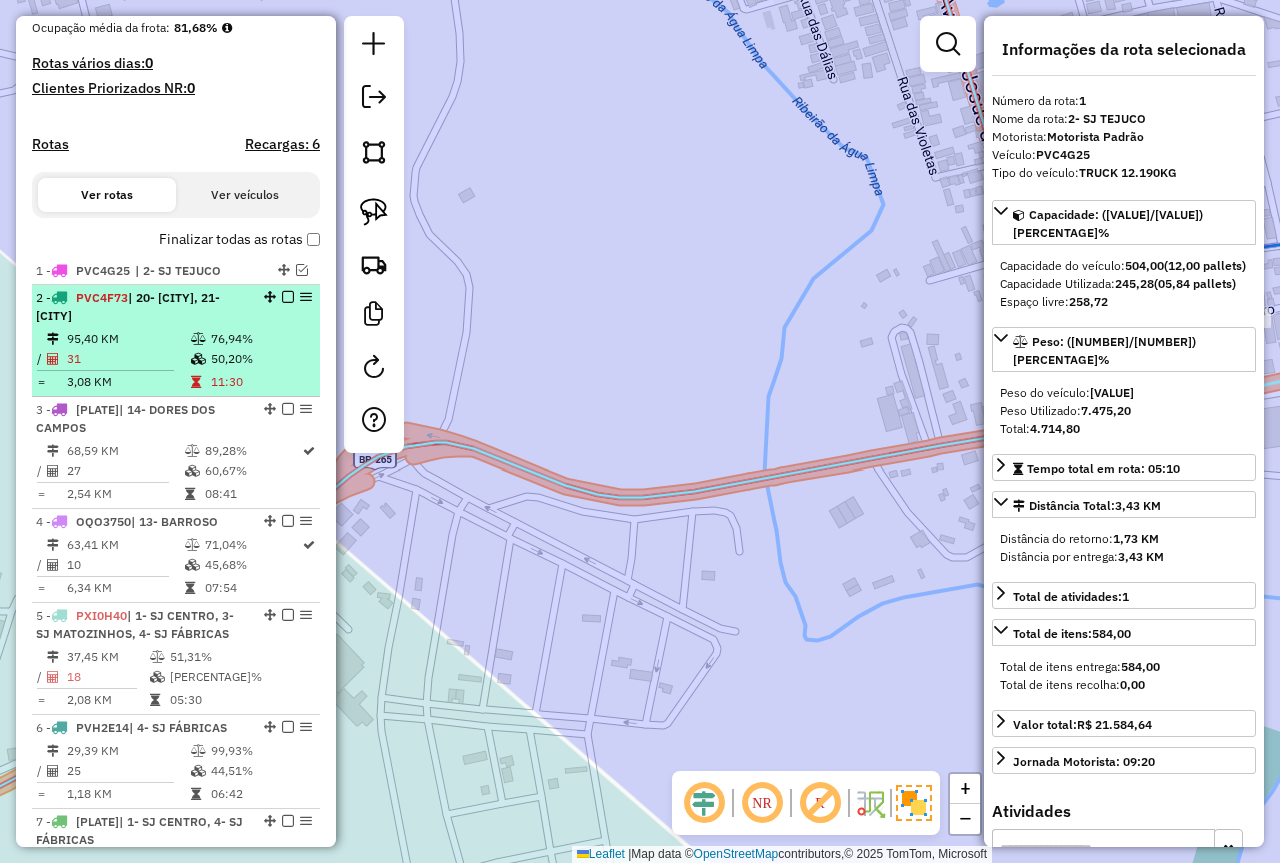 click on "| 20- CONCEIÇÃO DA BARRA DE MINAS, 21- SÃO SEBASTIÃO DA VITÓRIA" at bounding box center [128, 306] 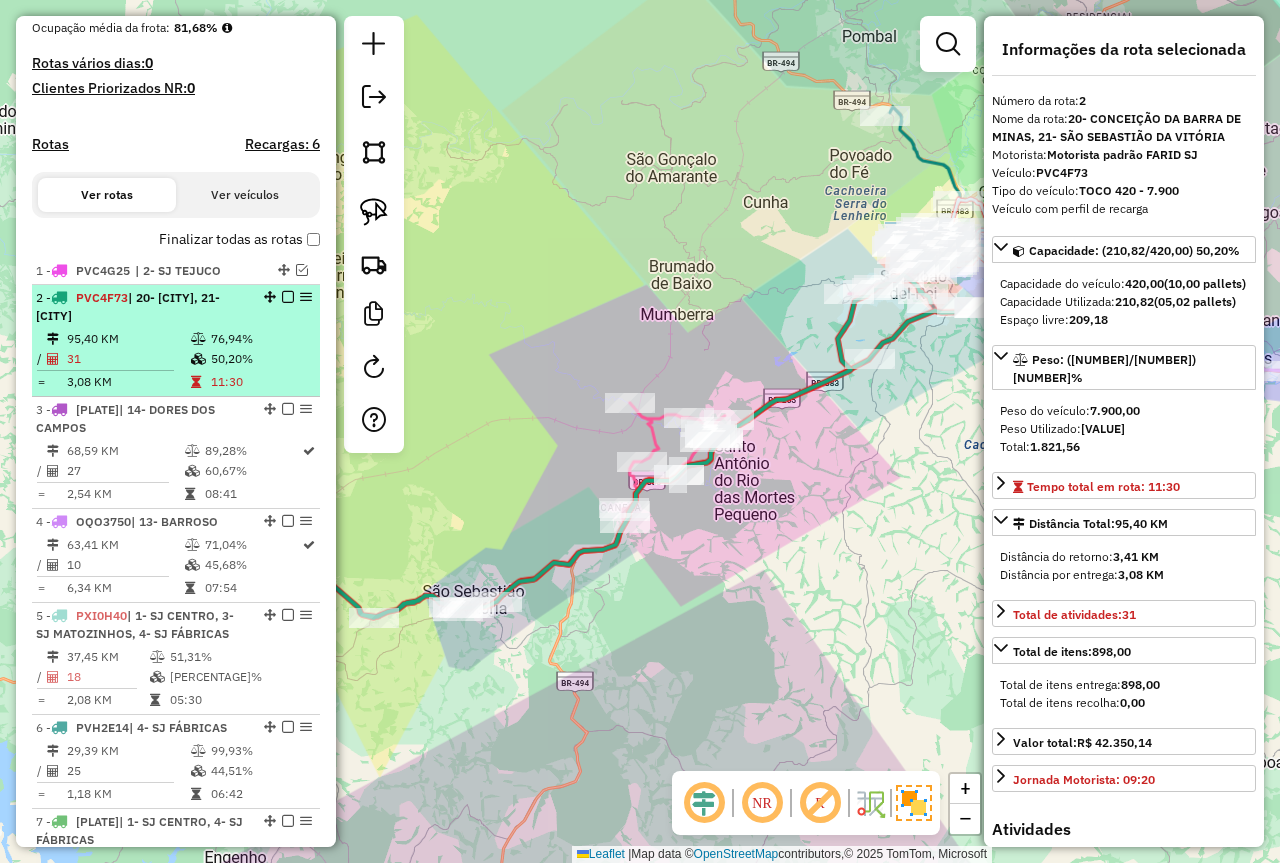 click on "2 -       PVC4F73   | 20- CONCEIÇÃO DA BARRA DE MINAS, 21- SÃO SEBASTIÃO DA VITÓRIA" at bounding box center (142, 307) 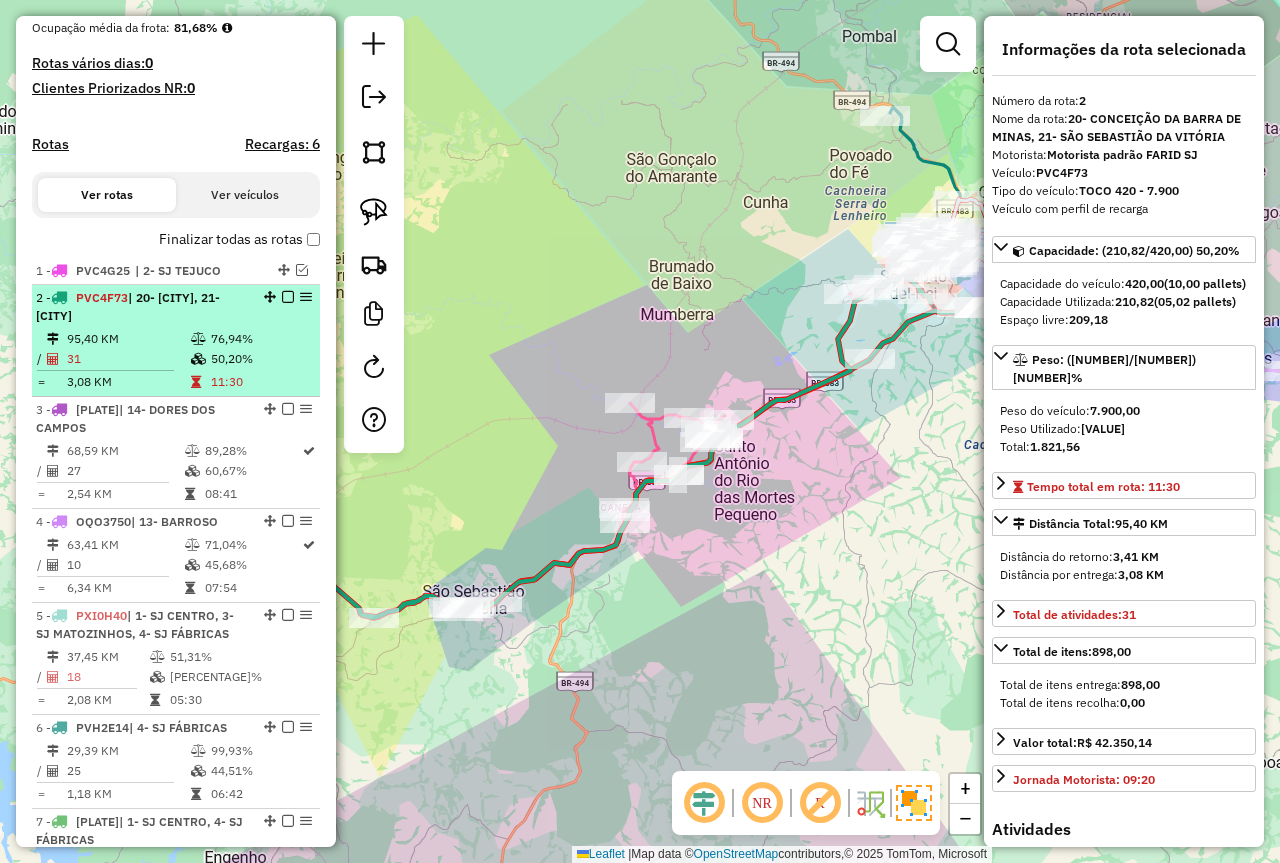 click at bounding box center [288, 297] 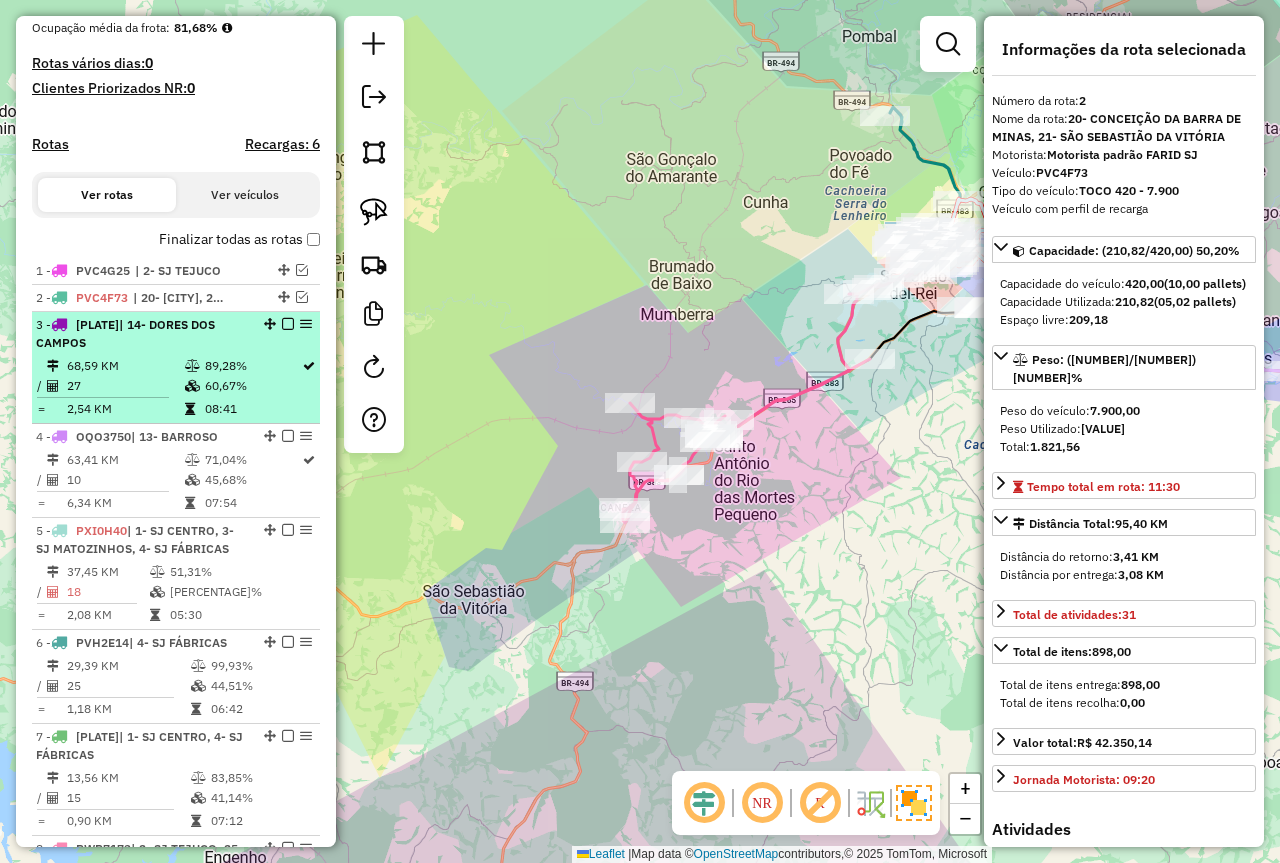 click on "89,28%" at bounding box center (252, 366) 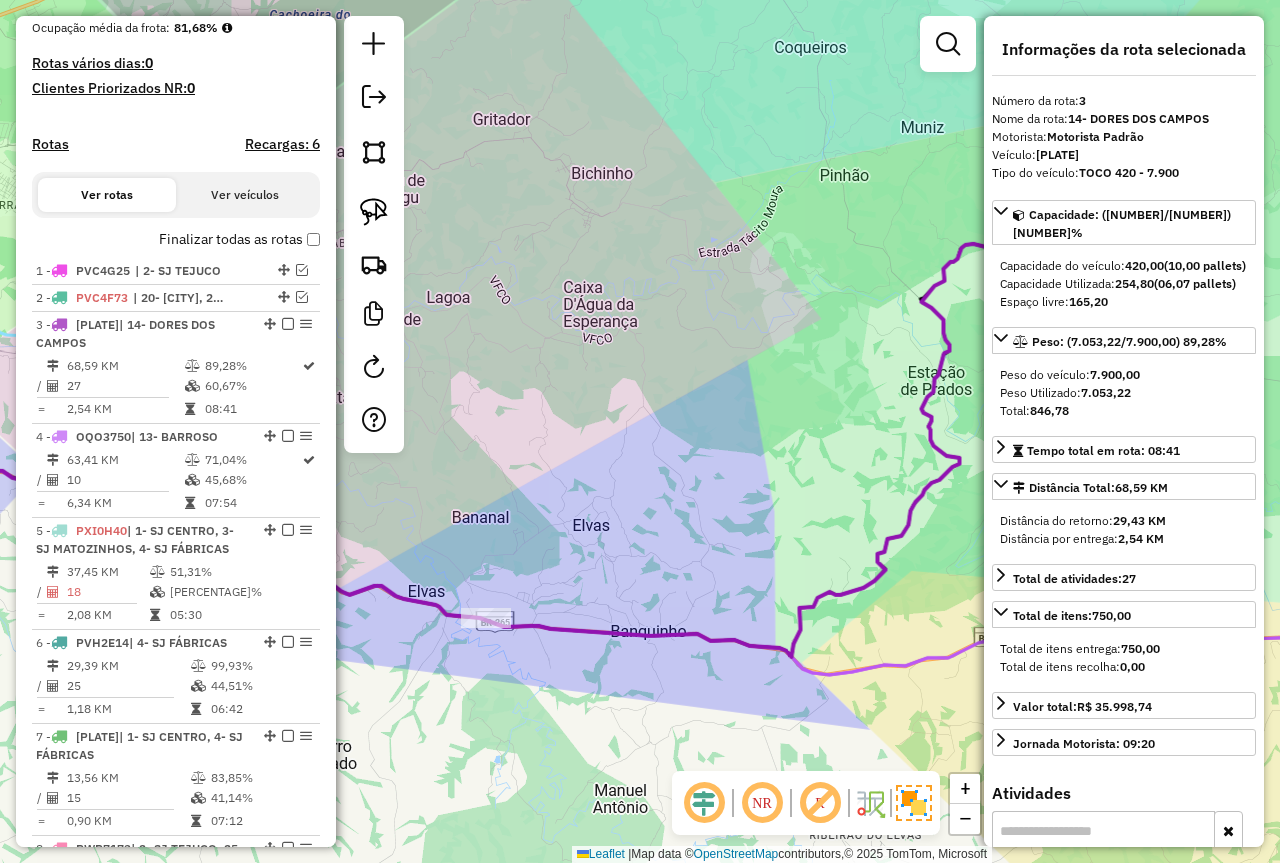 drag, startPoint x: 720, startPoint y: 396, endPoint x: 551, endPoint y: 394, distance: 169.01184 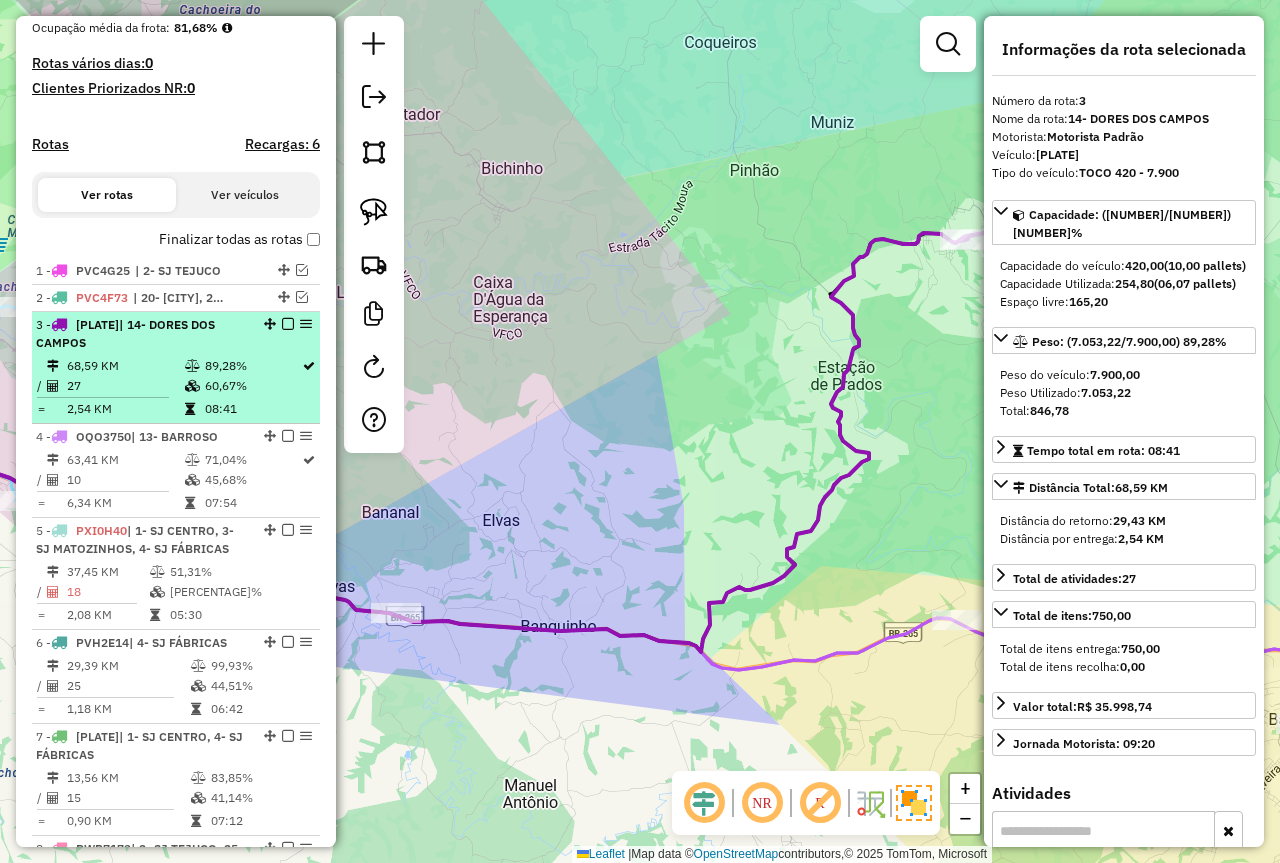 click at bounding box center [288, 324] 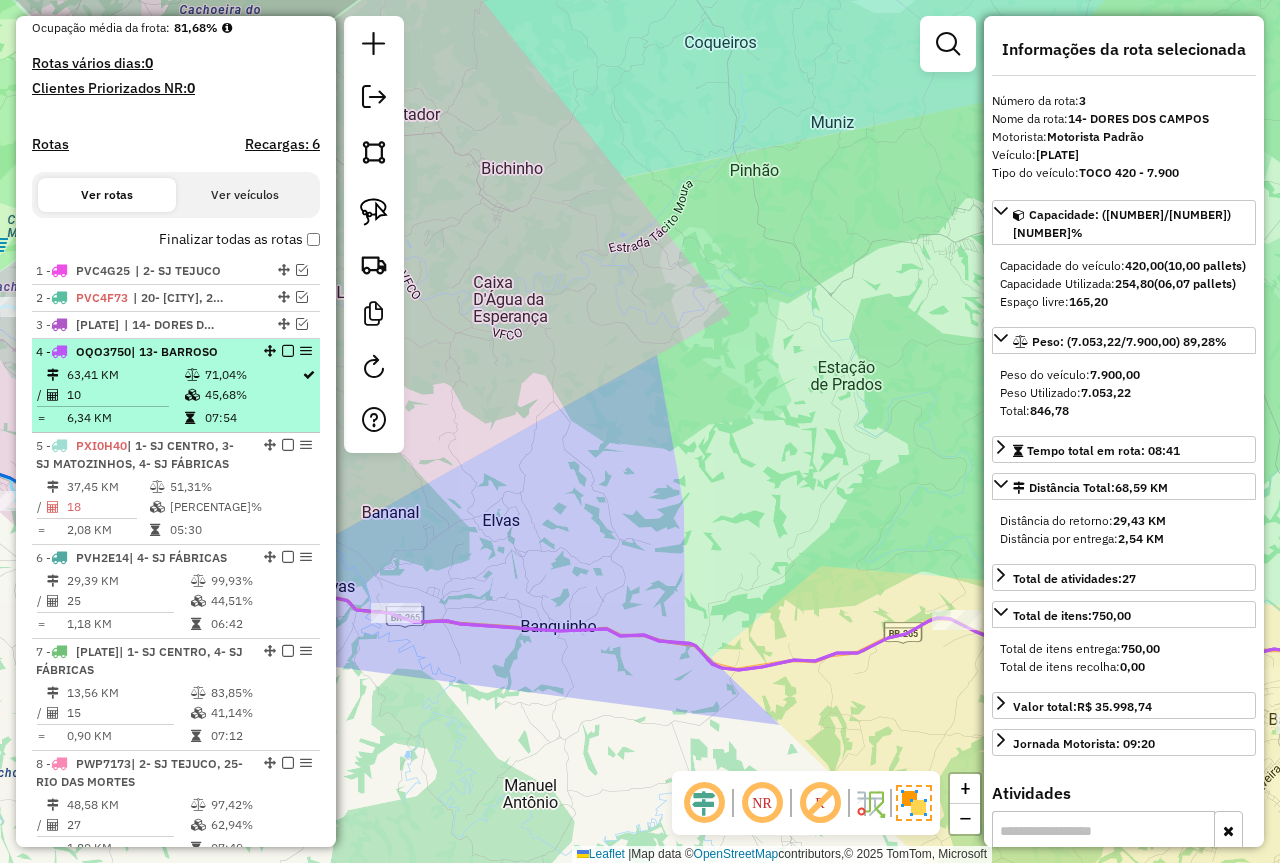 drag, startPoint x: 203, startPoint y: 383, endPoint x: 251, endPoint y: 371, distance: 49.47727 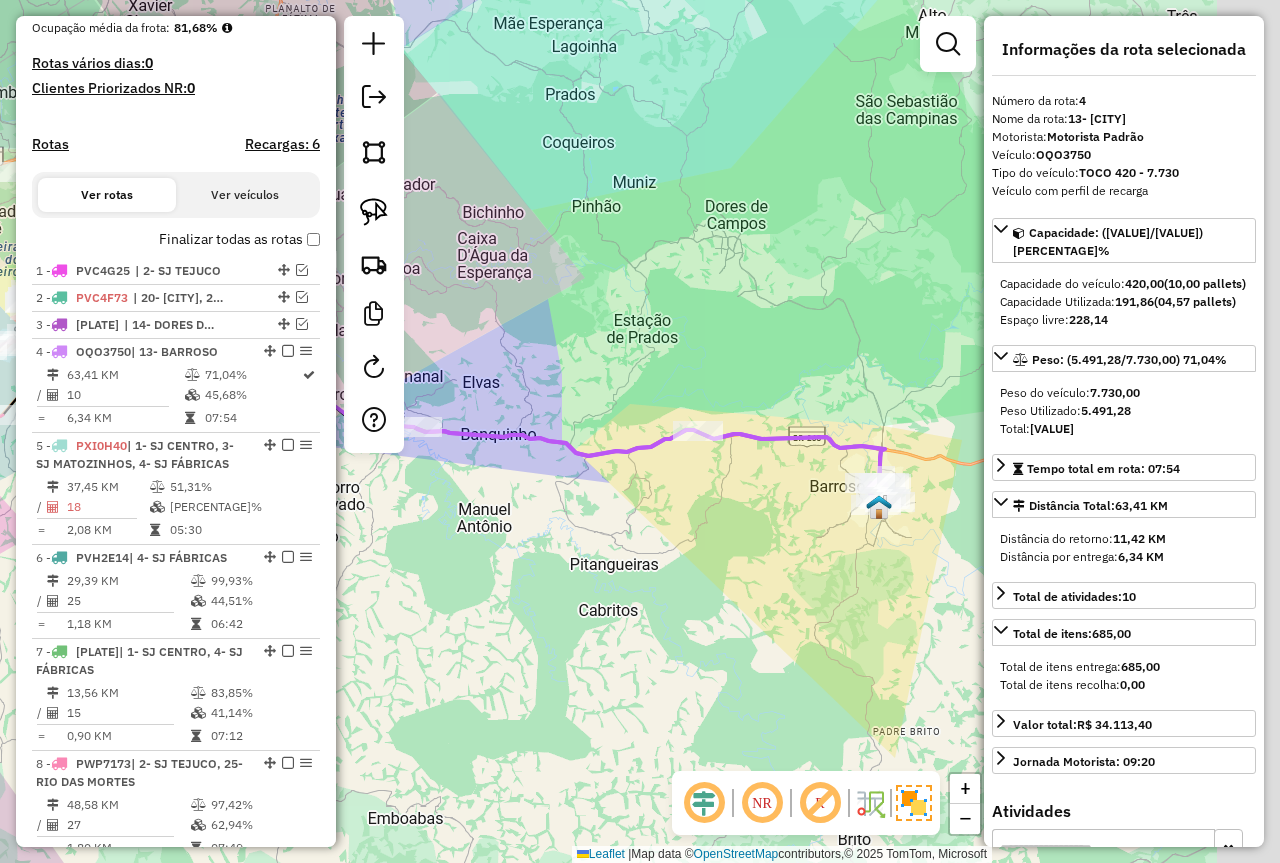 drag, startPoint x: 608, startPoint y: 330, endPoint x: 454, endPoint y: 317, distance: 154.54773 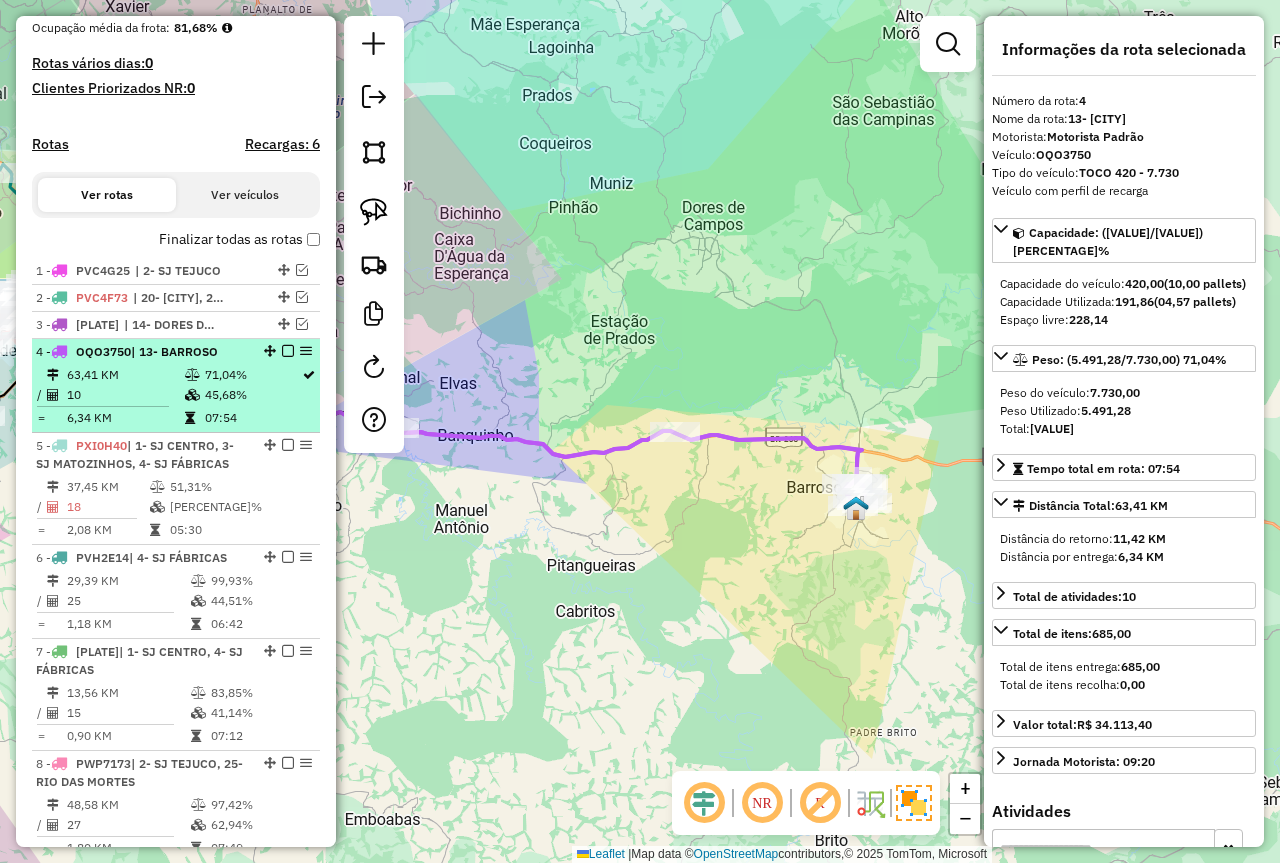 click at bounding box center [282, 351] 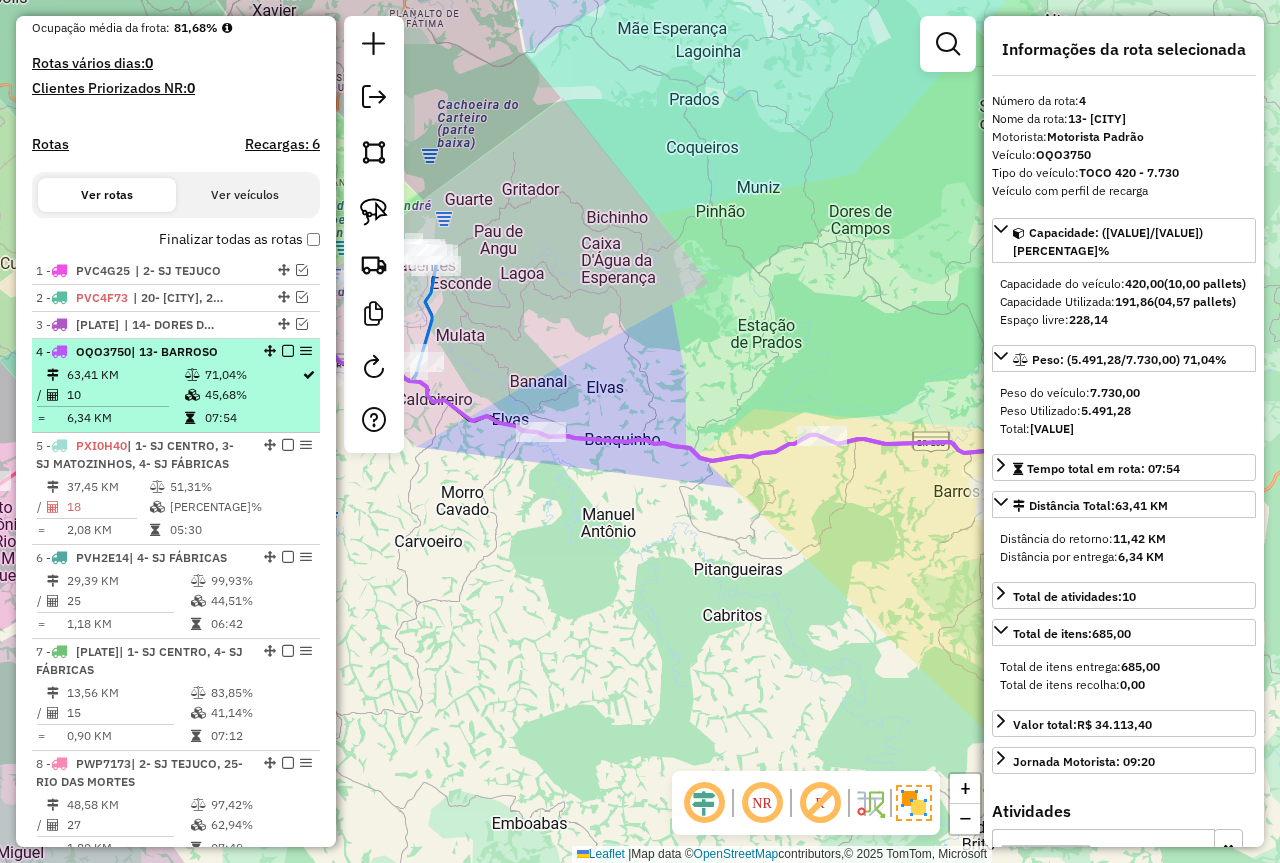 click at bounding box center [288, 351] 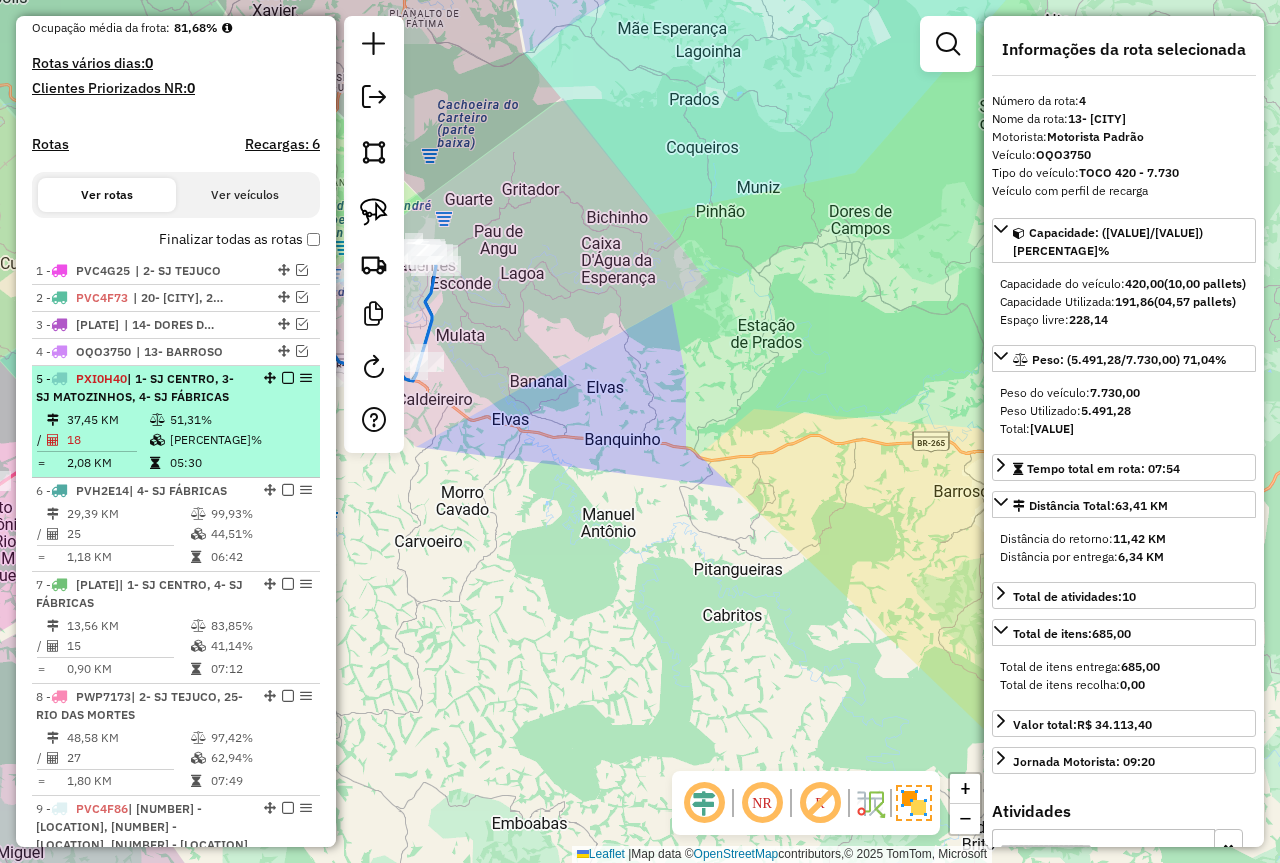 click on "37,45 KM" at bounding box center (107, 420) 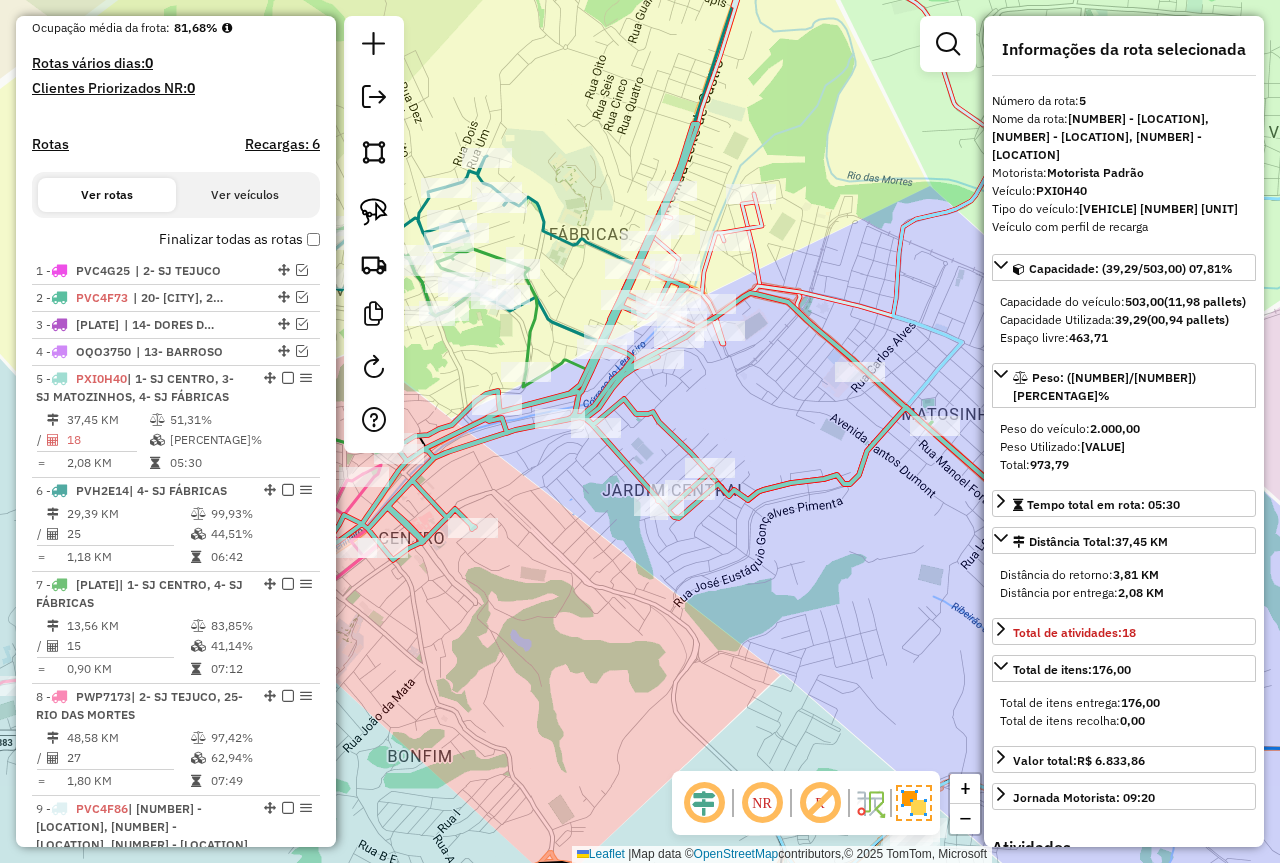 drag, startPoint x: 566, startPoint y: 658, endPoint x: 584, endPoint y: 642, distance: 24.083189 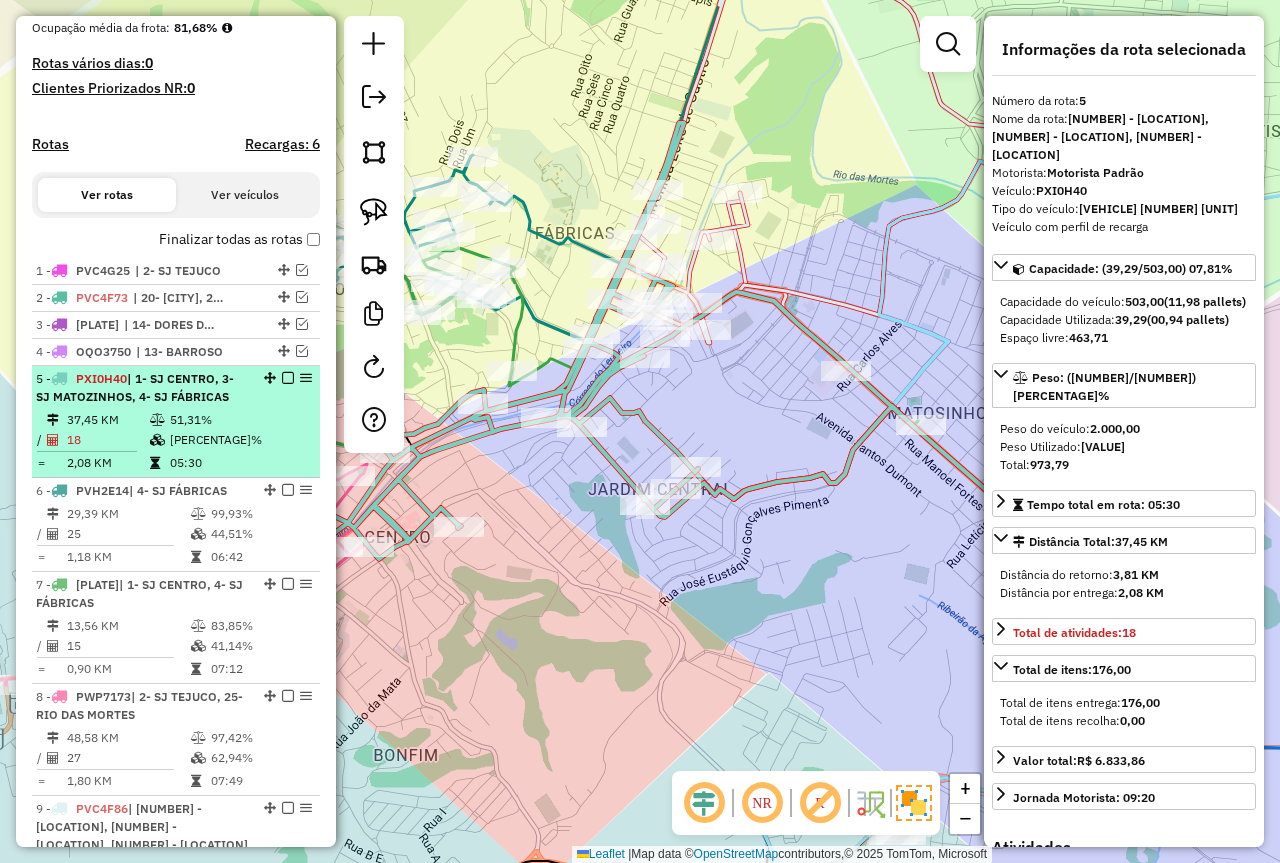 click at bounding box center (288, 378) 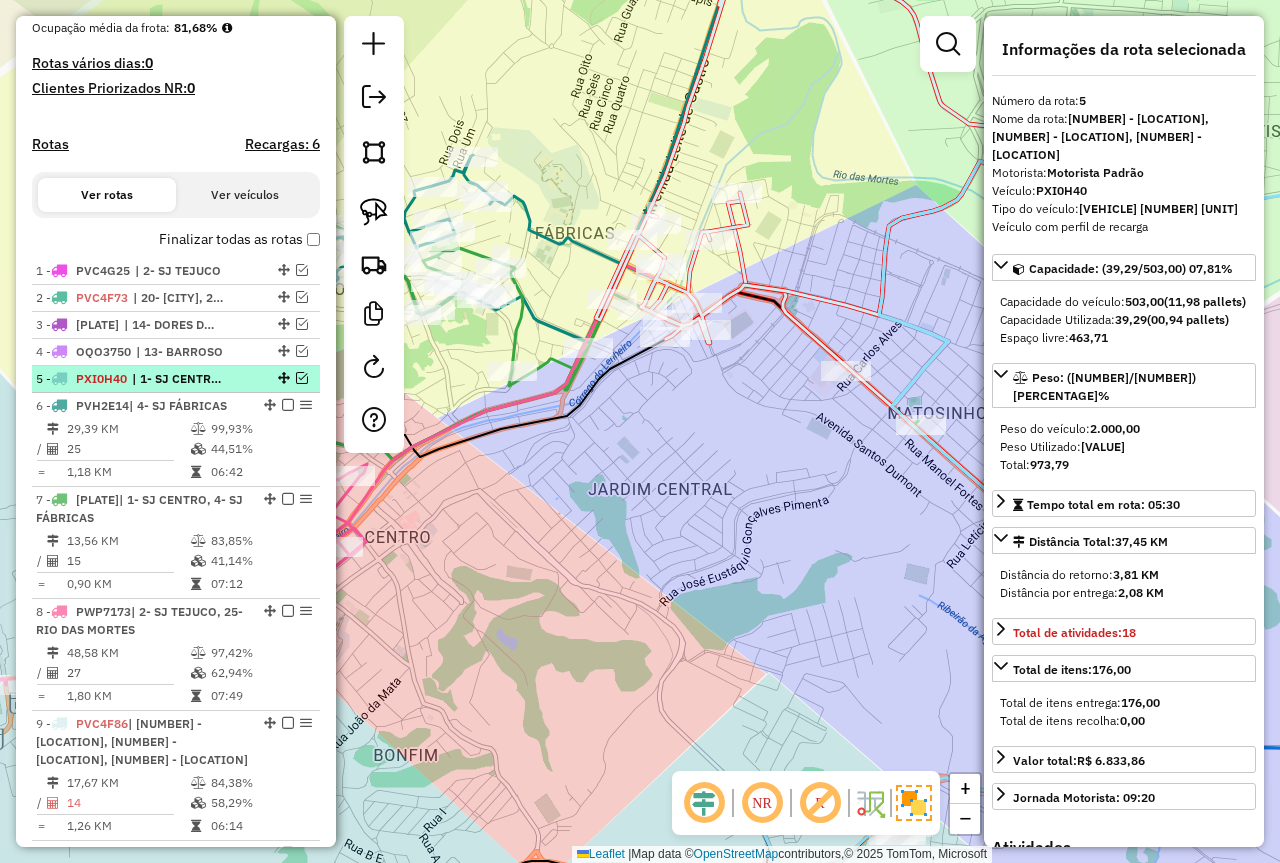 click at bounding box center (302, 378) 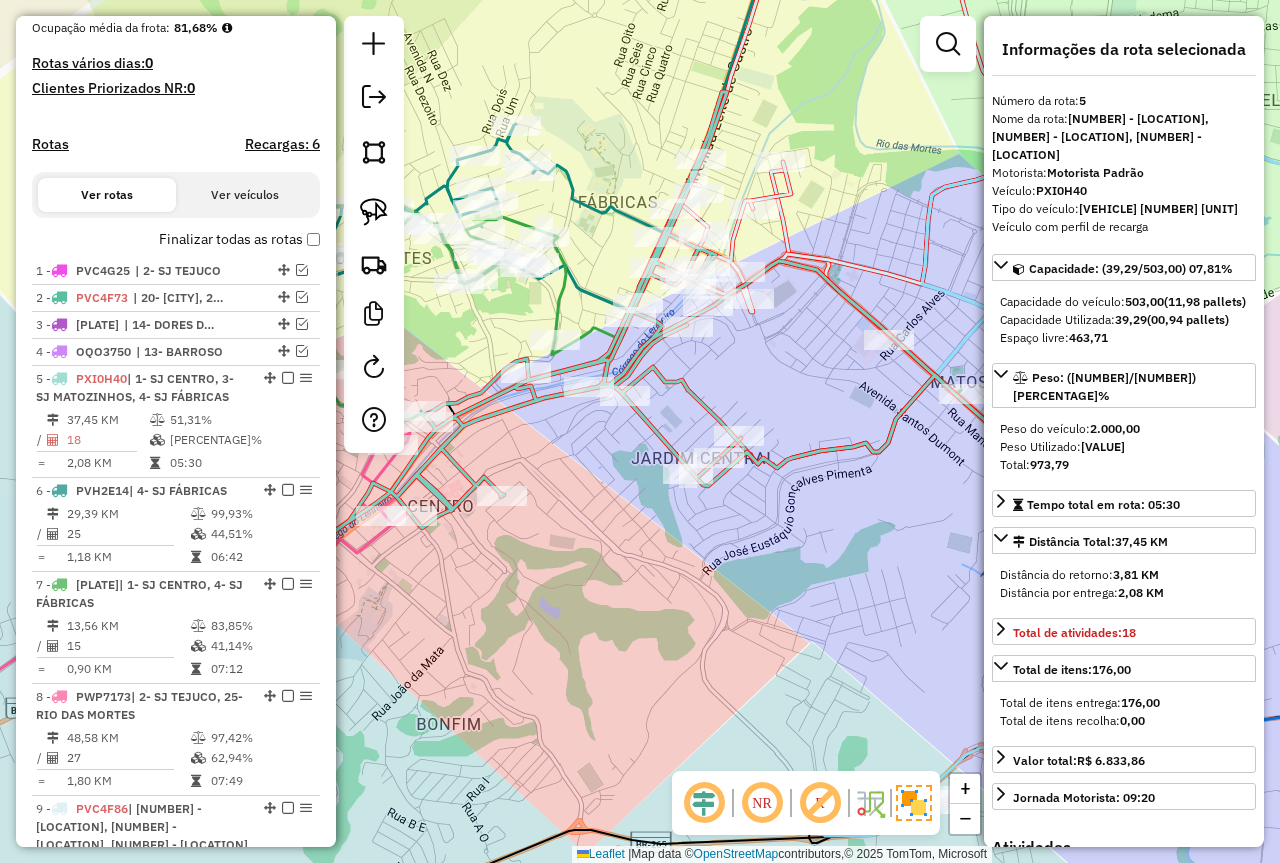 drag, startPoint x: 528, startPoint y: 601, endPoint x: 563, endPoint y: 572, distance: 45.453274 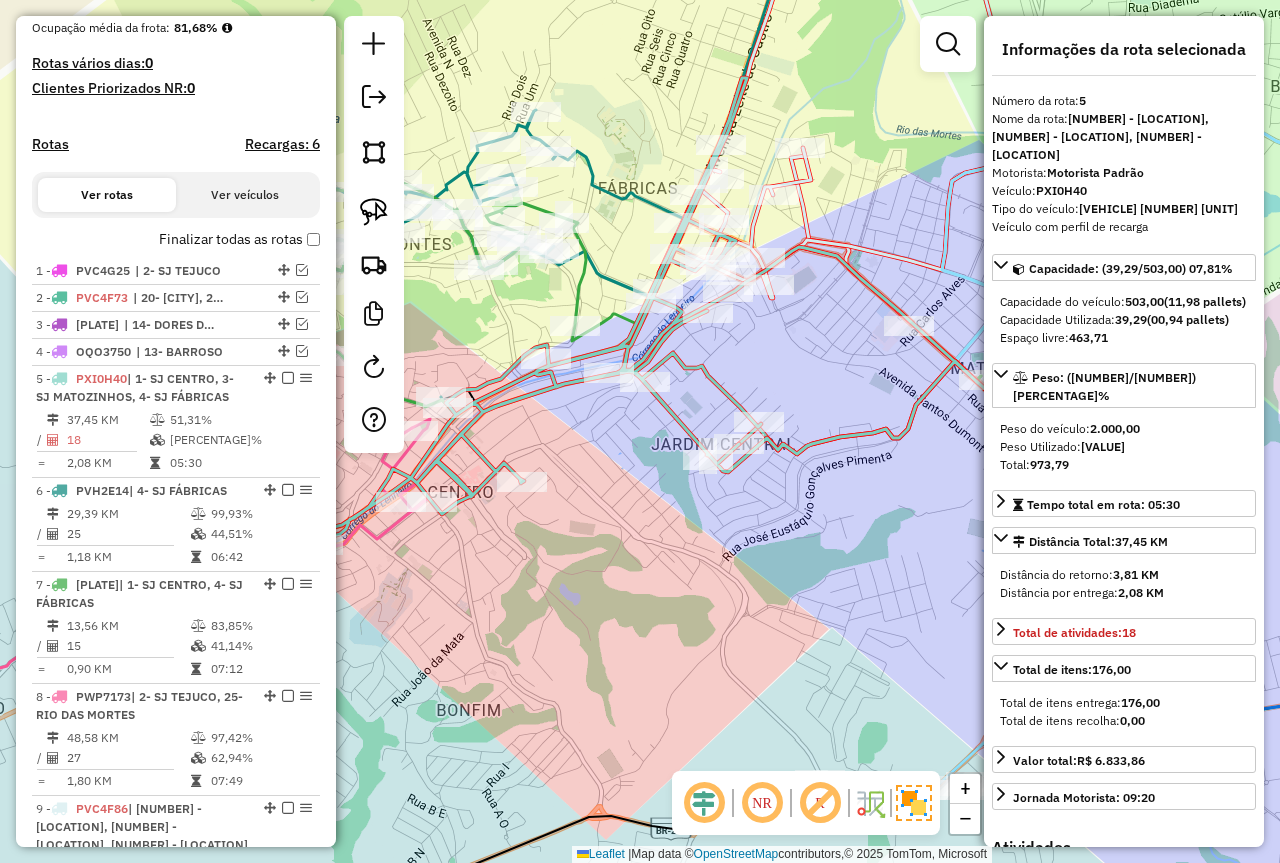 drag, startPoint x: 653, startPoint y: 592, endPoint x: 575, endPoint y: 593, distance: 78.00641 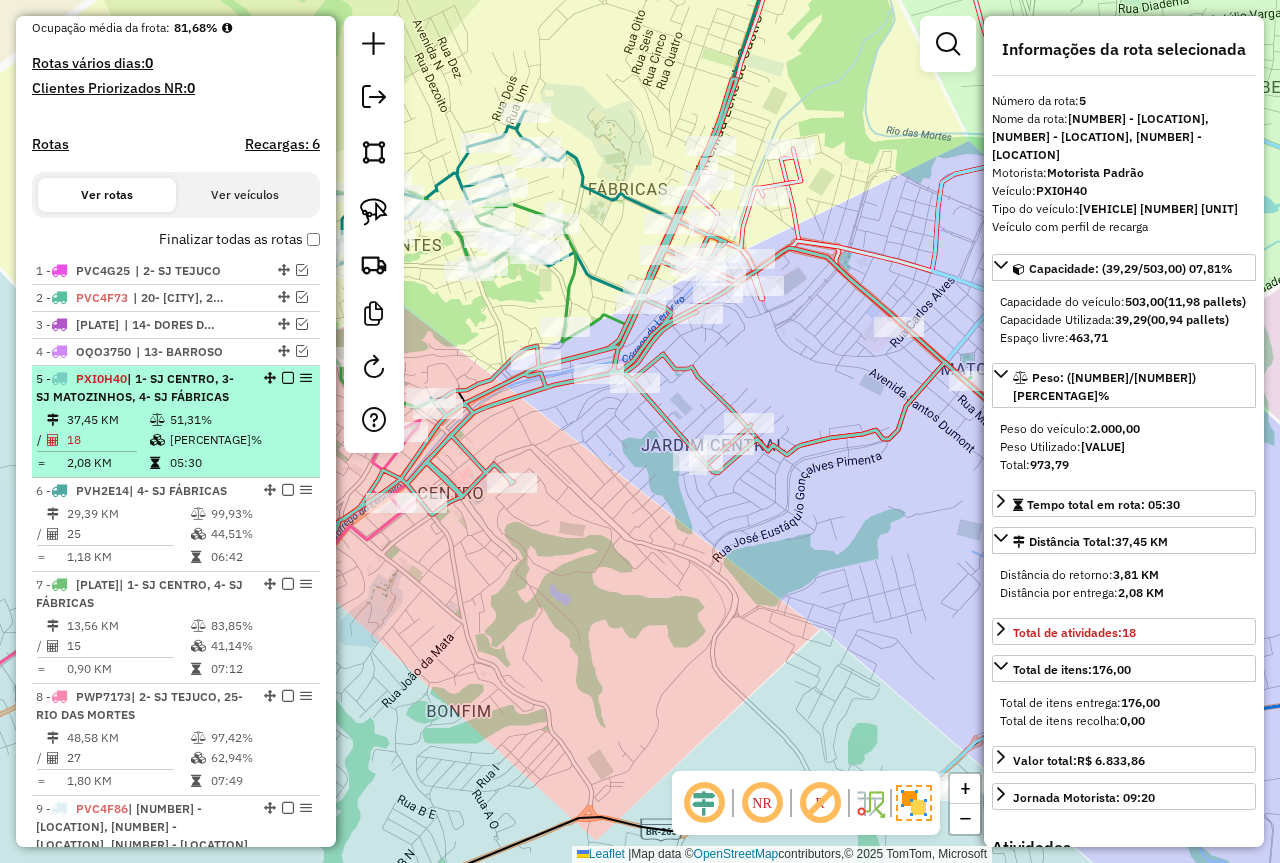 click at bounding box center [288, 378] 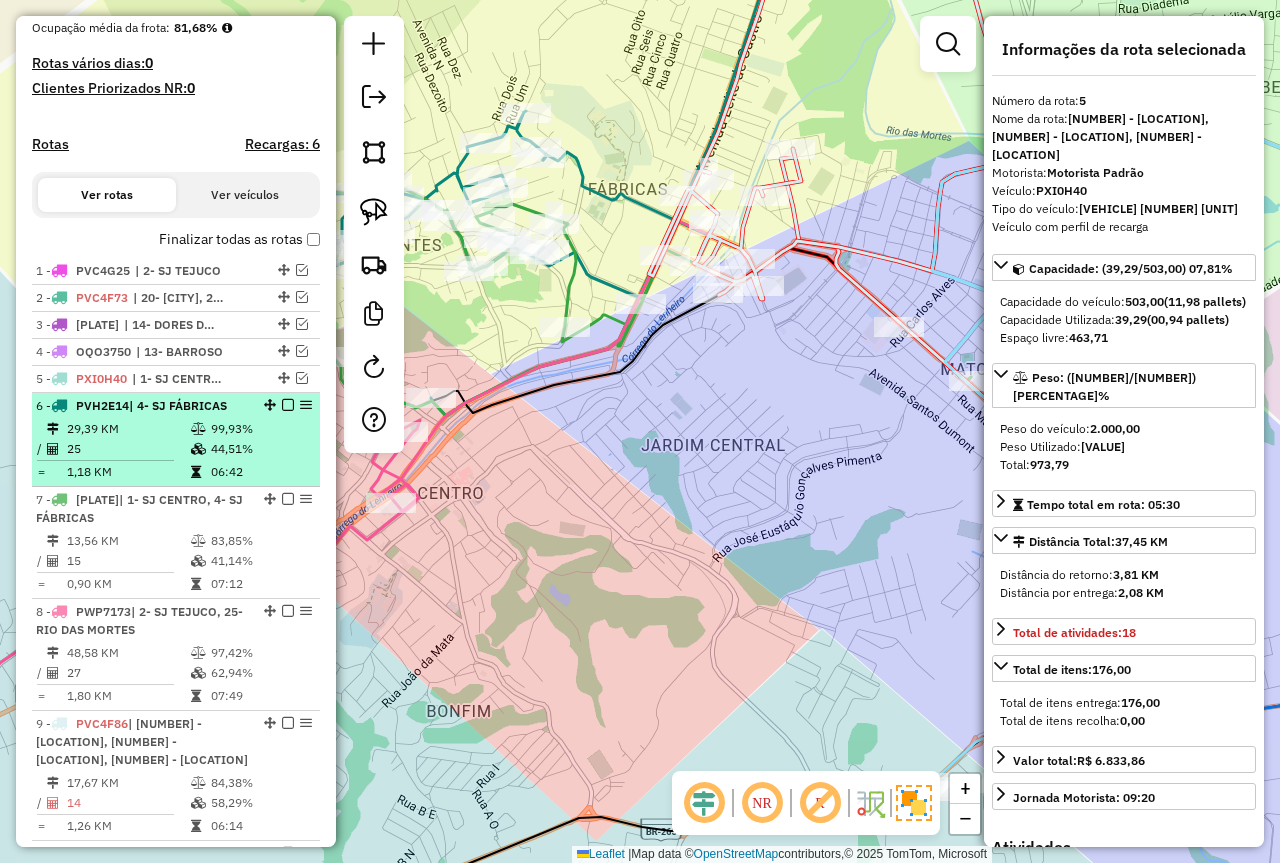click on "29,39 KM" at bounding box center (128, 429) 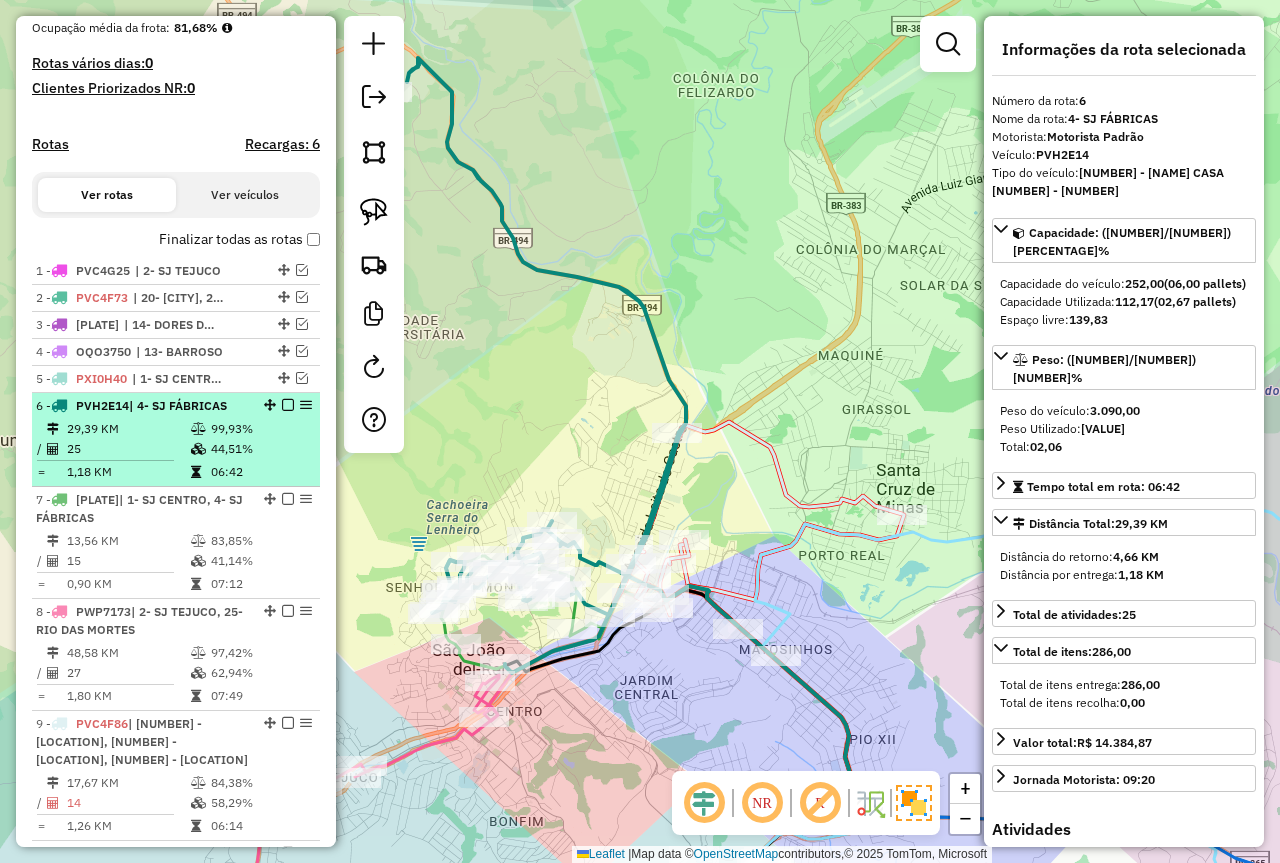 click at bounding box center (288, 405) 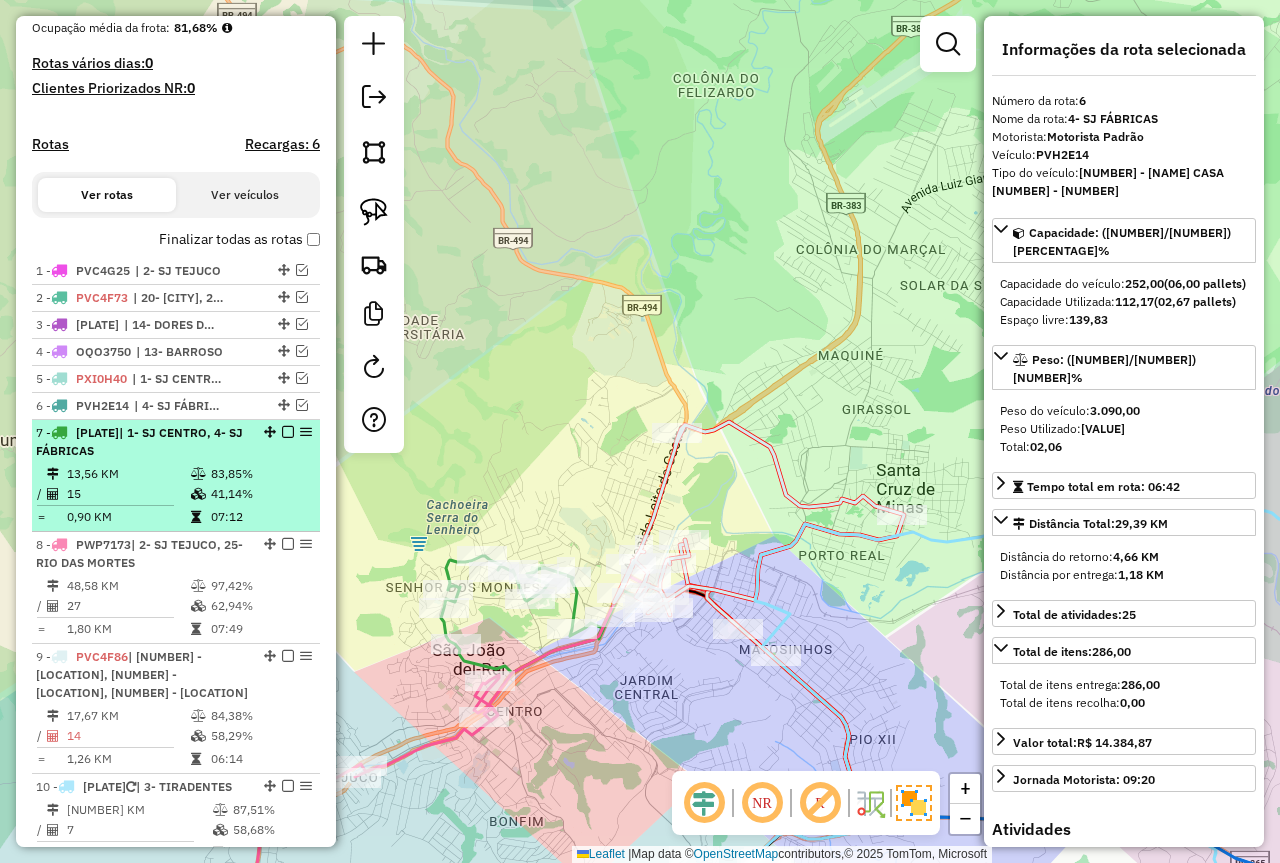 drag, startPoint x: 166, startPoint y: 488, endPoint x: 176, endPoint y: 489, distance: 10.049875 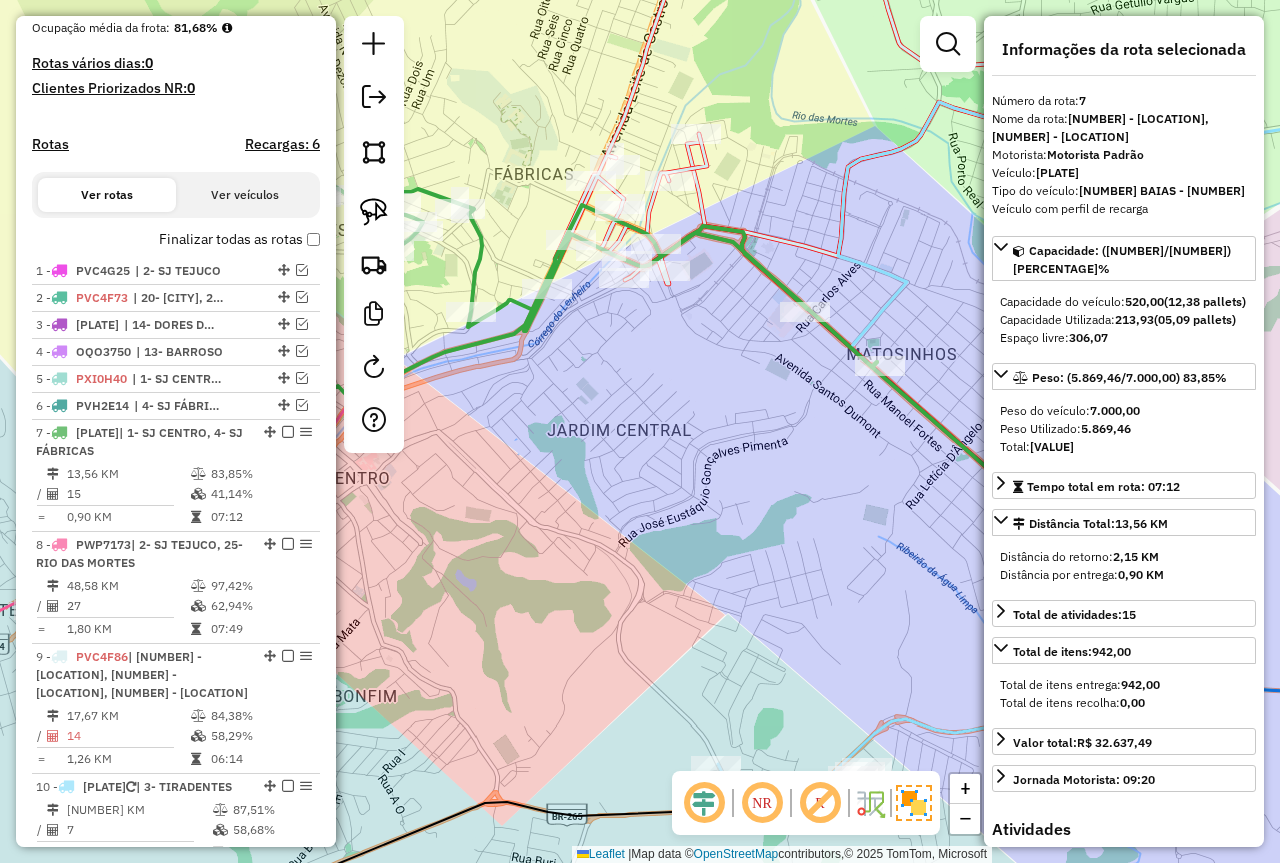 drag, startPoint x: 651, startPoint y: 560, endPoint x: 487, endPoint y: 517, distance: 169.5435 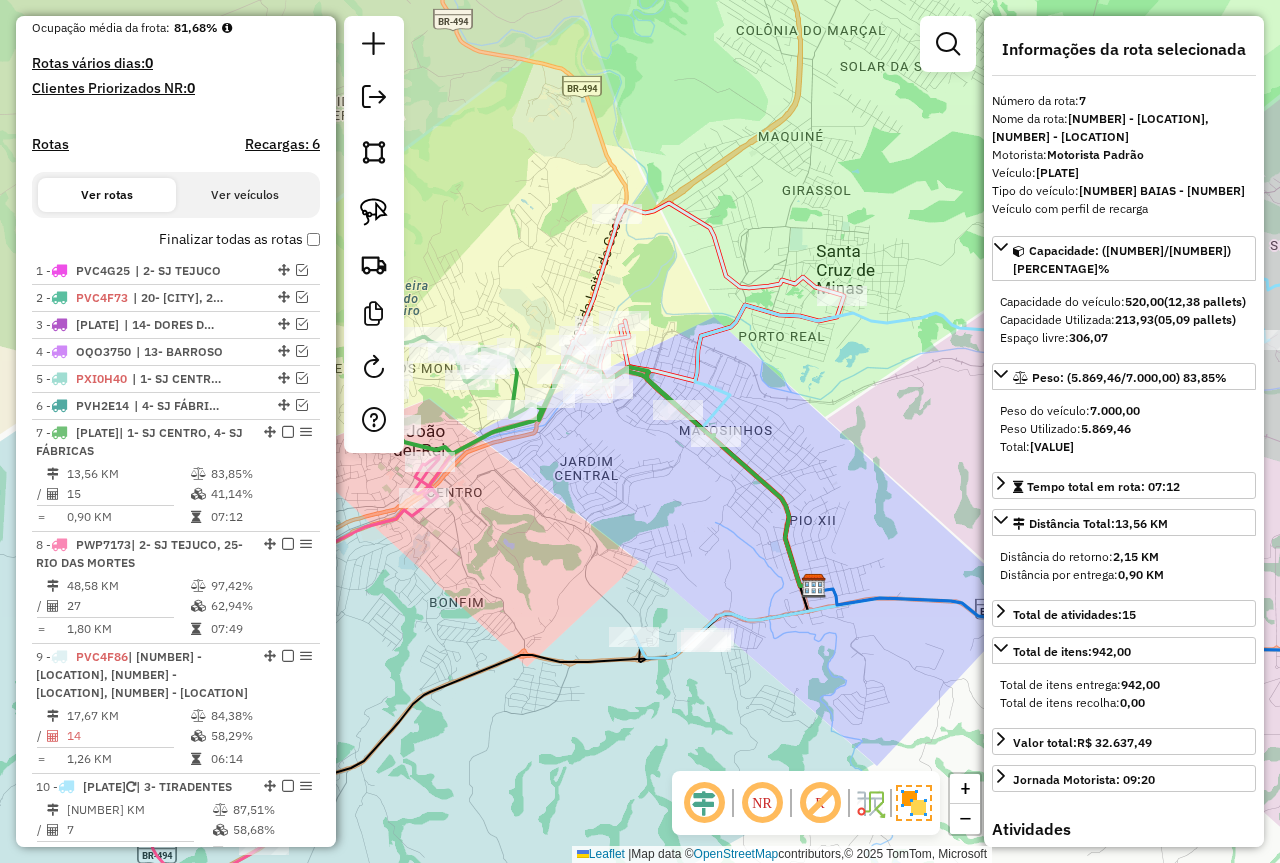 drag, startPoint x: 590, startPoint y: 524, endPoint x: 628, endPoint y: 524, distance: 38 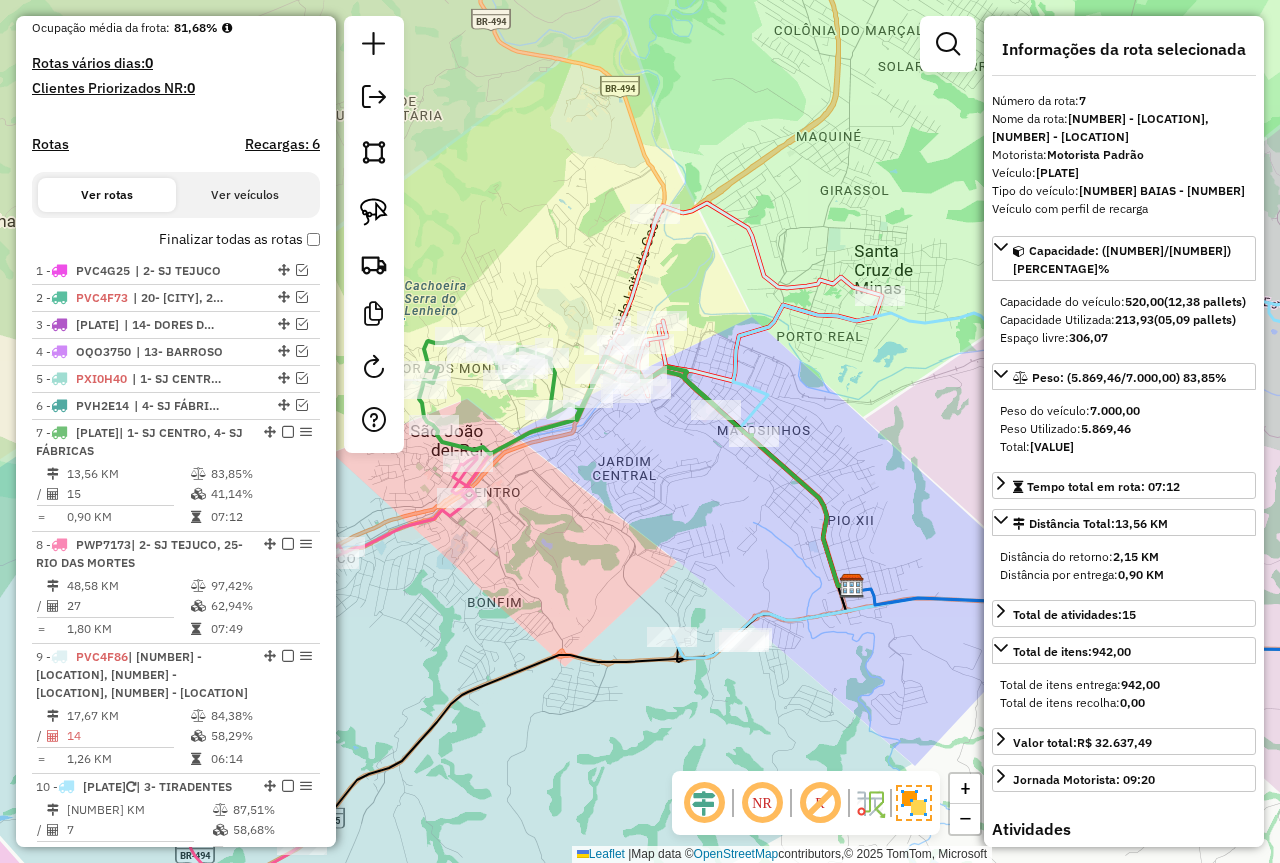 drag, startPoint x: 632, startPoint y: 506, endPoint x: 671, endPoint y: 508, distance: 39.051247 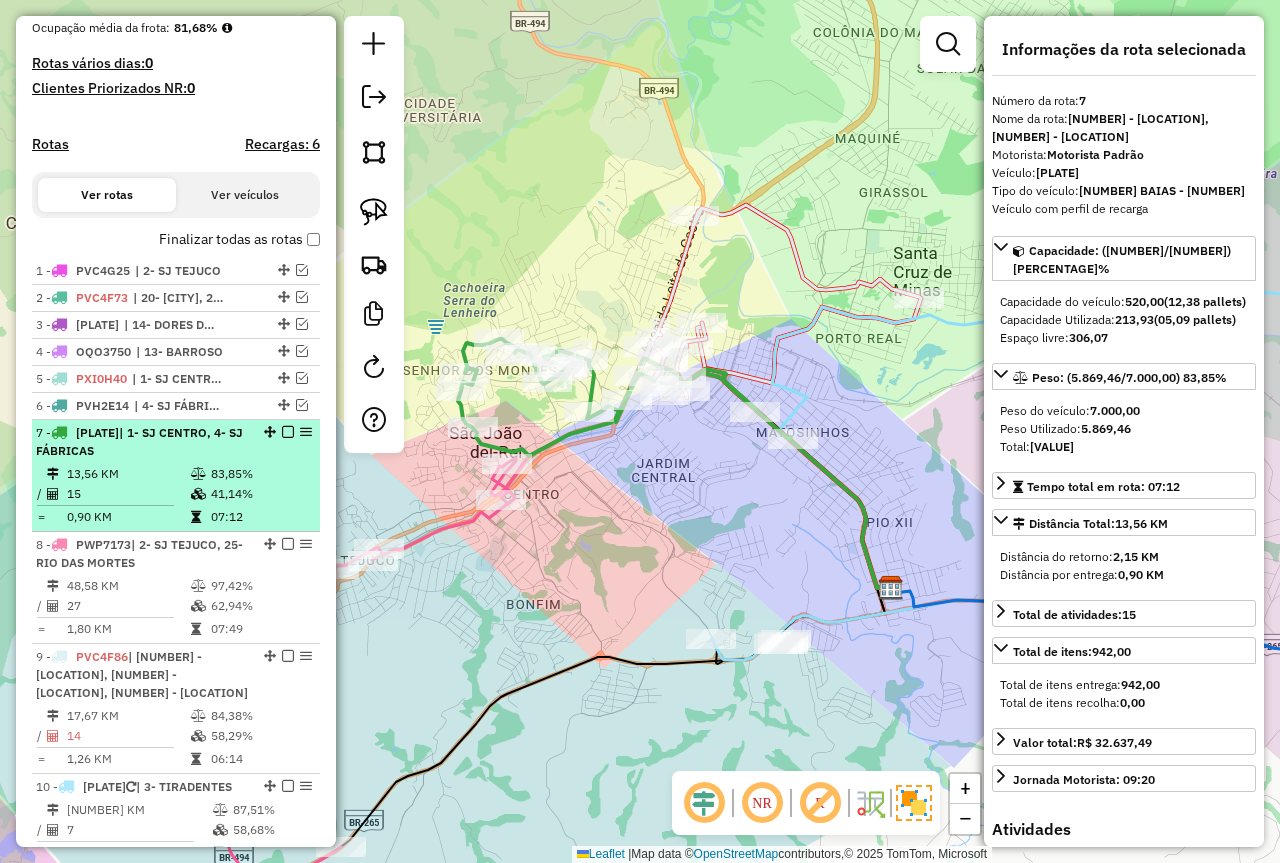 click at bounding box center (288, 432) 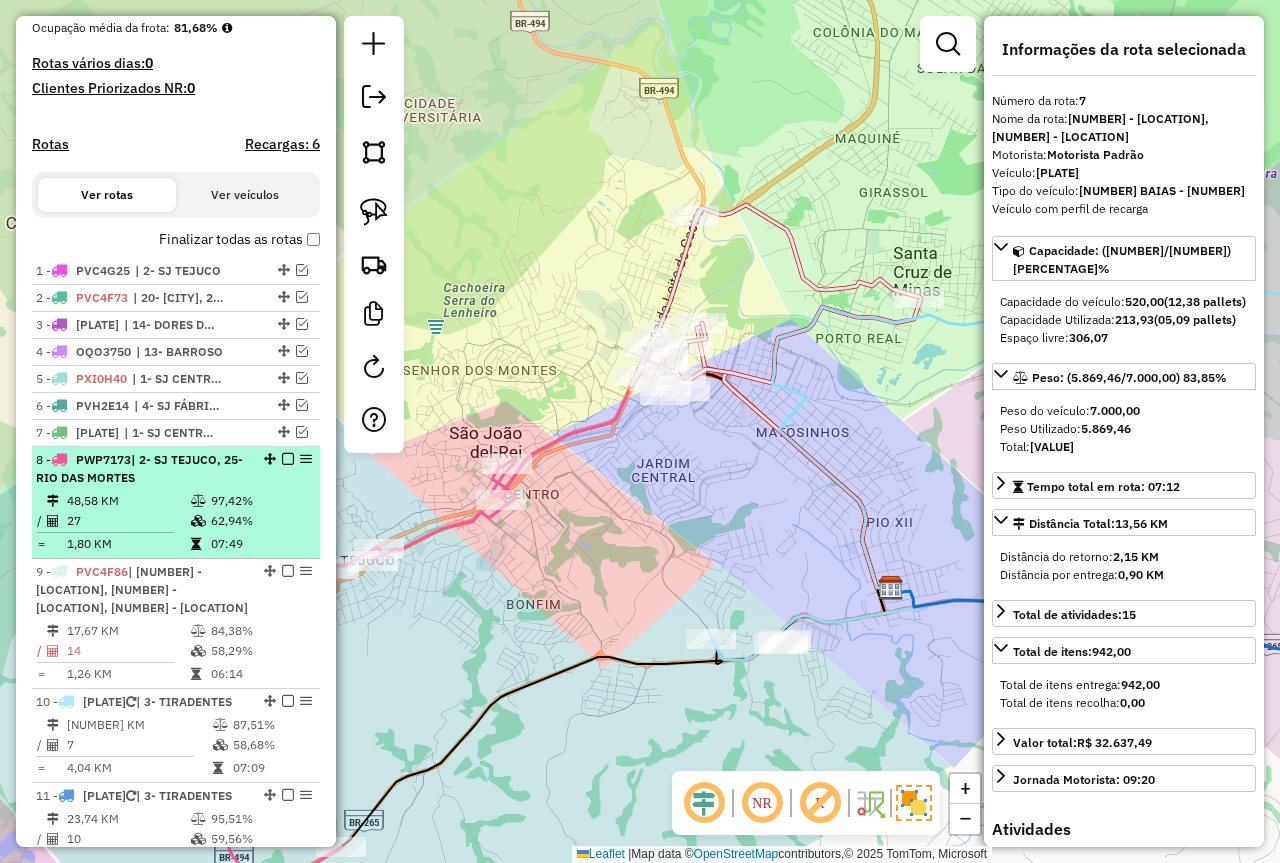 click at bounding box center (200, 501) 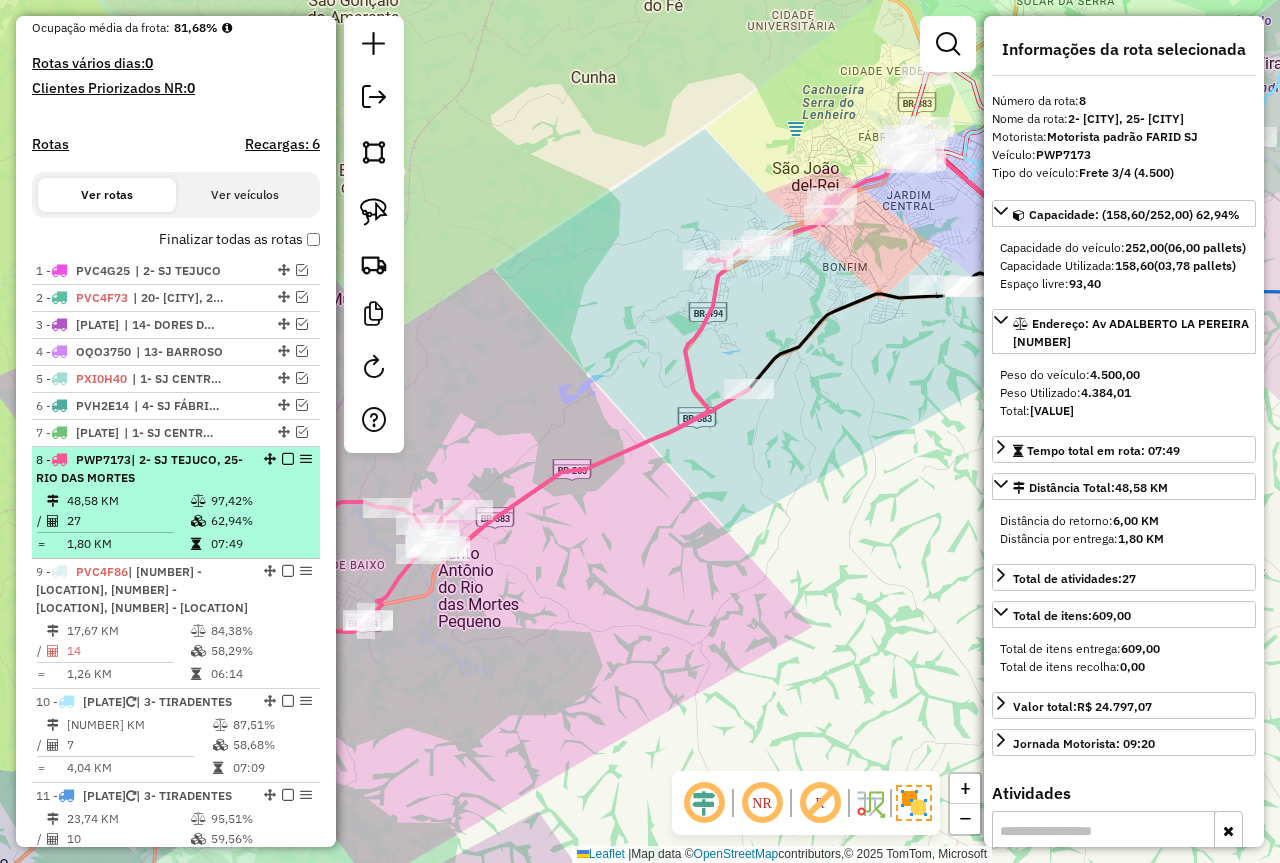 click at bounding box center [288, 459] 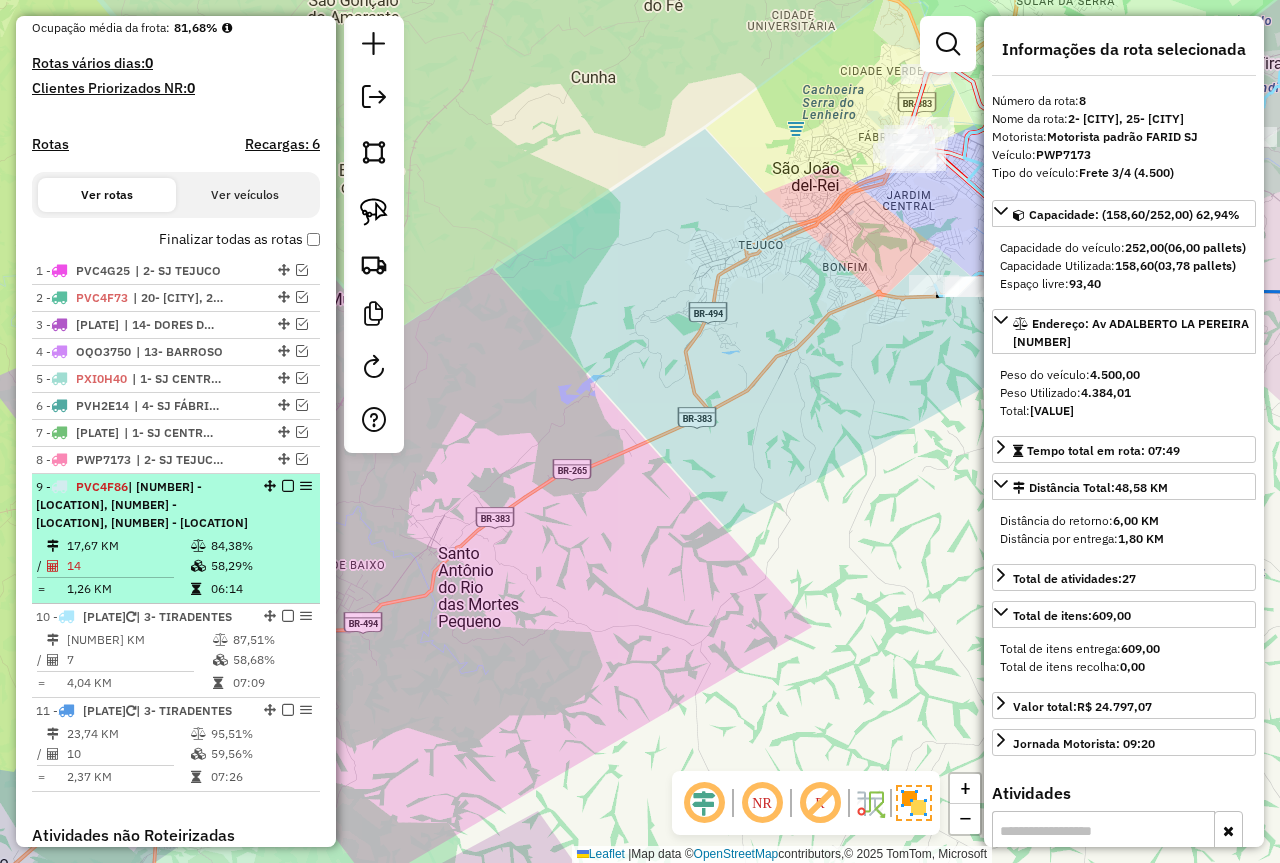 click on "58,29%" at bounding box center [260, 566] 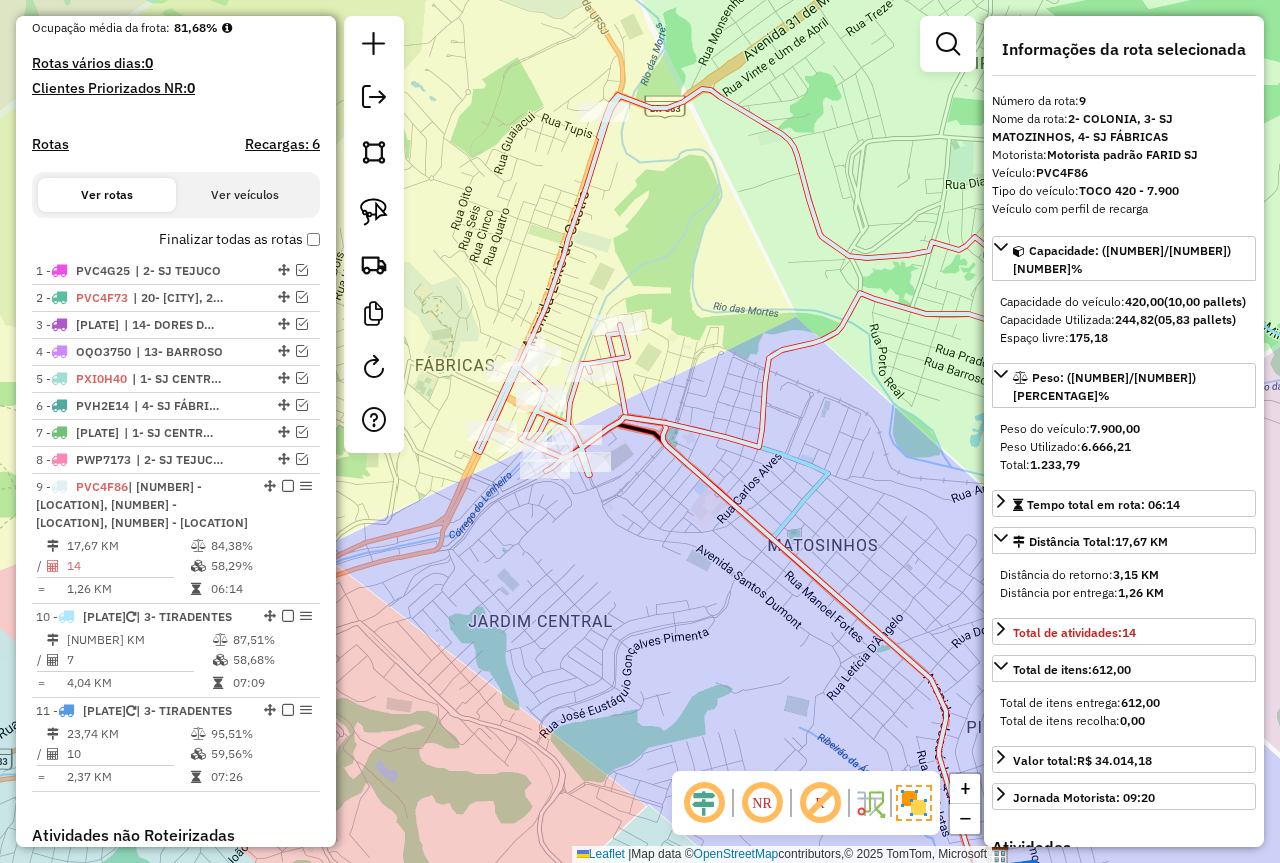 drag, startPoint x: 646, startPoint y: 622, endPoint x: 819, endPoint y: 679, distance: 182.14828 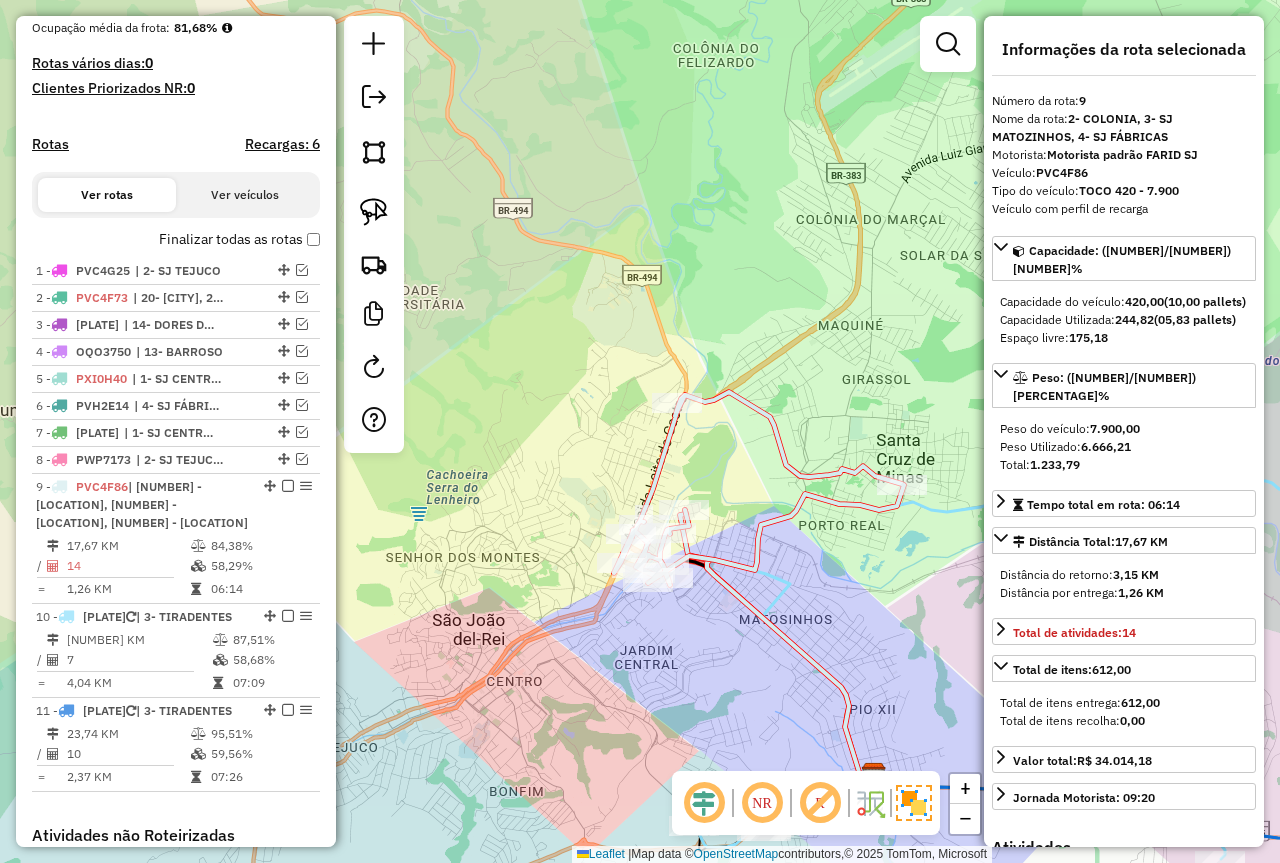 drag, startPoint x: 794, startPoint y: 692, endPoint x: 642, endPoint y: 695, distance: 152.0296 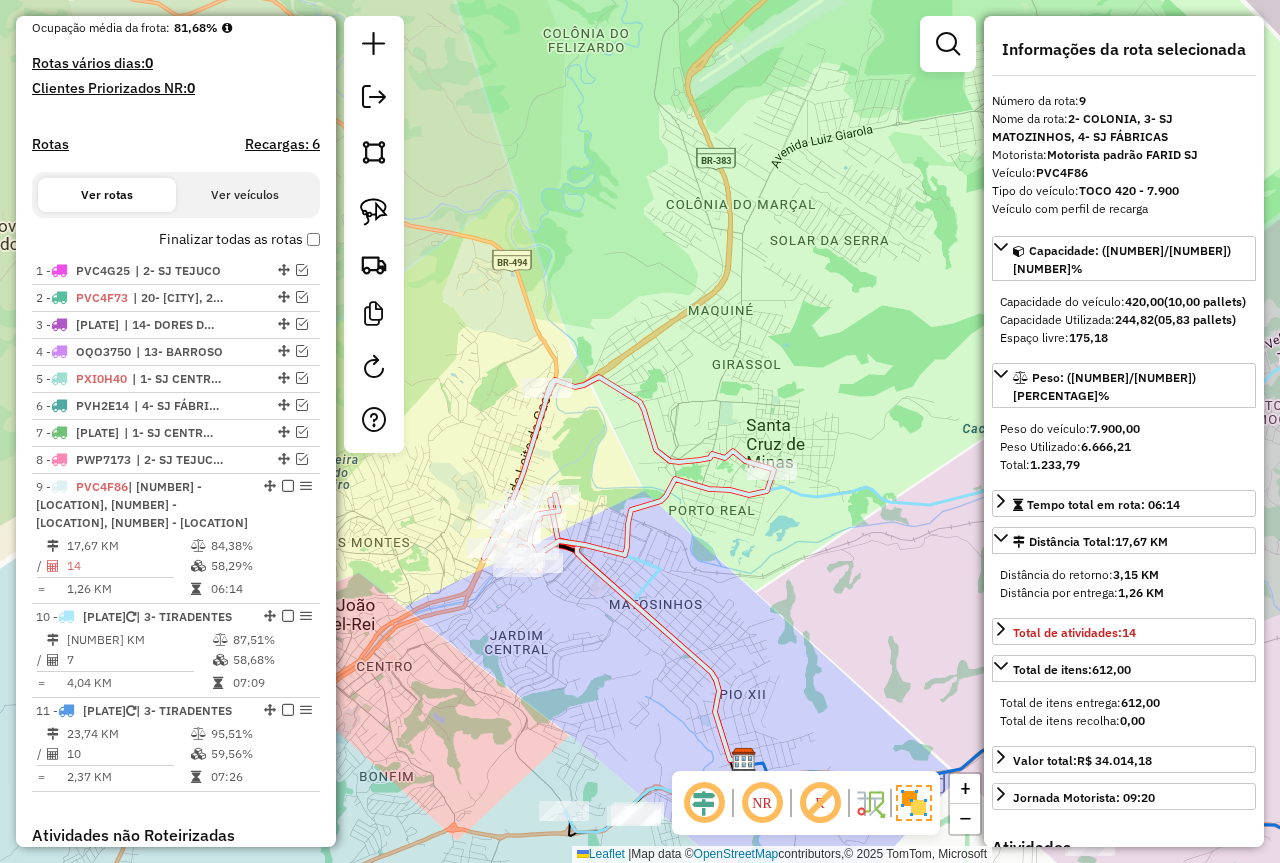 drag, startPoint x: 642, startPoint y: 695, endPoint x: 629, endPoint y: 677, distance: 22.203604 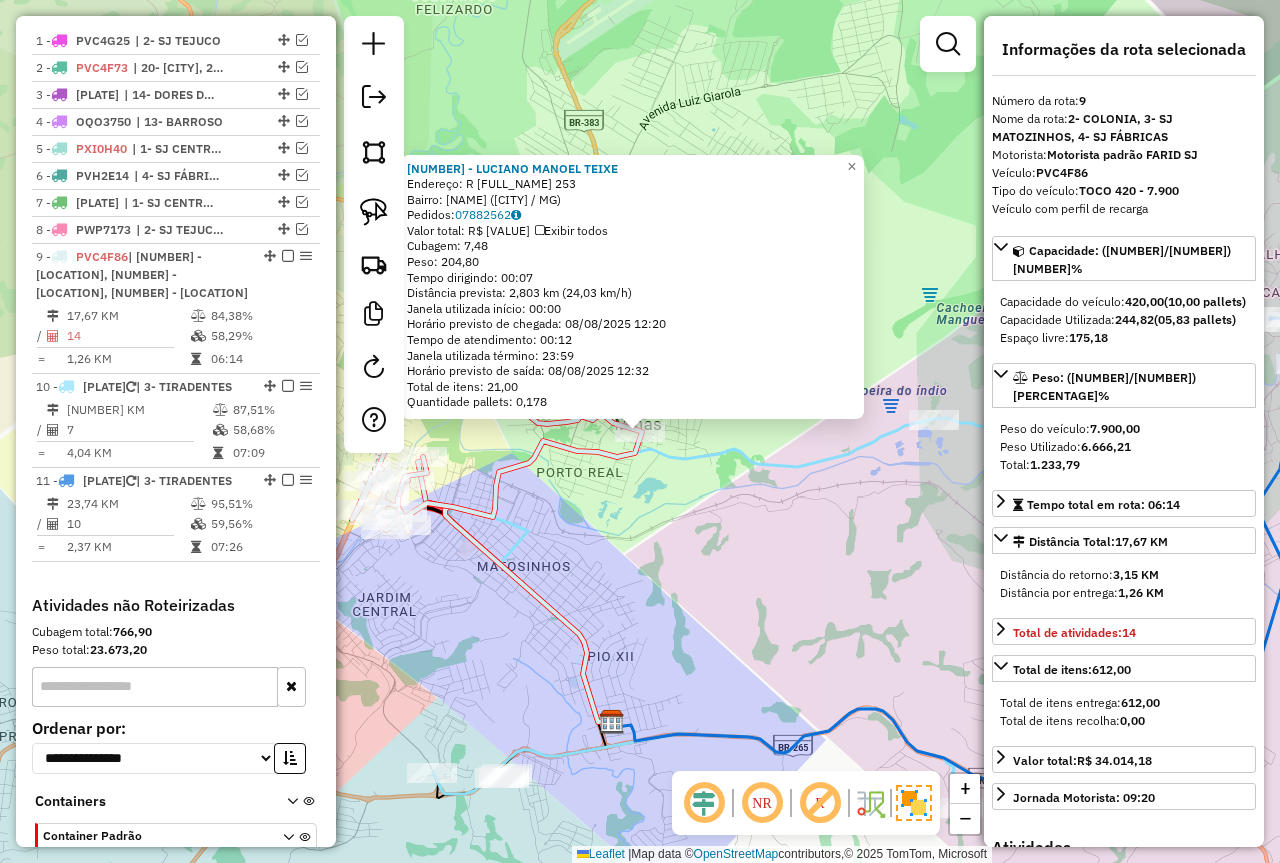 scroll, scrollTop: 864, scrollLeft: 0, axis: vertical 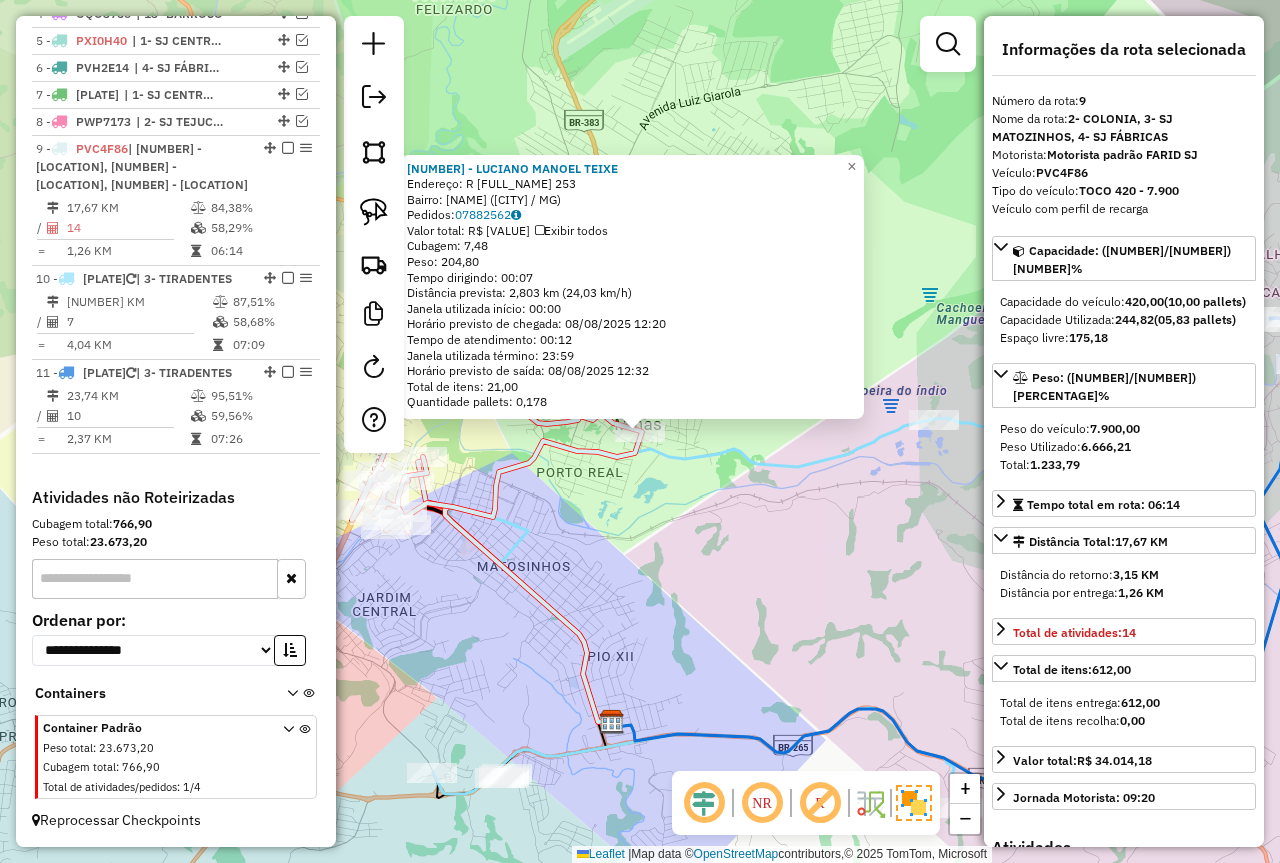 click on "71112 - LUCIANO MANOEL TEIXE  Endereço: R   CONEGO OSVALDO LUSTOSA        253   Bairro: CENTRO (SANTA CRUZ DE M / MG)   Pedidos:  07882562   Valor total: R$ 879,46   Exibir todos   Cubagem: 7,48  Peso: 204,80  Tempo dirigindo: 00:07   Distância prevista: 2,803 km (24,03 km/h)   Janela utilizada início: 00:00   Horário previsto de chegada: 08/08/2025 12:20   Tempo de atendimento: 00:12   Janela utilizada término: 23:59   Horário previsto de saída: 08/08/2025 12:32   Total de itens: 21,00   Quantidade pallets: 0,178  × Janela de atendimento Grade de atendimento Capacidade Transportadoras Veículos Cliente Pedidos  Rotas Selecione os dias de semana para filtrar as janelas de atendimento  Seg   Ter   Qua   Qui   Sex   Sáb   Dom  Informe o período da janela de atendimento: De: Até:  Filtrar exatamente a janela do cliente  Considerar janela de atendimento padrão  Selecione os dias de semana para filtrar as grades de atendimento  Seg   Ter   Qua   Qui   Sex   Sáb   Dom   Peso mínimo:  **** ****  De:  +" 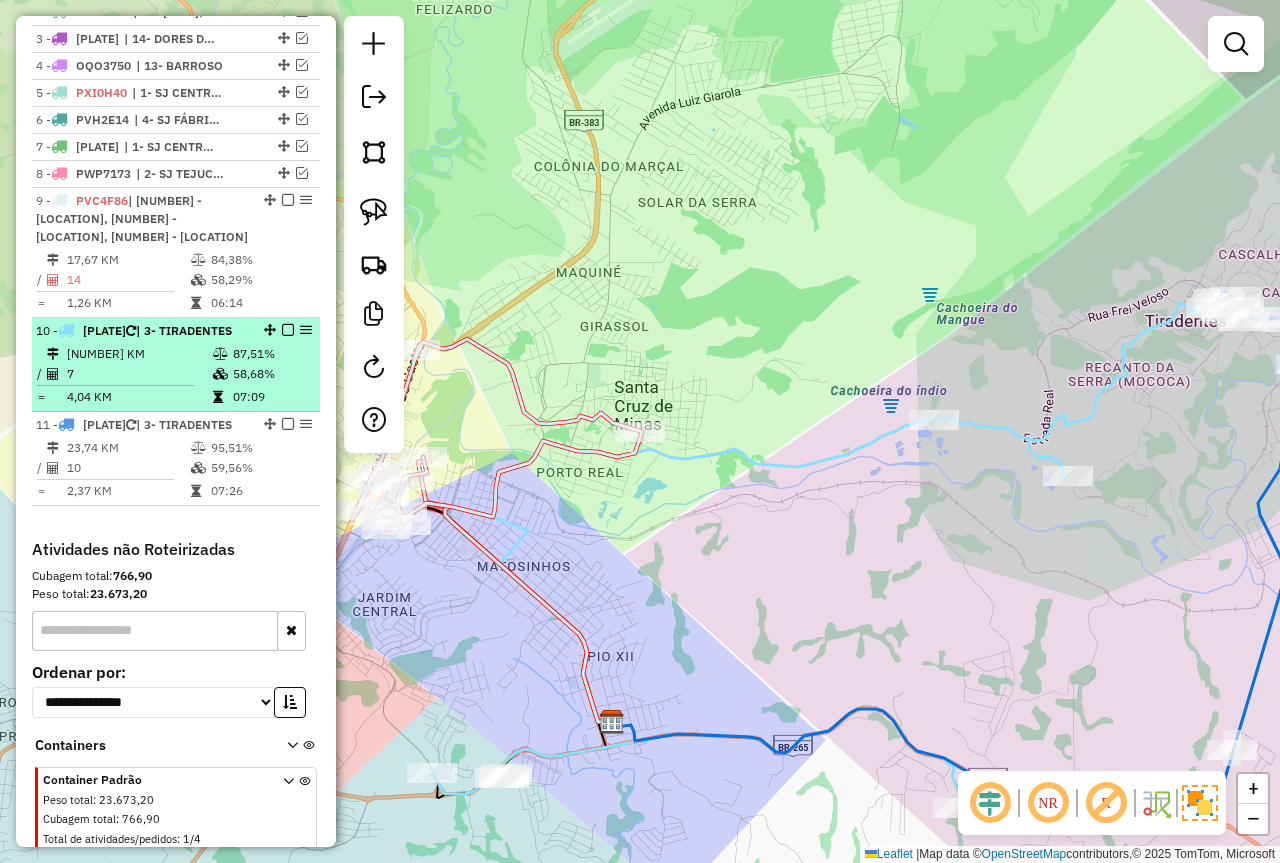 scroll, scrollTop: 764, scrollLeft: 0, axis: vertical 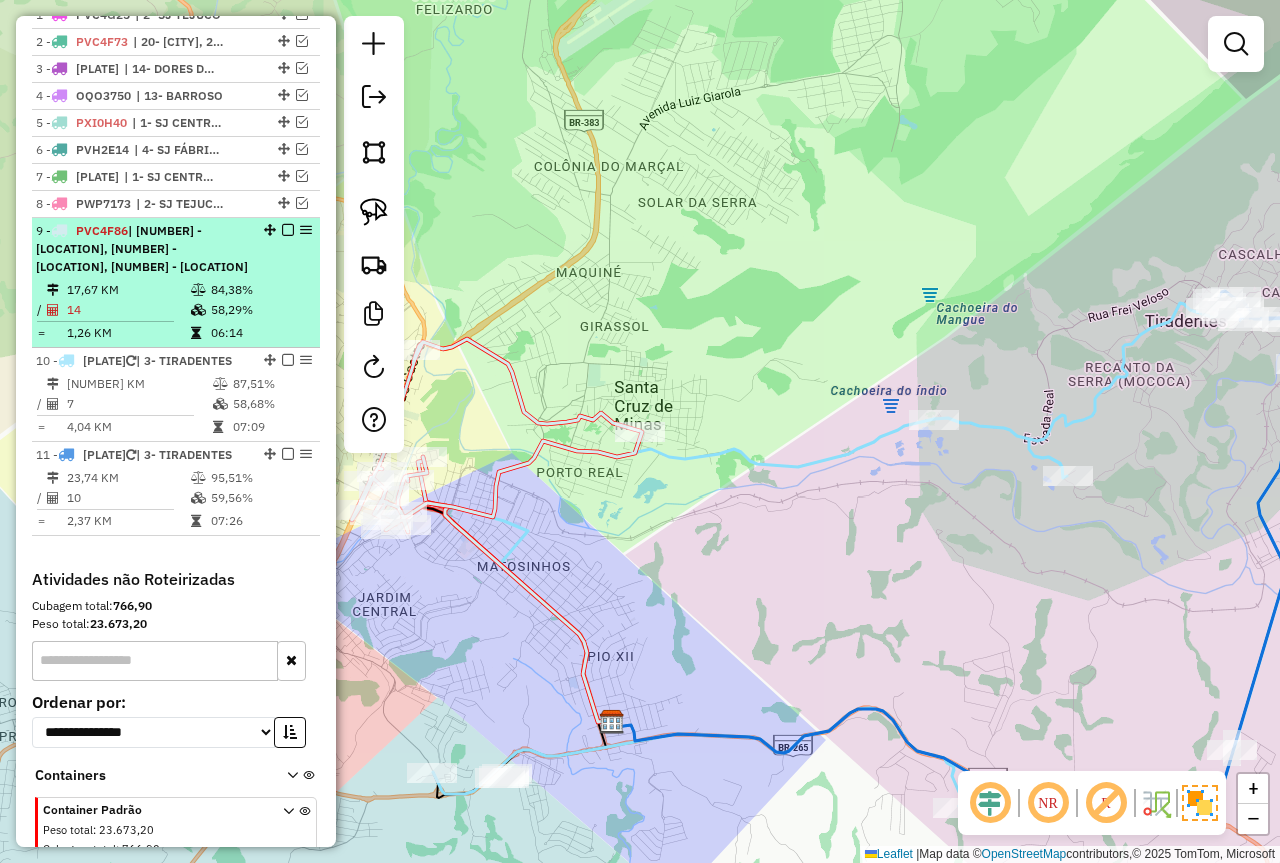 click at bounding box center [288, 230] 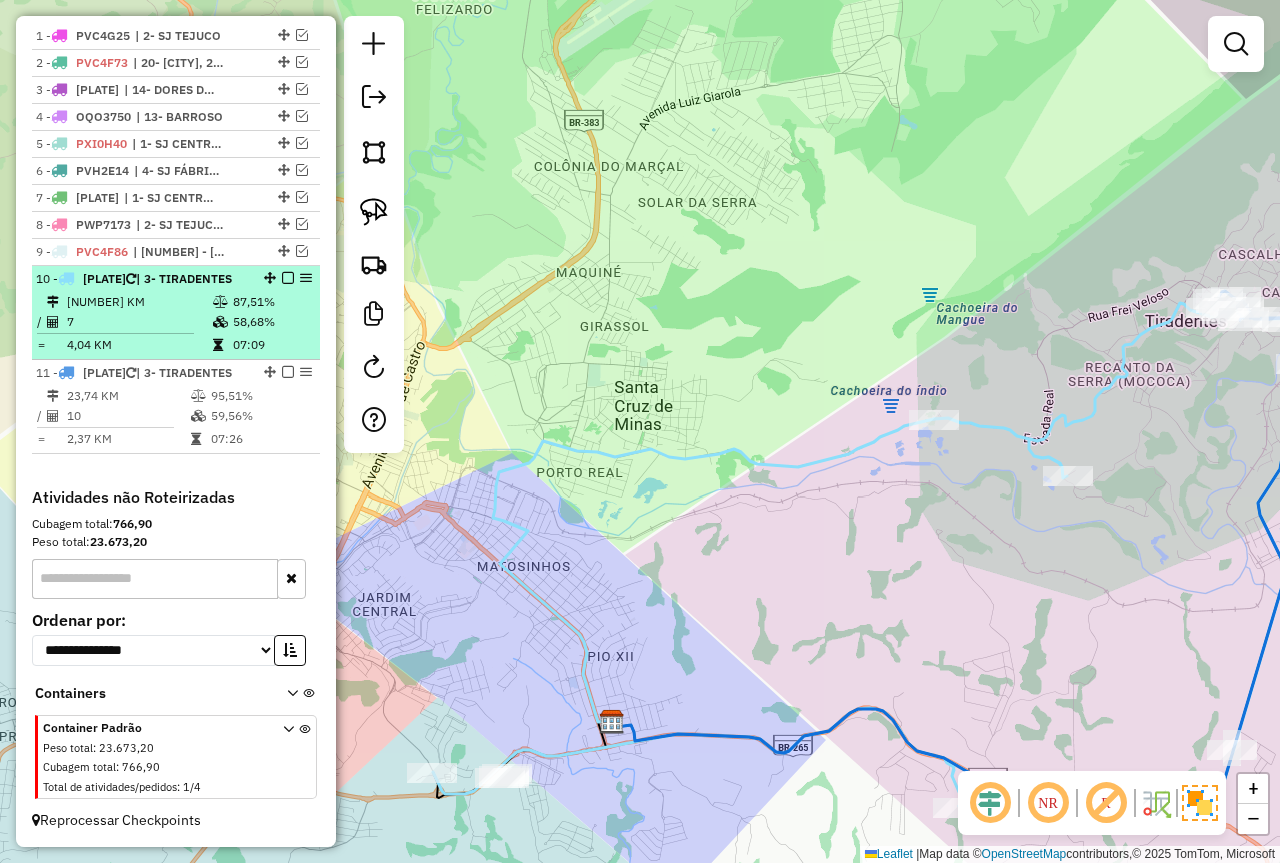 click on "28,27 KM" at bounding box center (139, 302) 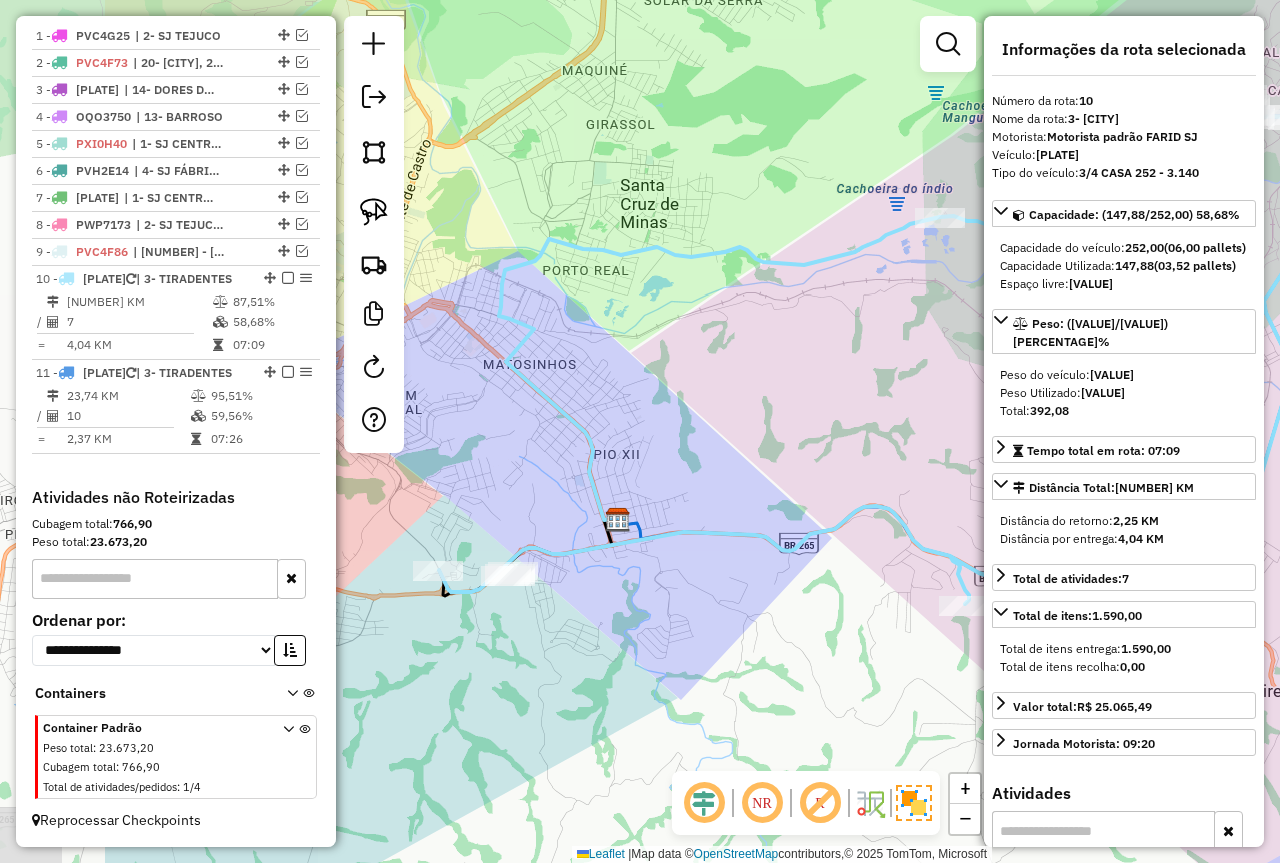 drag, startPoint x: 668, startPoint y: 399, endPoint x: 861, endPoint y: 338, distance: 202.41048 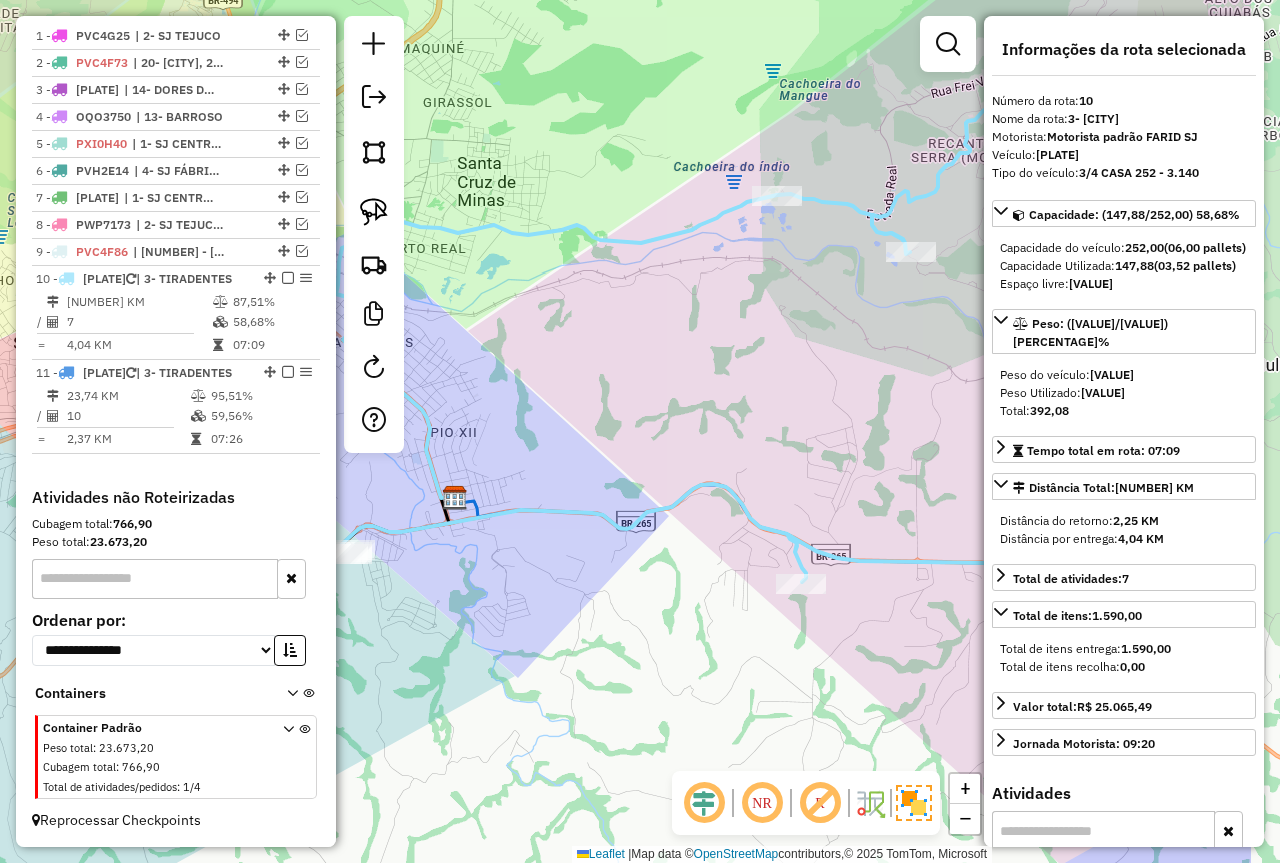 drag, startPoint x: 657, startPoint y: 404, endPoint x: 492, endPoint y: 396, distance: 165.19383 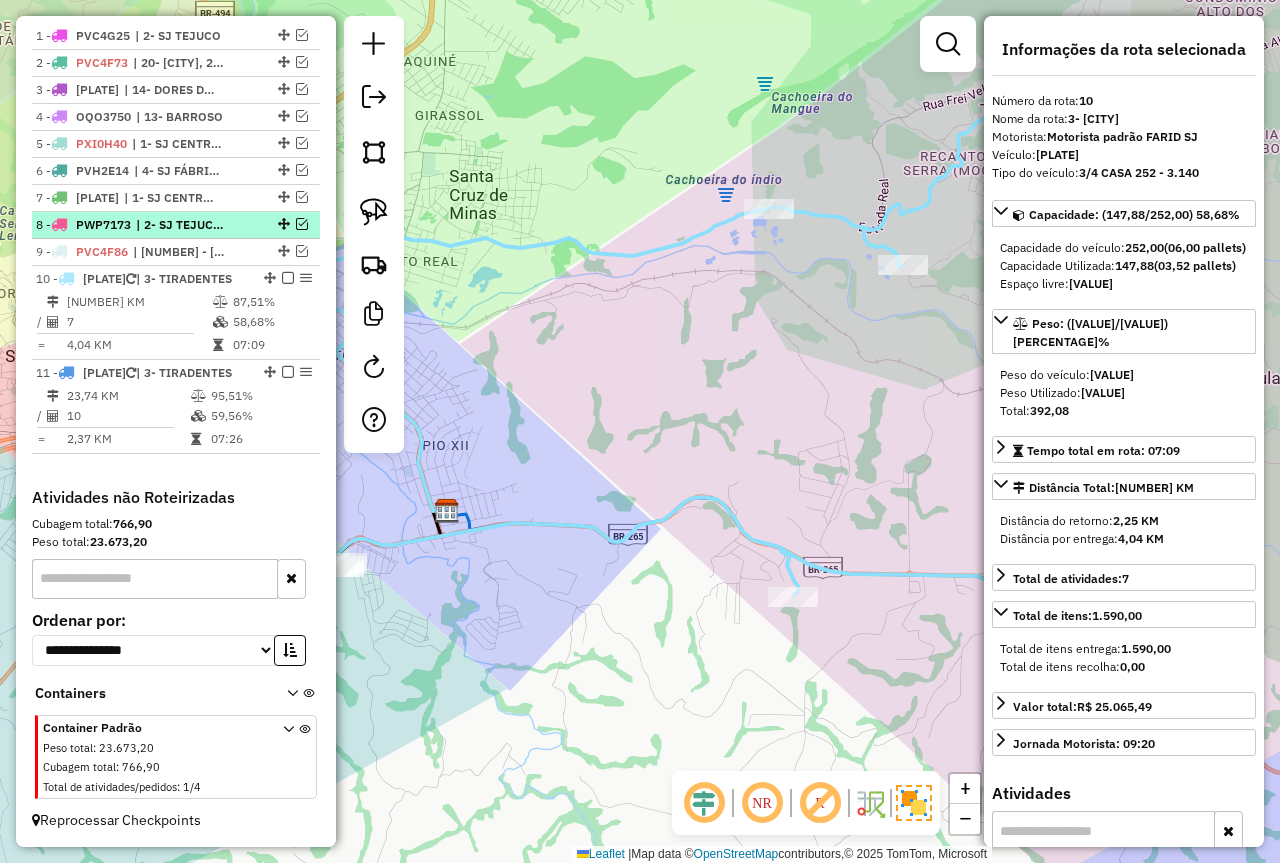 click at bounding box center (288, 278) 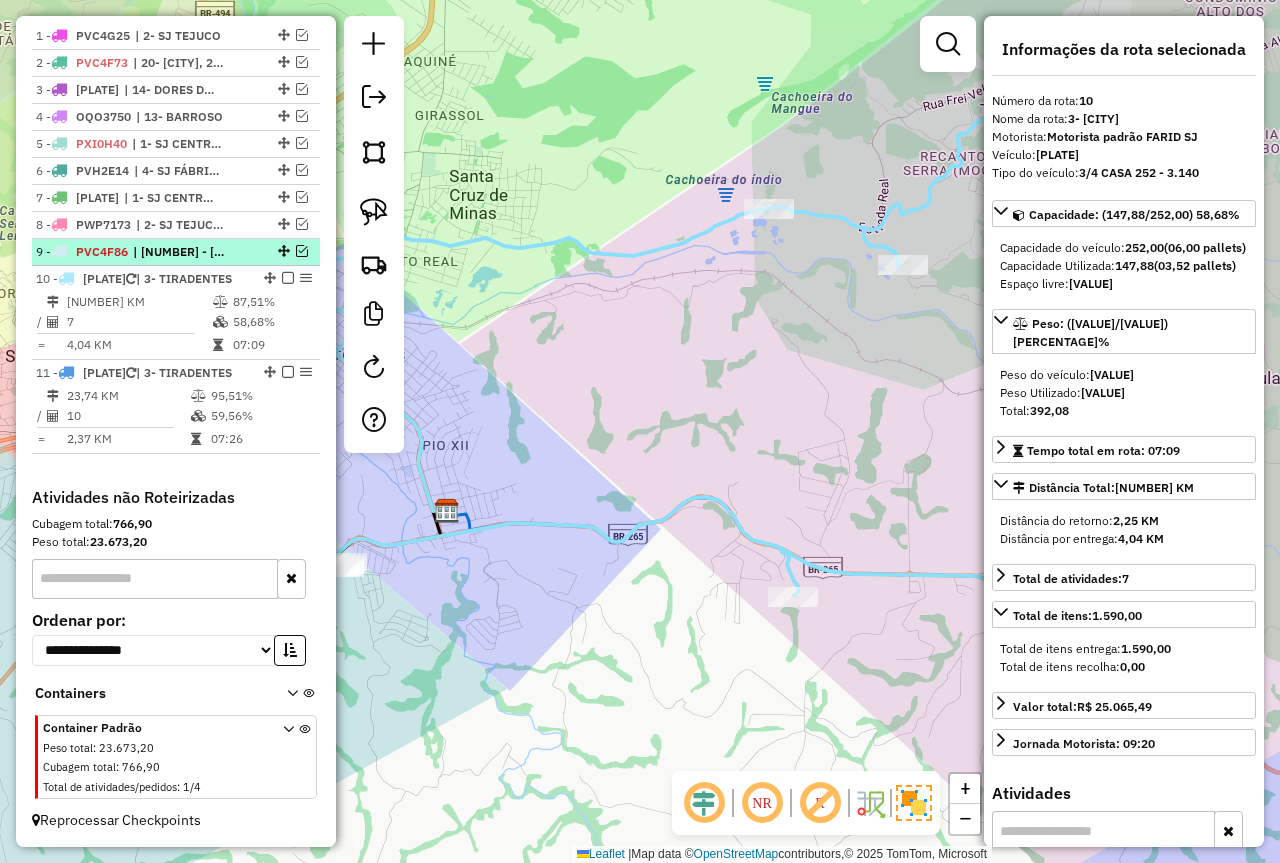 scroll, scrollTop: 694, scrollLeft: 0, axis: vertical 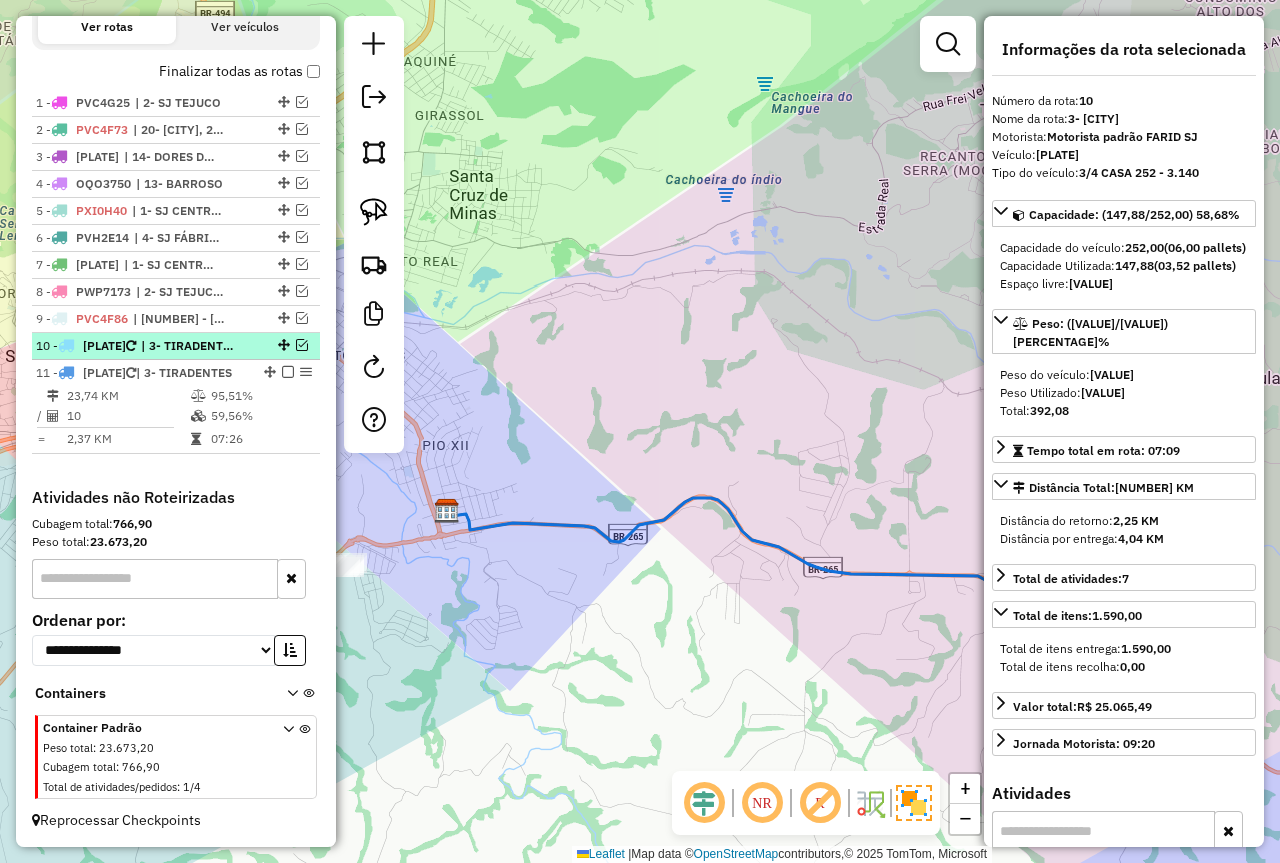 click on "10 -       OQR7J90   | 3- TIRADENTES" at bounding box center [176, 346] 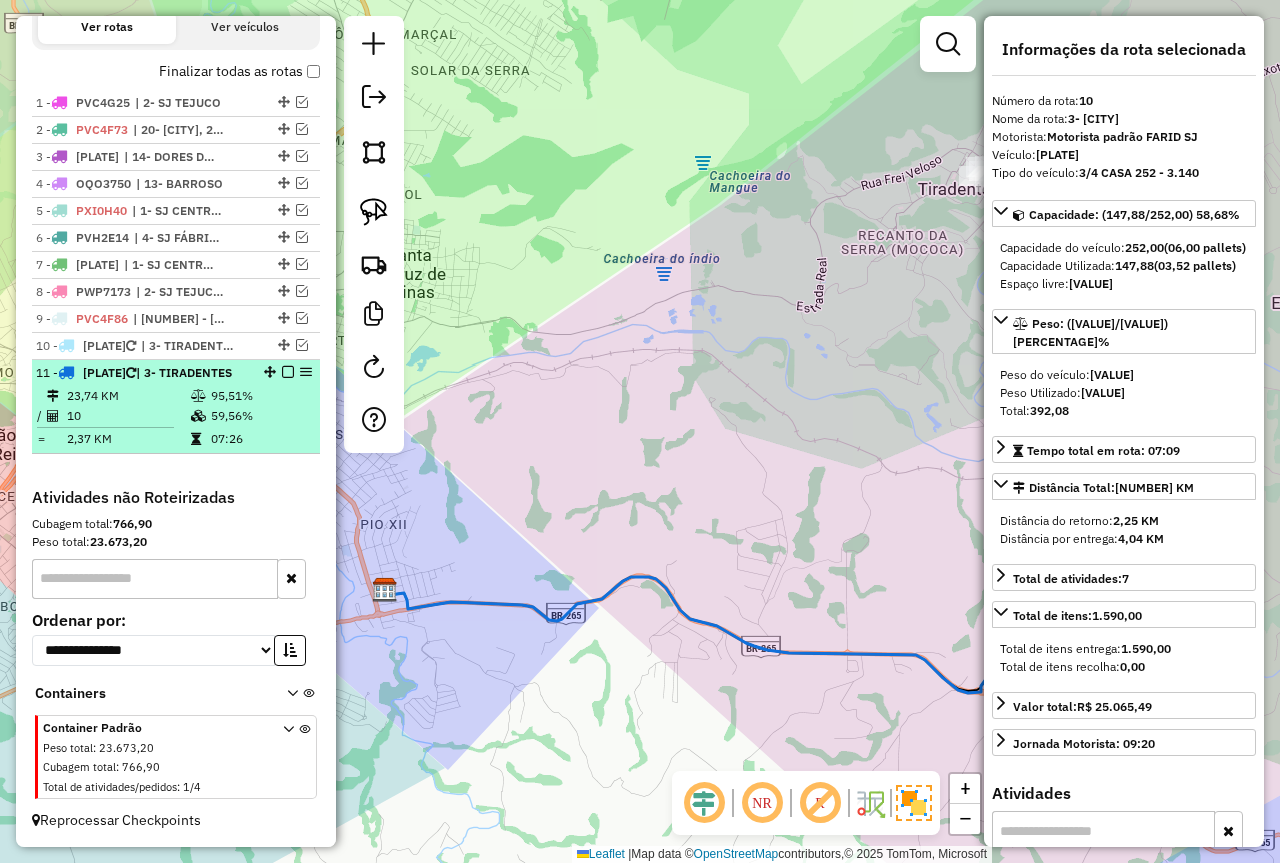 click on "95,51%" at bounding box center [260, 396] 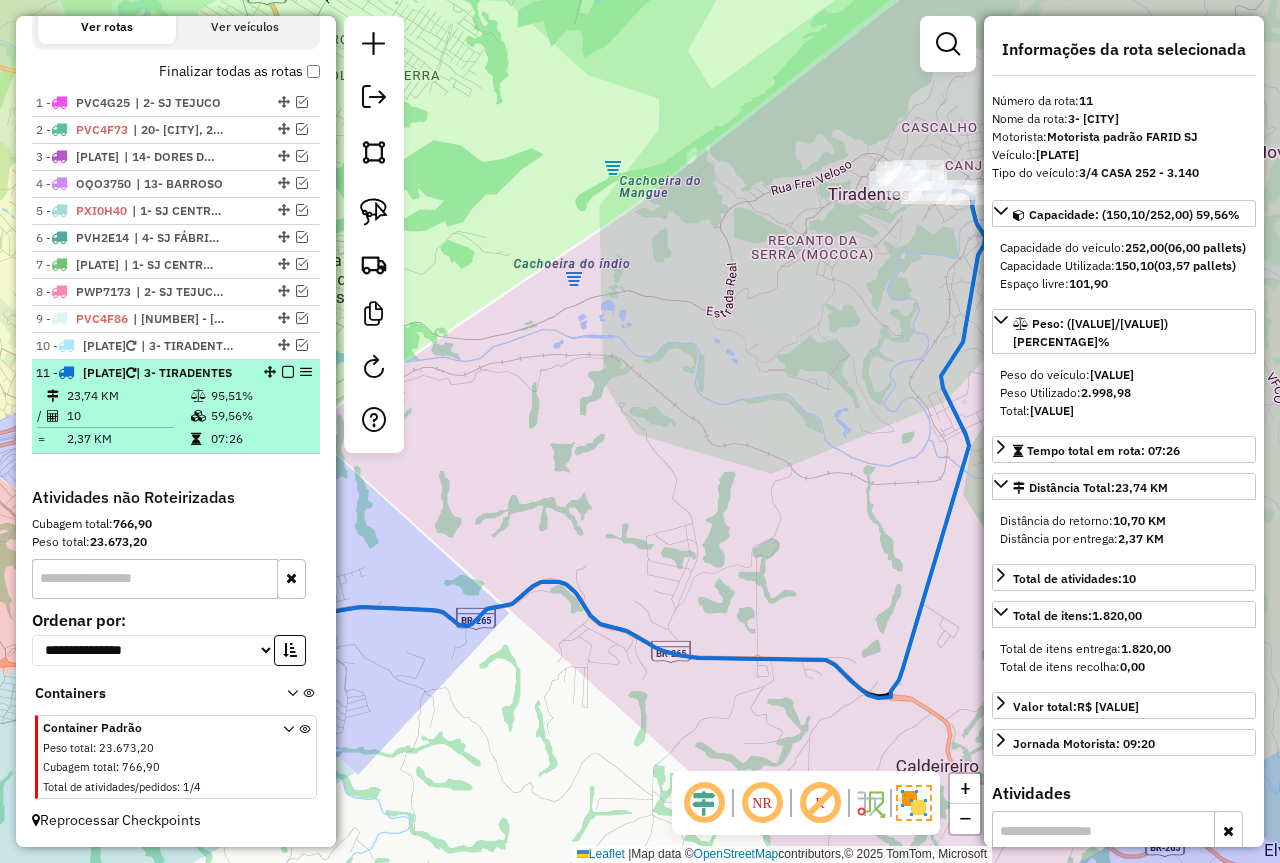 click at bounding box center (288, 372) 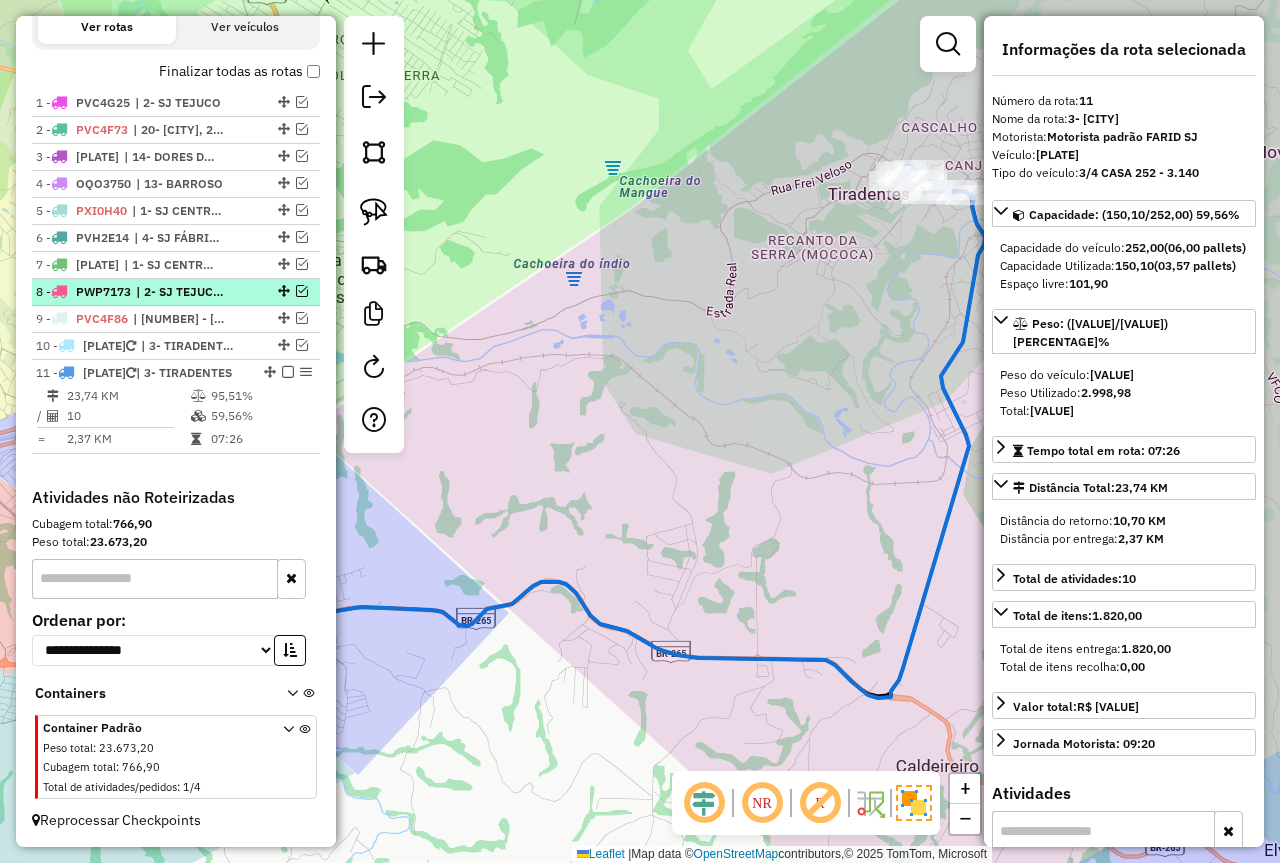 scroll, scrollTop: 609, scrollLeft: 0, axis: vertical 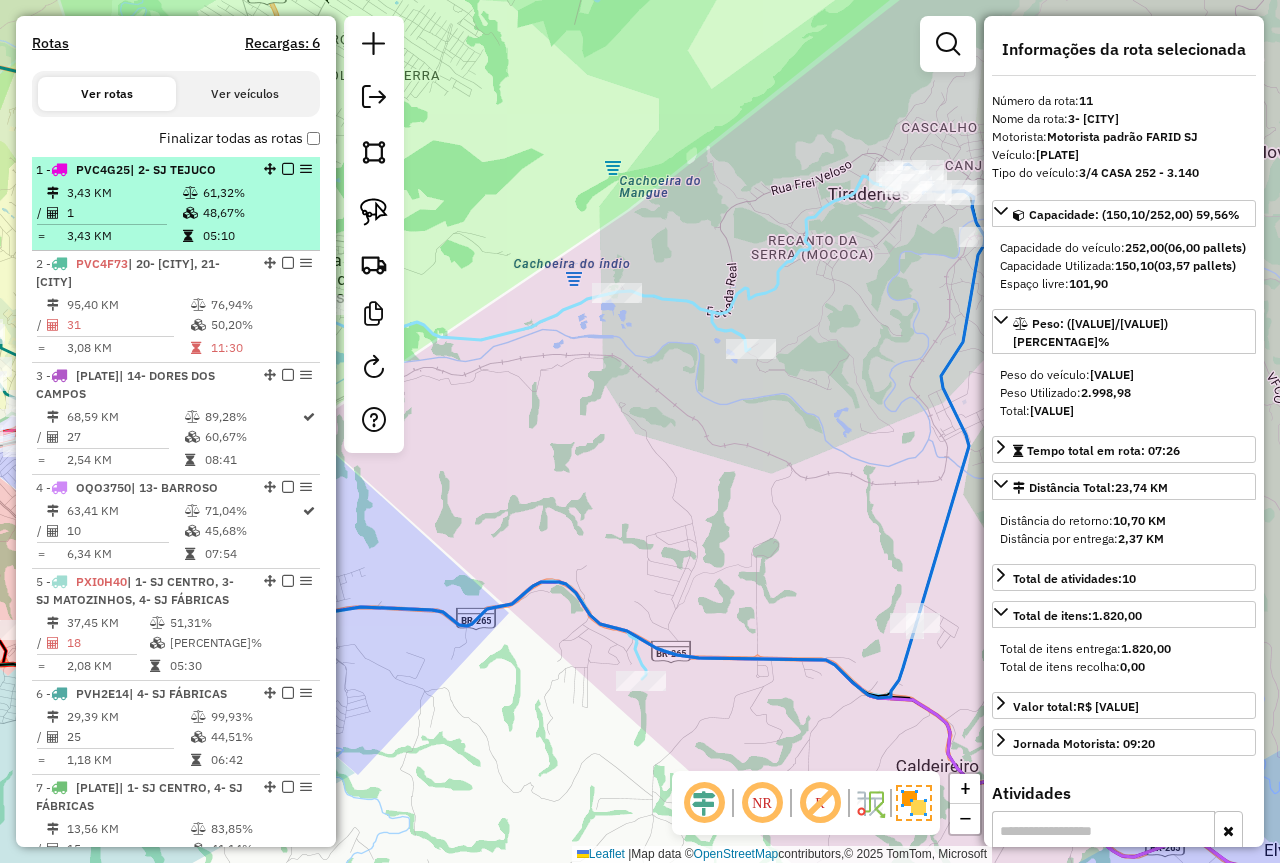 click on "48,67%" at bounding box center (256, 213) 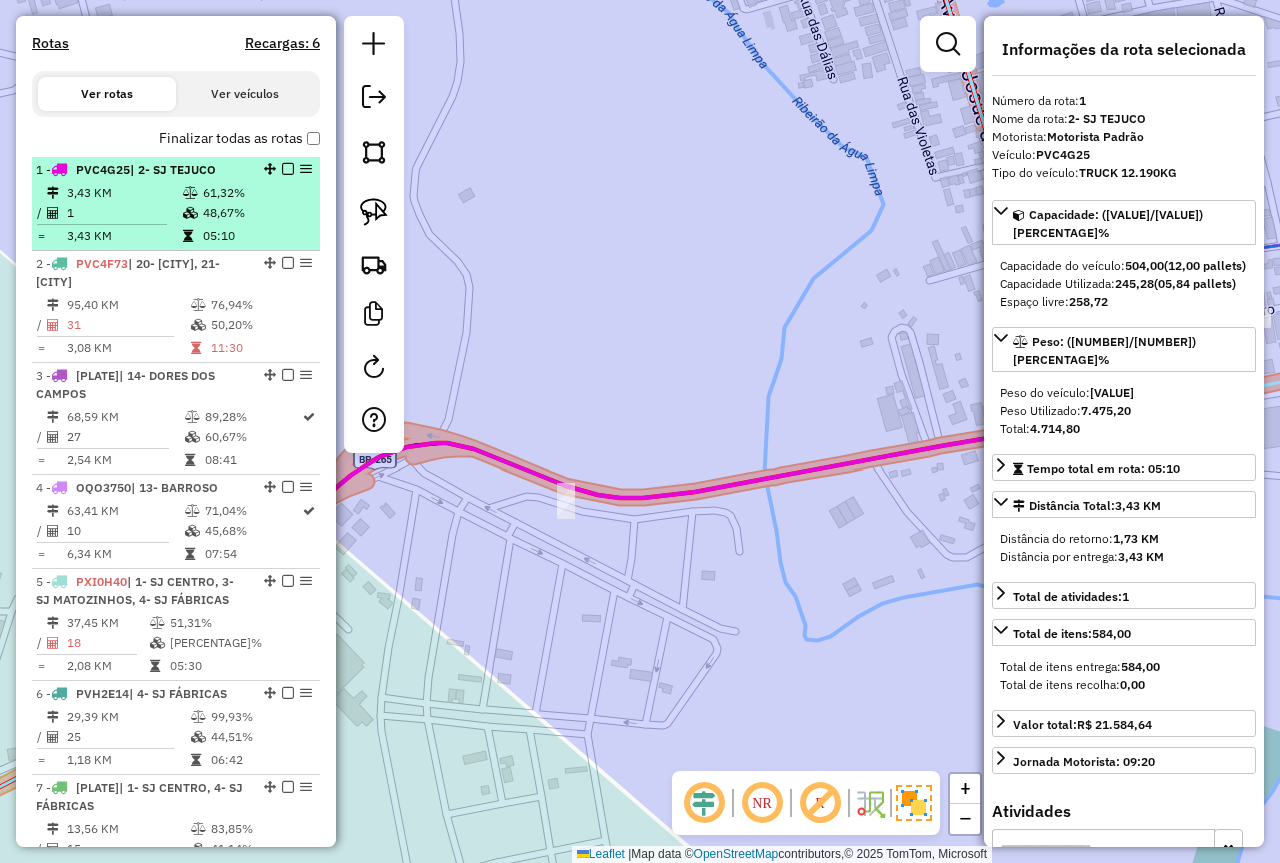 click at bounding box center (288, 169) 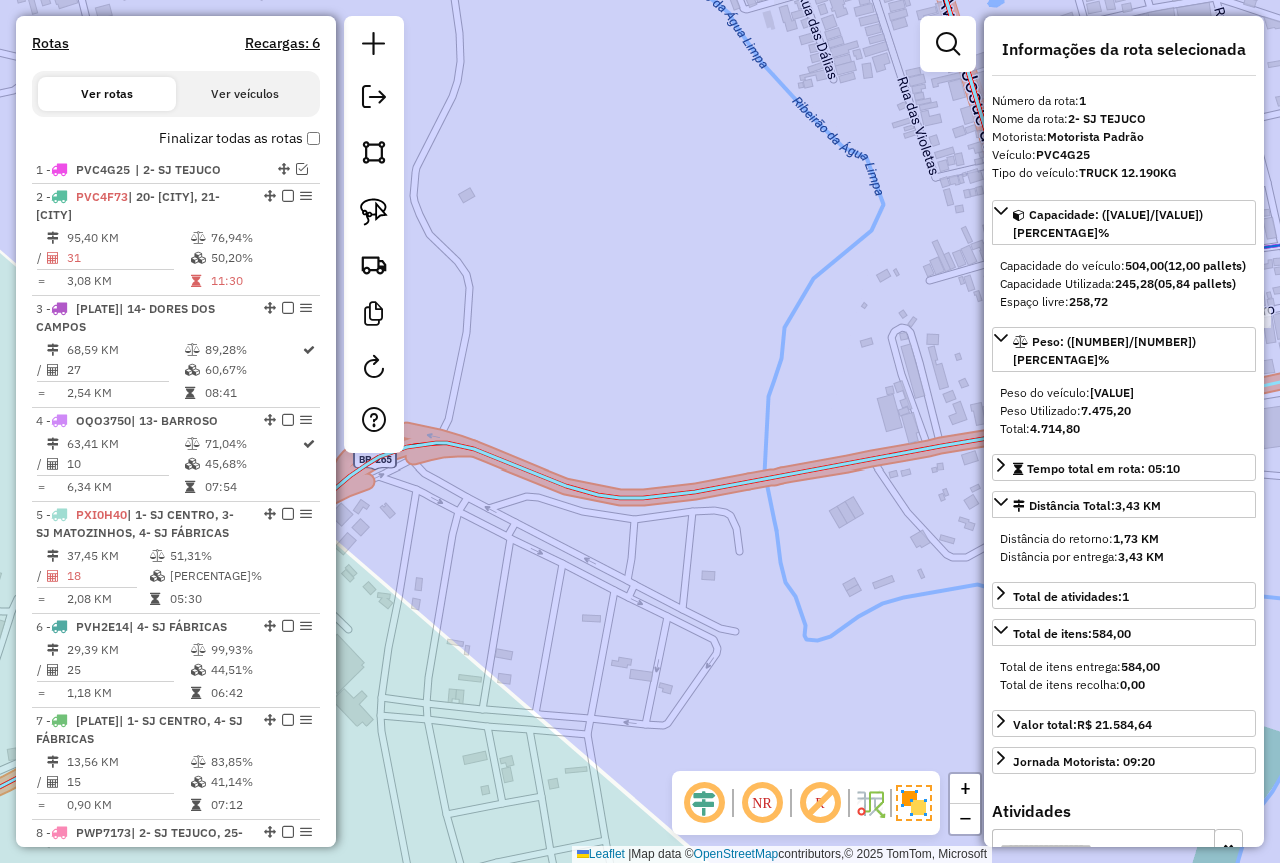drag, startPoint x: 295, startPoint y: 170, endPoint x: 337, endPoint y: 206, distance: 55.31727 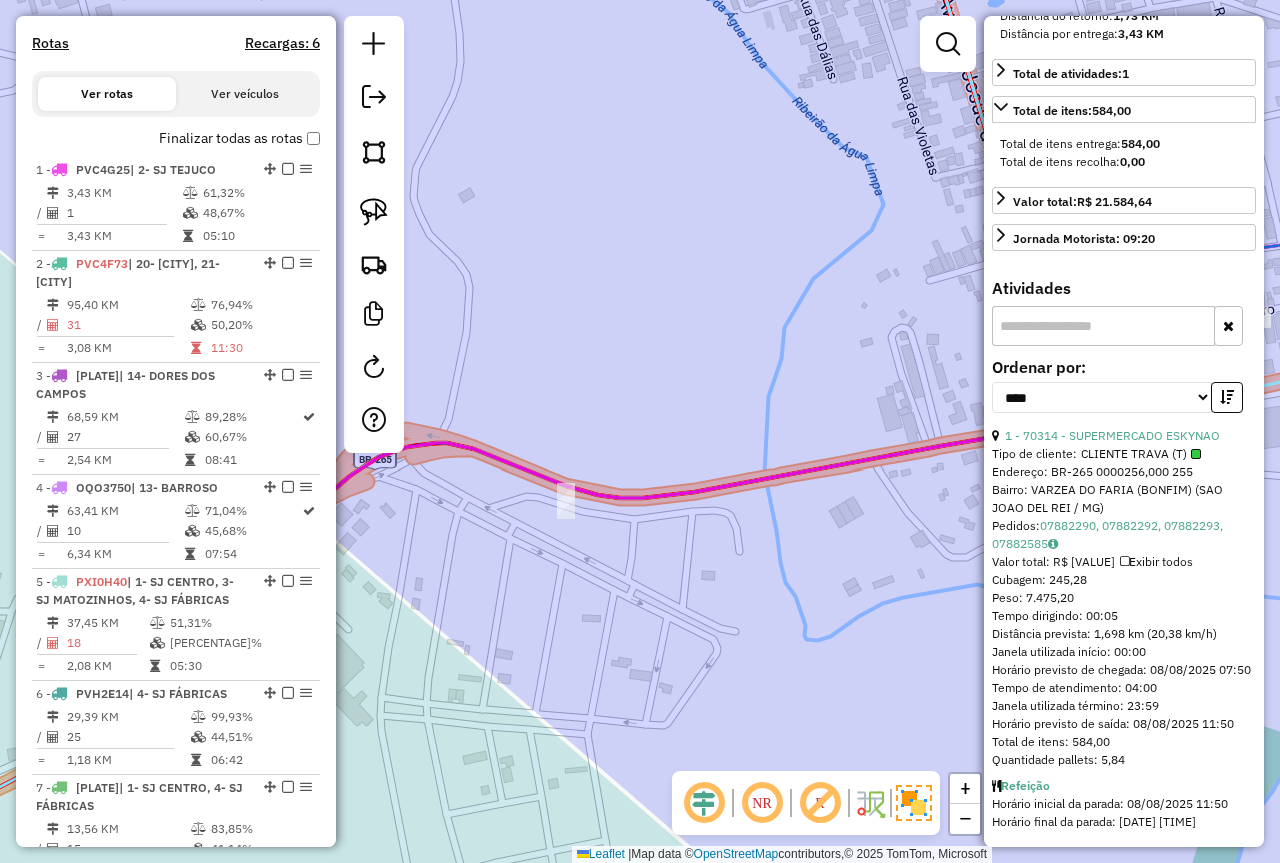 scroll, scrollTop: 541, scrollLeft: 0, axis: vertical 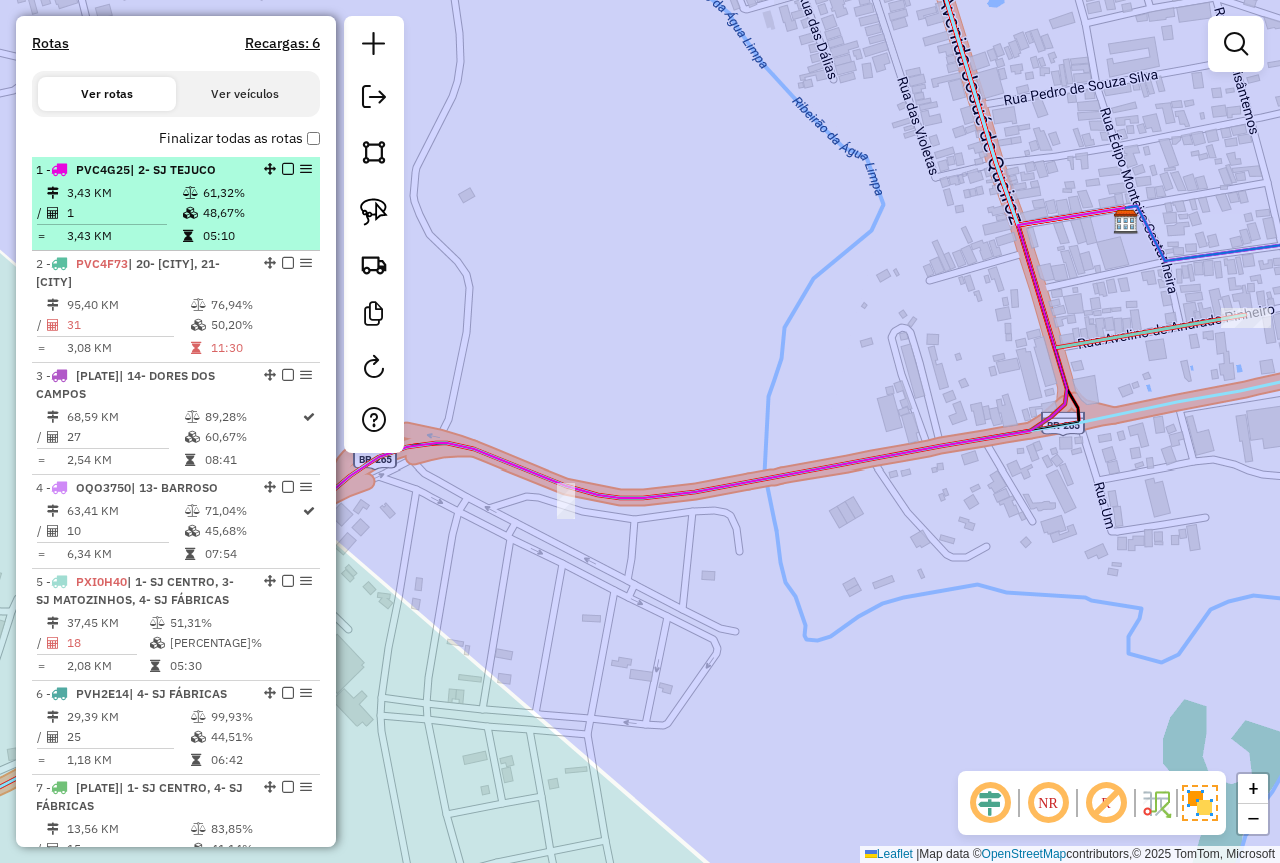 click on "48,67%" at bounding box center (256, 213) 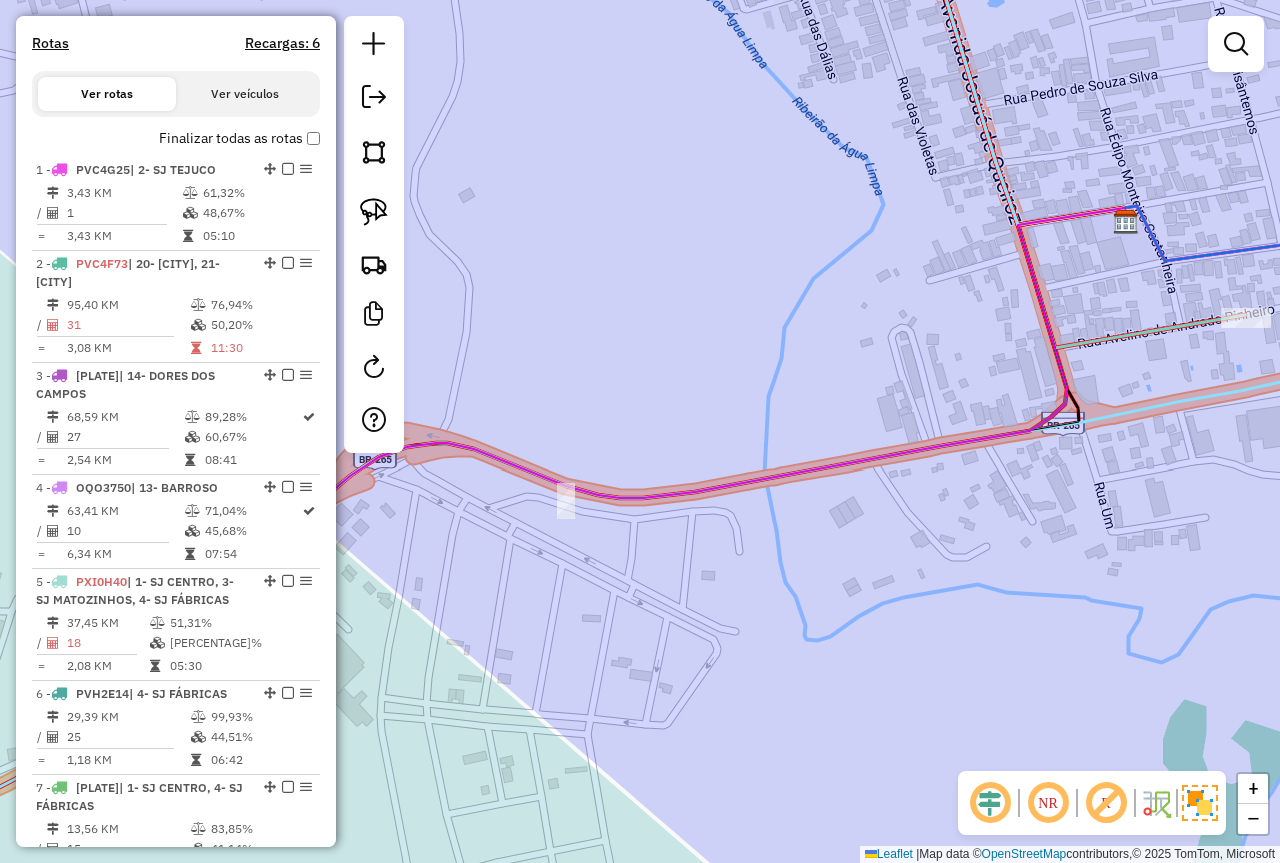 select on "*********" 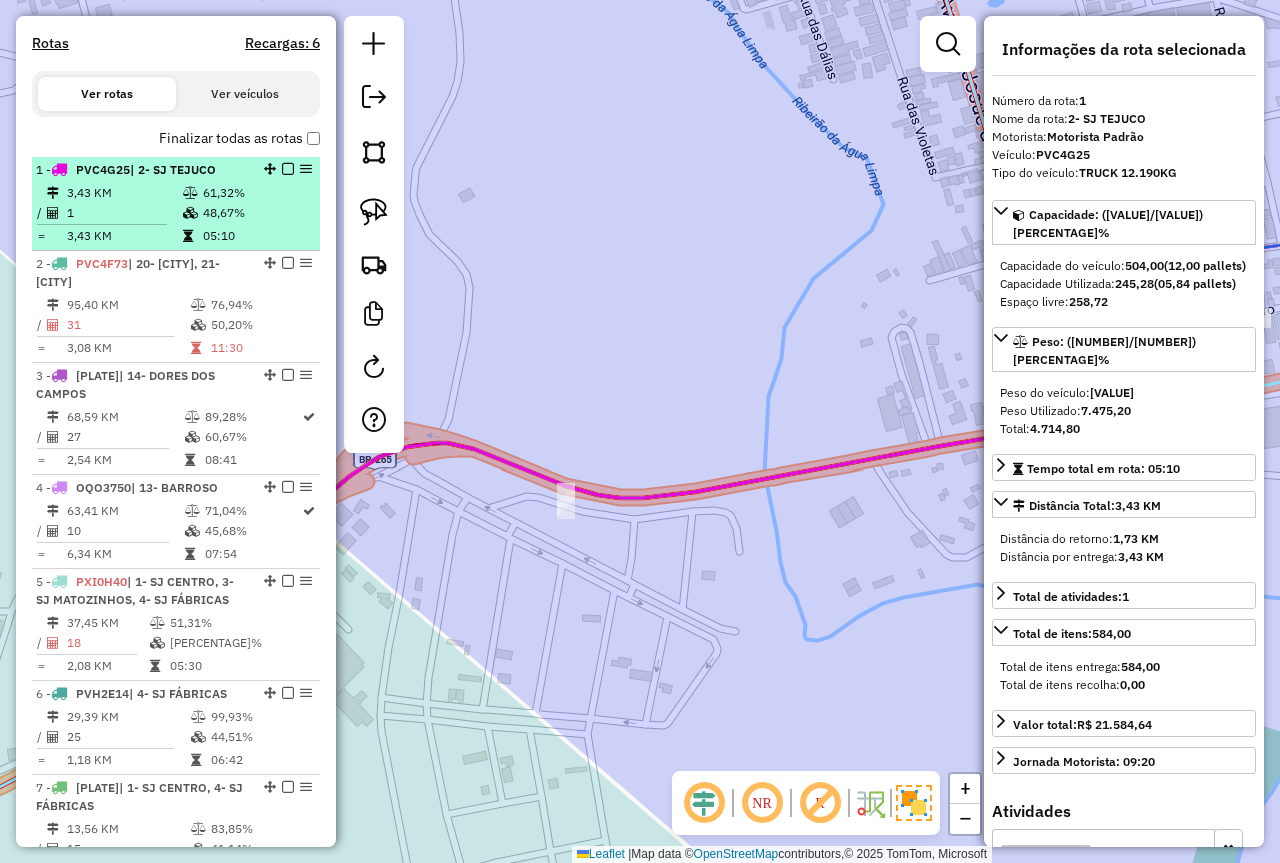 click at bounding box center [288, 169] 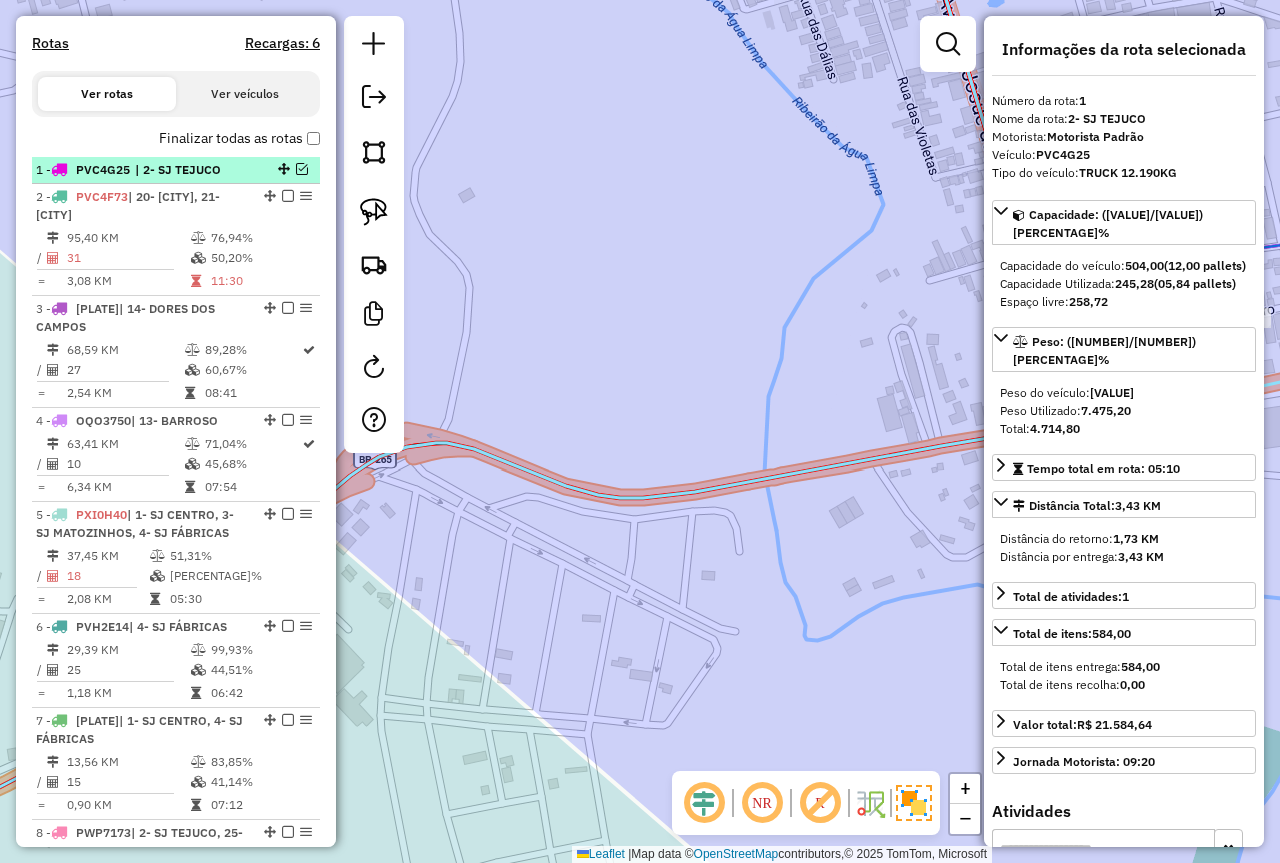 click at bounding box center (302, 169) 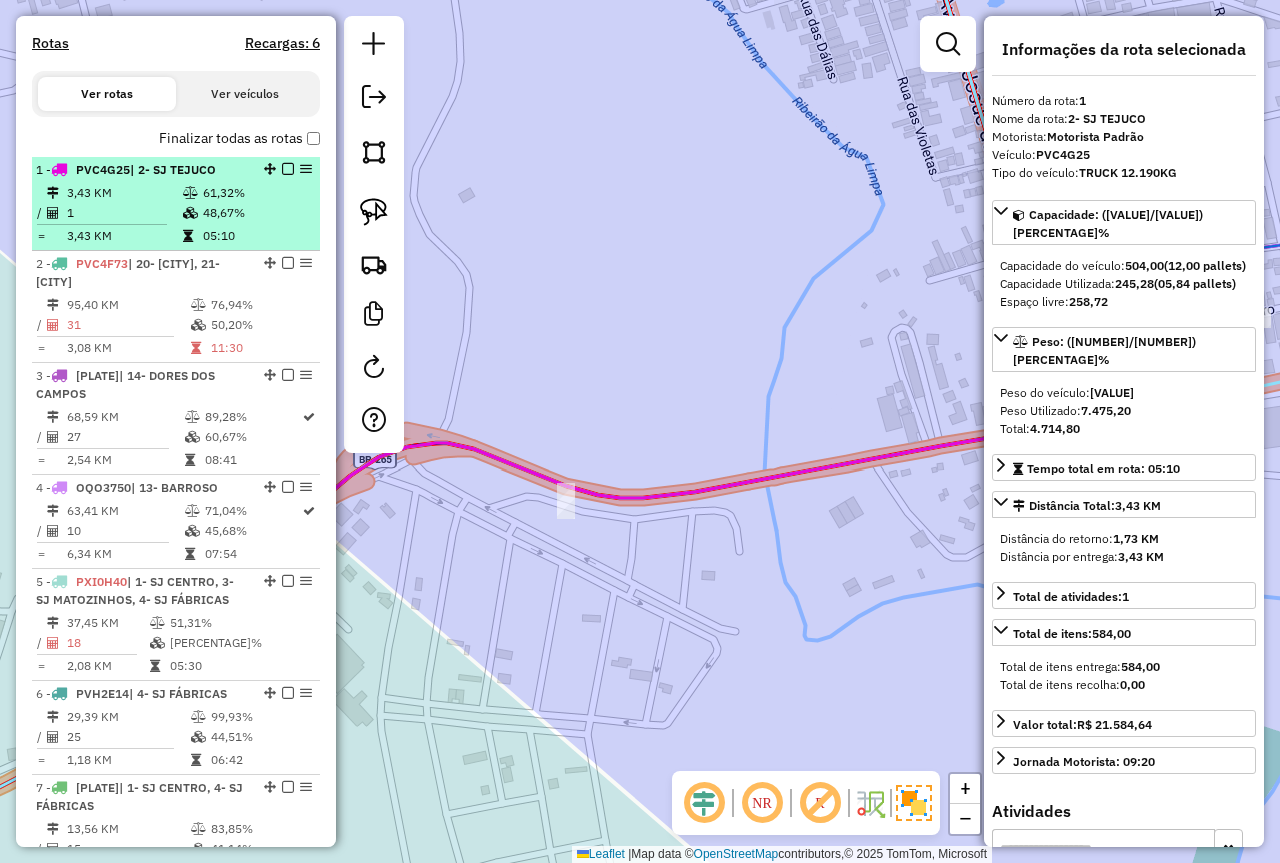 click on "48,67%" at bounding box center (256, 213) 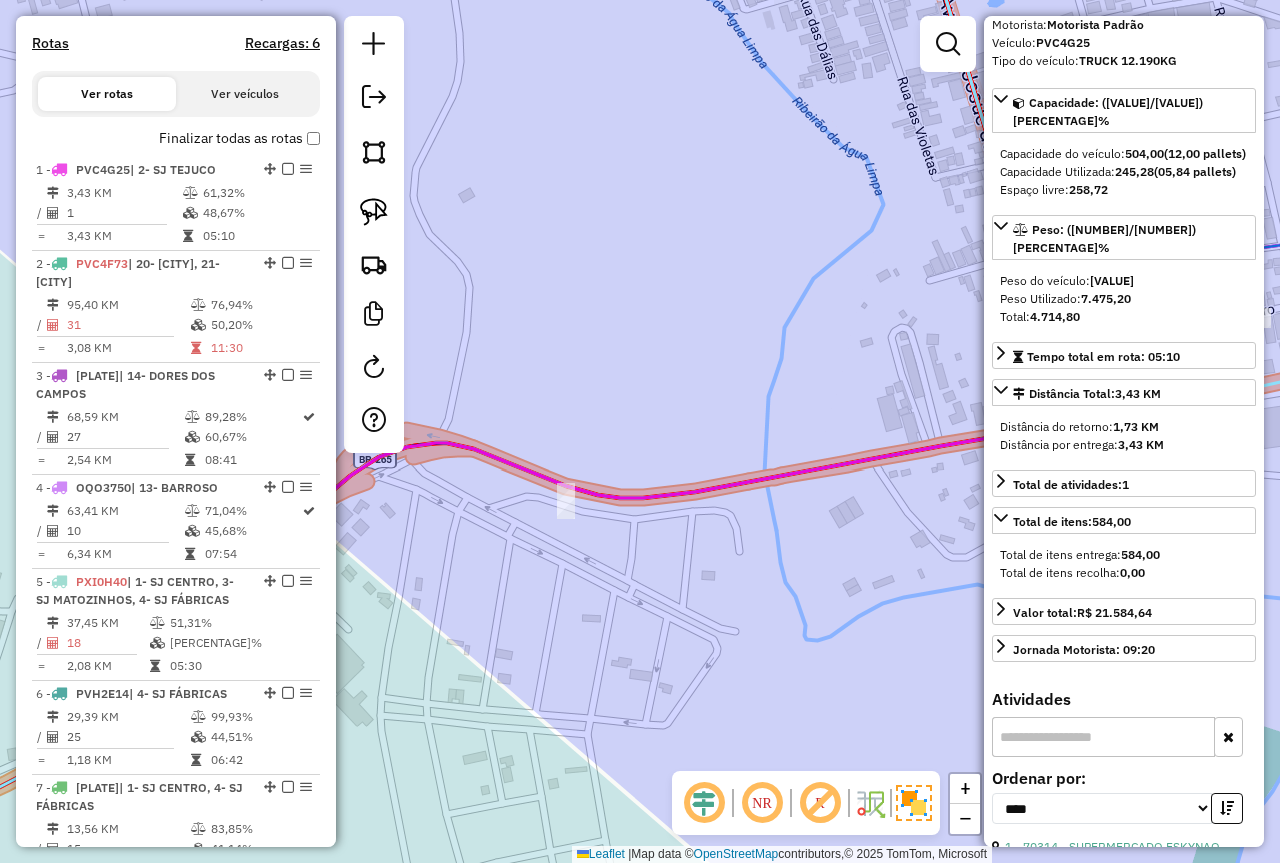 scroll, scrollTop: 500, scrollLeft: 0, axis: vertical 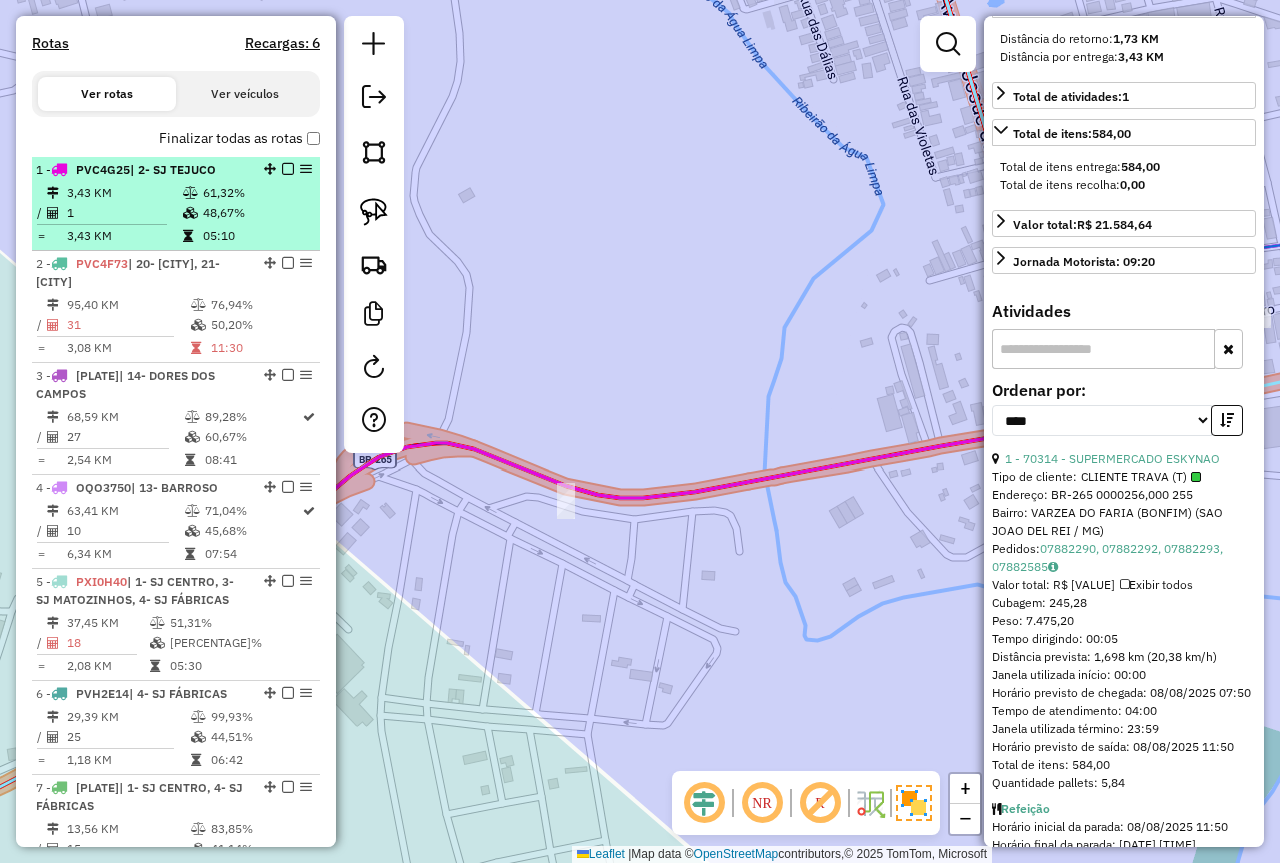 drag, startPoint x: 279, startPoint y: 165, endPoint x: 276, endPoint y: 178, distance: 13.341664 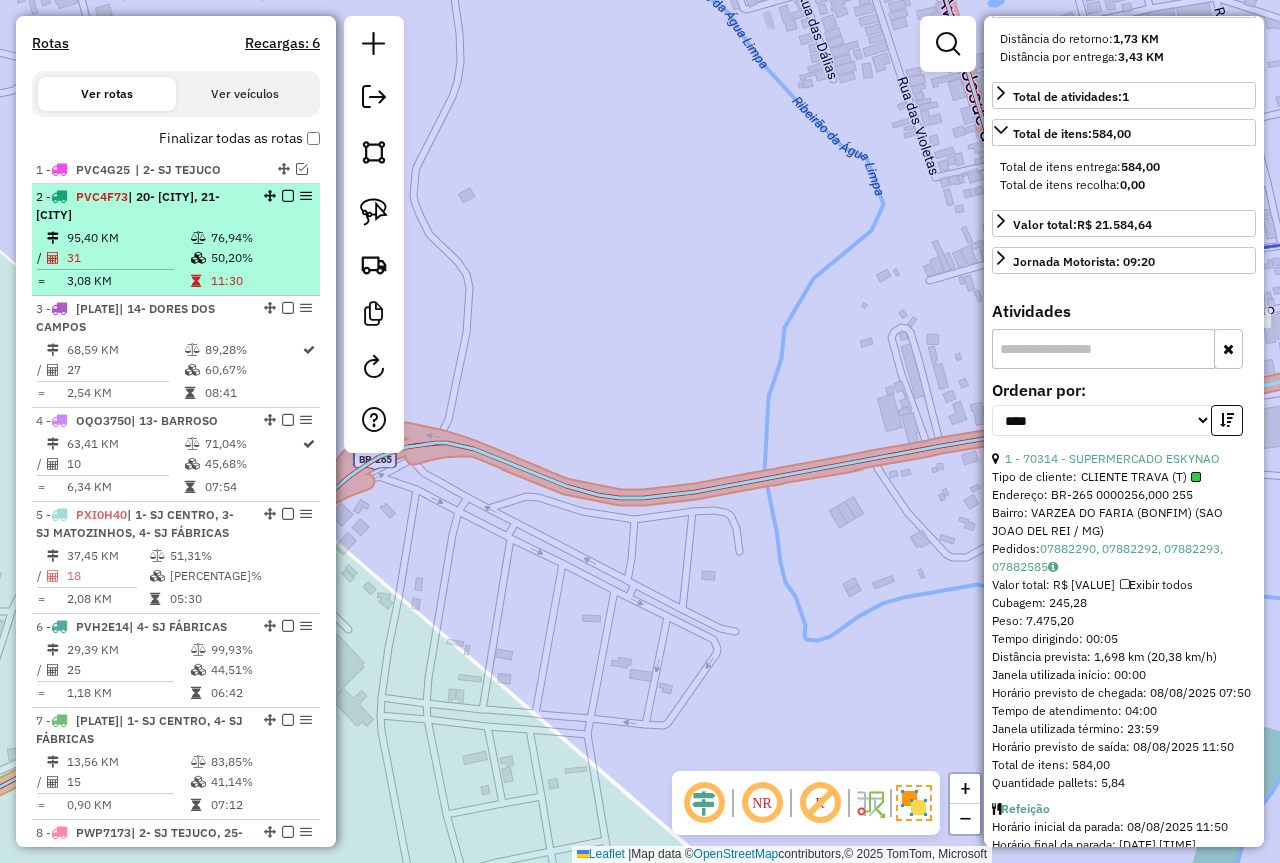 click on "95,40 KM" at bounding box center [128, 238] 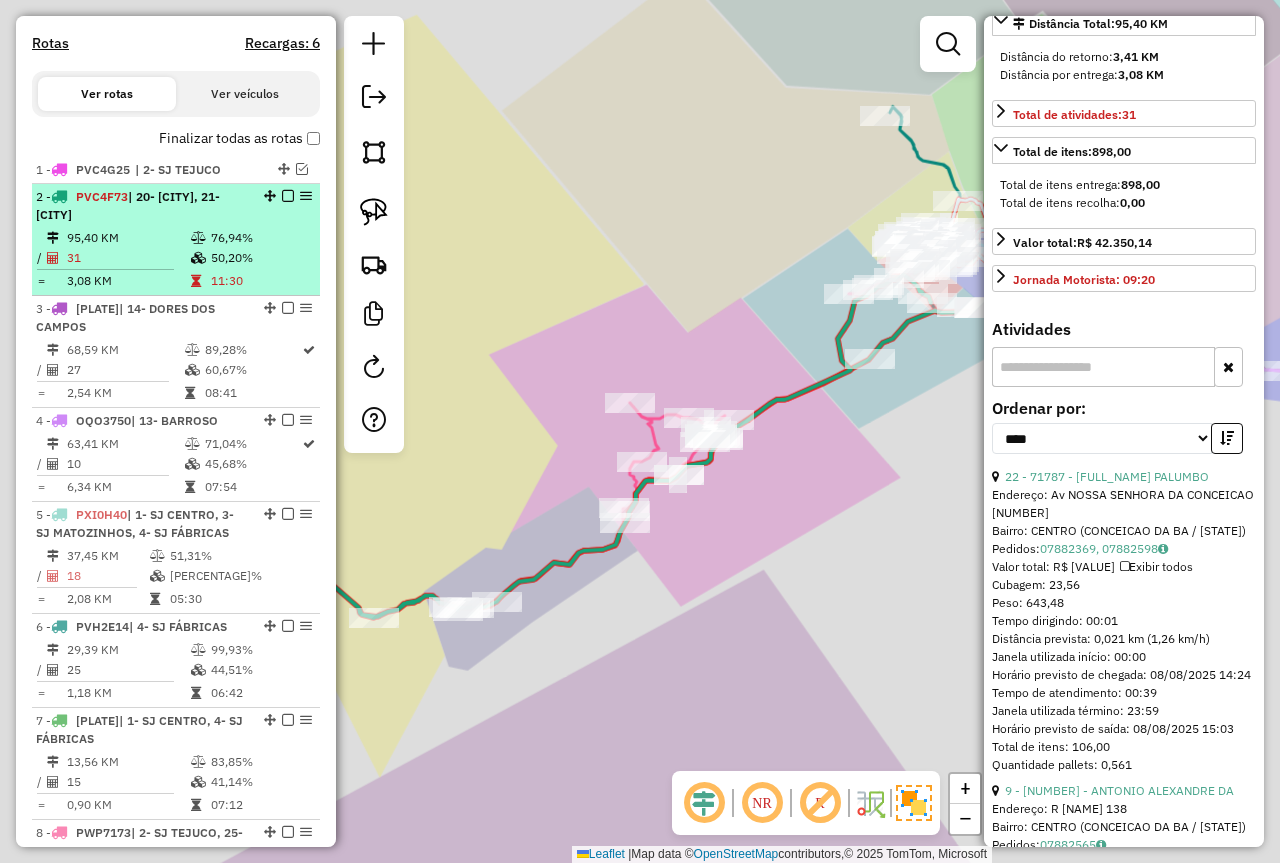 scroll, scrollTop: 536, scrollLeft: 0, axis: vertical 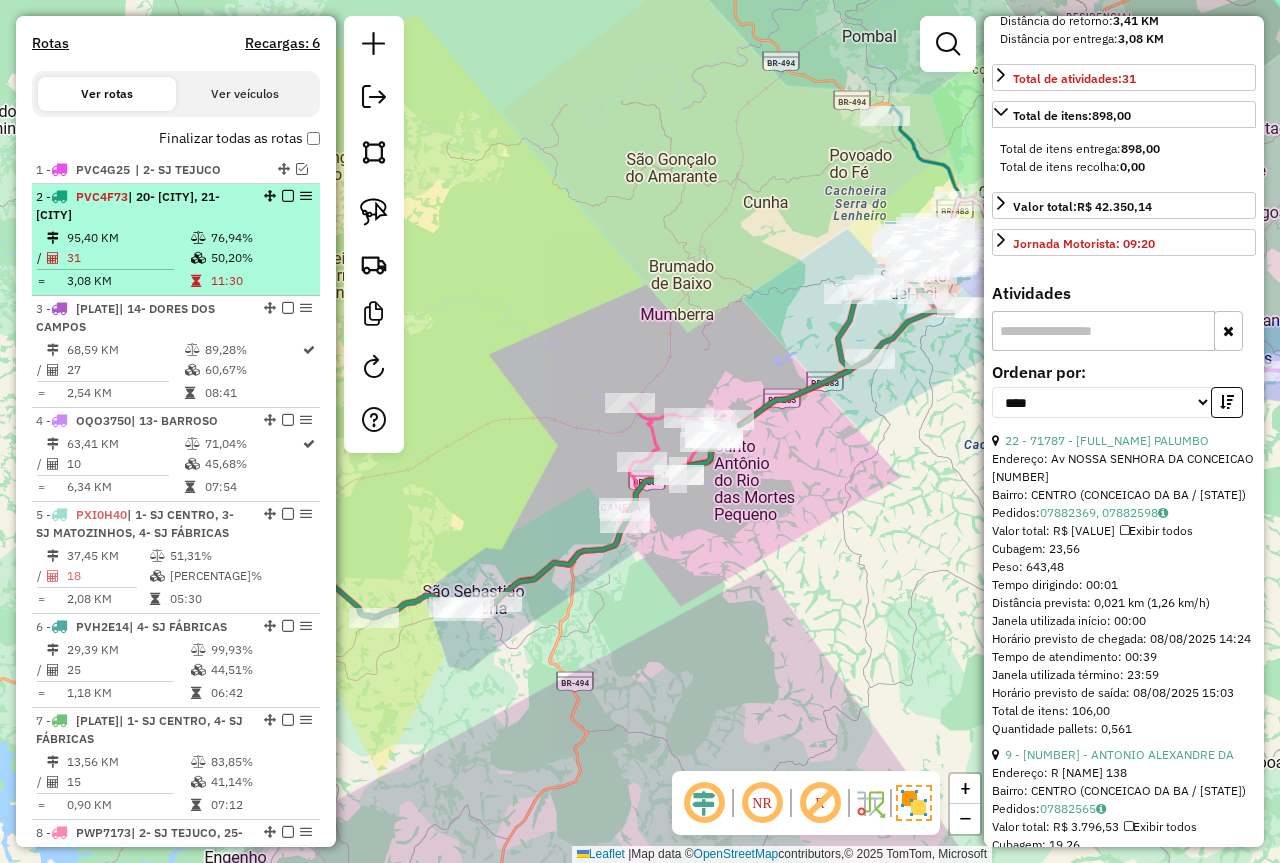 click at bounding box center (288, 196) 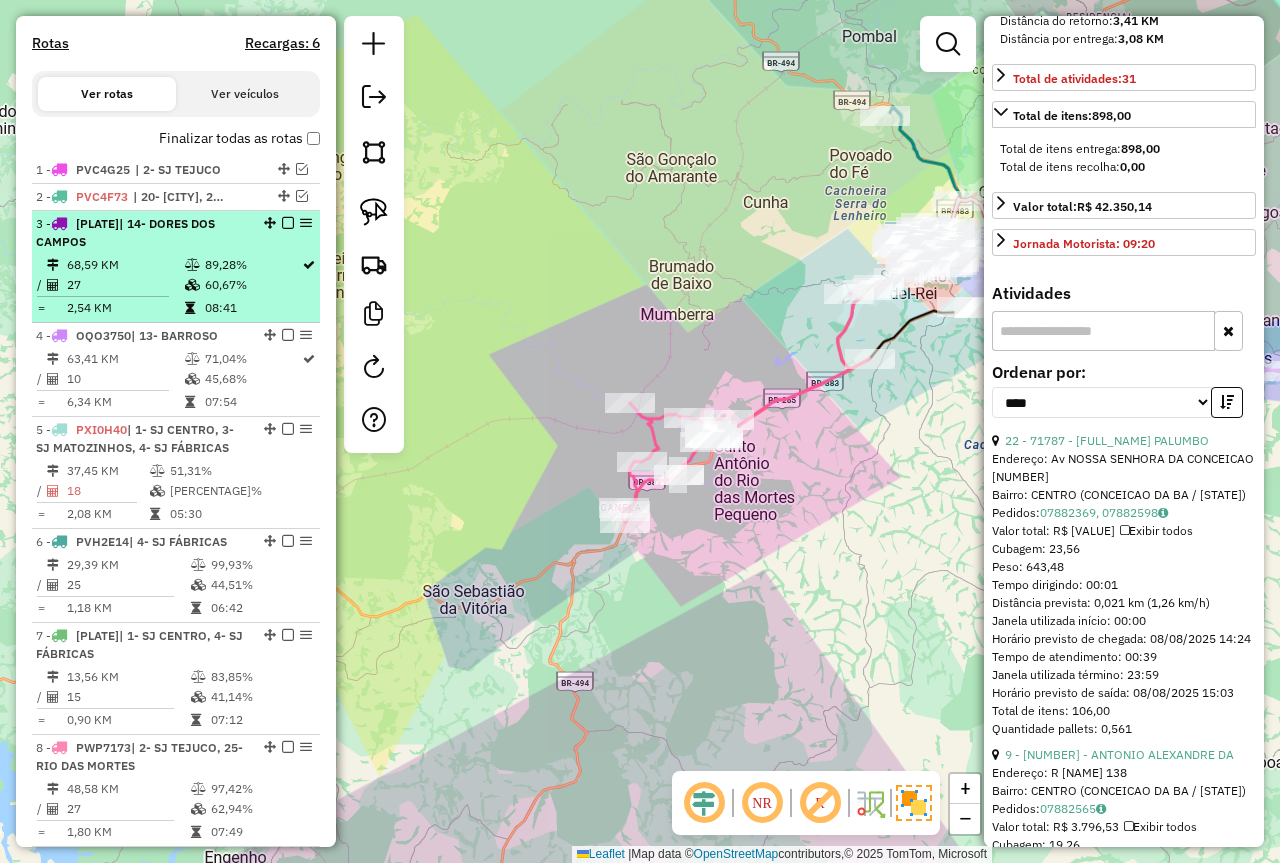 click on "27" at bounding box center (125, 285) 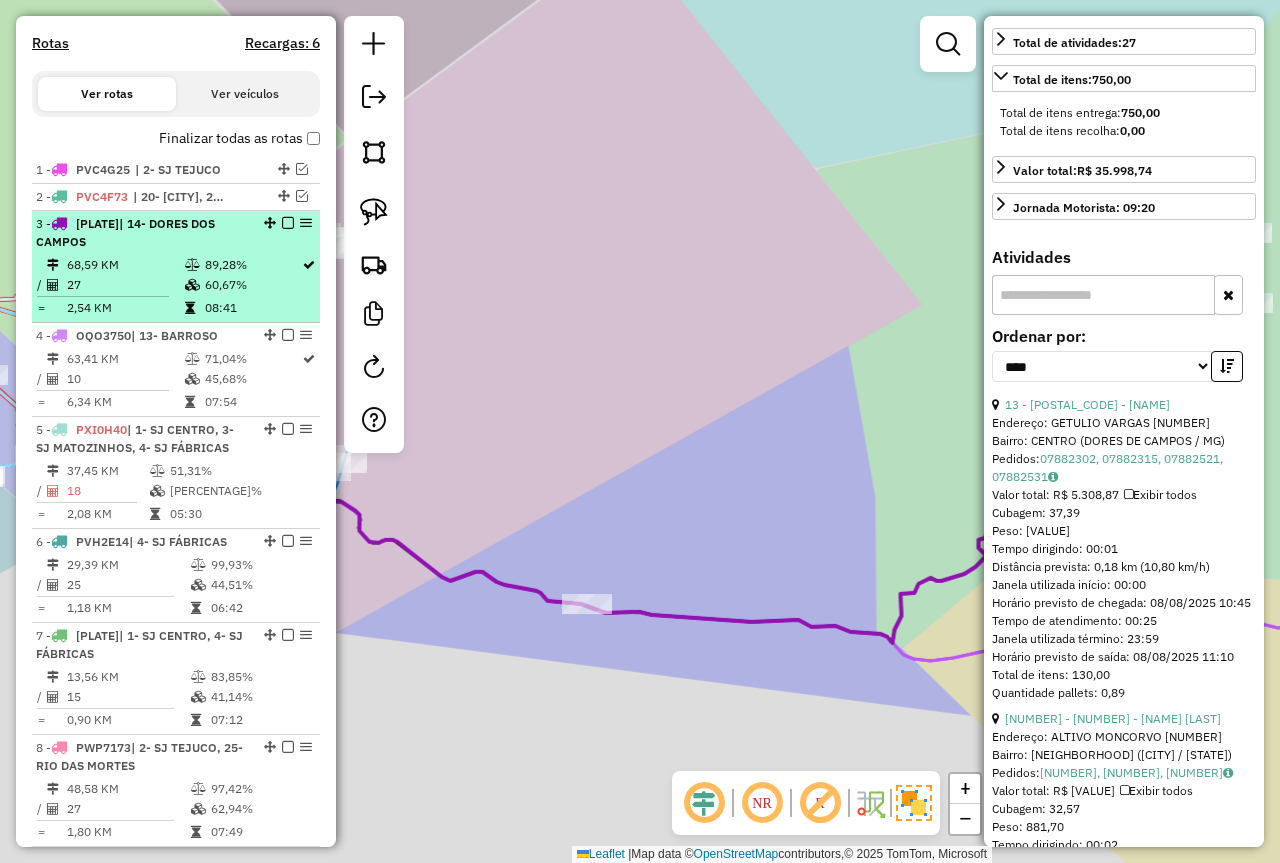 scroll, scrollTop: 500, scrollLeft: 0, axis: vertical 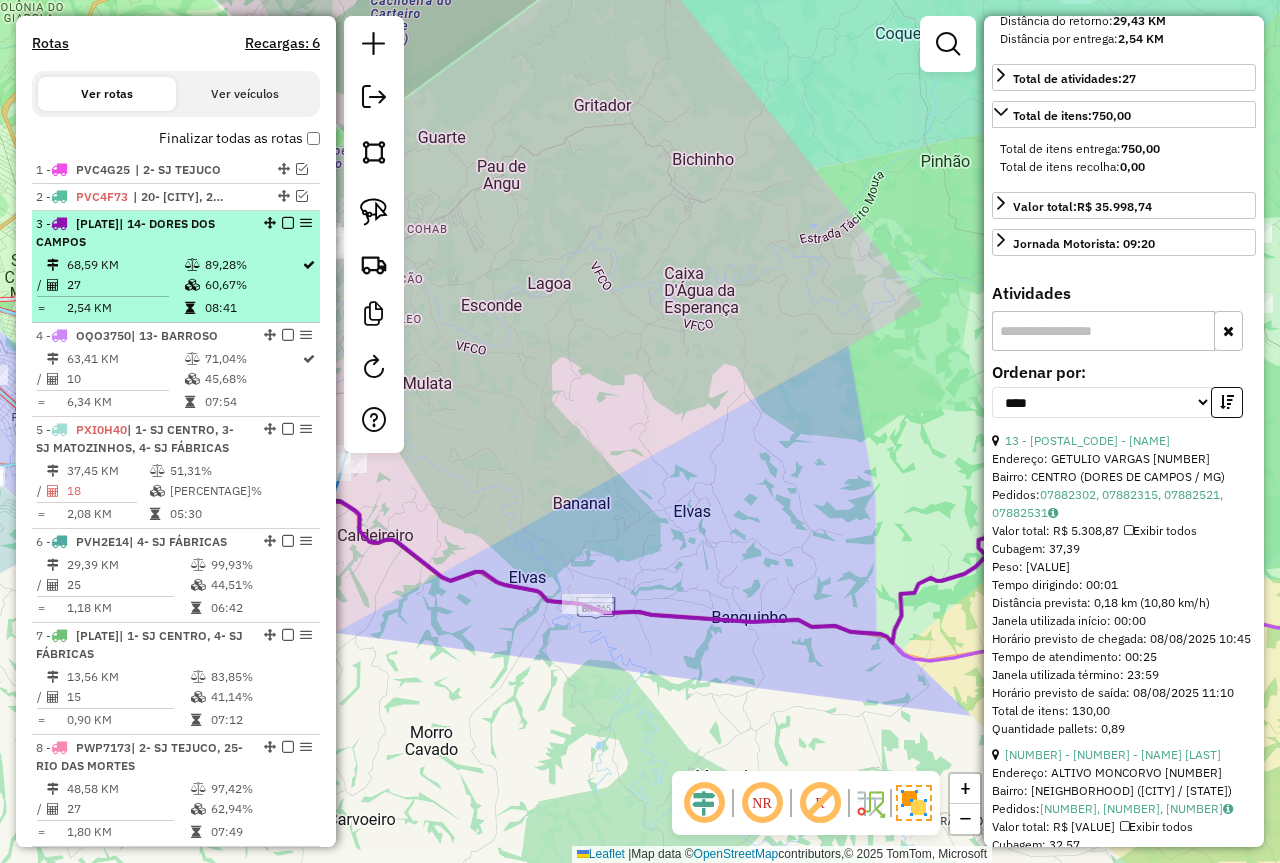 click at bounding box center [288, 223] 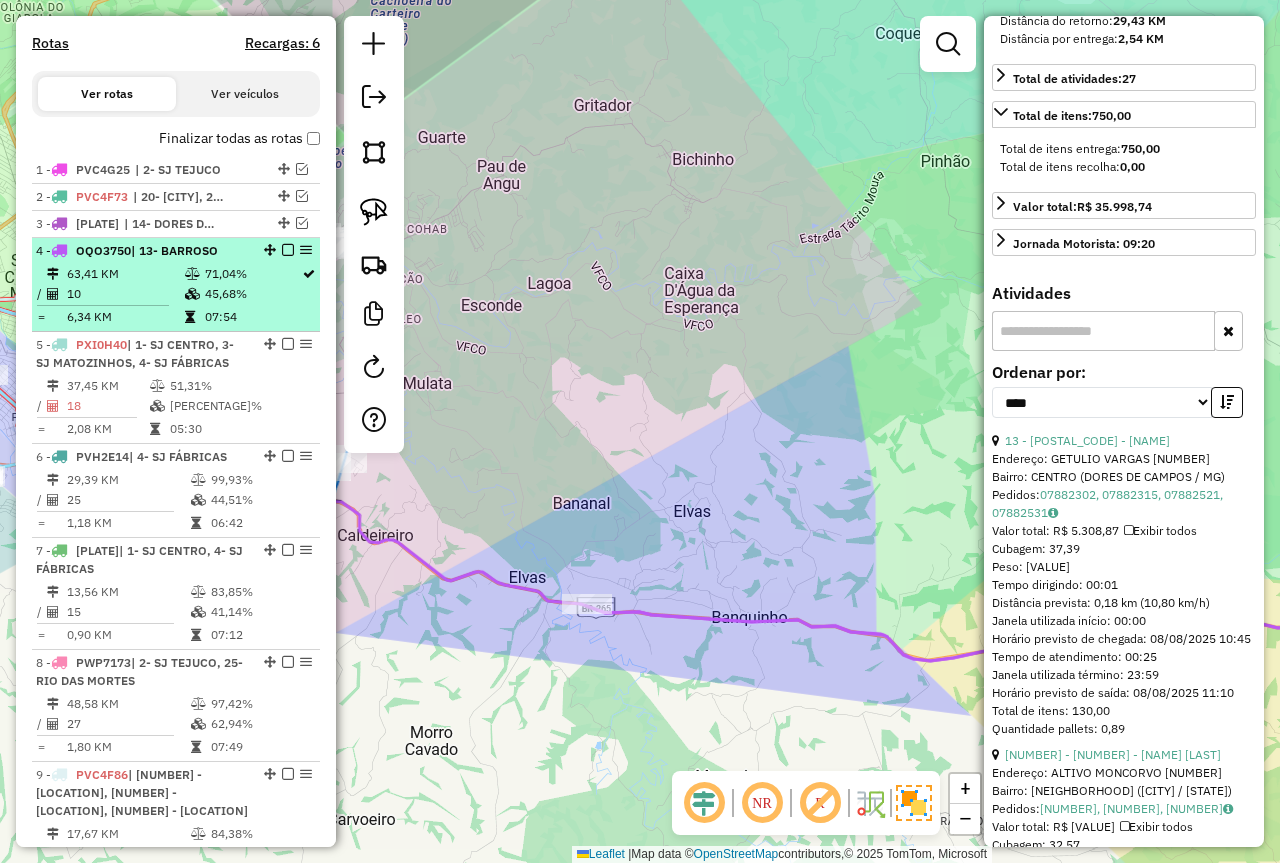 click on "45,68%" at bounding box center [252, 294] 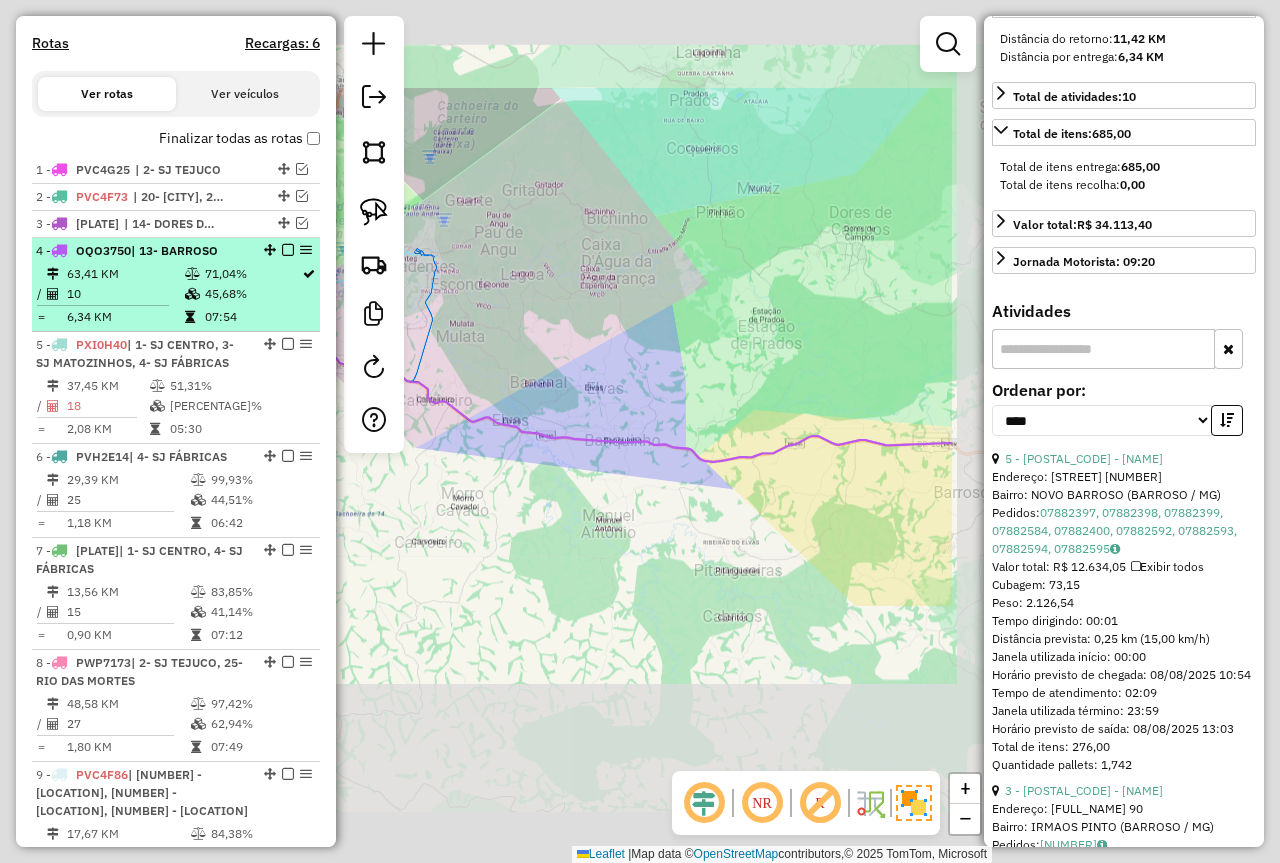 scroll, scrollTop: 518, scrollLeft: 0, axis: vertical 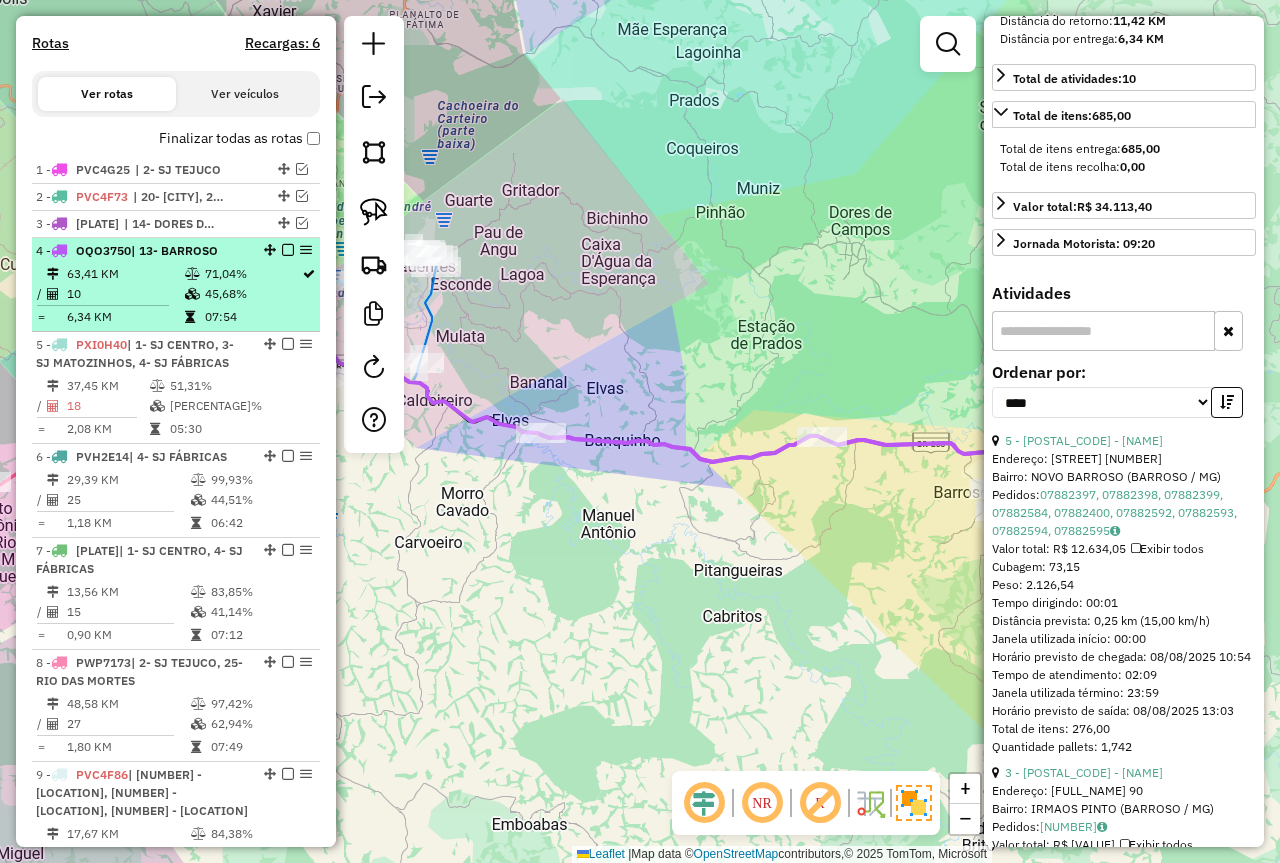 click at bounding box center [288, 250] 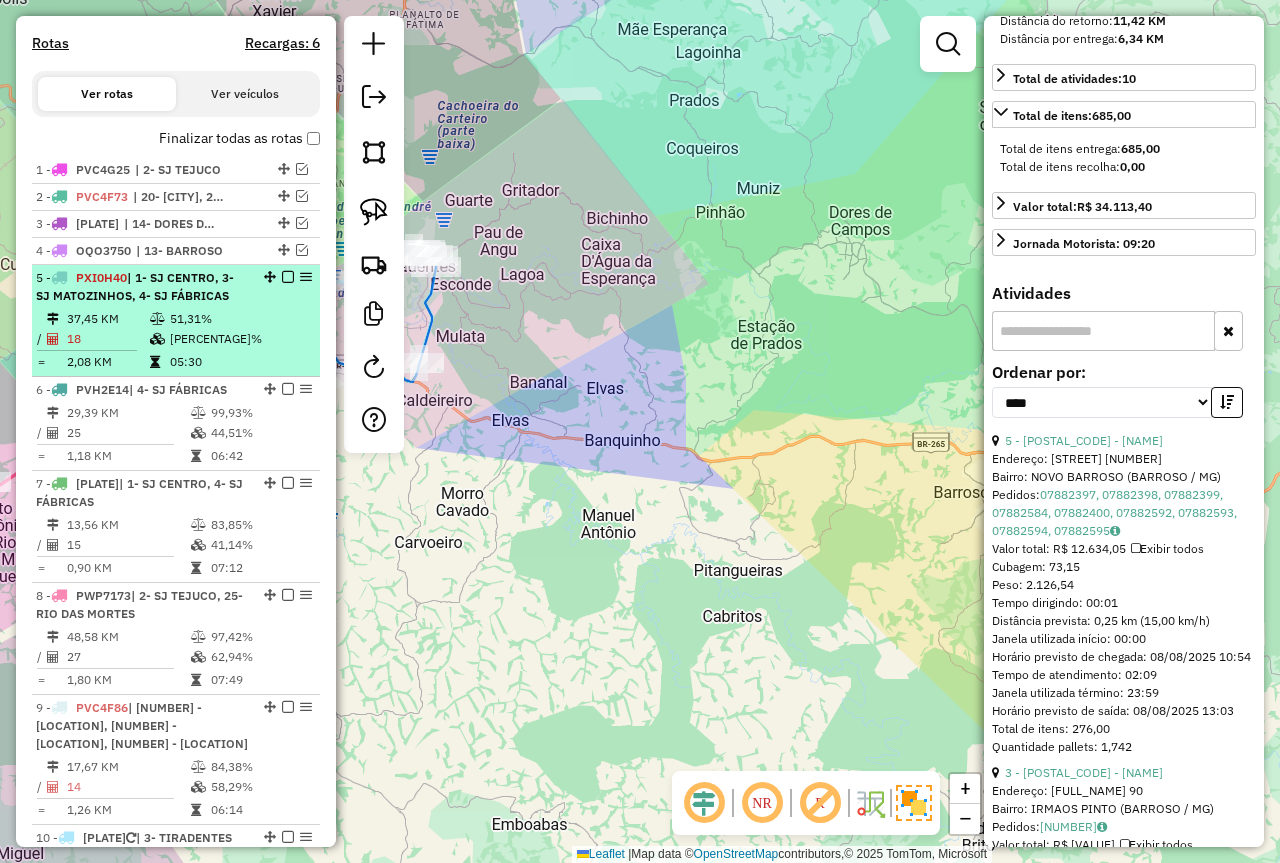 drag, startPoint x: 182, startPoint y: 339, endPoint x: 200, endPoint y: 338, distance: 18.027756 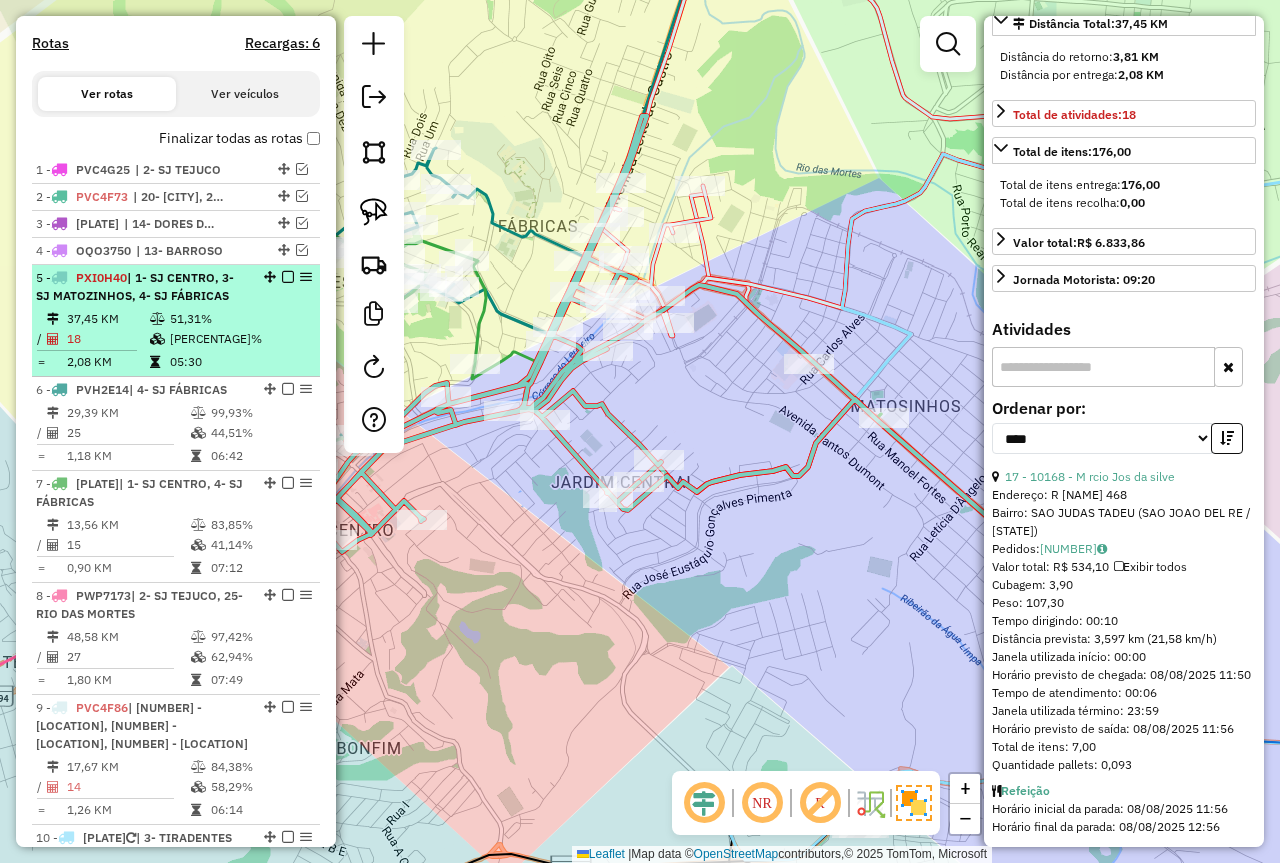 click at bounding box center (288, 277) 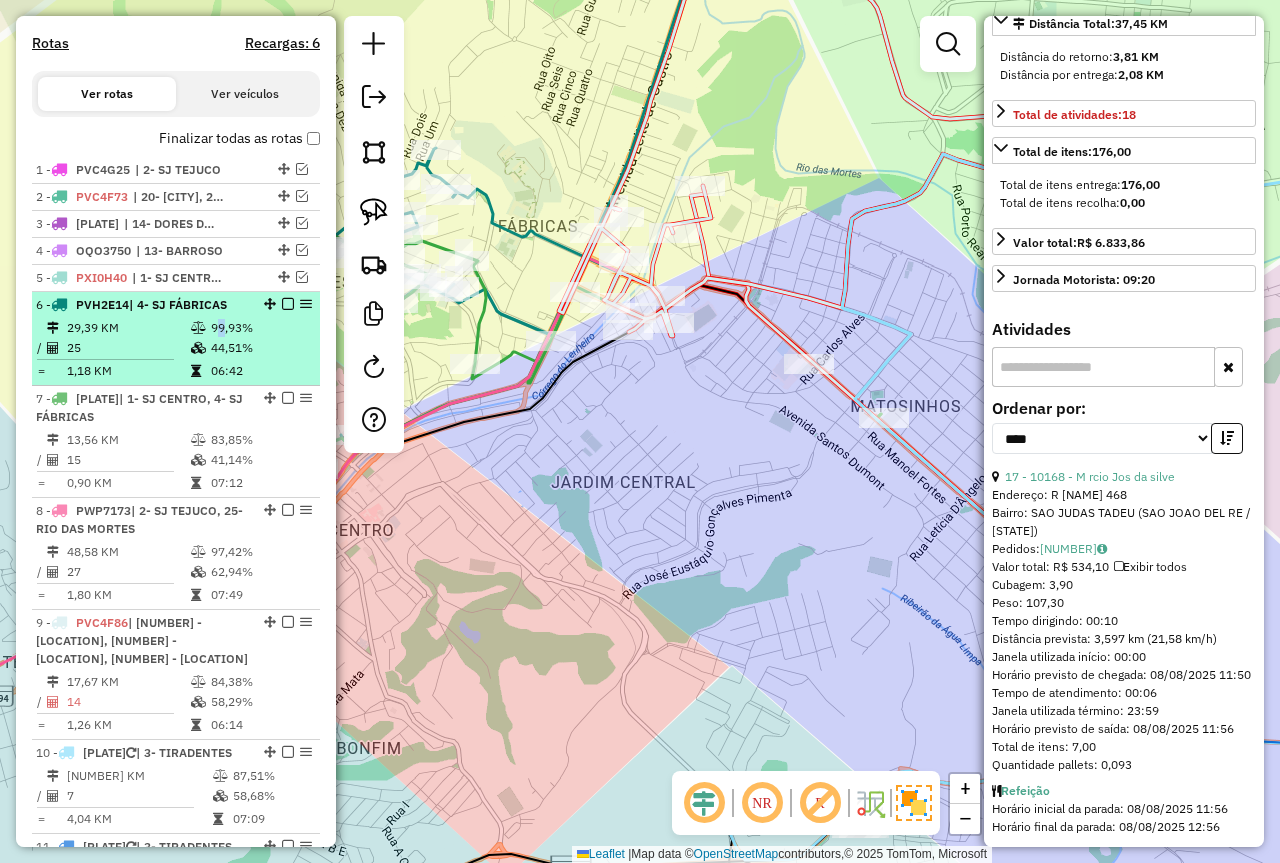 drag, startPoint x: 211, startPoint y: 329, endPoint x: 254, endPoint y: 318, distance: 44.38468 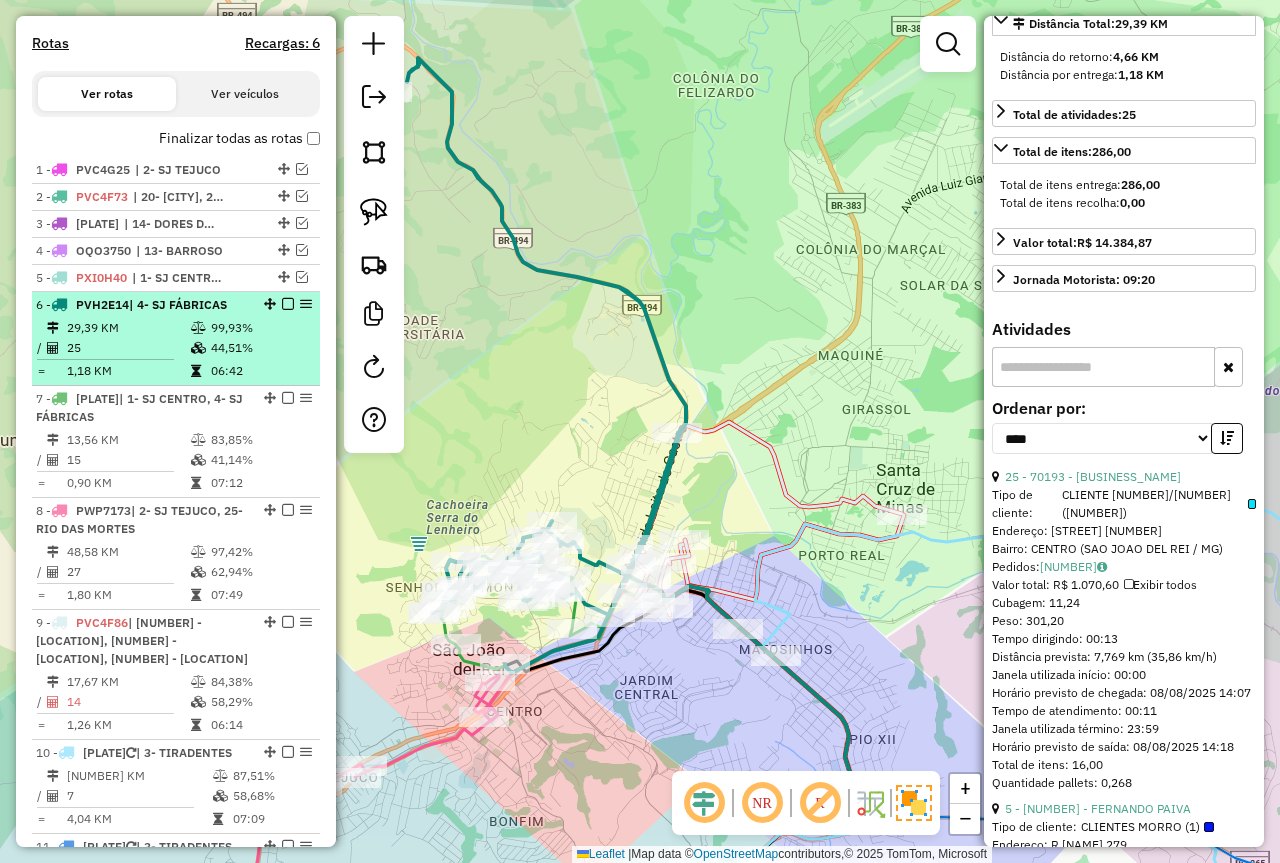 click at bounding box center (288, 304) 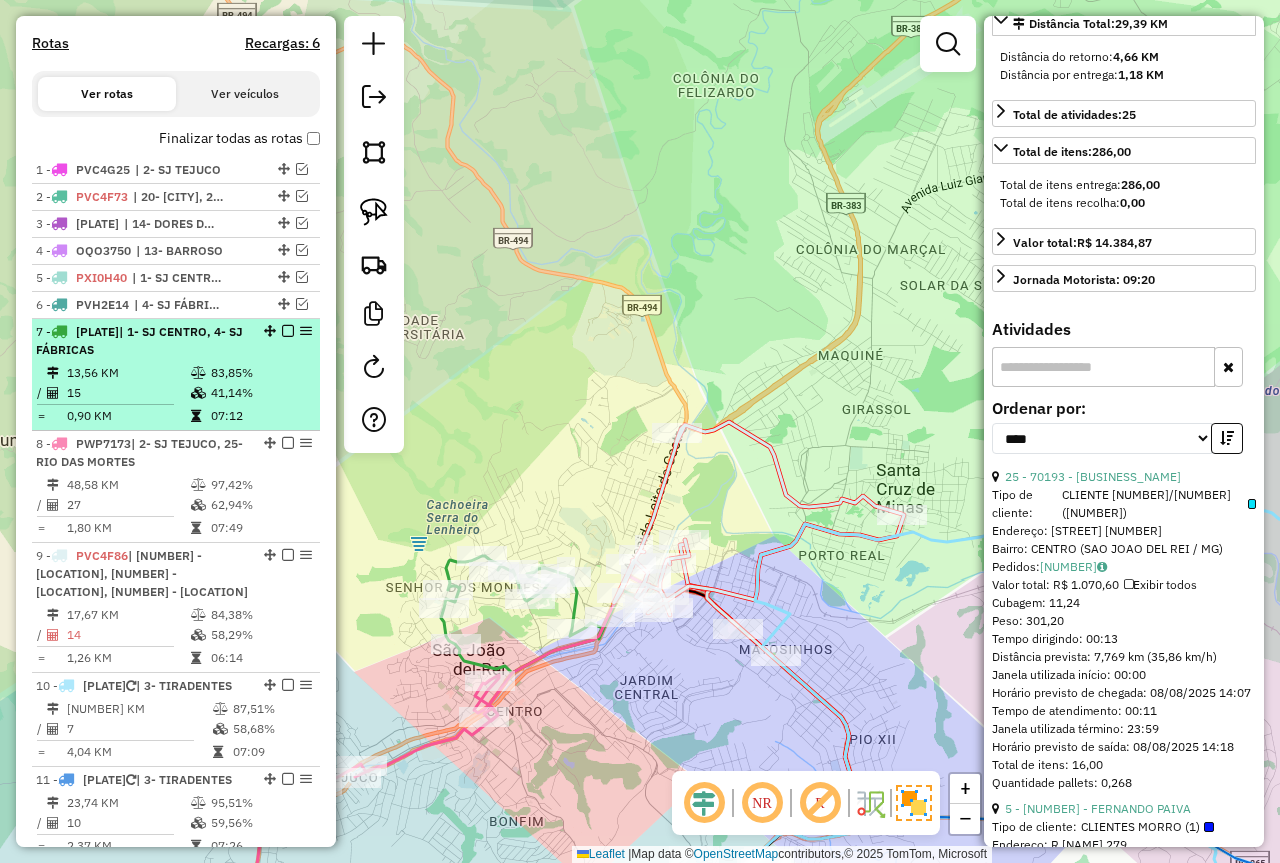 click on "7 -       TET4H42   | 1- SJ CENTRO, 4- SJ FÁBRICAS  13,56 KM   83,85%  /  15   41,14%     =  0,90 KM   07:12" at bounding box center [176, 375] 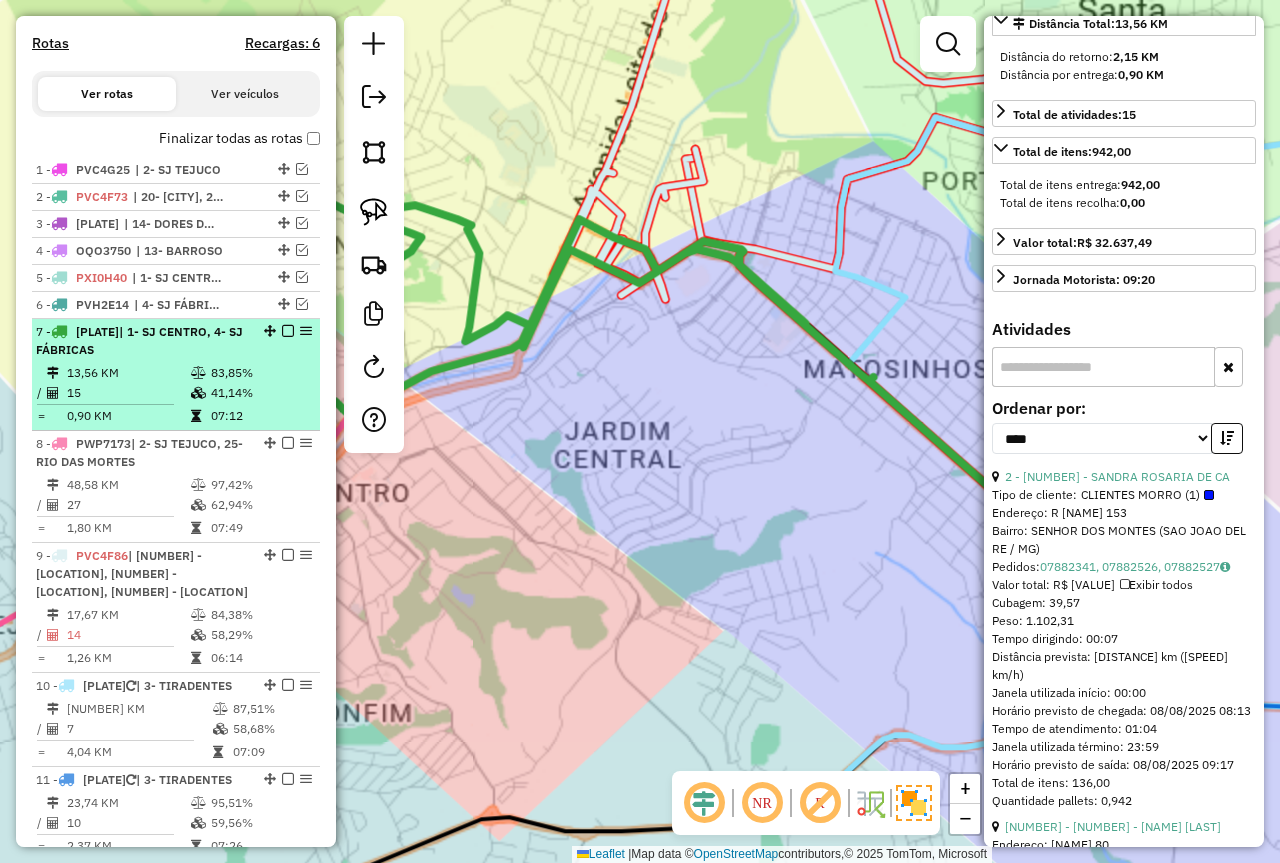 scroll, scrollTop: 518, scrollLeft: 0, axis: vertical 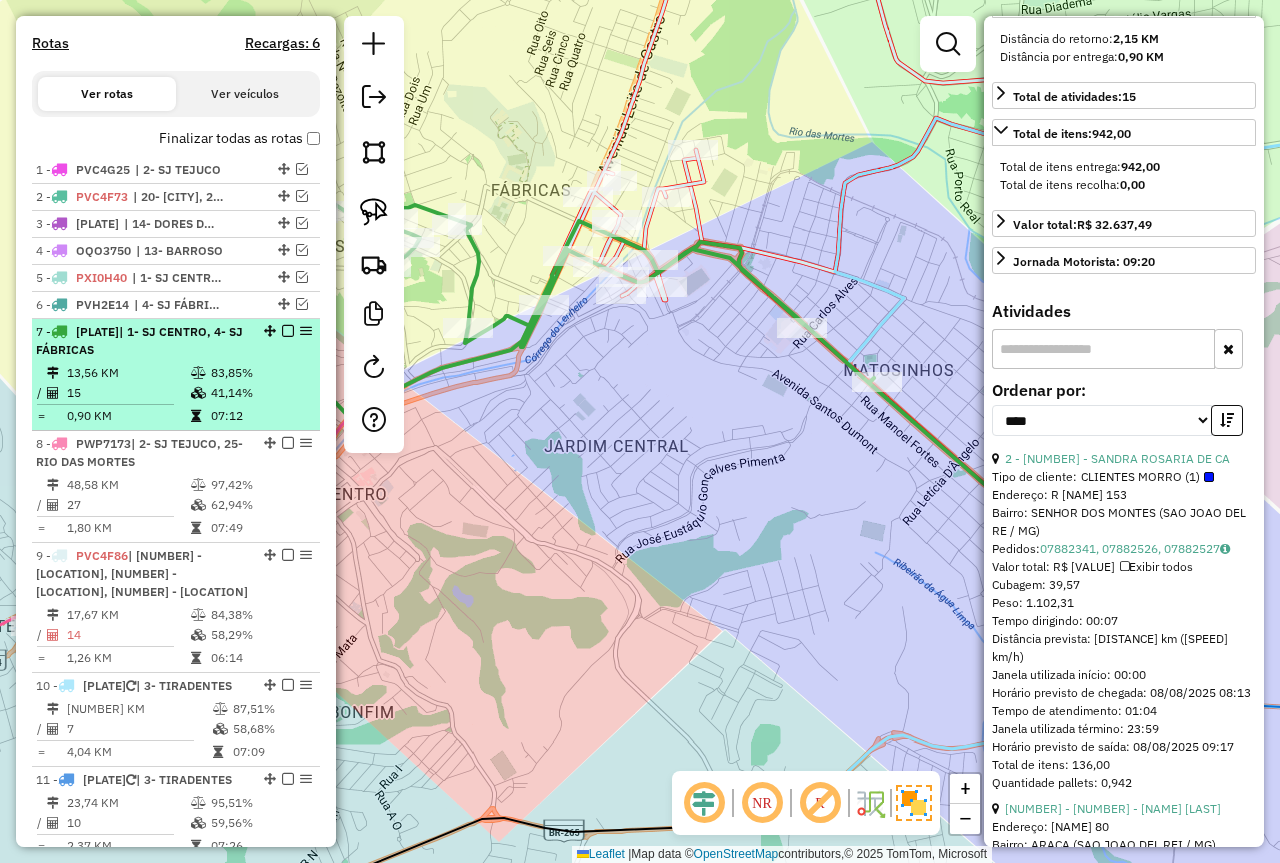 drag, startPoint x: 280, startPoint y: 336, endPoint x: 219, endPoint y: 351, distance: 62.817196 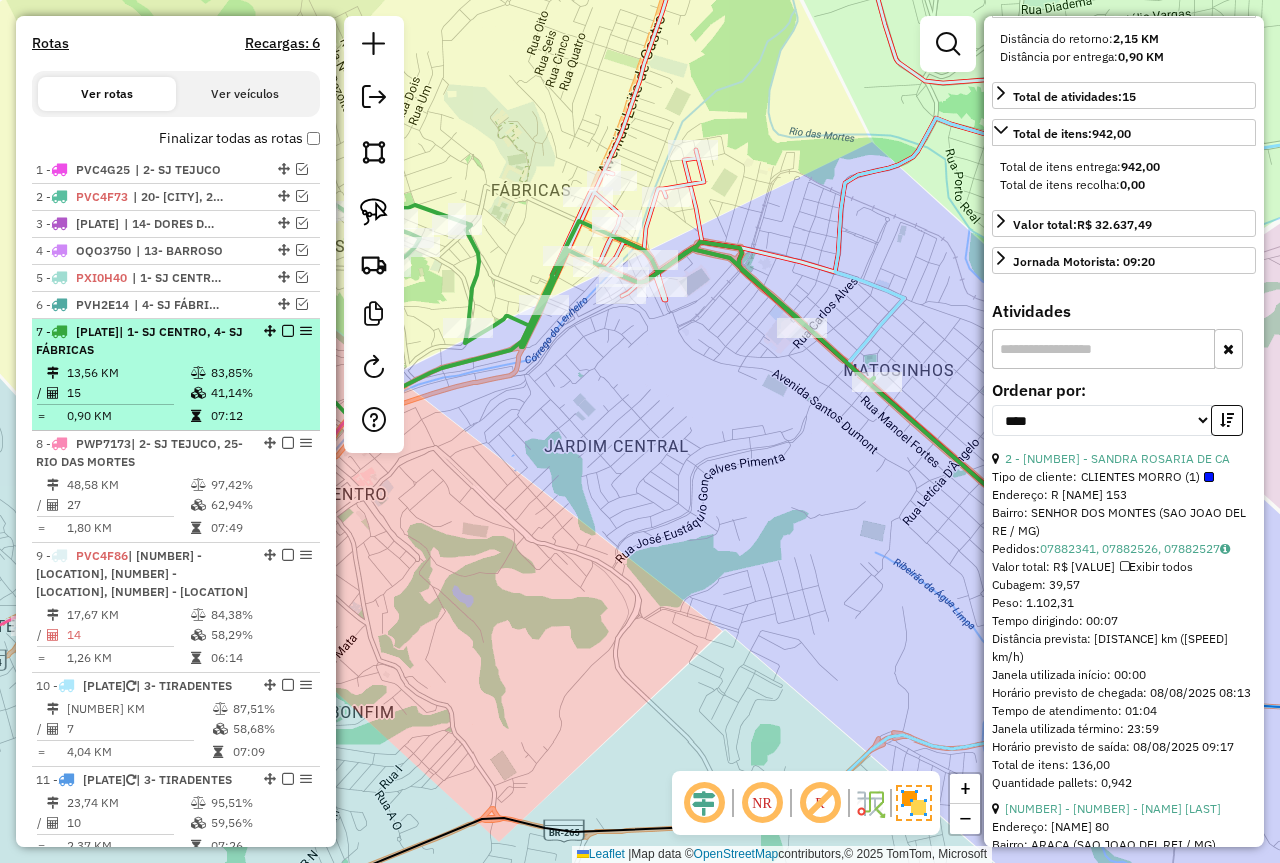 click at bounding box center (288, 331) 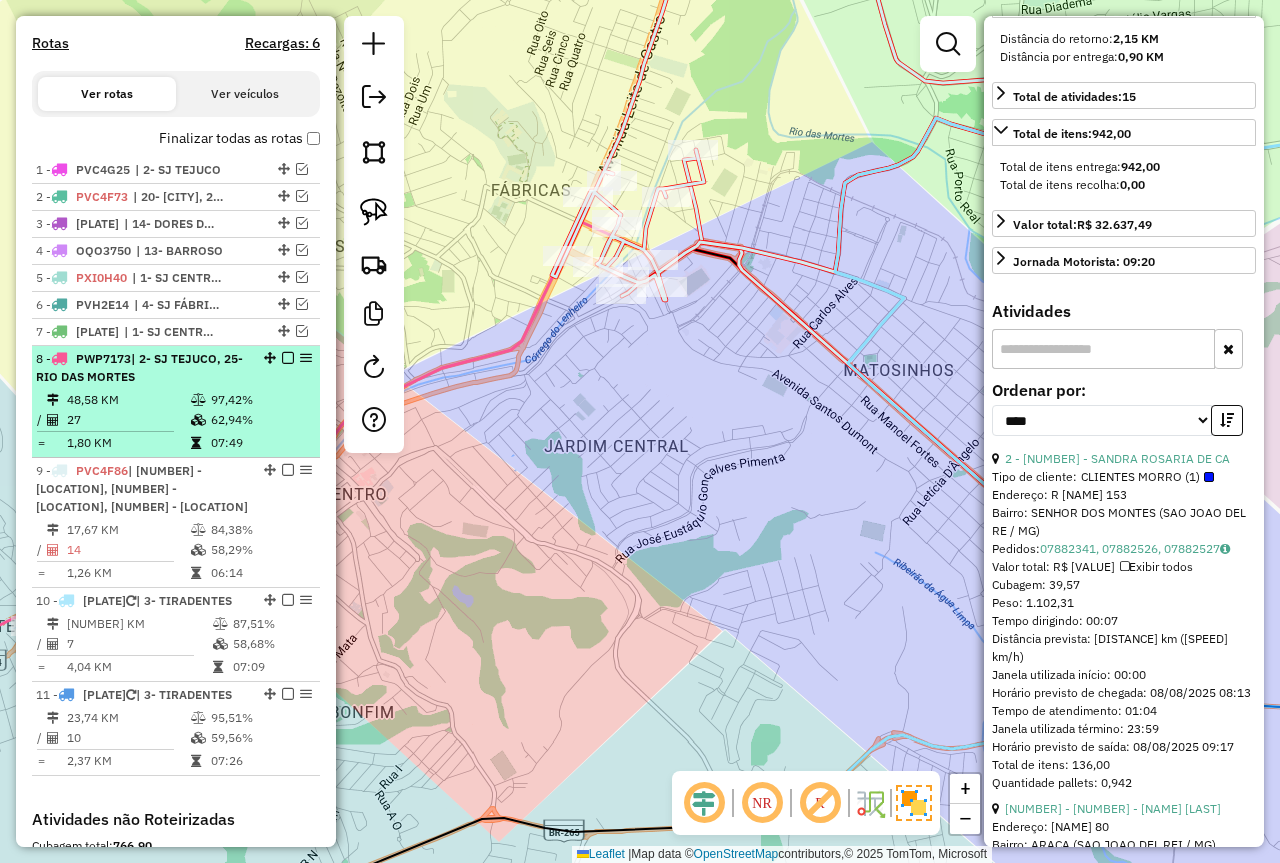 drag, startPoint x: 181, startPoint y: 363, endPoint x: 209, endPoint y: 372, distance: 29.410883 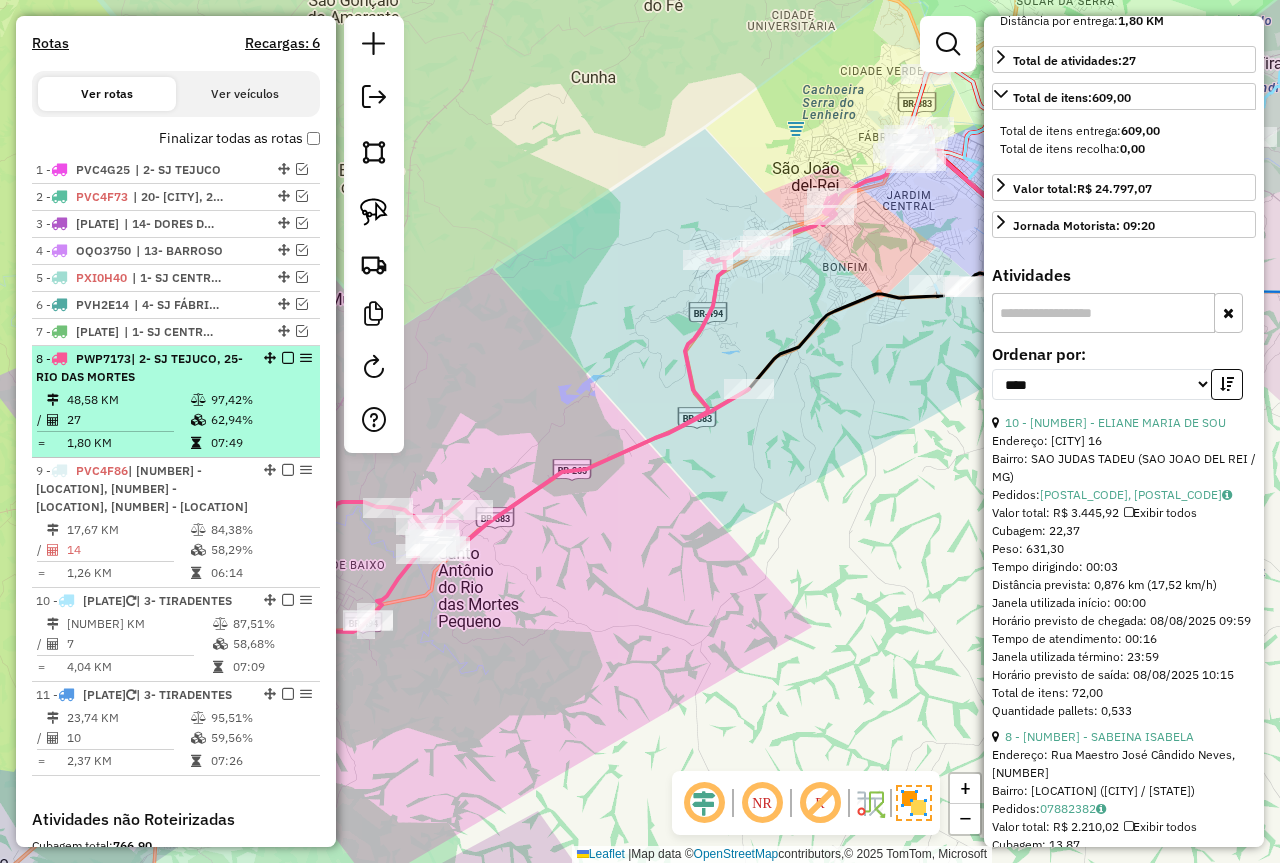 click at bounding box center (288, 358) 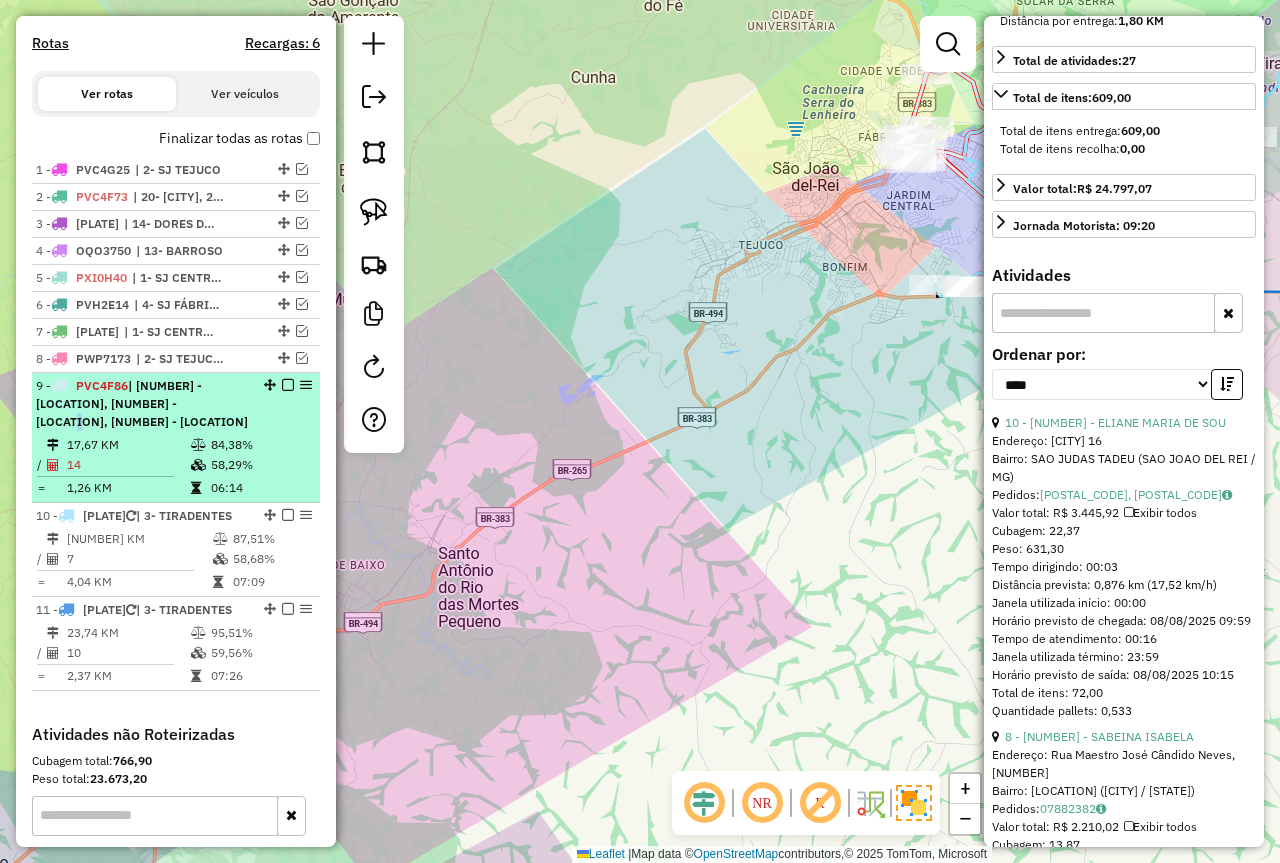 click on "| 2- COLONIA, 3- SJ MATOZINHOS, 4- SJ FÁBRICAS" at bounding box center [142, 403] 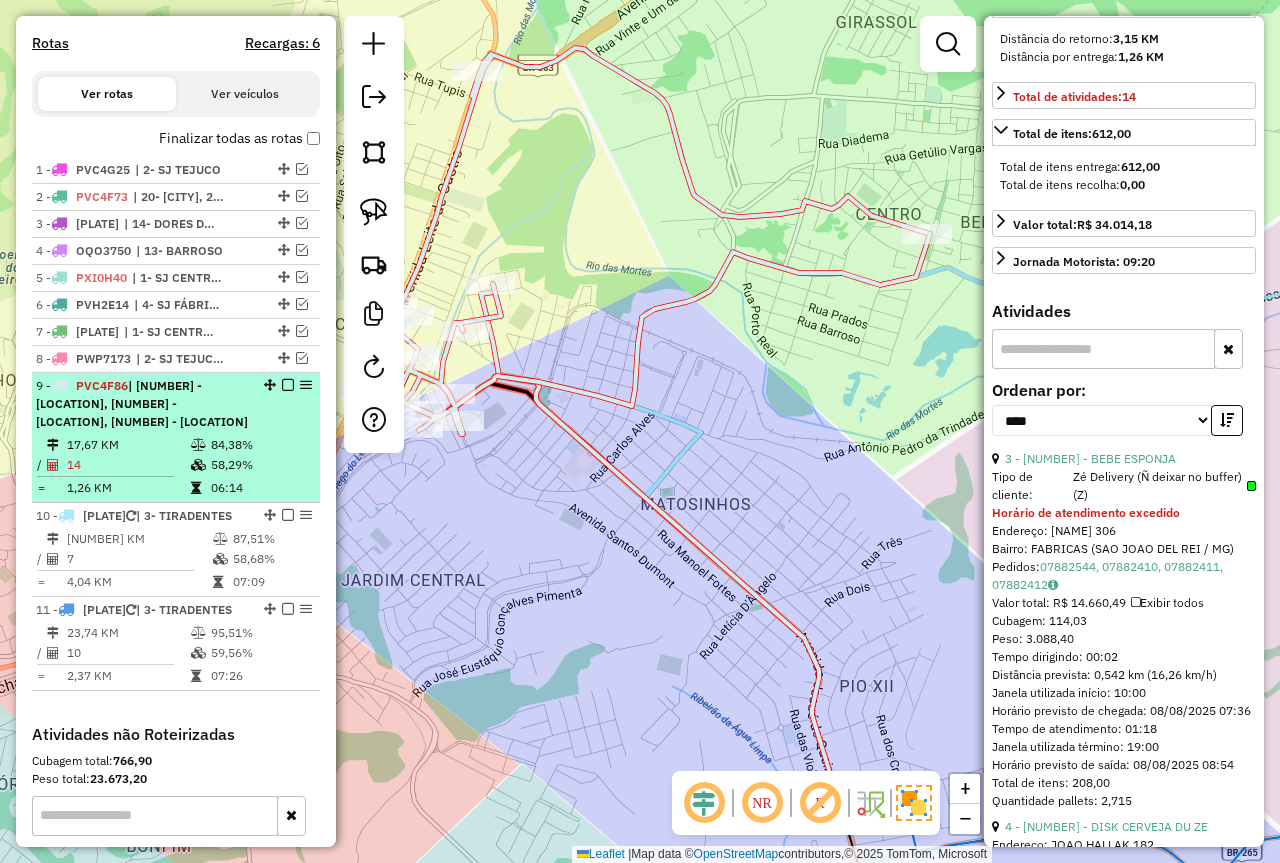 click at bounding box center (288, 385) 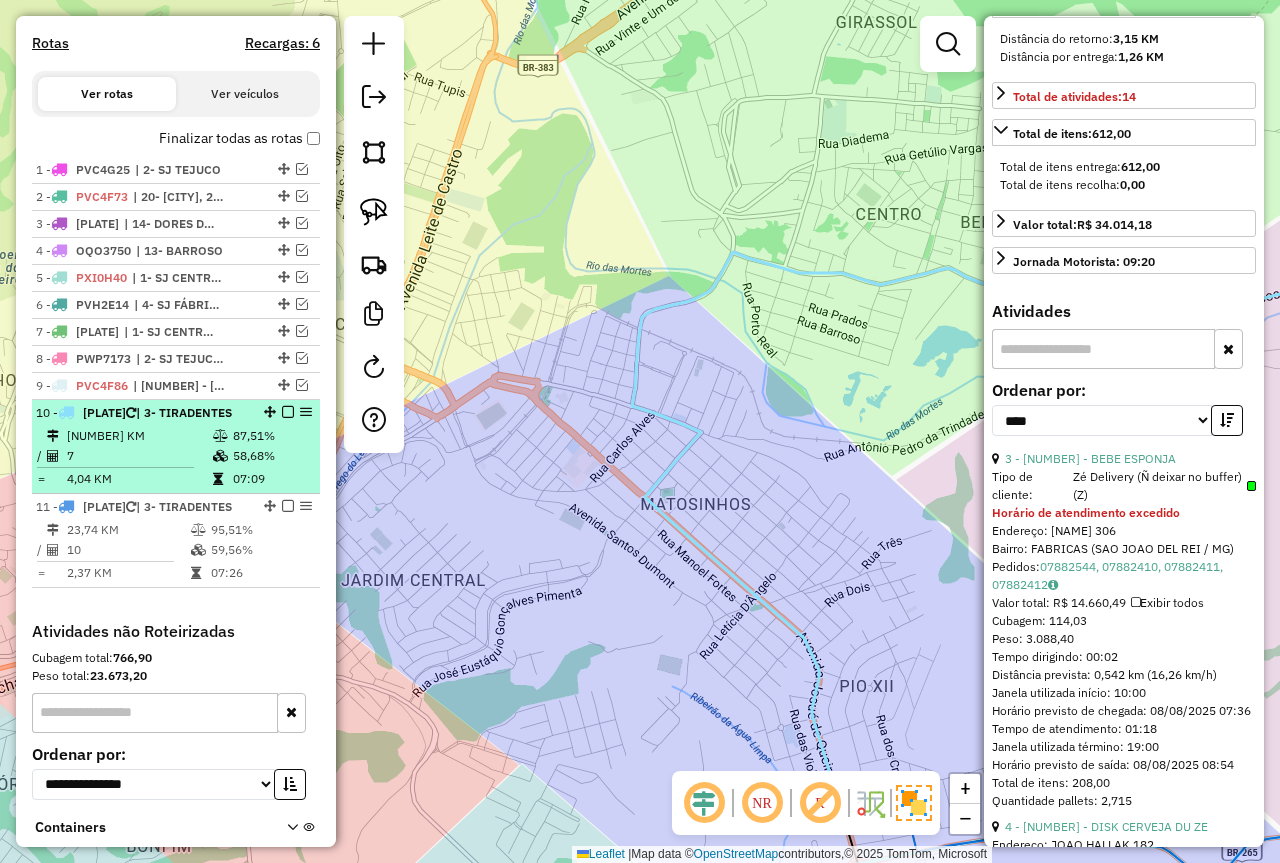 click at bounding box center (288, 412) 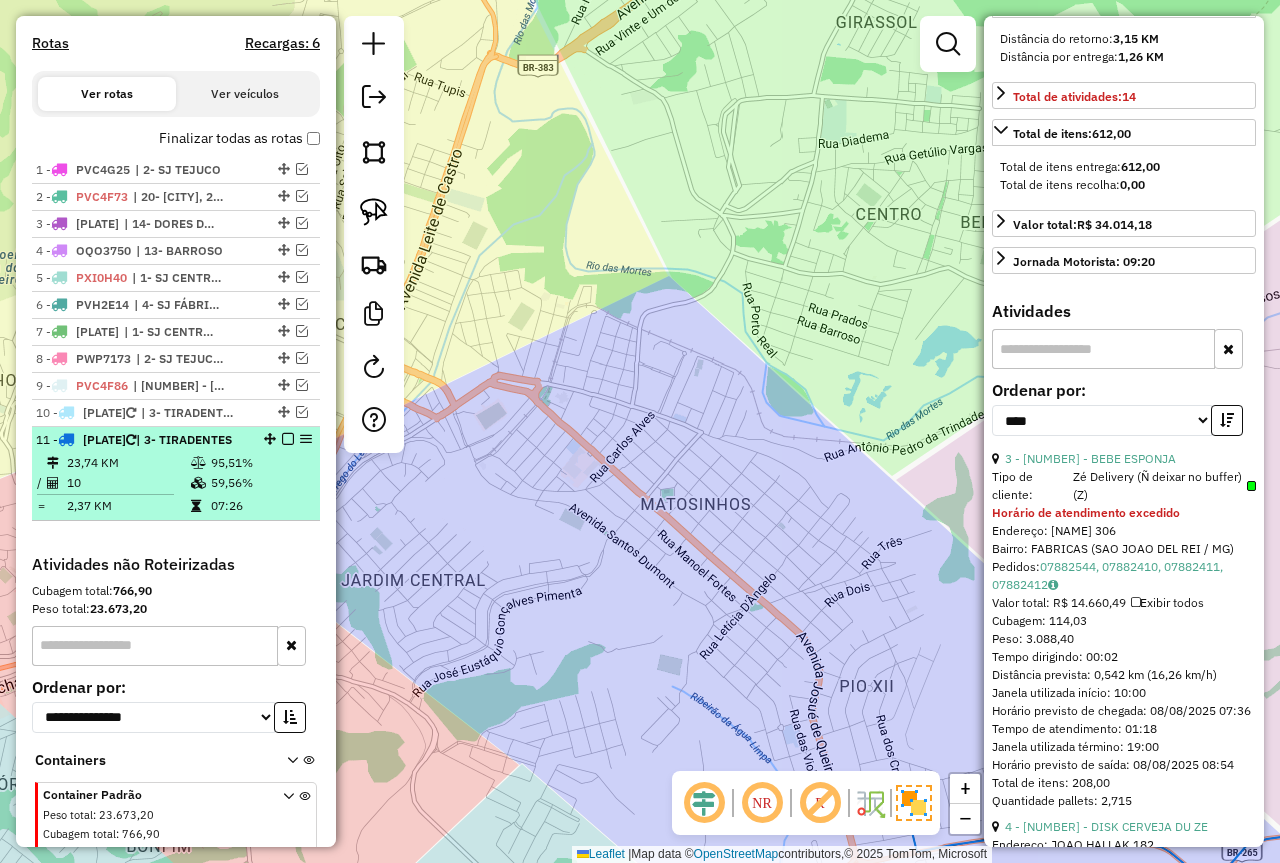 click at bounding box center (288, 439) 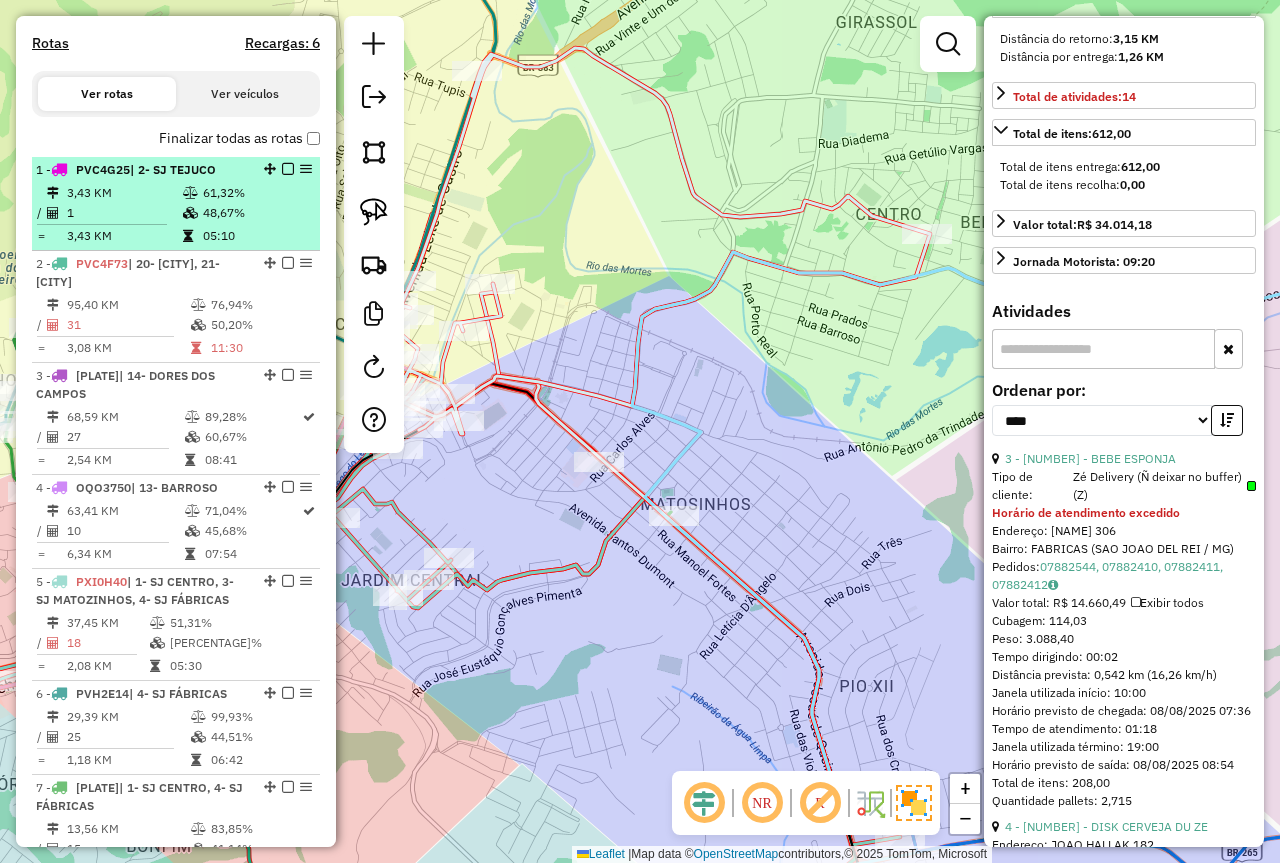 click at bounding box center [288, 169] 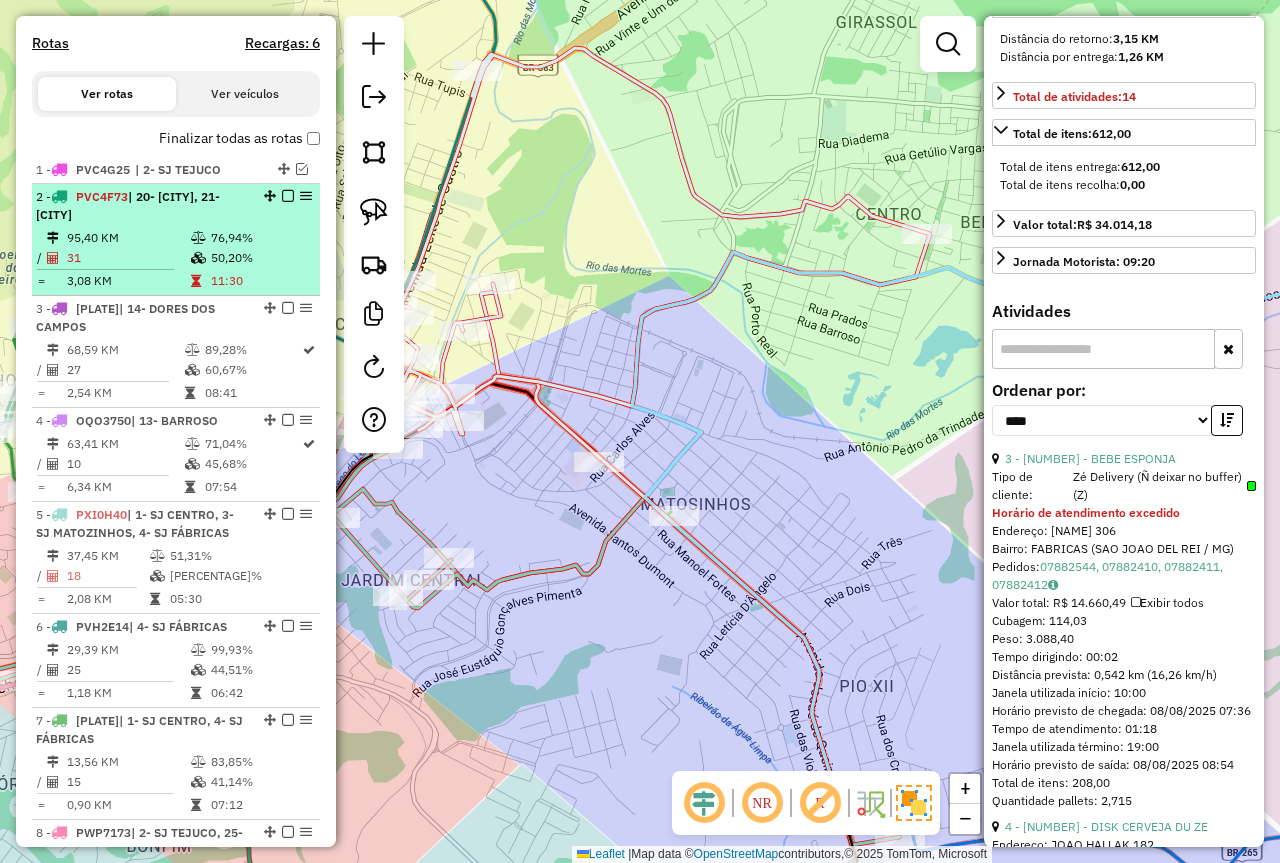 click on "76,94%" at bounding box center (260, 238) 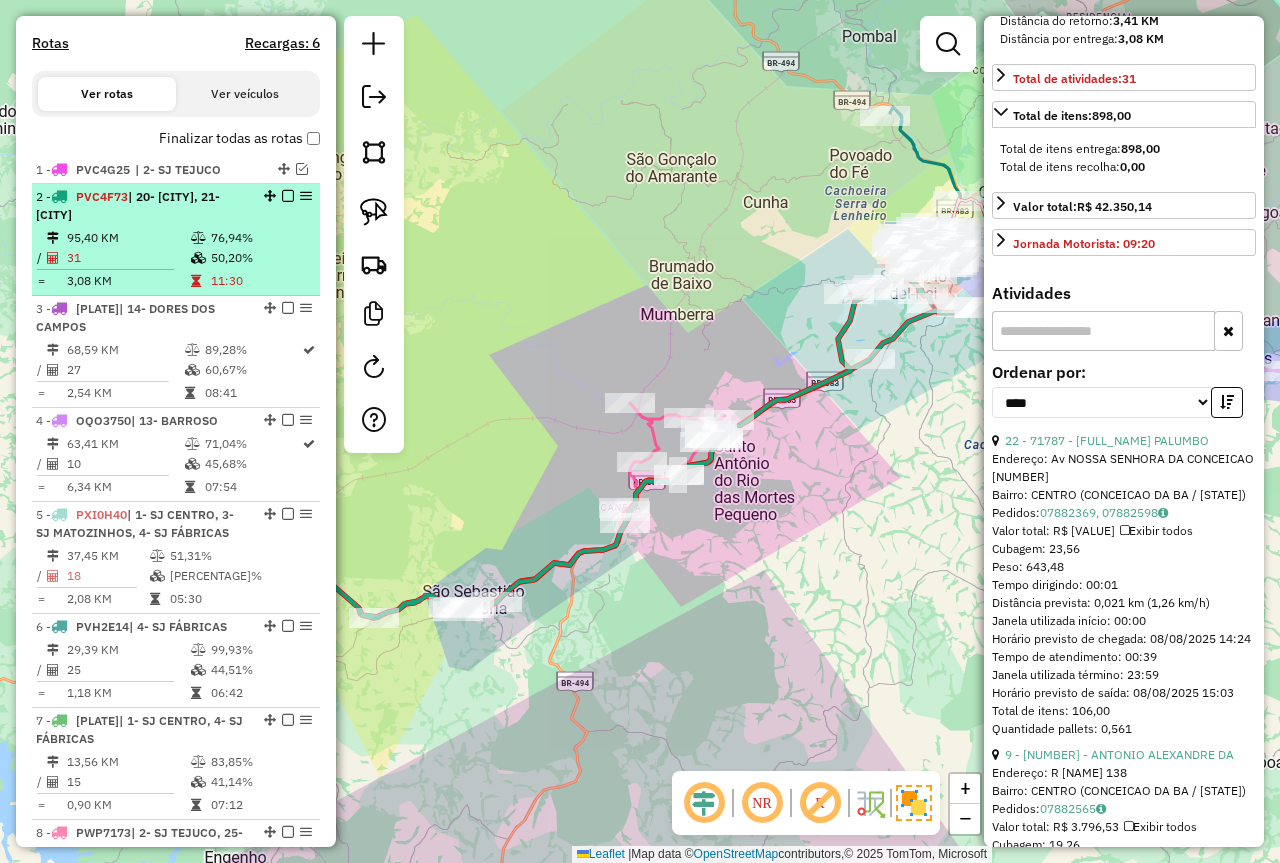 click at bounding box center [288, 196] 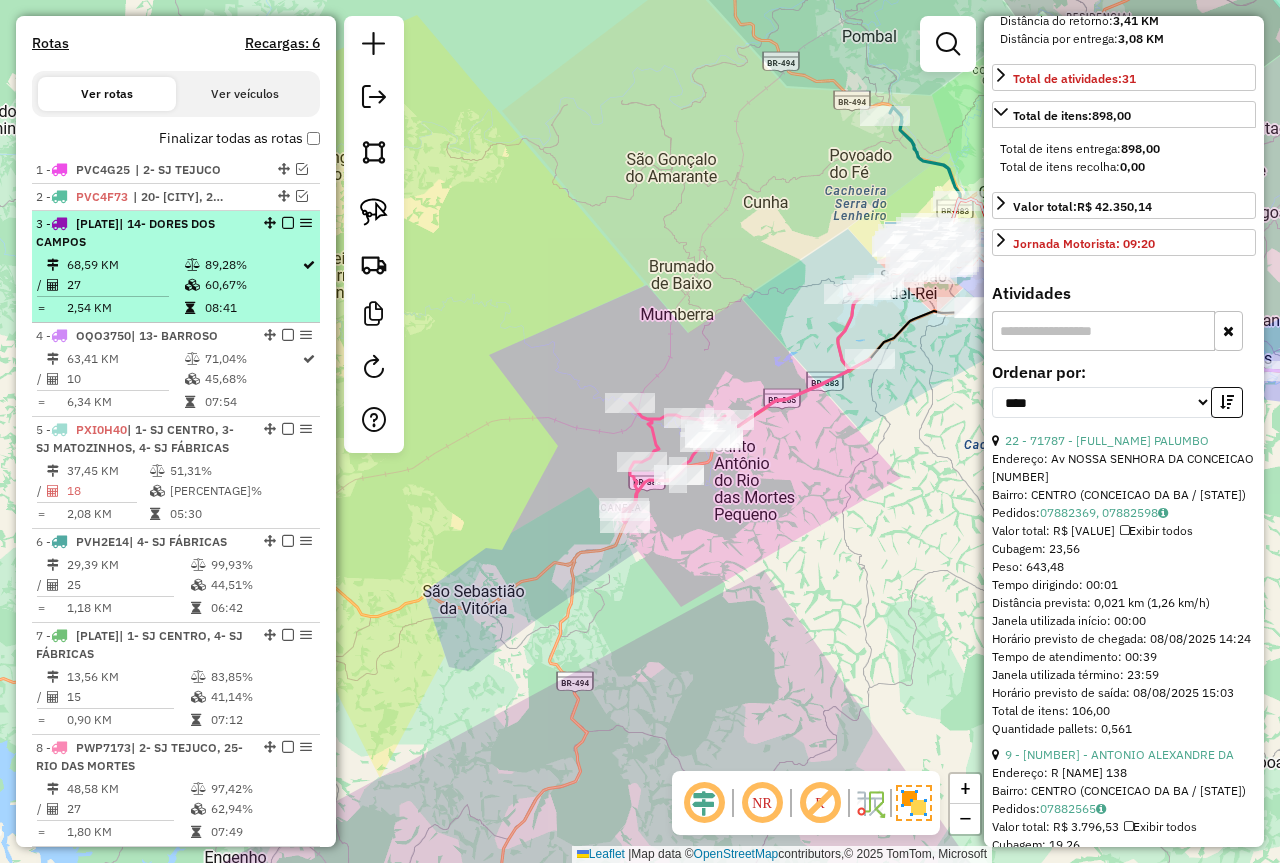 drag, startPoint x: 143, startPoint y: 305, endPoint x: 220, endPoint y: 275, distance: 82.637764 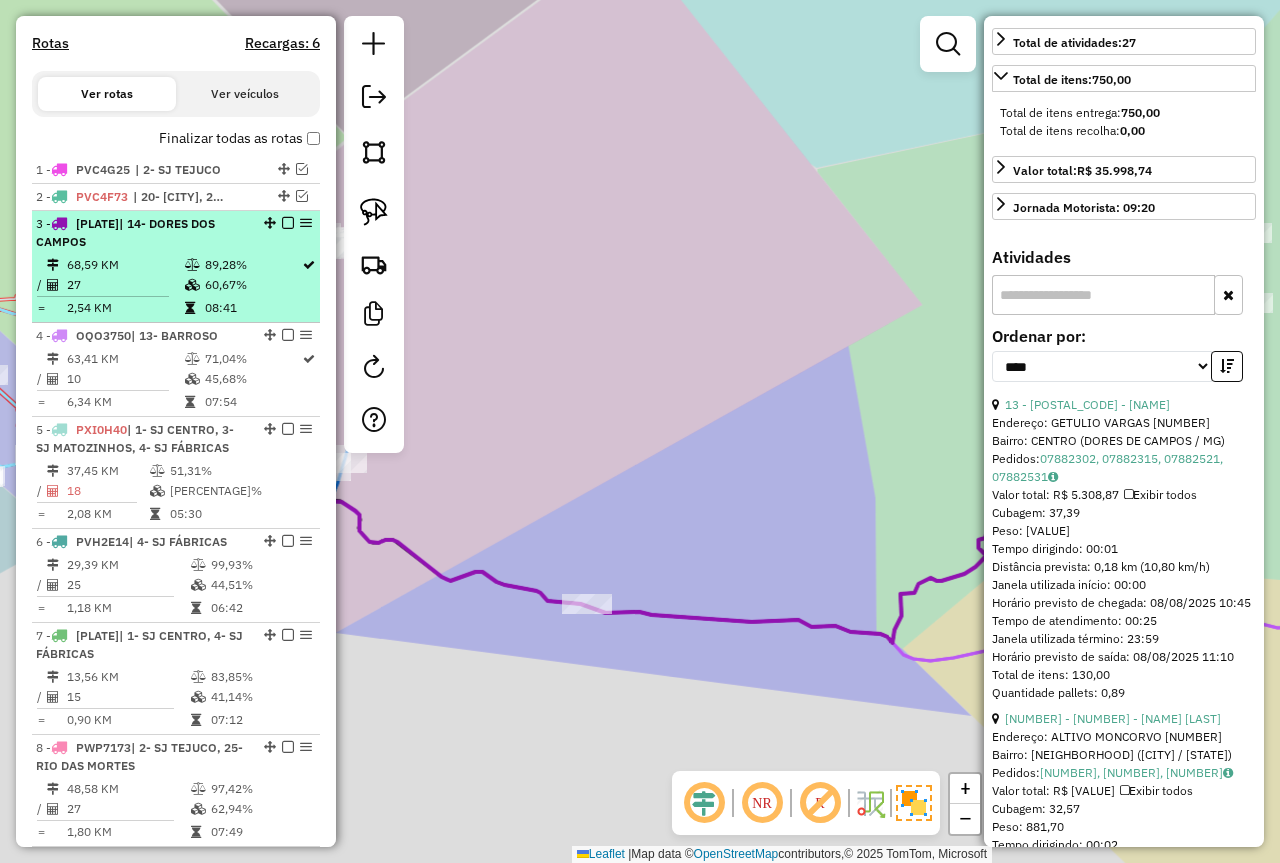 scroll, scrollTop: 500, scrollLeft: 0, axis: vertical 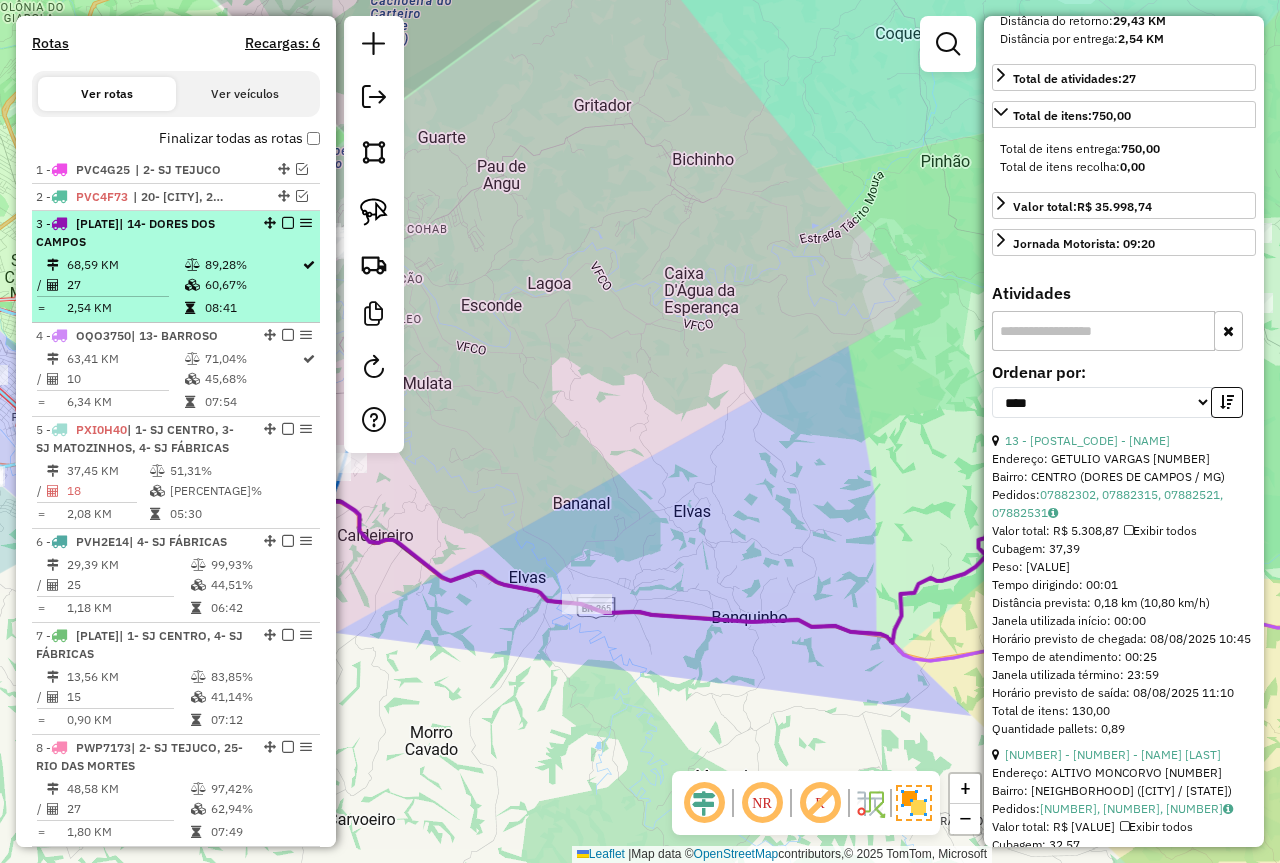 click at bounding box center (288, 223) 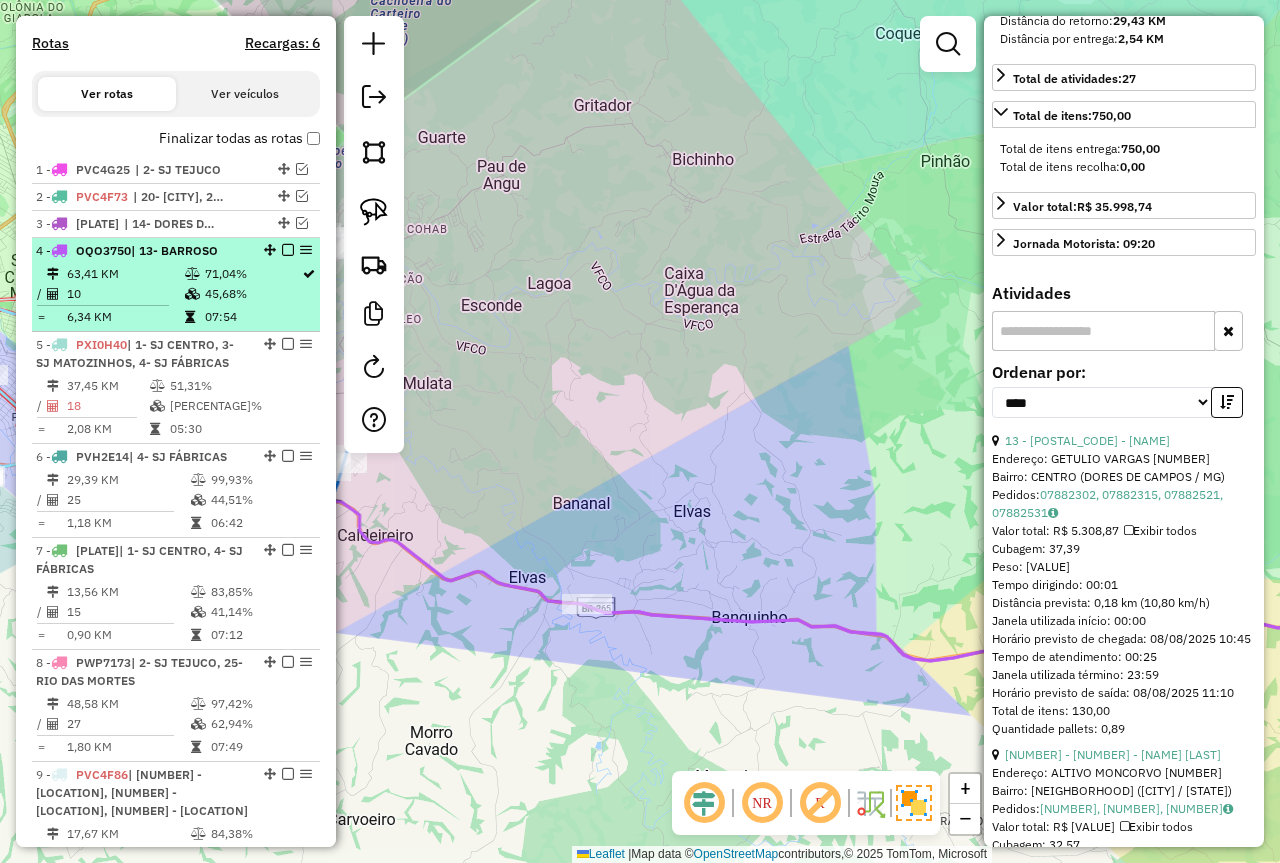 drag, startPoint x: 276, startPoint y: 295, endPoint x: 313, endPoint y: 263, distance: 48.9183 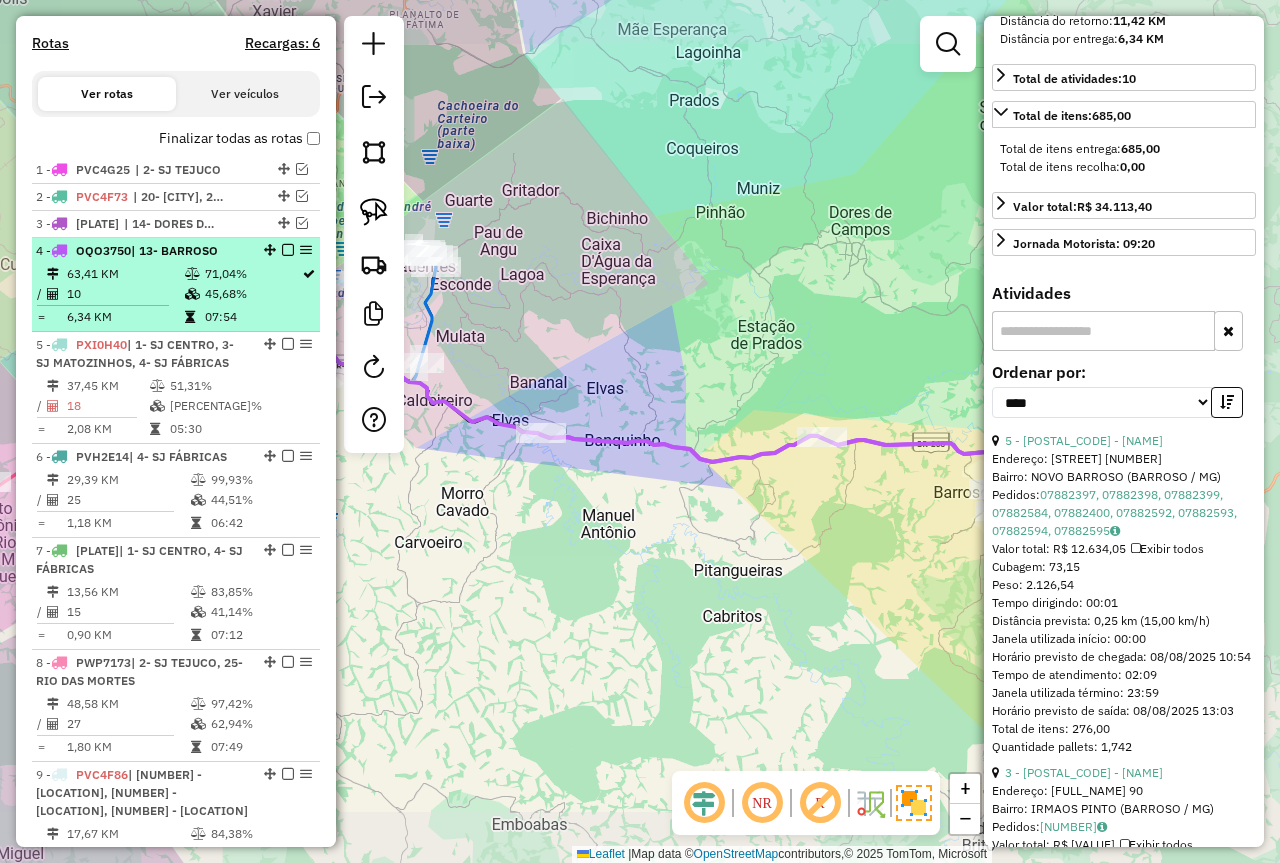 click at bounding box center [288, 250] 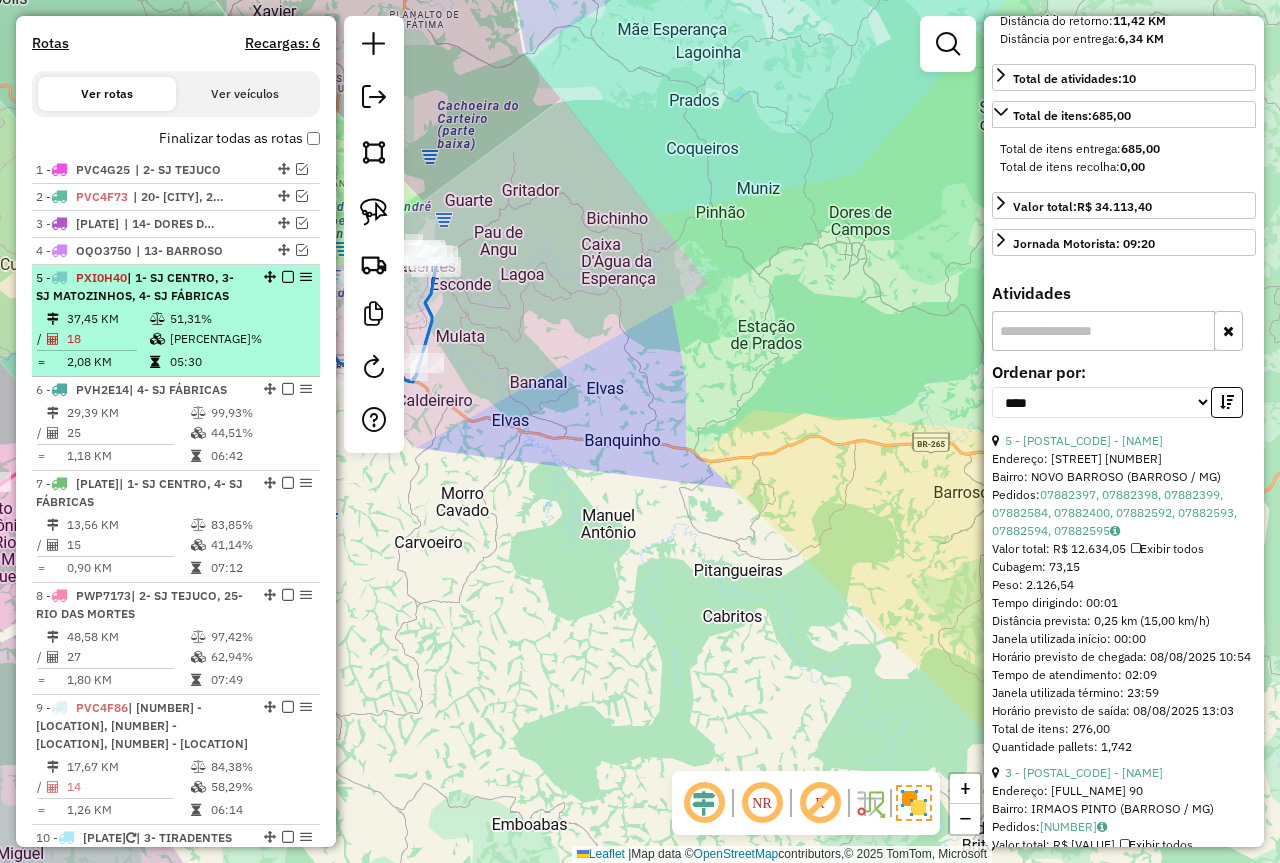 click at bounding box center [288, 277] 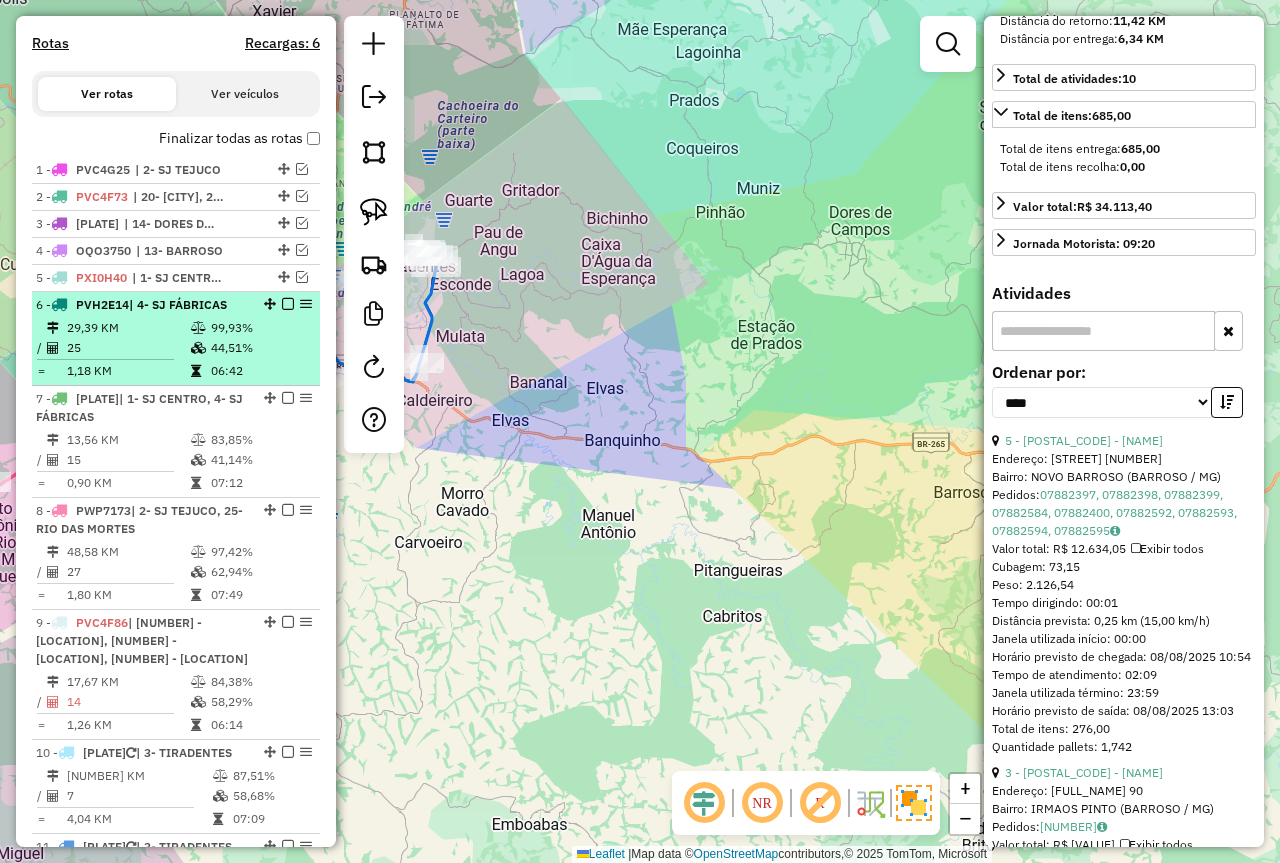 click on "25" at bounding box center (128, 348) 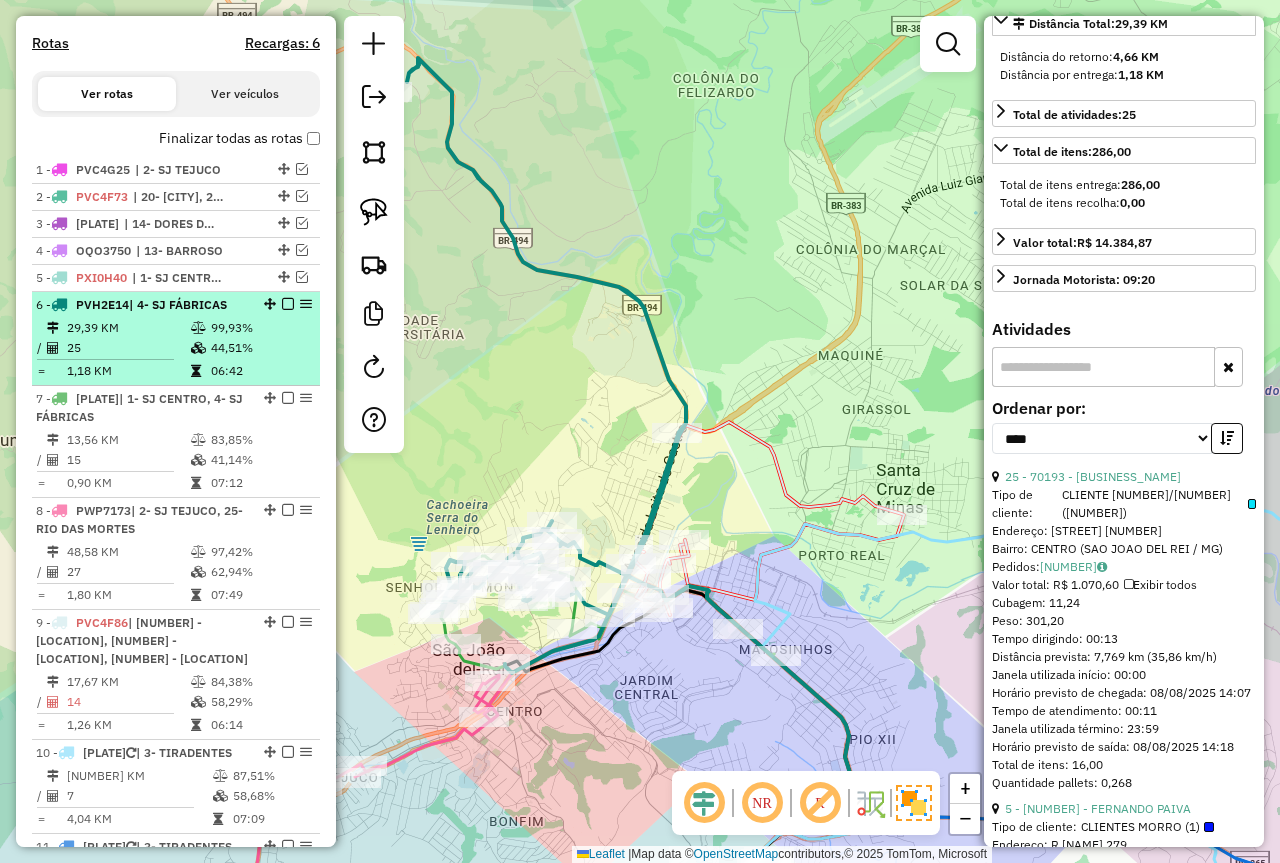 click at bounding box center [288, 304] 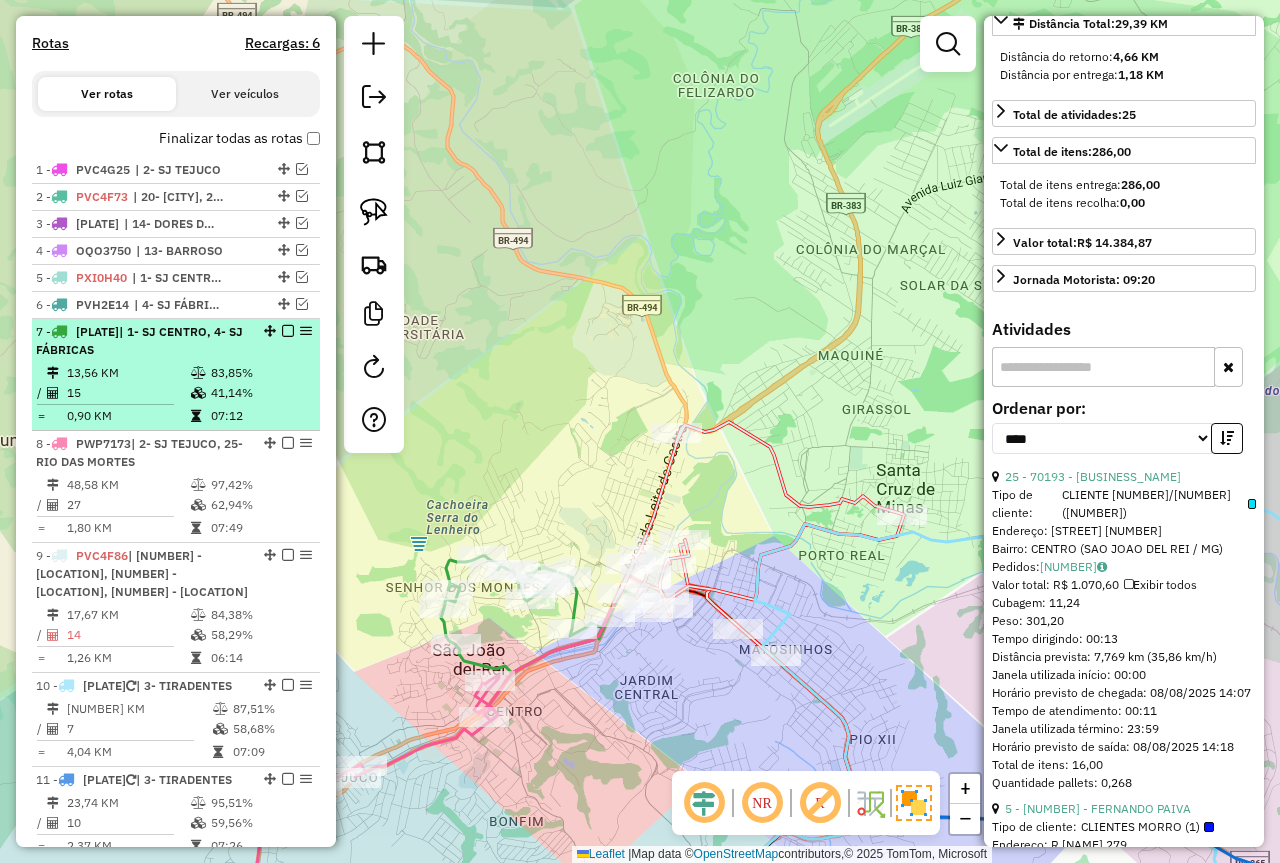 drag, startPoint x: 209, startPoint y: 370, endPoint x: 236, endPoint y: 368, distance: 27.073973 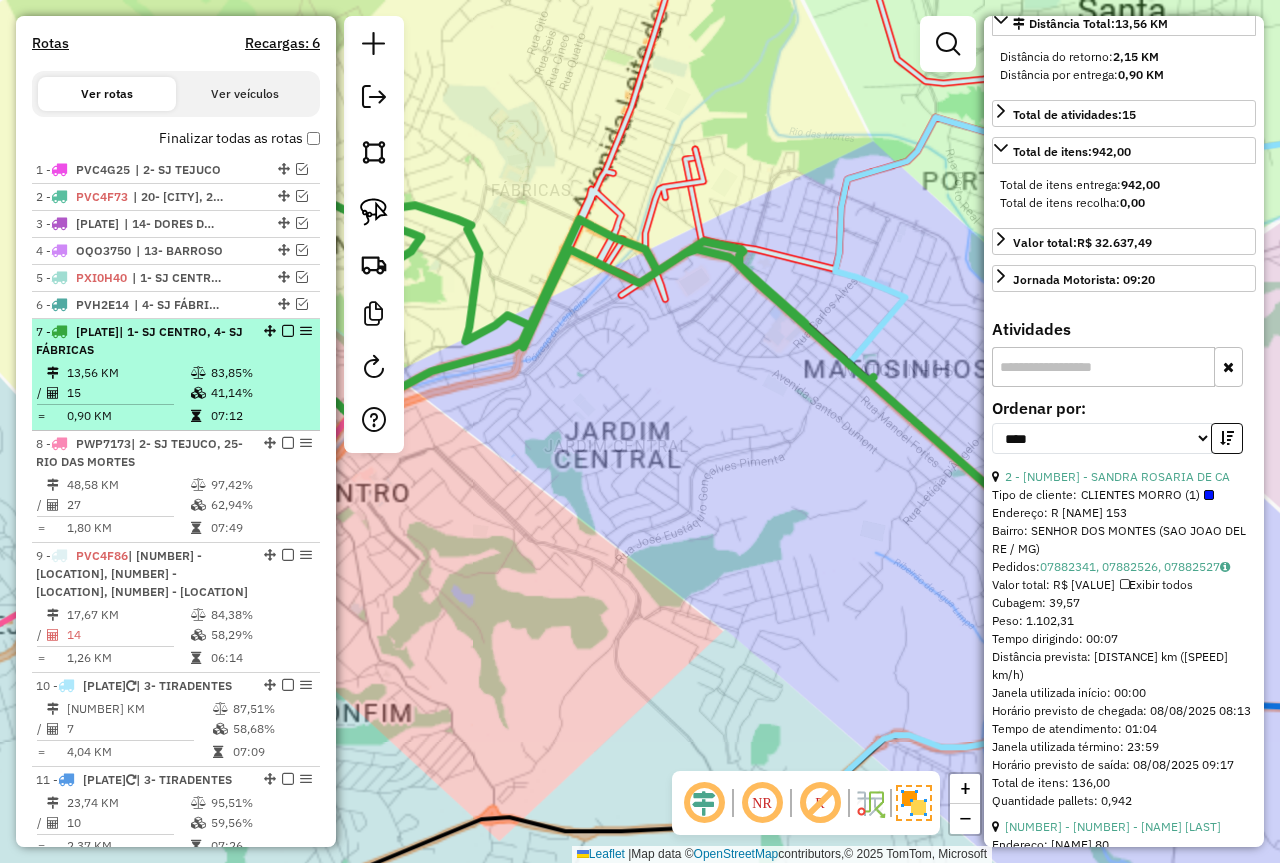 scroll, scrollTop: 518, scrollLeft: 0, axis: vertical 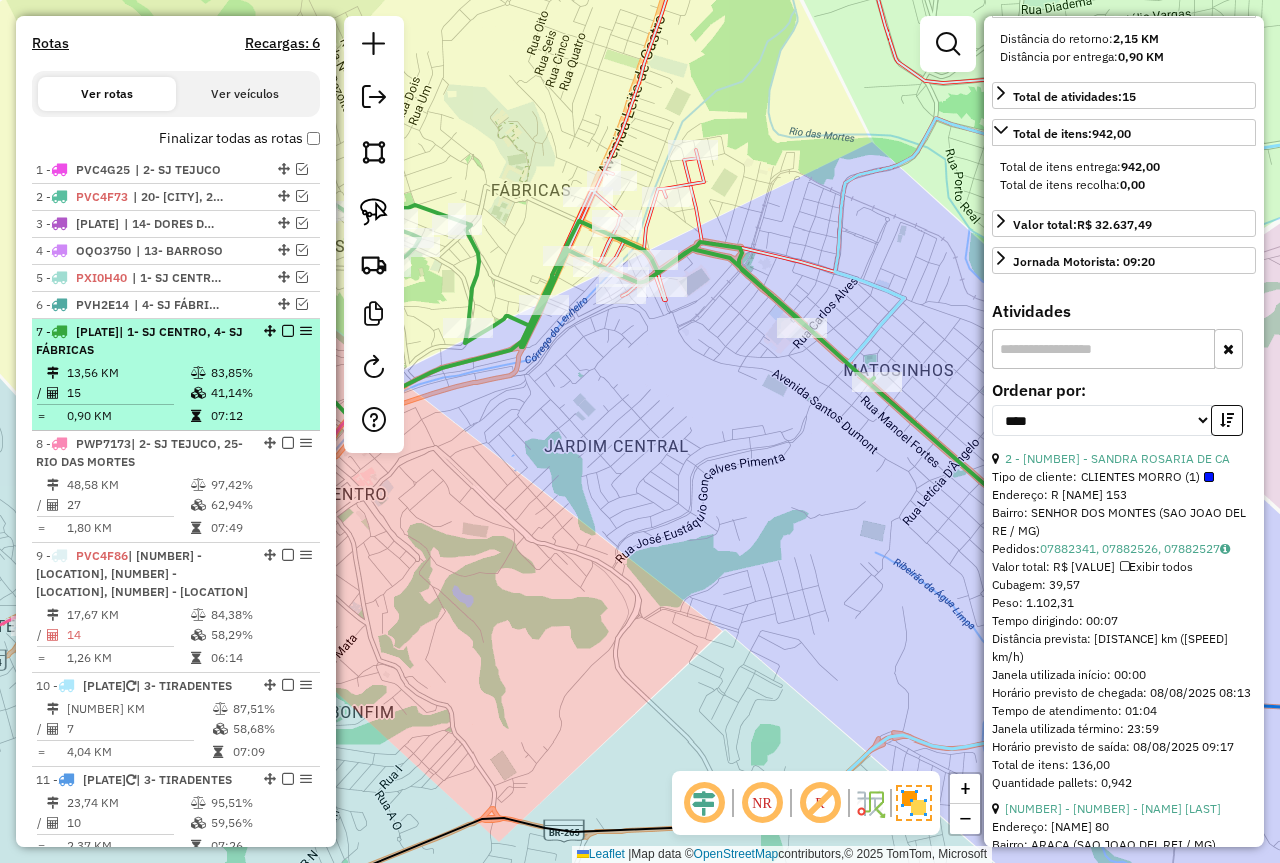 click at bounding box center [288, 331] 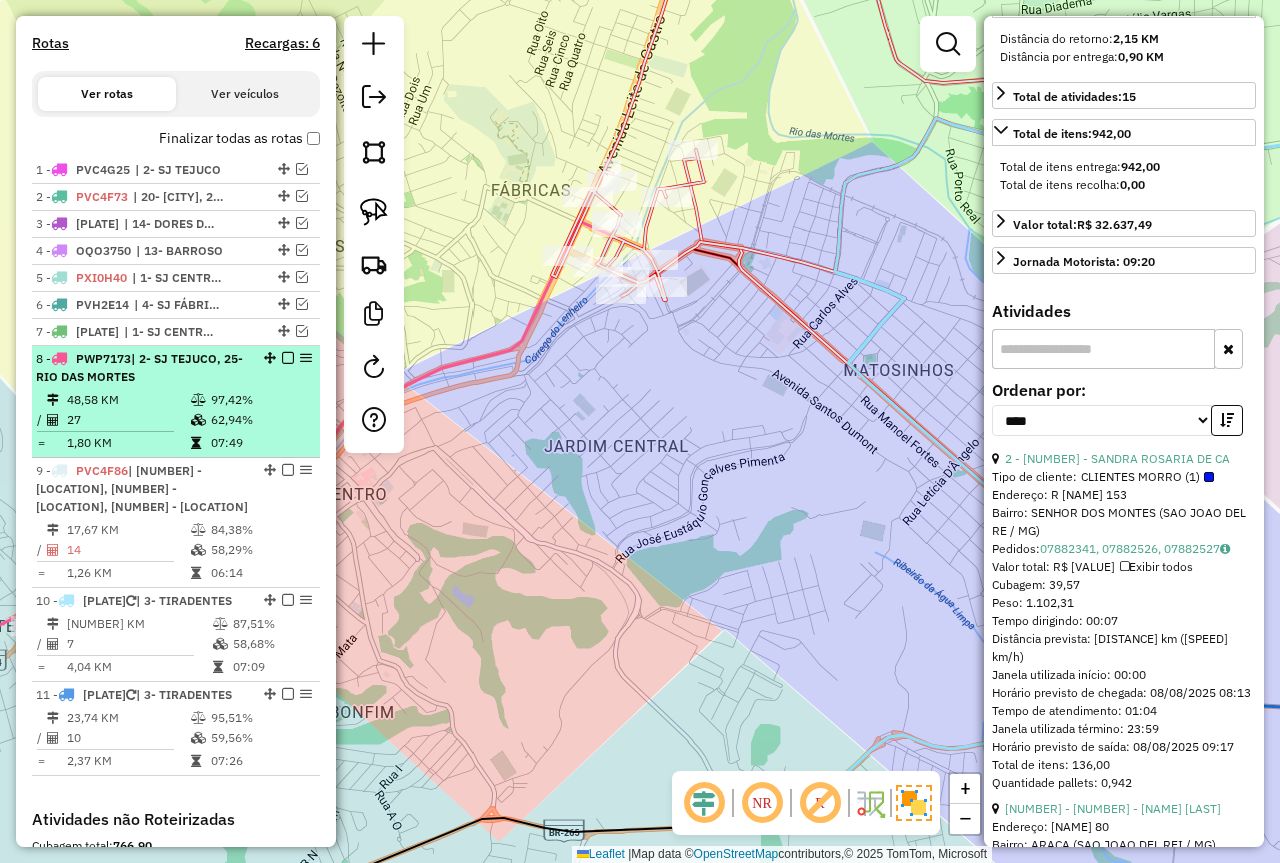 click on "8 -       PWP7173   | 2- SJ TEJUCO, 25- RIO DAS MORTES  48,58 KM   97,42%  /  27   62,94%     =  1,80 KM   07:49" at bounding box center (176, 402) 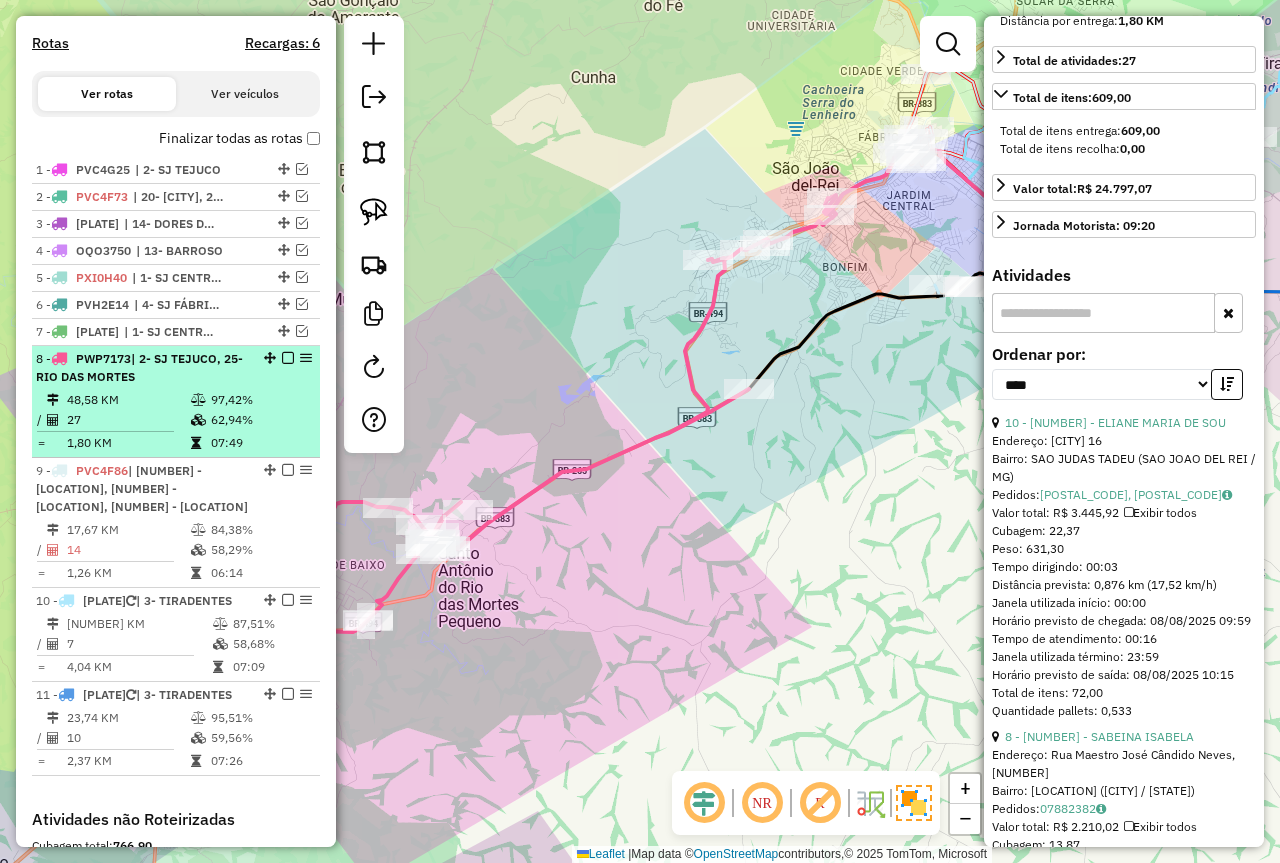 click at bounding box center (288, 358) 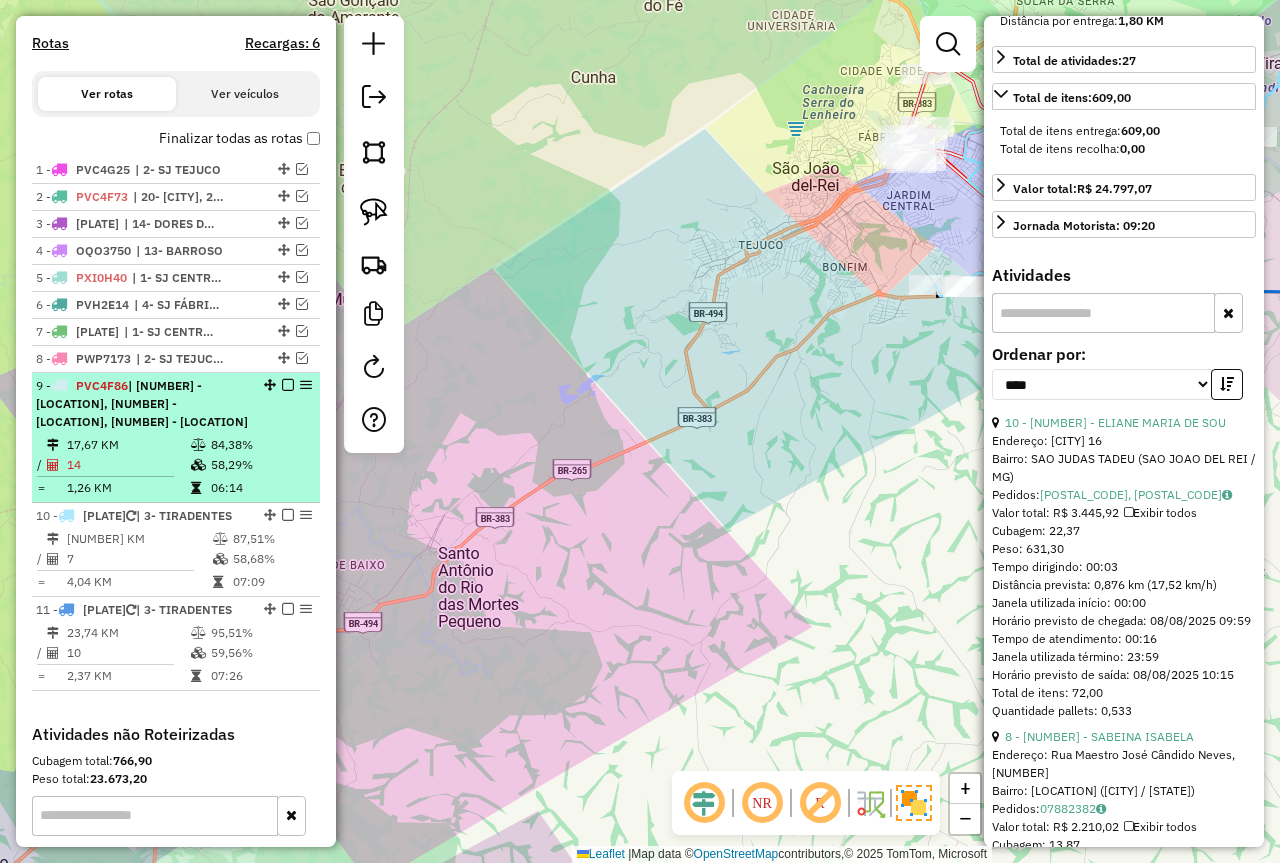 click on "9 -       PVC4F86   | 2- COLONIA, 3- SJ MATOZINHOS, 4- SJ FÁBRICAS" at bounding box center [142, 404] 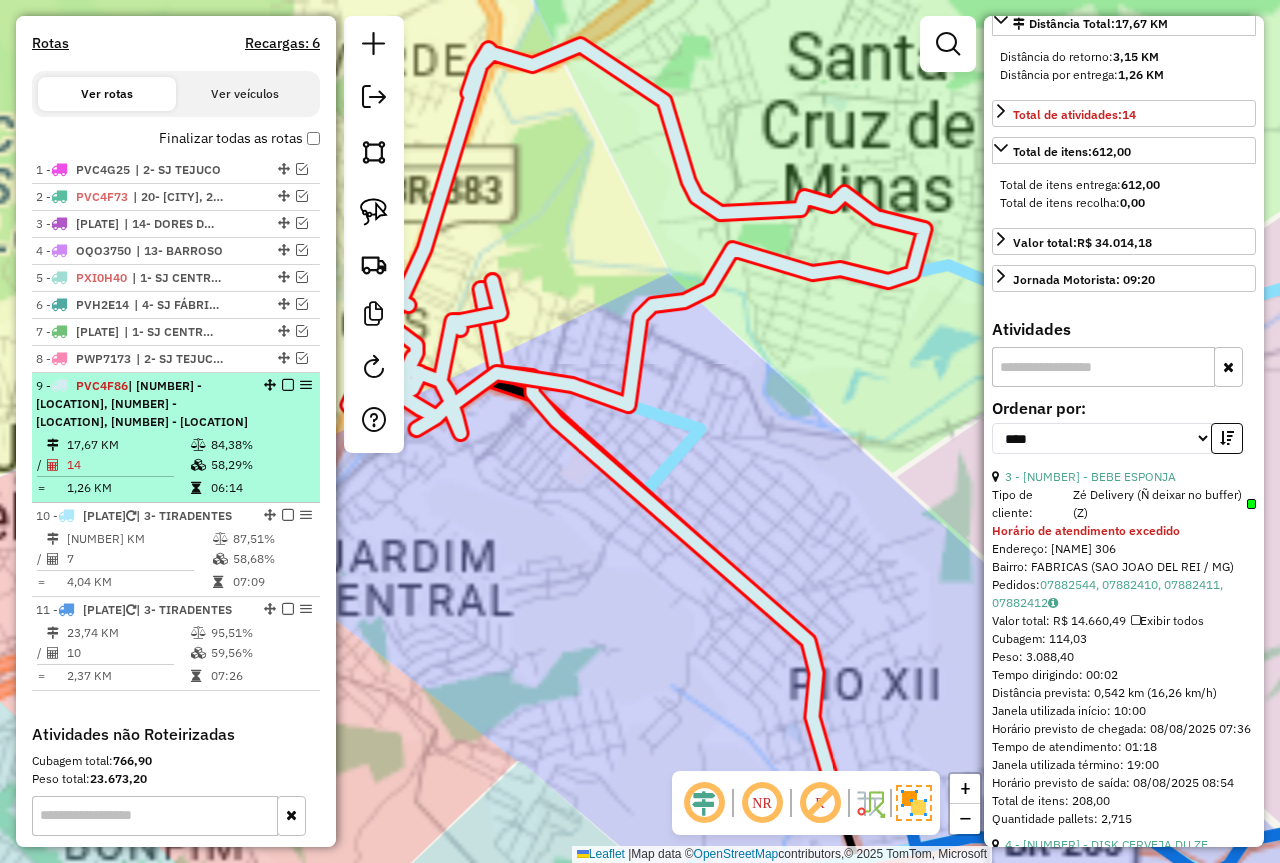 scroll, scrollTop: 536, scrollLeft: 0, axis: vertical 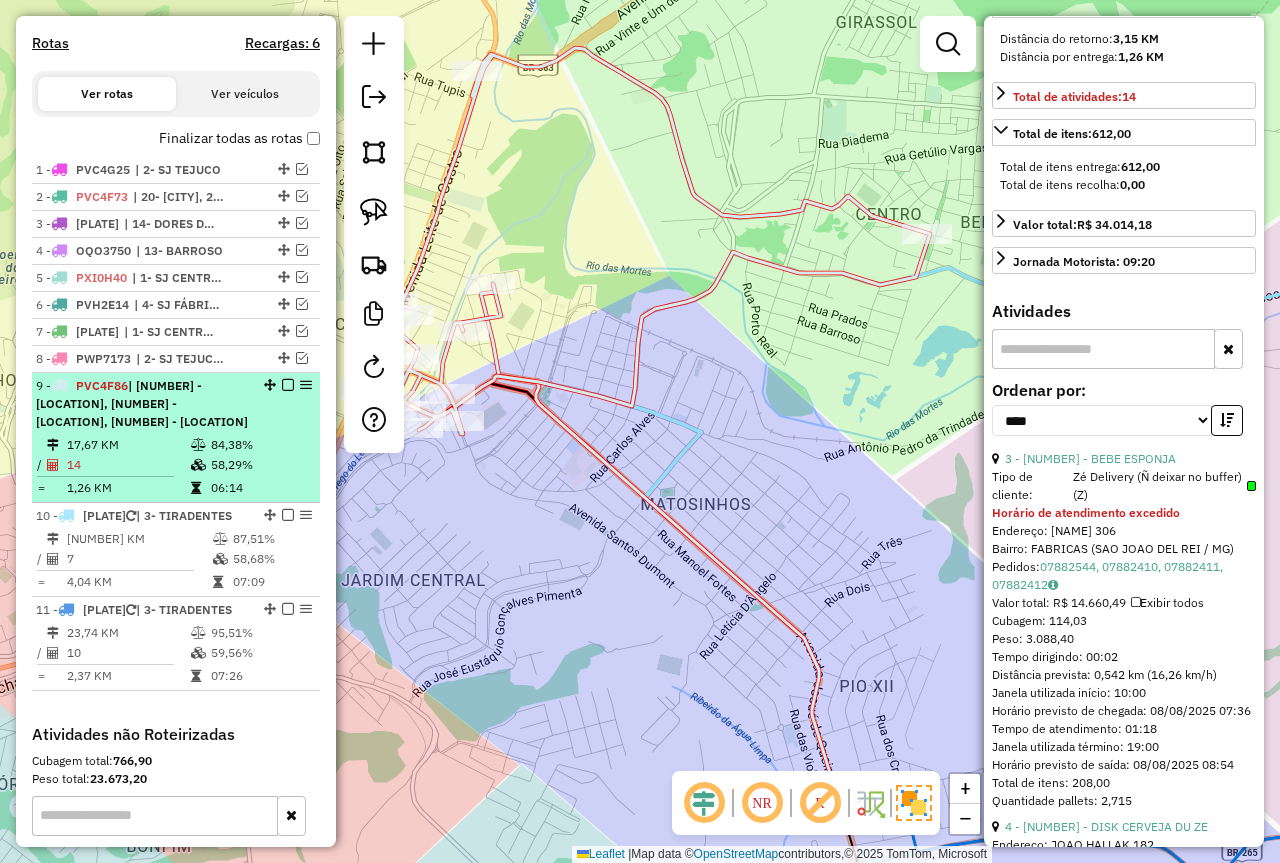click at bounding box center (288, 385) 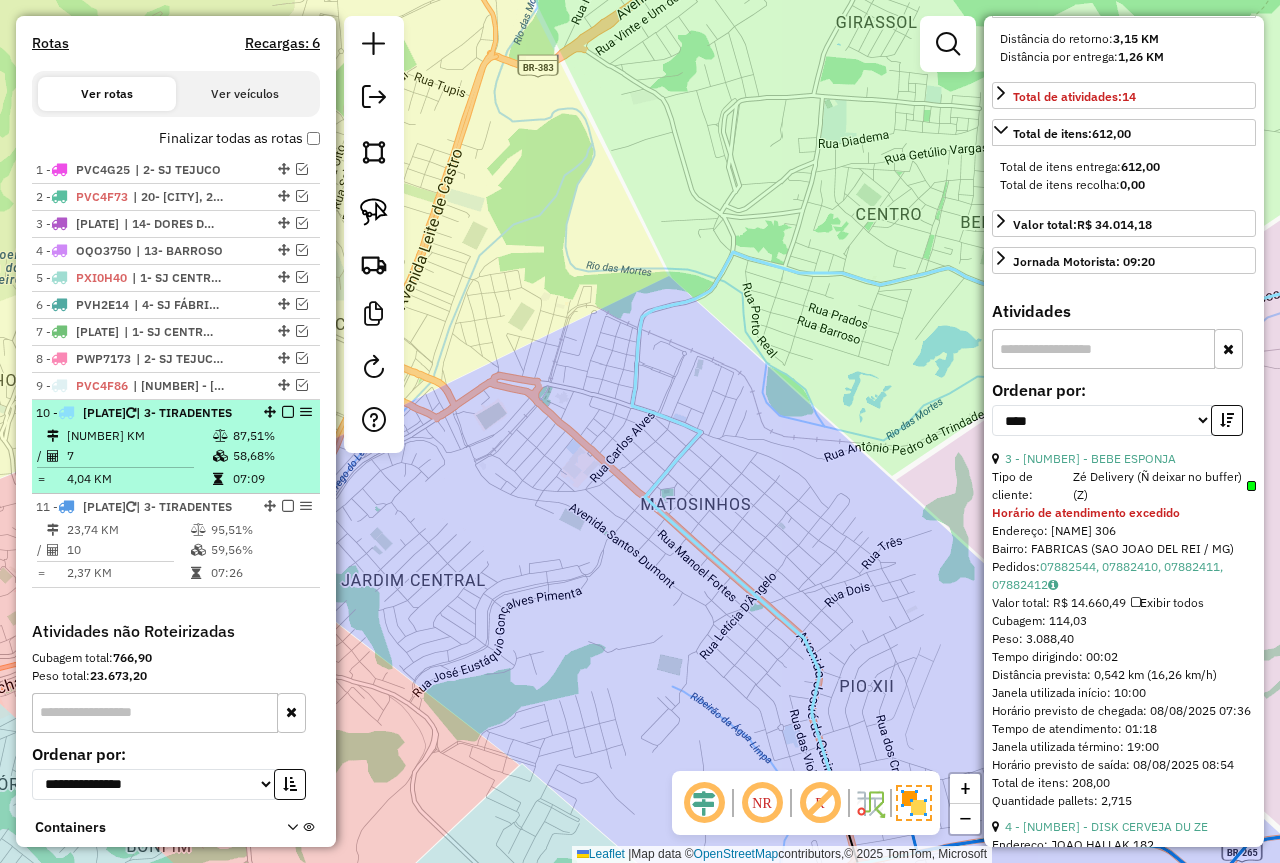 drag, startPoint x: 239, startPoint y: 436, endPoint x: 256, endPoint y: 436, distance: 17 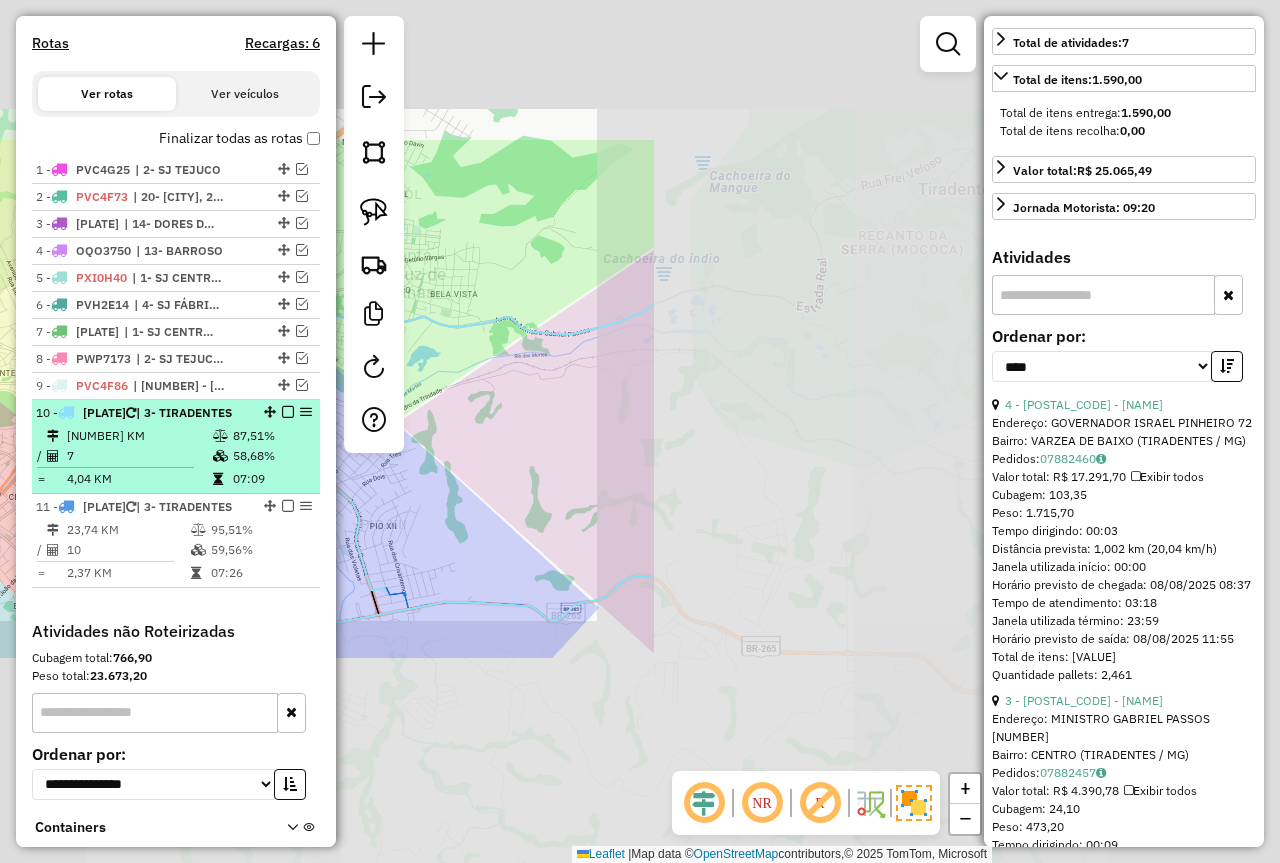 scroll, scrollTop: 500, scrollLeft: 0, axis: vertical 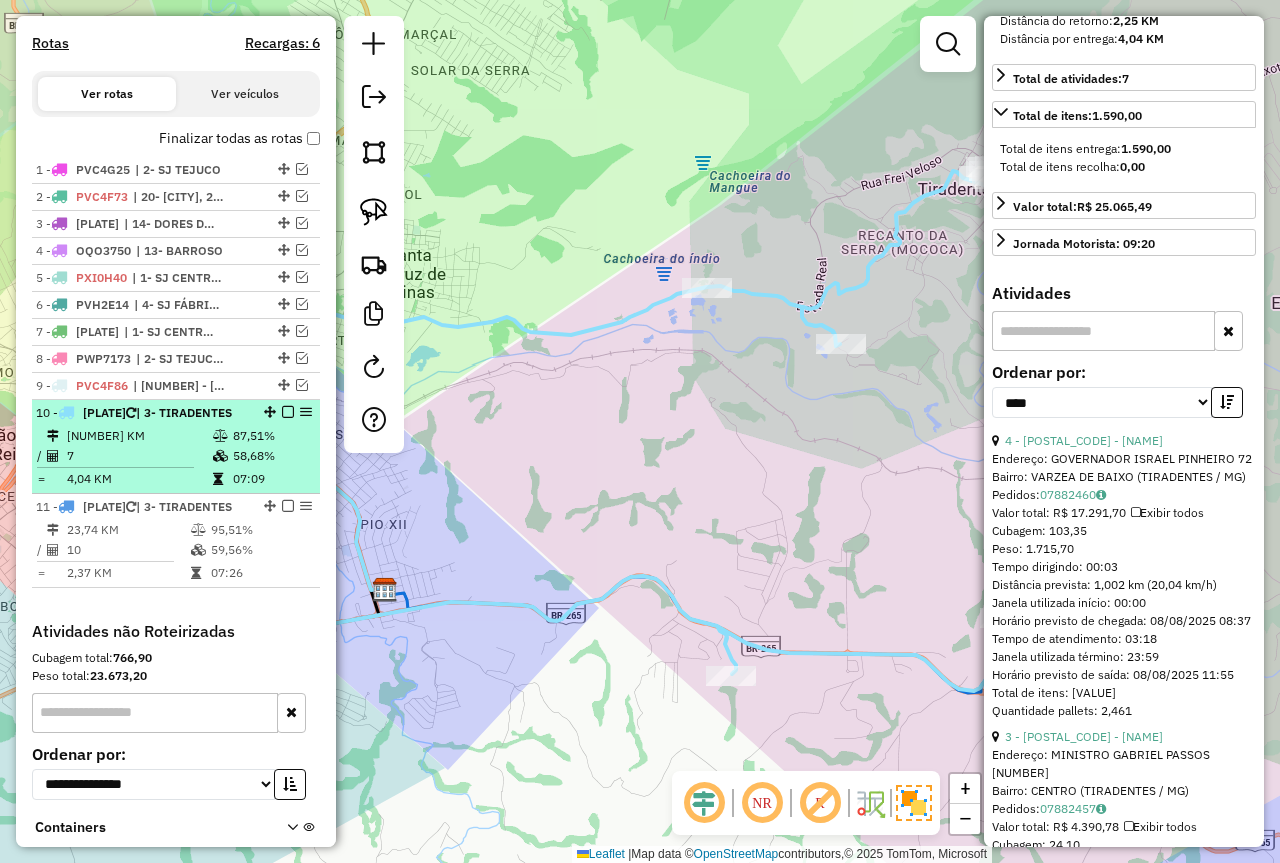 click at bounding box center [288, 412] 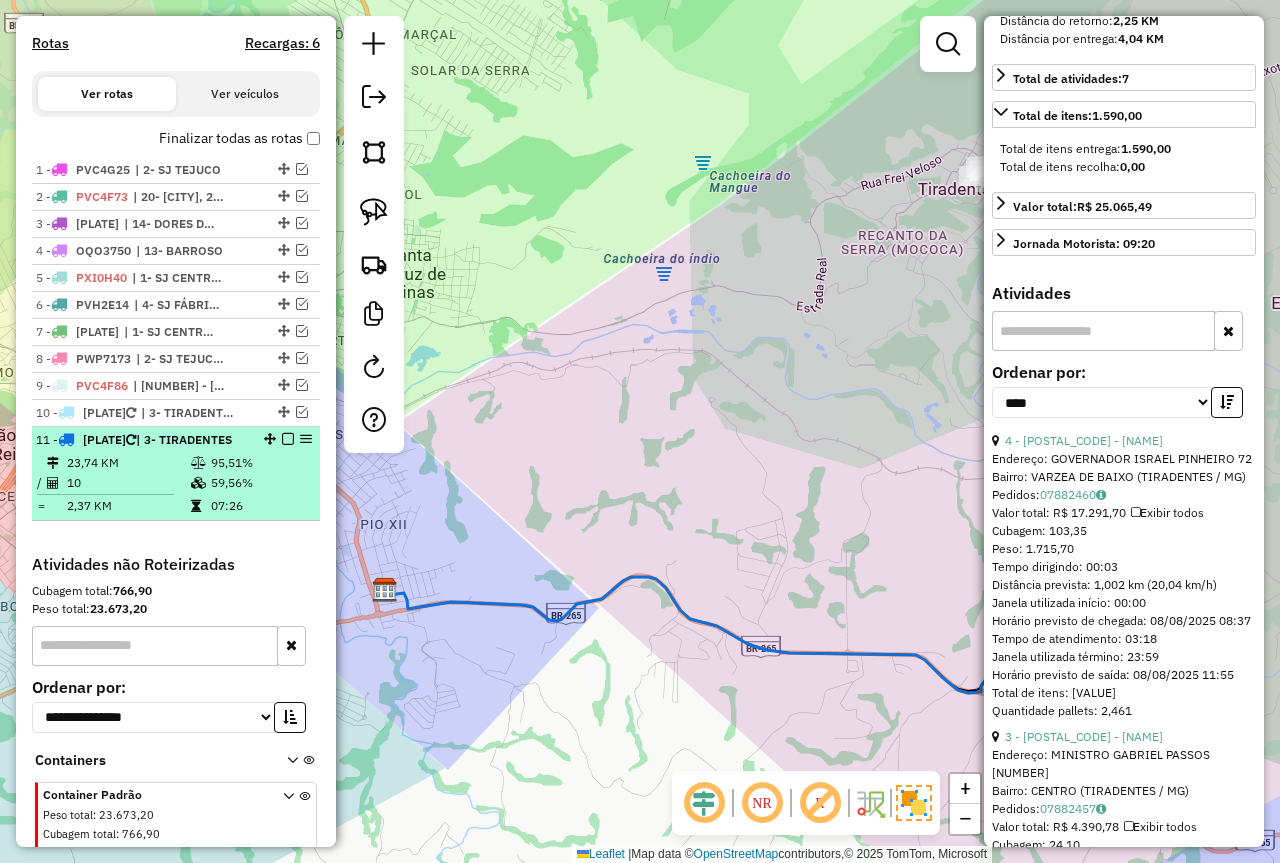 click on "95,51%" at bounding box center [260, 463] 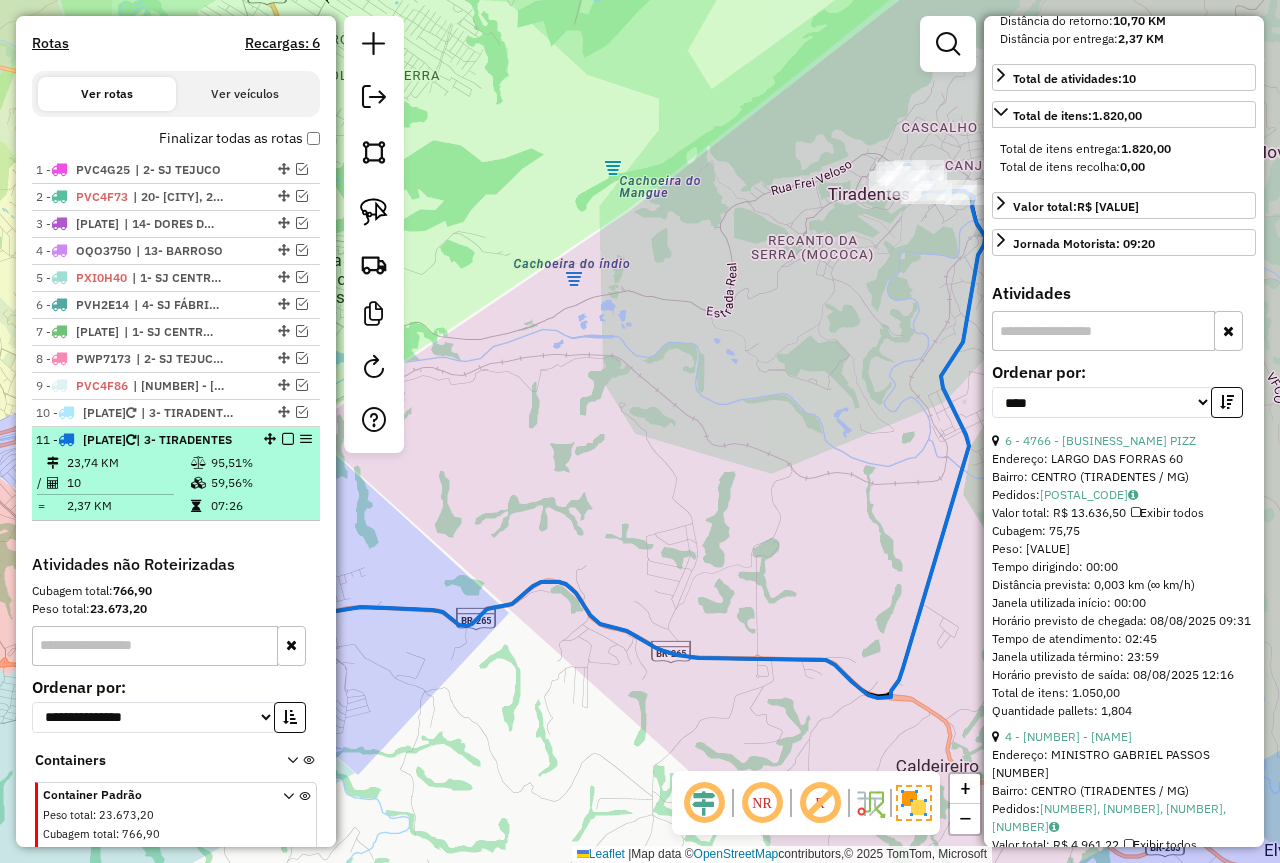 click at bounding box center (288, 439) 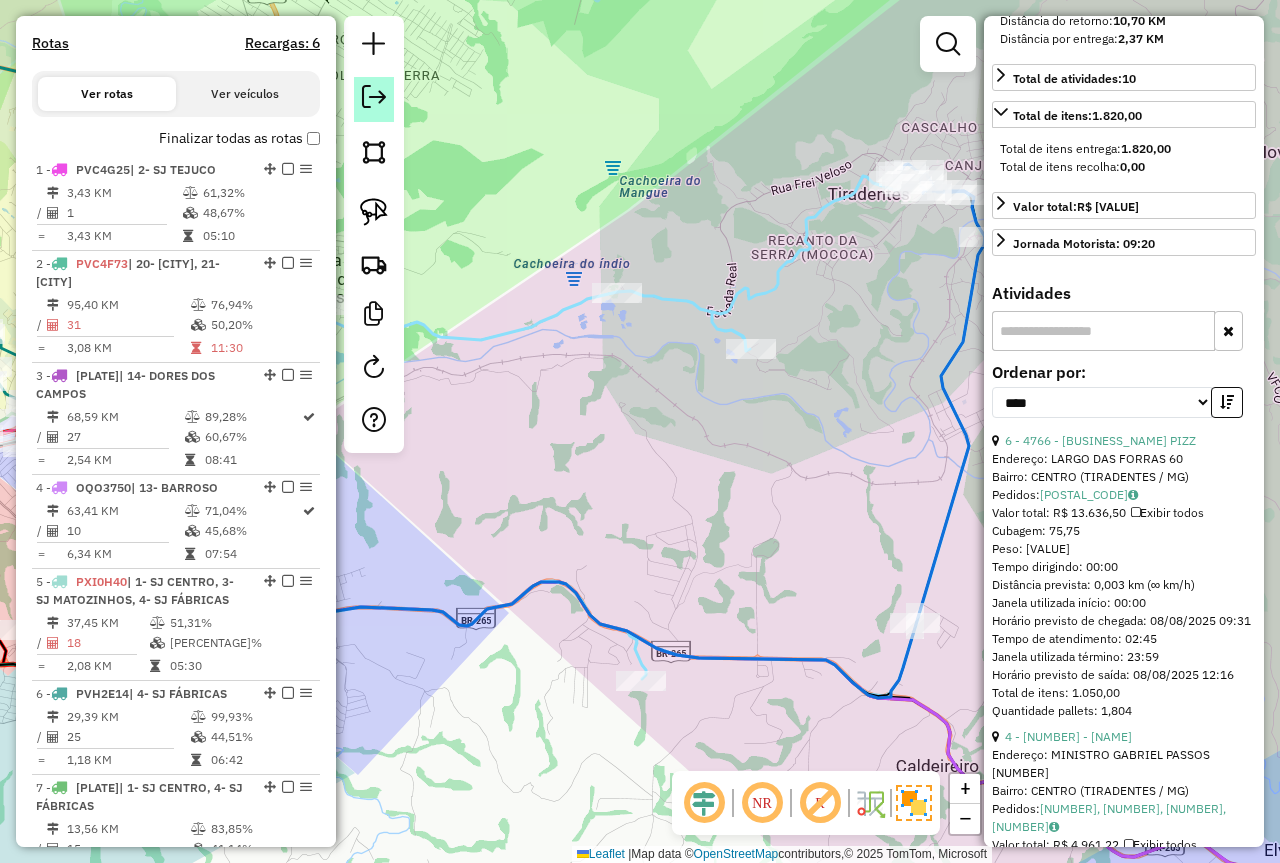 click 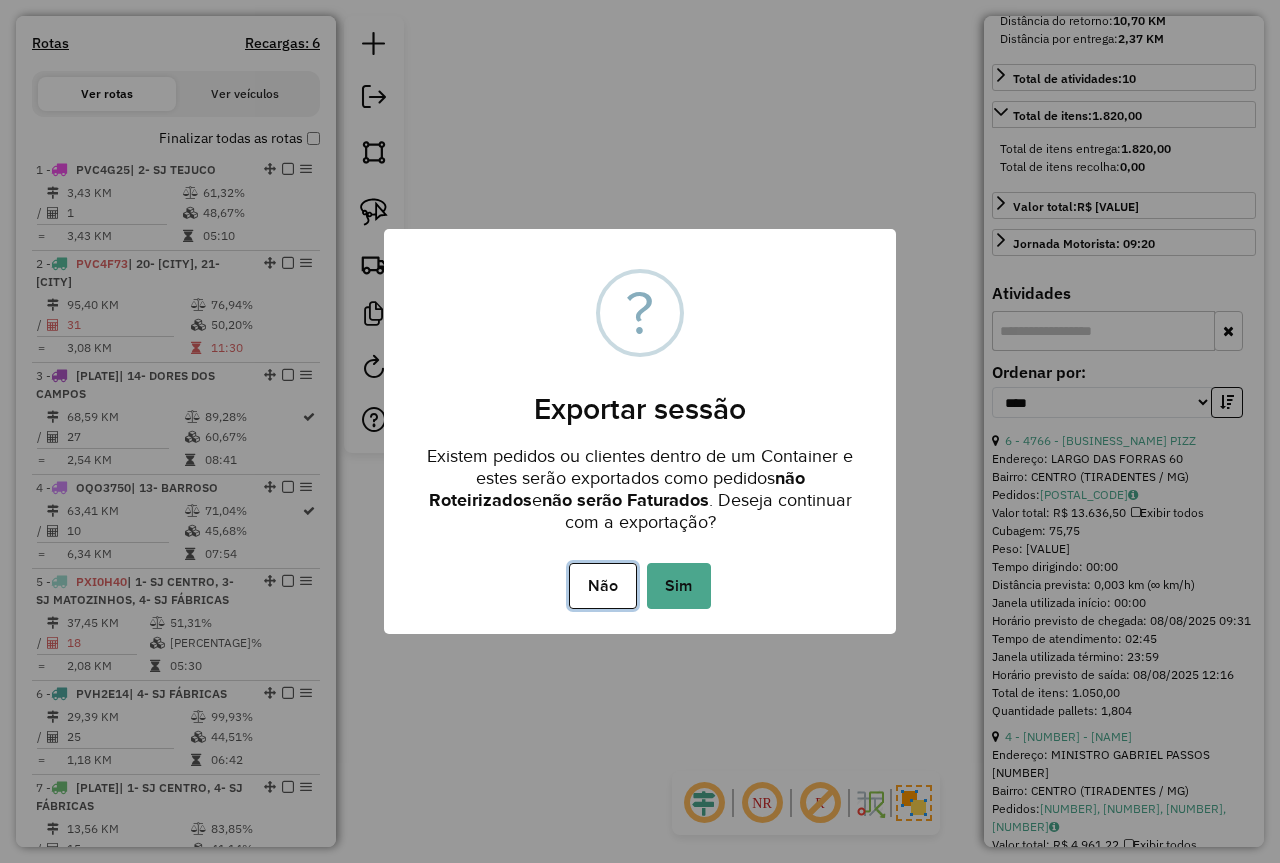 click on "Não" at bounding box center (602, 586) 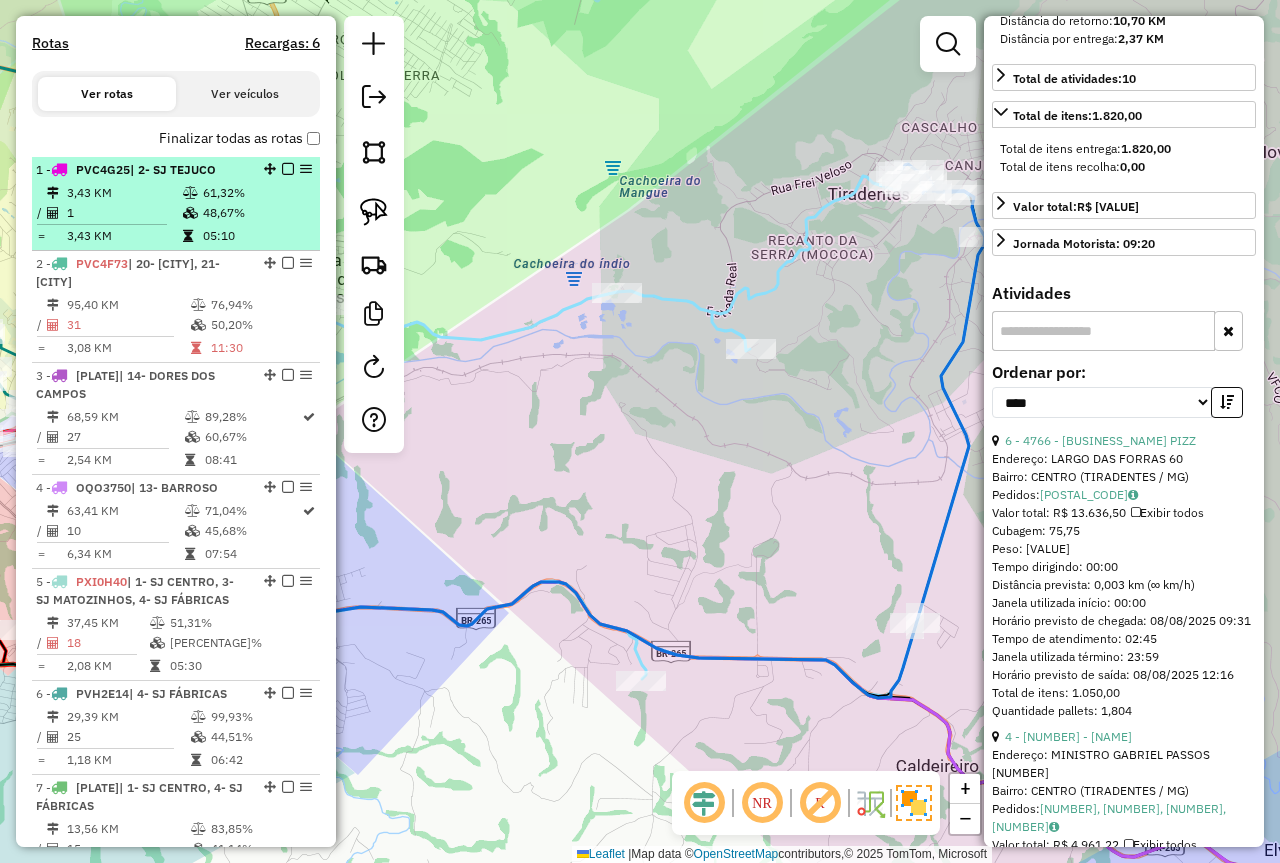 click on "48,67%" at bounding box center (256, 213) 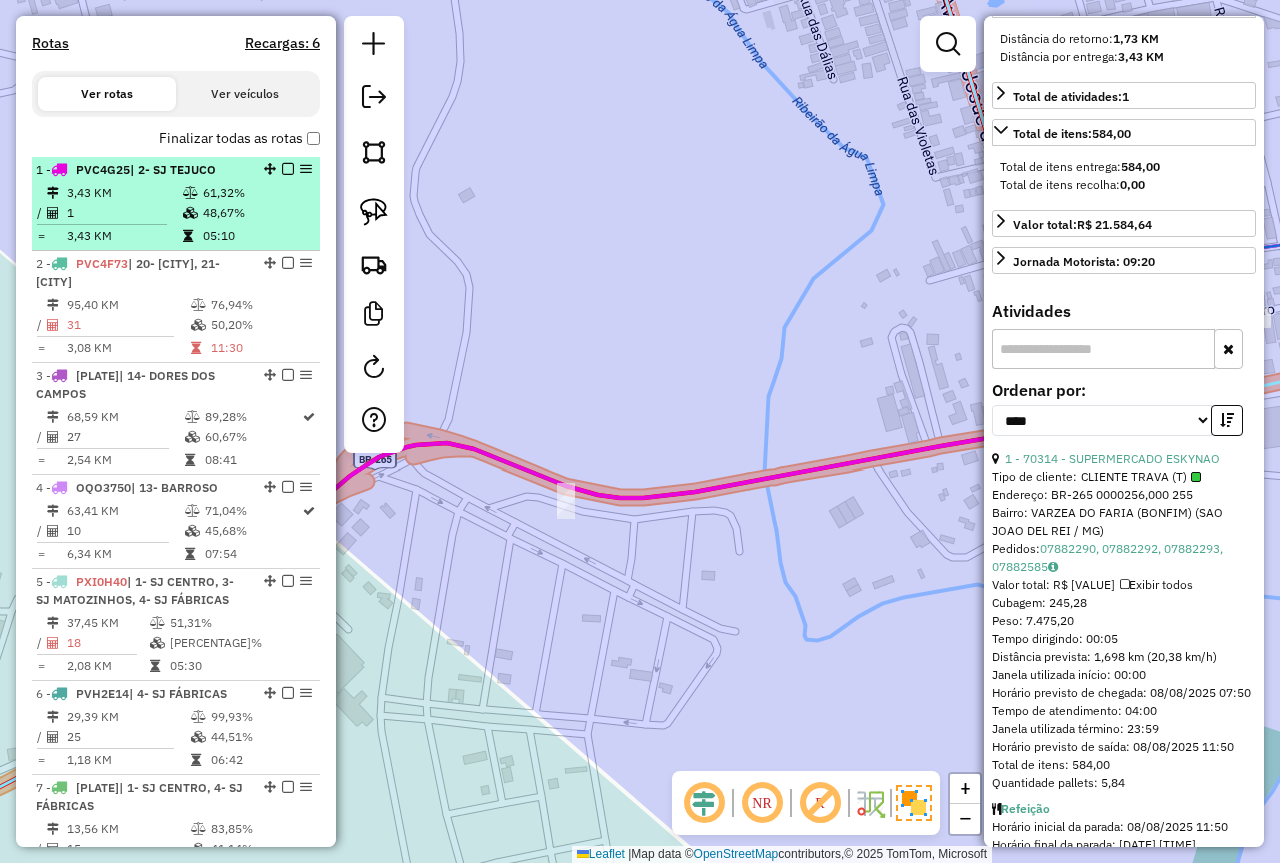 click at bounding box center (288, 169) 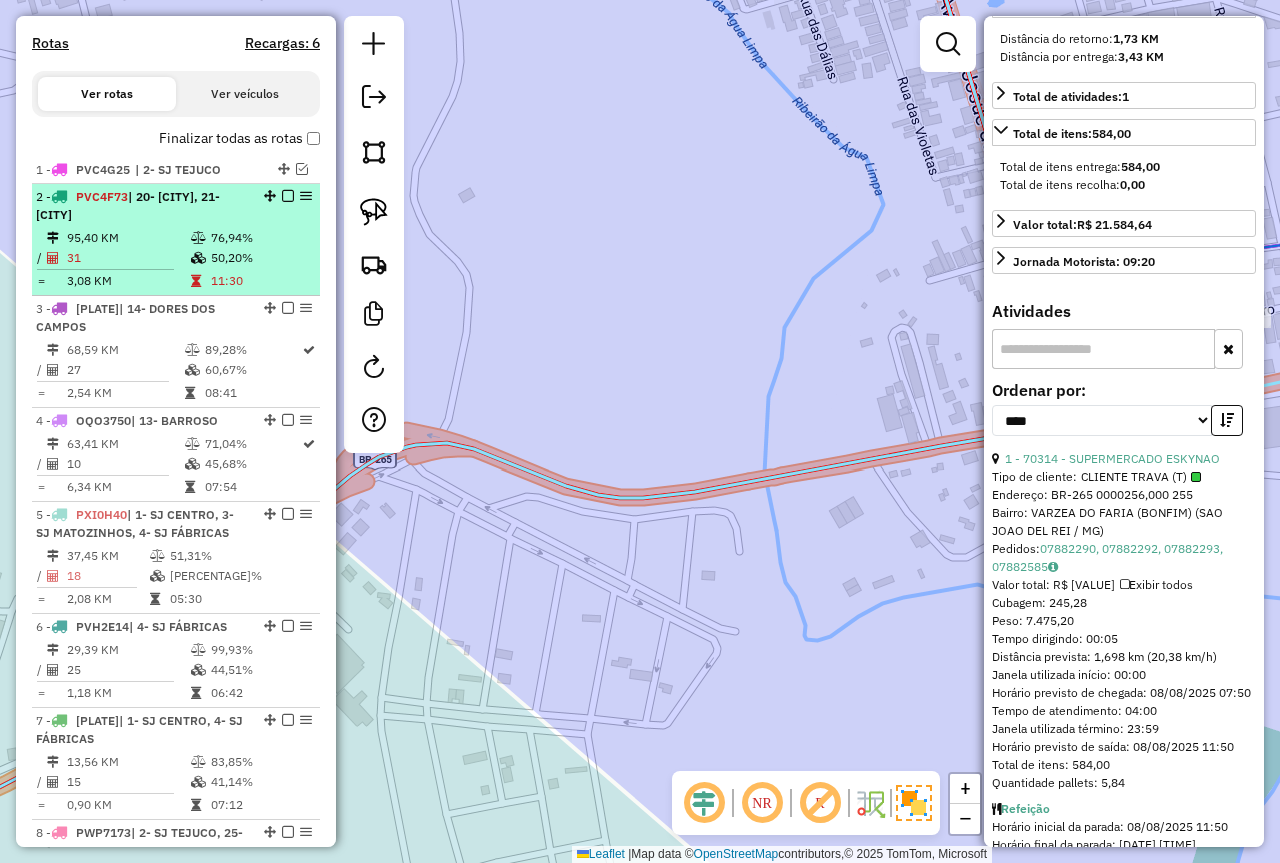 drag, startPoint x: 248, startPoint y: 246, endPoint x: 286, endPoint y: 220, distance: 46.043457 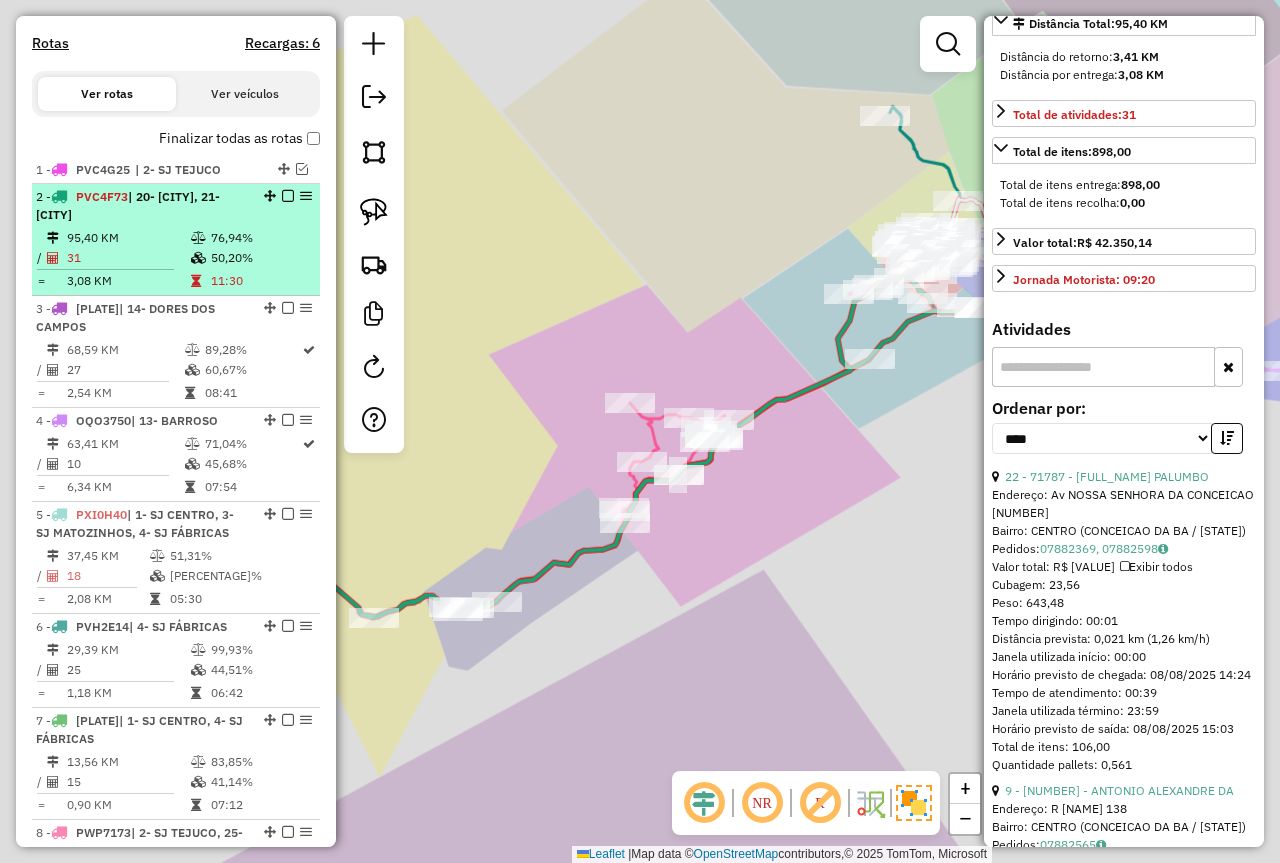 scroll, scrollTop: 536, scrollLeft: 0, axis: vertical 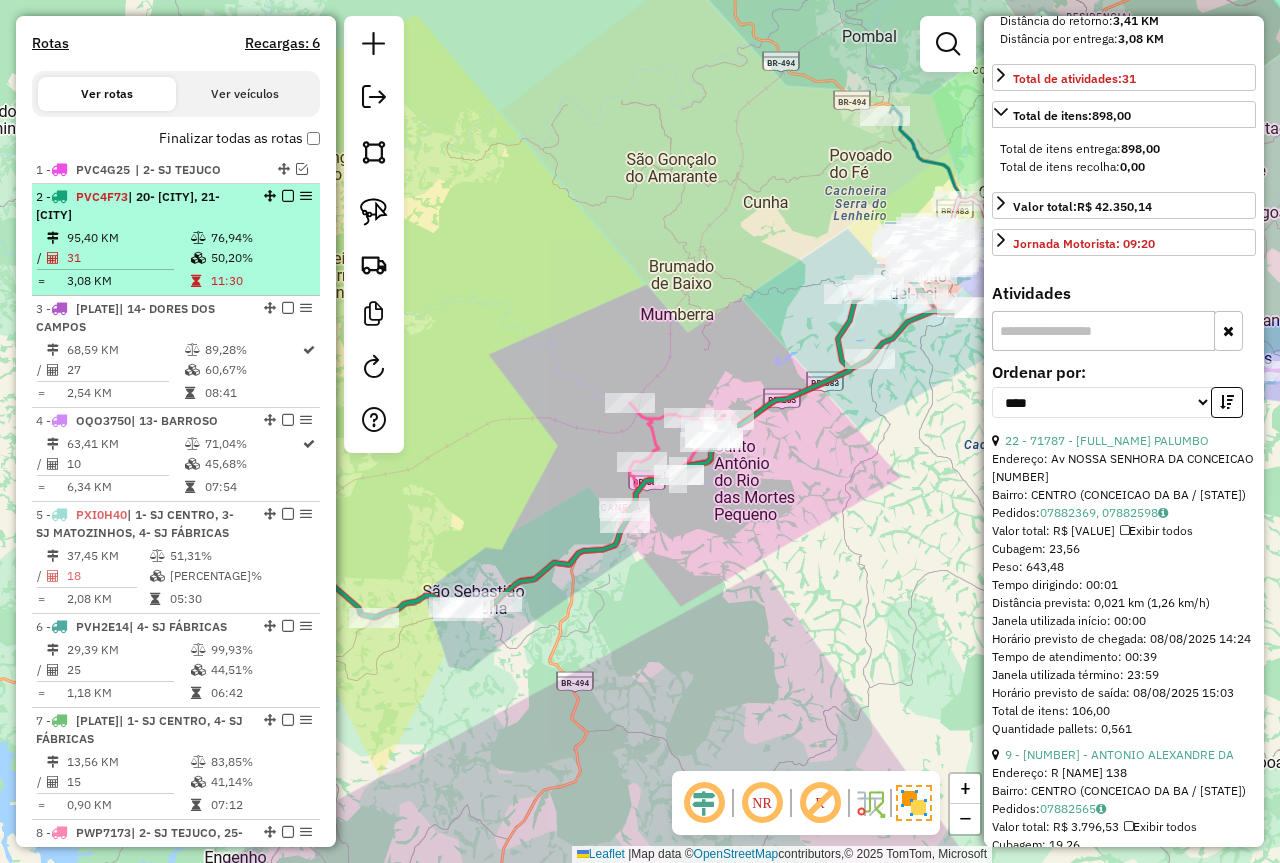 click at bounding box center (288, 196) 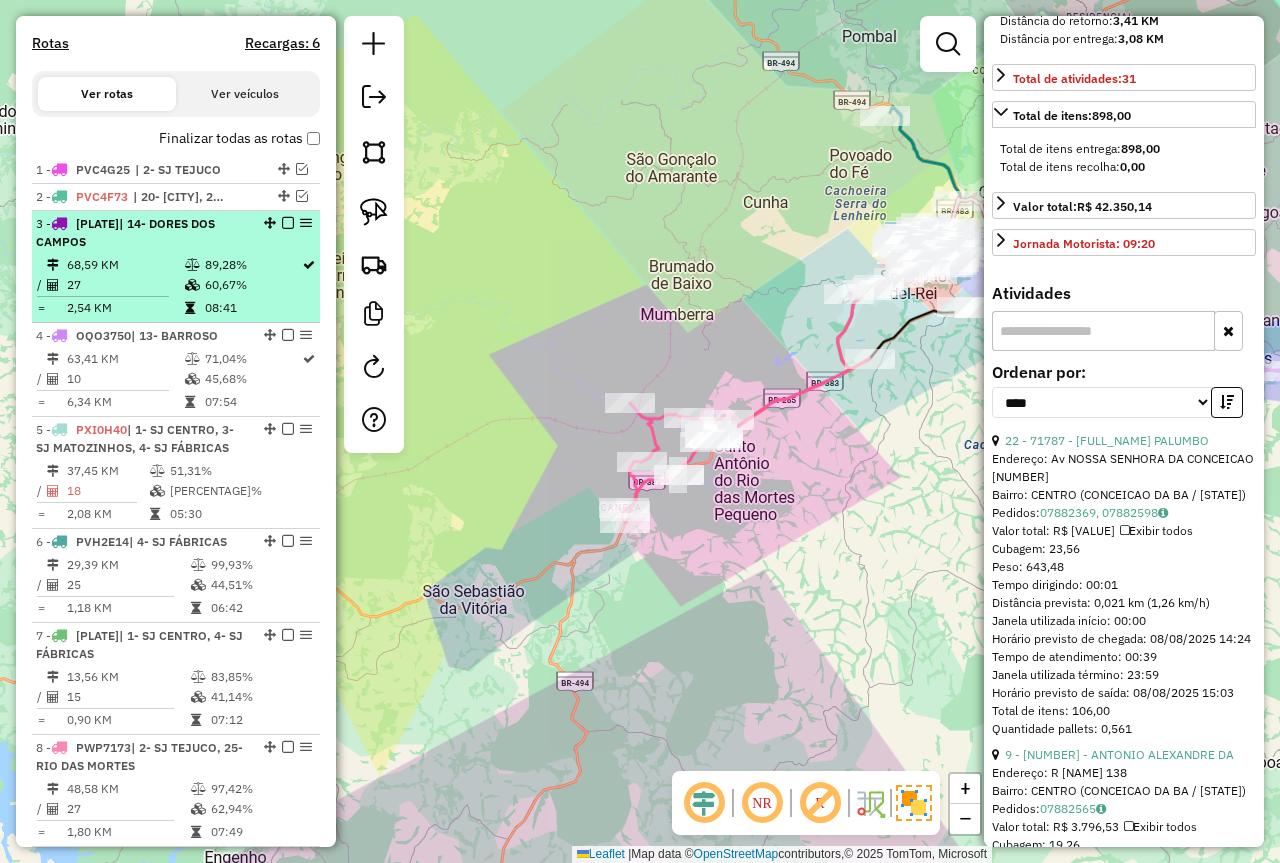 click on "89,28%" at bounding box center (252, 265) 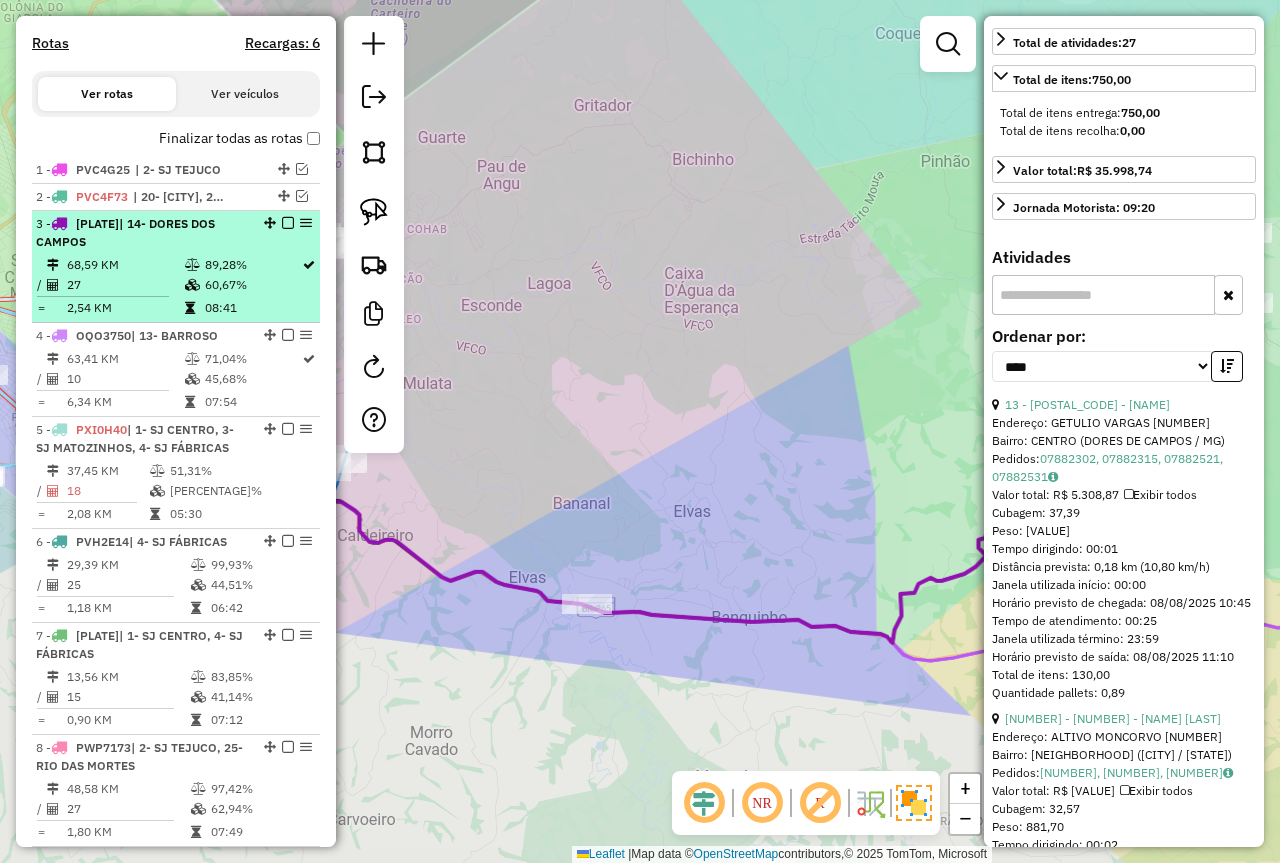 scroll, scrollTop: 500, scrollLeft: 0, axis: vertical 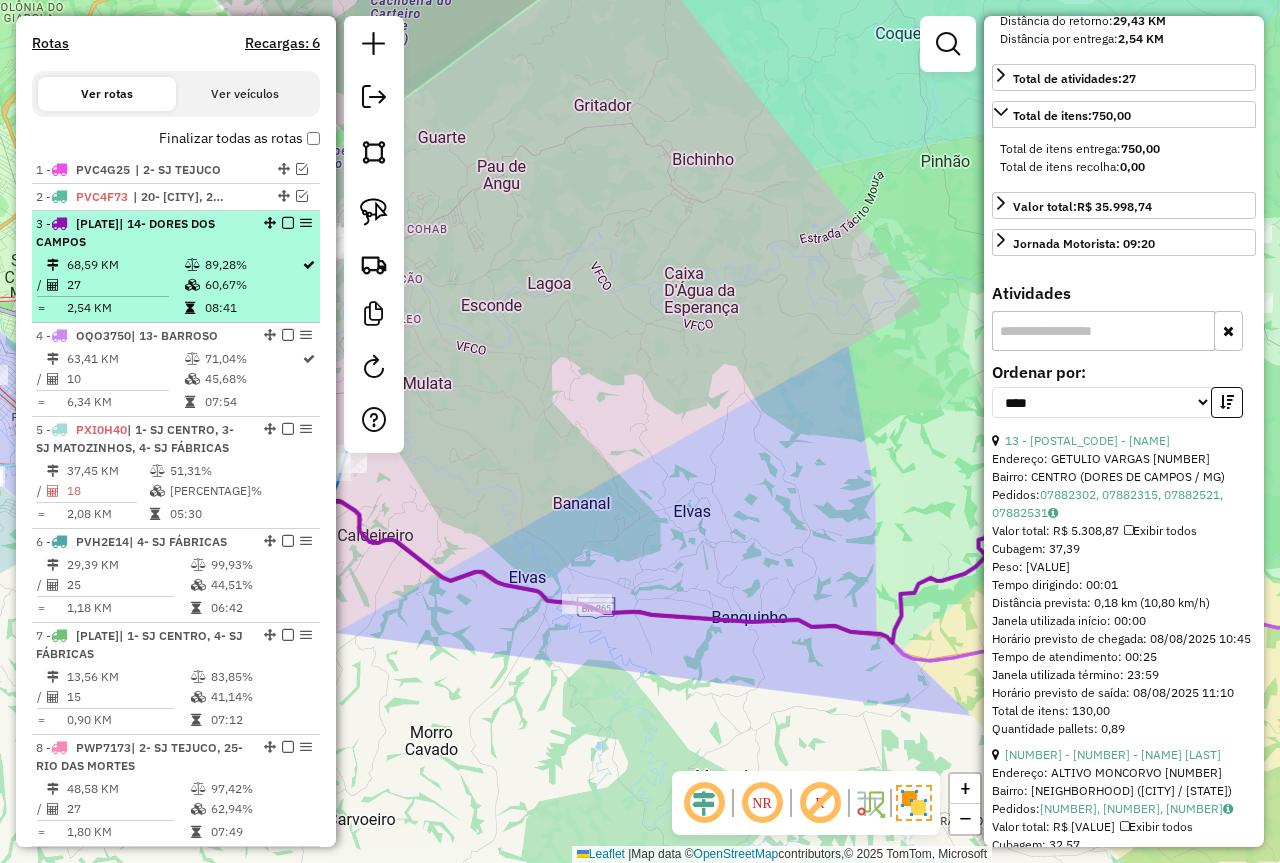 click at bounding box center (288, 223) 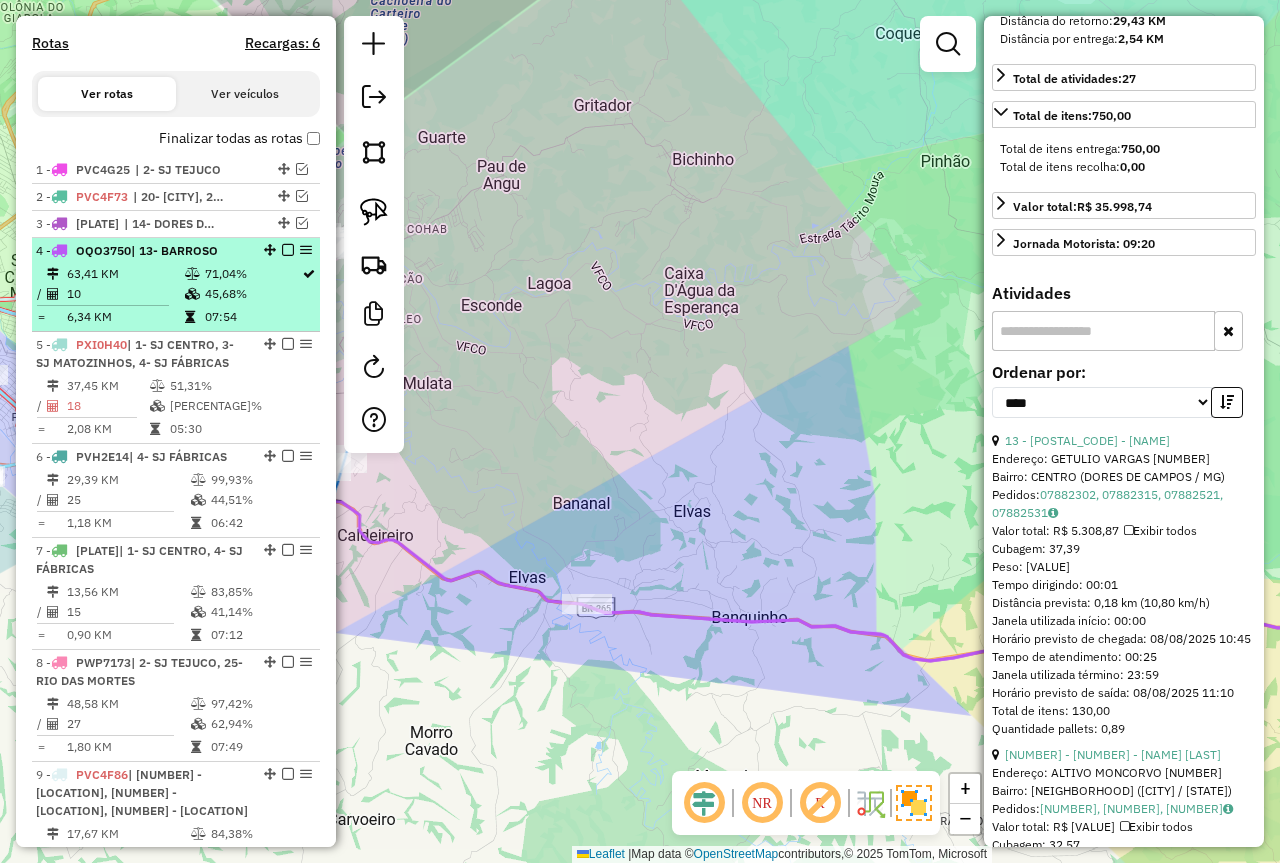click on "71,04%" at bounding box center (252, 274) 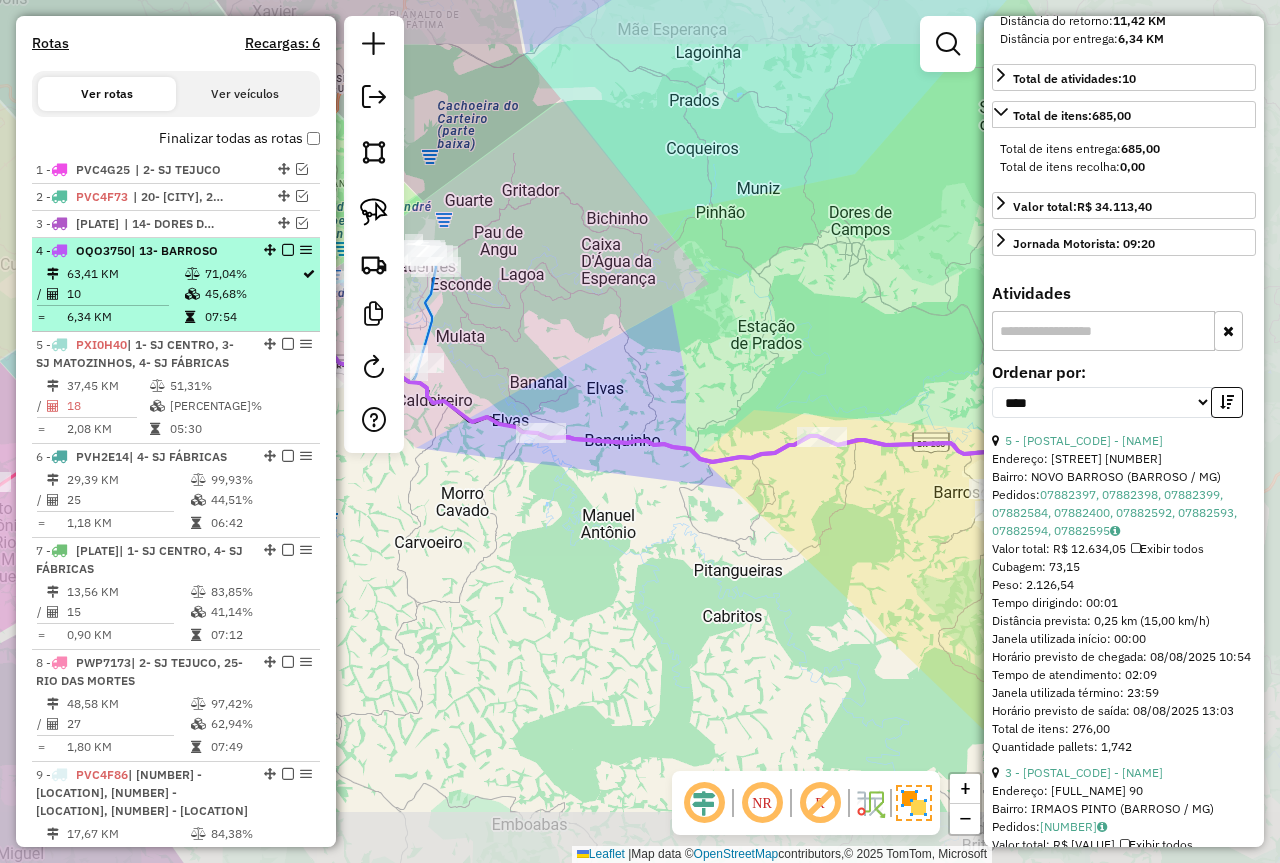 click at bounding box center (288, 250) 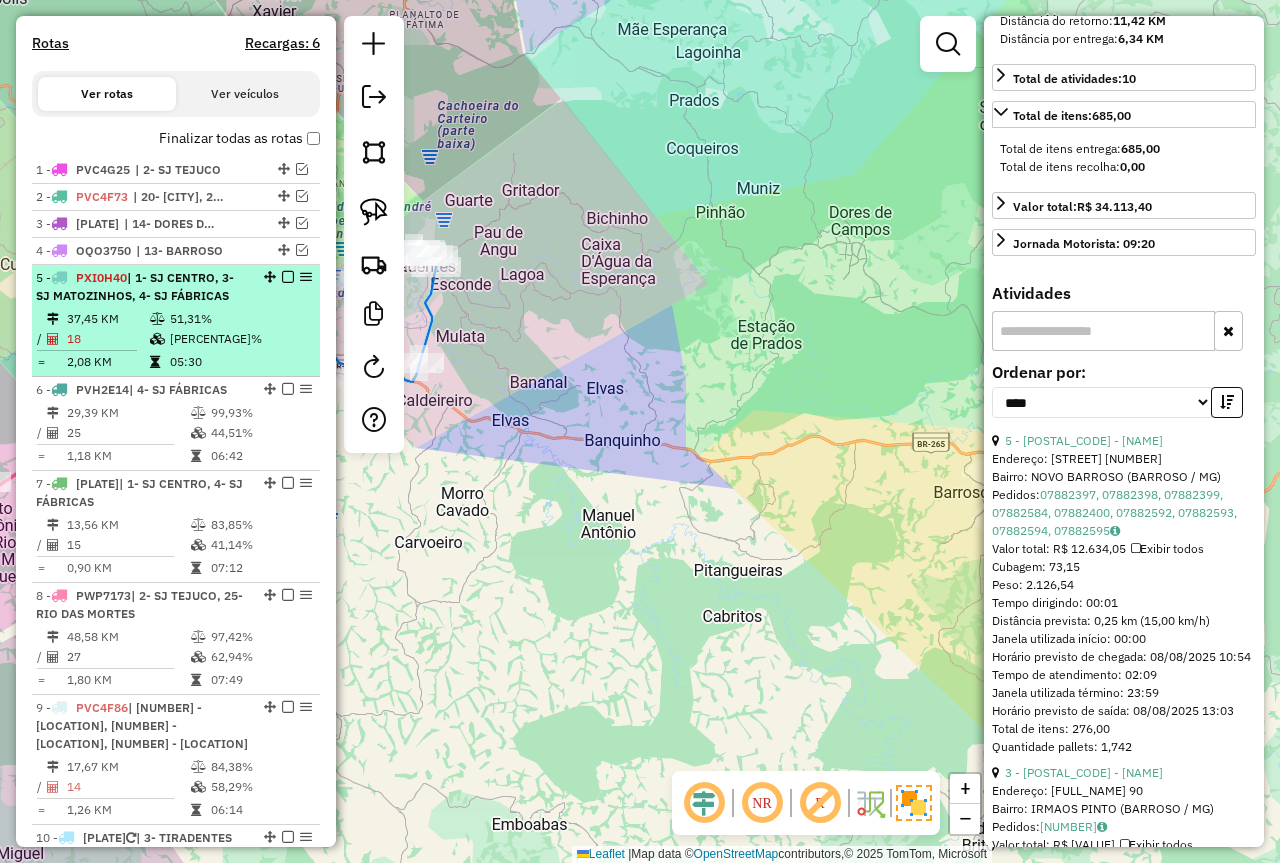 click on "51,31%" at bounding box center [241, 319] 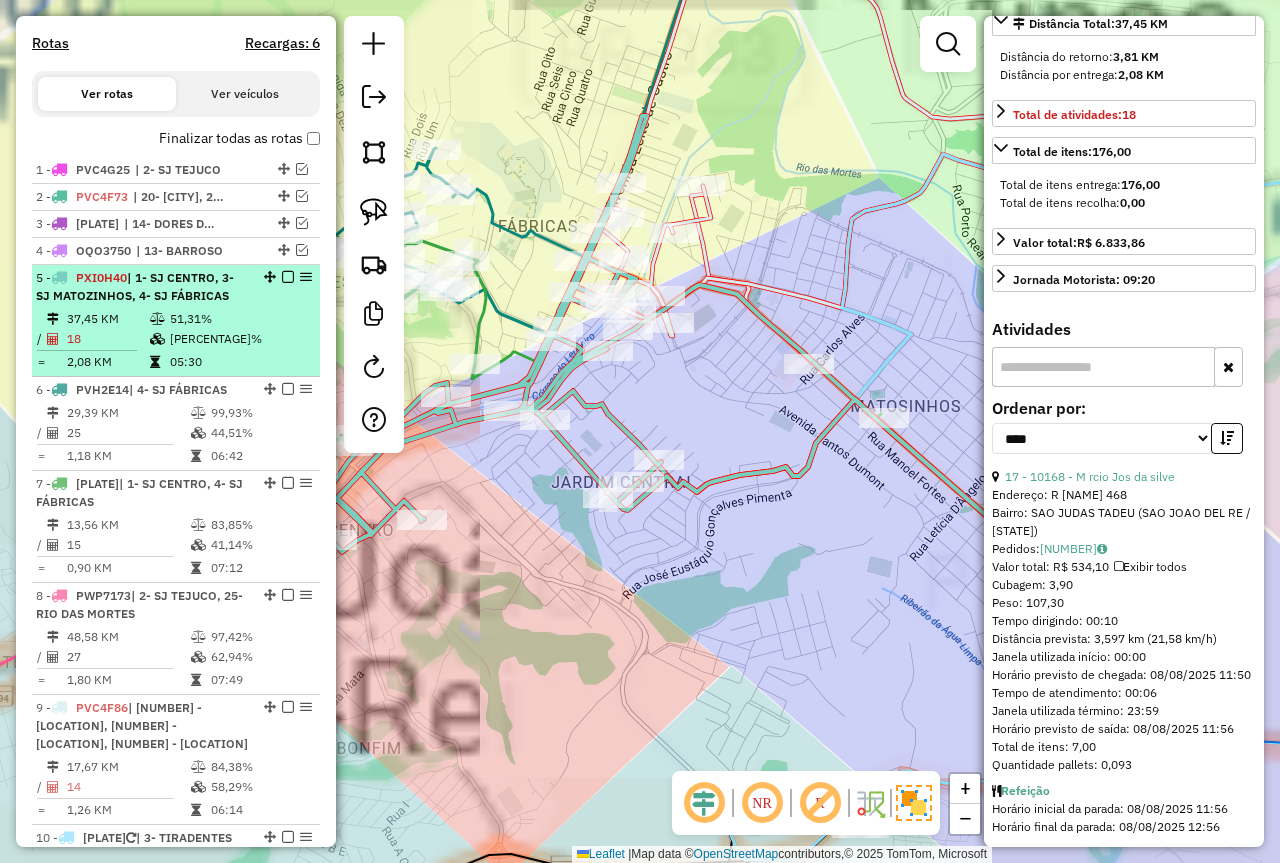 click at bounding box center [288, 277] 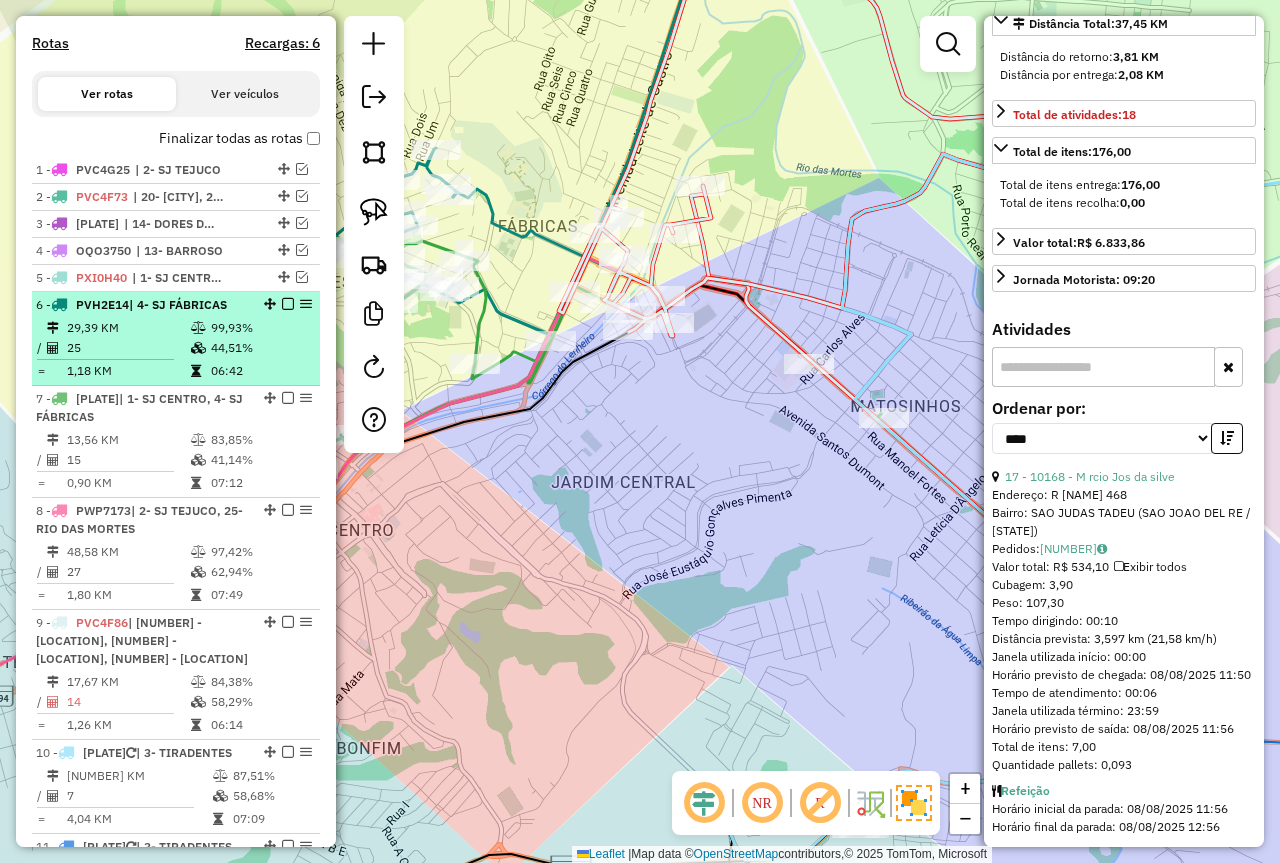 click on "99,93%" at bounding box center [260, 328] 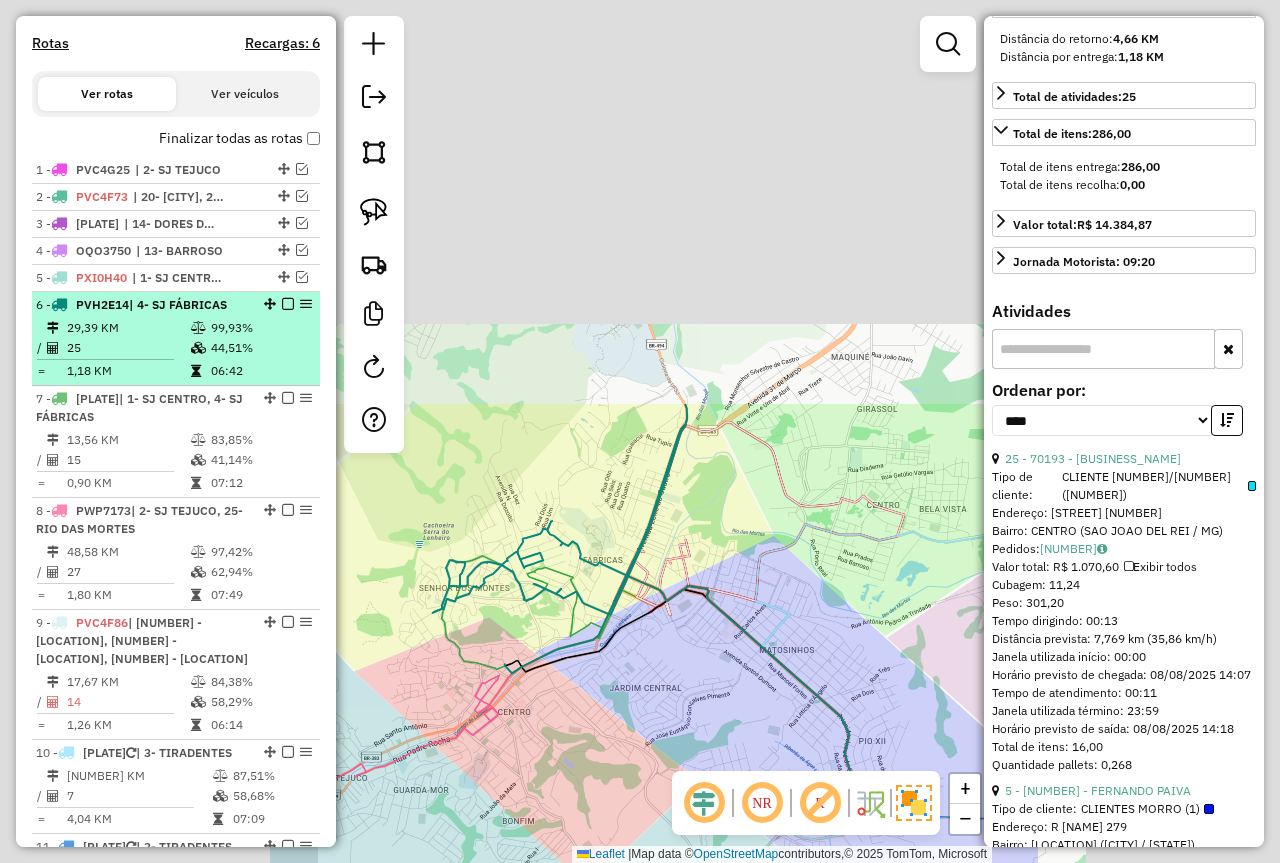 scroll, scrollTop: 500, scrollLeft: 0, axis: vertical 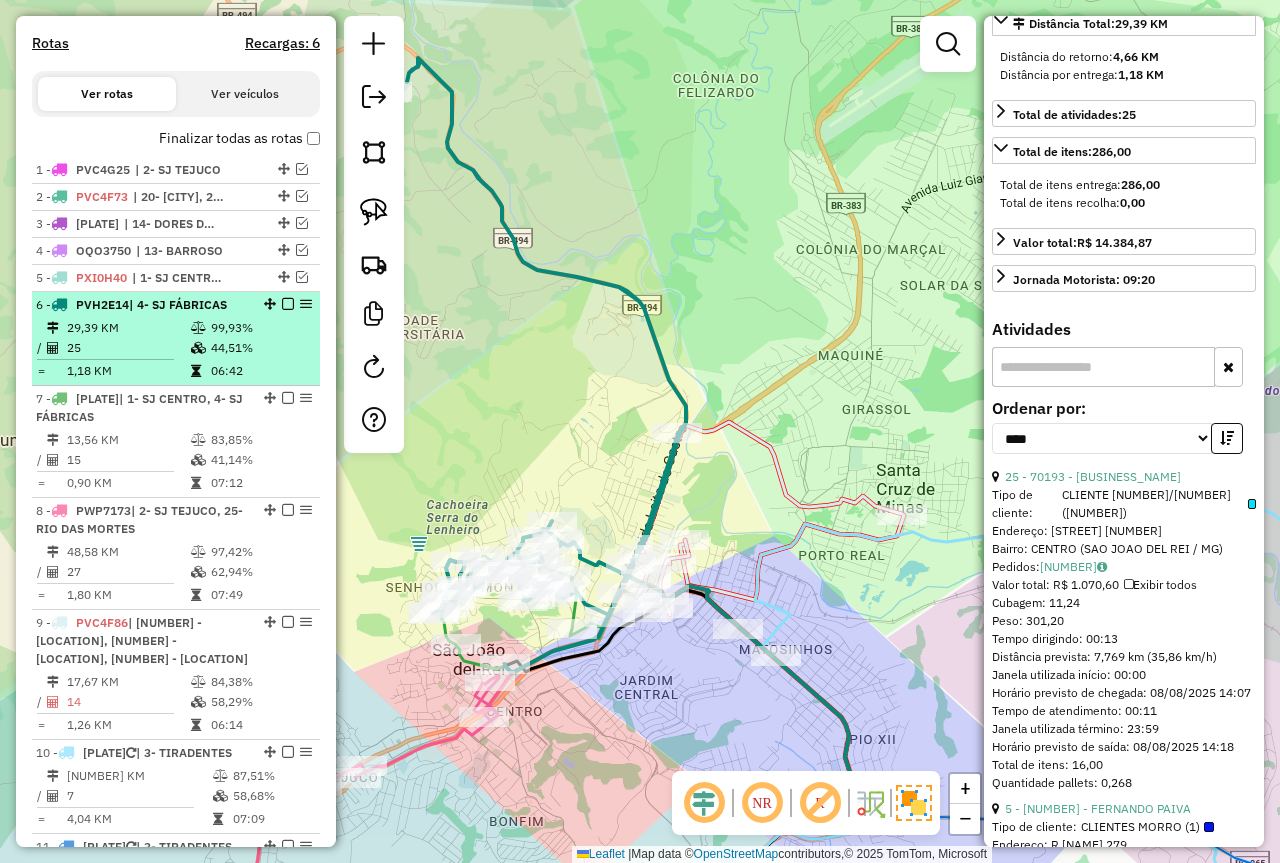 click at bounding box center (282, 304) 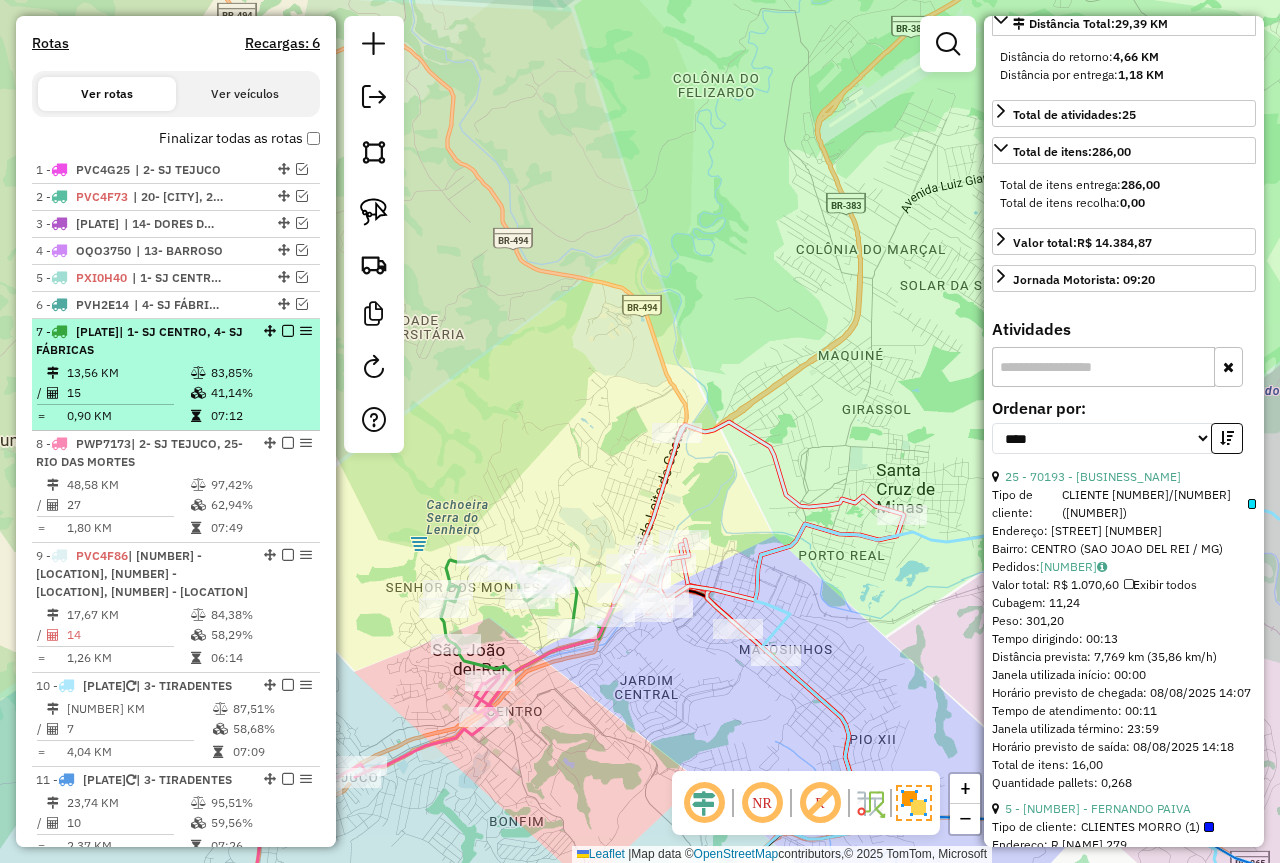 click on "| 1- SJ CENTRO, 4- SJ FÁBRICAS" at bounding box center [139, 340] 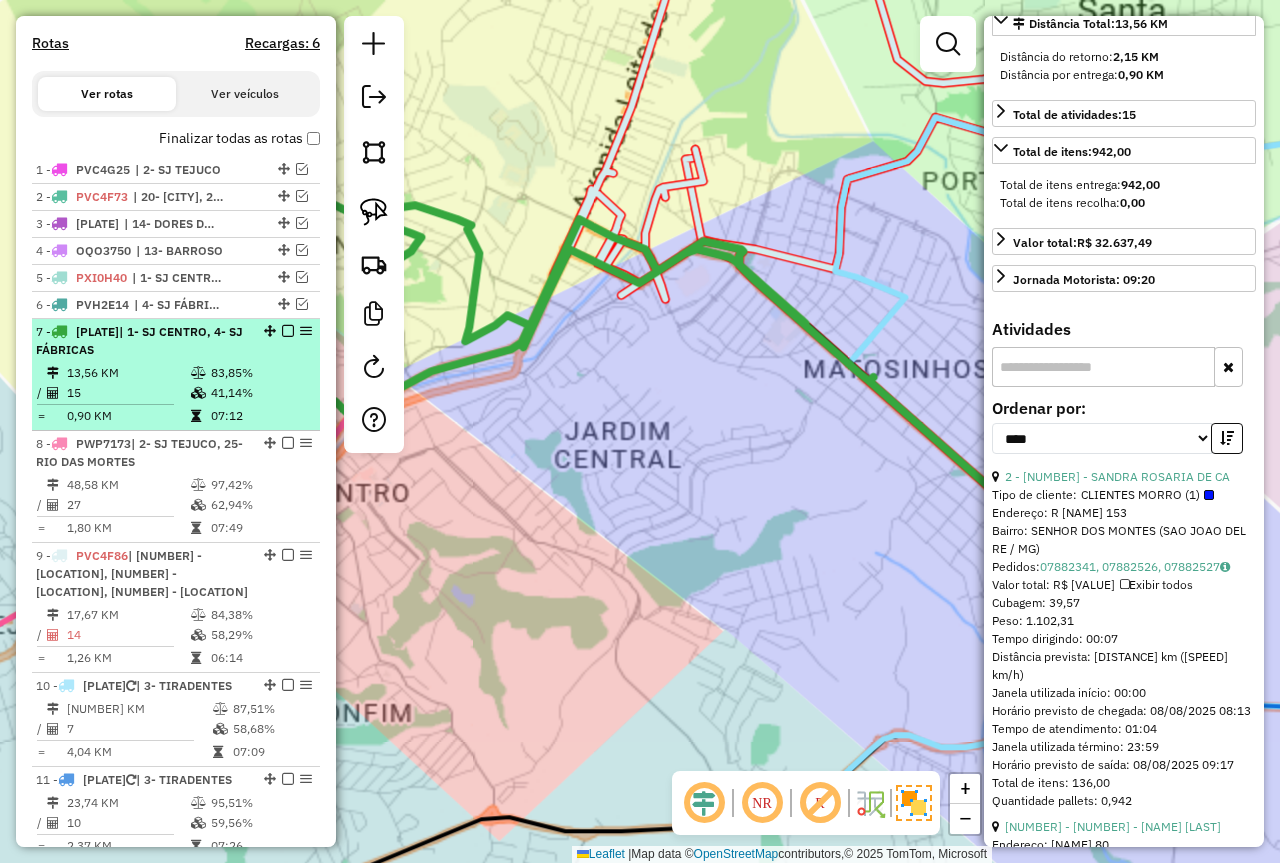 scroll, scrollTop: 518, scrollLeft: 0, axis: vertical 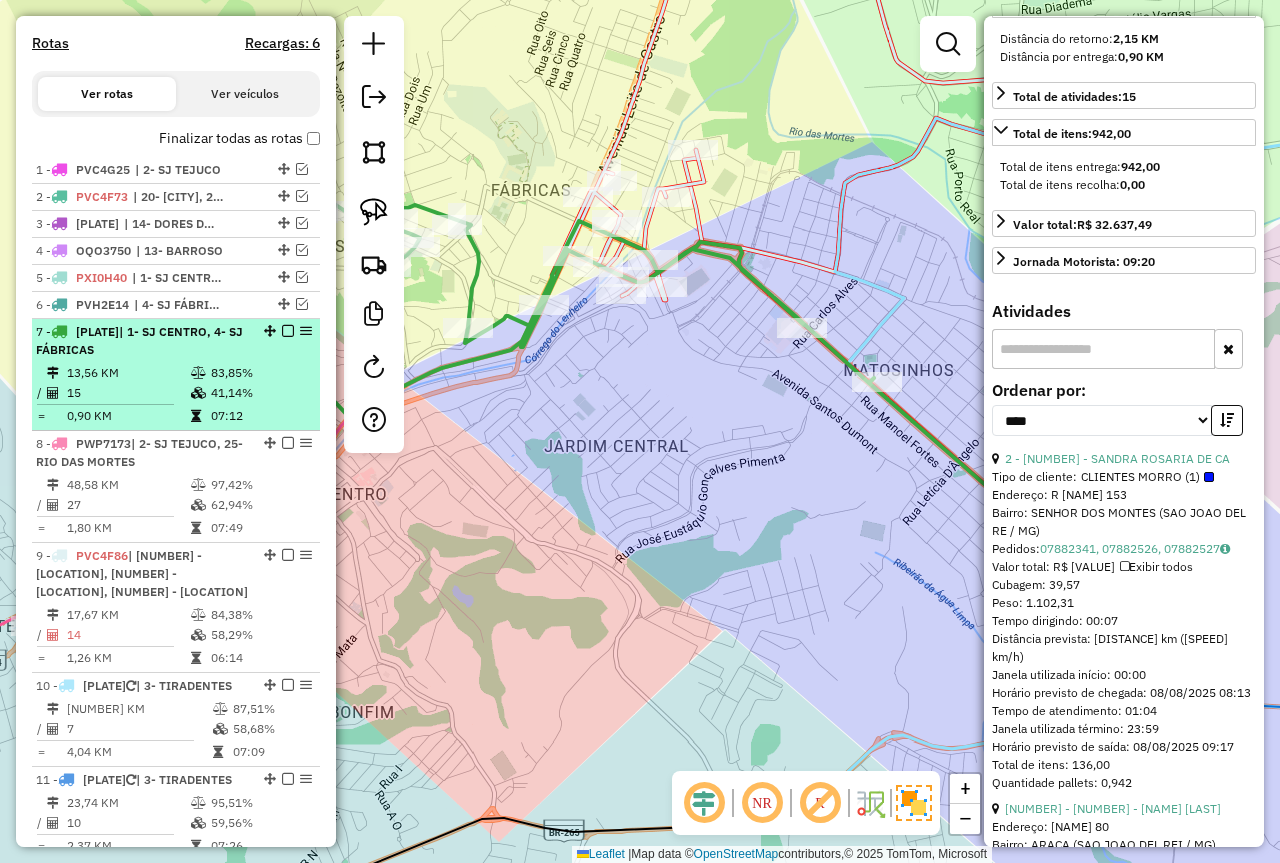 click at bounding box center [288, 331] 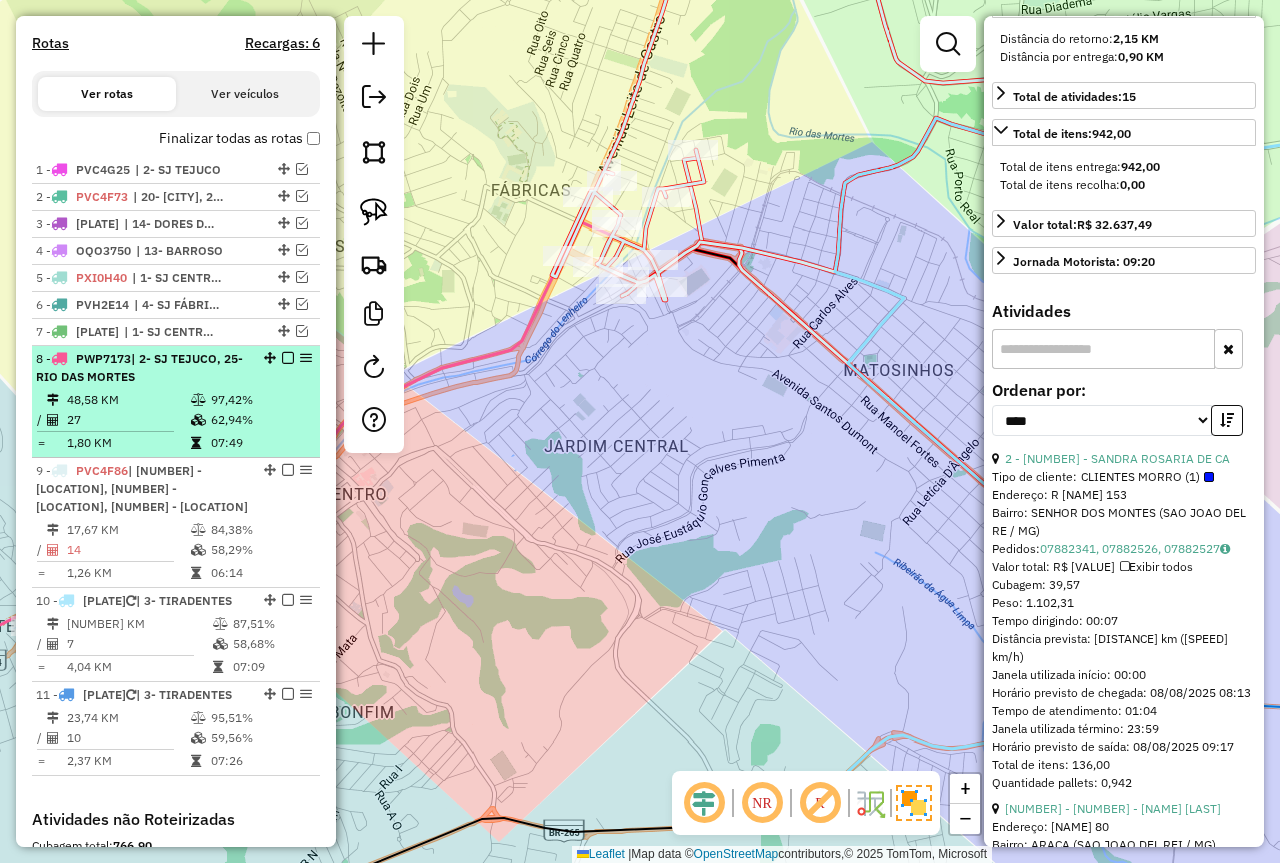 click at bounding box center [288, 358] 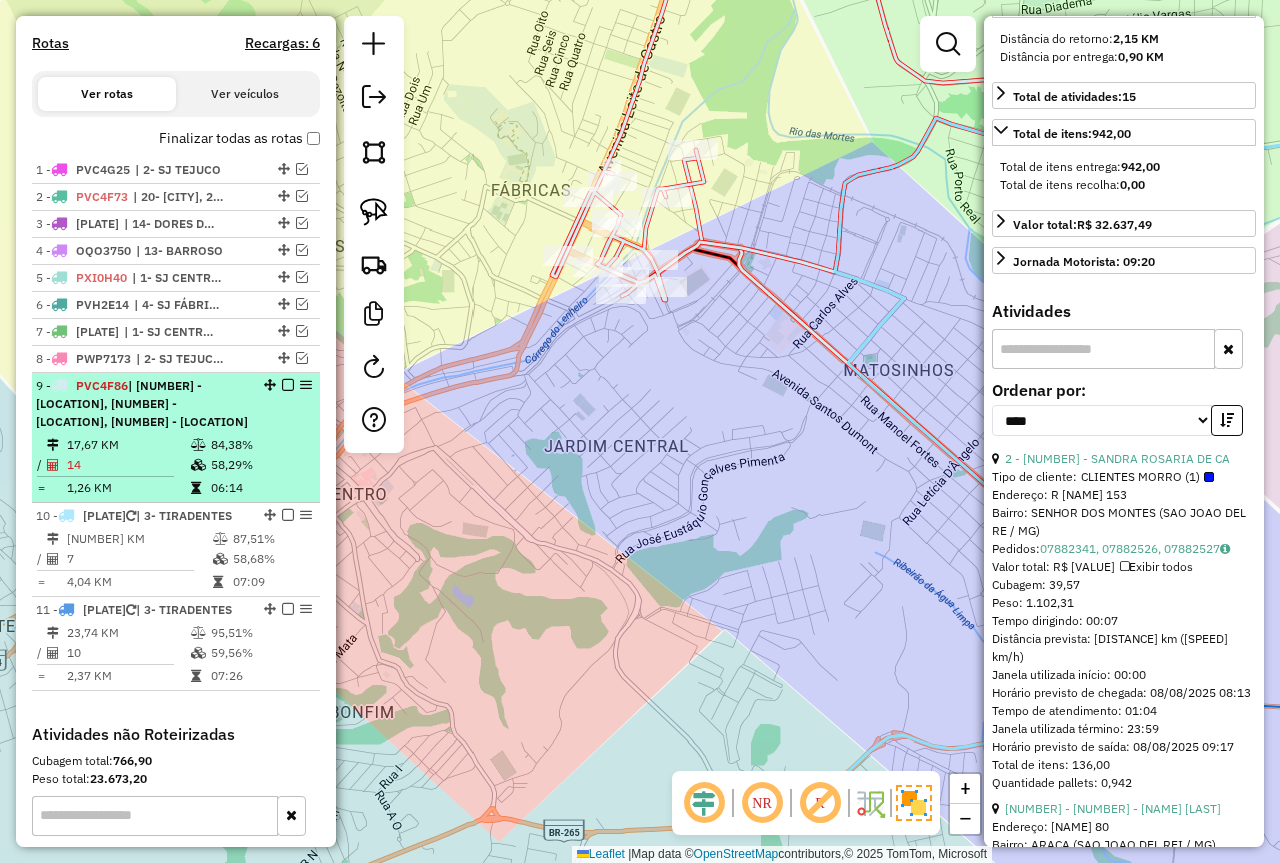 click on "58,29%" at bounding box center (260, 465) 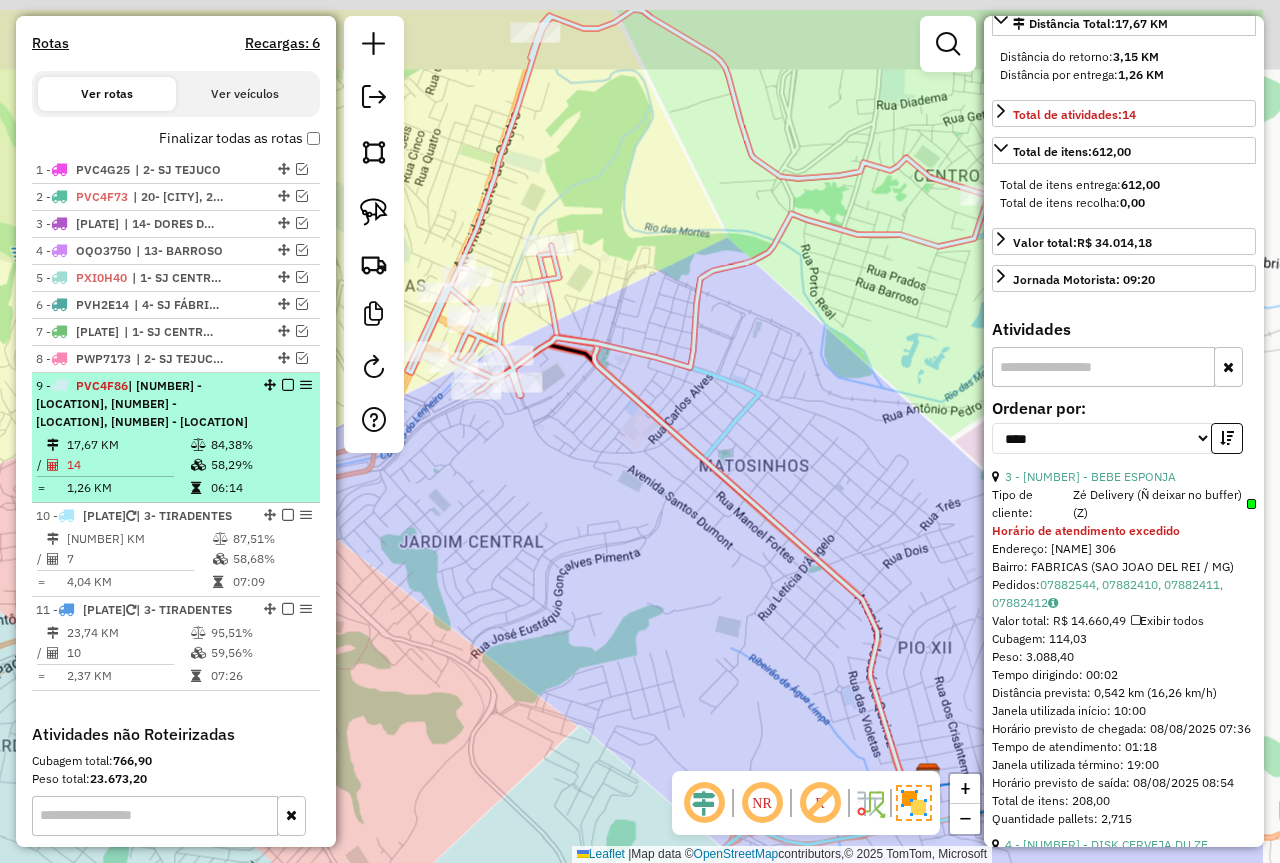 scroll, scrollTop: 536, scrollLeft: 0, axis: vertical 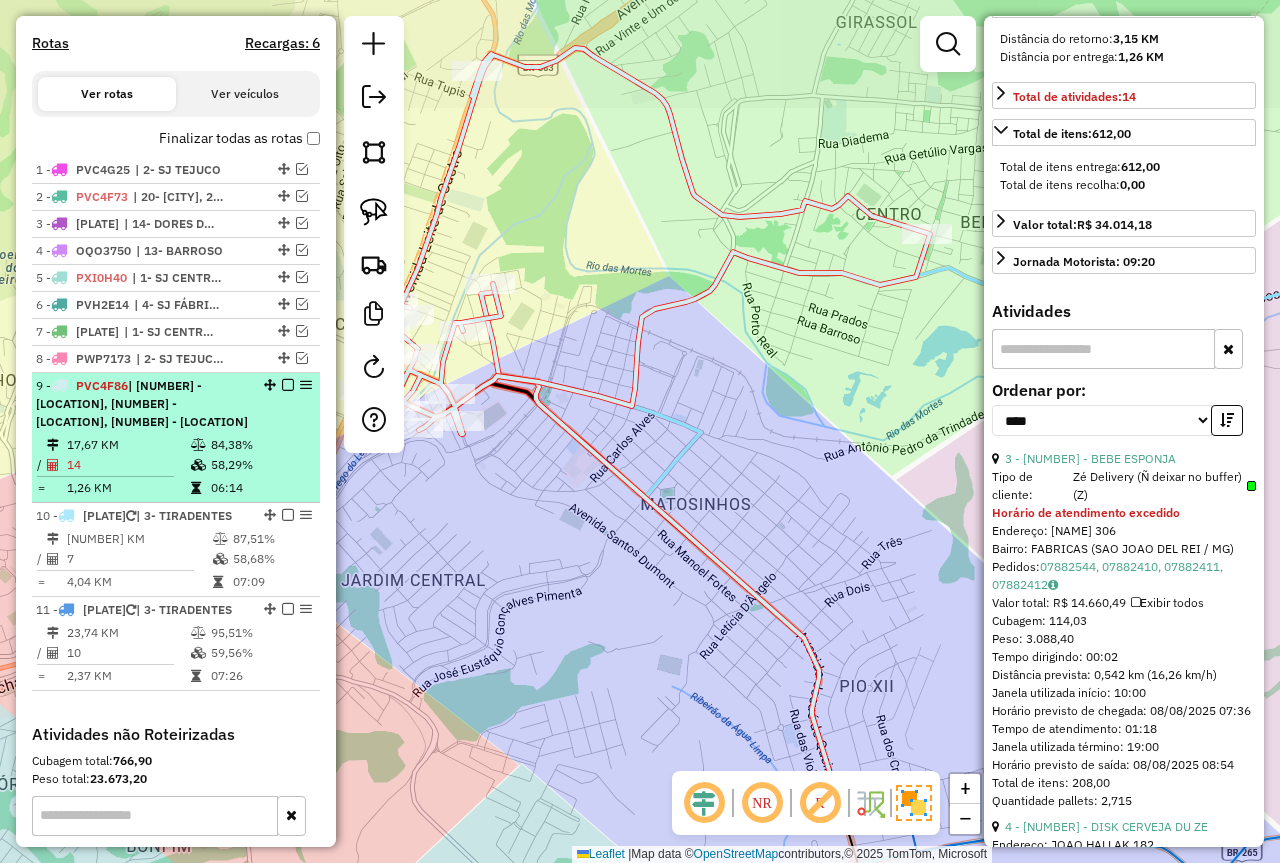click at bounding box center (288, 385) 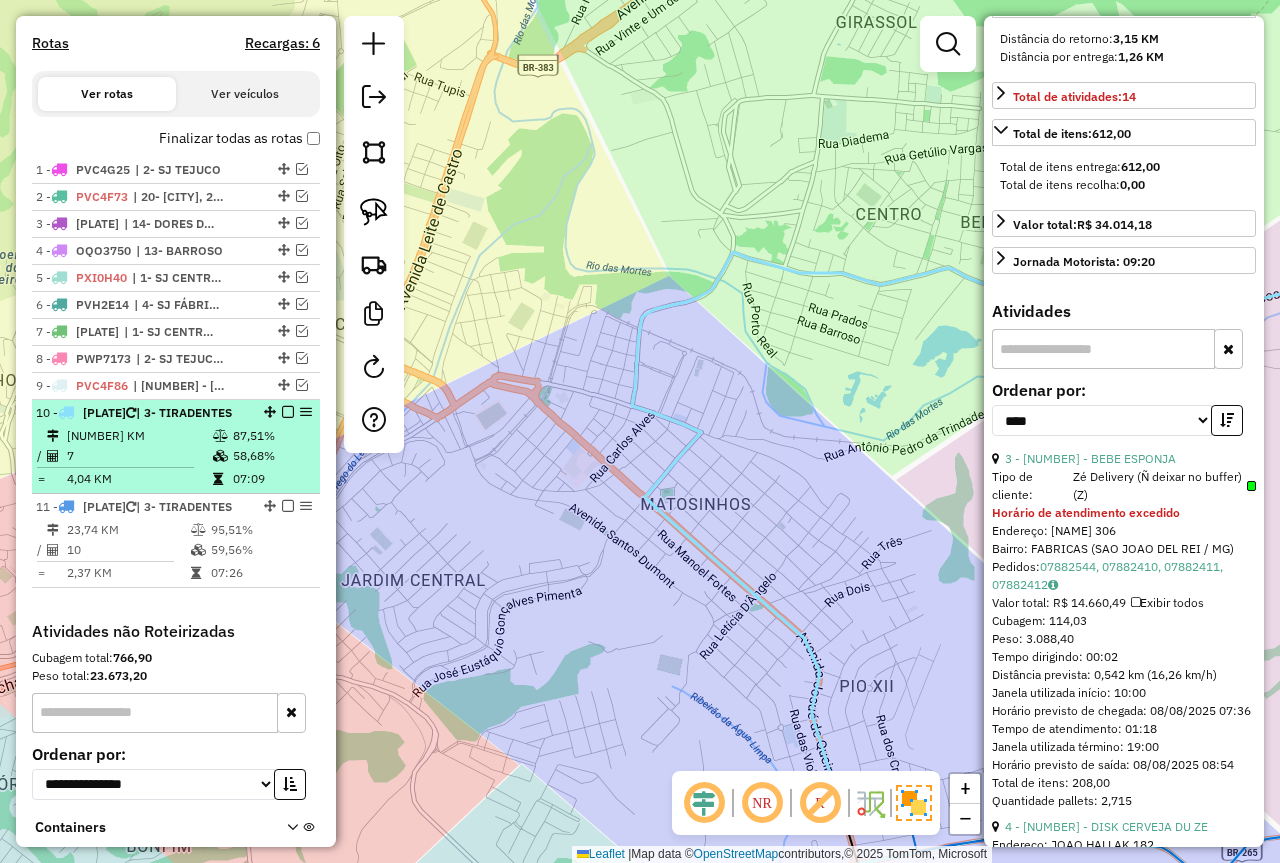 drag, startPoint x: 176, startPoint y: 420, endPoint x: 196, endPoint y: 421, distance: 20.024984 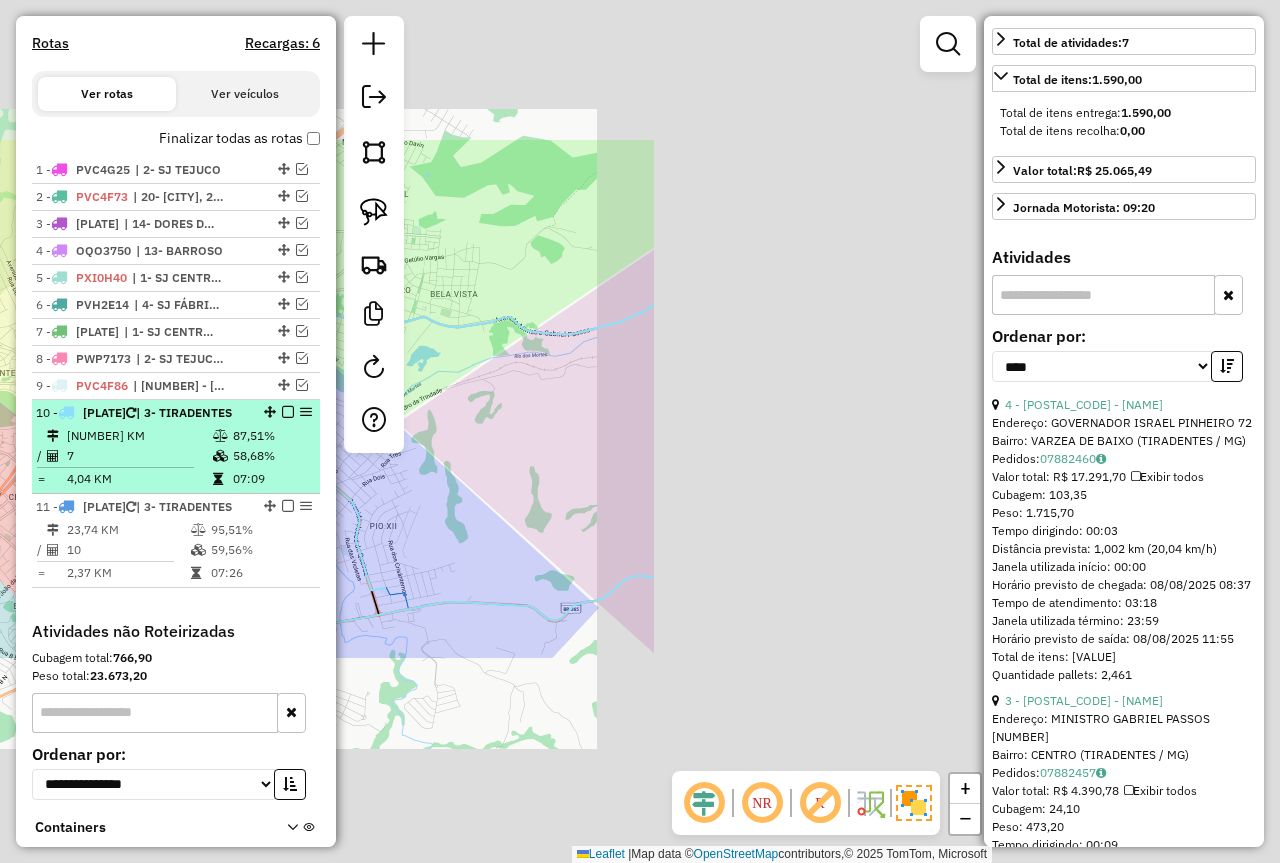 scroll, scrollTop: 500, scrollLeft: 0, axis: vertical 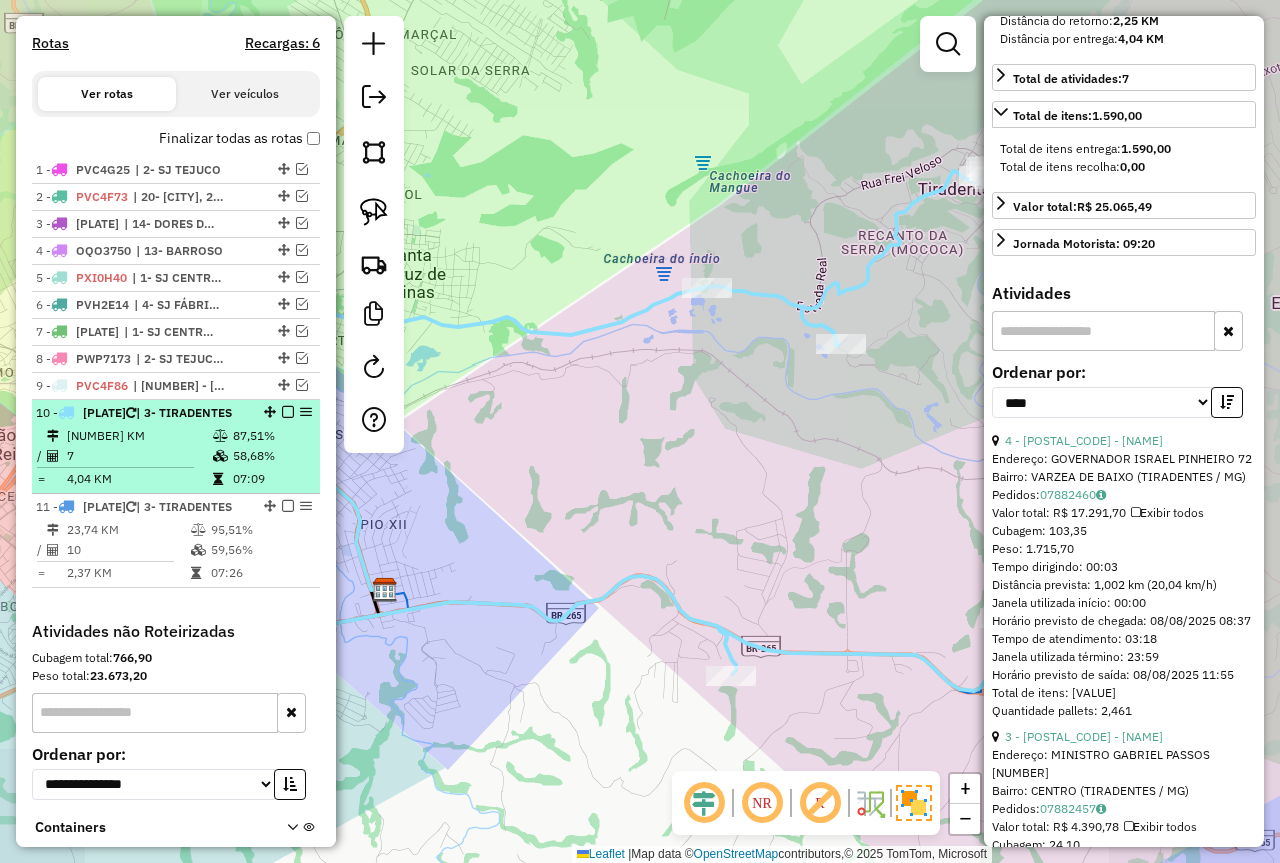 click at bounding box center [288, 412] 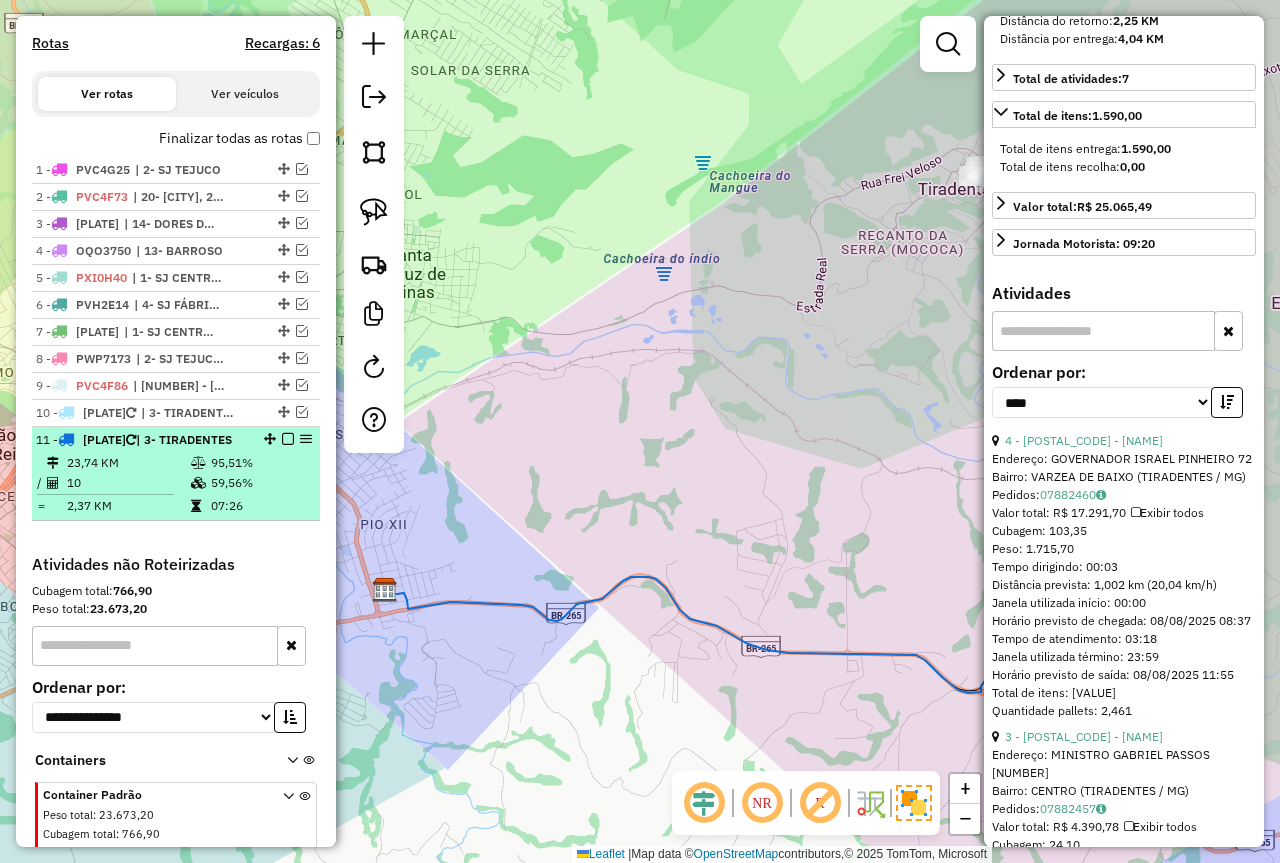 click at bounding box center (288, 439) 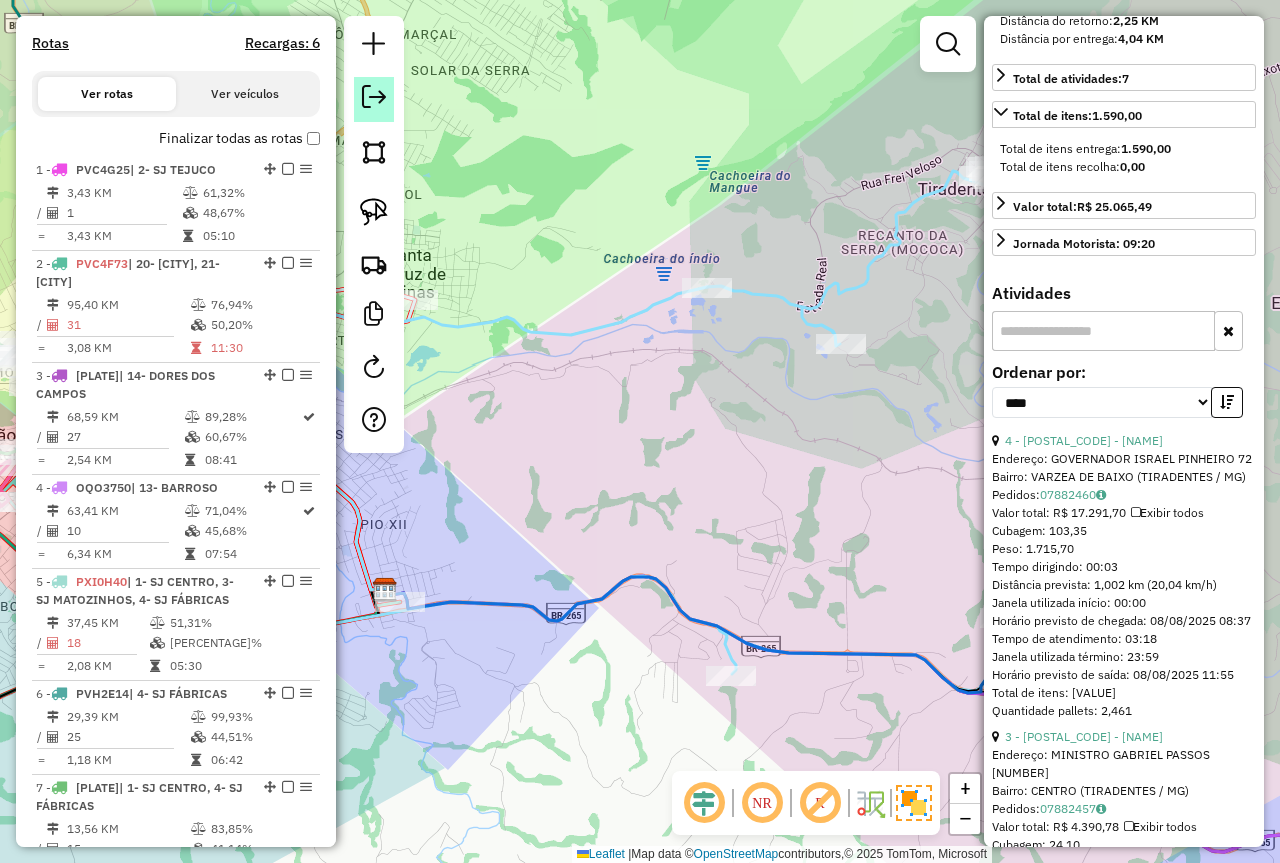 click 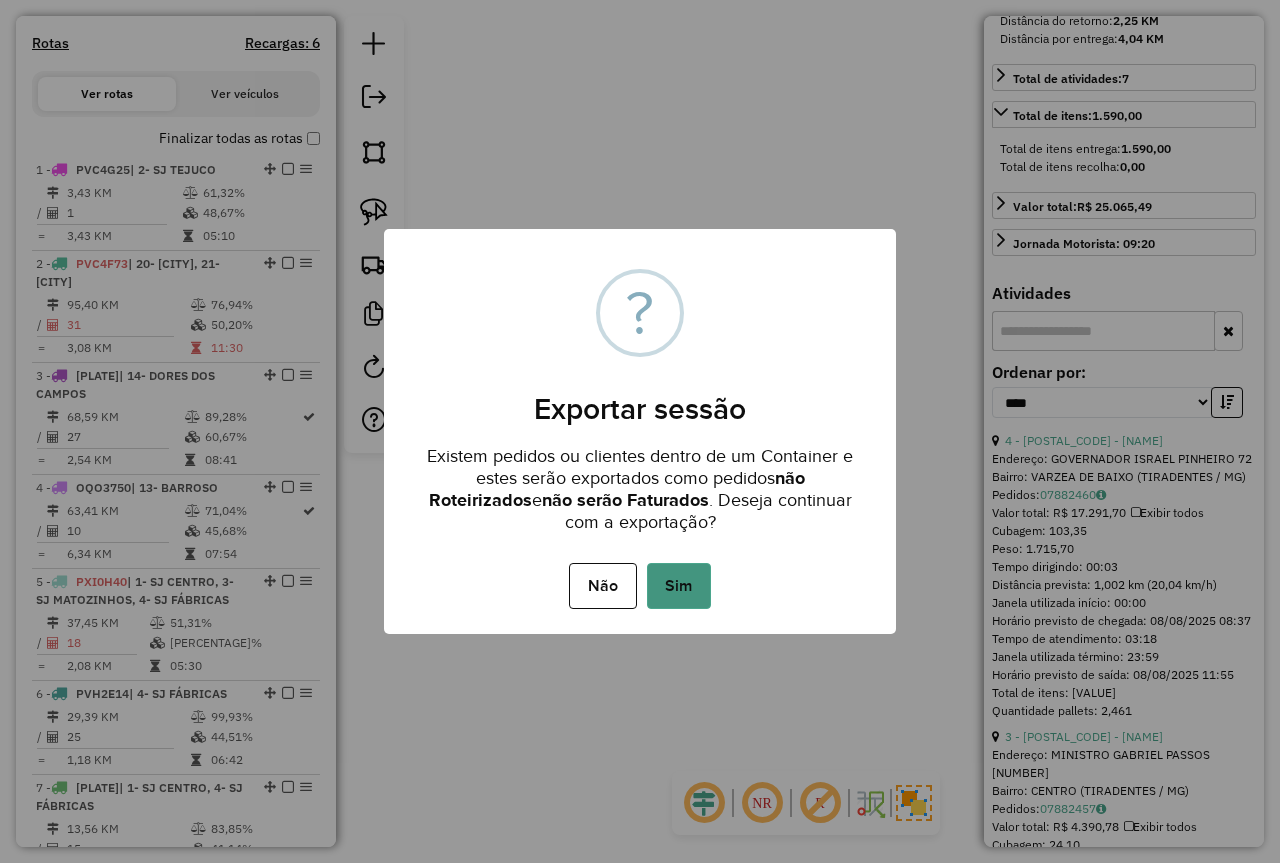 click on "Sim" at bounding box center (679, 586) 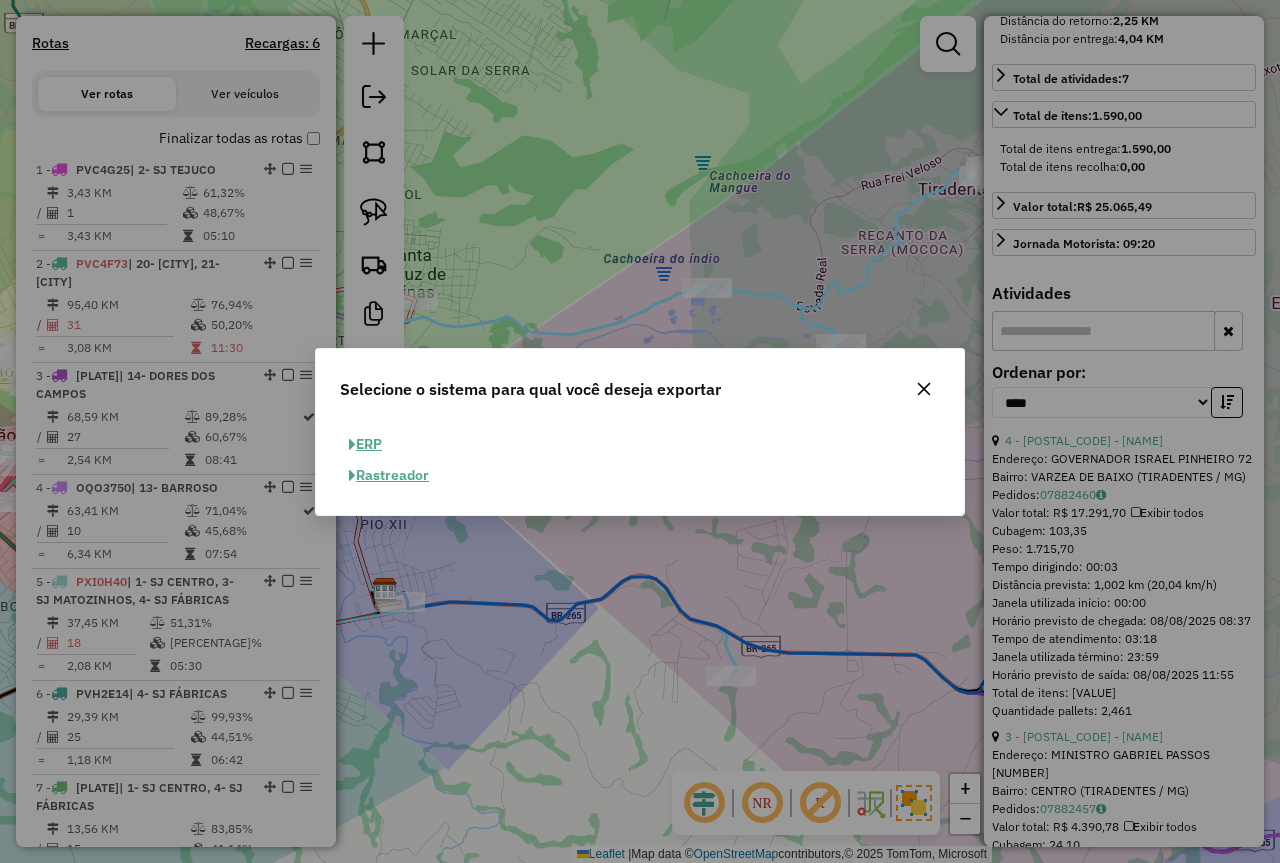 click on "ERP" 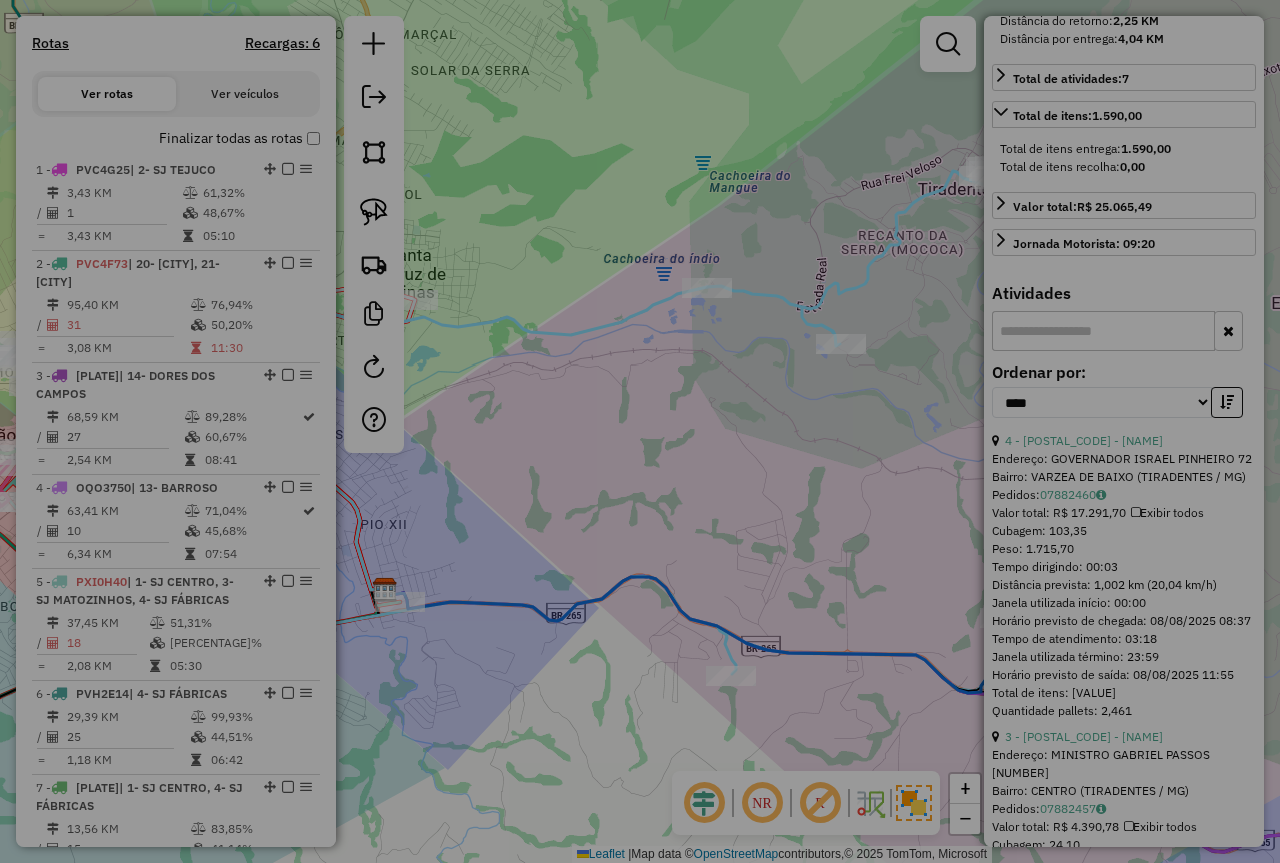 select on "**" 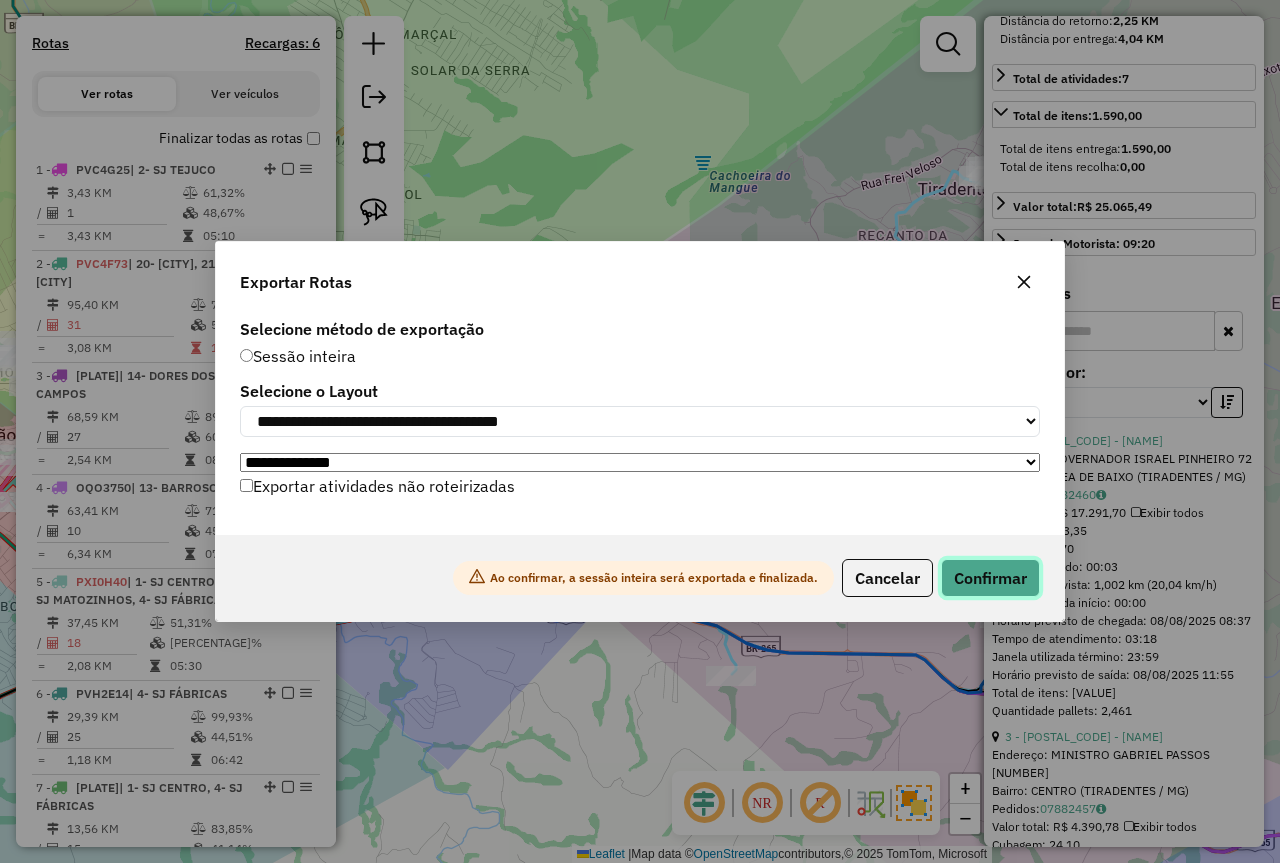 click on "Confirmar" 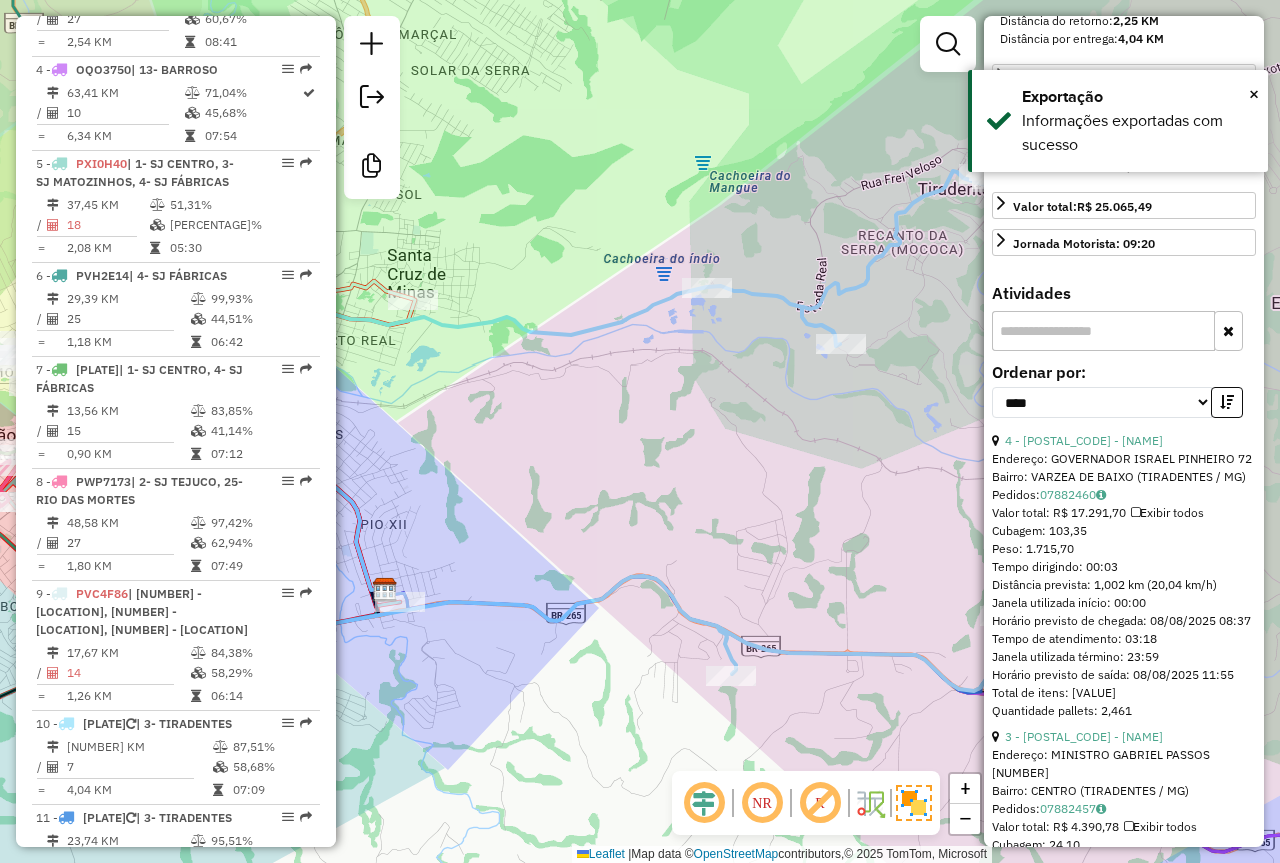 scroll, scrollTop: 1477, scrollLeft: 0, axis: vertical 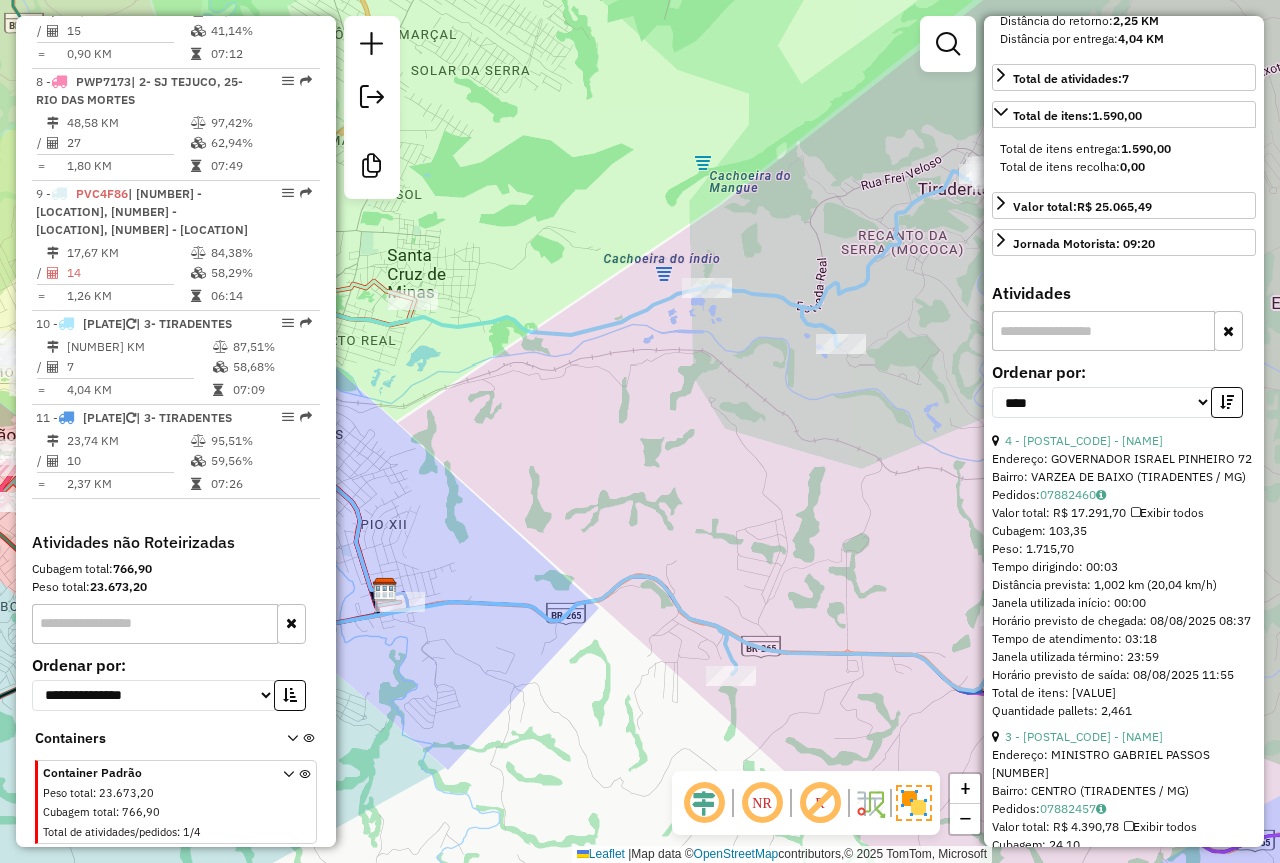 click on "Janela de atendimento Grade de atendimento Capacidade Transportadoras Veículos Cliente Pedidos  Rotas Selecione os dias de semana para filtrar as janelas de atendimento  Seg   Ter   Qua   Qui   Sex   Sáb   Dom  Informe o período da janela de atendimento: De: Até:  Filtrar exatamente a janela do cliente  Considerar janela de atendimento padrão  Selecione os dias de semana para filtrar as grades de atendimento  Seg   Ter   Qua   Qui   Sex   Sáb   Dom   Considerar clientes sem dia de atendimento cadastrado  Clientes fora do dia de atendimento selecionado Filtrar as atividades entre os valores definidos abaixo:  Peso mínimo:  ****  Peso máximo:  ****  Cubagem mínima:   Cubagem máxima:   De:   Até:  Filtrar as atividades entre o tempo de atendimento definido abaixo:  De:   Até:   Considerar capacidade total dos clientes não roteirizados Transportadora: Selecione um ou mais itens Tipo de veículo: Selecione um ou mais itens Veículo: Selecione um ou mais itens Motorista: Selecione um ou mais itens De:" 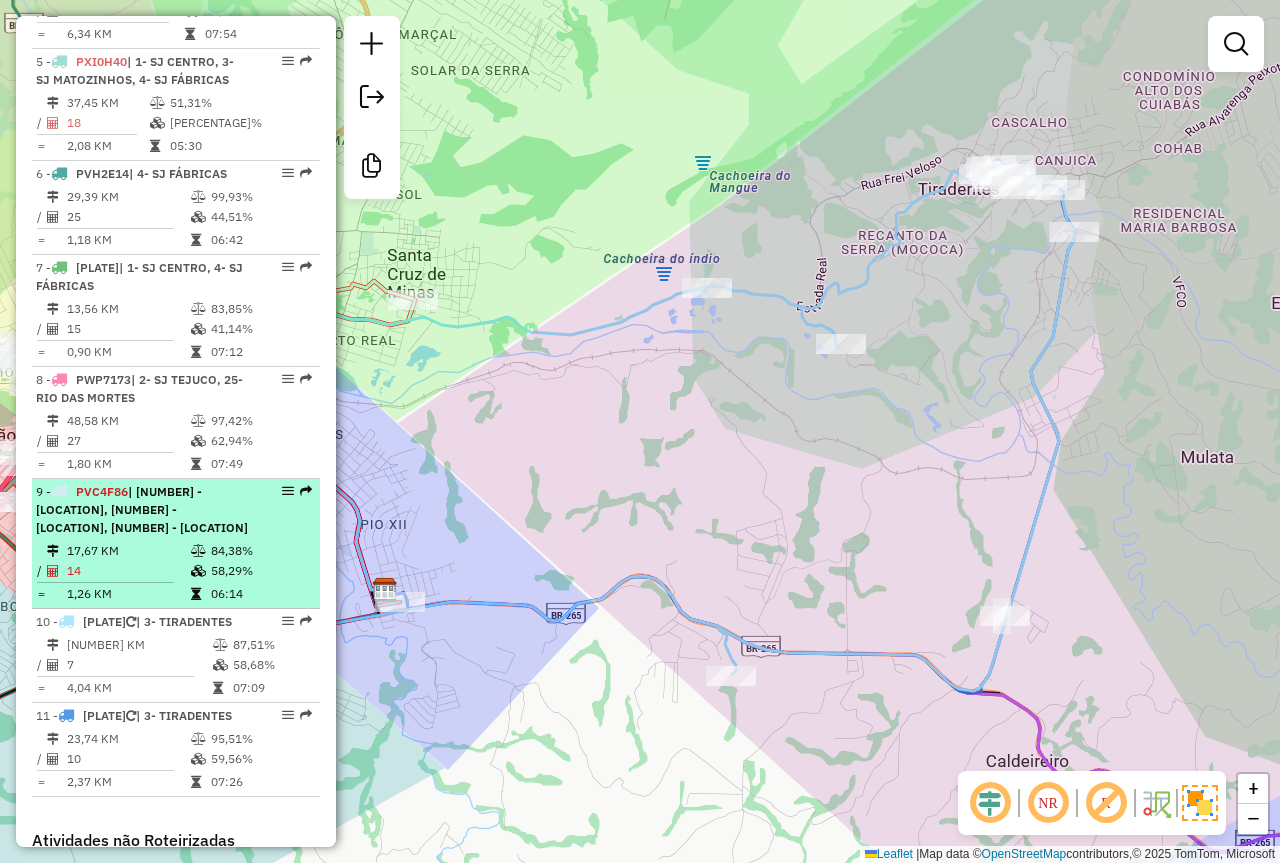 scroll, scrollTop: 1177, scrollLeft: 0, axis: vertical 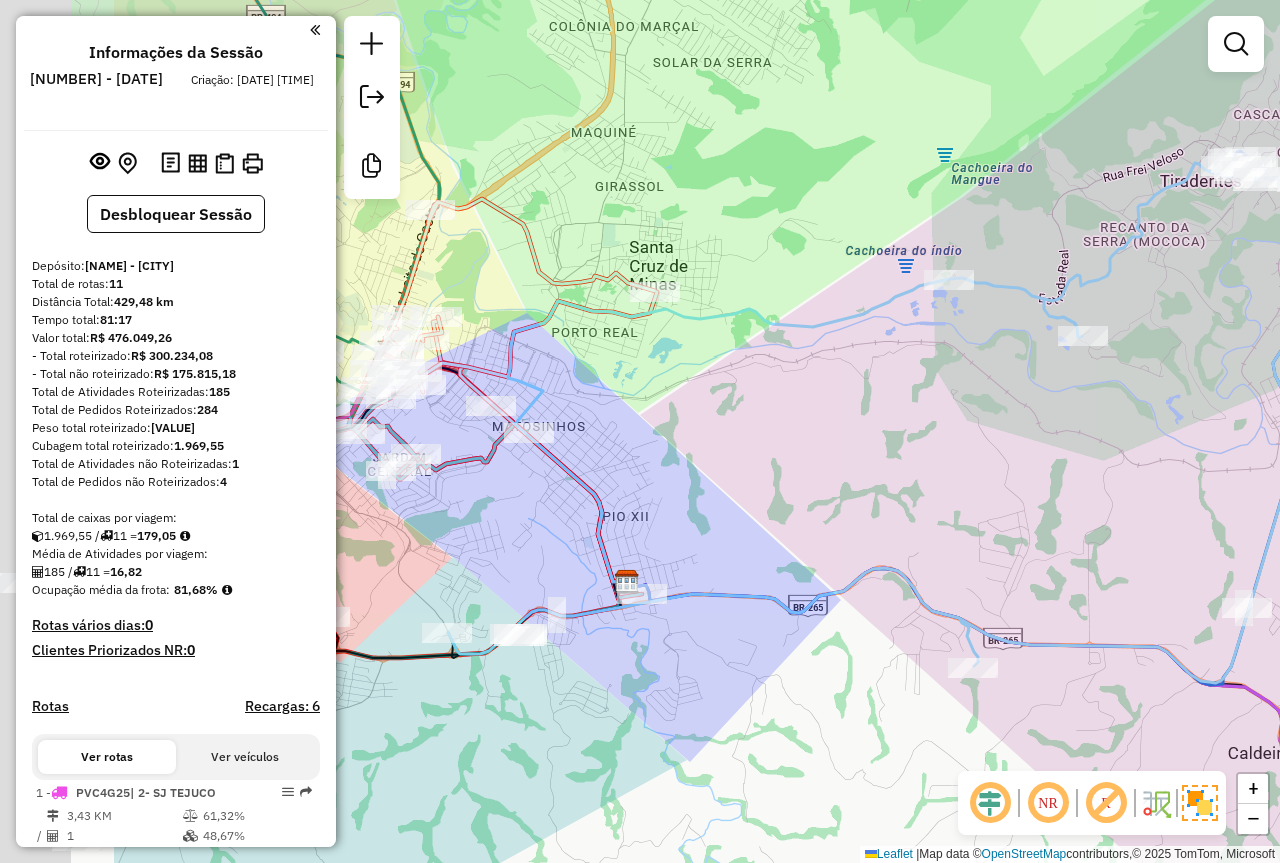 drag, startPoint x: 589, startPoint y: 415, endPoint x: 873, endPoint y: 414, distance: 284.00177 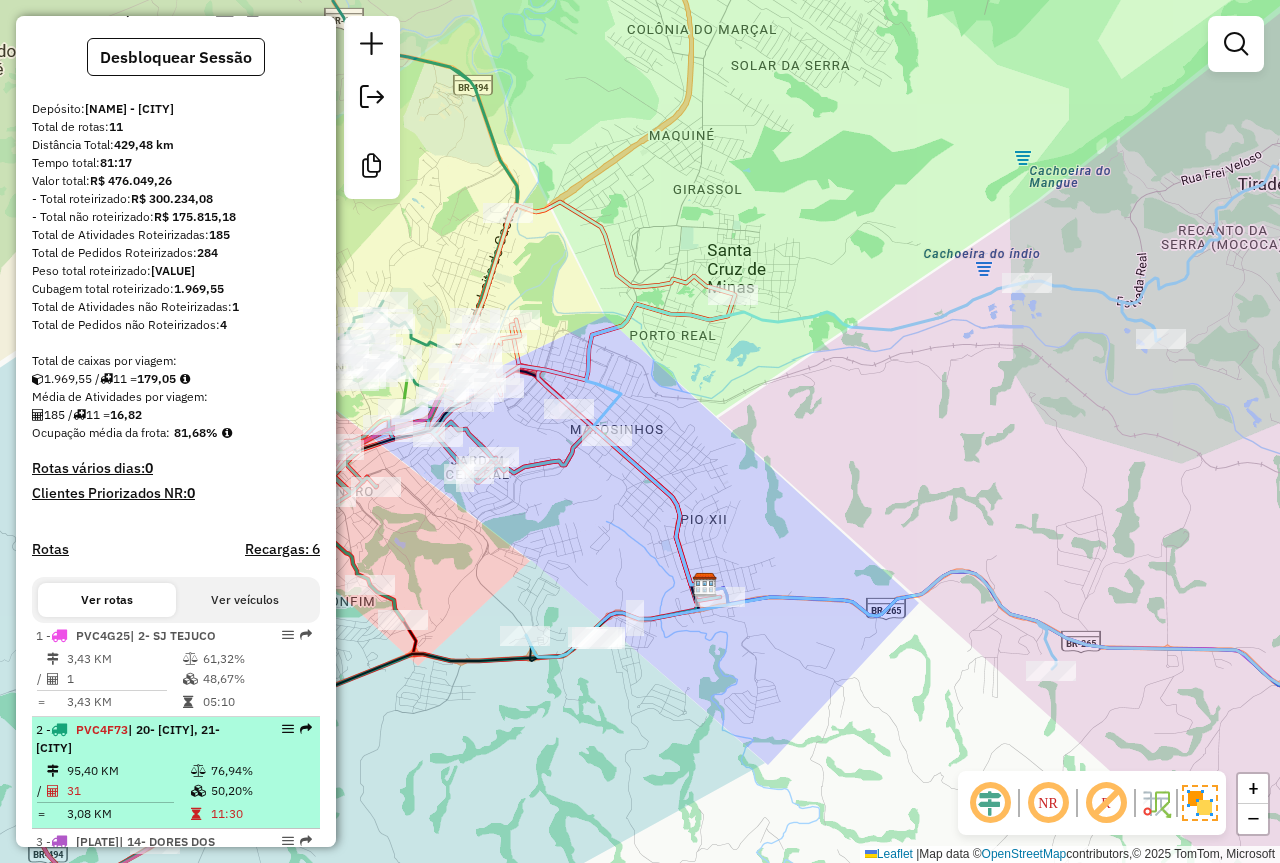 scroll, scrollTop: 500, scrollLeft: 0, axis: vertical 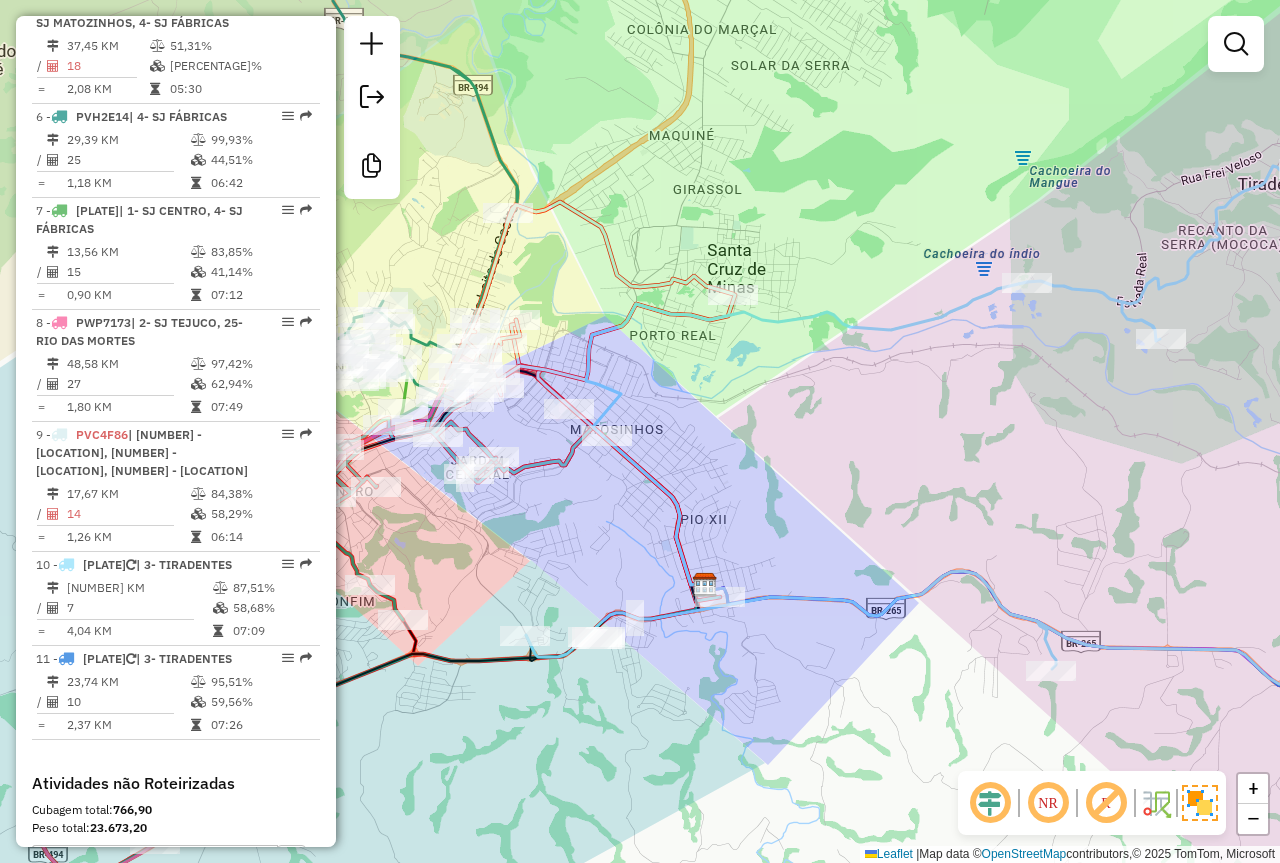 click on "Rota 1 - Placa PVC4G25  70314 - SUPERMERCADO ESKYNAO Janela de atendimento Grade de atendimento Capacidade Transportadoras Veículos Cliente Pedidos  Rotas Selecione os dias de semana para filtrar as janelas de atendimento  Seg   Ter   Qua   Qui   Sex   Sáb   Dom  Informe o período da janela de atendimento: De: Até:  Filtrar exatamente a janela do cliente  Considerar janela de atendimento padrão  Selecione os dias de semana para filtrar as grades de atendimento  Seg   Ter   Qua   Qui   Sex   Sáb   Dom   Considerar clientes sem dia de atendimento cadastrado  Clientes fora do dia de atendimento selecionado Filtrar as atividades entre os valores definidos abaixo:  Peso mínimo:  ****  Peso máximo:  ****  Cubagem mínima:   Cubagem máxima:   De:   Até:  Filtrar as atividades entre o tempo de atendimento definido abaixo:  De:   Até:   Considerar capacidade total dos clientes não roteirizados Transportadora: Selecione um ou mais itens Tipo de veículo: Selecione um ou mais itens Veículo: Motorista: Nome:" 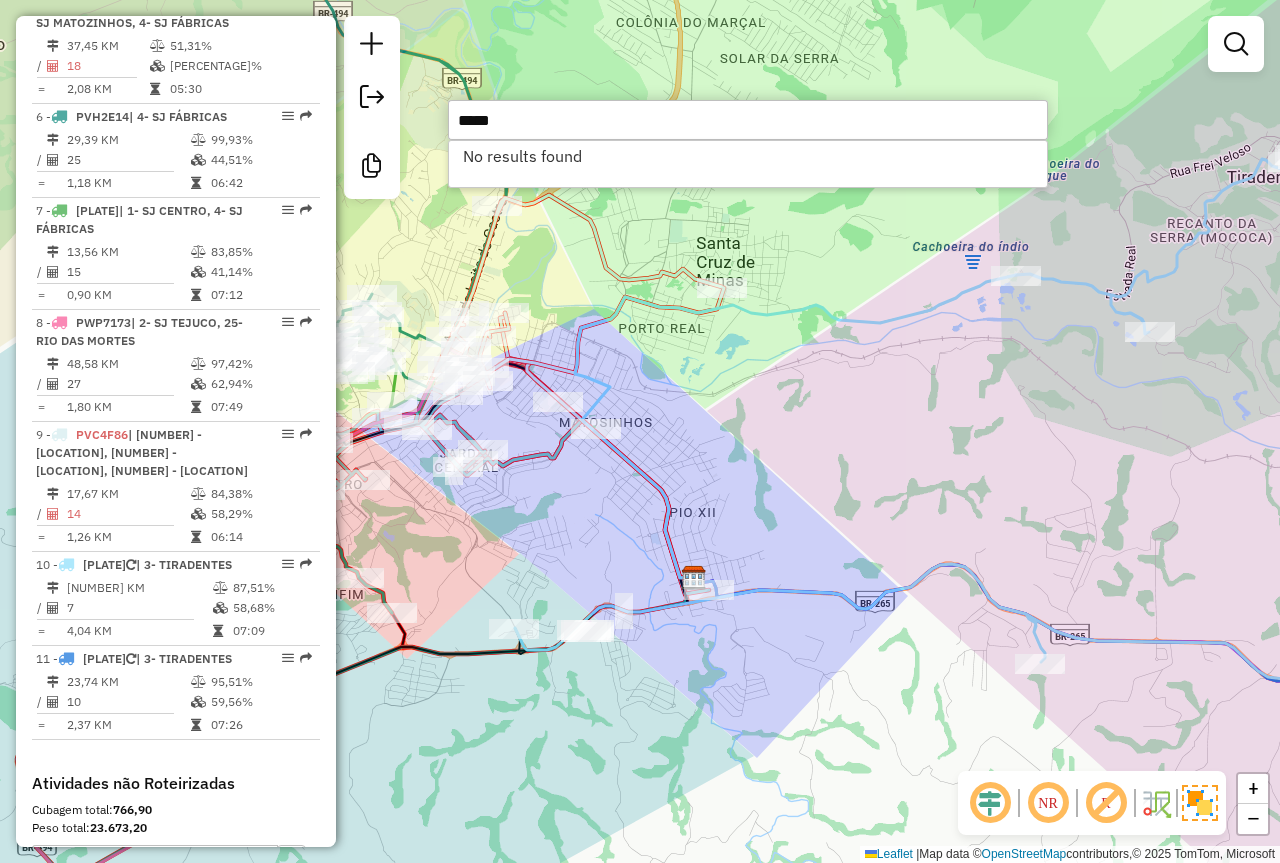 type on "*****" 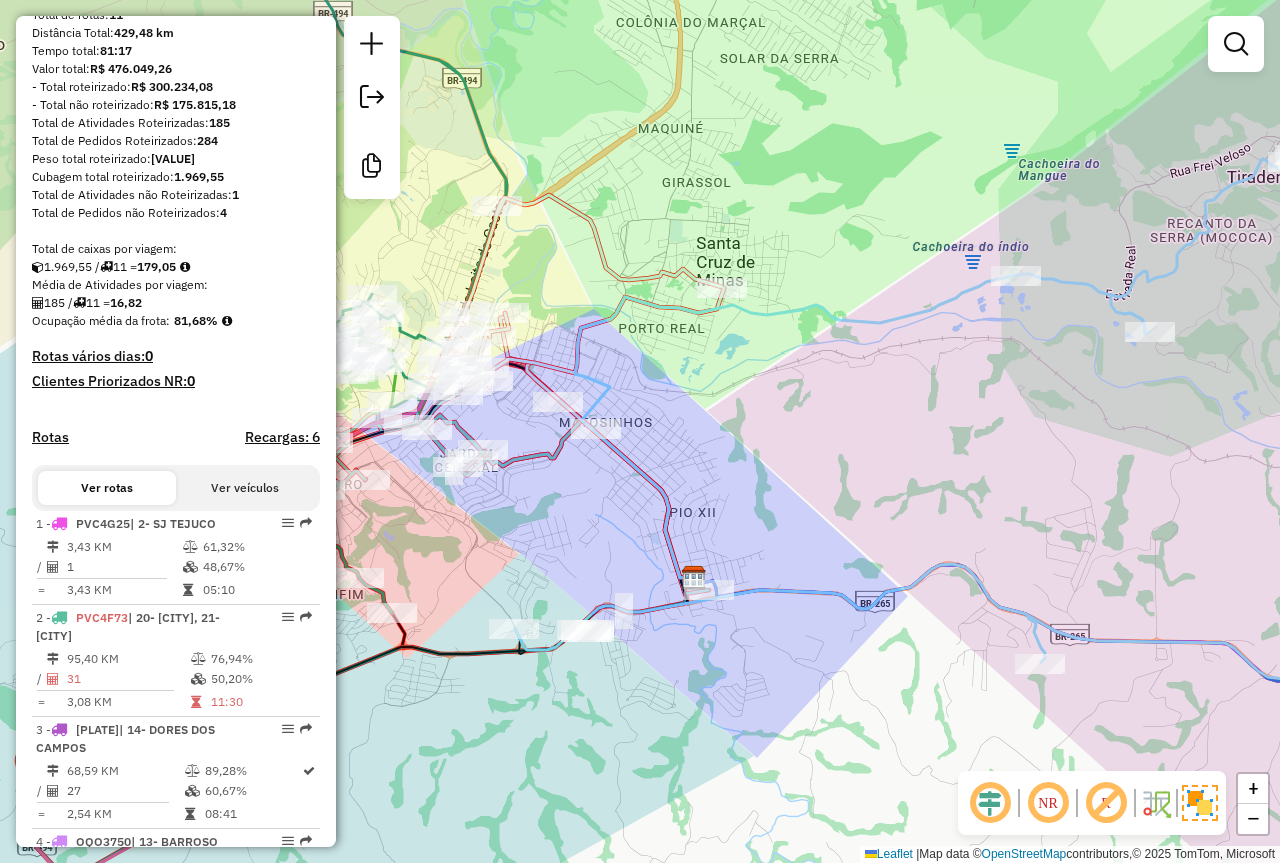 scroll, scrollTop: 200, scrollLeft: 0, axis: vertical 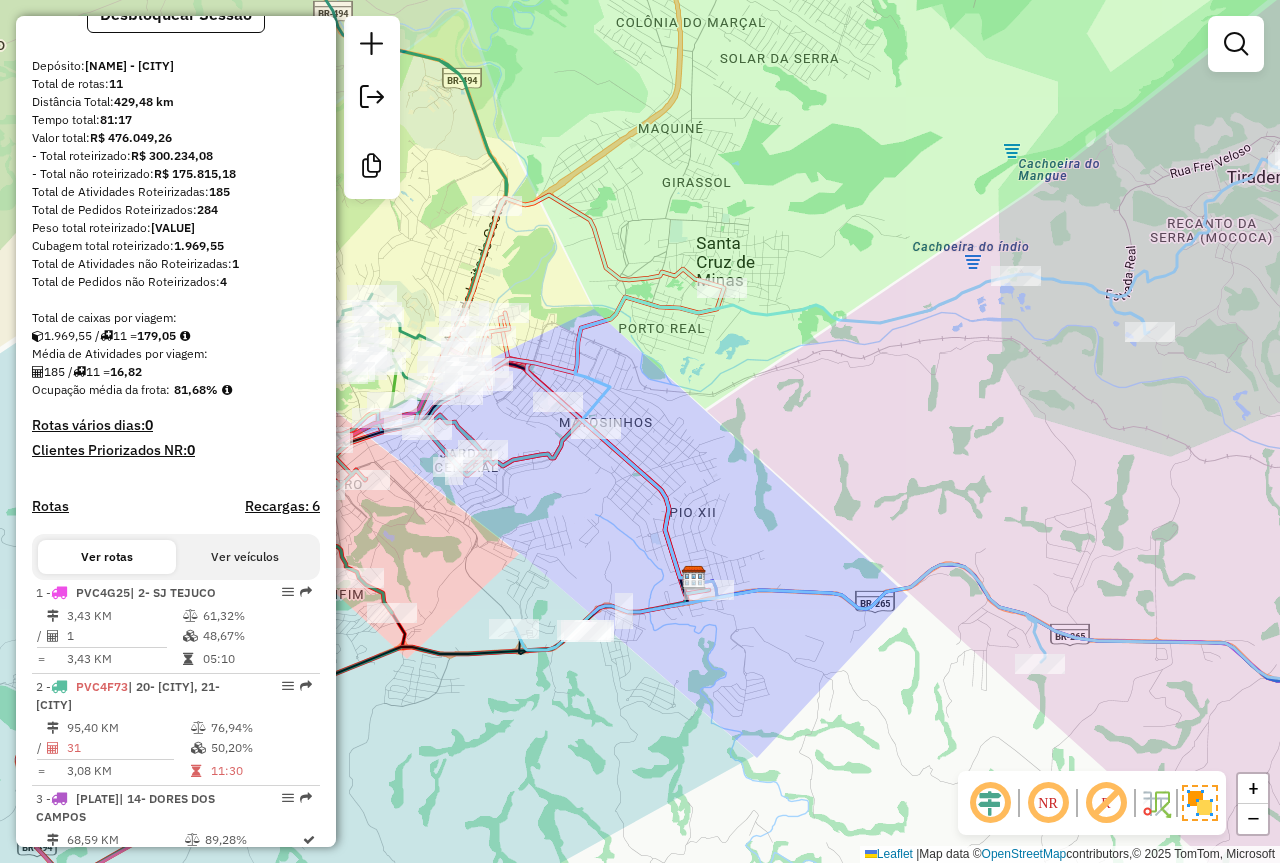 drag, startPoint x: 222, startPoint y: 226, endPoint x: 155, endPoint y: 225, distance: 67.00746 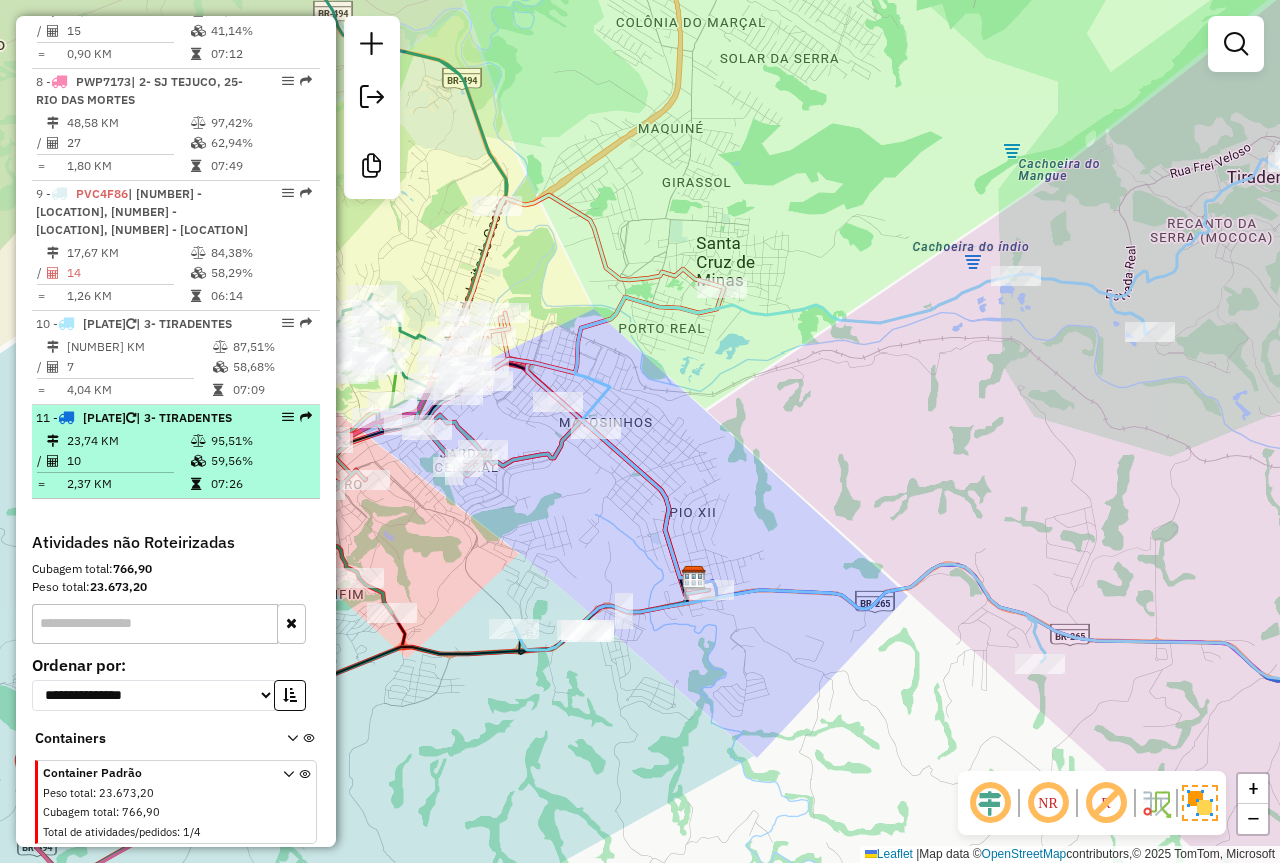 scroll, scrollTop: 1477, scrollLeft: 0, axis: vertical 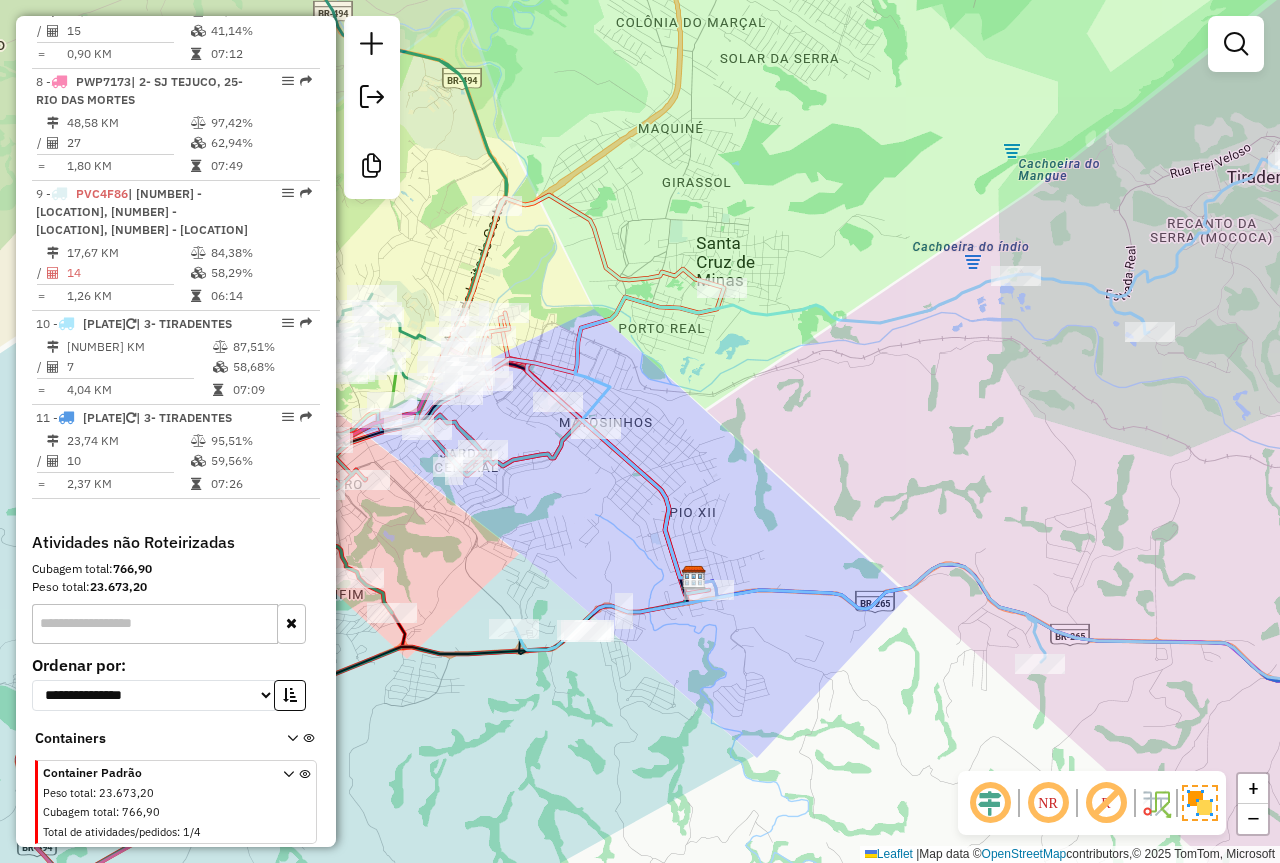 drag, startPoint x: 163, startPoint y: 586, endPoint x: 89, endPoint y: 580, distance: 74.24284 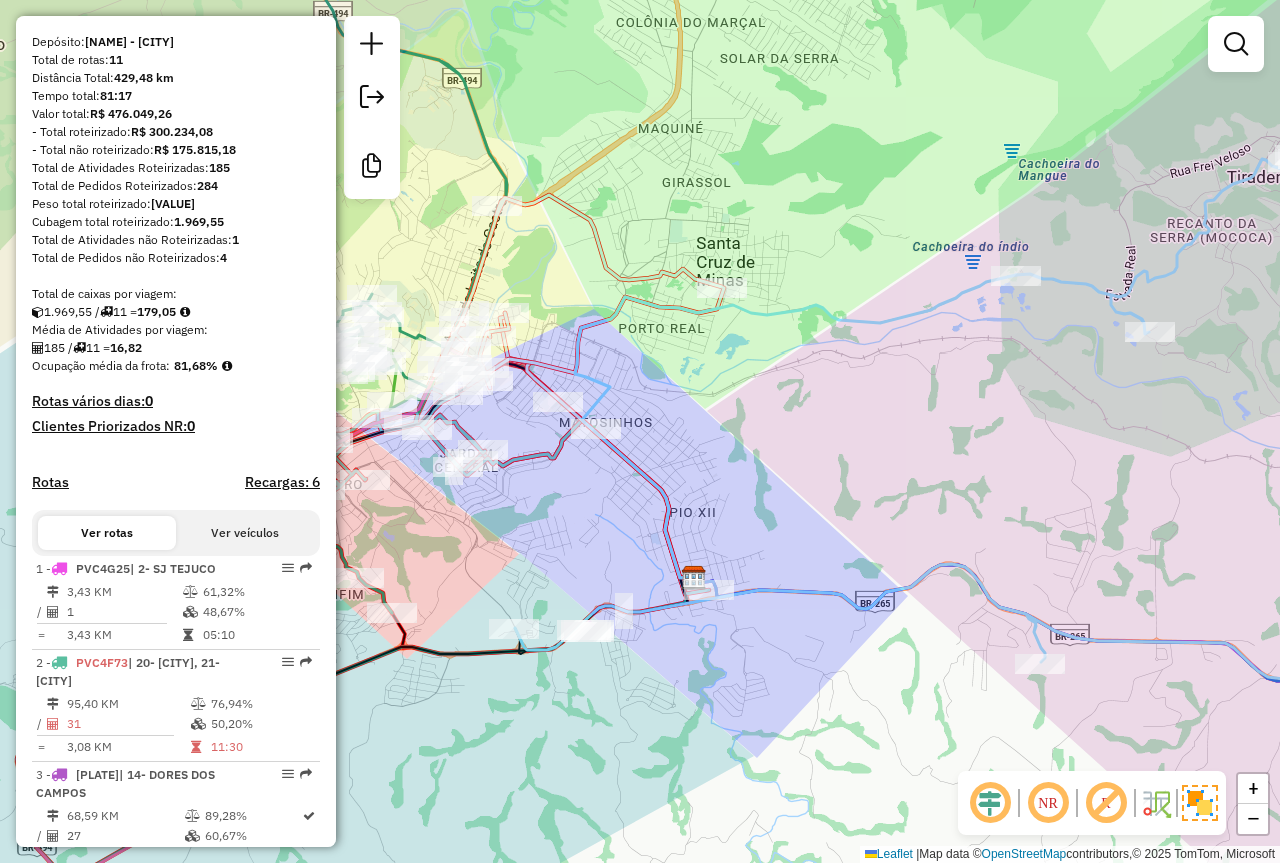 scroll, scrollTop: 377, scrollLeft: 0, axis: vertical 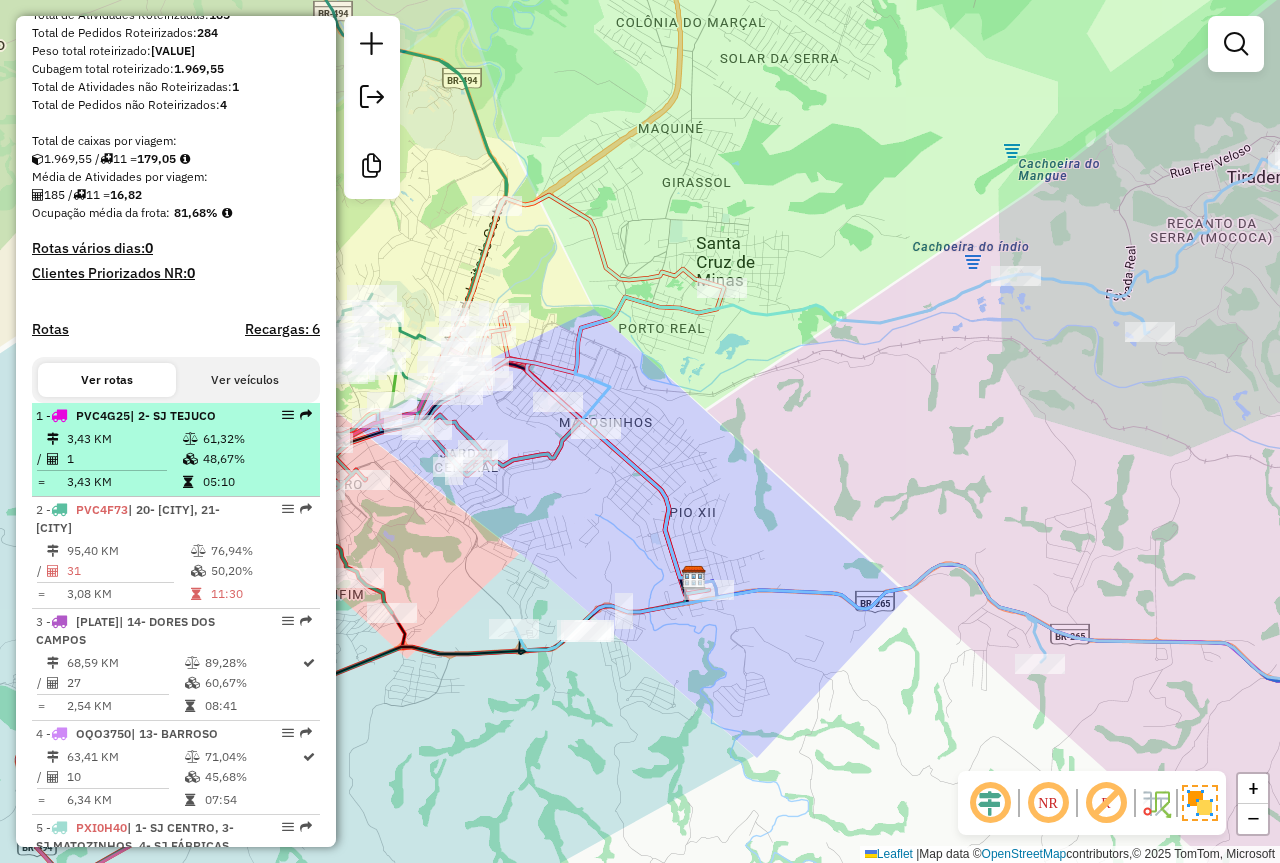 click on "61,32%" at bounding box center (256, 439) 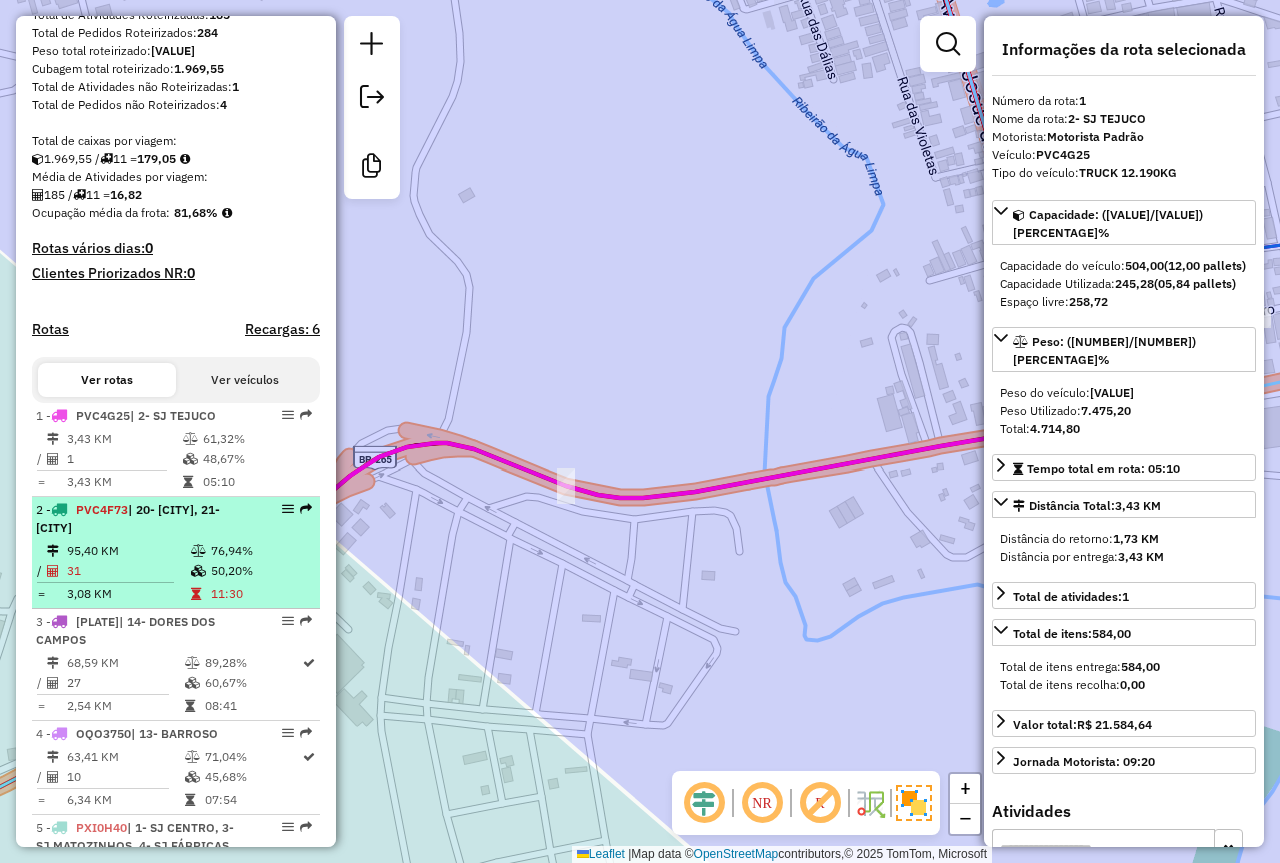 click on "2 -       PVC4F73   | 20- CONCEIÇÃO DA BARRA DE MINAS, 21- SÃO SEBASTIÃO DA VITÓRIA" at bounding box center (142, 519) 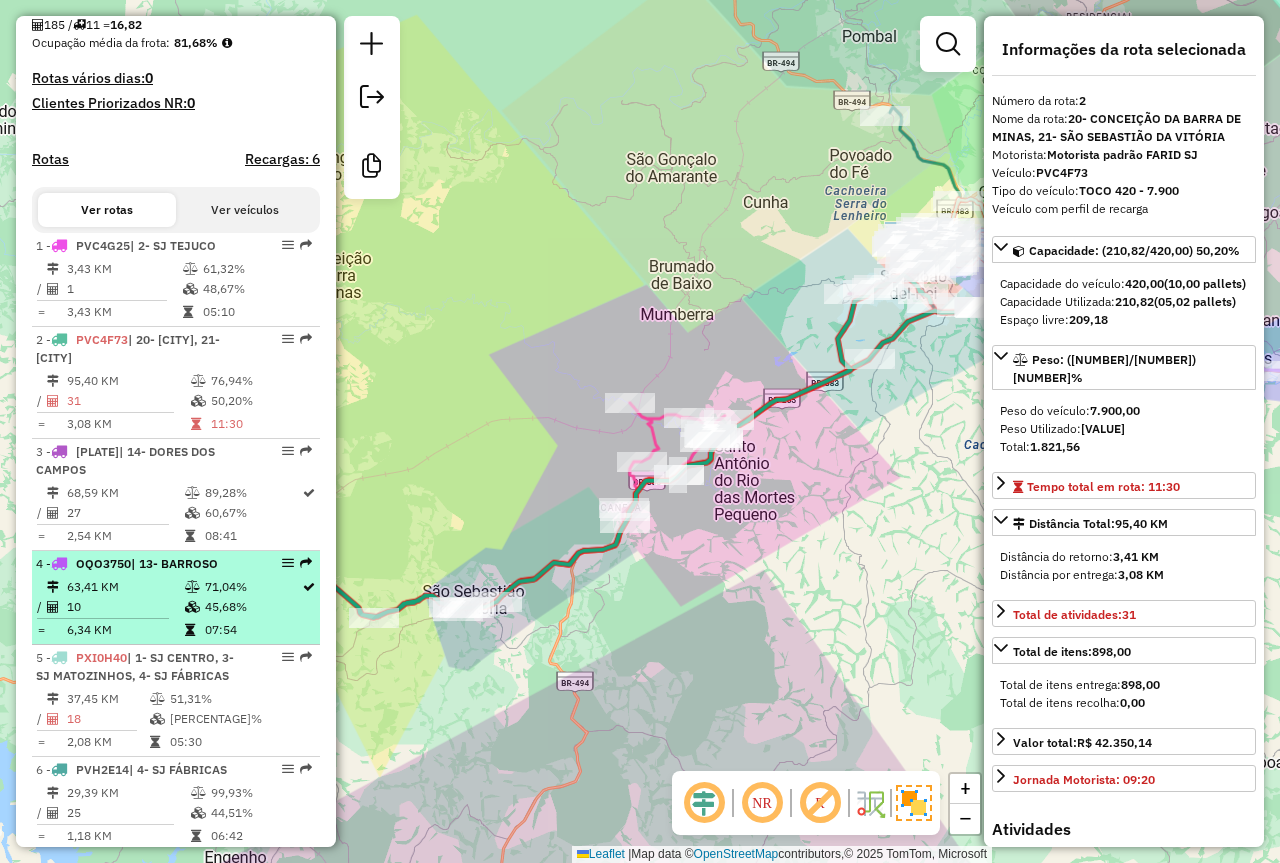 scroll, scrollTop: 677, scrollLeft: 0, axis: vertical 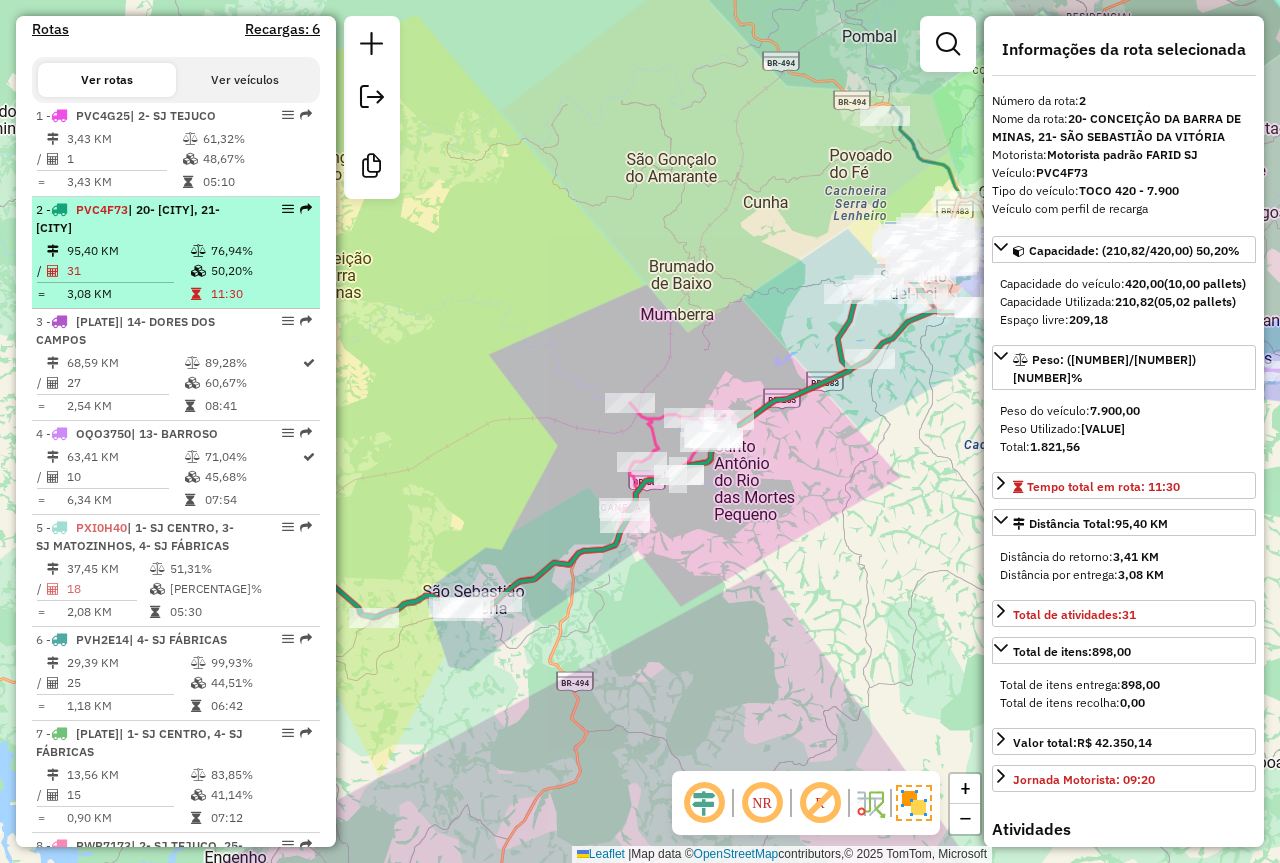 click on "95,40 KM" at bounding box center (128, 251) 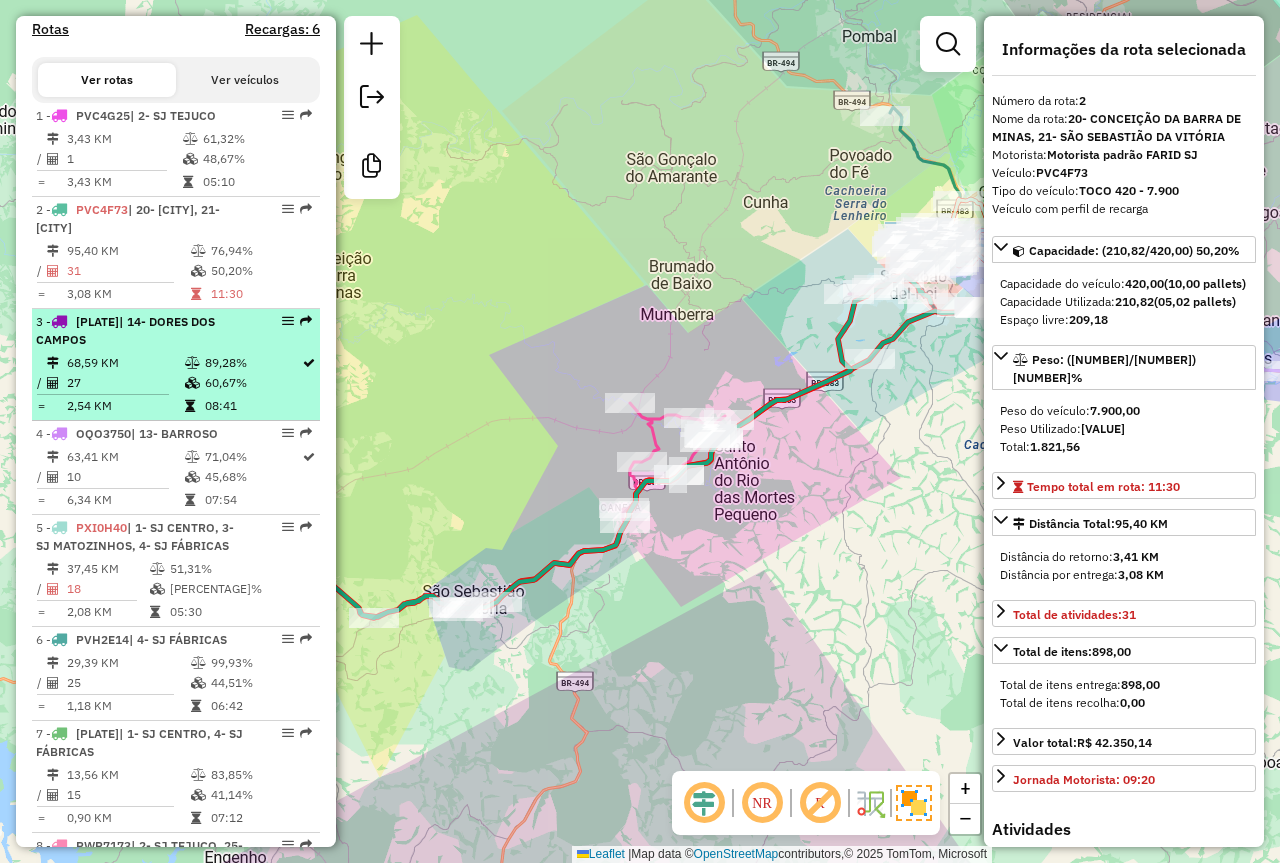 click on "68,59 KM" at bounding box center (125, 363) 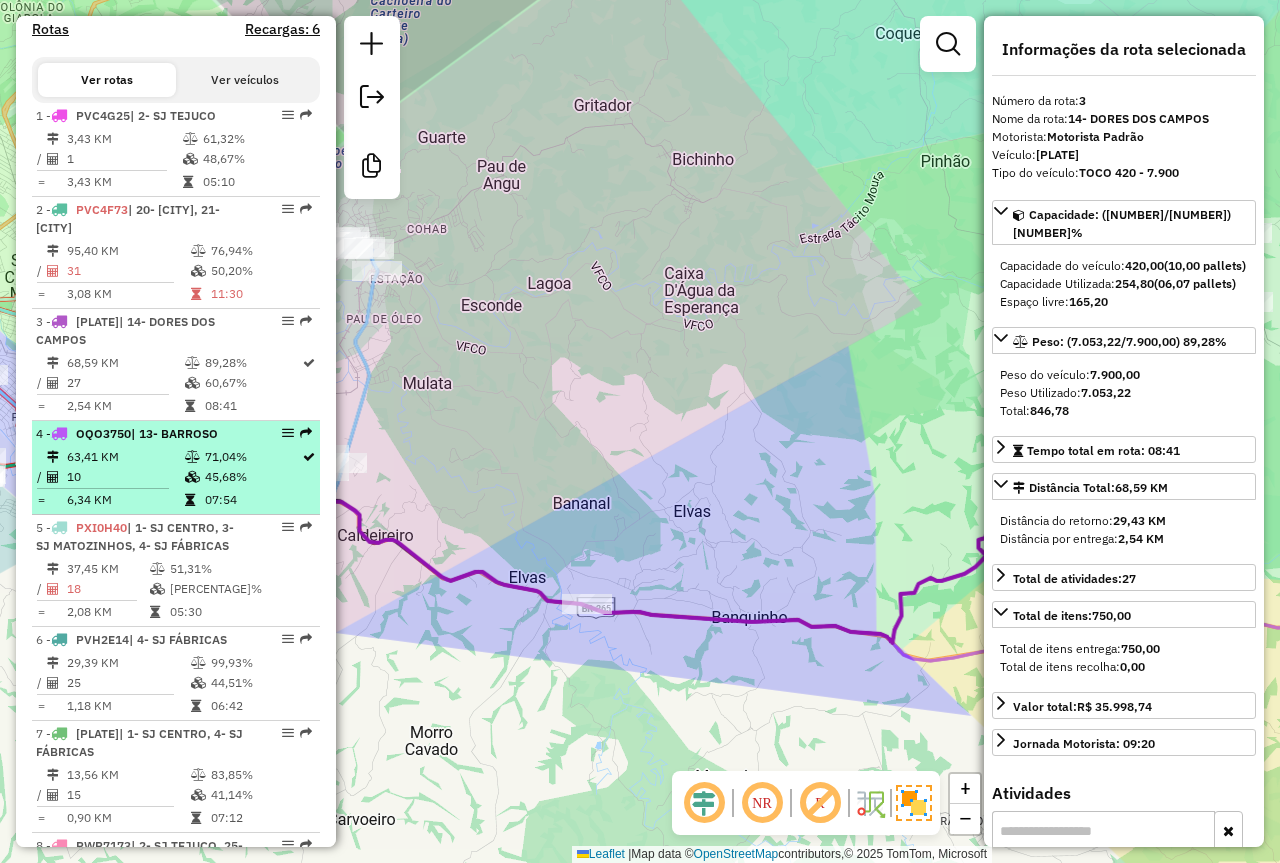 click on "63,41 KM   71,04%  /  10   45,68%     =  6,34 KM   07:54" at bounding box center (176, 478) 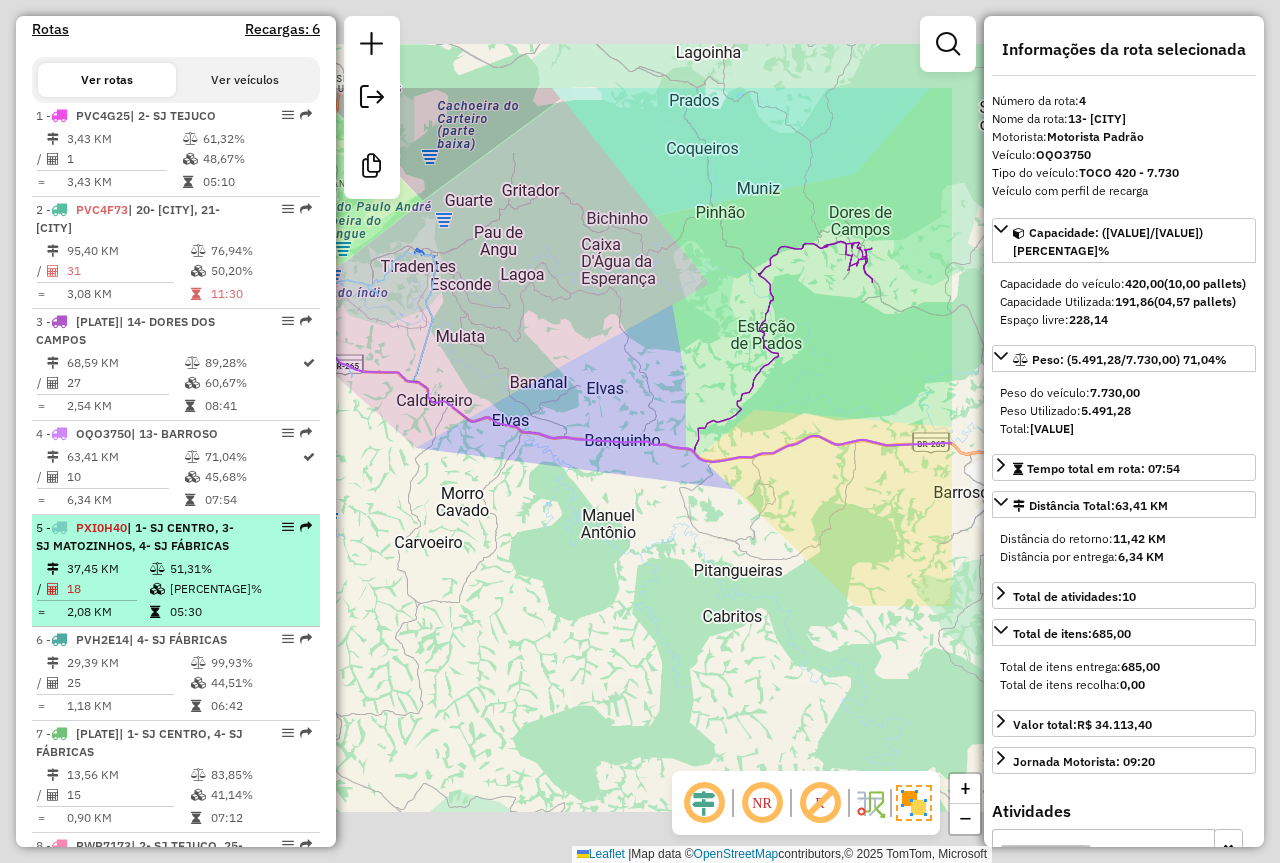 click at bounding box center [157, 569] 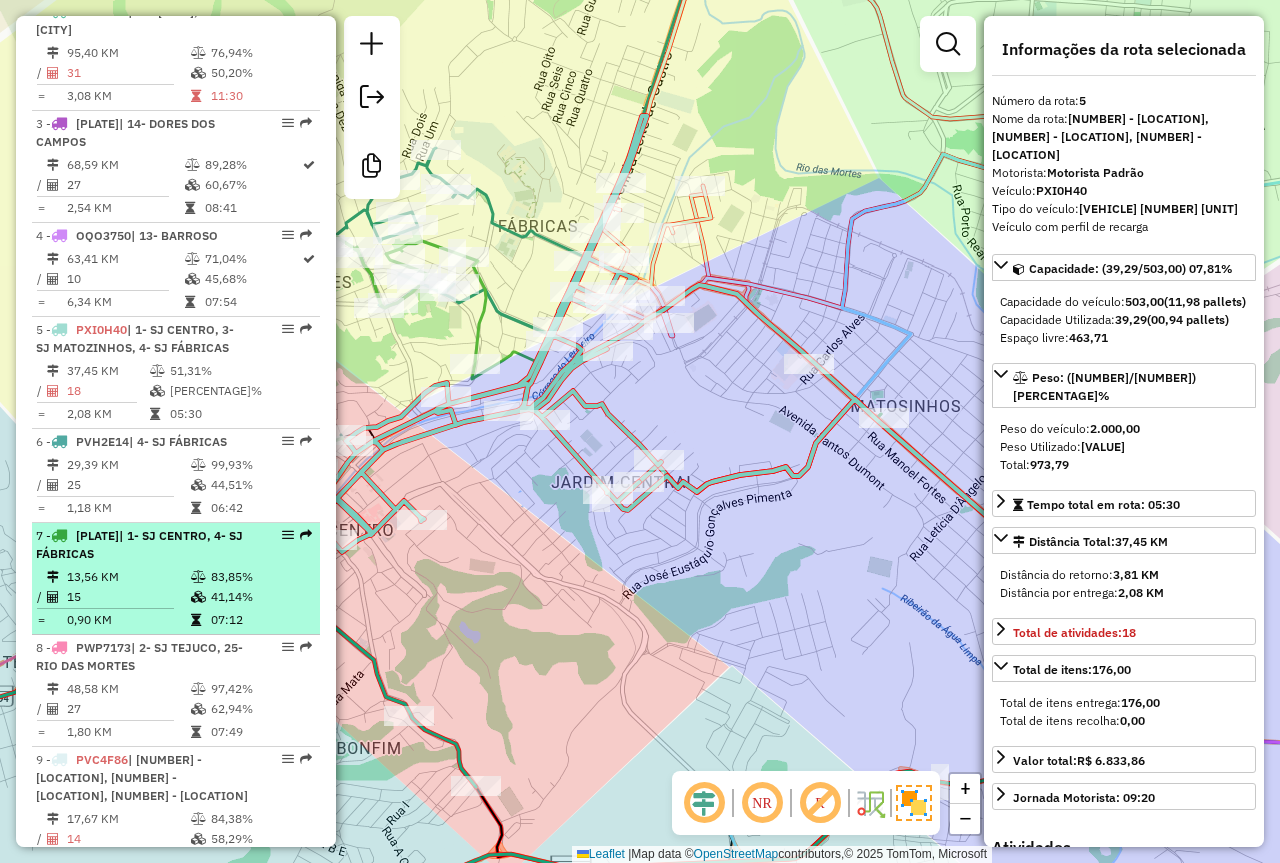 scroll, scrollTop: 877, scrollLeft: 0, axis: vertical 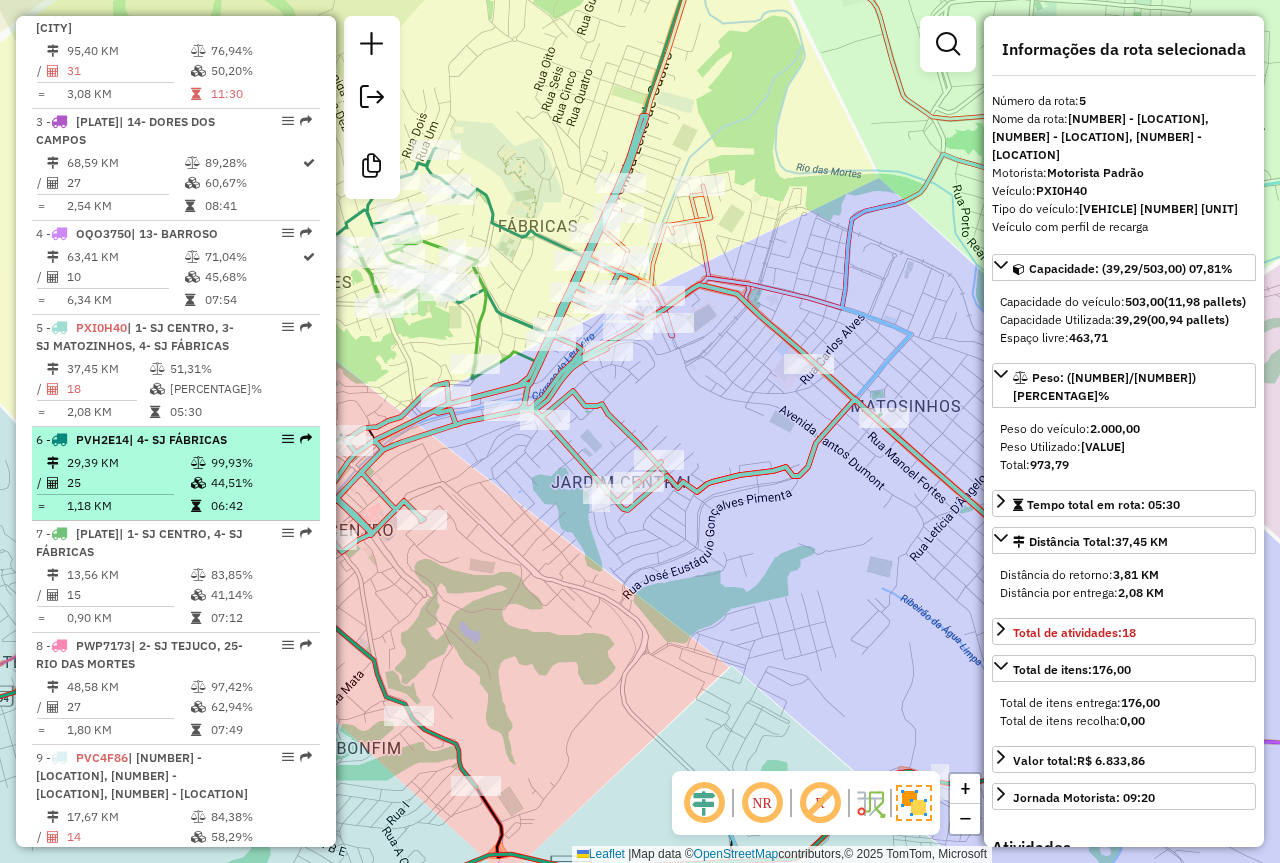 click at bounding box center [198, 483] 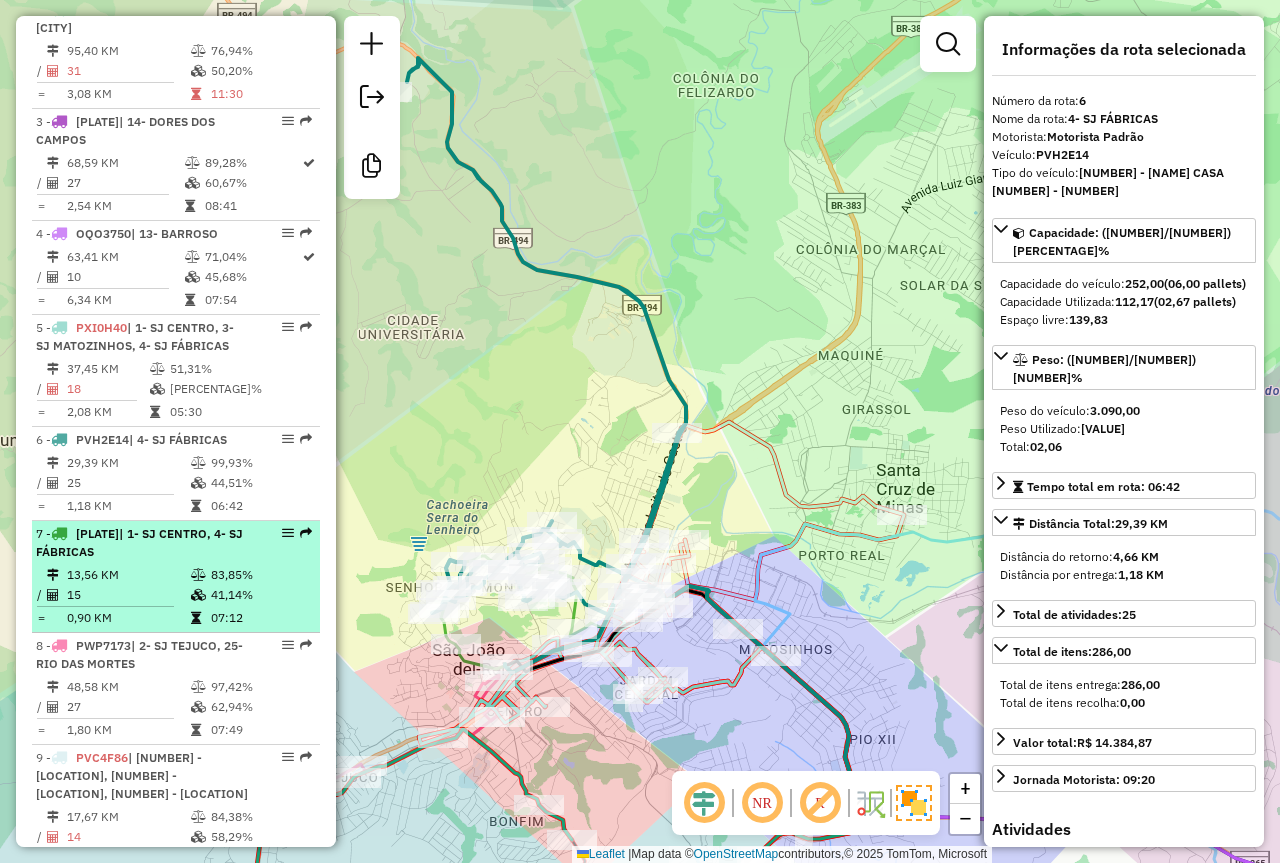 click on "83,85%" at bounding box center [260, 575] 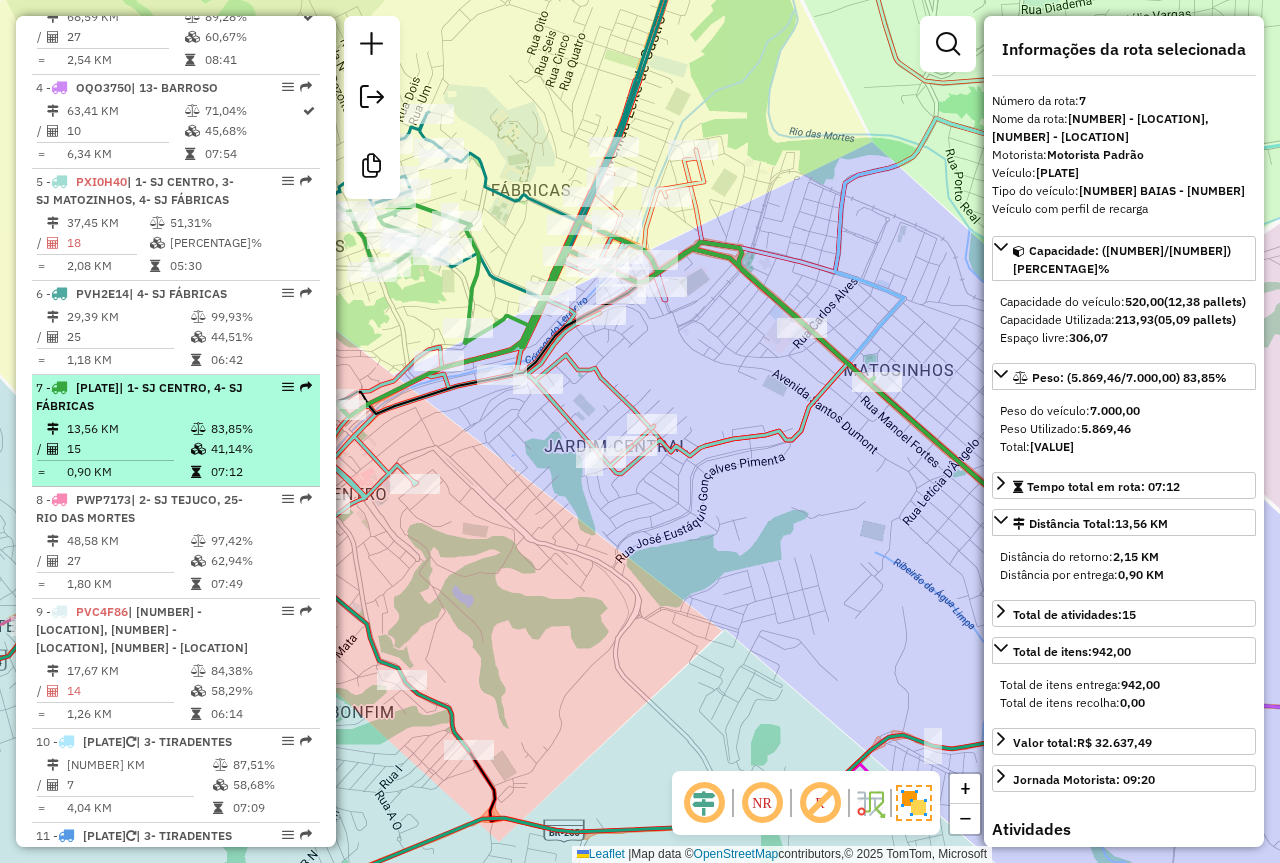 scroll, scrollTop: 1077, scrollLeft: 0, axis: vertical 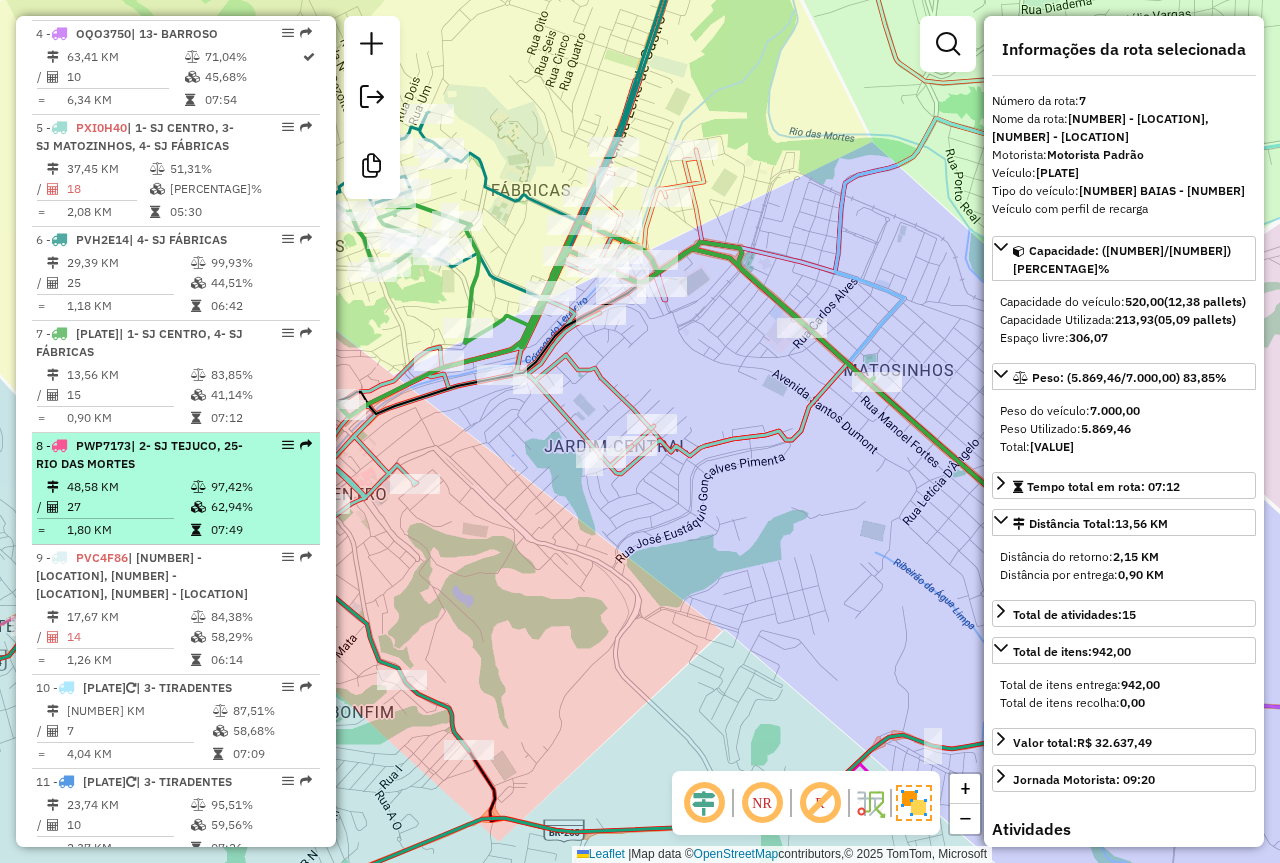 click at bounding box center (198, 487) 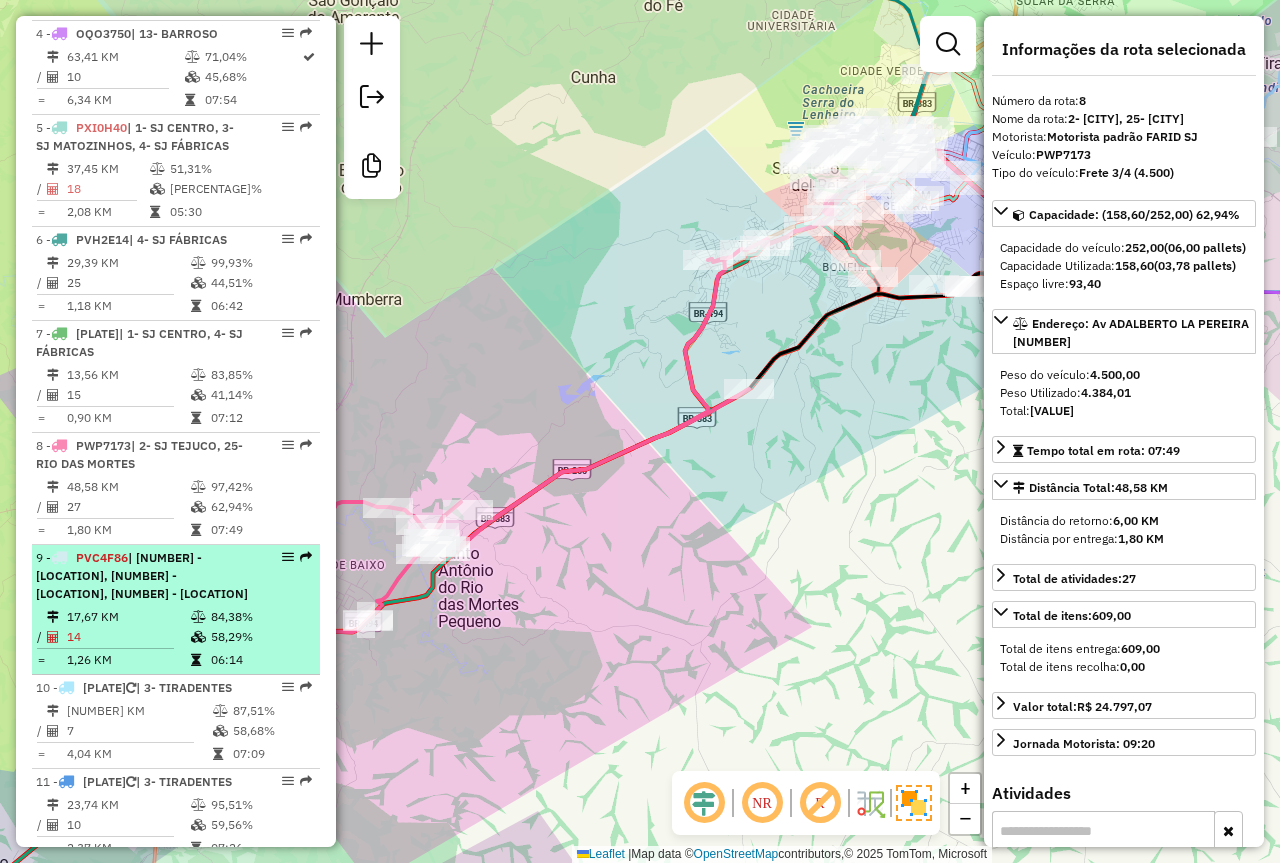 click on "| 2- COLONIA, 3- SJ MATOZINHOS, 4- SJ FÁBRICAS" at bounding box center [142, 575] 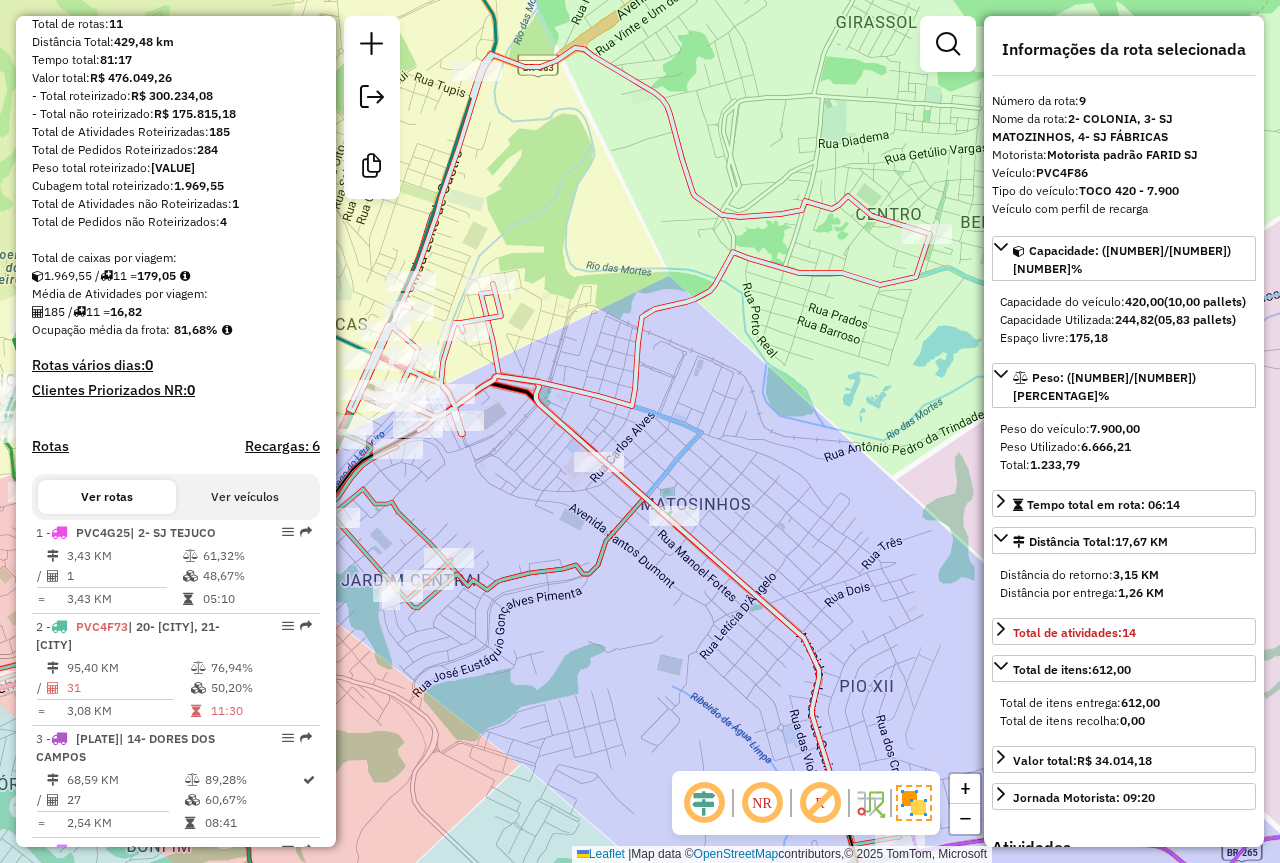scroll, scrollTop: 77, scrollLeft: 0, axis: vertical 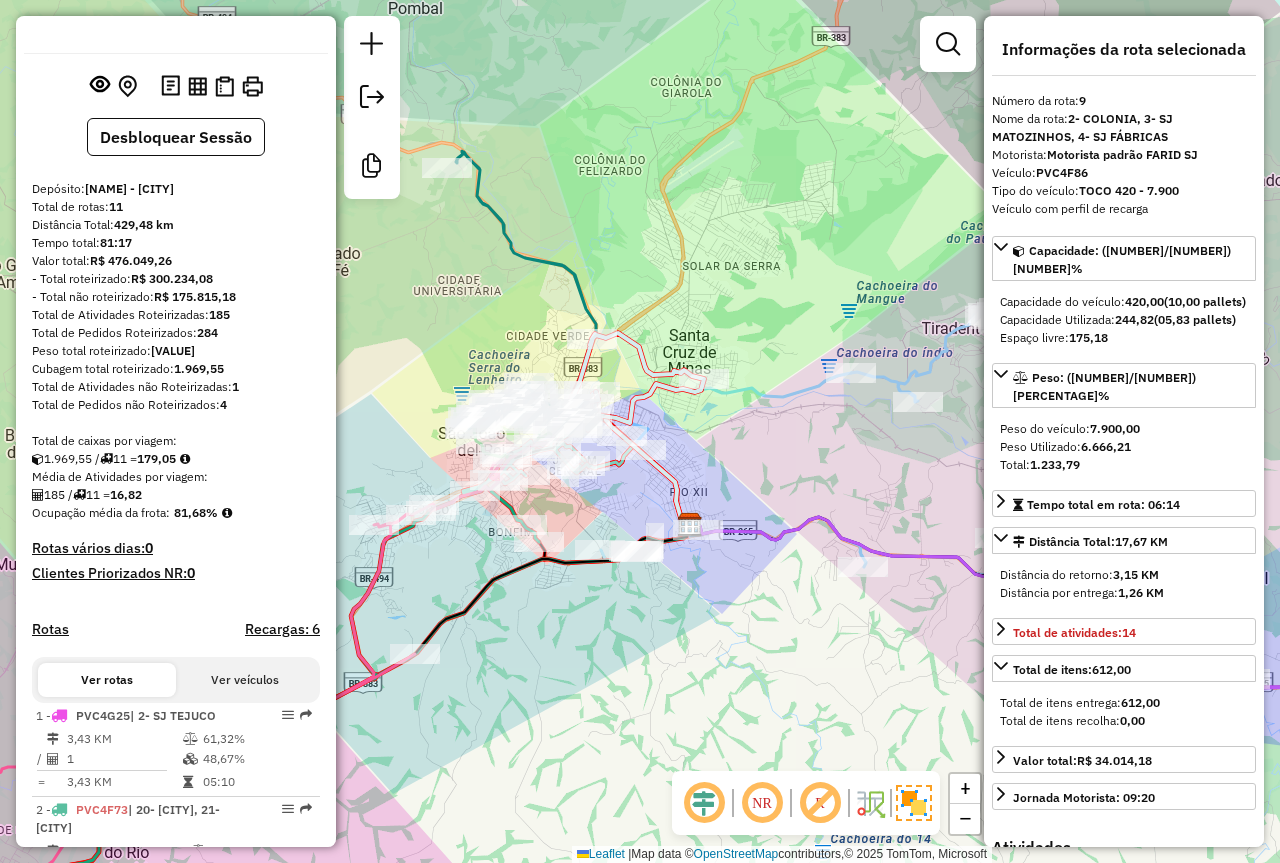 drag, startPoint x: 748, startPoint y: 414, endPoint x: 714, endPoint y: 438, distance: 41.617306 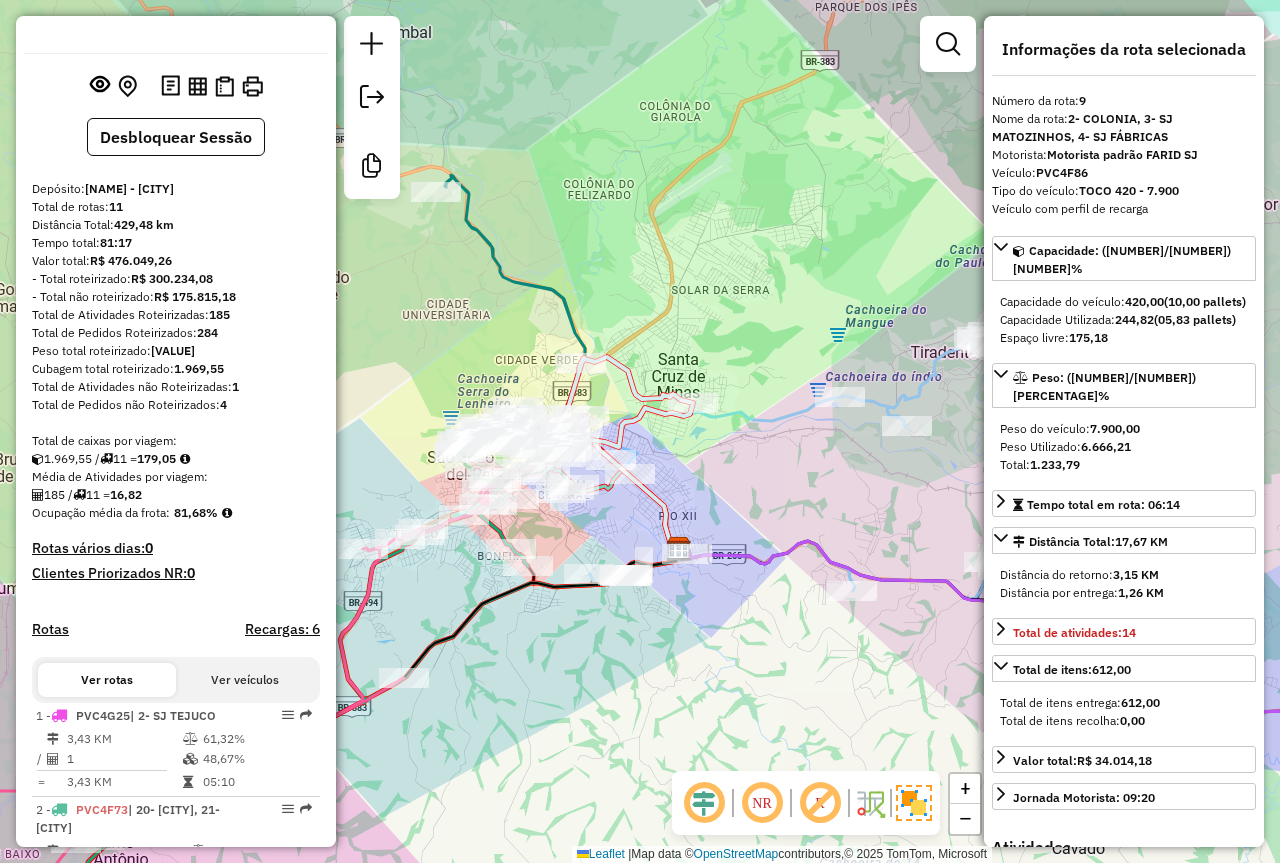 drag, startPoint x: 737, startPoint y: 418, endPoint x: 728, endPoint y: 443, distance: 26.57066 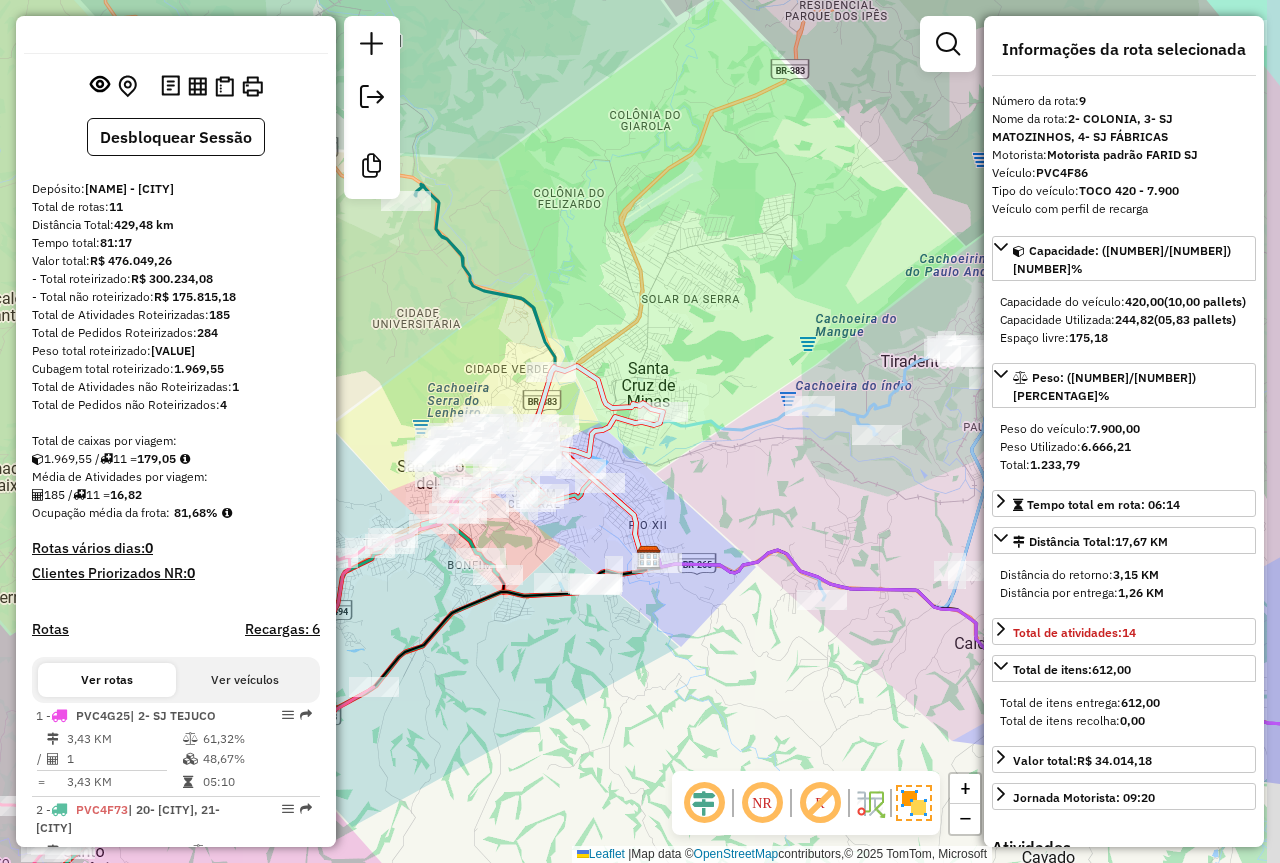 drag, startPoint x: 882, startPoint y: 317, endPoint x: 750, endPoint y: 374, distance: 143.78108 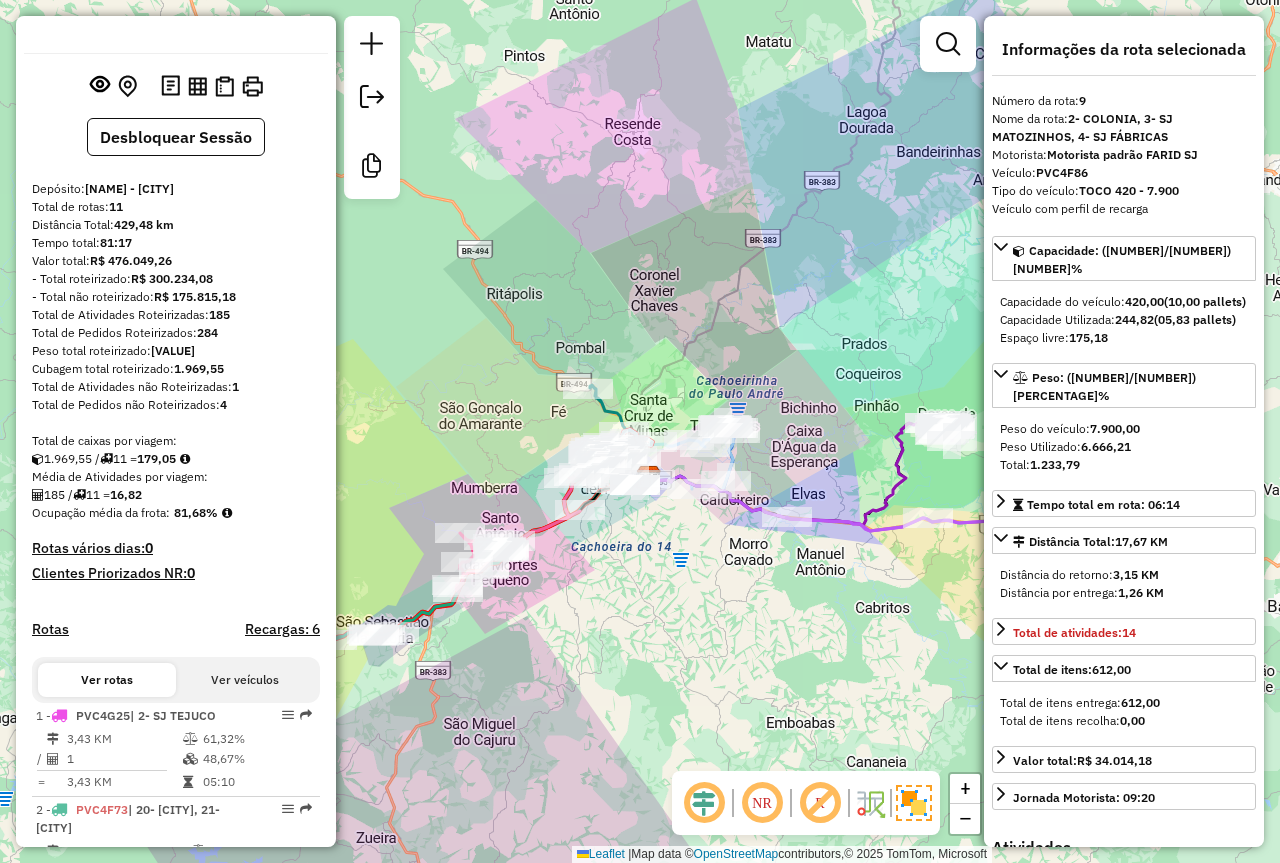 drag, startPoint x: 697, startPoint y: 558, endPoint x: 589, endPoint y: 585, distance: 111.32385 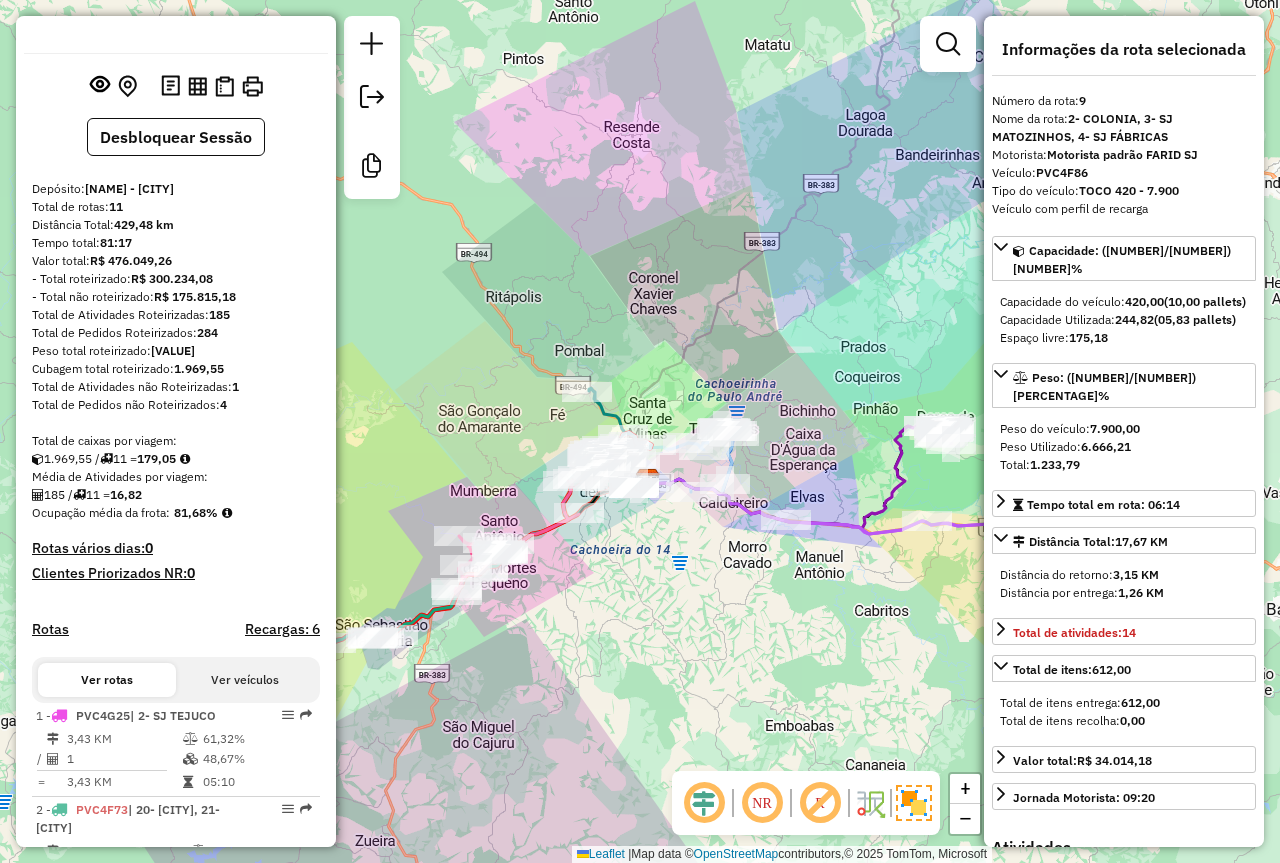 drag, startPoint x: 222, startPoint y: 348, endPoint x: 151, endPoint y: 356, distance: 71.44928 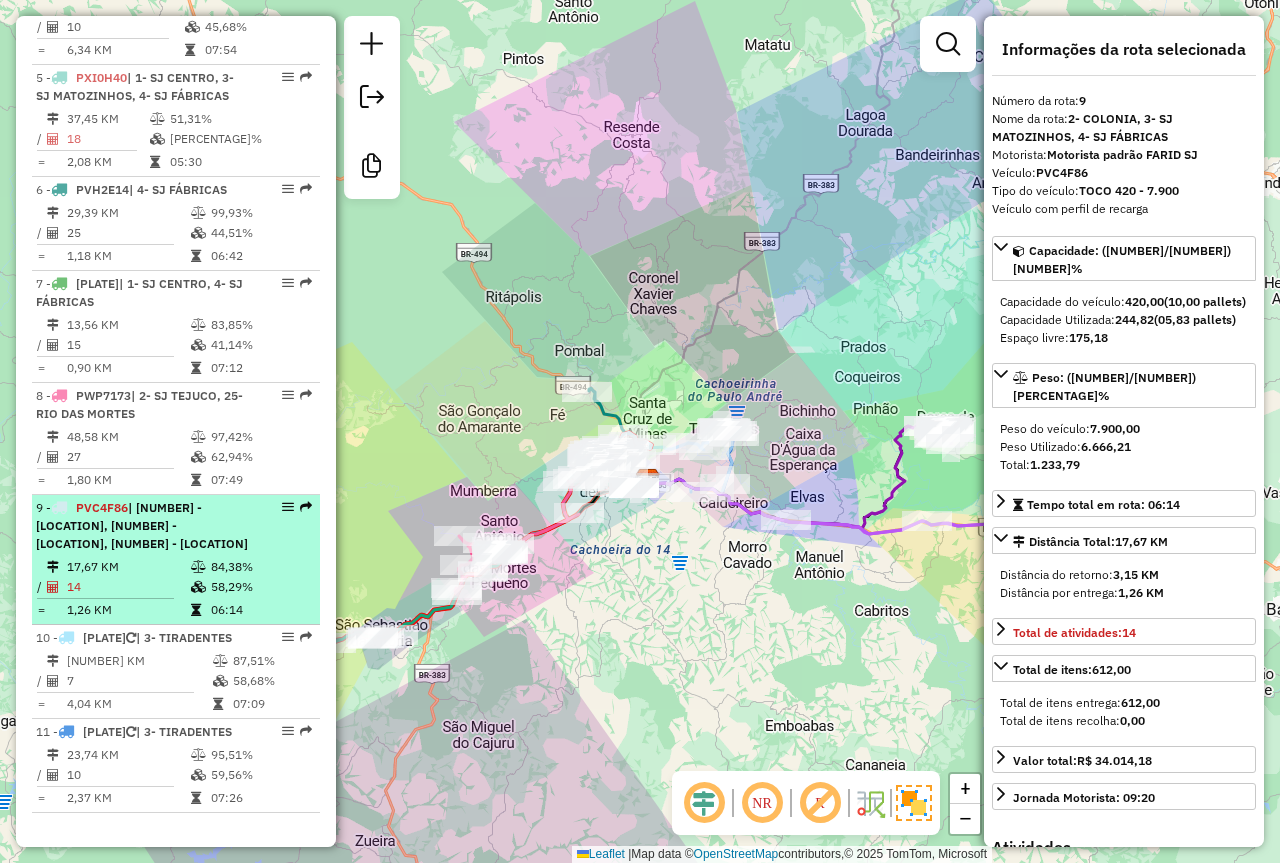 scroll, scrollTop: 1177, scrollLeft: 0, axis: vertical 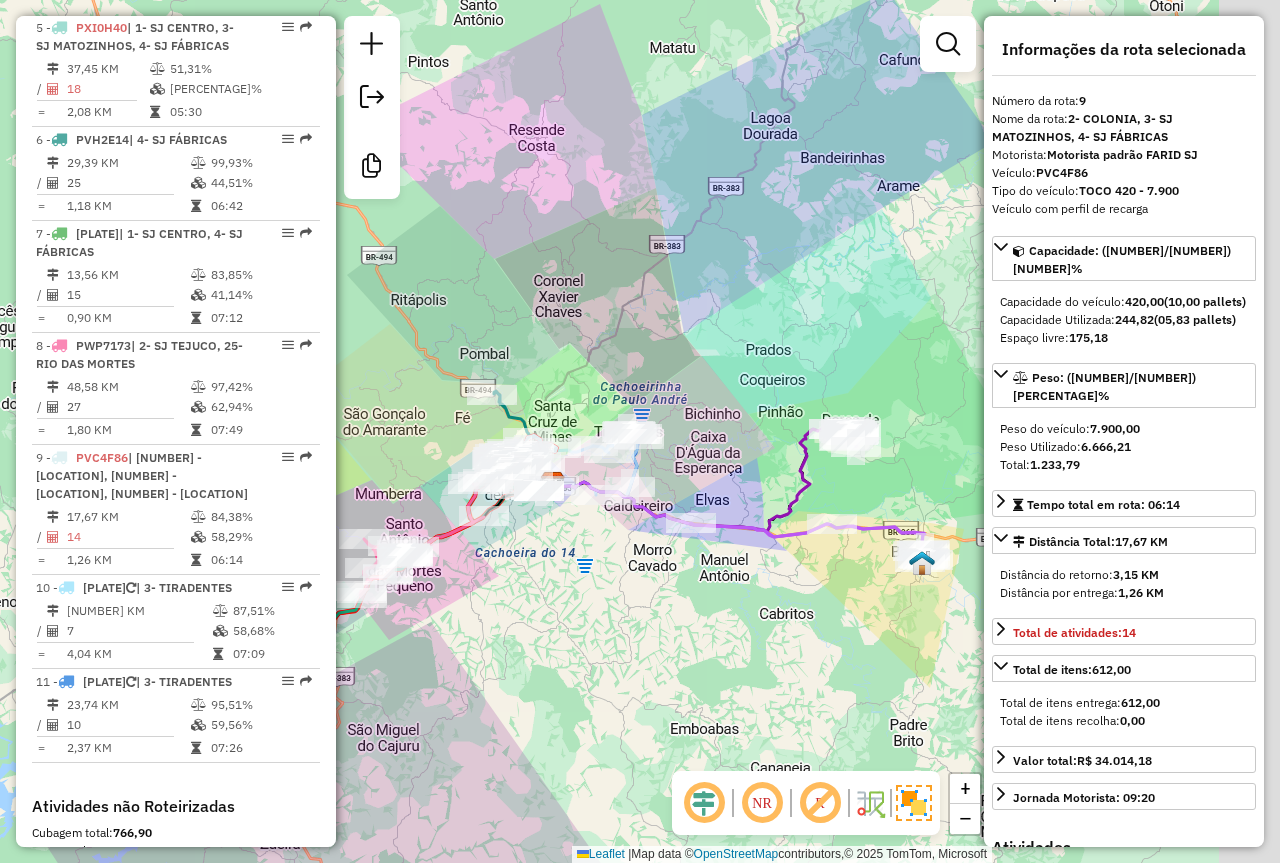 drag, startPoint x: 869, startPoint y: 273, endPoint x: 773, endPoint y: 276, distance: 96.04687 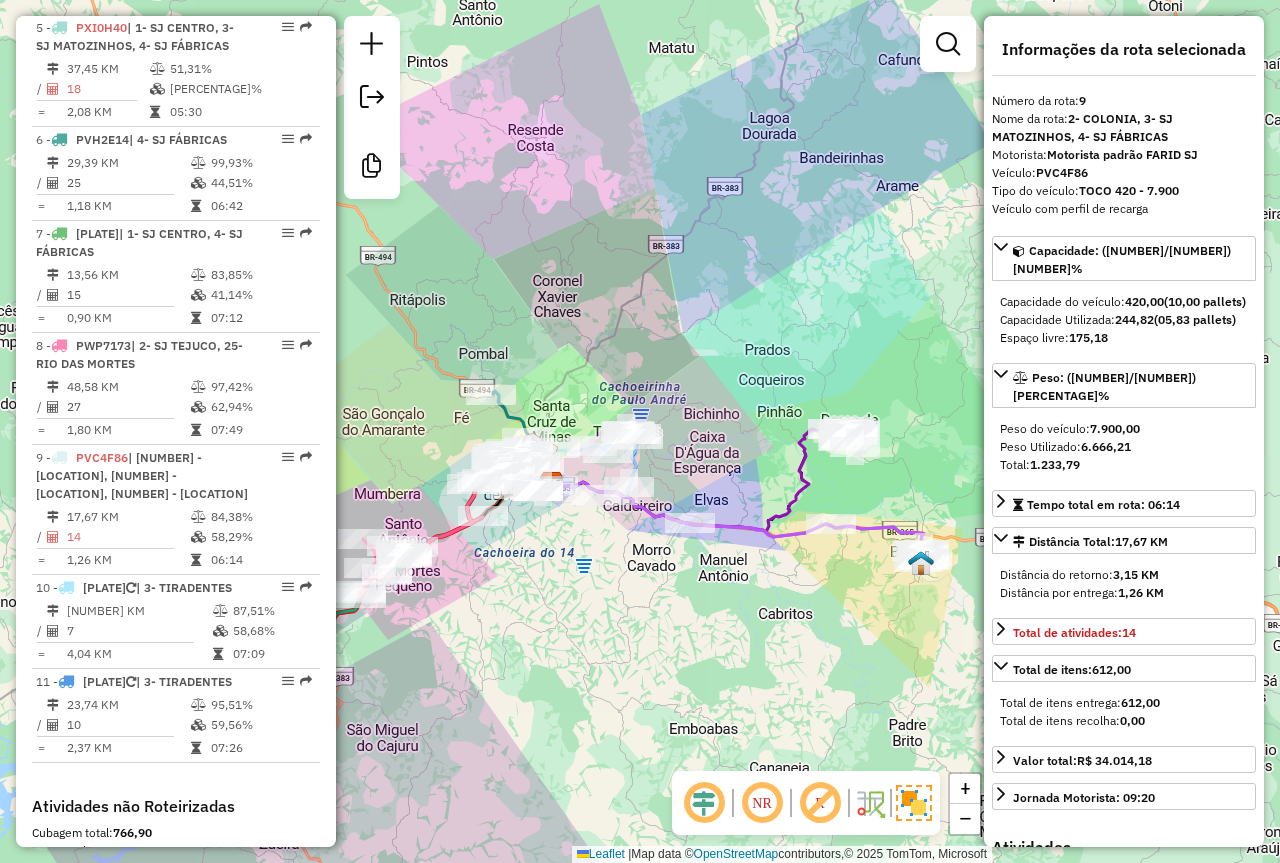 drag, startPoint x: 773, startPoint y: 275, endPoint x: 746, endPoint y: 287, distance: 29.546574 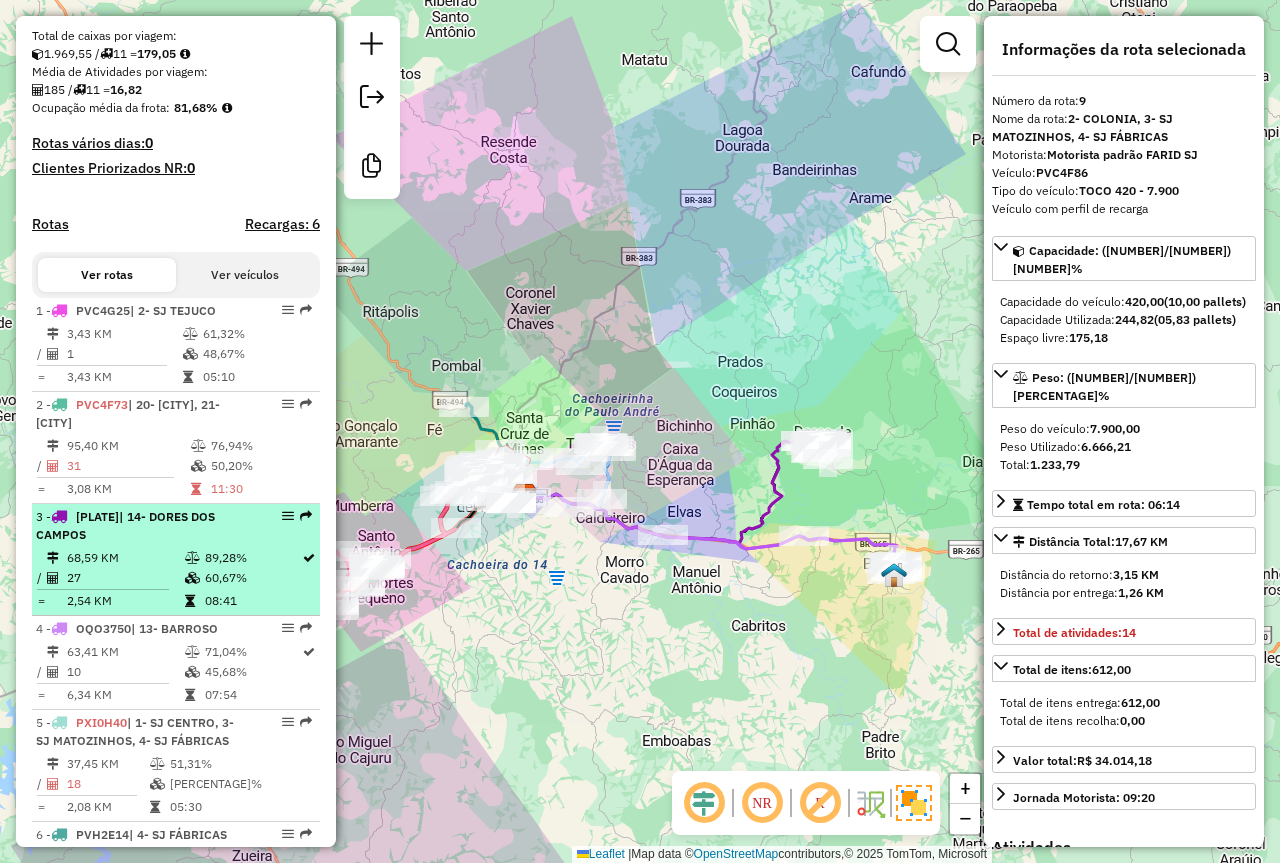 scroll, scrollTop: 477, scrollLeft: 0, axis: vertical 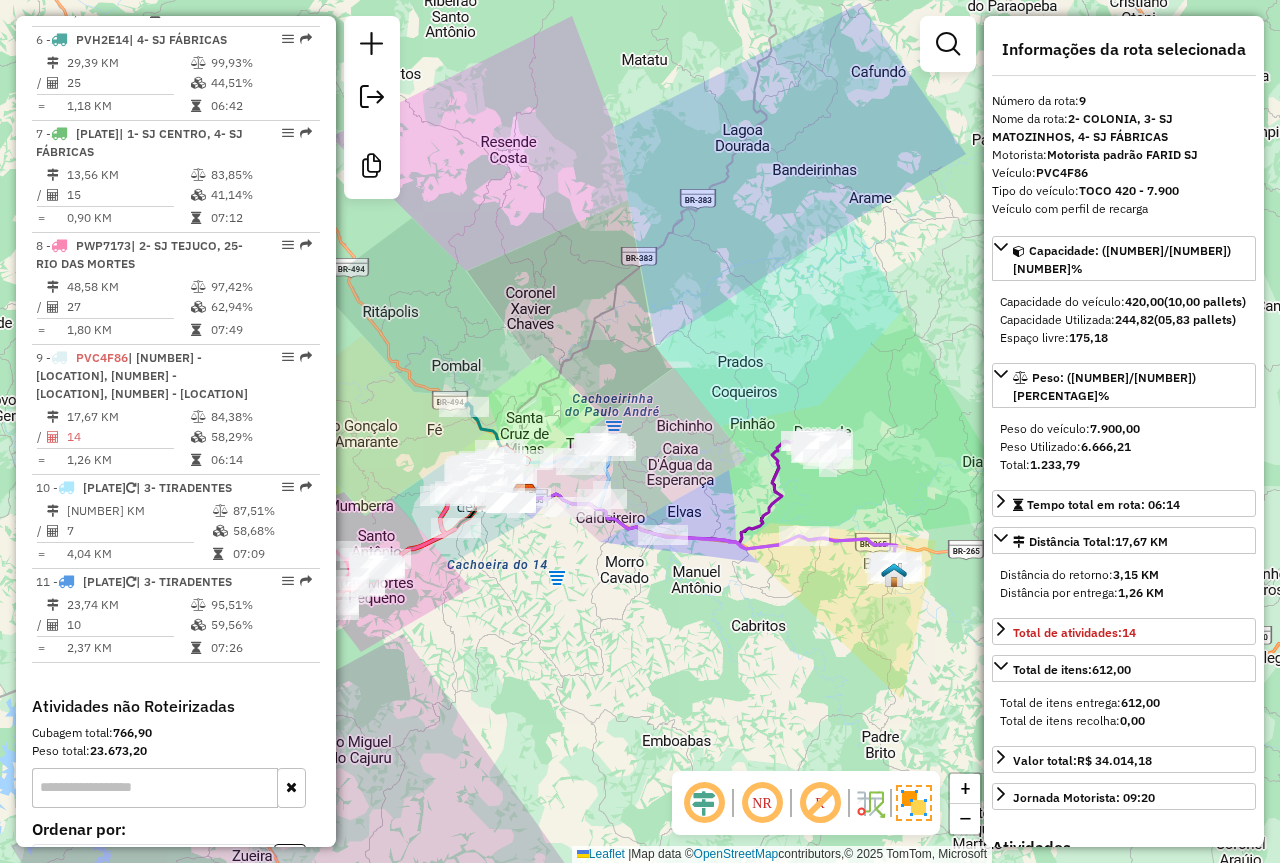 click on "Rota 4 - Placa OQO3750  74116 - A JOSE DO NASCIMENTO Janela de atendimento Grade de atendimento Capacidade Transportadoras Veículos Cliente Pedidos  Rotas Selecione os dias de semana para filtrar as janelas de atendimento  Seg   Ter   Qua   Qui   Sex   Sáb   Dom  Informe o período da janela de atendimento: De: Até:  Filtrar exatamente a janela do cliente  Considerar janela de atendimento padrão  Selecione os dias de semana para filtrar as grades de atendimento  Seg   Ter   Qua   Qui   Sex   Sáb   Dom   Considerar clientes sem dia de atendimento cadastrado  Clientes fora do dia de atendimento selecionado Filtrar as atividades entre os valores definidos abaixo:  Peso mínimo:  ****  Peso máximo:  ****  Cubagem mínima:   Cubagem máxima:   De:   Até:  Filtrar as atividades entre o tempo de atendimento definido abaixo:  De:   Até:   Considerar capacidade total dos clientes não roteirizados Transportadora: Selecione um ou mais itens Tipo de veículo: Selecione um ou mais itens Veículo: Motorista: Nome:" 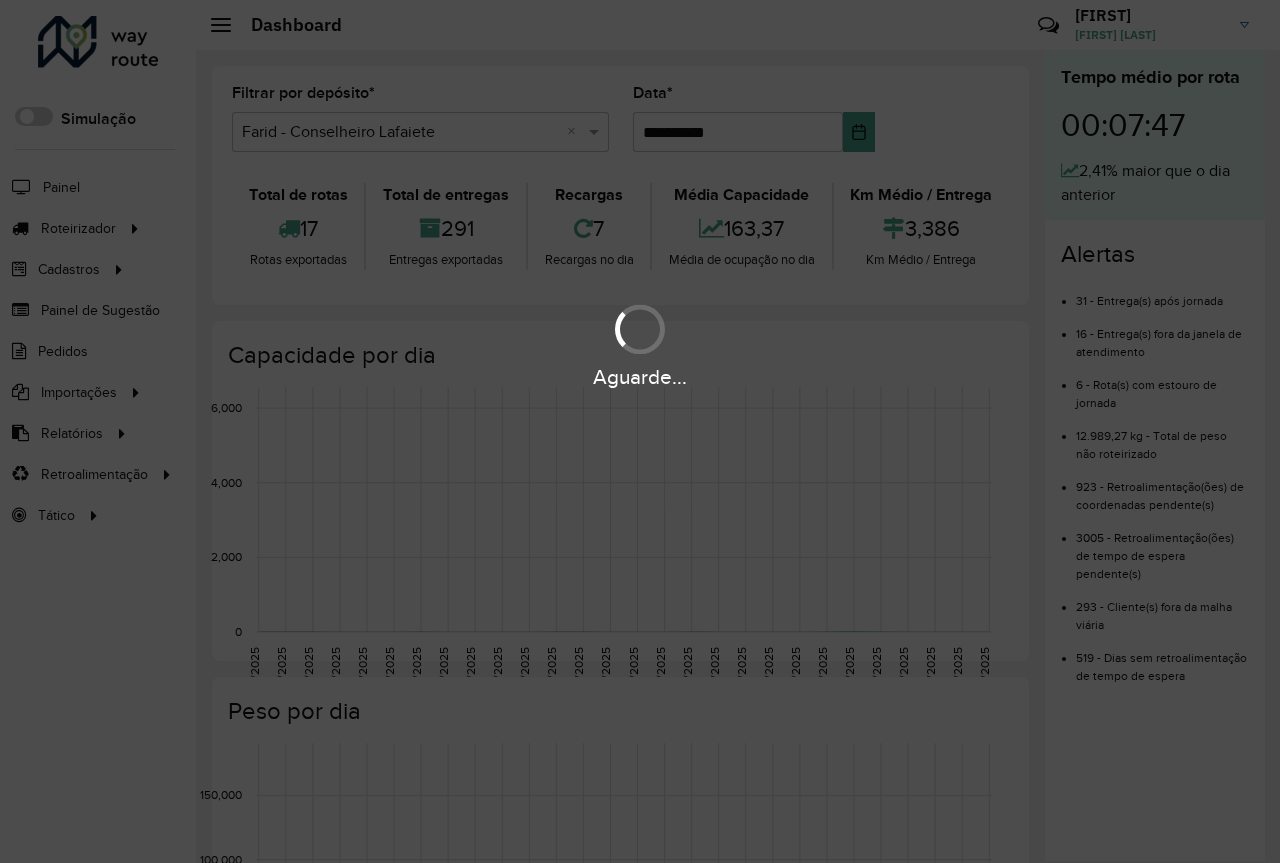 scroll, scrollTop: 0, scrollLeft: 0, axis: both 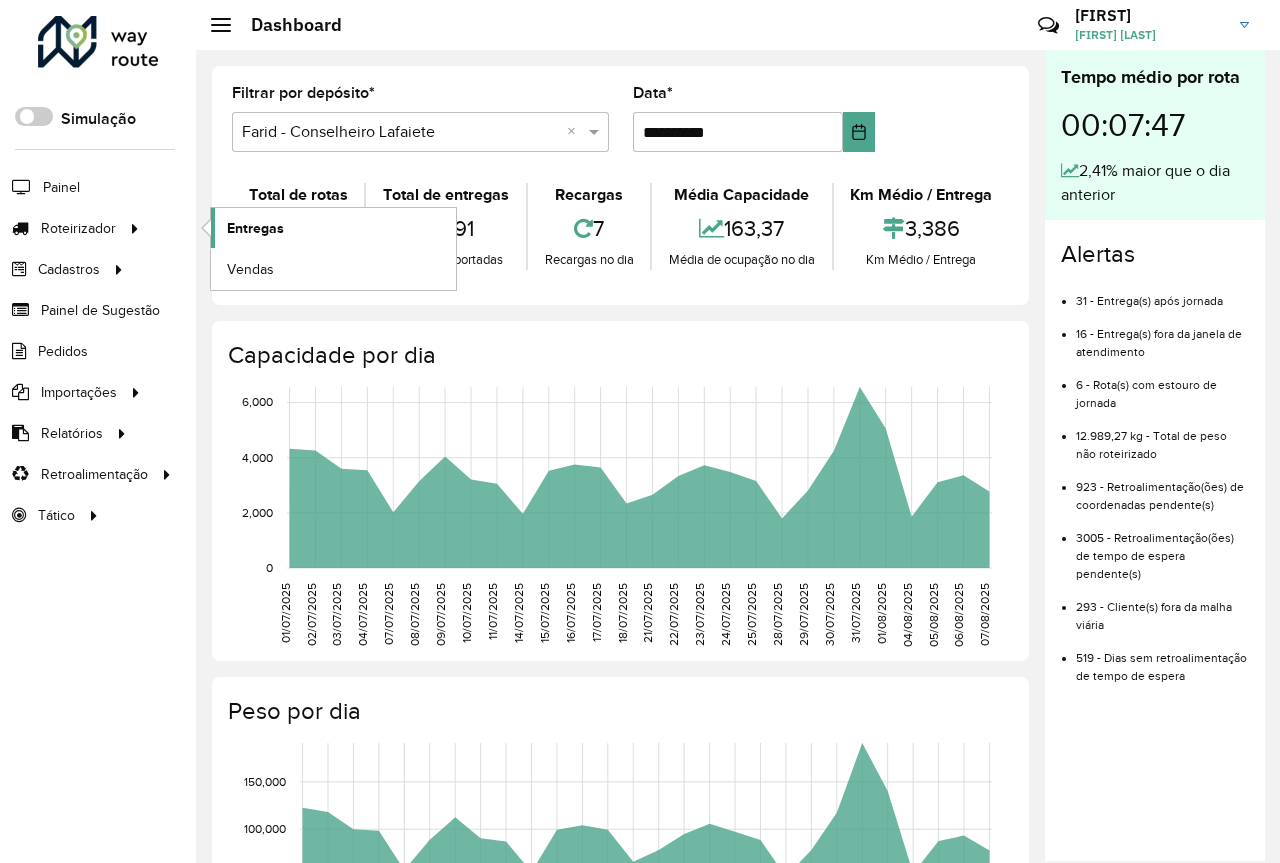 click on "Entregas" 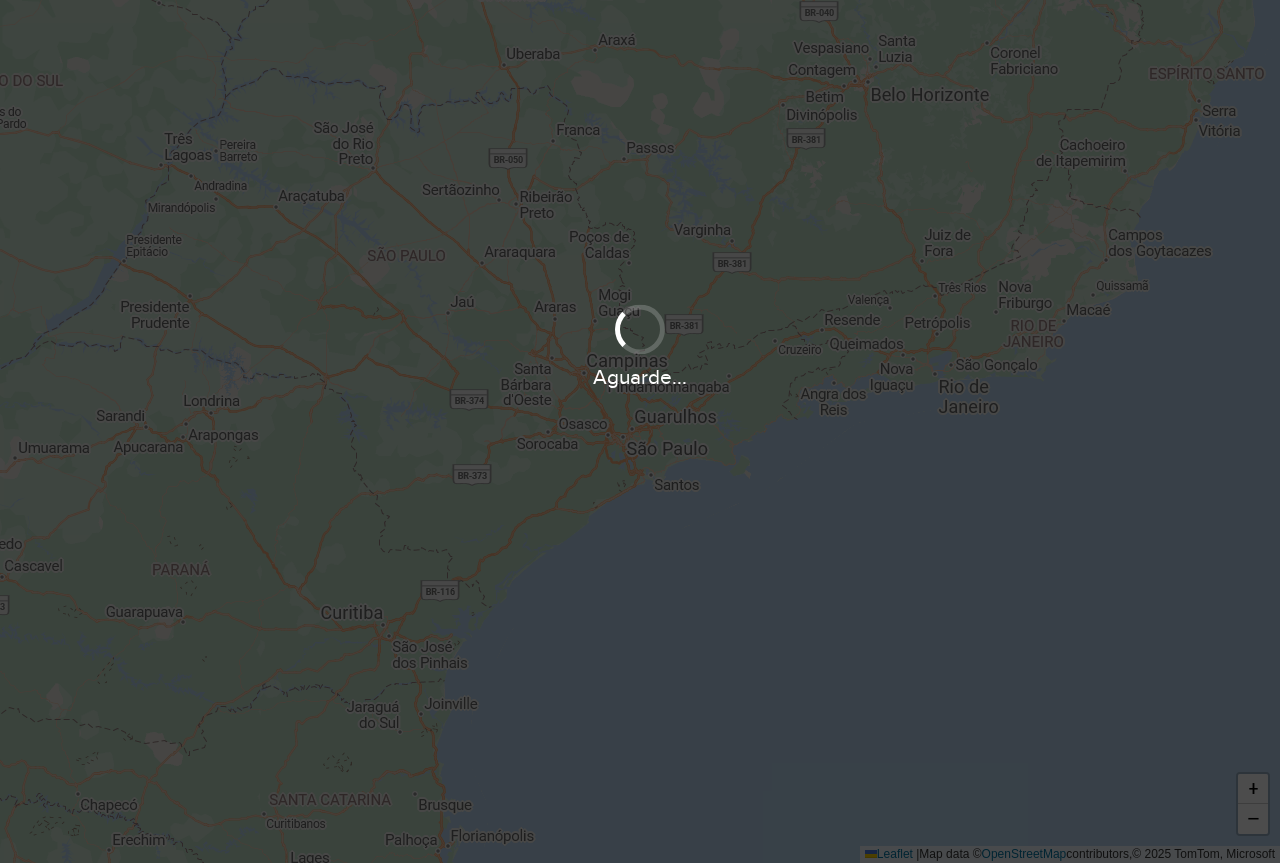 scroll, scrollTop: 0, scrollLeft: 0, axis: both 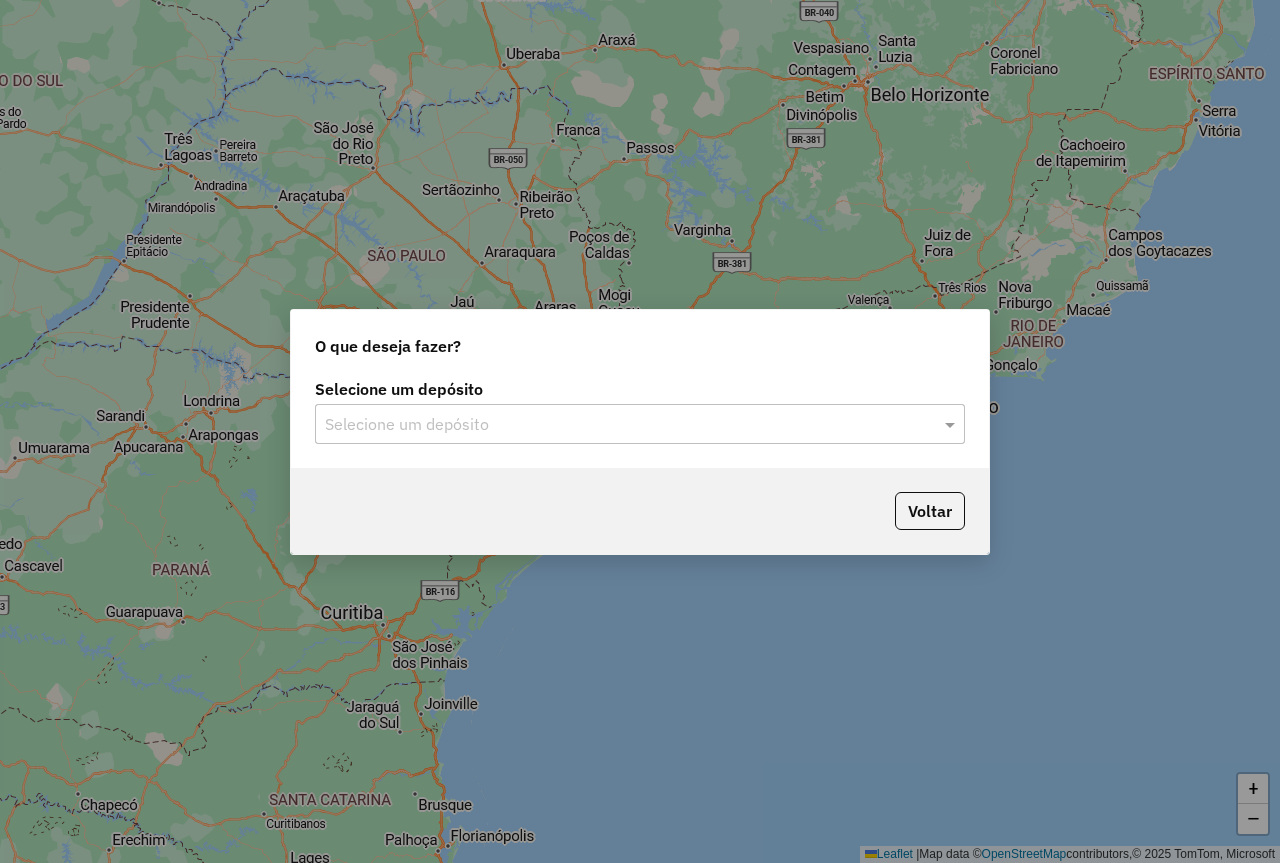 drag, startPoint x: 566, startPoint y: 407, endPoint x: 574, endPoint y: 423, distance: 17.888544 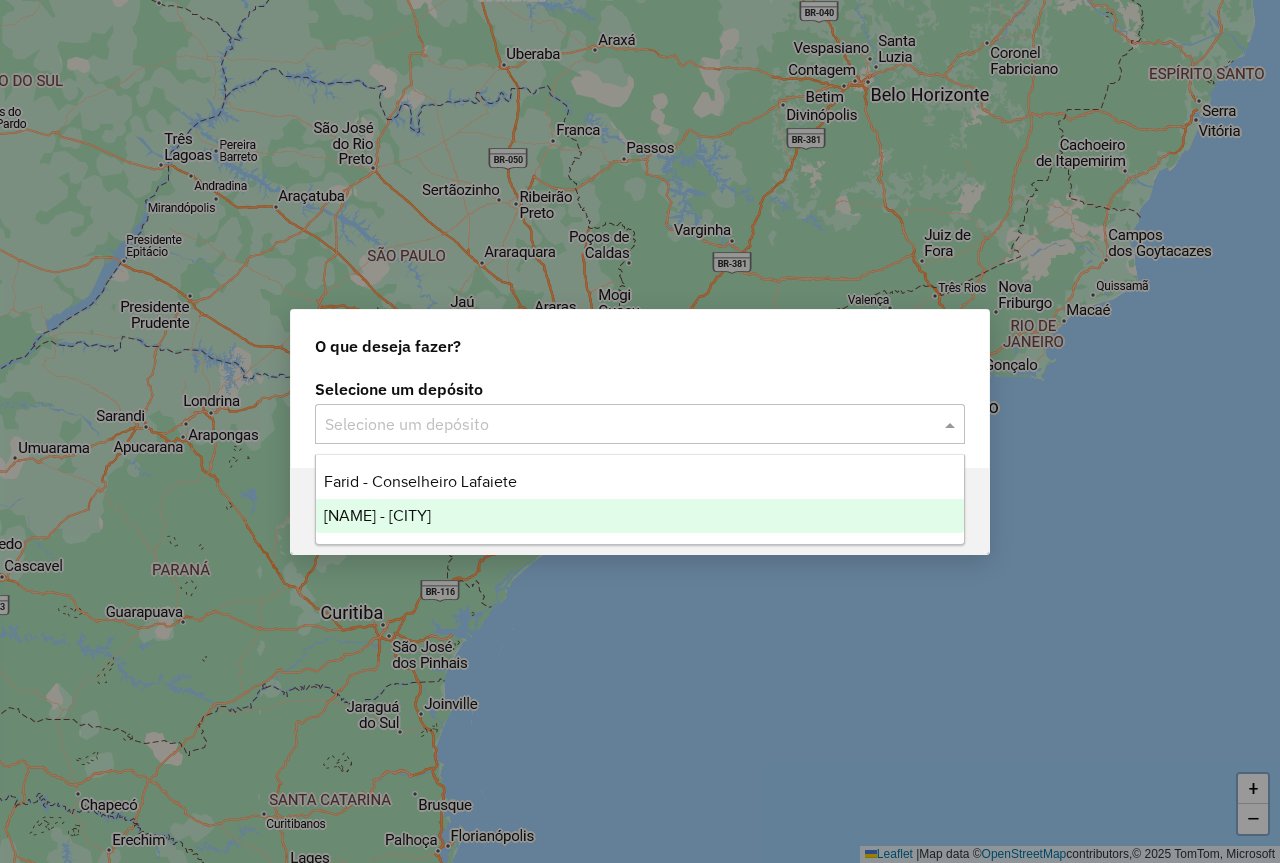 click on "[NAME] - [CITY]" at bounding box center (640, 516) 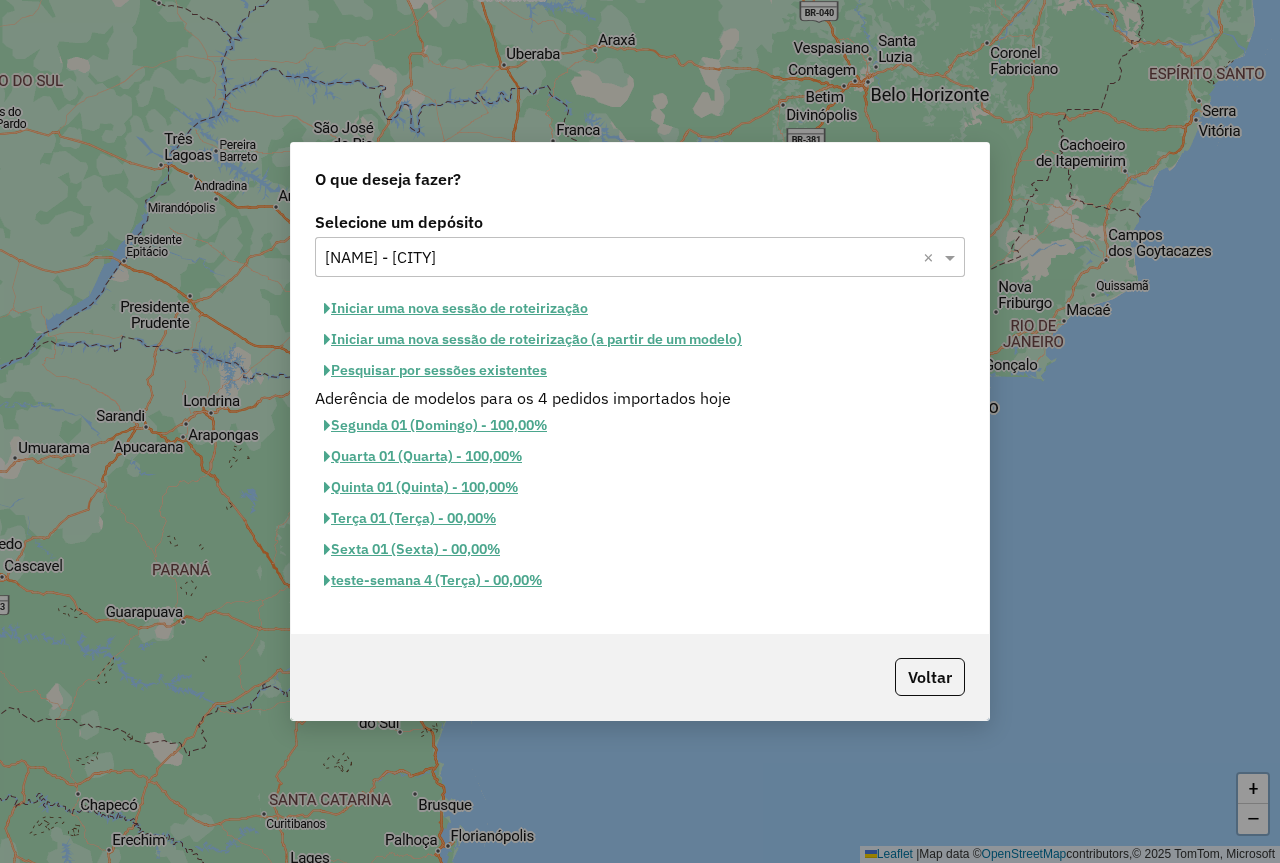 click on "Pesquisar por sessões existentes" 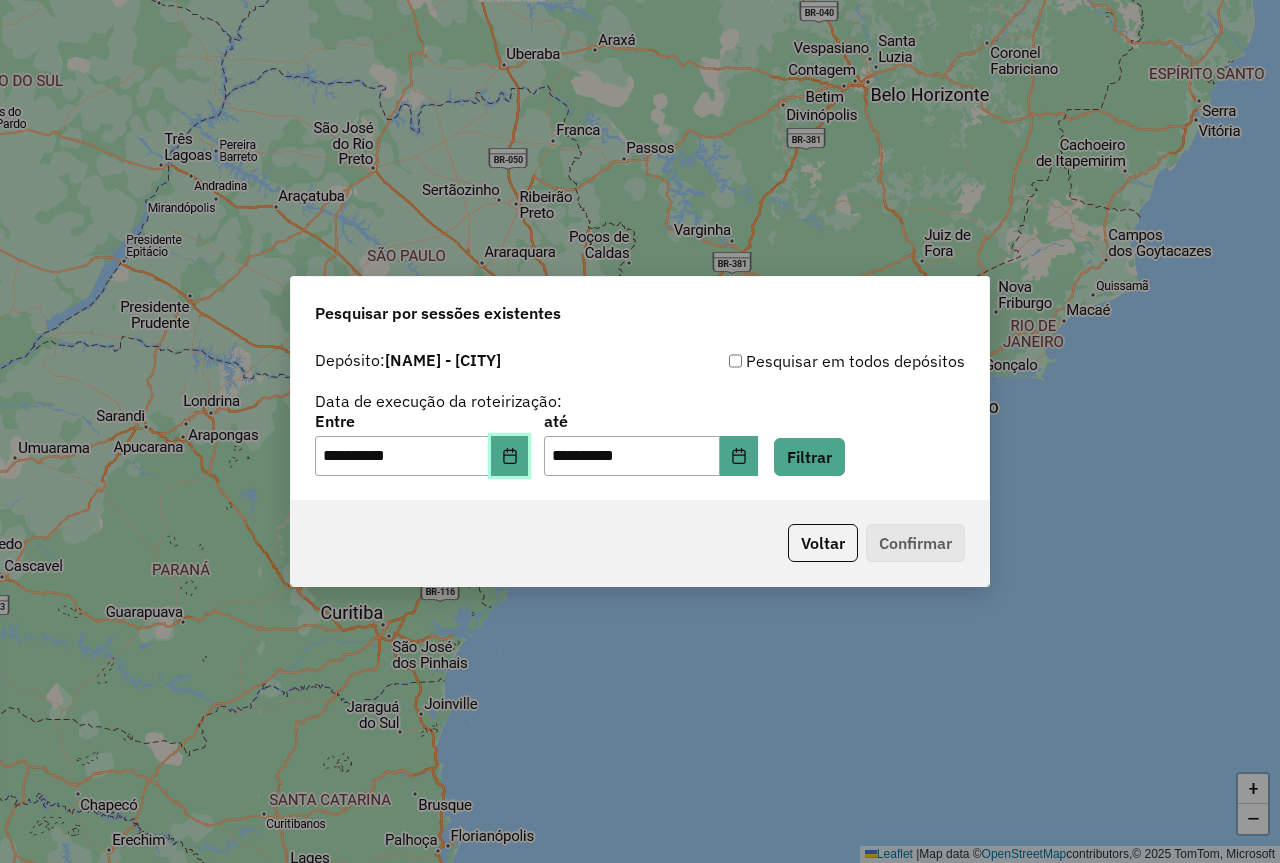 click 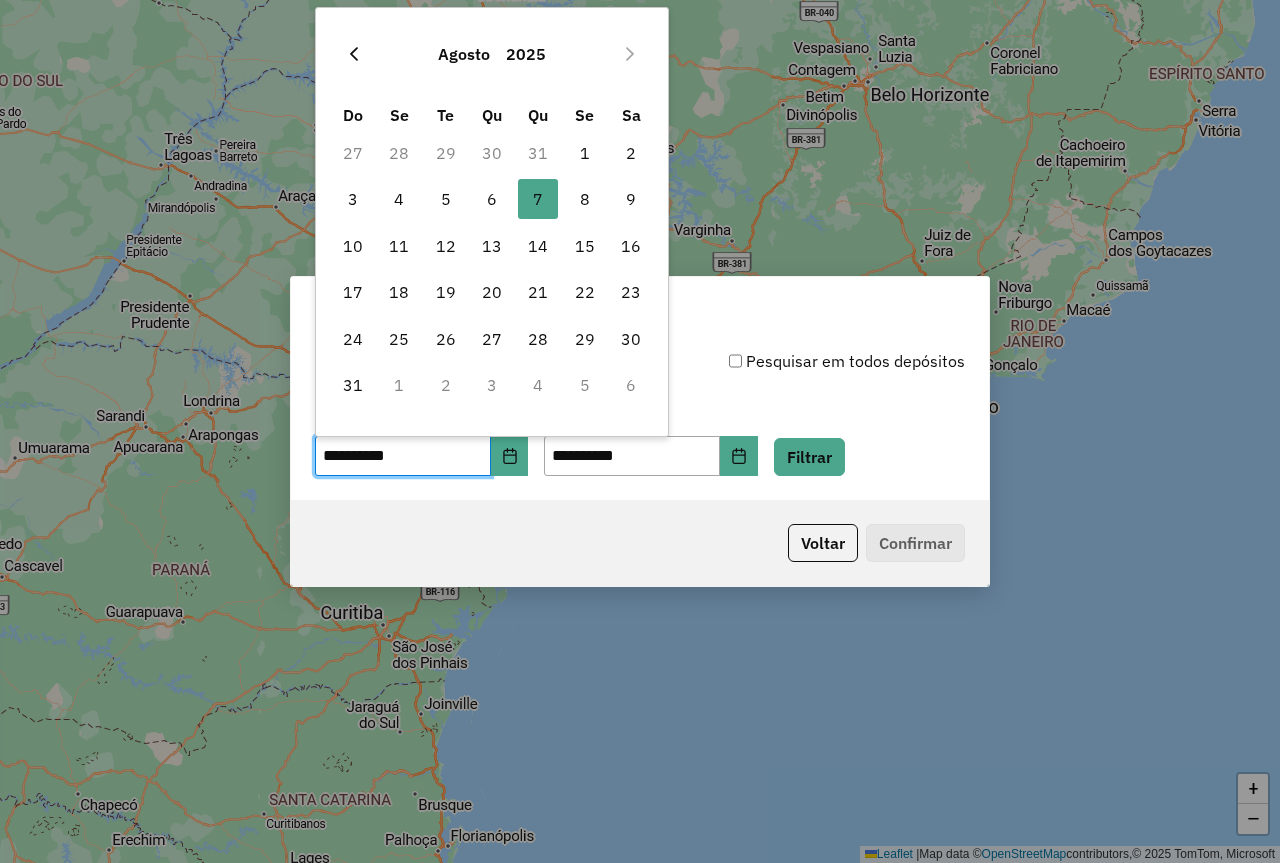 click at bounding box center (354, 54) 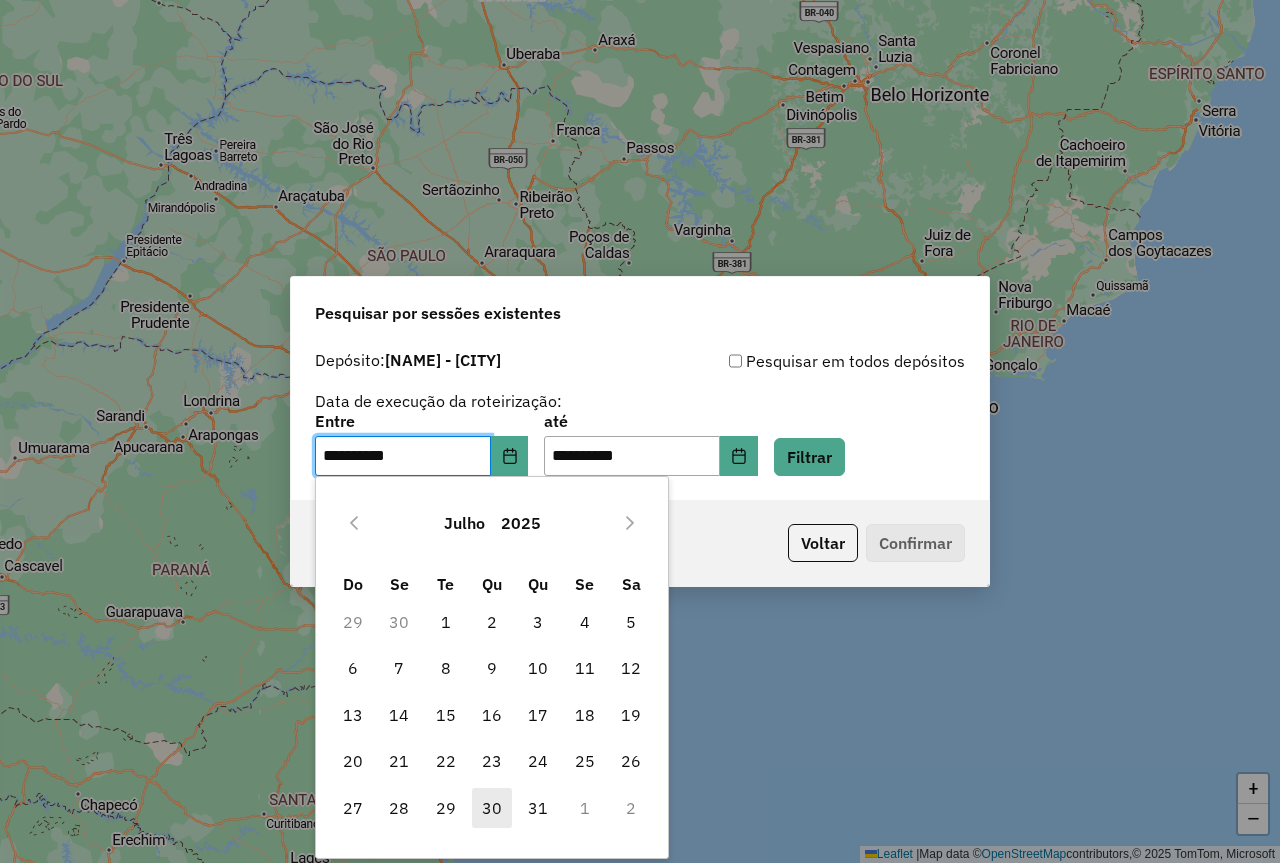 click on "30" at bounding box center (492, 808) 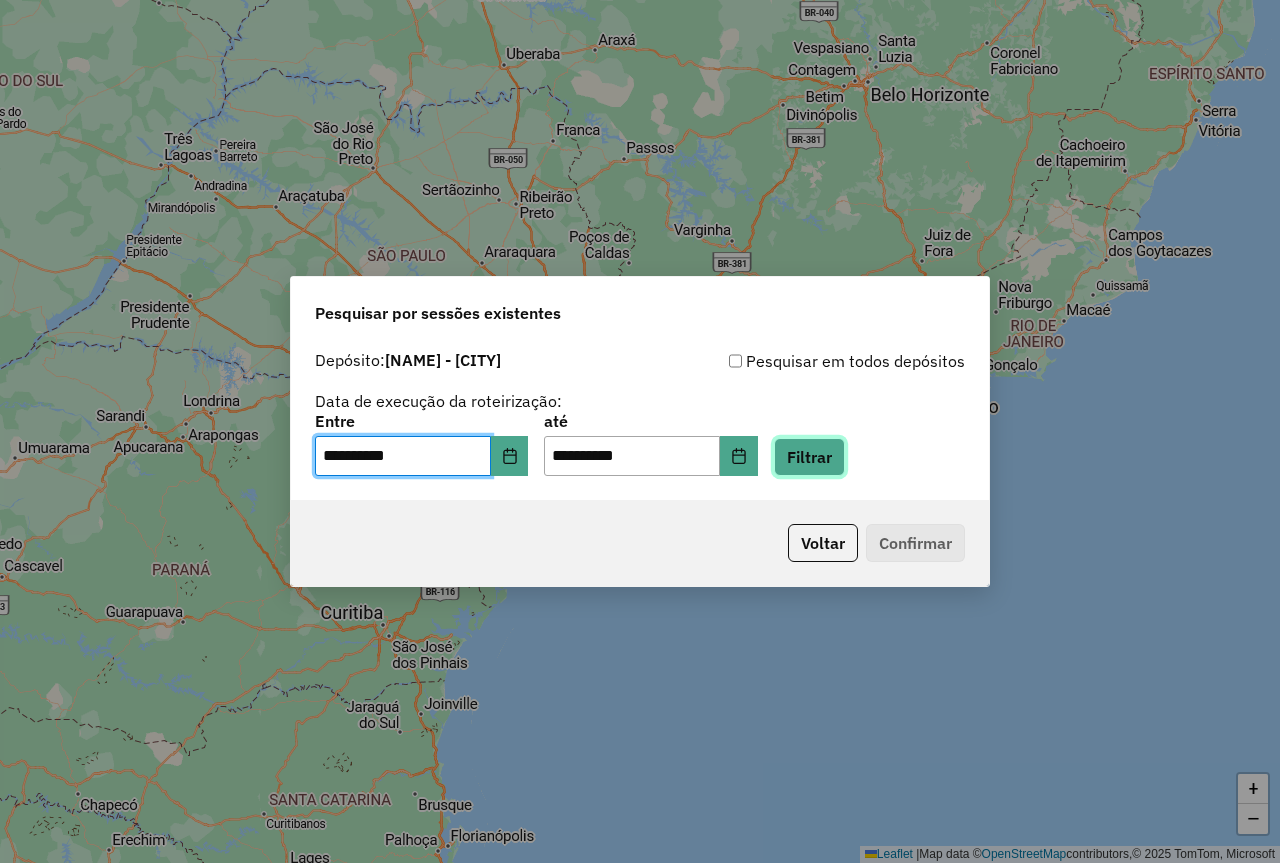 click on "Filtrar" 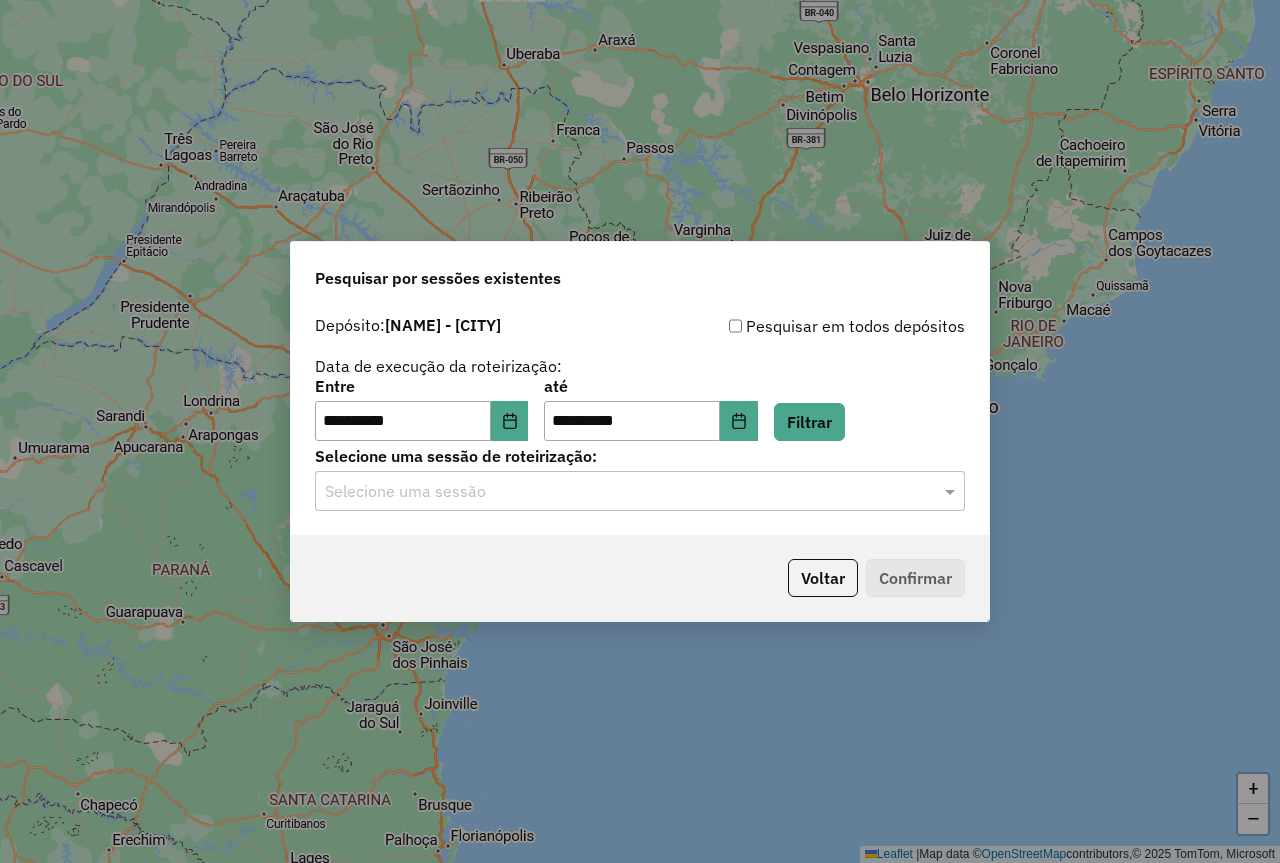 click 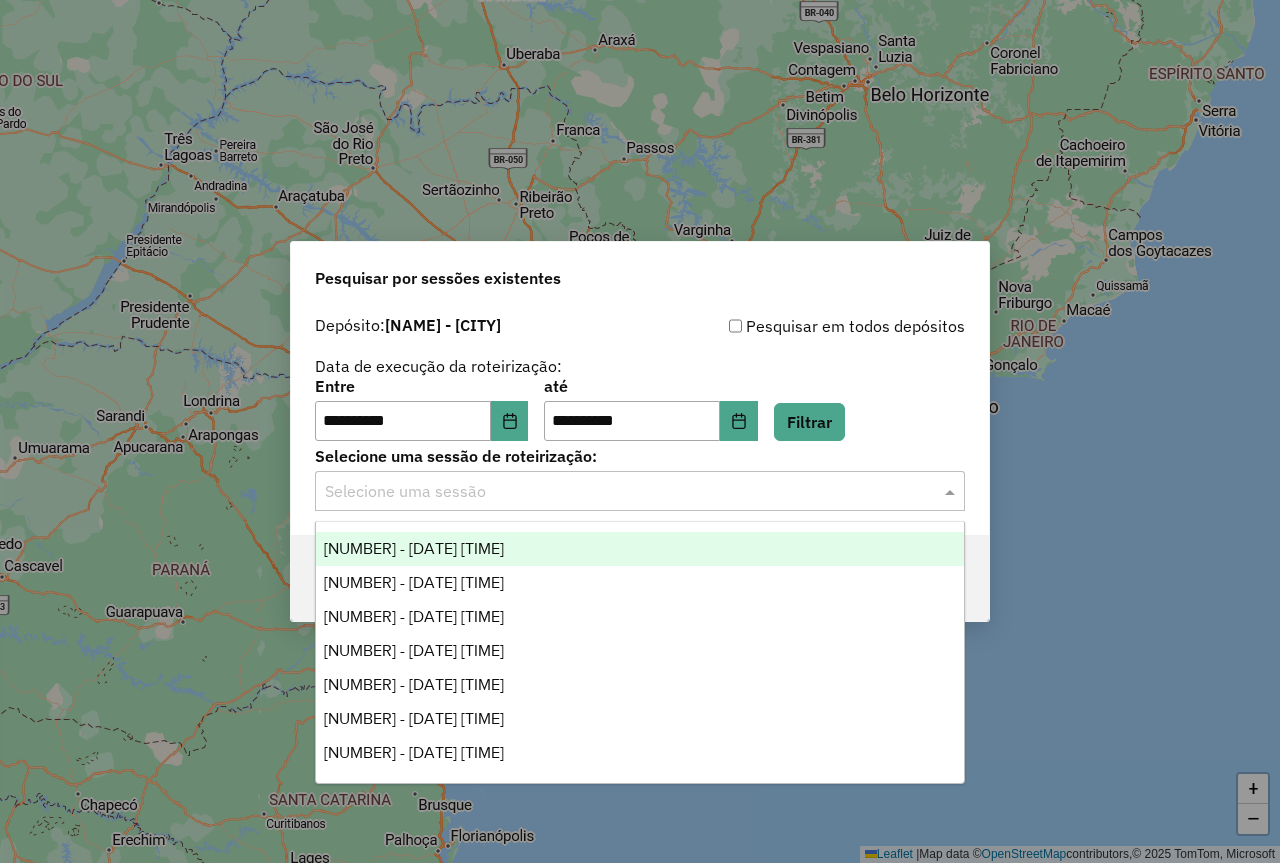click on "972236 - 30/07/2025 18:45" at bounding box center (640, 549) 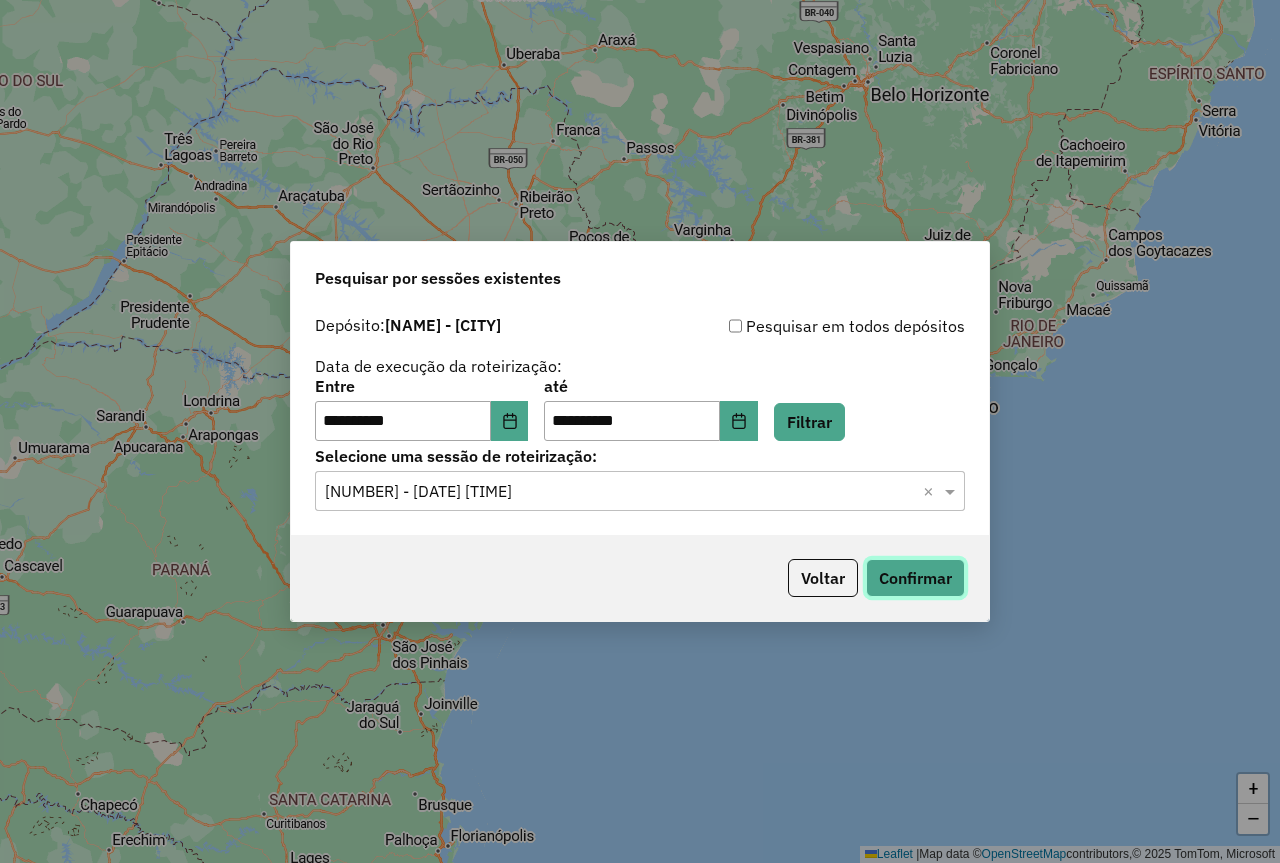 click on "Confirmar" 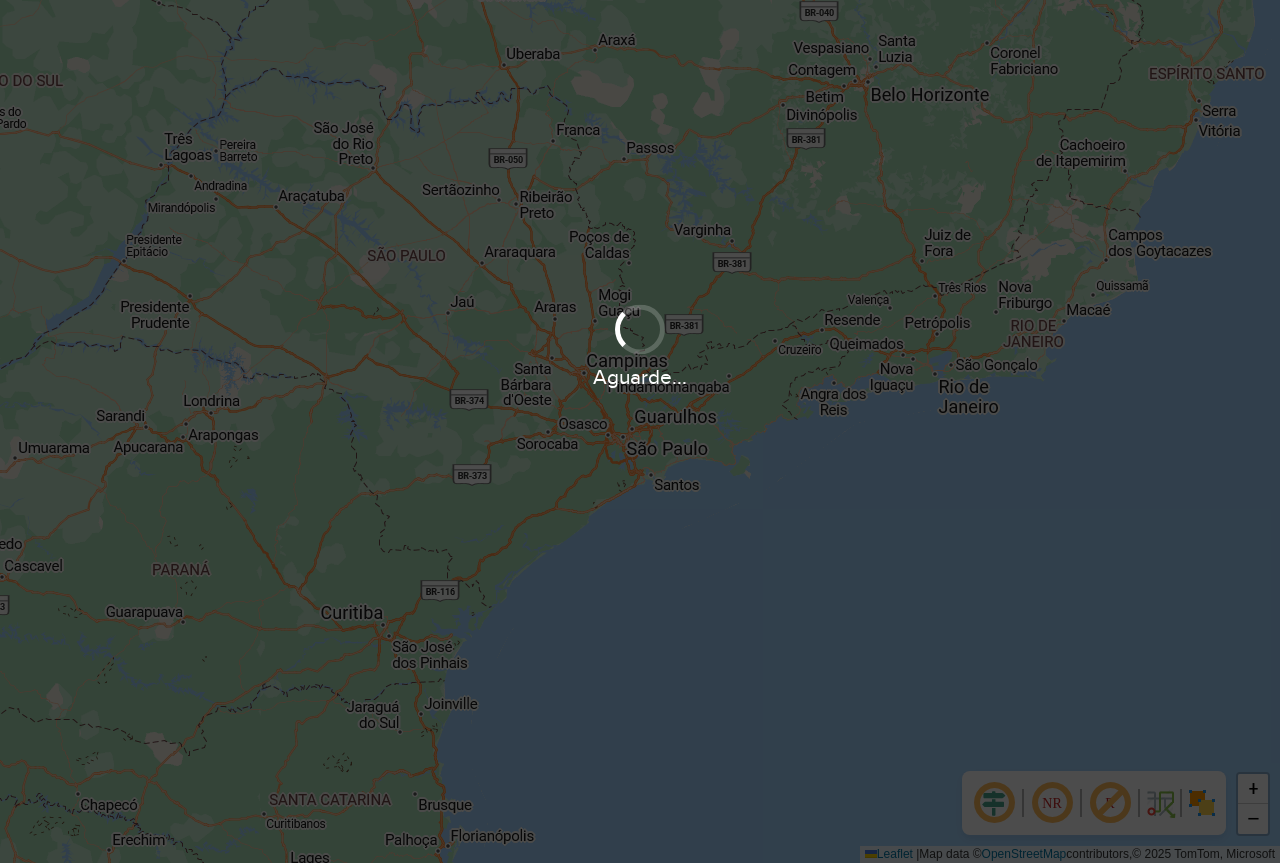 scroll, scrollTop: 0, scrollLeft: 0, axis: both 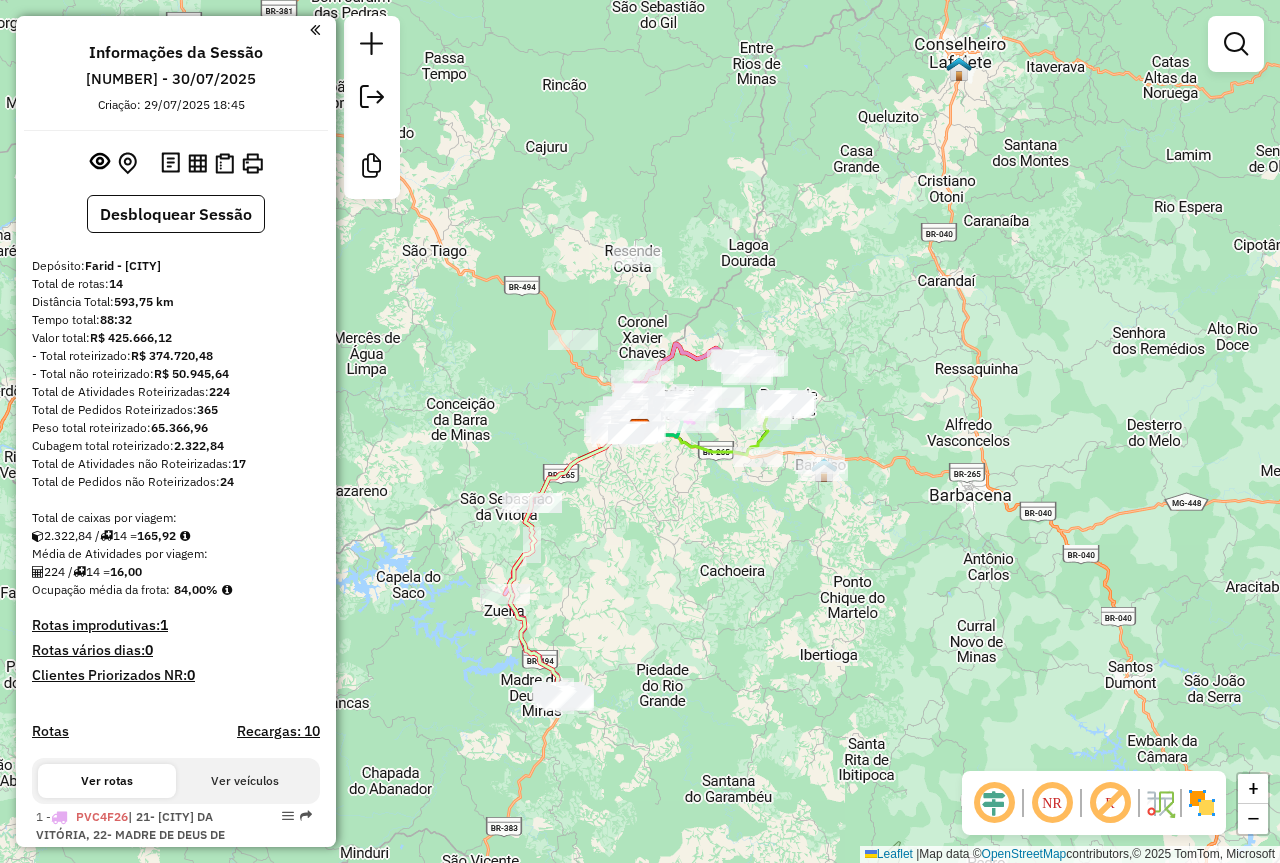 click on "Janela de atendimento Grade de atendimento Capacidade Transportadoras Veículos Cliente Pedidos  Rotas Selecione os dias de semana para filtrar as janelas de atendimento  Seg   Ter   Qua   Qui   Sex   Sáb   Dom  Informe o período da janela de atendimento: De: Até:  Filtrar exatamente a janela do cliente  Considerar janela de atendimento padrão  Selecione os dias de semana para filtrar as grades de atendimento  Seg   Ter   Qua   Qui   Sex   Sáb   Dom   Considerar clientes sem dia de atendimento cadastrado  Clientes fora do dia de atendimento selecionado Filtrar as atividades entre os valores definidos abaixo:  Peso mínimo:   Peso máximo:   Cubagem mínima:   Cubagem máxima:   De:   Até:  Filtrar as atividades entre o tempo de atendimento definido abaixo:  De:   Até:   Considerar capacidade total dos clientes não roteirizados Transportadora: Selecione um ou mais itens Tipo de veículo: Selecione um ou mais itens Veículo: Selecione um ou mais itens Motorista: Selecione um ou mais itens Nome: Rótulo:" 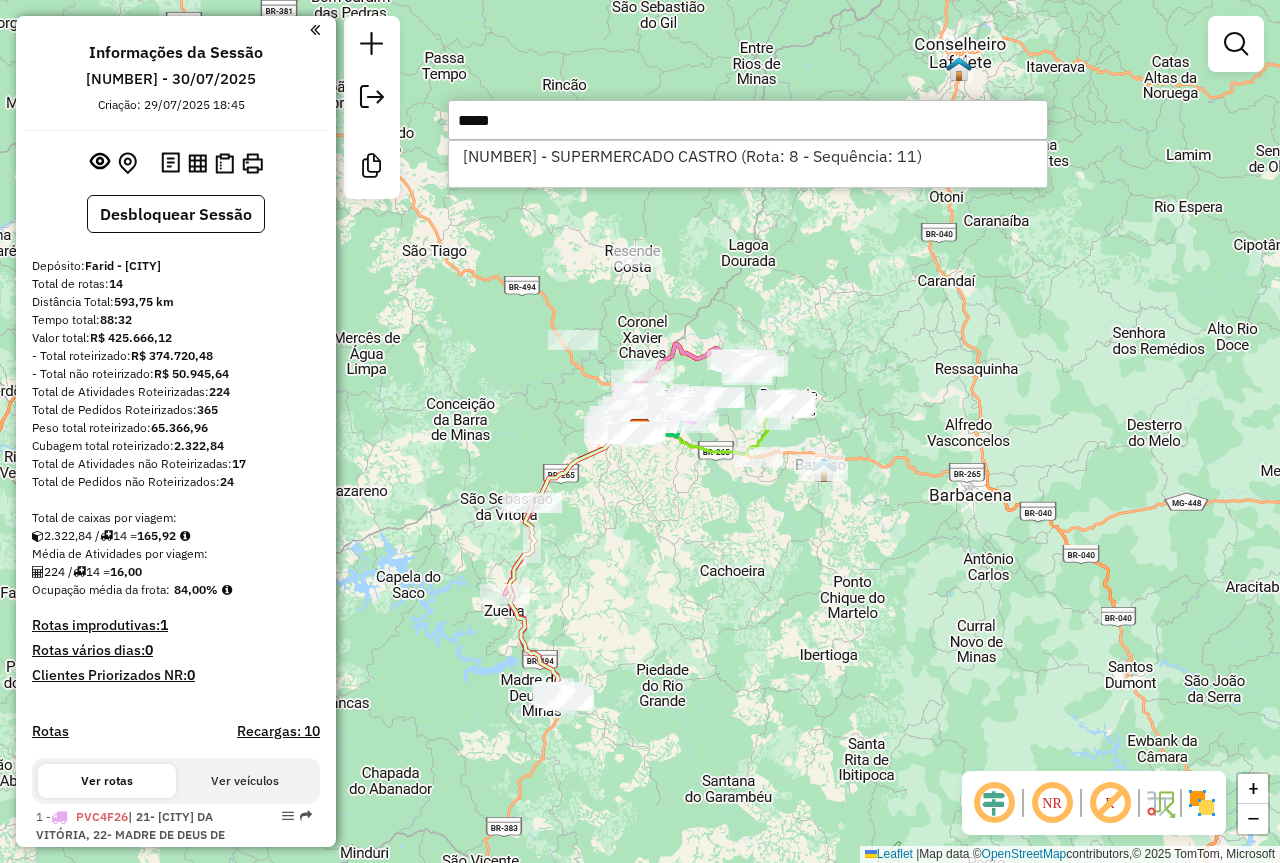 type on "*****" 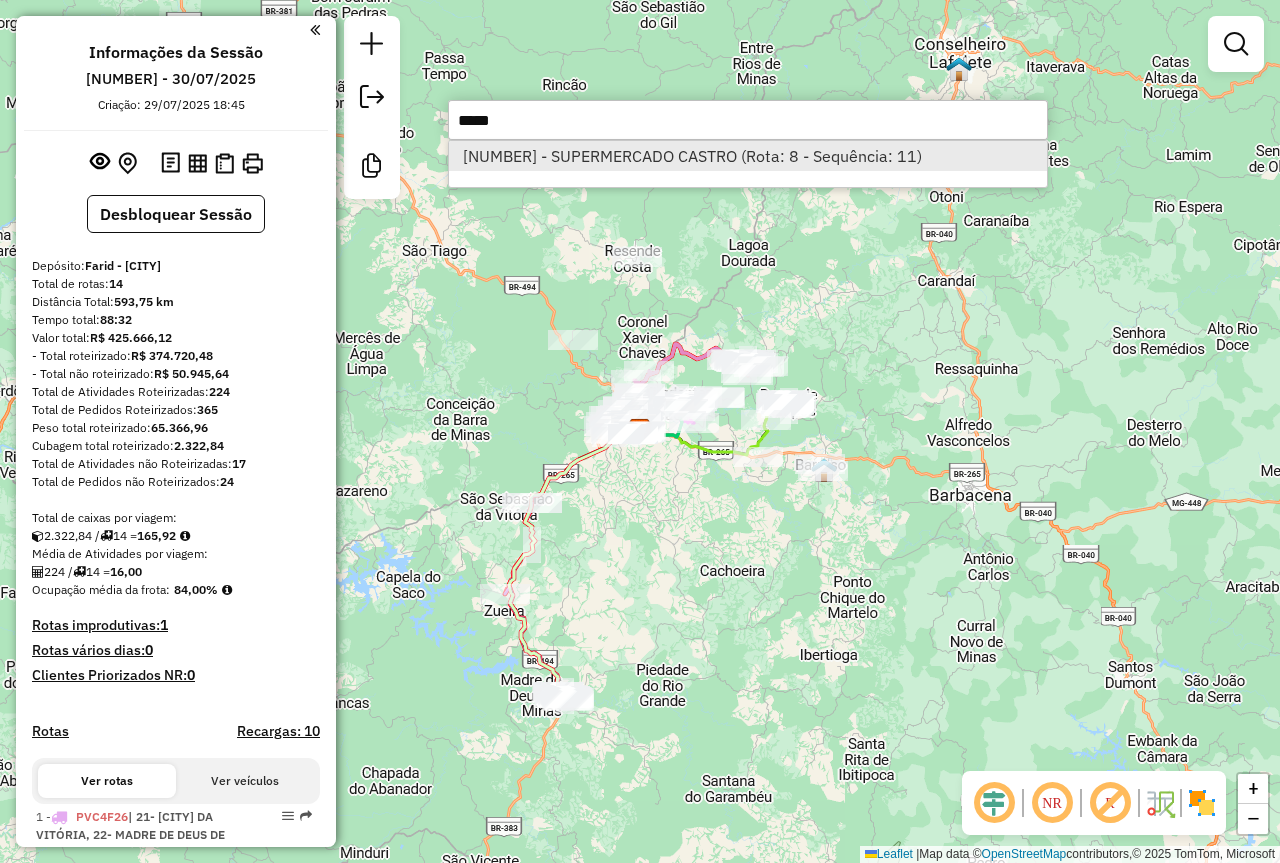 click on "72772 - SUPERMERCADO CASTRO (Rota: 8 - Sequência: 11)" at bounding box center [748, 156] 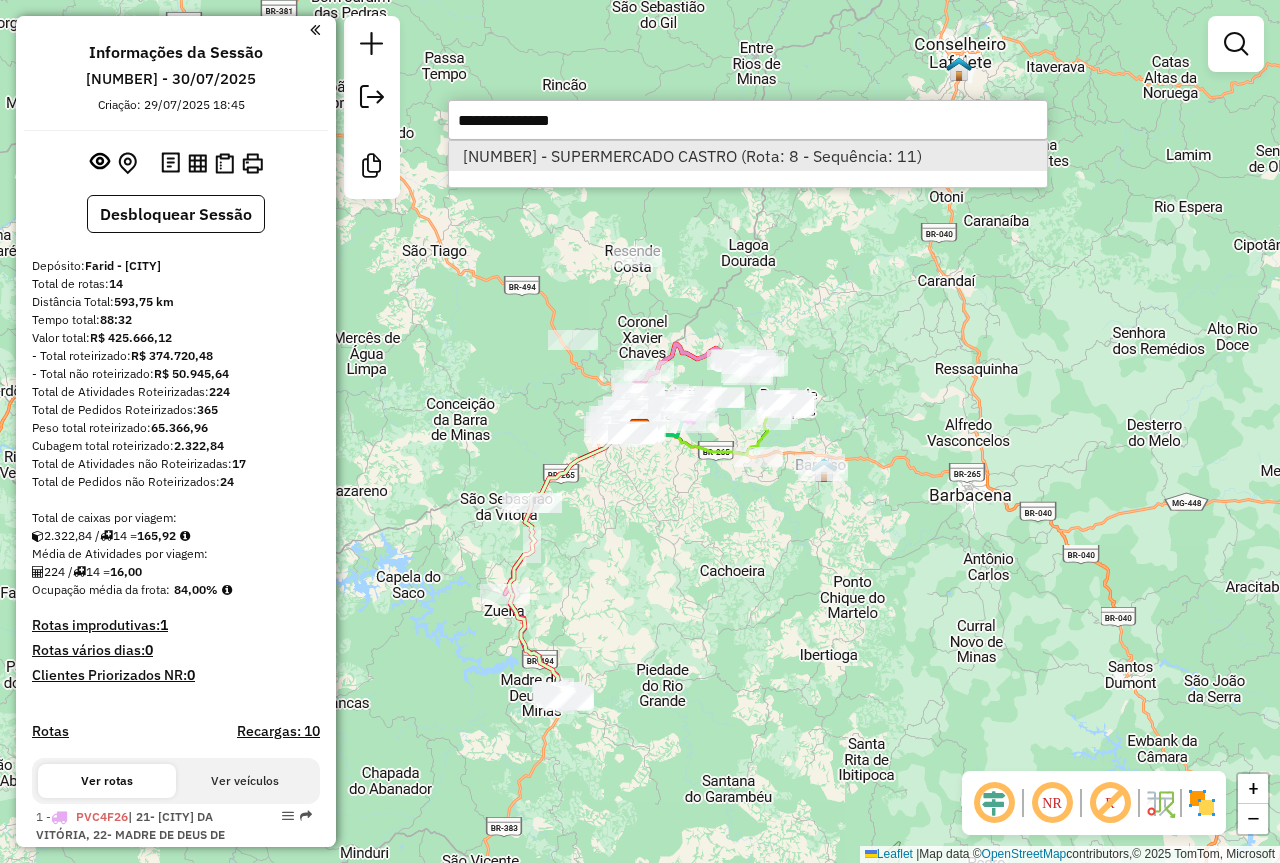 select on "**********" 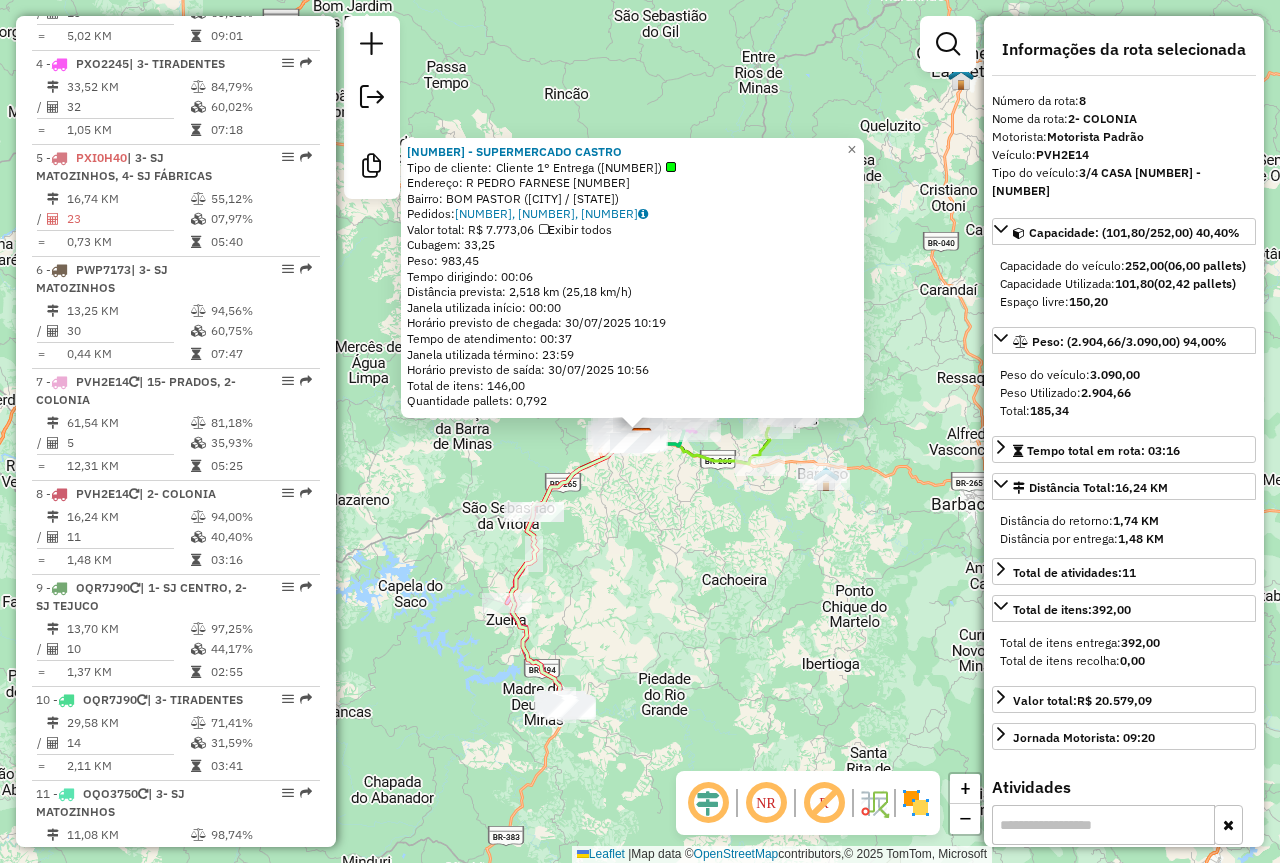 scroll, scrollTop: 1554, scrollLeft: 0, axis: vertical 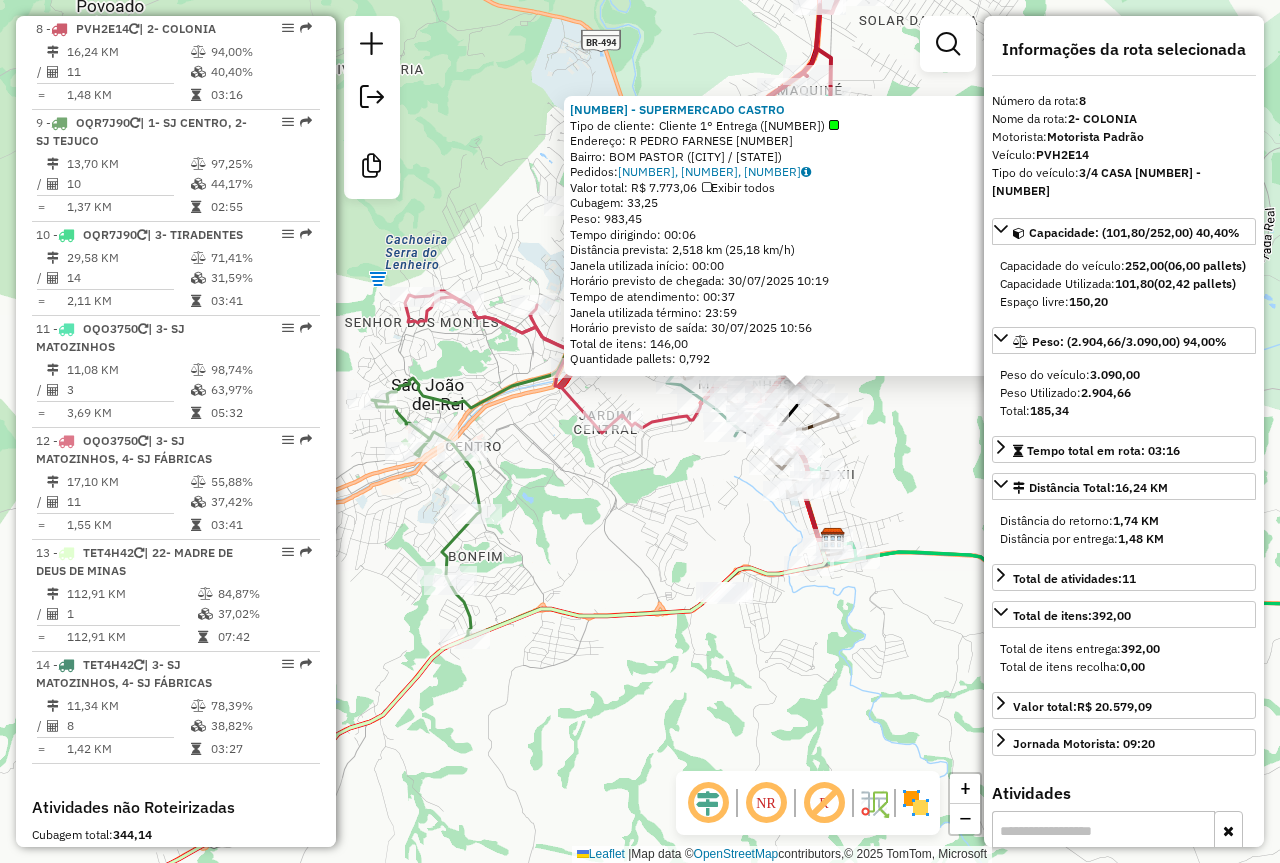 click on "Rota 8 - Placa PVH2E14  73893 - PAULO GUSTAVO 72772 - SUPERMERCADO CASTRO  Tipo de cliente:   Cliente 1° Entrega (P)   Endereço: R   PEDRO FARNESE                 400   Bairro: BOM PASTOR (SAO JOAO DEL RE / MG)   Pedidos:  29880204, 29880206, 29880394   Valor total: R$ 7.773,06   Exibir todos   Cubagem: 33,25  Peso: 983,45  Tempo dirigindo: 00:06   Distância prevista: 2,518 km (25,18 km/h)   Janela utilizada início: 00:00   Horário previsto de chegada: 30/07/2025 10:19   Tempo de atendimento: 00:37   Janela utilizada término: 23:59   Horário previsto de saída: 30/07/2025 10:56   Total de itens: 146,00   Quantidade pallets: 0,792  × Janela de atendimento Grade de atendimento Capacidade Transportadoras Veículos Cliente Pedidos  Rotas Selecione os dias de semana para filtrar as janelas de atendimento  Seg   Ter   Qua   Qui   Sex   Sáb   Dom  Informe o período da janela de atendimento: De: Até:  Filtrar exatamente a janela do cliente  Considerar janela de atendimento padrão   Seg   Ter   Qua   Qui" 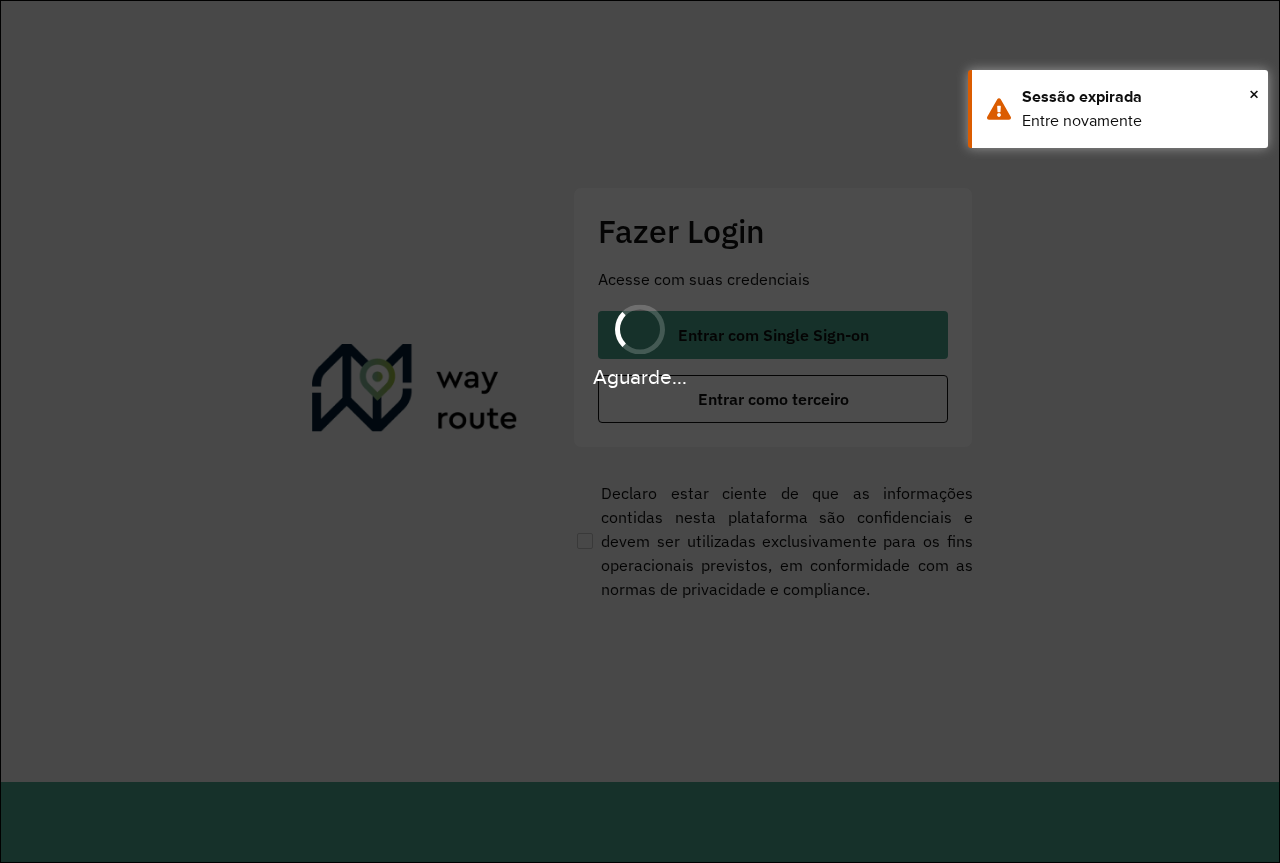 scroll, scrollTop: 0, scrollLeft: 0, axis: both 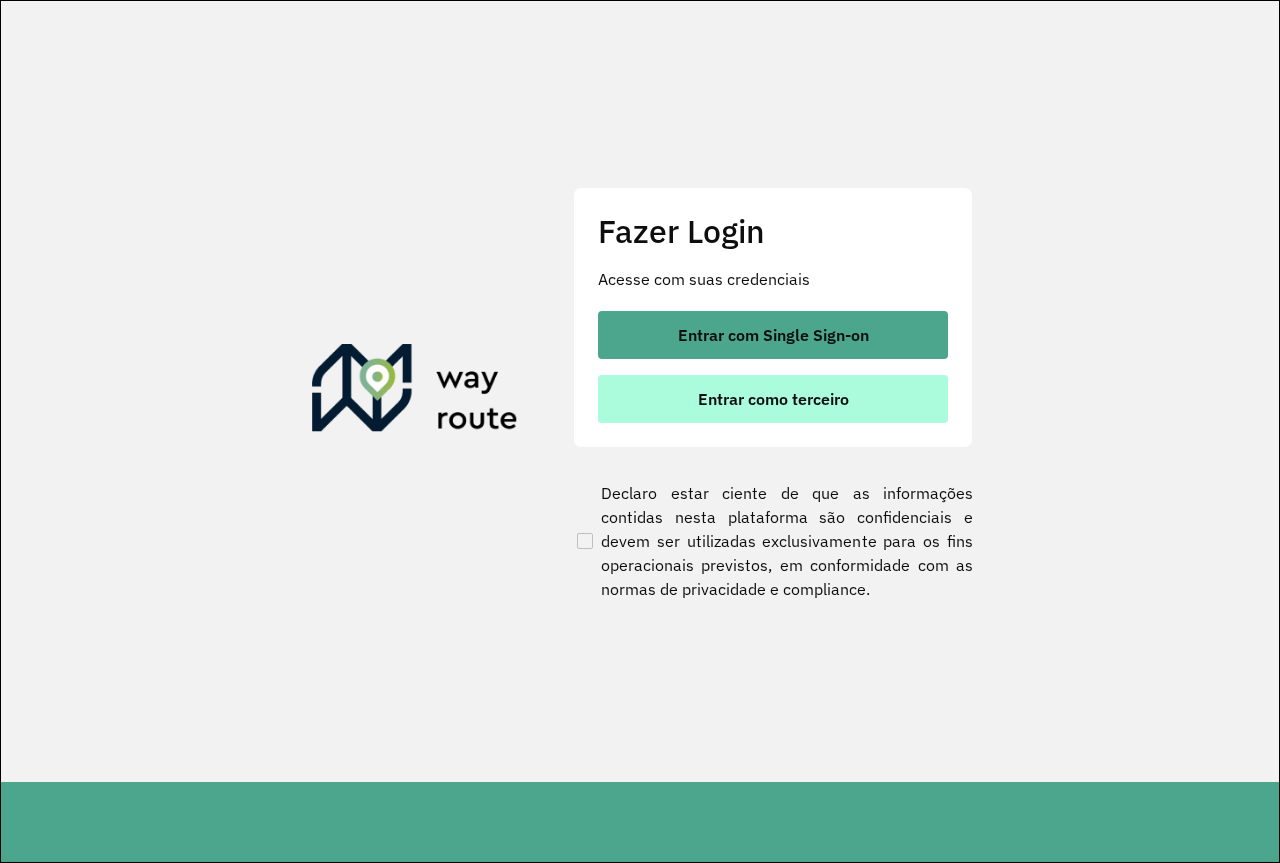 click on "Entrar como terceiro" at bounding box center [773, 399] 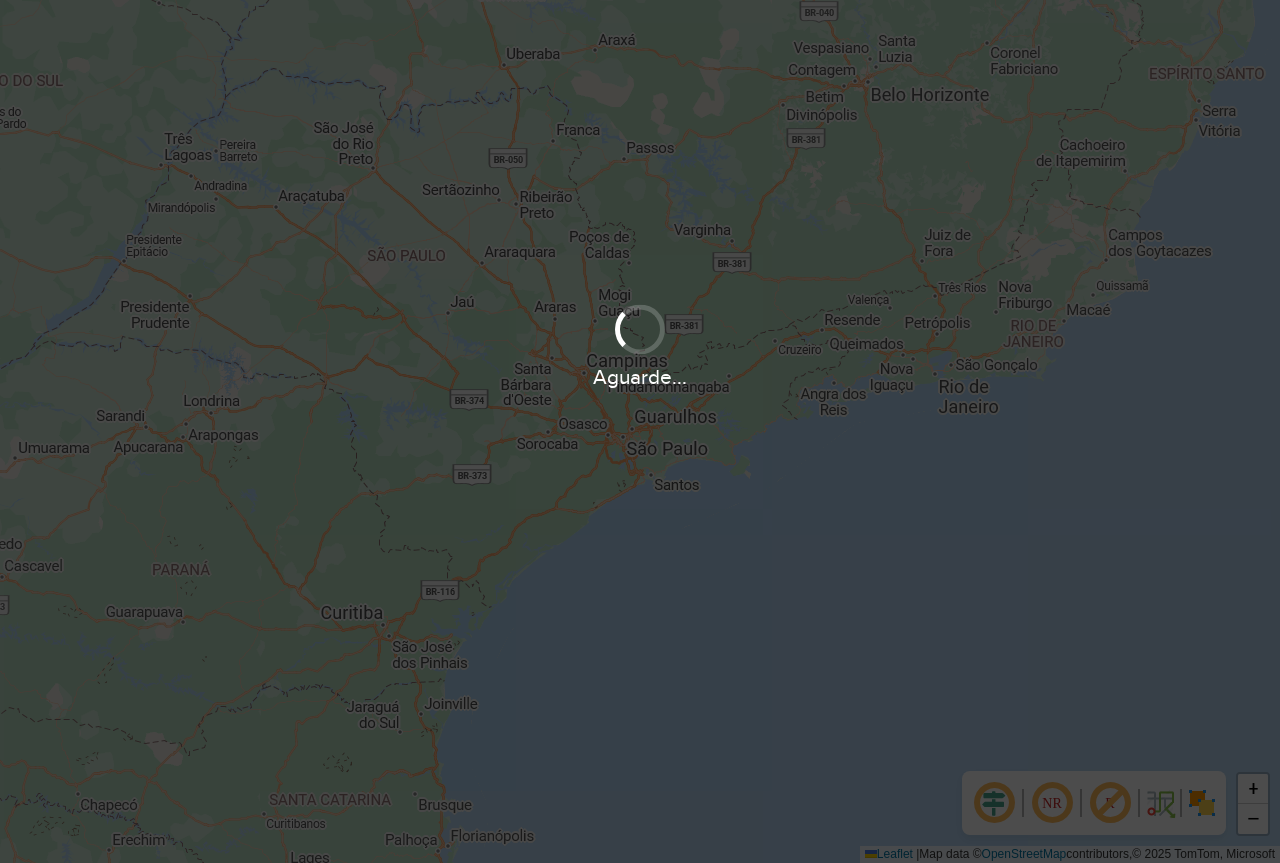 scroll, scrollTop: 0, scrollLeft: 0, axis: both 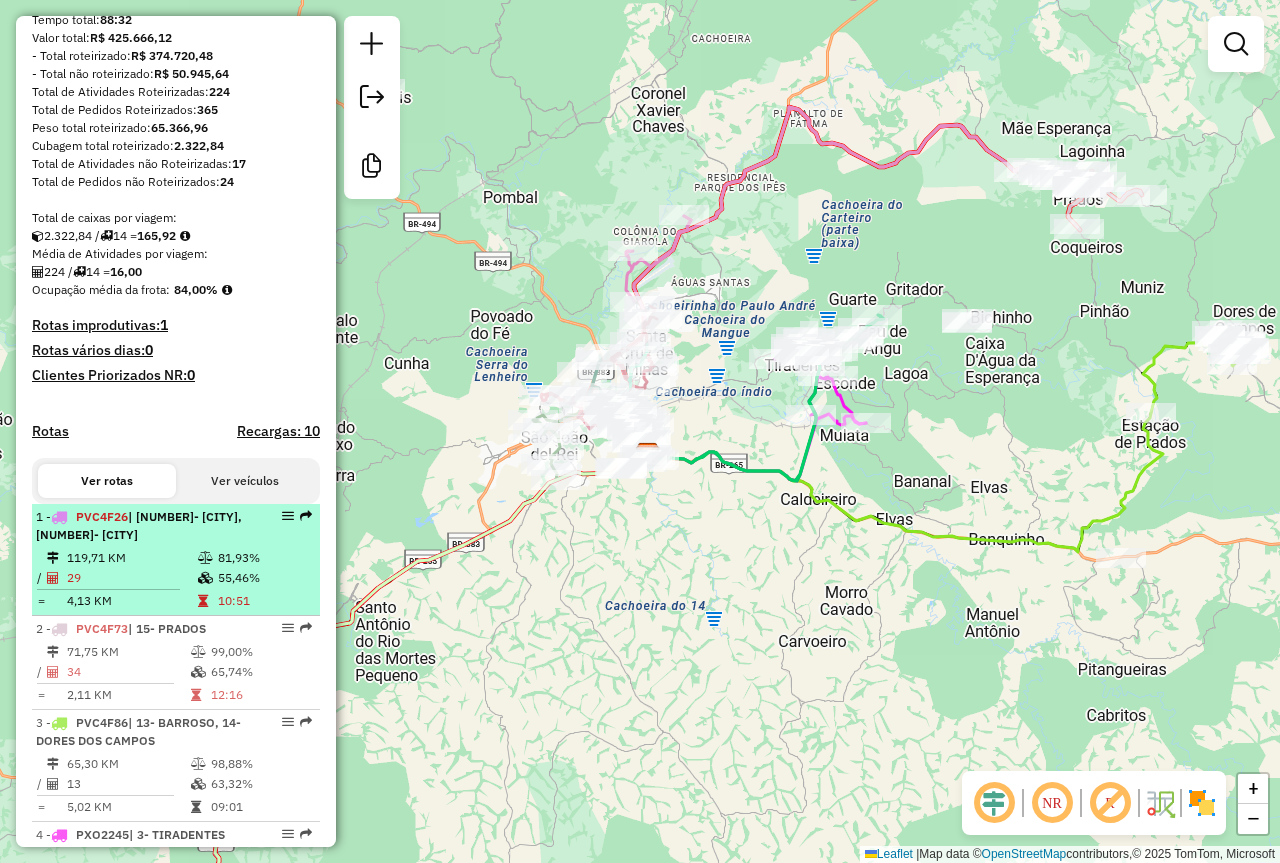 click on "| [NUMBER]- [CITY], [NUMBER]- [CITY] [NUMBER] KM [PERCENT] / [NUMBER] [PERCENT] = [NUMBER] KM [TIME]" at bounding box center [176, 560] 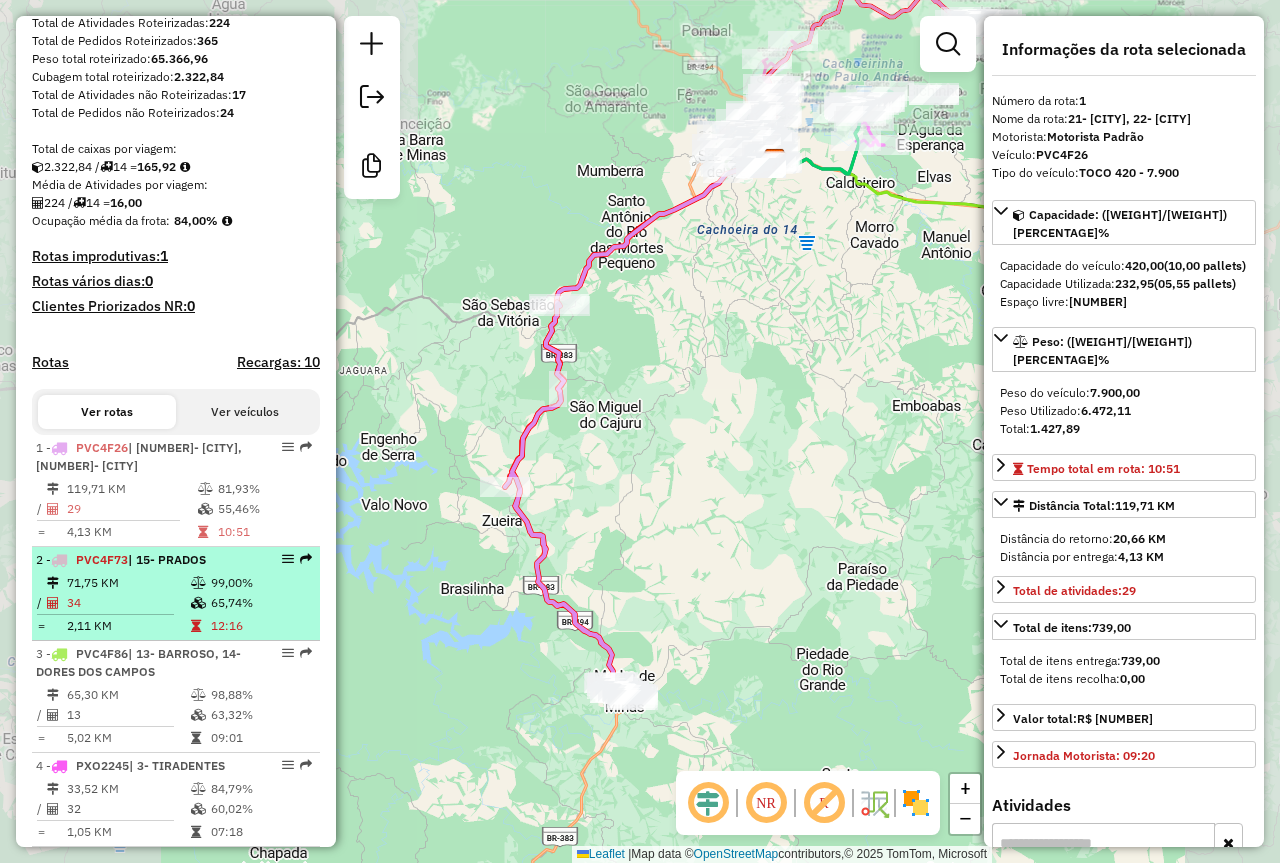 scroll, scrollTop: 400, scrollLeft: 0, axis: vertical 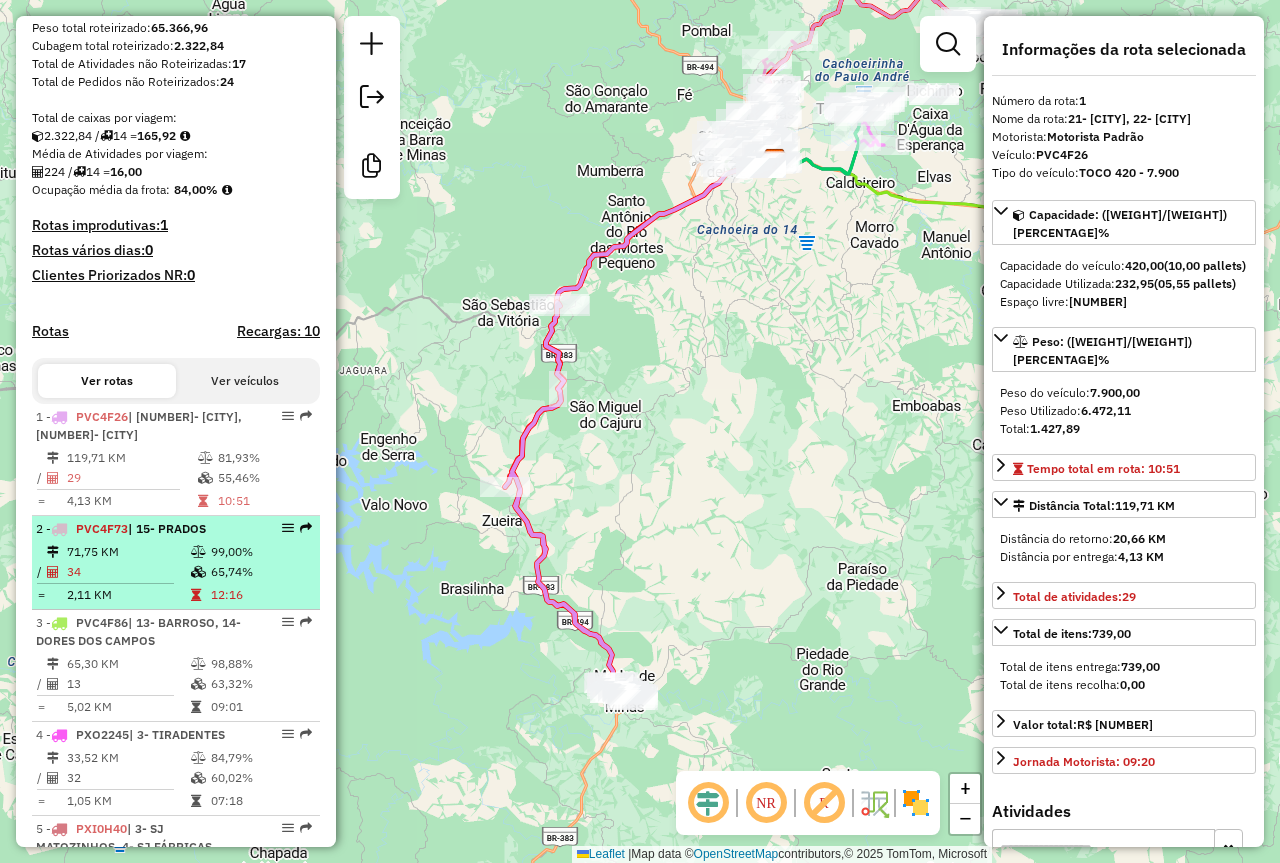 click on "99,00%" at bounding box center (260, 552) 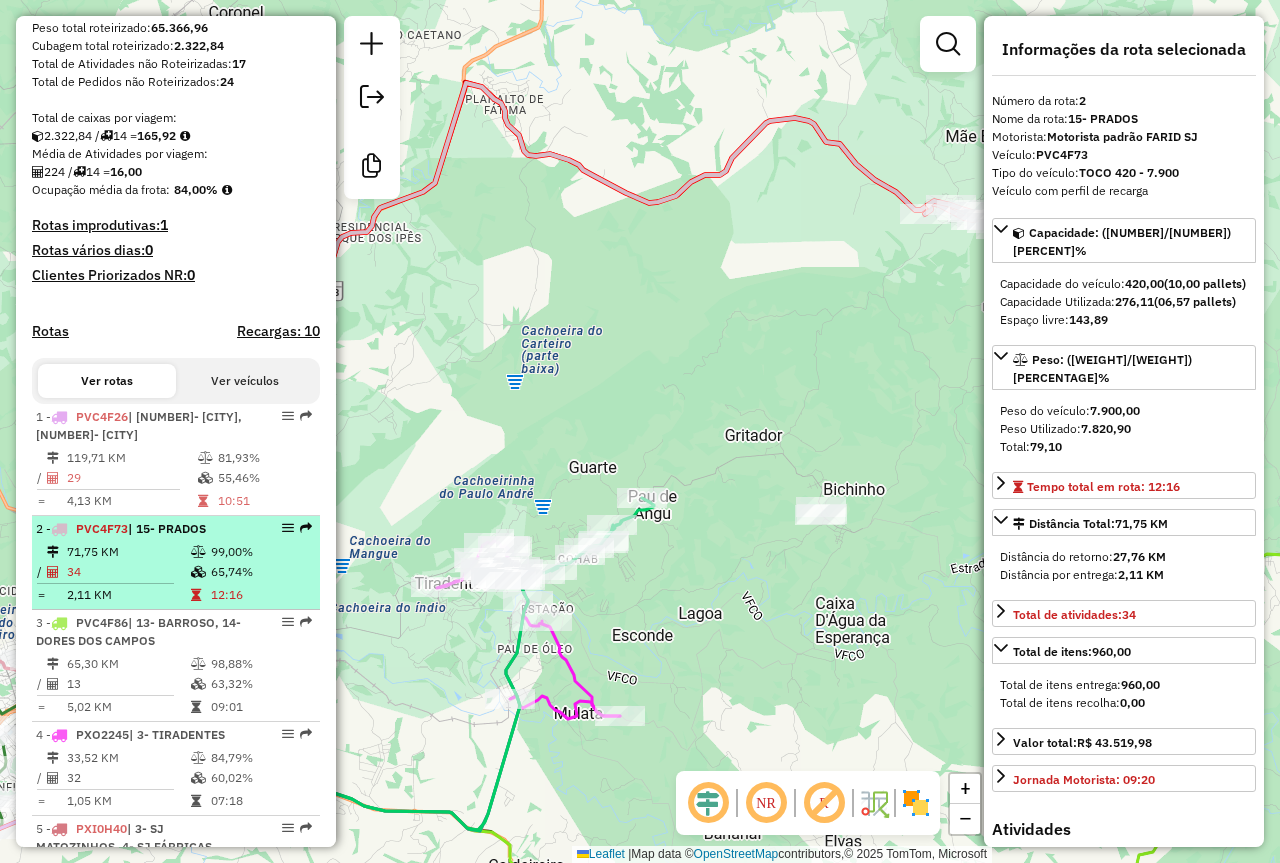 scroll, scrollTop: 500, scrollLeft: 0, axis: vertical 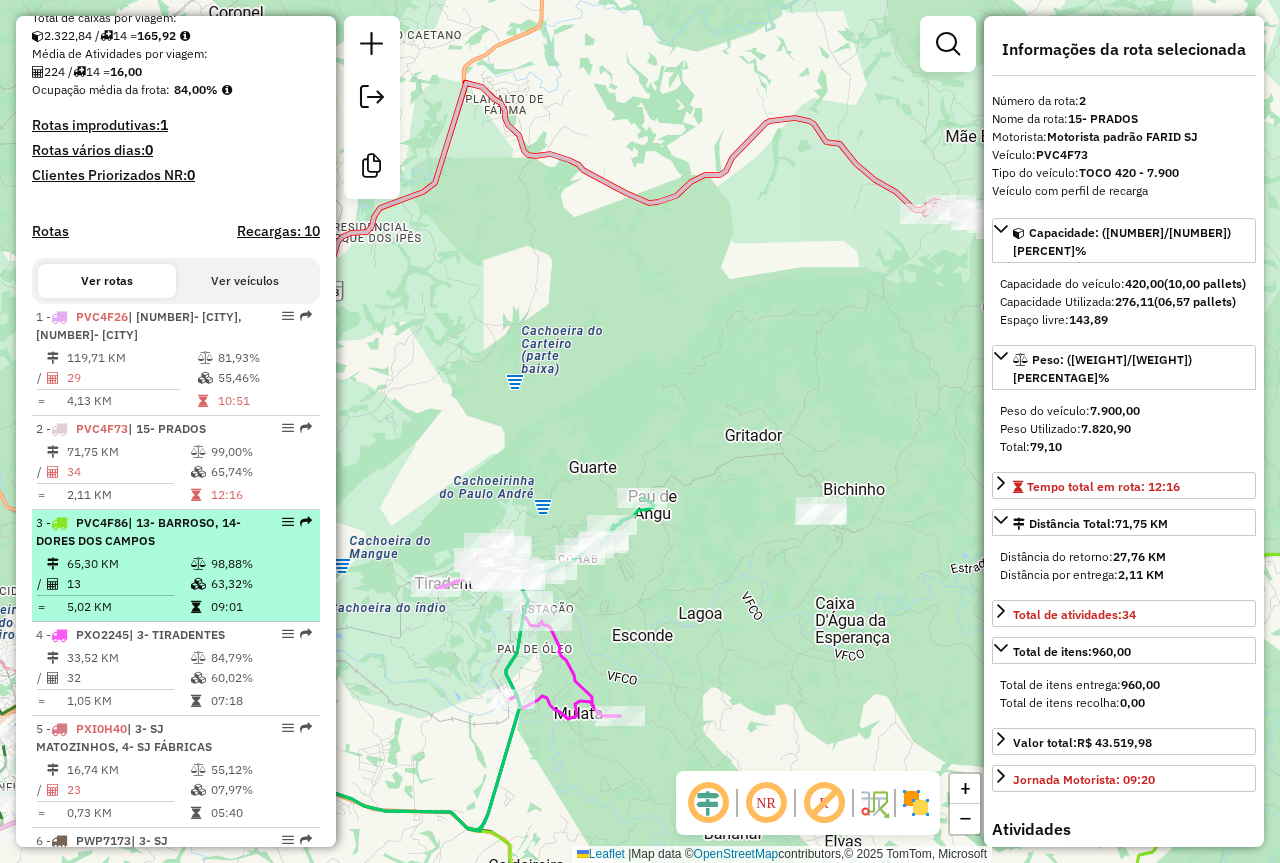 click at bounding box center [198, 584] 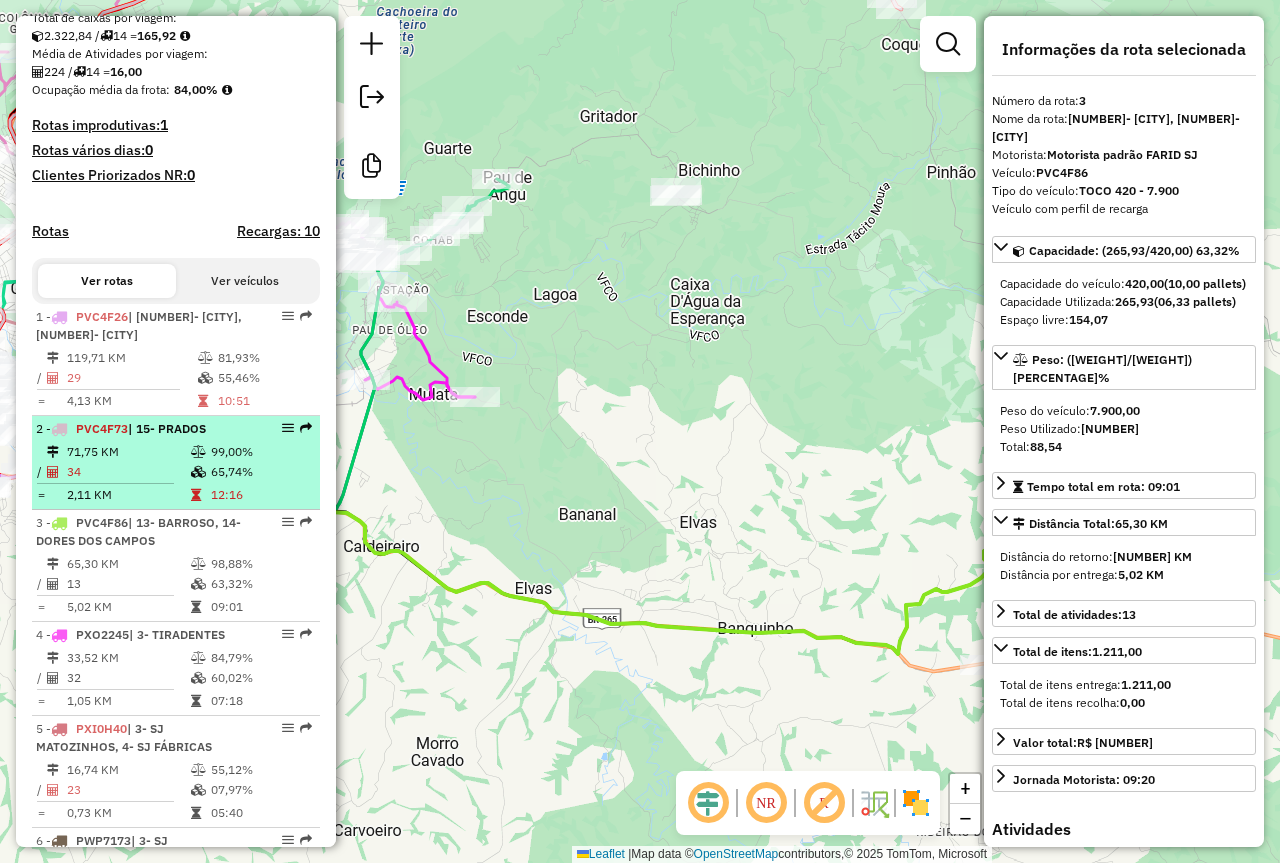 click at bounding box center (198, 472) 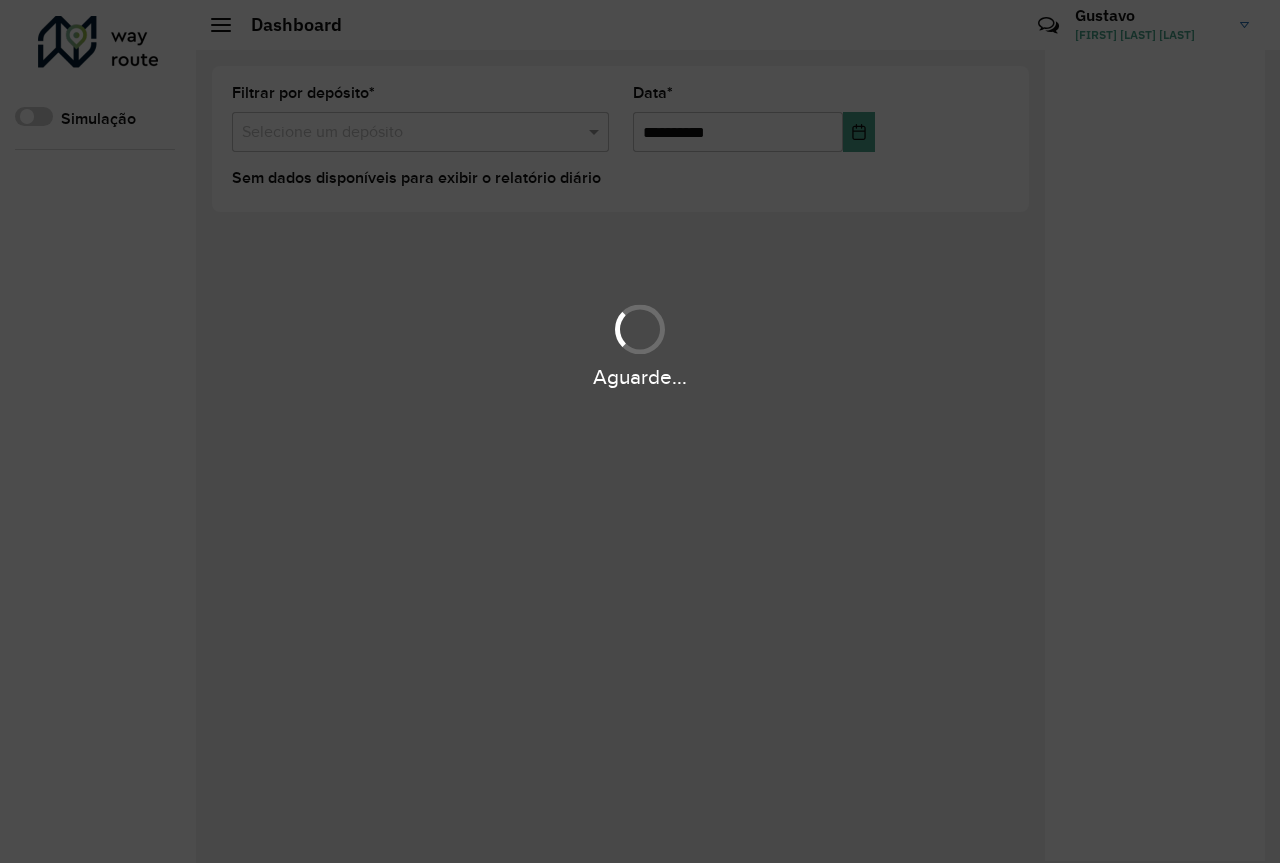 scroll, scrollTop: 0, scrollLeft: 0, axis: both 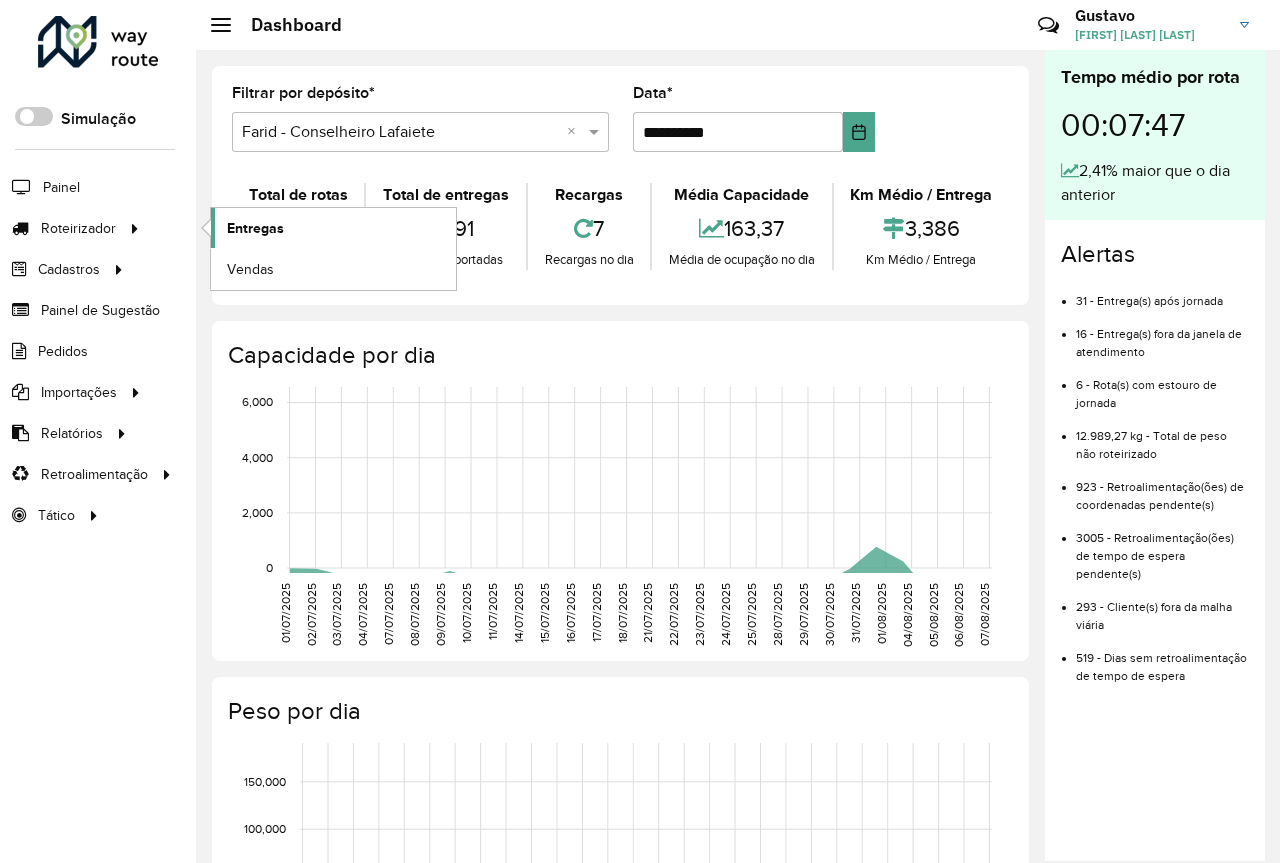 click on "Entregas" 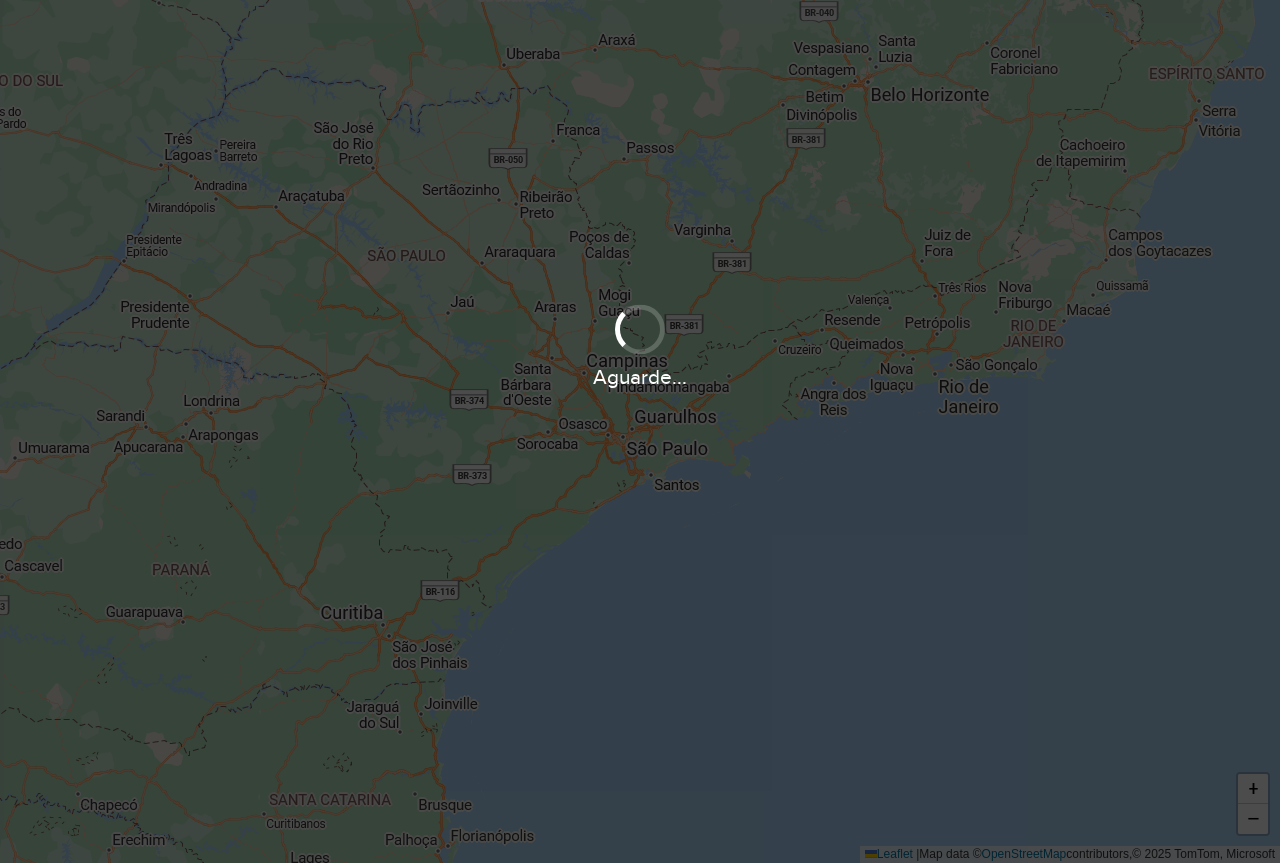 scroll, scrollTop: 0, scrollLeft: 0, axis: both 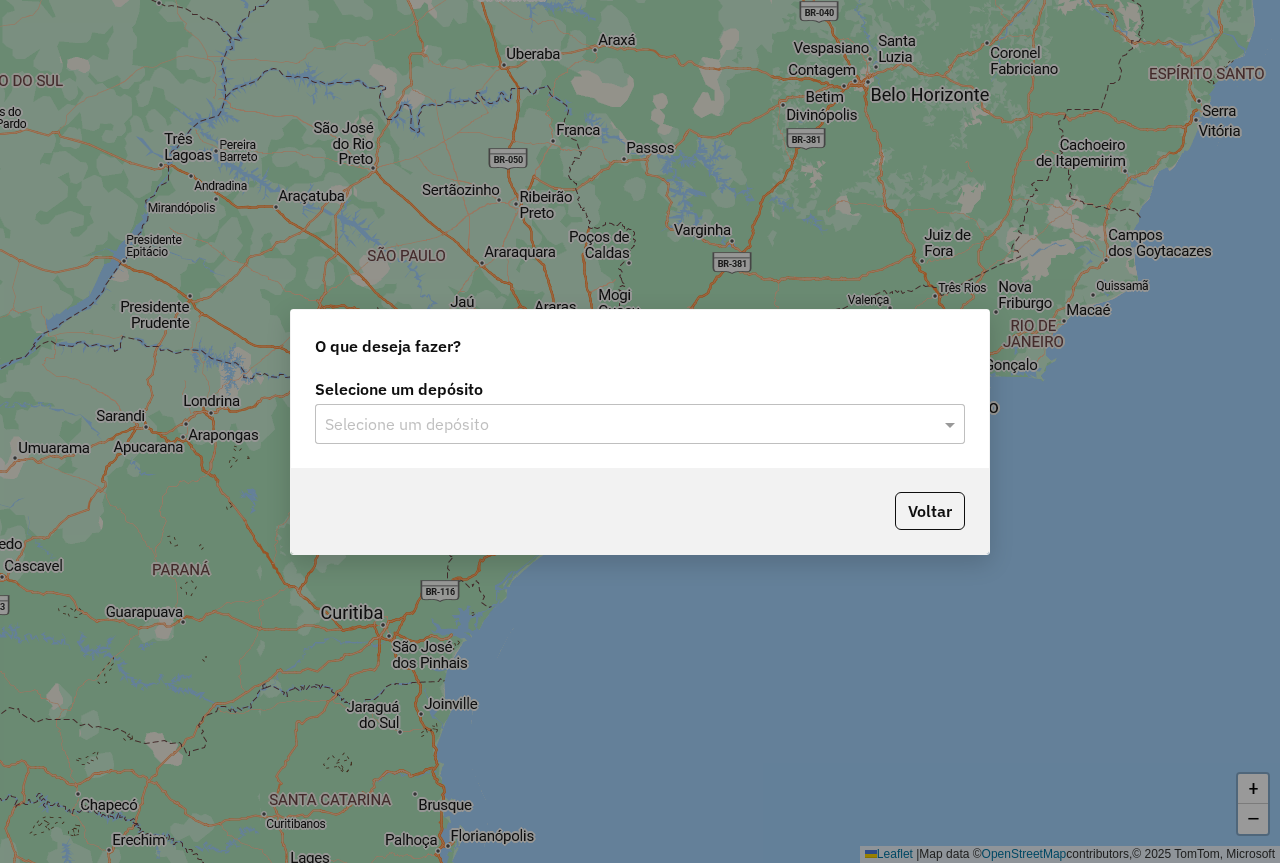 click 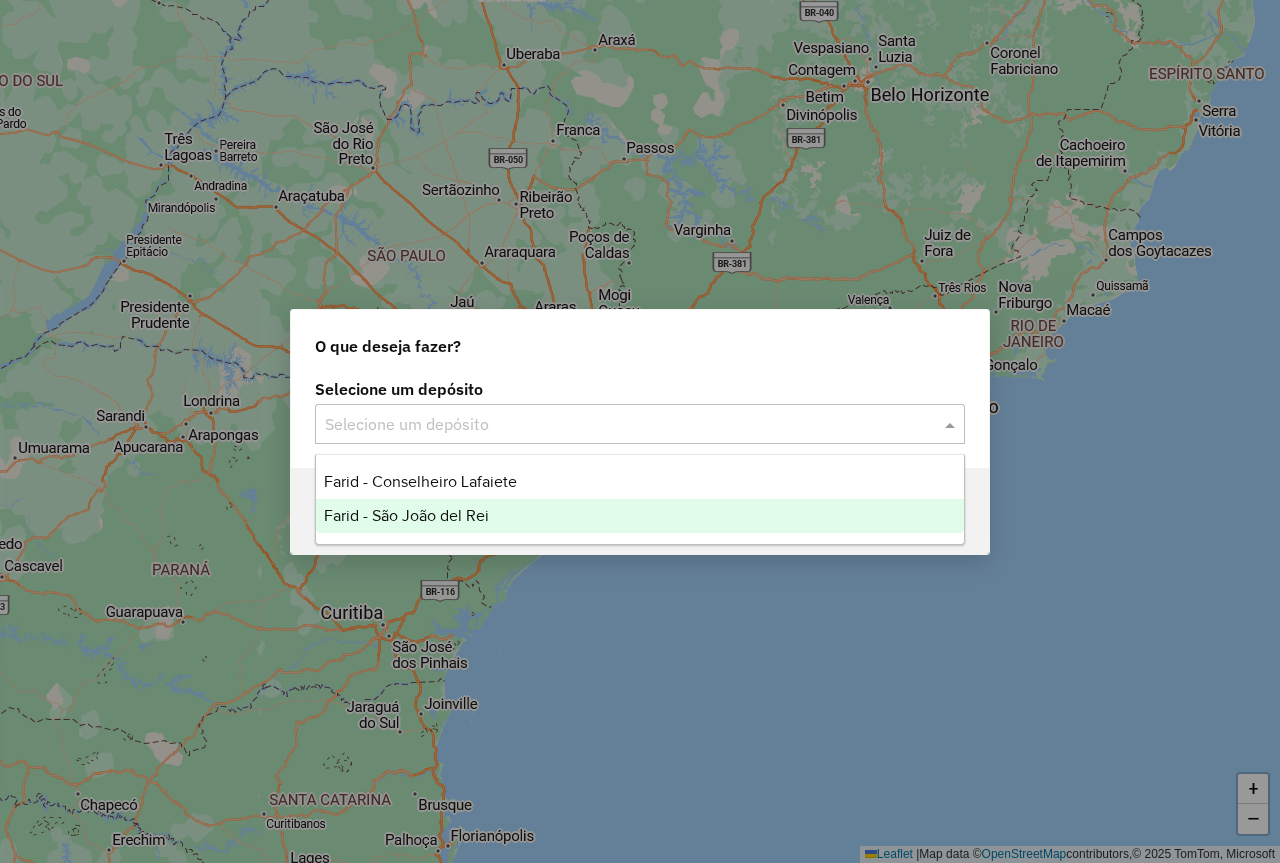 click on "Farid - São João del Rei" at bounding box center (406, 515) 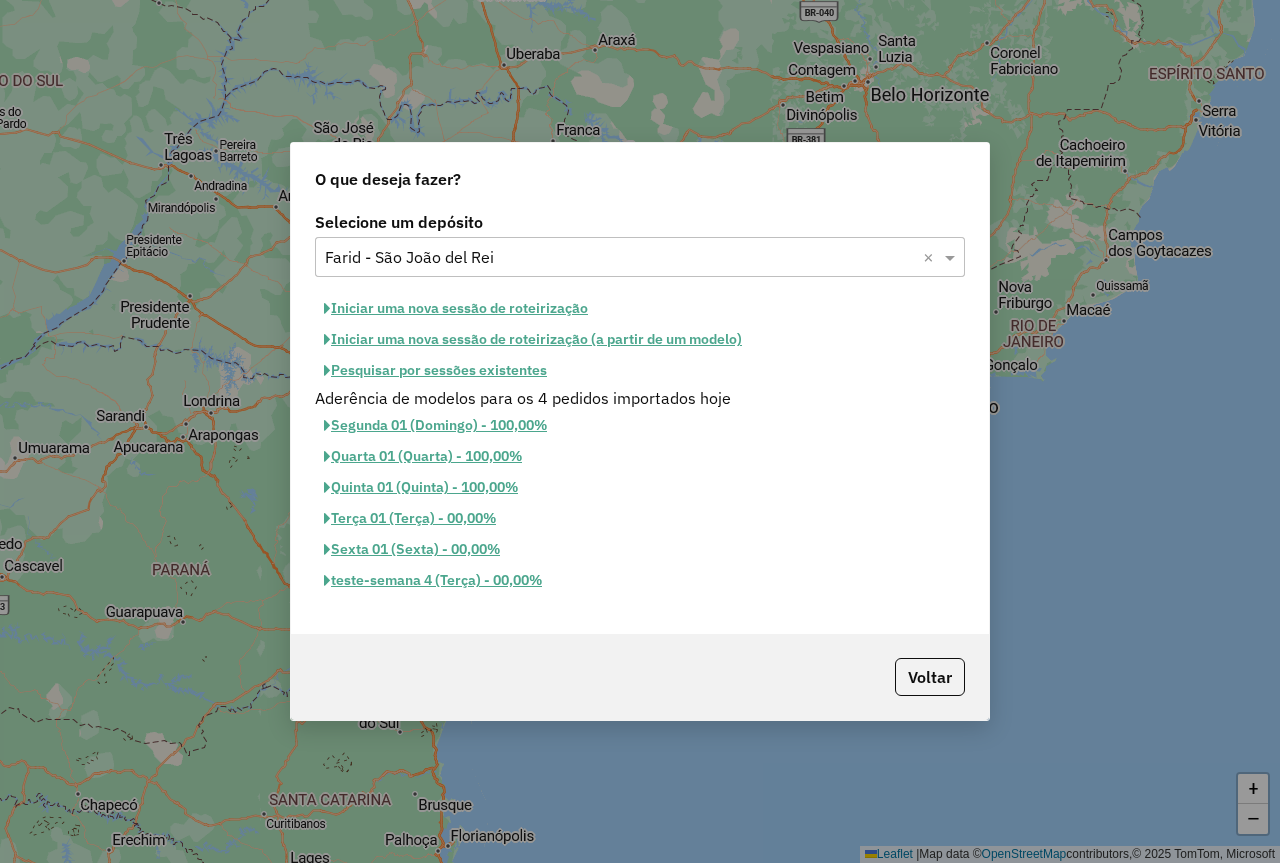 click on "Pesquisar por sessões existentes" 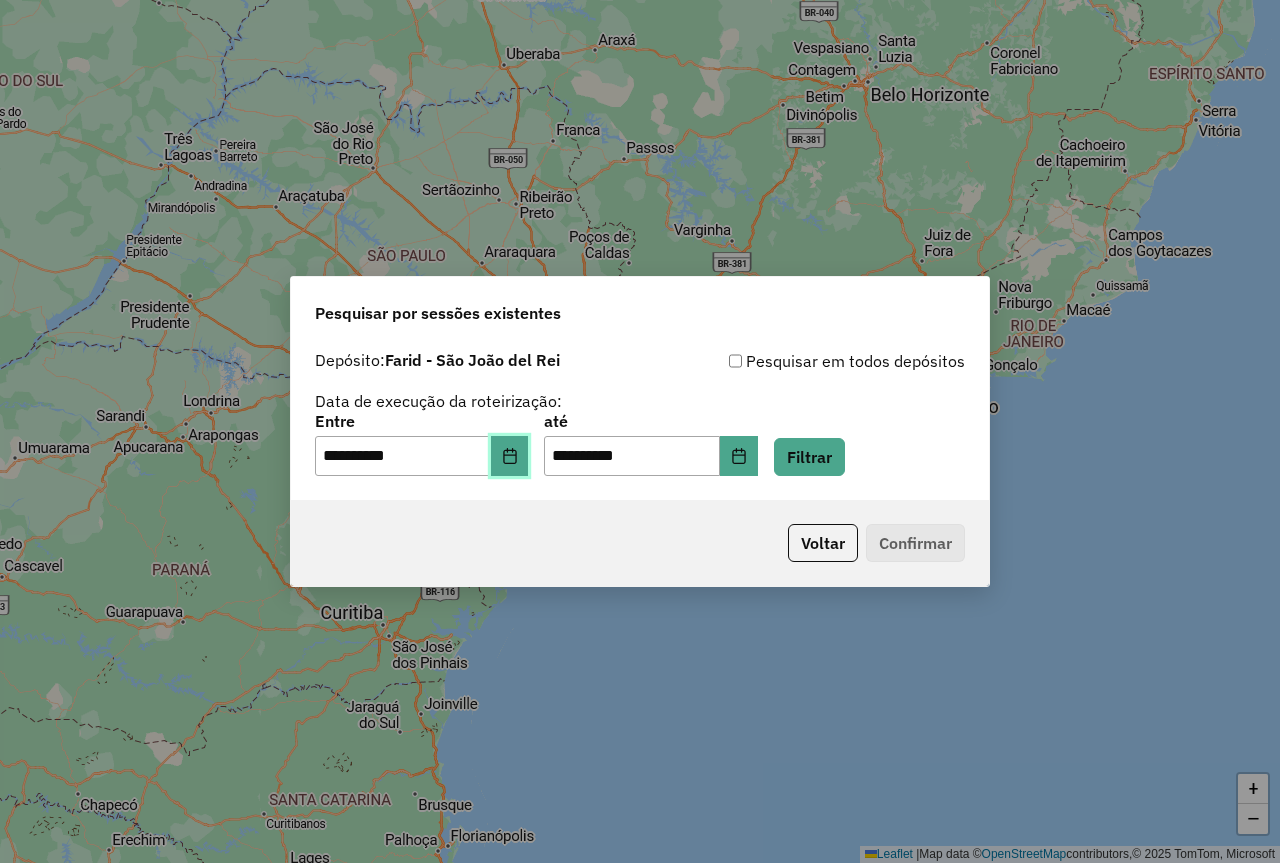 click 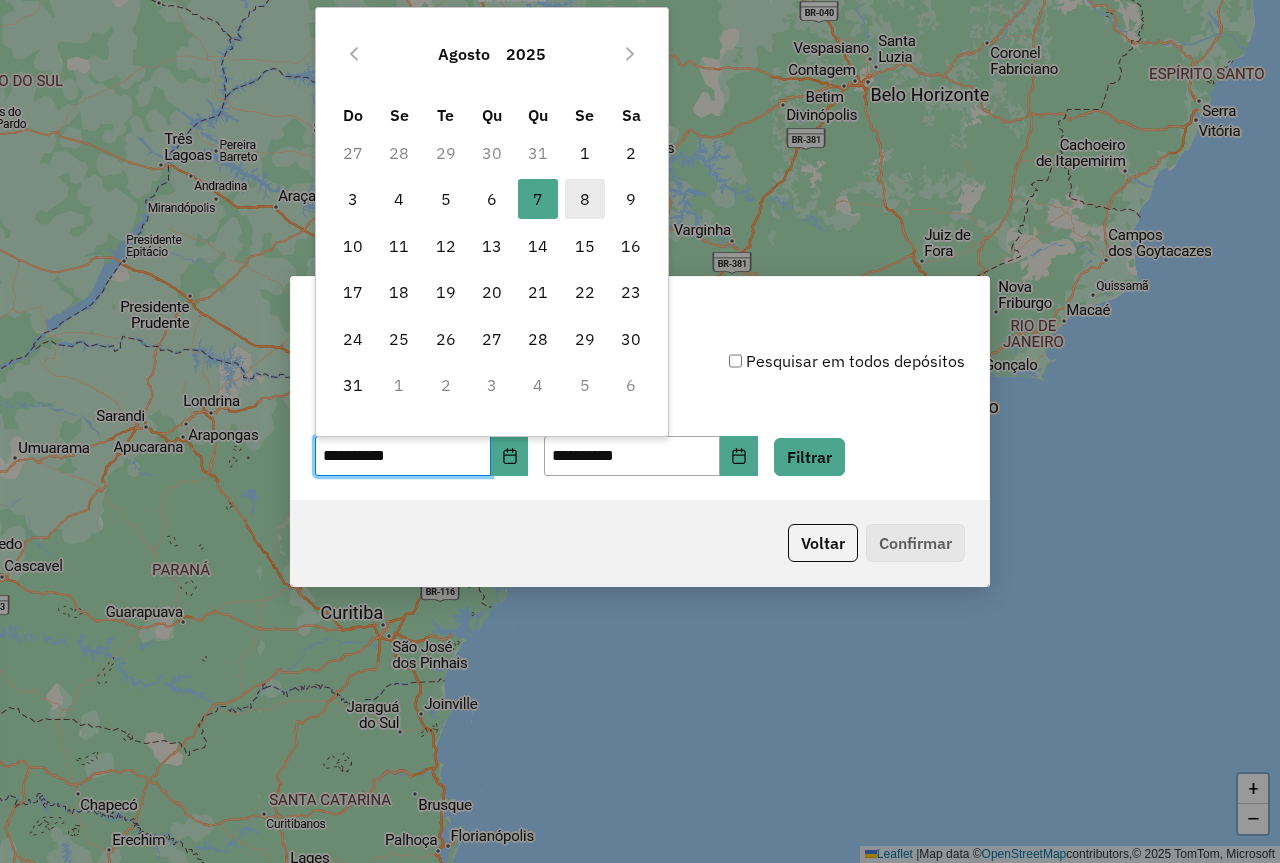 click on "8" at bounding box center [585, 199] 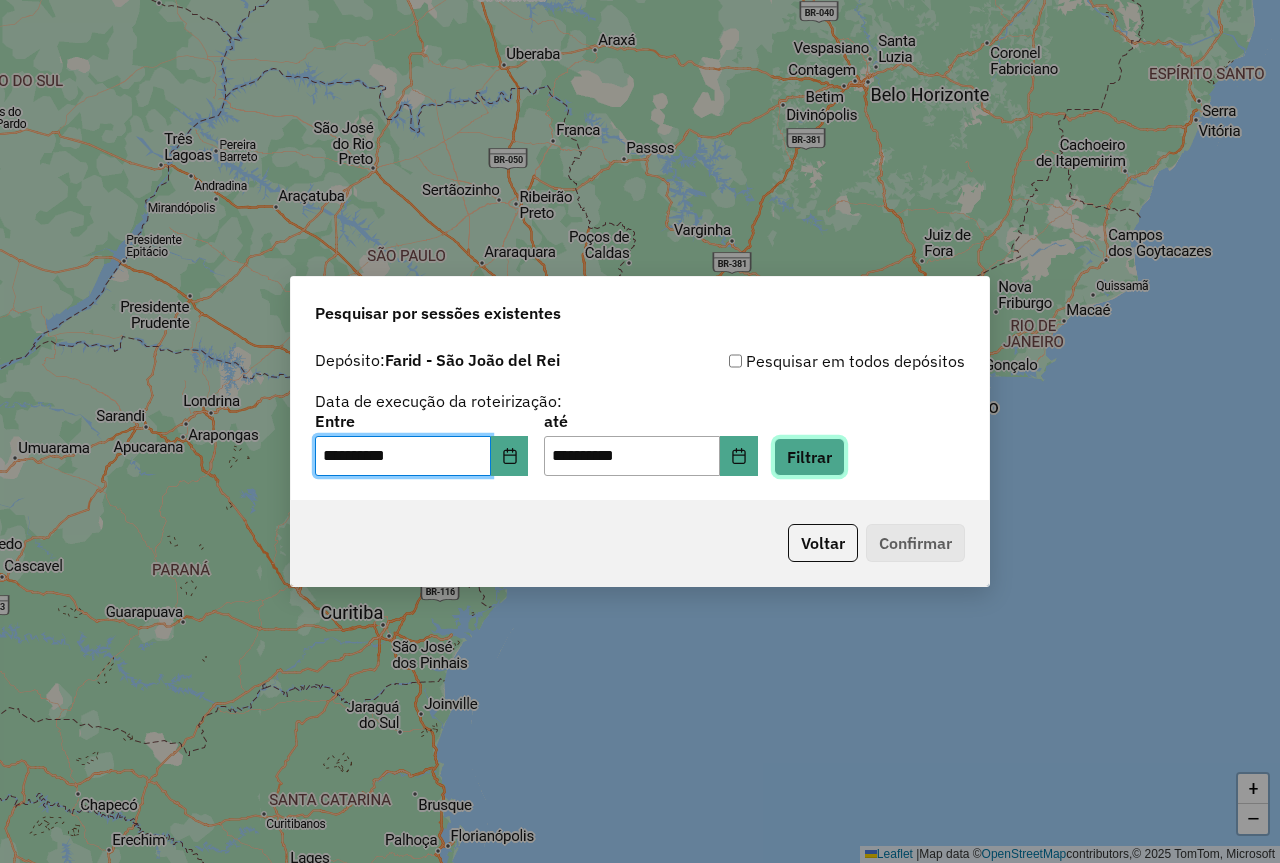 click on "Filtrar" 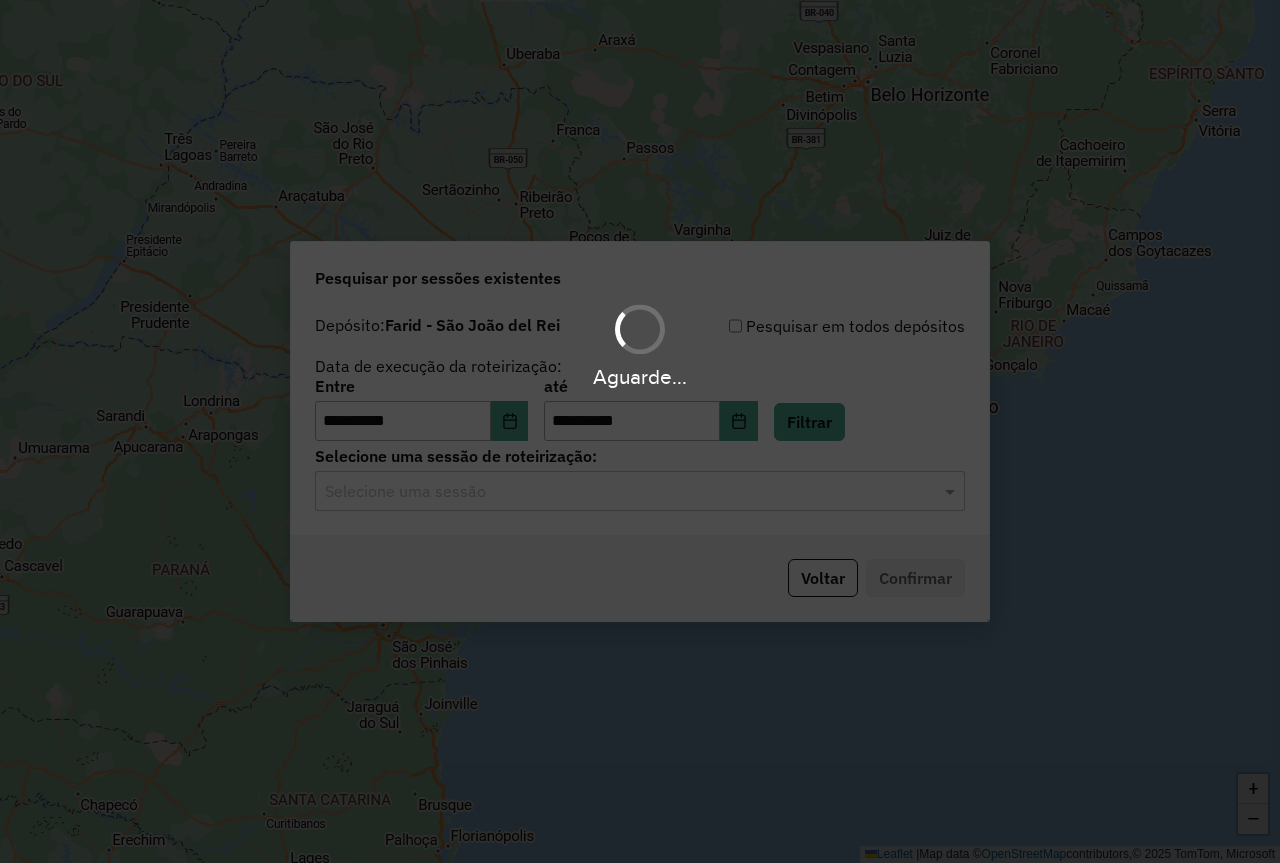 click on "**********" at bounding box center (640, 431) 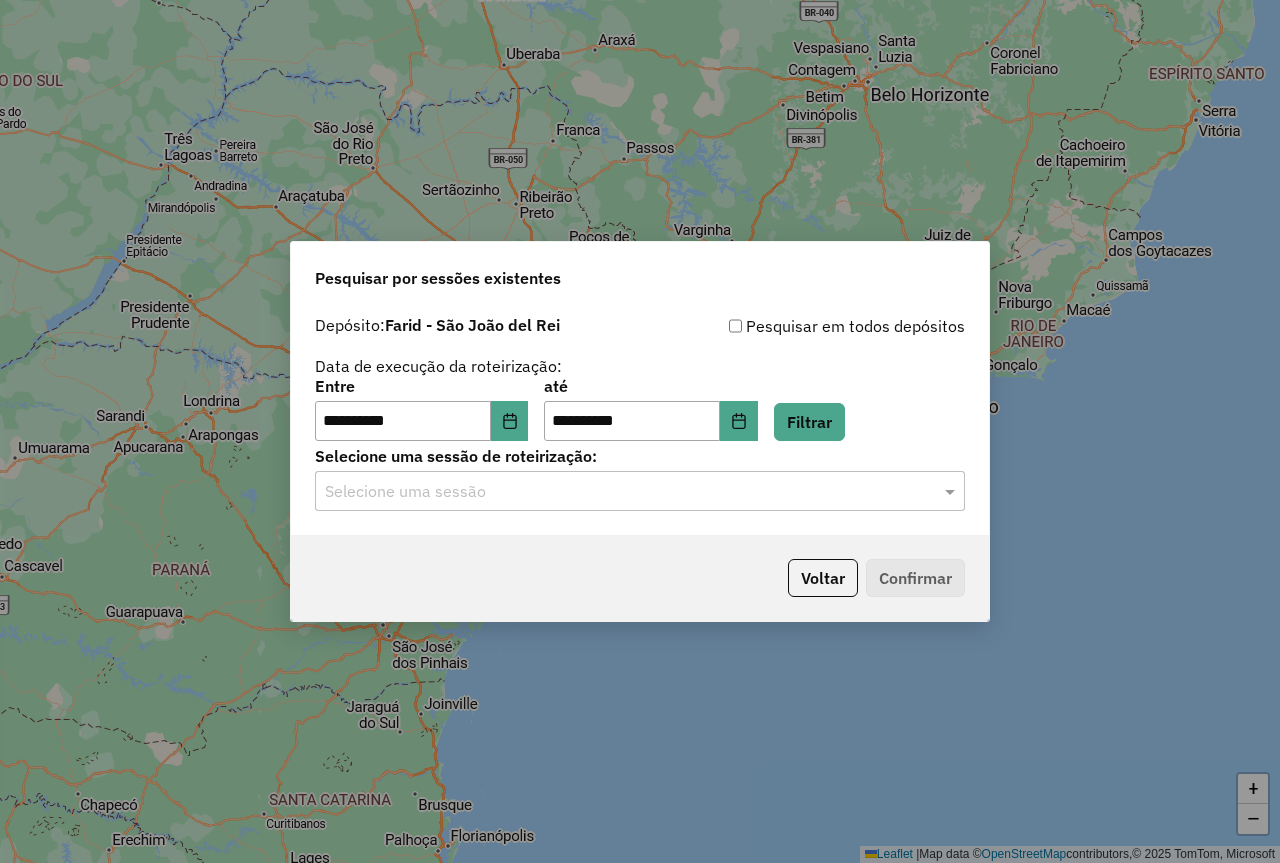 click 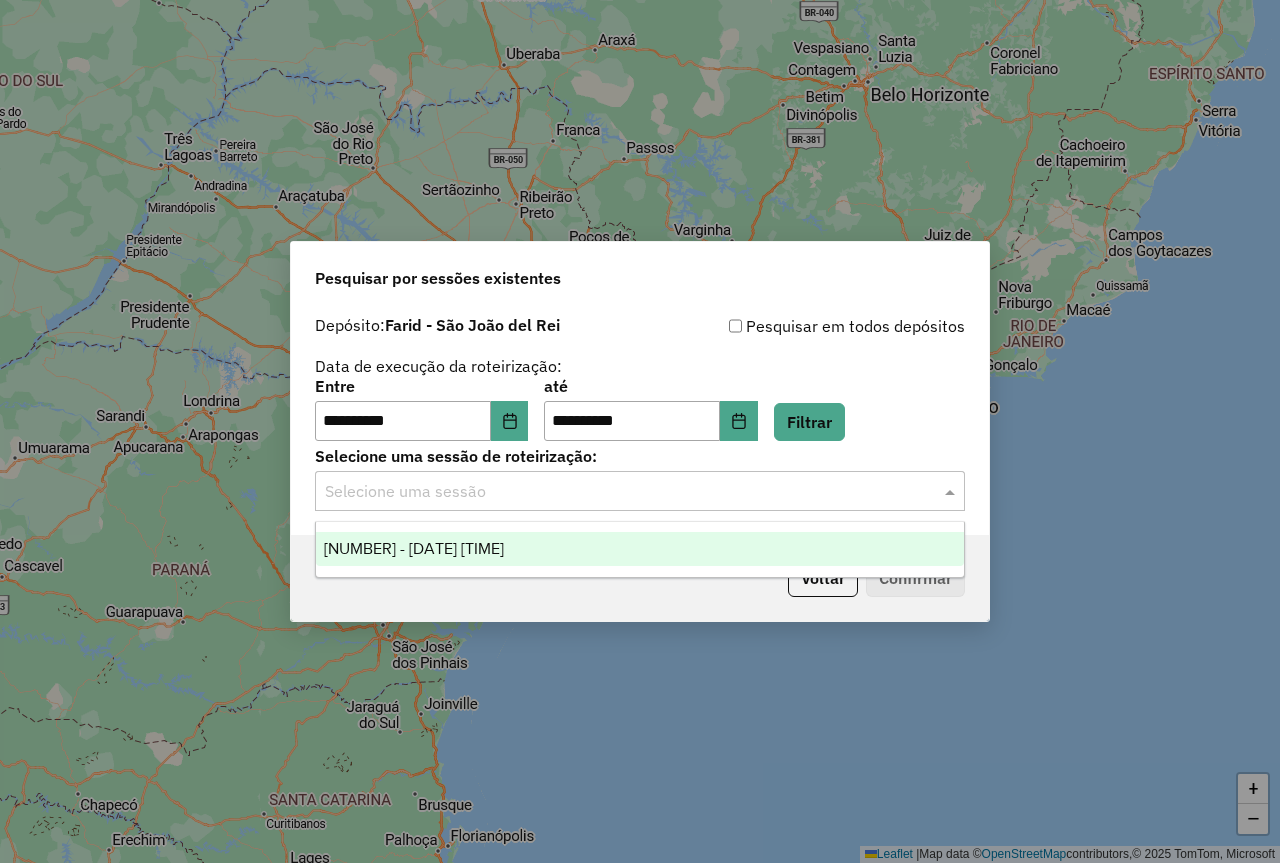 click on "[NUMBER] - [DATE] [TIME]" at bounding box center (640, 549) 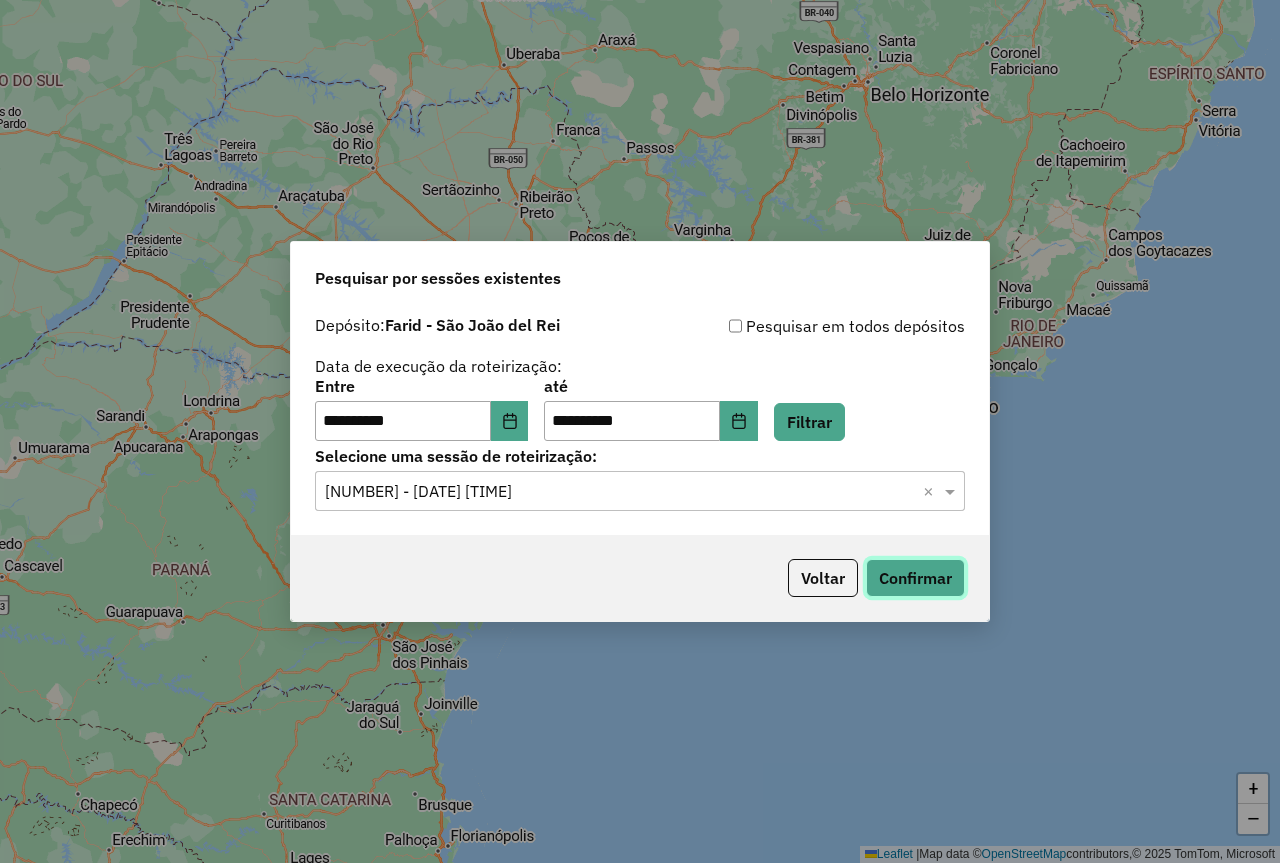 click on "Confirmar" 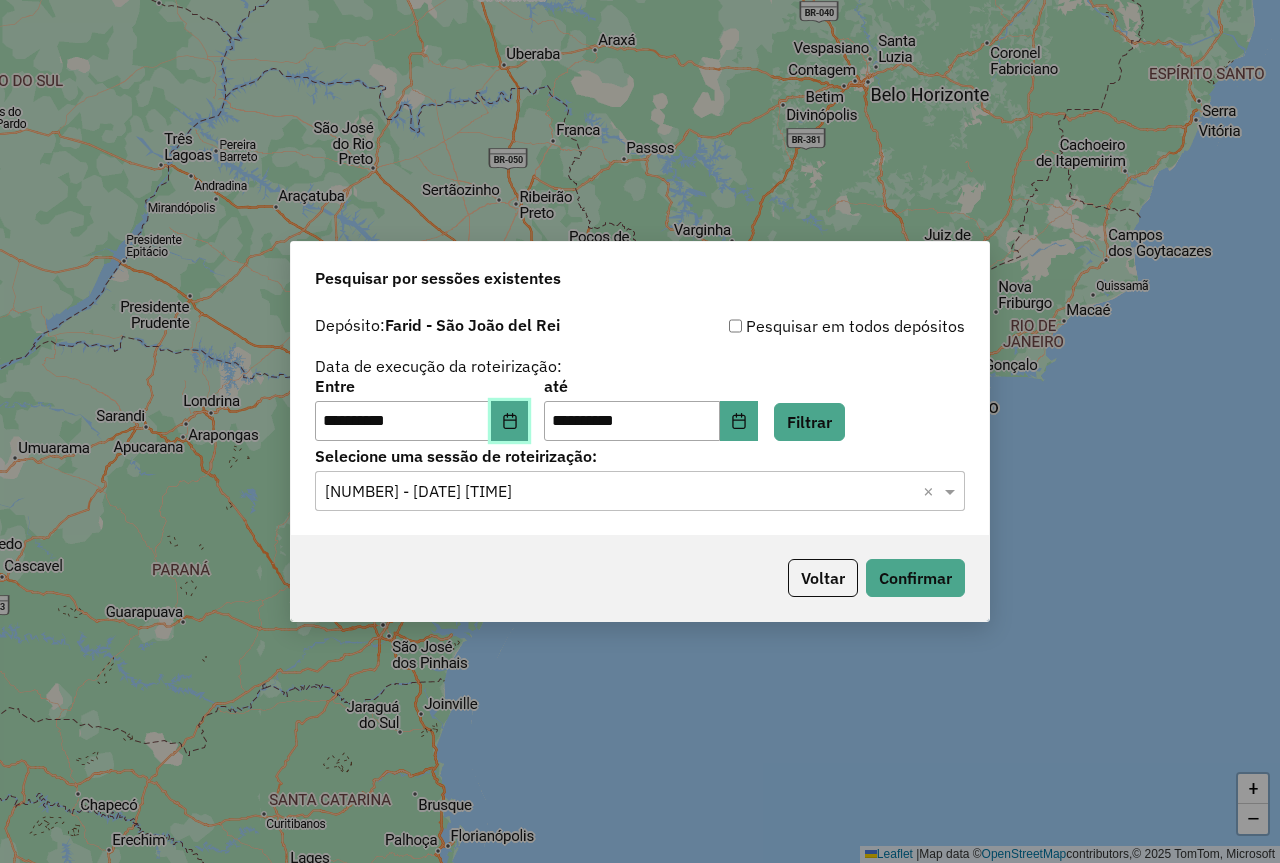 click at bounding box center (510, 421) 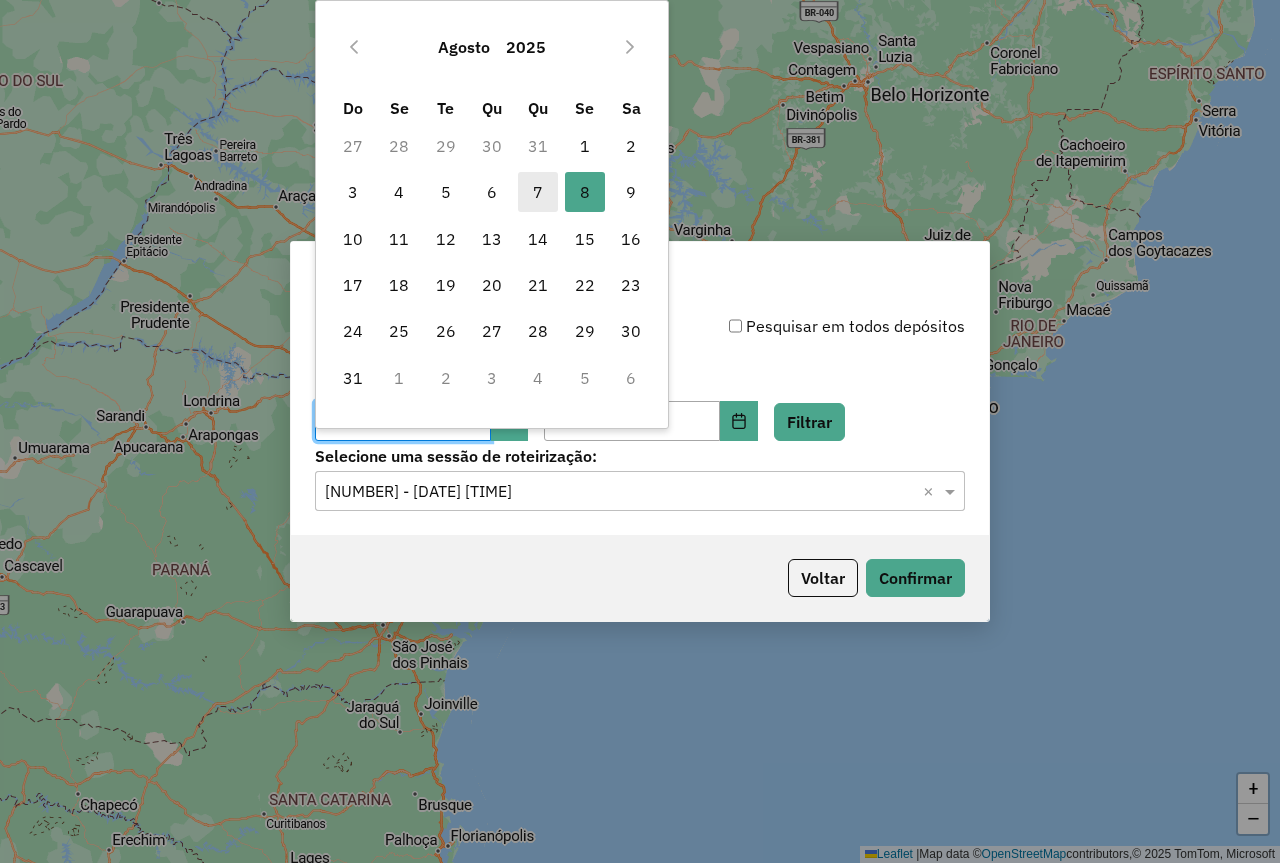 click on "7" at bounding box center [538, 192] 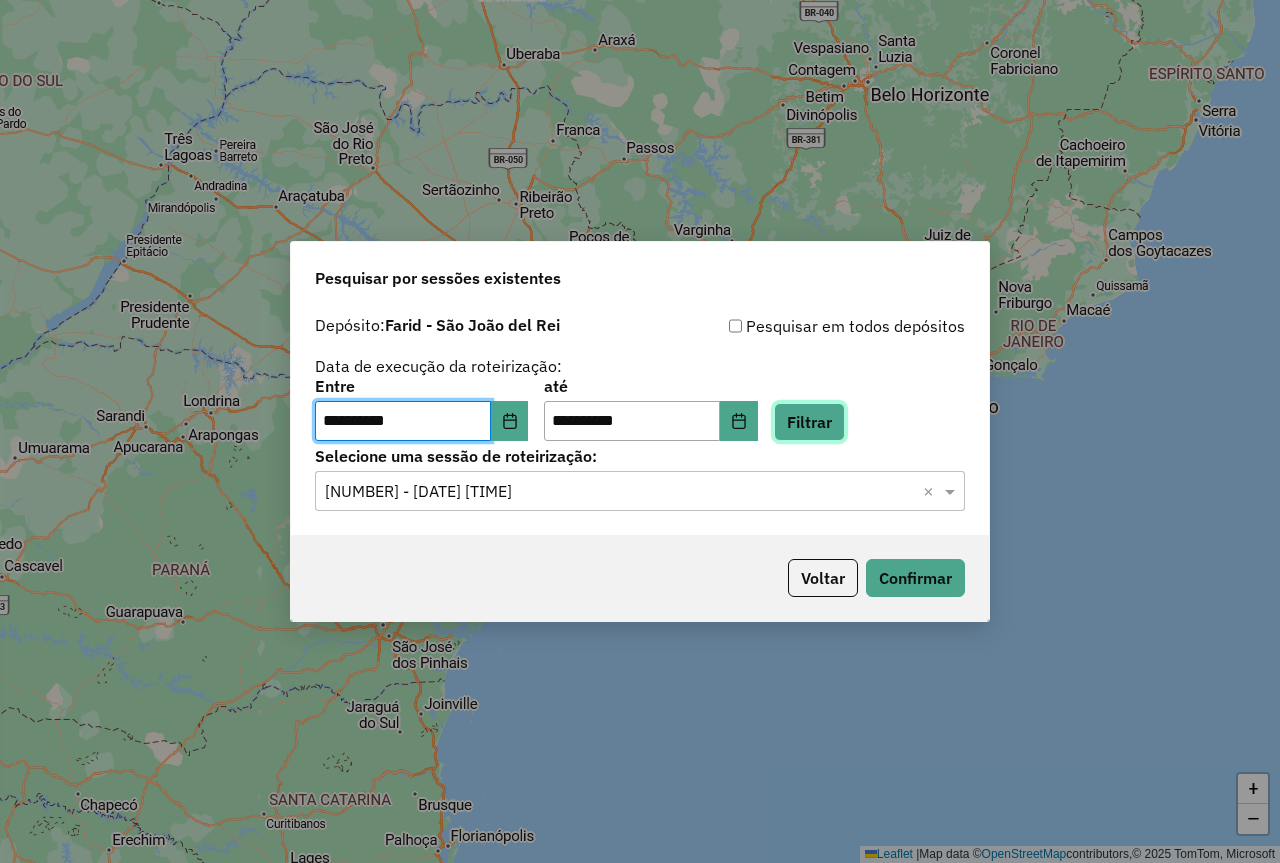 click on "Filtrar" 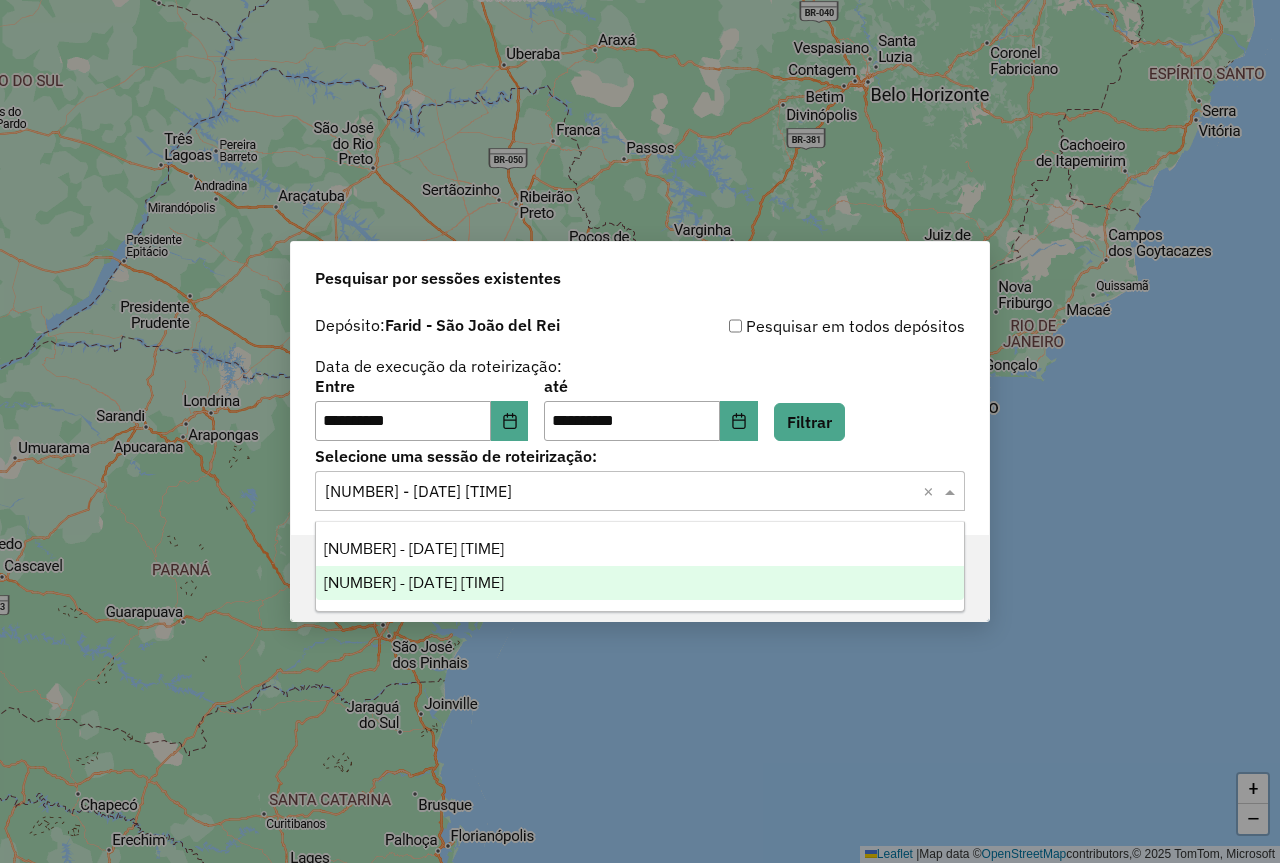 click 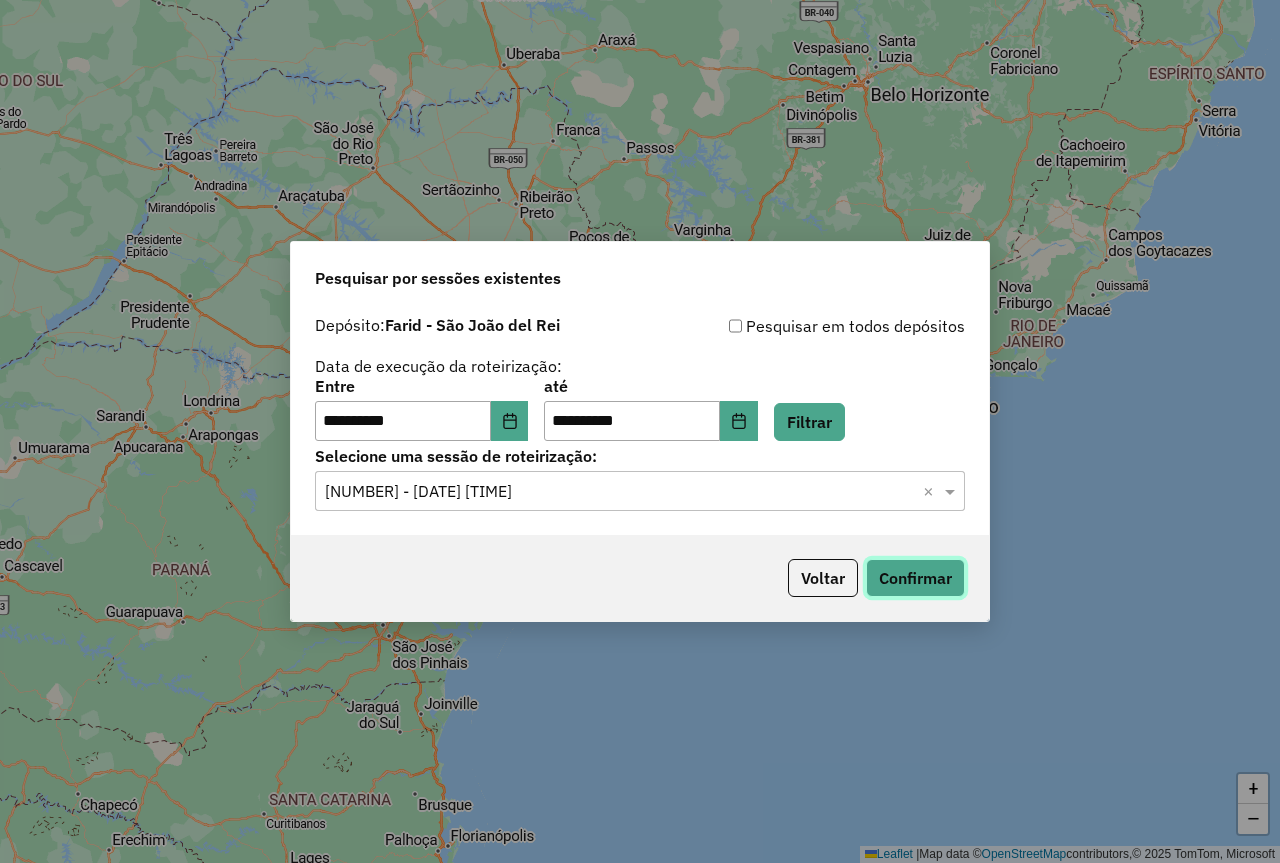 click on "Confirmar" 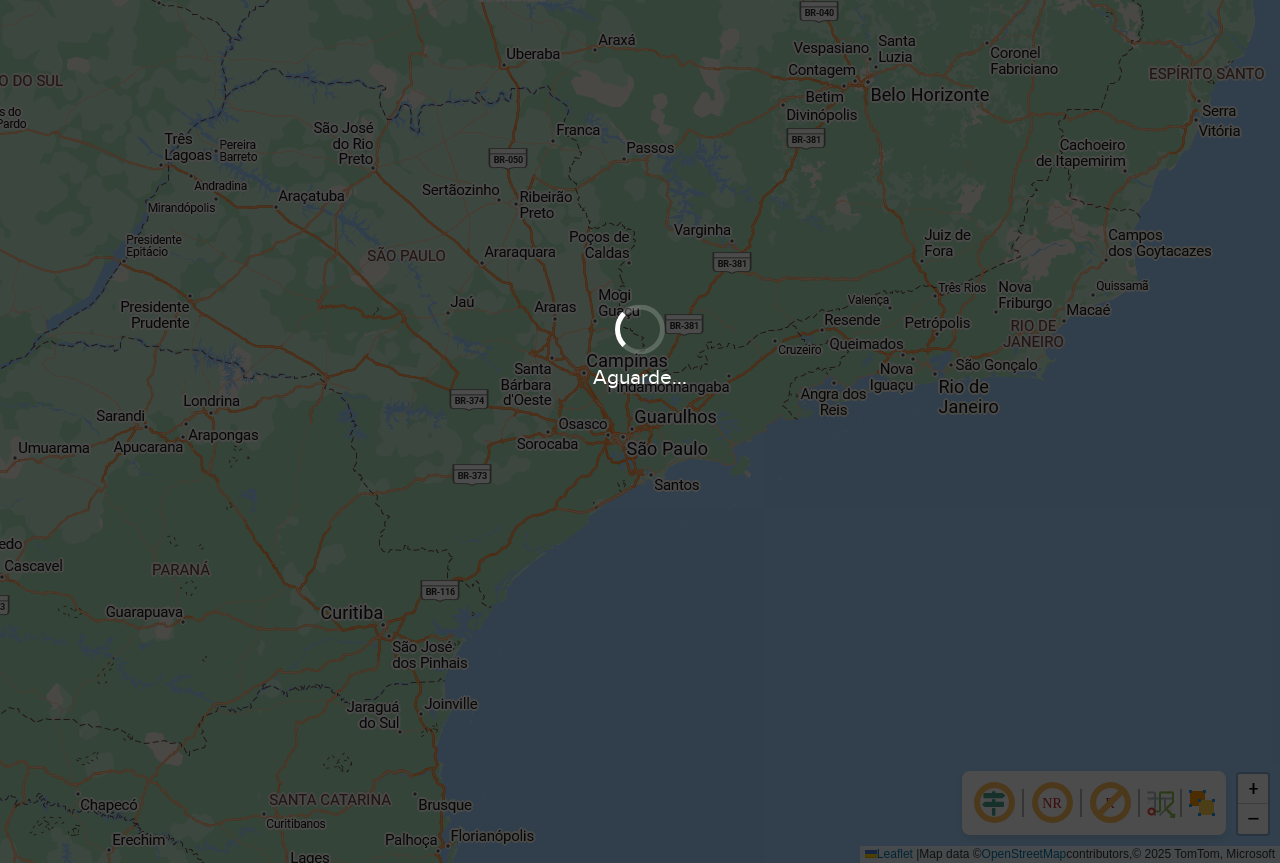 scroll, scrollTop: 0, scrollLeft: 0, axis: both 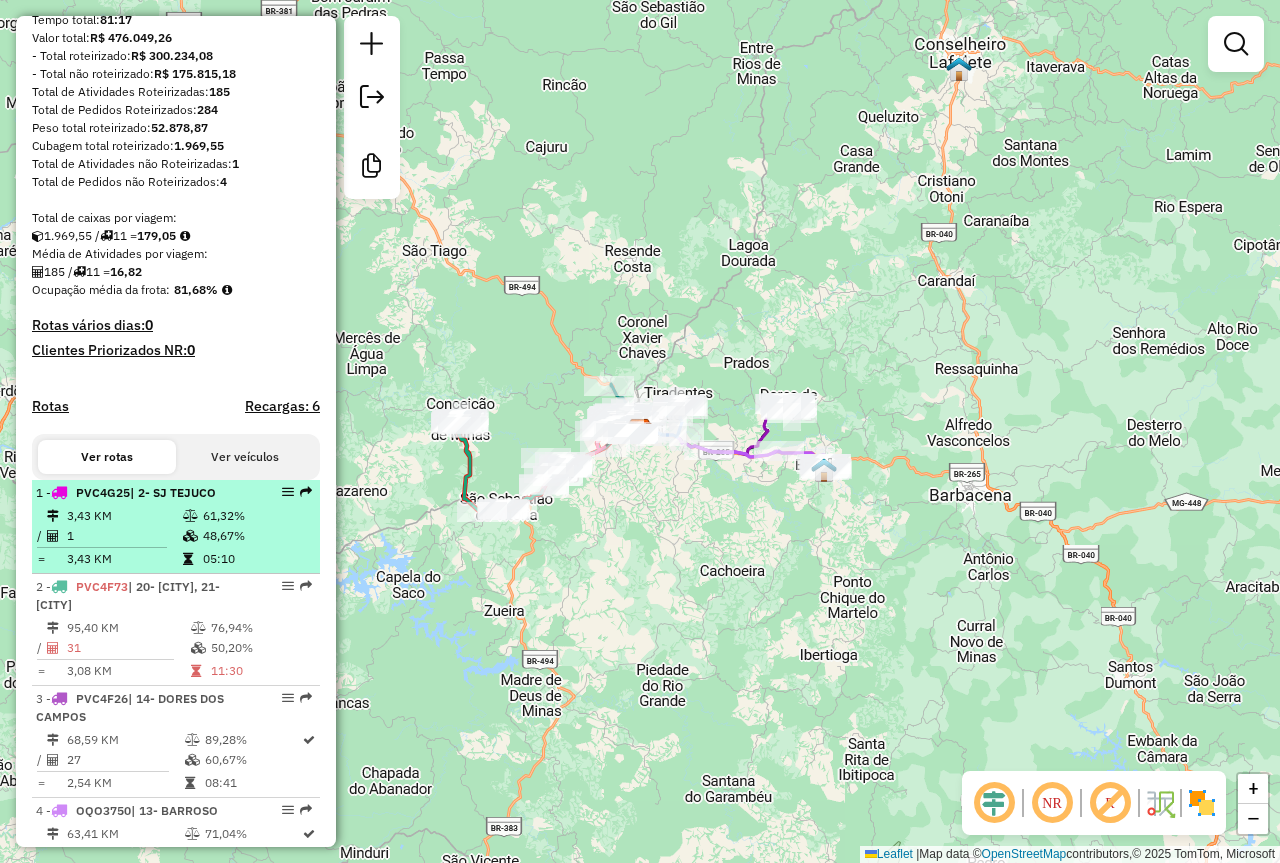 click on "48,67%" at bounding box center [256, 536] 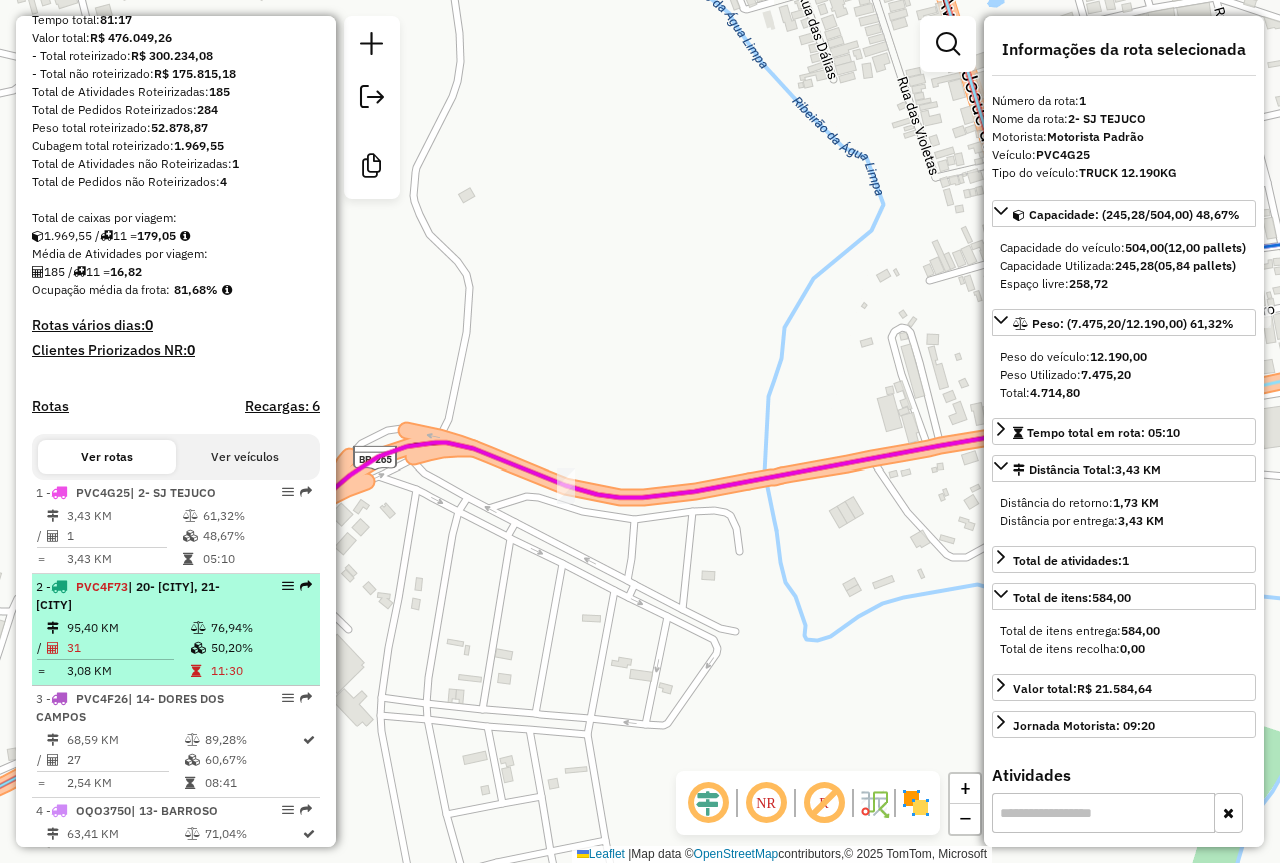 click on "2 -       PVC4F73   | 20- CONCEIÇÃO DA BARRA DE MINAS, 21- SÃO SEBASTIÃO DA VITÓRIA" at bounding box center [142, 596] 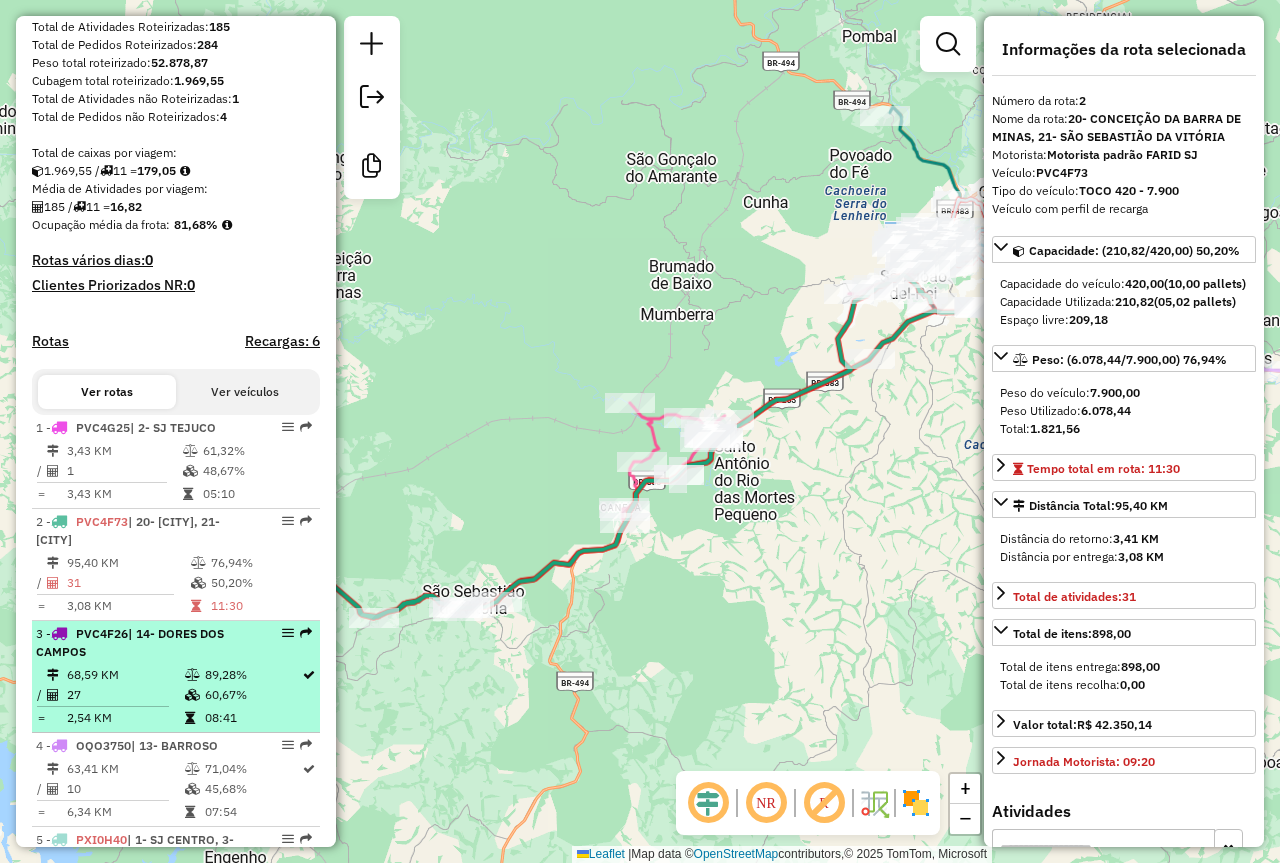scroll, scrollTop: 400, scrollLeft: 0, axis: vertical 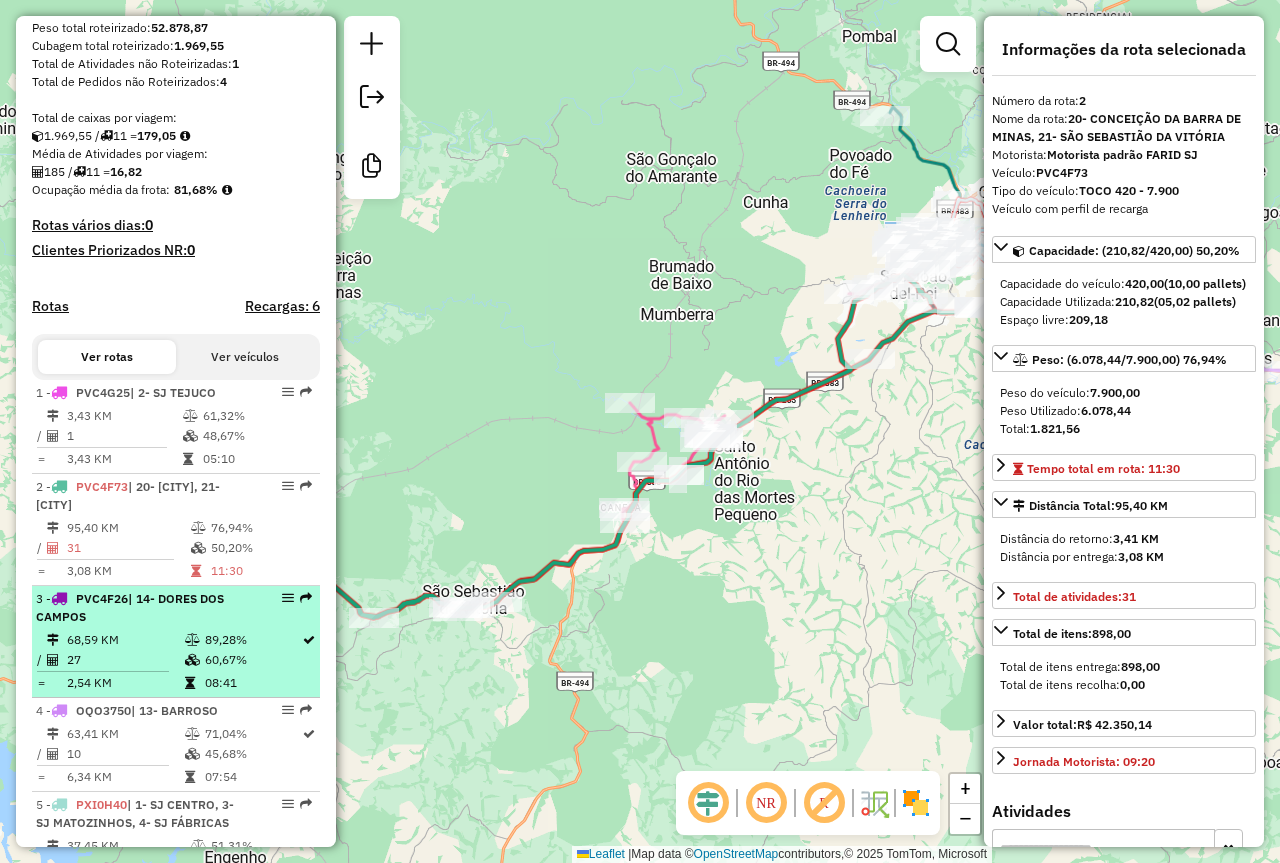 click at bounding box center [192, 660] 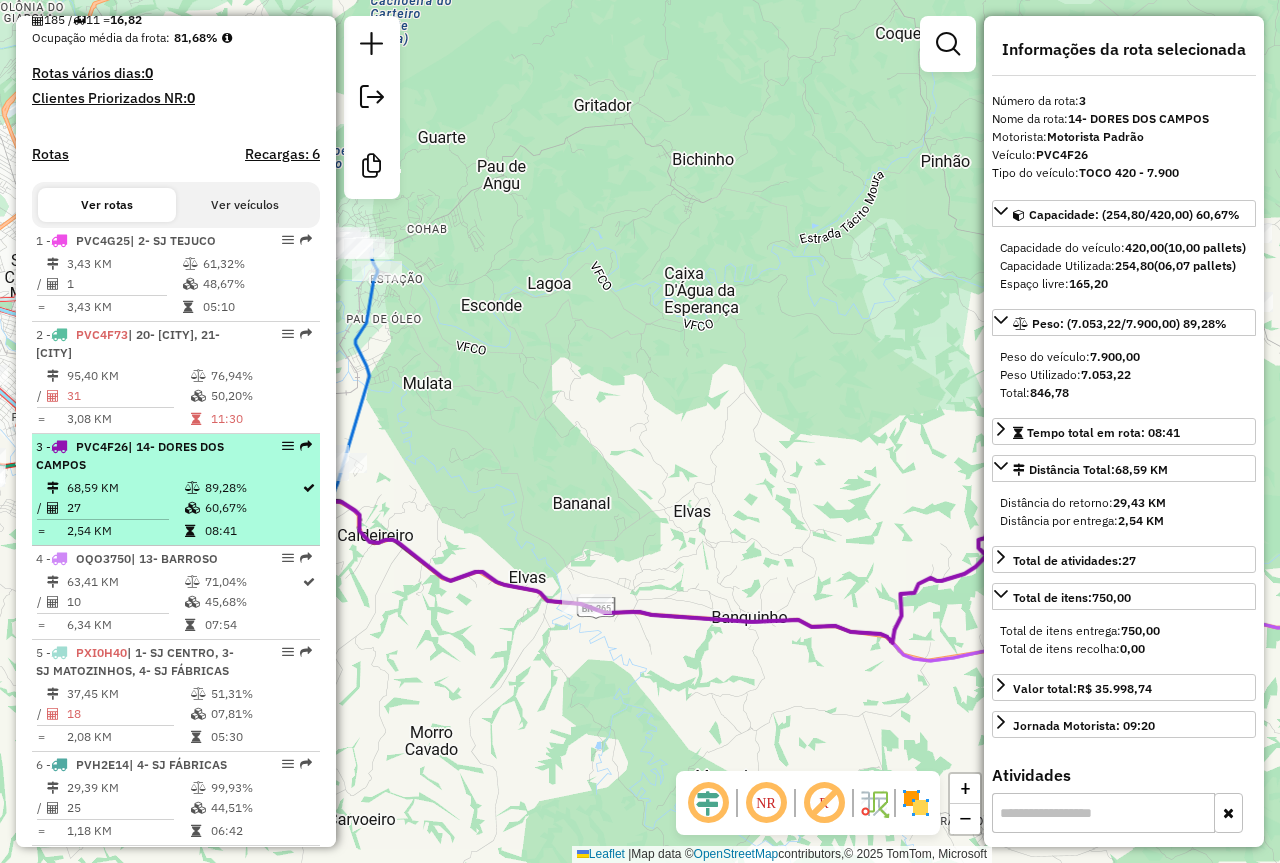 scroll, scrollTop: 600, scrollLeft: 0, axis: vertical 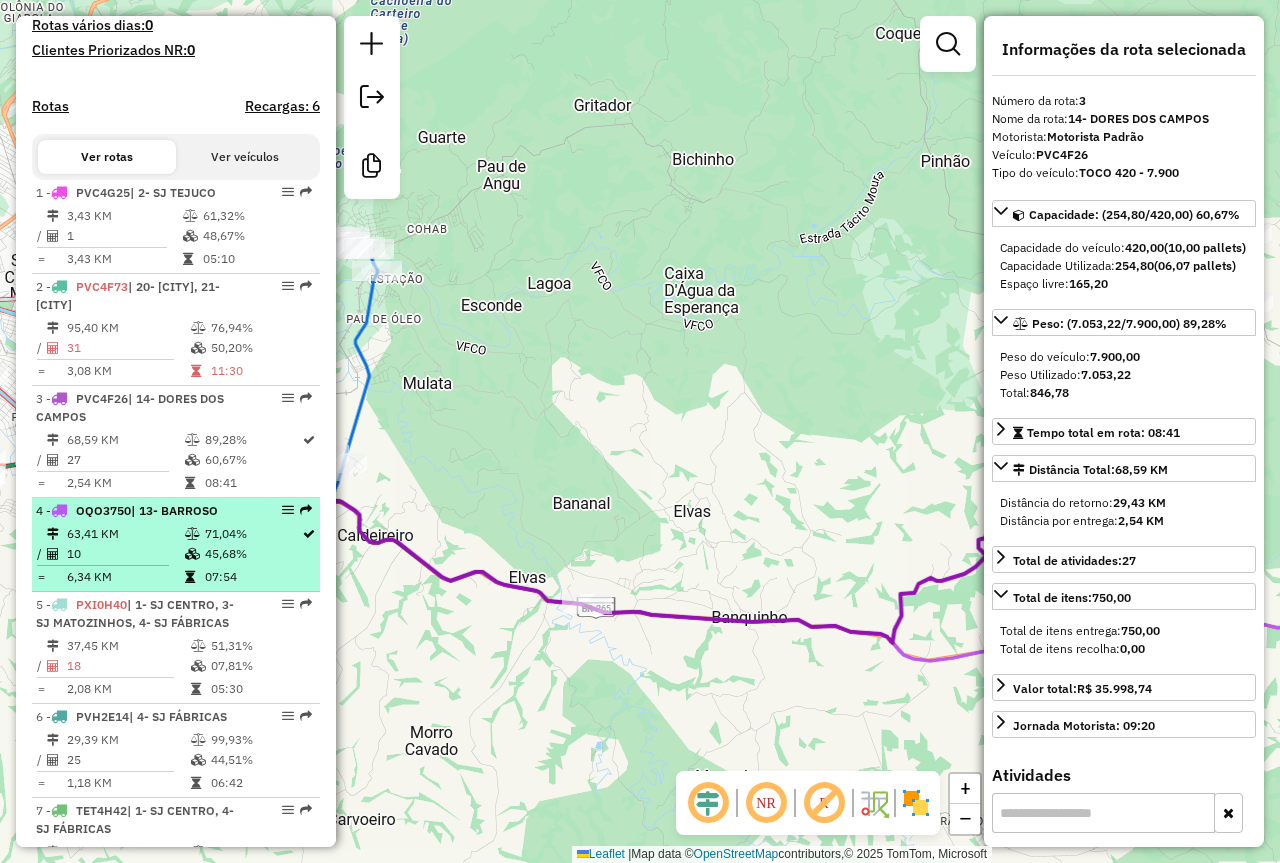 click on "10" at bounding box center (125, 554) 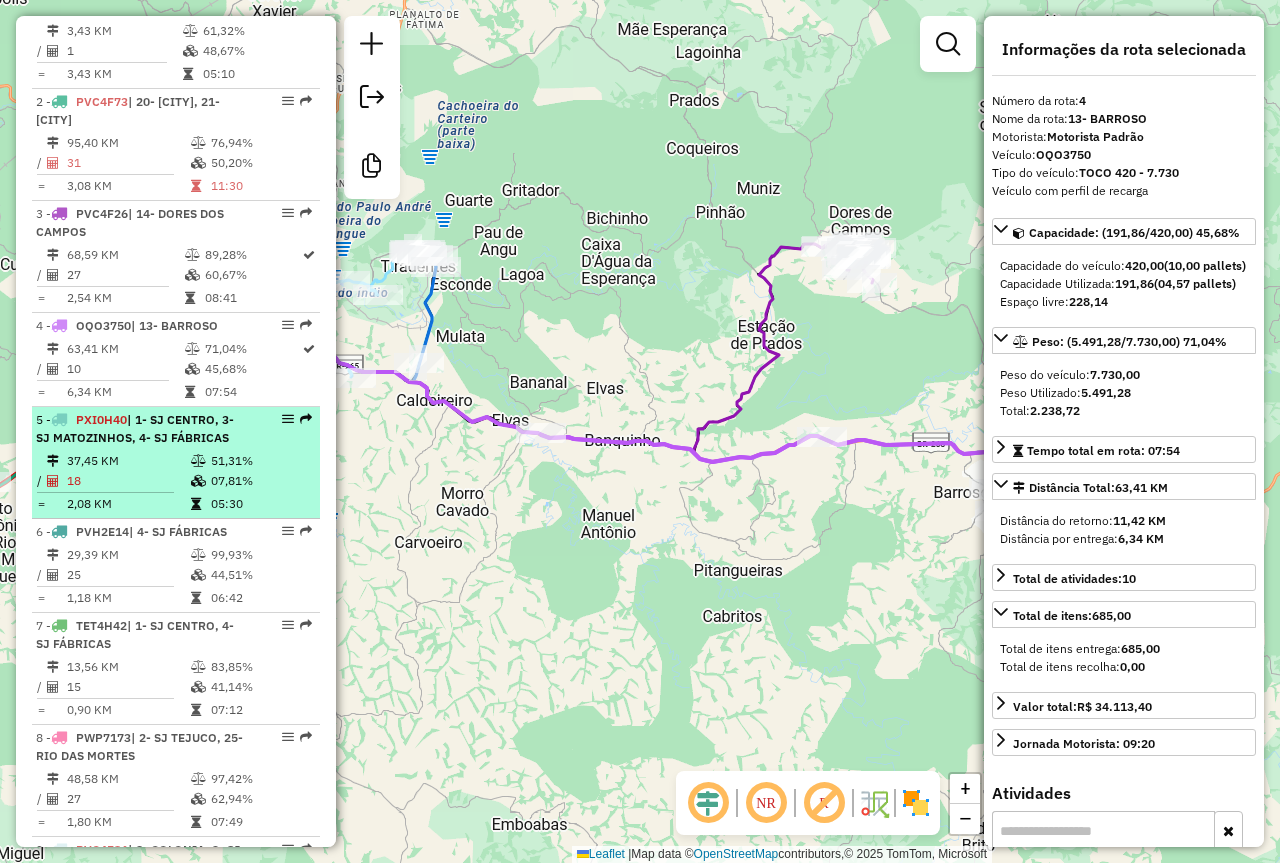 scroll, scrollTop: 900, scrollLeft: 0, axis: vertical 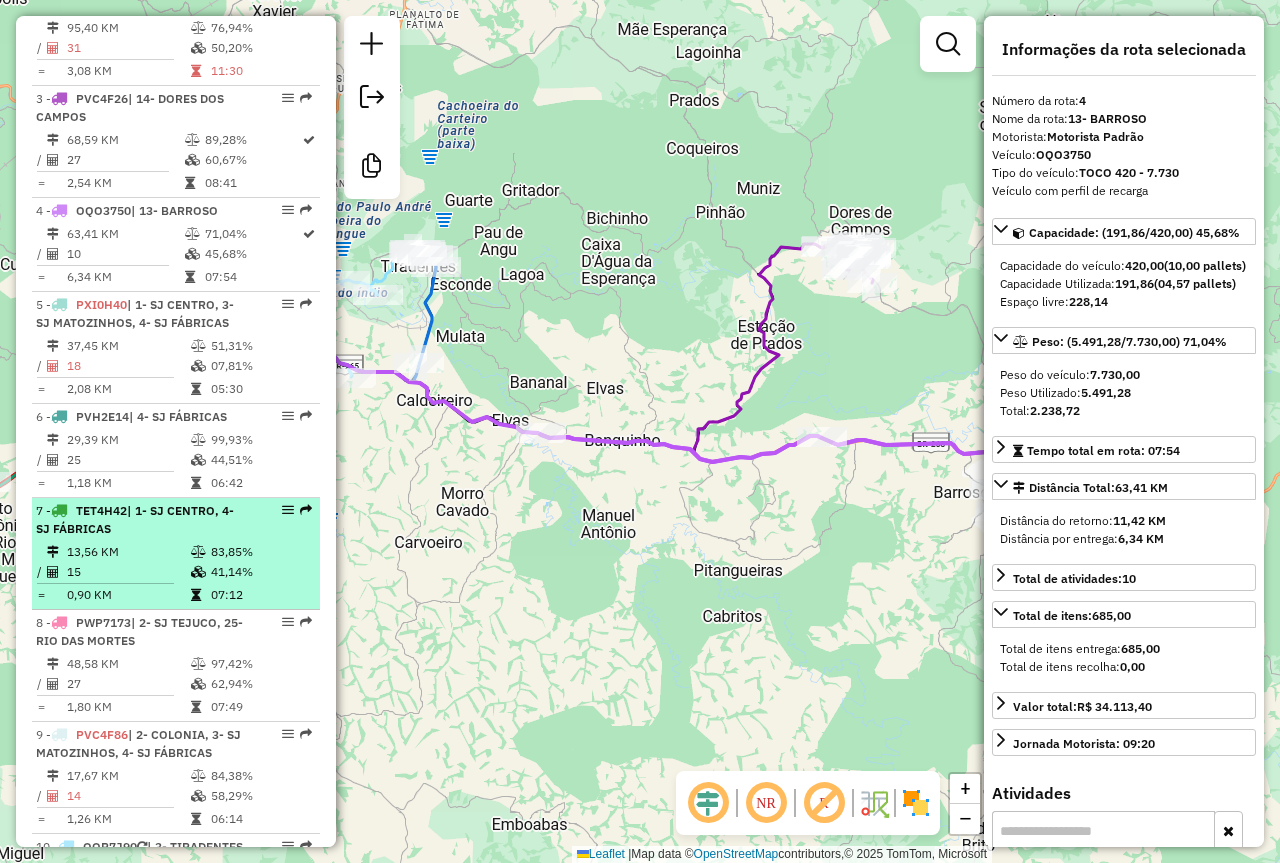 click on "41,14%" at bounding box center (260, 572) 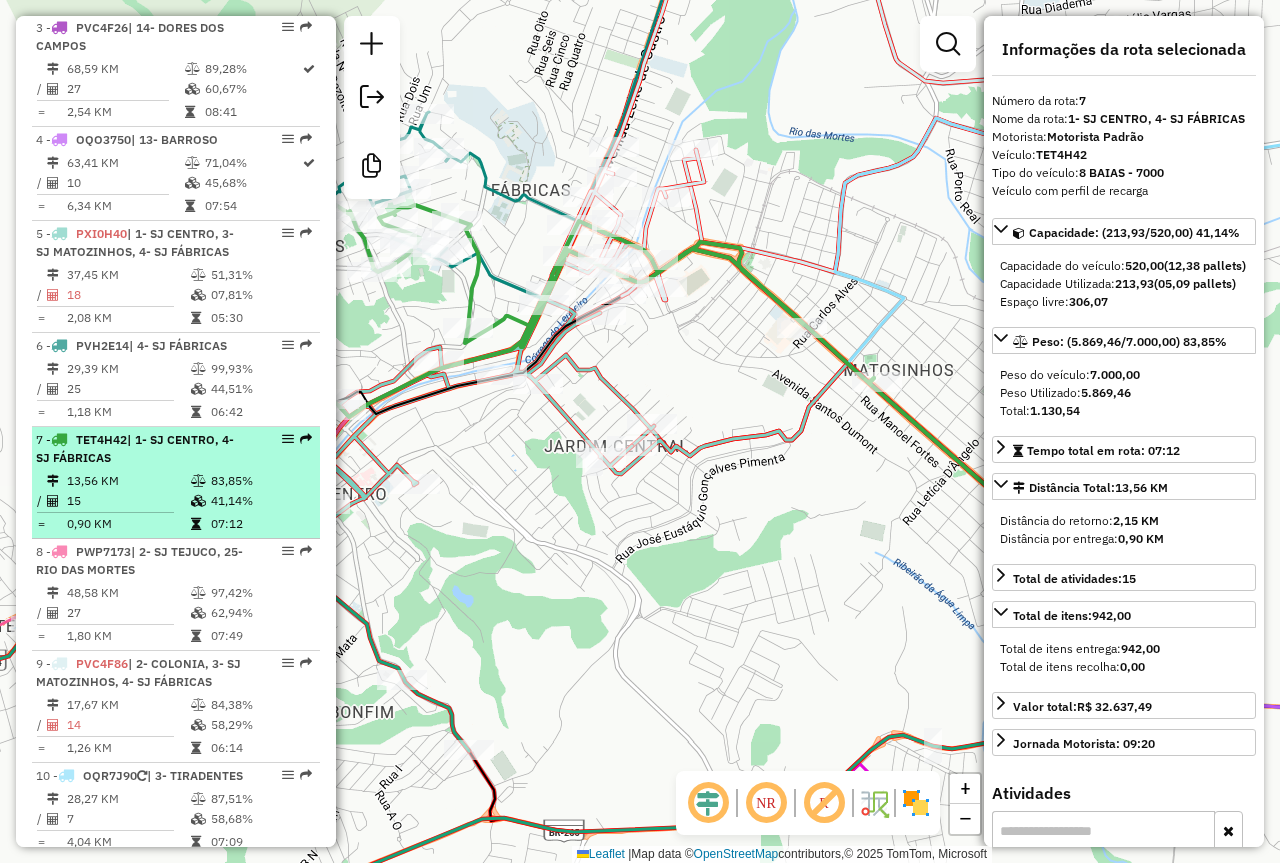 scroll, scrollTop: 1000, scrollLeft: 0, axis: vertical 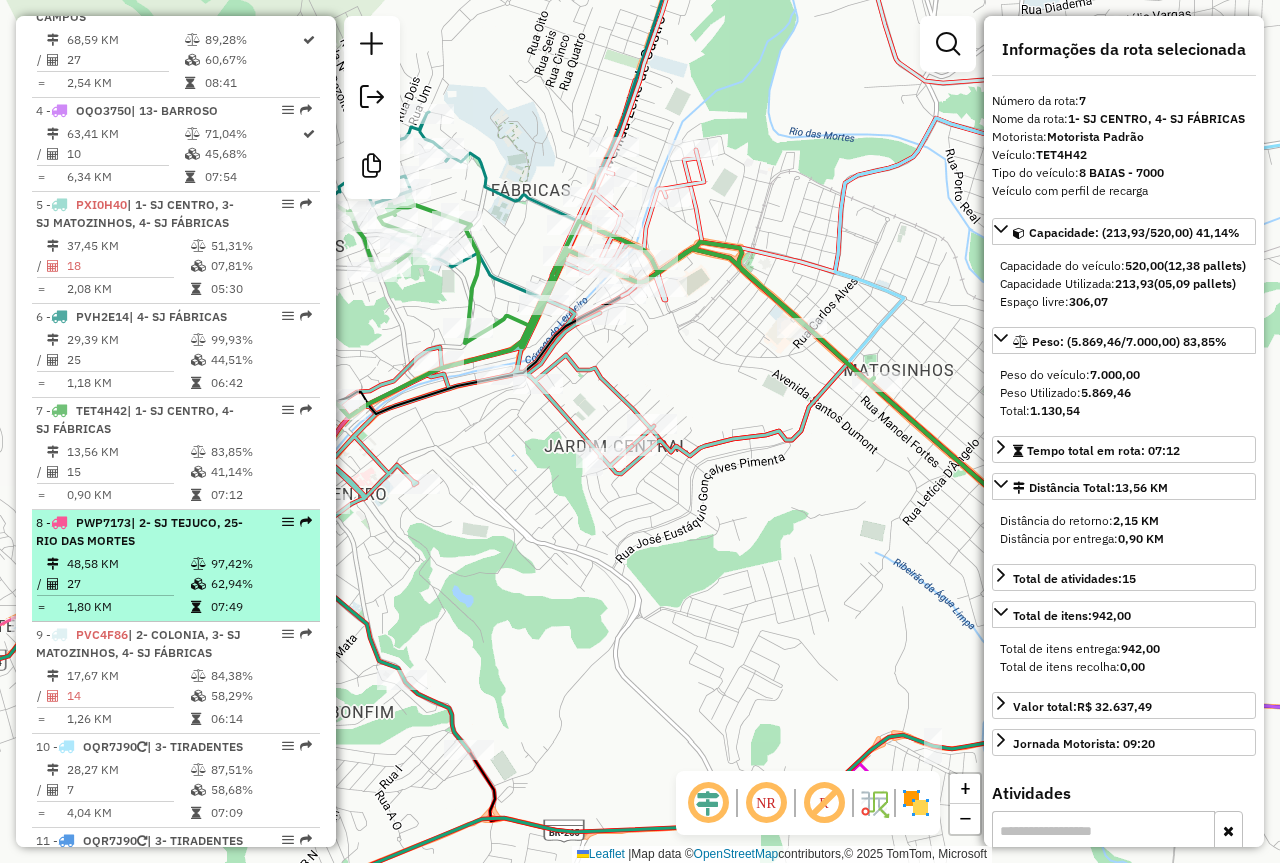 click on "62,94%" at bounding box center [260, 584] 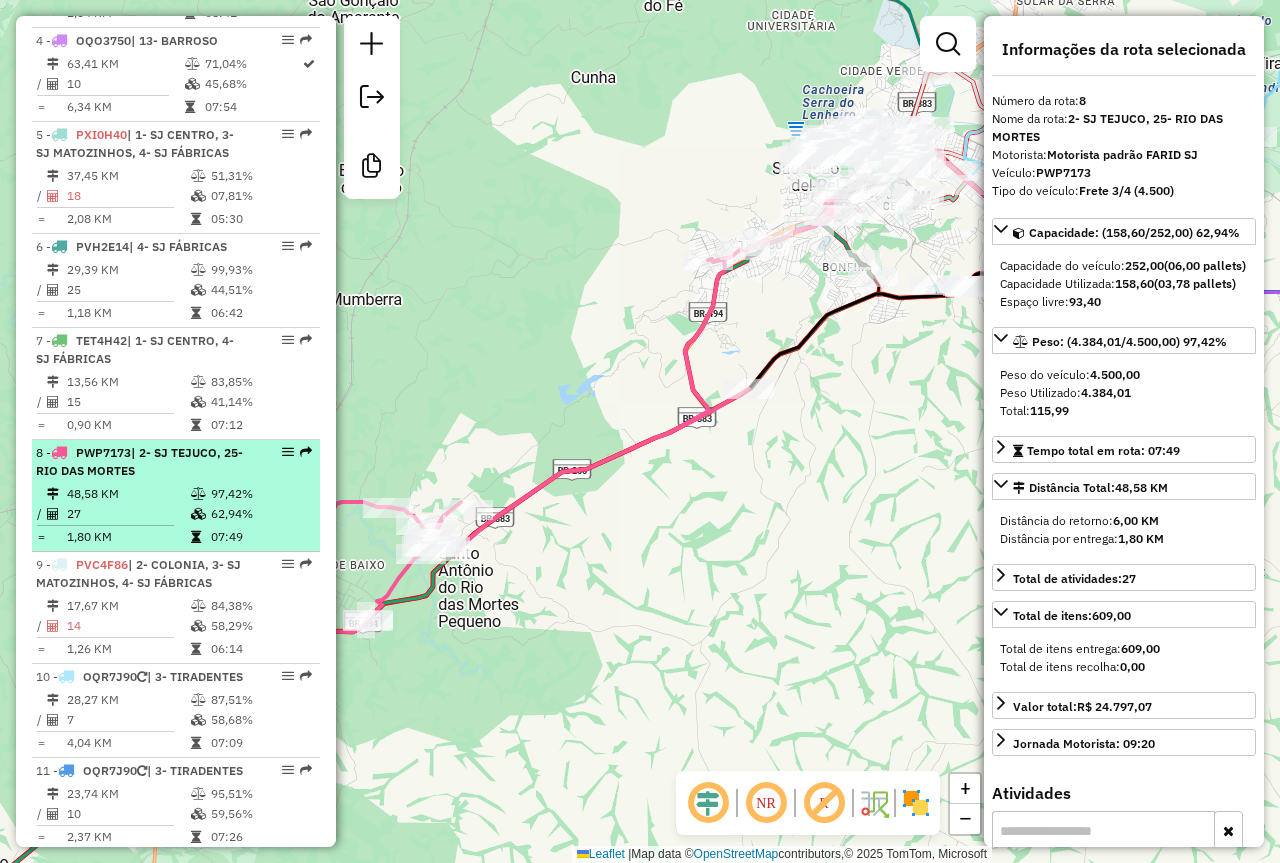 scroll, scrollTop: 1100, scrollLeft: 0, axis: vertical 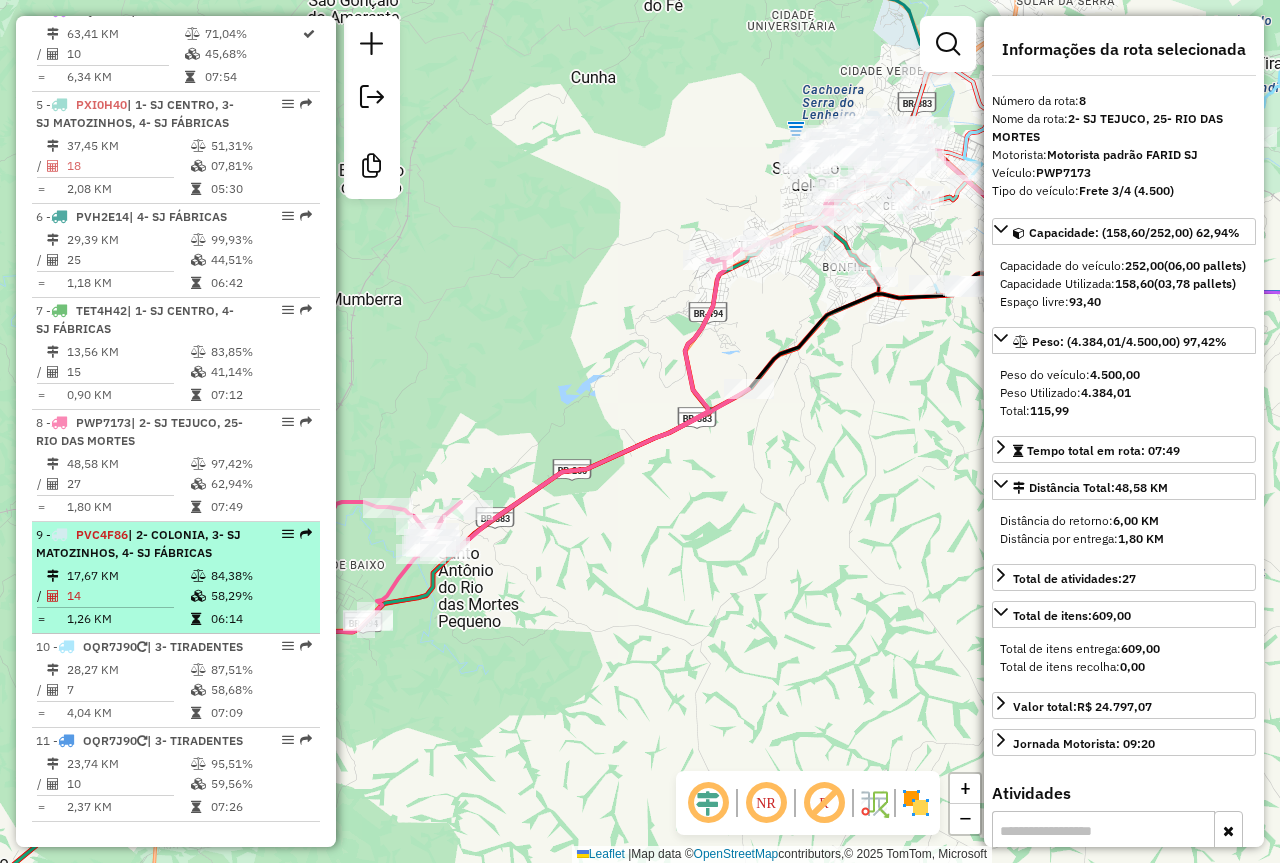 click on "84,38%" at bounding box center [260, 576] 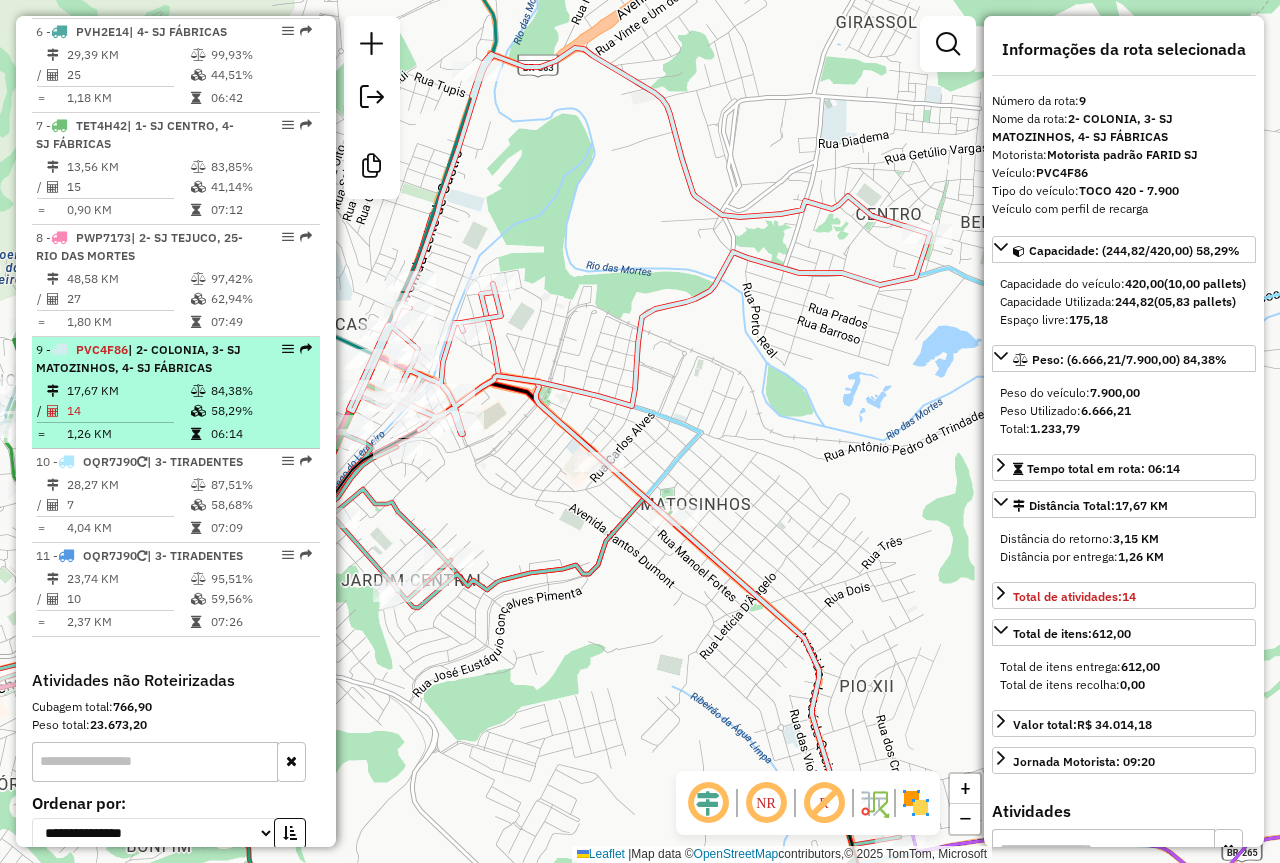 scroll, scrollTop: 1300, scrollLeft: 0, axis: vertical 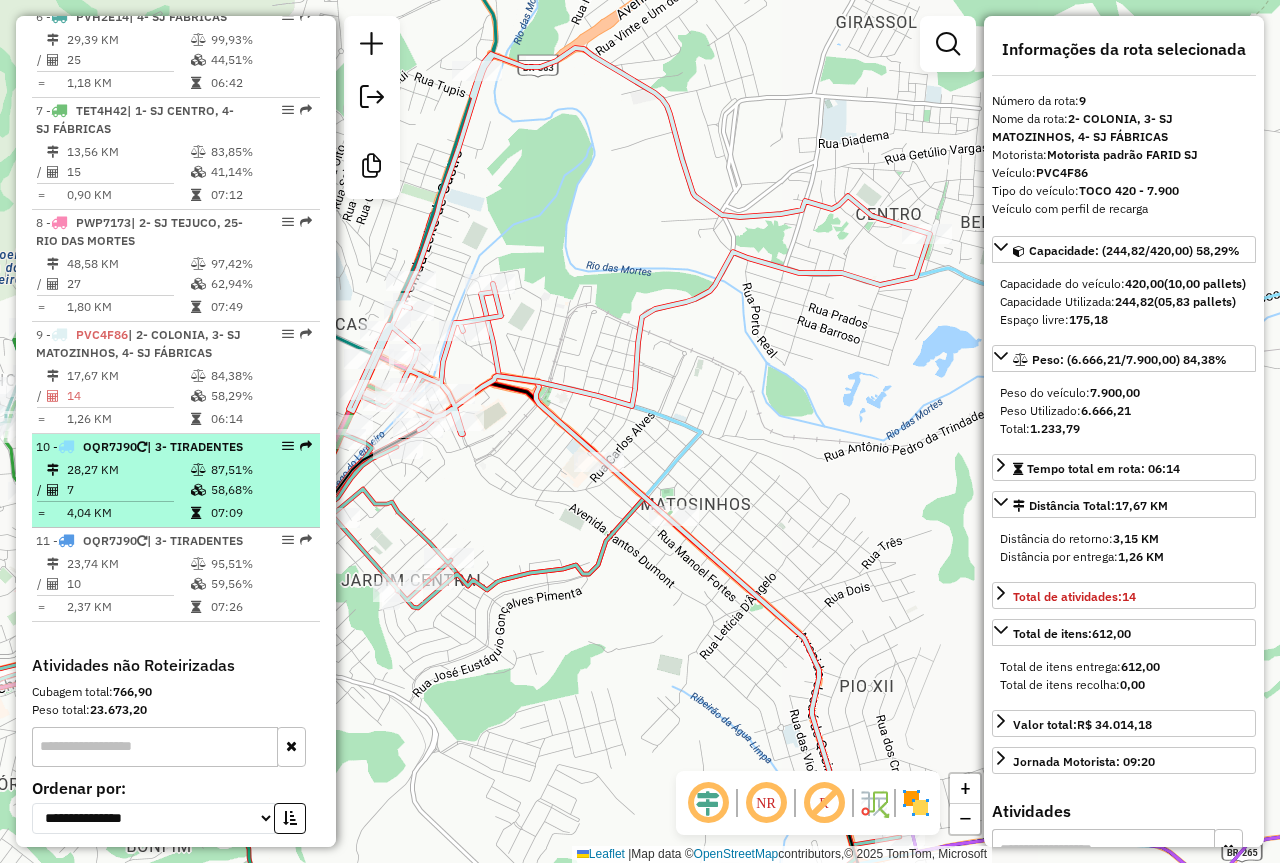click on "28,27 KM" at bounding box center [128, 470] 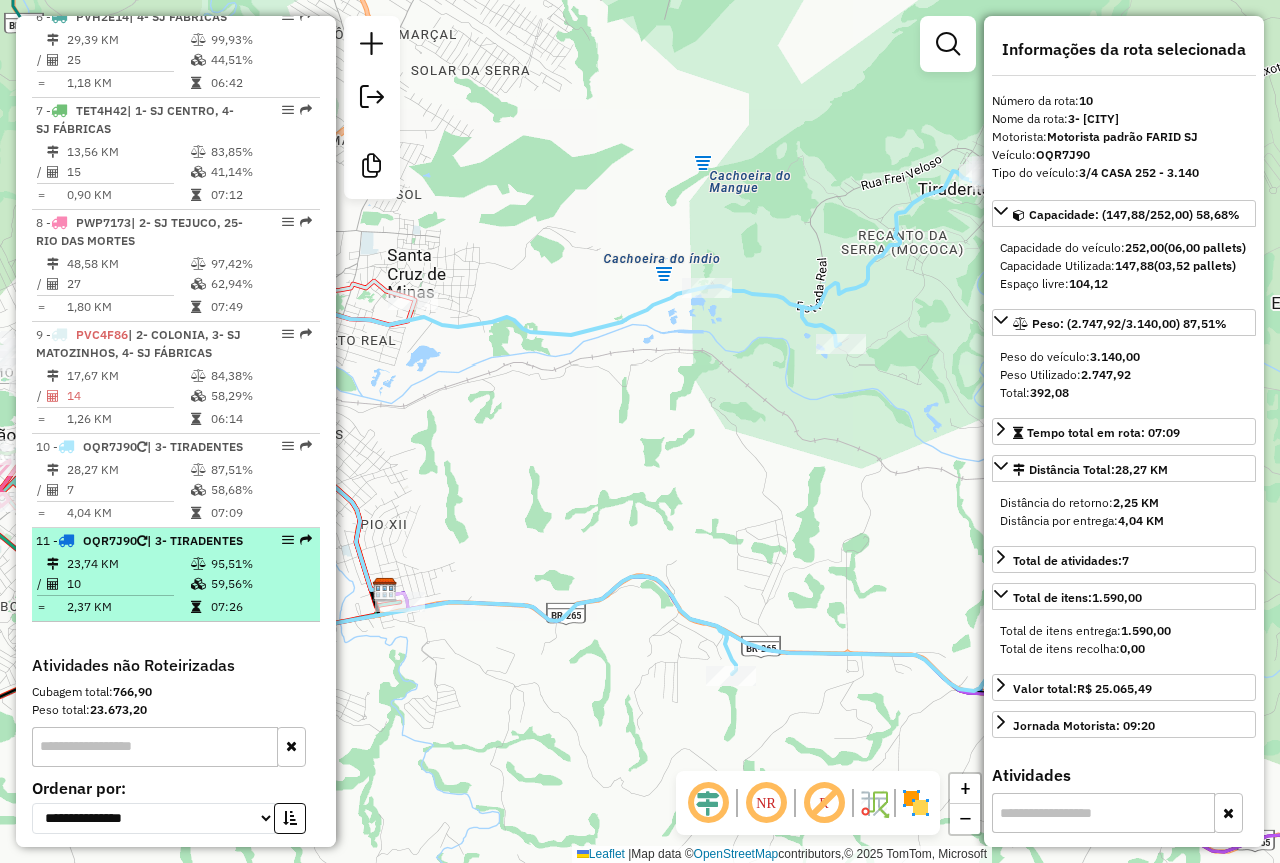 click on "95,51%" at bounding box center (260, 564) 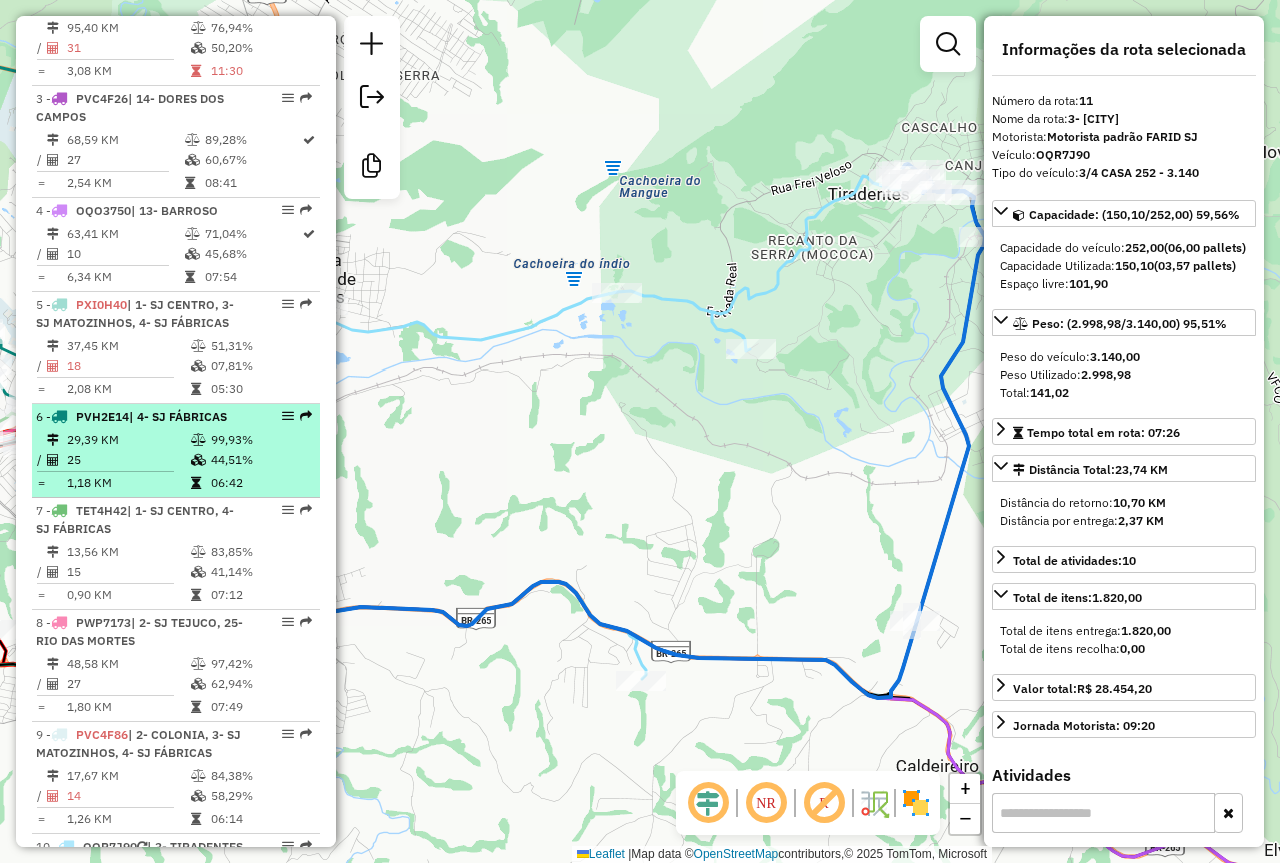 scroll, scrollTop: 1000, scrollLeft: 0, axis: vertical 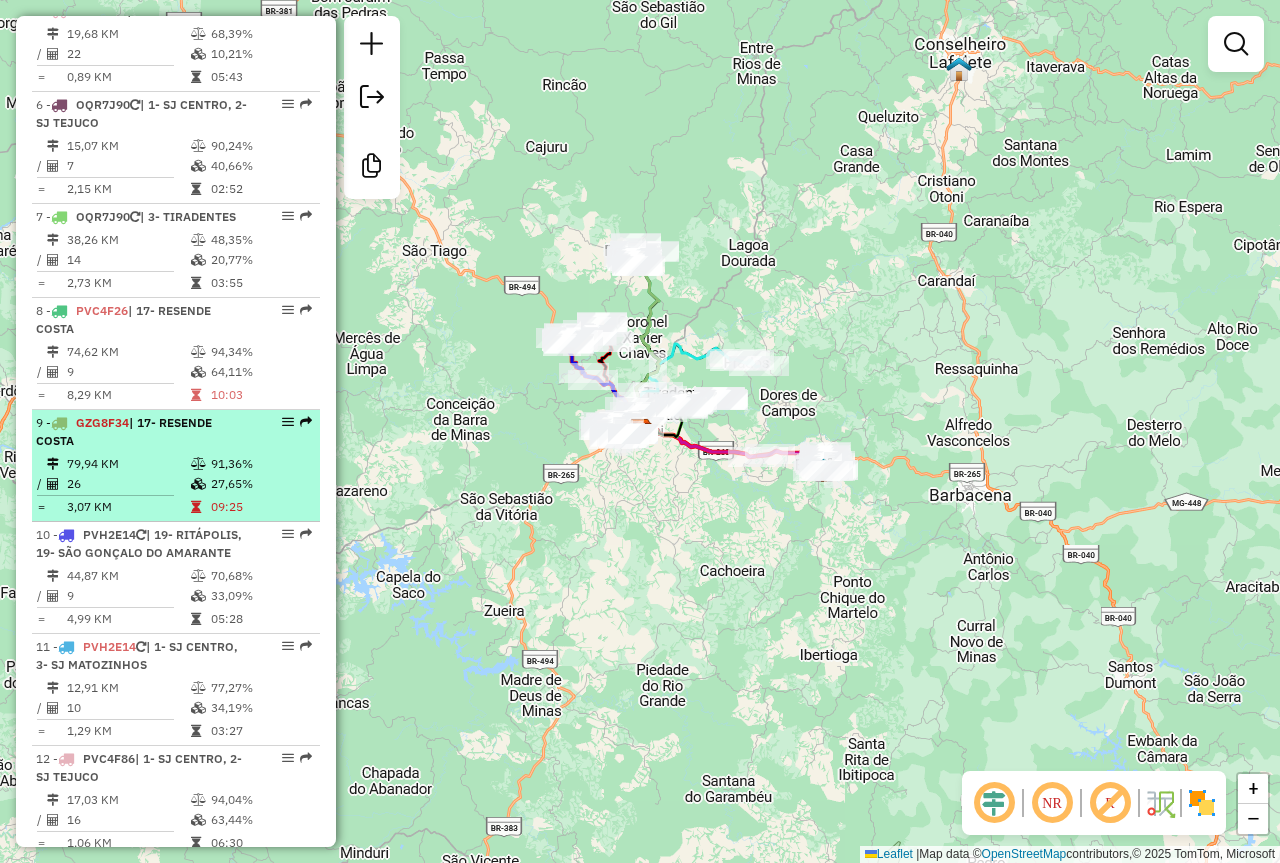 click on "79,94 KM   91,36%" at bounding box center [176, 464] 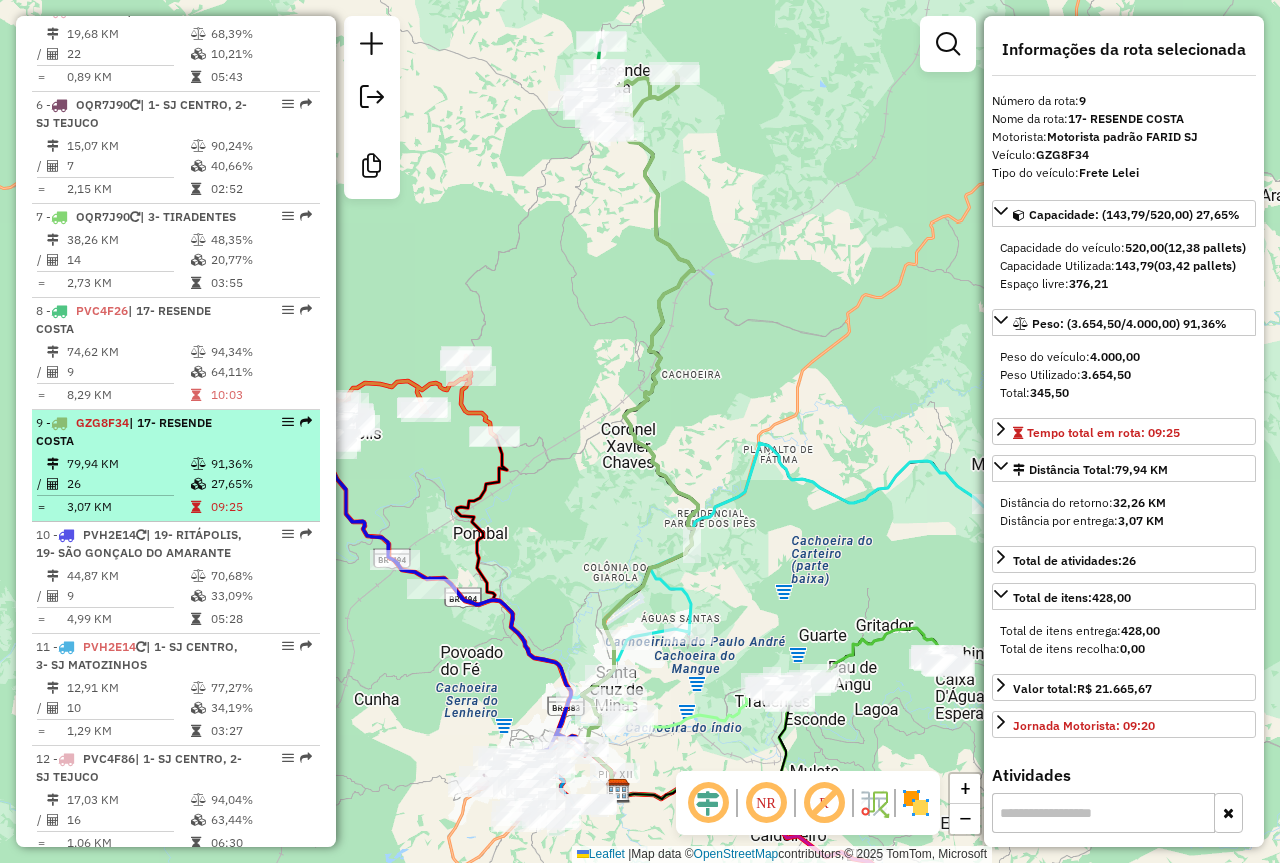 click at bounding box center (200, 507) 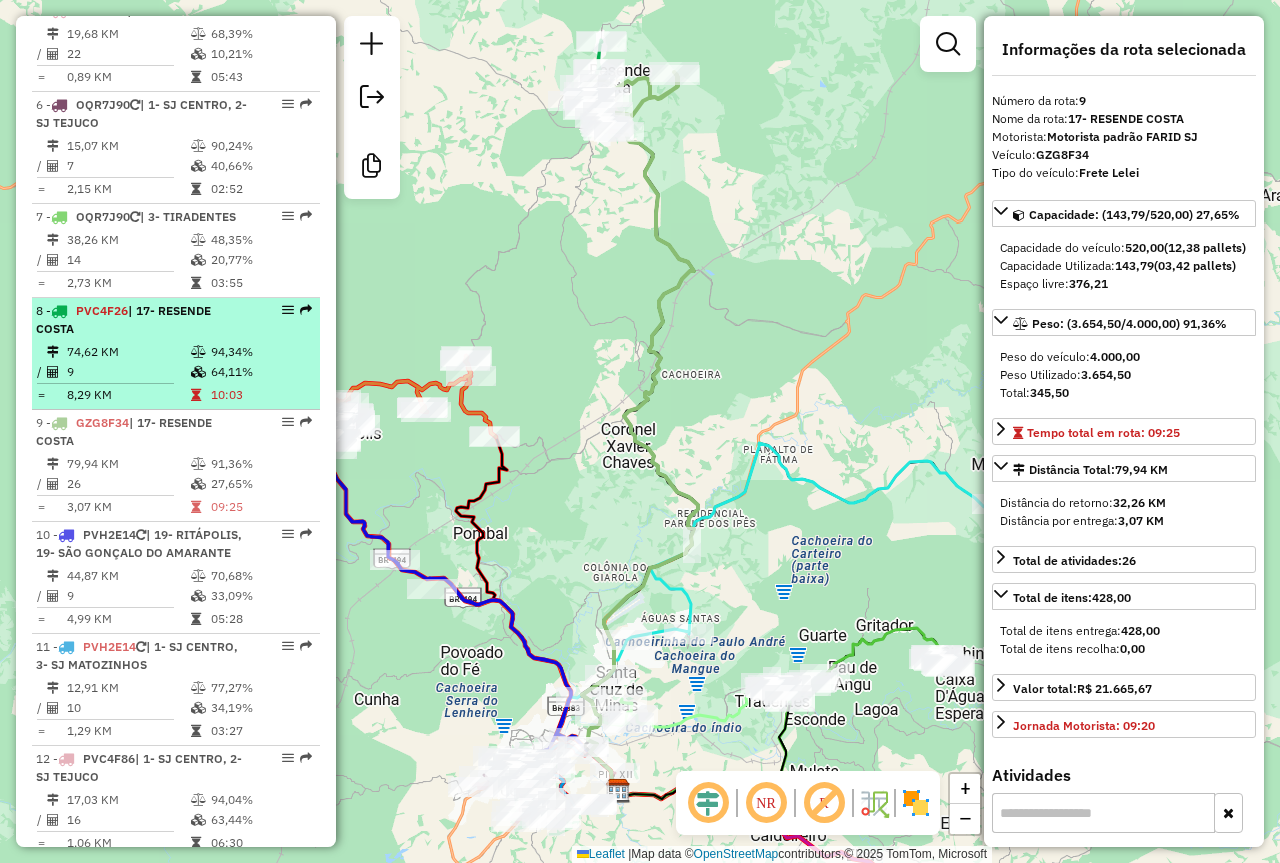 click at bounding box center (200, 395) 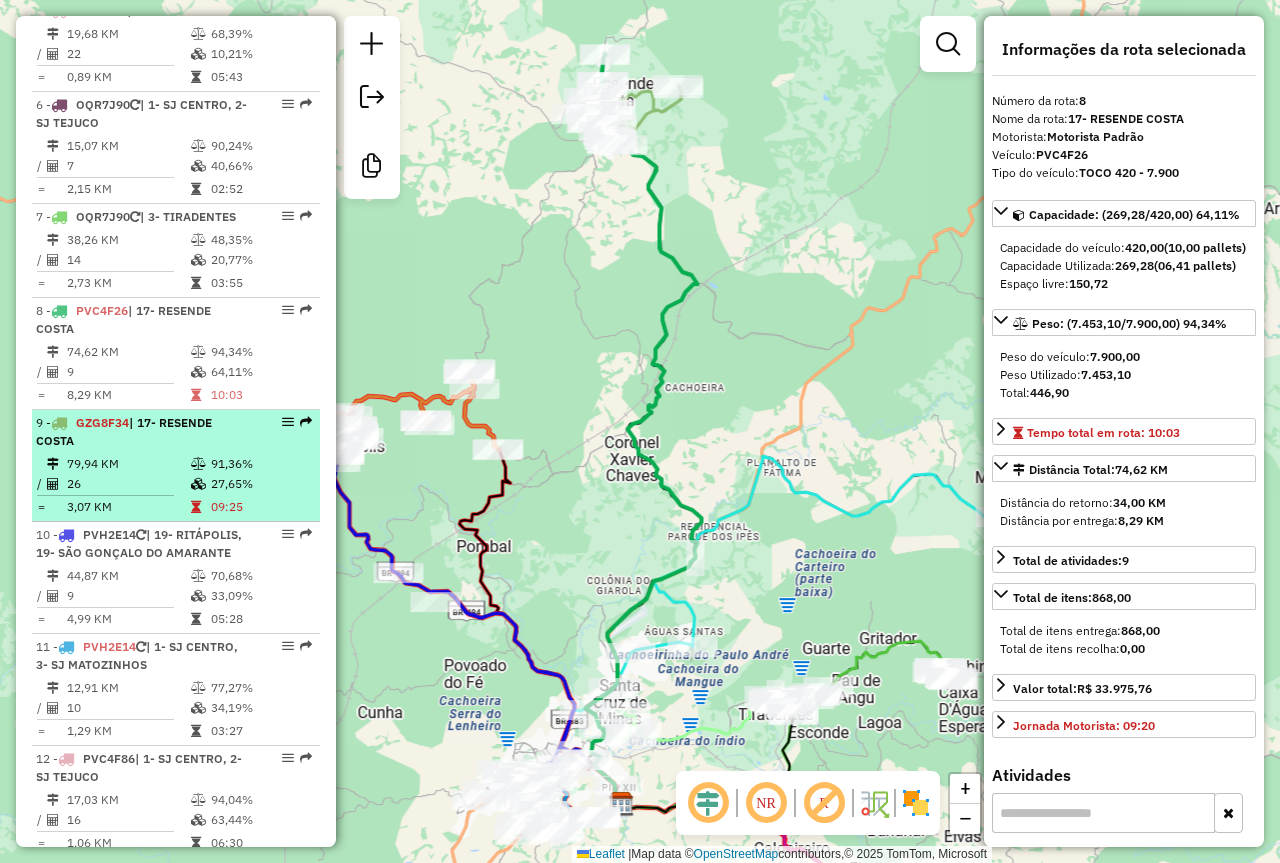 click on "79,94 KM" at bounding box center (128, 464) 